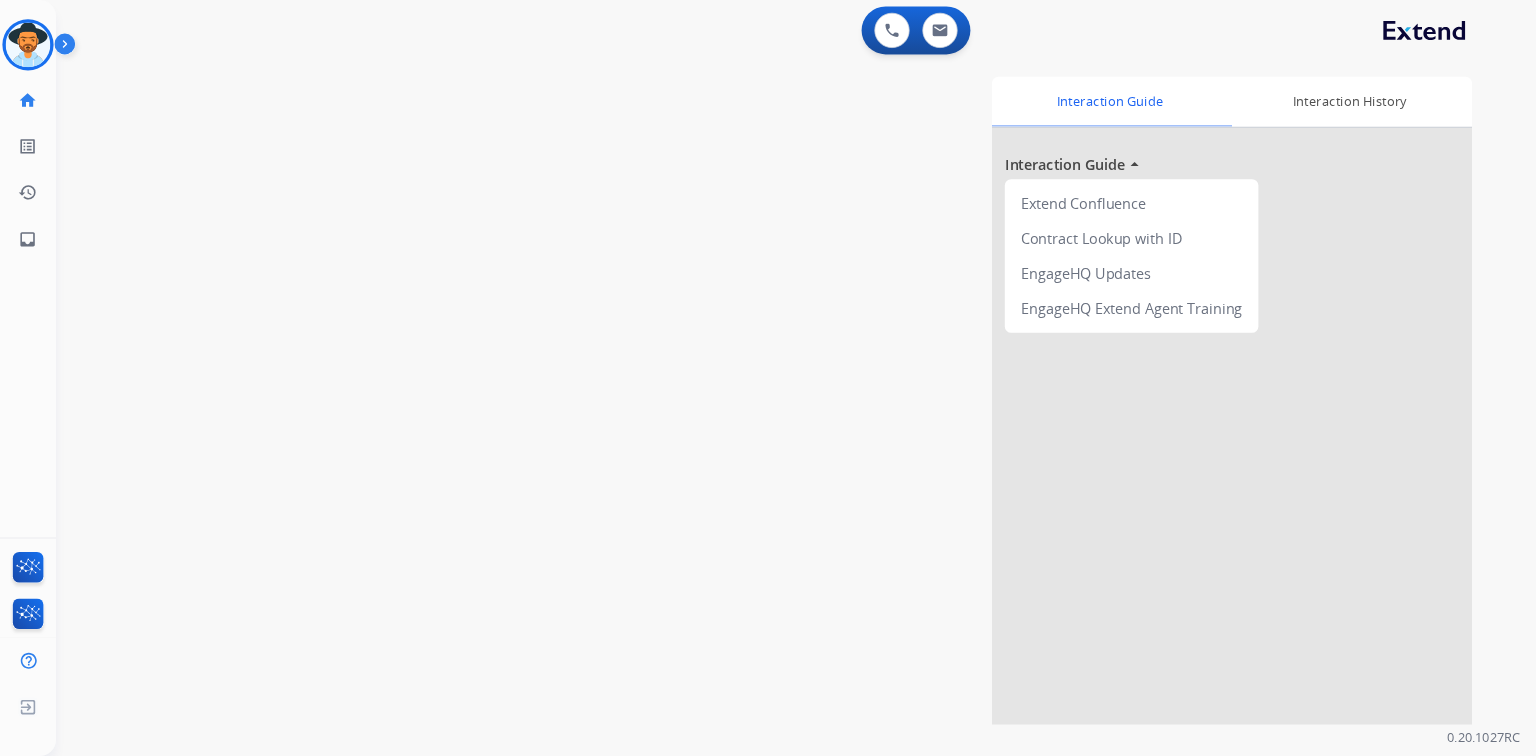 scroll, scrollTop: 0, scrollLeft: 0, axis: both 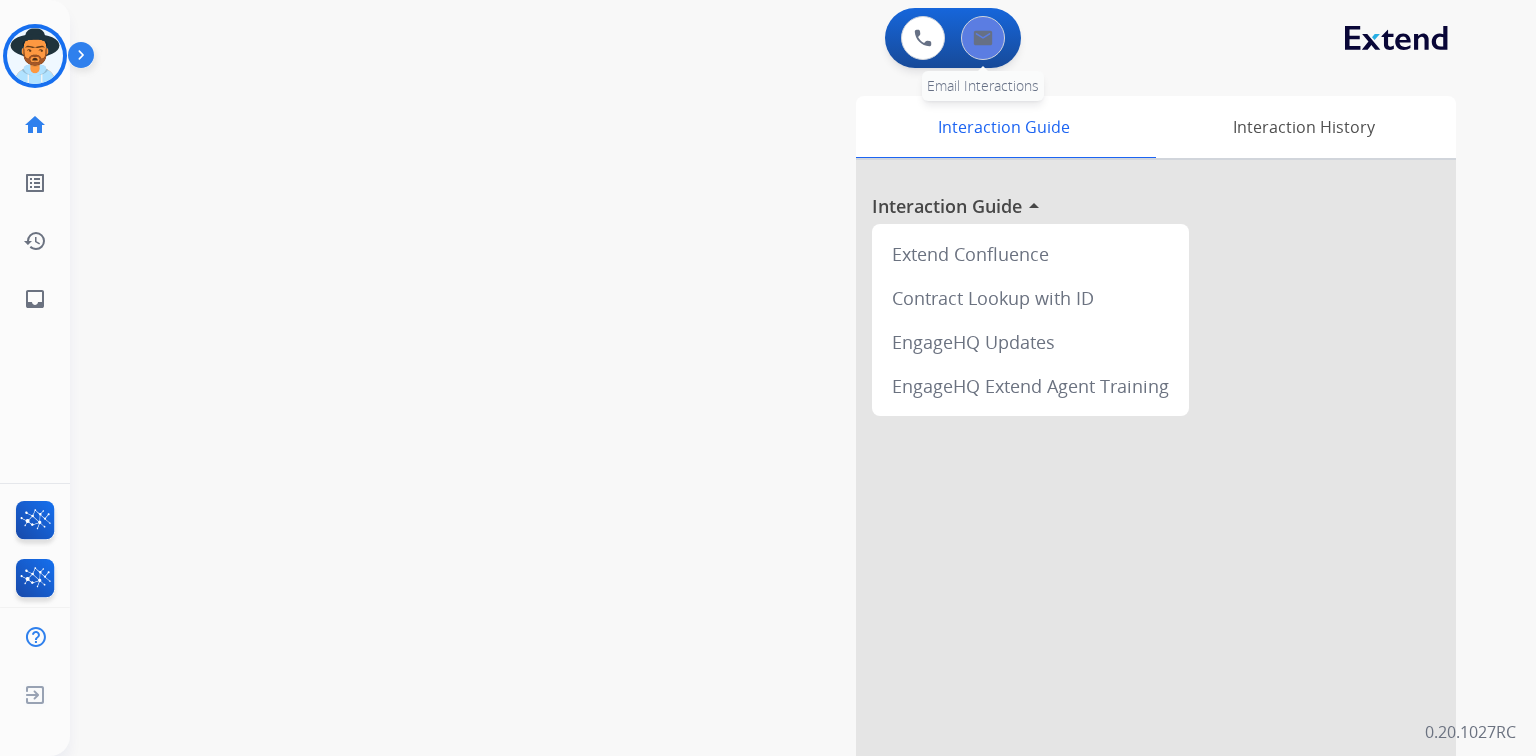 click at bounding box center [983, 38] 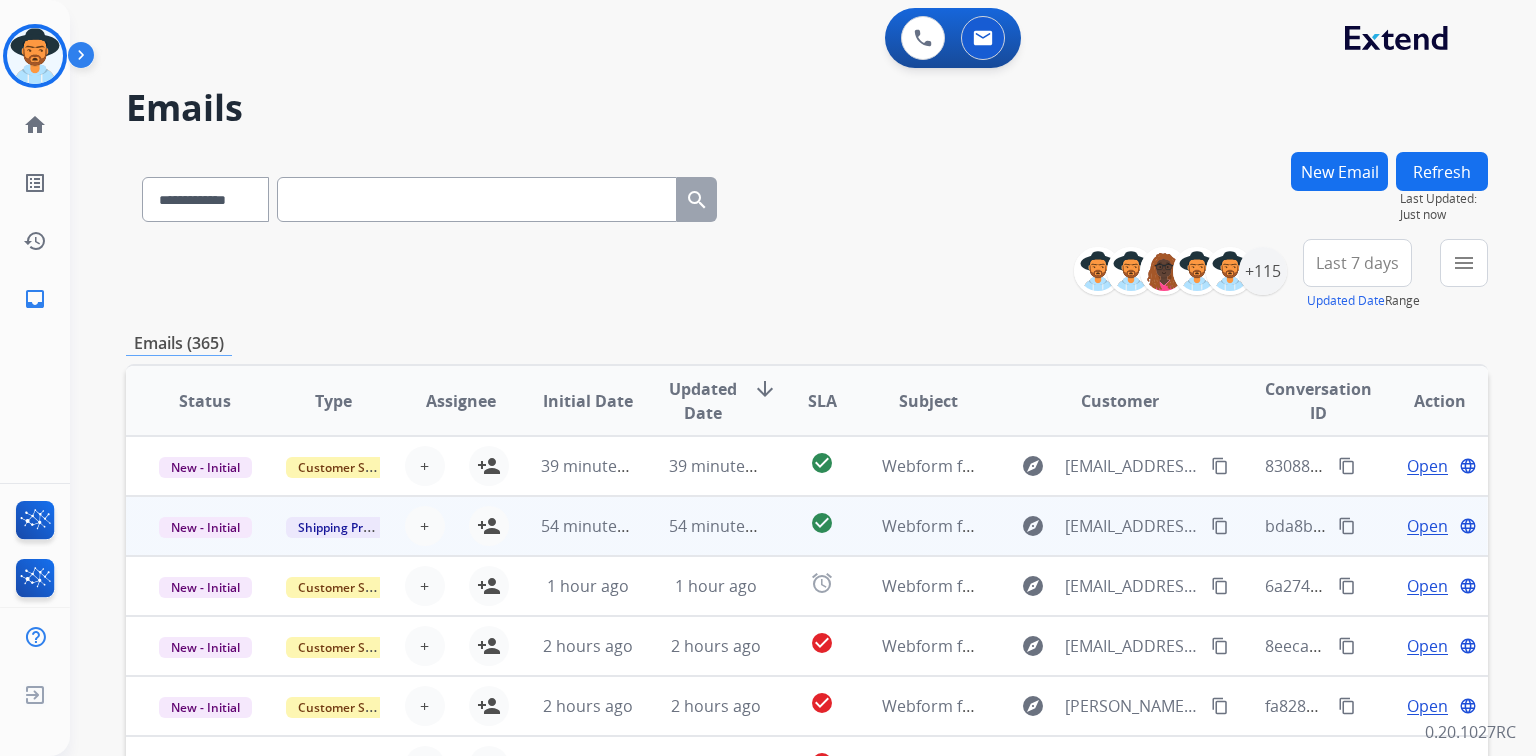 scroll, scrollTop: 1, scrollLeft: 0, axis: vertical 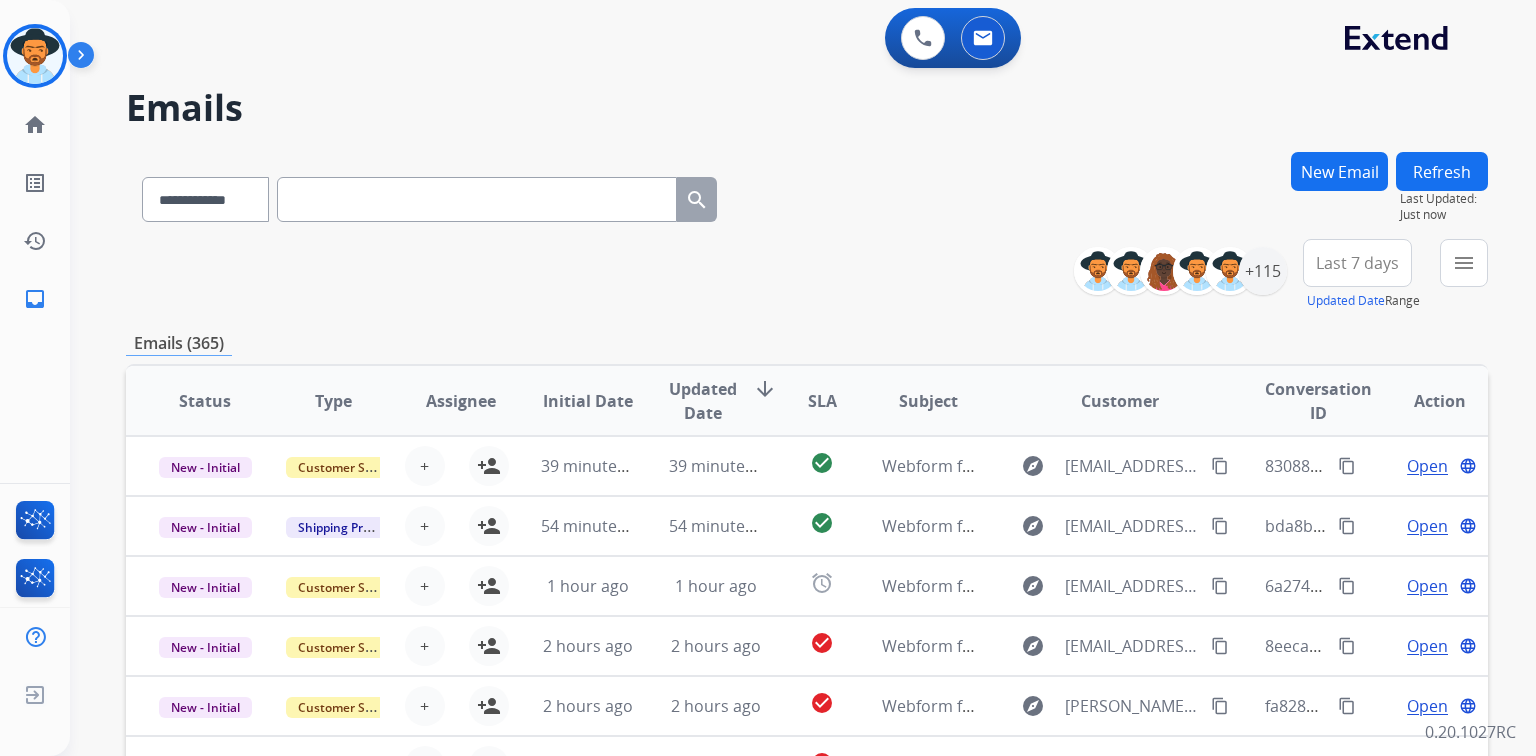 click on "**********" at bounding box center [807, 195] 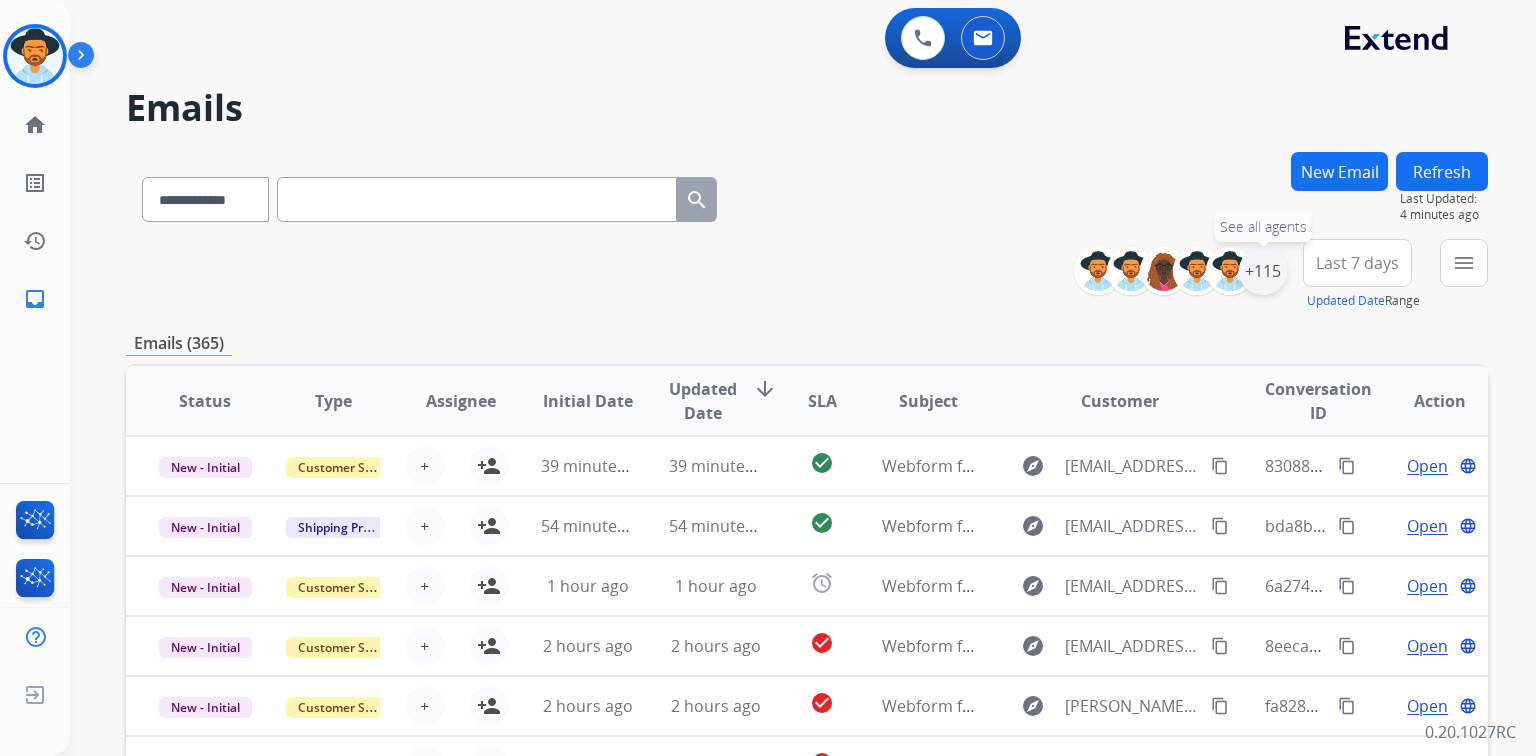 click on "+115" at bounding box center [1263, 271] 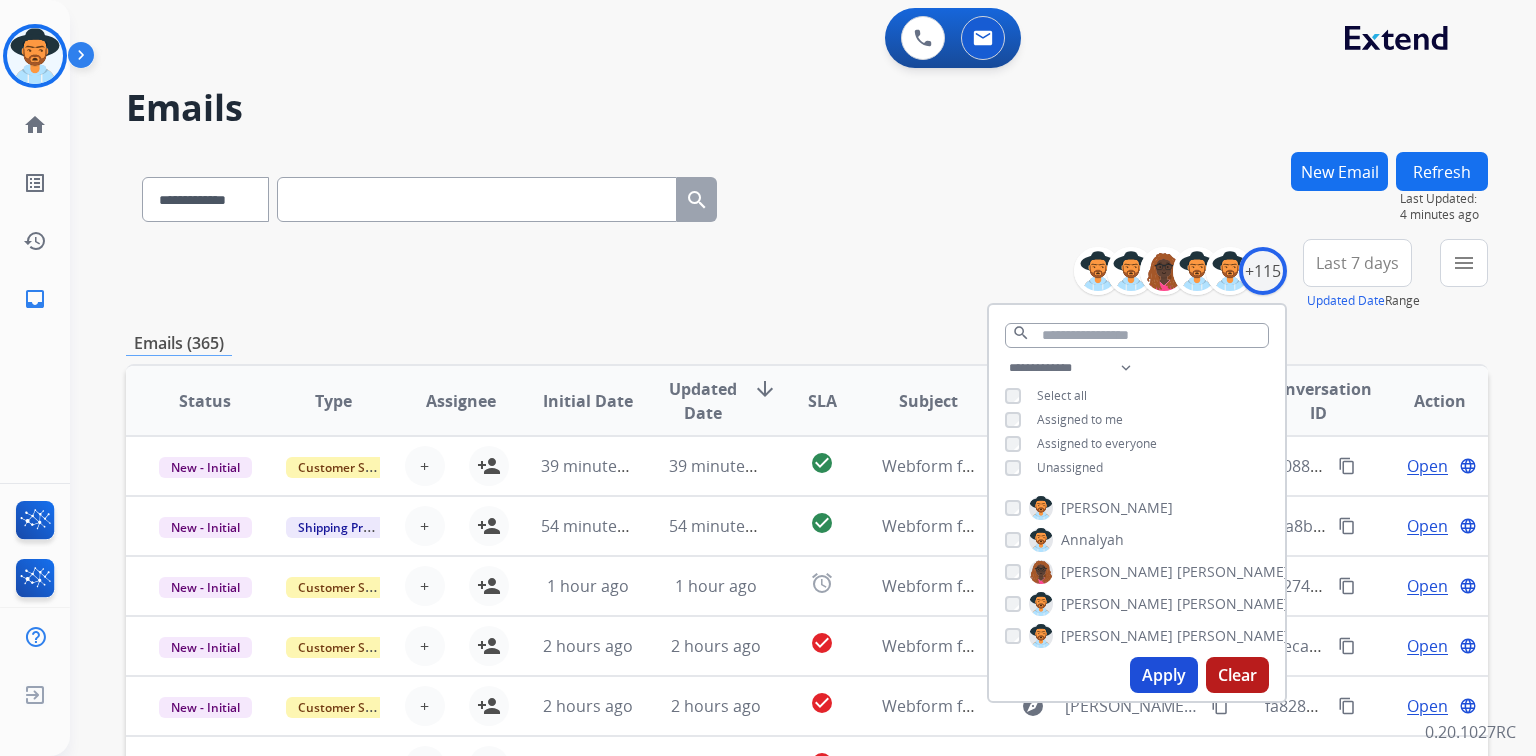 click on "Apply" at bounding box center (1164, 675) 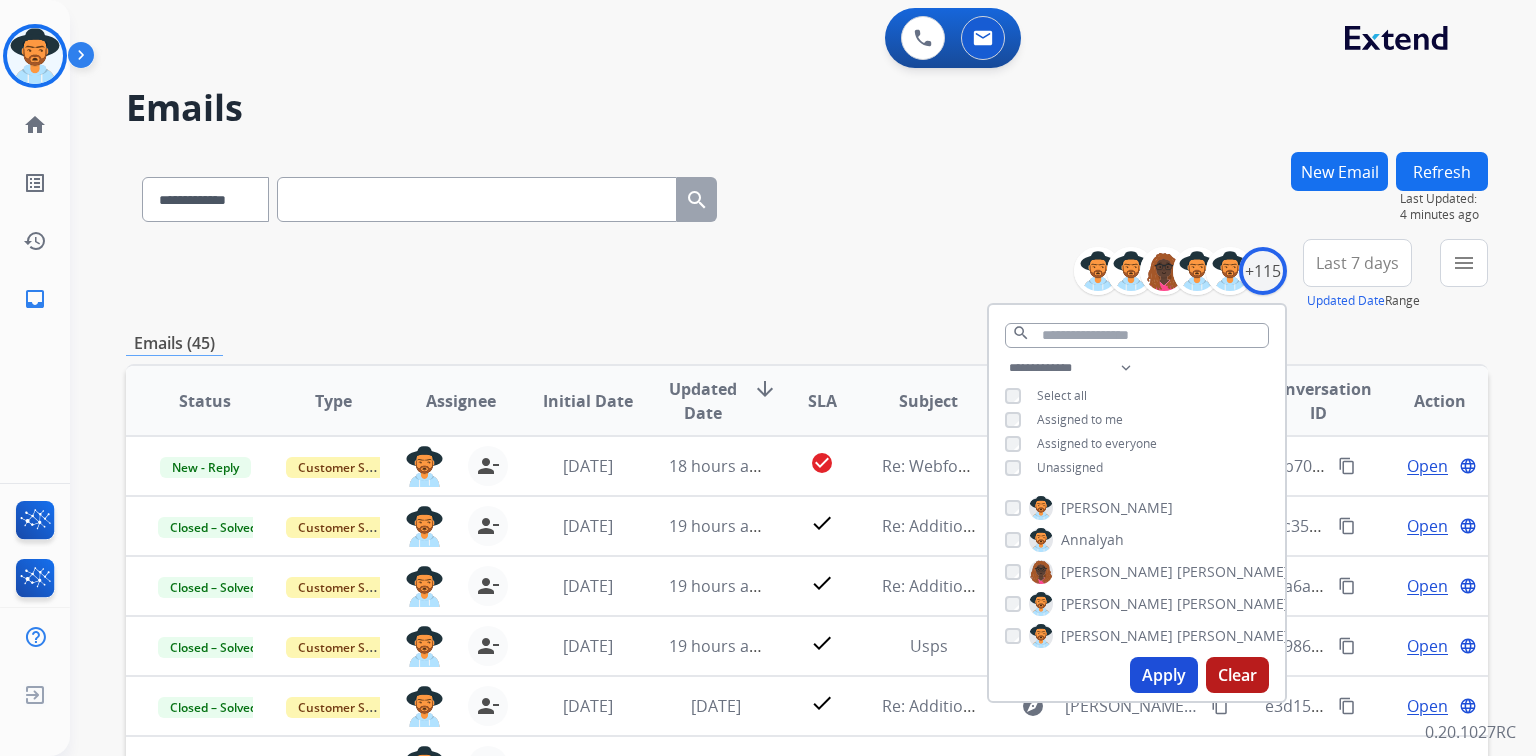 click on "Last 7 days" at bounding box center (1357, 263) 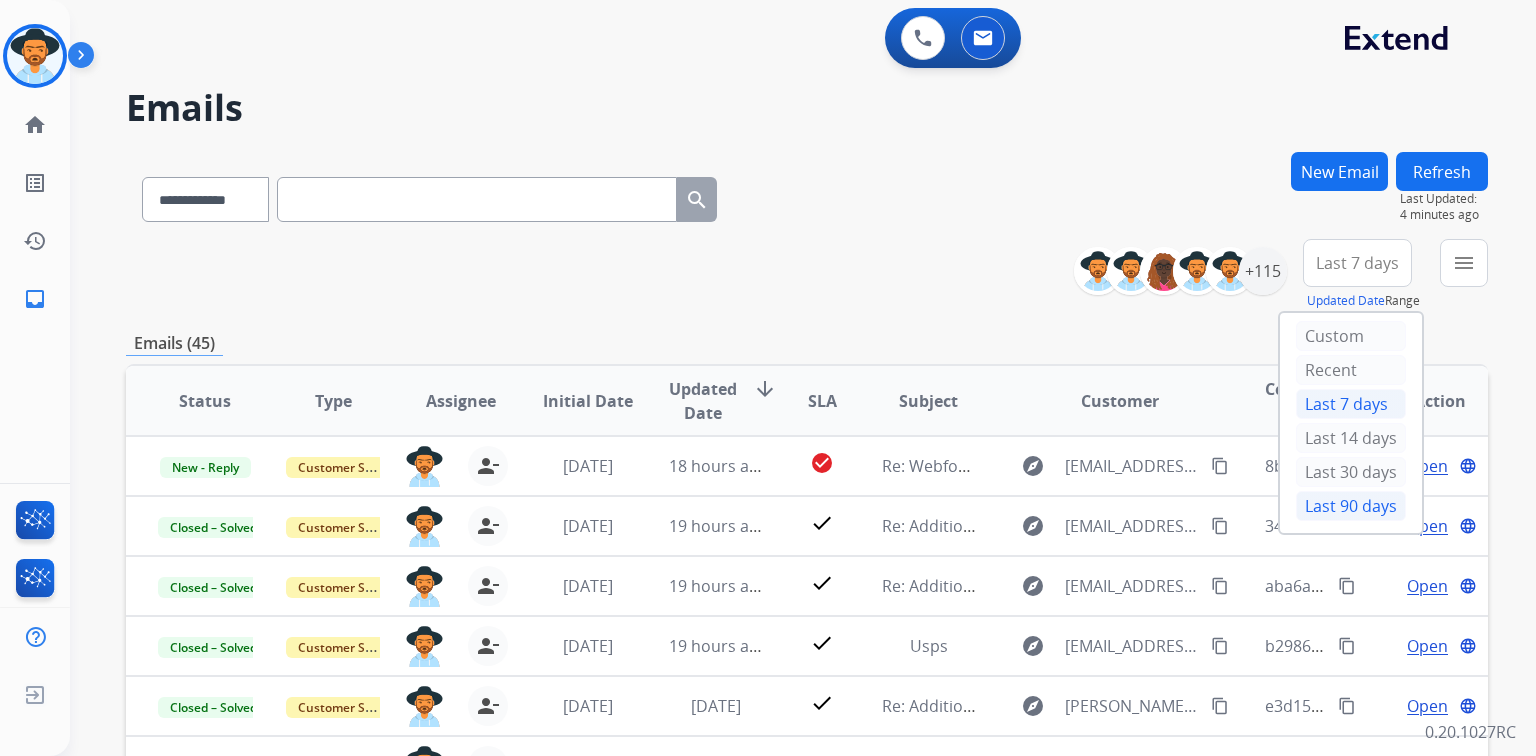 click on "Last 90 days" at bounding box center (1351, 506) 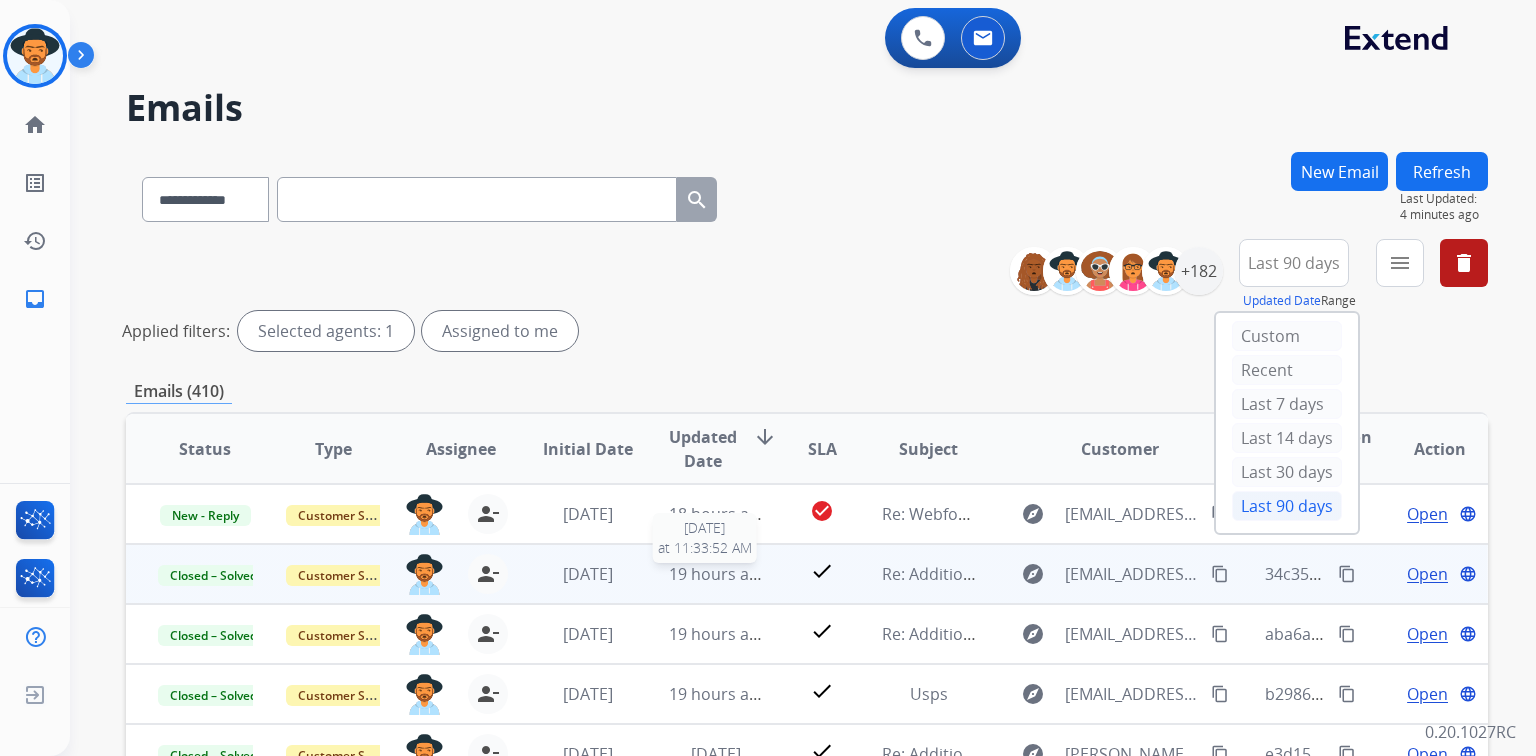 scroll, scrollTop: 1, scrollLeft: 0, axis: vertical 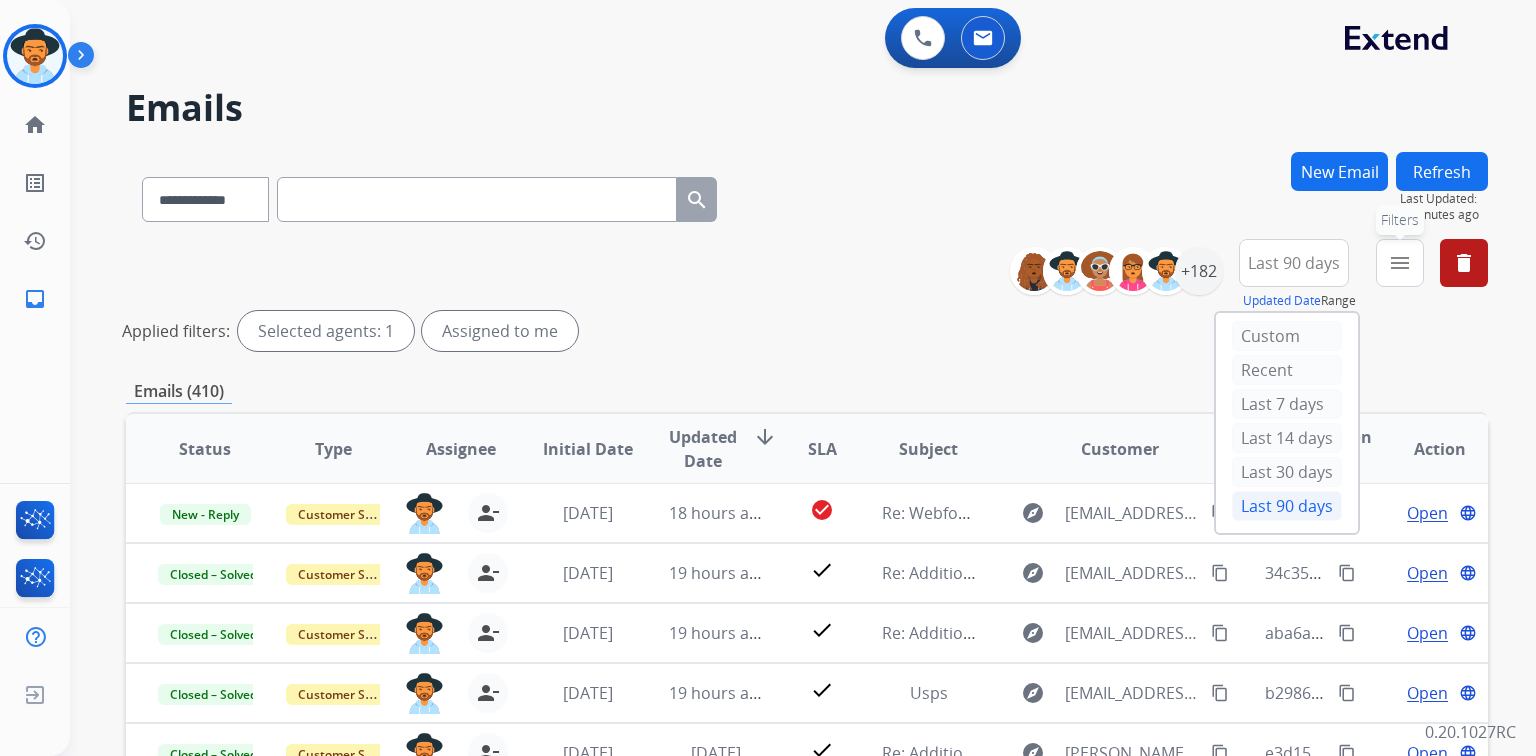 click on "menu" at bounding box center [1400, 263] 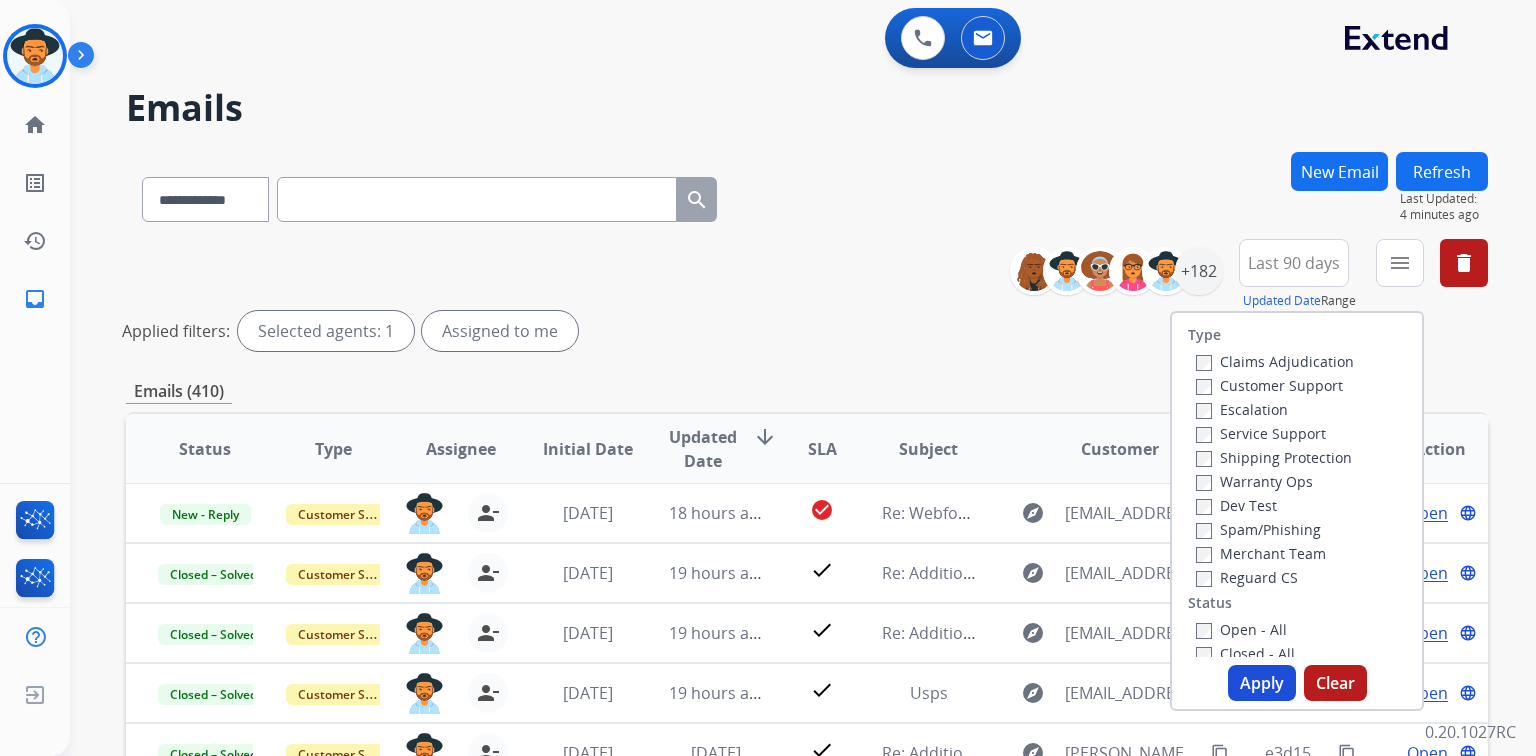 click on "Customer Support" at bounding box center [1269, 385] 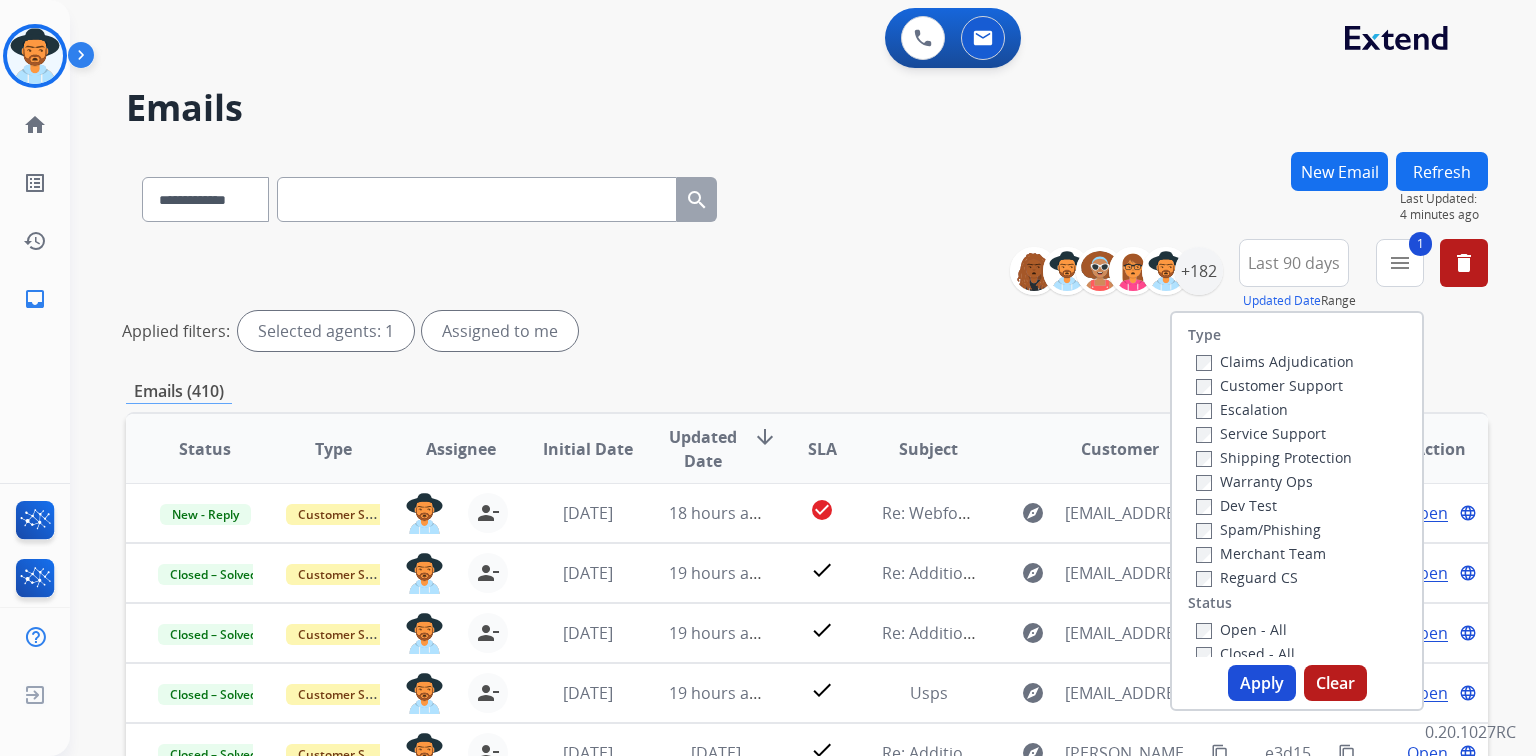click on "Shipping Protection" at bounding box center [1274, 457] 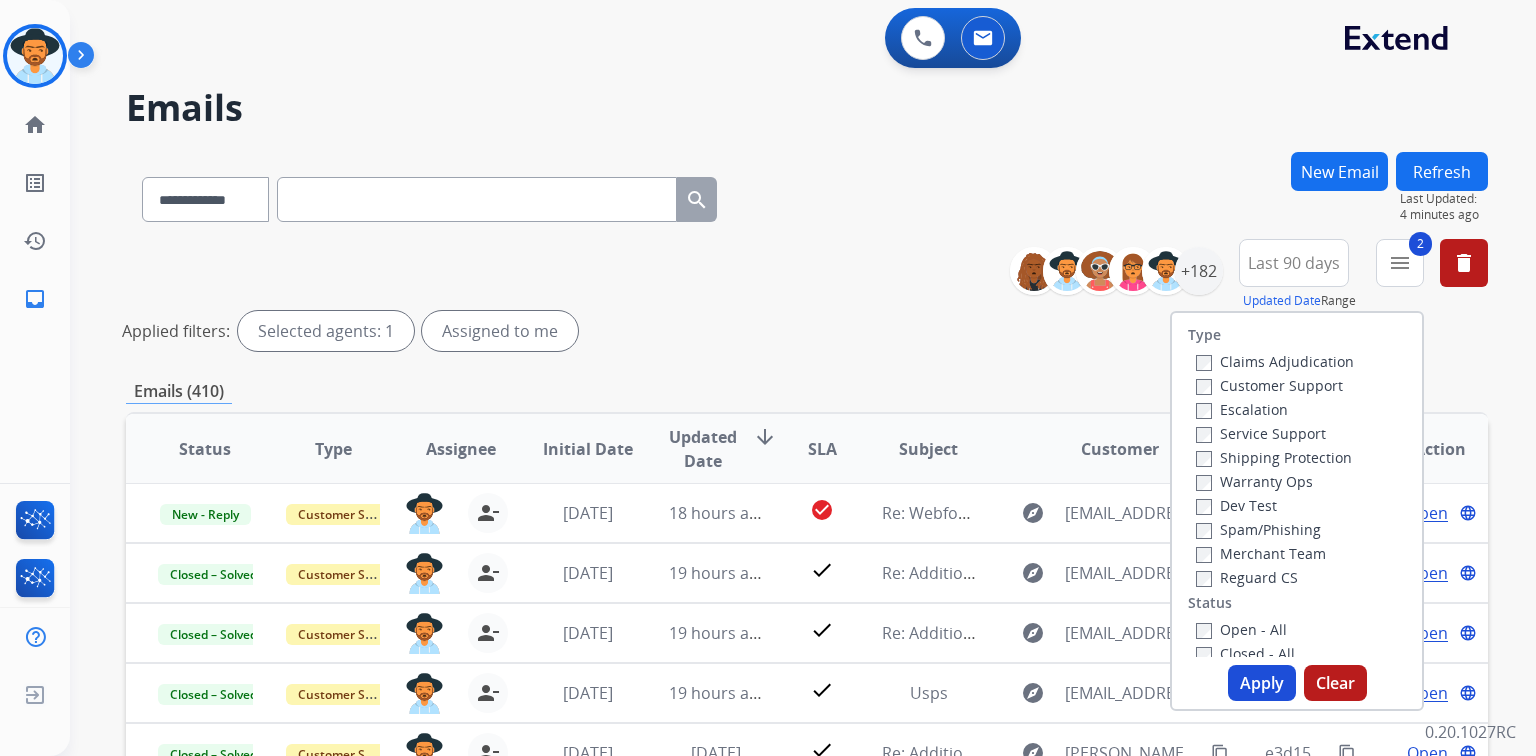 click on "Reguard CS" at bounding box center [1247, 577] 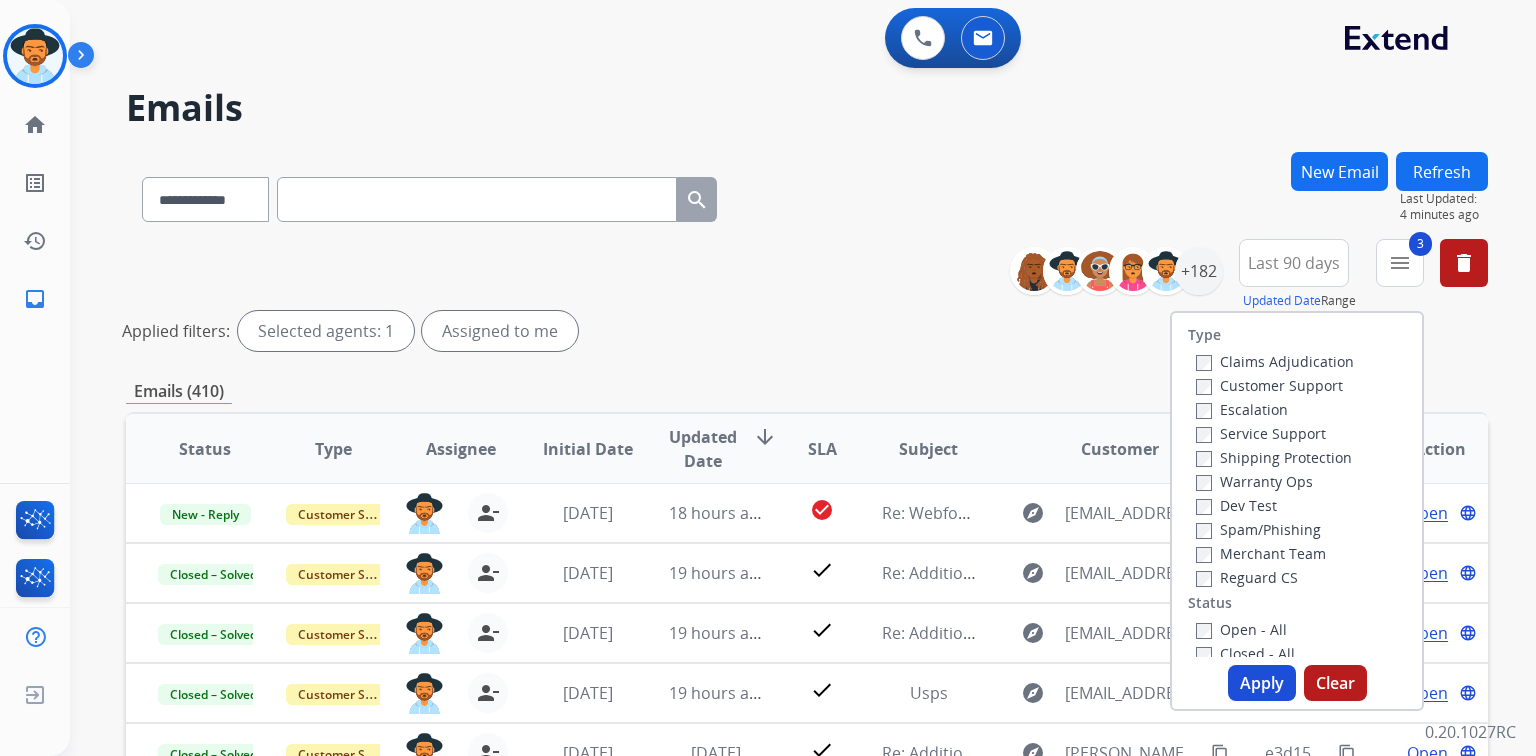 click on "Open - All" at bounding box center (1241, 629) 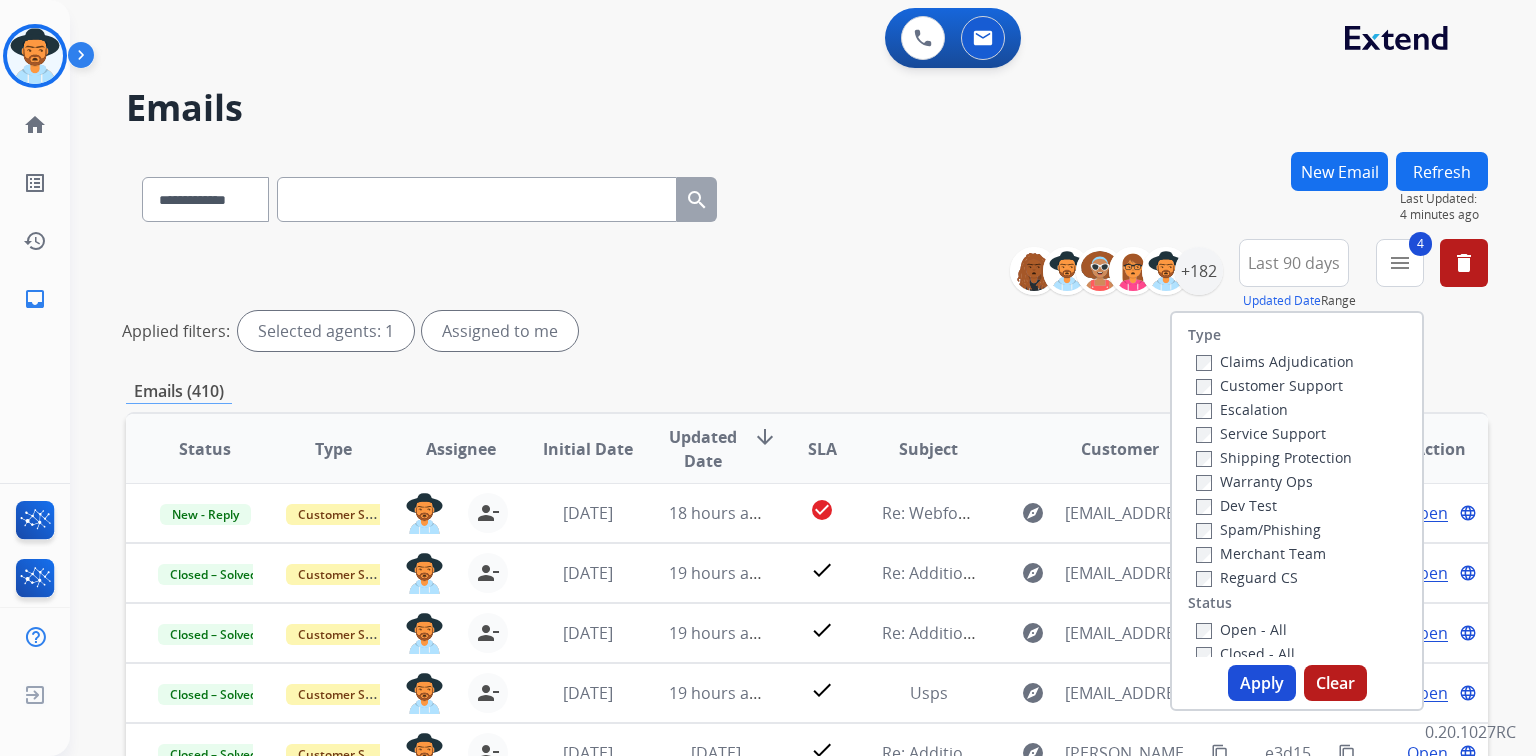 click on "Apply" at bounding box center (1262, 683) 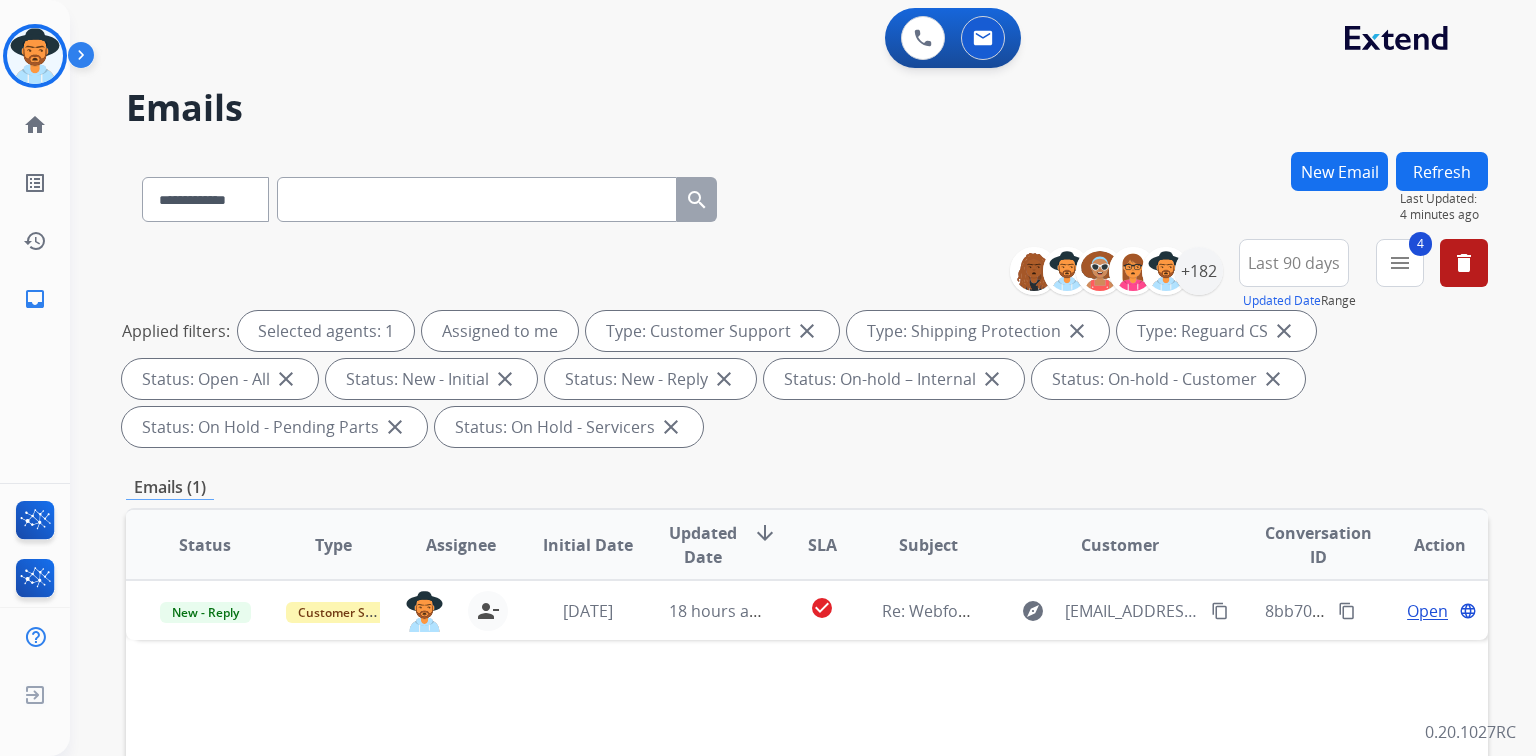 scroll, scrollTop: 0, scrollLeft: 0, axis: both 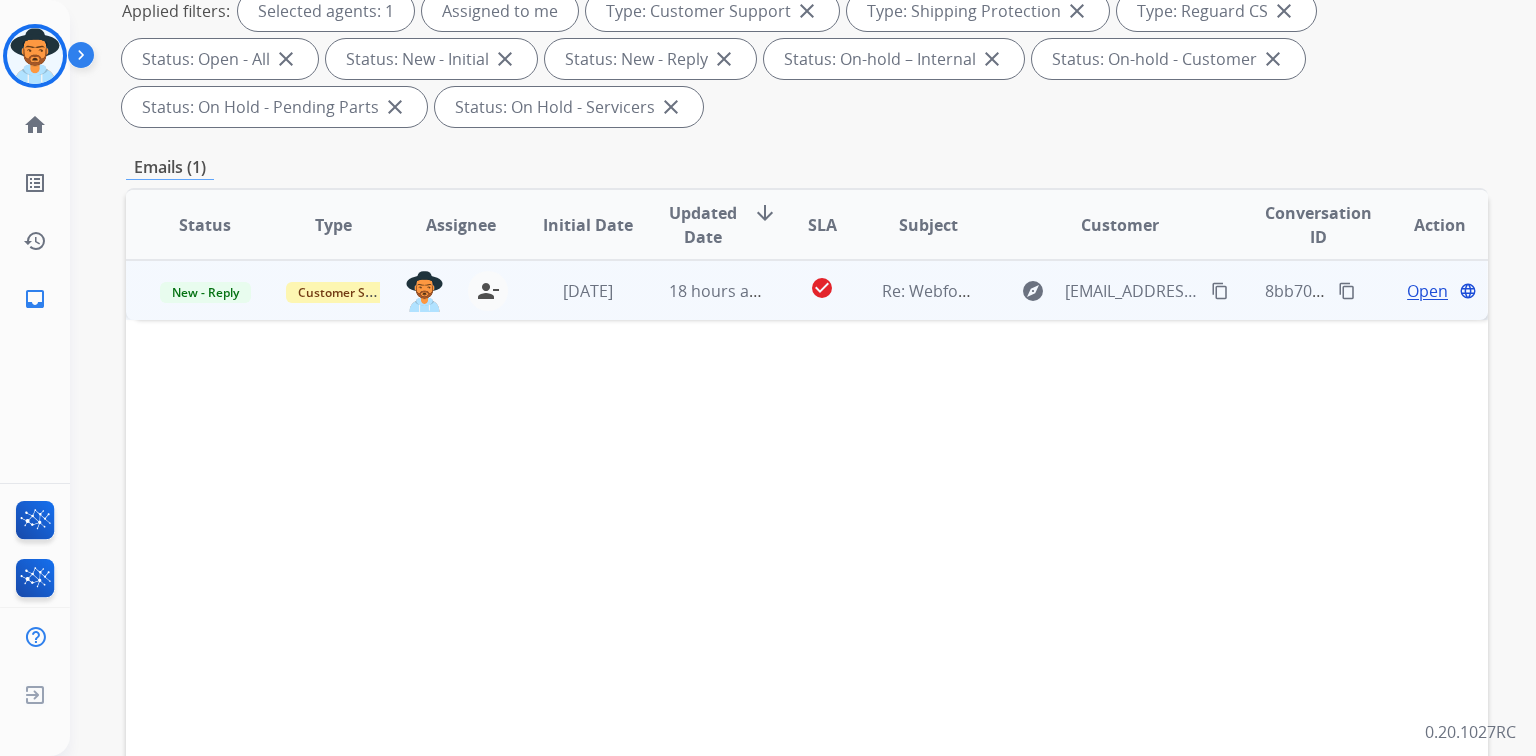 click on "Open" at bounding box center (1427, 291) 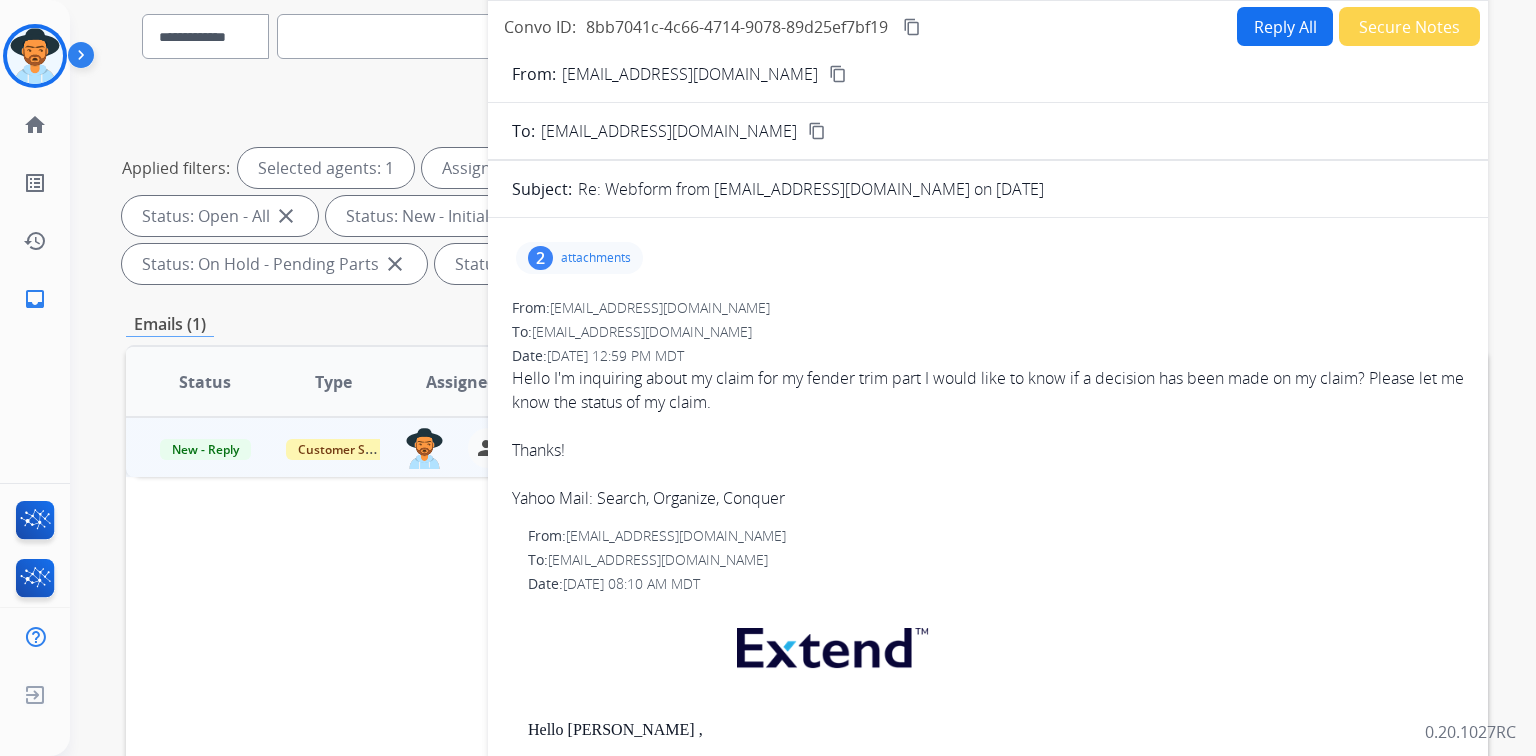 scroll, scrollTop: 80, scrollLeft: 0, axis: vertical 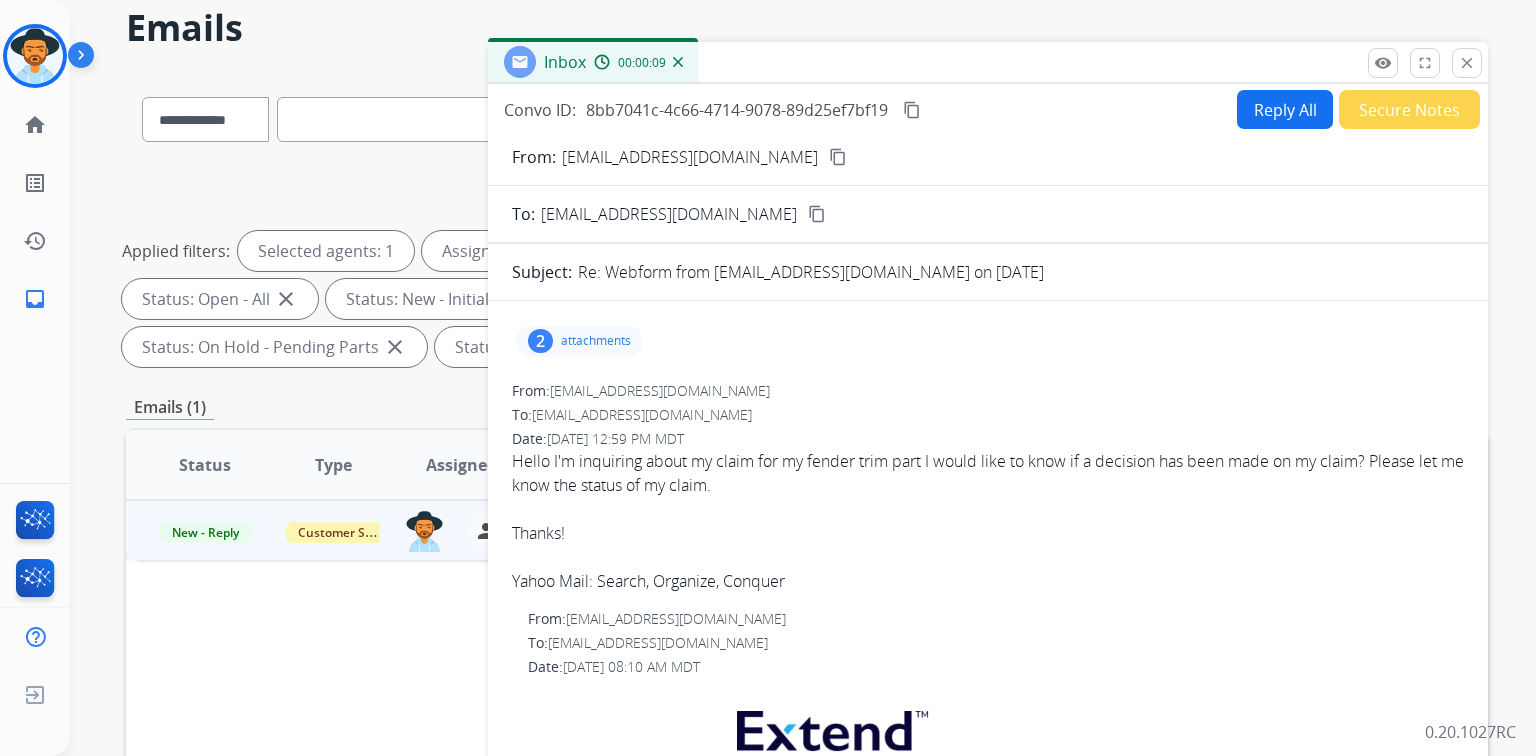 click on "2 attachments" at bounding box center [579, 341] 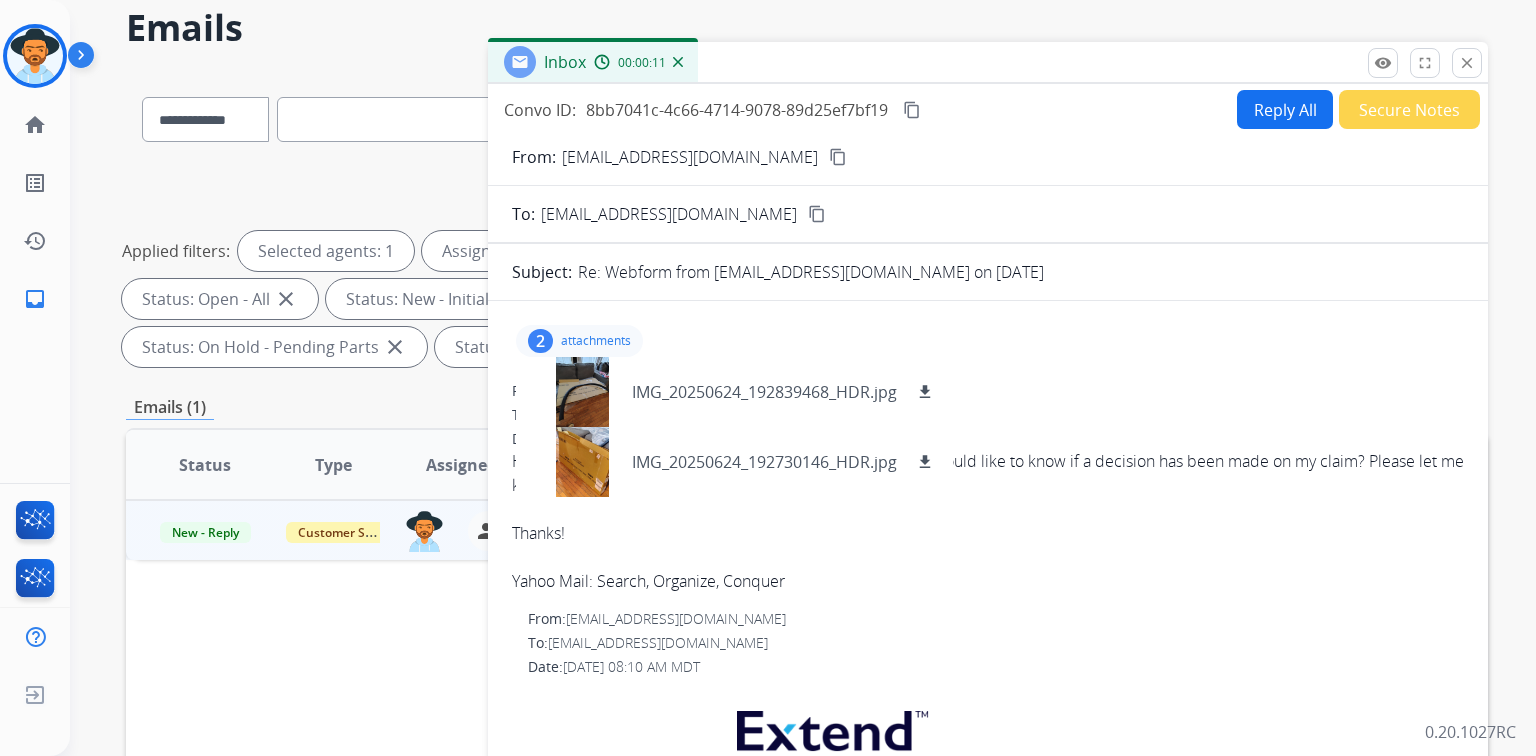 click on "2 attachments  IMG_20250624_192839468_HDR.jpg  download  IMG_20250624_192730146_HDR.jpg  download" at bounding box center (988, 341) 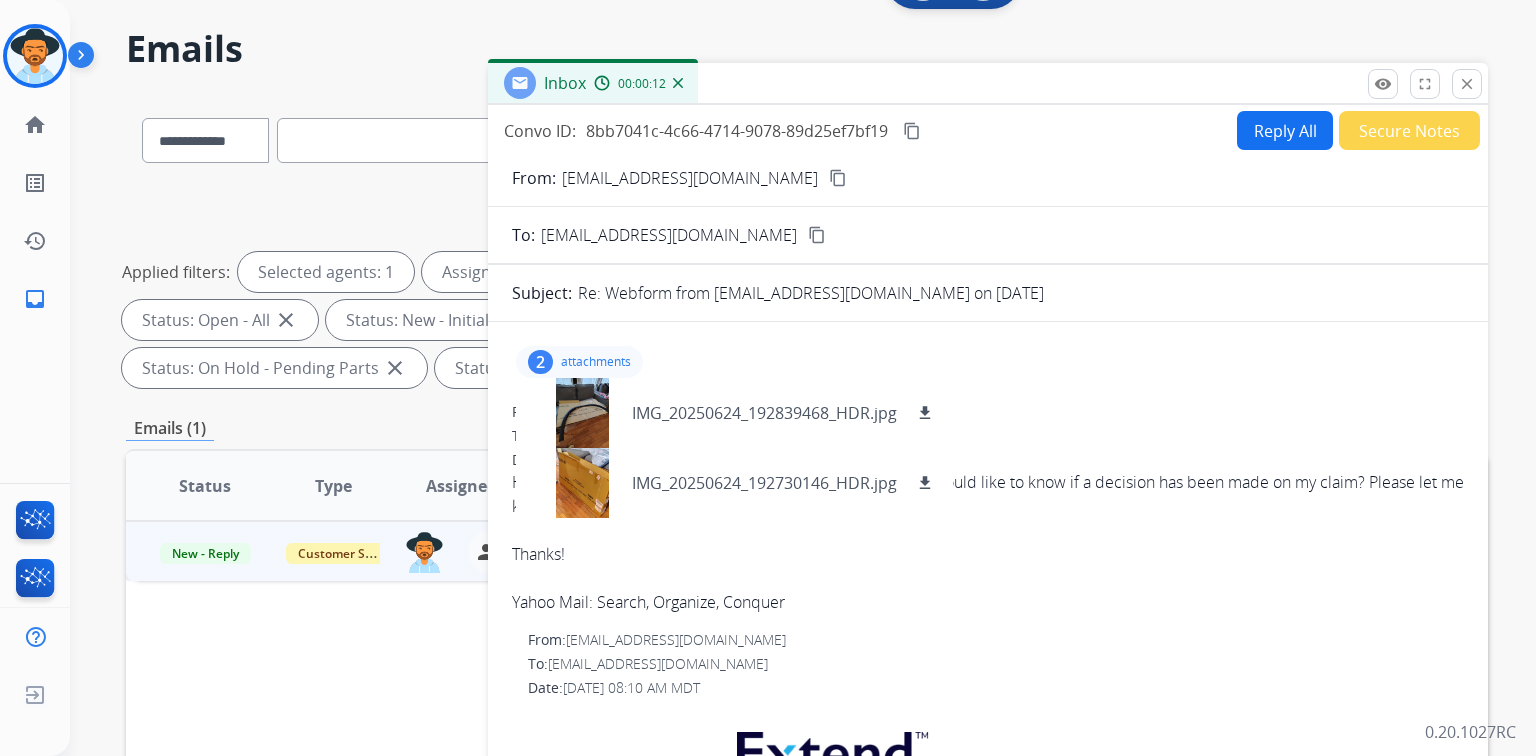 scroll, scrollTop: 0, scrollLeft: 0, axis: both 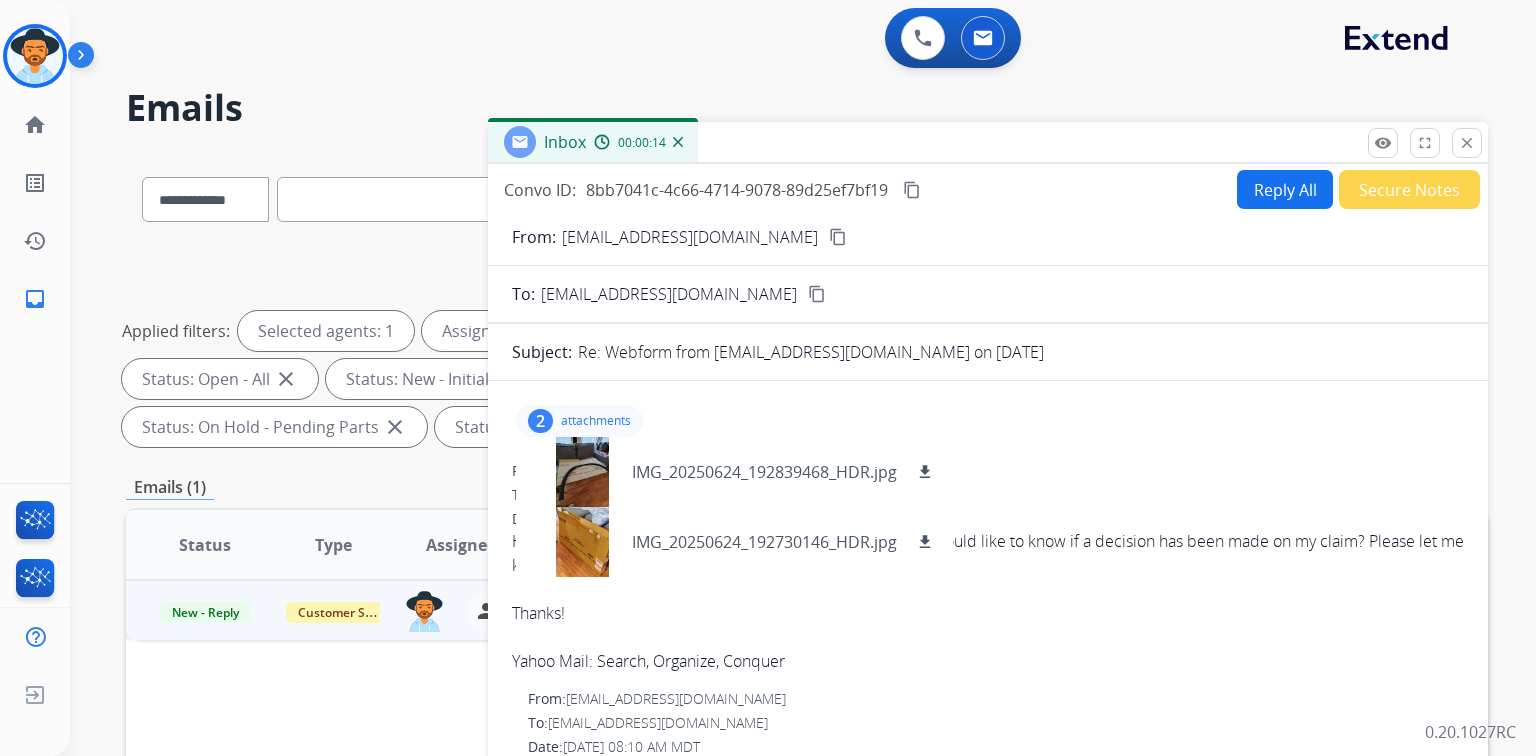 click on "content_copy" at bounding box center [838, 237] 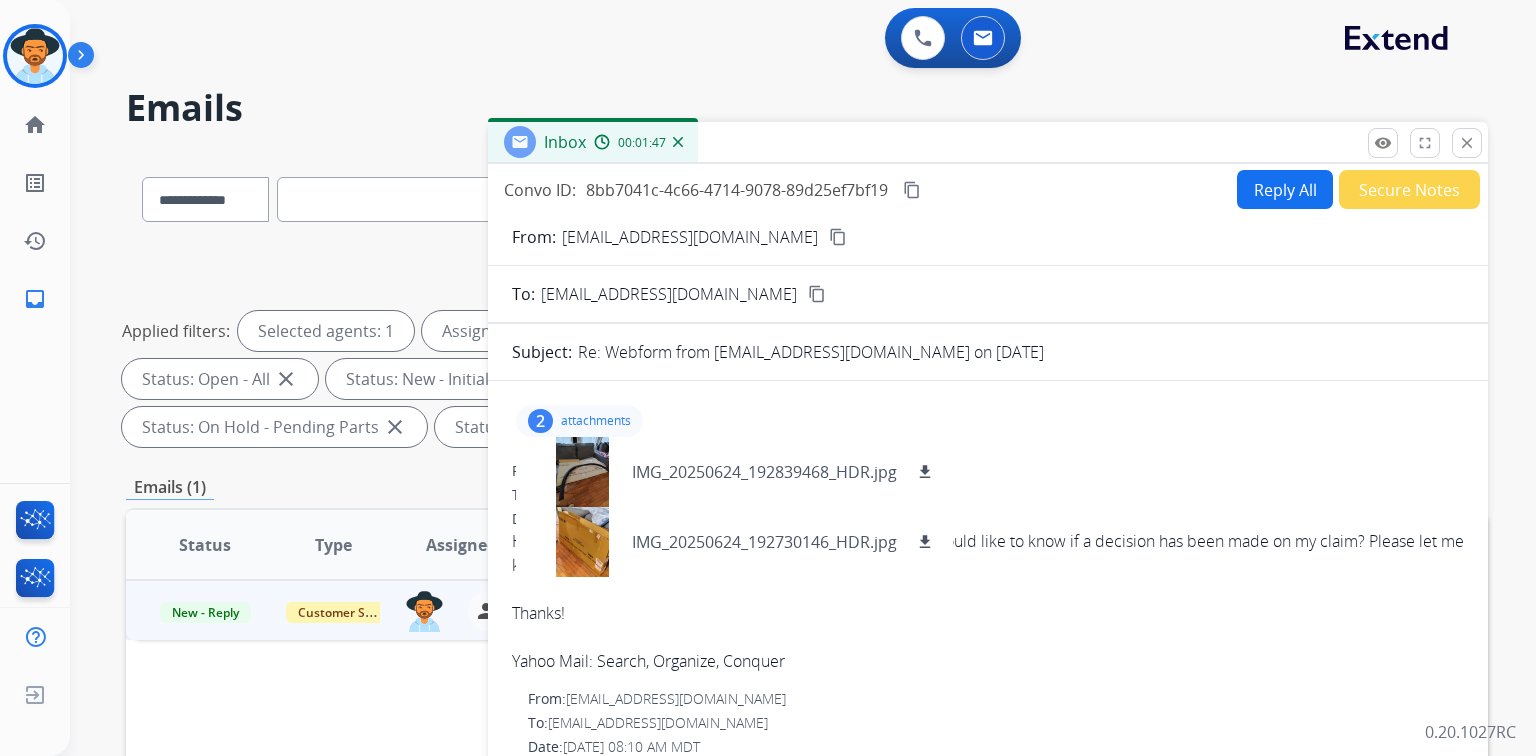 click on "2 attachments  IMG_20250624_192839468_HDR.jpg  download  IMG_20250624_192730146_HDR.jpg  download  From:  [EMAIL_ADDRESS][DOMAIN_NAME]   To:  [EMAIL_ADDRESS][DOMAIN_NAME]  Date:  [DATE] 12:59 PM MDT Hello I'm inquiring about my claim for my fender trim part I would like to know if a decision has been made on my claim? Please let me know the status of my claim. Thanks! Yahoo Mail: Search, Organize, Conquer    From:  [EMAIL_ADDRESS][DOMAIN_NAME]   To:  [EMAIL_ADDRESS][DOMAIN_NAME]  Date:  [DATE] 08:10 AM MDT Hello [PERSON_NAME] ,  Thank you for responding back to Extend in a promptly manner . We have received your email along with the requested photos attached . an agent will attach these photos to your claim. Please allow 1-2 business days for a claim decision to be made.  Thanks for being an Extend customer. Extend Customer Support [EMAIL_ADDRESS][DOMAIN_NAME] | [DOMAIN_NAME]  From:  [EMAIL_ADDRESS][DOMAIN_NAME]   To:  [EMAIL_ADDRESS][DOMAIN_NAME]  Date:  [DATE] 08:28 PM MDT Thank you for responding! Here are the photos:     From:  [EMAIL_ADDRESS][DOMAIN_NAME]   To:" at bounding box center [988, 1404] 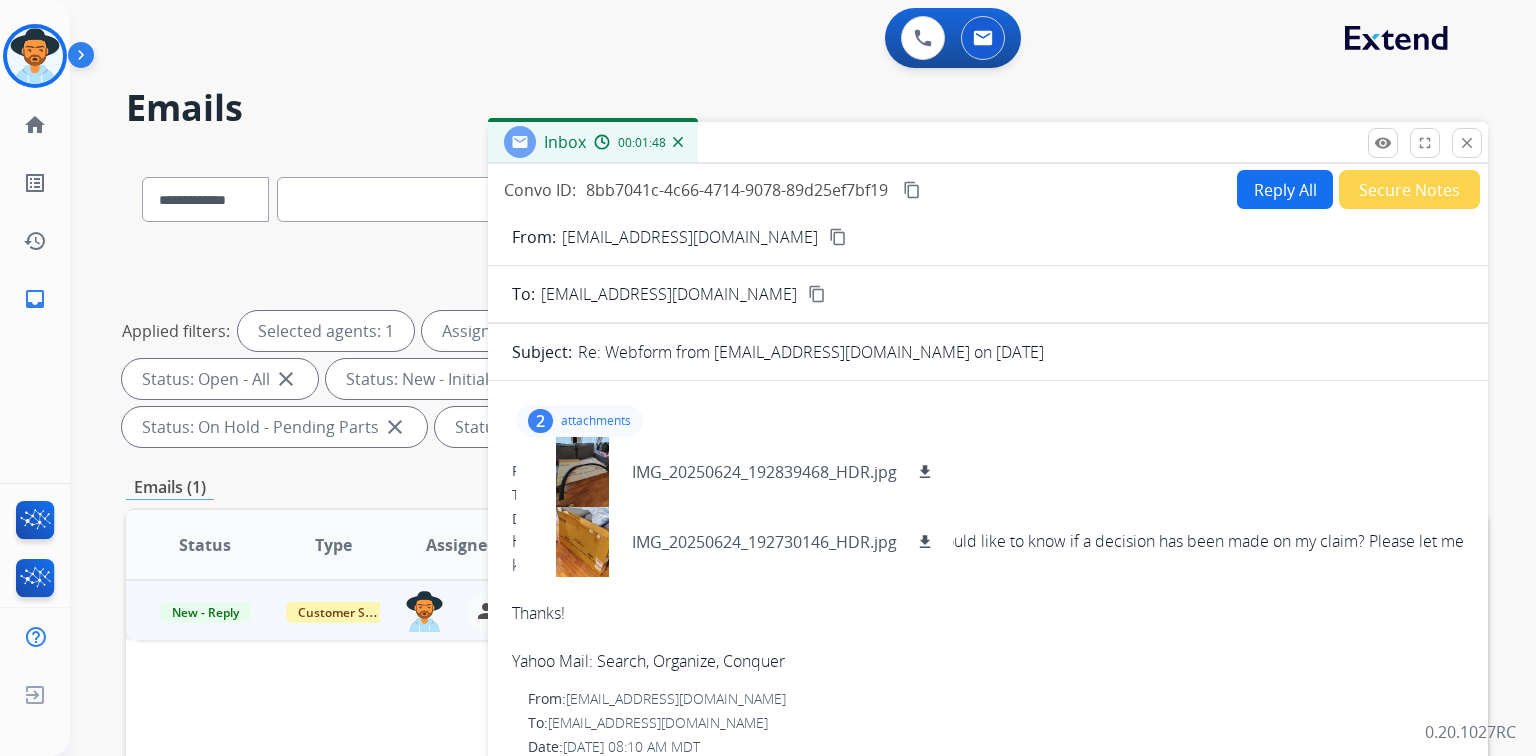 click on "attachments" at bounding box center [596, 421] 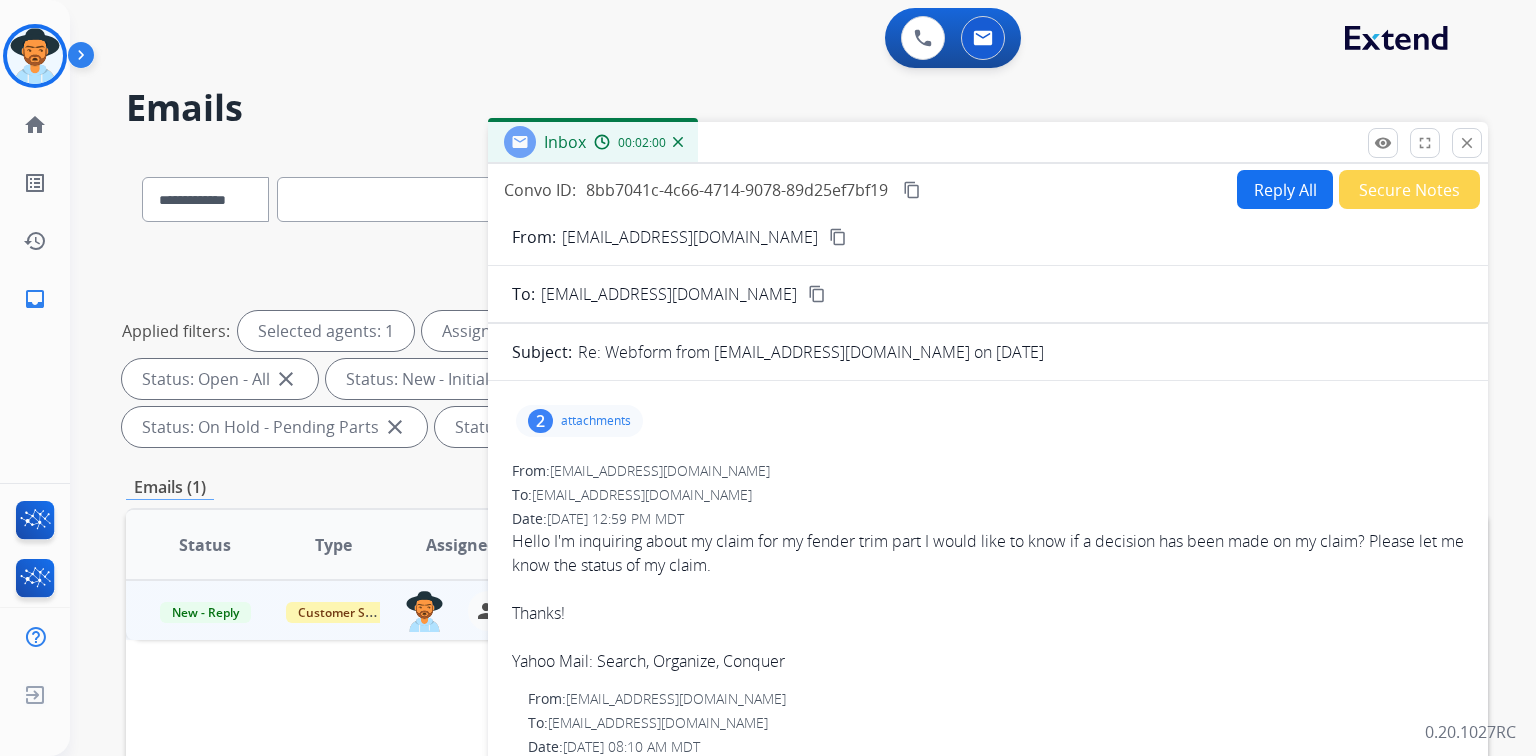 click on "attachments" at bounding box center [596, 421] 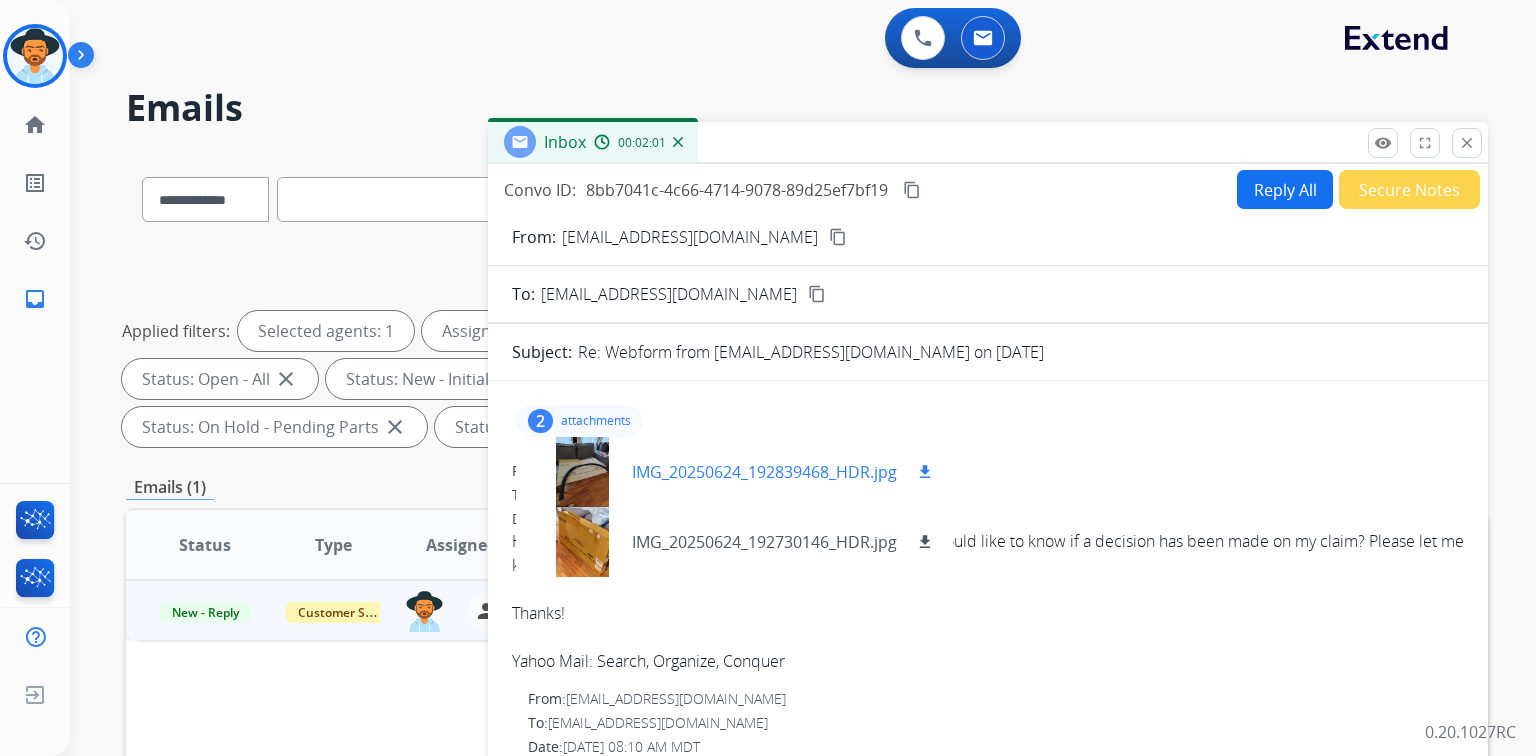 click at bounding box center (582, 472) 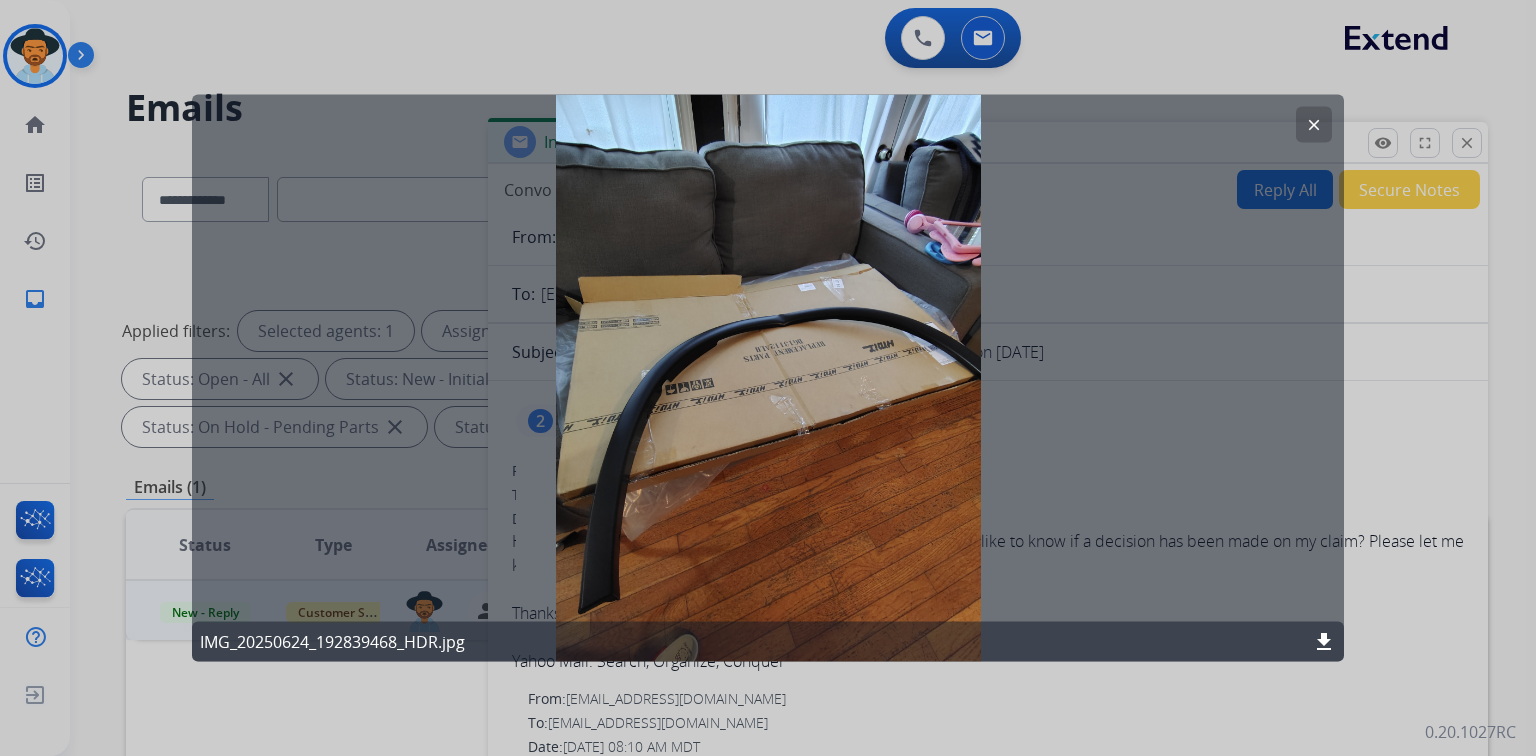 click on "clear" 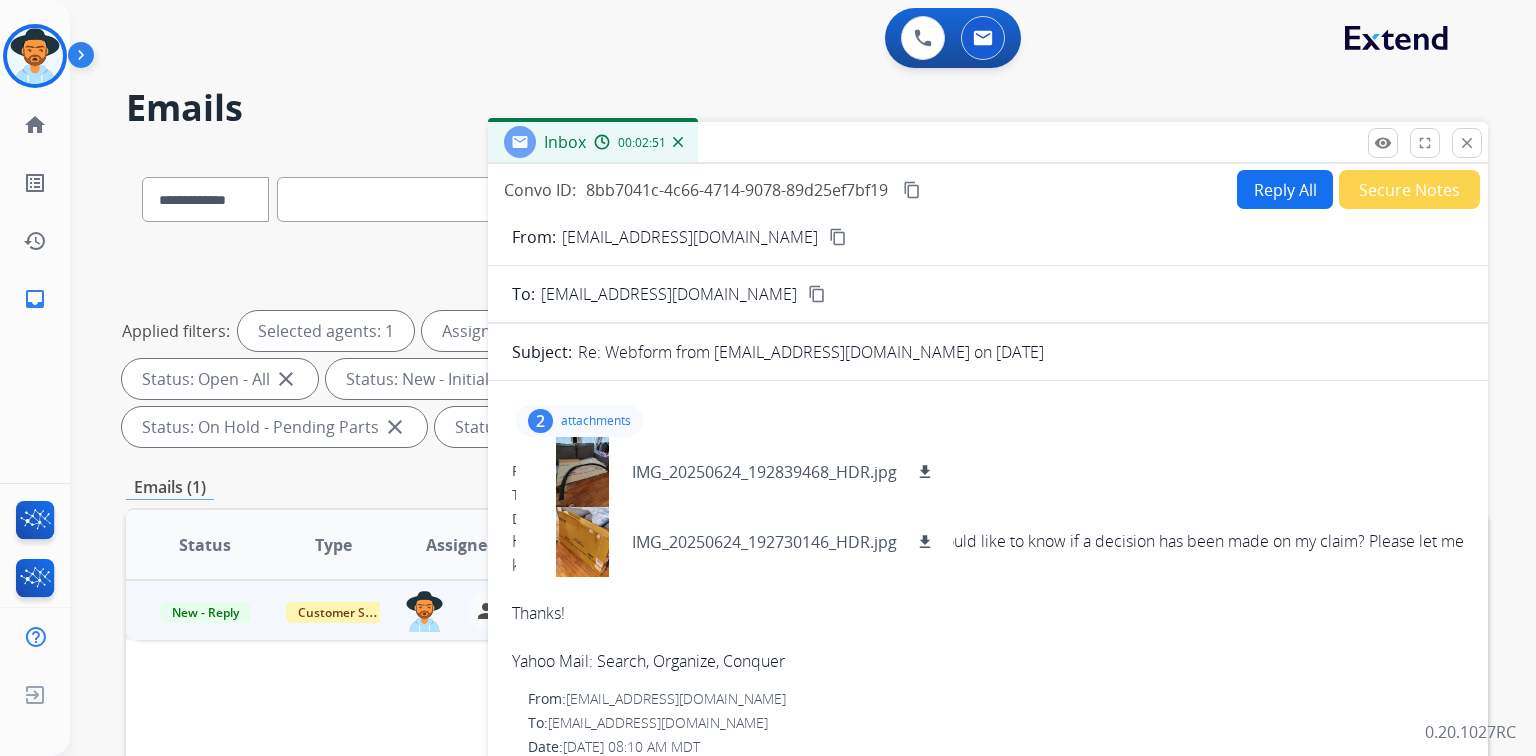 click on "Reply All" at bounding box center [1285, 189] 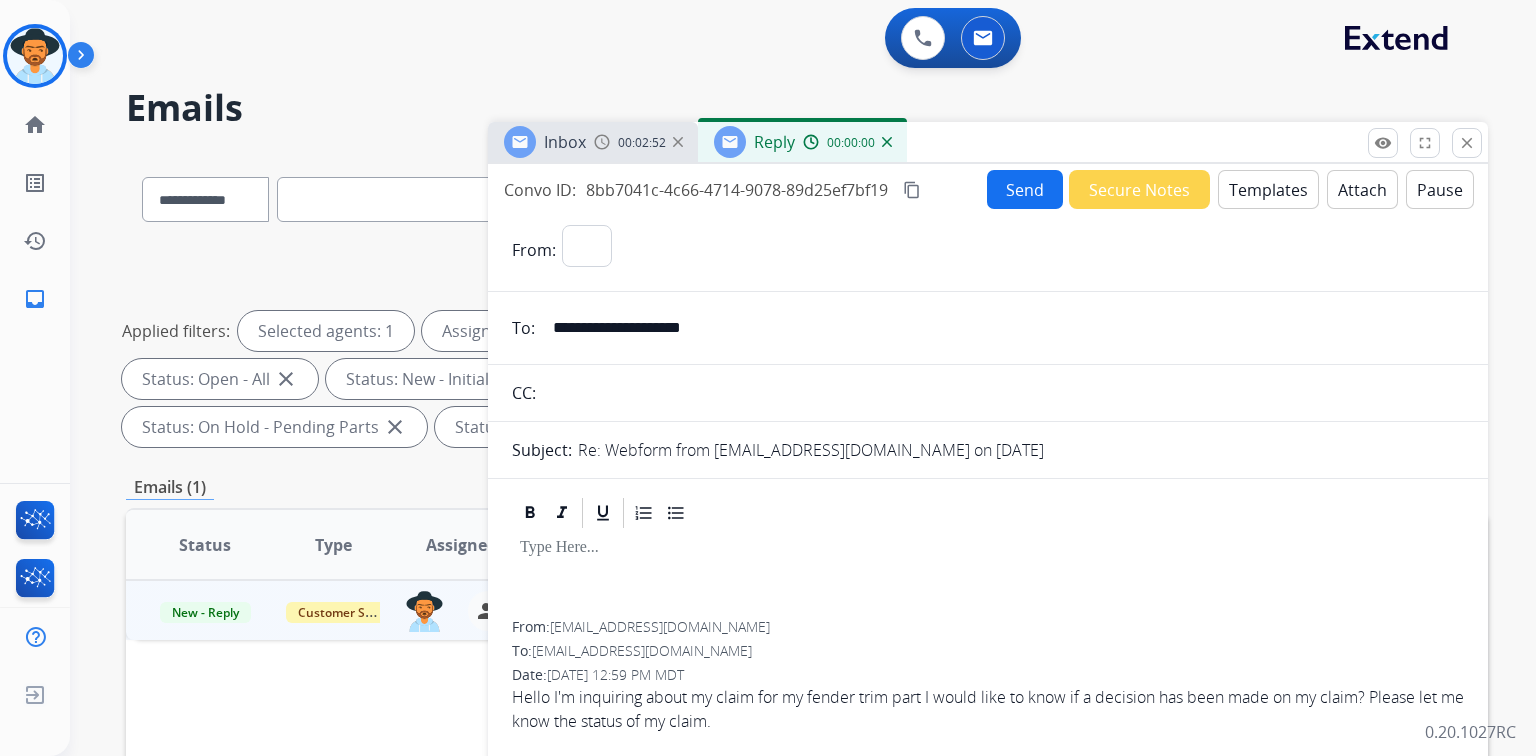 select on "**********" 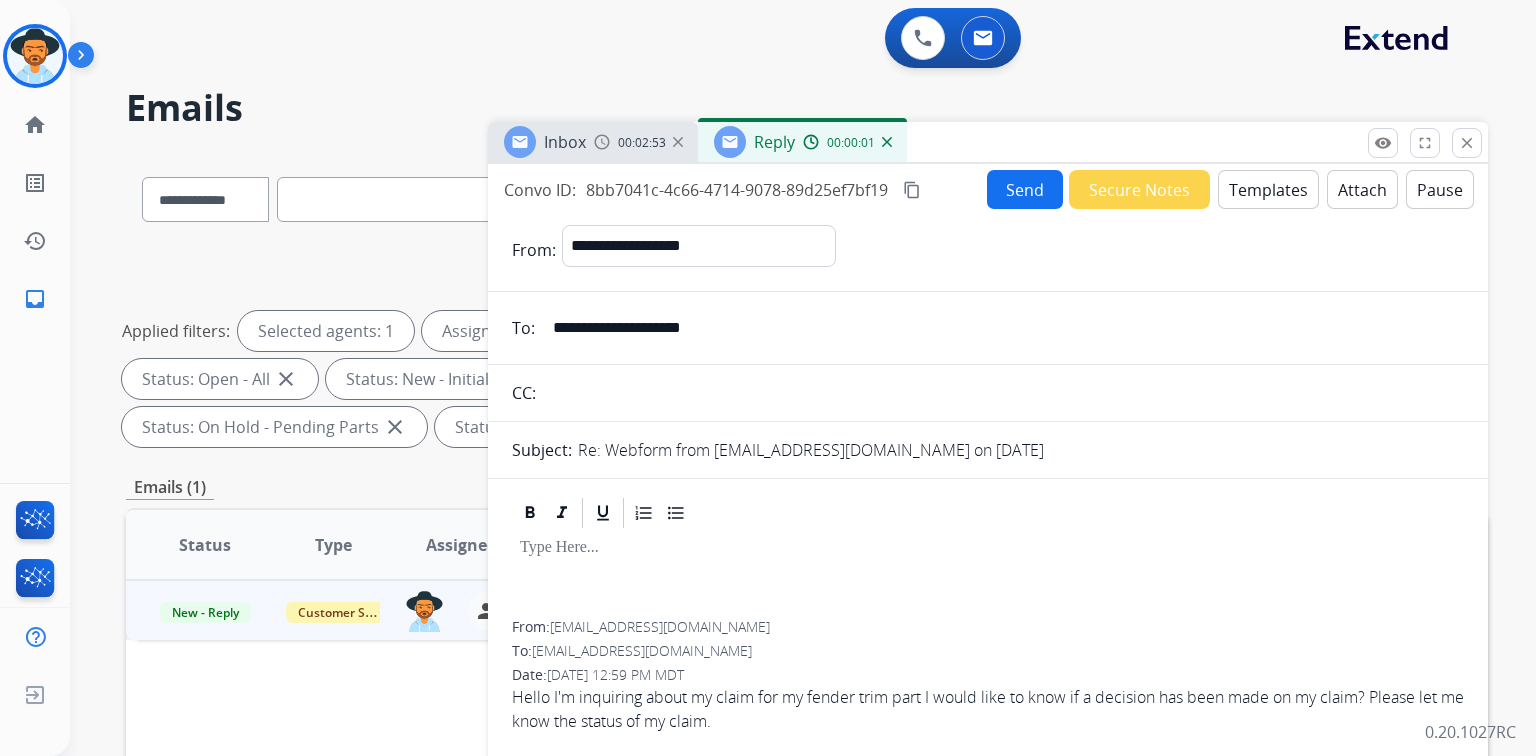 click on "Templates" at bounding box center (1268, 189) 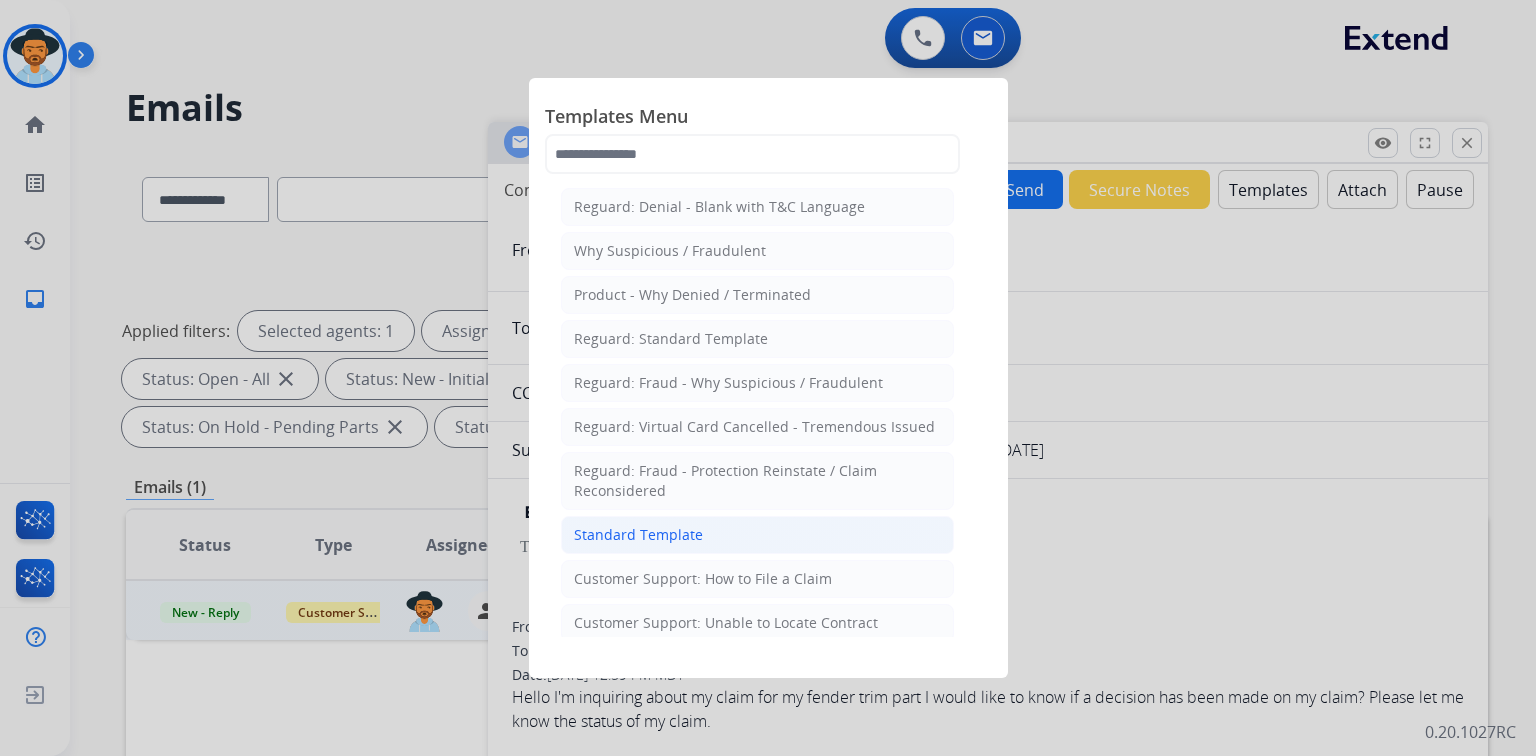 click on "Standard Template" 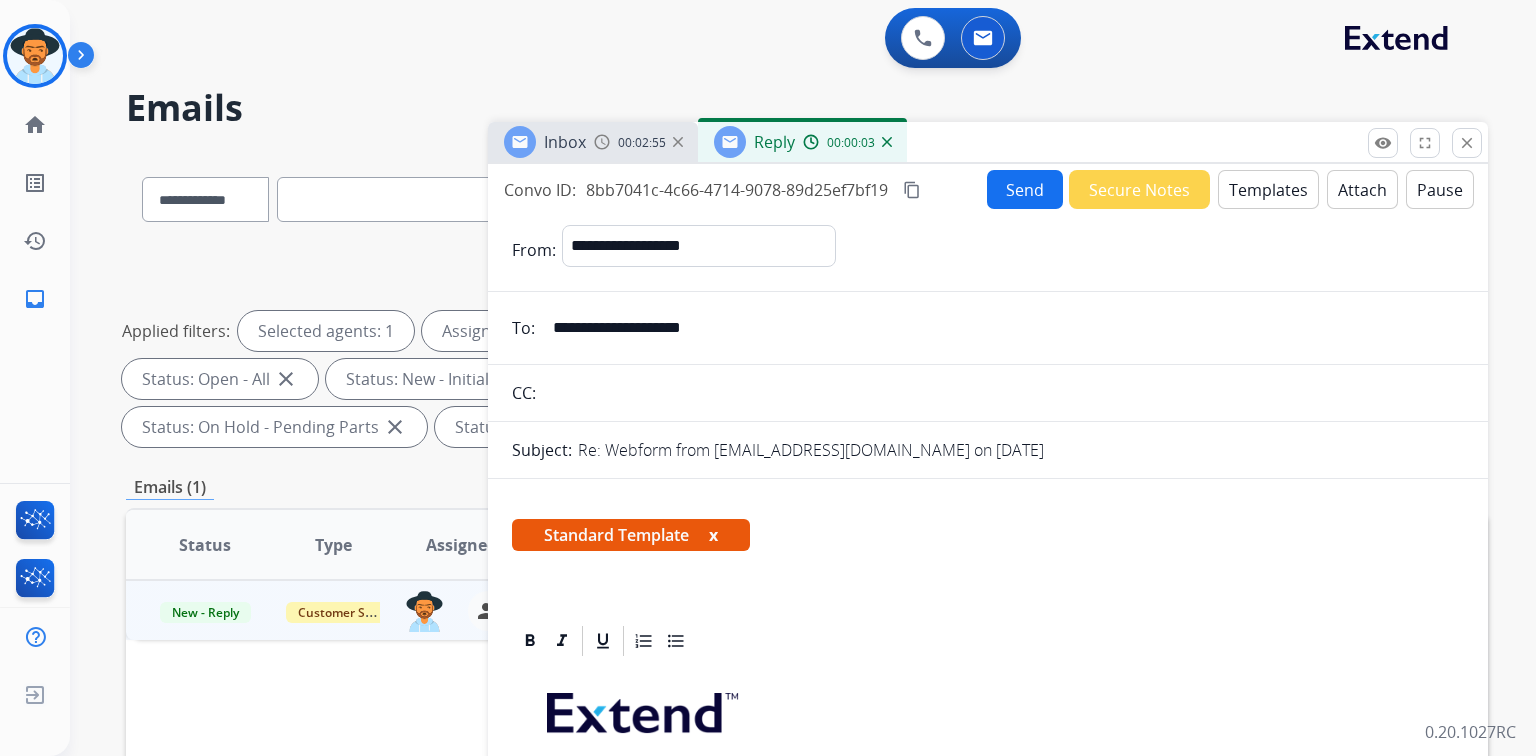 scroll, scrollTop: 320, scrollLeft: 0, axis: vertical 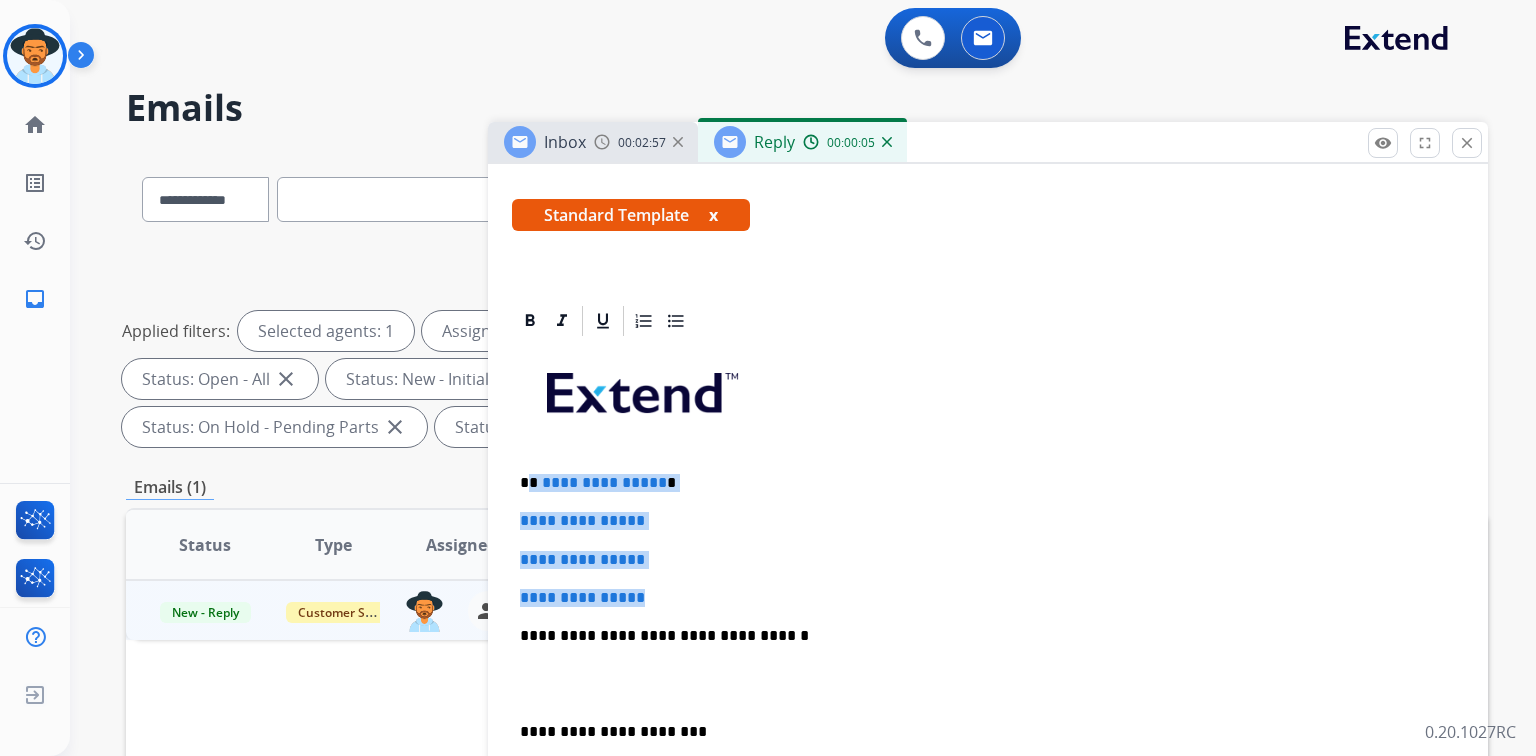 drag, startPoint x: 527, startPoint y: 478, endPoint x: 708, endPoint y: 578, distance: 206.78732 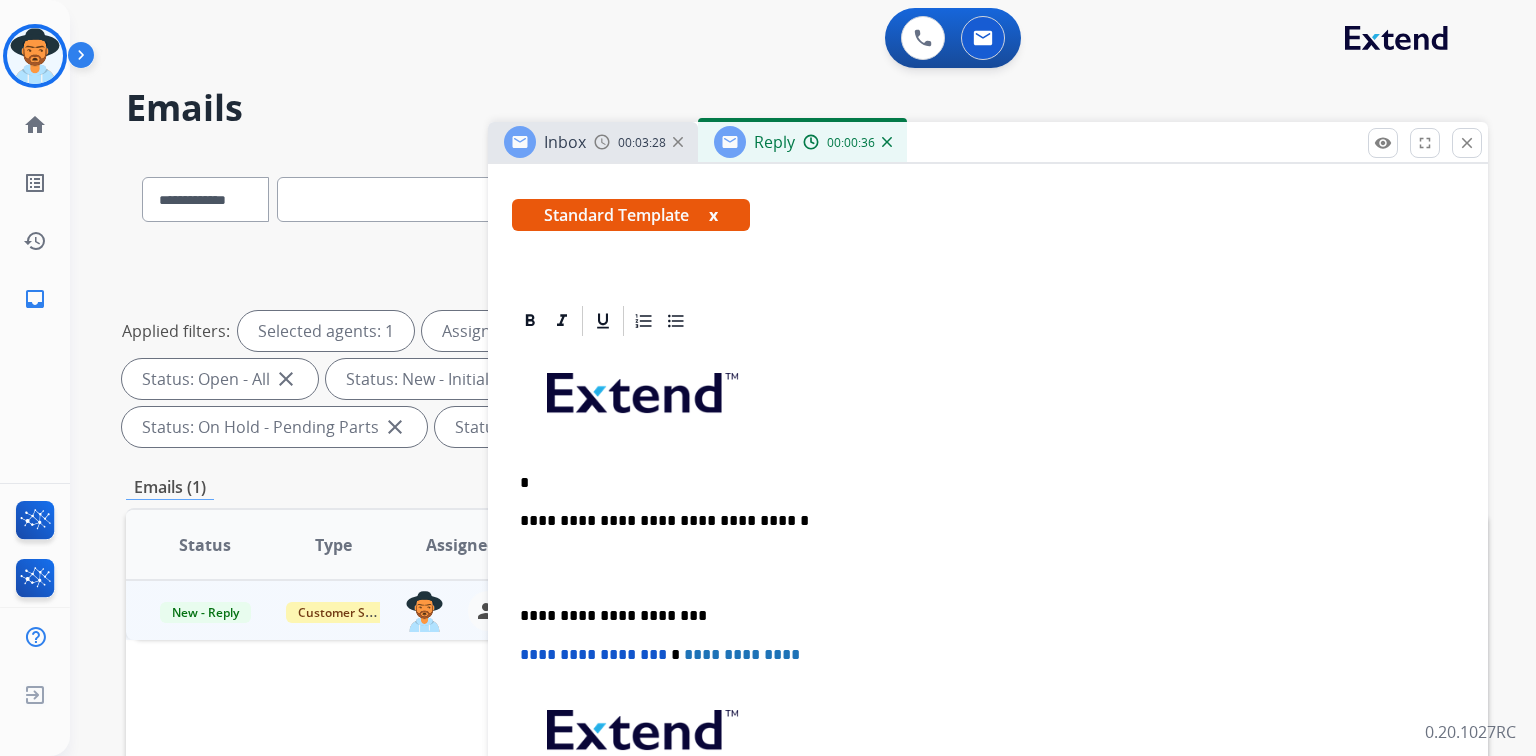 type 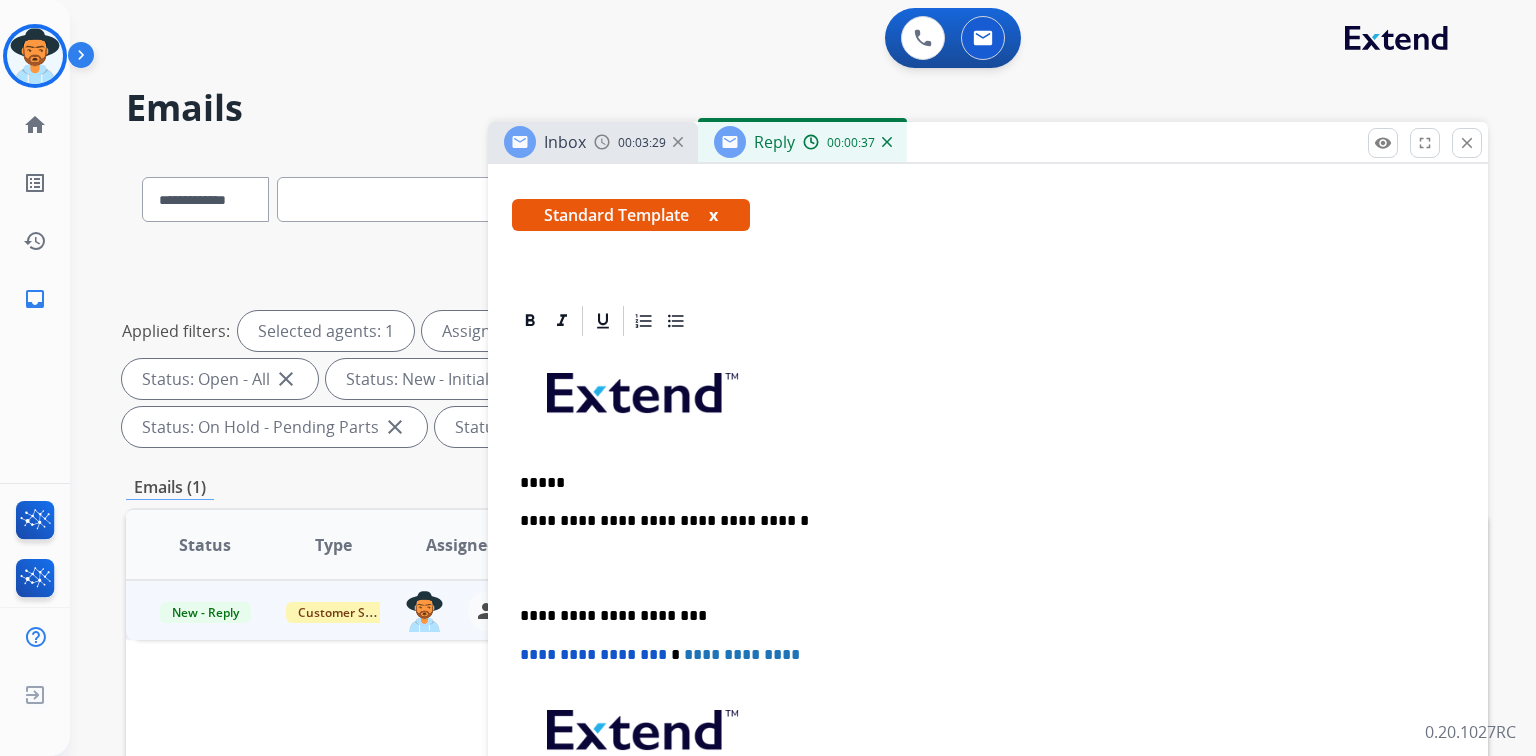 scroll, scrollTop: 0, scrollLeft: 0, axis: both 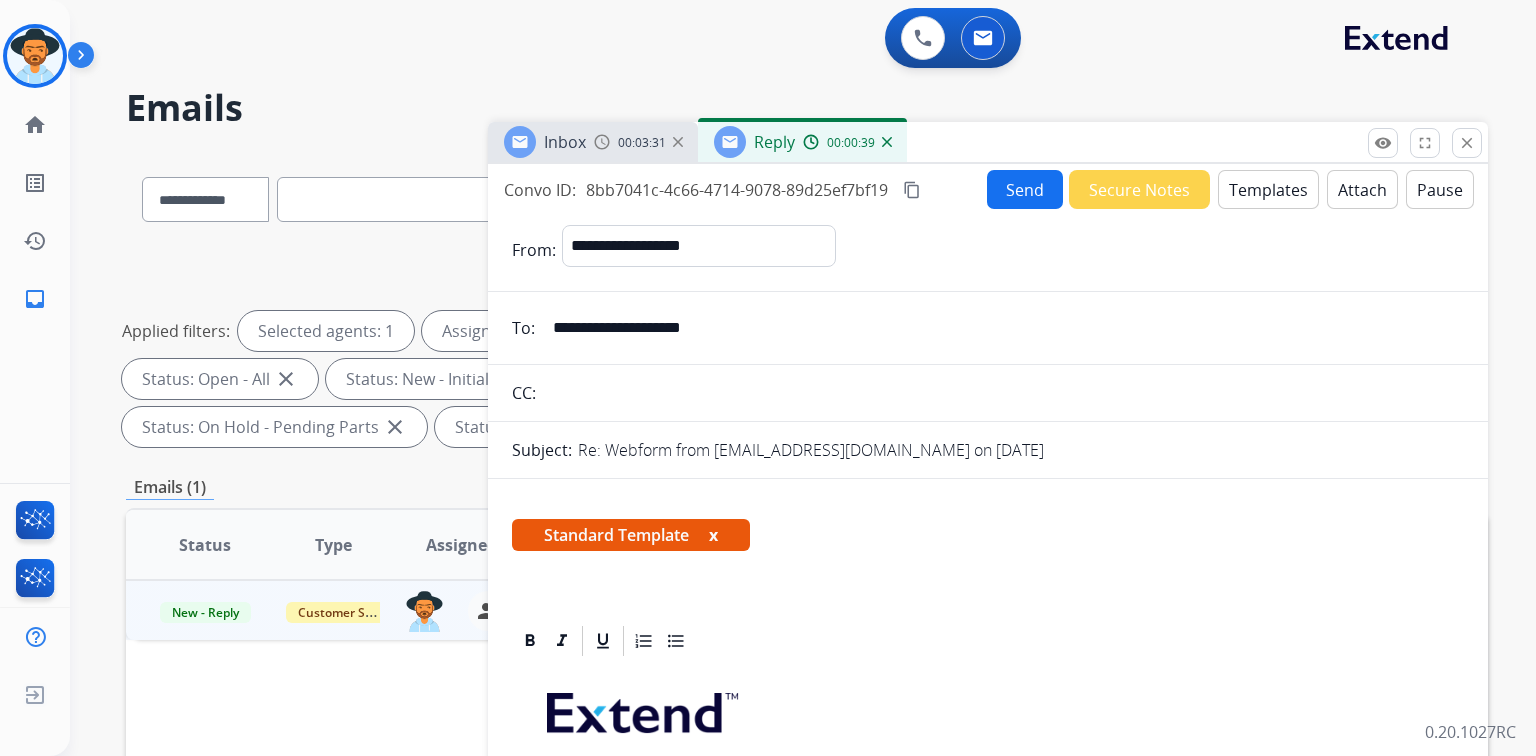 drag, startPoint x: 552, startPoint y: 338, endPoint x: 792, endPoint y: 345, distance: 240.10207 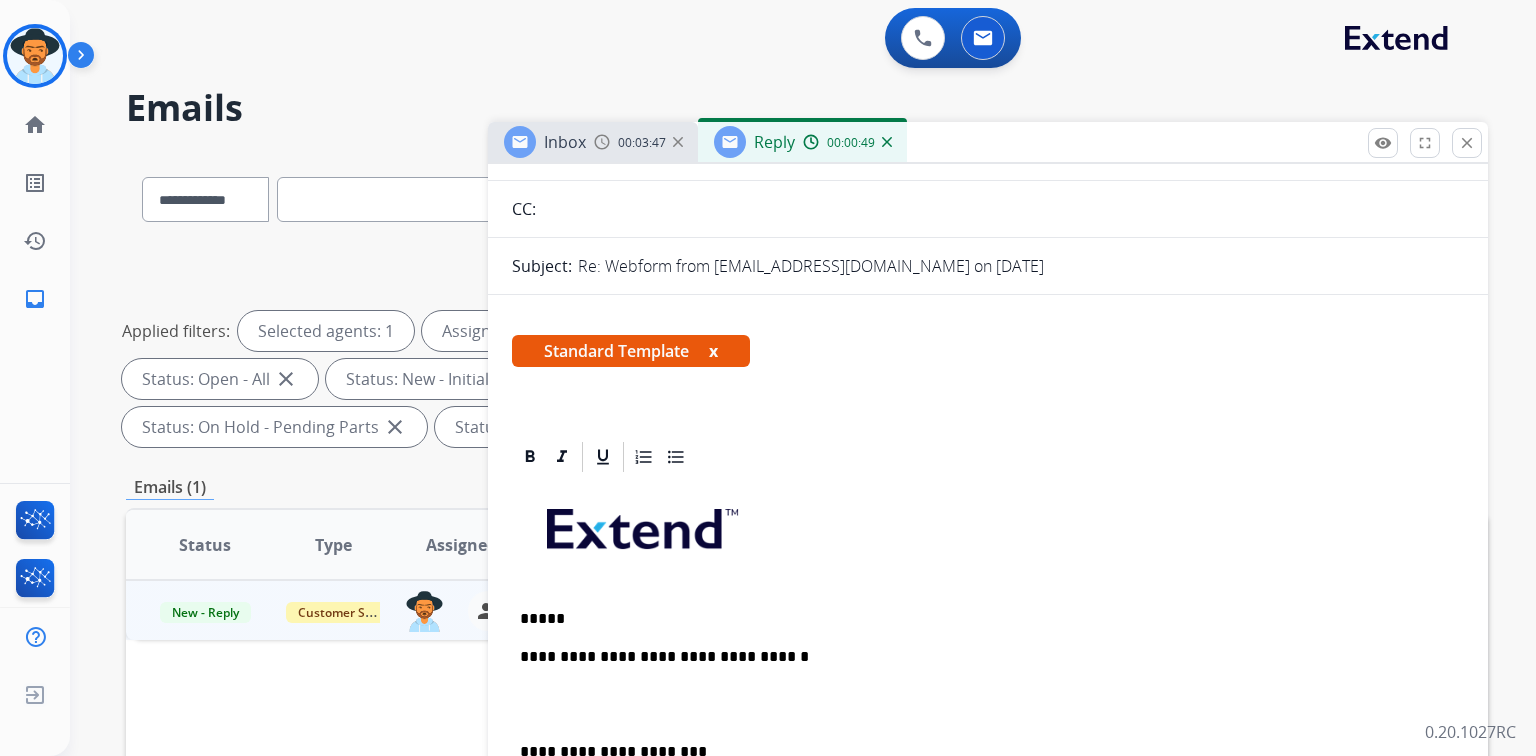 scroll, scrollTop: 320, scrollLeft: 0, axis: vertical 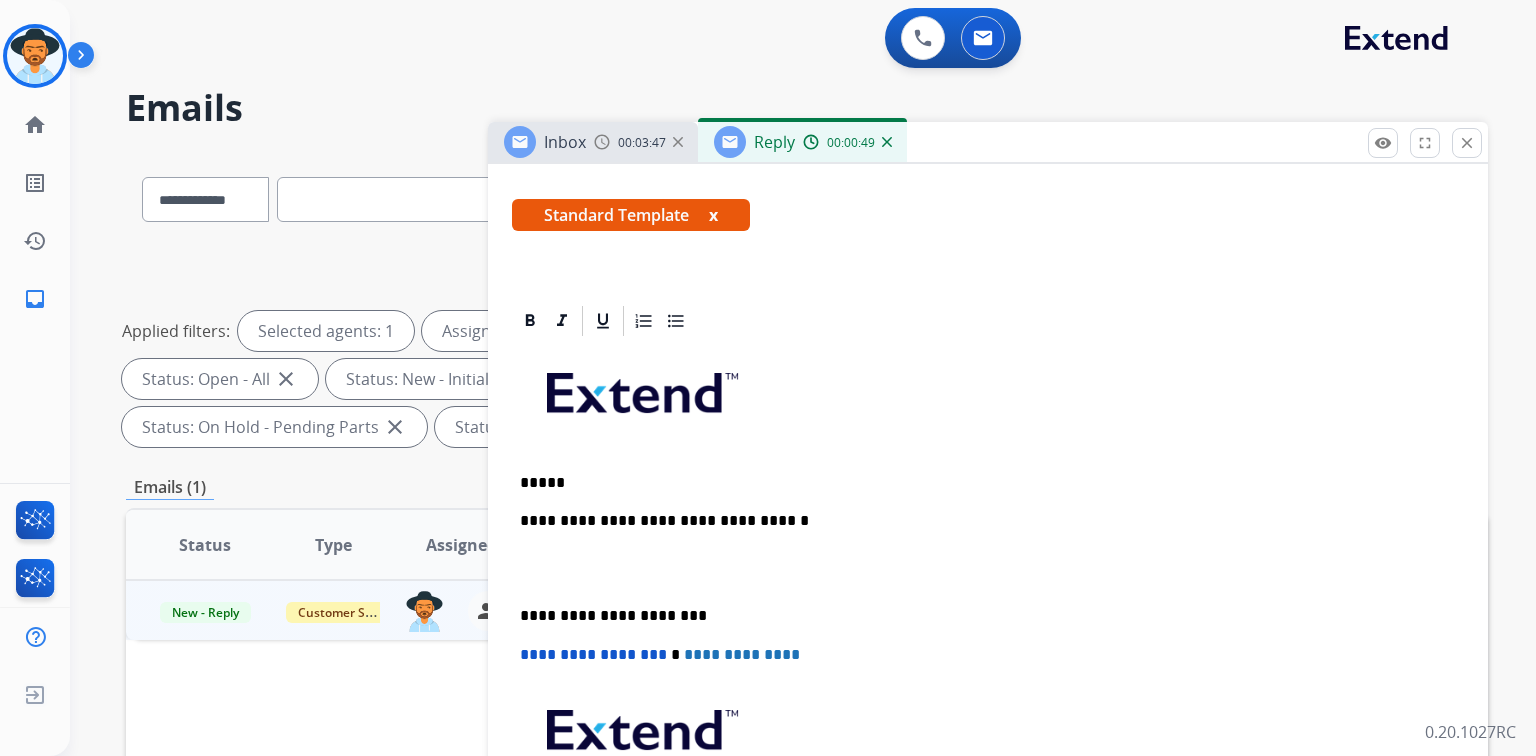 click on "*****" at bounding box center [980, 483] 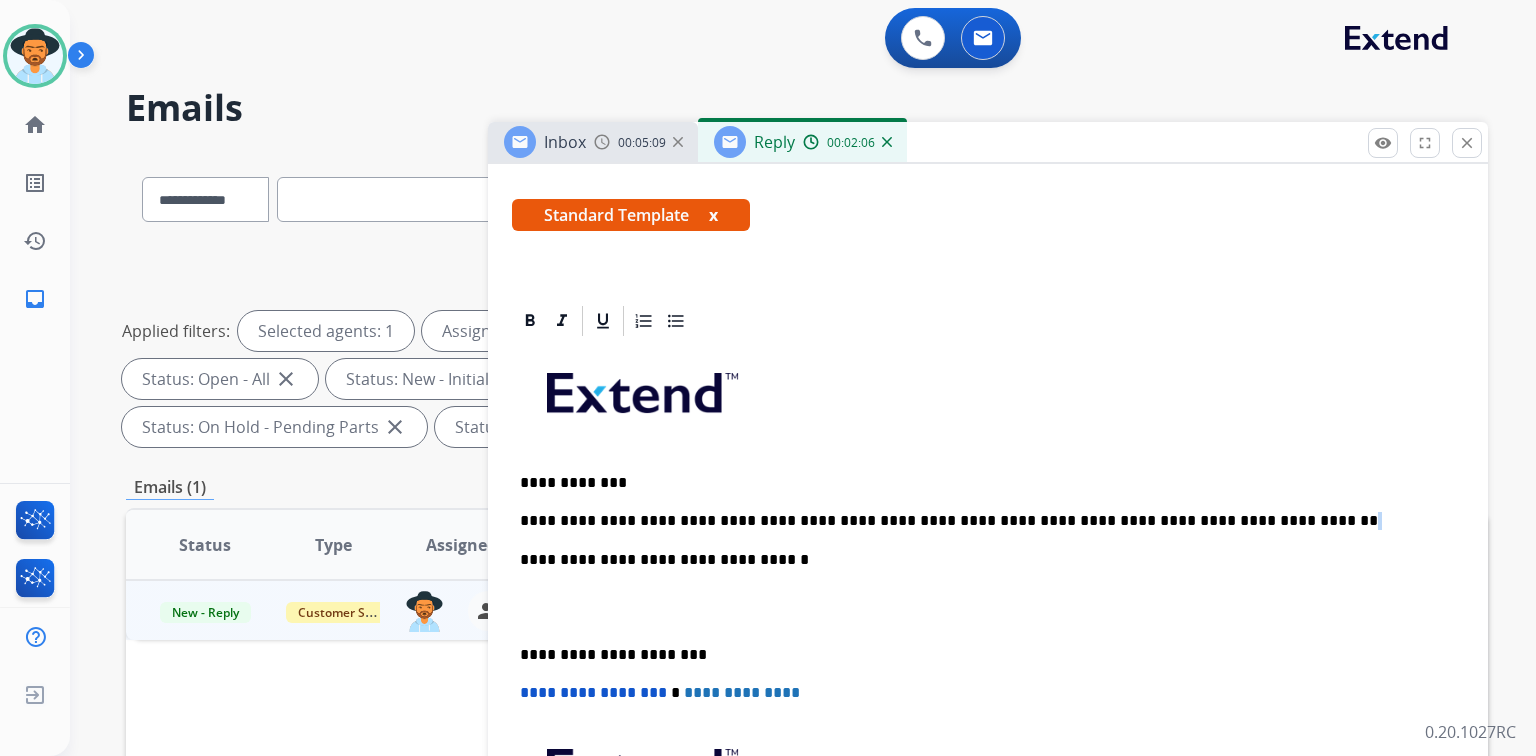 click on "**********" at bounding box center [988, 644] 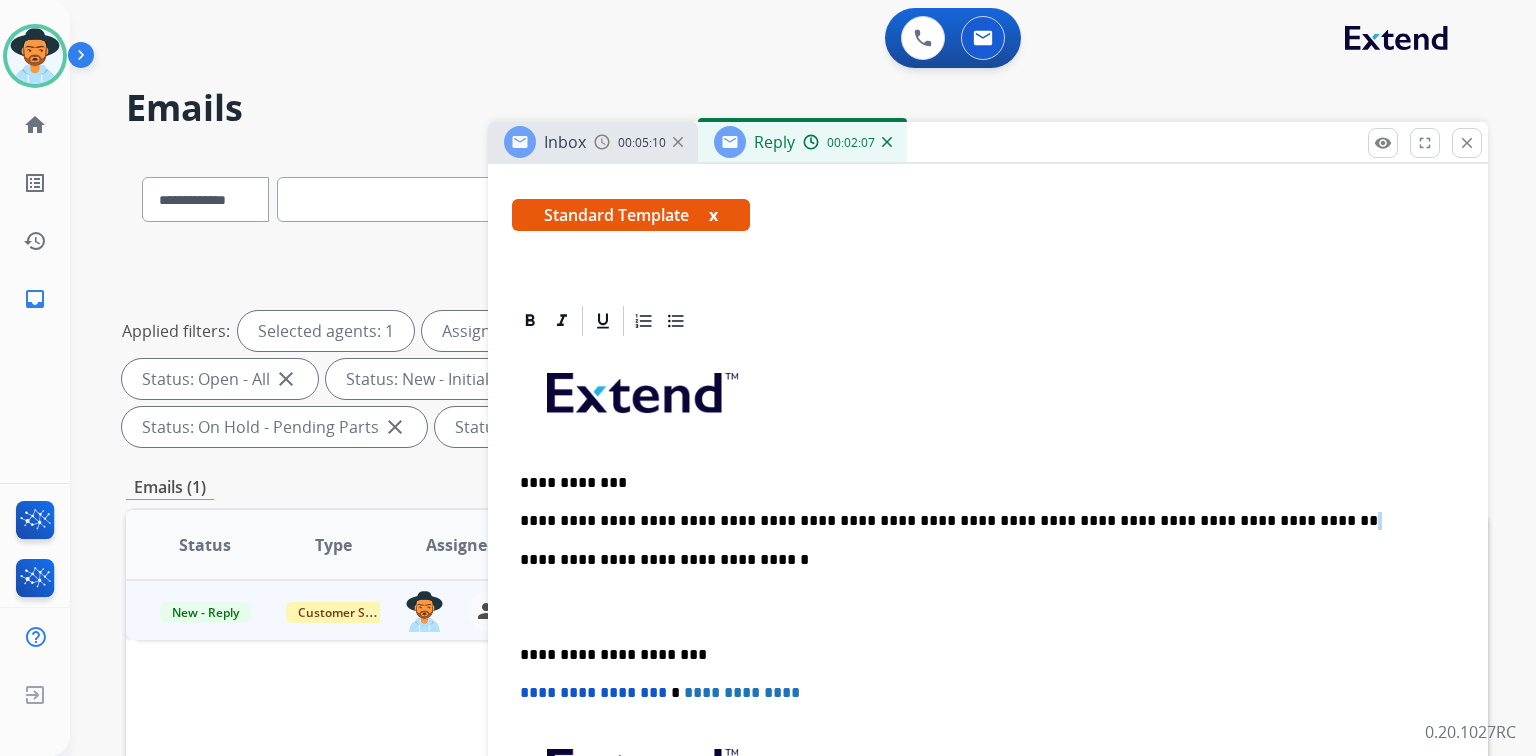 click on "**********" at bounding box center [988, 644] 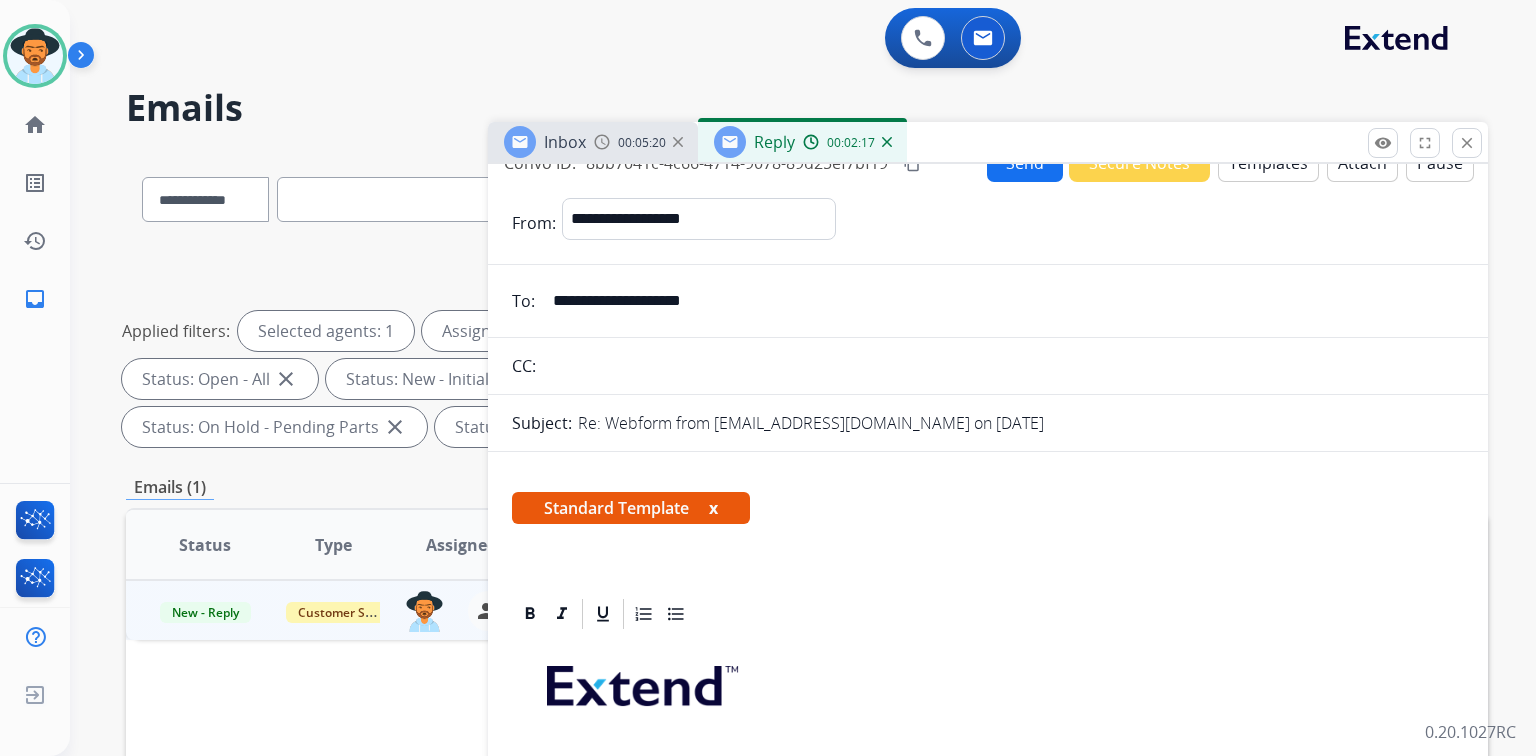 scroll, scrollTop: 0, scrollLeft: 0, axis: both 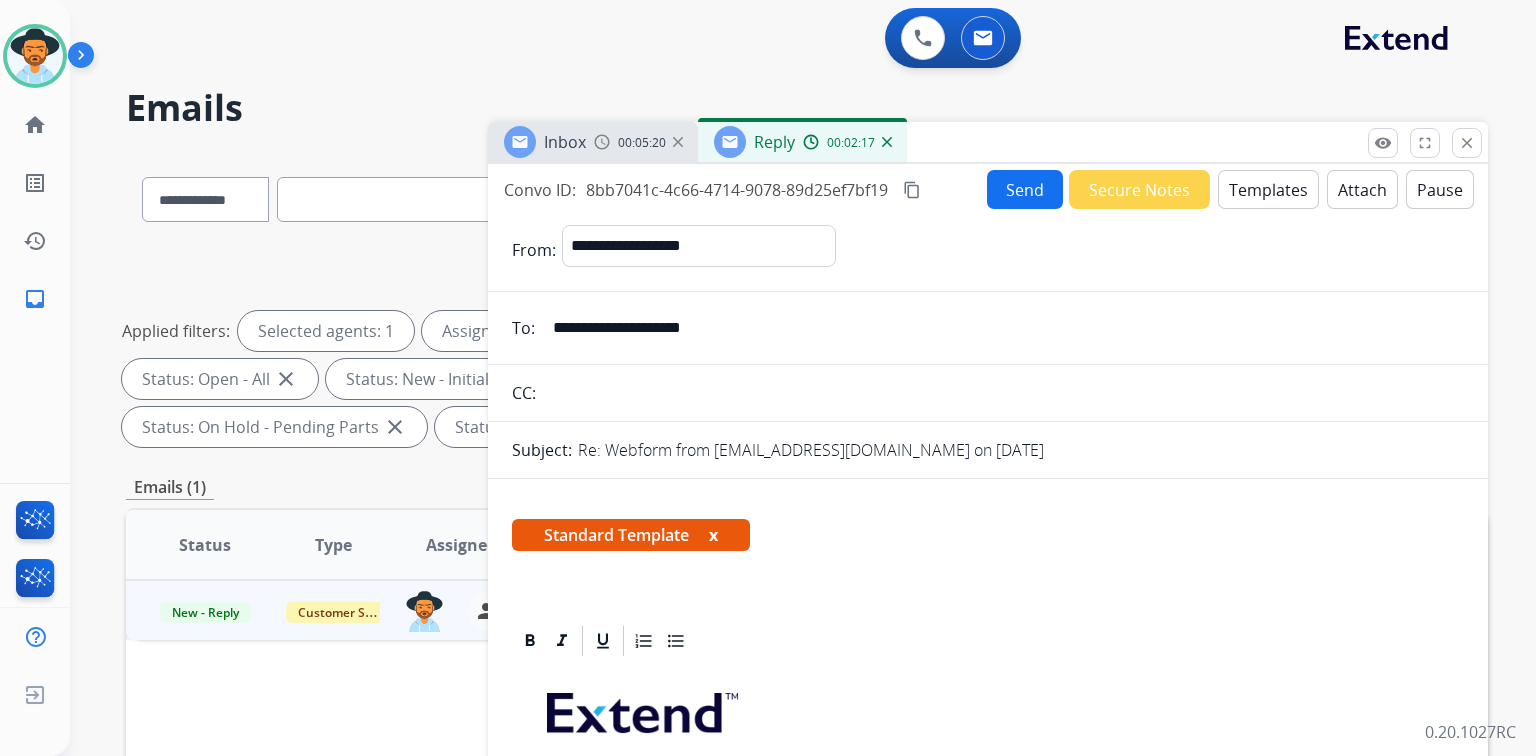 click on "Templates" at bounding box center (1268, 189) 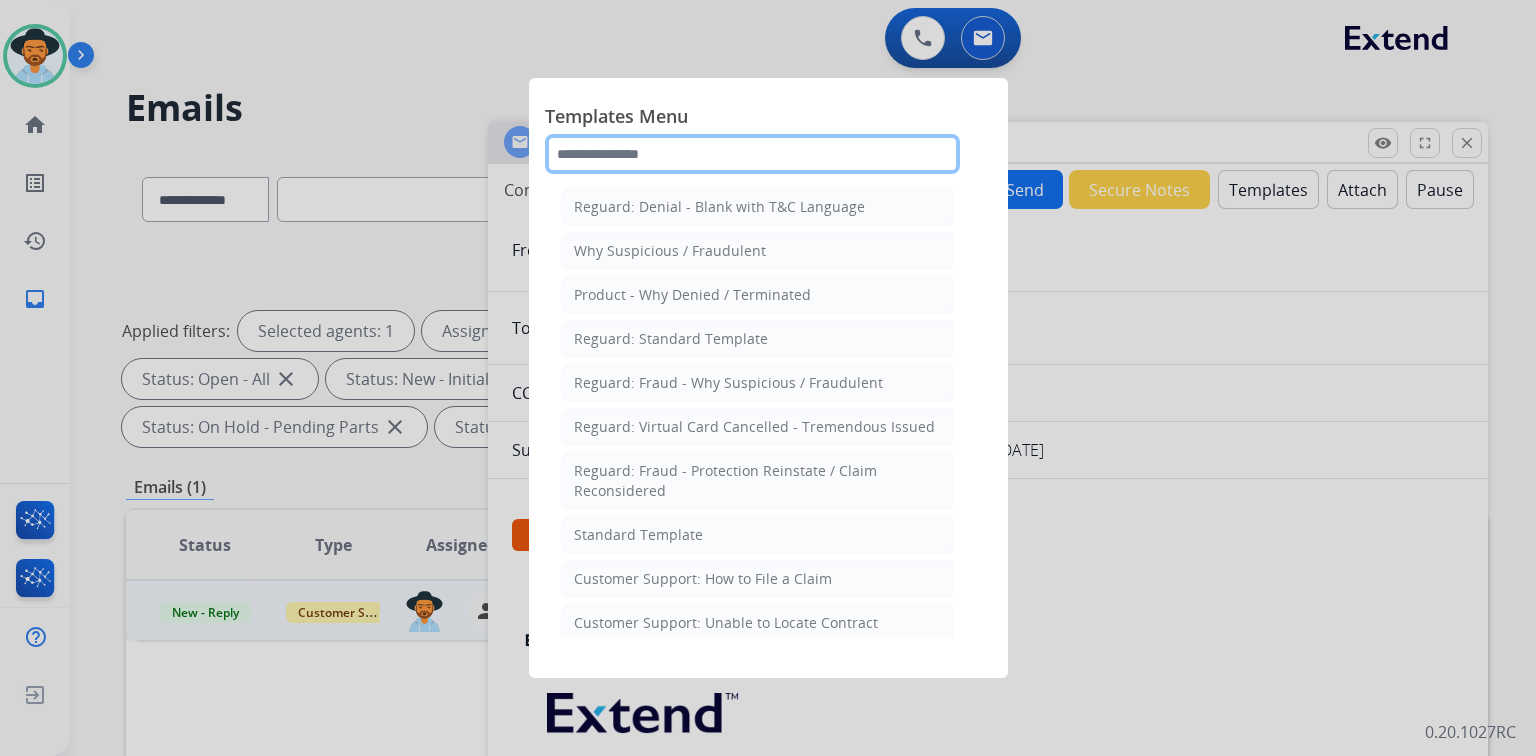 click 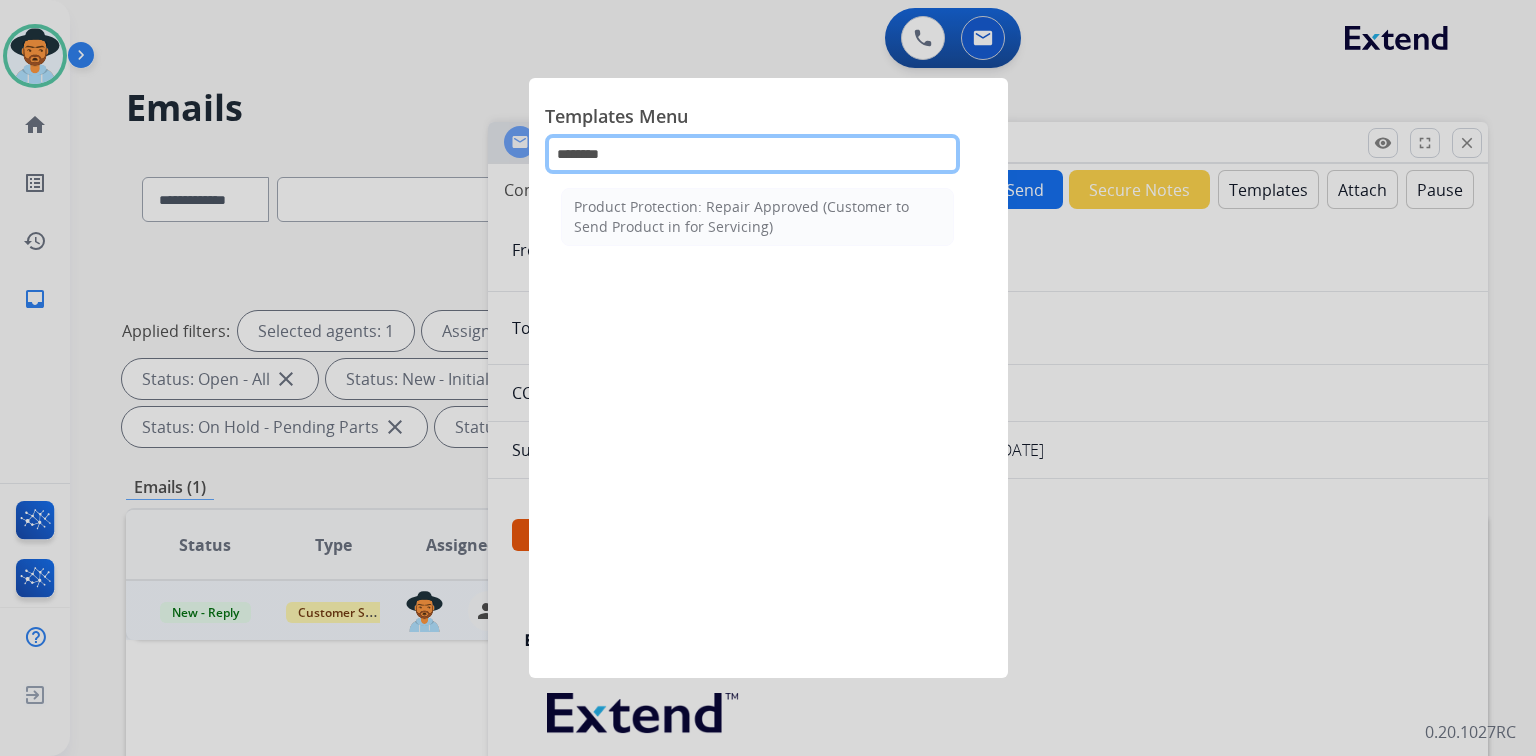 type on "********" 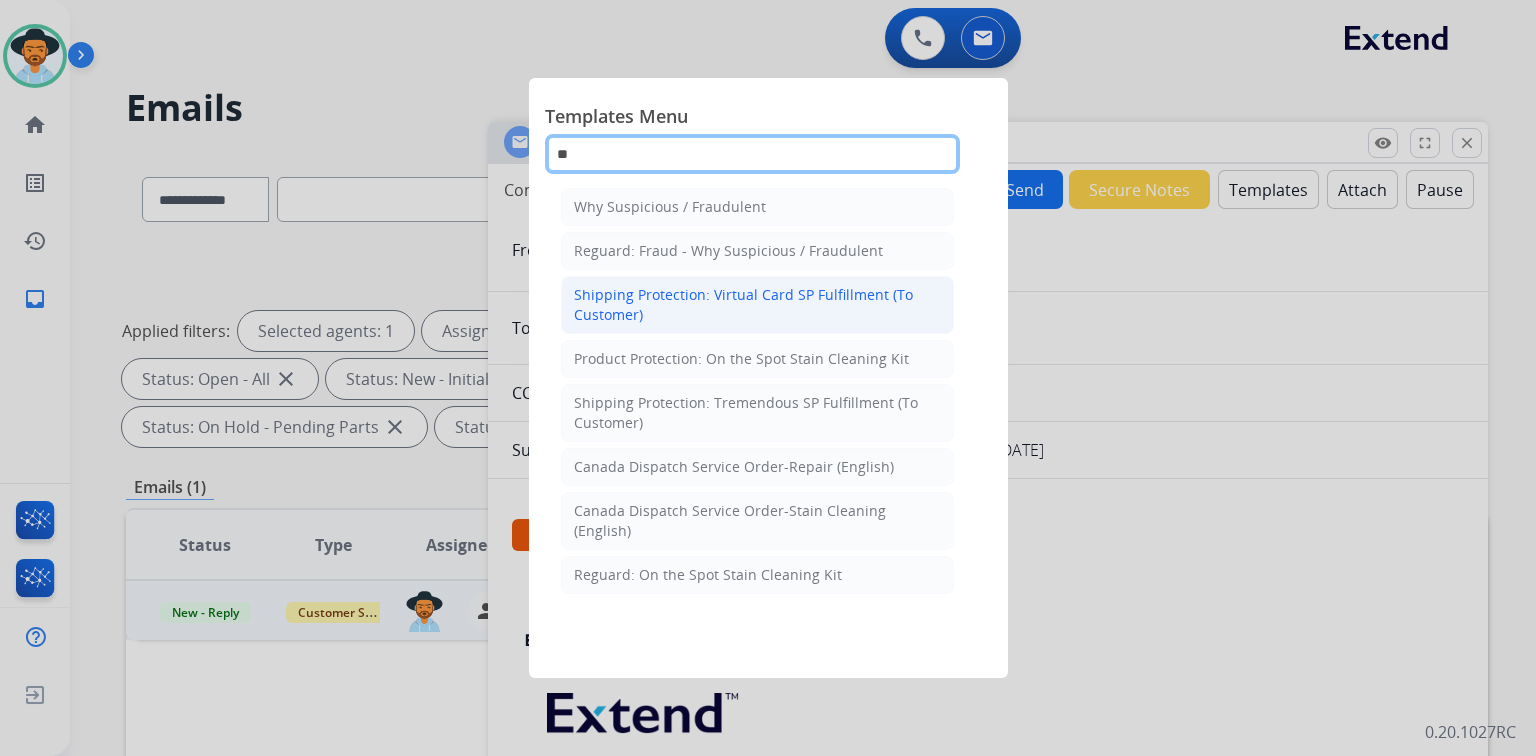 type on "**" 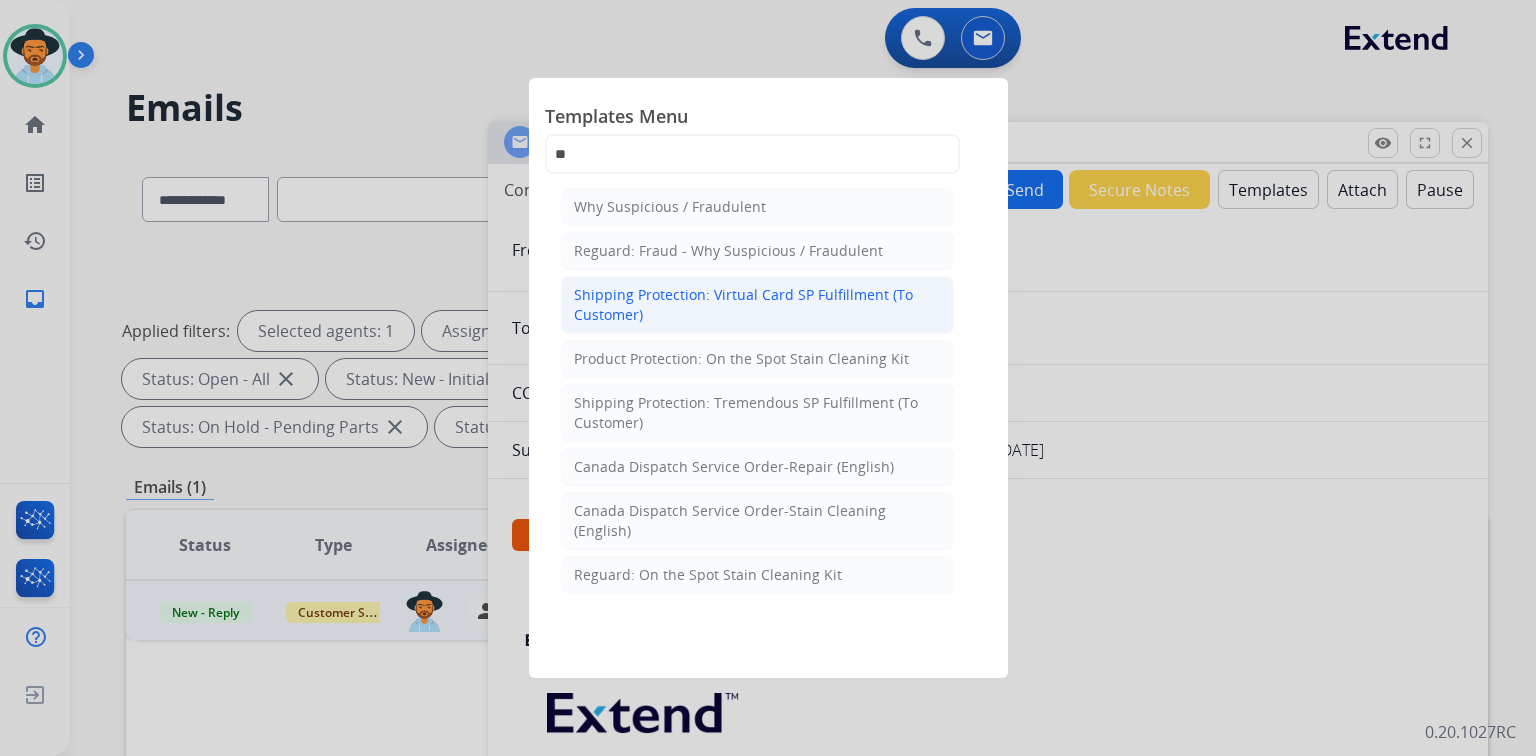 click on "Shipping Protection: Virtual Card SP Fulfillment (To Customer)" 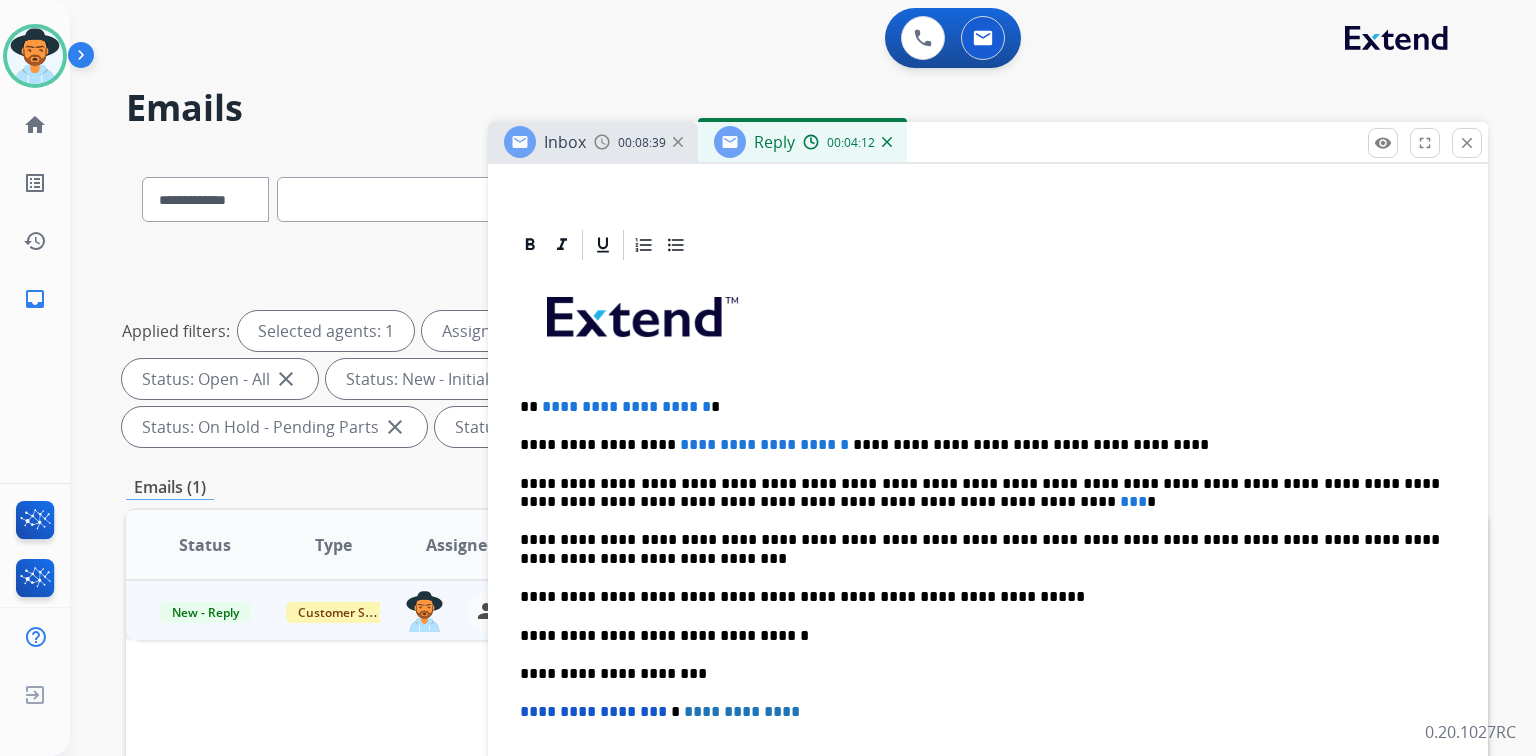 scroll, scrollTop: 400, scrollLeft: 0, axis: vertical 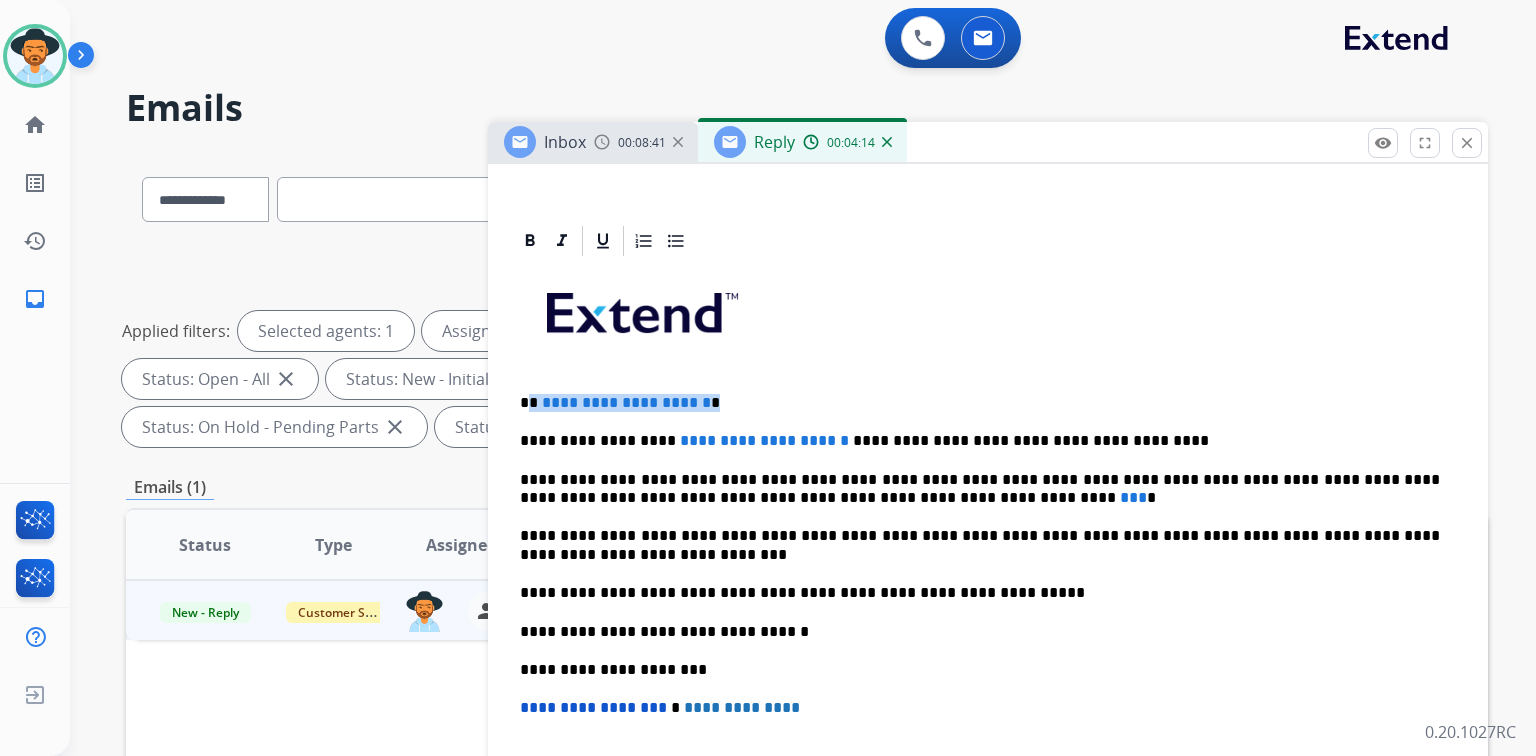 drag, startPoint x: 530, startPoint y: 396, endPoint x: 789, endPoint y: 386, distance: 259.193 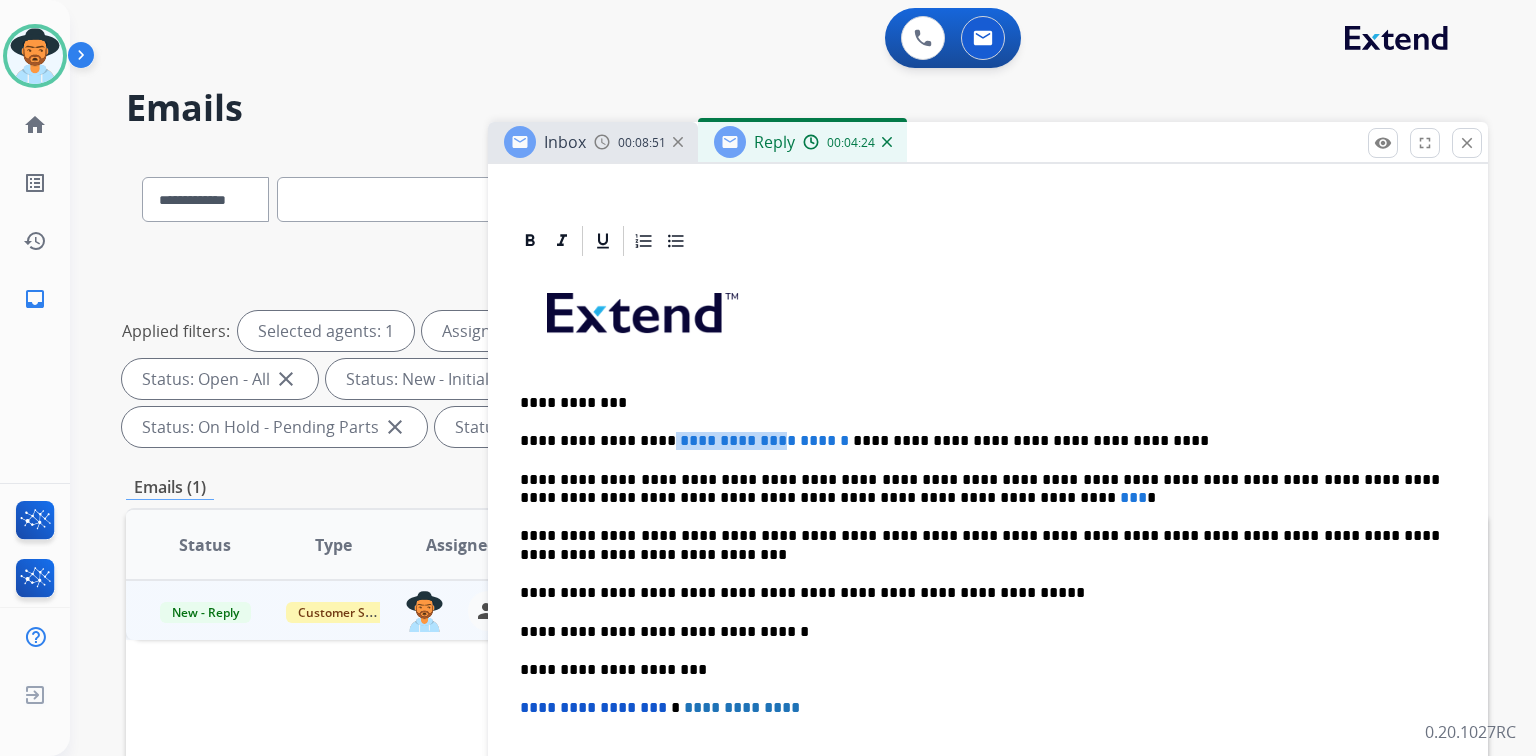 drag, startPoint x: 729, startPoint y: 440, endPoint x: 652, endPoint y: 442, distance: 77.02597 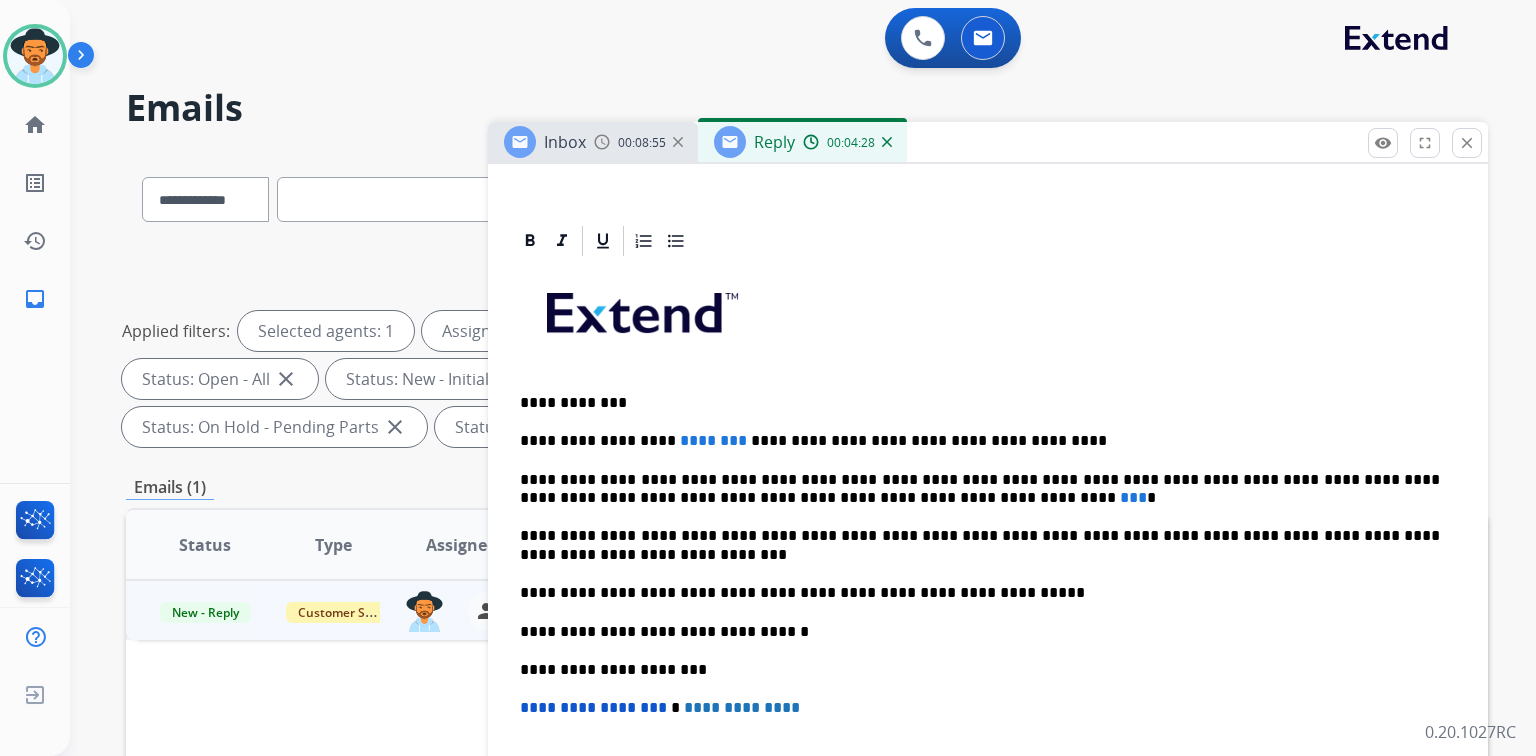 click on "**********" at bounding box center [980, 441] 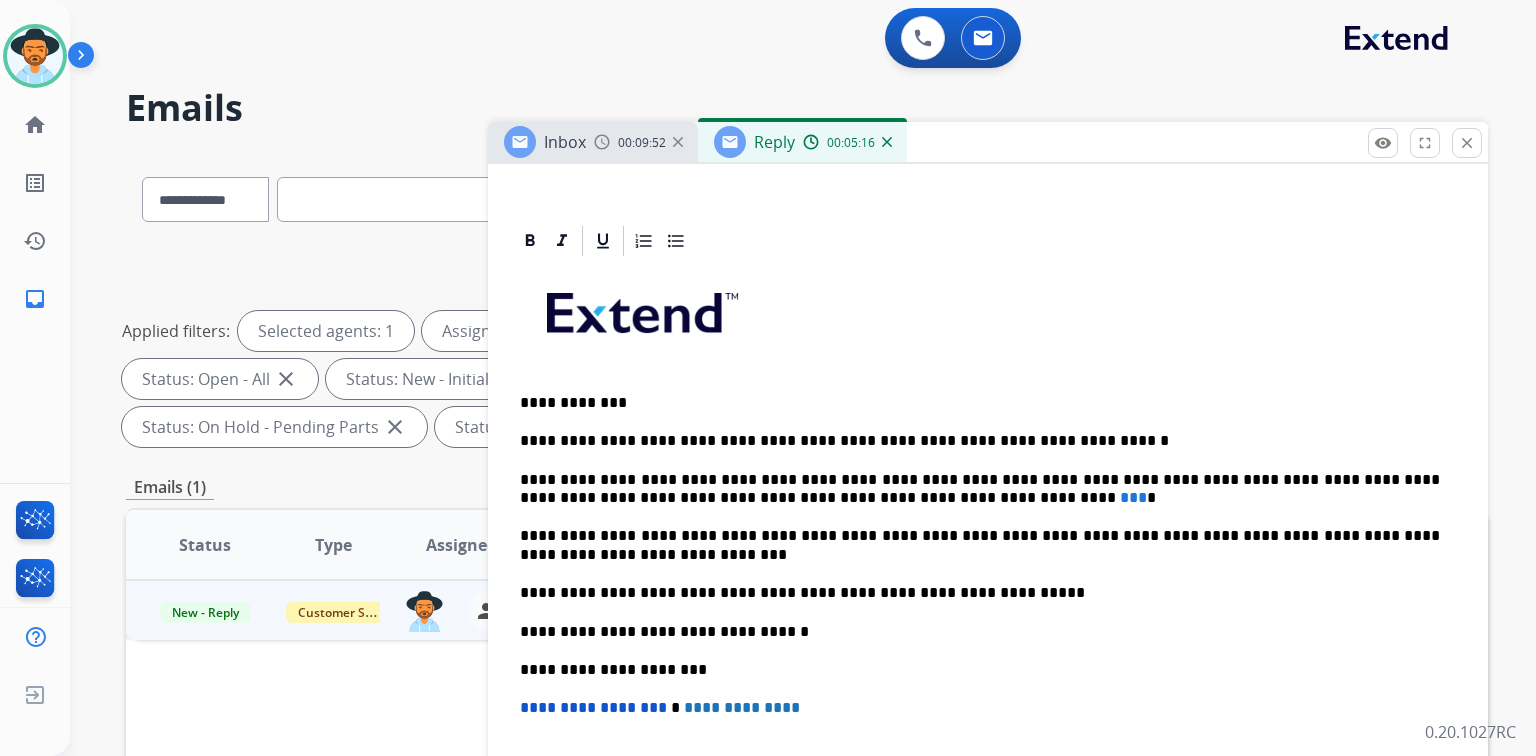 click on "***" at bounding box center (1133, 497) 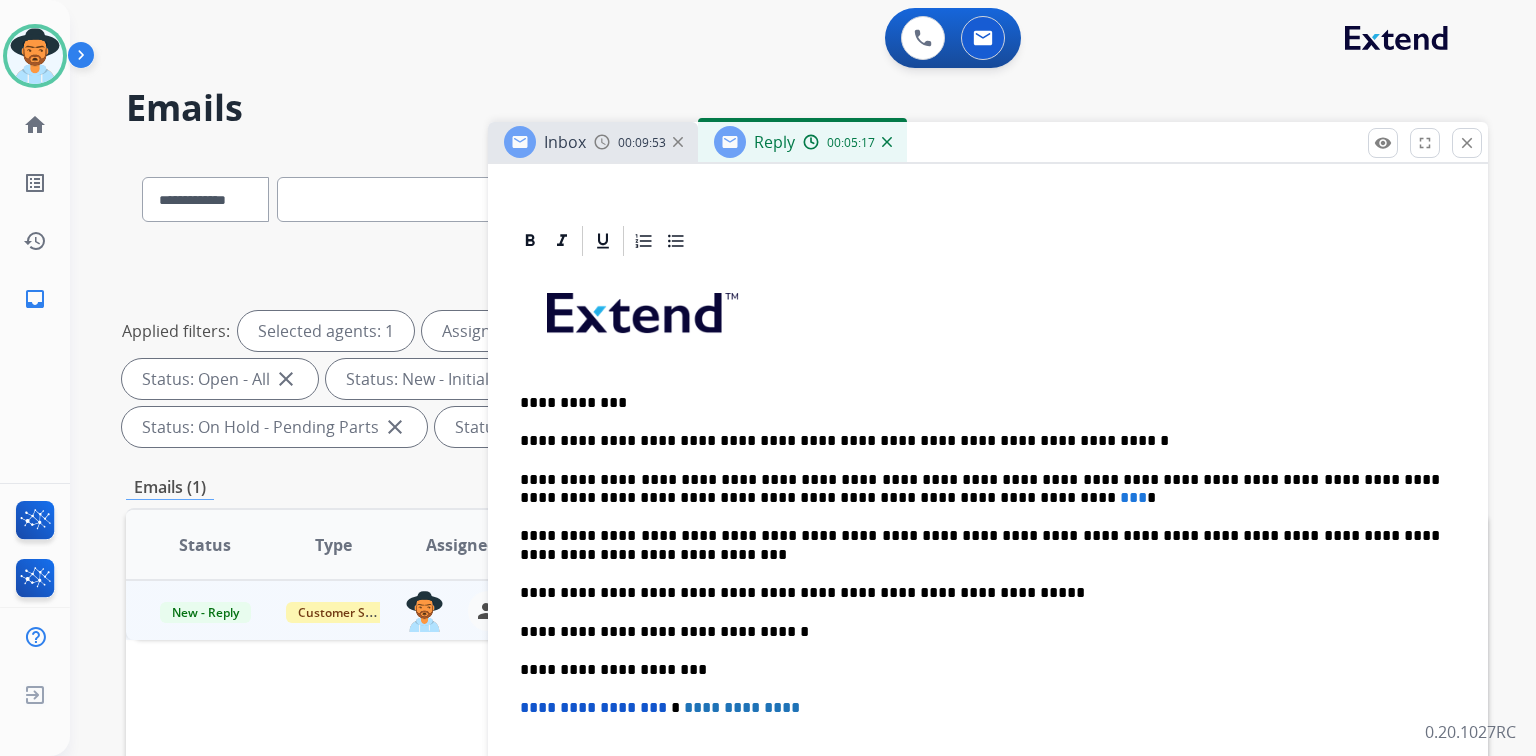 click on "***" at bounding box center [1133, 497] 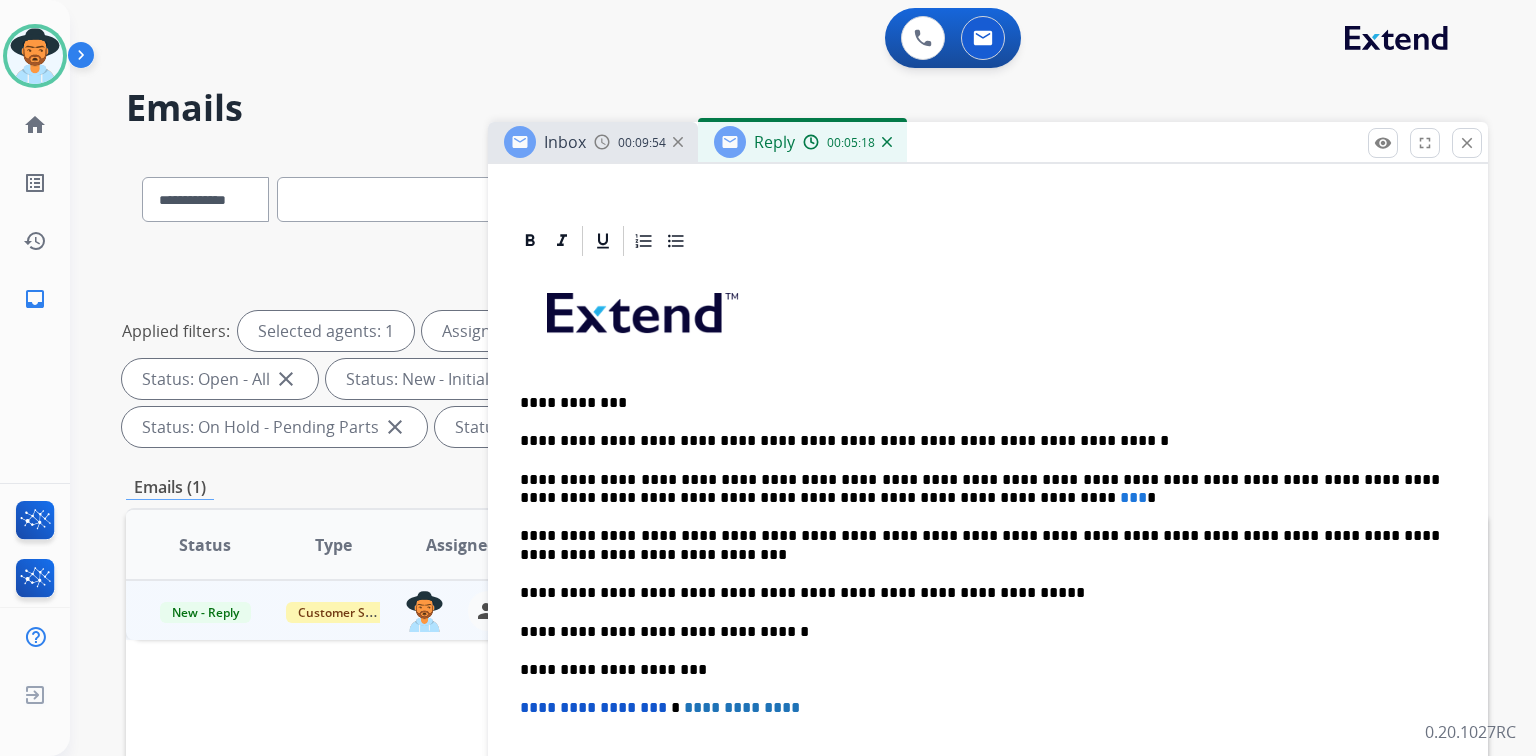 click on "**********" at bounding box center (980, 489) 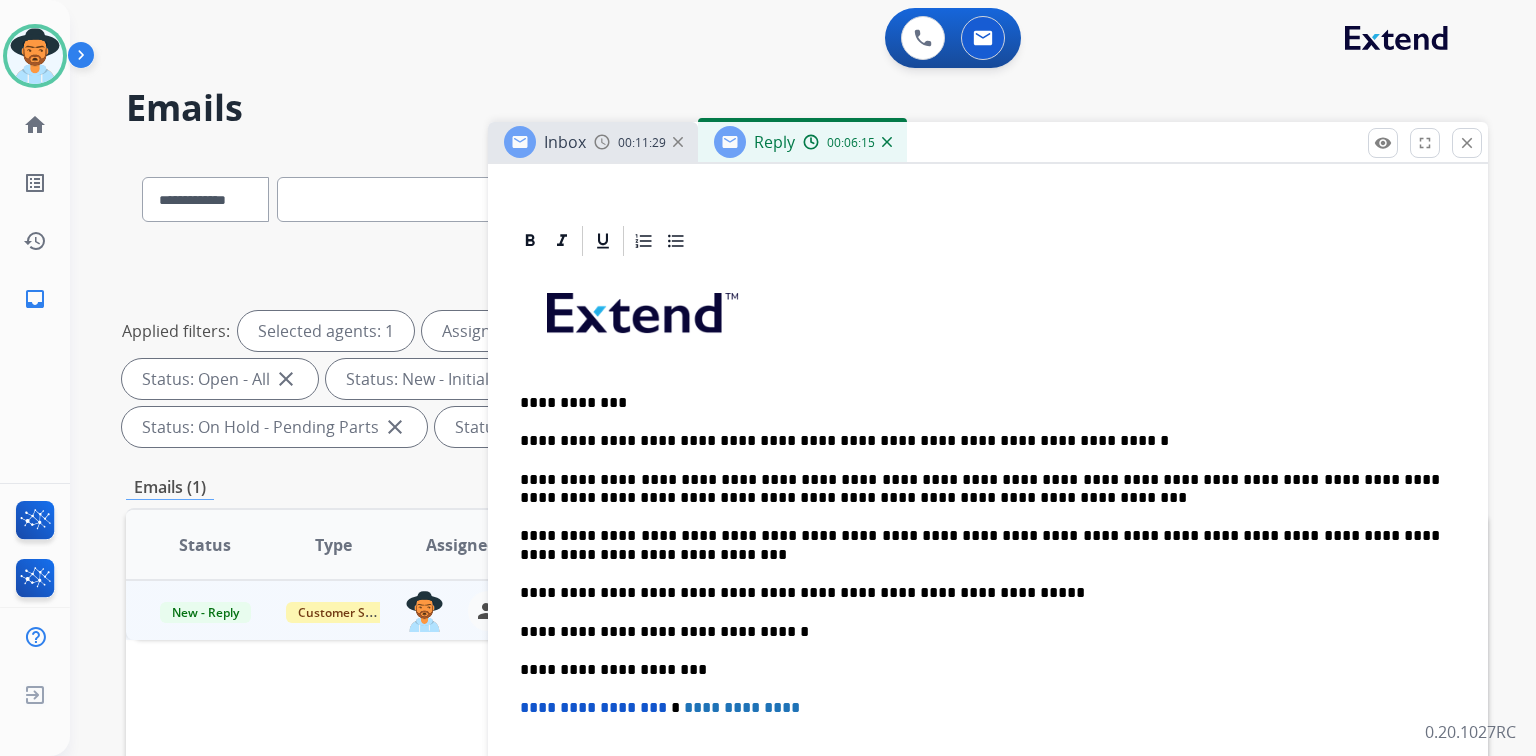click on "**********" at bounding box center [980, 489] 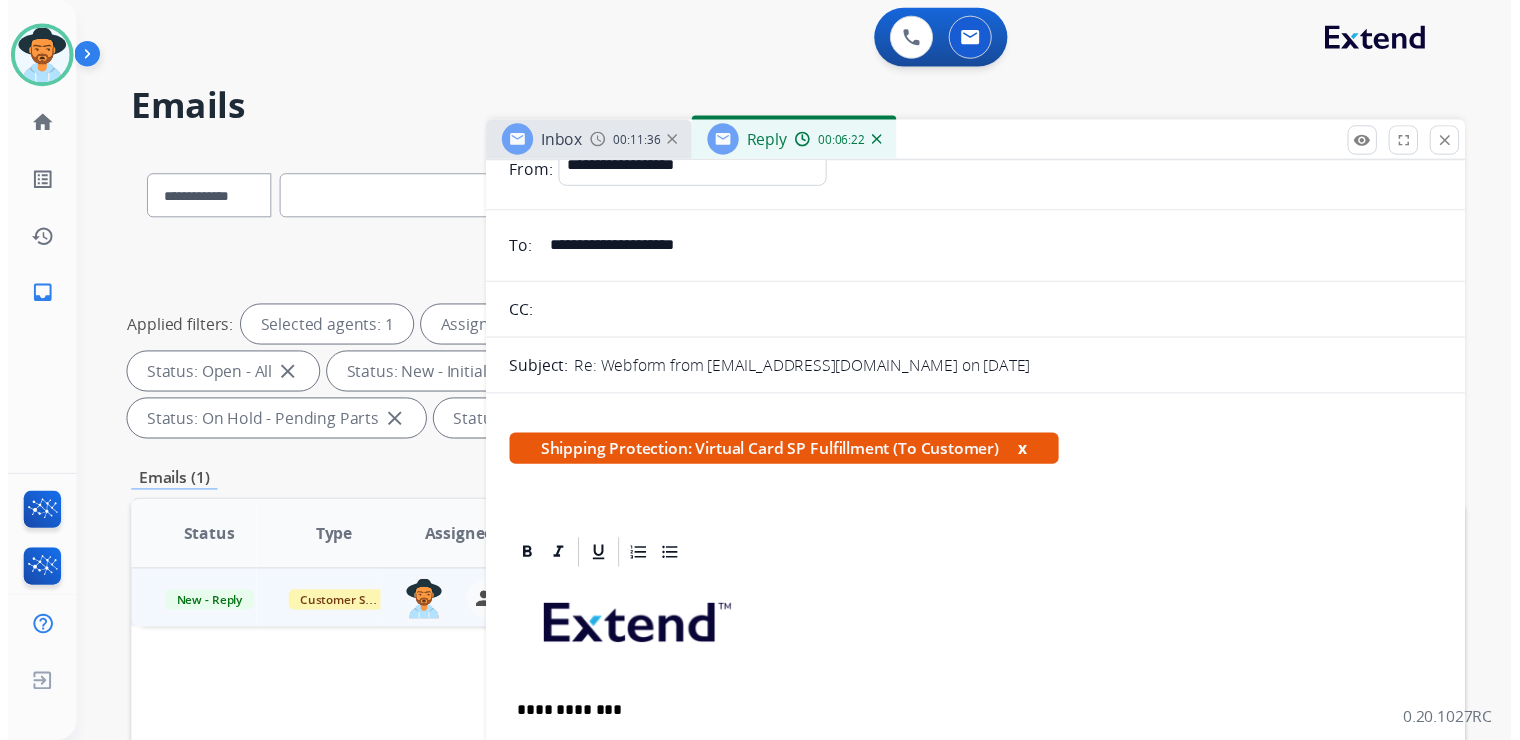 scroll, scrollTop: 0, scrollLeft: 0, axis: both 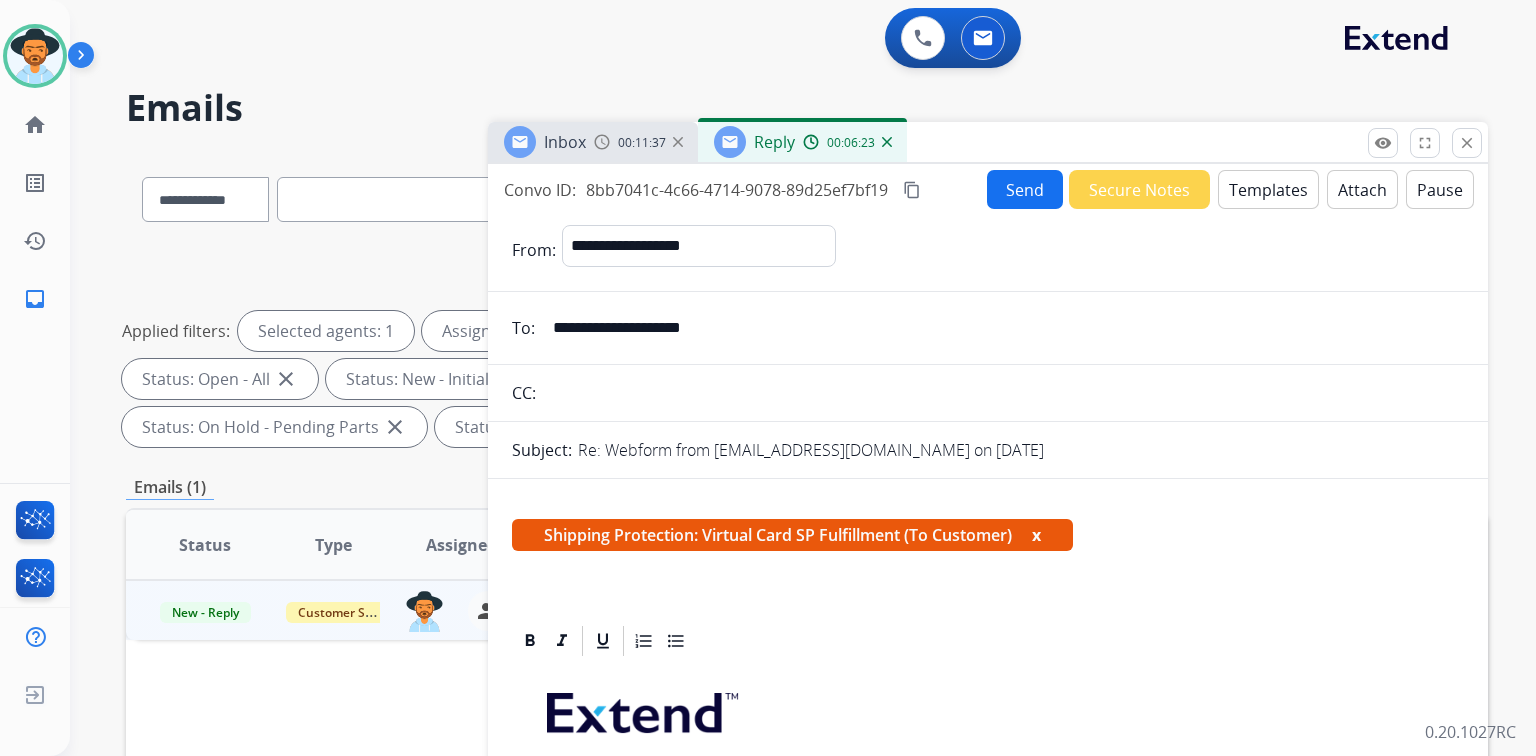 click on "Send" at bounding box center [1025, 189] 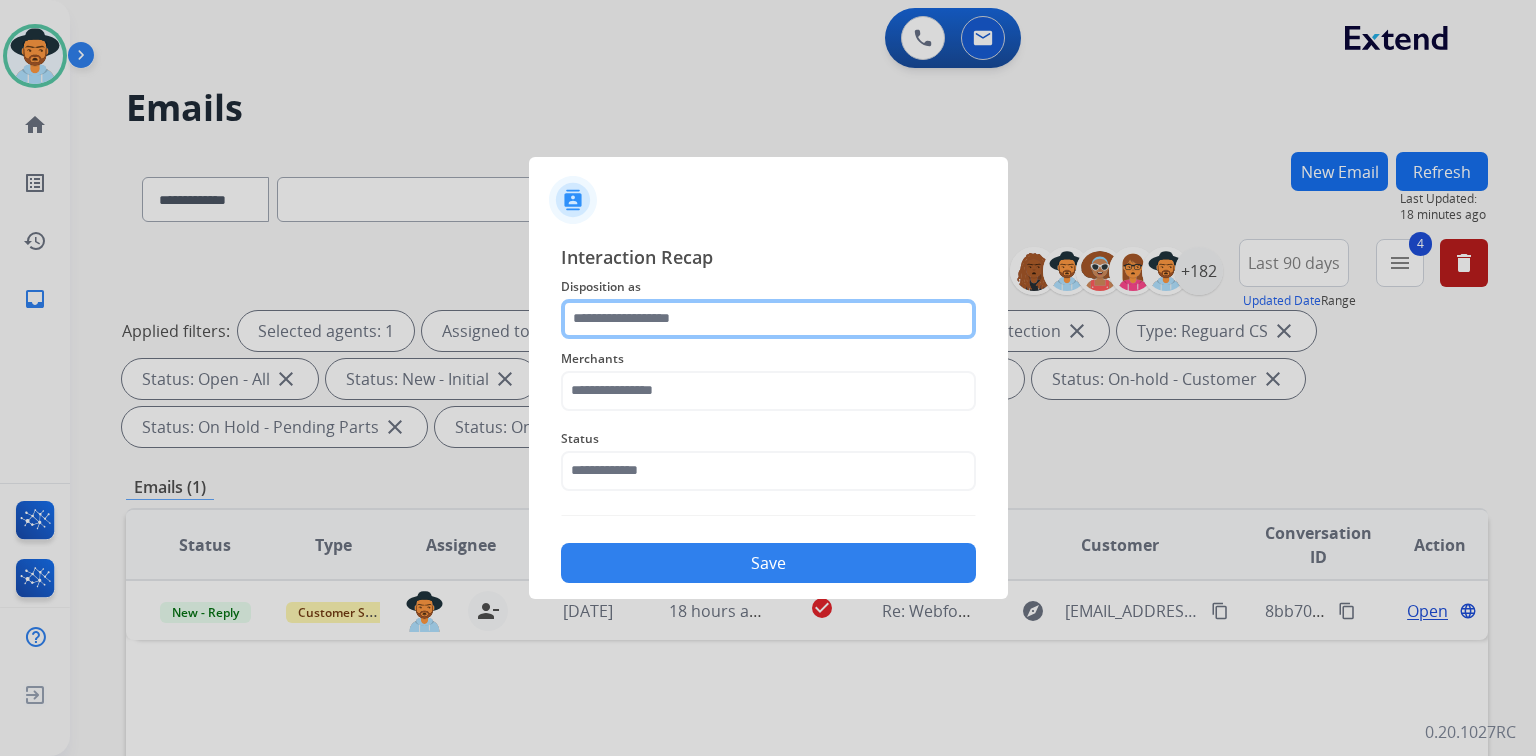 click 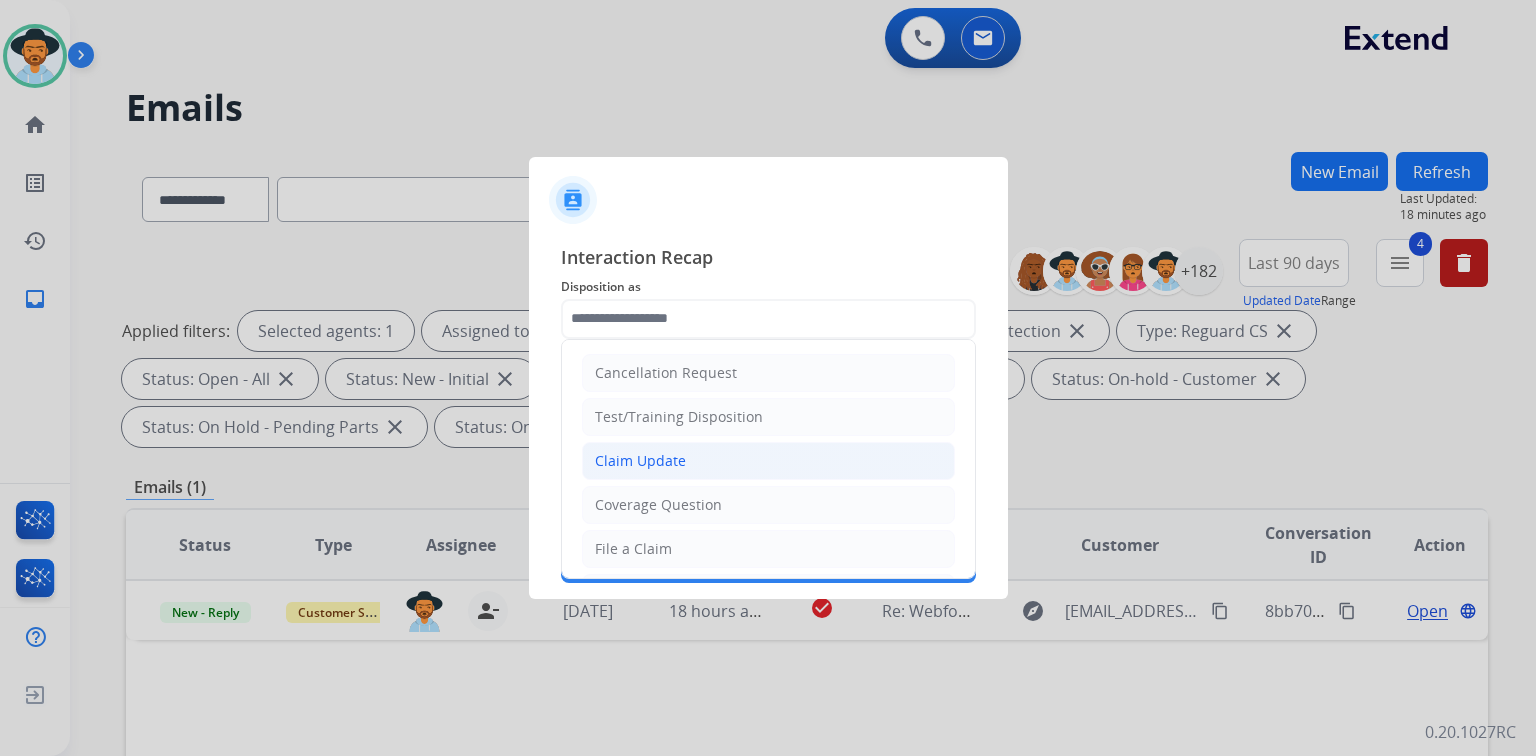 click on "Claim Update" 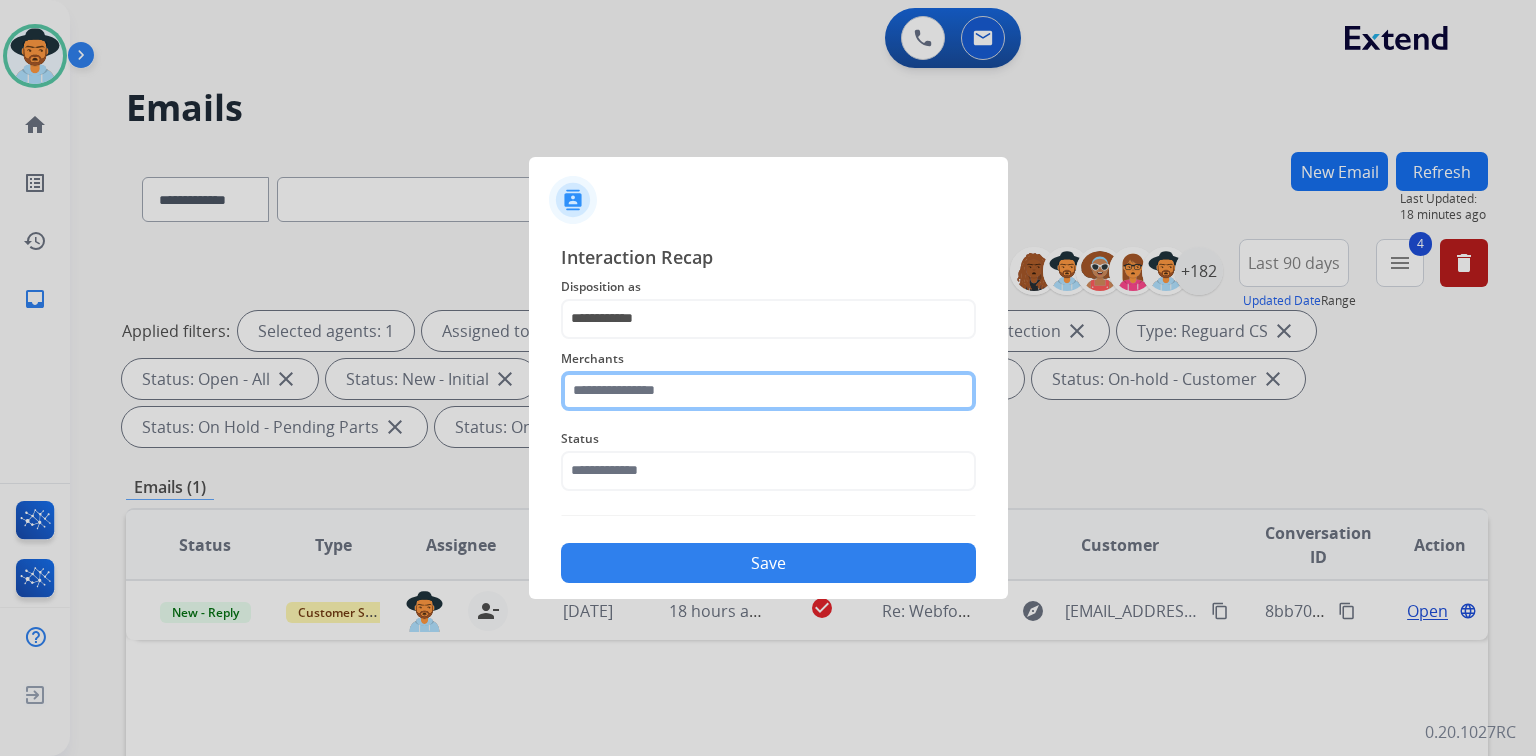 click 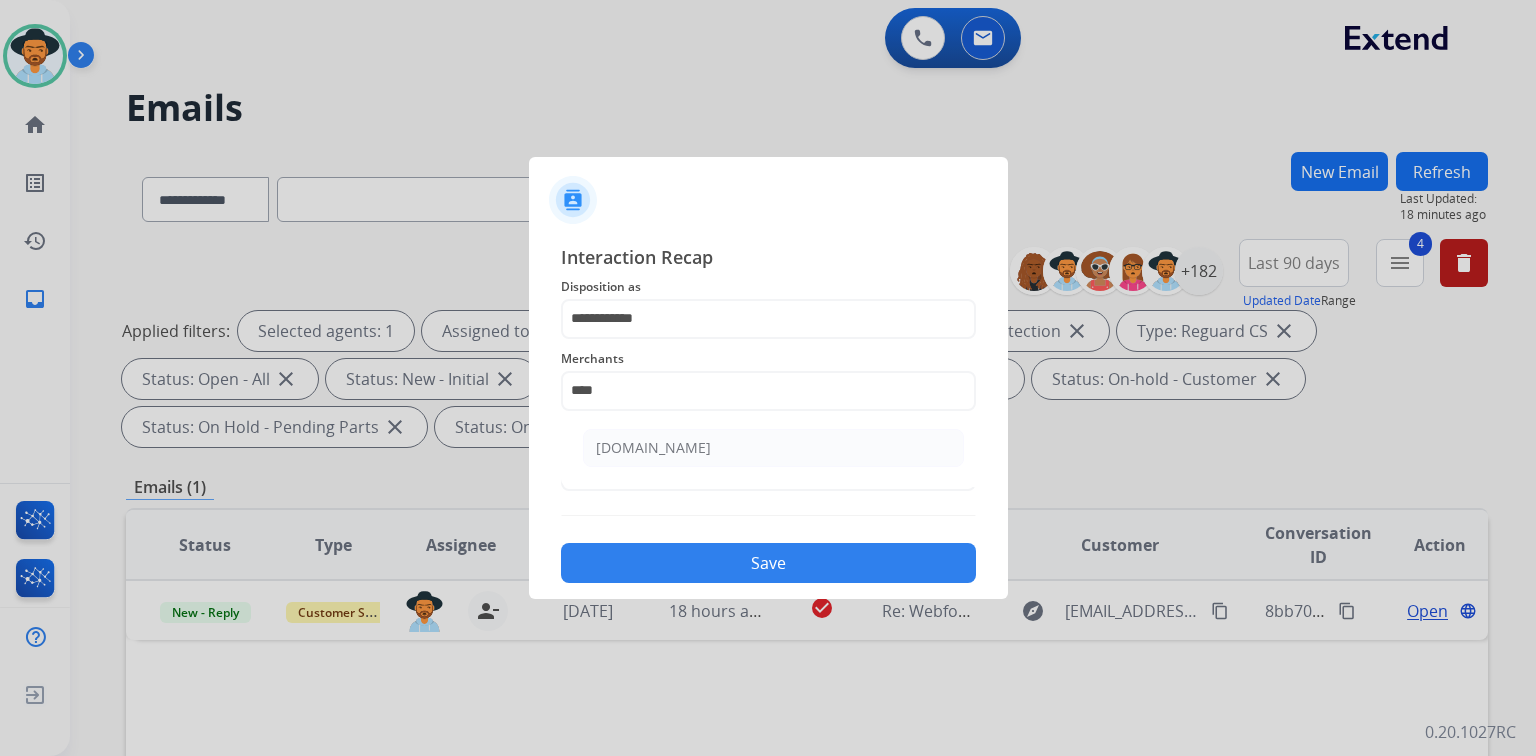 click on "[DOMAIN_NAME]" 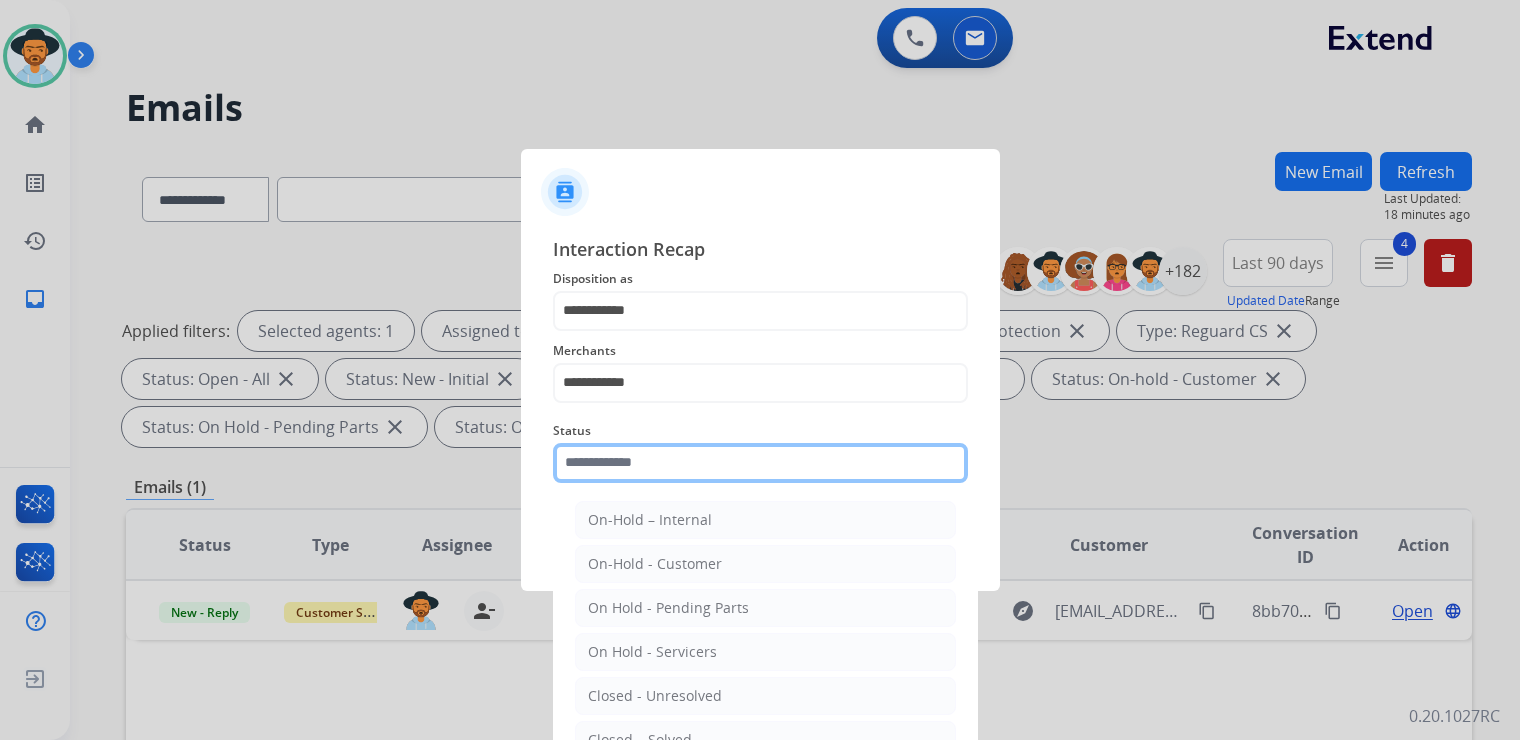 click 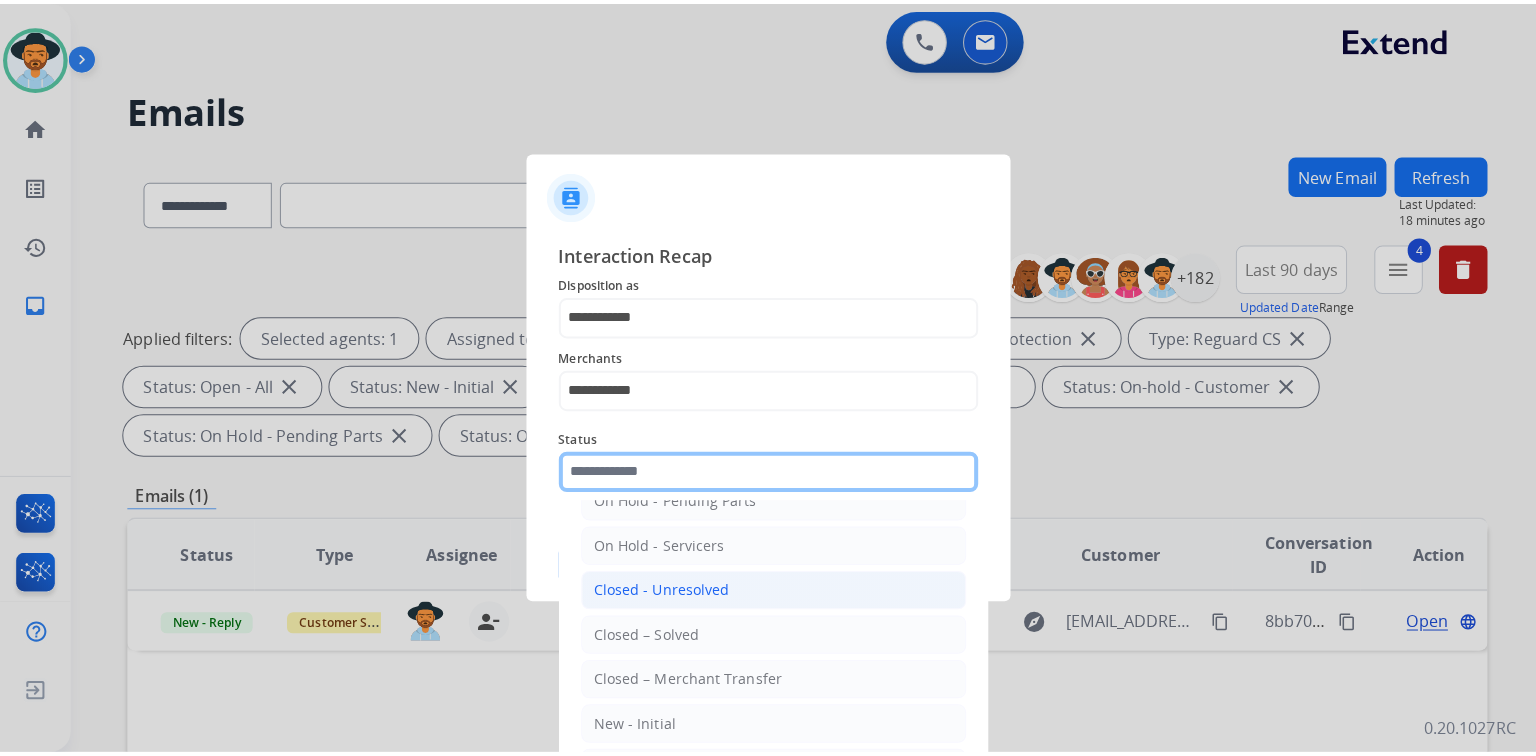 scroll, scrollTop: 116, scrollLeft: 0, axis: vertical 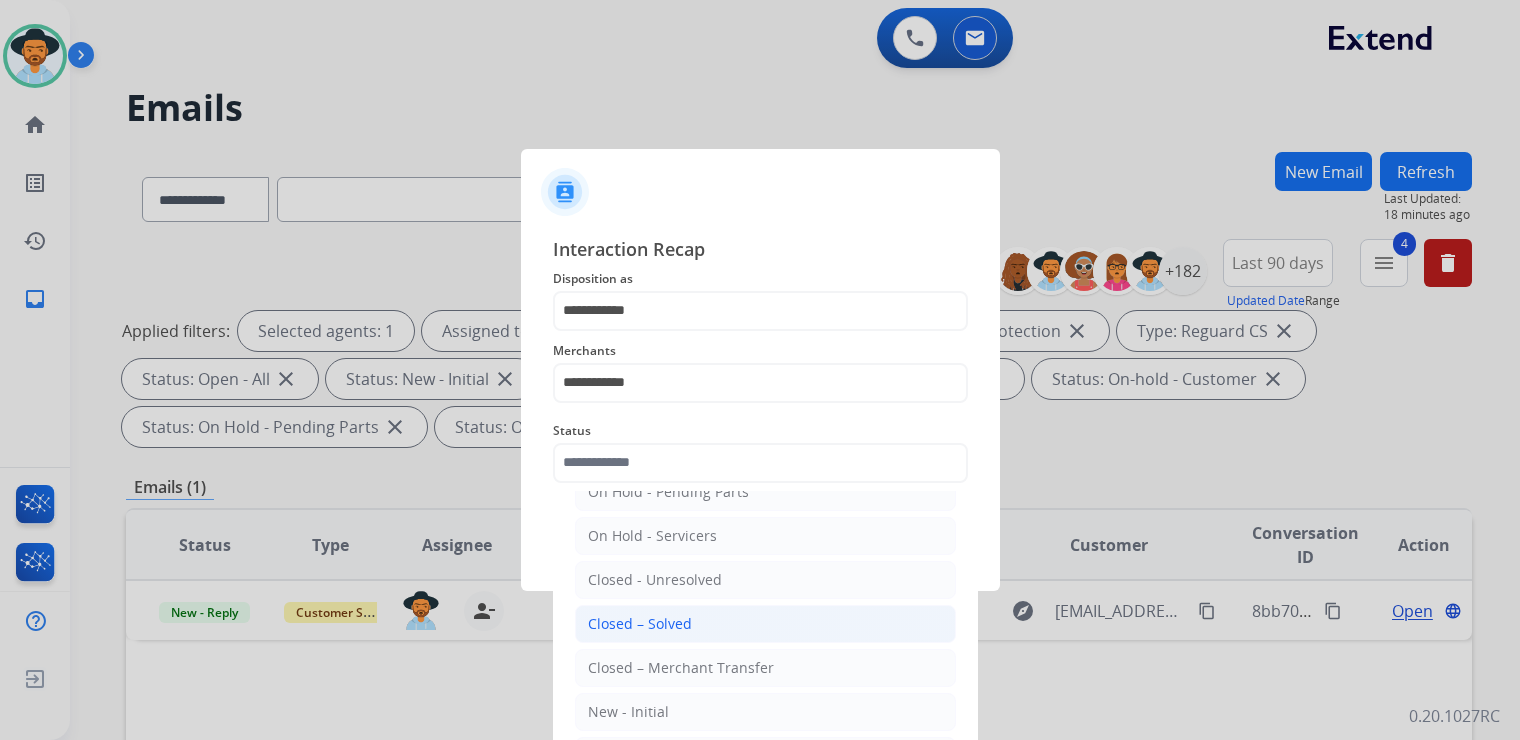 click on "Closed – Solved" 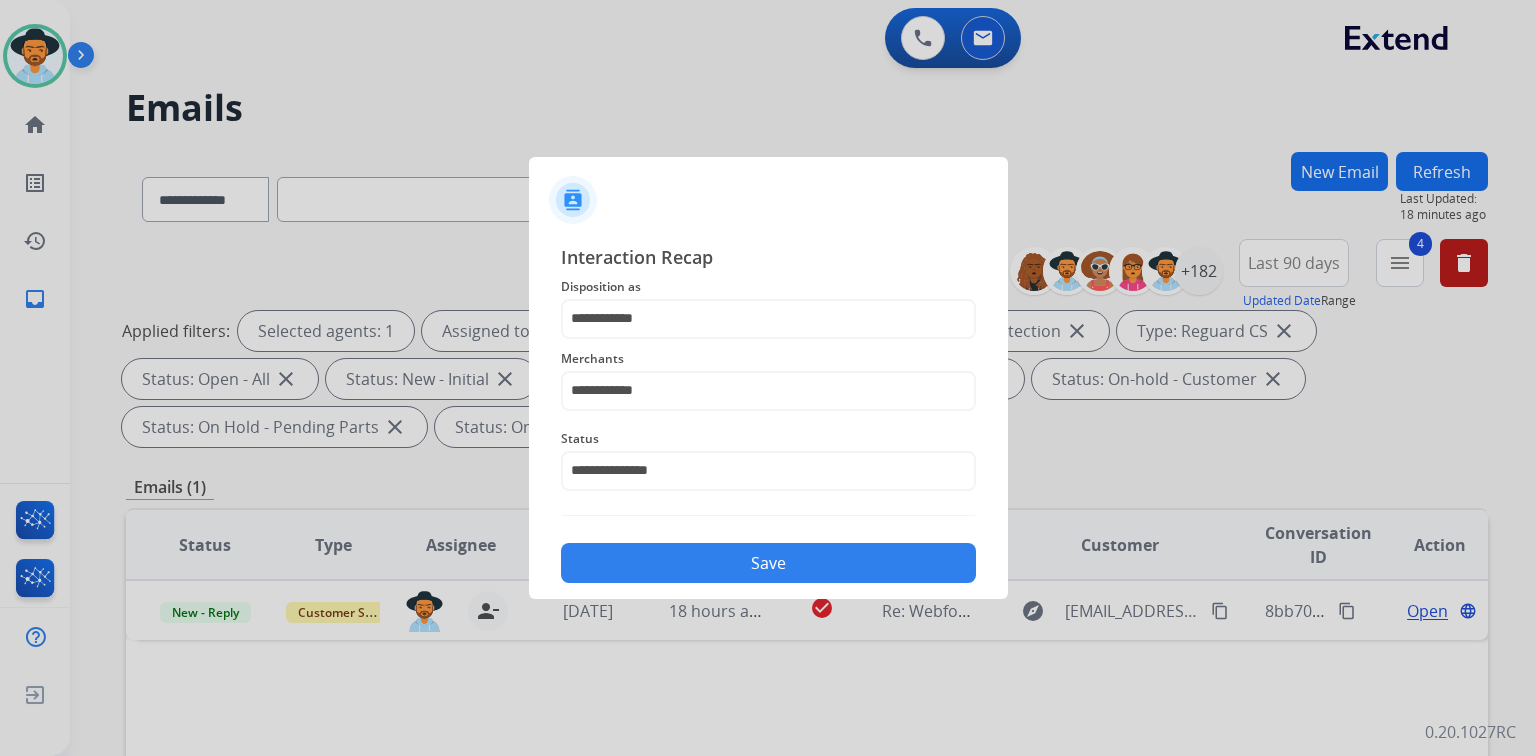 click on "Save" 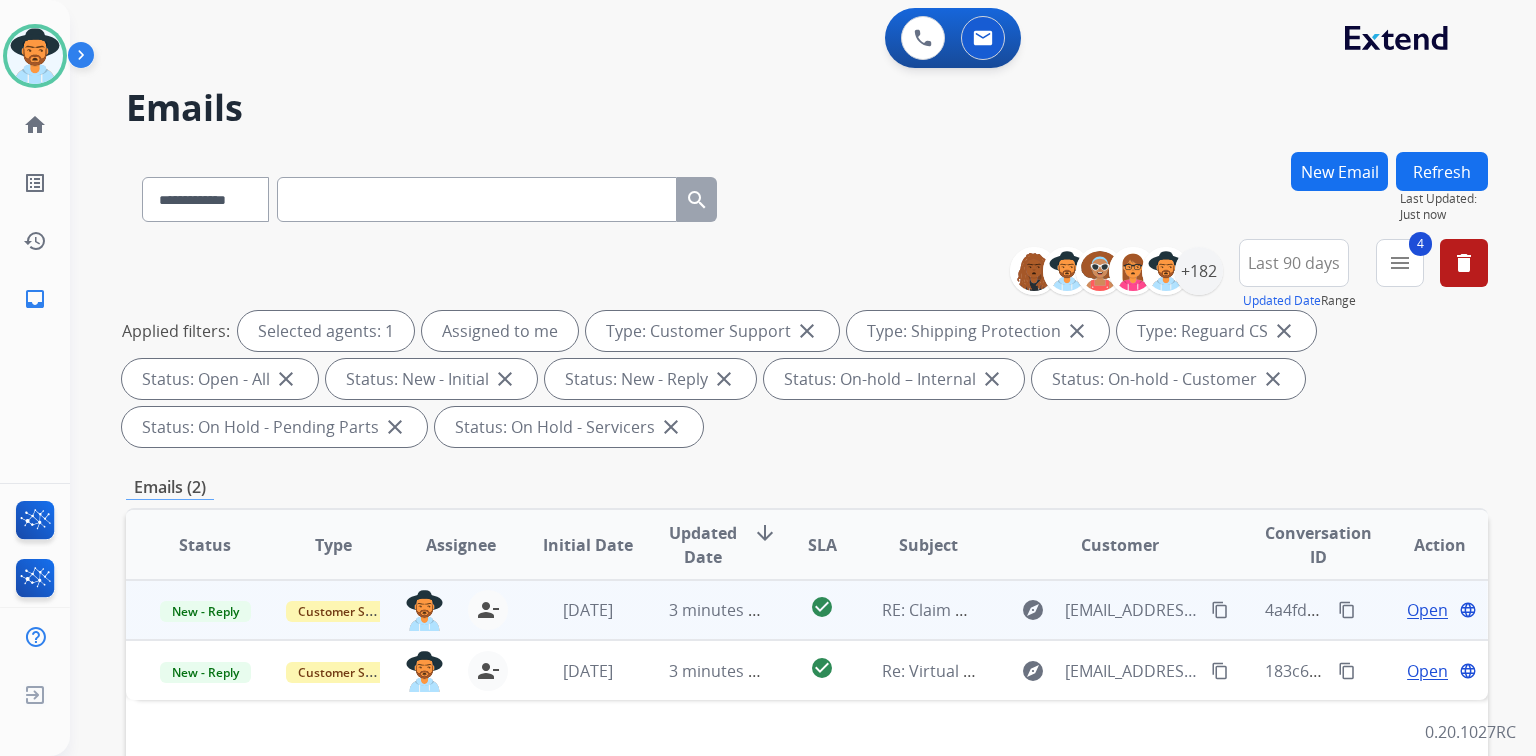 click on "Open" at bounding box center (1427, 610) 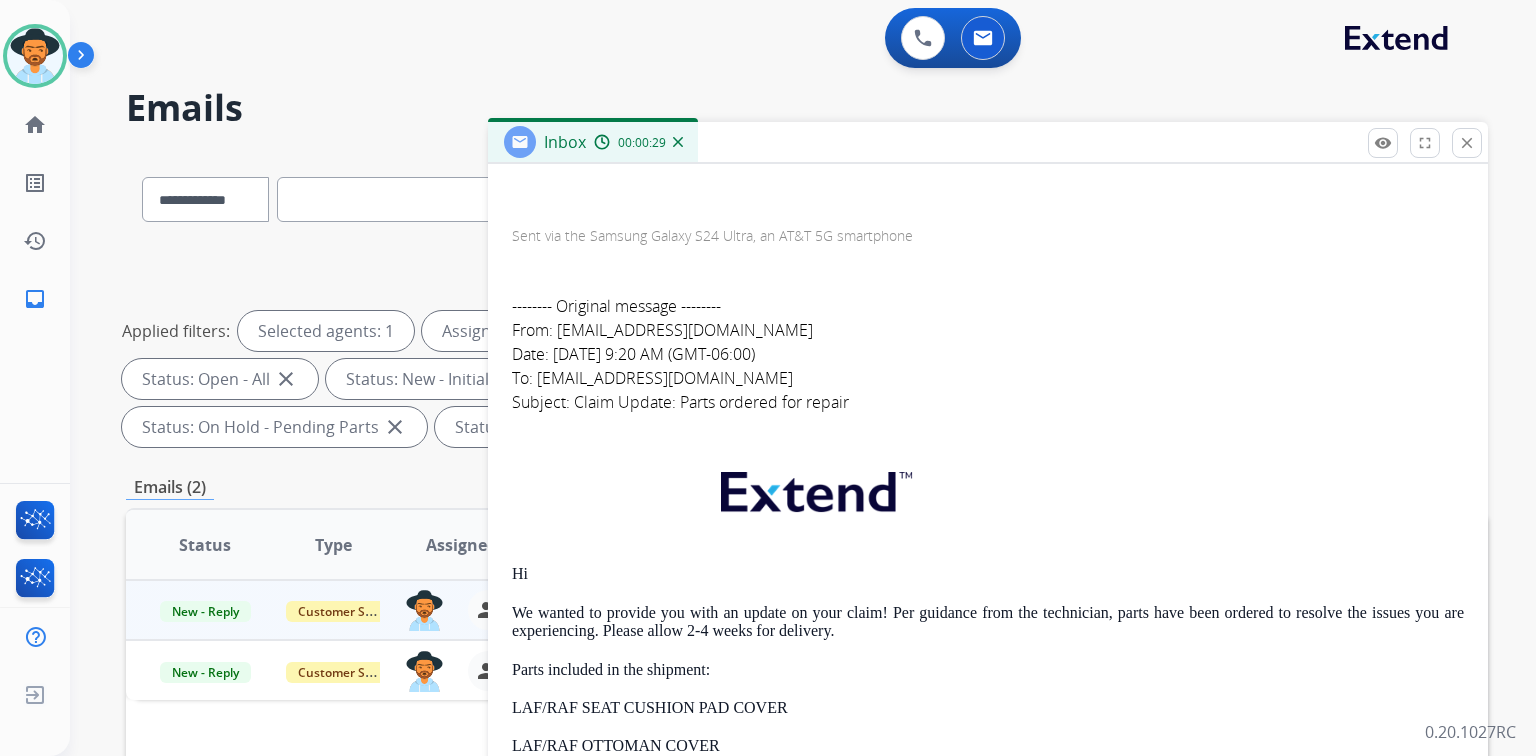scroll, scrollTop: 0, scrollLeft: 0, axis: both 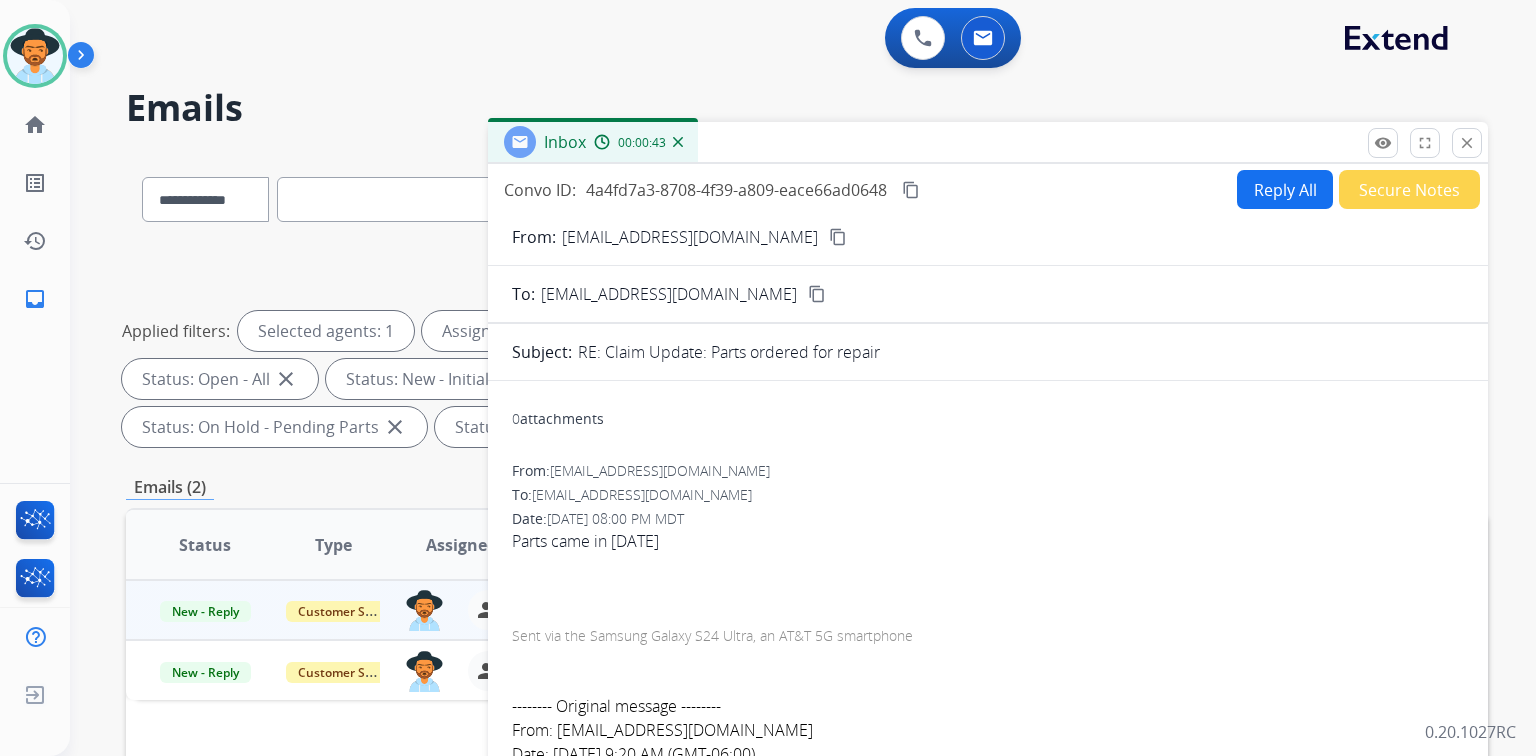 click on "Reply All" at bounding box center (1285, 189) 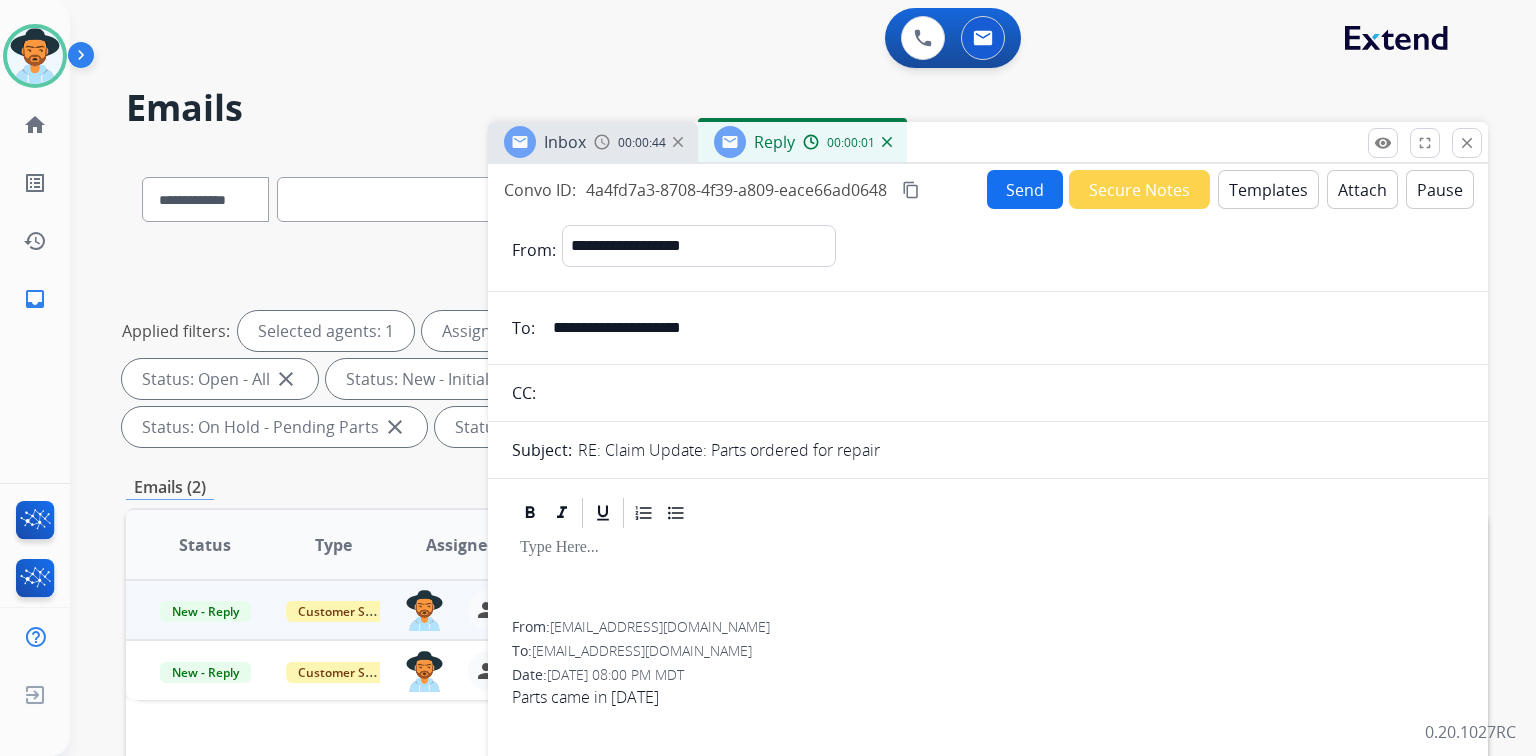 click on "Inbox  00:00:44  Reply  00:00:01" at bounding box center (988, 143) 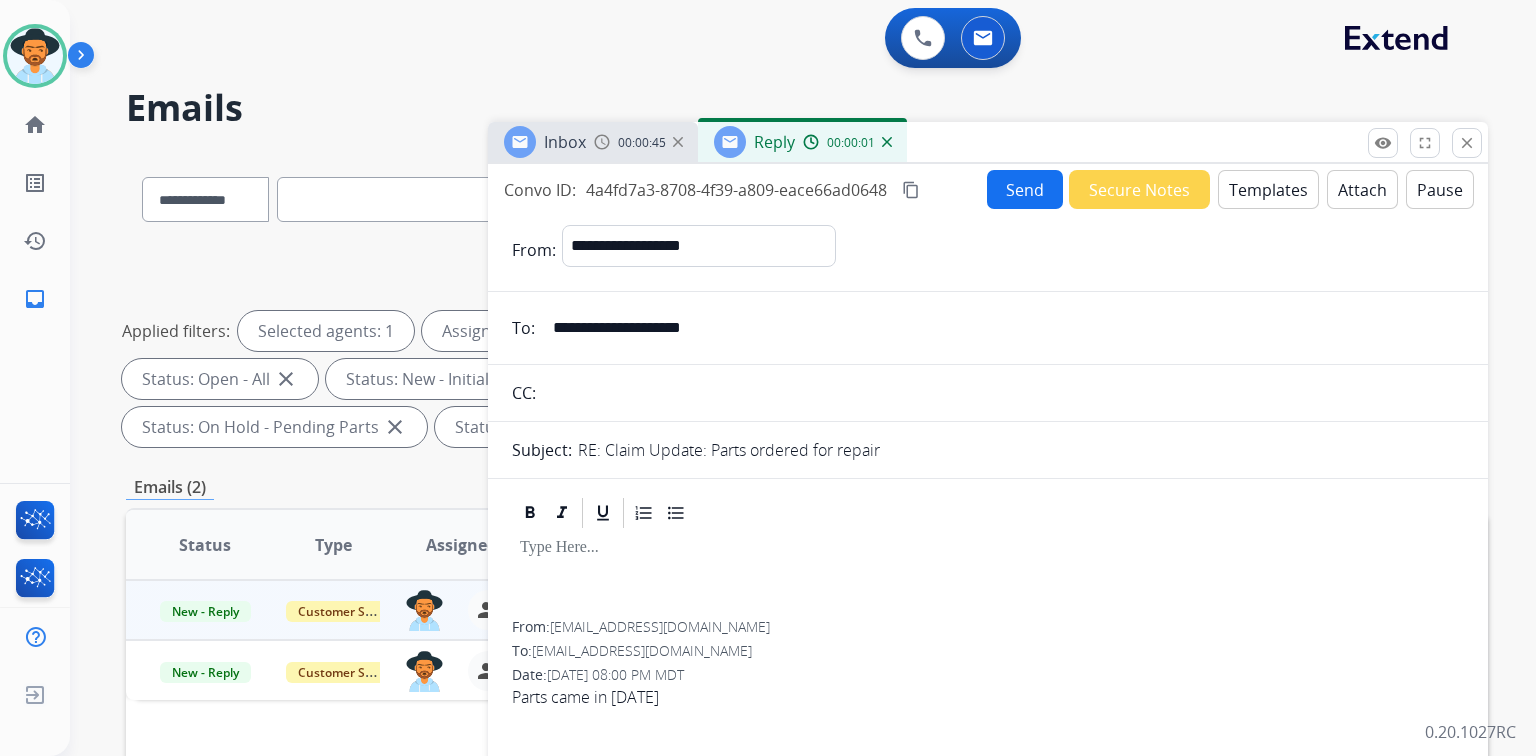 click on "Templates" at bounding box center (1268, 189) 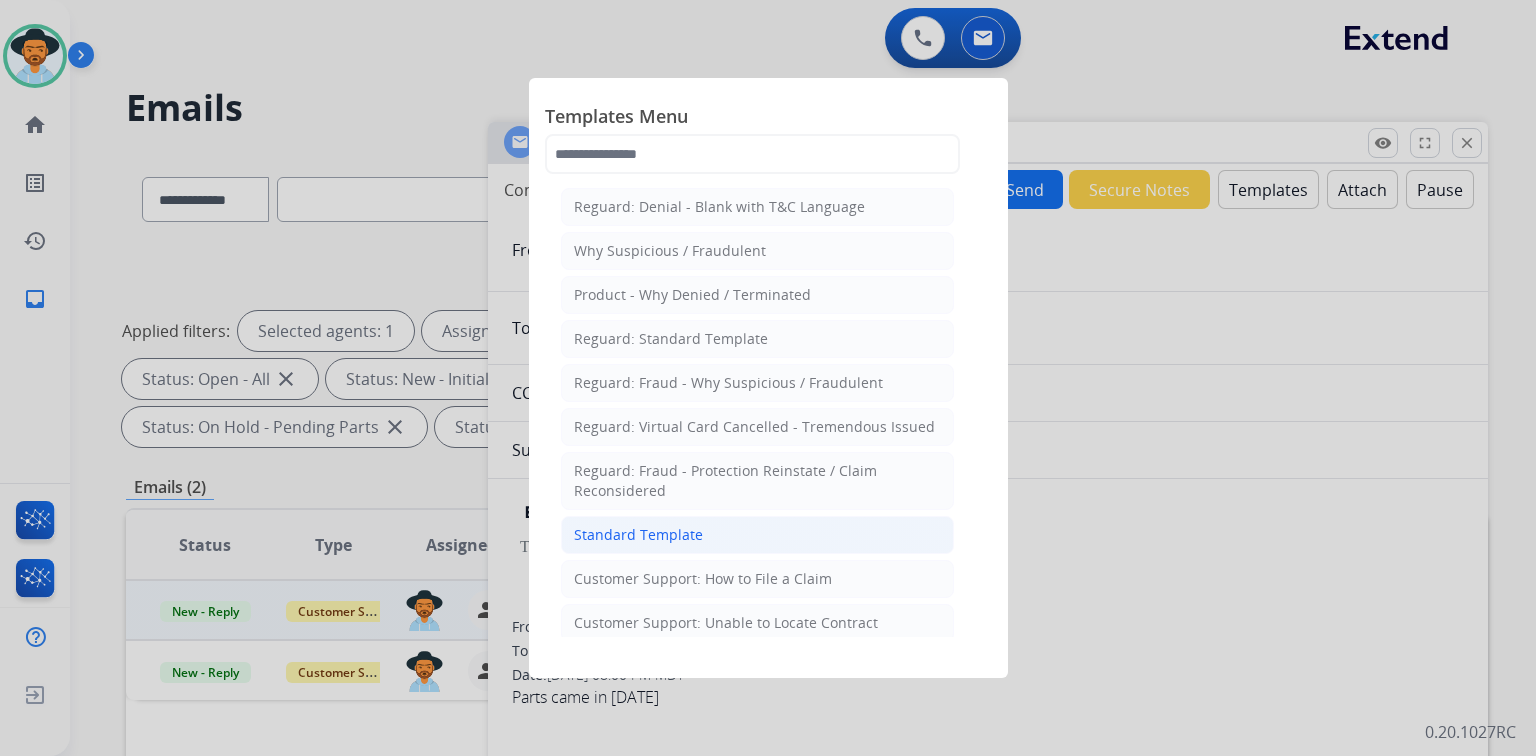 click on "Standard Template" 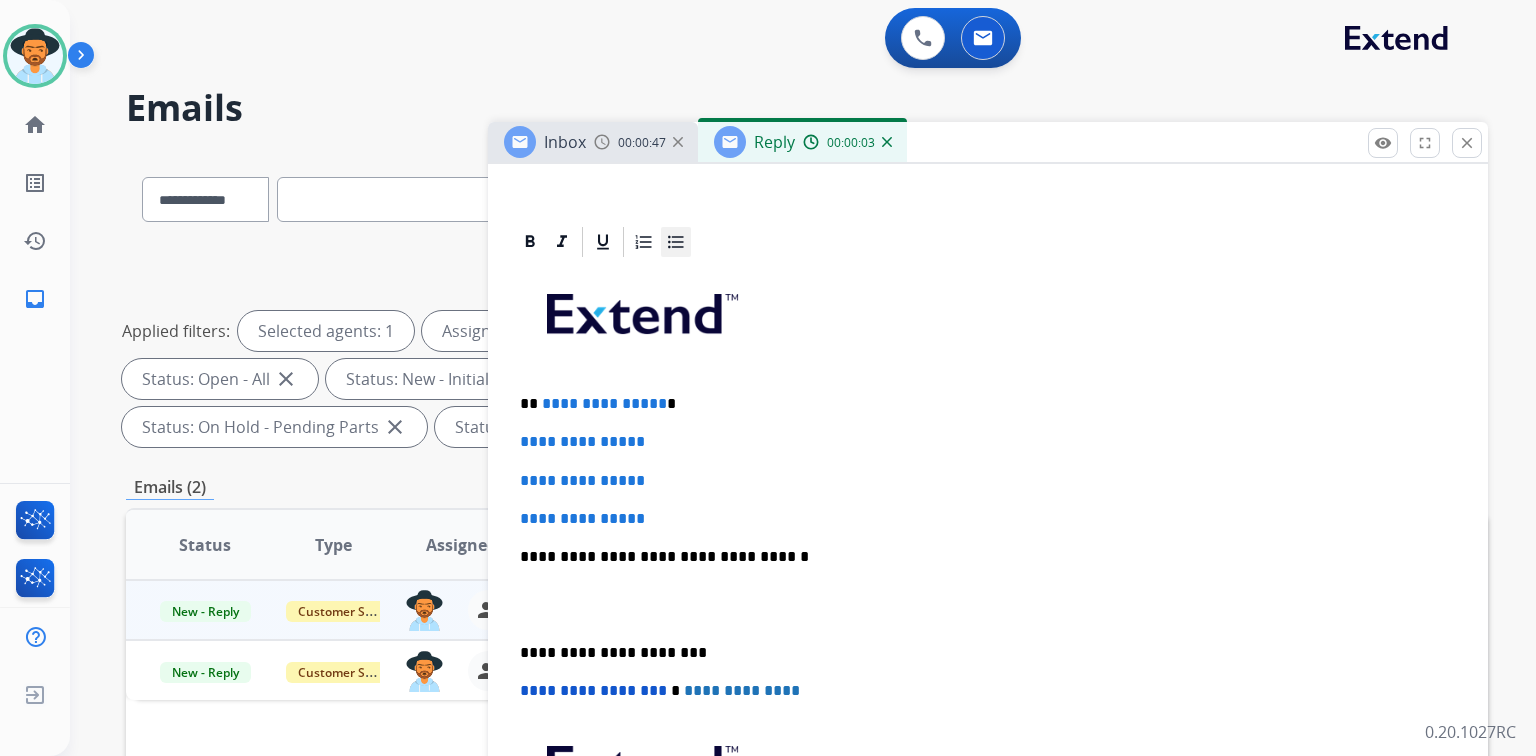 scroll, scrollTop: 400, scrollLeft: 0, axis: vertical 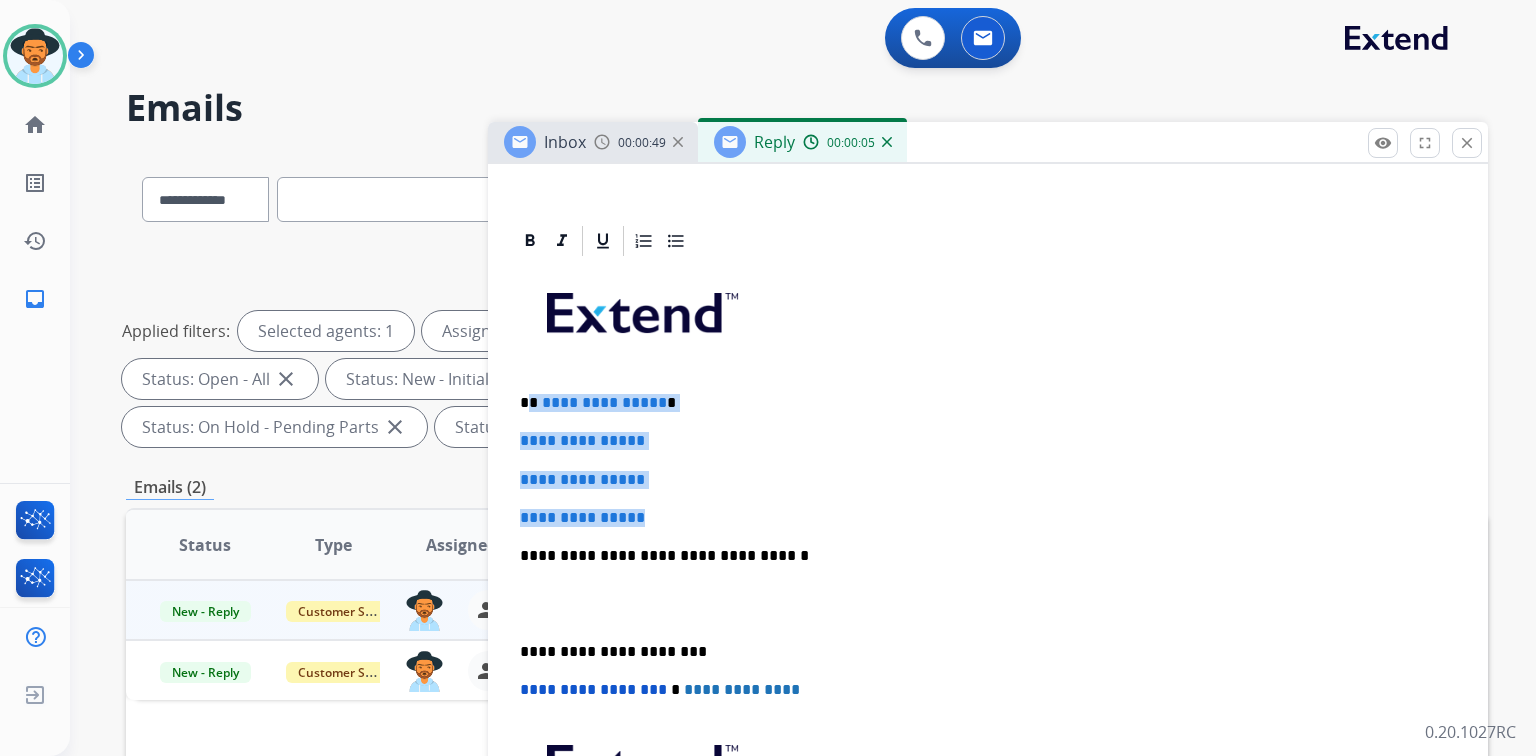 drag, startPoint x: 531, startPoint y: 398, endPoint x: 708, endPoint y: 524, distance: 217.26712 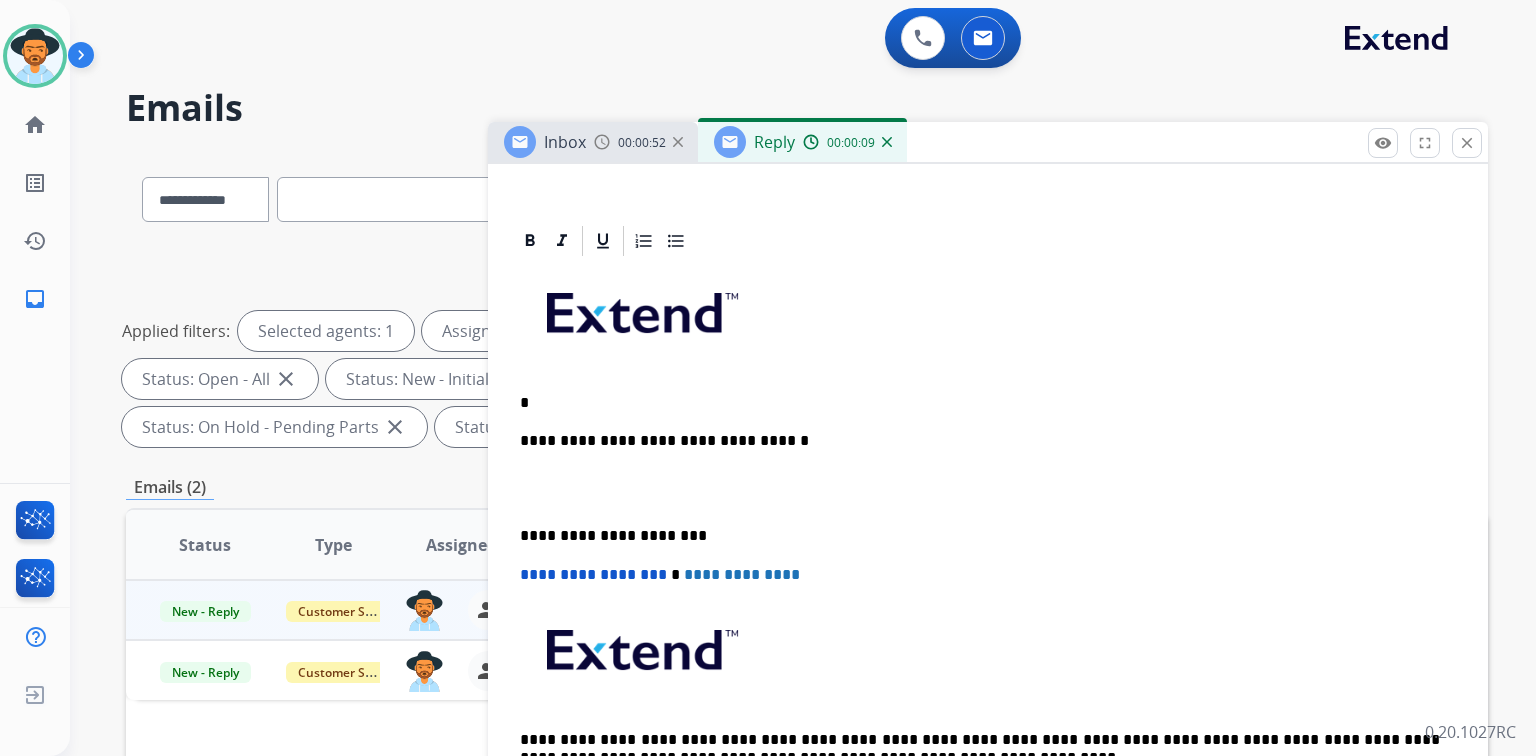 type 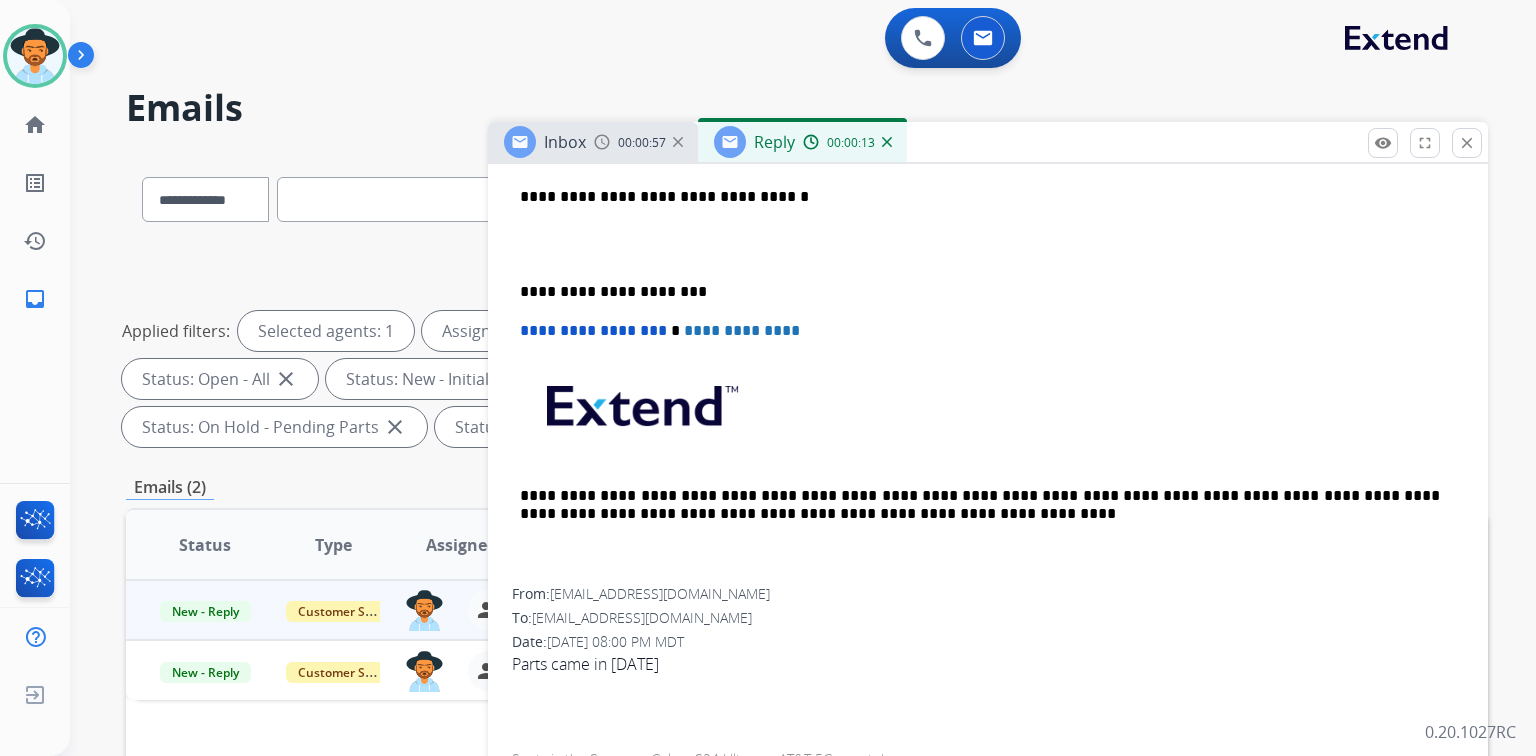scroll, scrollTop: 640, scrollLeft: 0, axis: vertical 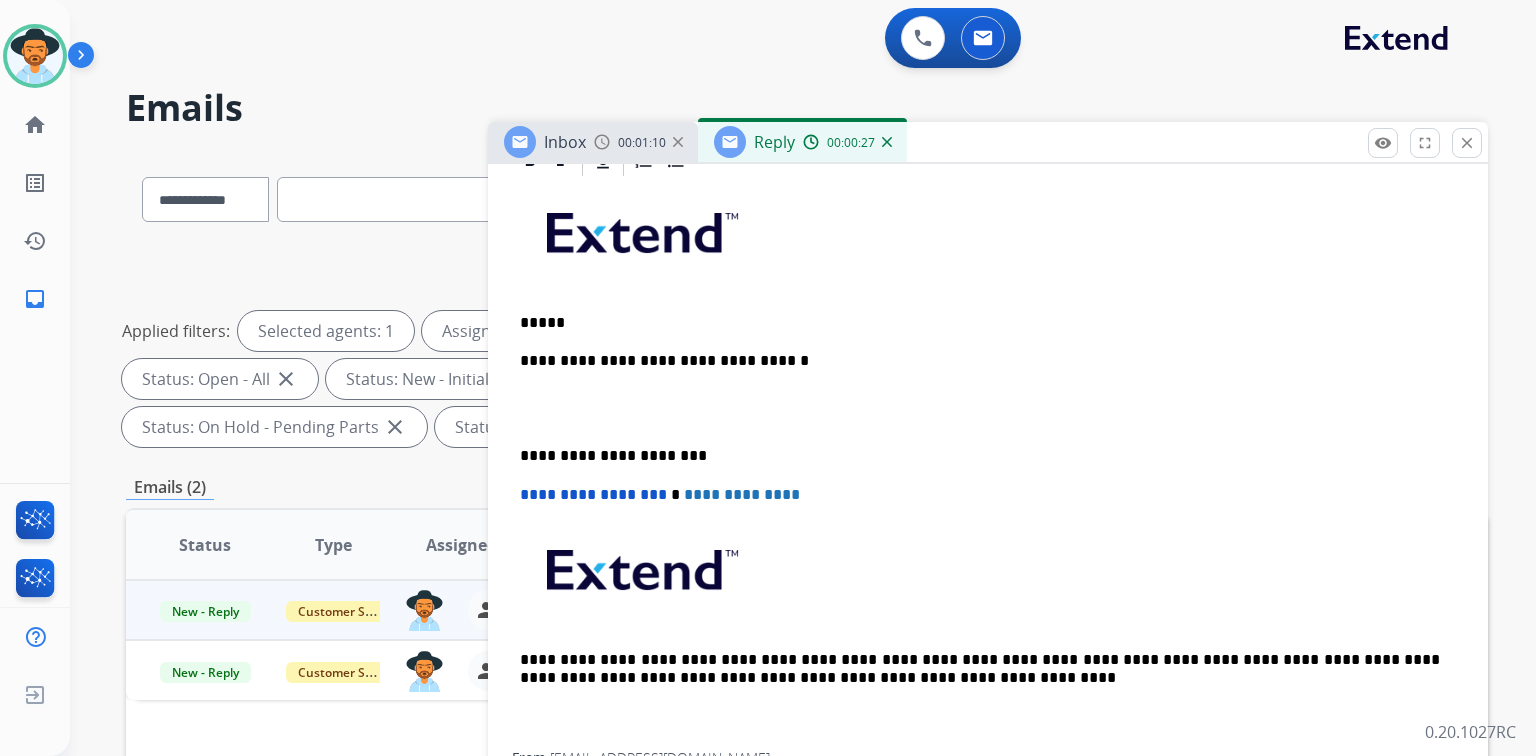 drag, startPoint x: 564, startPoint y: 323, endPoint x: 581, endPoint y: 310, distance: 21.400934 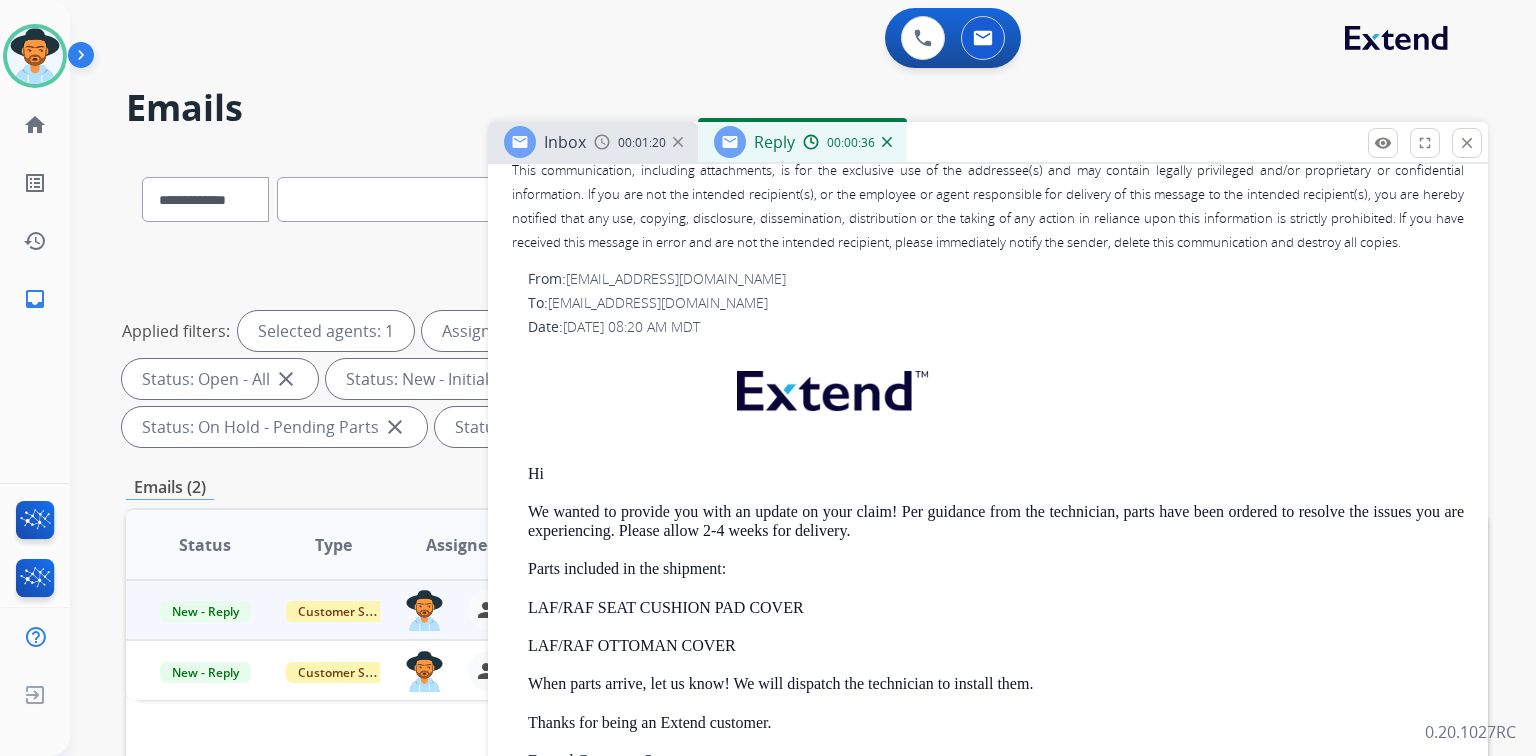 scroll, scrollTop: 2223, scrollLeft: 0, axis: vertical 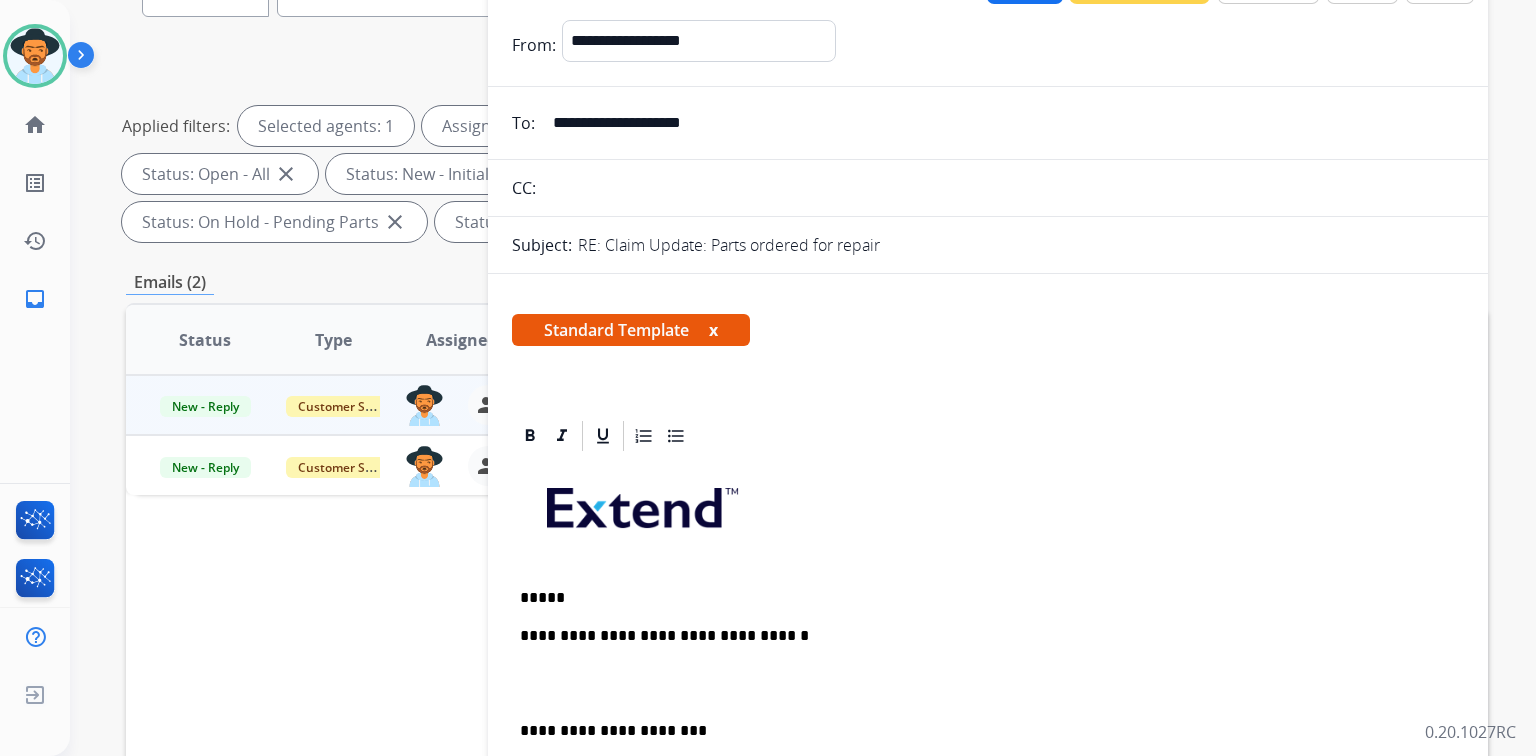 drag, startPoint x: 543, startPoint y: 117, endPoint x: 799, endPoint y: 123, distance: 256.0703 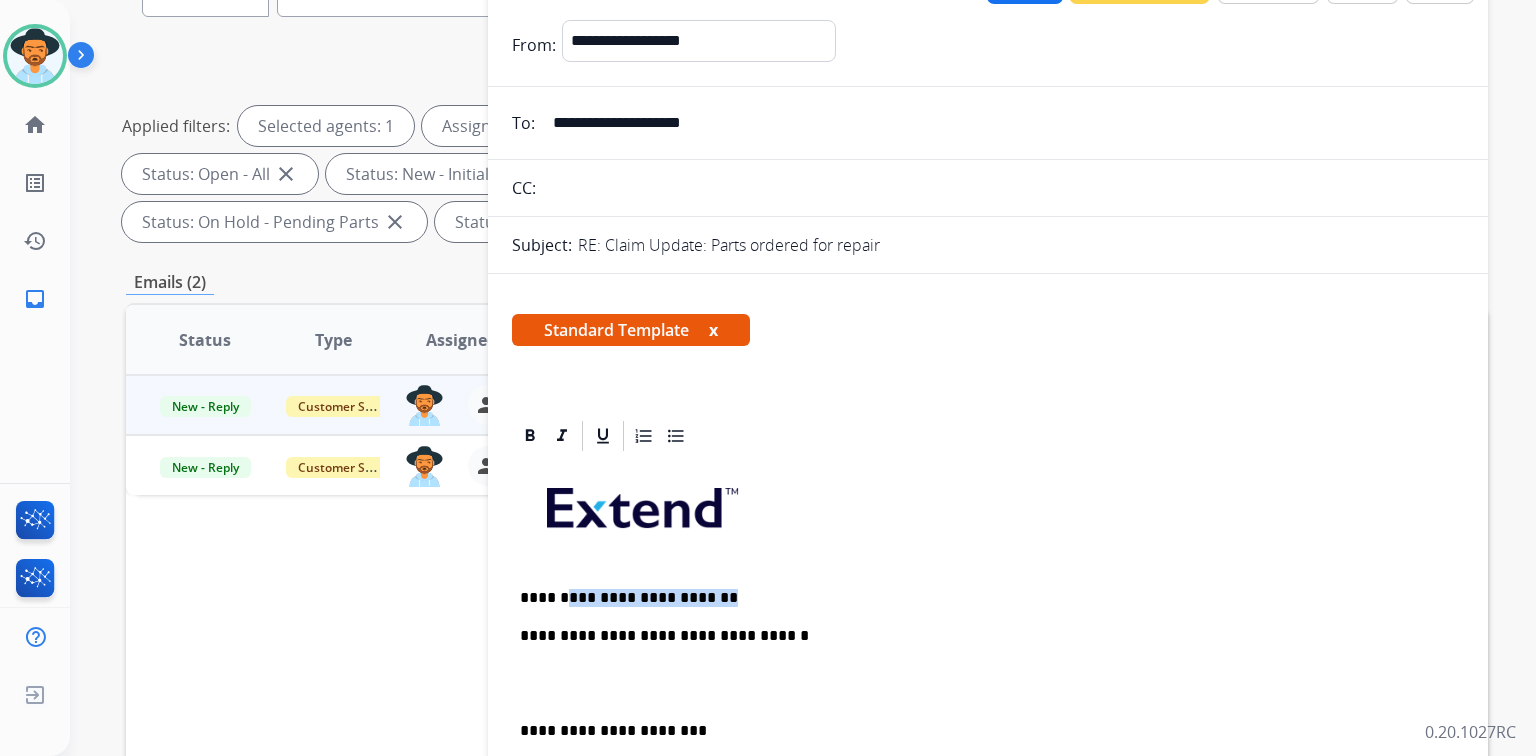 drag, startPoint x: 728, startPoint y: 590, endPoint x: 557, endPoint y: 583, distance: 171.14322 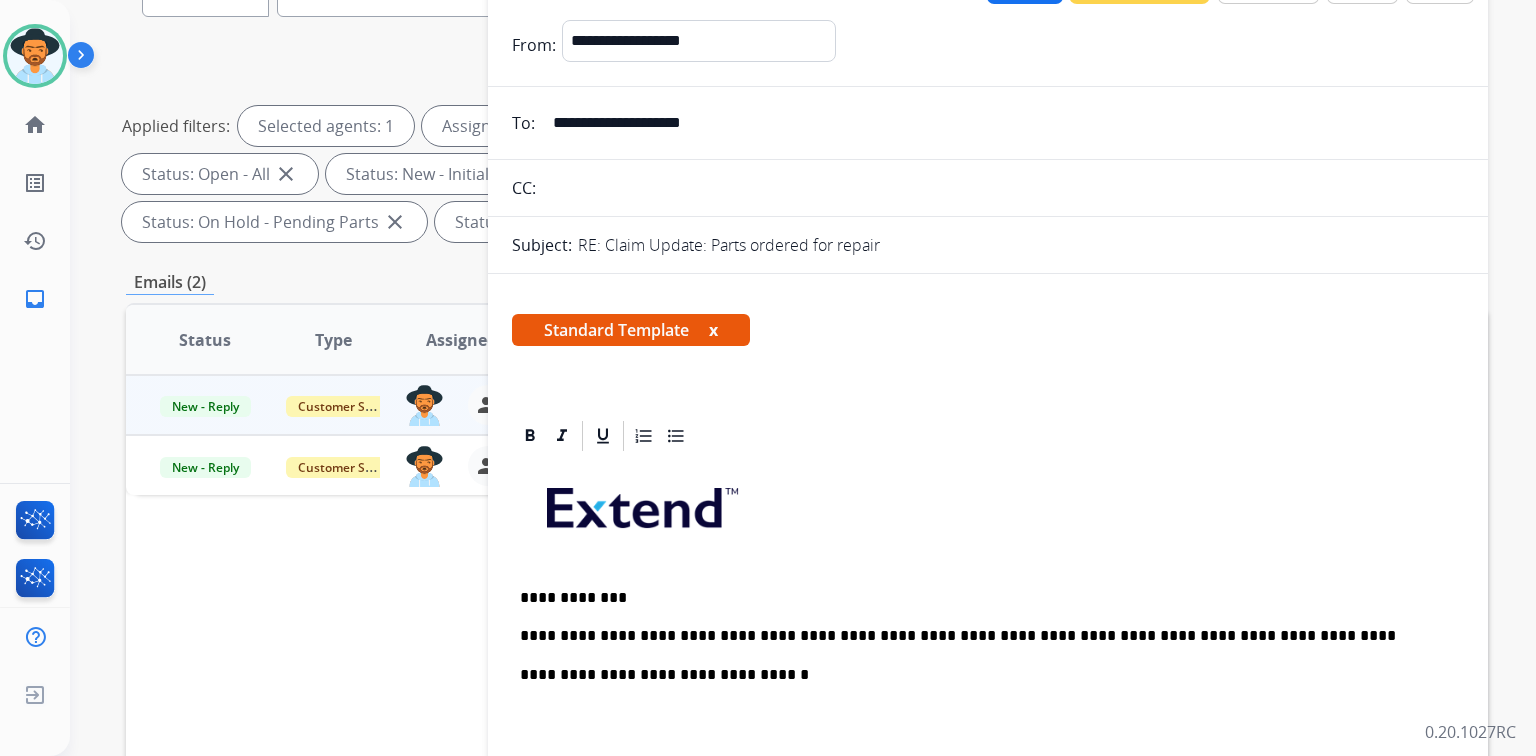 click on "**********" at bounding box center [980, 636] 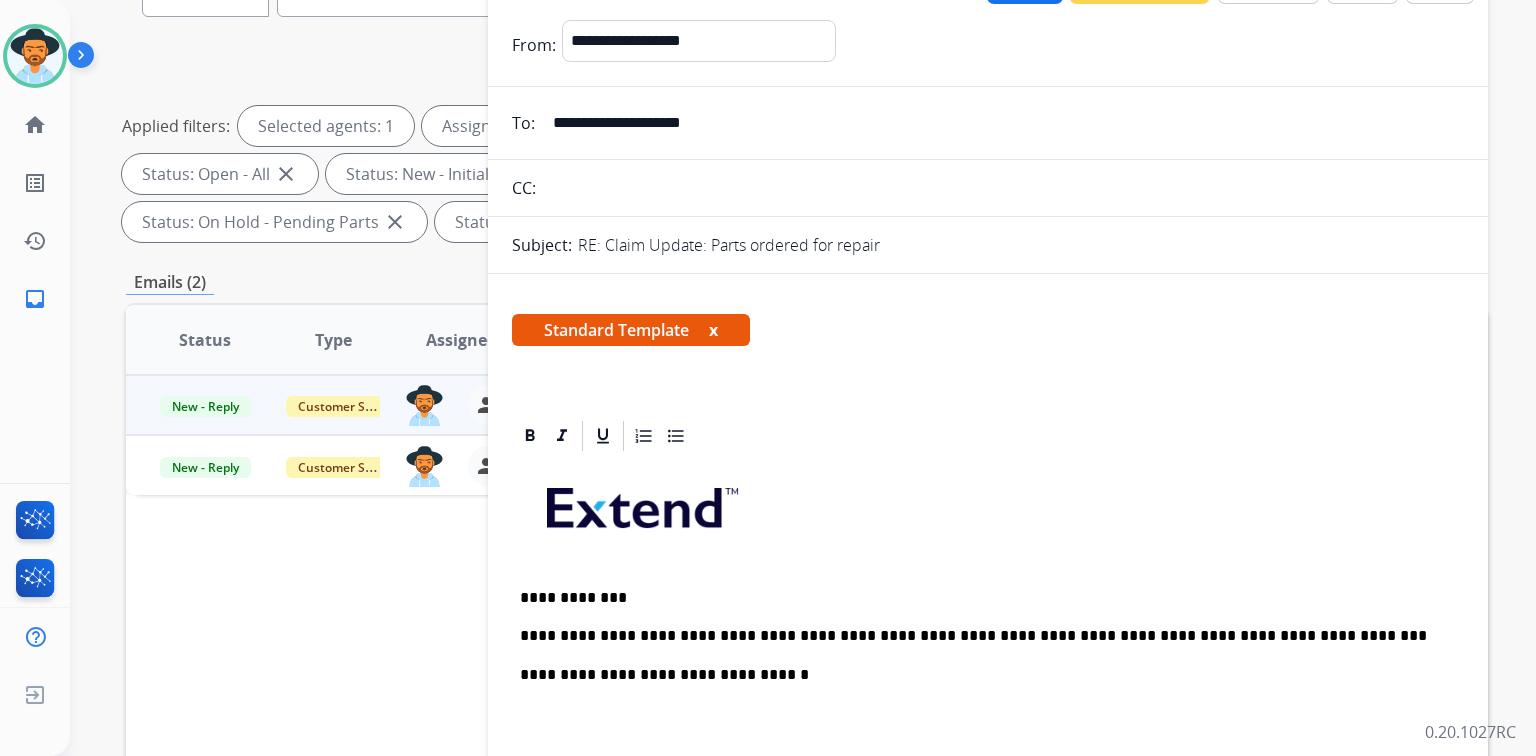 click on "**********" at bounding box center (980, 636) 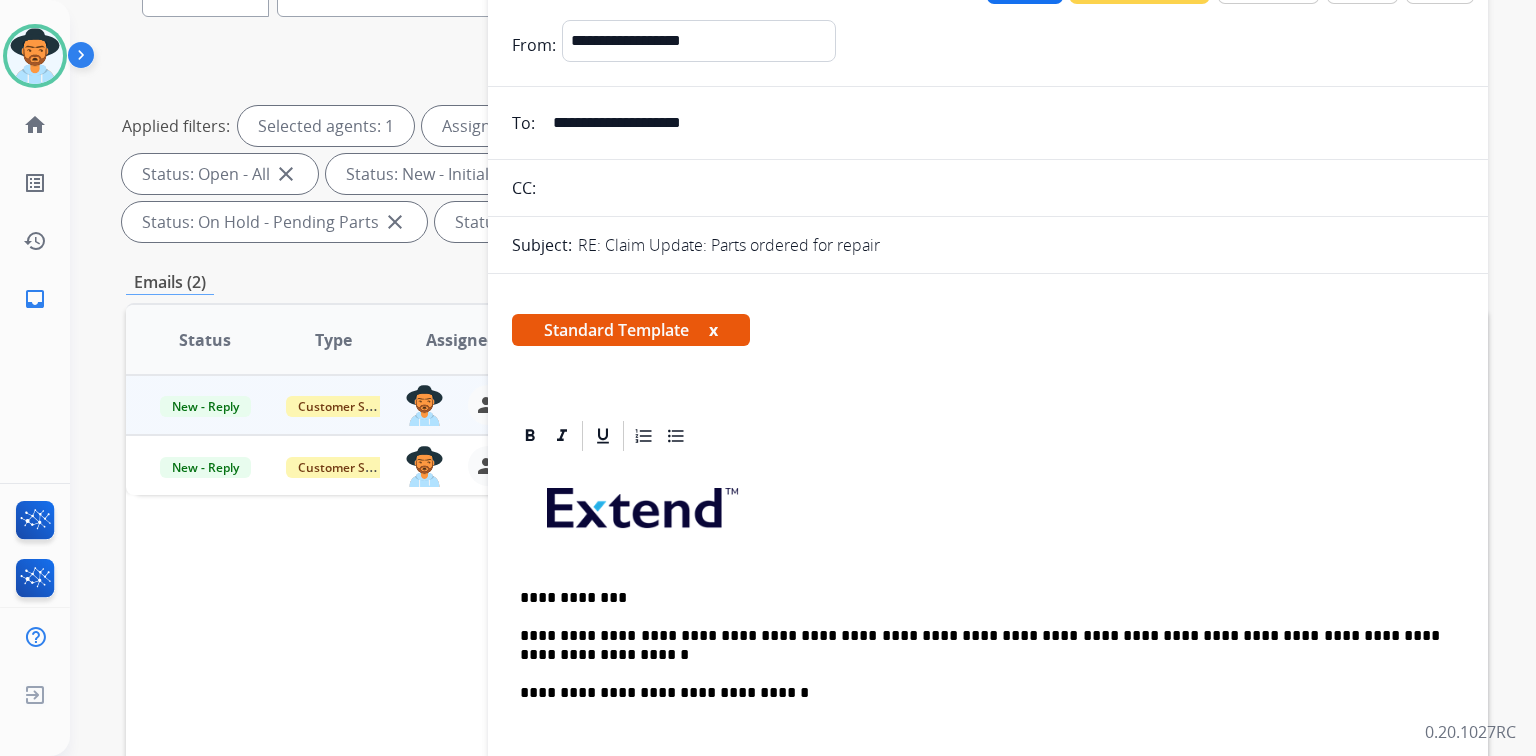 click on "**********" at bounding box center (988, 769) 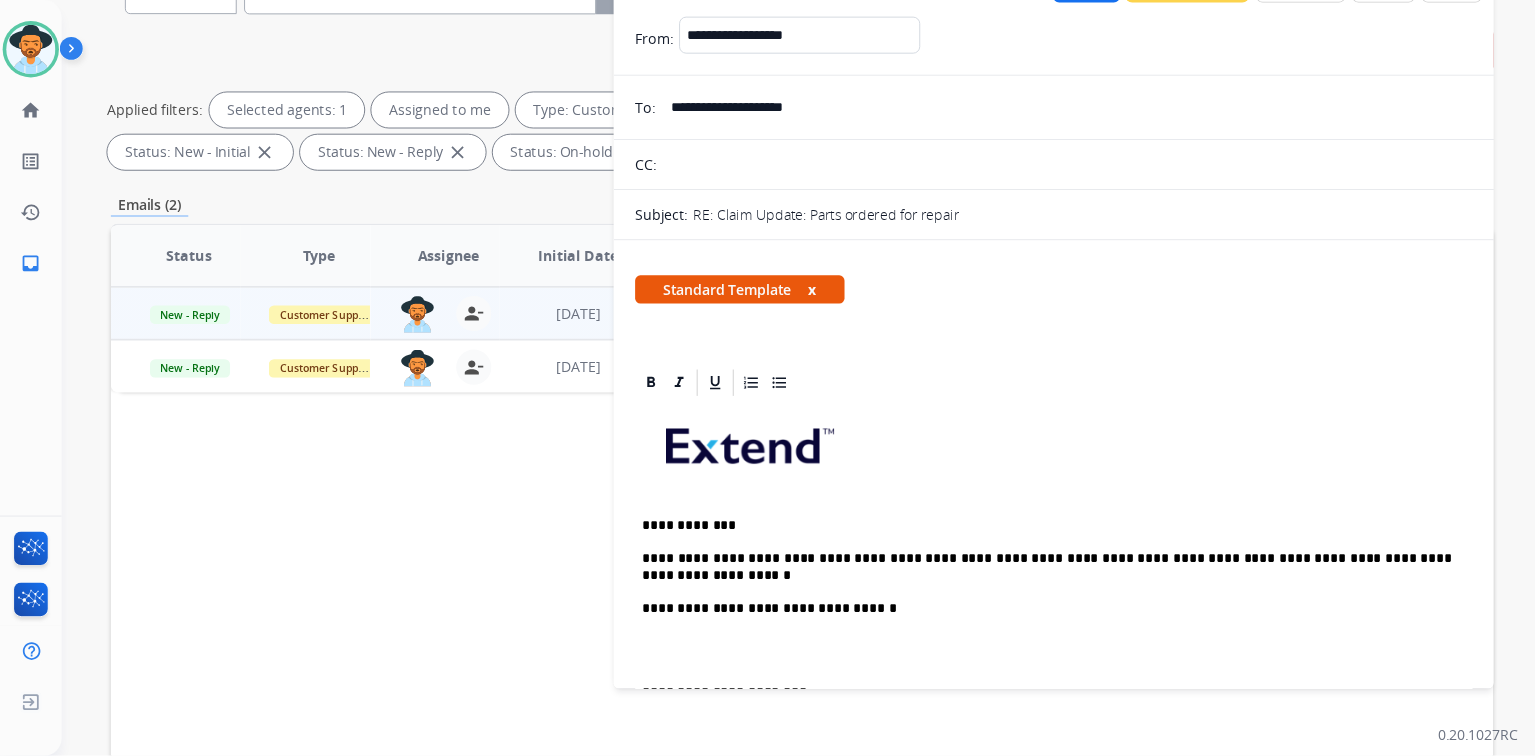 scroll, scrollTop: 206, scrollLeft: 0, axis: vertical 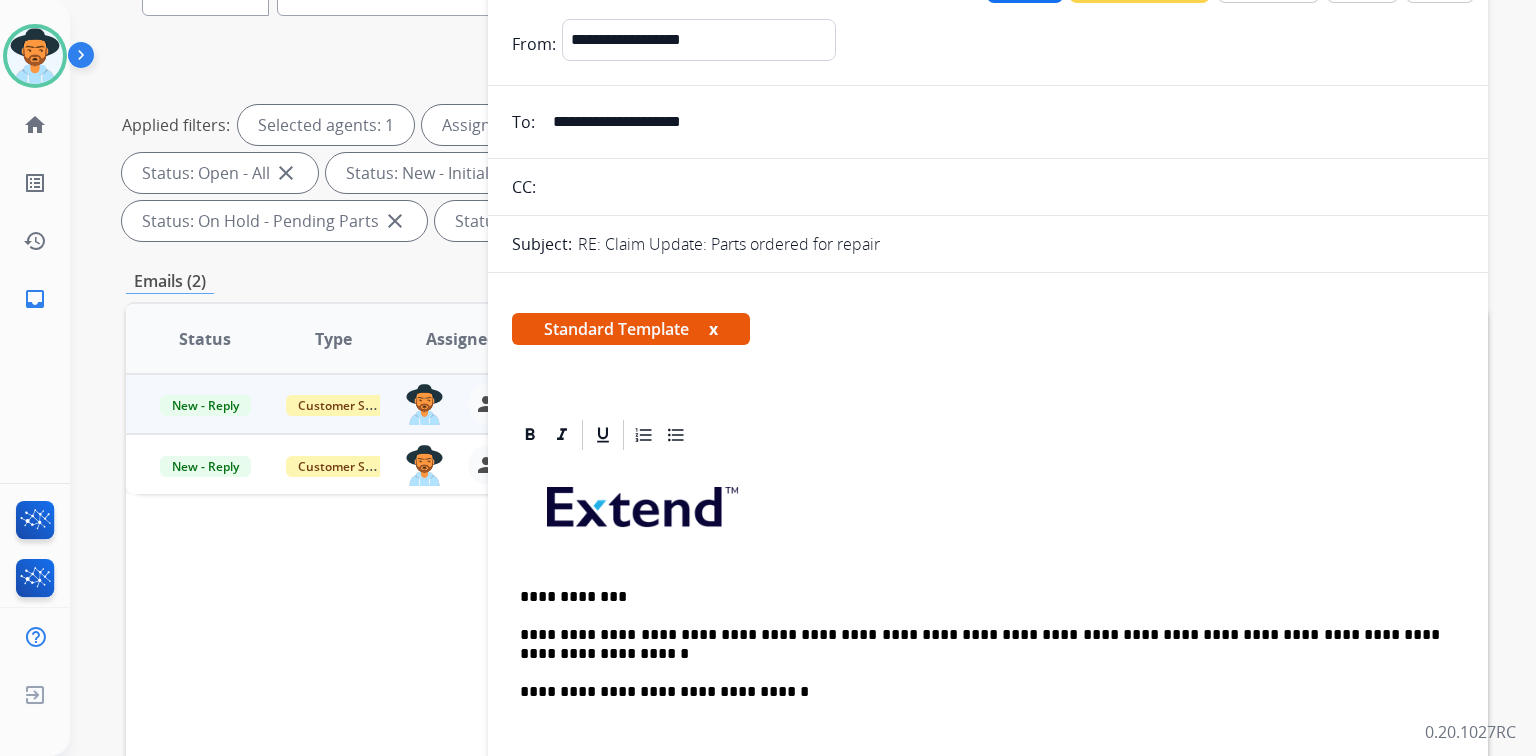 click on "**********" at bounding box center [980, 644] 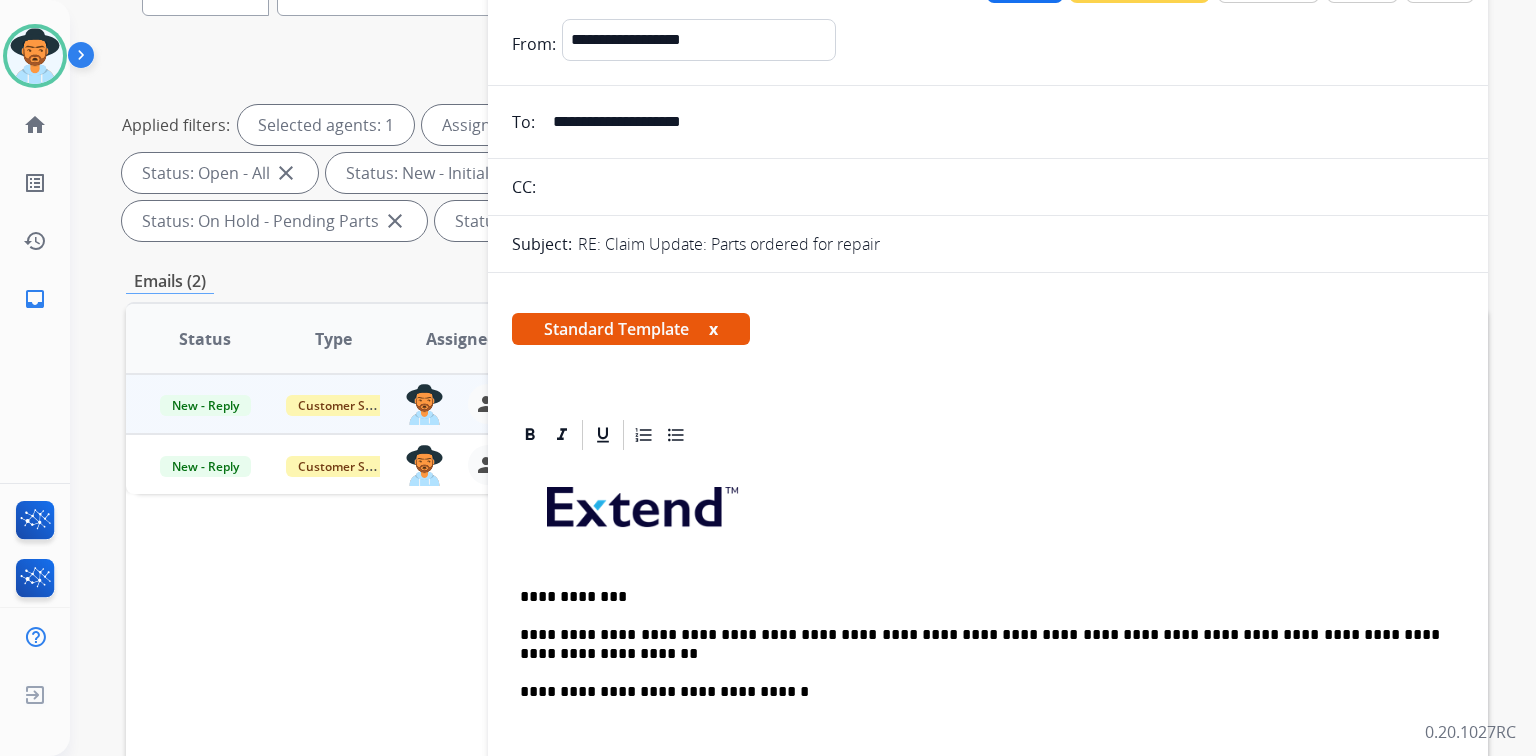 click on "**********" at bounding box center [980, 644] 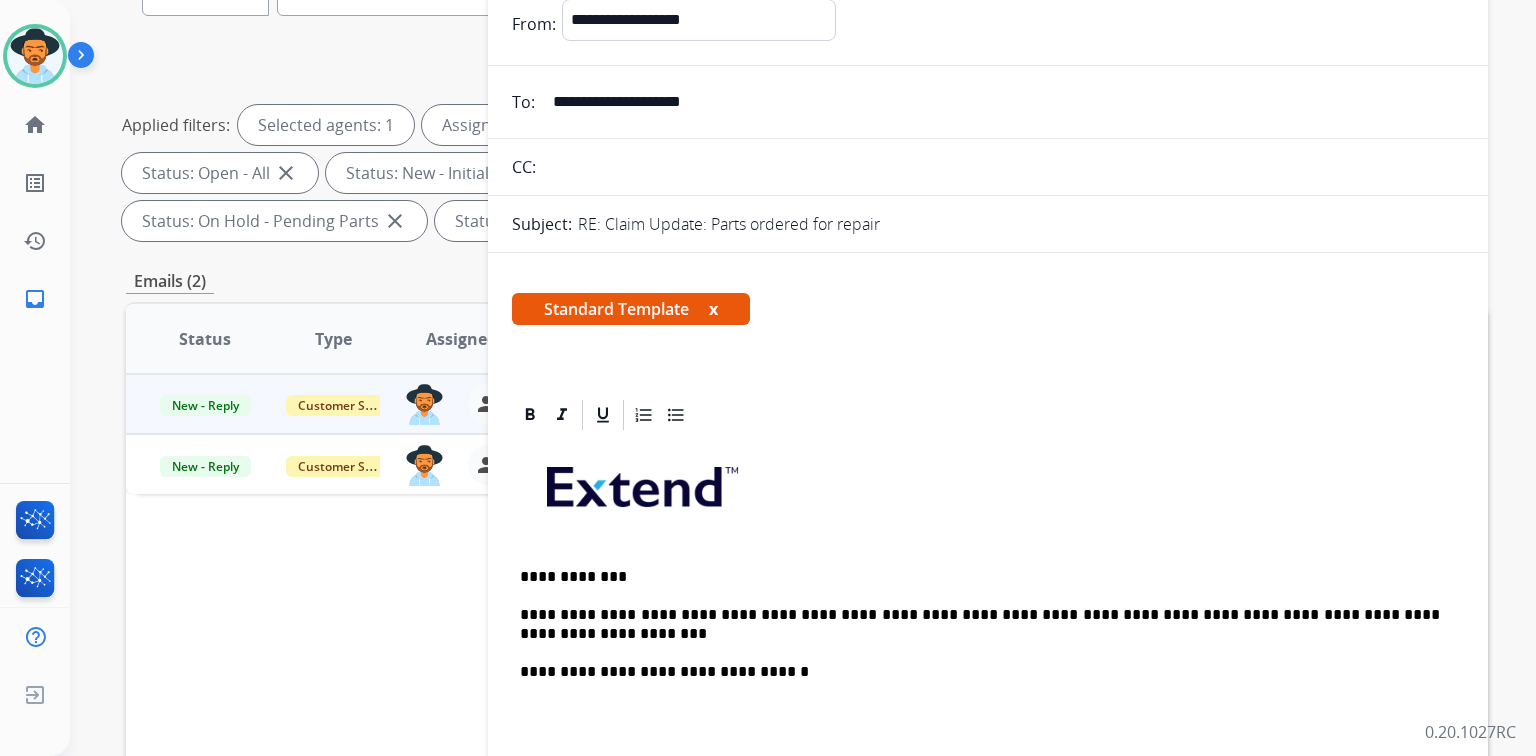 scroll, scrollTop: 80, scrollLeft: 0, axis: vertical 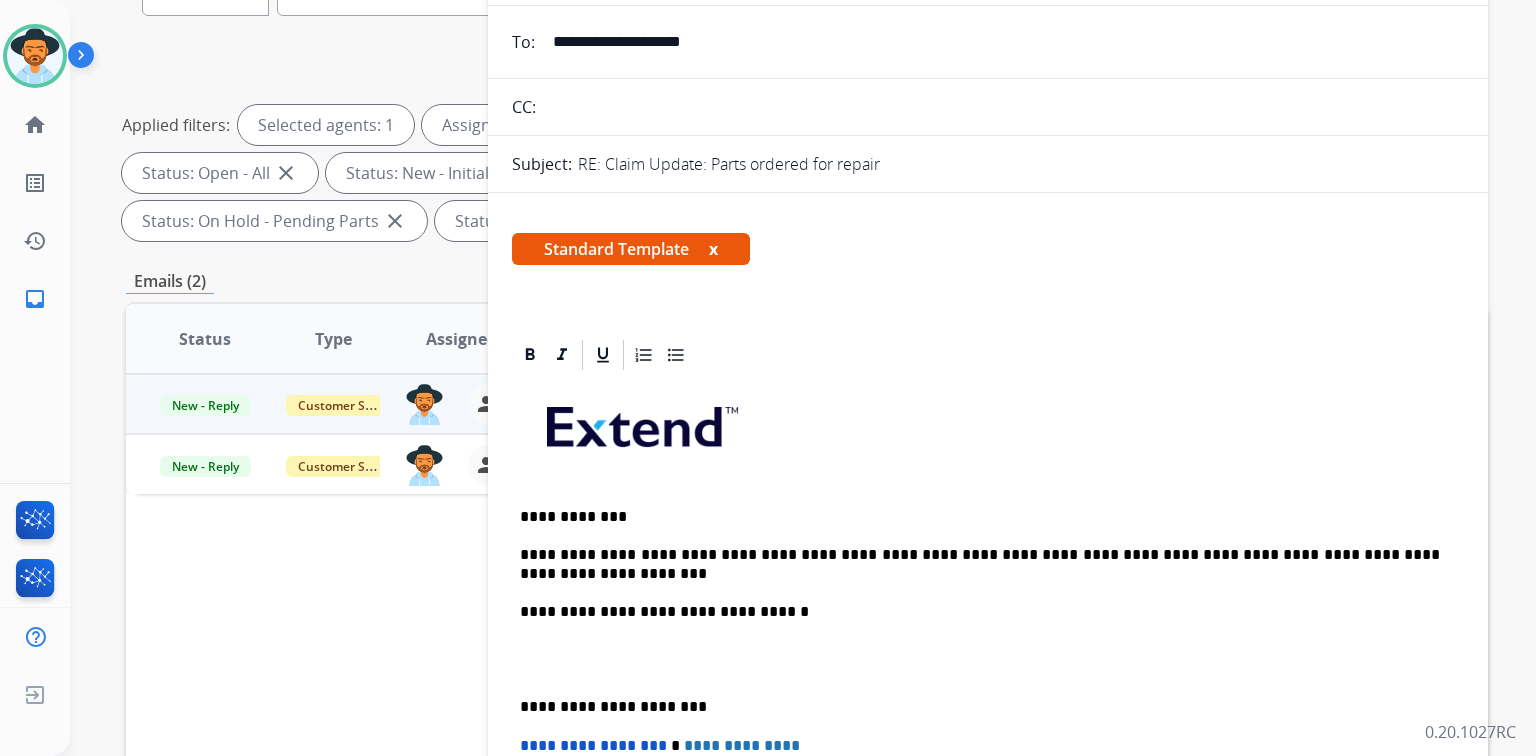 click on "**********" at bounding box center [980, 564] 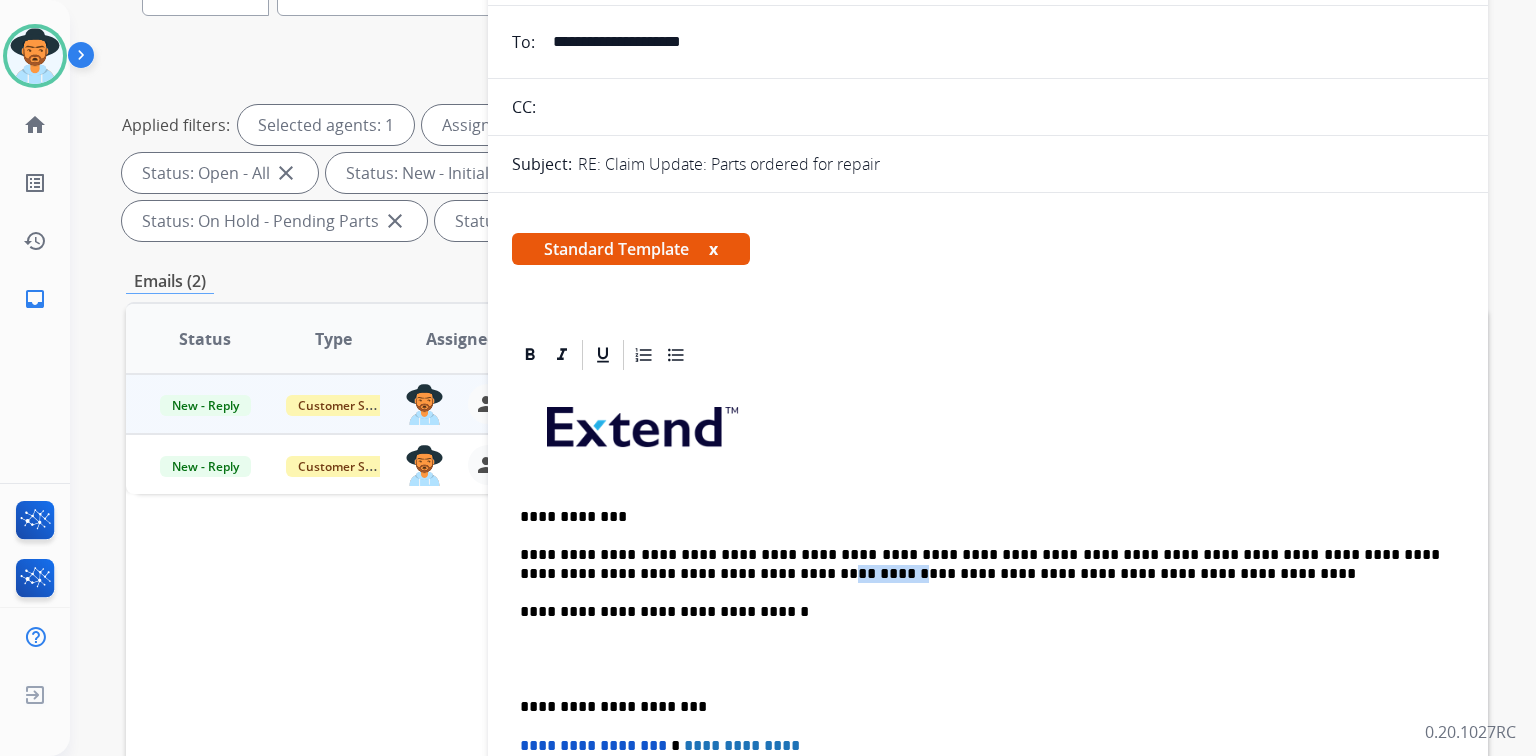 drag, startPoint x: 752, startPoint y: 574, endPoint x: 697, endPoint y: 573, distance: 55.00909 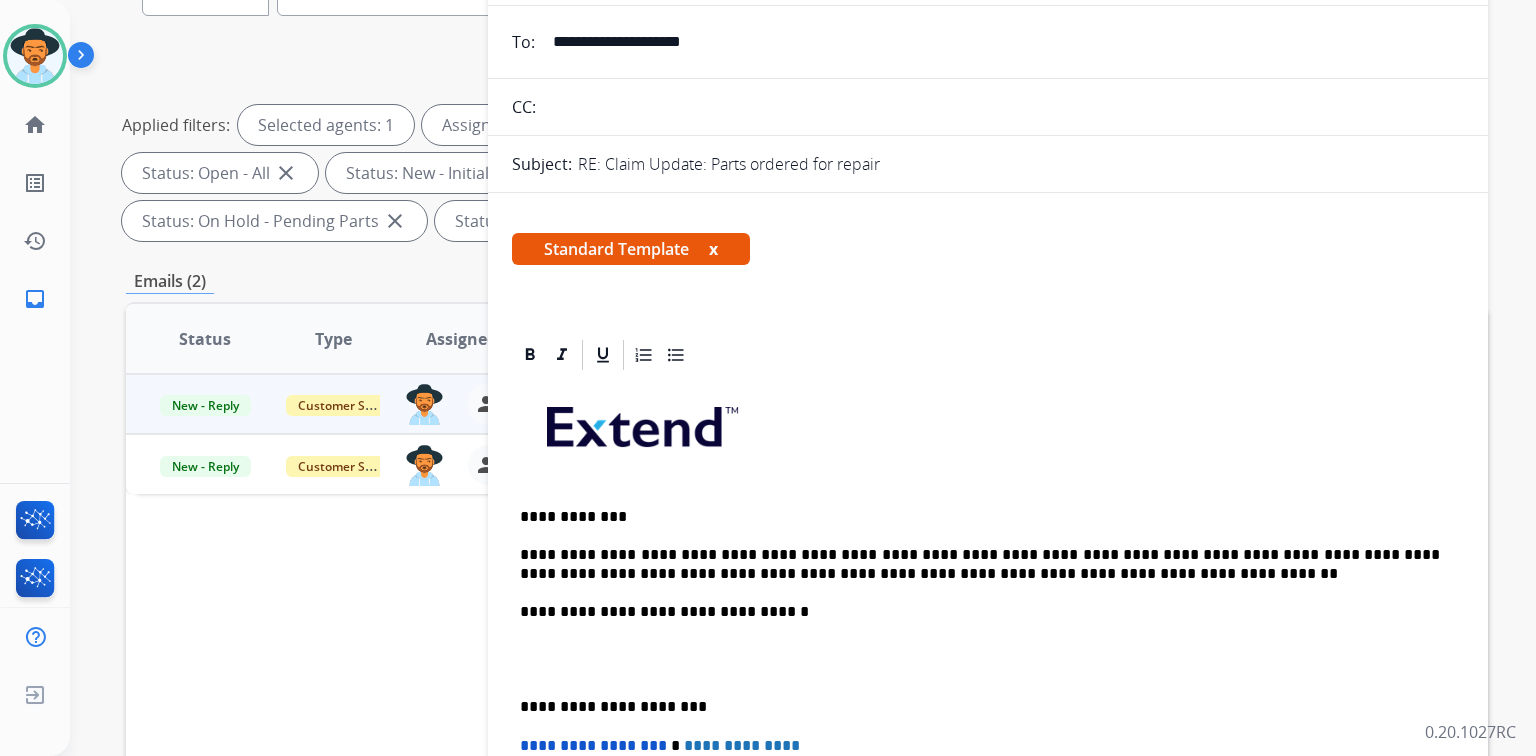 click on "**********" at bounding box center [980, 564] 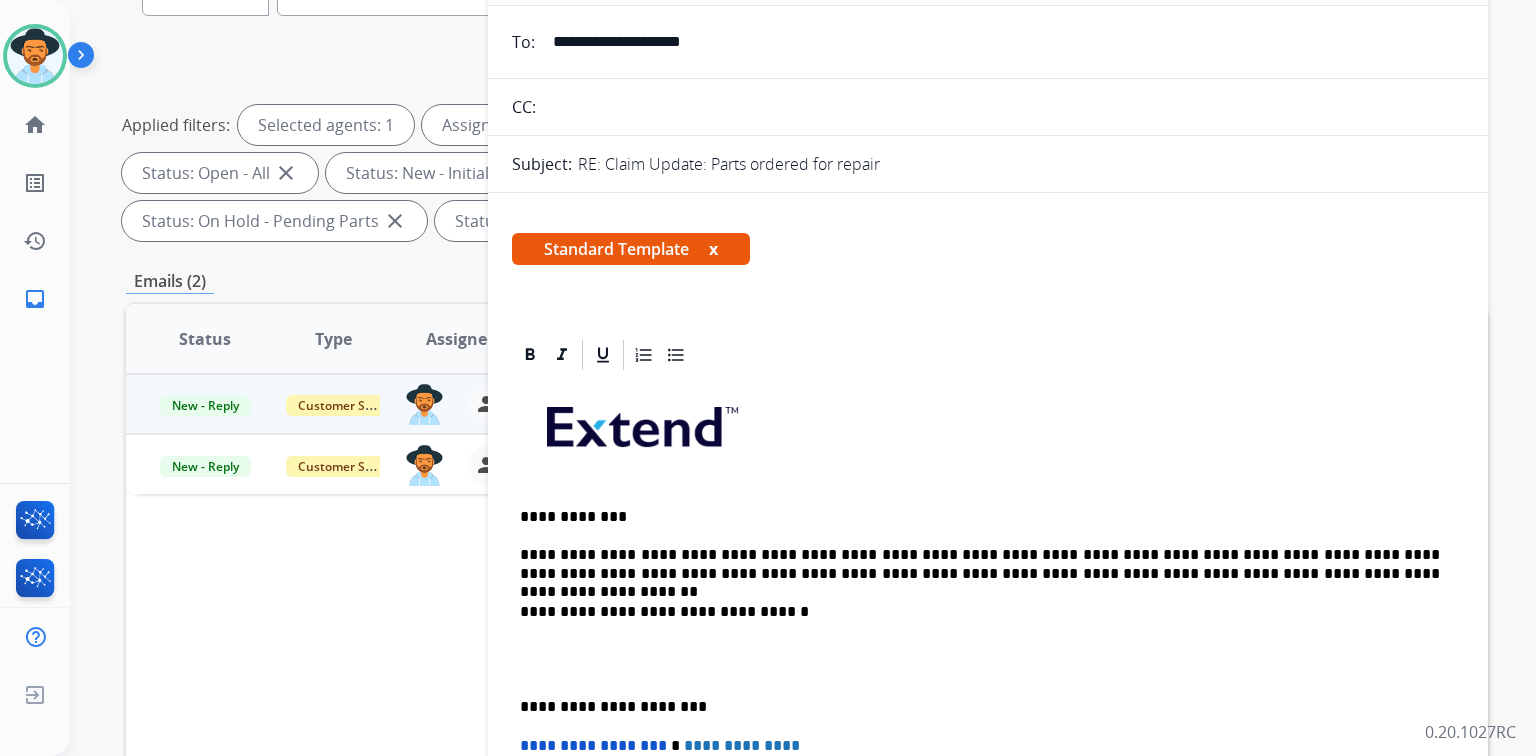 click at bounding box center [988, 659] 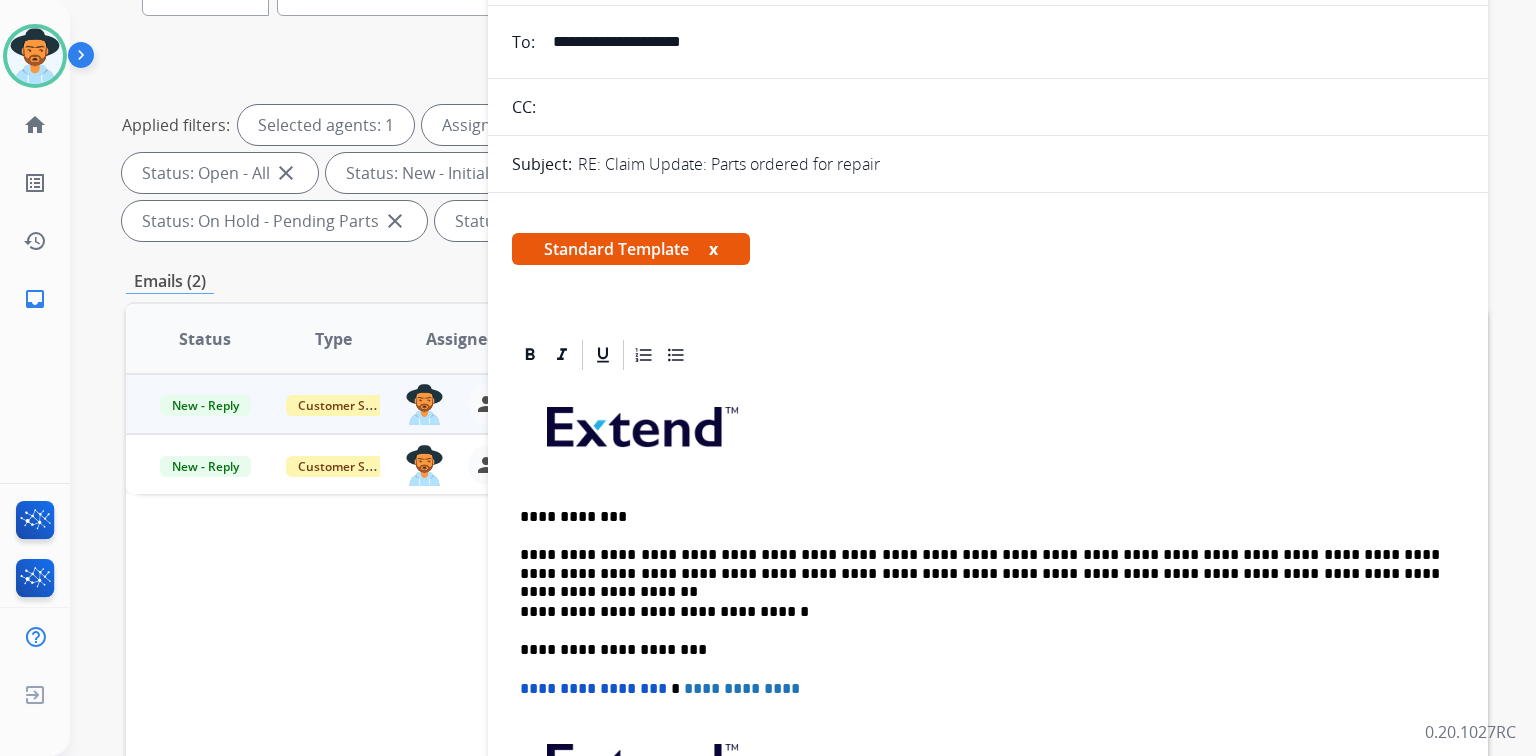 click on "**********" at bounding box center [988, 659] 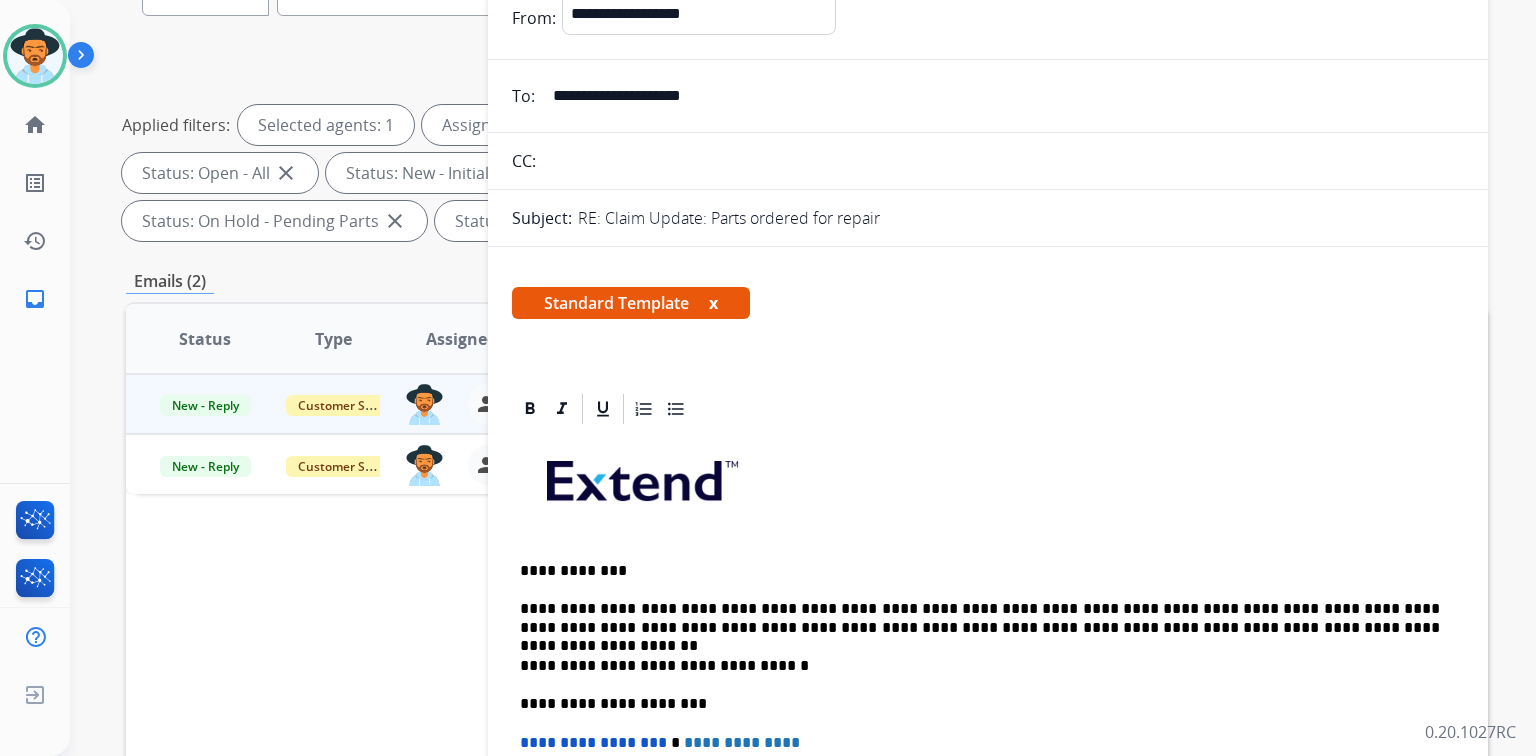 scroll, scrollTop: 0, scrollLeft: 0, axis: both 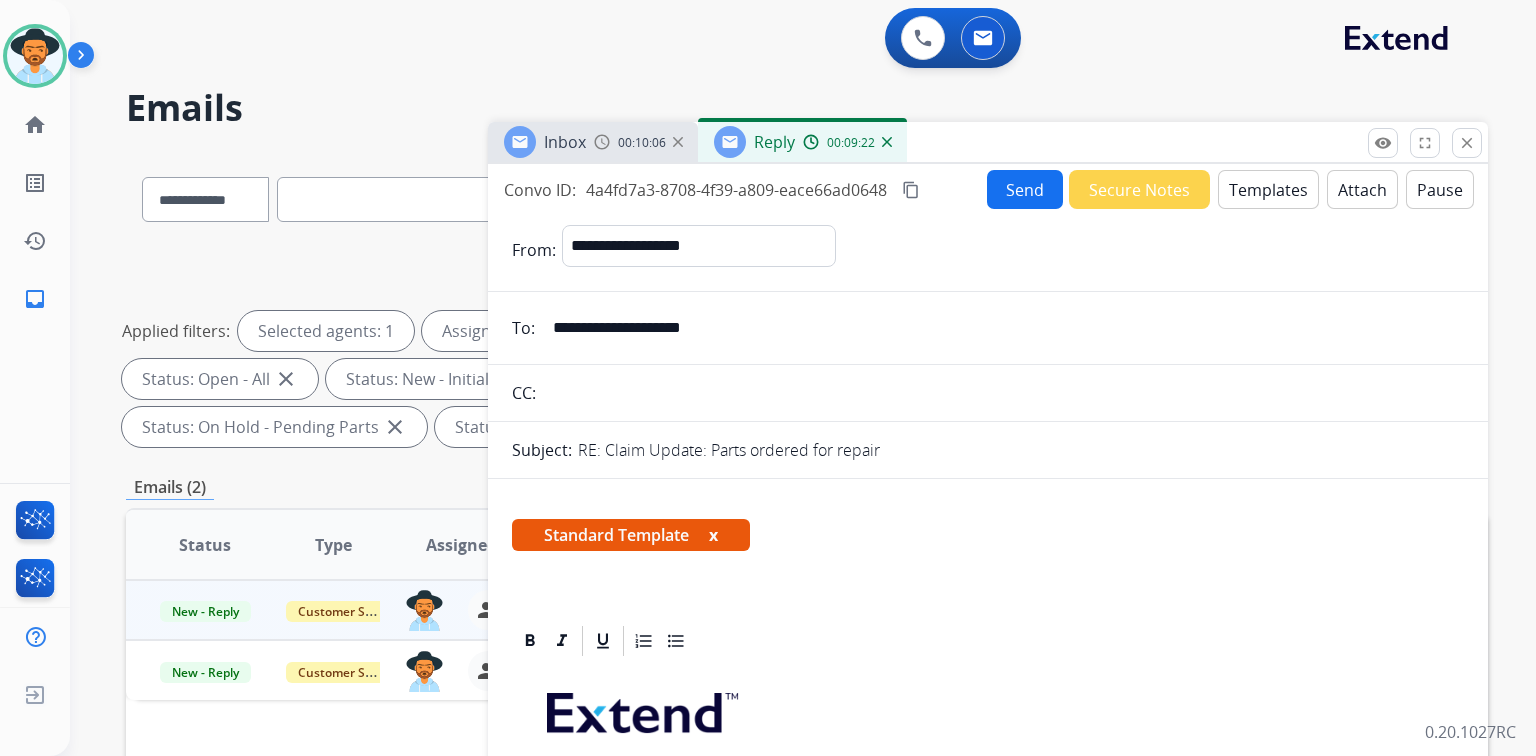 click on "Send" at bounding box center [1025, 189] 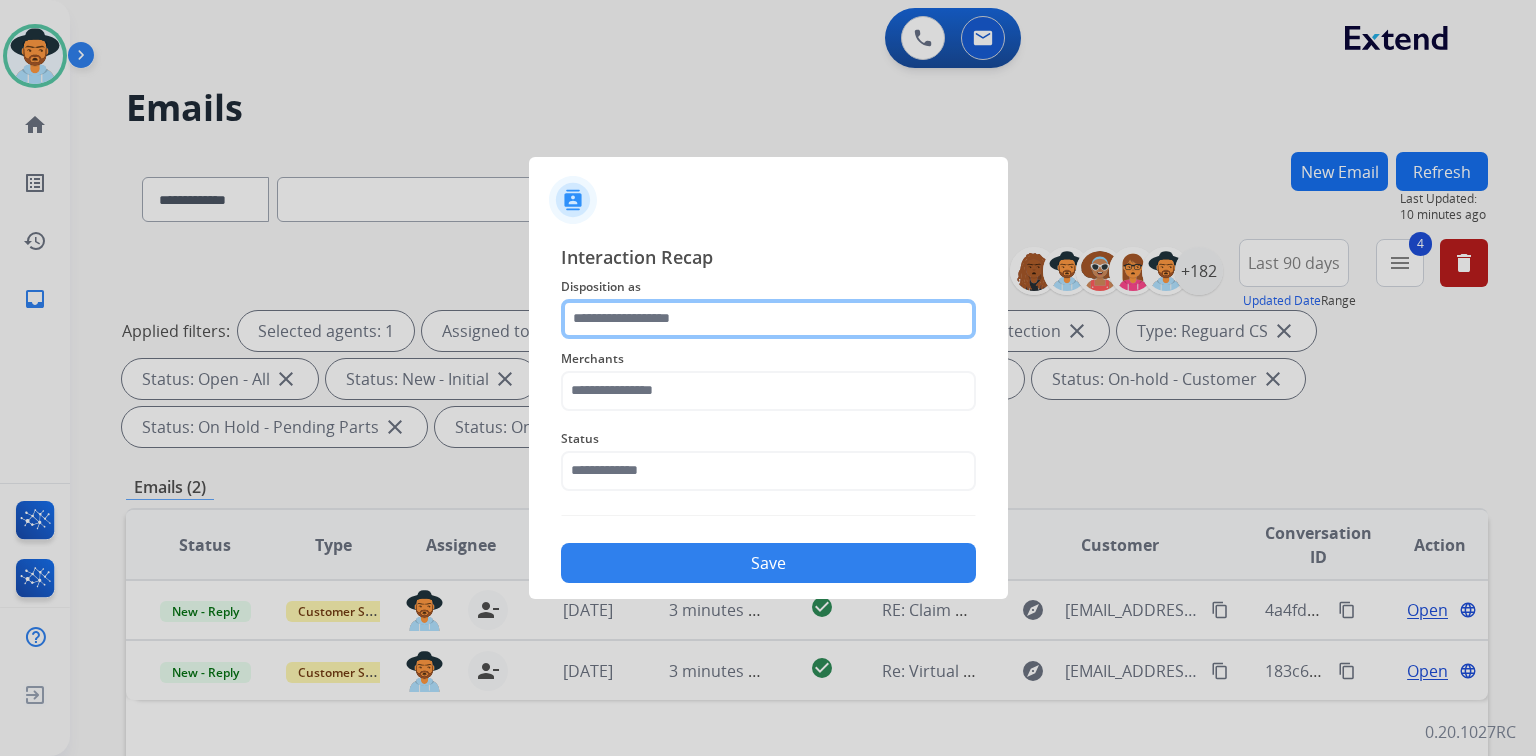 click 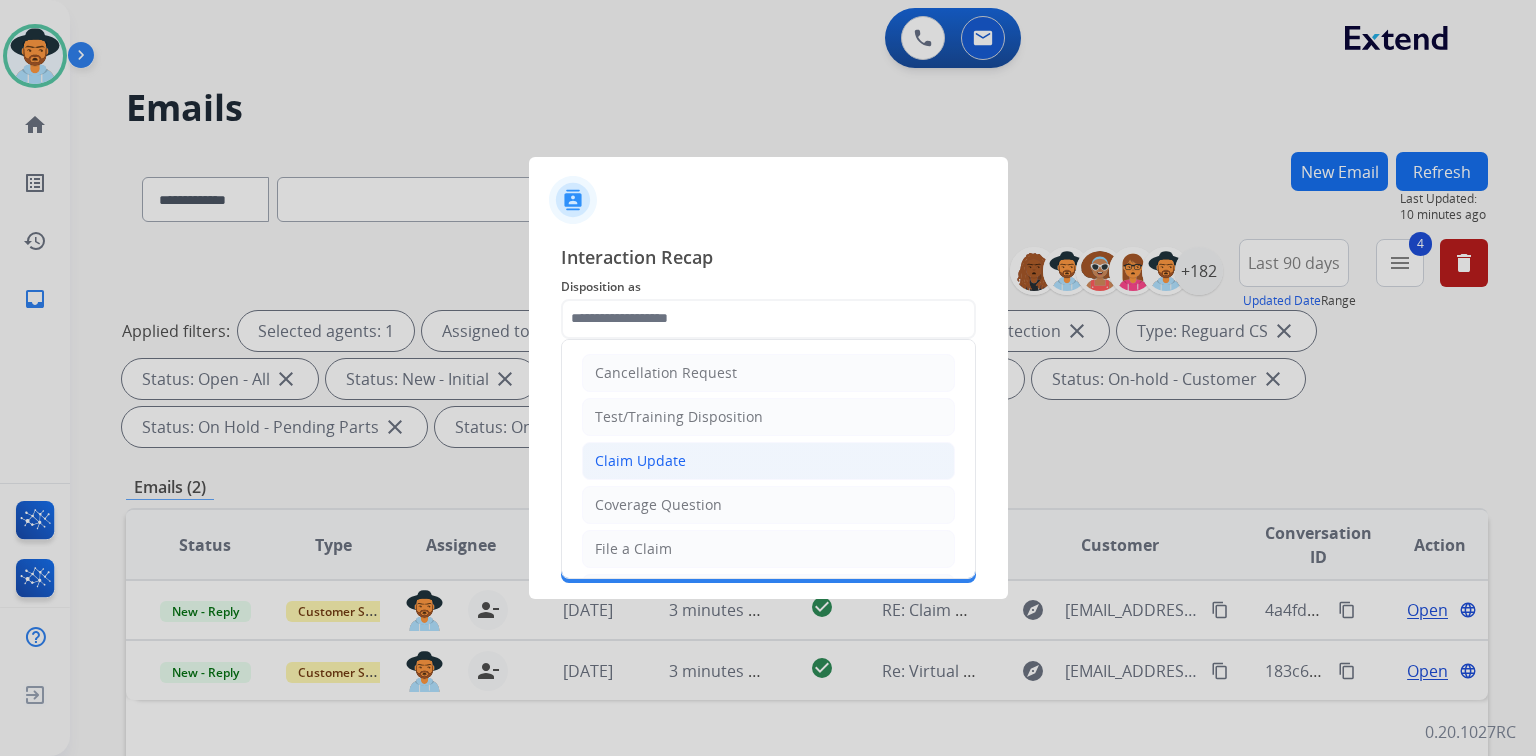 click on "Claim Update" 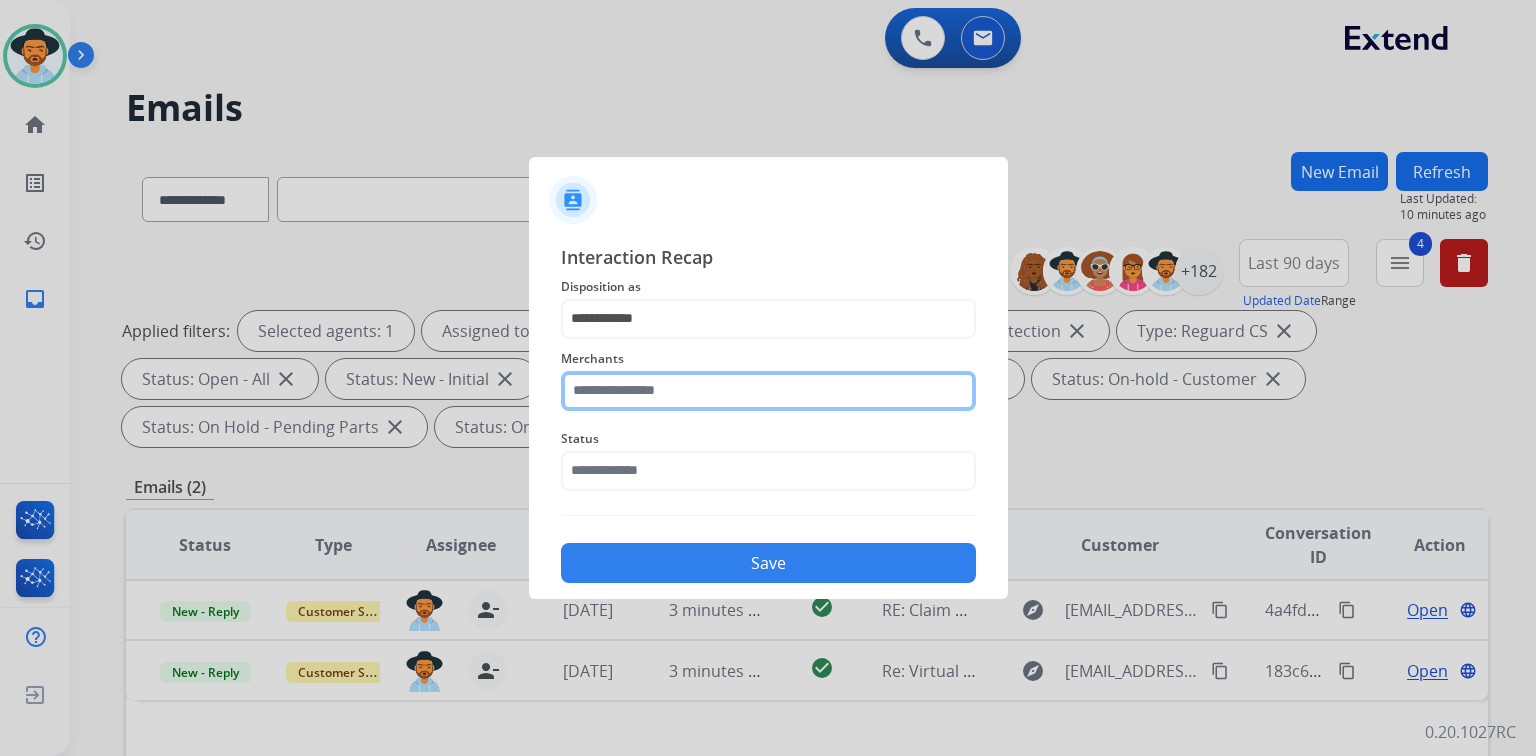 click 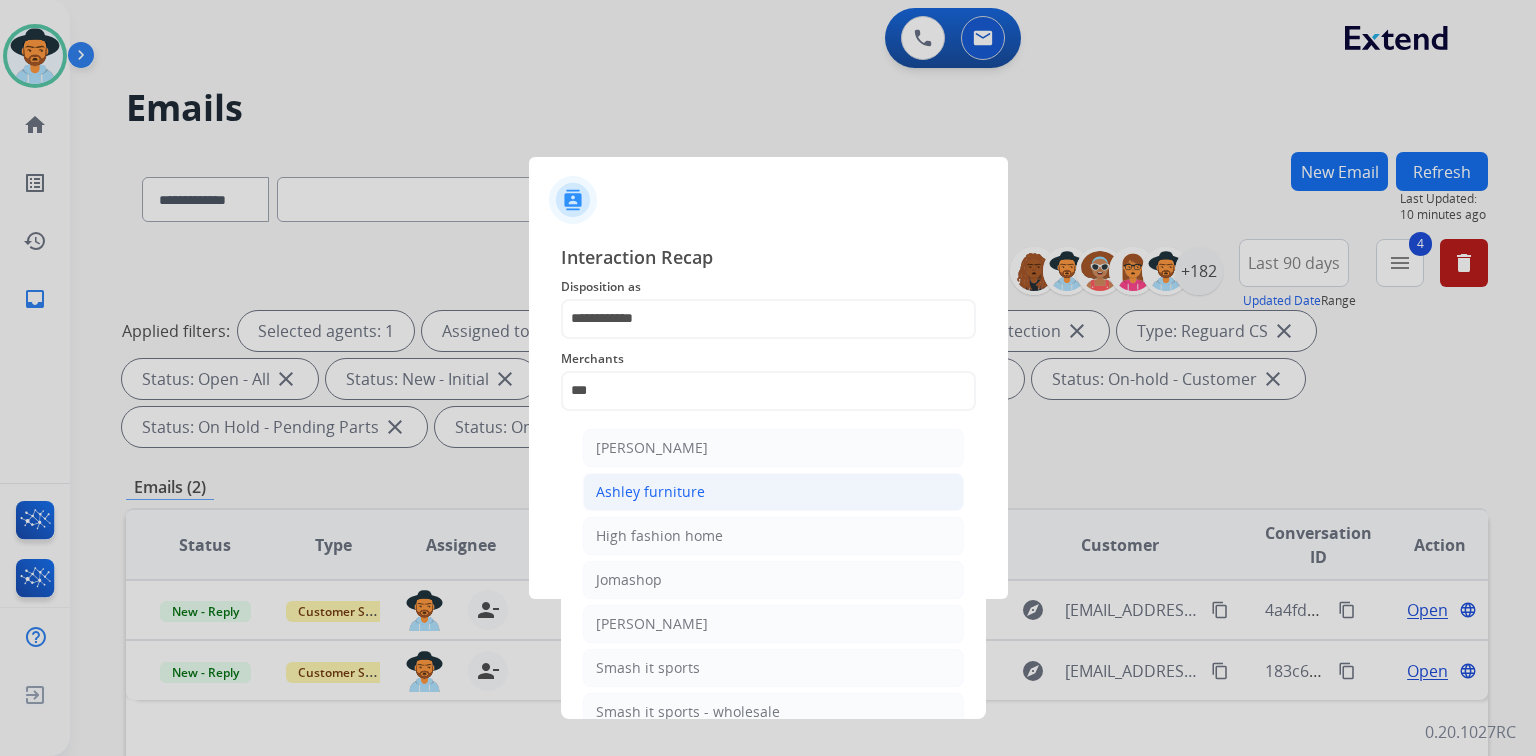 click on "Ashley furniture" 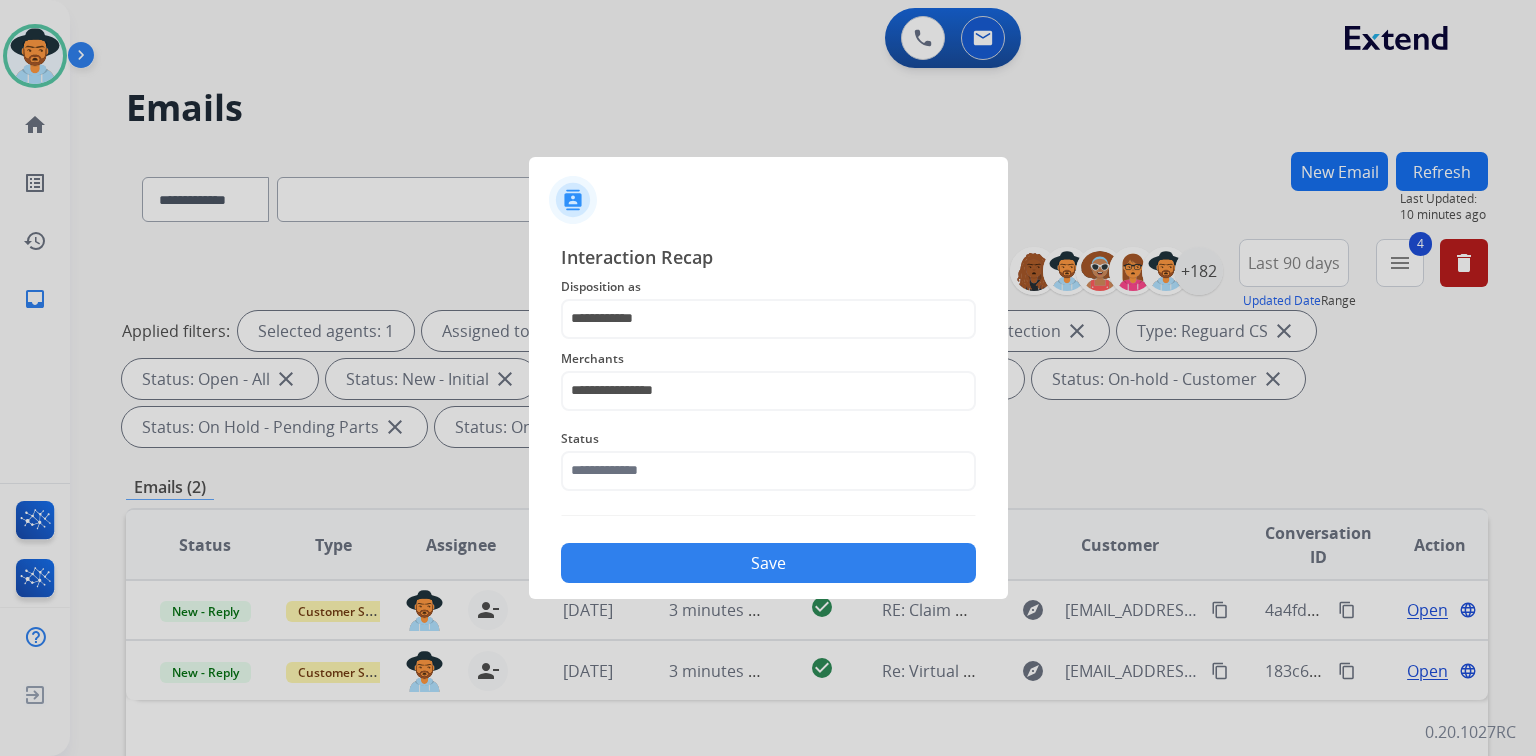 click on "Status" 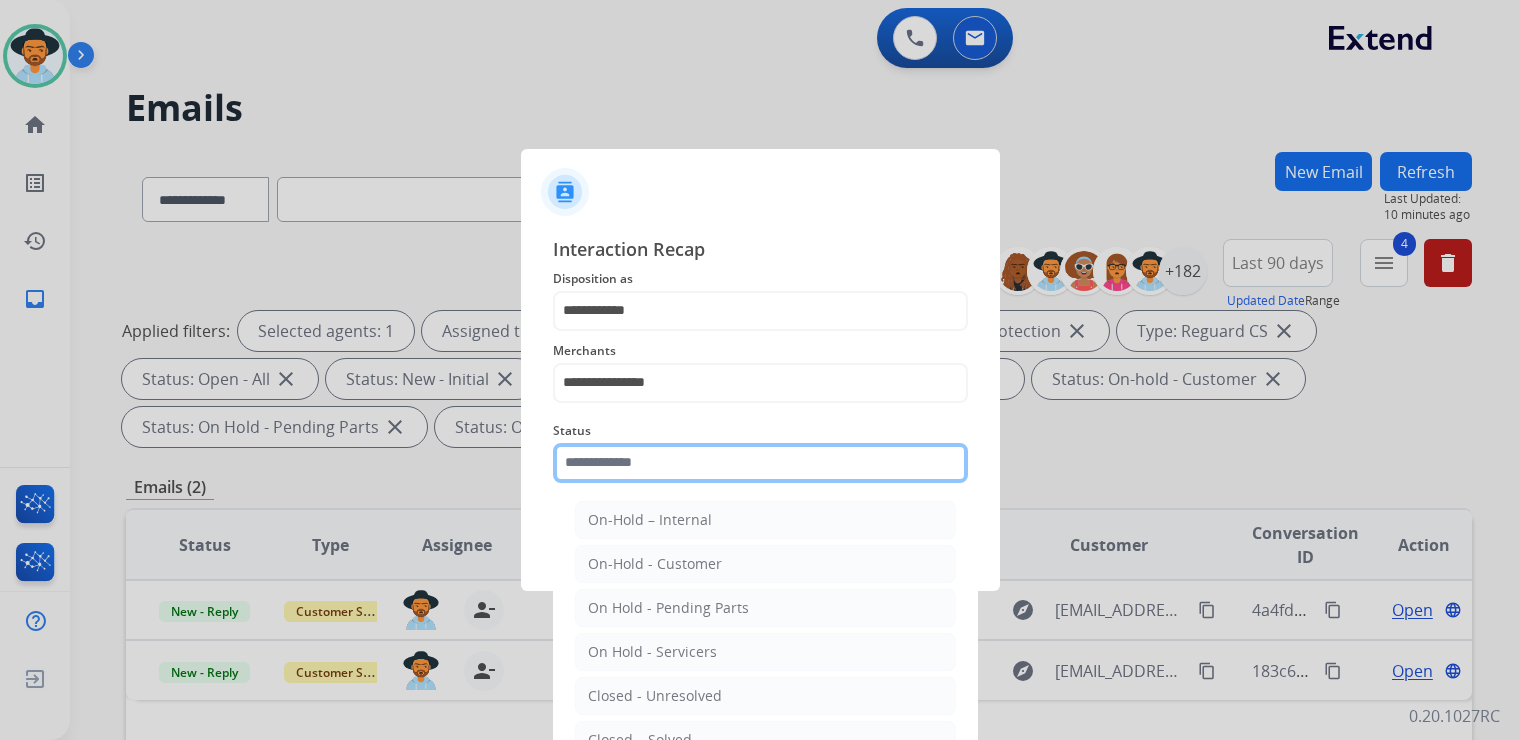 click 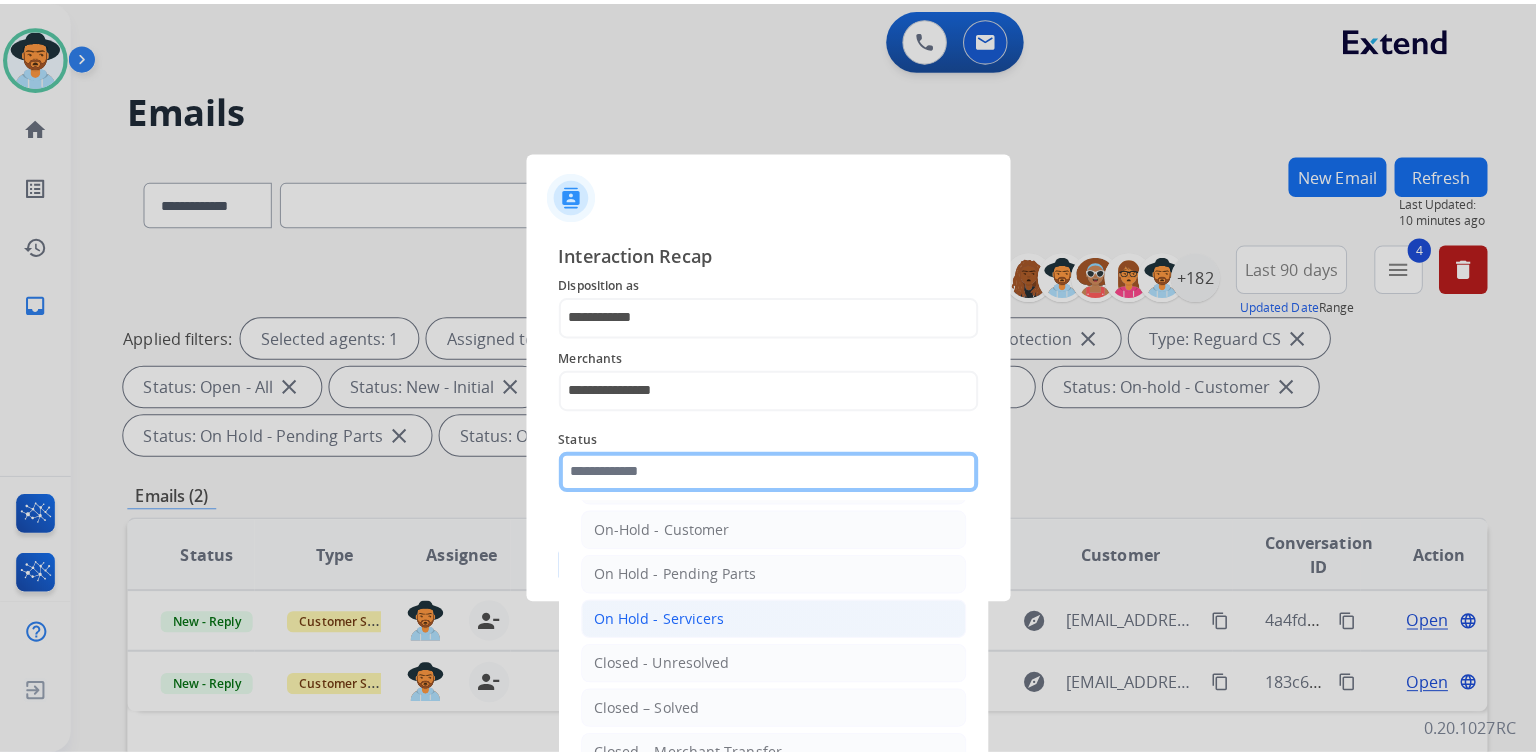 scroll, scrollTop: 116, scrollLeft: 0, axis: vertical 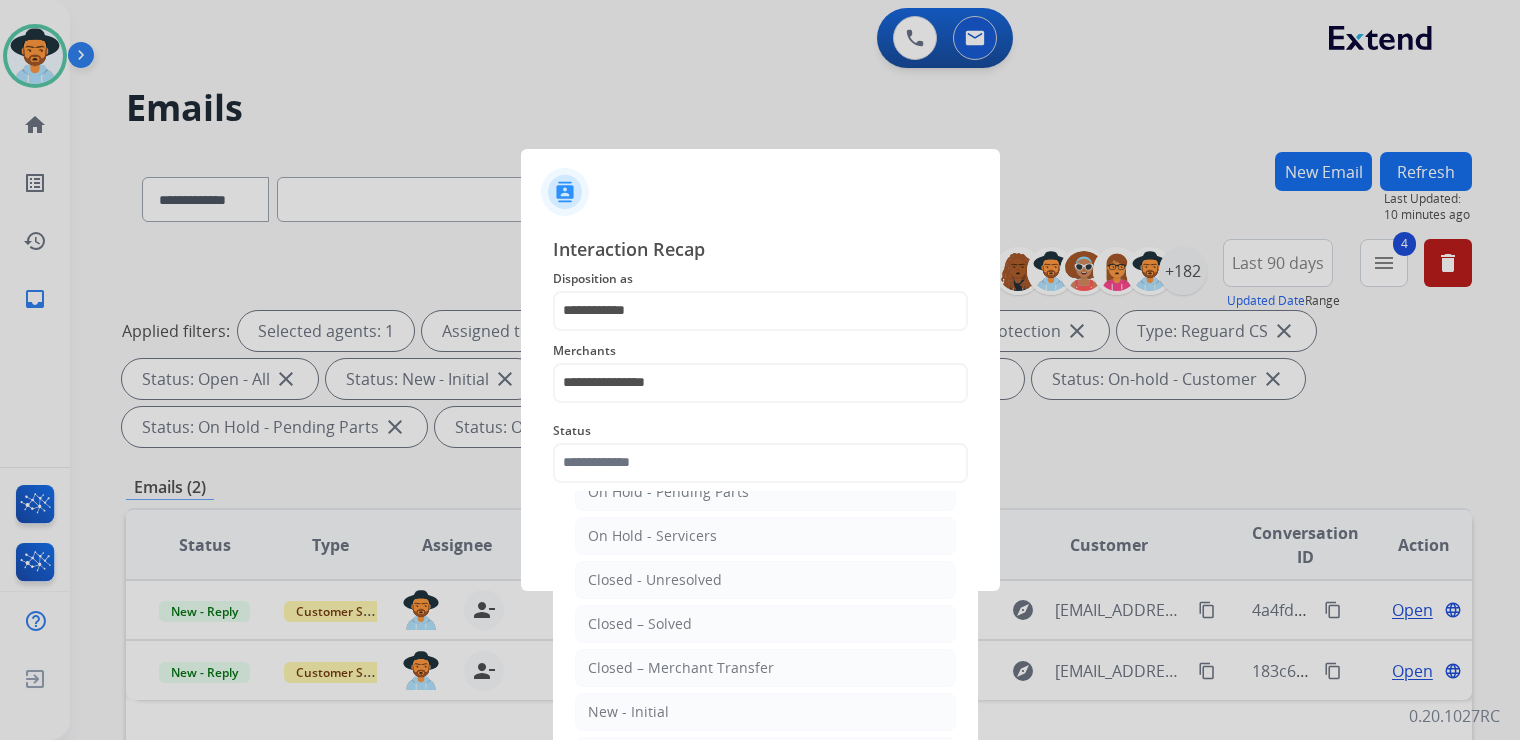 click on "Closed – Solved" 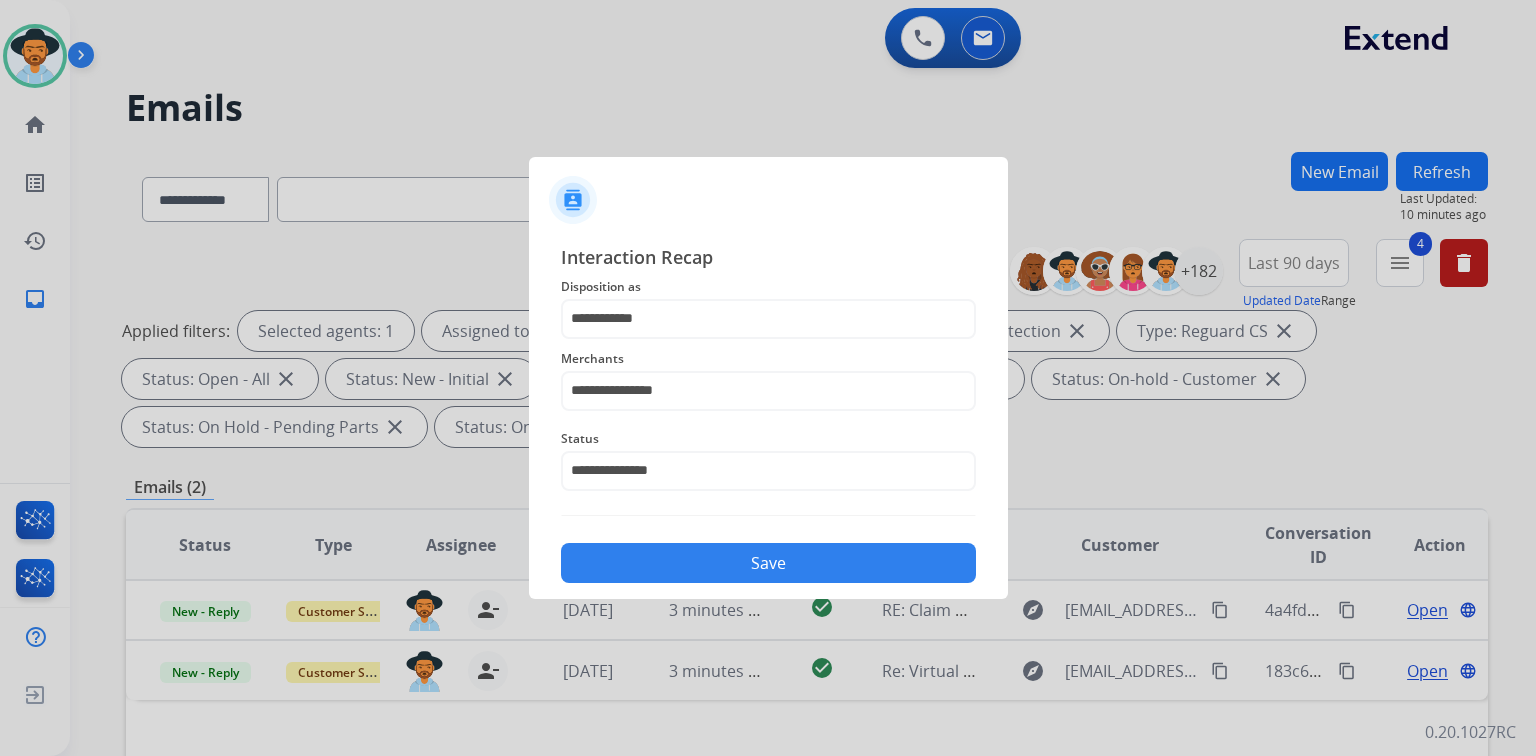 click on "Save" 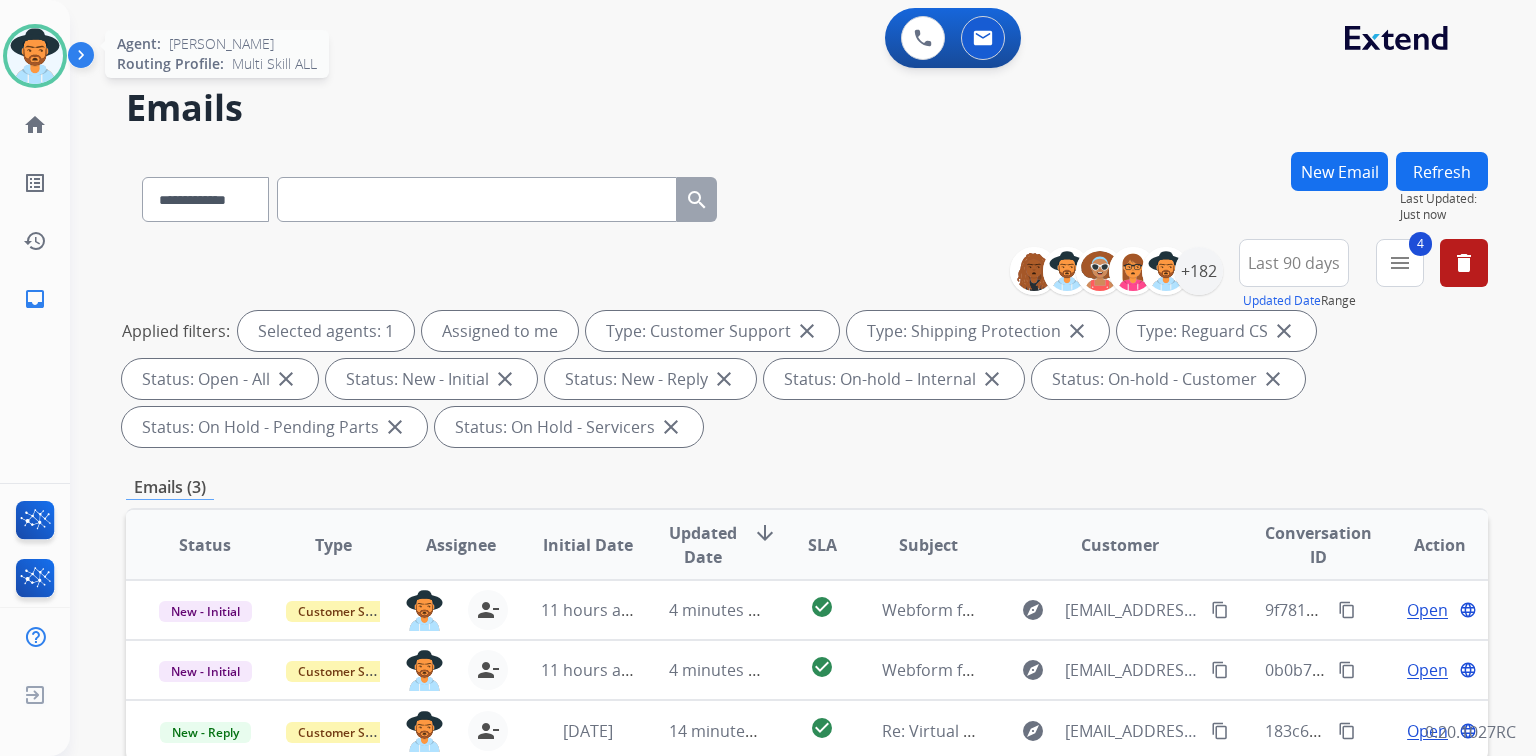 click at bounding box center [35, 56] 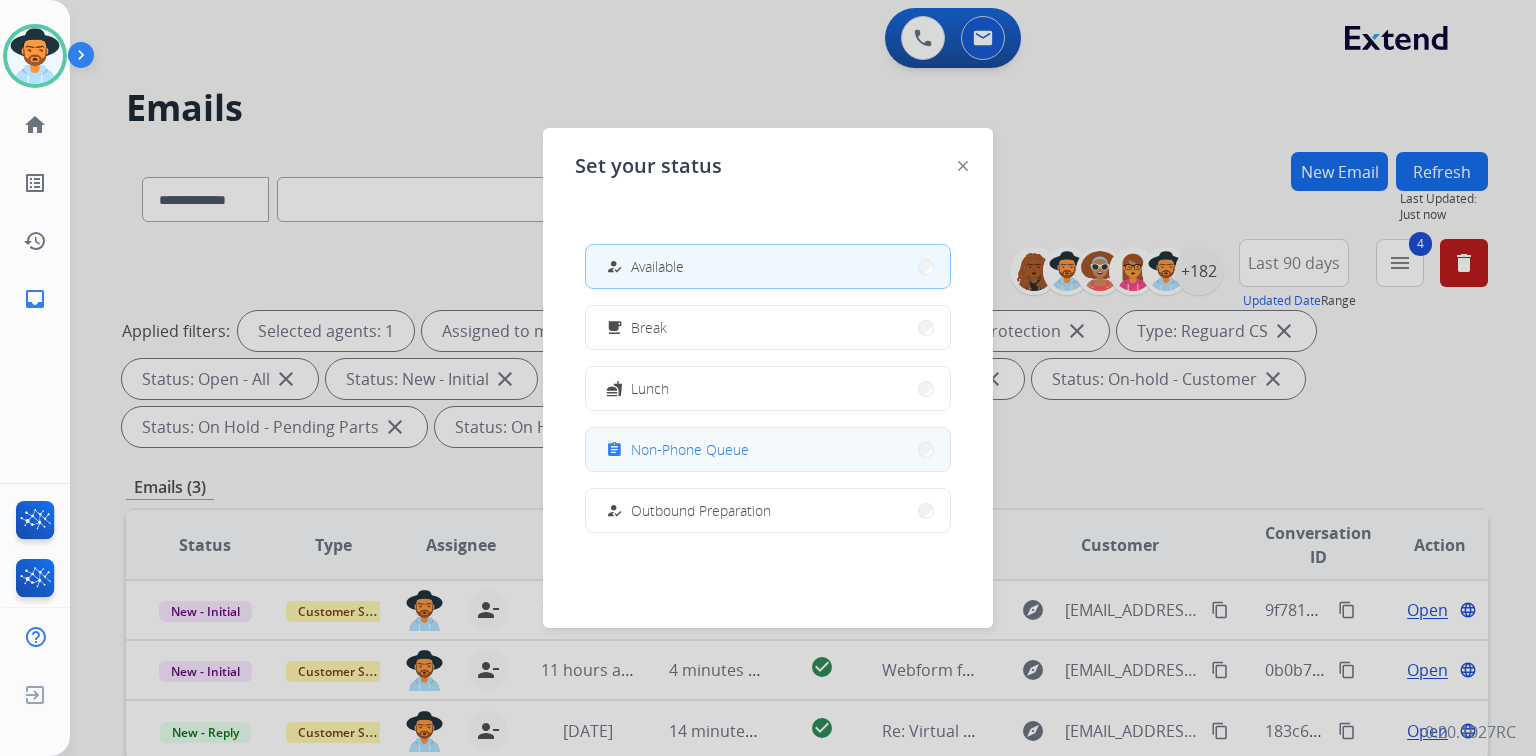 click on "Non-Phone Queue" at bounding box center (690, 449) 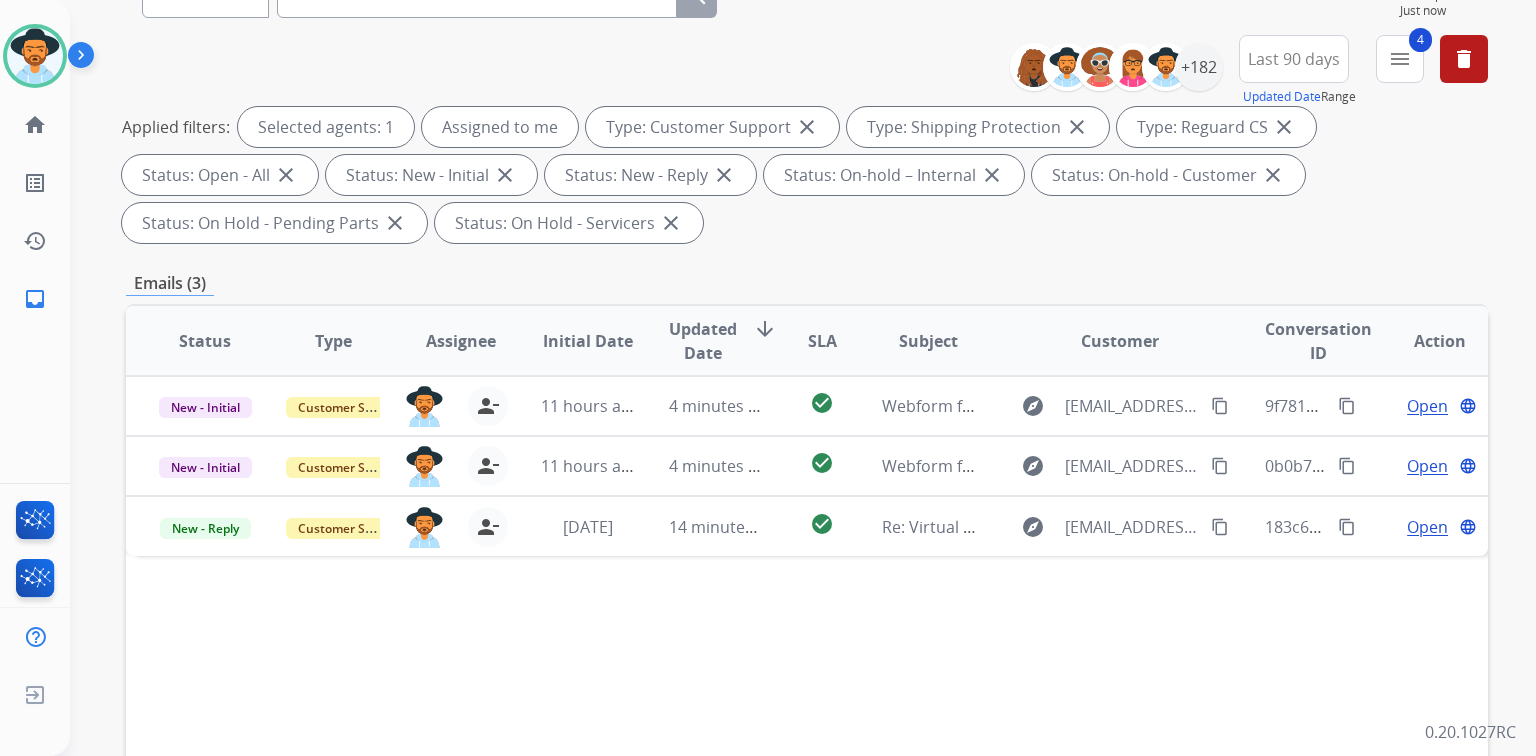 scroll, scrollTop: 0, scrollLeft: 0, axis: both 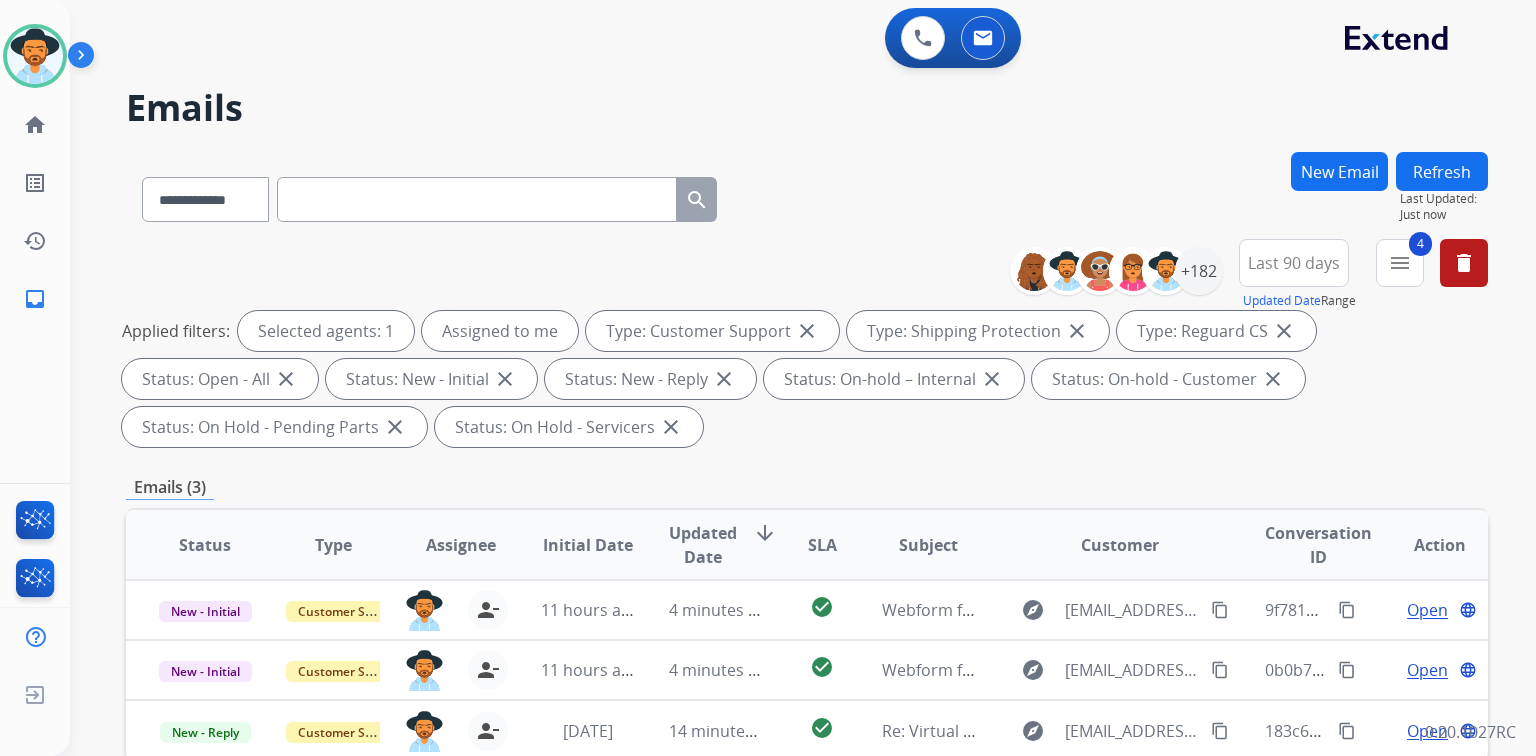 click on "Last 90 days" at bounding box center (1294, 263) 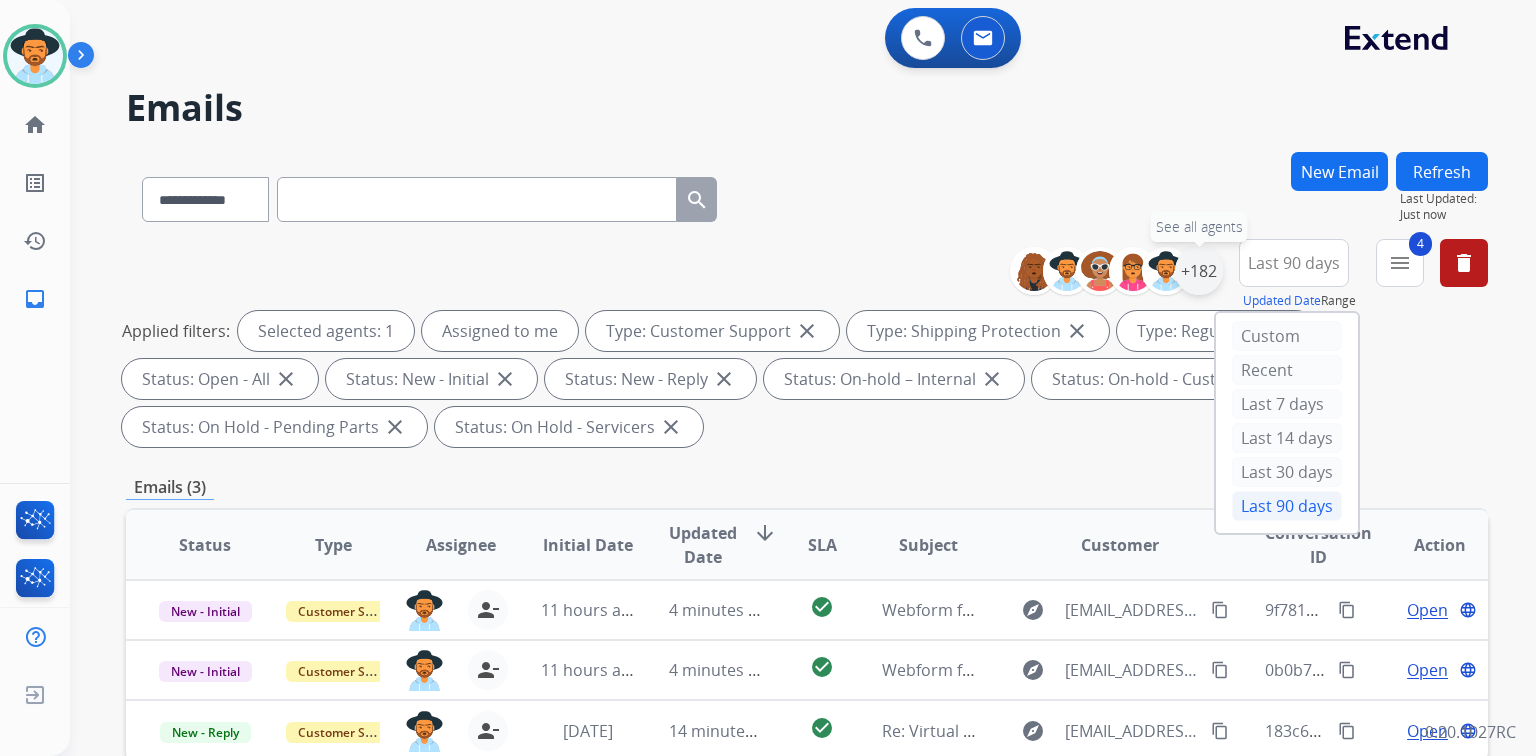 click on "+182" at bounding box center (1199, 271) 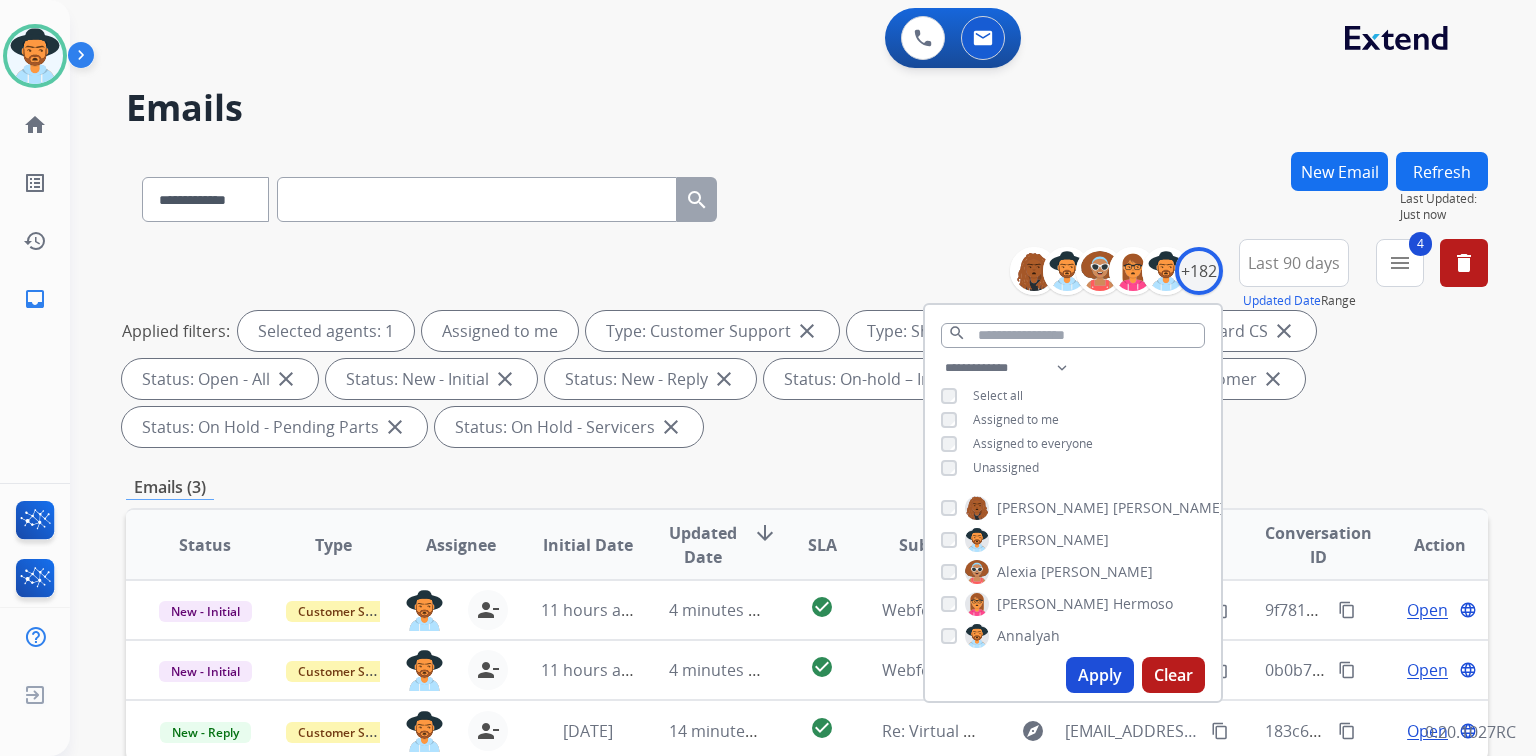 click on "**********" at bounding box center (807, 347) 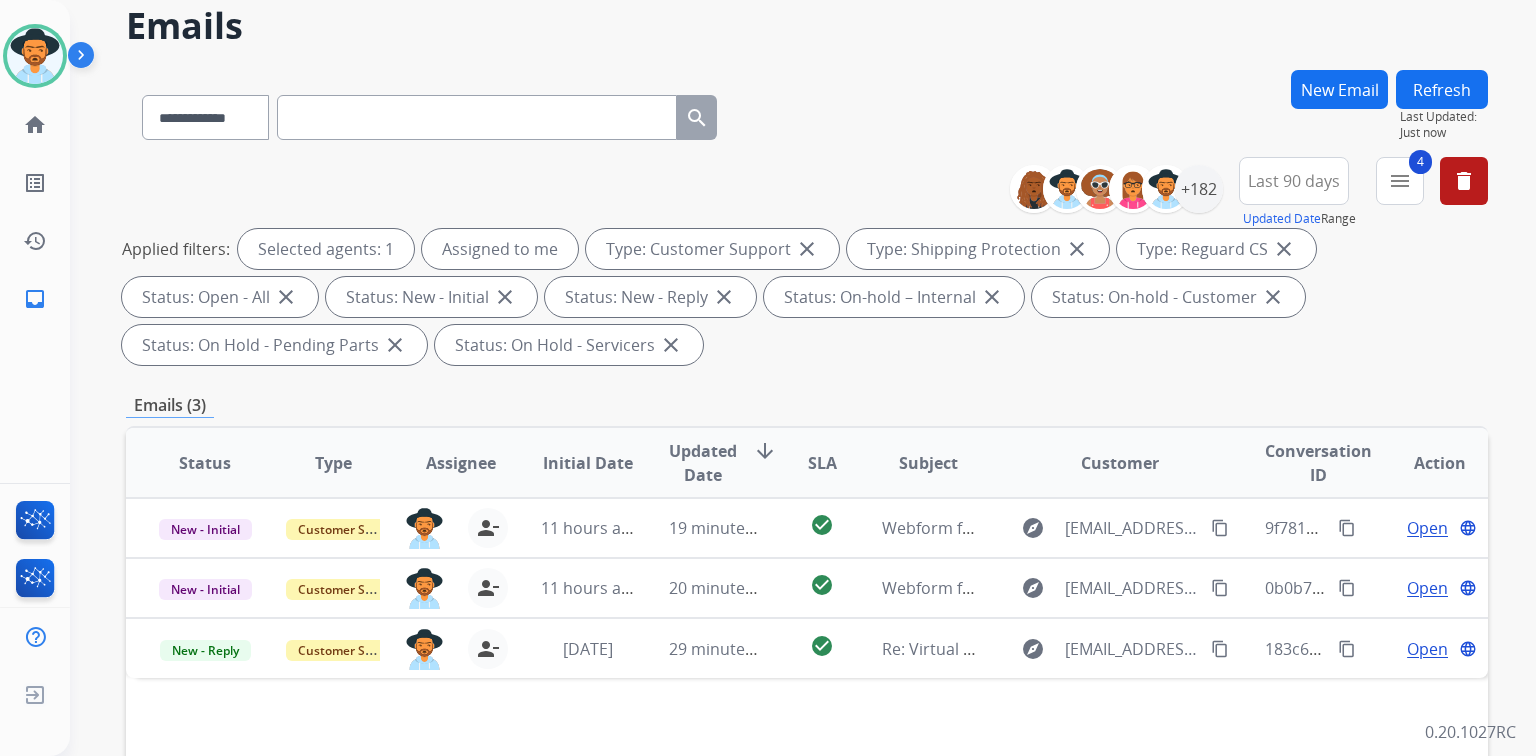 scroll, scrollTop: 0, scrollLeft: 0, axis: both 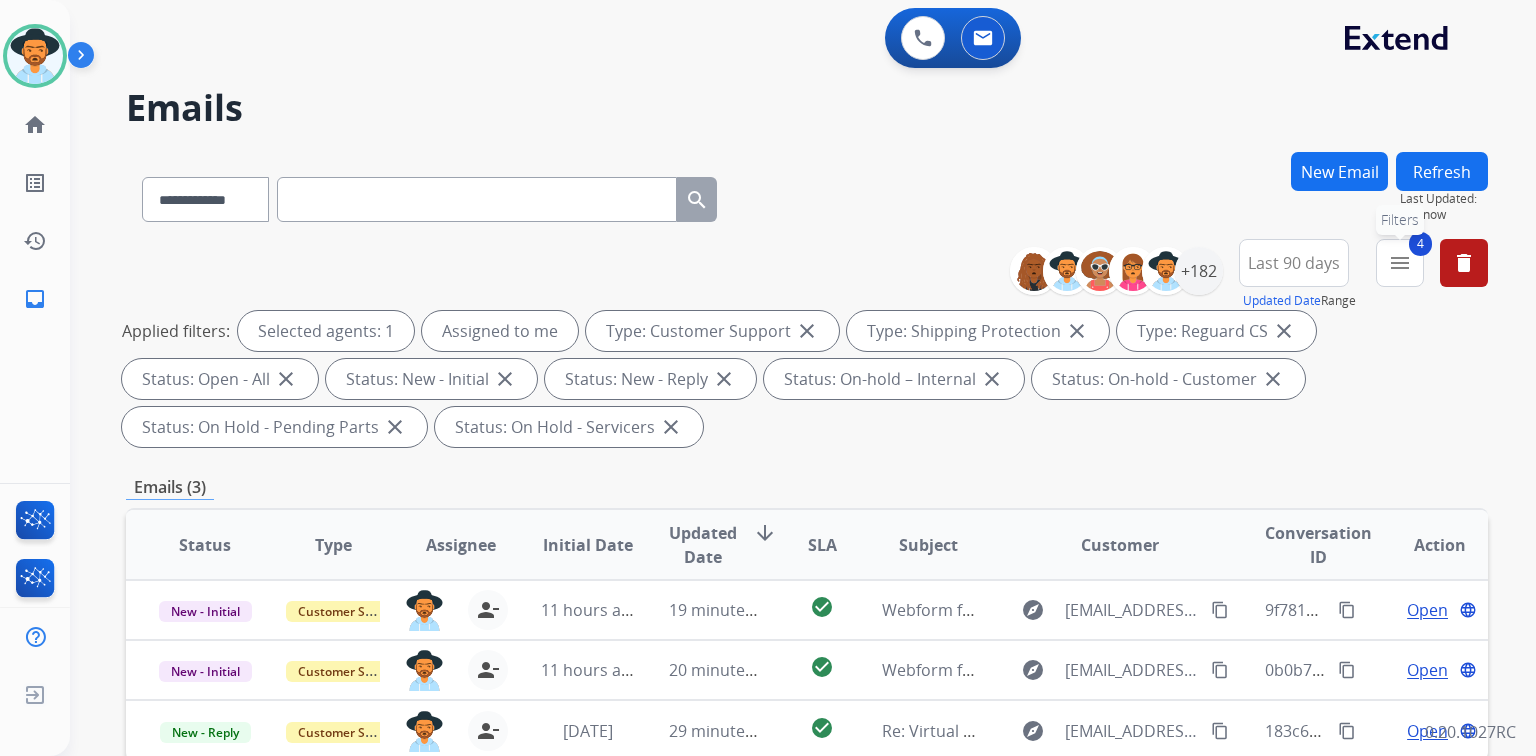 drag, startPoint x: 1401, startPoint y: 266, endPoint x: 1376, endPoint y: 298, distance: 40.60788 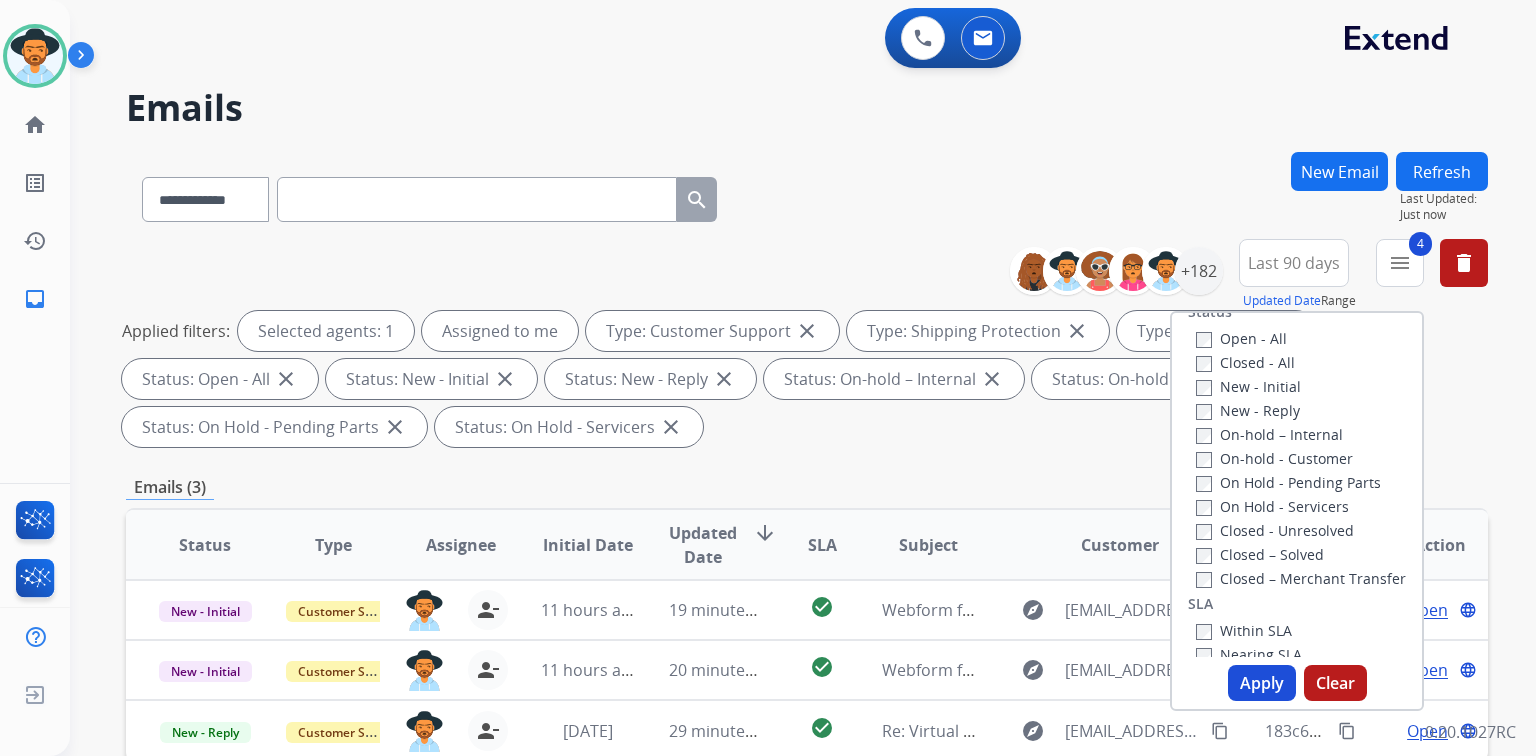 scroll, scrollTop: 320, scrollLeft: 0, axis: vertical 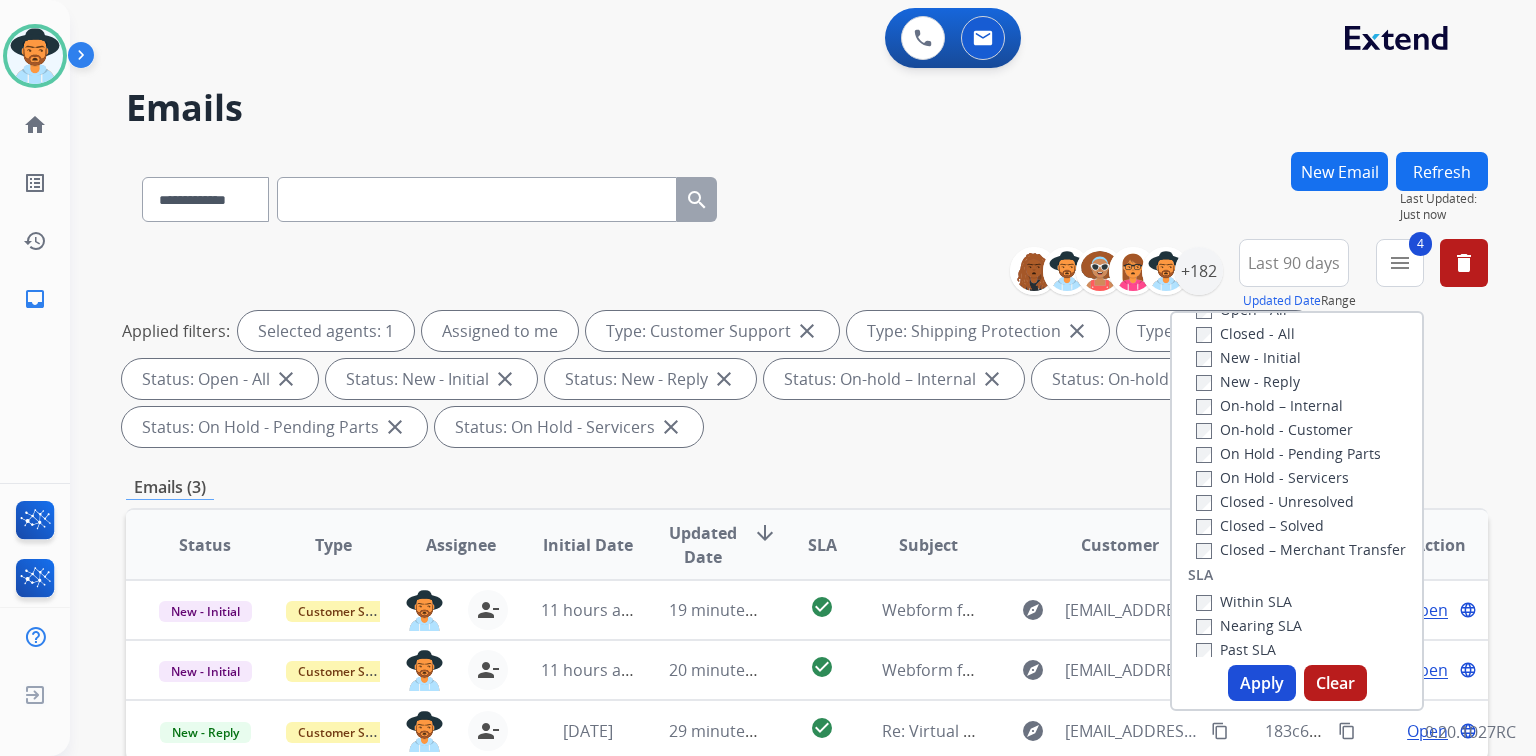 click on "Closed – Solved" at bounding box center (1260, 525) 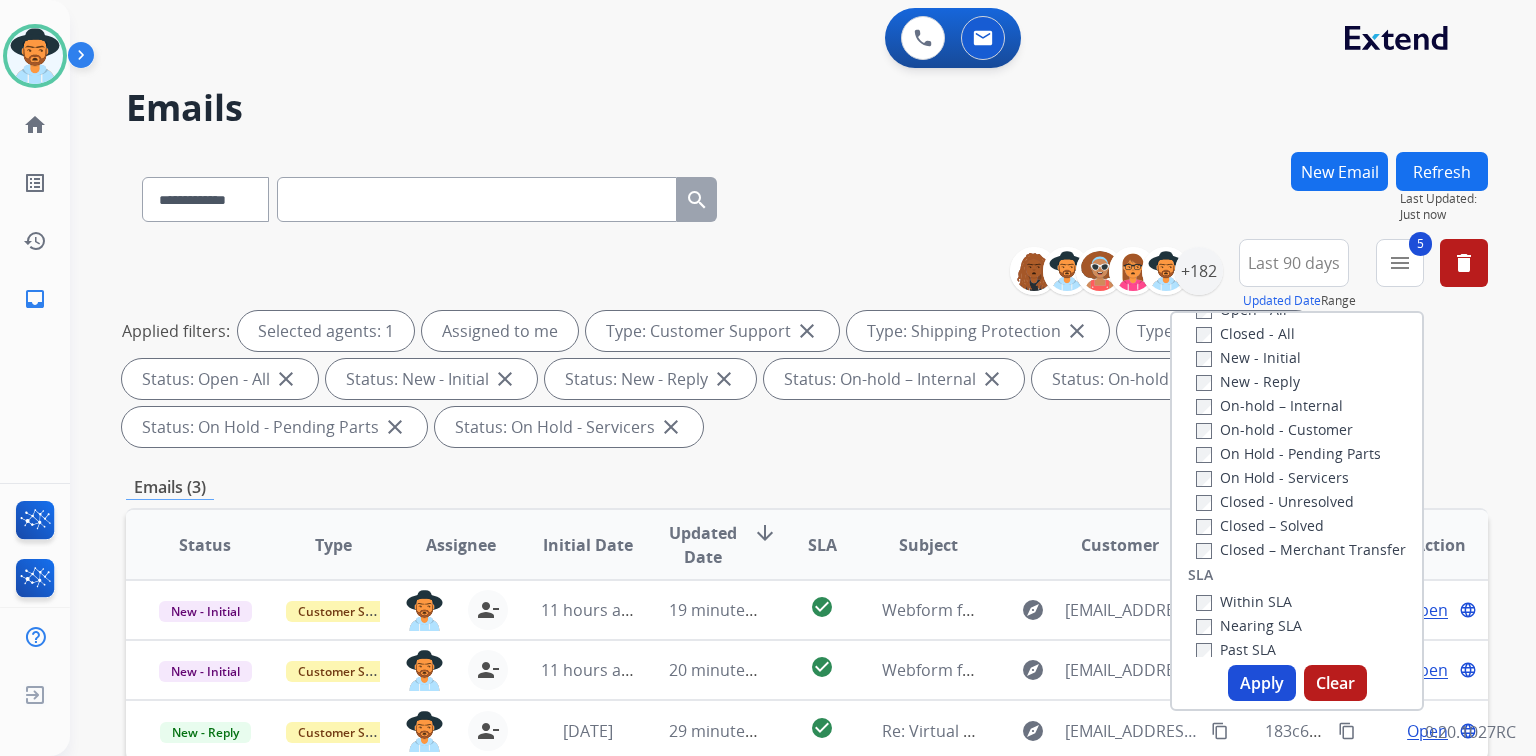 click on "Apply" at bounding box center [1262, 683] 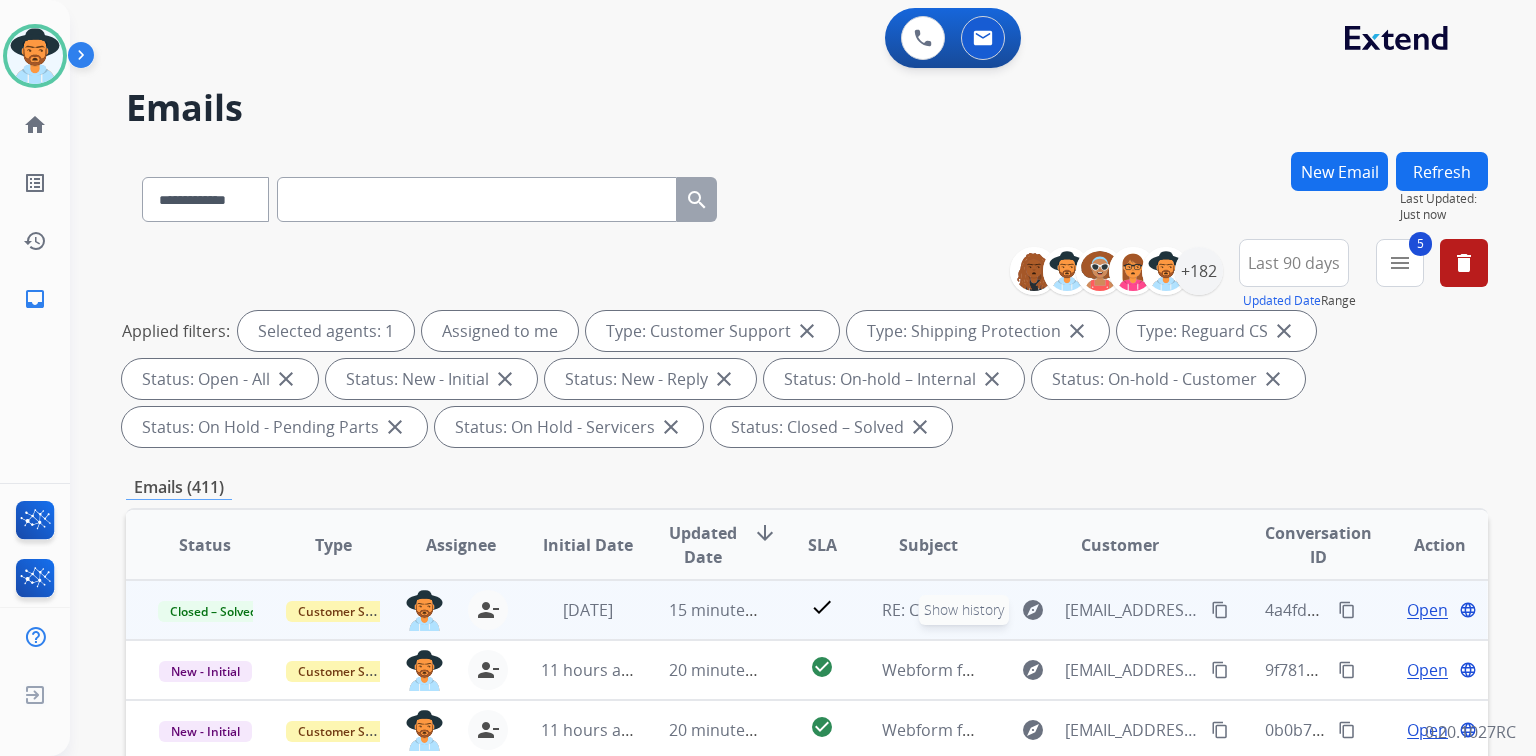 scroll, scrollTop: 1, scrollLeft: 0, axis: vertical 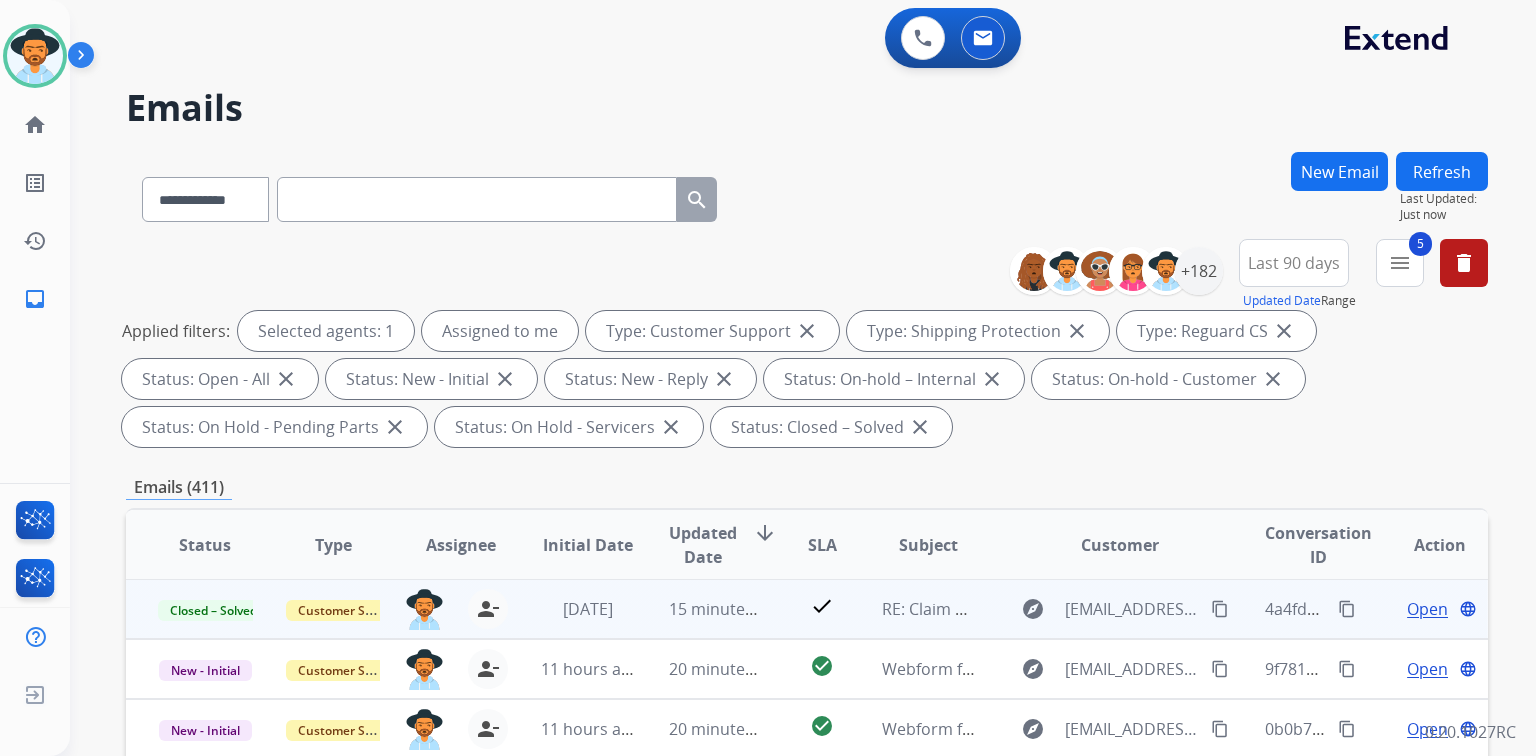 click on "Open" at bounding box center (1427, 609) 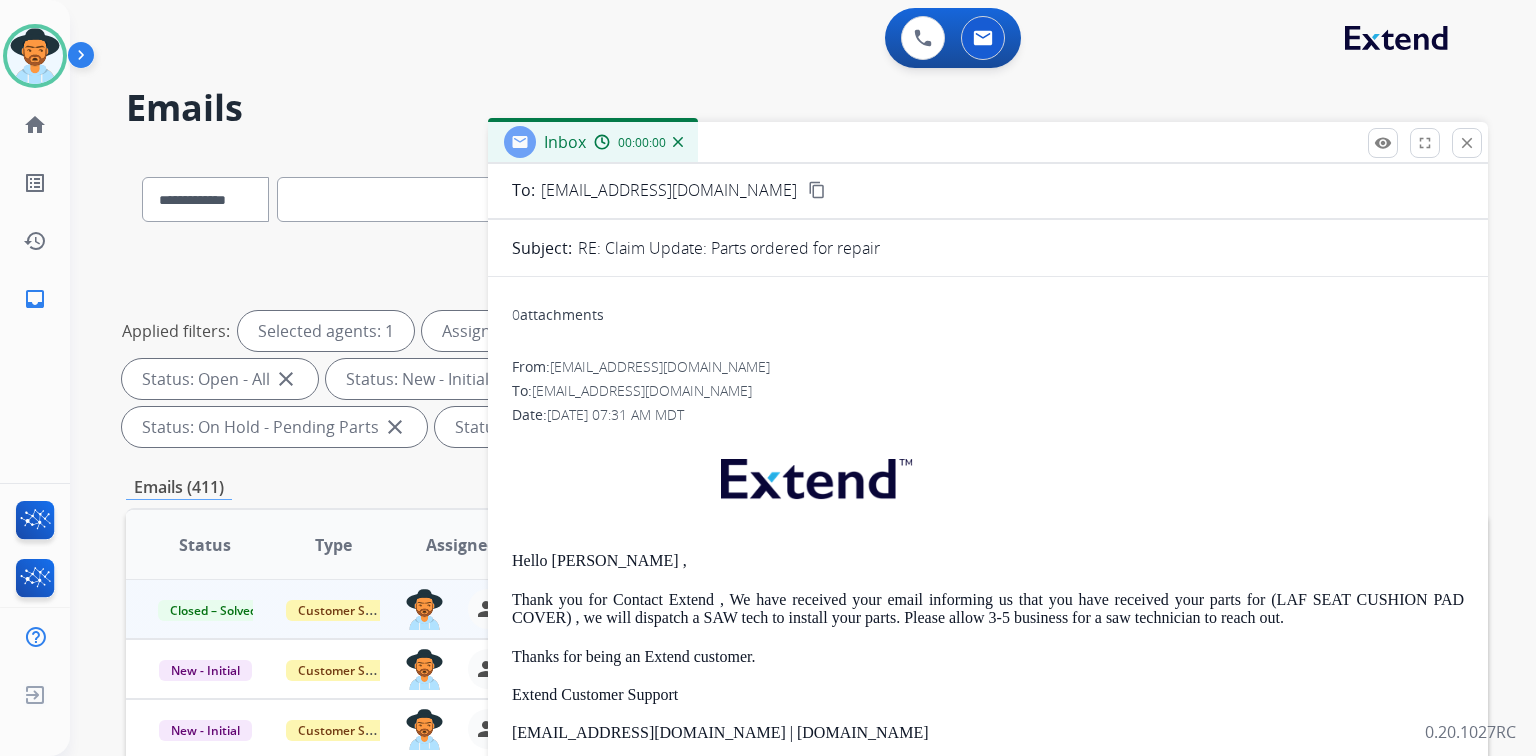 scroll, scrollTop: 320, scrollLeft: 0, axis: vertical 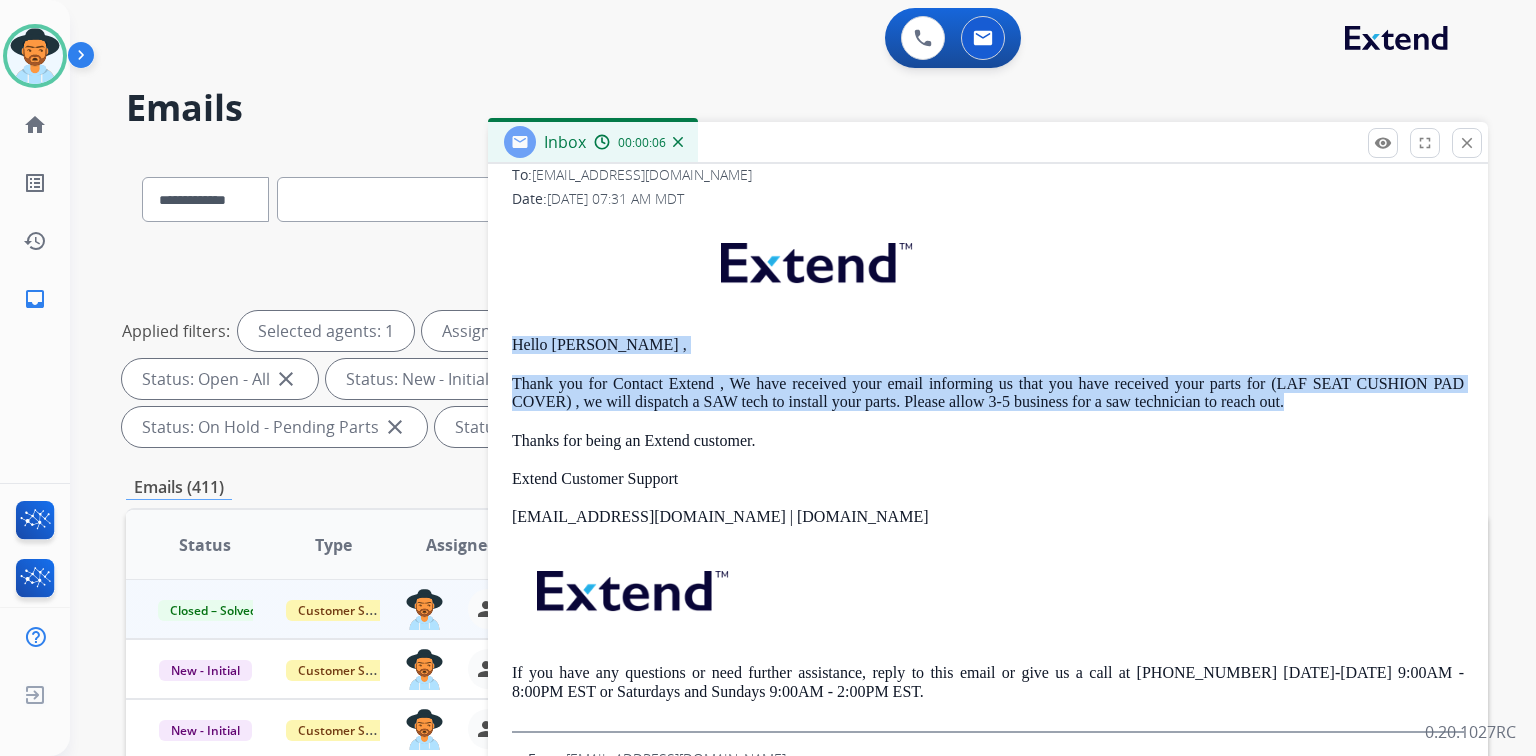 drag, startPoint x: 508, startPoint y: 347, endPoint x: 1292, endPoint y: 398, distance: 785.65704 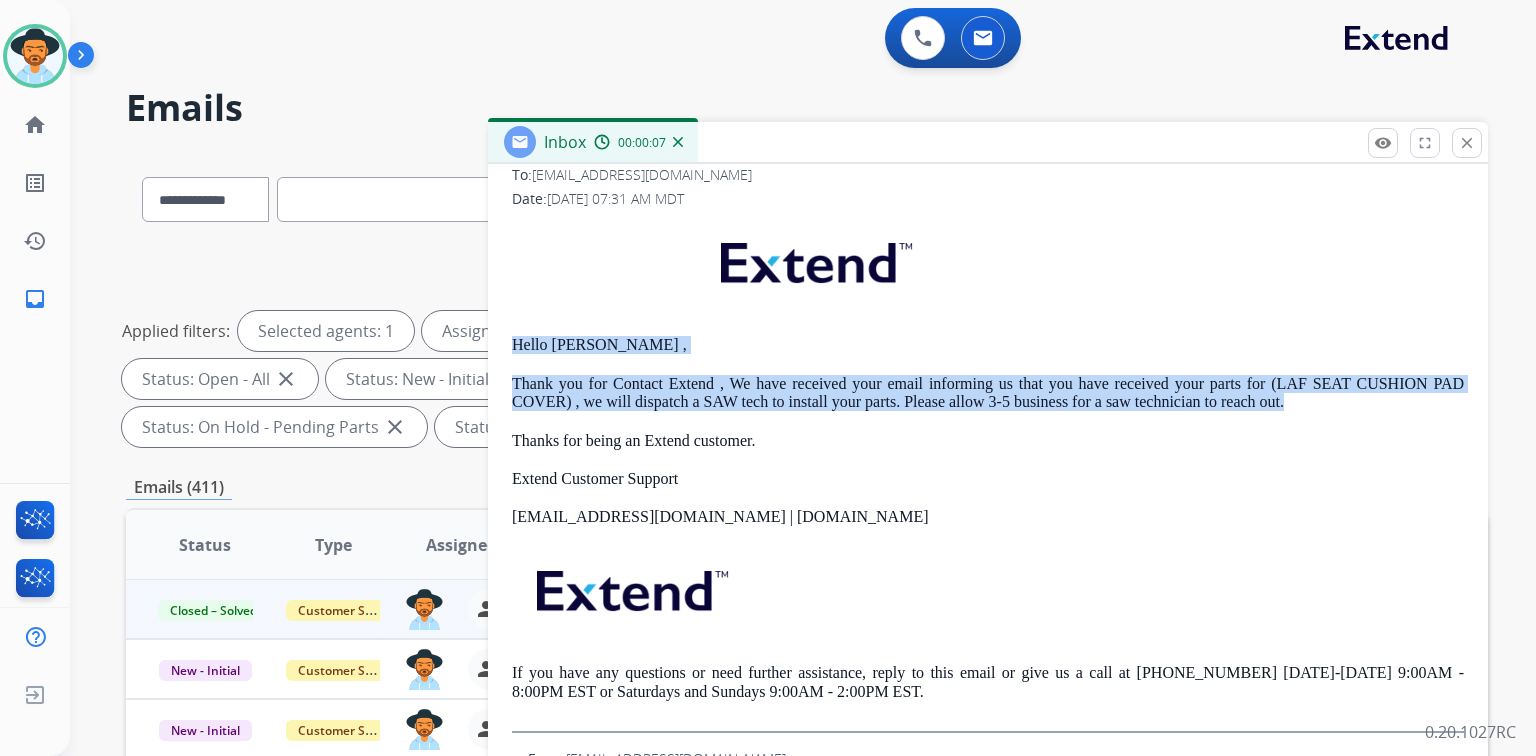 copy on "Hello Kelly ,  Thank you for Contact Extend , We have received your email informing us that you have received your parts for (LAF SEAT CUSHION PAD COVER) , we will dispatch a SAW tech to install your parts. Please allow 3-5 business for a saw technician to reach out." 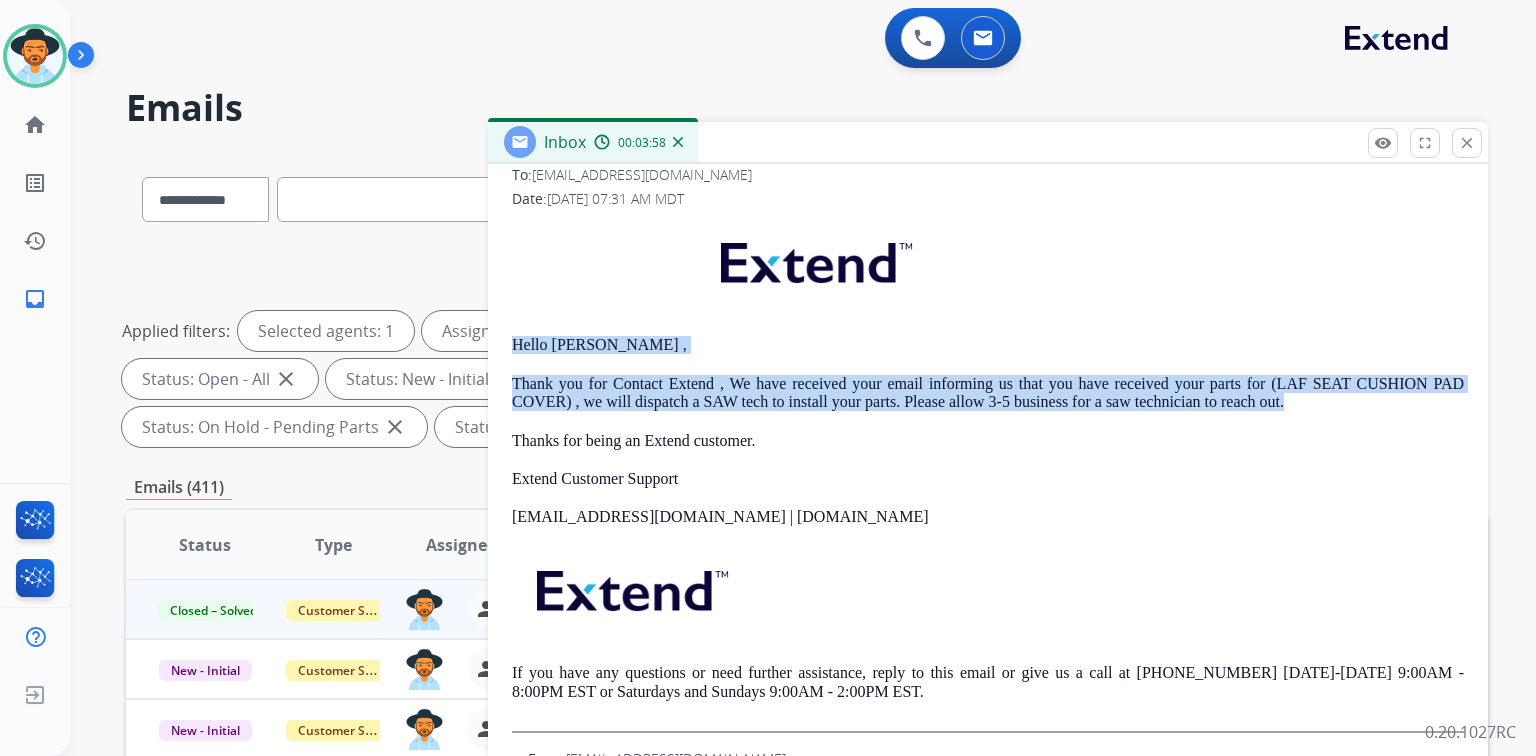 click on "close" at bounding box center [1467, 143] 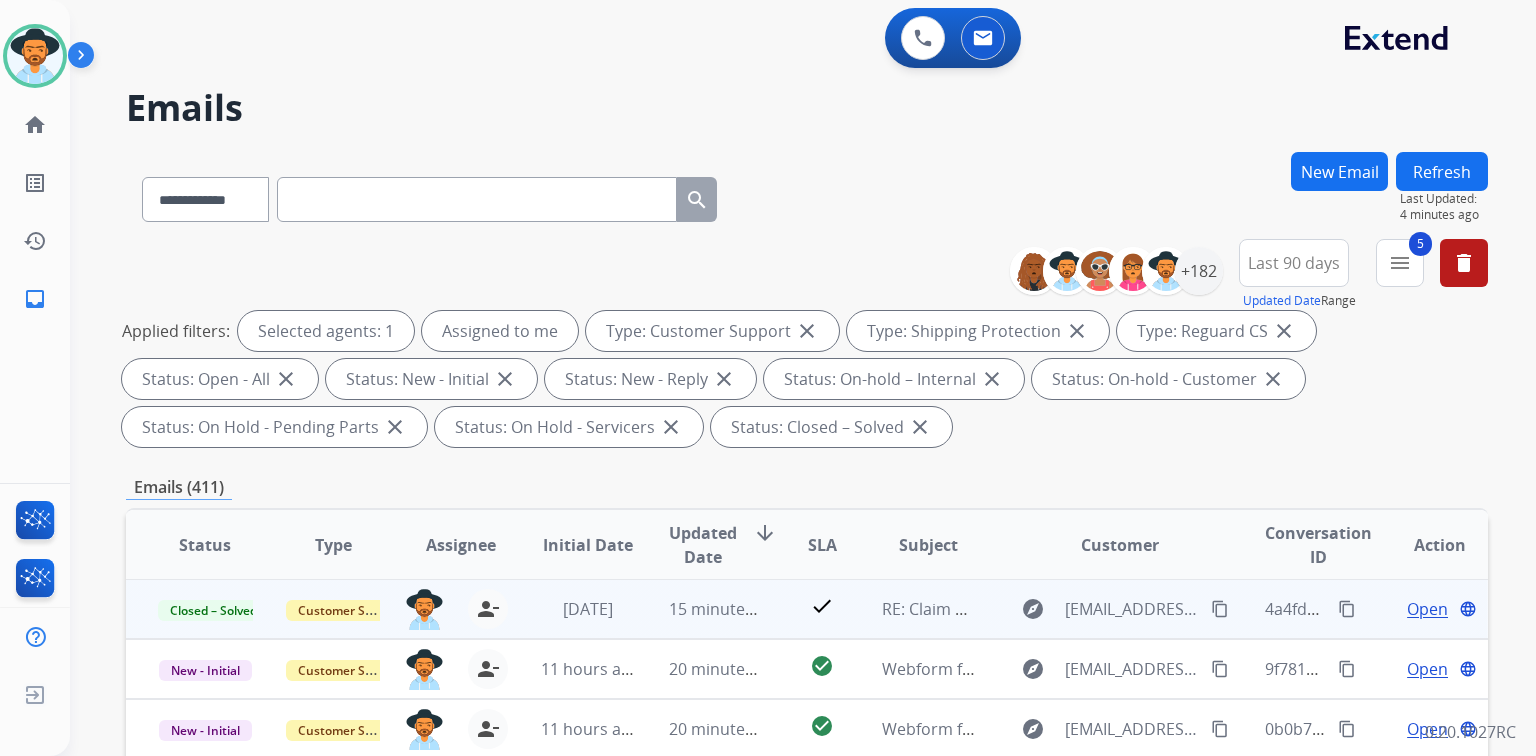 click on "content_copy" at bounding box center [1347, 609] 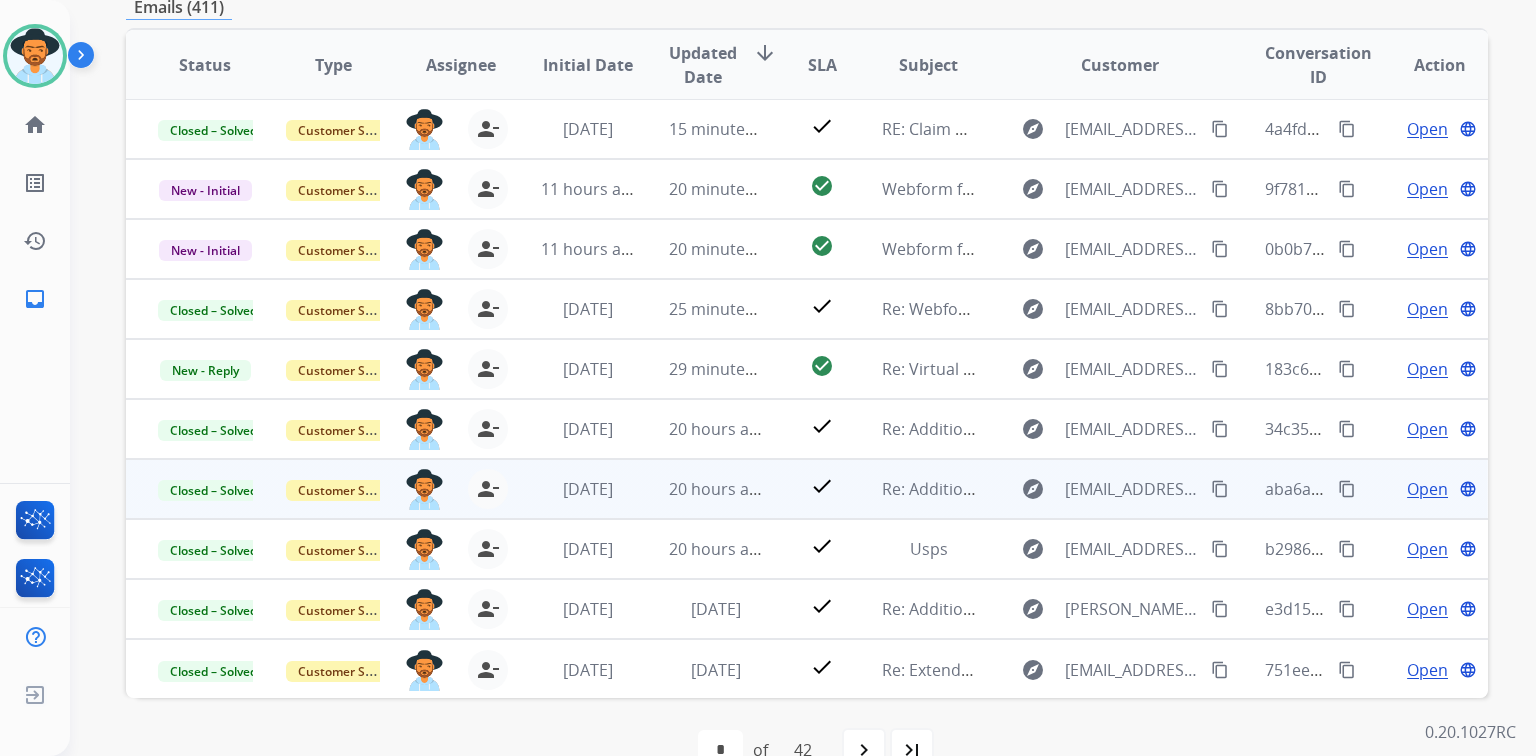 scroll, scrollTop: 525, scrollLeft: 0, axis: vertical 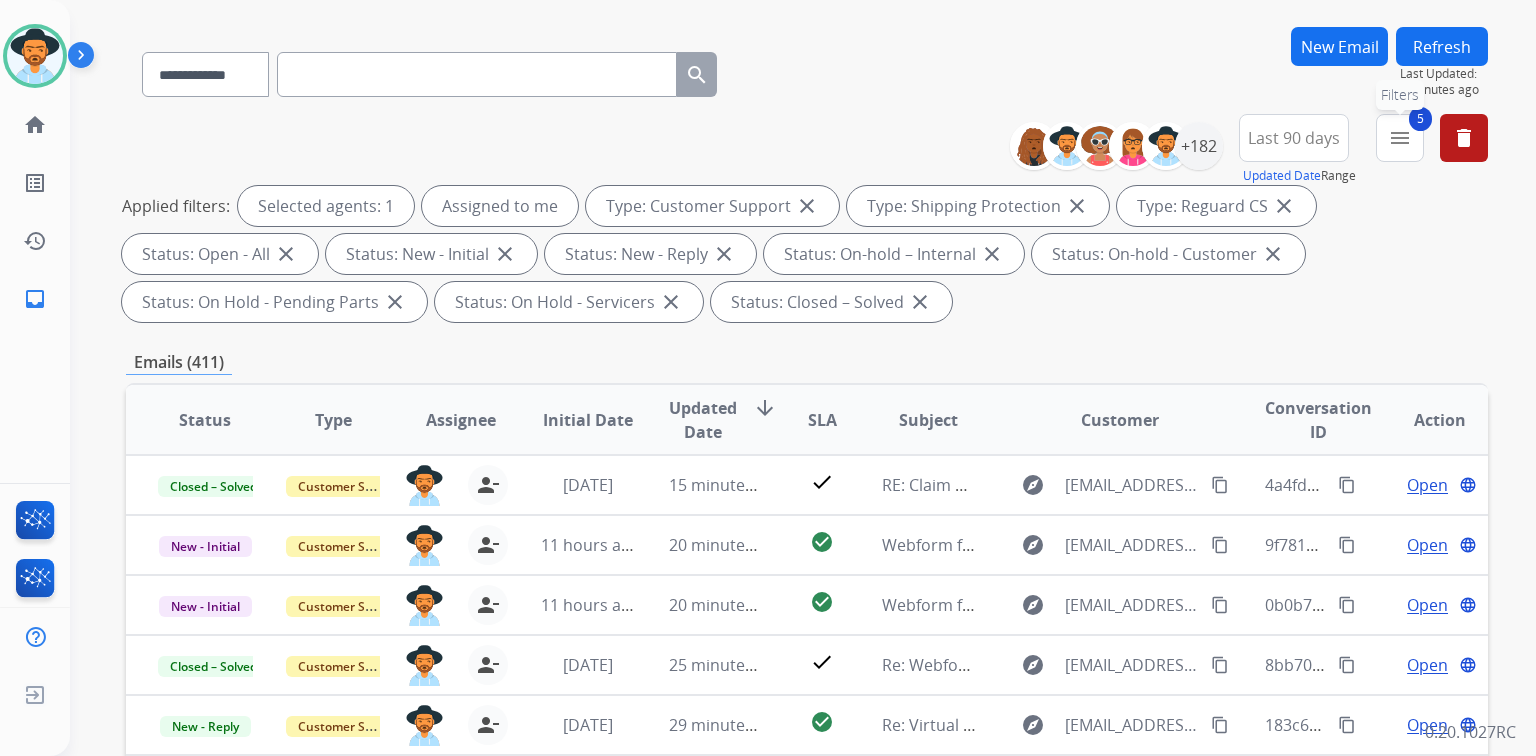 click on "5 menu  Filters" at bounding box center [1400, 138] 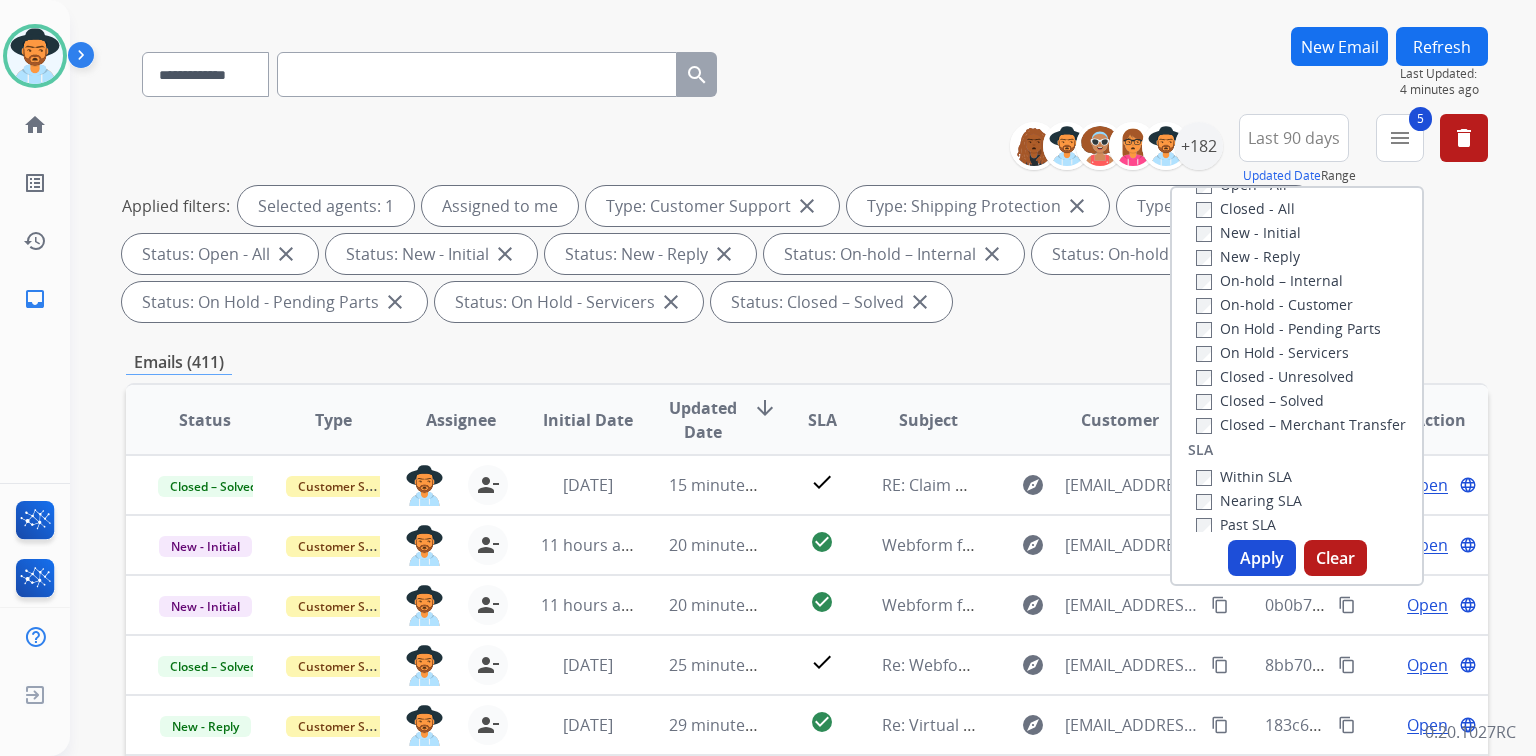 click on "close" at bounding box center (920, 302) 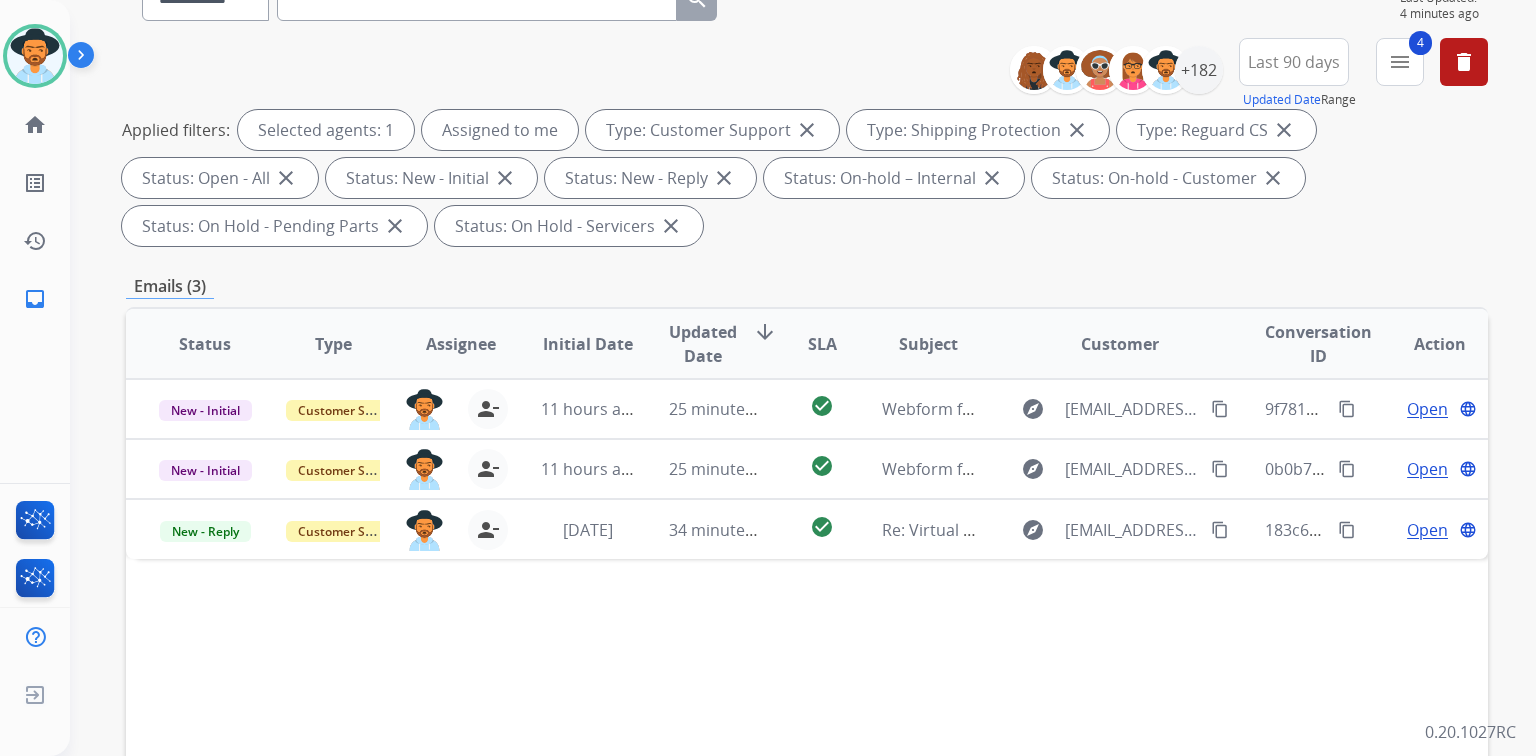 scroll, scrollTop: 400, scrollLeft: 0, axis: vertical 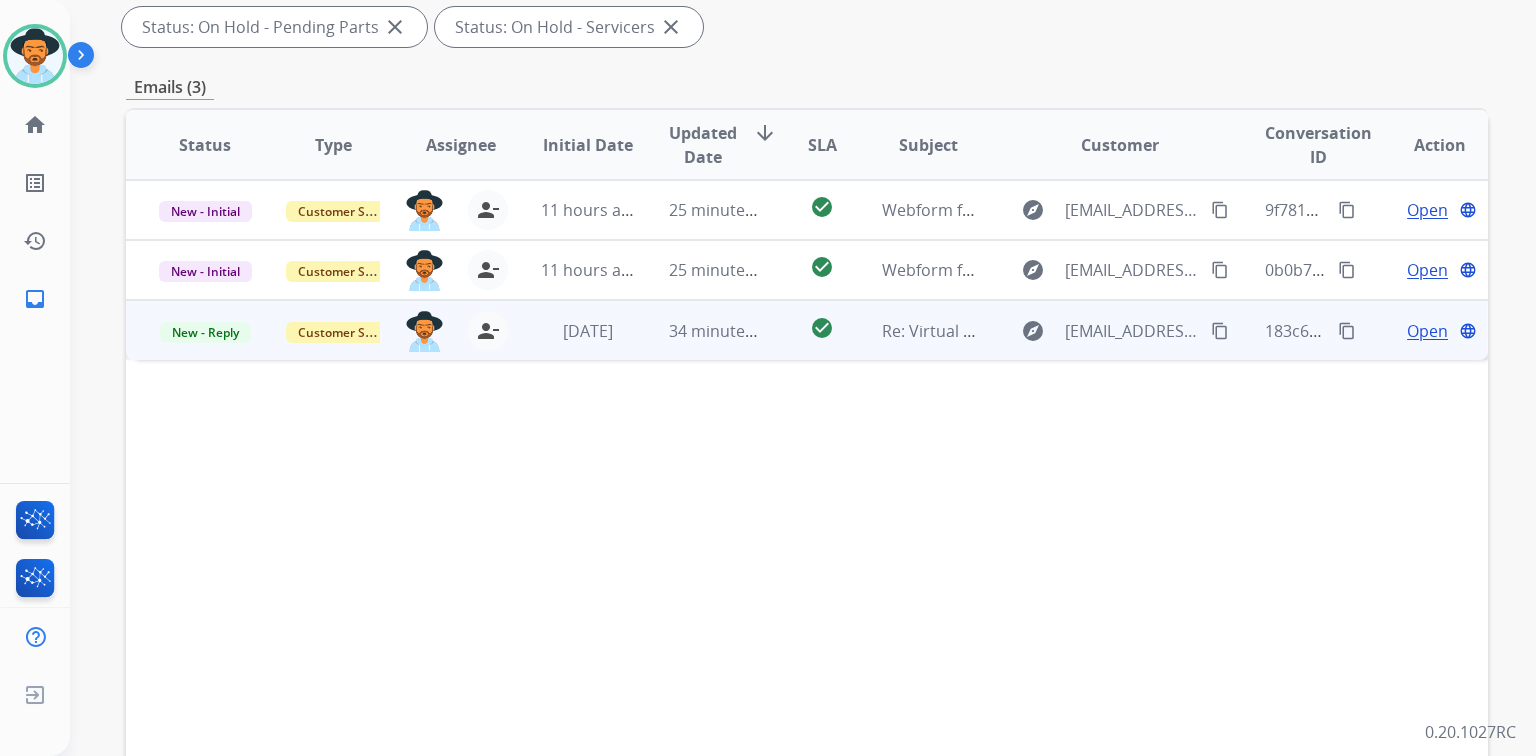 click on "Open" at bounding box center [1427, 331] 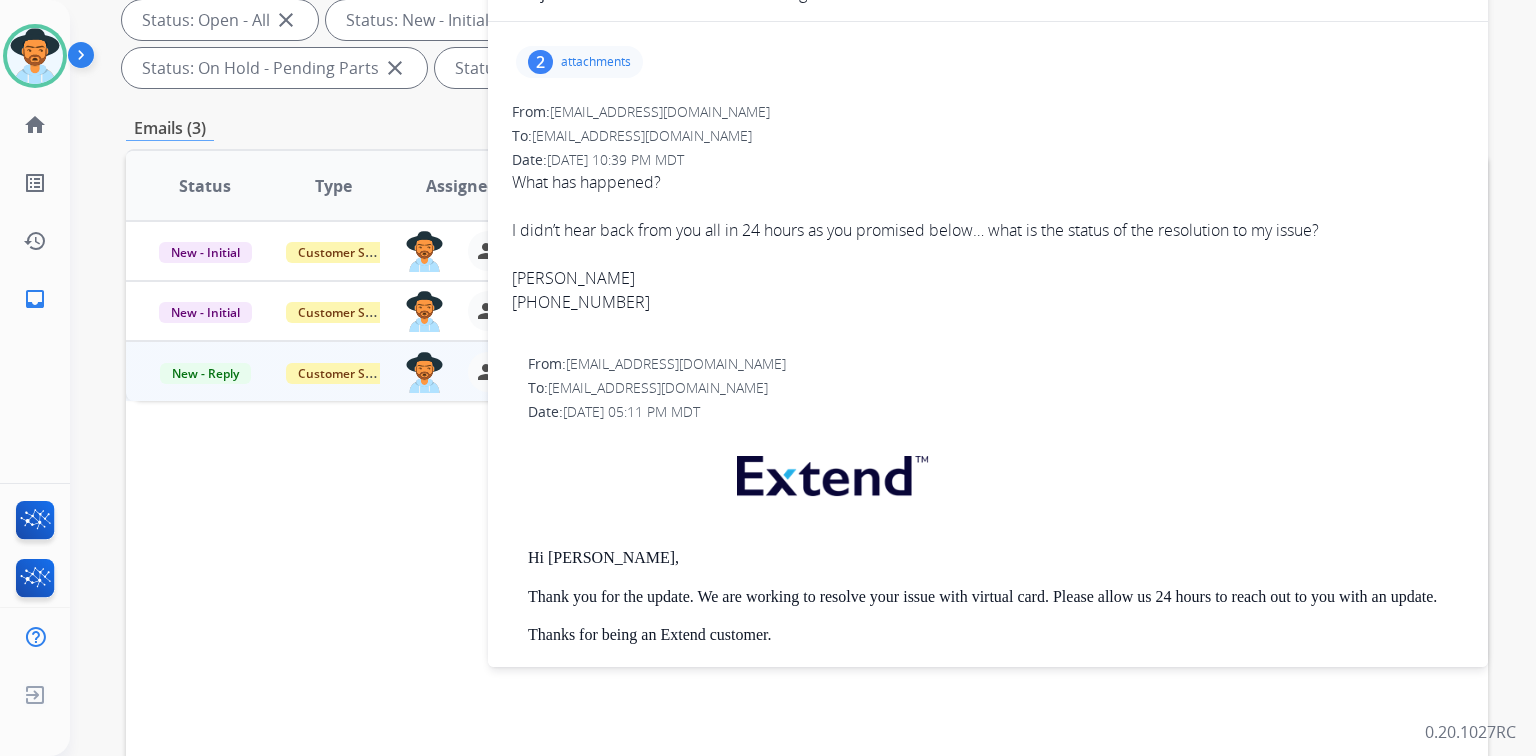 scroll, scrollTop: 320, scrollLeft: 0, axis: vertical 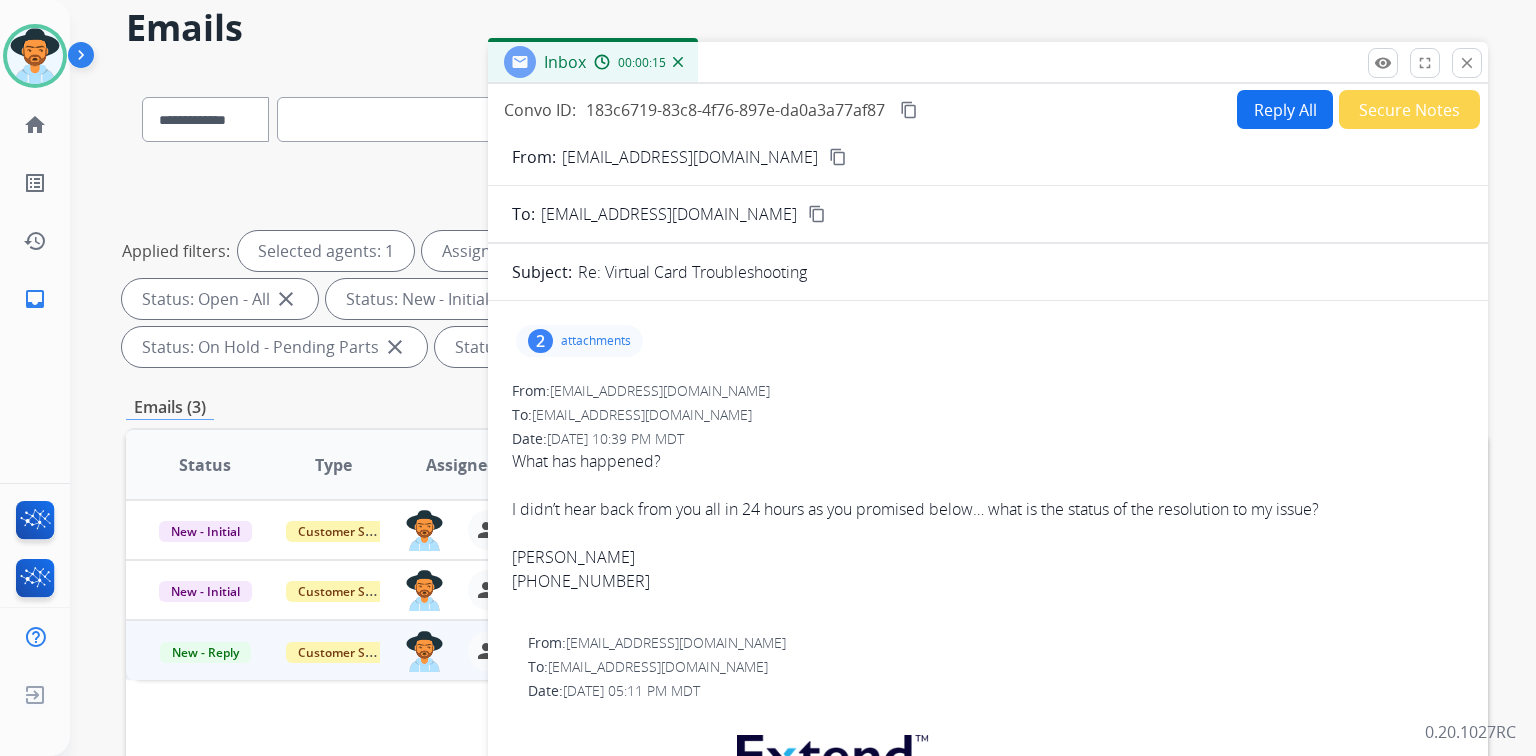 click on "2 attachments" at bounding box center [988, 341] 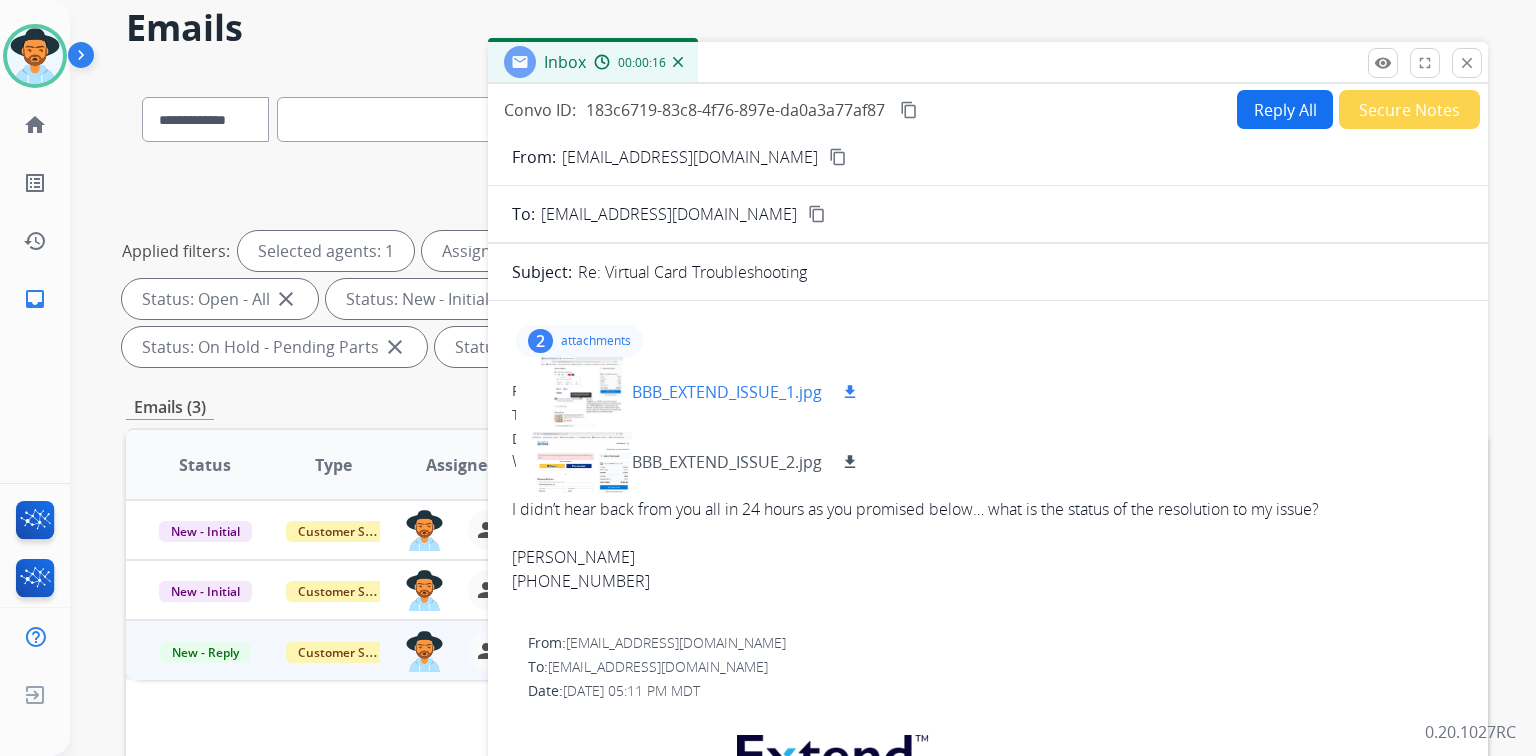 click at bounding box center (582, 392) 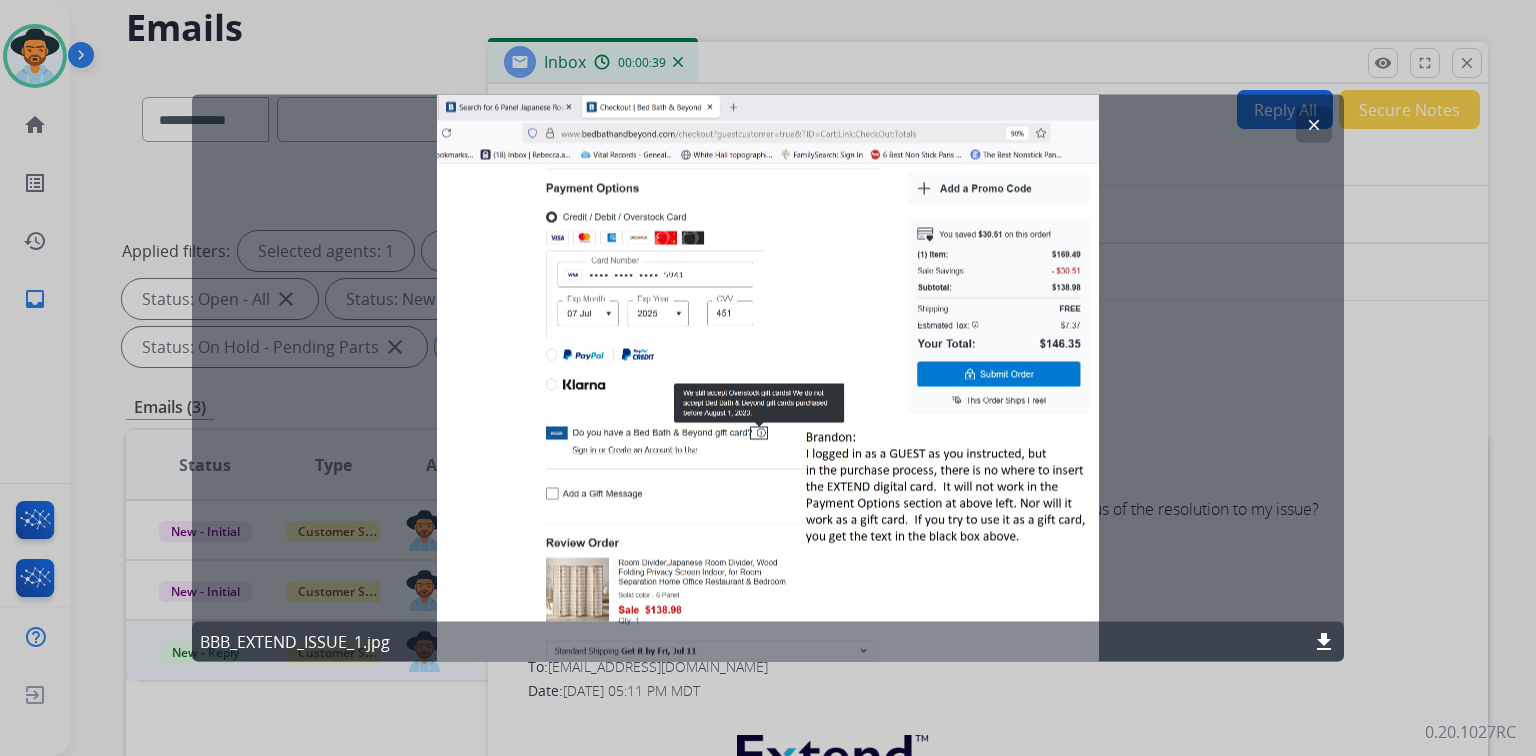 click on "clear" 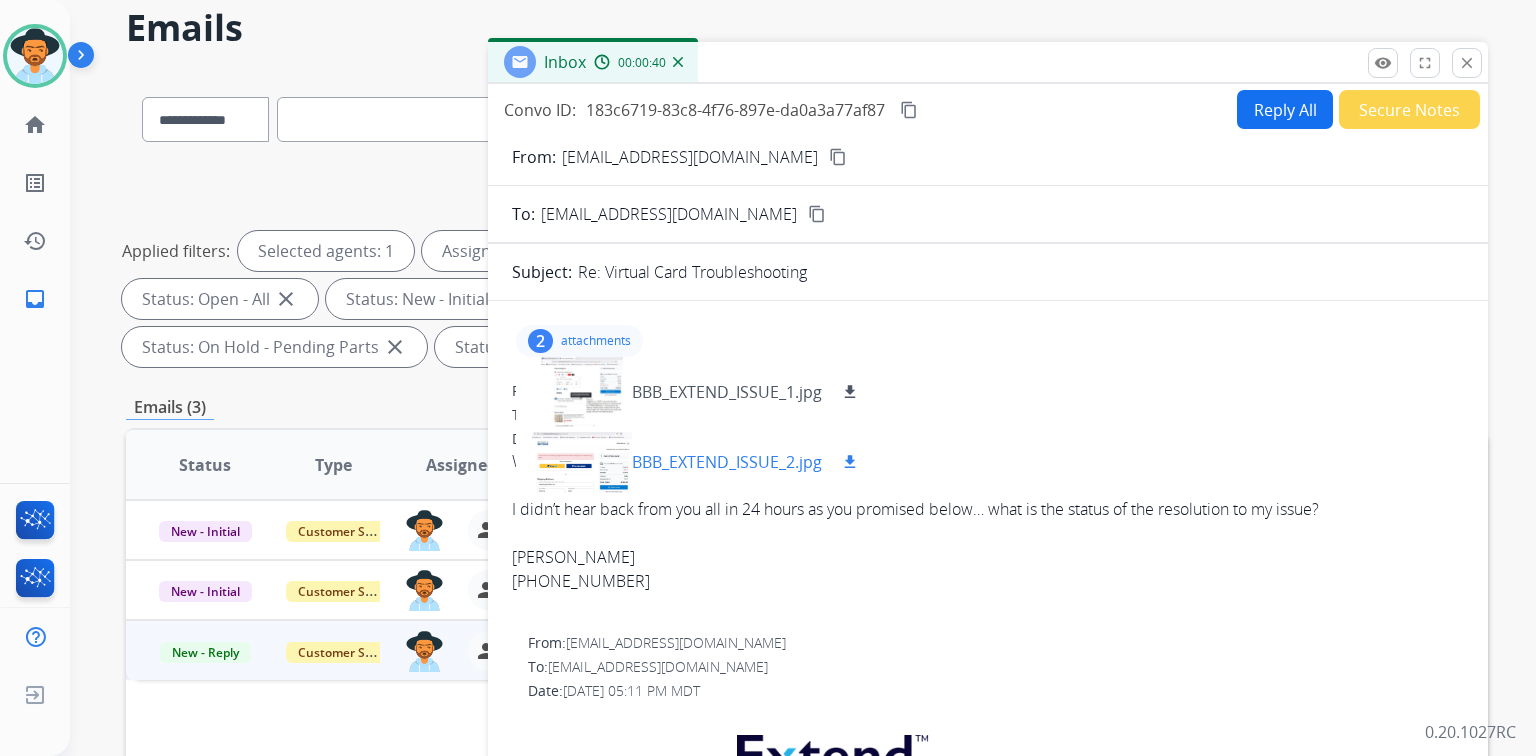 click at bounding box center [582, 462] 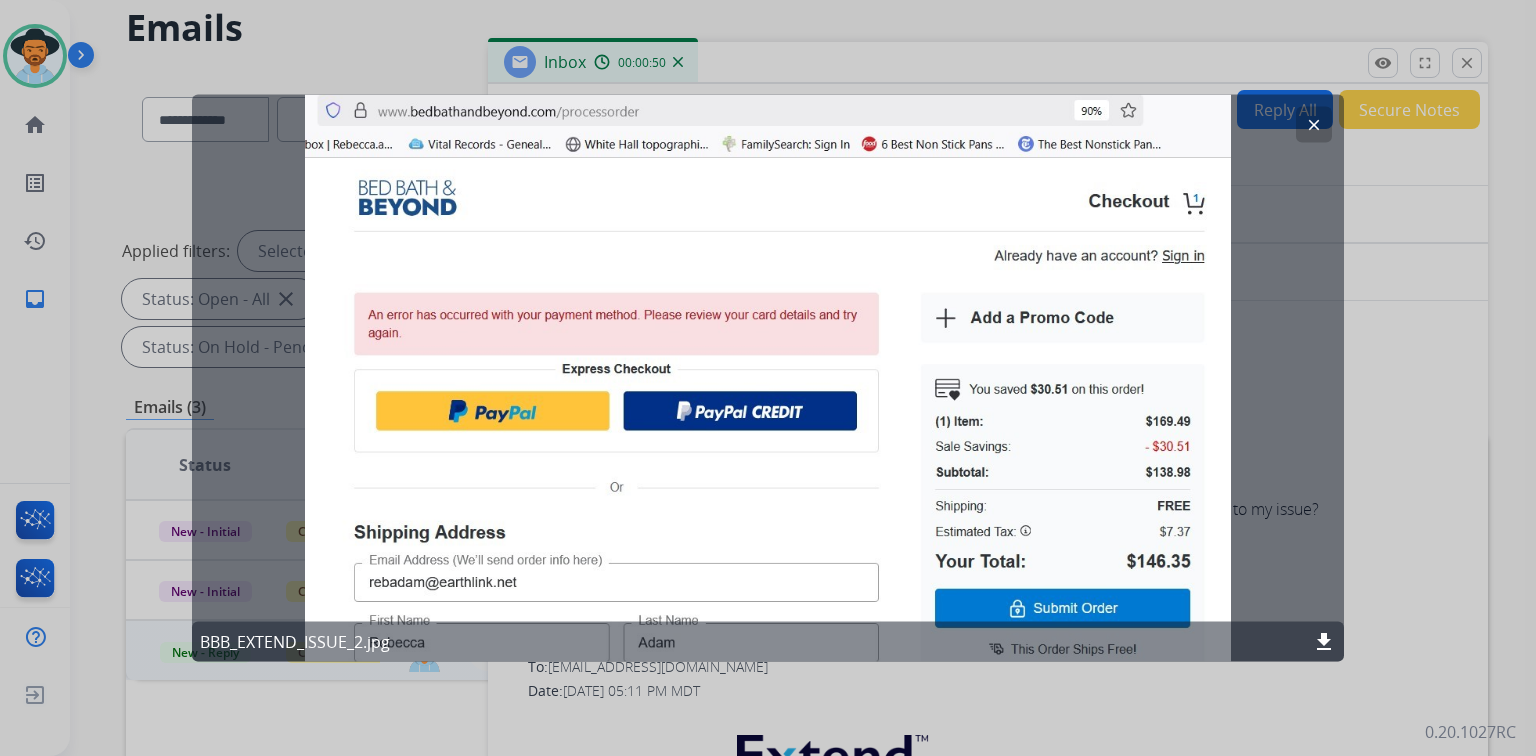 click on "clear" 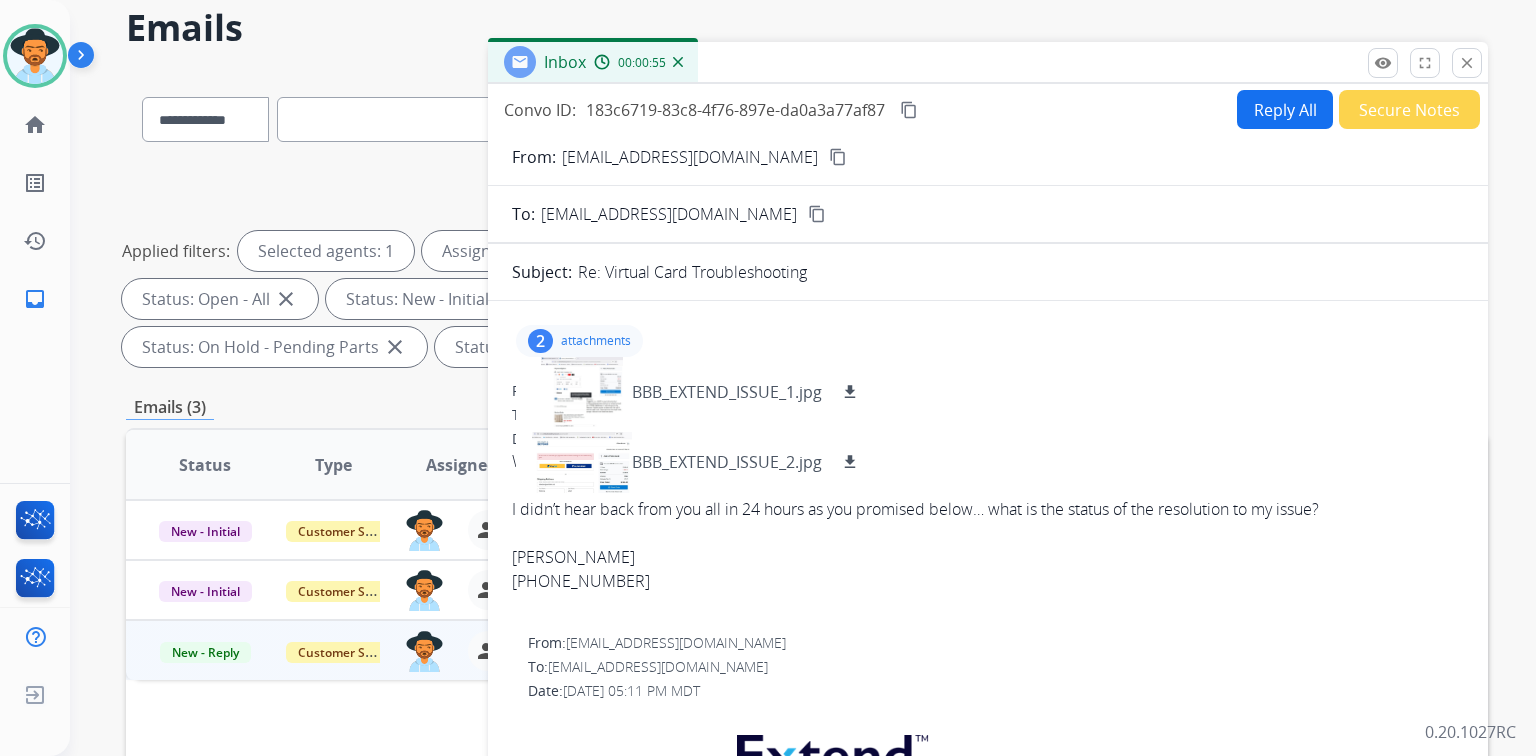 click on "content_copy" at bounding box center (838, 157) 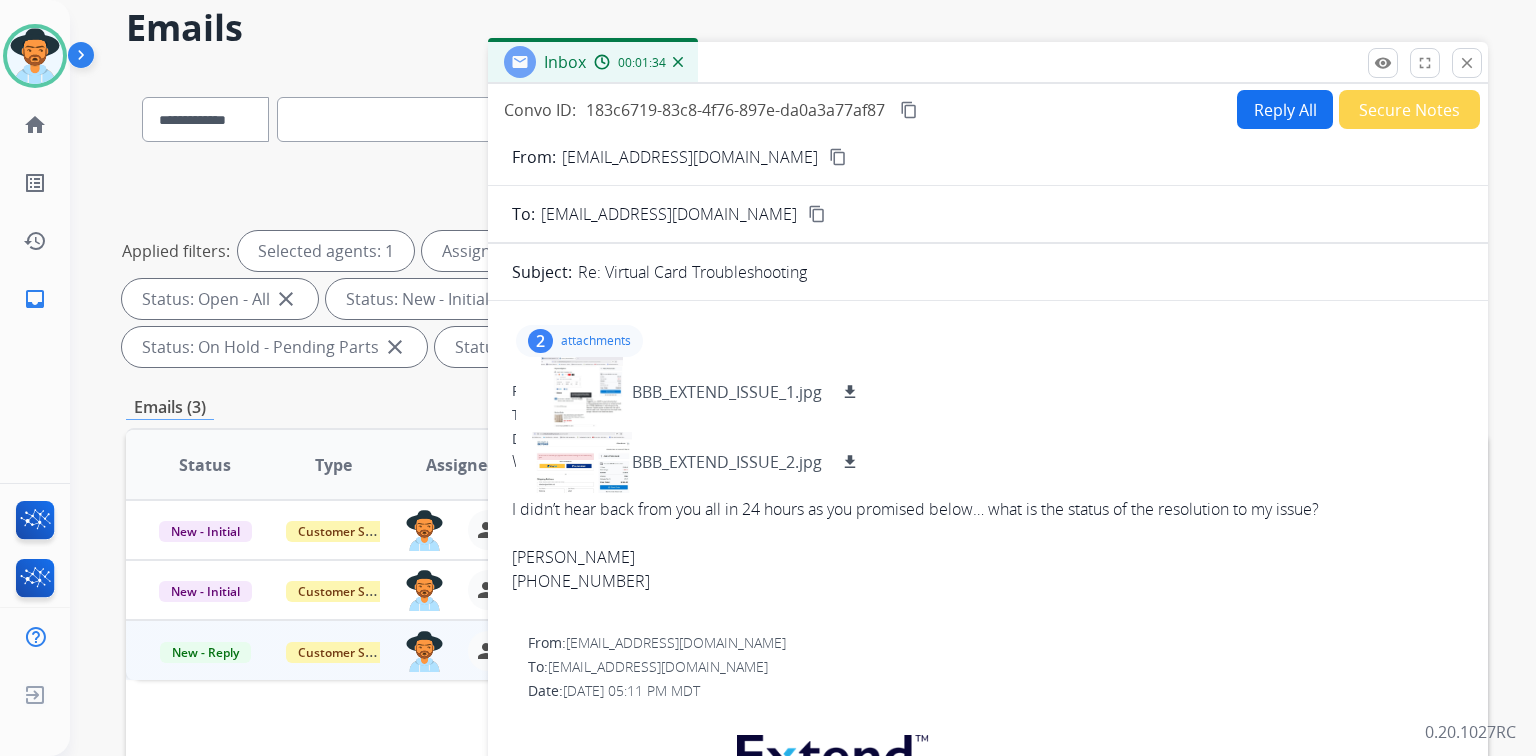 click on "From:  RebAdam@earthlink.net   To:  support@extend.com  Date:  07/12/2025 - 10:39 PM MDT What has happened? I didn’t hear back from you all in 24 hours as you promised below… what is the status of the resolution to my issue?  Rebecca Adam 919-522-0752  From:  support@extend.com   To:  rebadam@earthlink.net  Date:  07/09/2025 - 05:11 PM MDT Hi Rebecca, Thank you for the update. We are working to resolve your issue with virtual card. Please allow us 24 hours to reach out to you with an update.  Thanks for being an Extend customer. Extend Customer Support support@extend.com | www.extend.com If you have any questions or need further assistance, reply to this email or give us a call at (877) 248-7707 Monday-Friday 9:00AM - 8:00PM EST or Saturdays and Sundays 9:00AM - 2:00PM EST.  From:  rebadam@earthlink.net   To:  support@extend.com  Date:  07/09/2025 - 01:14 PM MDT Sorry, in my last email, I neglected to attach my screen captures... they are attached now.
Rebecca Adam
Direct:  919-522-0752" at bounding box center [988, 1684] 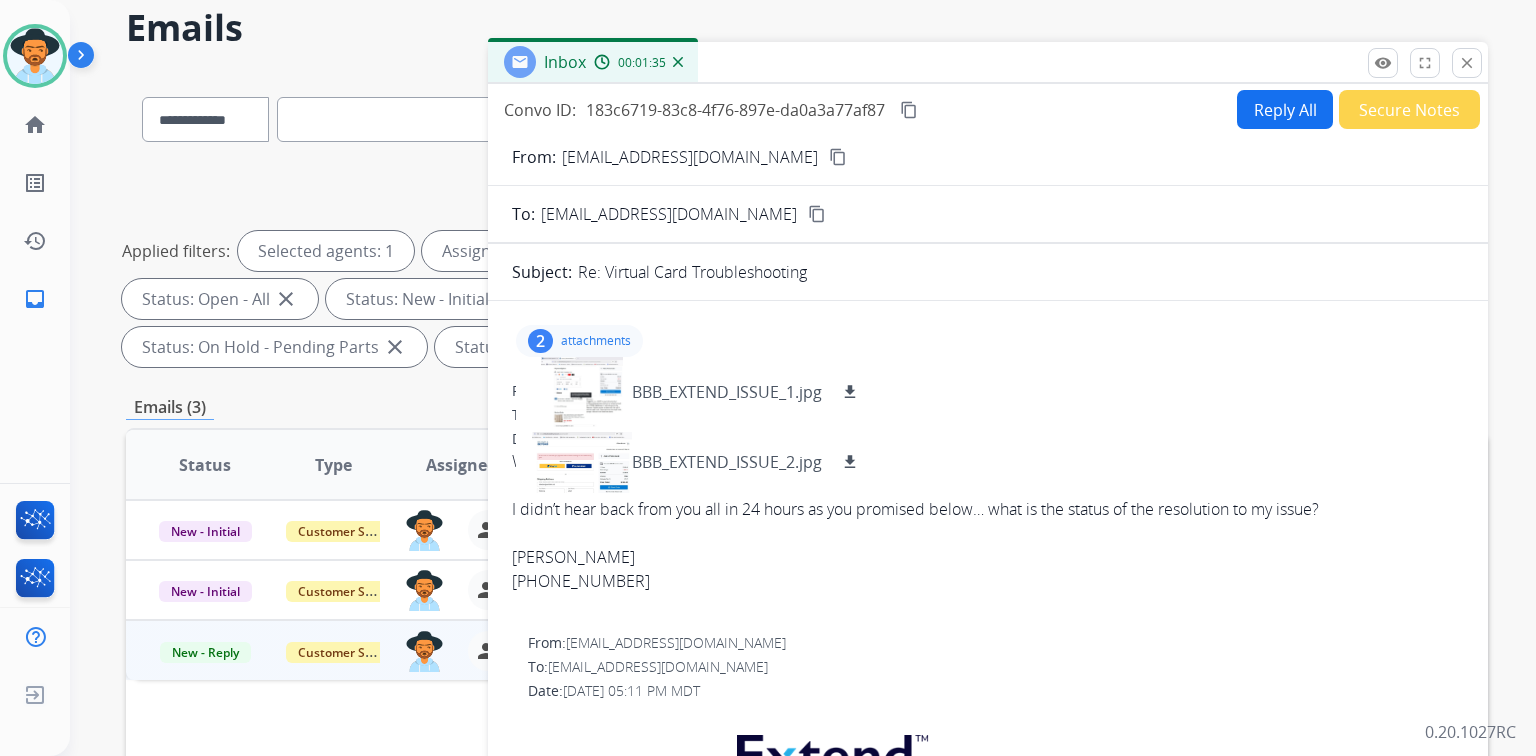 click on "Reply All" at bounding box center (1285, 109) 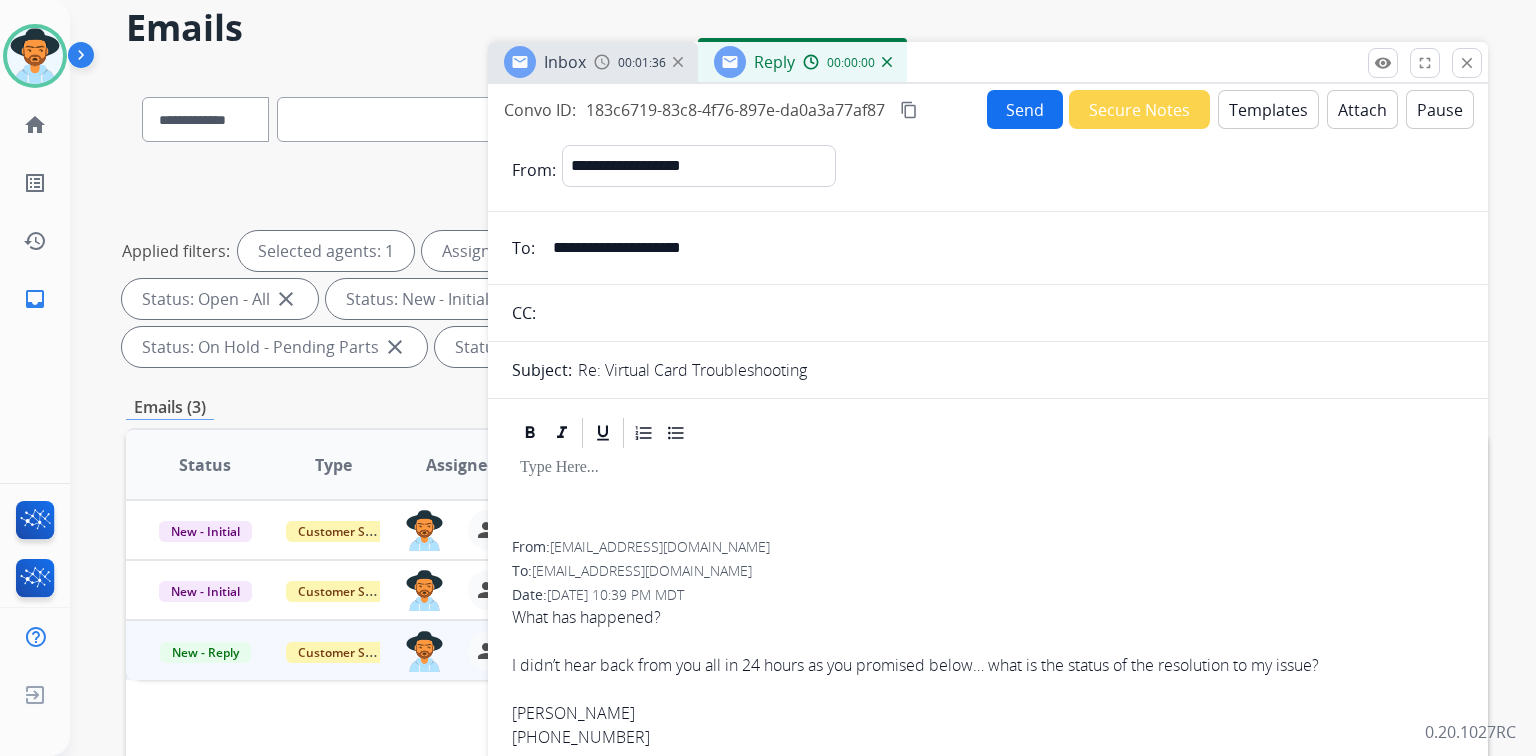 click on "Templates" at bounding box center [1268, 109] 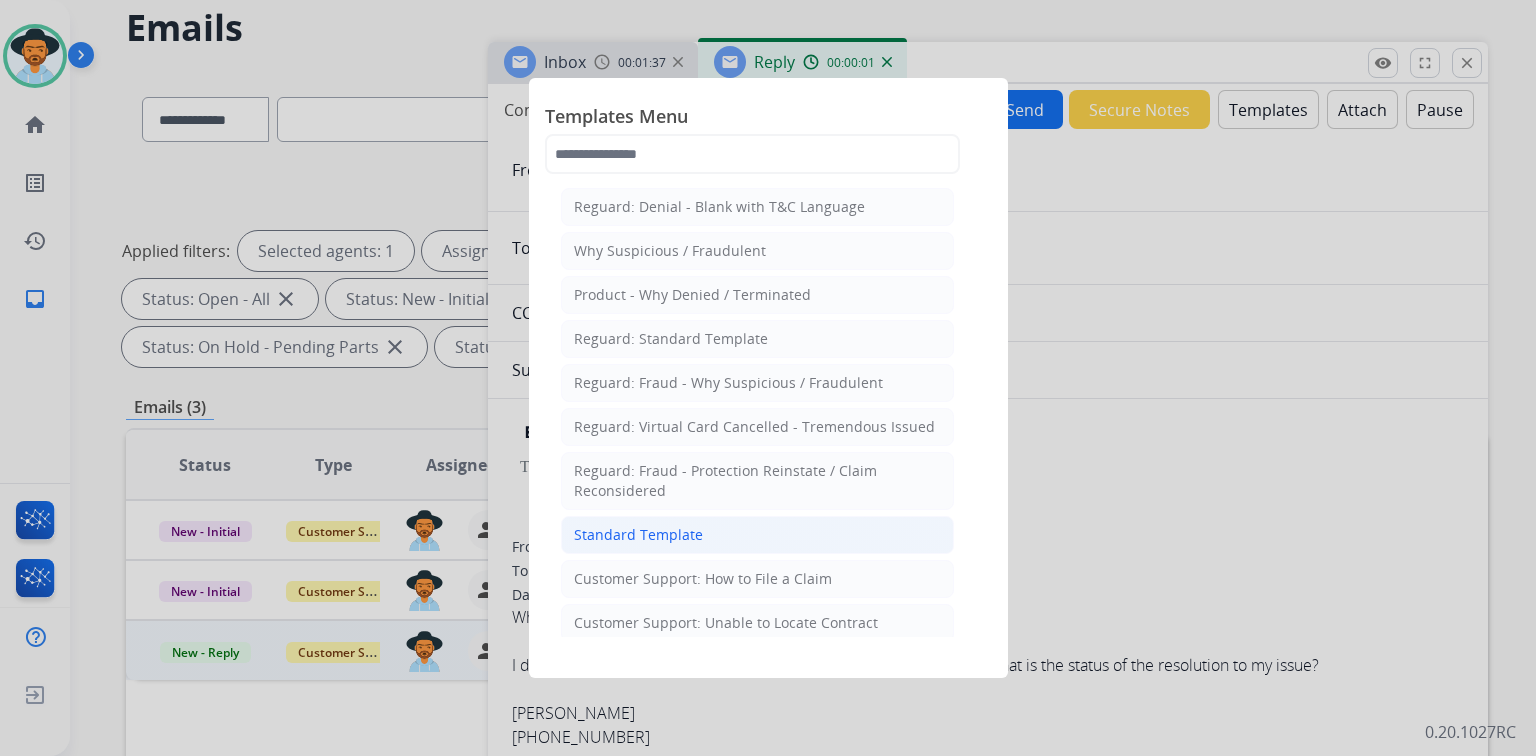 click on "Standard Template" 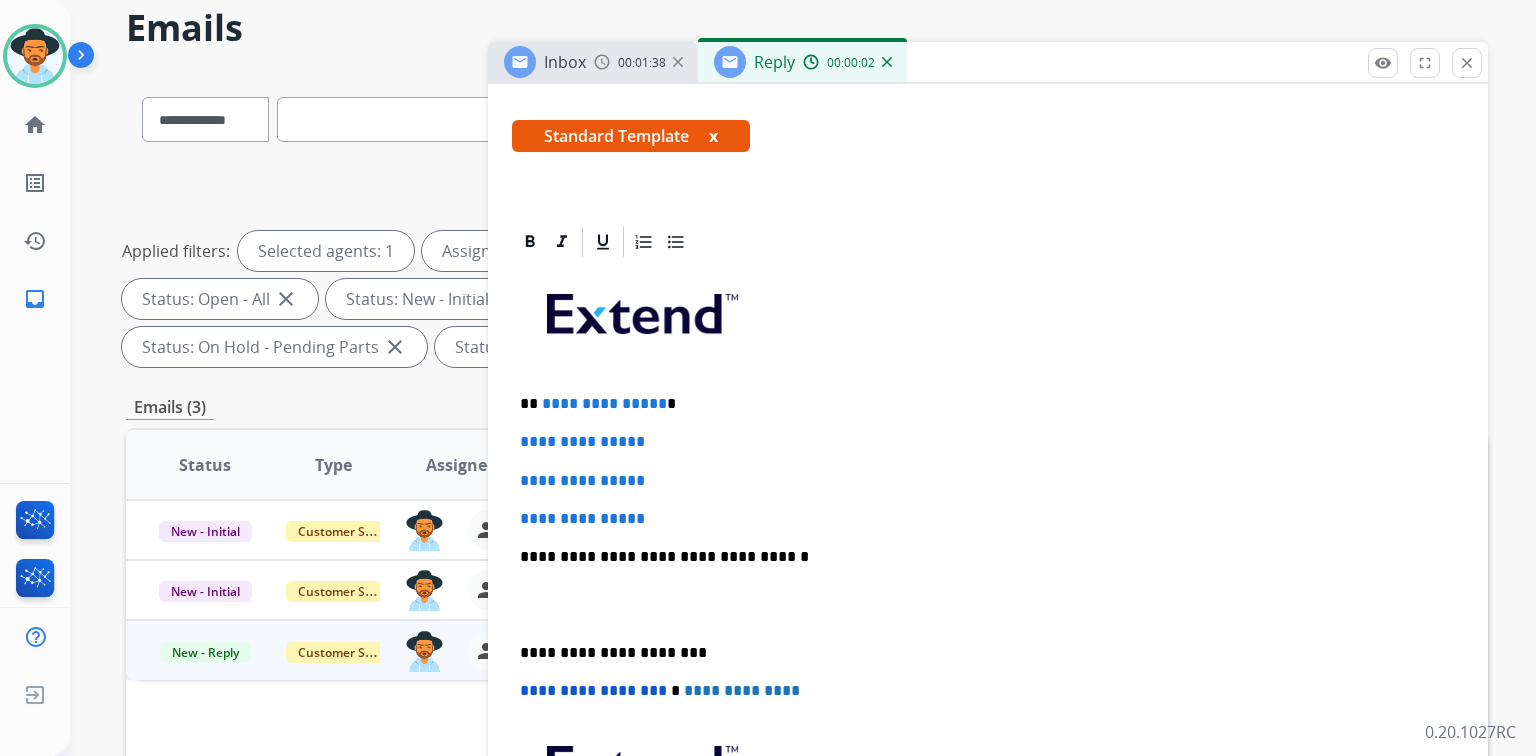 scroll, scrollTop: 320, scrollLeft: 0, axis: vertical 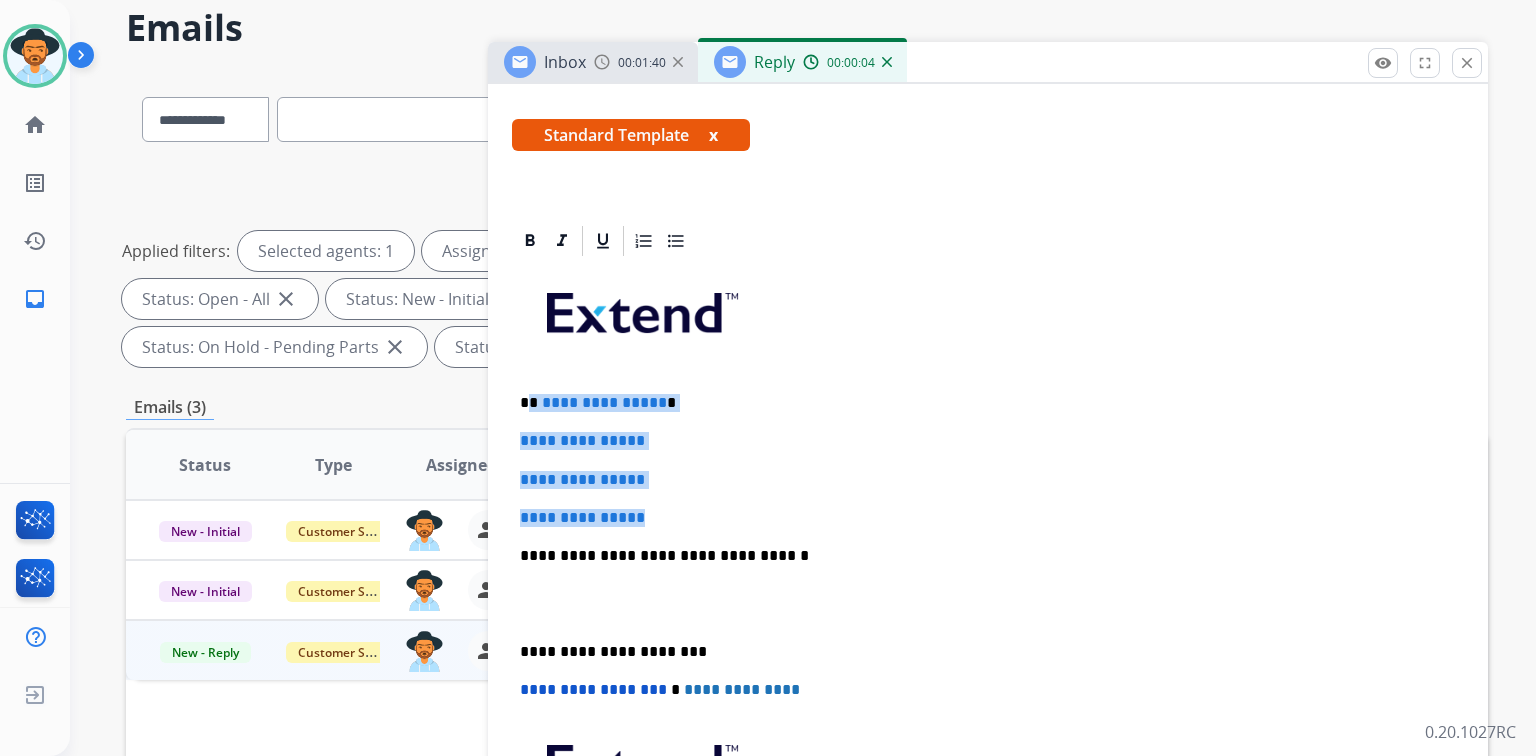 drag, startPoint x: 533, startPoint y: 400, endPoint x: 692, endPoint y: 513, distance: 195.06409 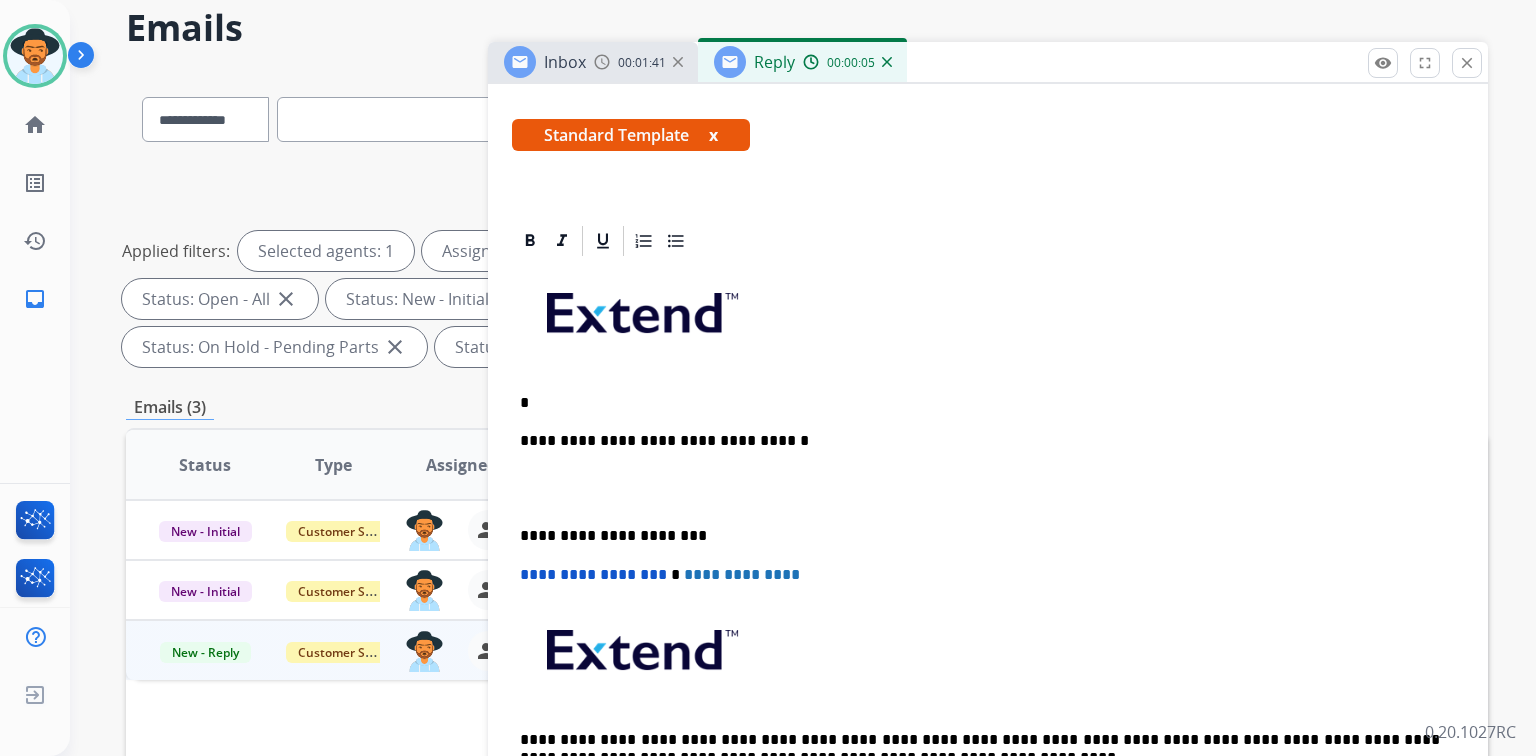 type 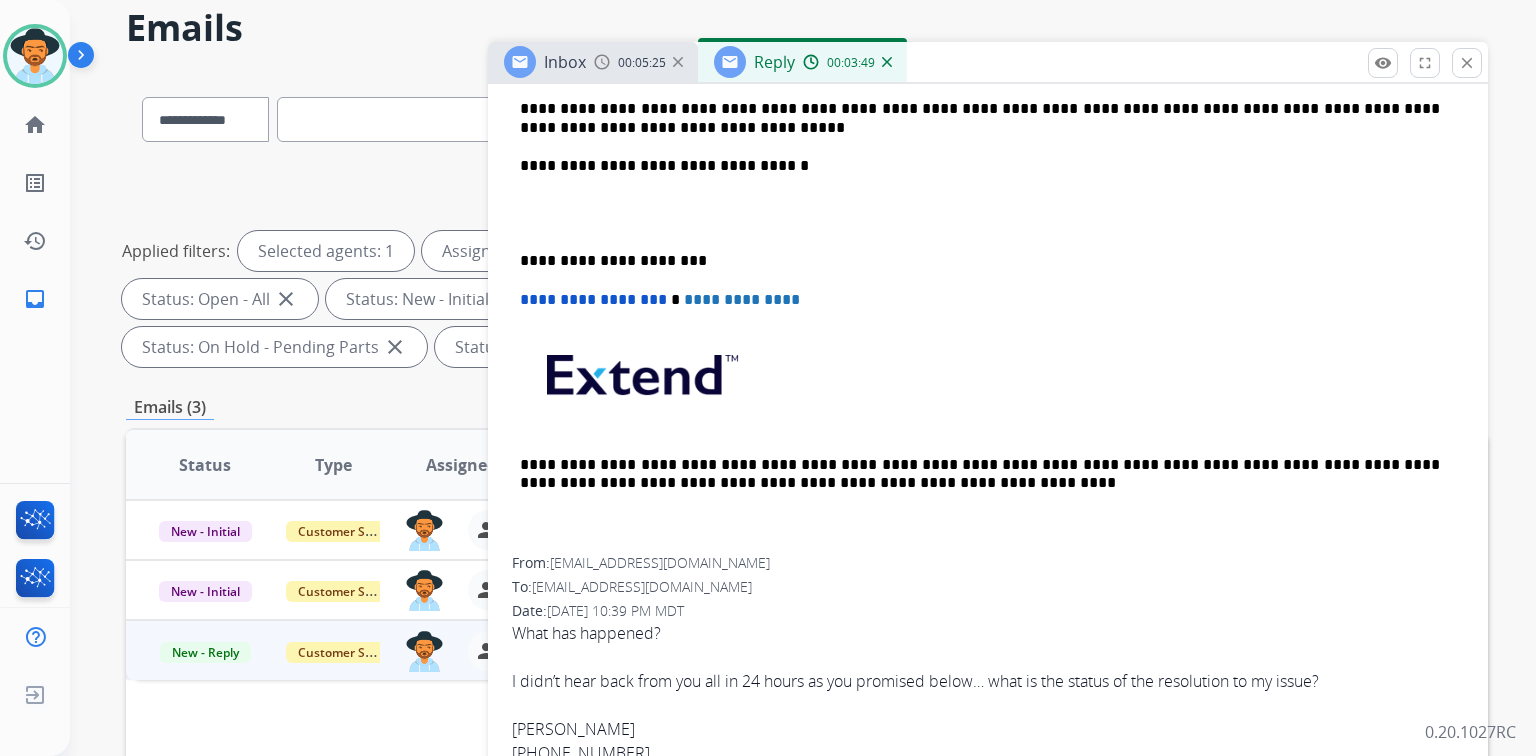 scroll, scrollTop: 640, scrollLeft: 0, axis: vertical 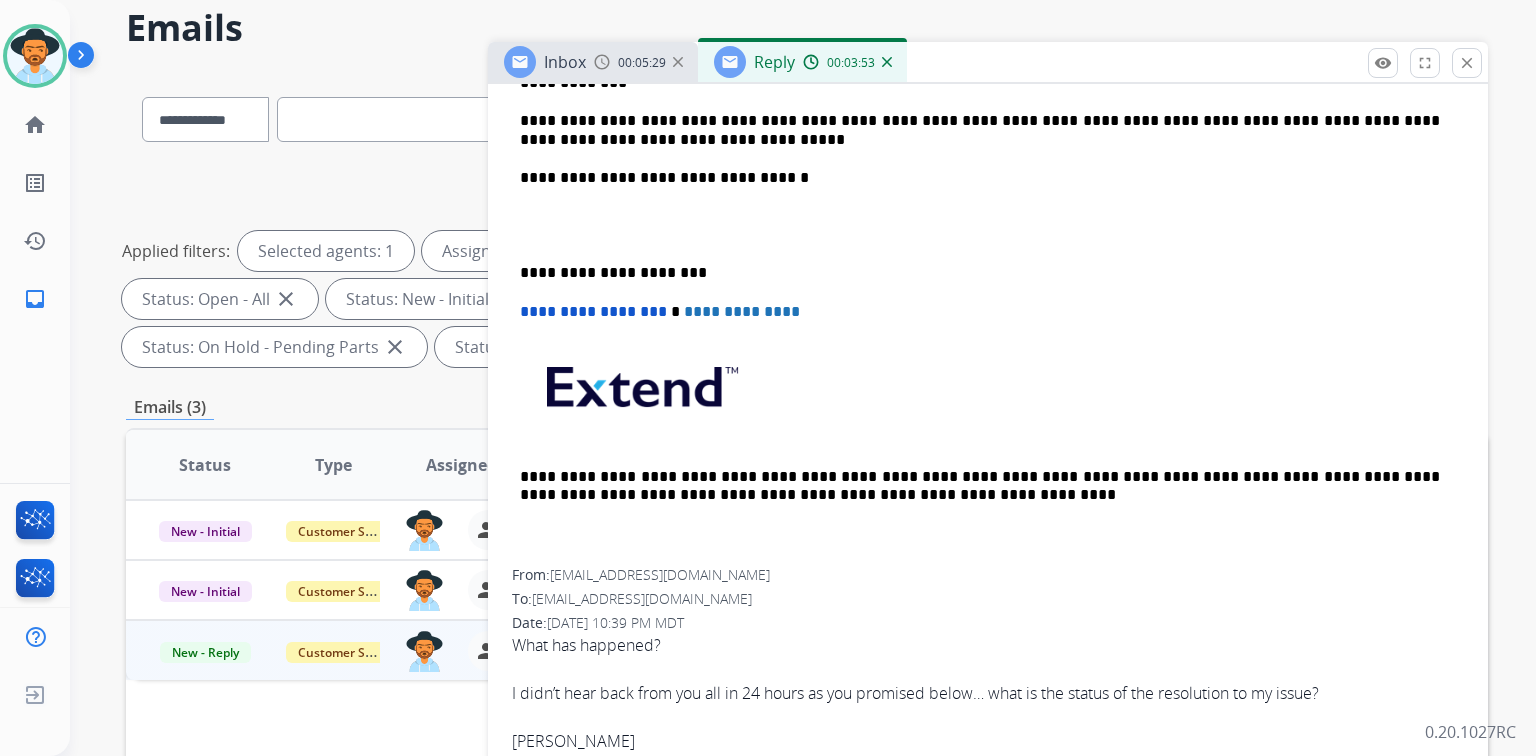 click on "**********" at bounding box center [980, 130] 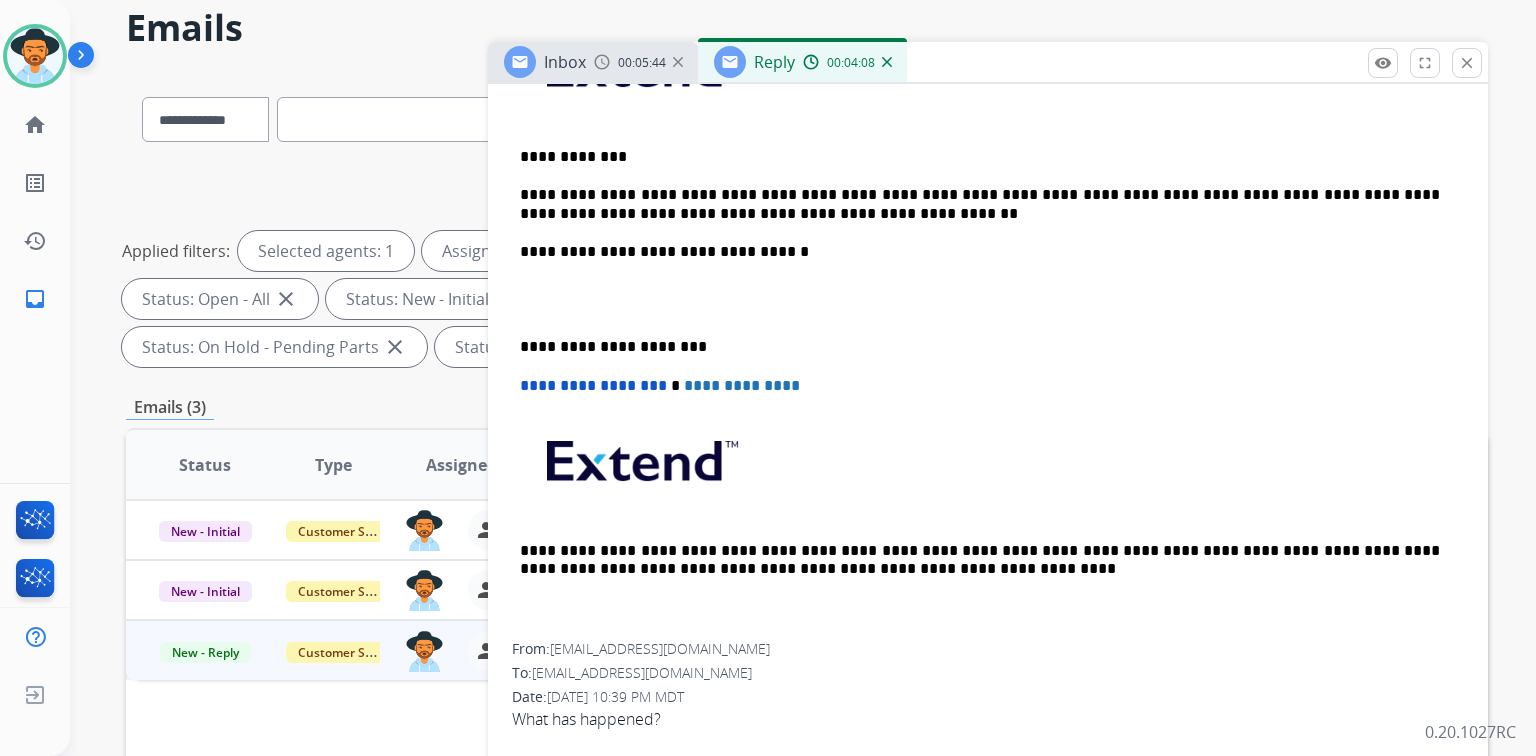 scroll, scrollTop: 560, scrollLeft: 0, axis: vertical 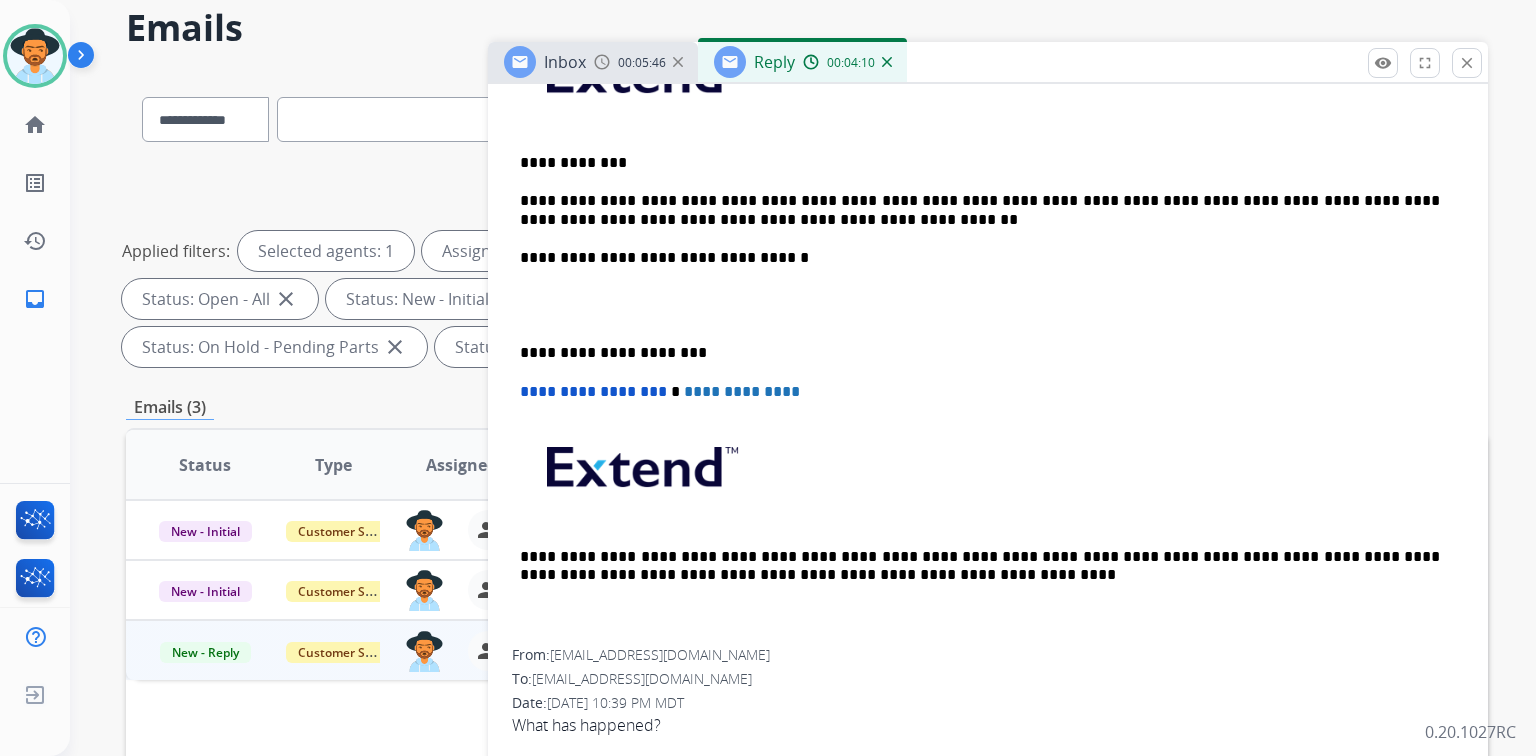 click on "**********" at bounding box center (980, 210) 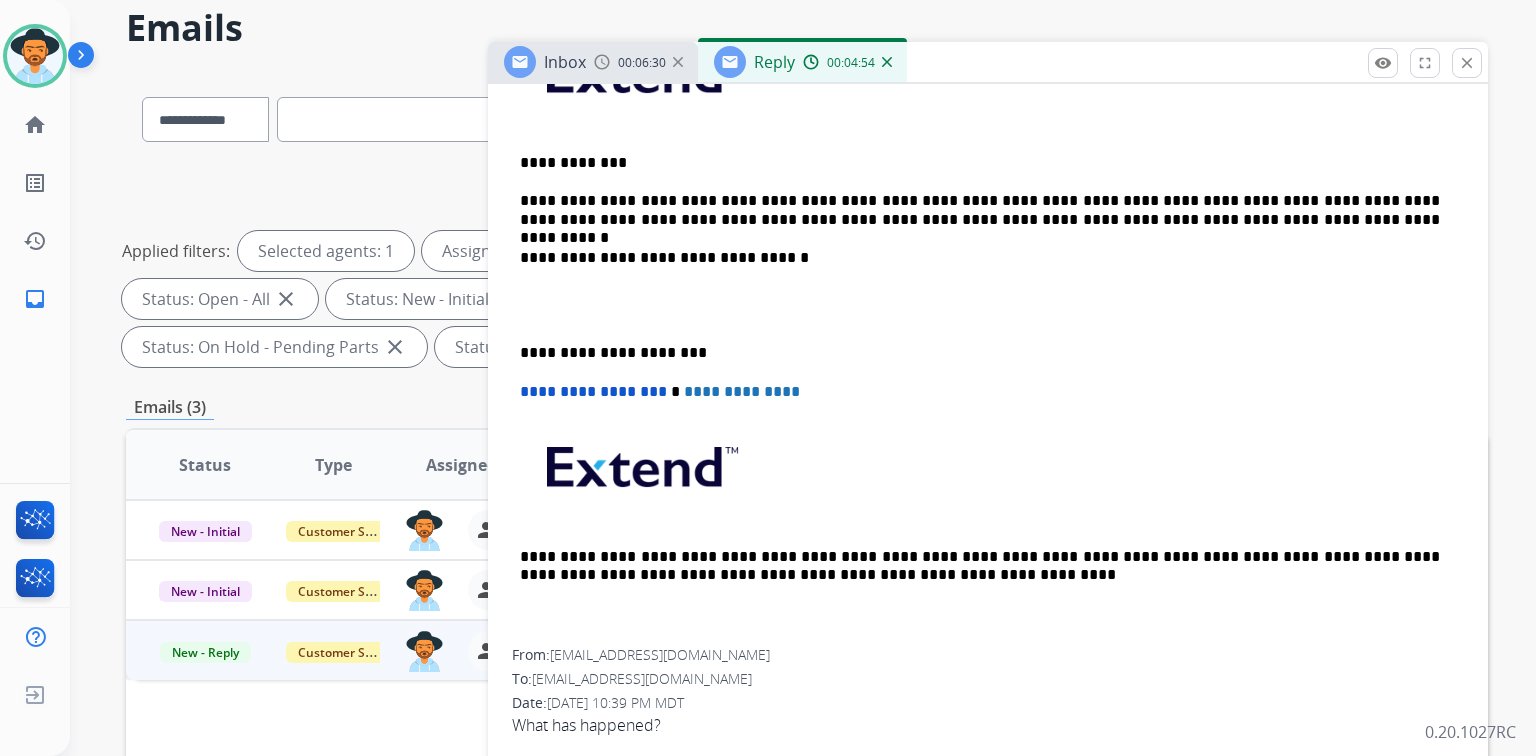 click on "**********" at bounding box center (980, 210) 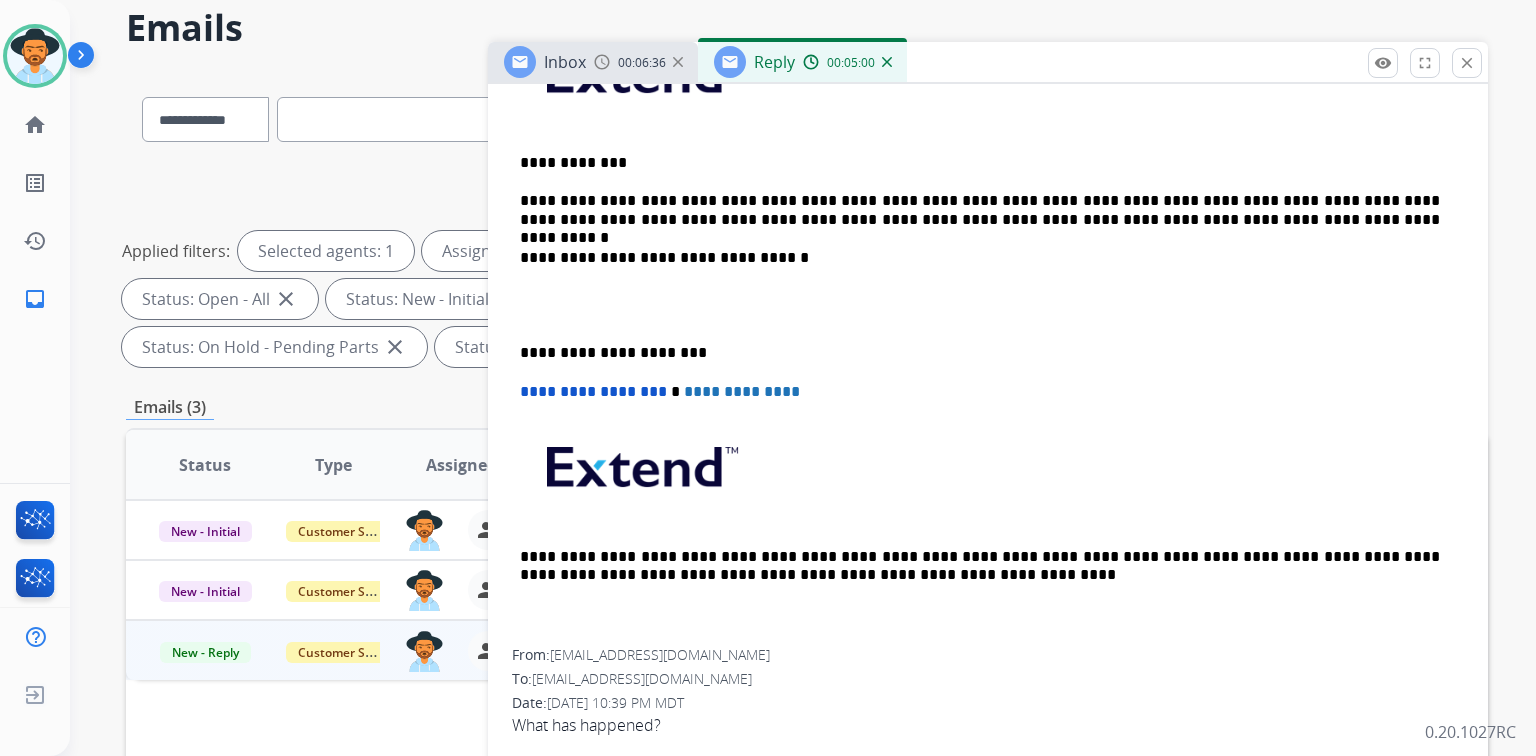 click on "**********" at bounding box center (980, 210) 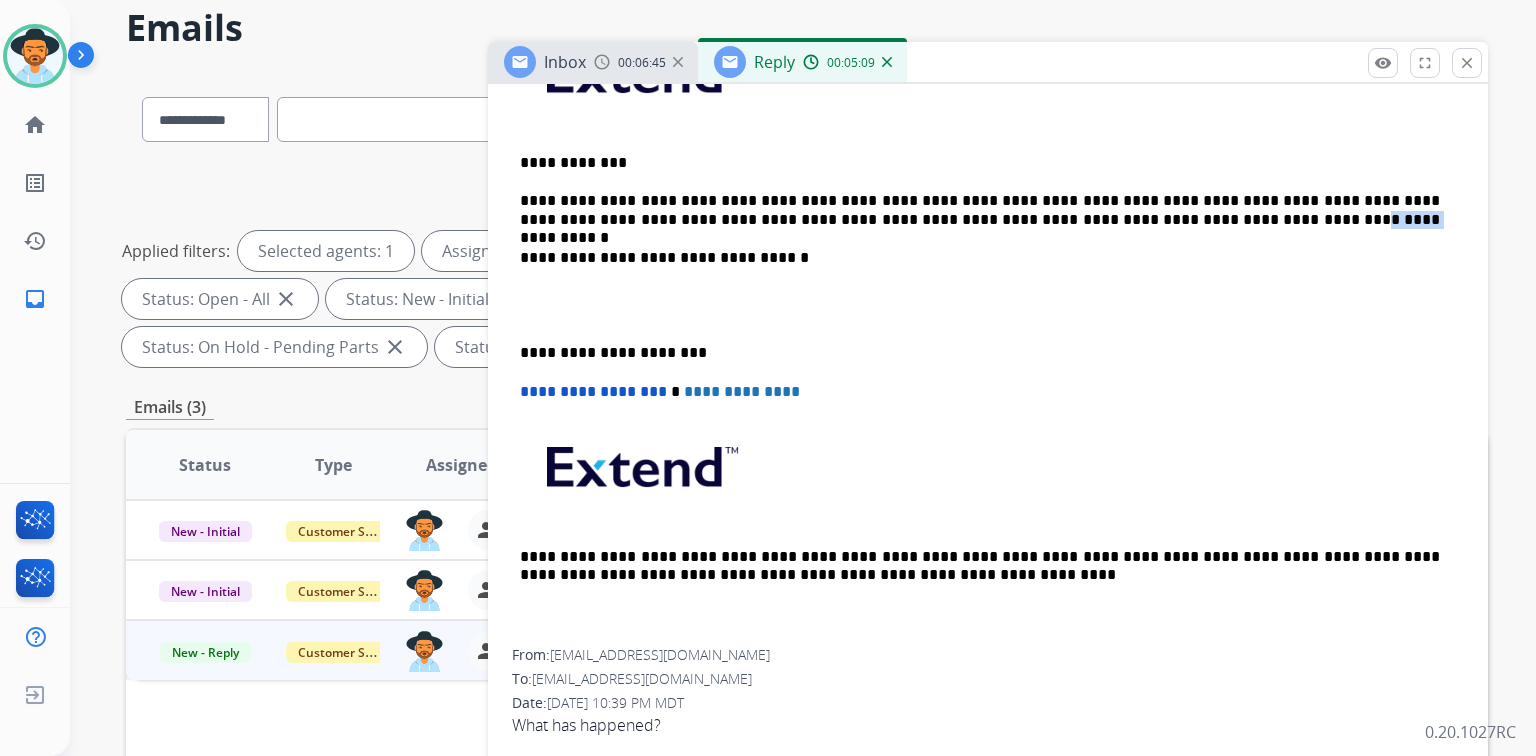 drag, startPoint x: 1044, startPoint y: 218, endPoint x: 1100, endPoint y: 220, distance: 56.0357 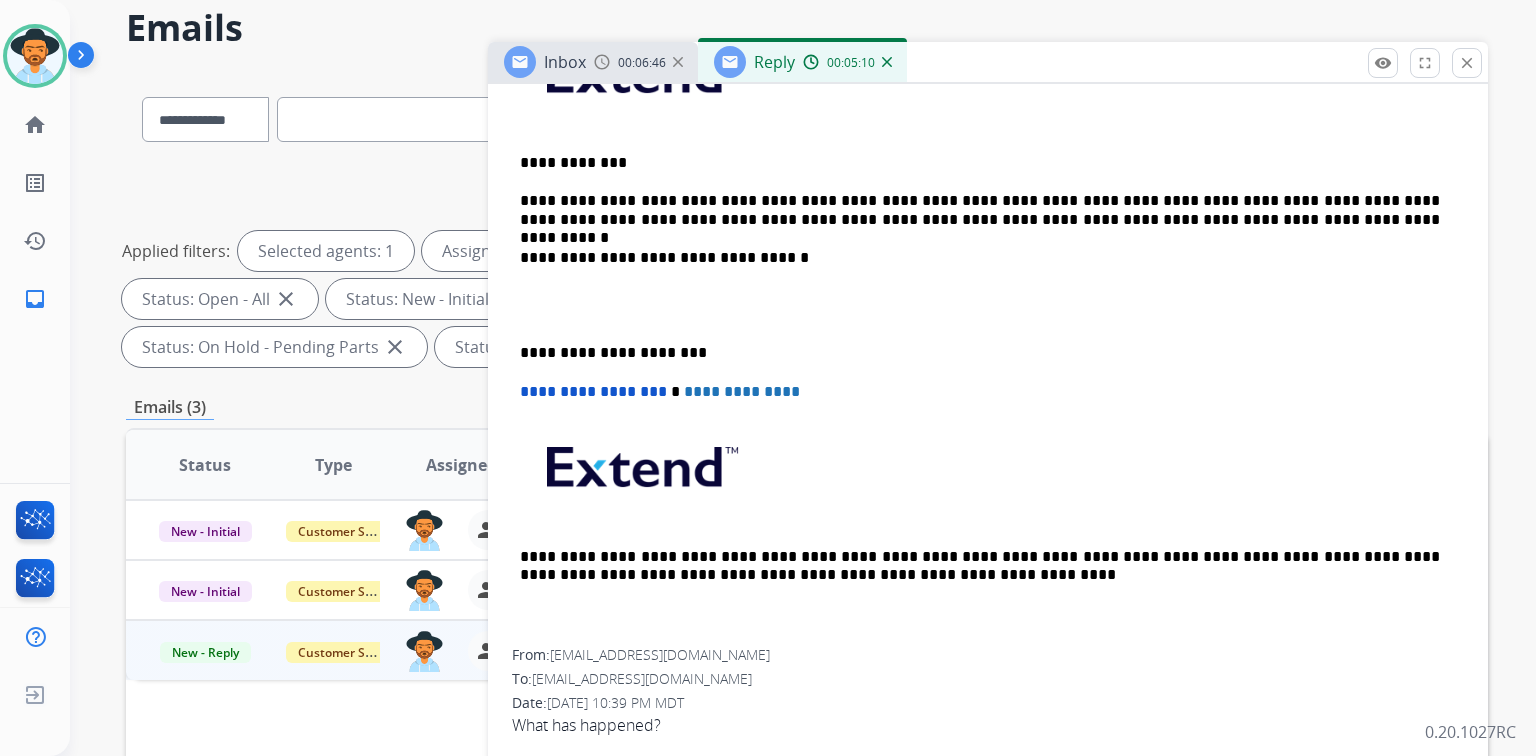 click on "**********" at bounding box center [988, 334] 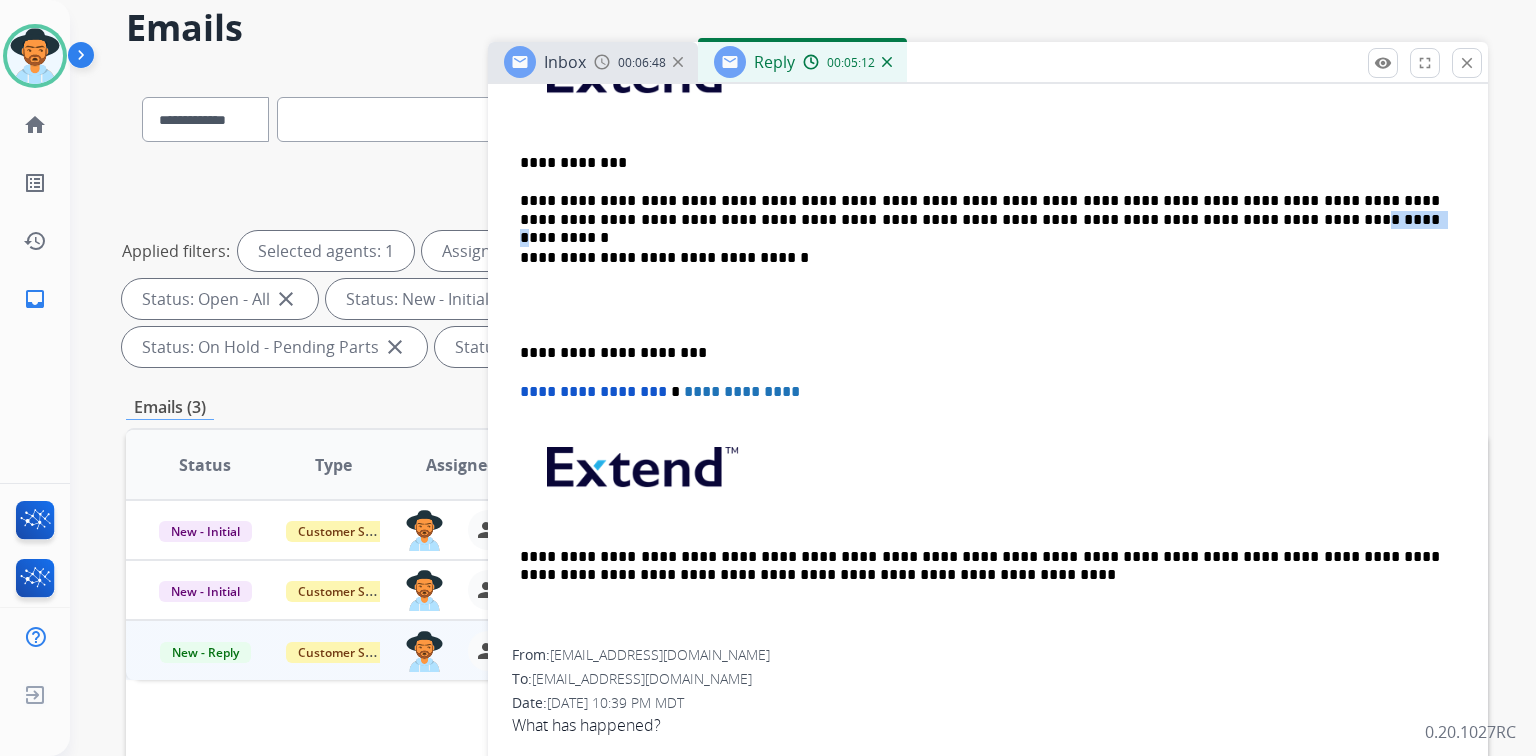 drag, startPoint x: 1048, startPoint y: 215, endPoint x: 1100, endPoint y: 216, distance: 52.009613 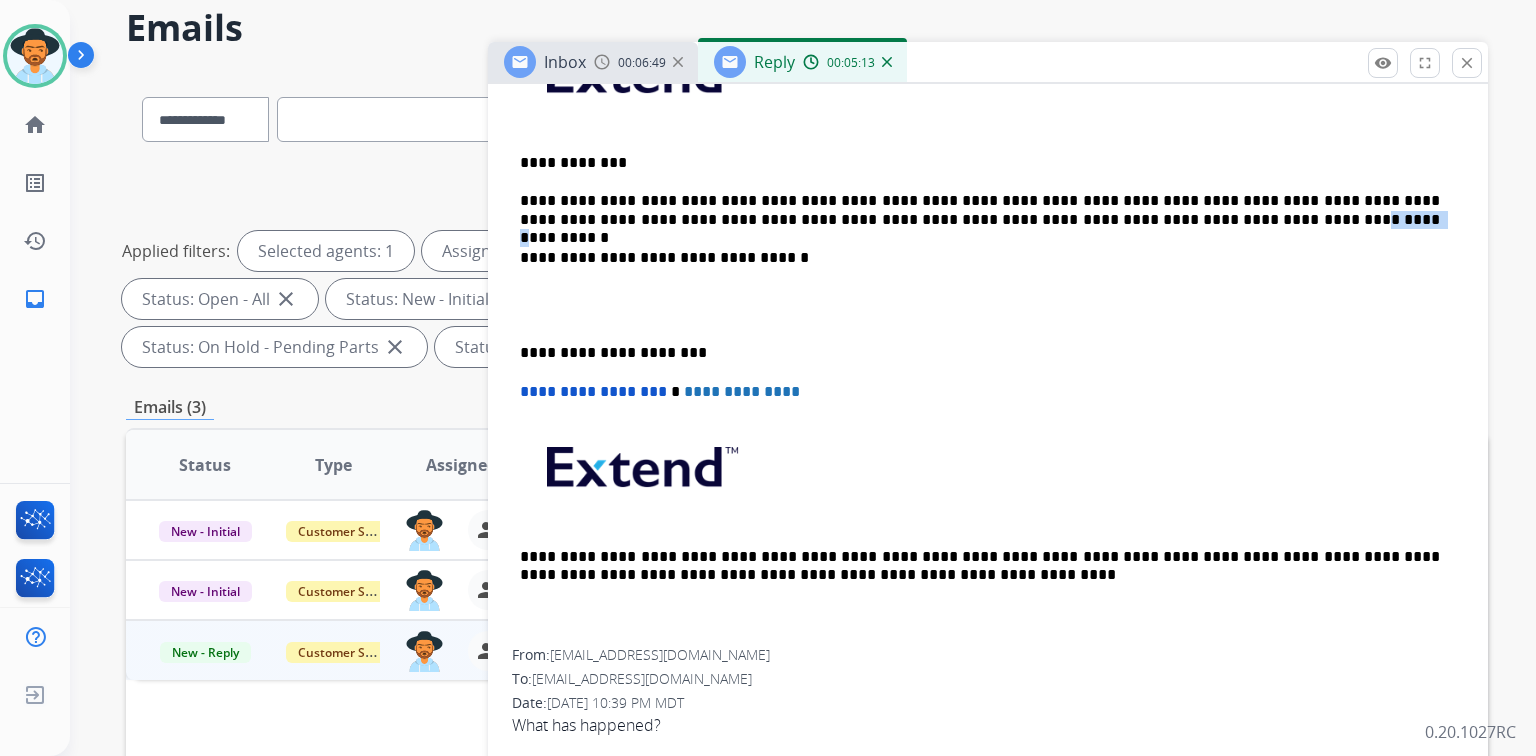 copy on "********" 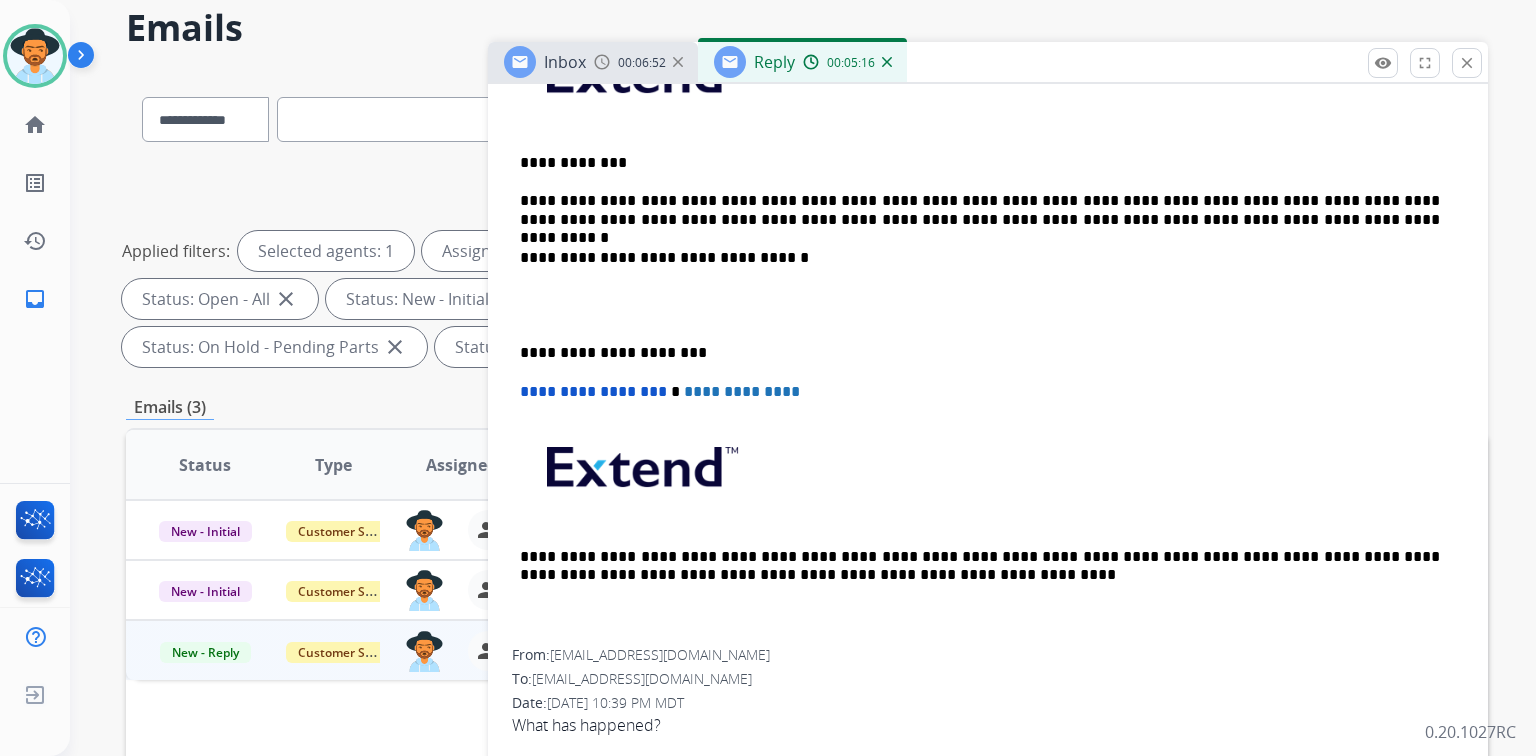 click on "**********" at bounding box center [980, 210] 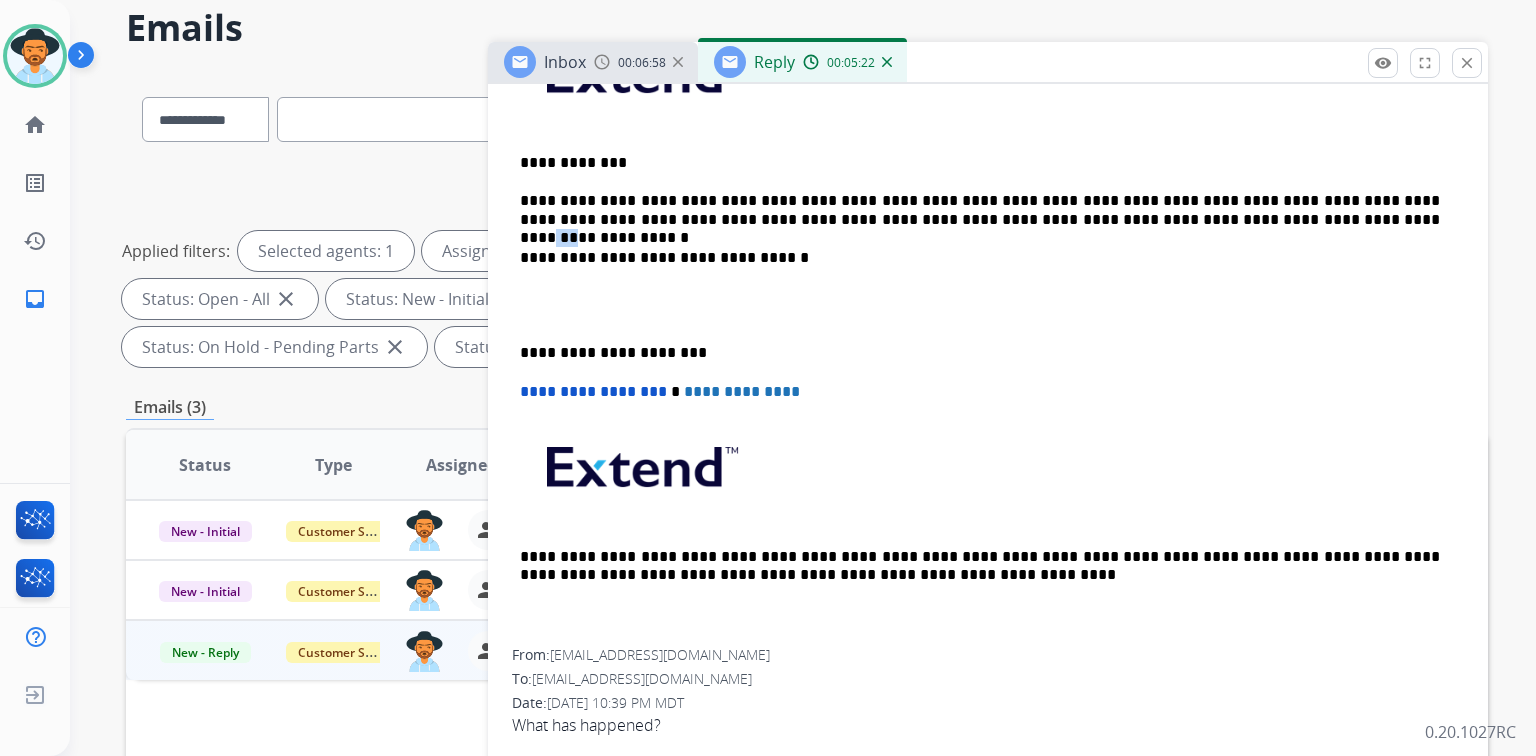drag, startPoint x: 1141, startPoint y: 224, endPoint x: 1123, endPoint y: 217, distance: 19.313208 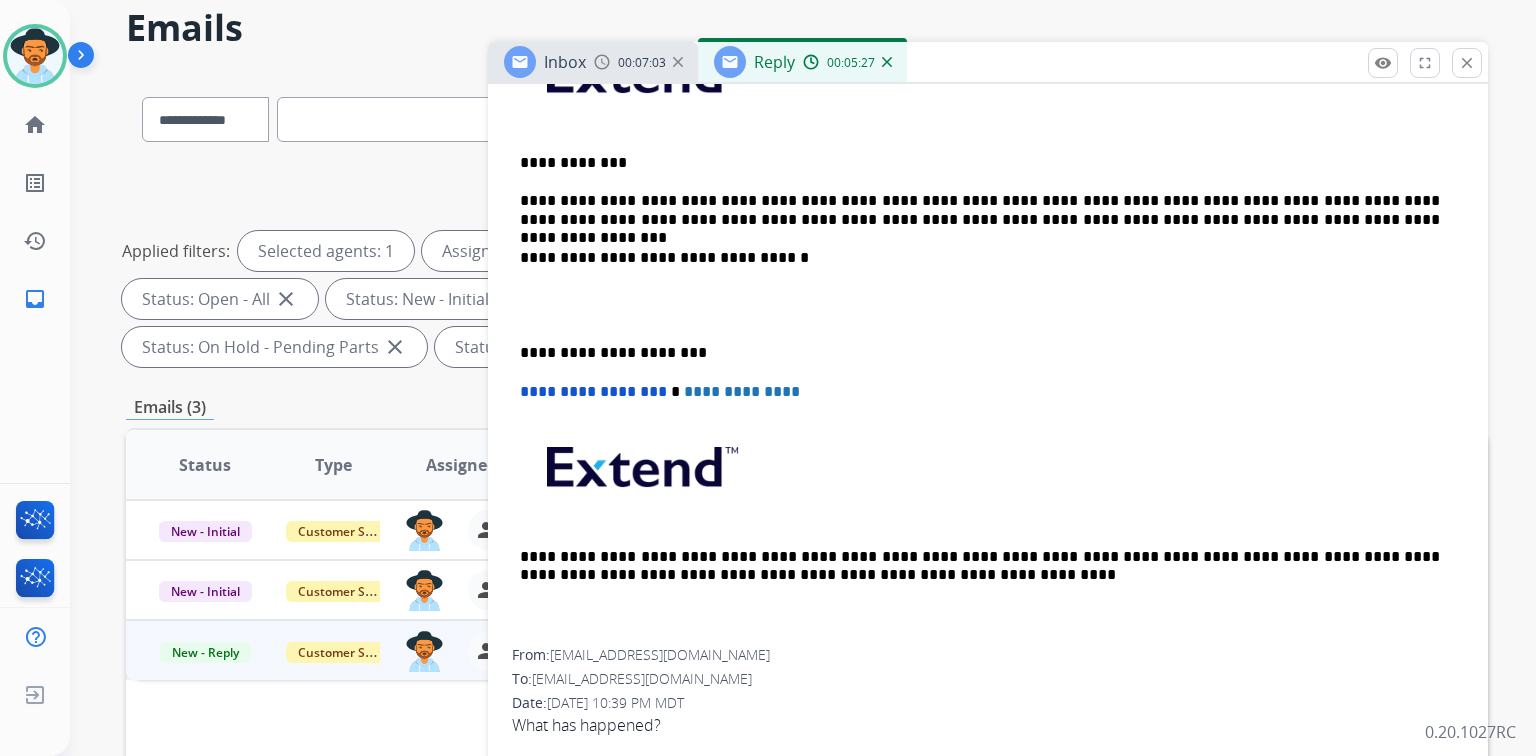 click at bounding box center [988, 305] 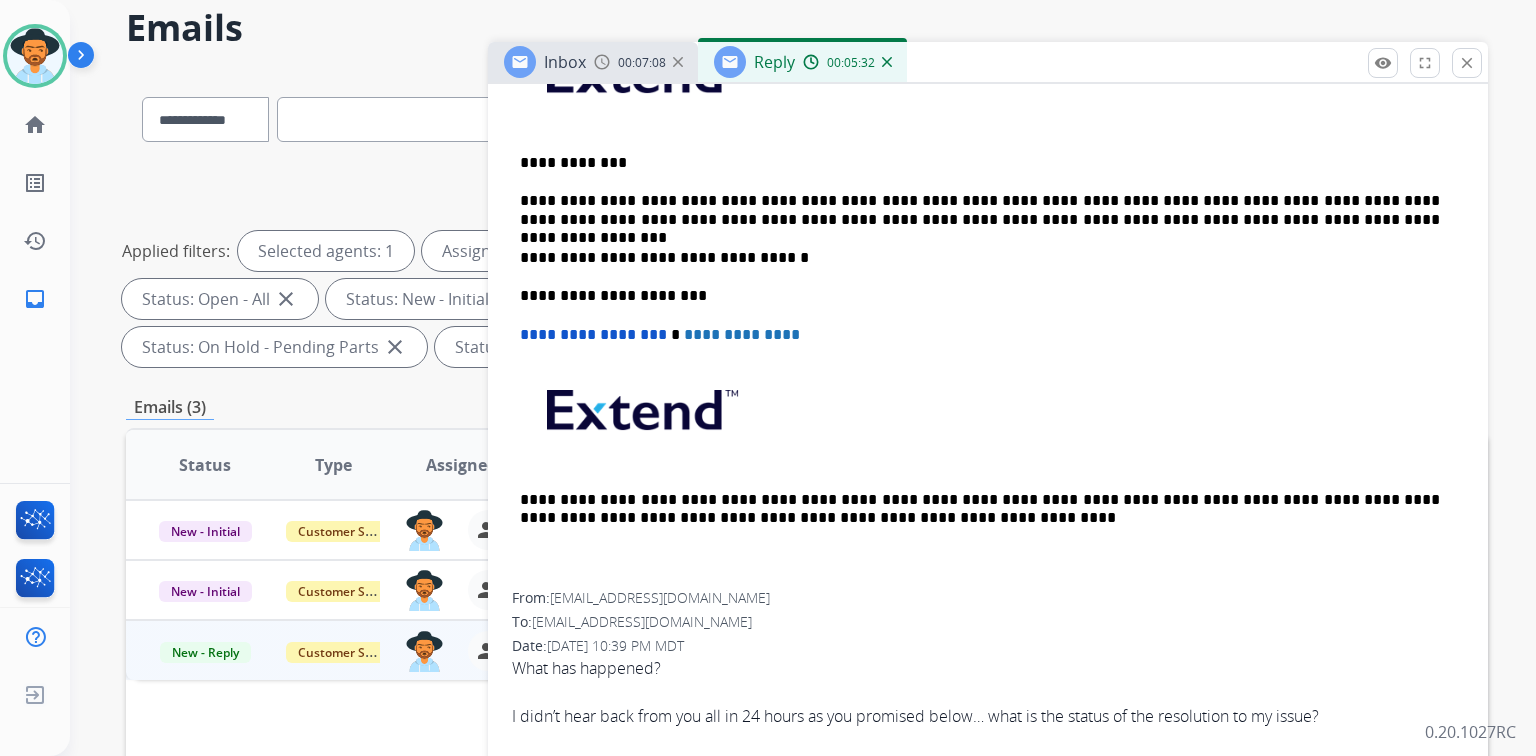 click on "**********" at bounding box center (980, 210) 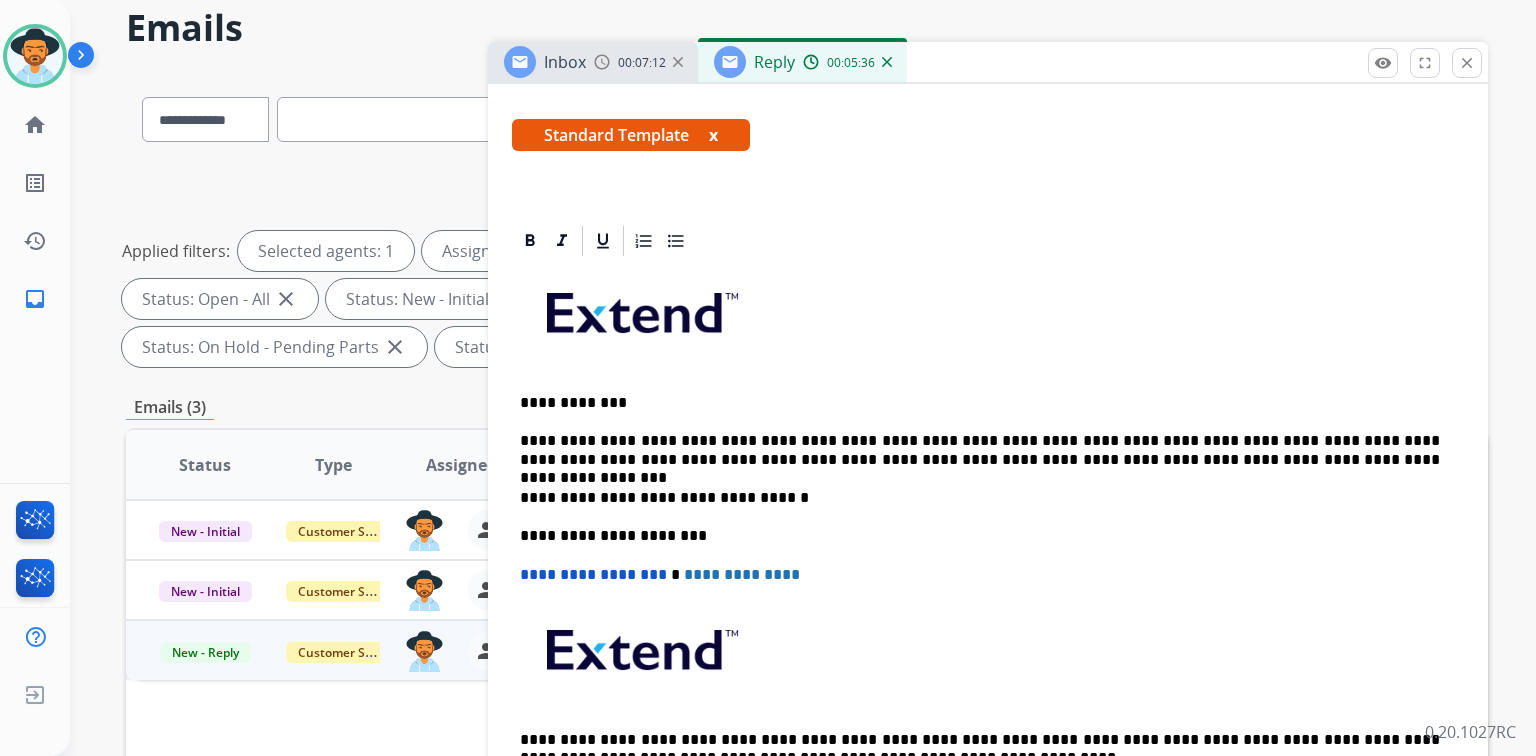 scroll, scrollTop: 0, scrollLeft: 0, axis: both 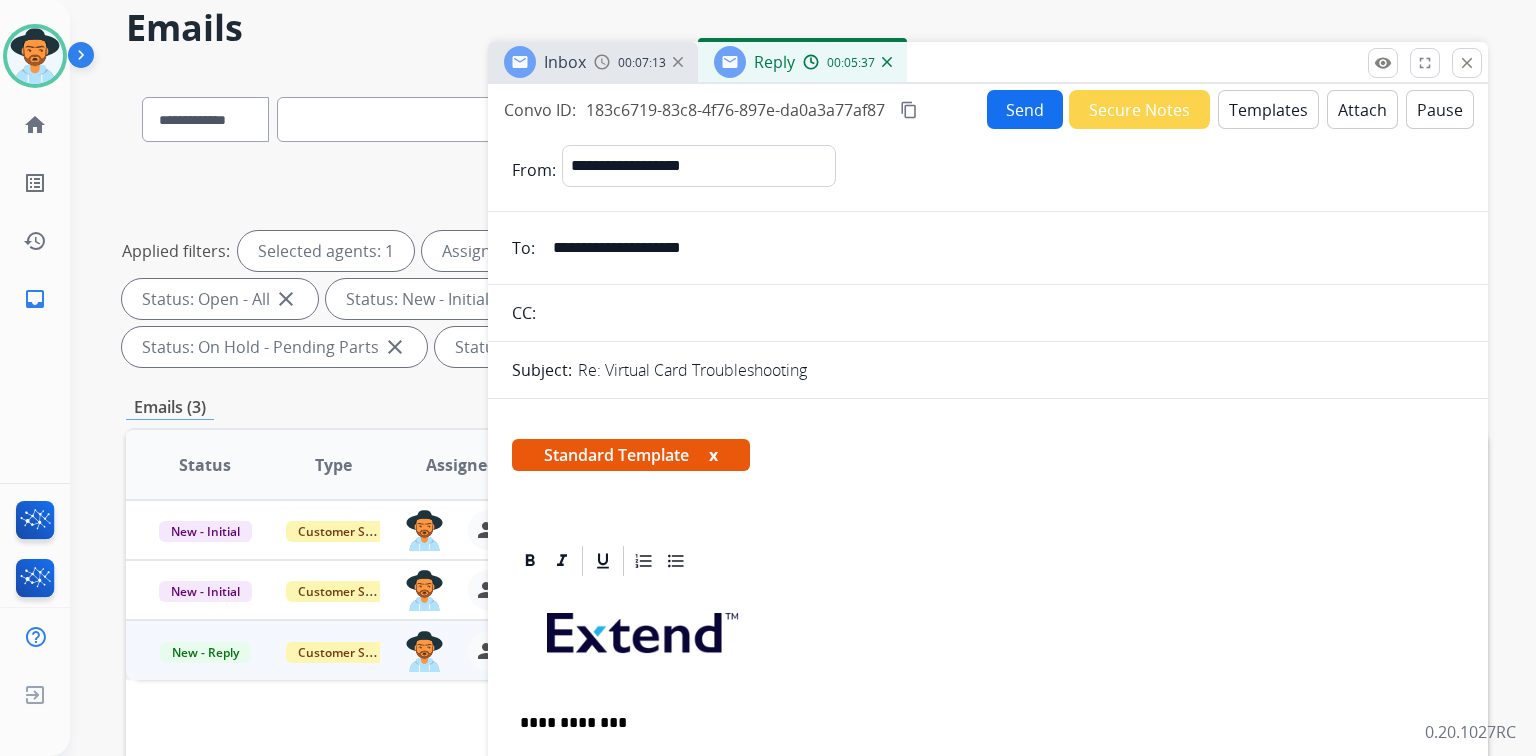 click on "Send" at bounding box center [1025, 109] 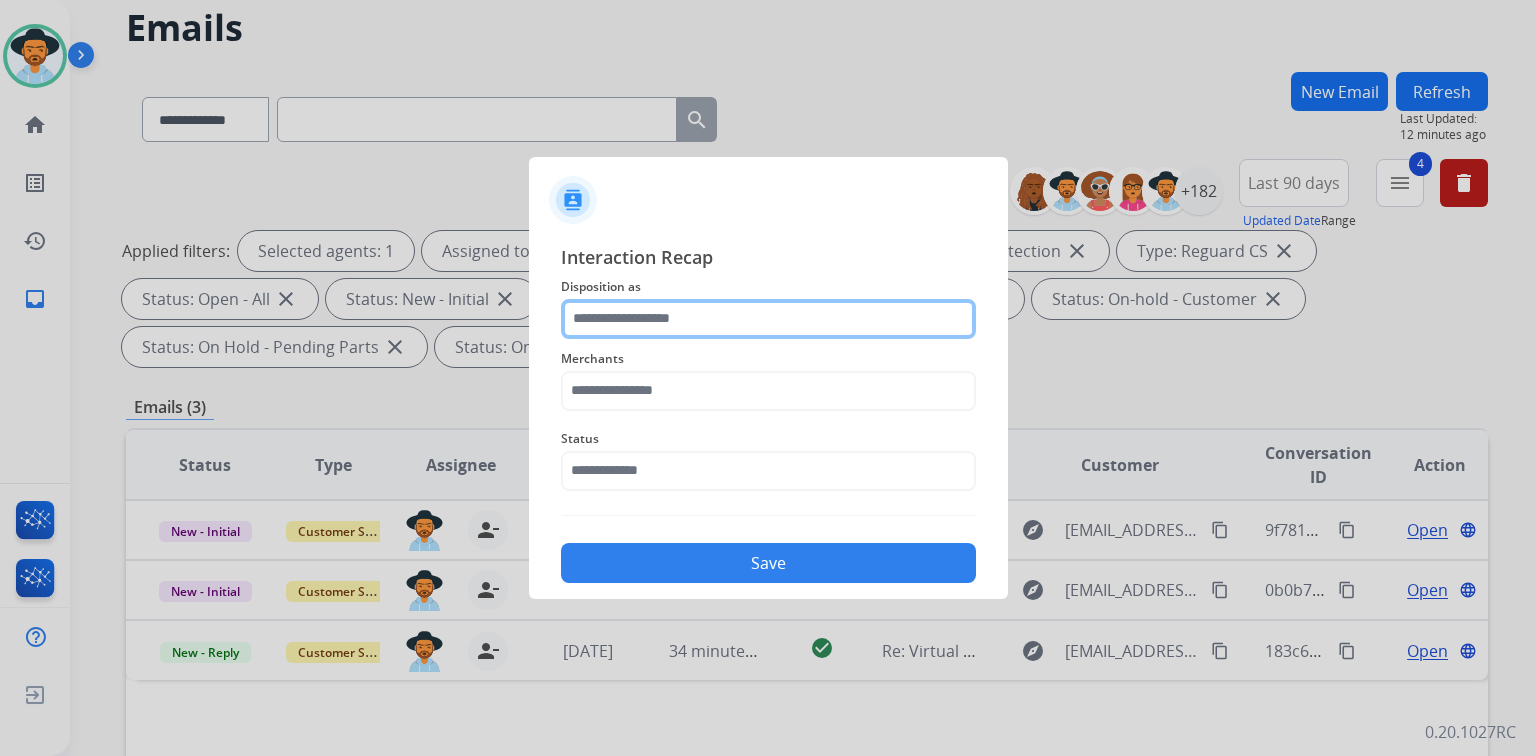 click 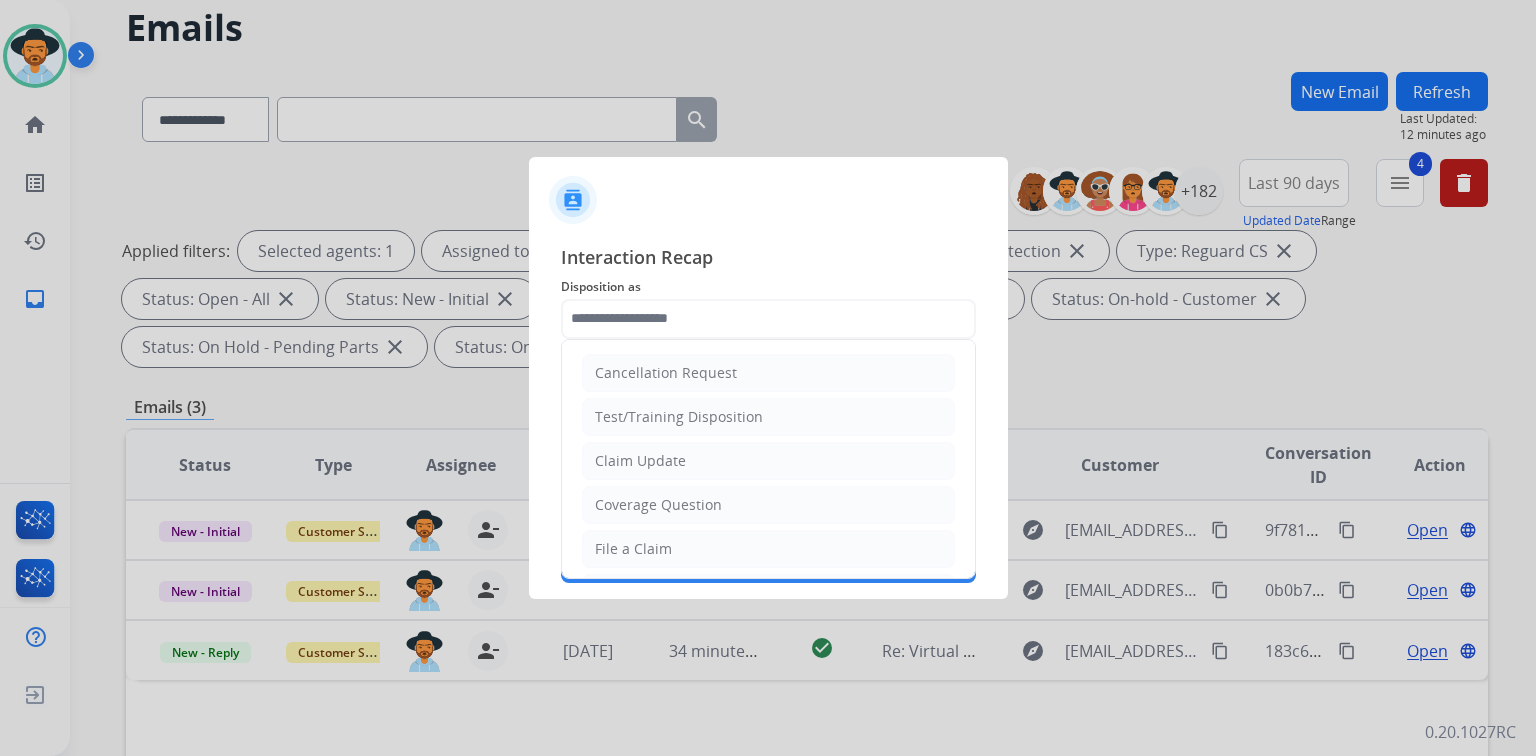 click on "Claim Update" 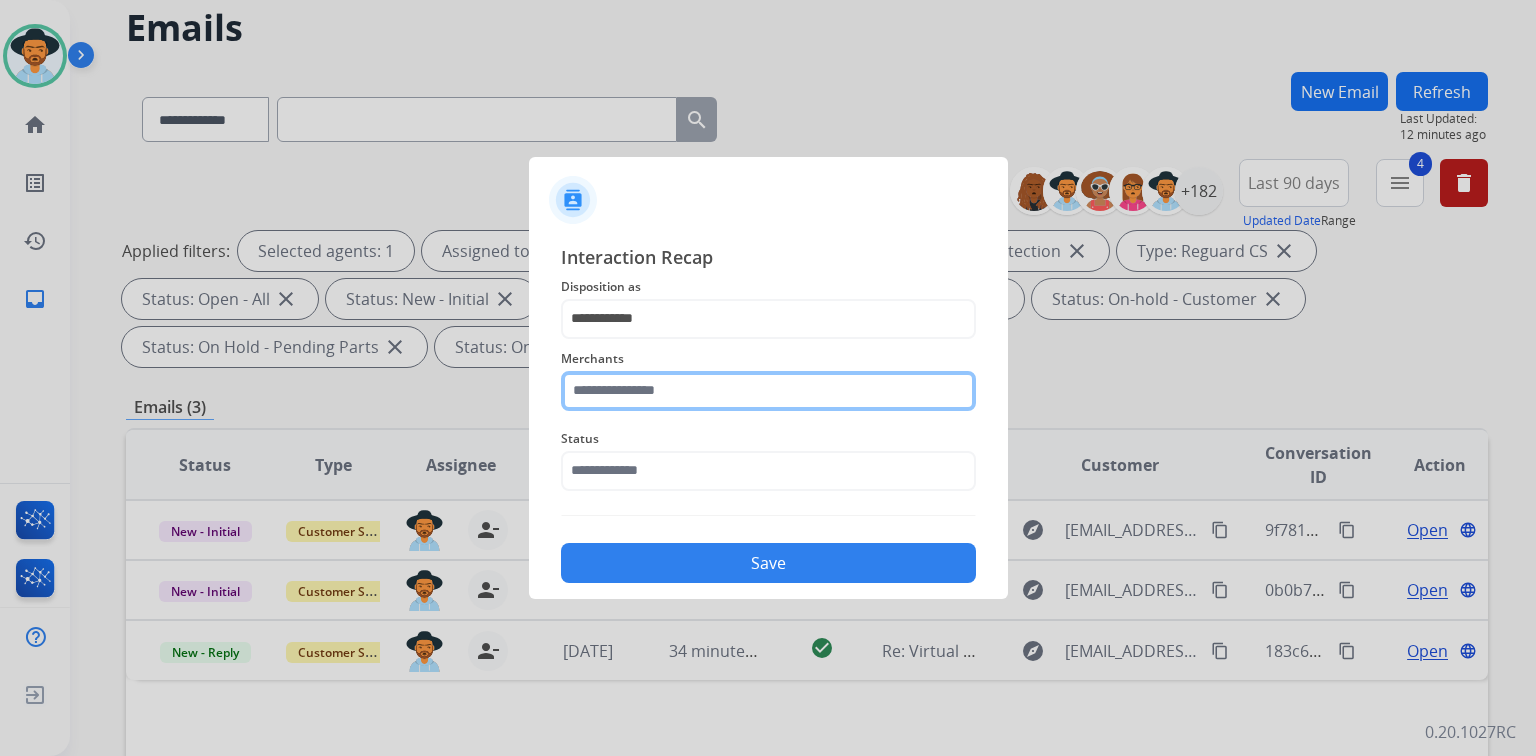 click 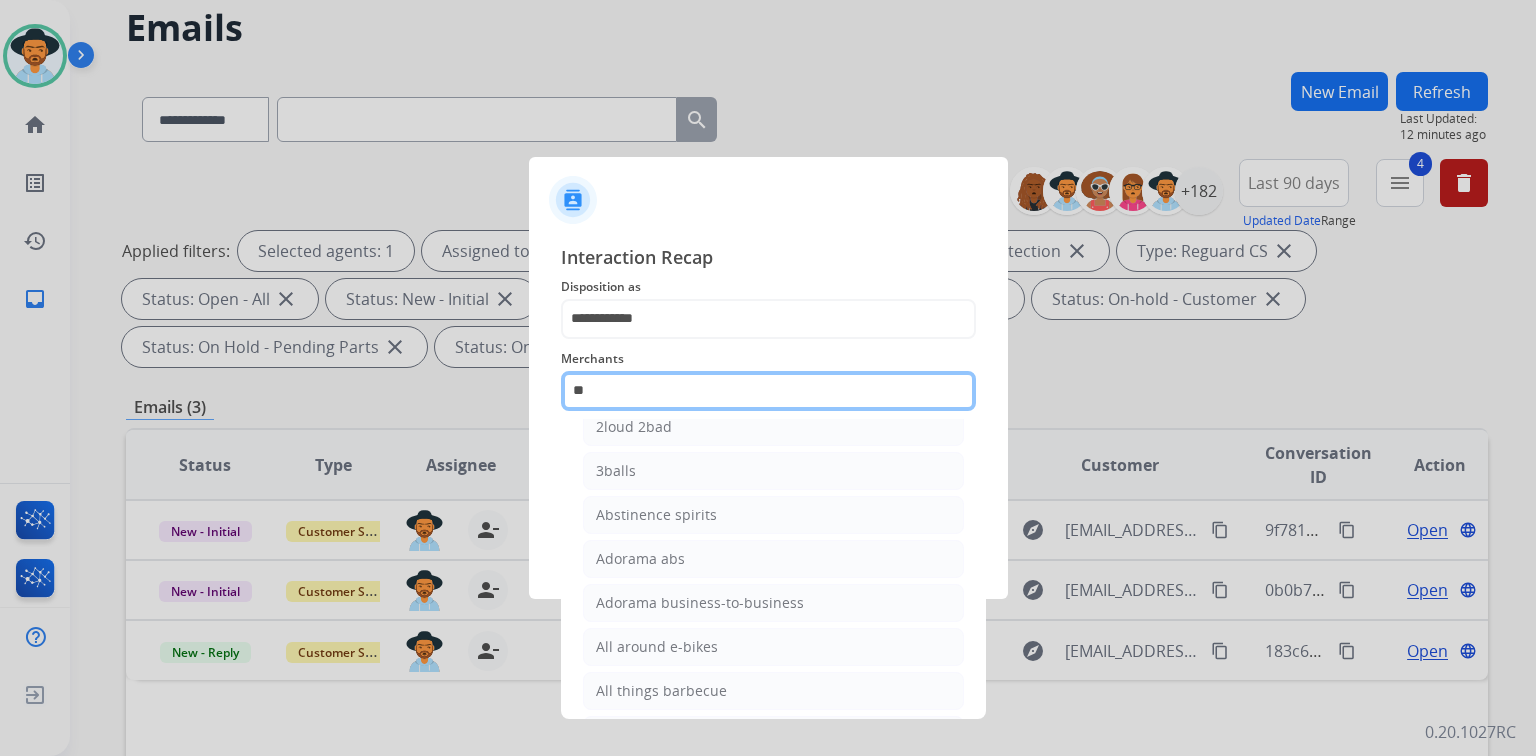 scroll, scrollTop: 0, scrollLeft: 0, axis: both 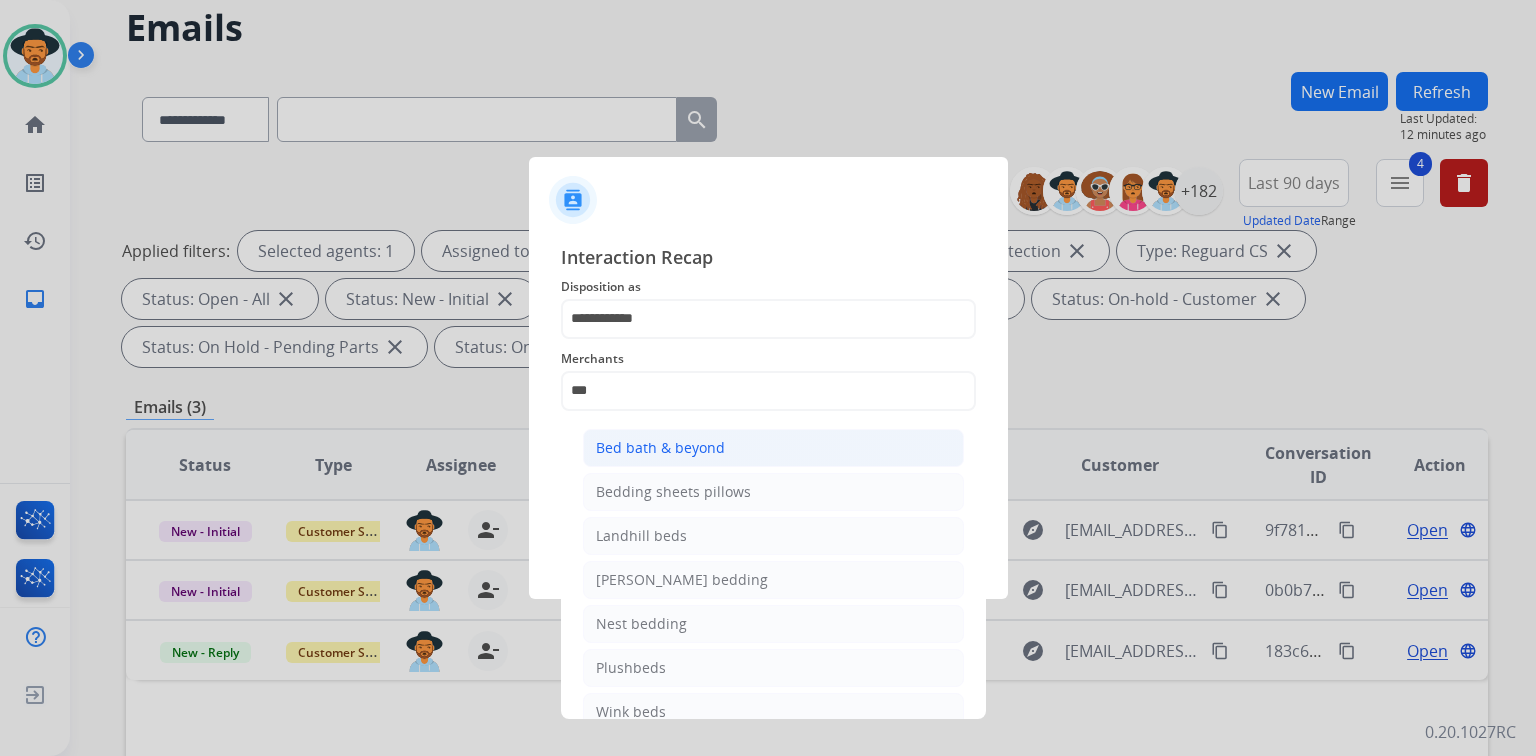 click on "Bed bath & beyond" 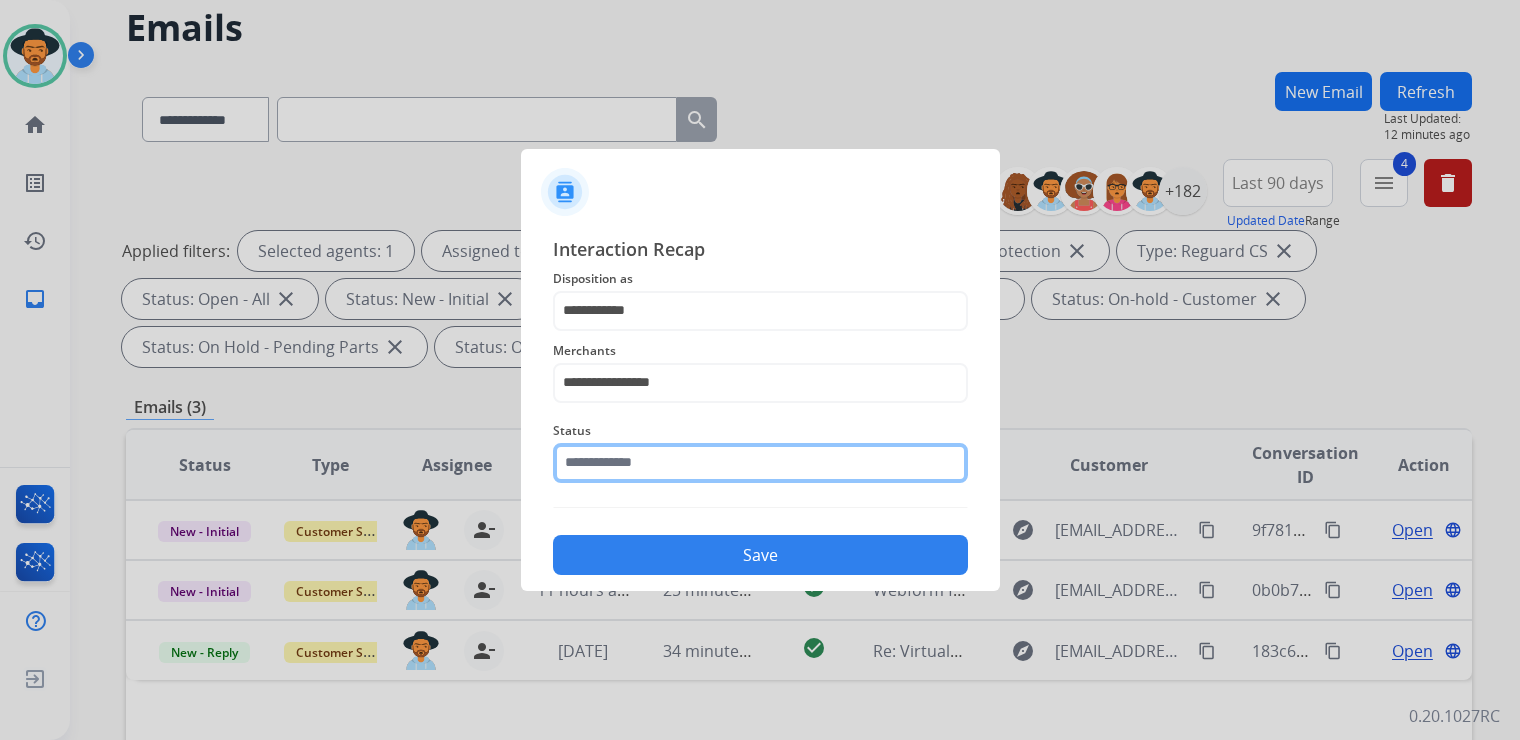 click 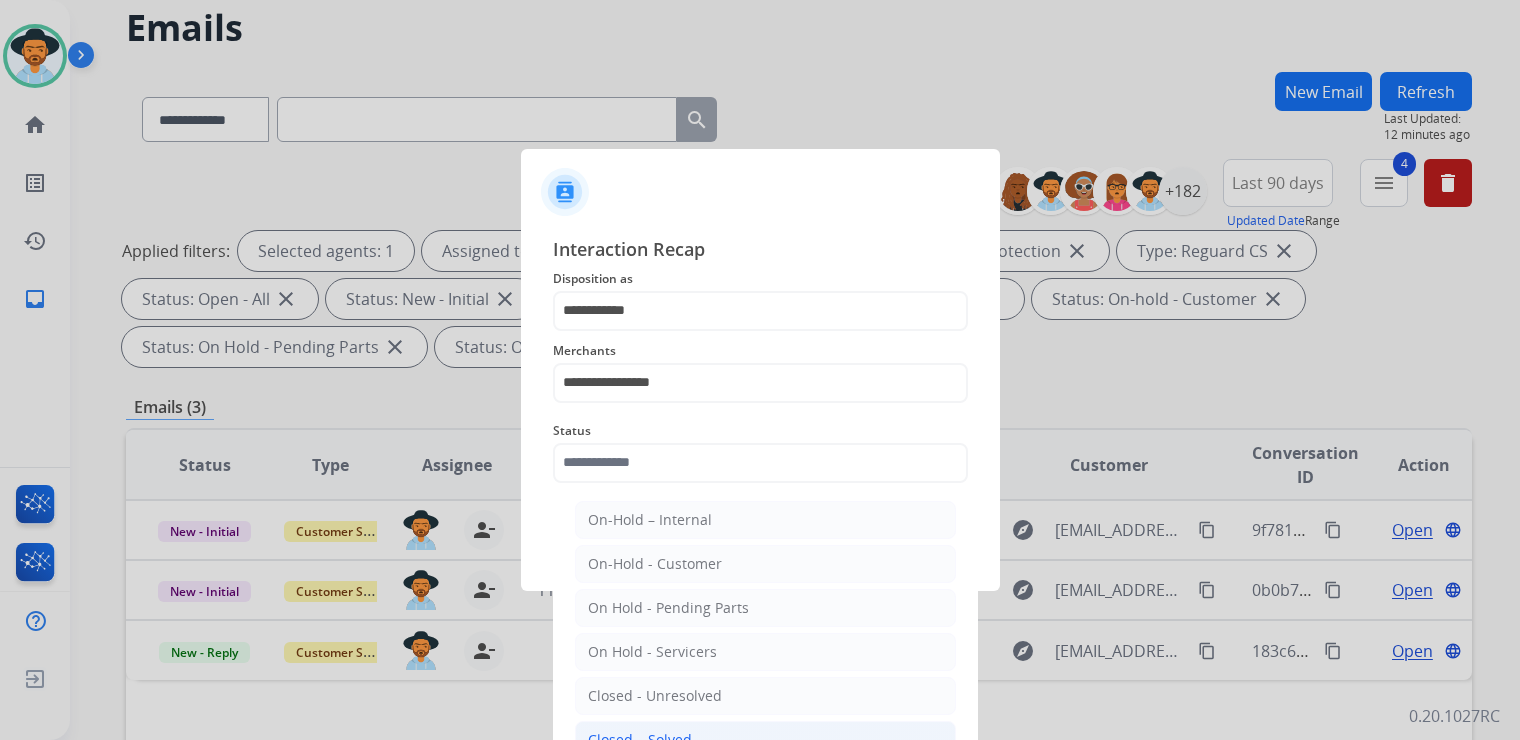 click on "Closed – Solved" 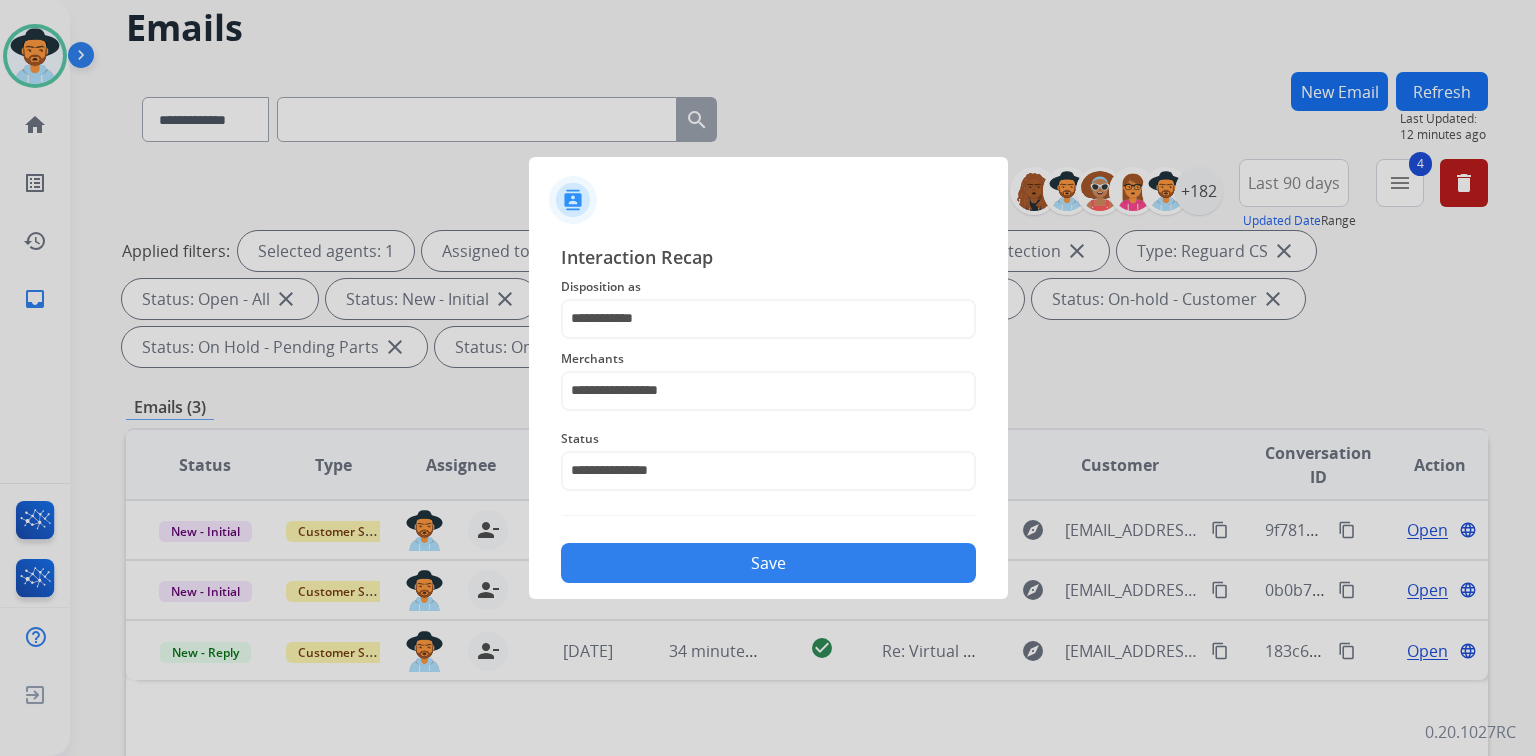 click on "Save" 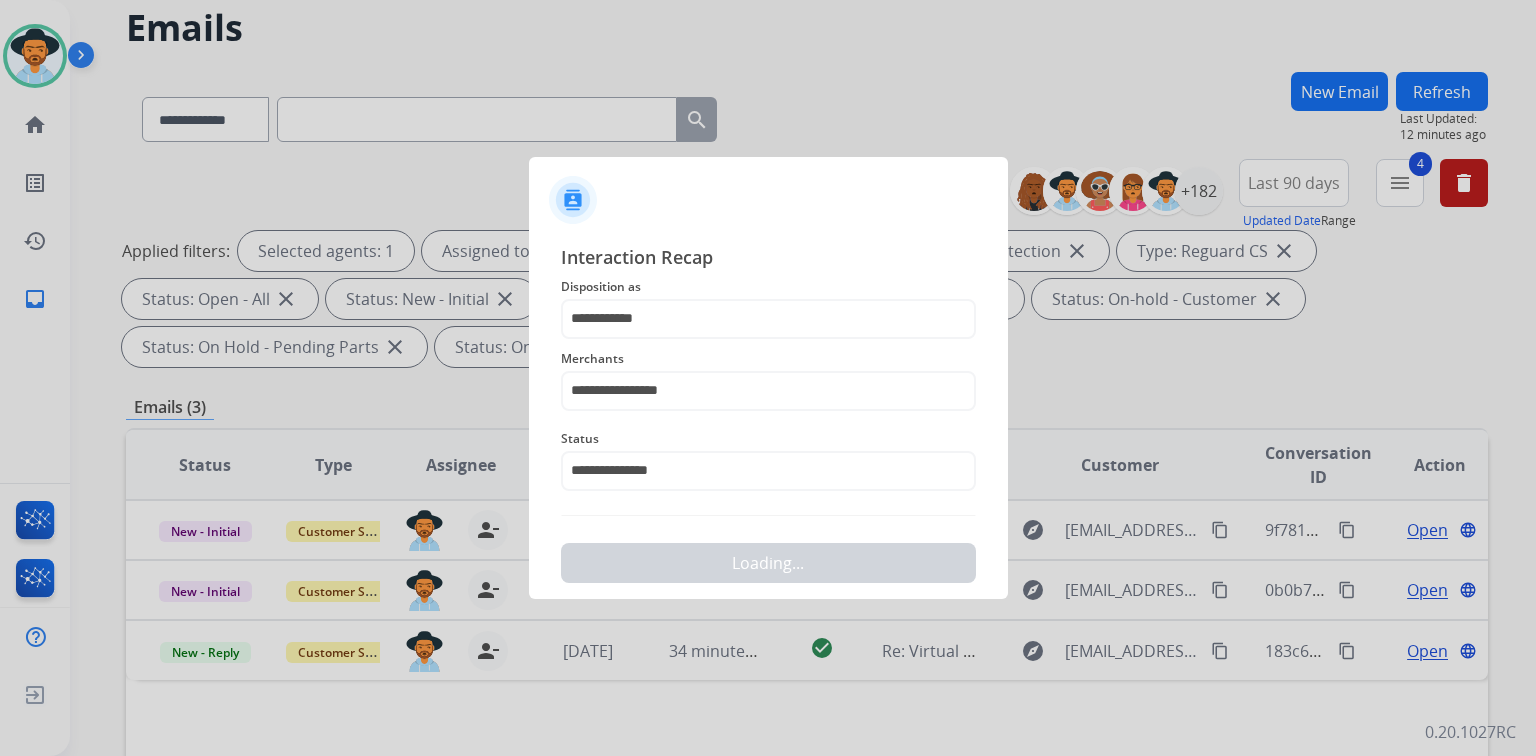 scroll, scrollTop: 0, scrollLeft: 0, axis: both 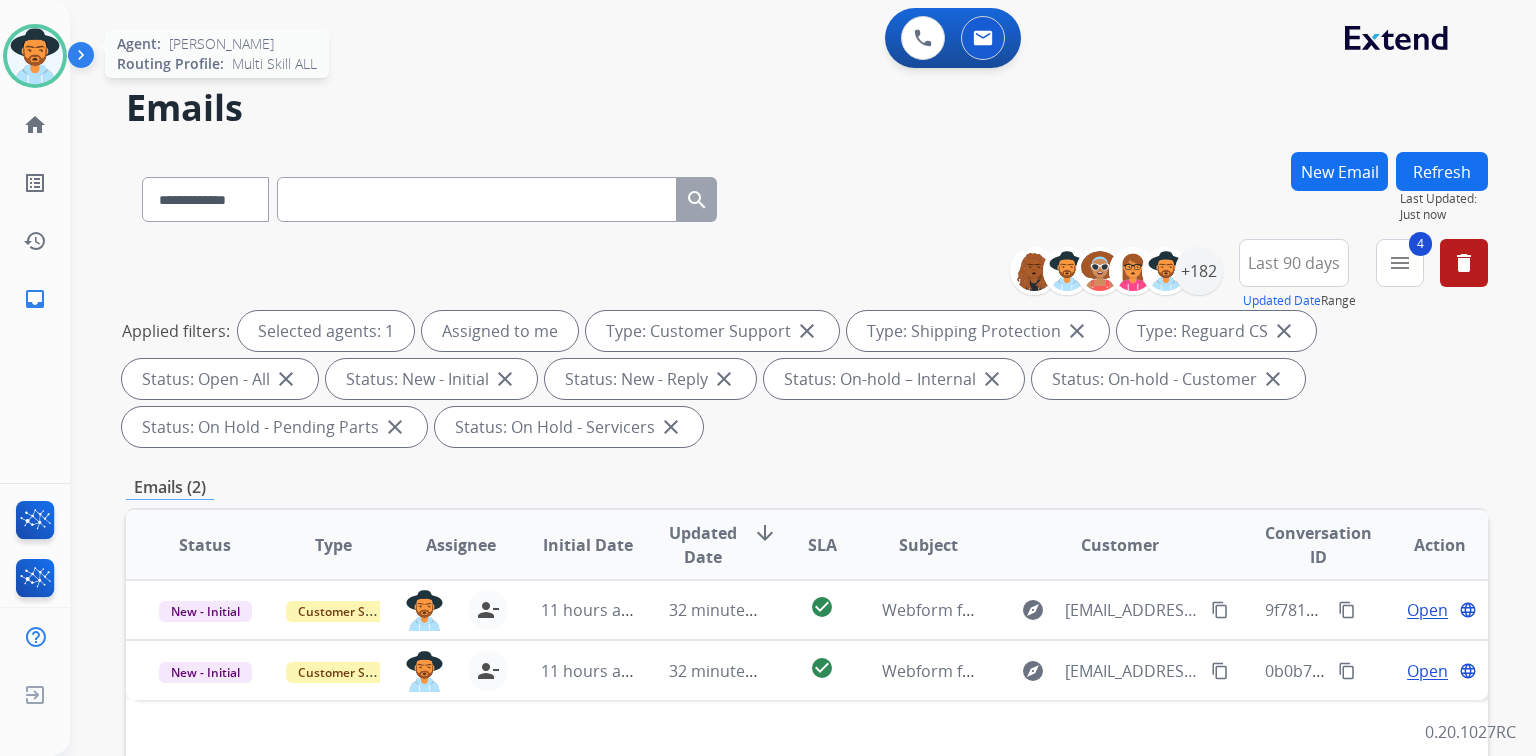 click at bounding box center [35, 56] 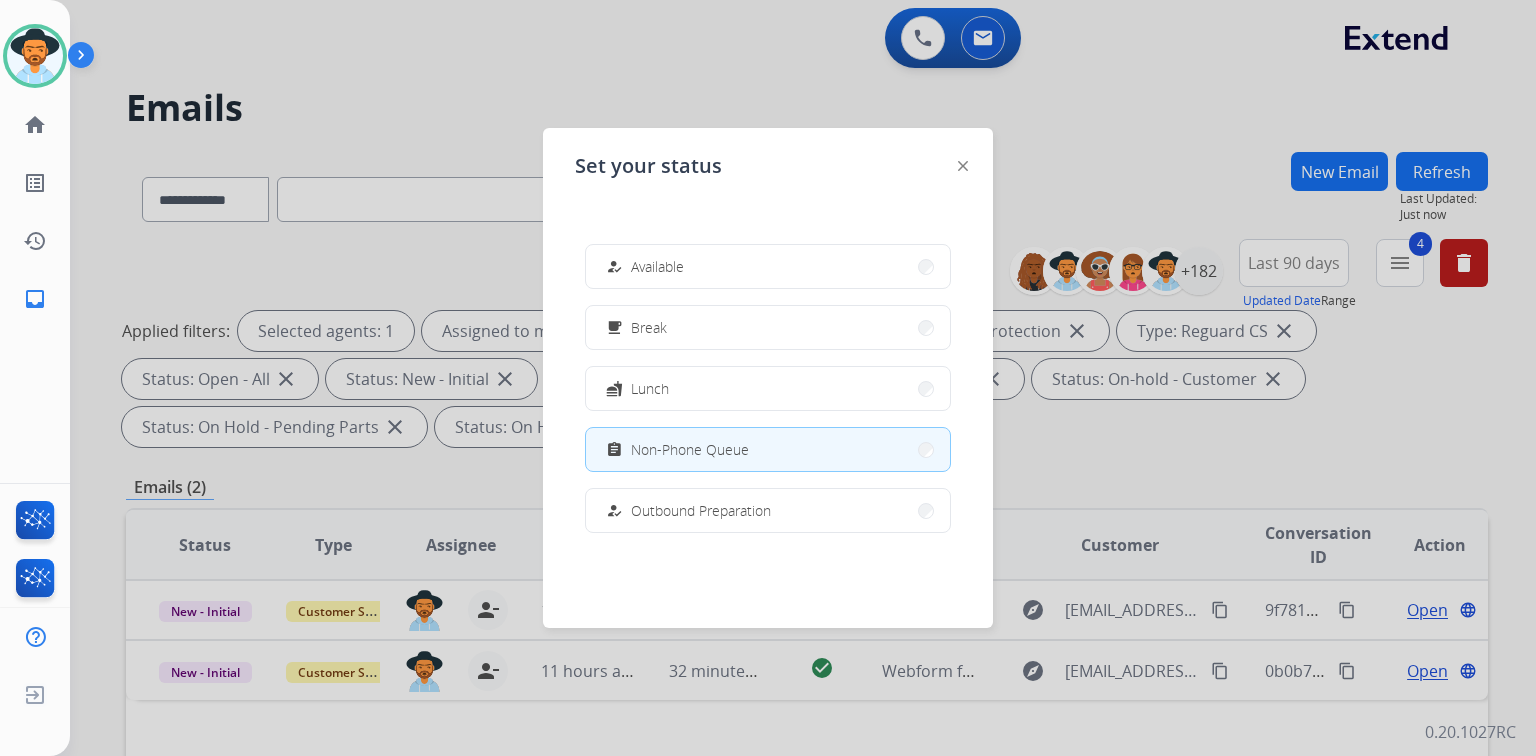 click on "how_to_reg Available" at bounding box center (768, 266) 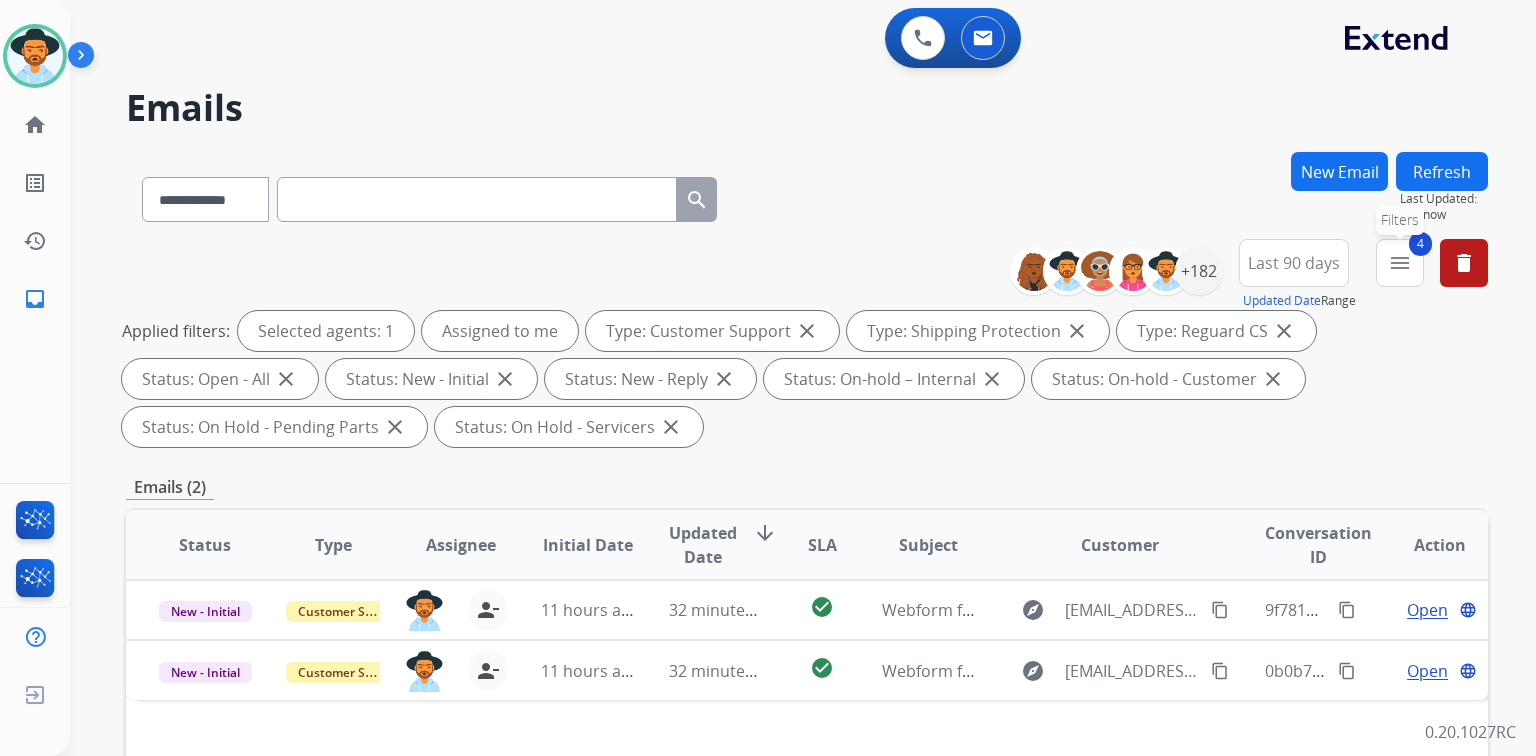 click on "4 menu  Filters" at bounding box center [1400, 263] 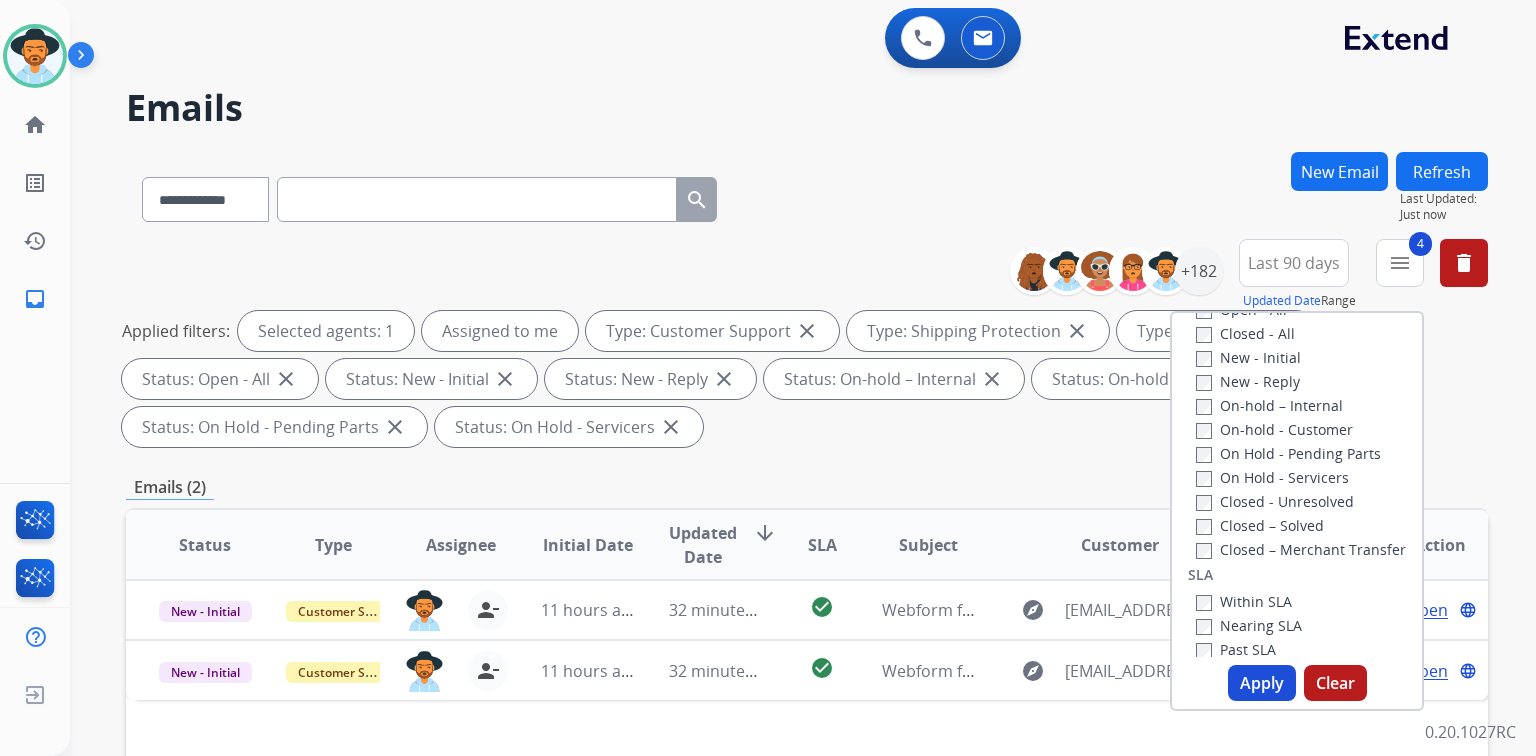click on "Closed – Solved" at bounding box center (1260, 525) 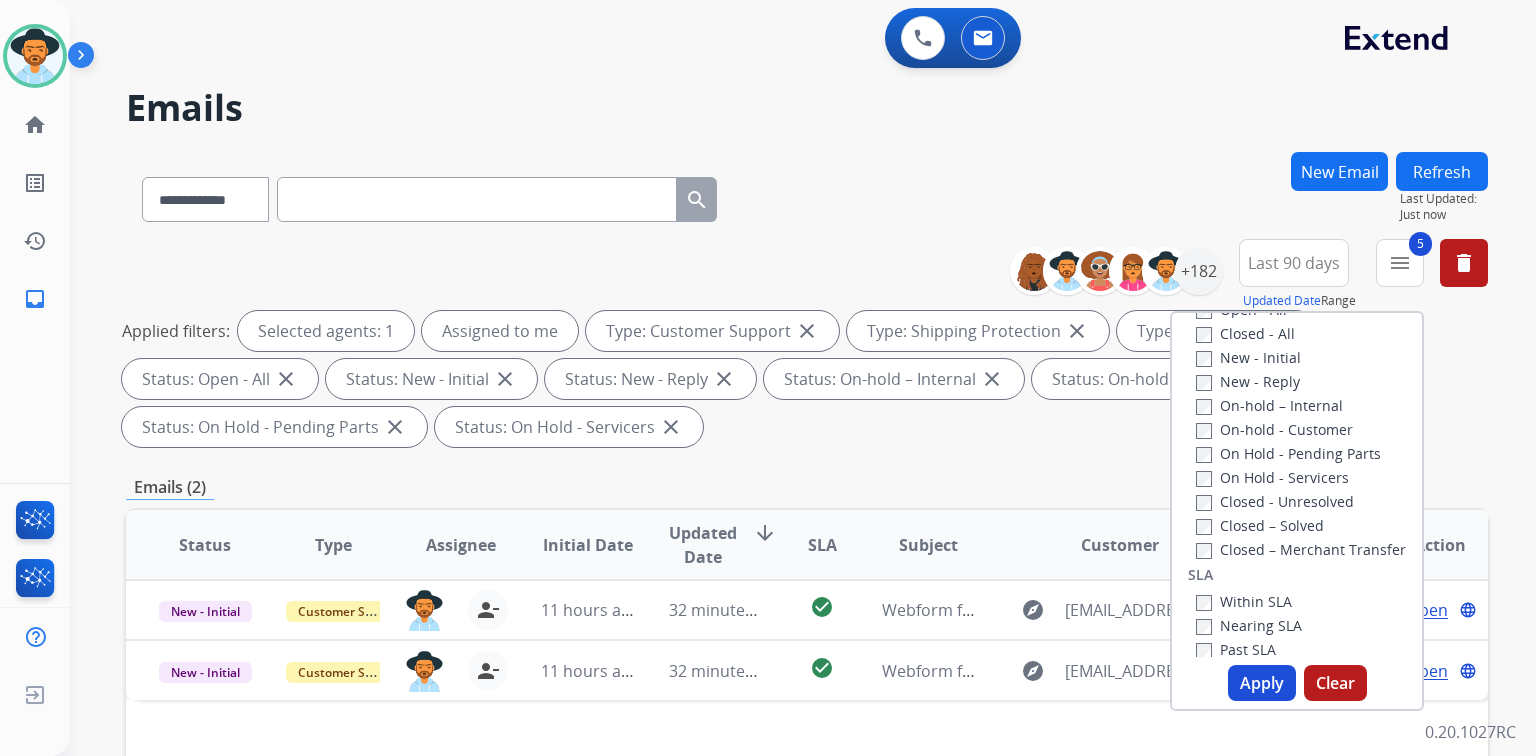 click on "Apply" at bounding box center [1262, 683] 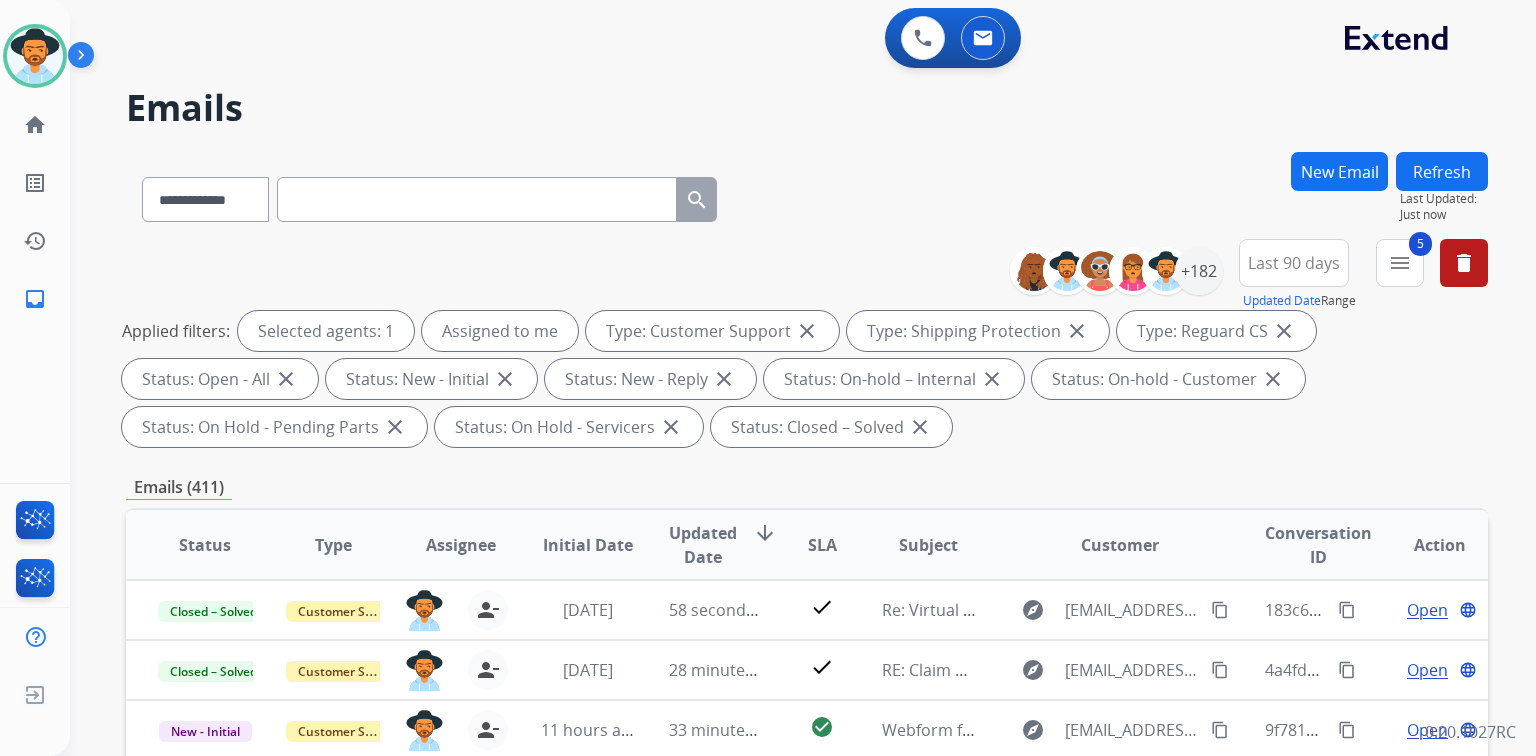 scroll, scrollTop: 1, scrollLeft: 0, axis: vertical 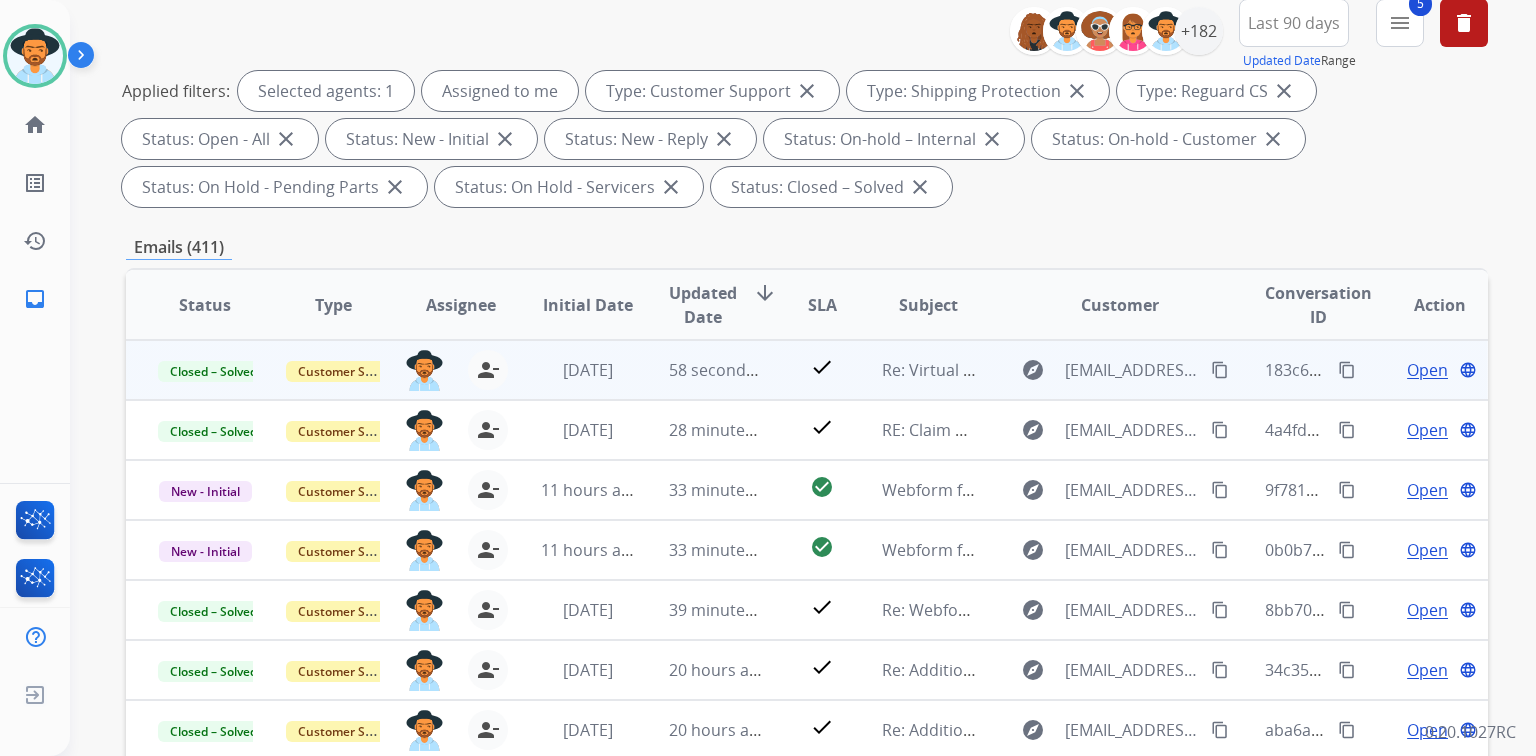 click on "Open" at bounding box center (1427, 370) 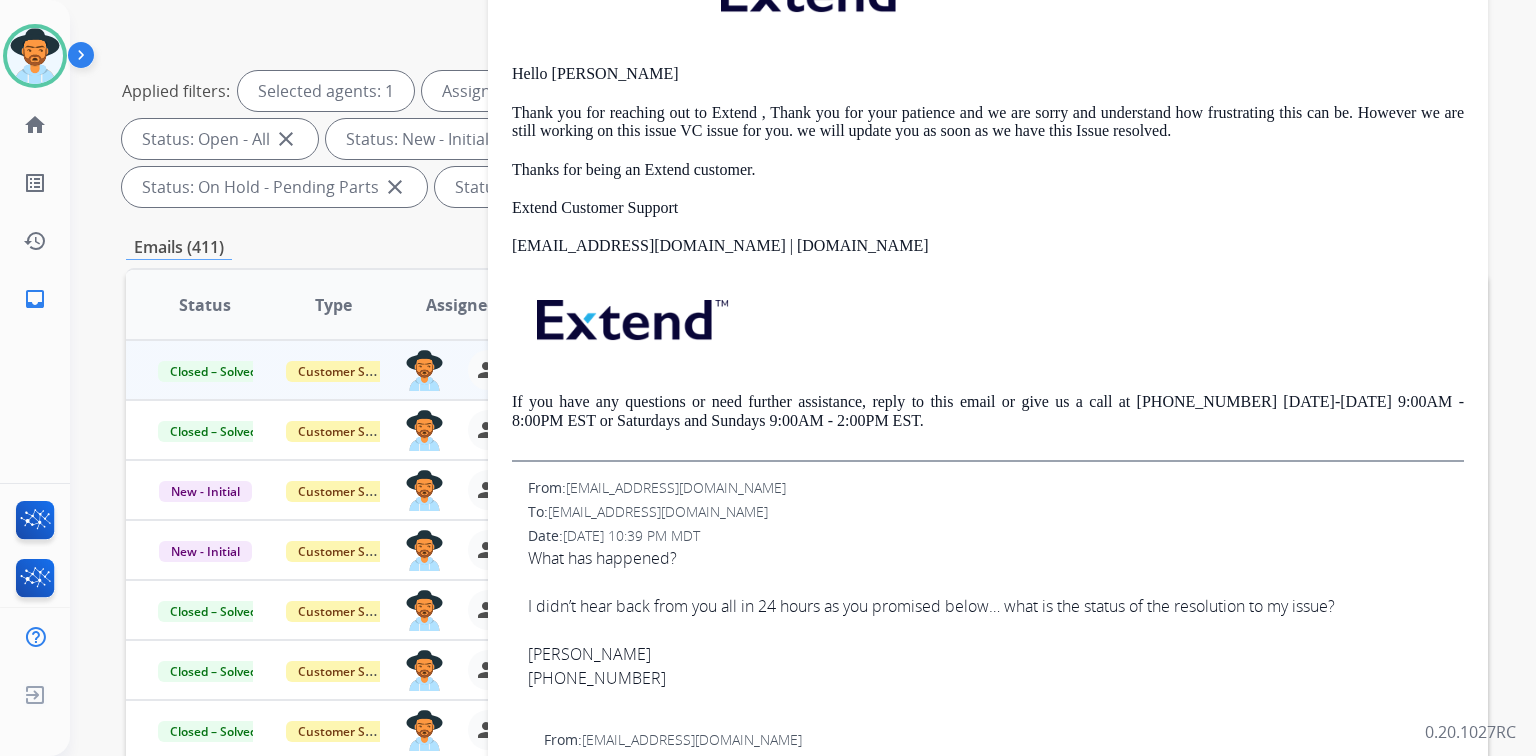 scroll, scrollTop: 560, scrollLeft: 0, axis: vertical 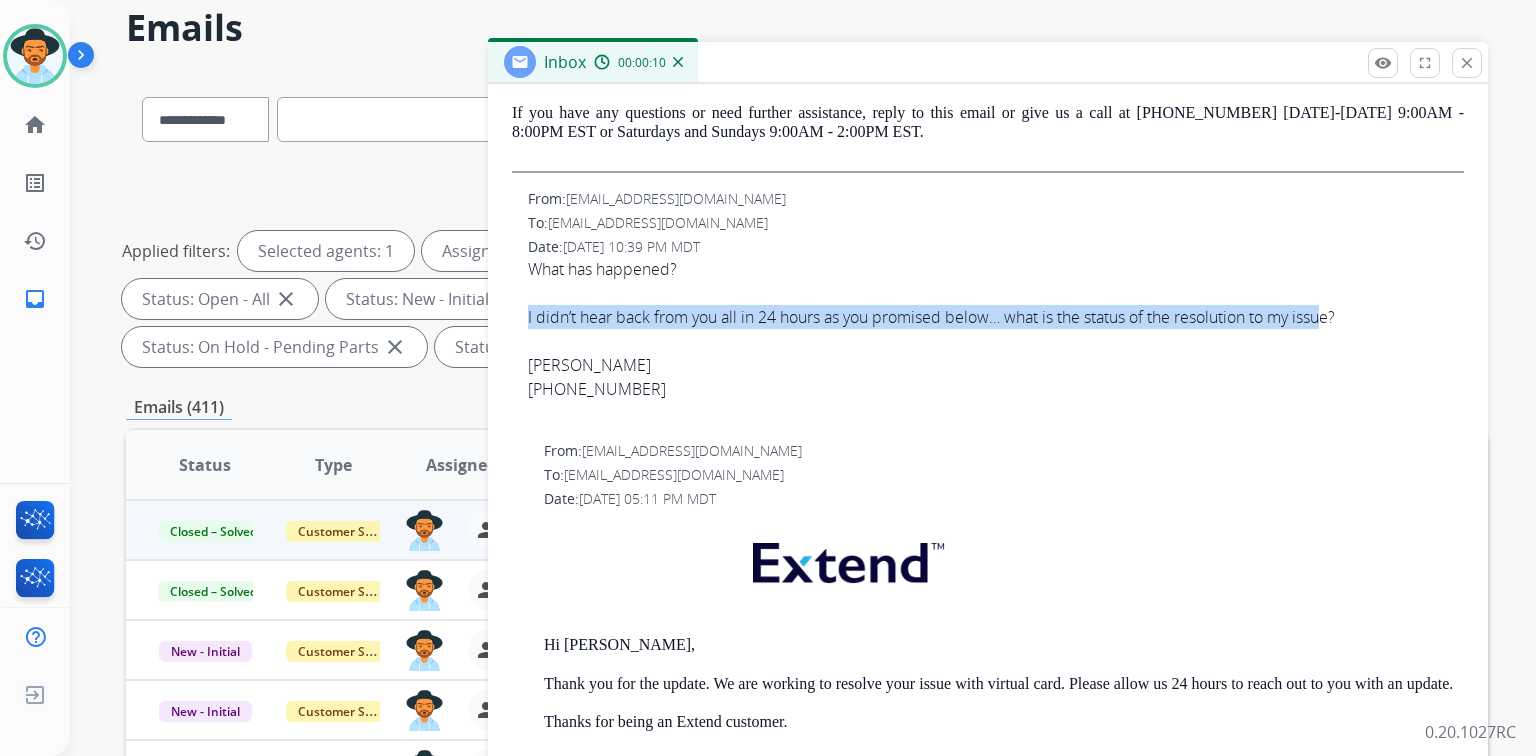 drag, startPoint x: 504, startPoint y: 320, endPoint x: 1337, endPoint y: 324, distance: 833.0096 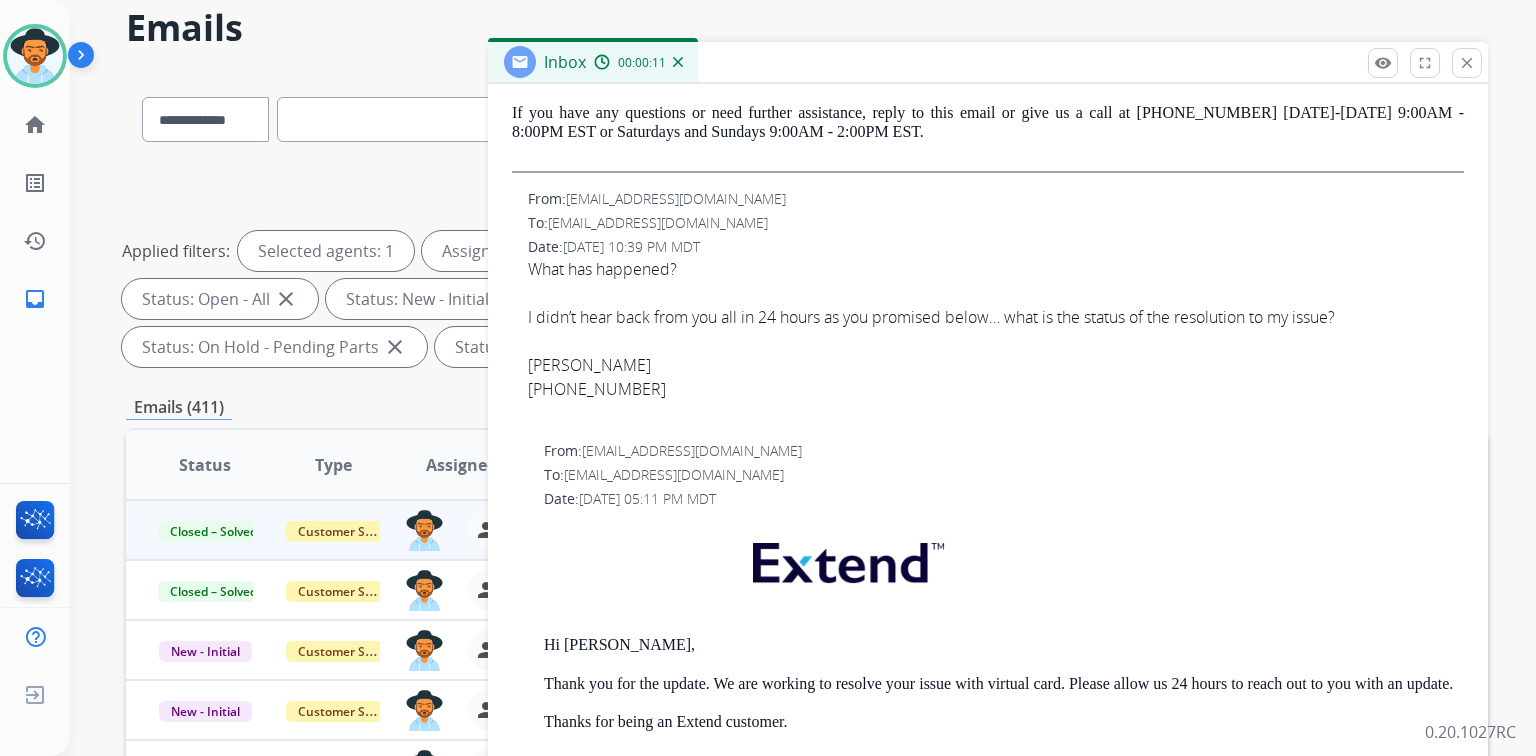 drag, startPoint x: 1356, startPoint y: 313, endPoint x: 1374, endPoint y: 306, distance: 19.313208 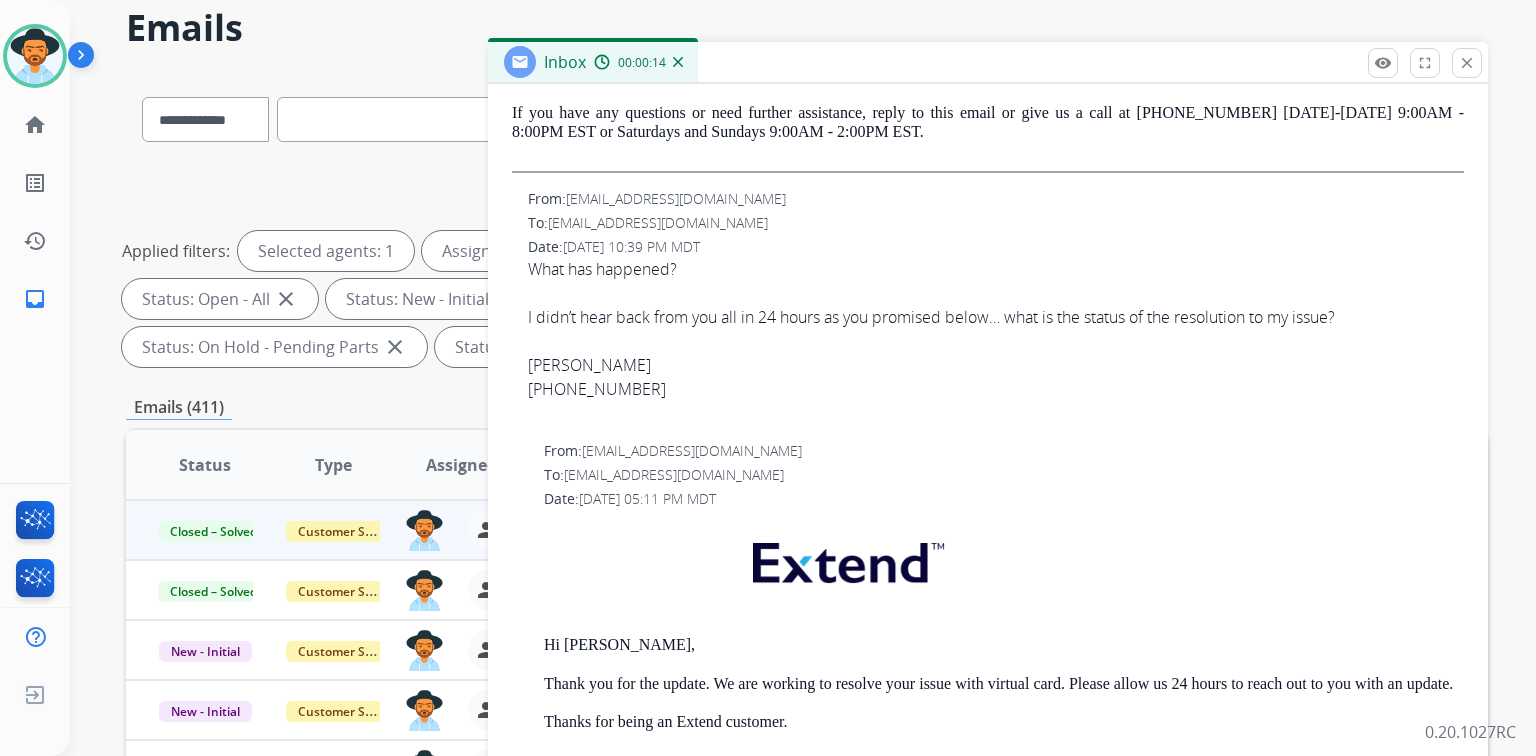 drag, startPoint x: 528, startPoint y: 318, endPoint x: 1358, endPoint y: 321, distance: 830.00543 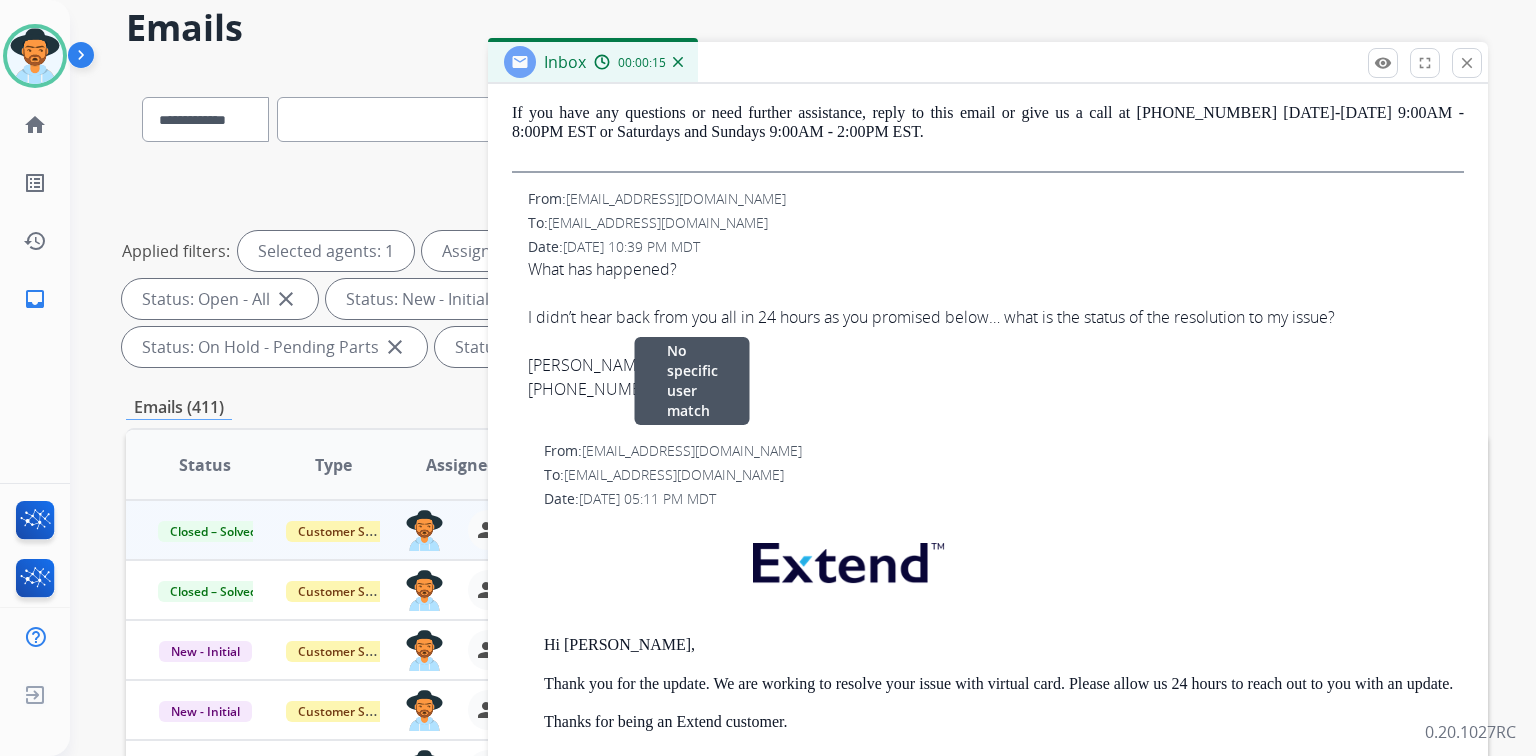 copy on "I didn’t hear back from you all in 24 hours as you promised below… what is the status of the resolution to my issue?" 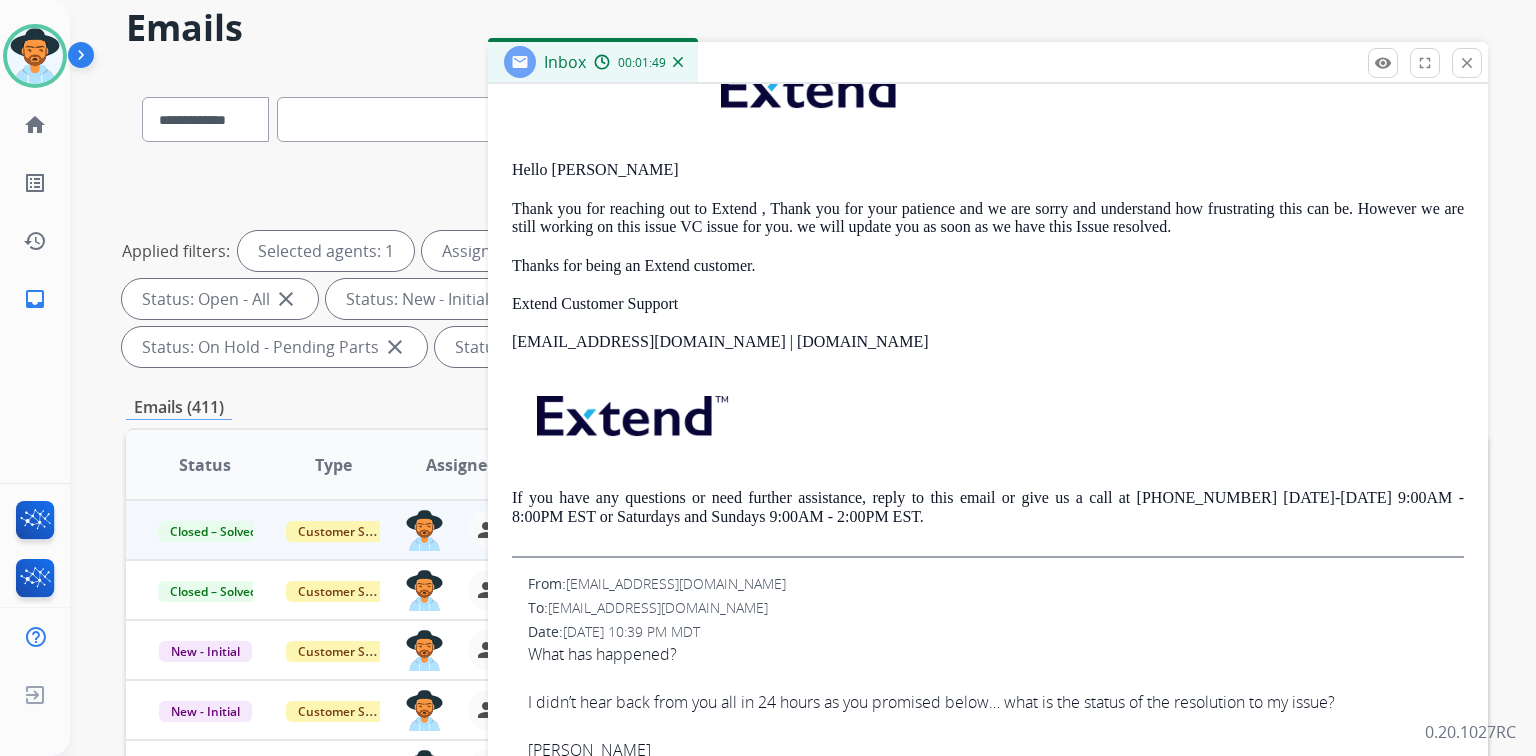 scroll, scrollTop: 400, scrollLeft: 0, axis: vertical 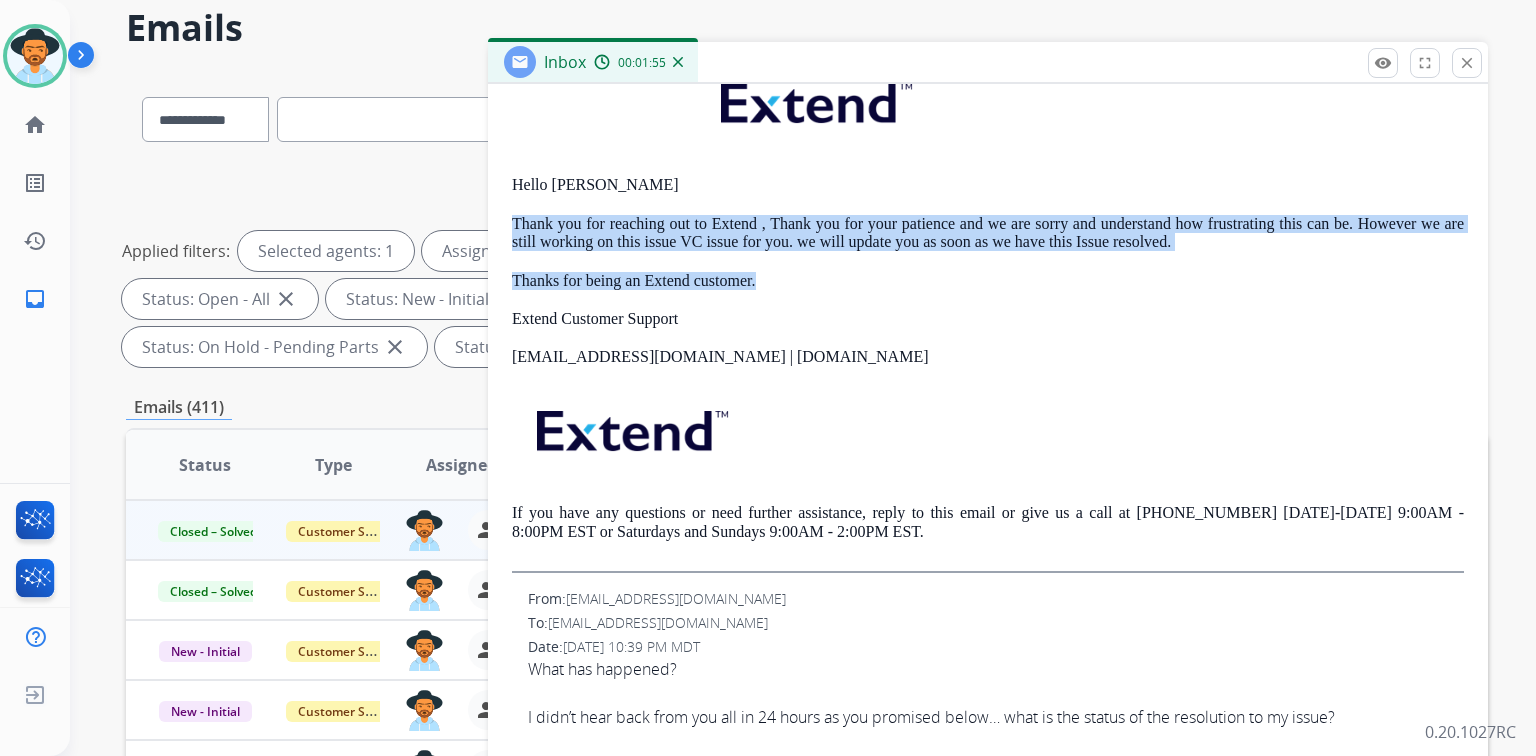 drag, startPoint x: 514, startPoint y: 224, endPoint x: 1178, endPoint y: 252, distance: 664.5901 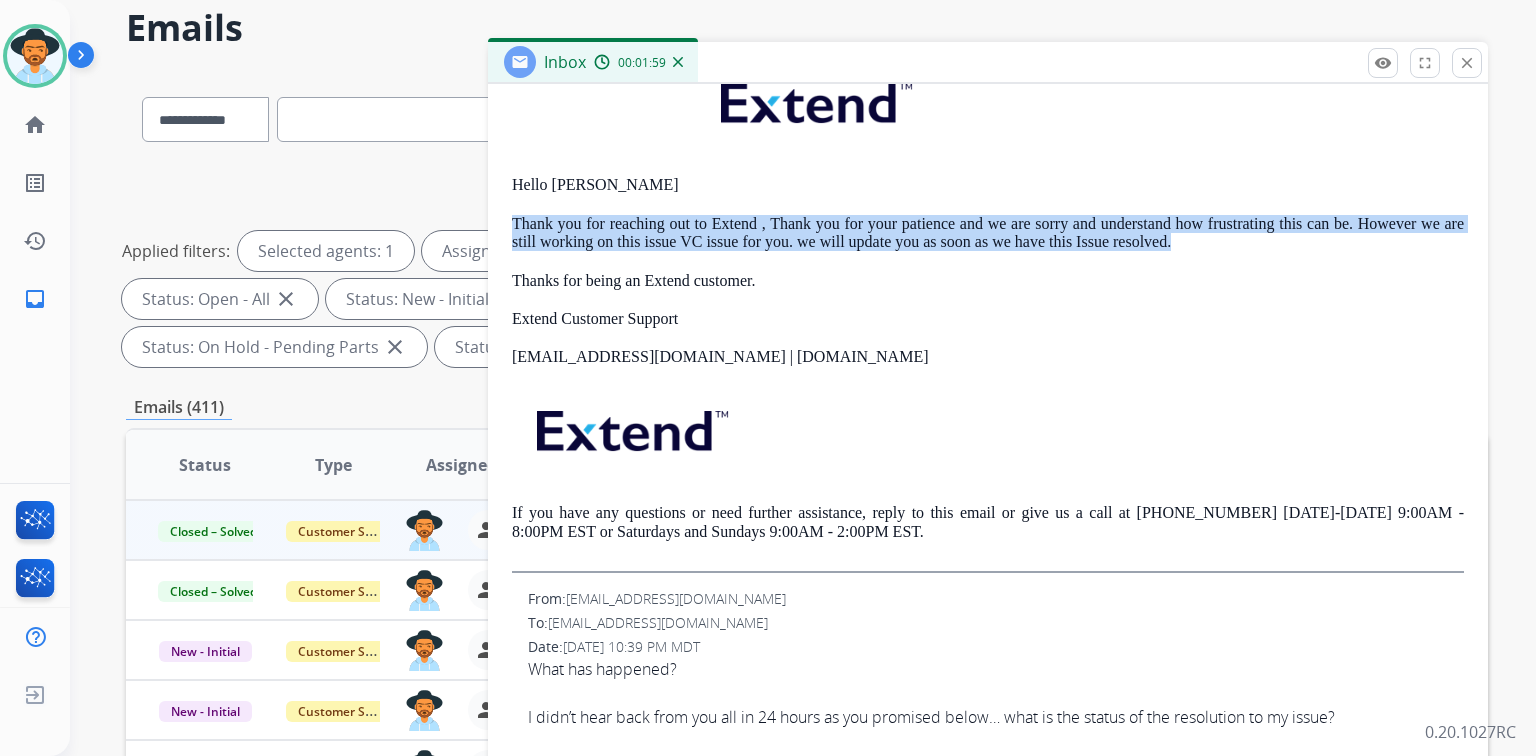 drag, startPoint x: 516, startPoint y: 223, endPoint x: 1176, endPoint y: 247, distance: 660.4362 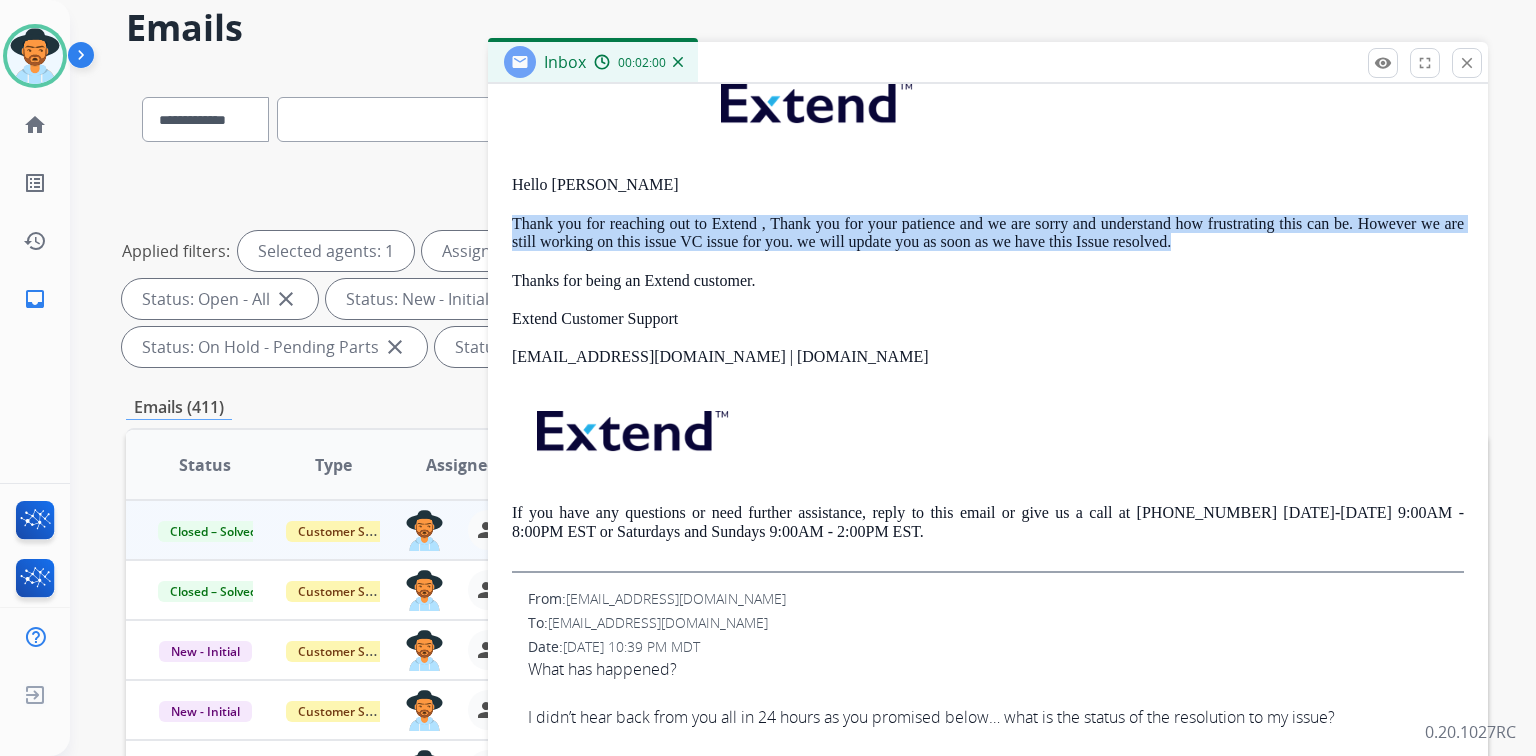 copy on "Thank you for reaching out to Extend , Thank you for your patience and we are sorry and understand how frustrating this can be. However we are still working on this issue VC issue  for you. we will update you as soon as we have this Issue resolved." 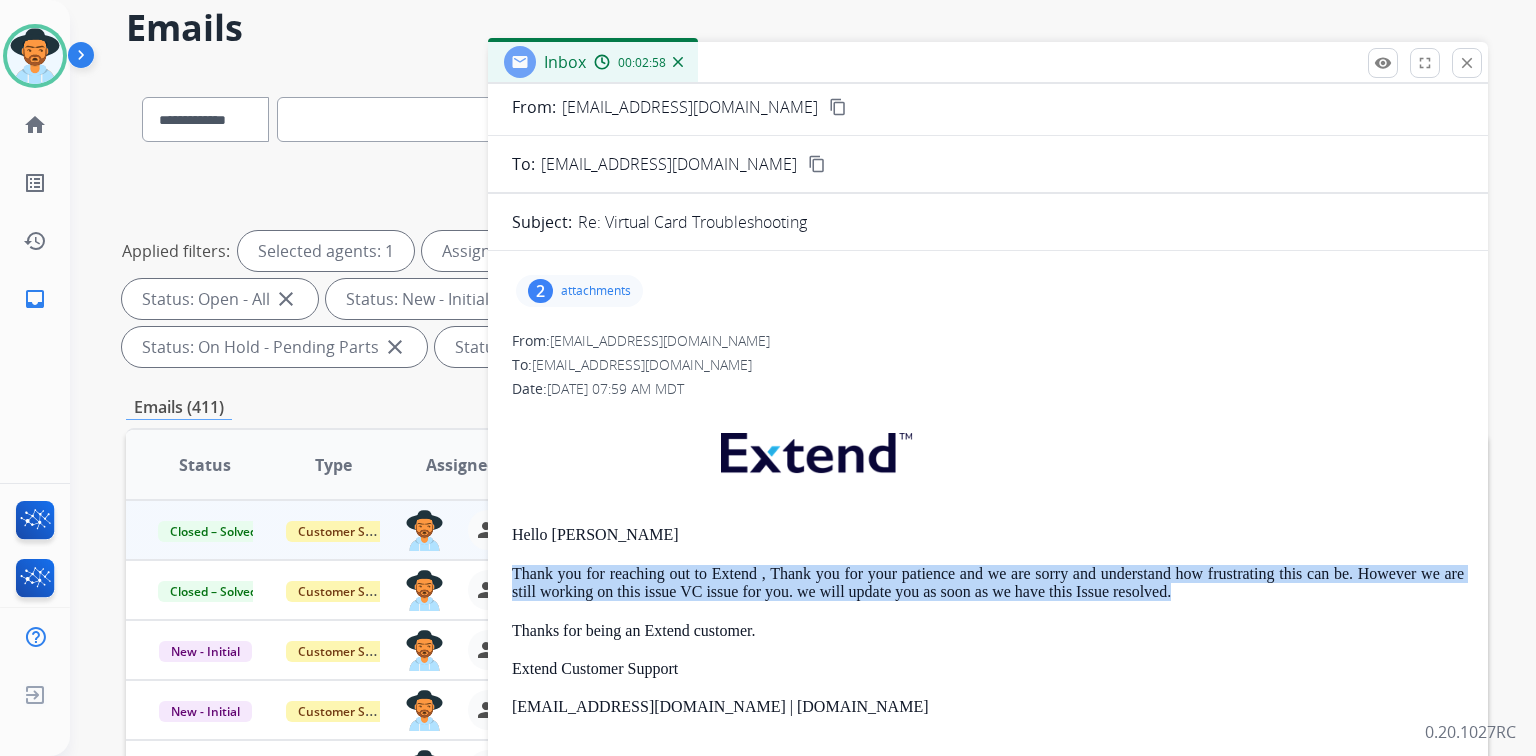 scroll, scrollTop: 0, scrollLeft: 0, axis: both 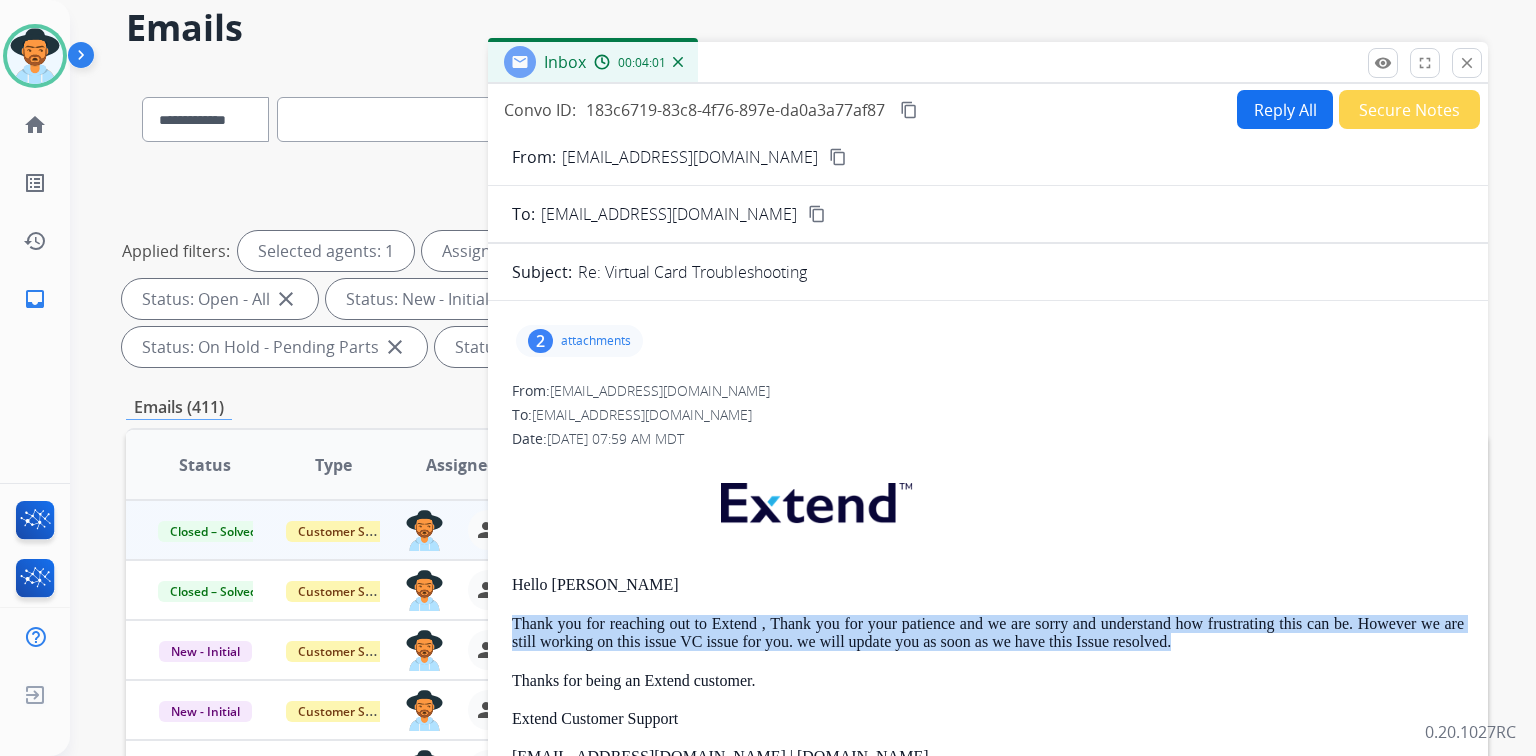 click on "content_copy" at bounding box center (909, 110) 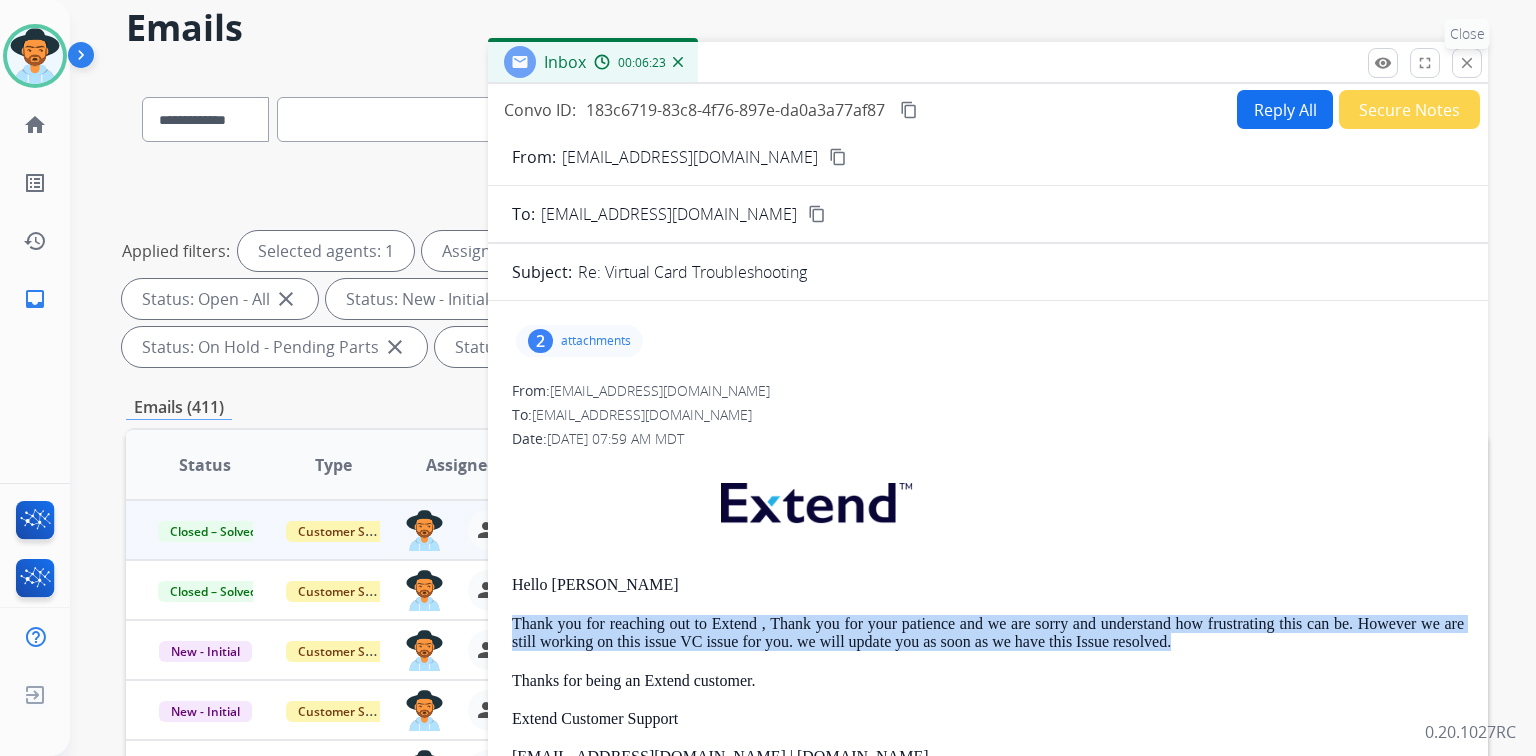 click on "close Close" at bounding box center (1467, 63) 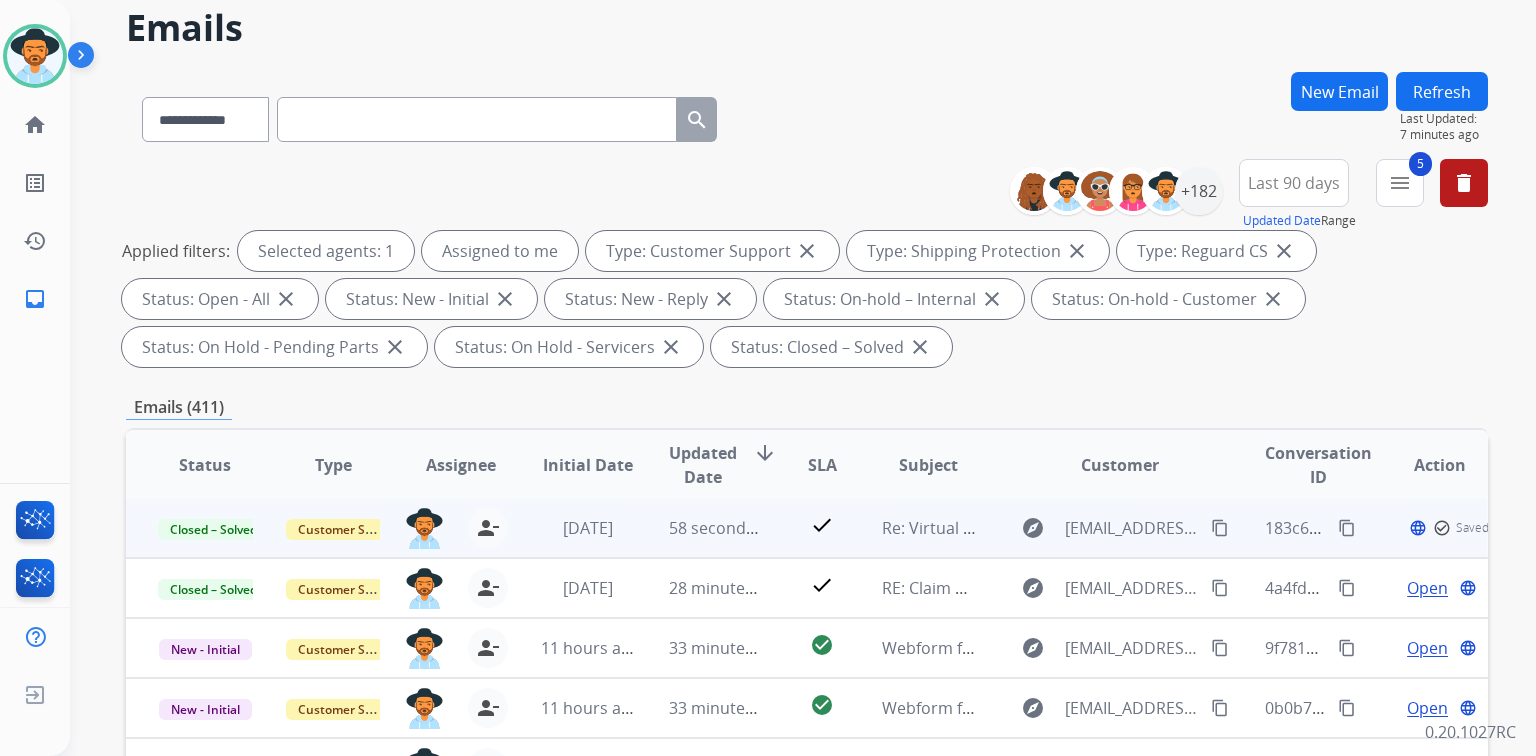 scroll, scrollTop: 17, scrollLeft: 0, axis: vertical 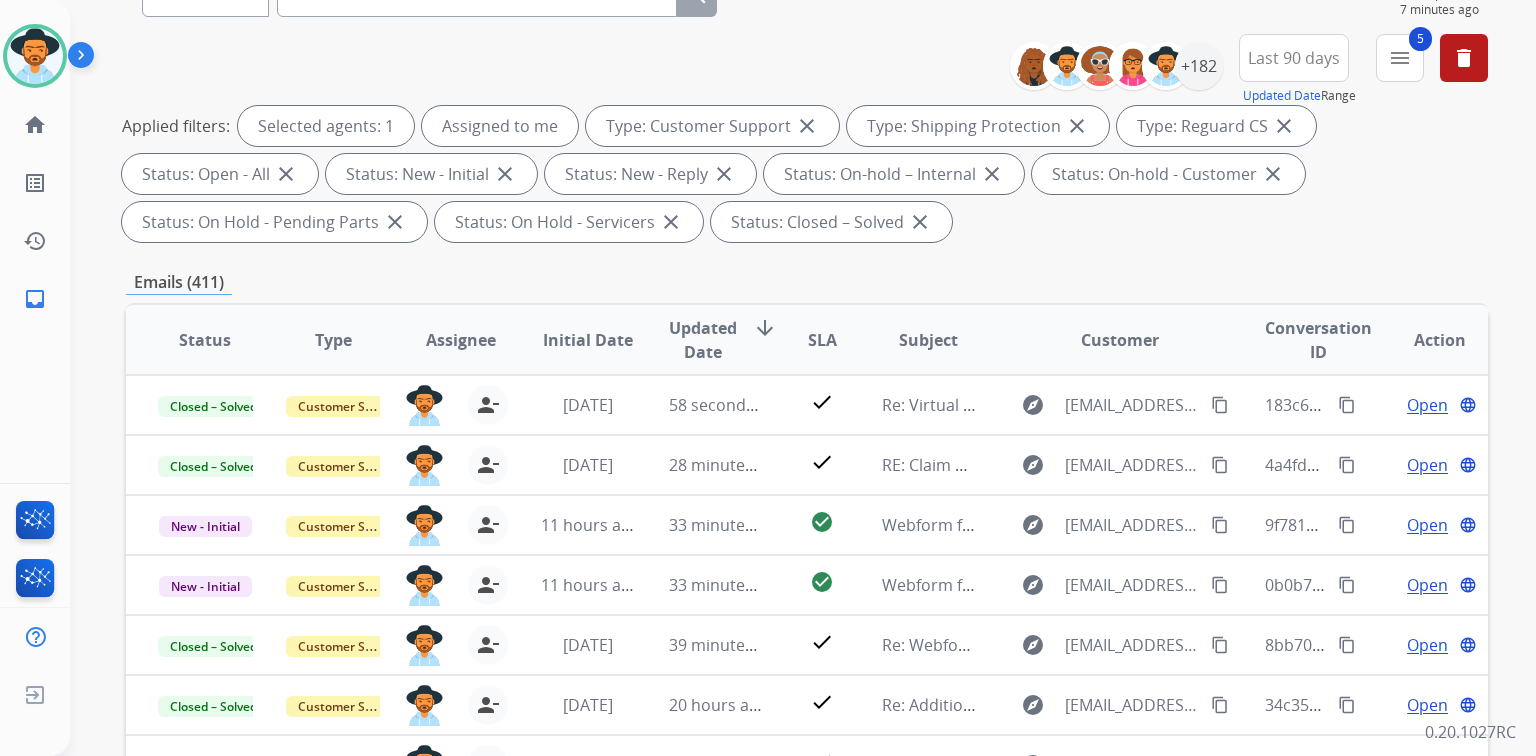 click on "close" at bounding box center [920, 222] 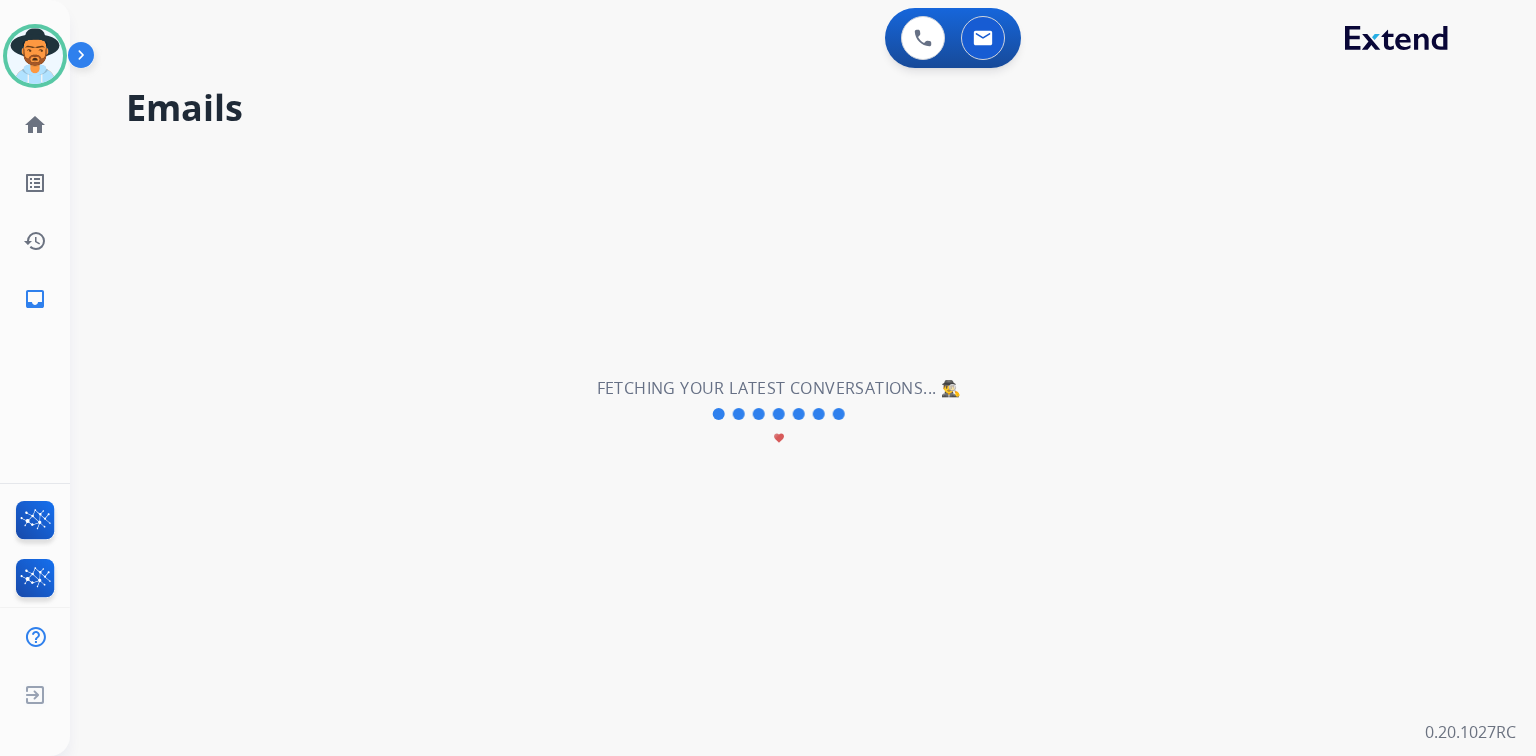 scroll, scrollTop: 0, scrollLeft: 0, axis: both 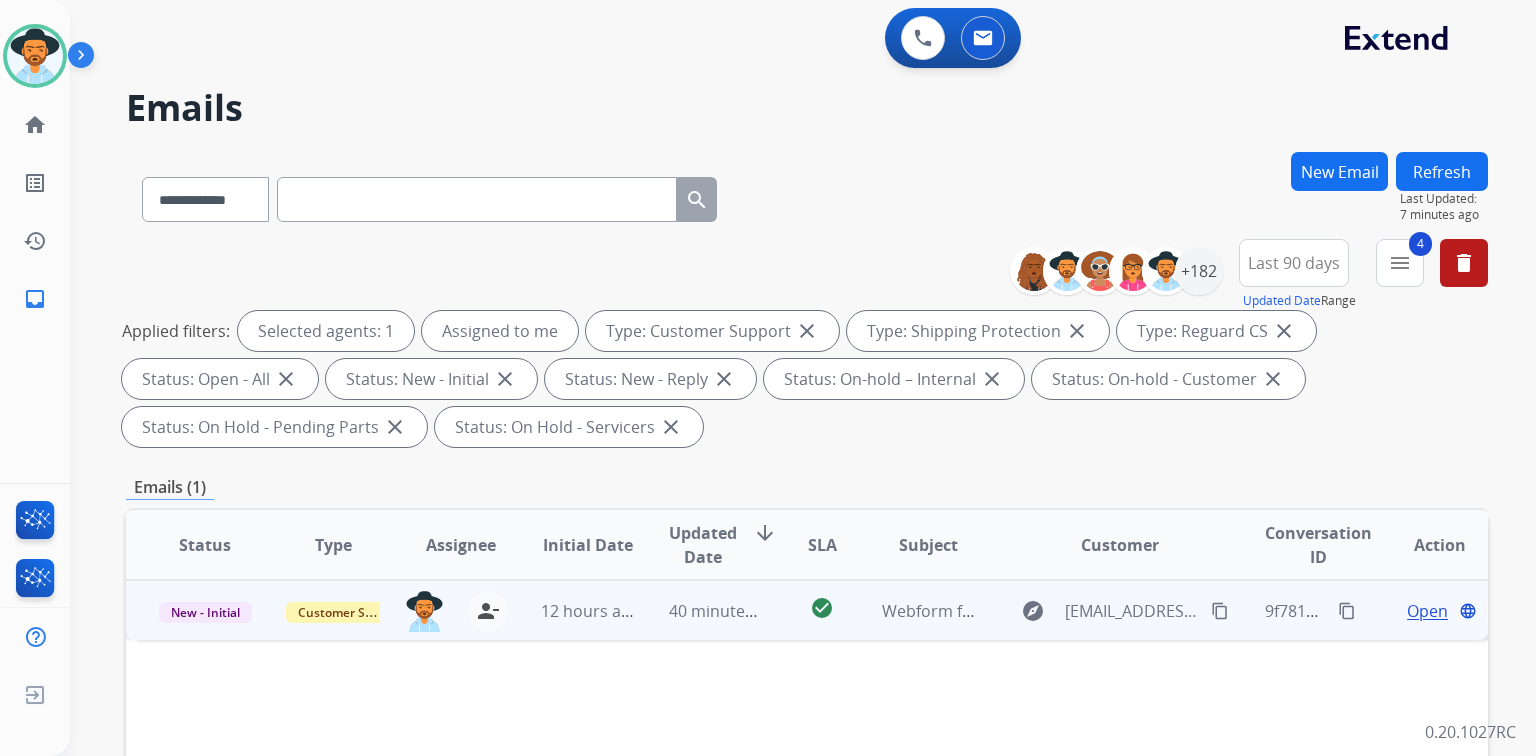 click on "Open" at bounding box center [1427, 611] 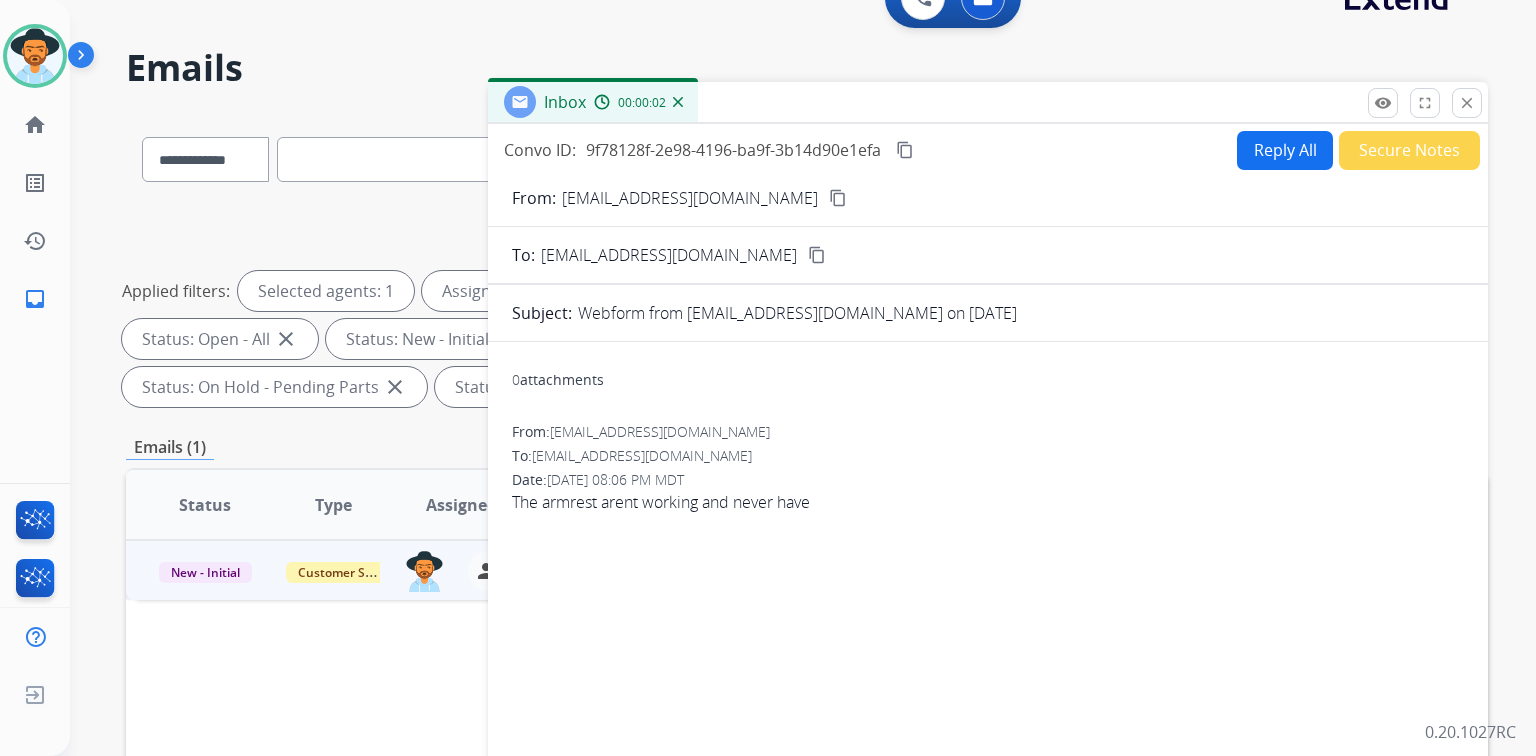 scroll, scrollTop: 80, scrollLeft: 0, axis: vertical 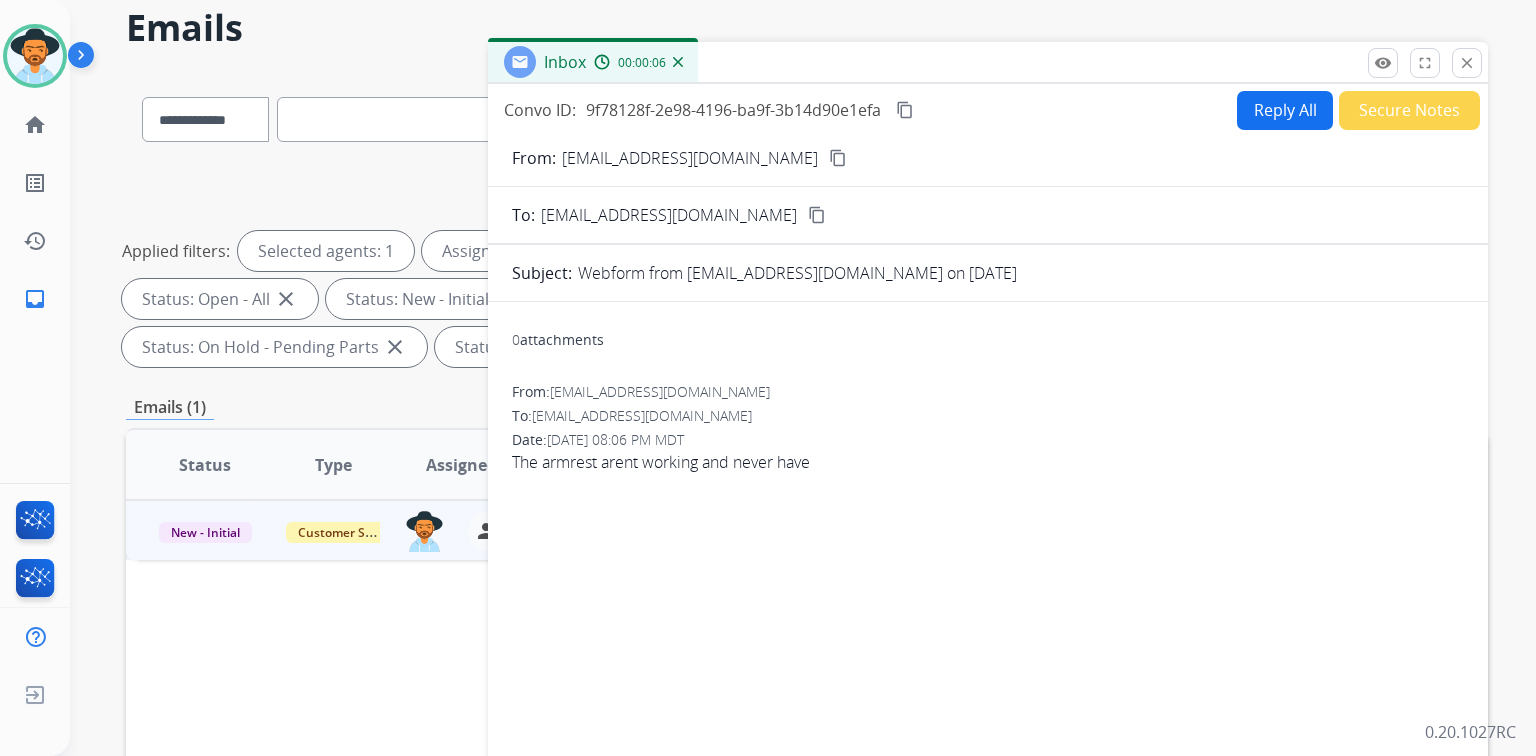 click on "content_copy" at bounding box center (838, 158) 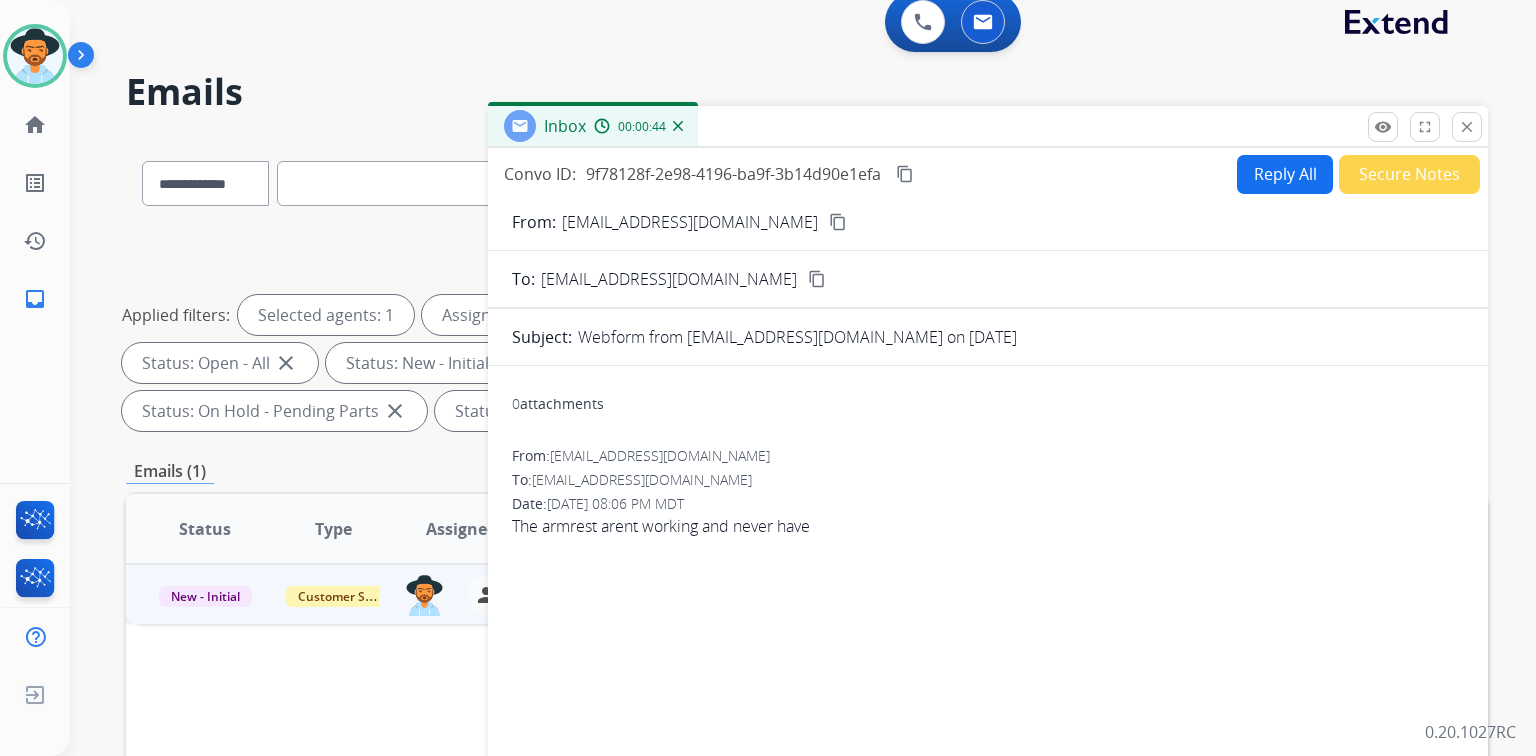 scroll, scrollTop: 0, scrollLeft: 0, axis: both 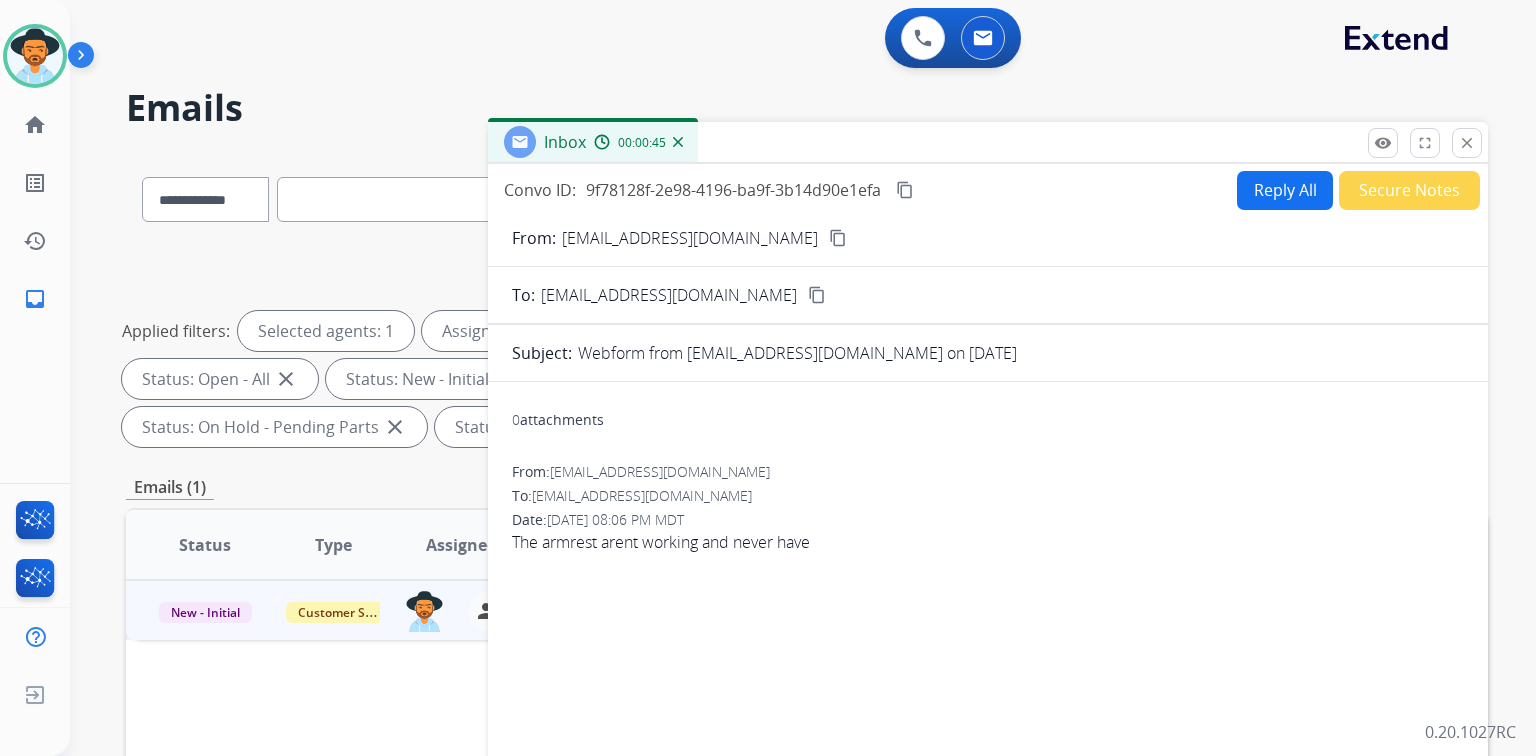 click on "Reply All" at bounding box center (1285, 190) 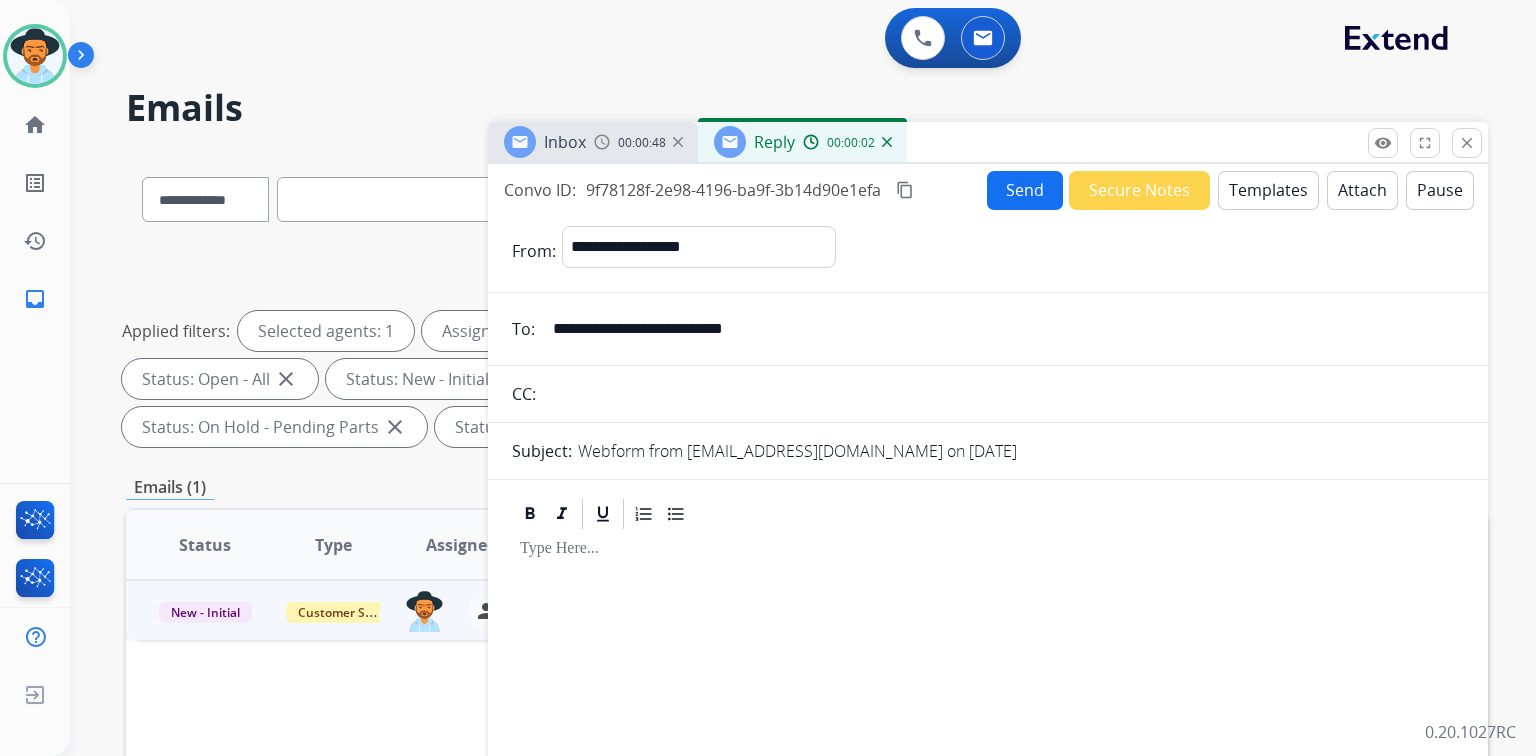 click on "Templates" at bounding box center (1268, 190) 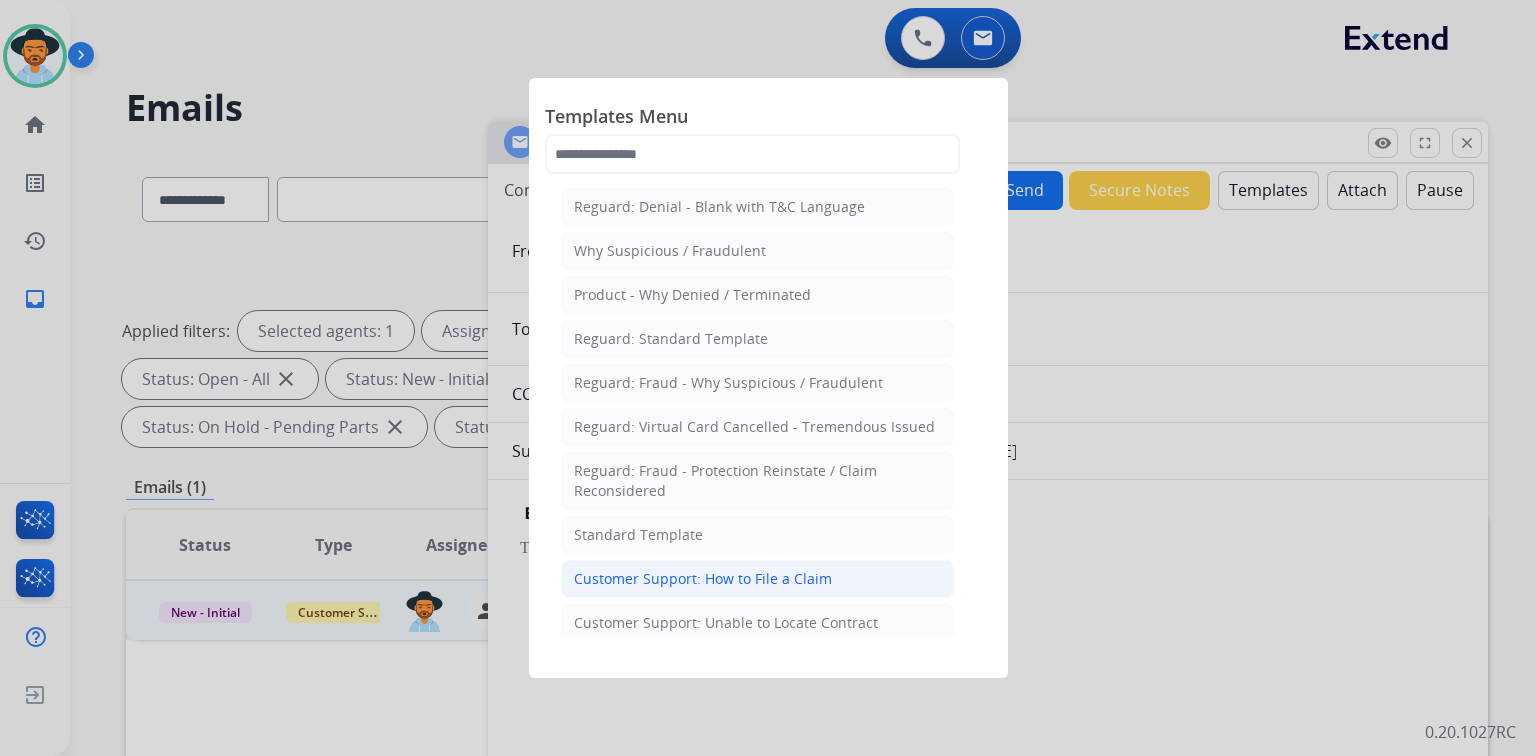 click on "Customer Support: How to File a Claim" 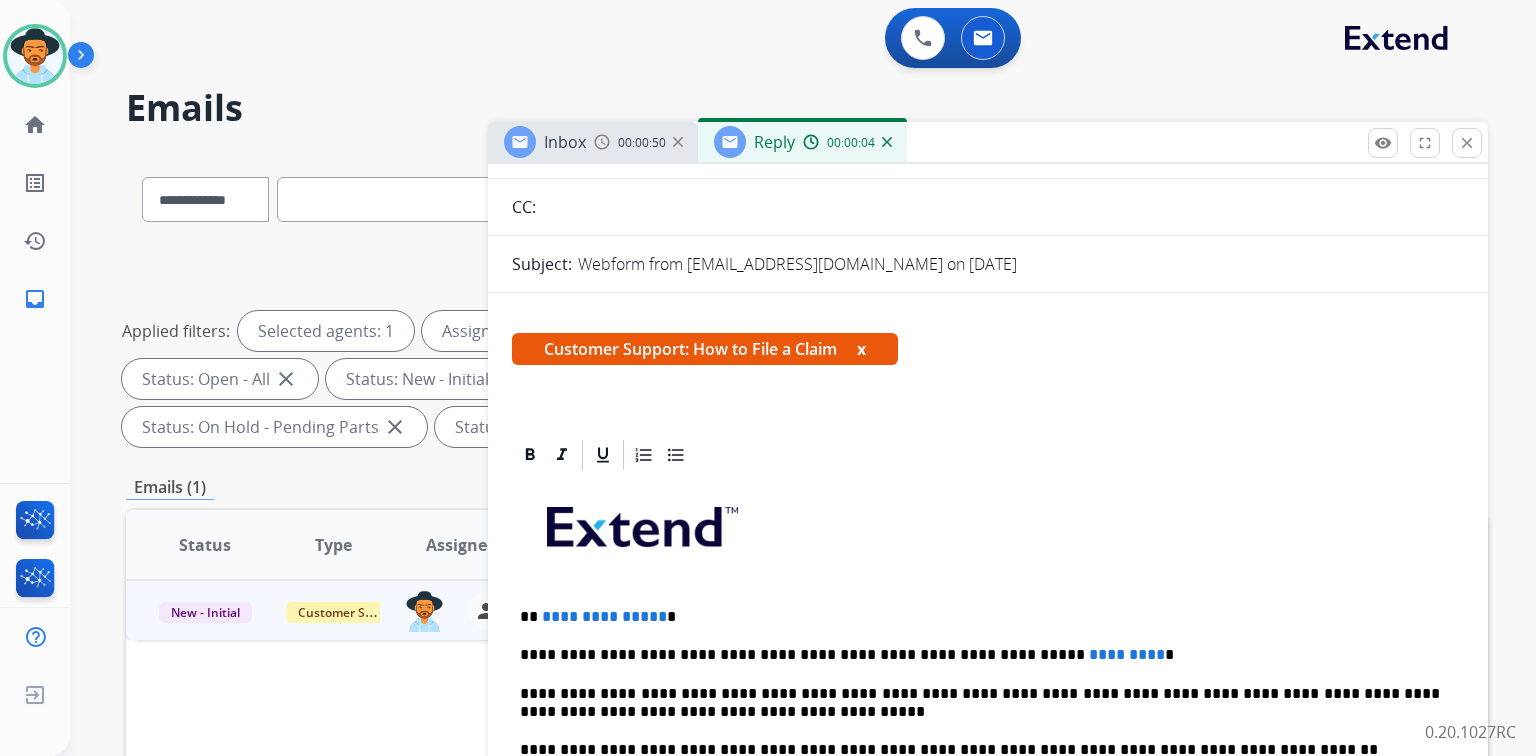scroll, scrollTop: 320, scrollLeft: 0, axis: vertical 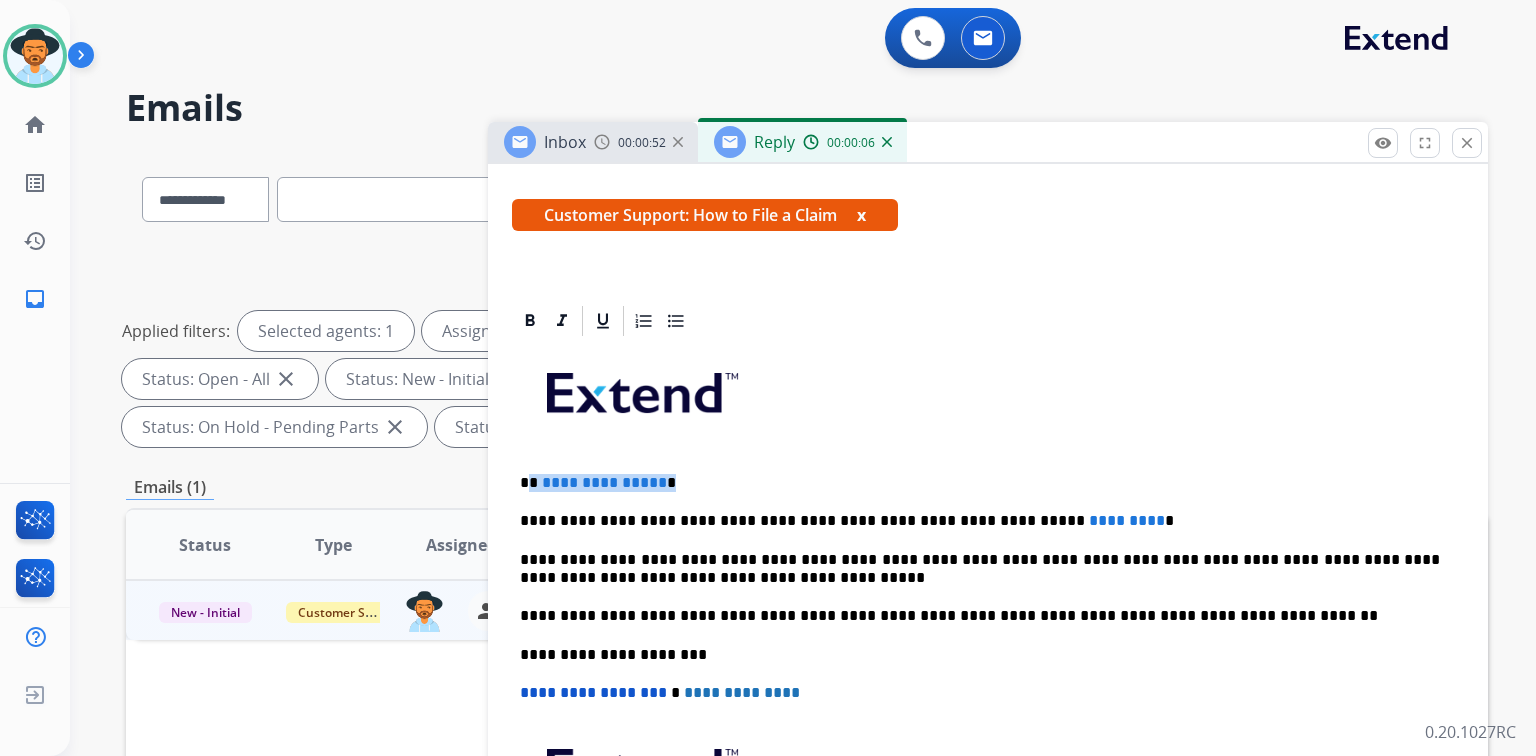 drag, startPoint x: 532, startPoint y: 476, endPoint x: 737, endPoint y: 467, distance: 205.19746 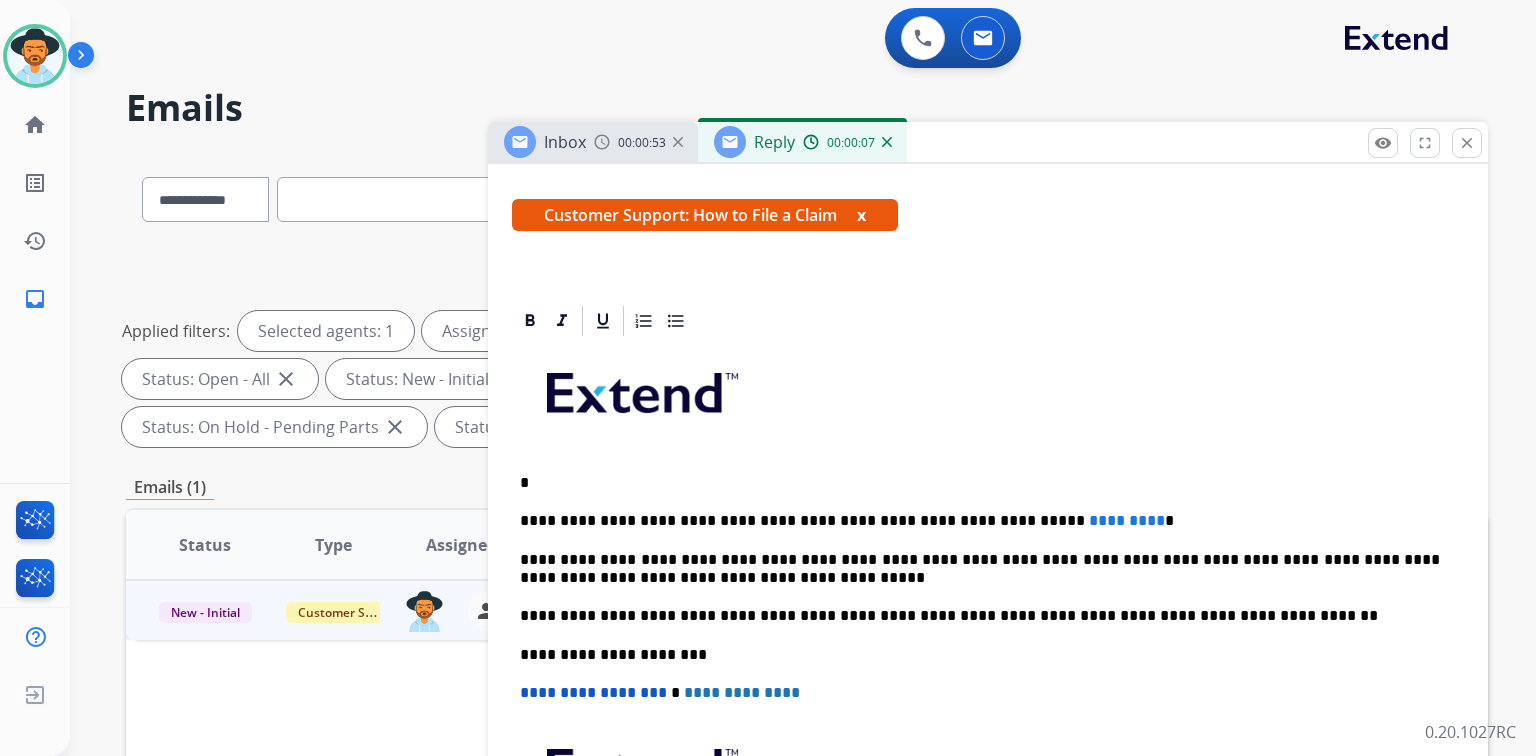 type 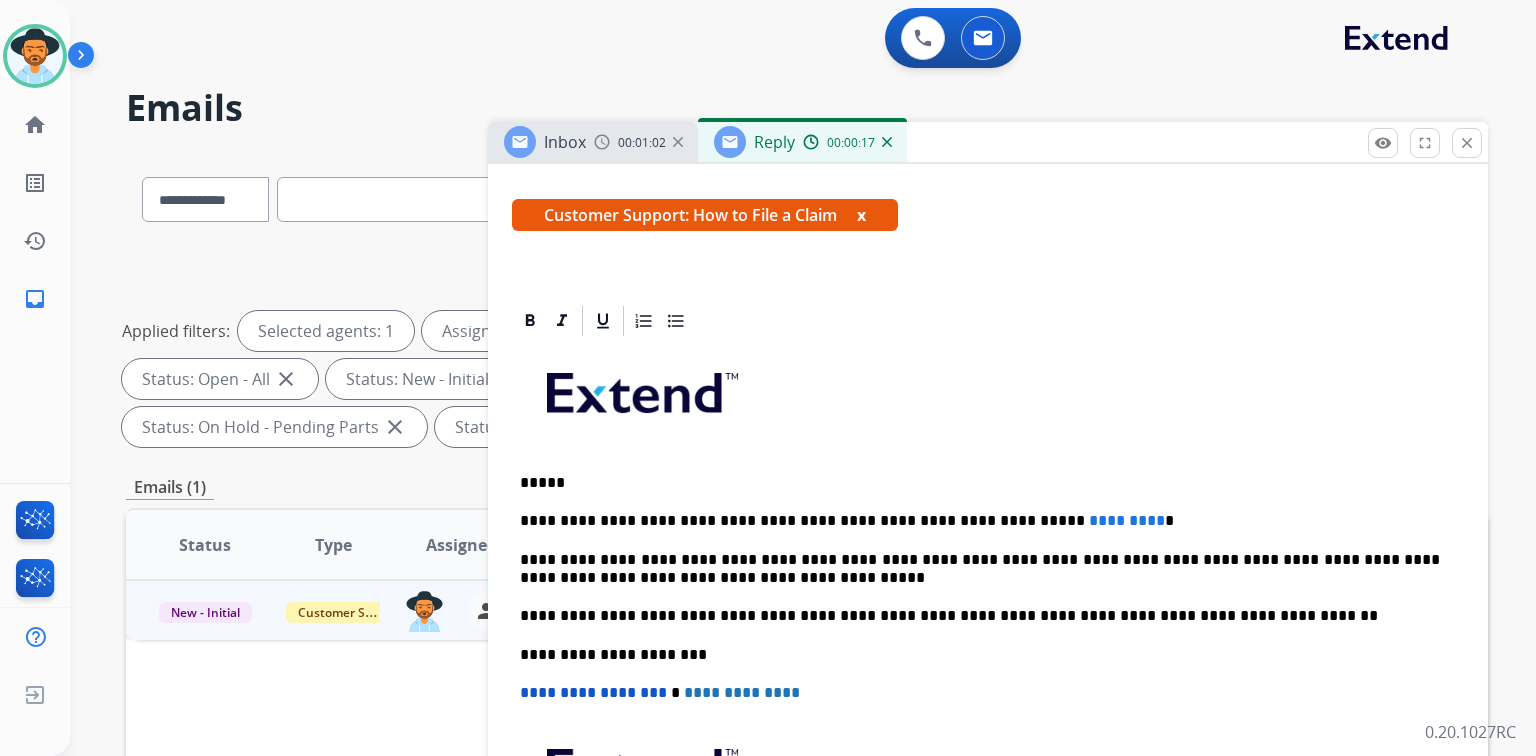 click on "**********" at bounding box center (988, 644) 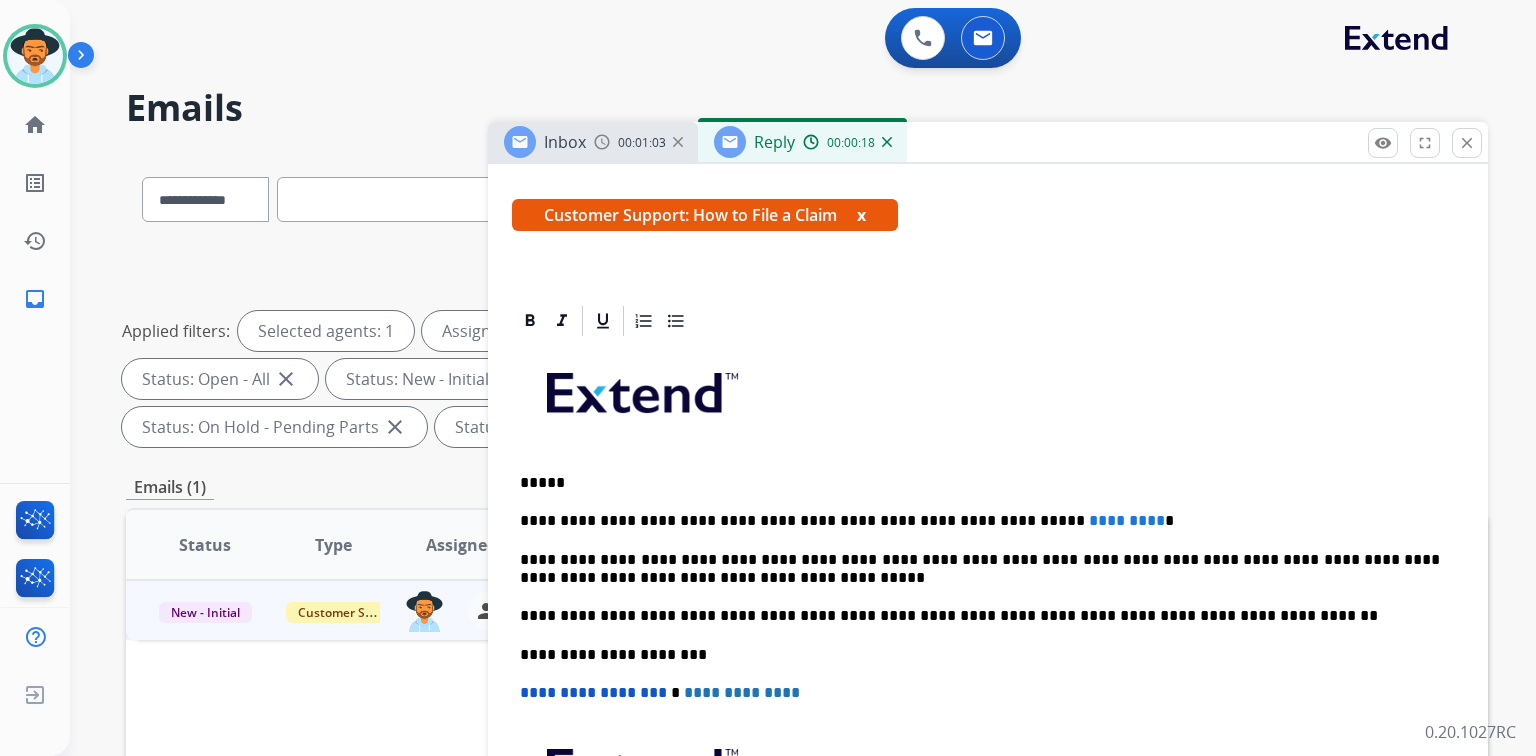 click on "**********" at bounding box center (988, 644) 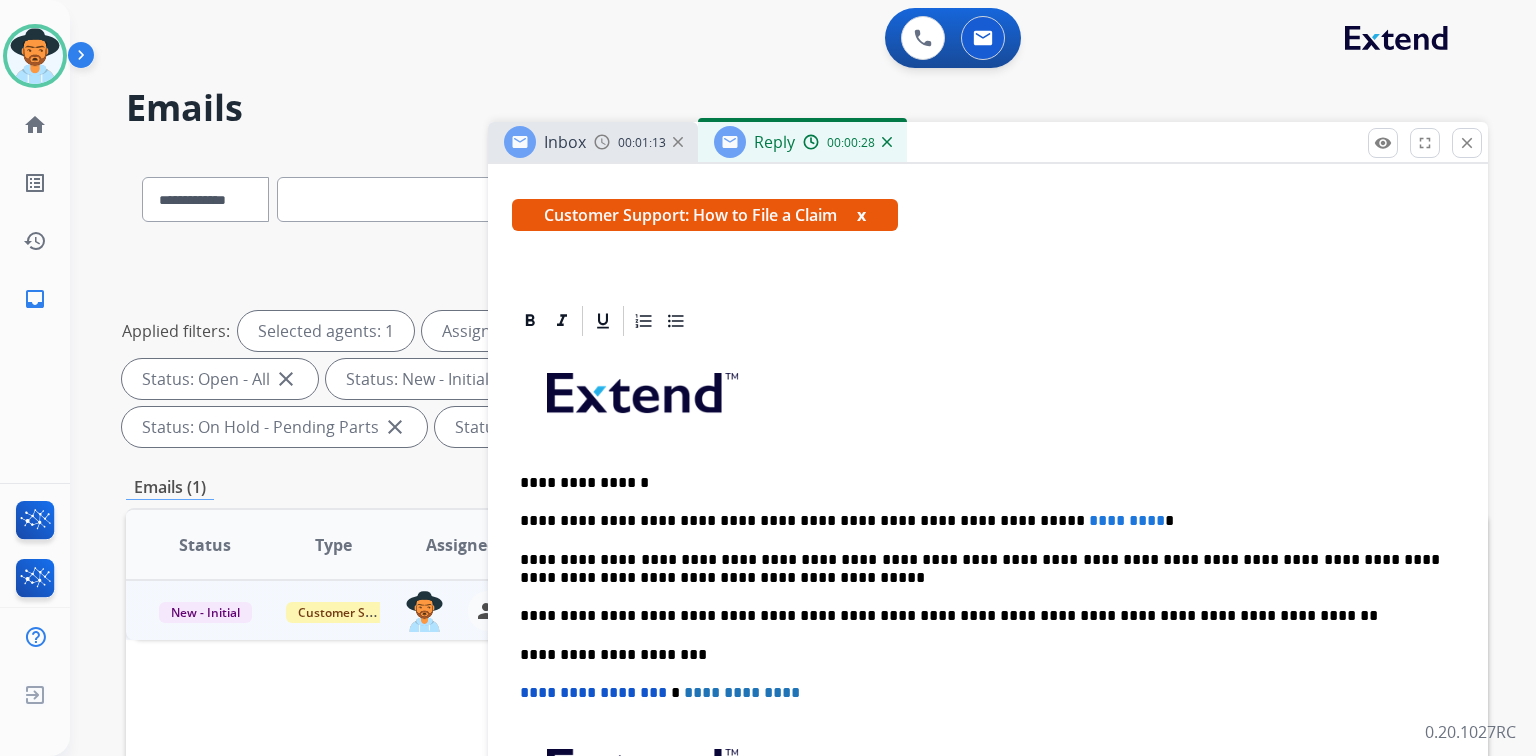 click on "**********" at bounding box center [980, 483] 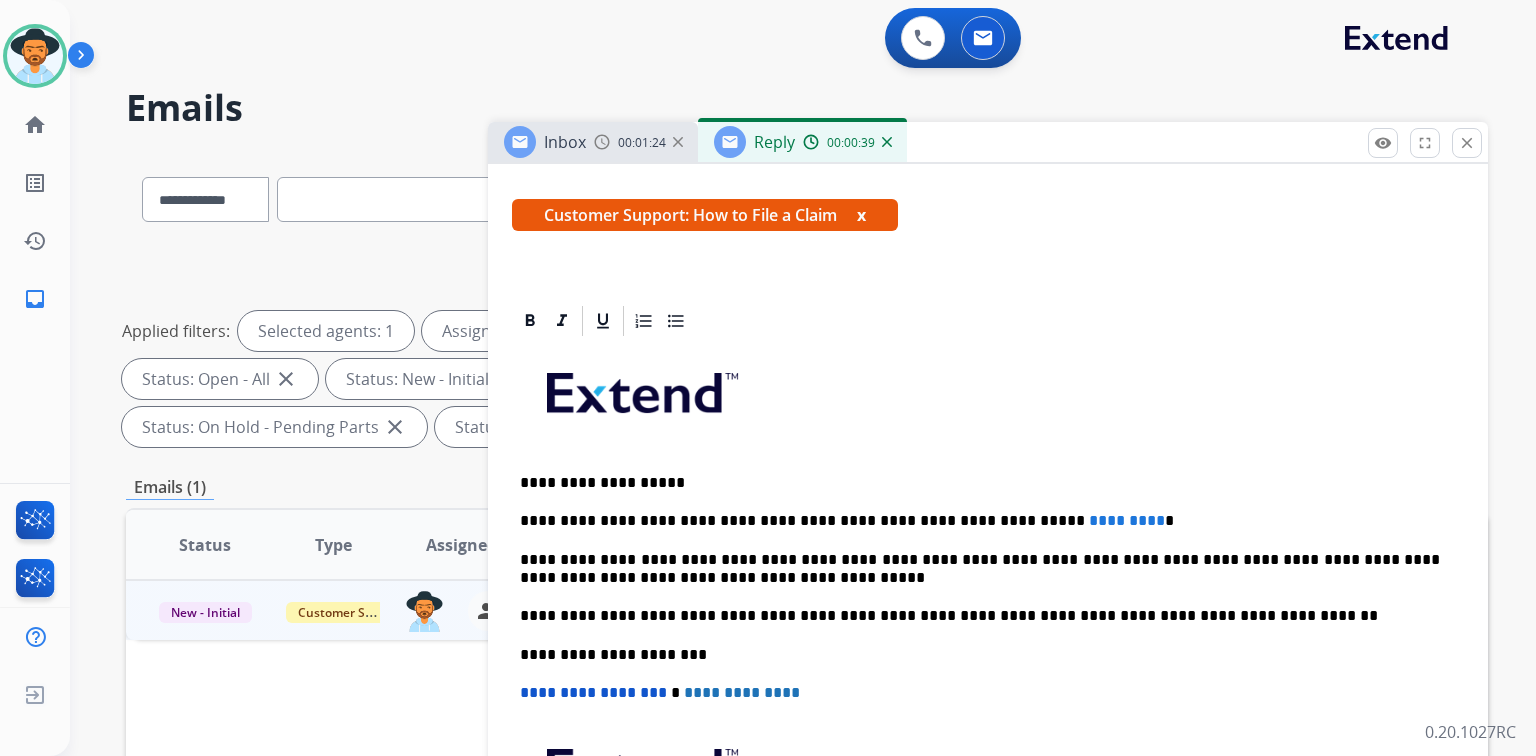 click on "**********" at bounding box center [980, 483] 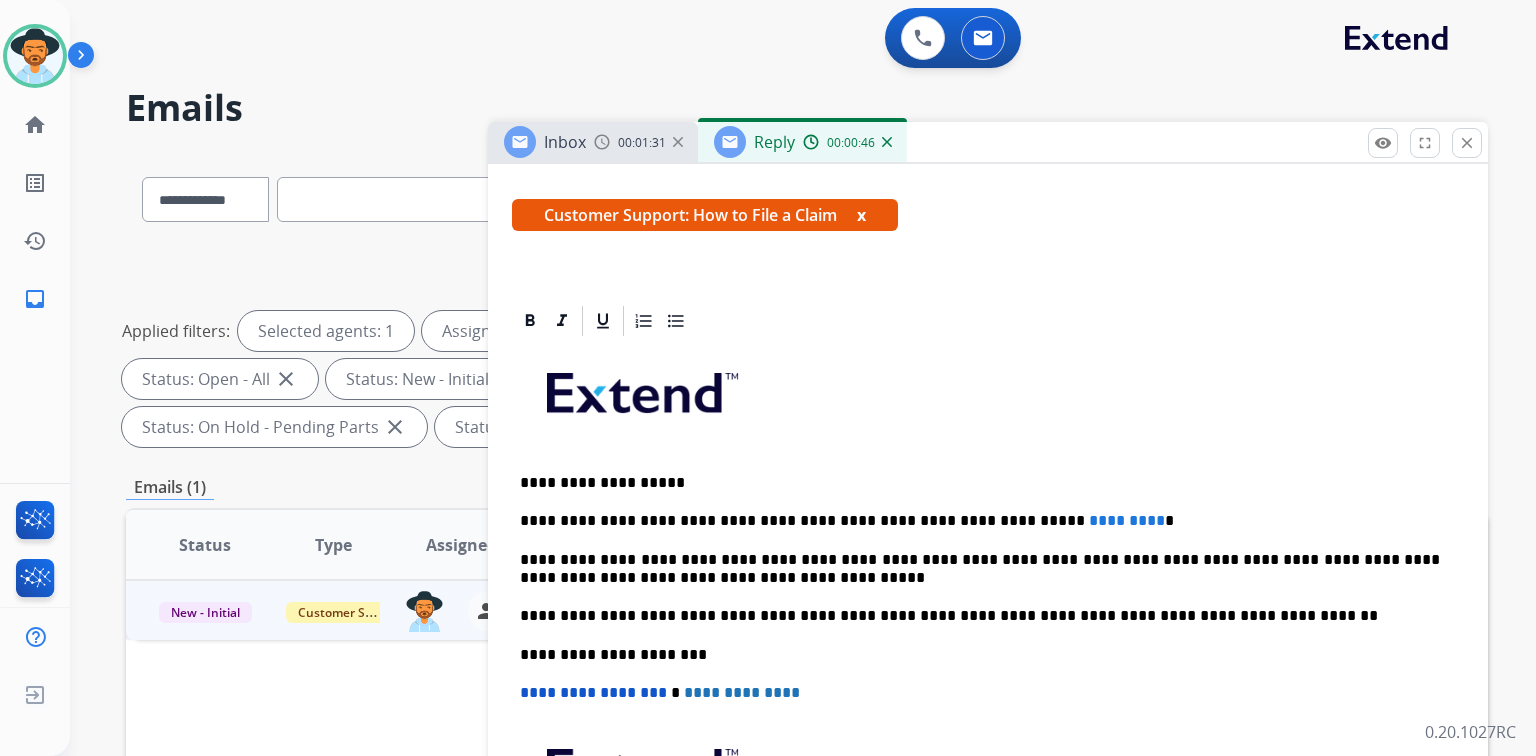 click on "**********" at bounding box center [980, 483] 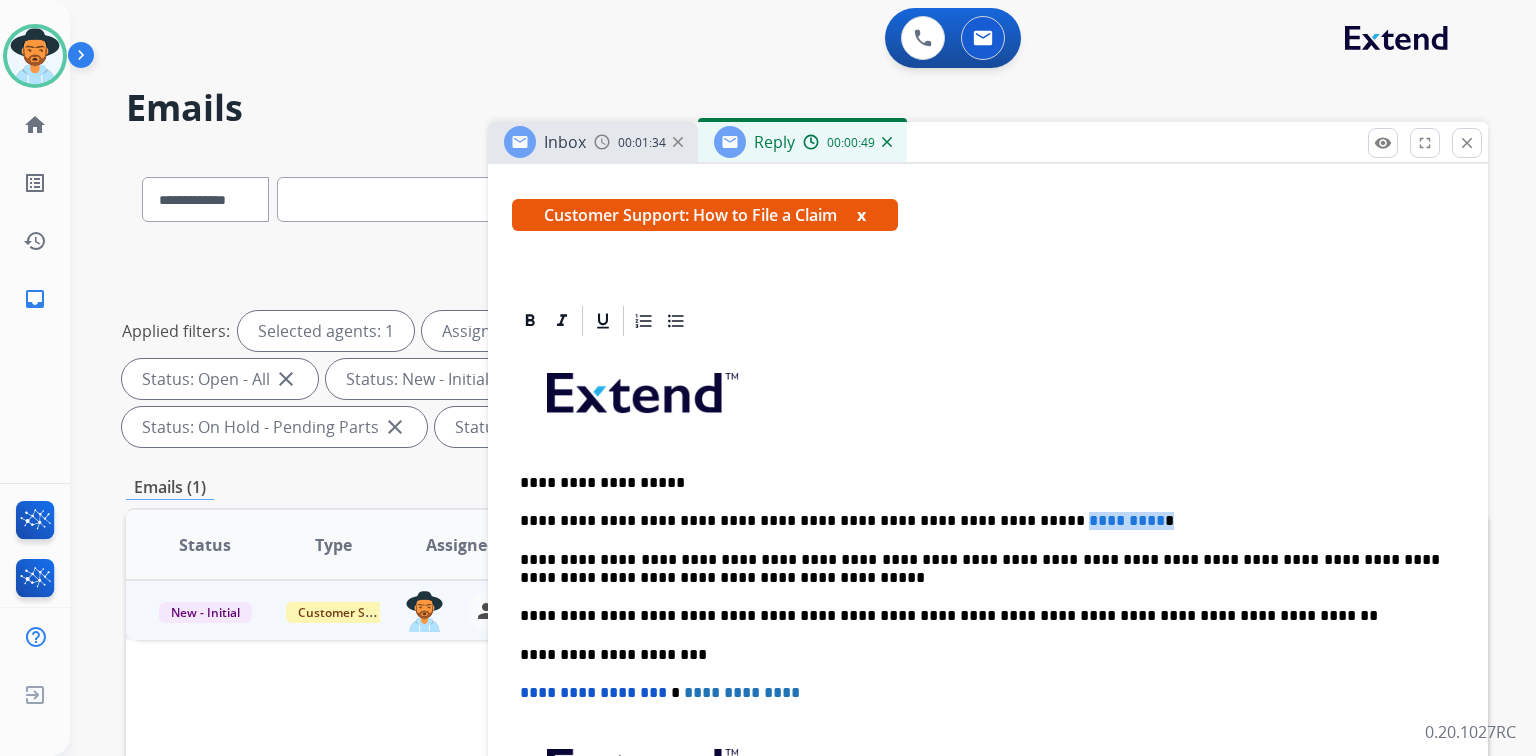 drag, startPoint x: 980, startPoint y: 521, endPoint x: 1116, endPoint y: 510, distance: 136.44412 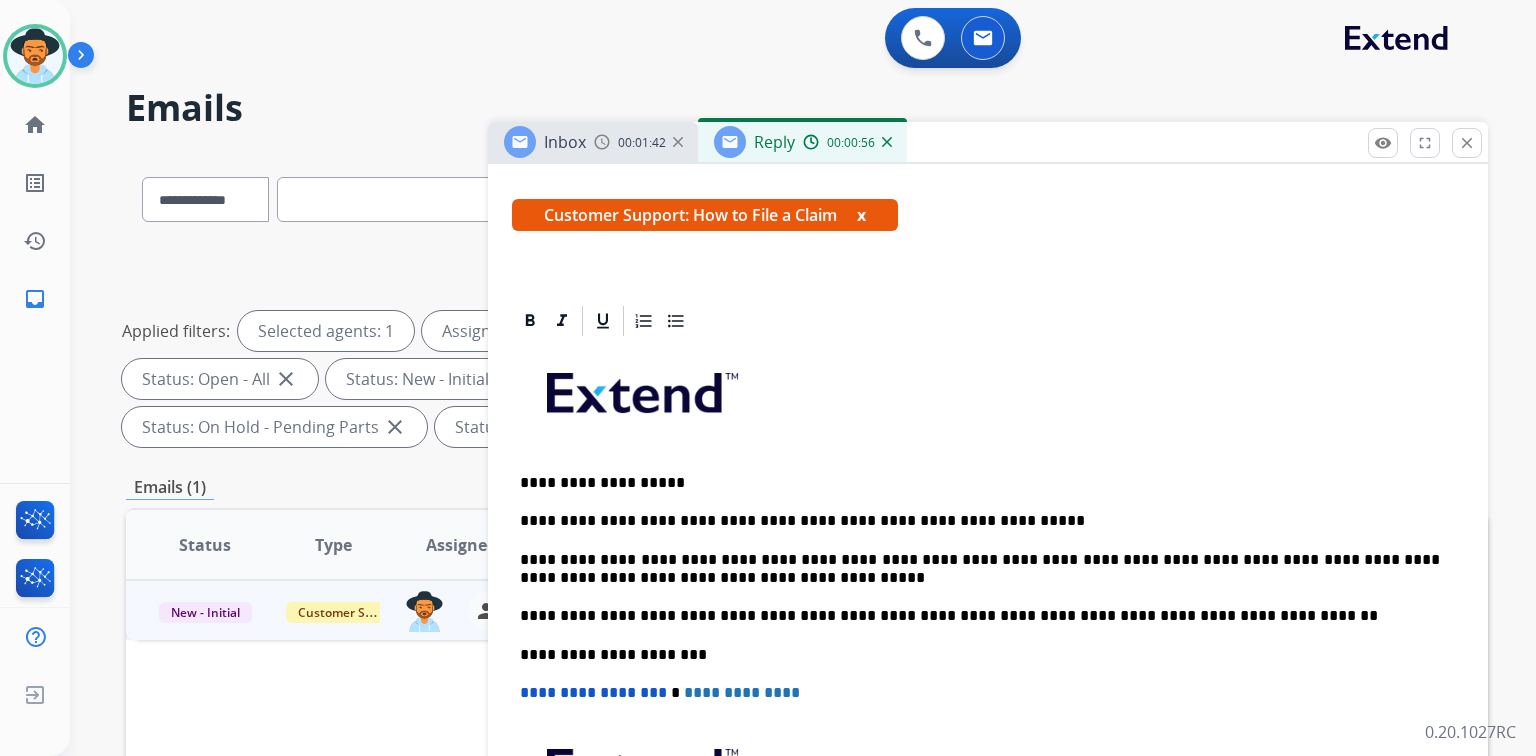 click on "**********" at bounding box center (980, 521) 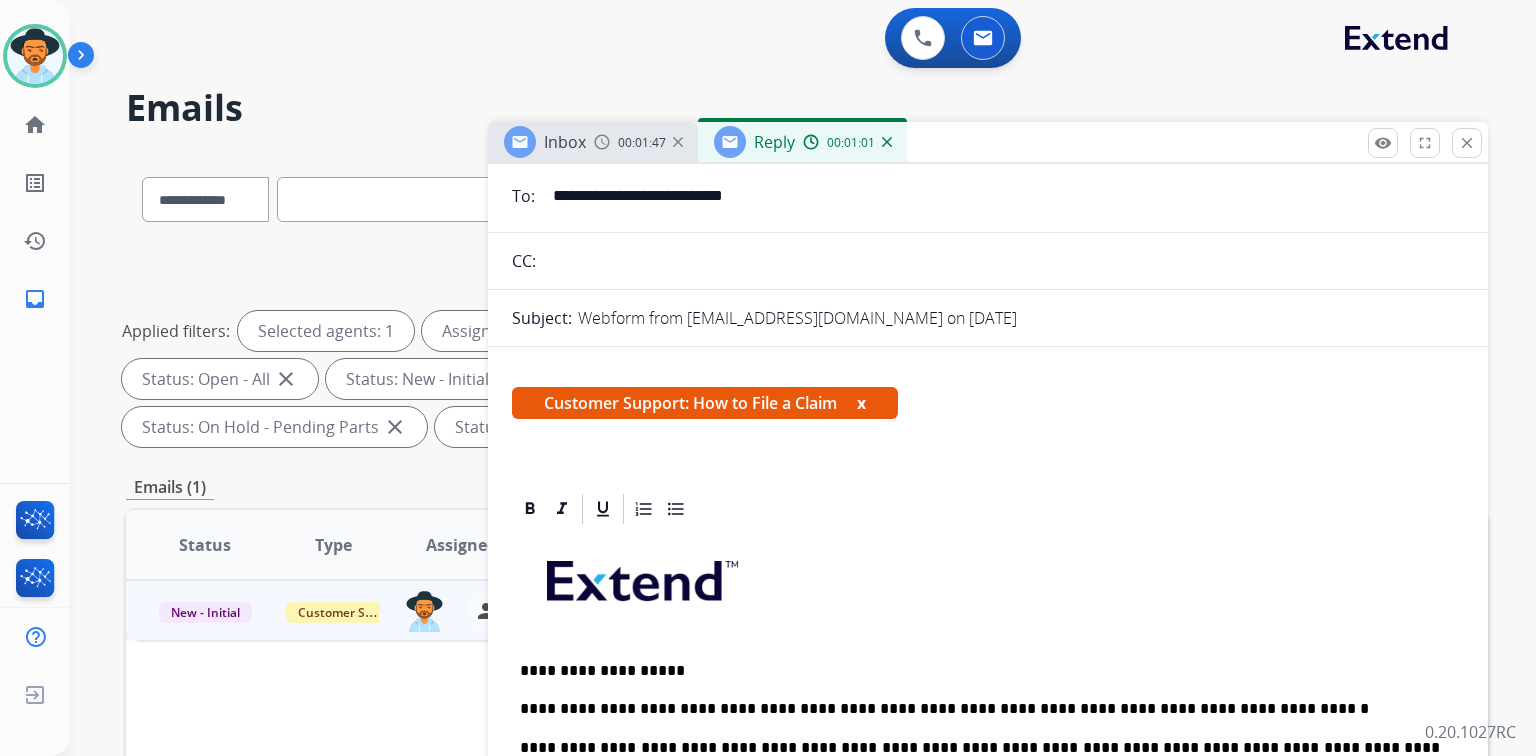 scroll, scrollTop: 360, scrollLeft: 0, axis: vertical 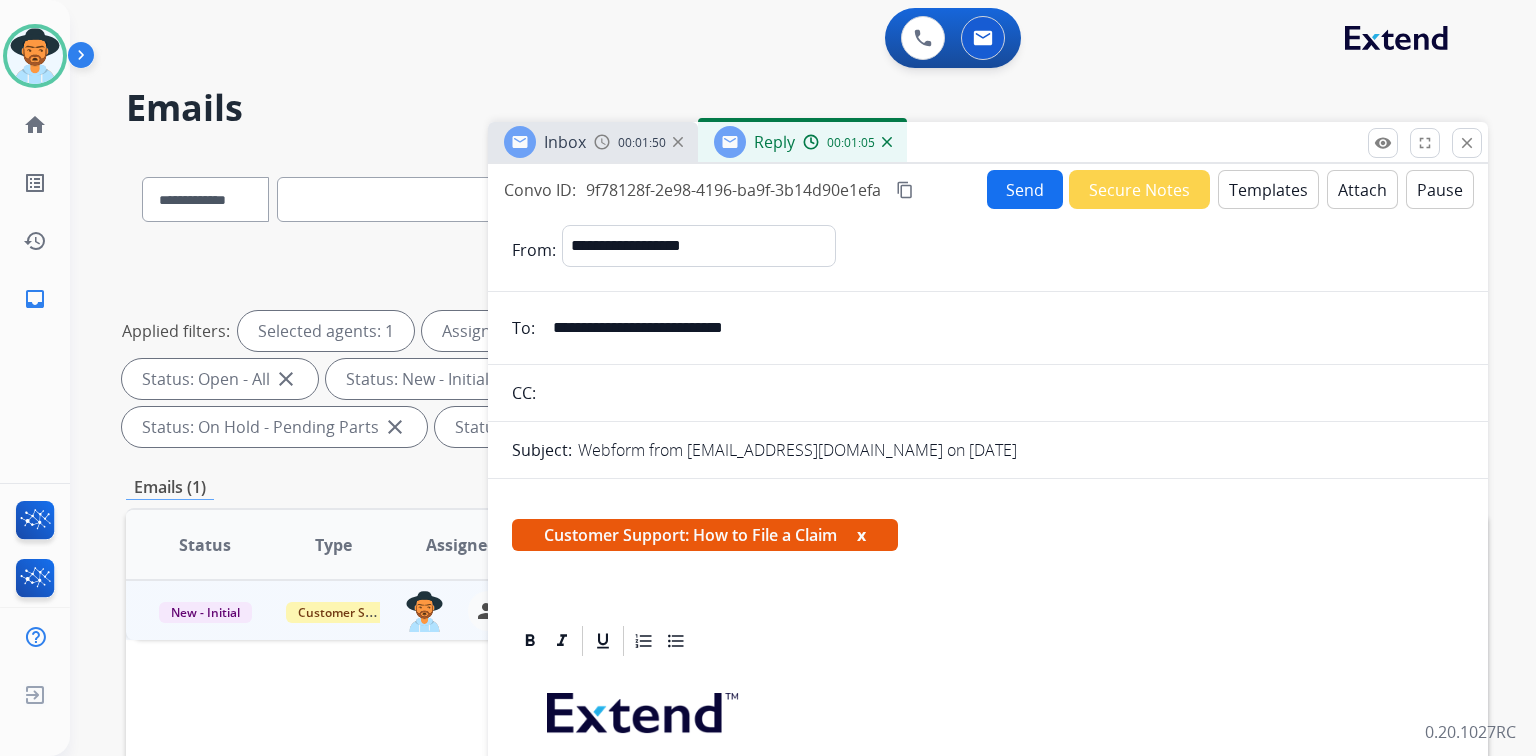 click on "Send" at bounding box center [1025, 189] 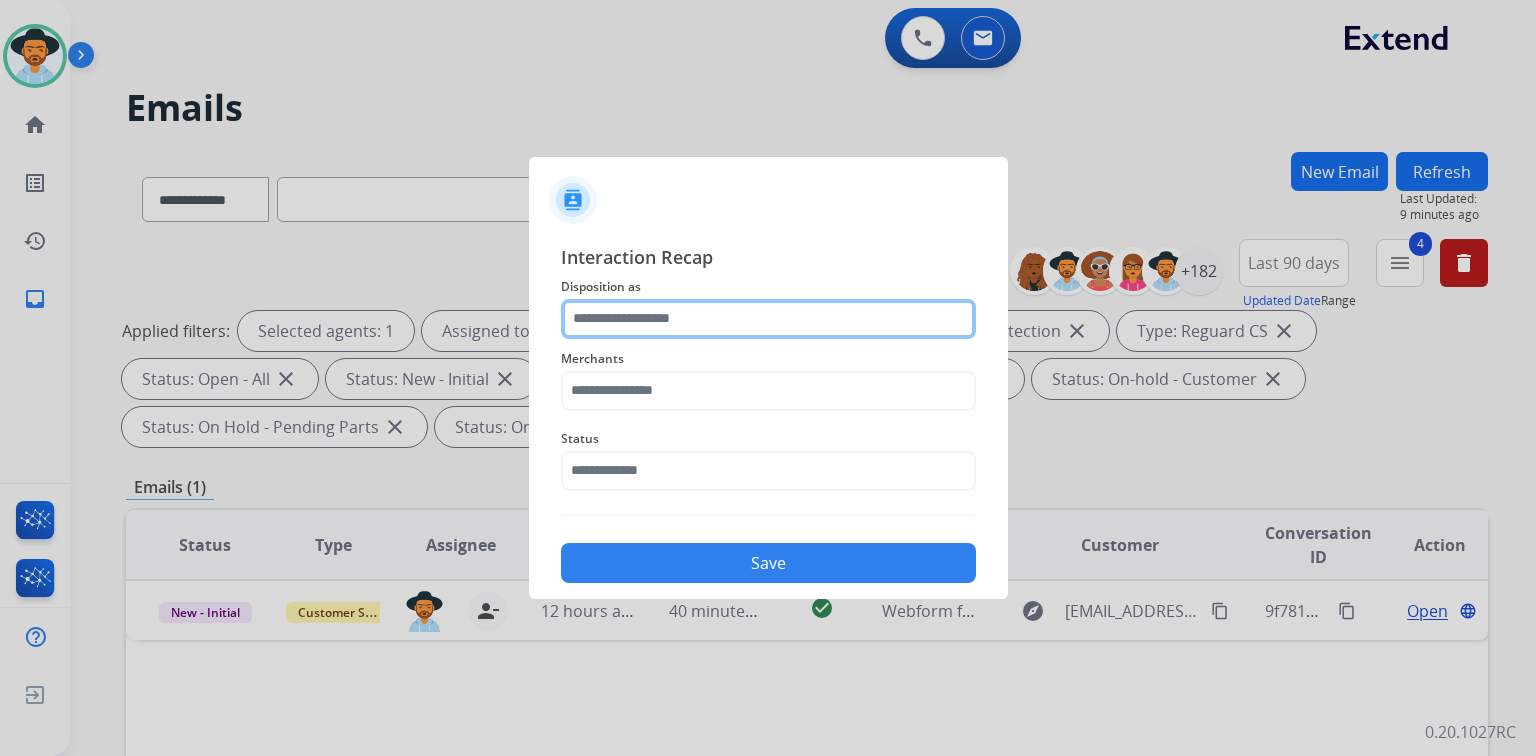 click 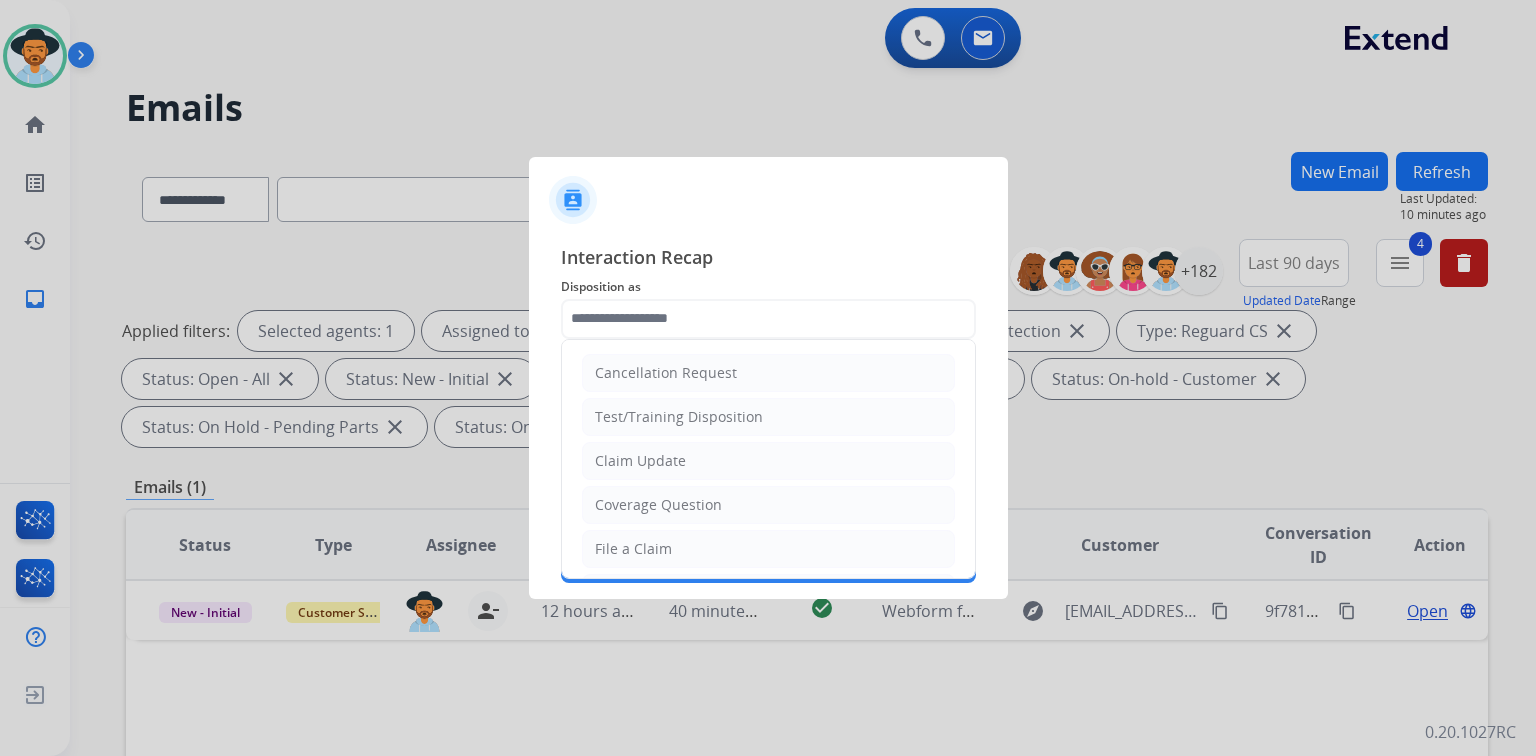 drag, startPoint x: 641, startPoint y: 545, endPoint x: 676, endPoint y: 520, distance: 43.011627 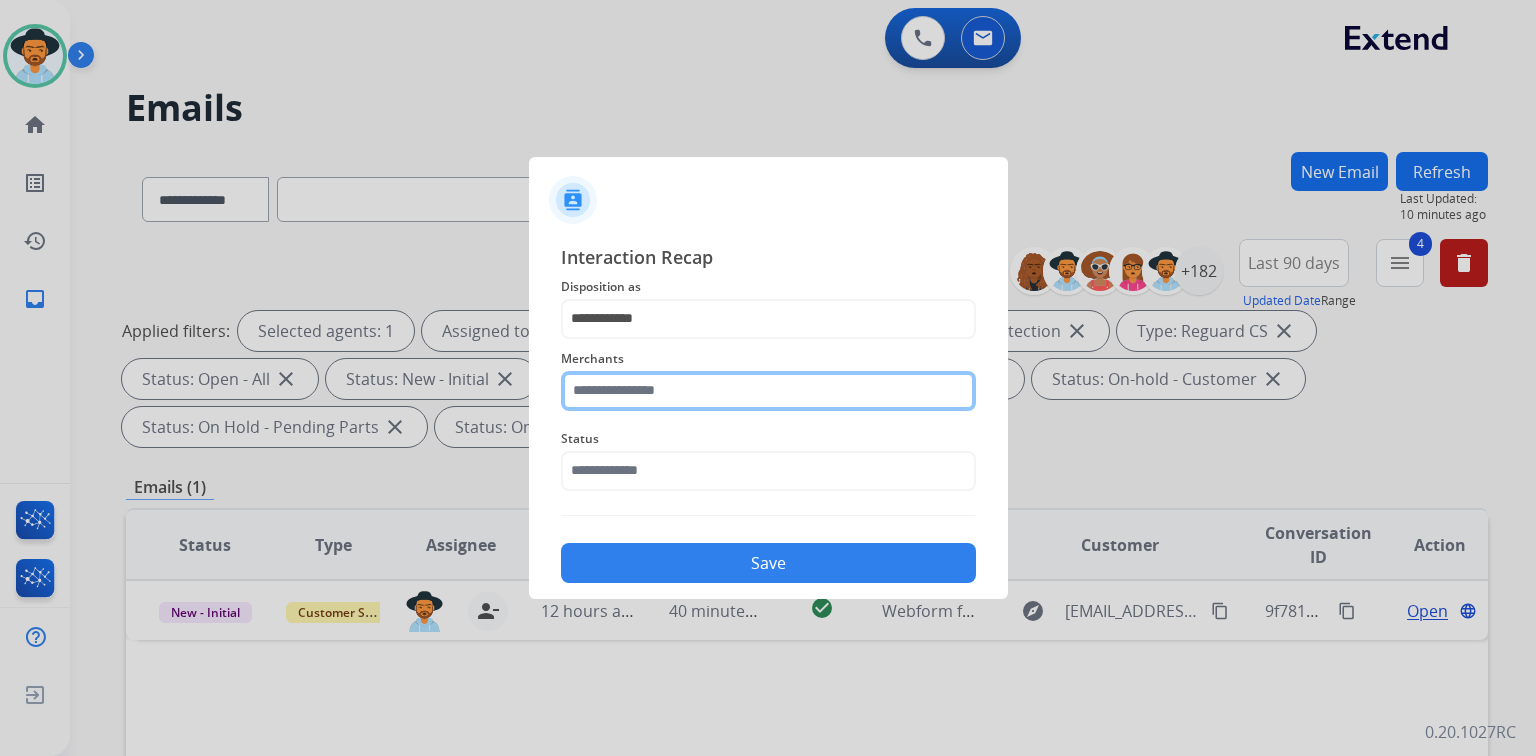 click 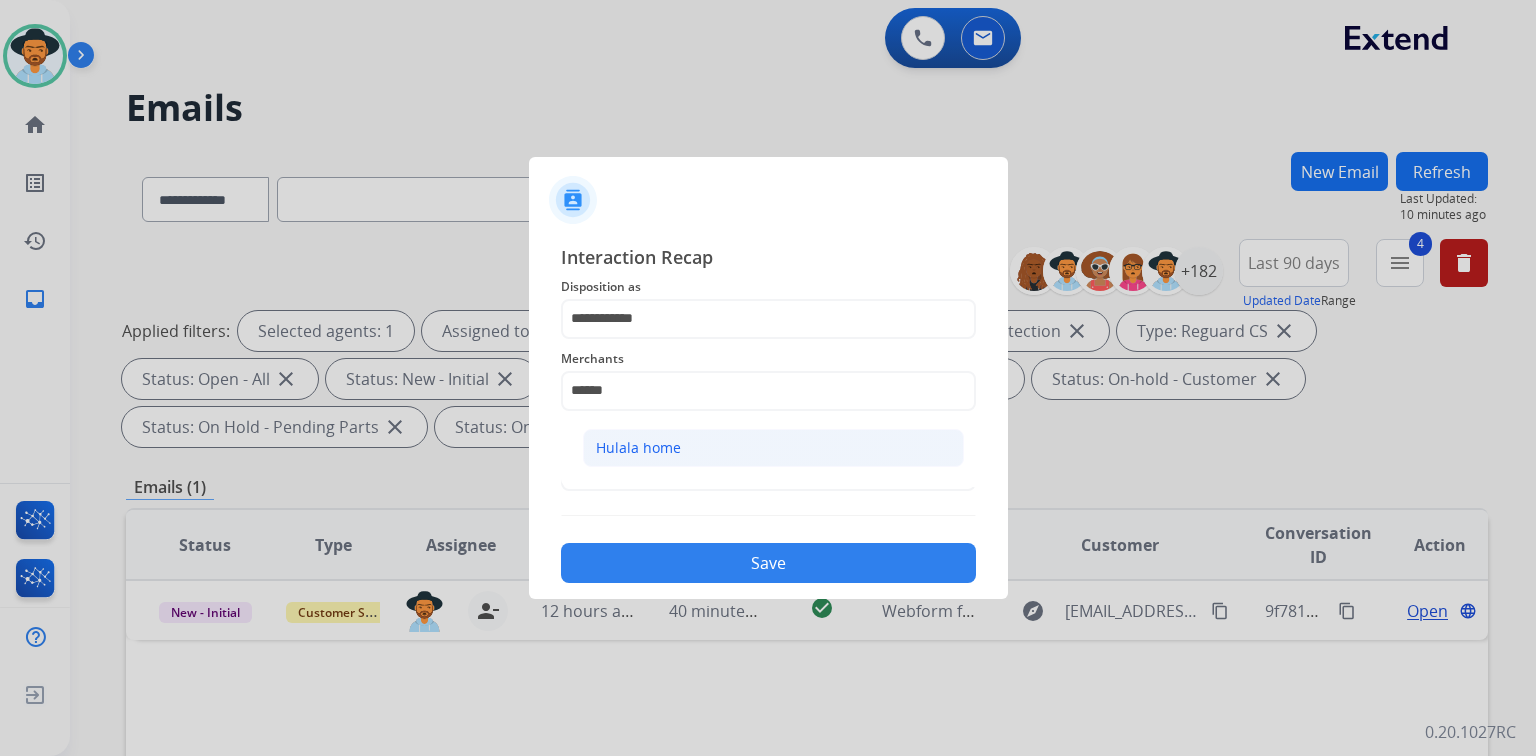 click on "Hulala home" 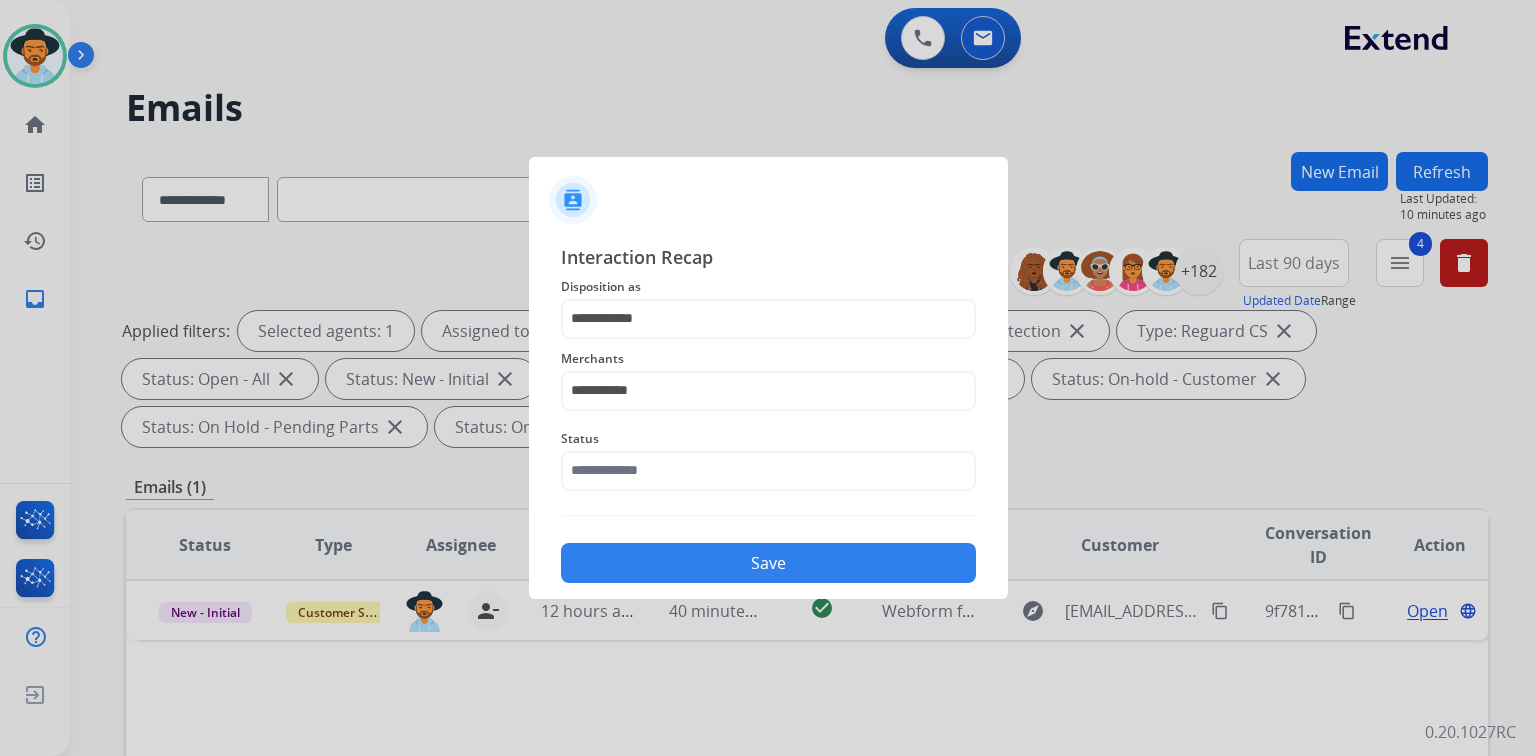 click on "Status" 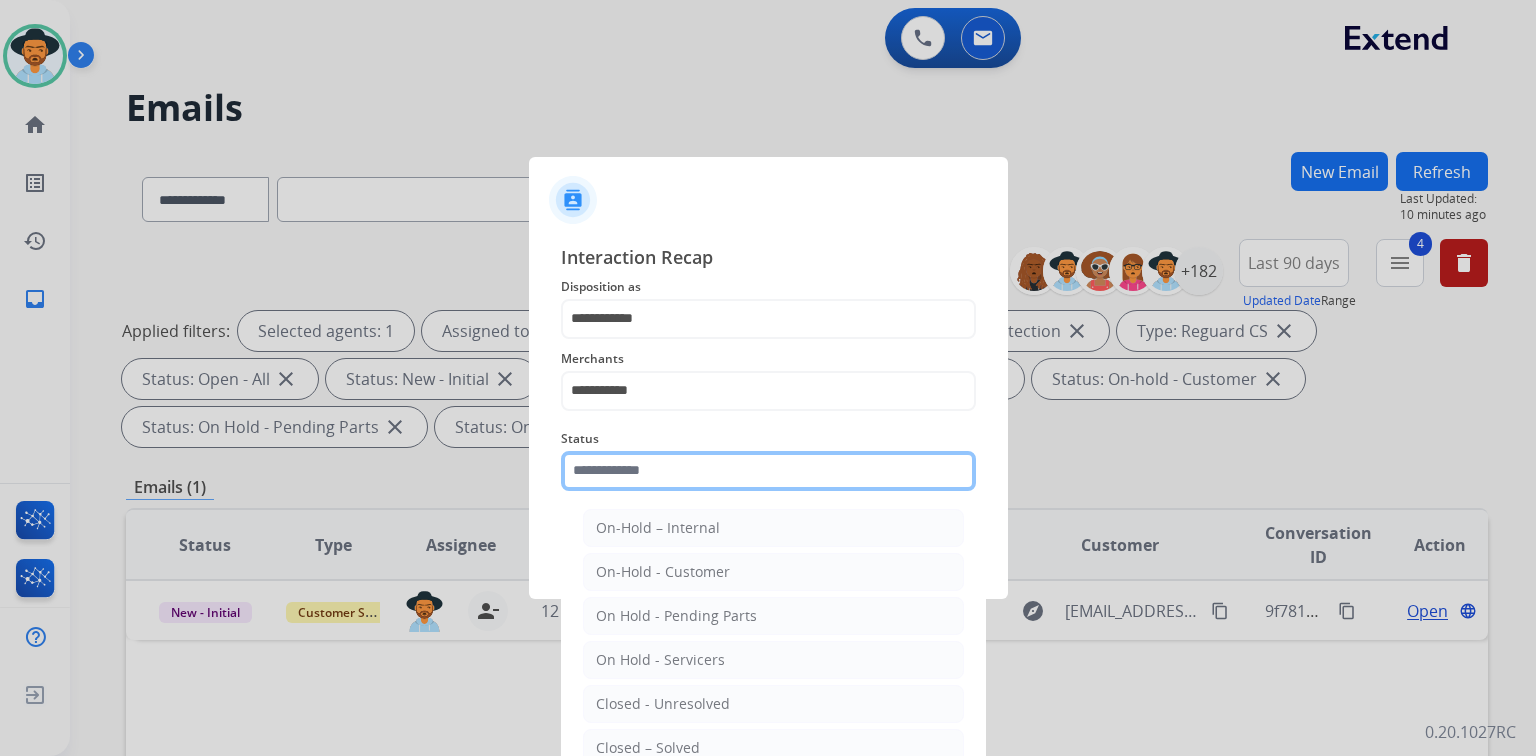 click 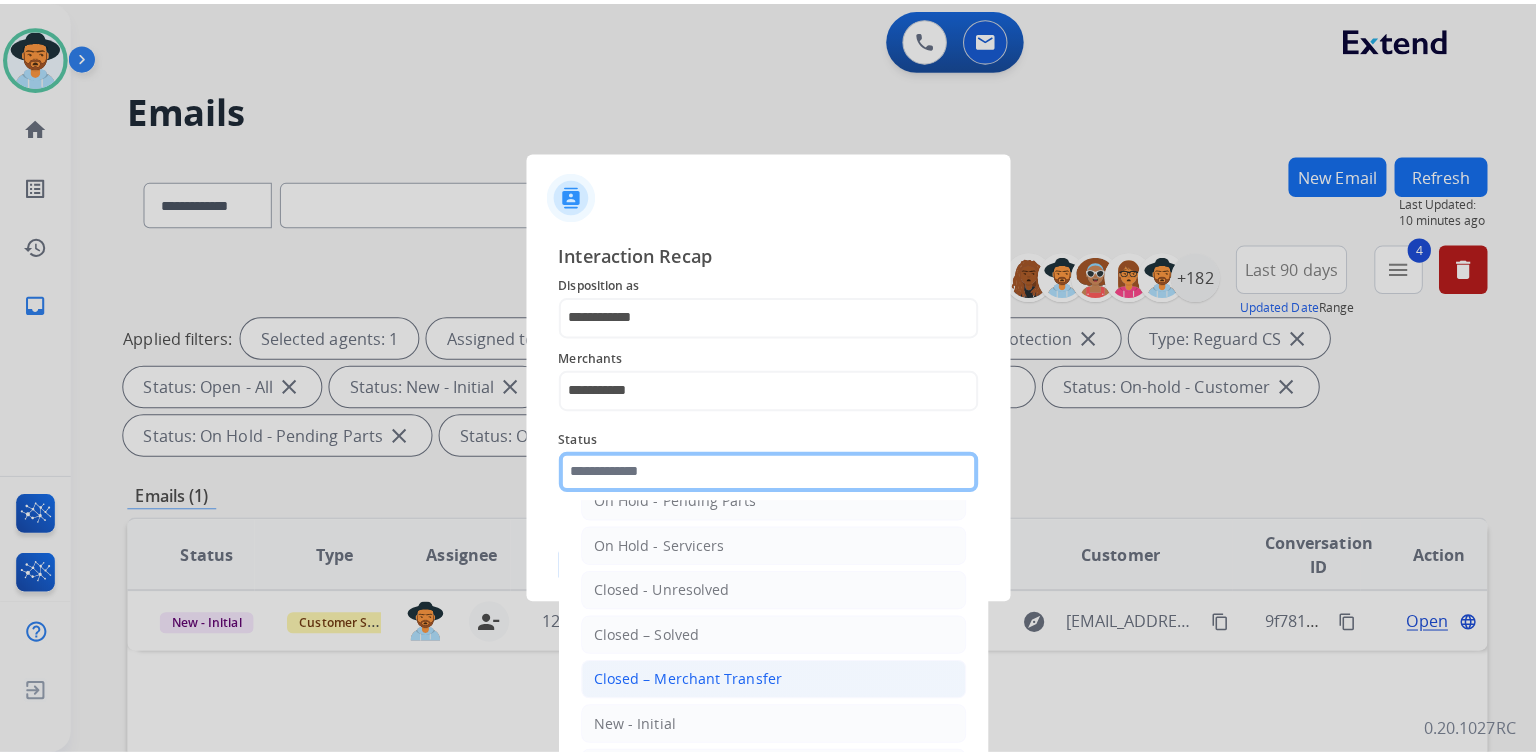 scroll, scrollTop: 116, scrollLeft: 0, axis: vertical 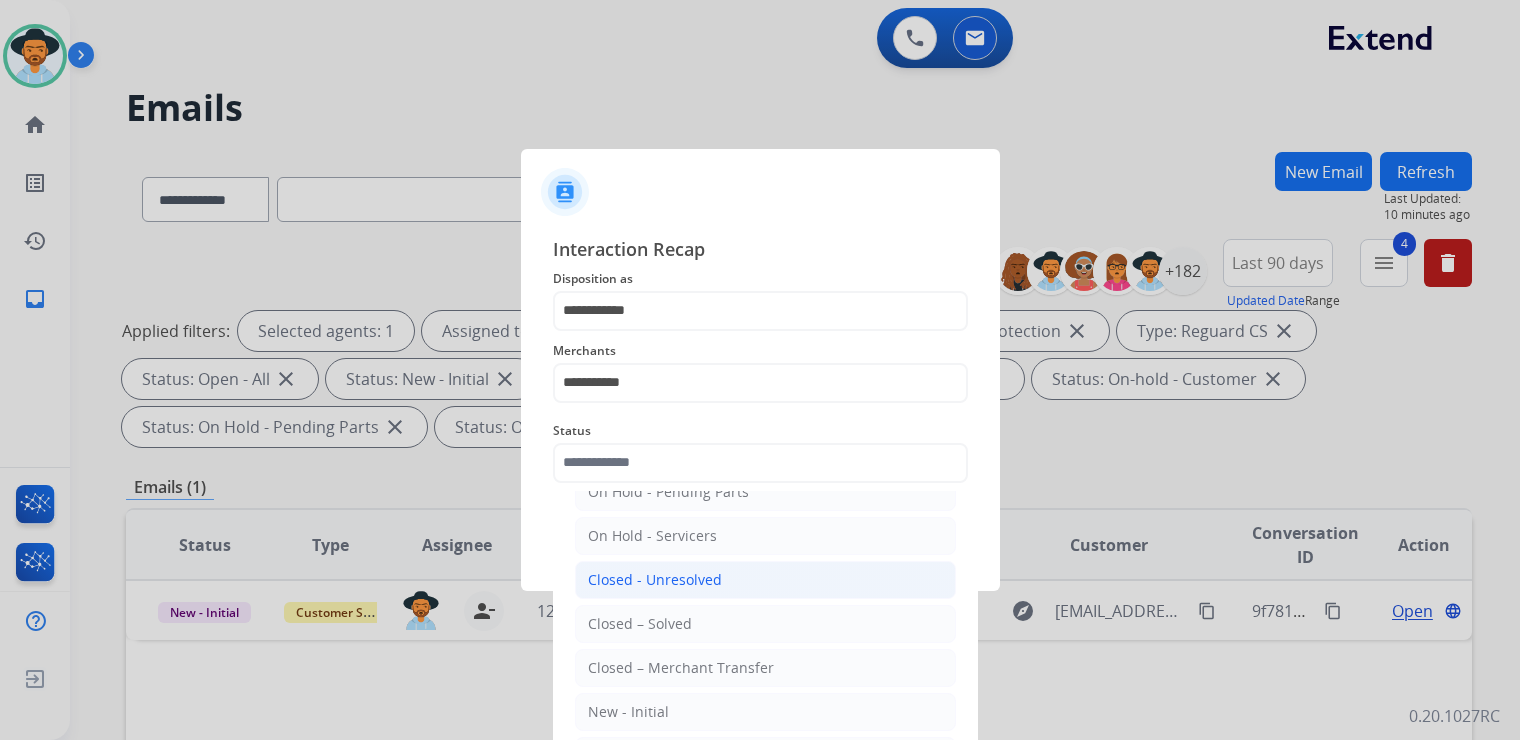 click on "Closed - Unresolved" 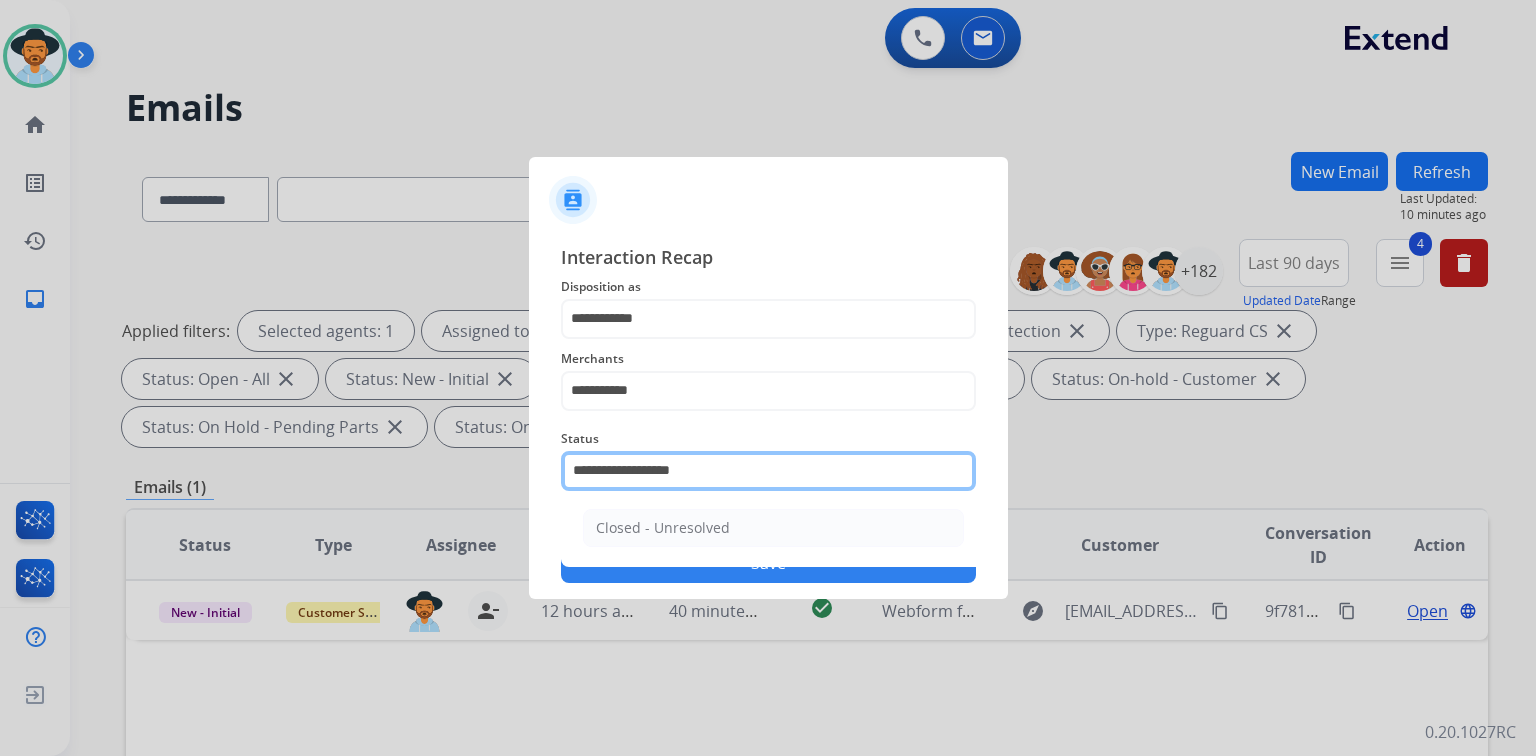 drag, startPoint x: 754, startPoint y: 465, endPoint x: 674, endPoint y: 471, distance: 80.224686 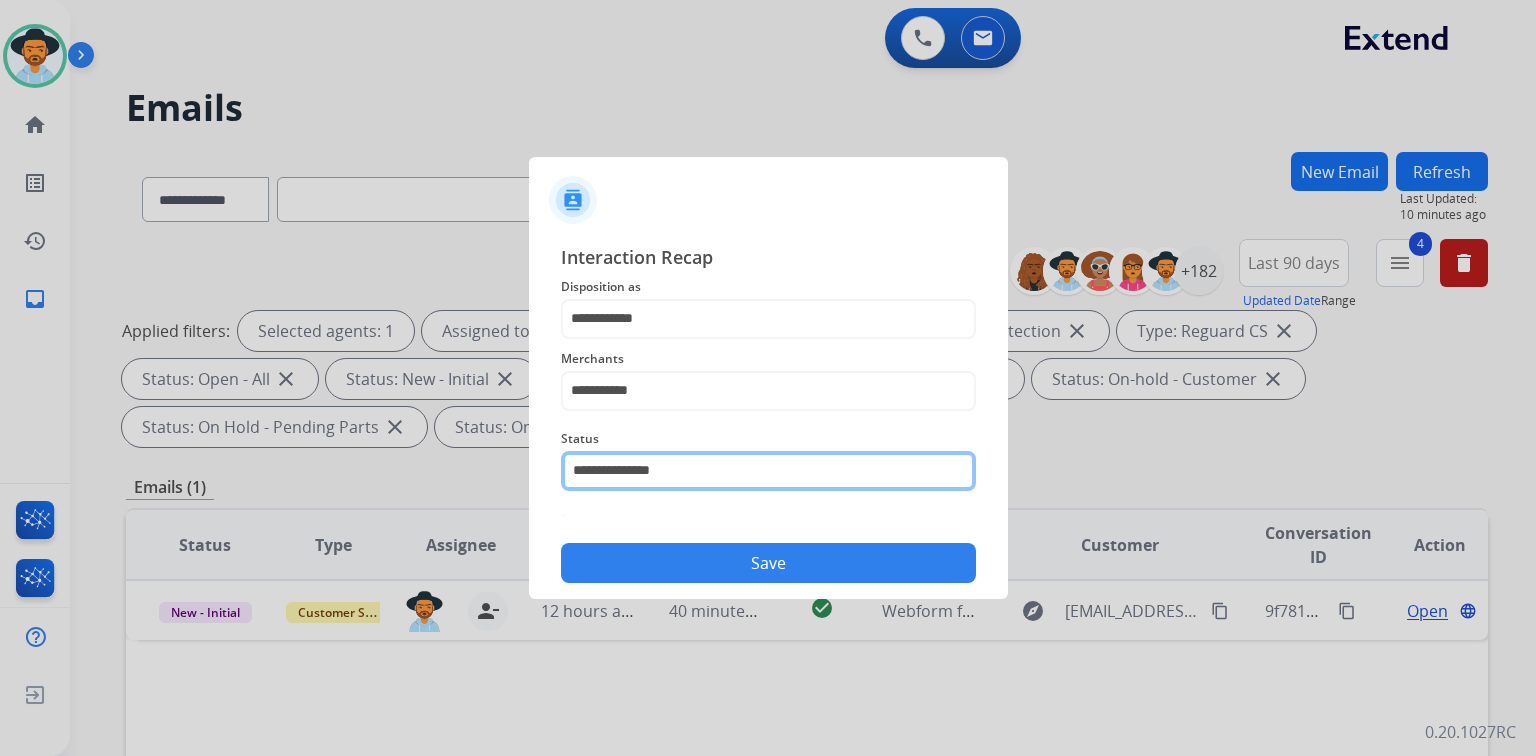 type on "**********" 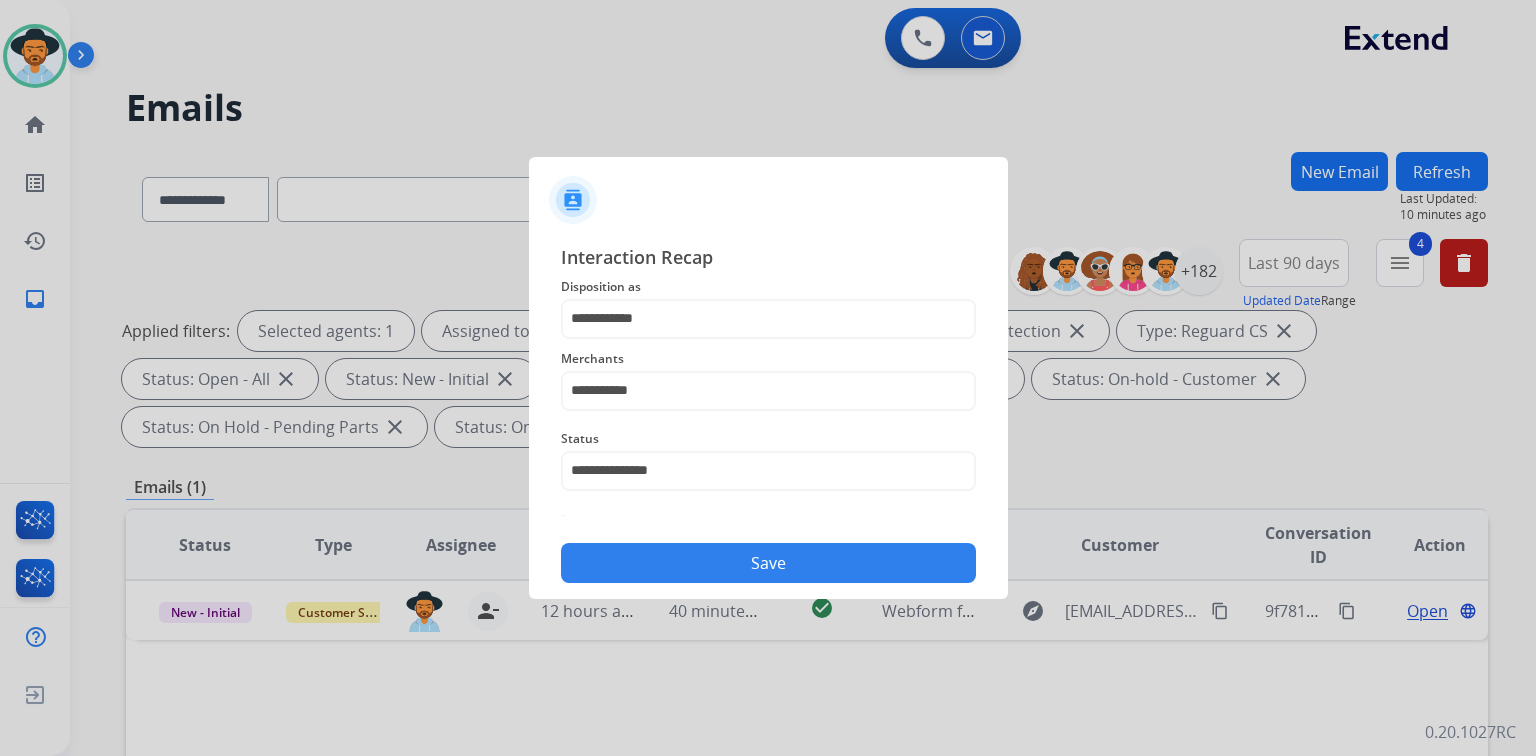 click on "Save" 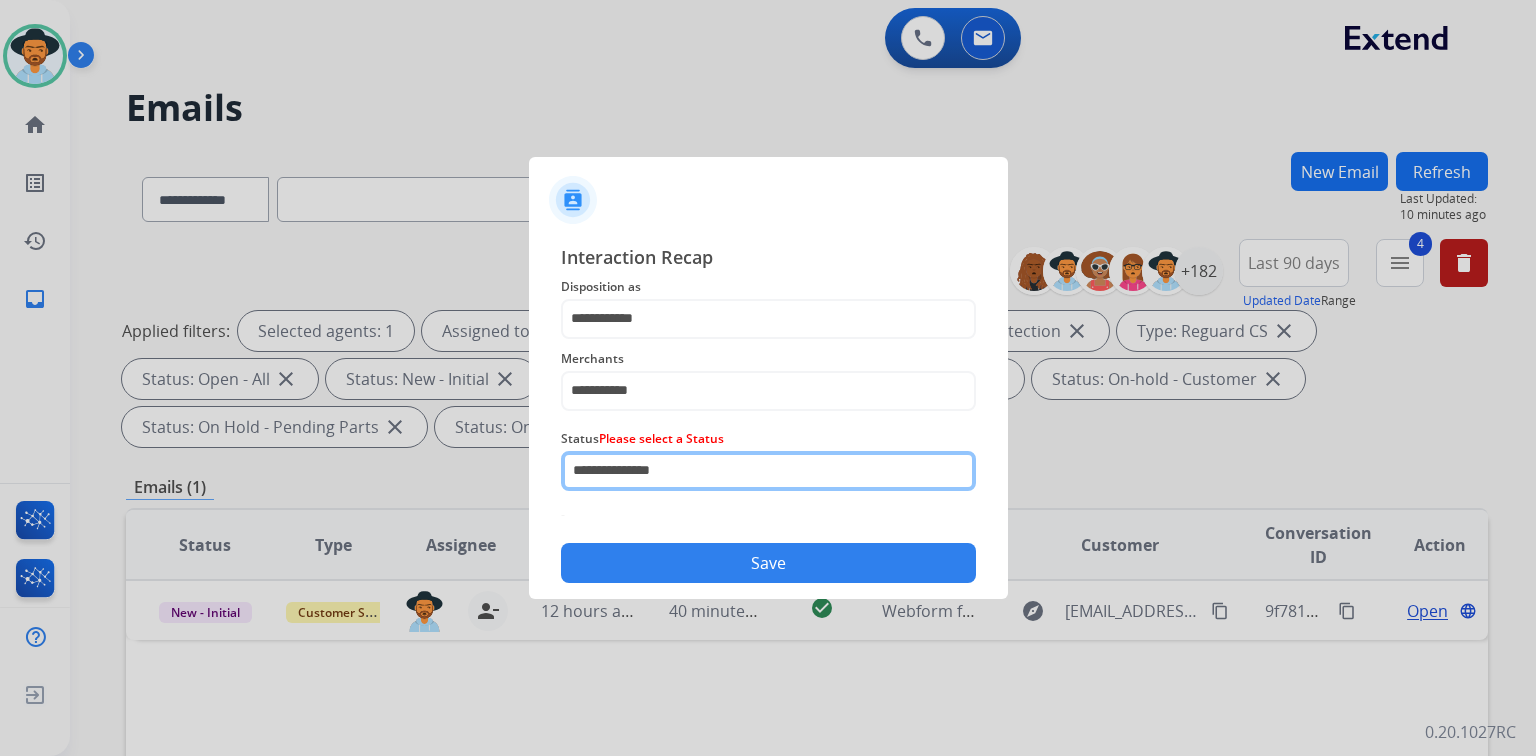 drag, startPoint x: 717, startPoint y: 455, endPoint x: 370, endPoint y: 500, distance: 349.9057 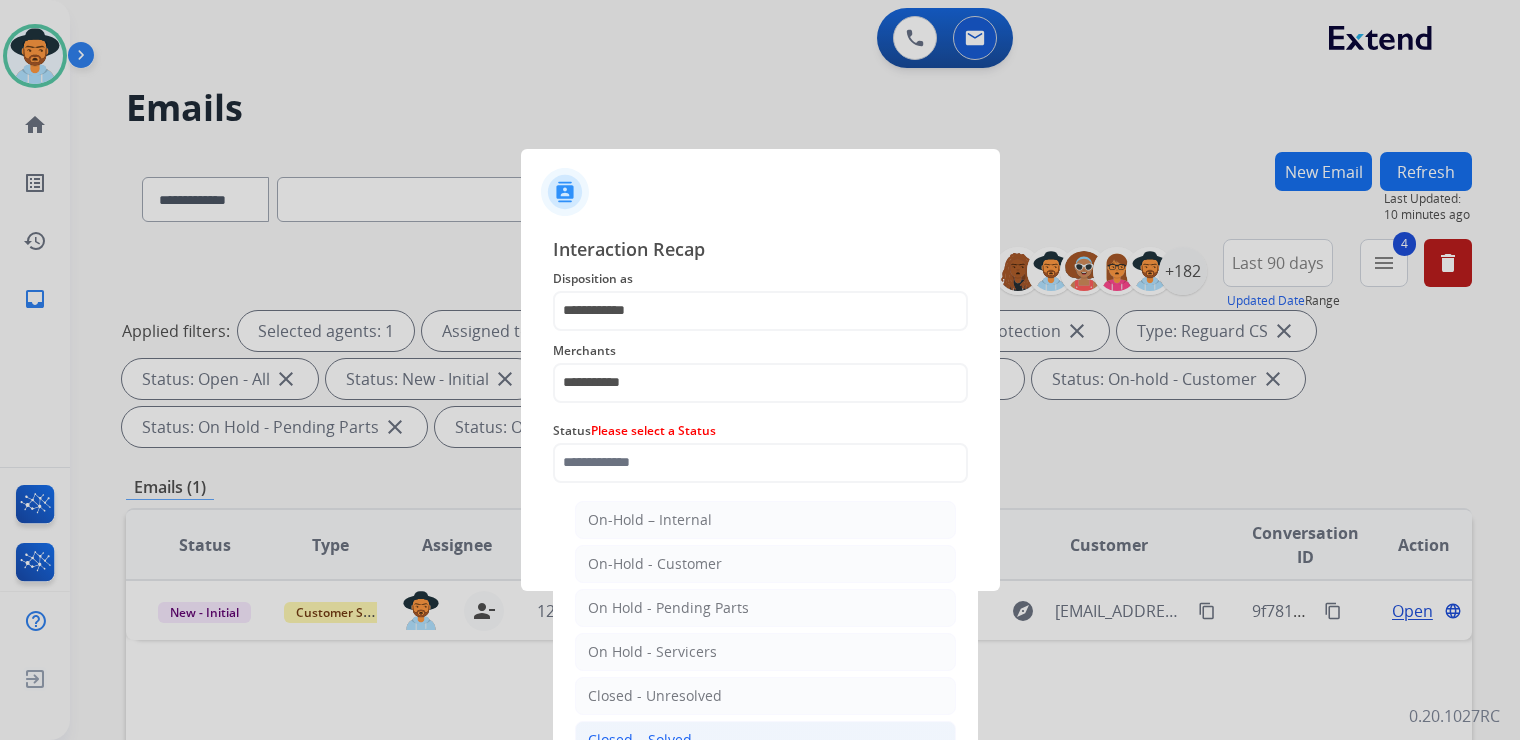 click on "Closed – Solved" 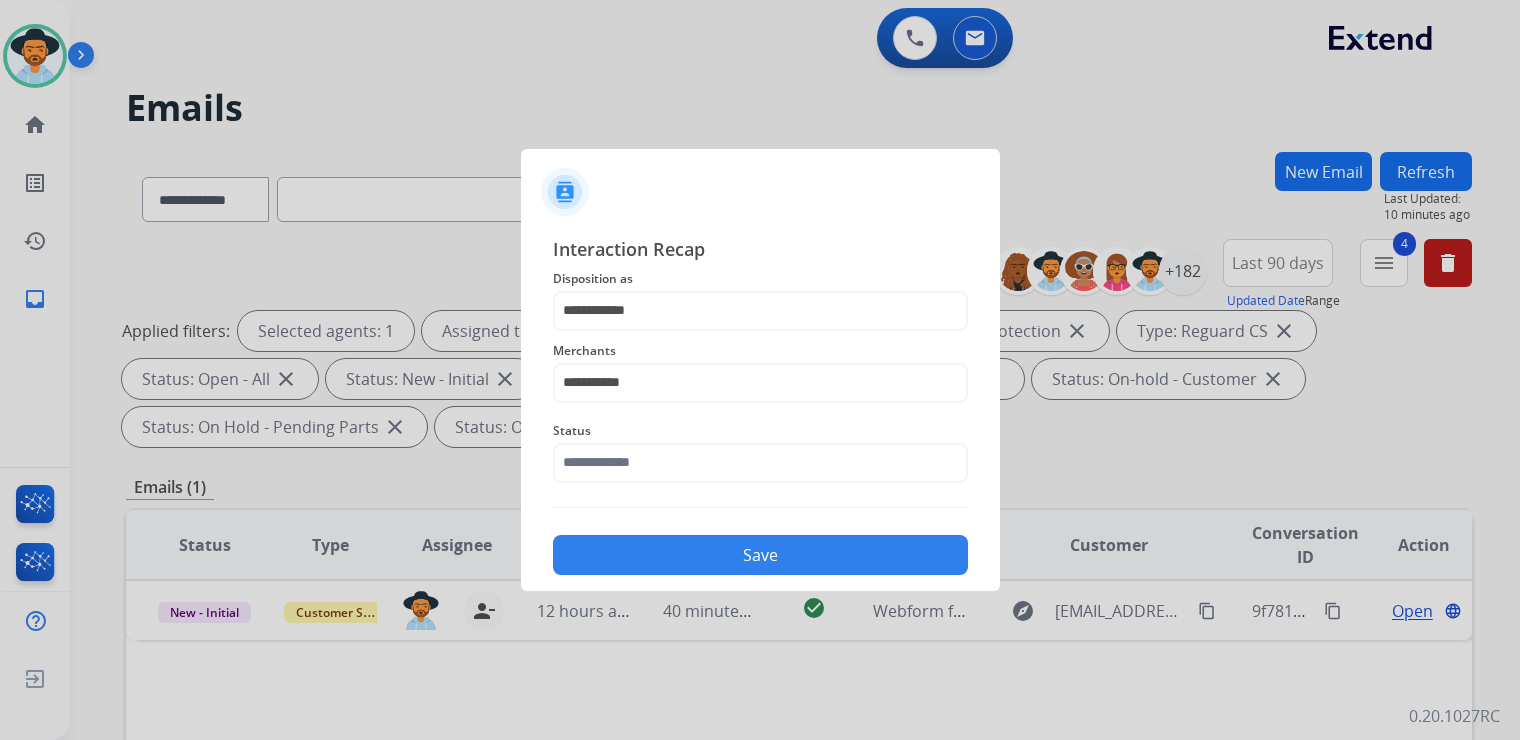 type on "**********" 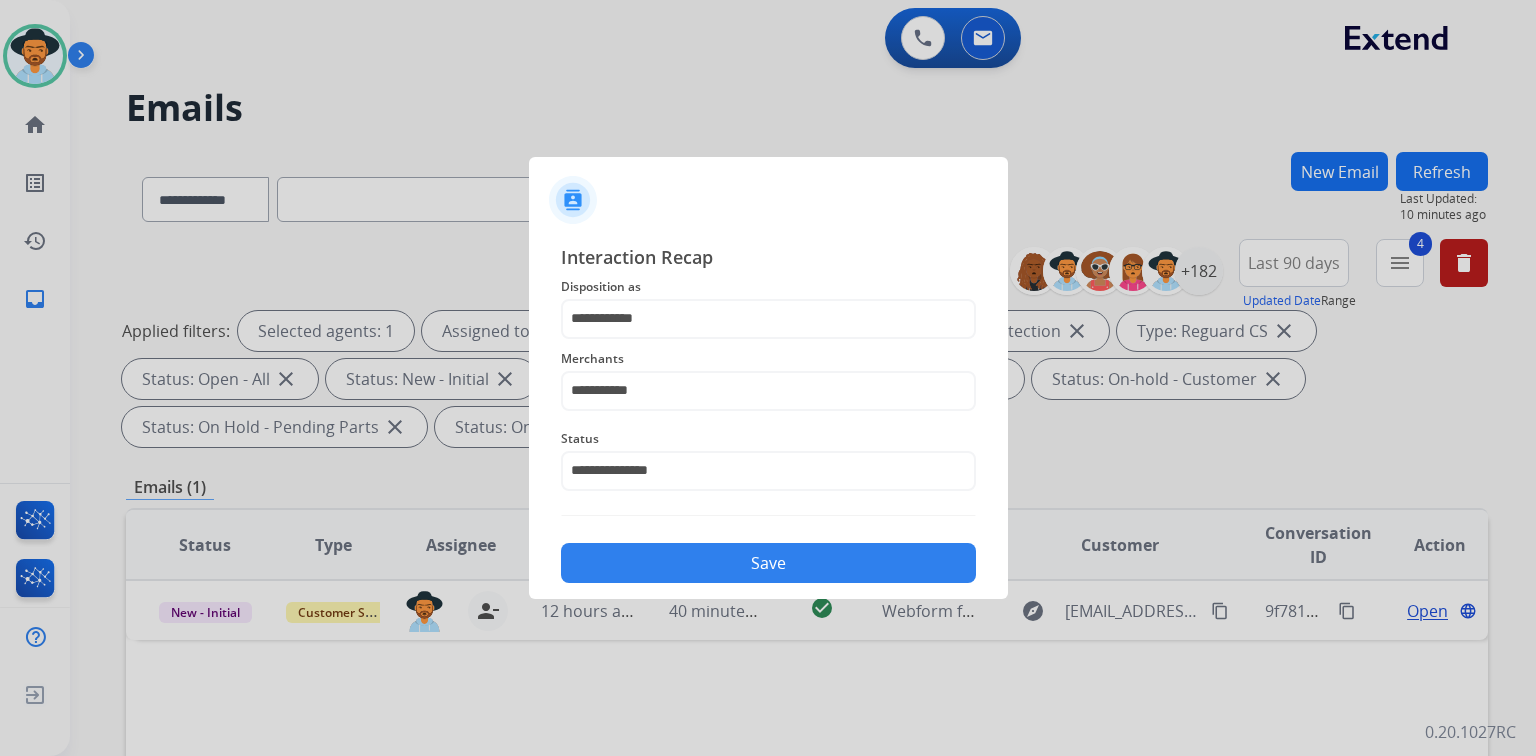 click on "Save" 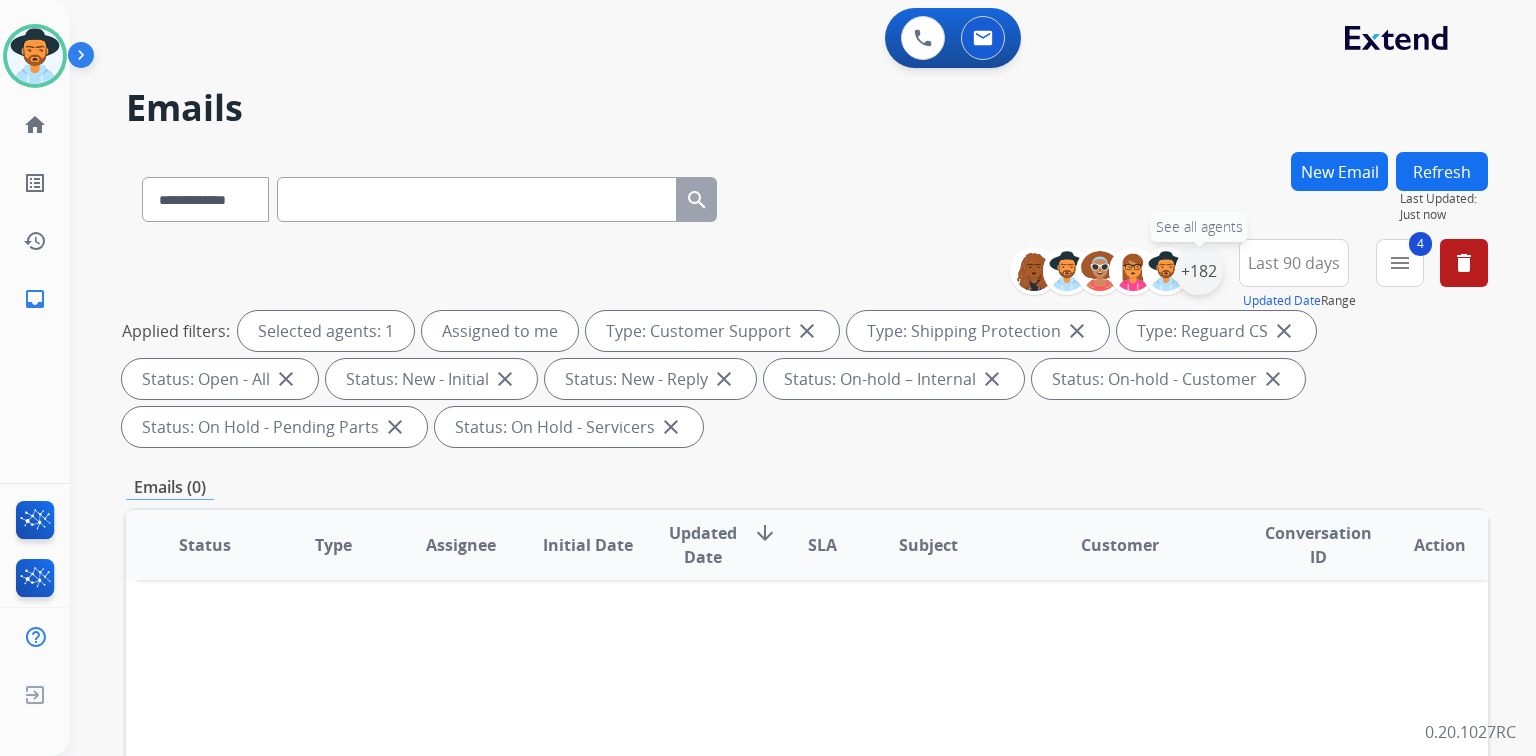 click on "+182" at bounding box center (1199, 271) 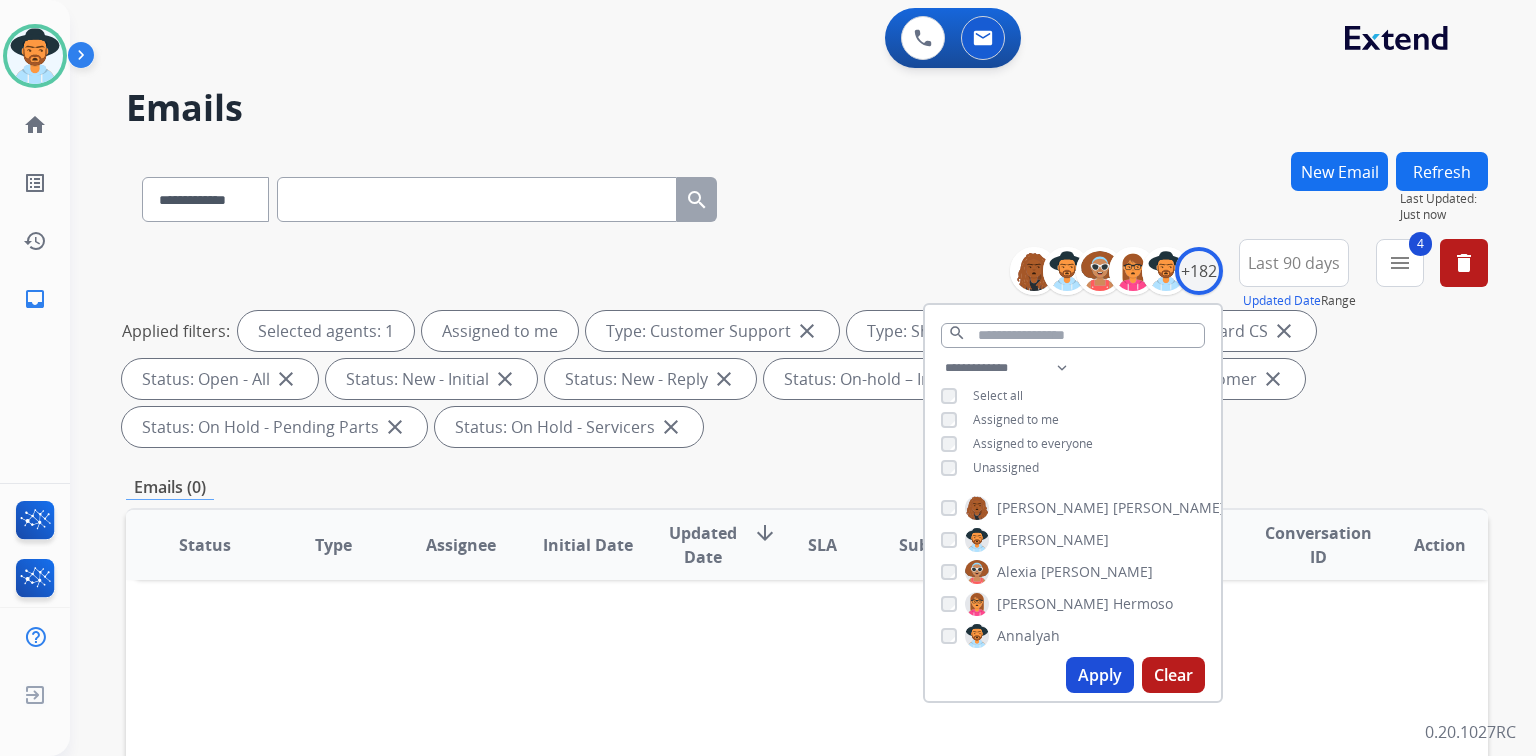 click on "**********" at bounding box center [807, 195] 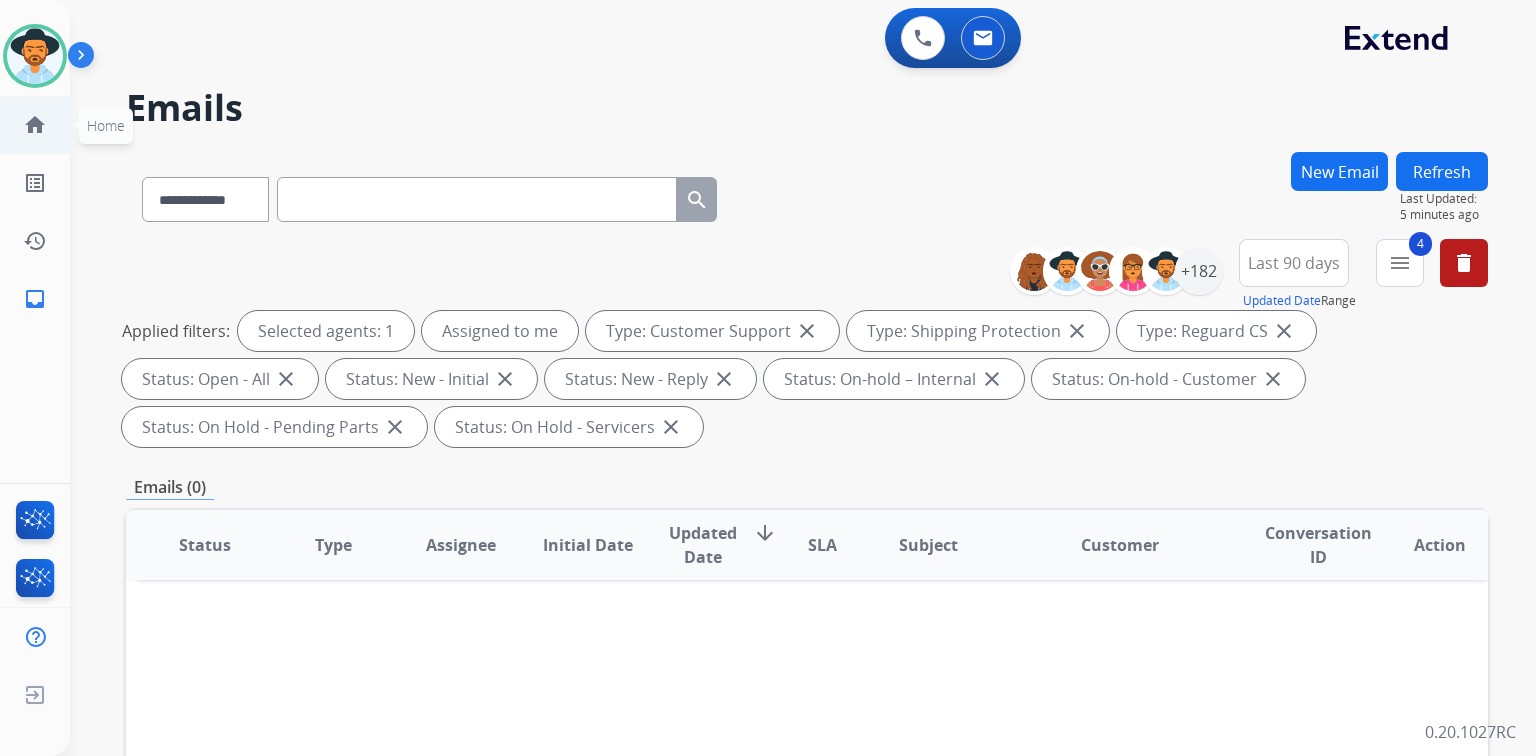 drag, startPoint x: 20, startPoint y: 68, endPoint x: 100, endPoint y: 122, distance: 96.519424 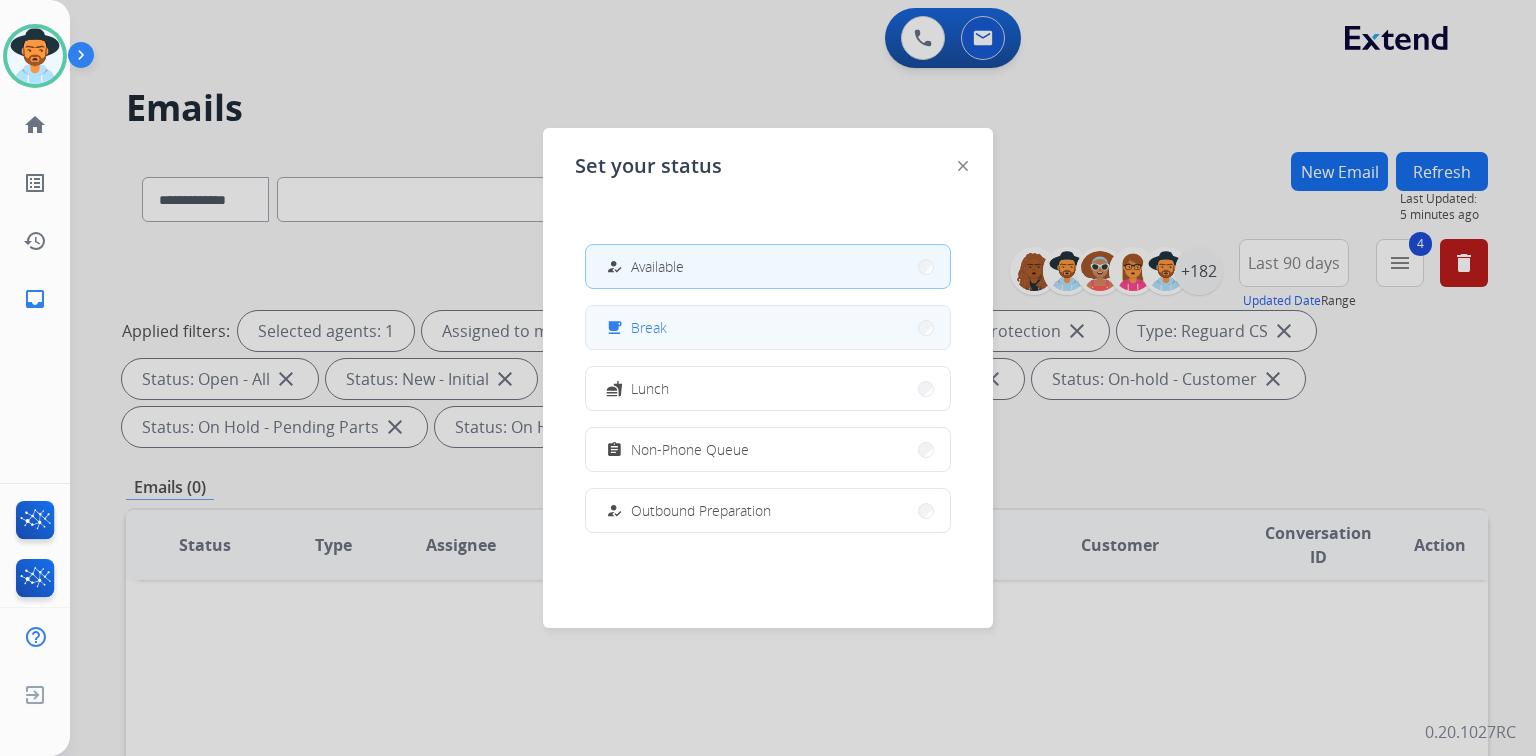 click on "free_breakfast Break" at bounding box center (768, 327) 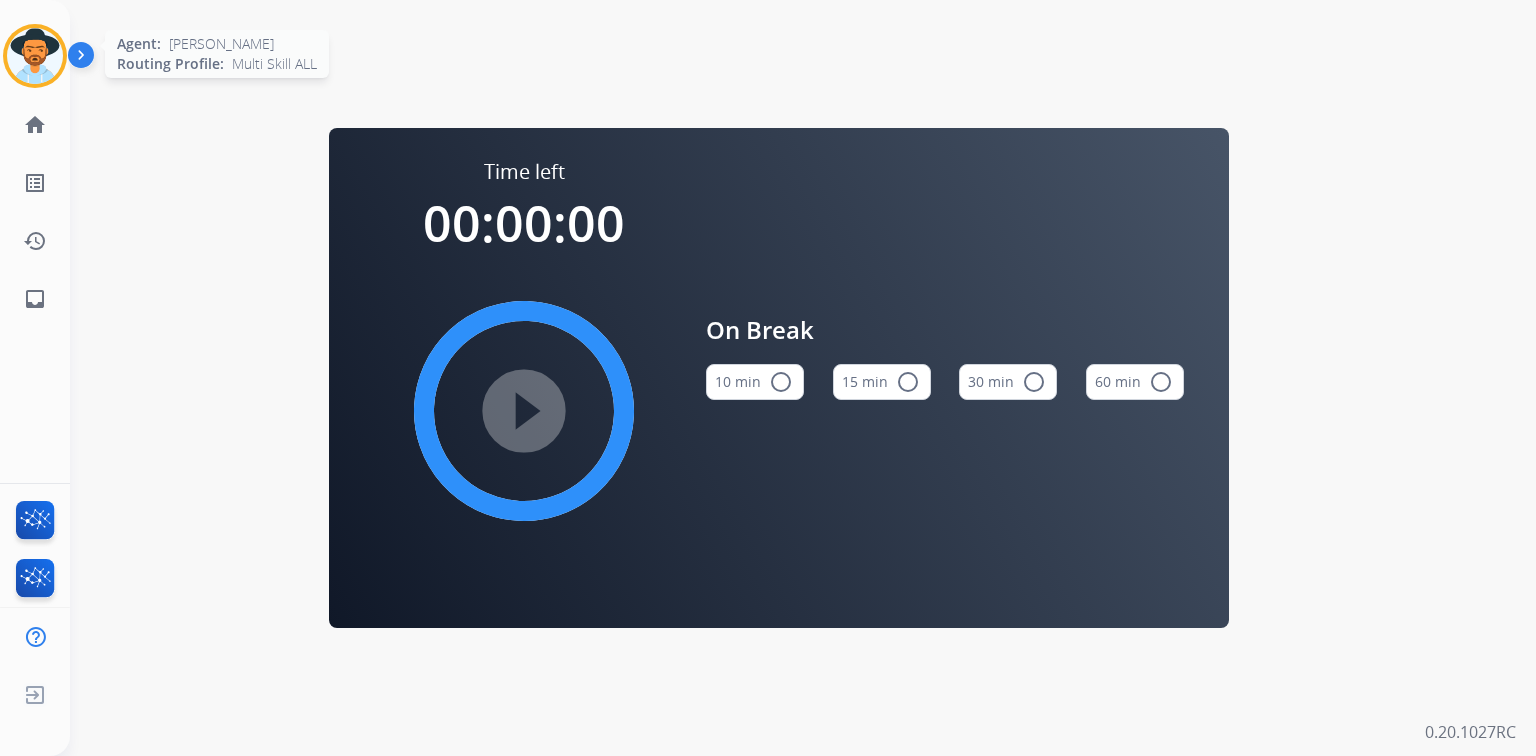 click at bounding box center (35, 56) 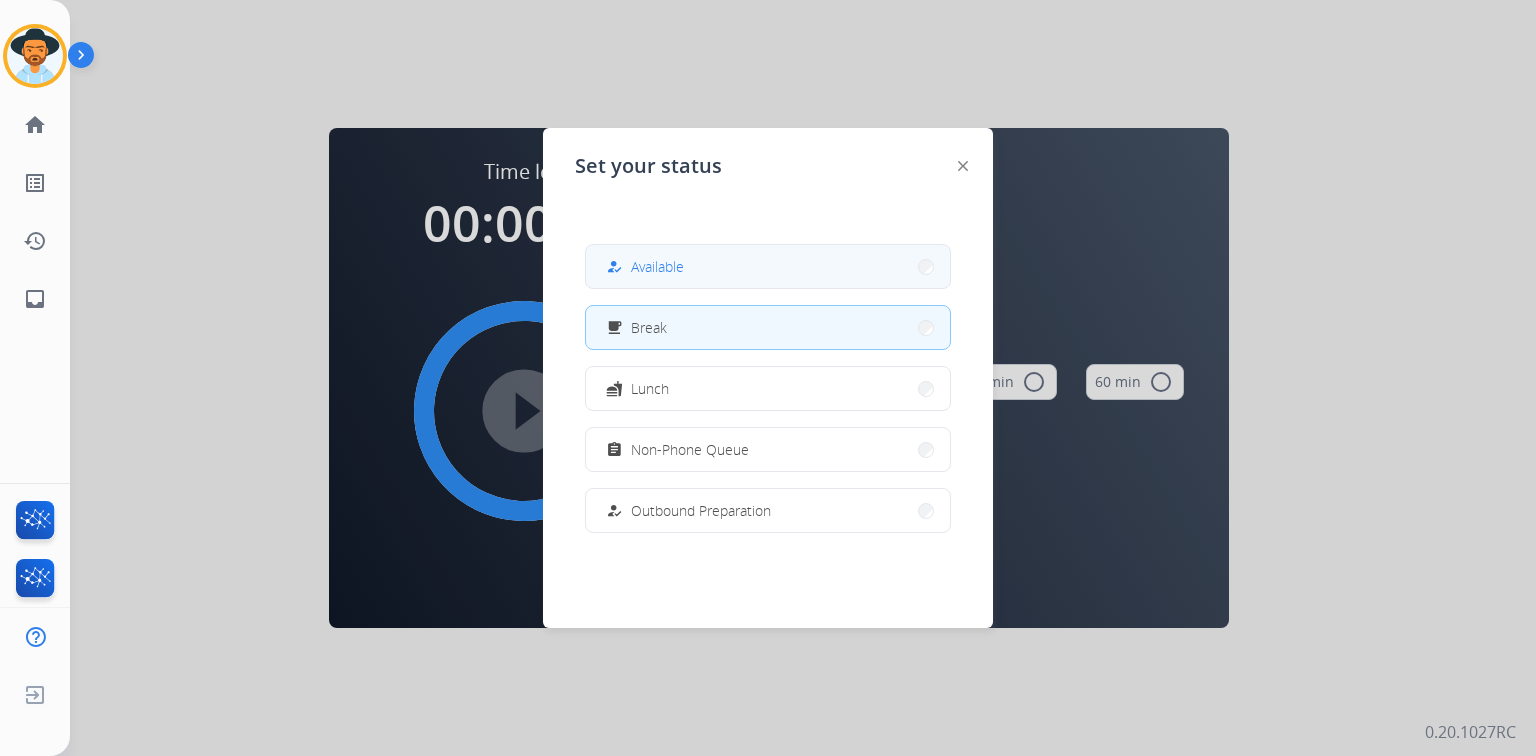 click on "Available" at bounding box center [657, 266] 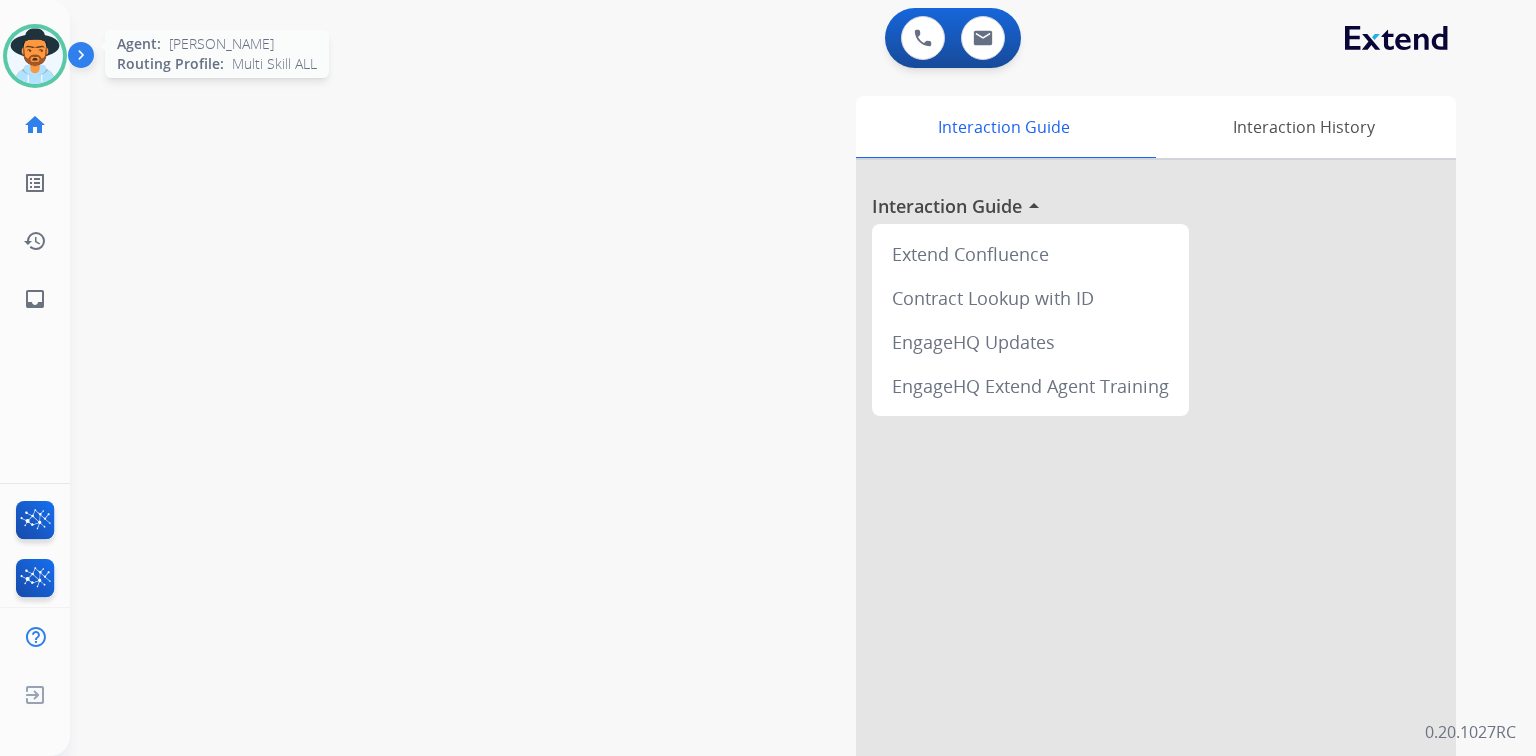click at bounding box center [35, 56] 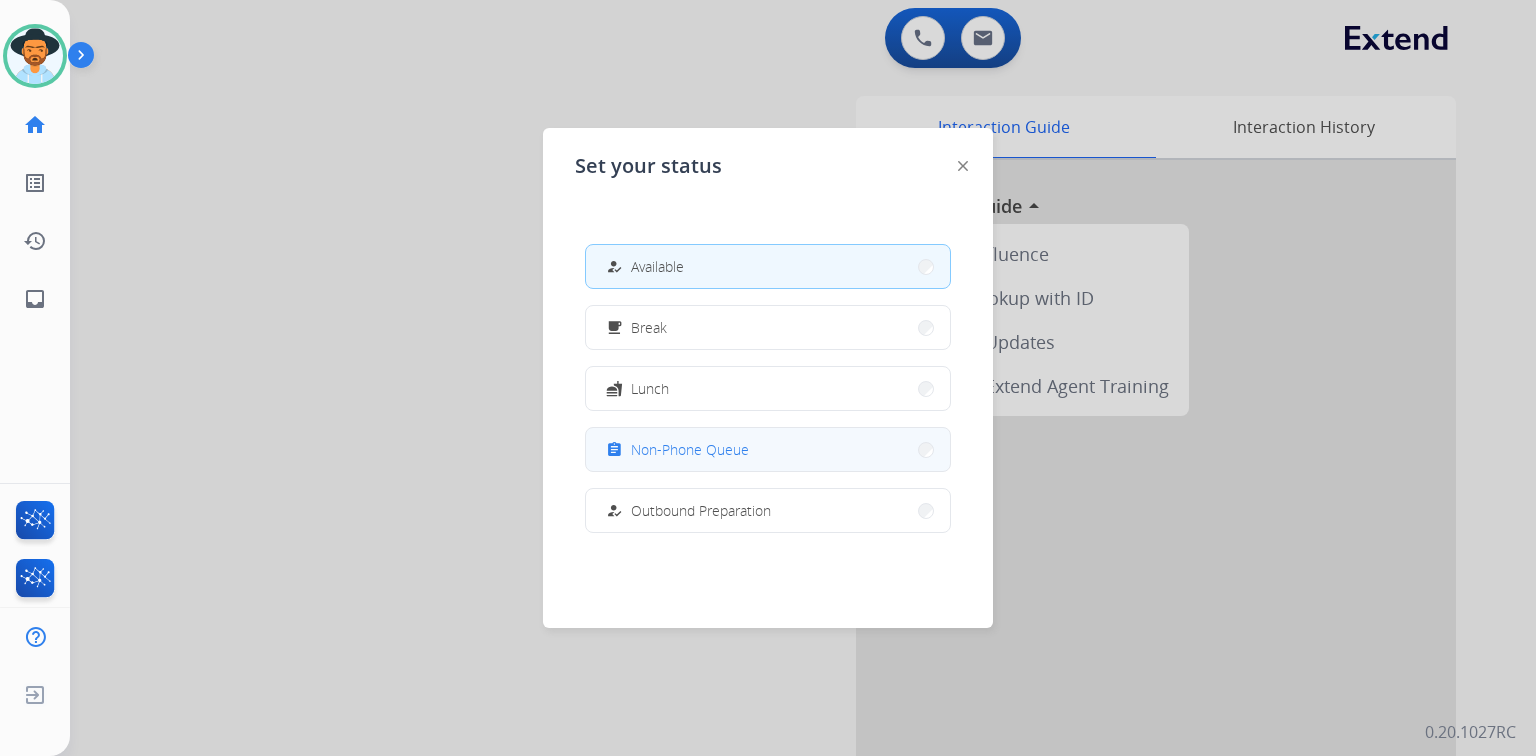 click on "assignment Non-Phone Queue" at bounding box center [768, 449] 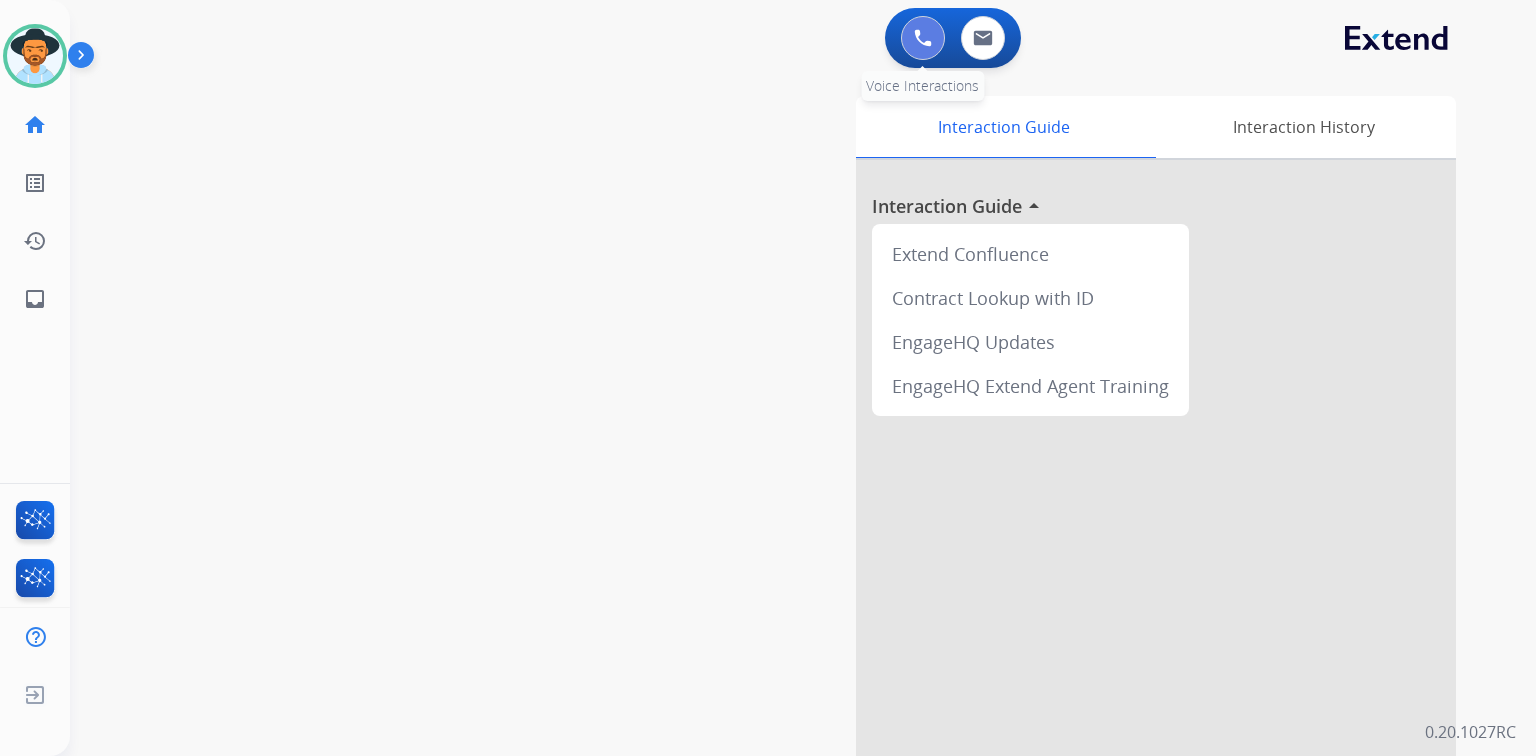 click at bounding box center [923, 38] 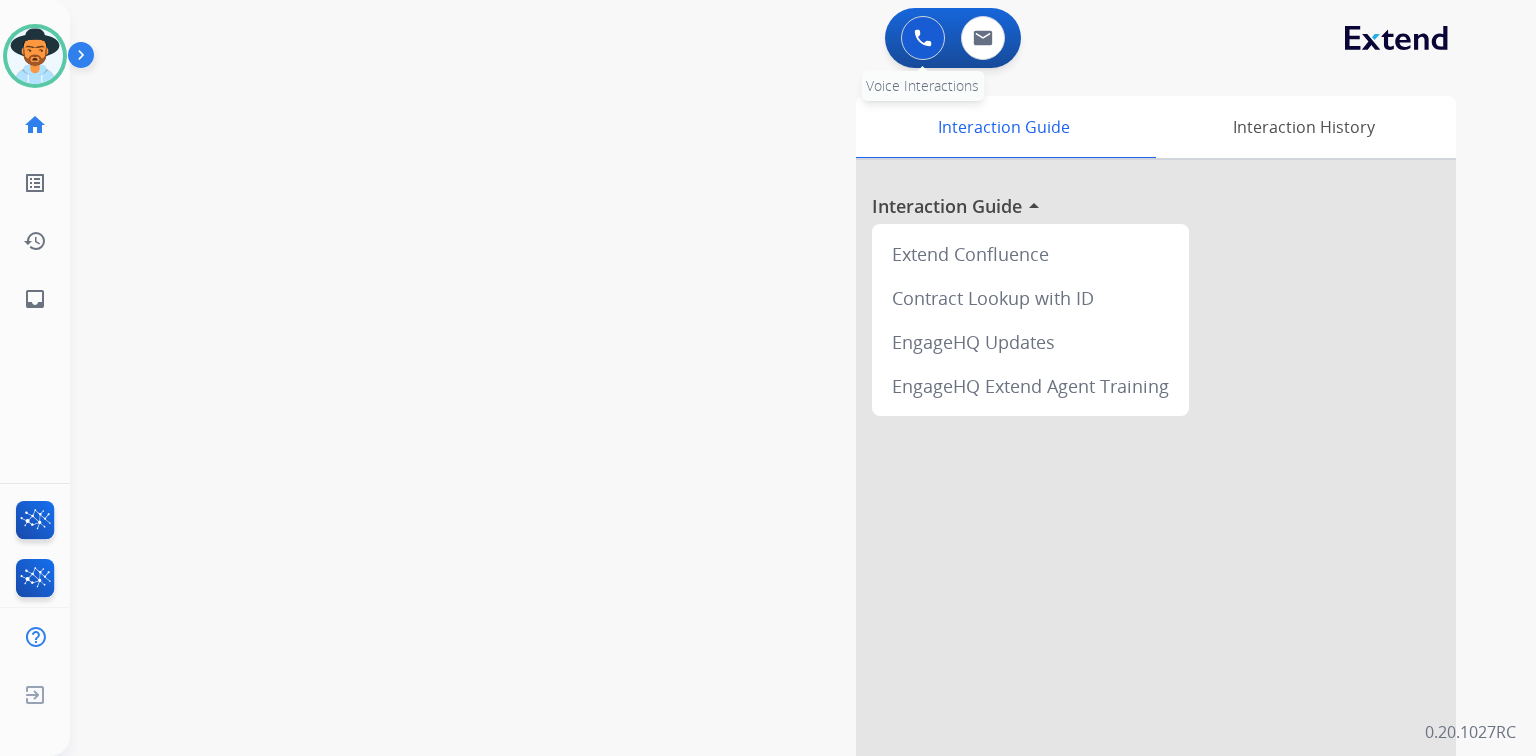 click at bounding box center (923, 38) 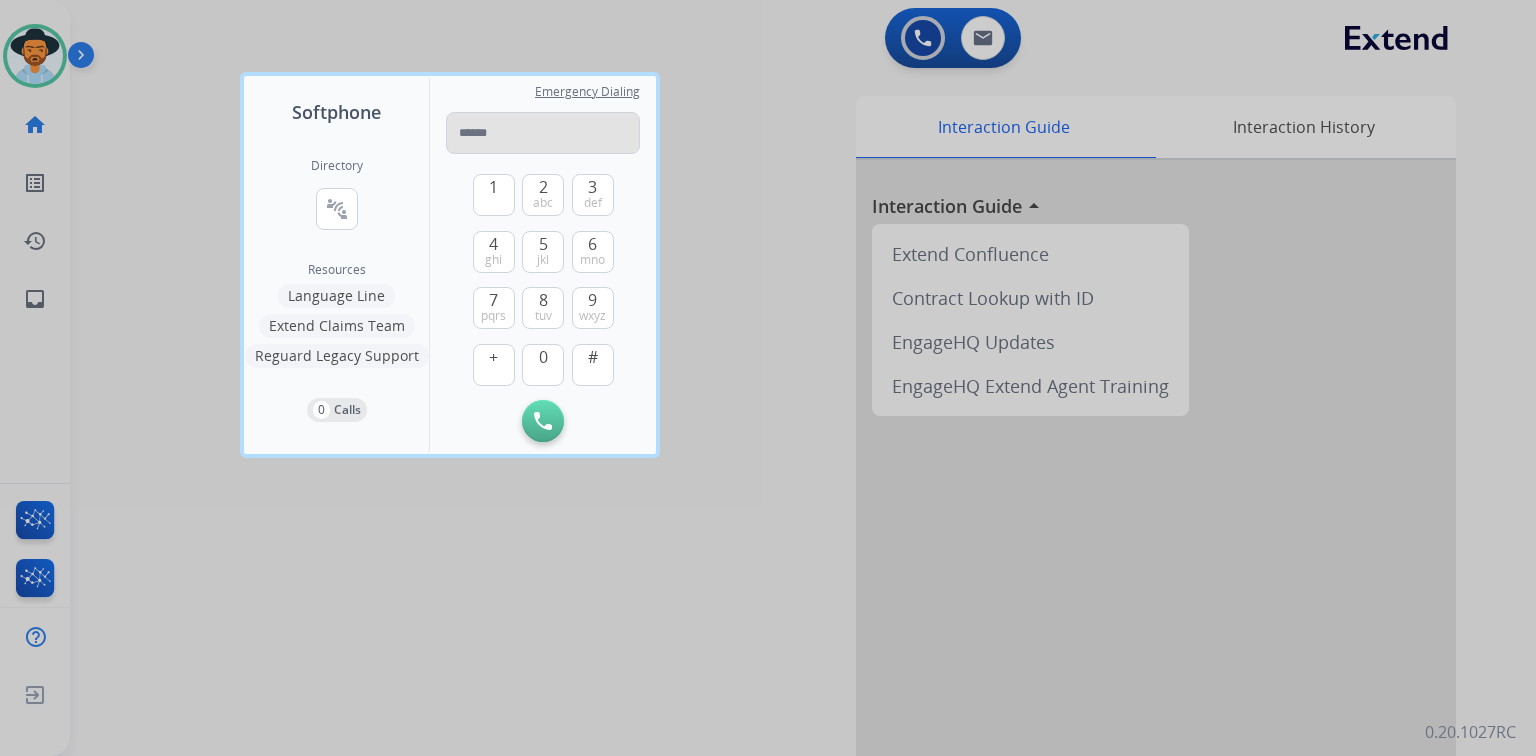 click at bounding box center (543, 133) 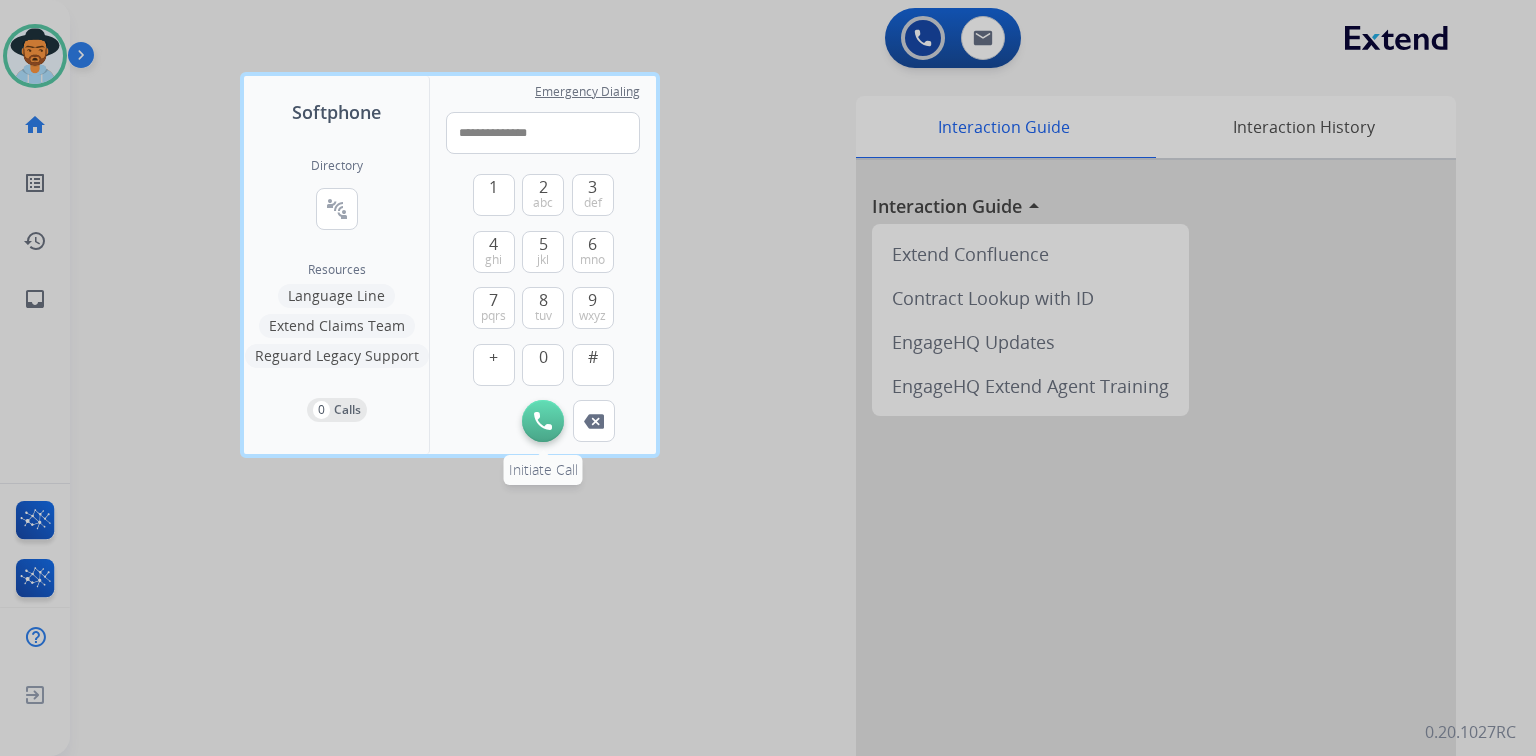 click at bounding box center (543, 421) 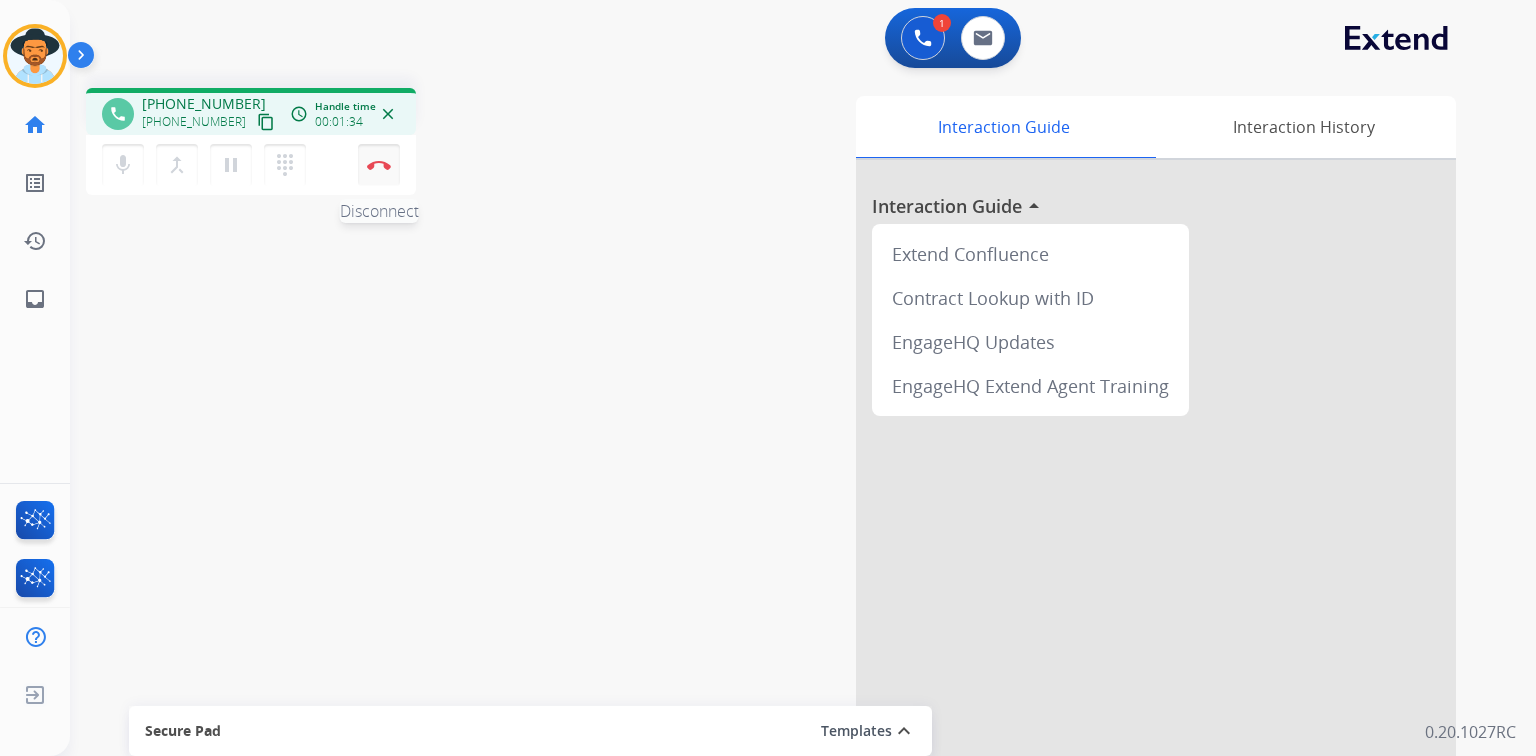 click at bounding box center [379, 165] 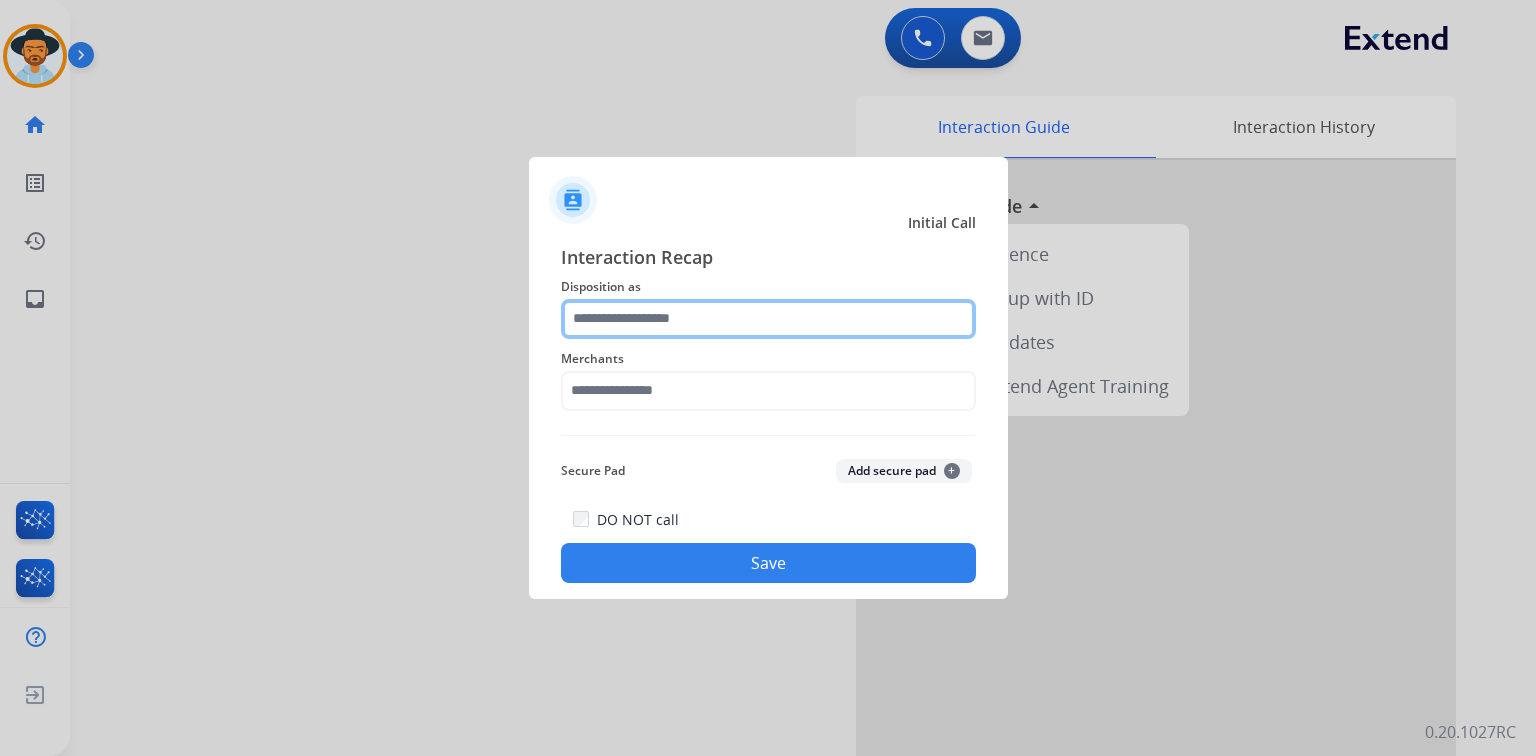 click 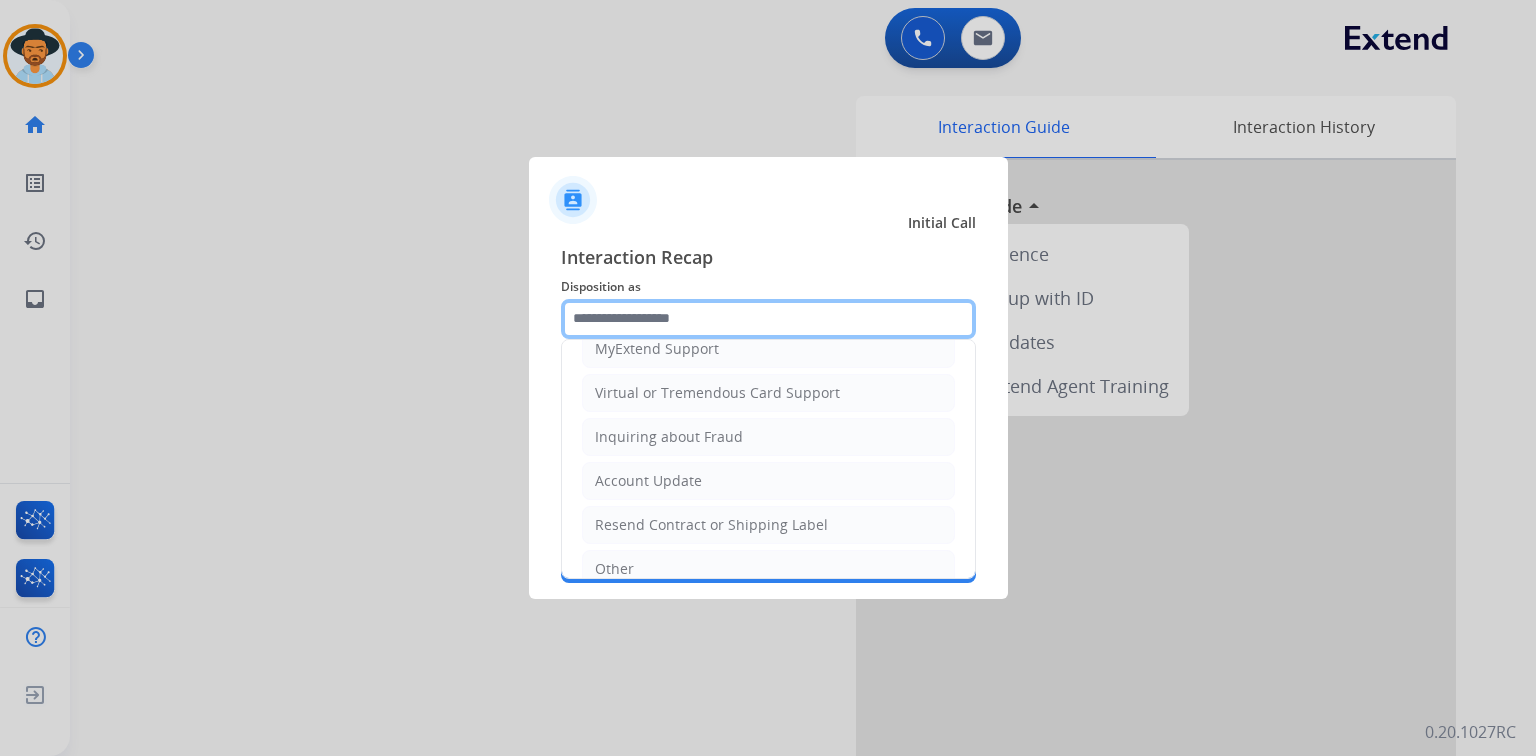 scroll, scrollTop: 394, scrollLeft: 0, axis: vertical 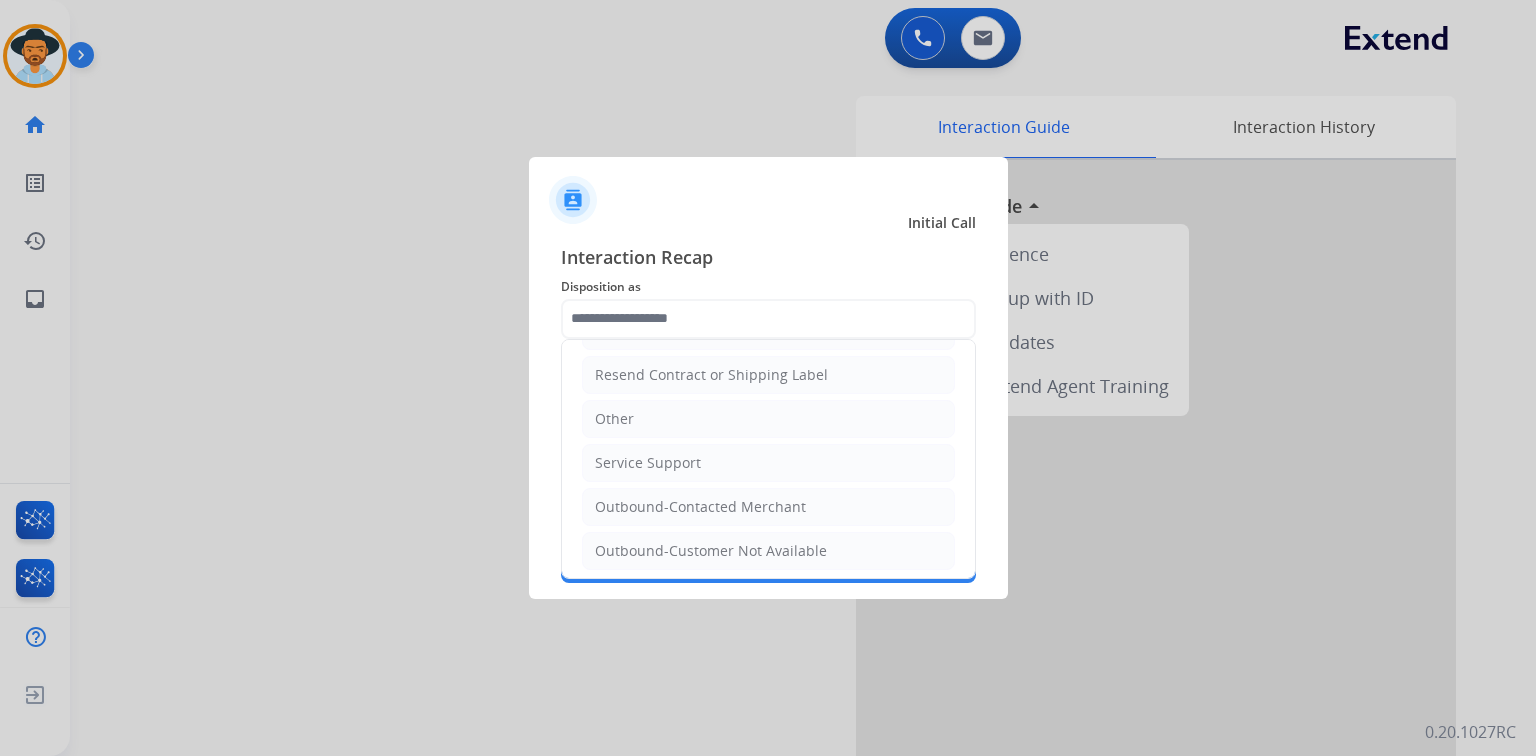 click on "Other" 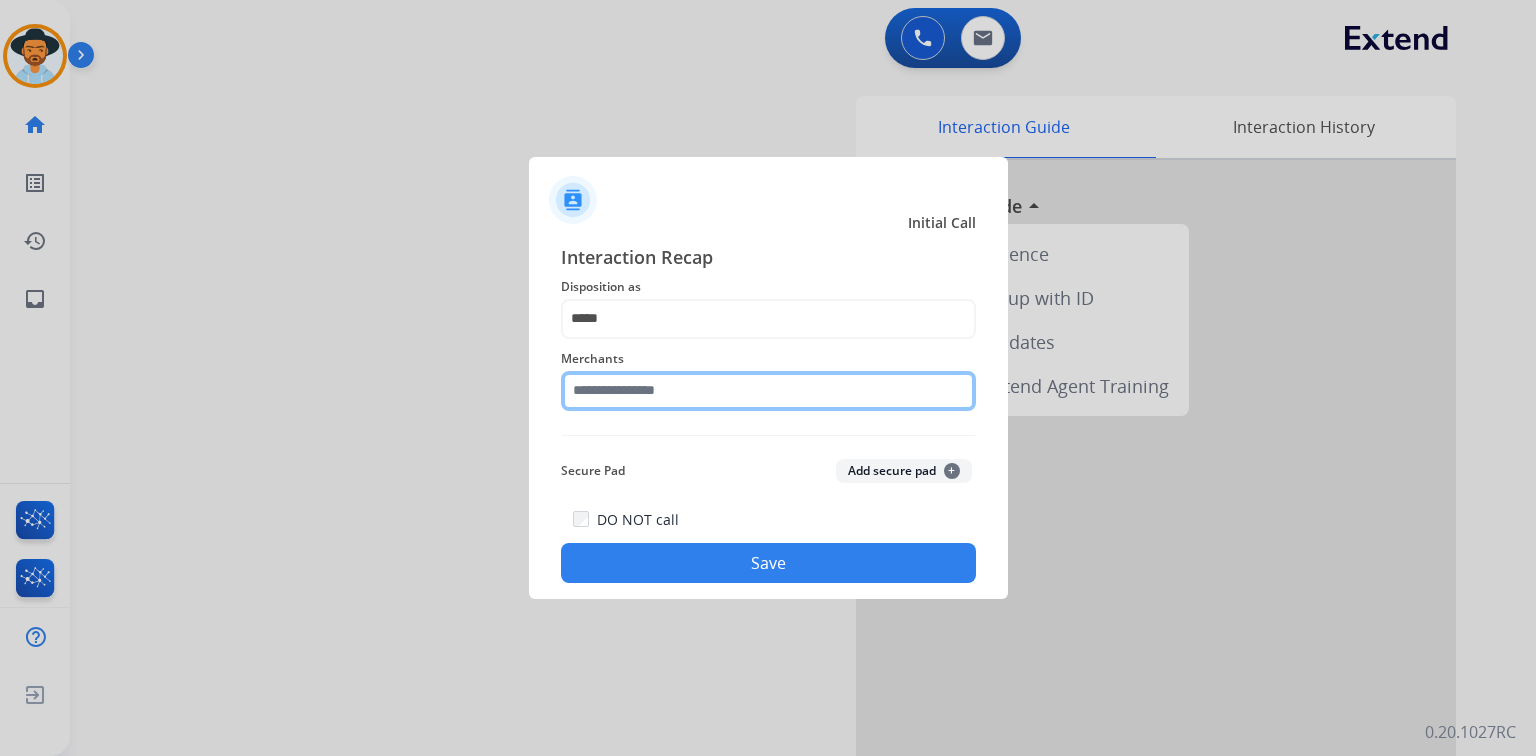 click 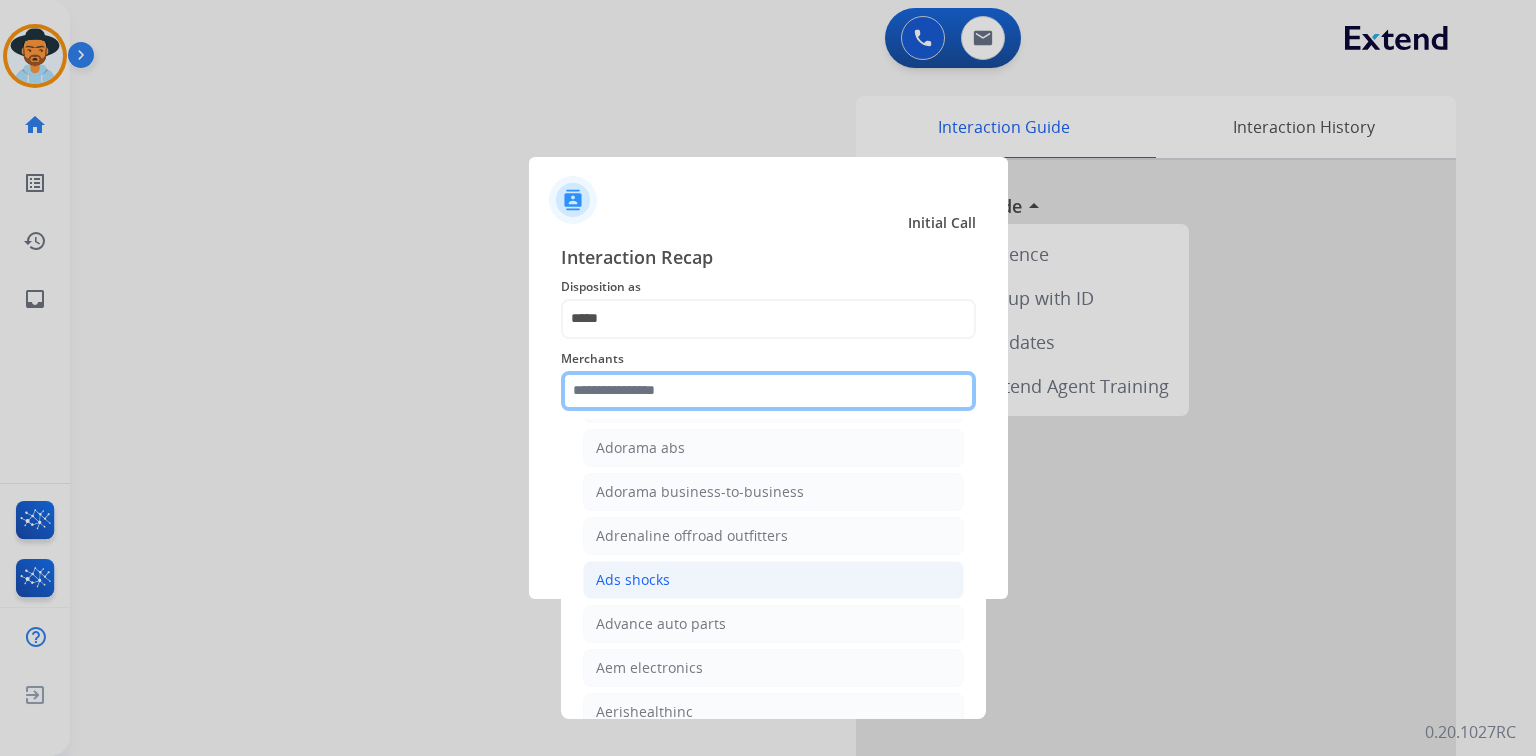 scroll, scrollTop: 880, scrollLeft: 0, axis: vertical 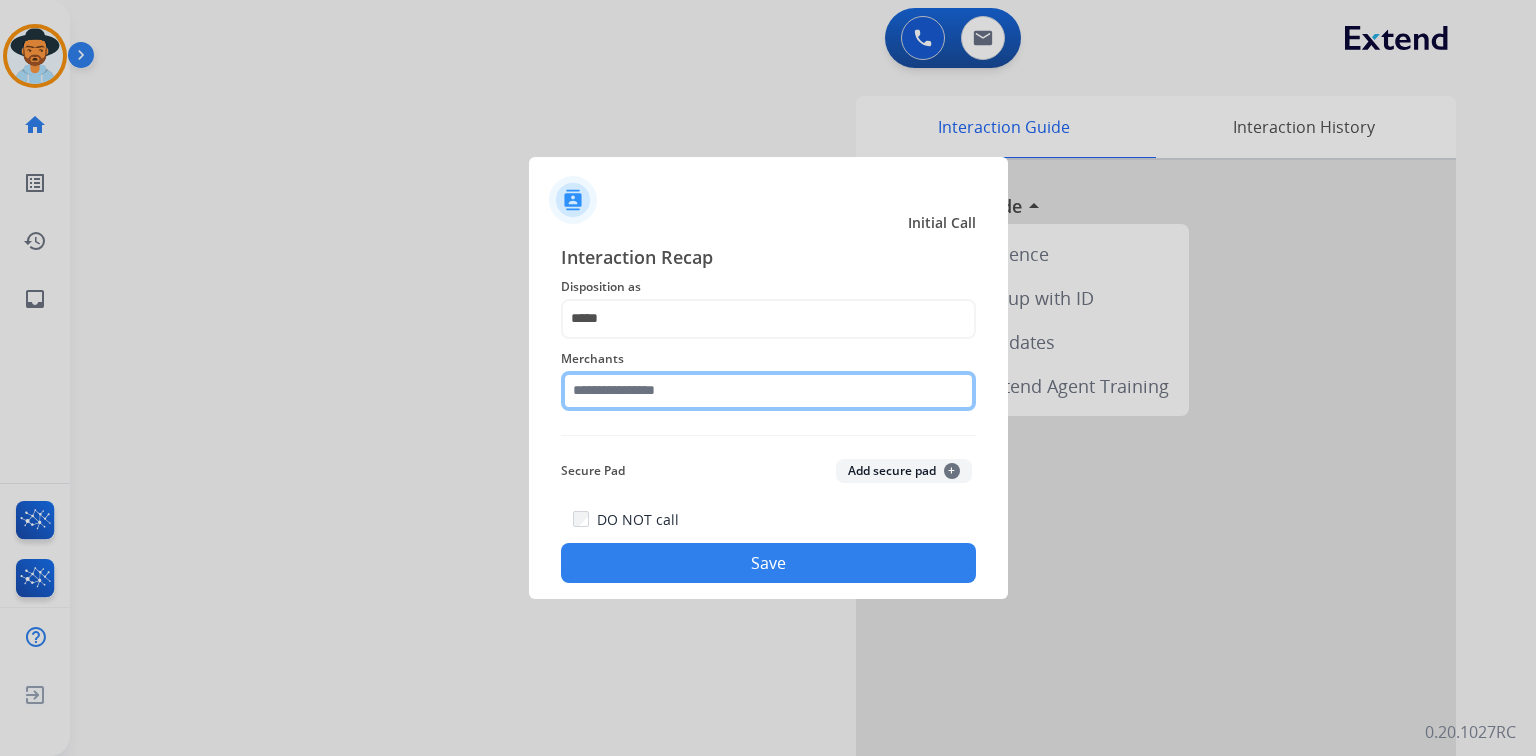 click 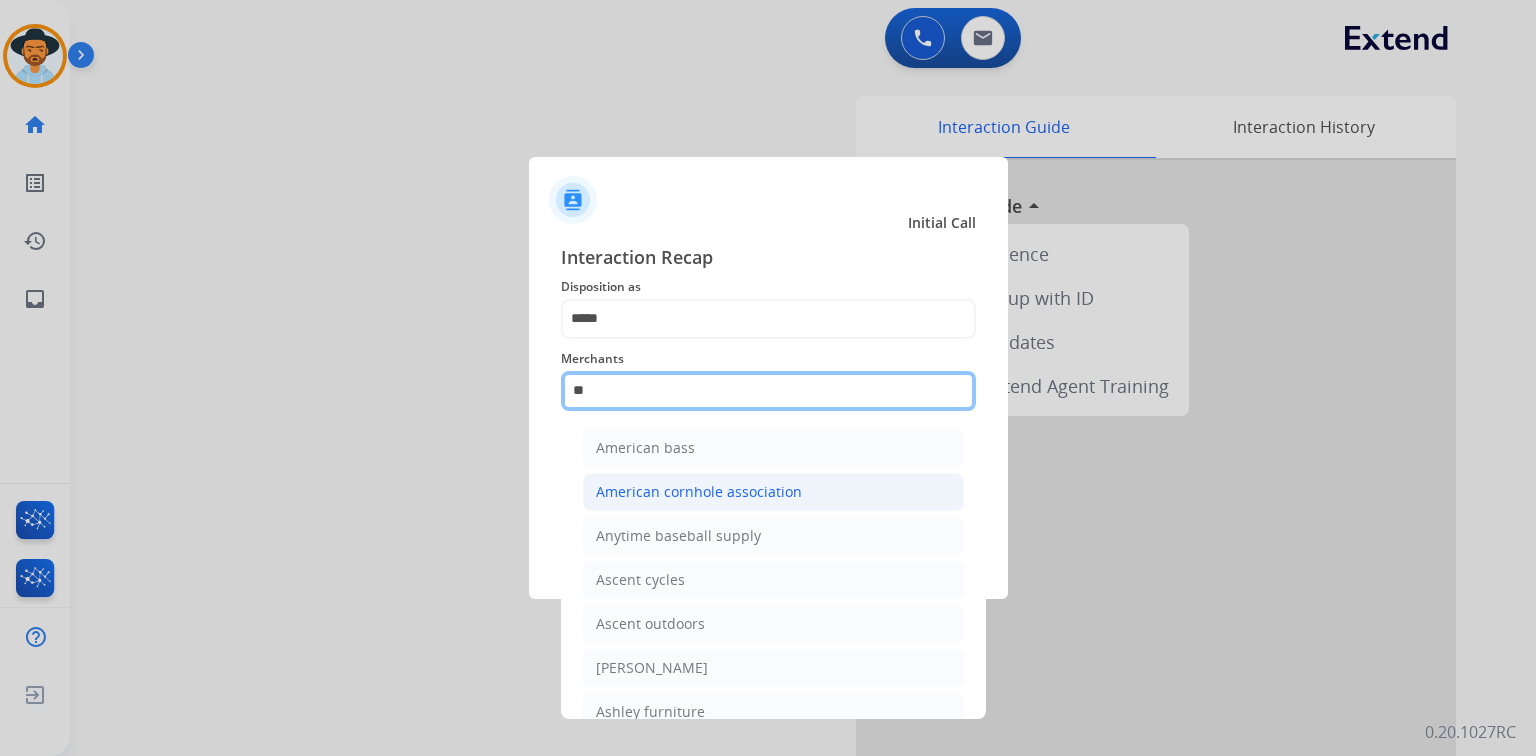 type on "*" 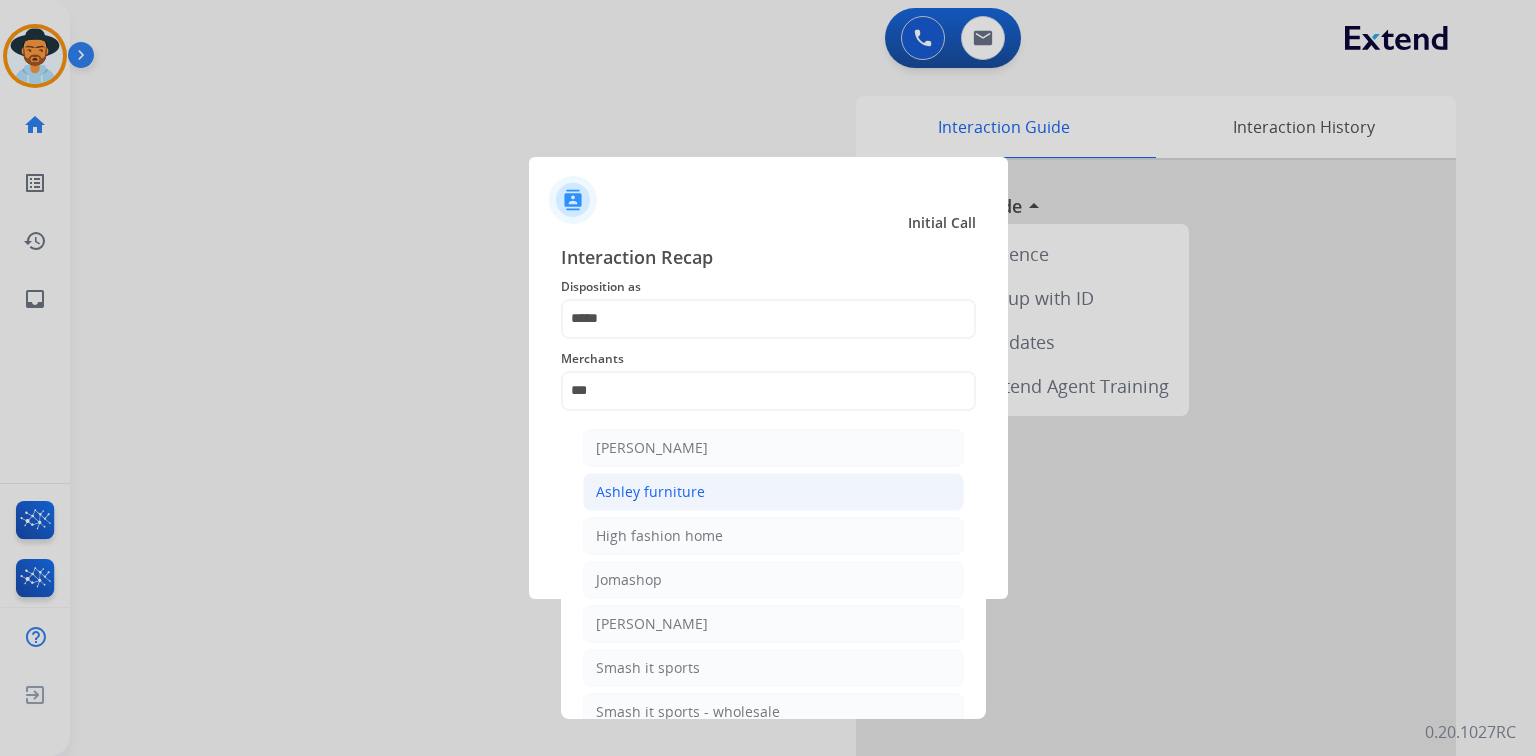 click on "Ashley furniture" 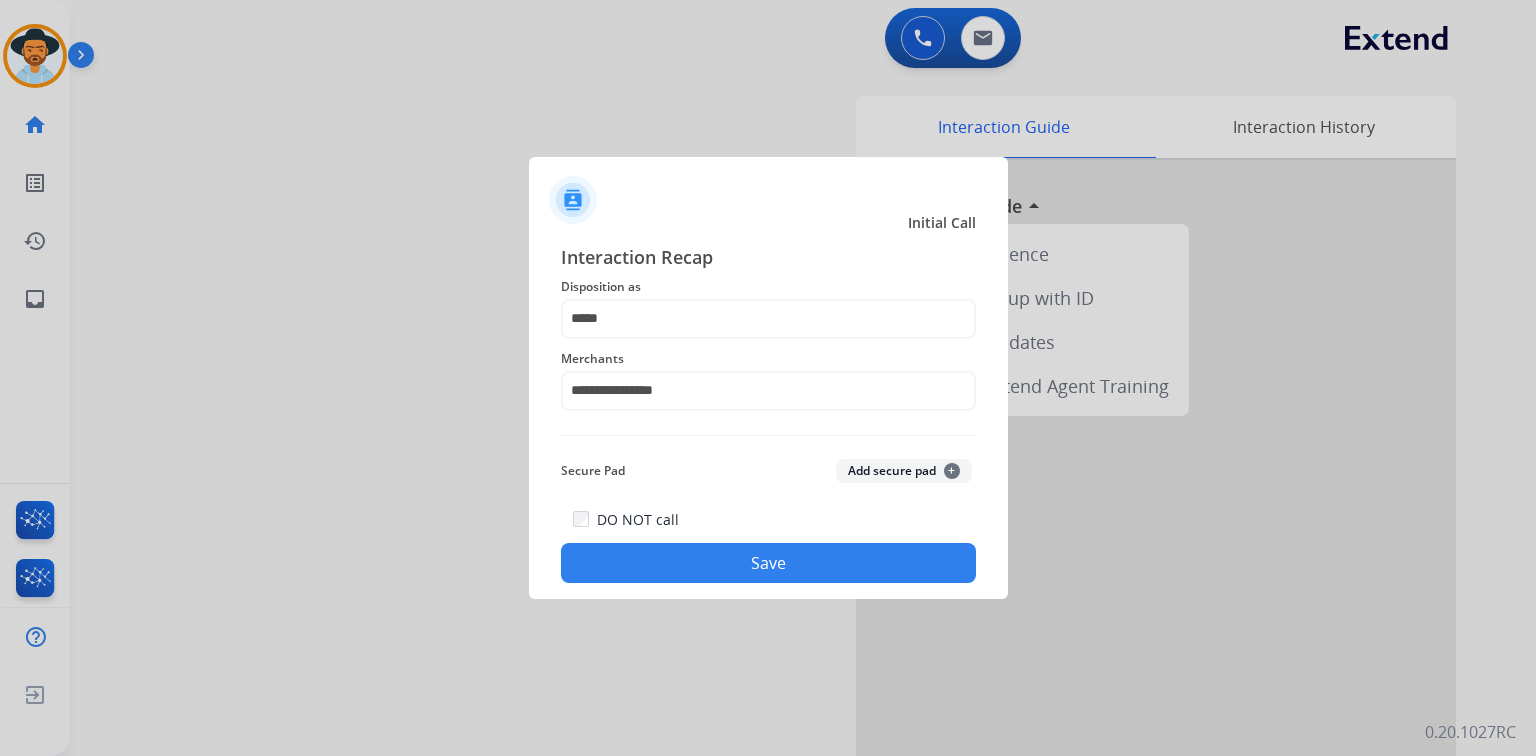 click on "Save" 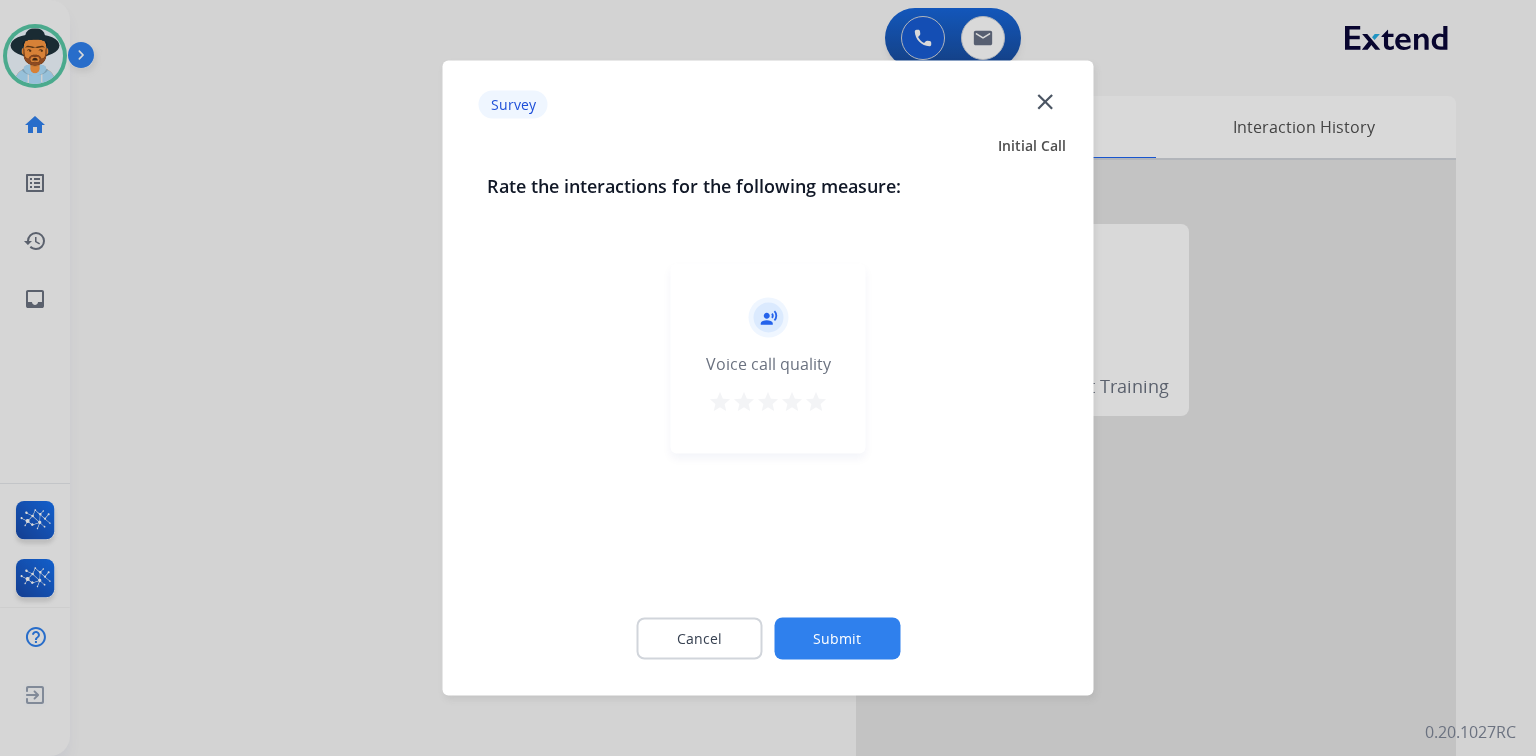 click on "star" at bounding box center (816, 402) 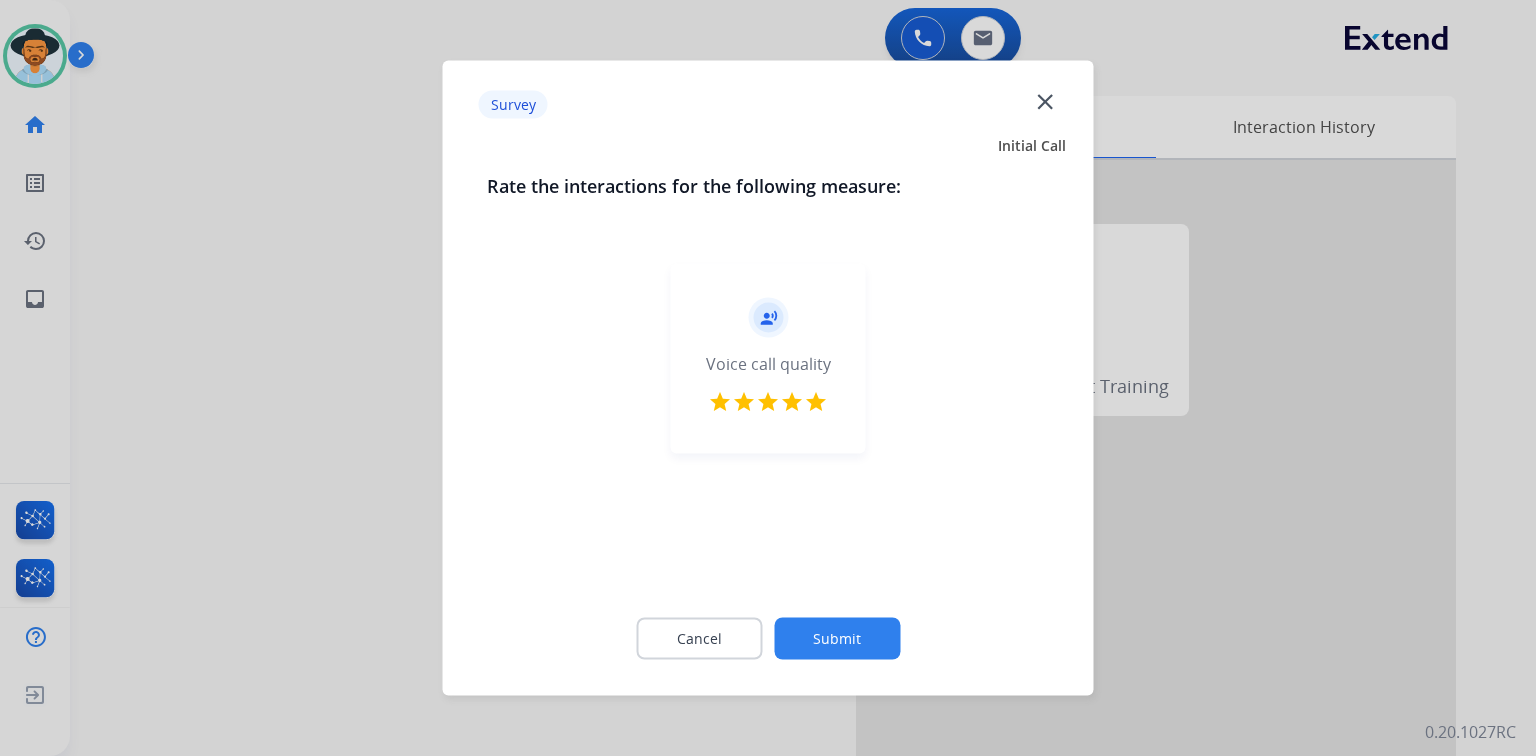 click on "Submit" 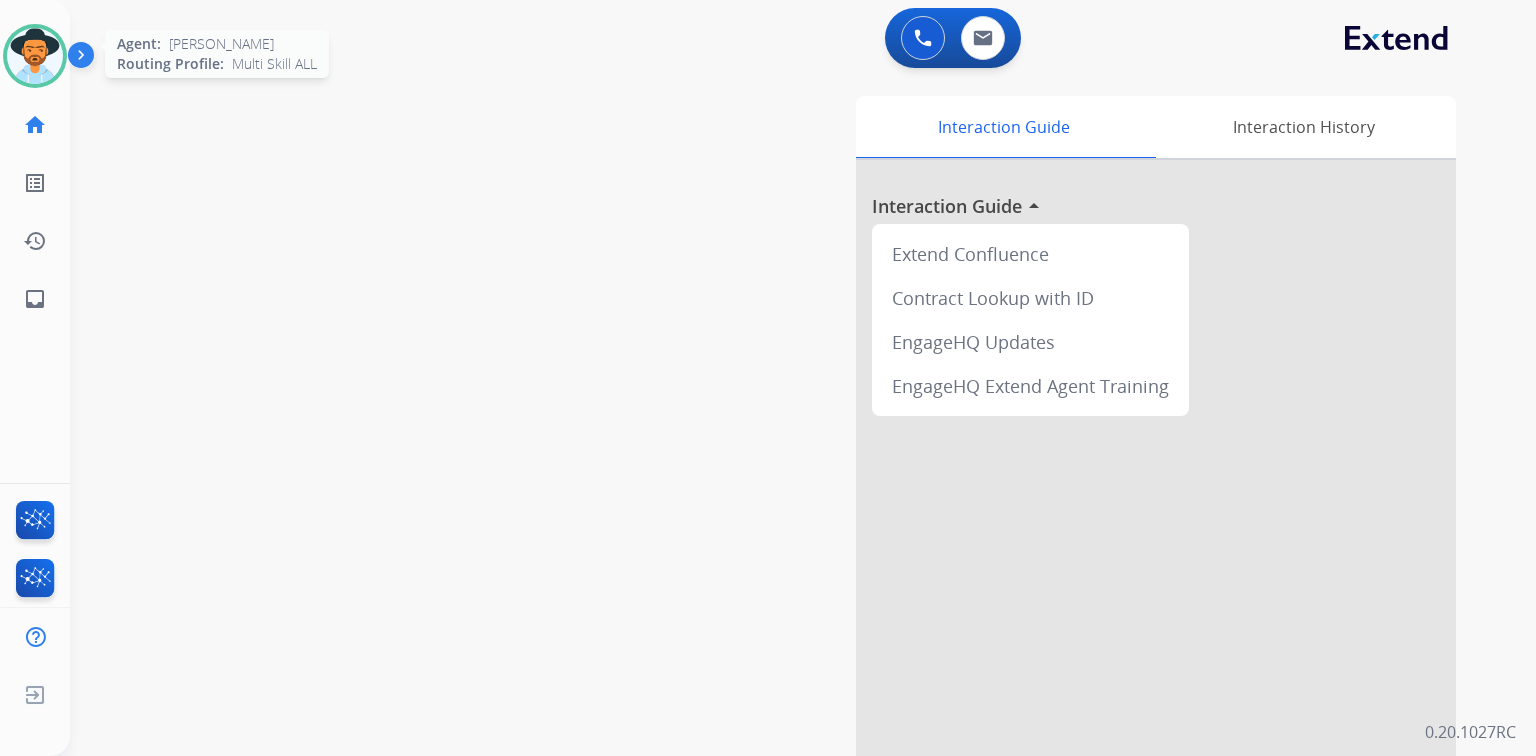click at bounding box center (35, 56) 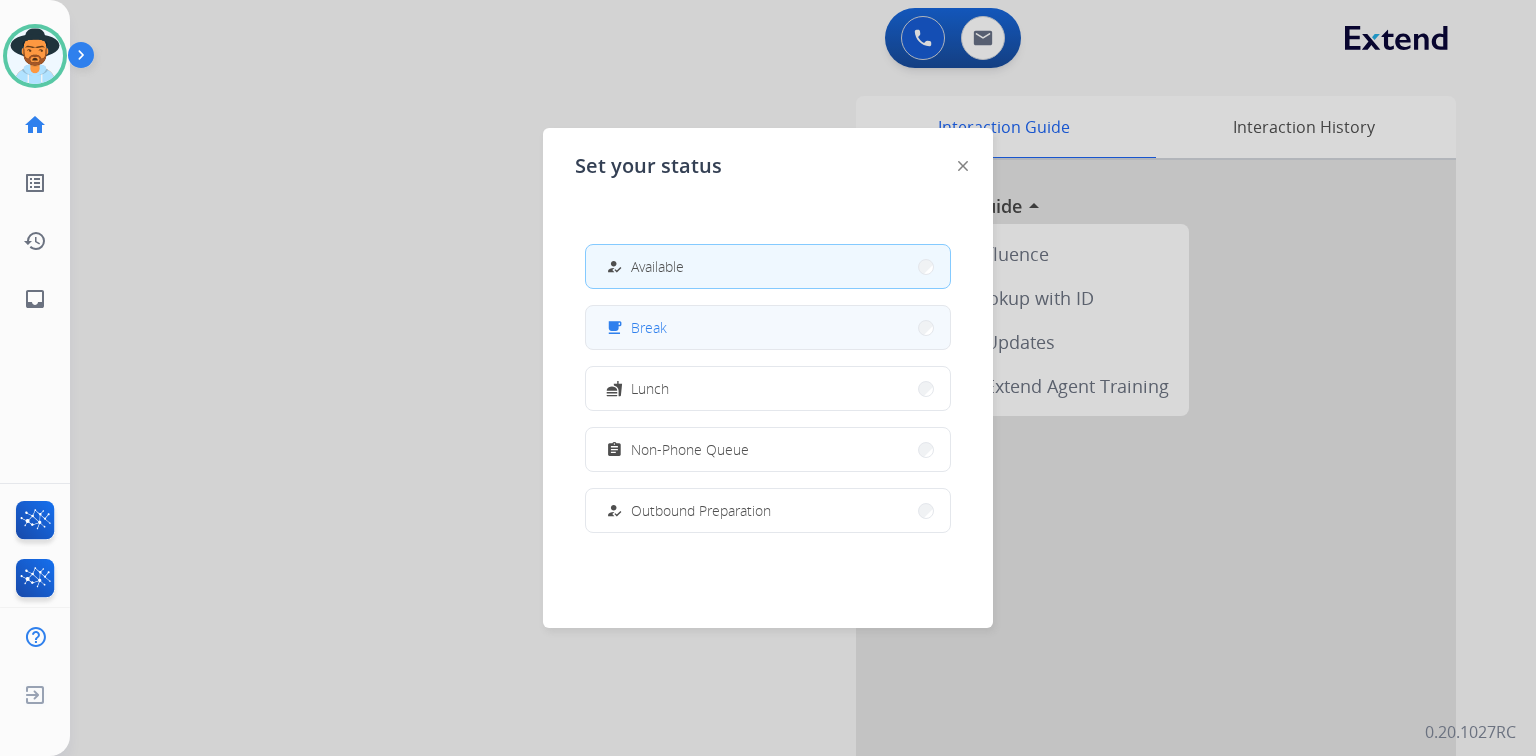 click on "free_breakfast Break" at bounding box center [768, 327] 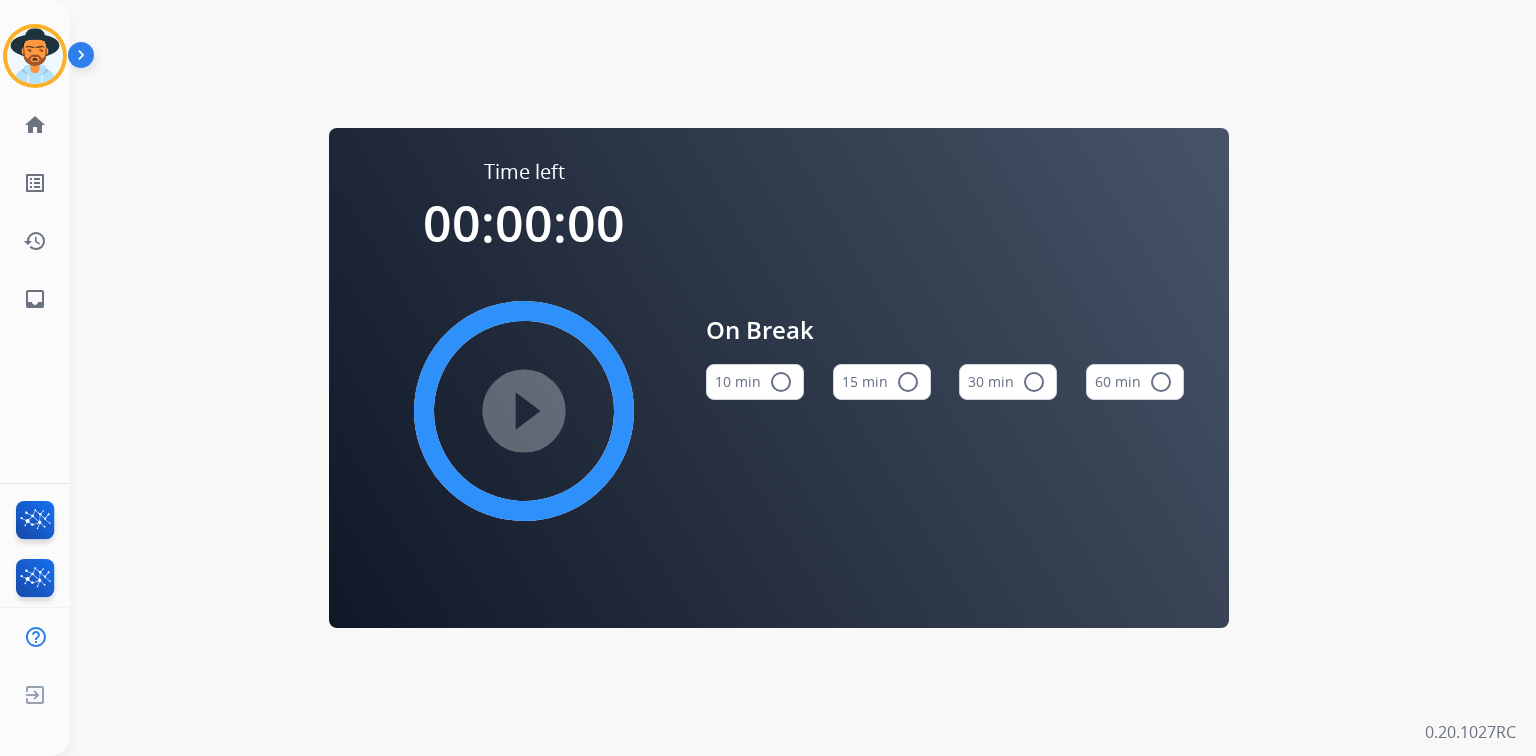 click on "15 min  radio_button_unchecked" at bounding box center [882, 382] 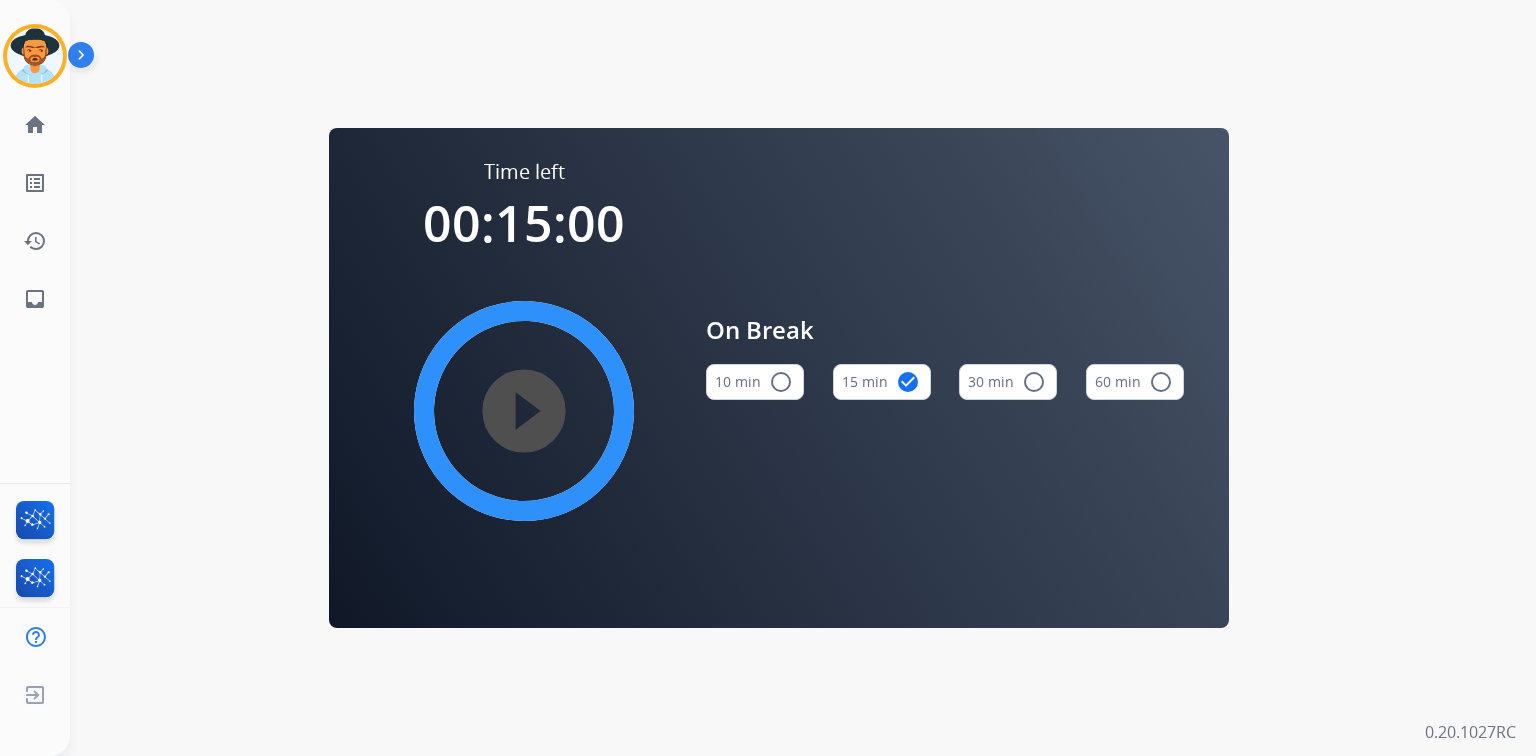 type 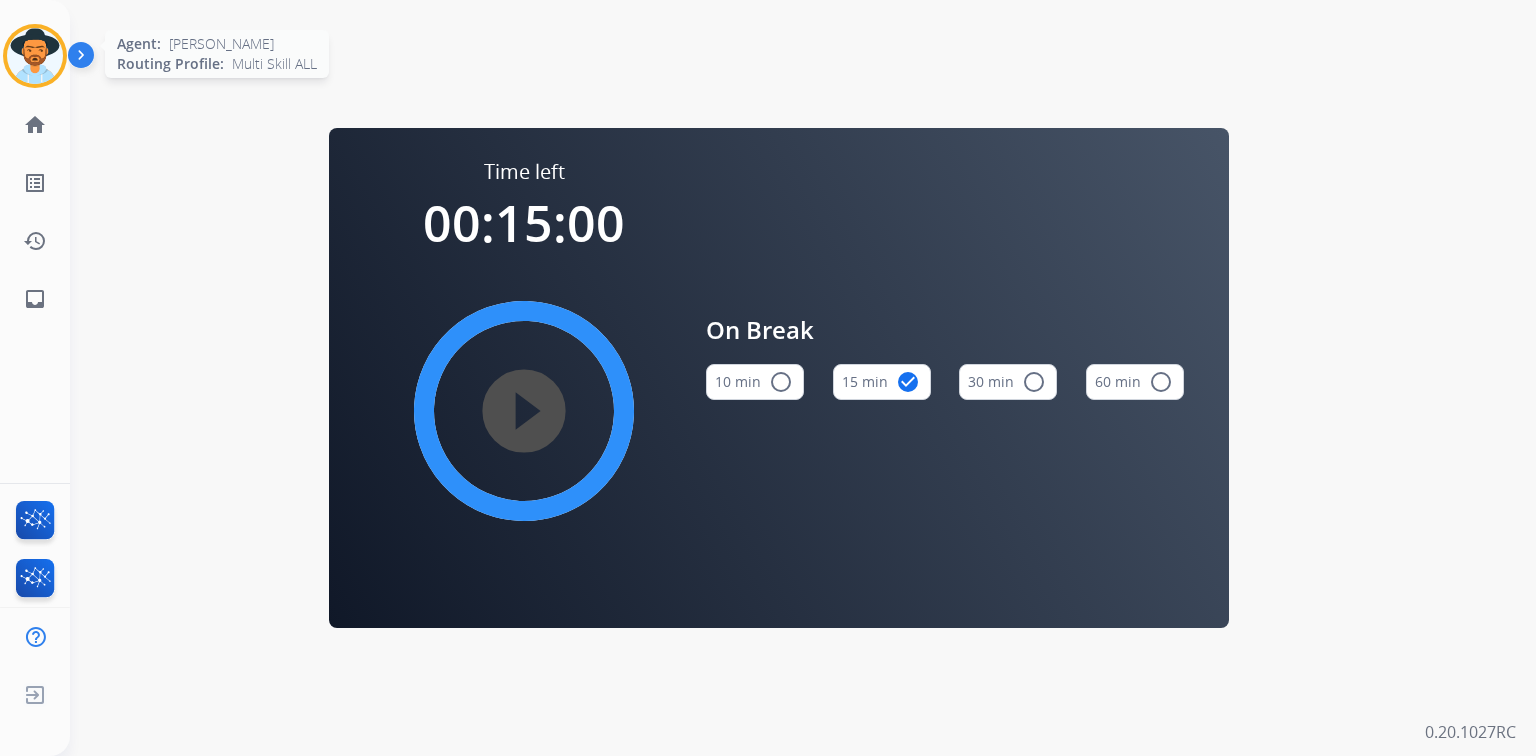 click at bounding box center [35, 56] 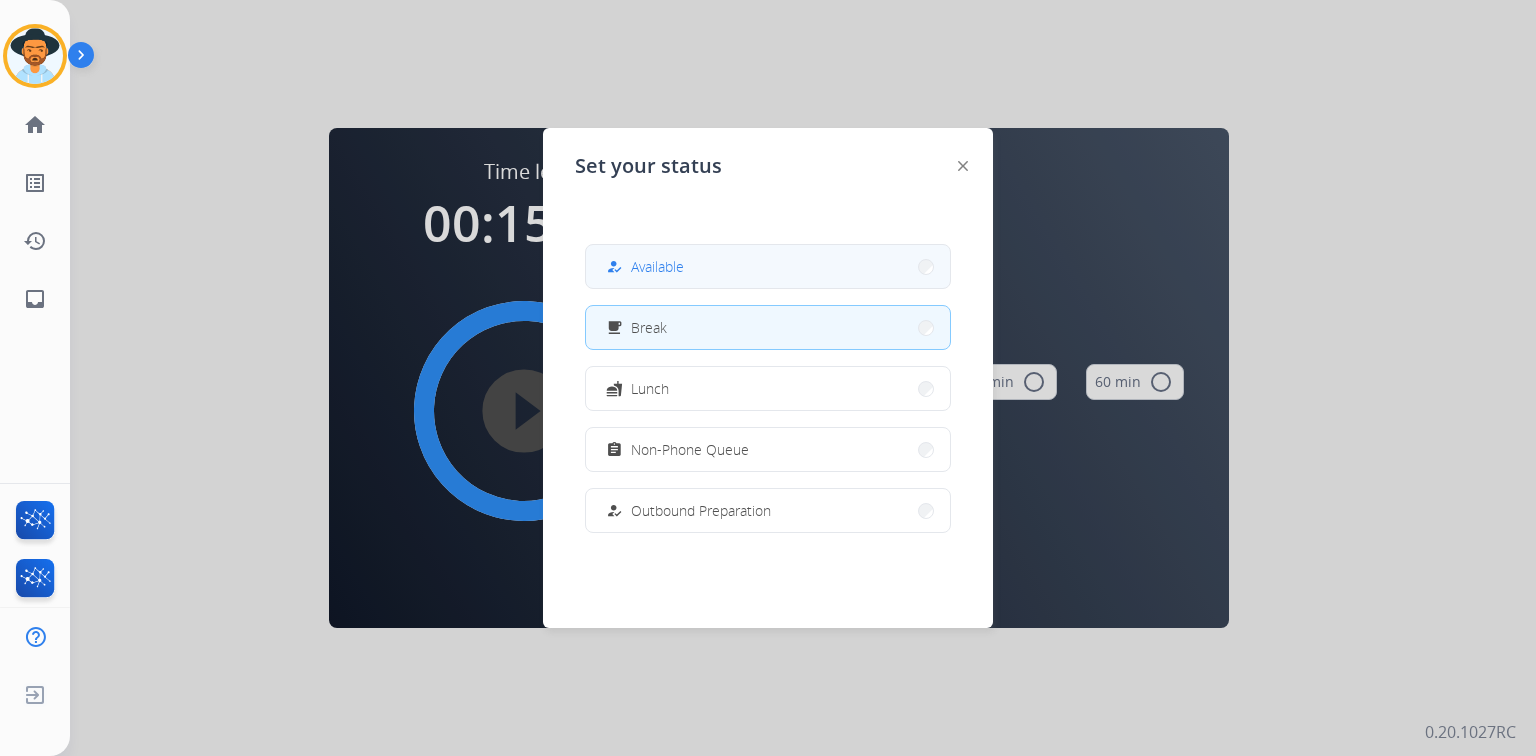 click on "how_to_reg Available" at bounding box center [768, 266] 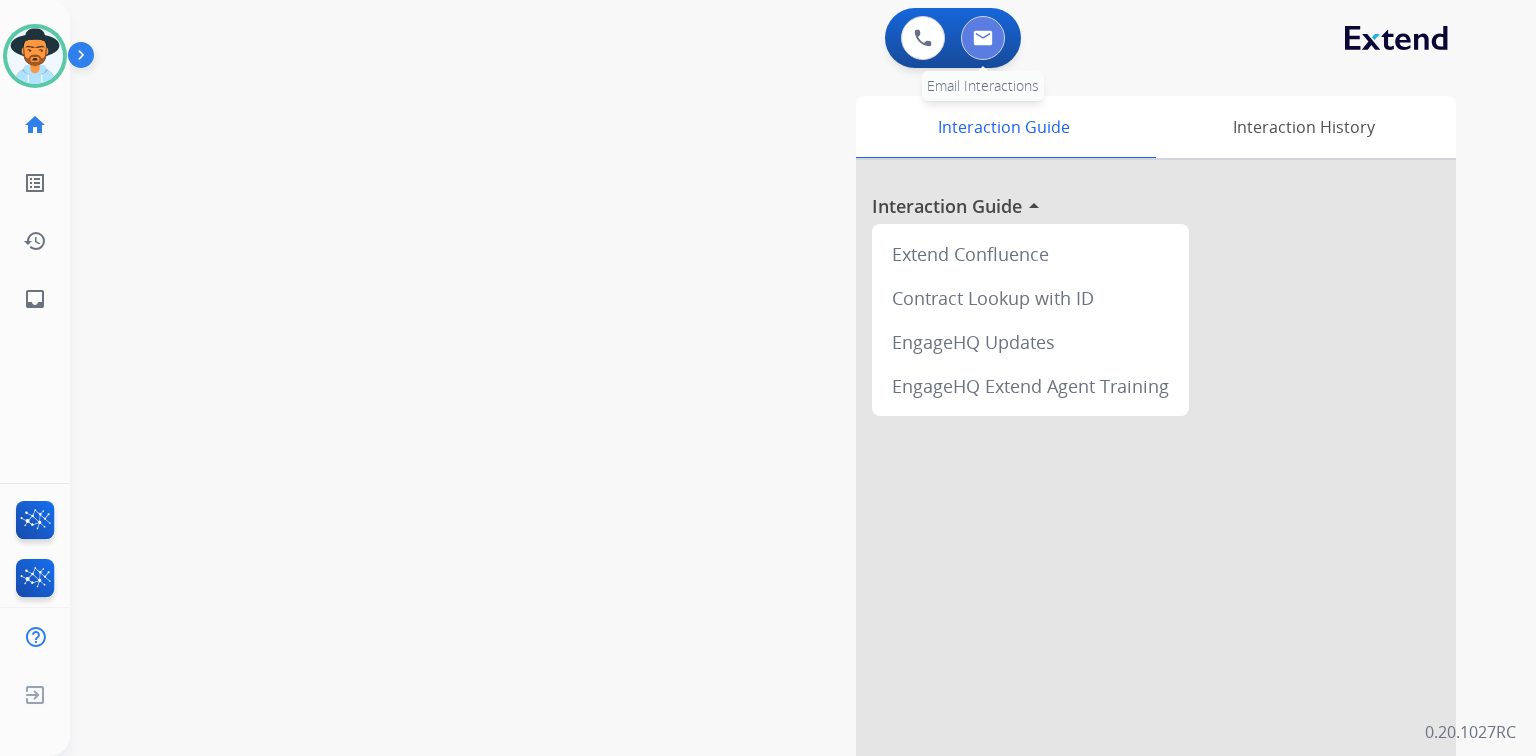 click at bounding box center (983, 38) 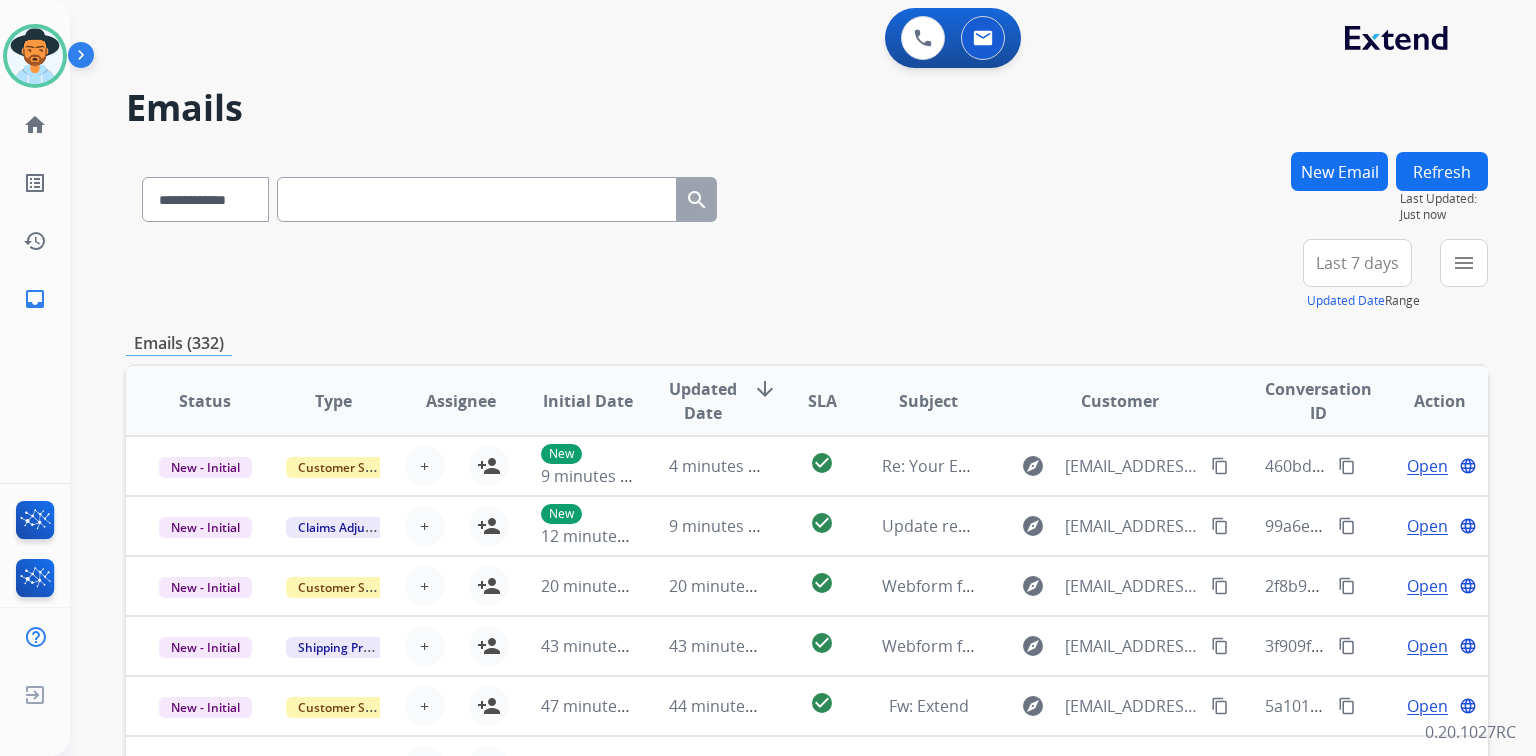 click at bounding box center (477, 199) 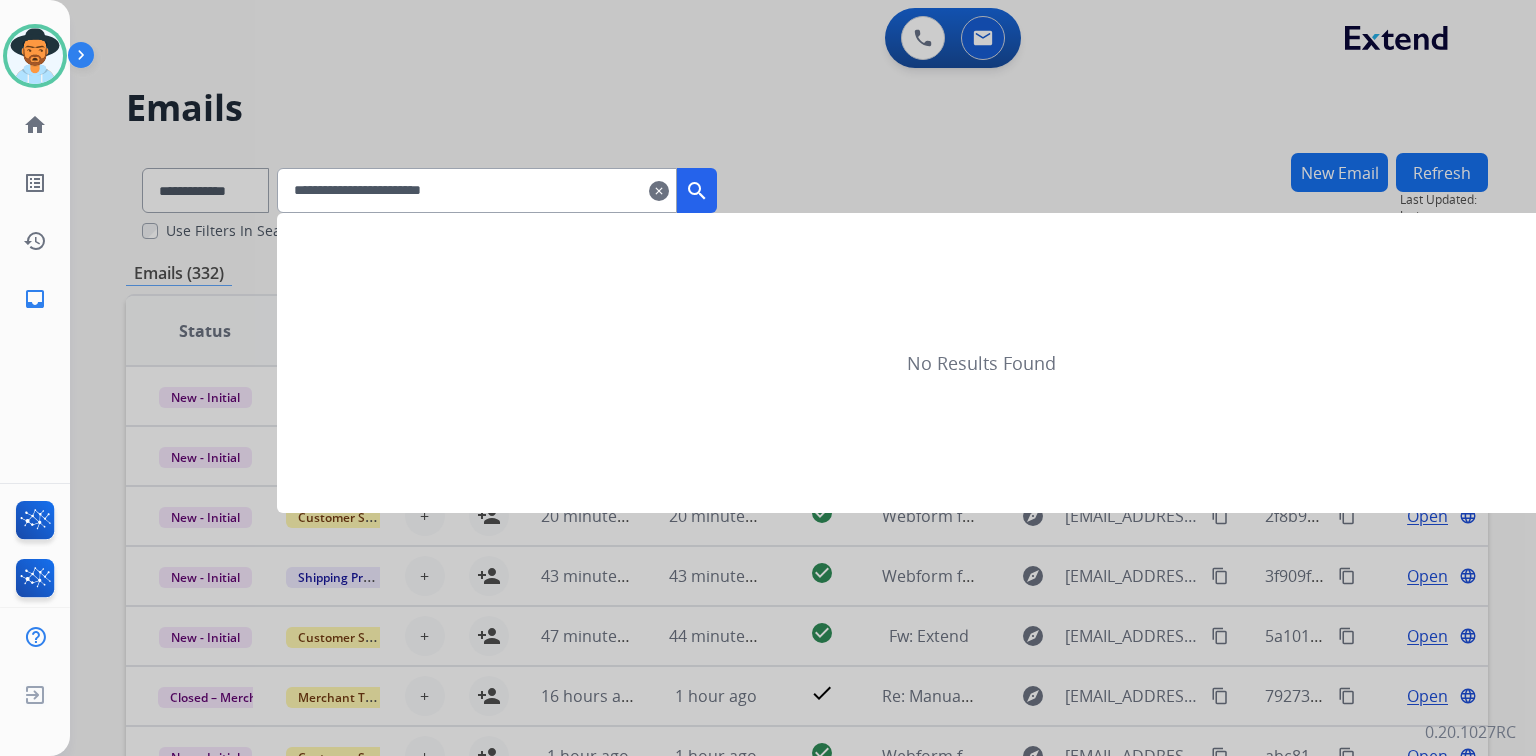 type on "**********" 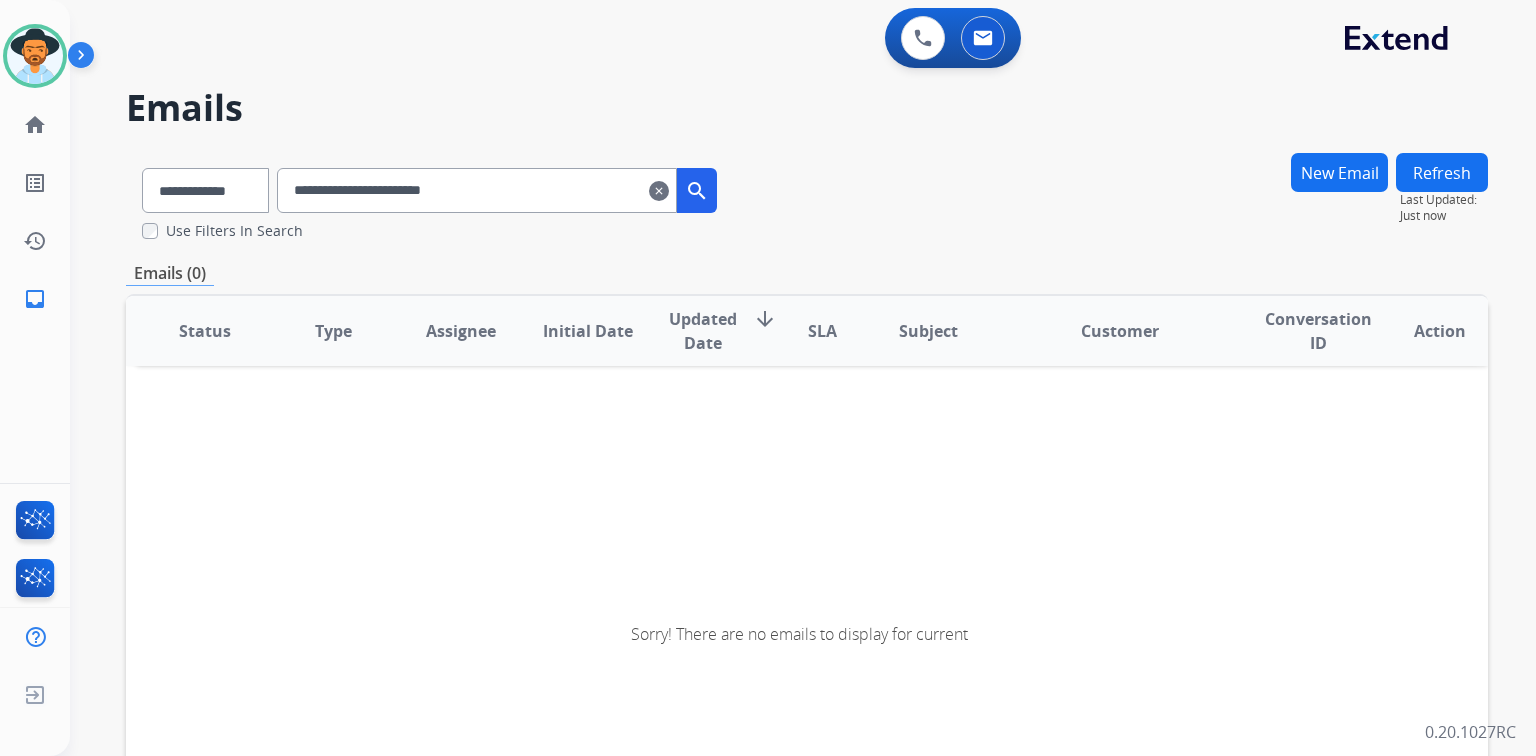 click on "search" at bounding box center [697, 190] 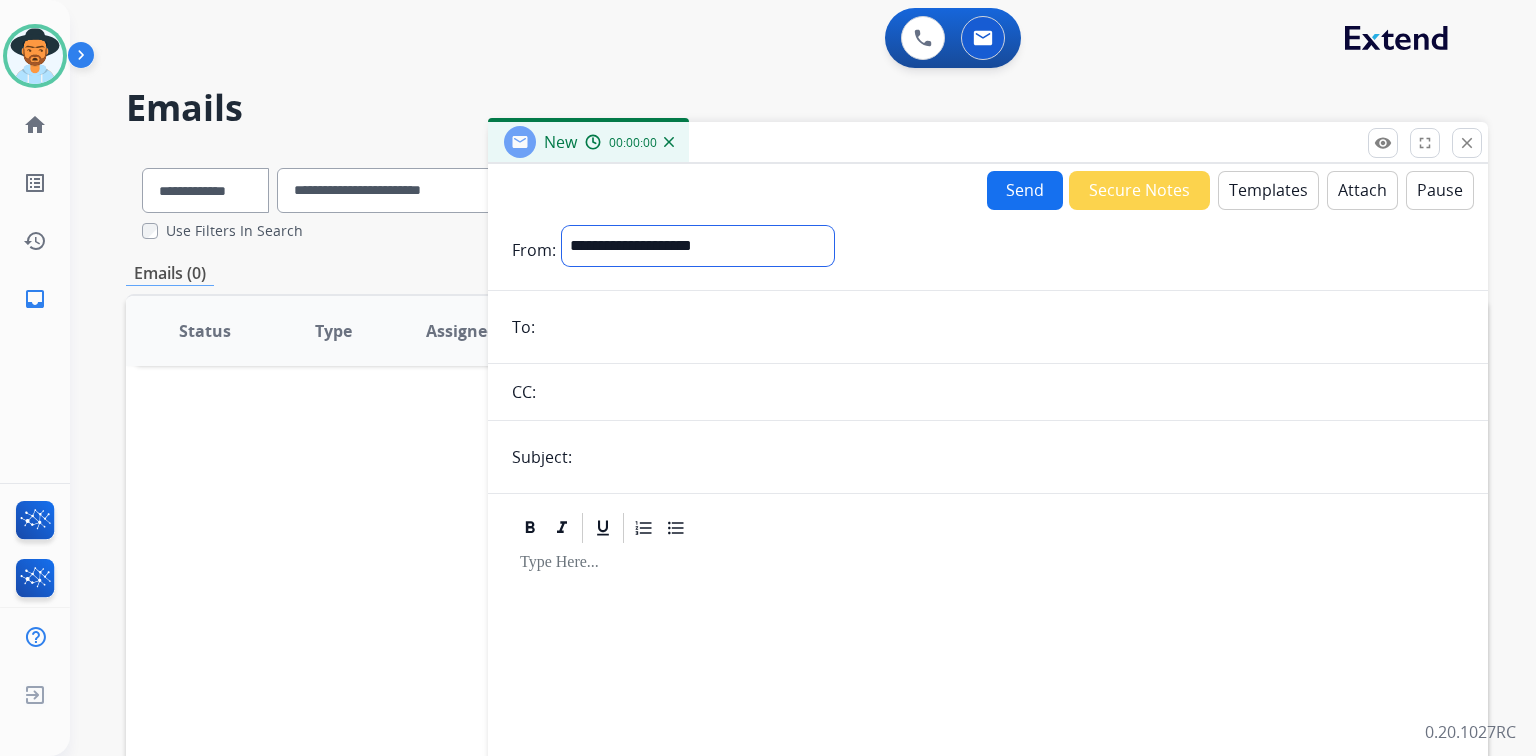 click on "**********" at bounding box center (698, 246) 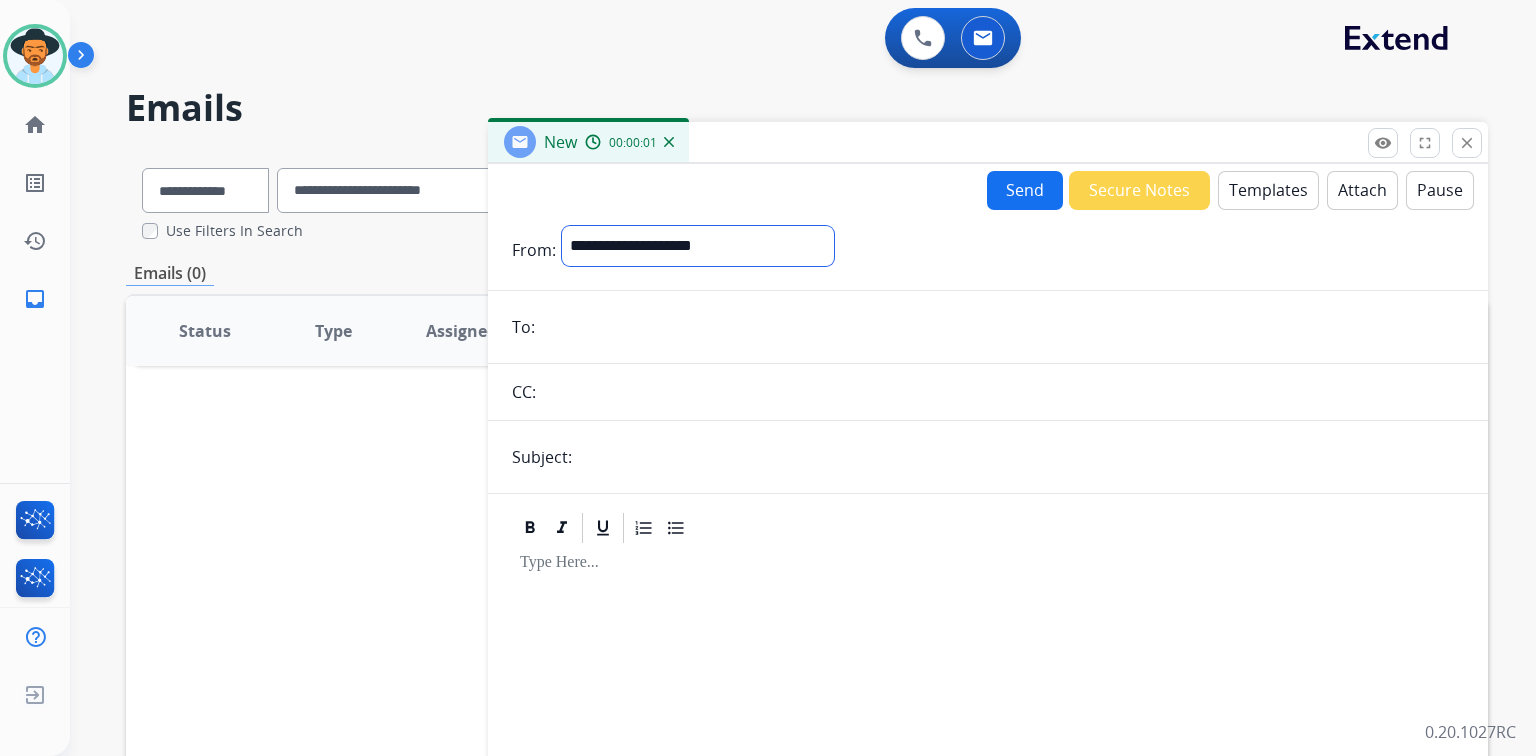 select on "**********" 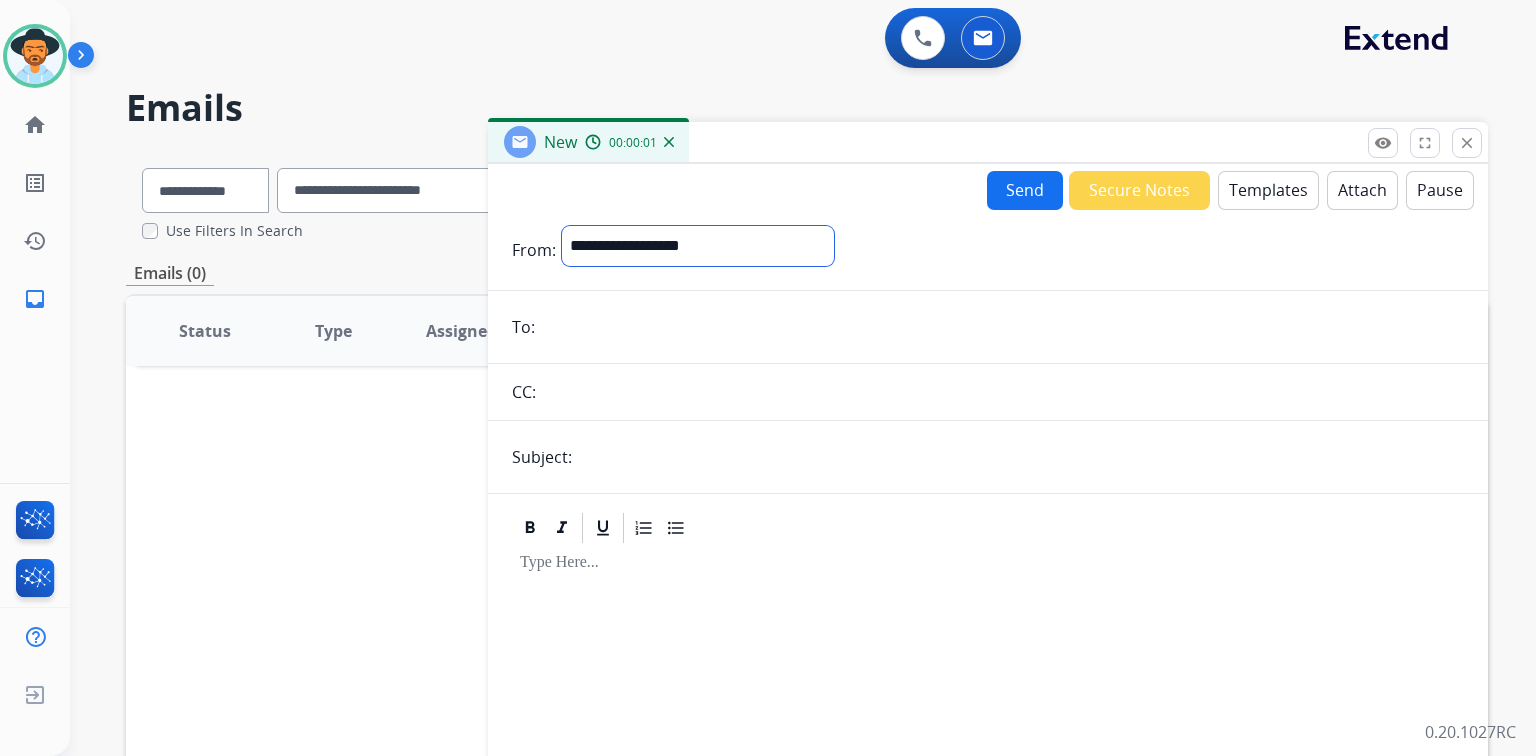 click on "**********" at bounding box center (698, 246) 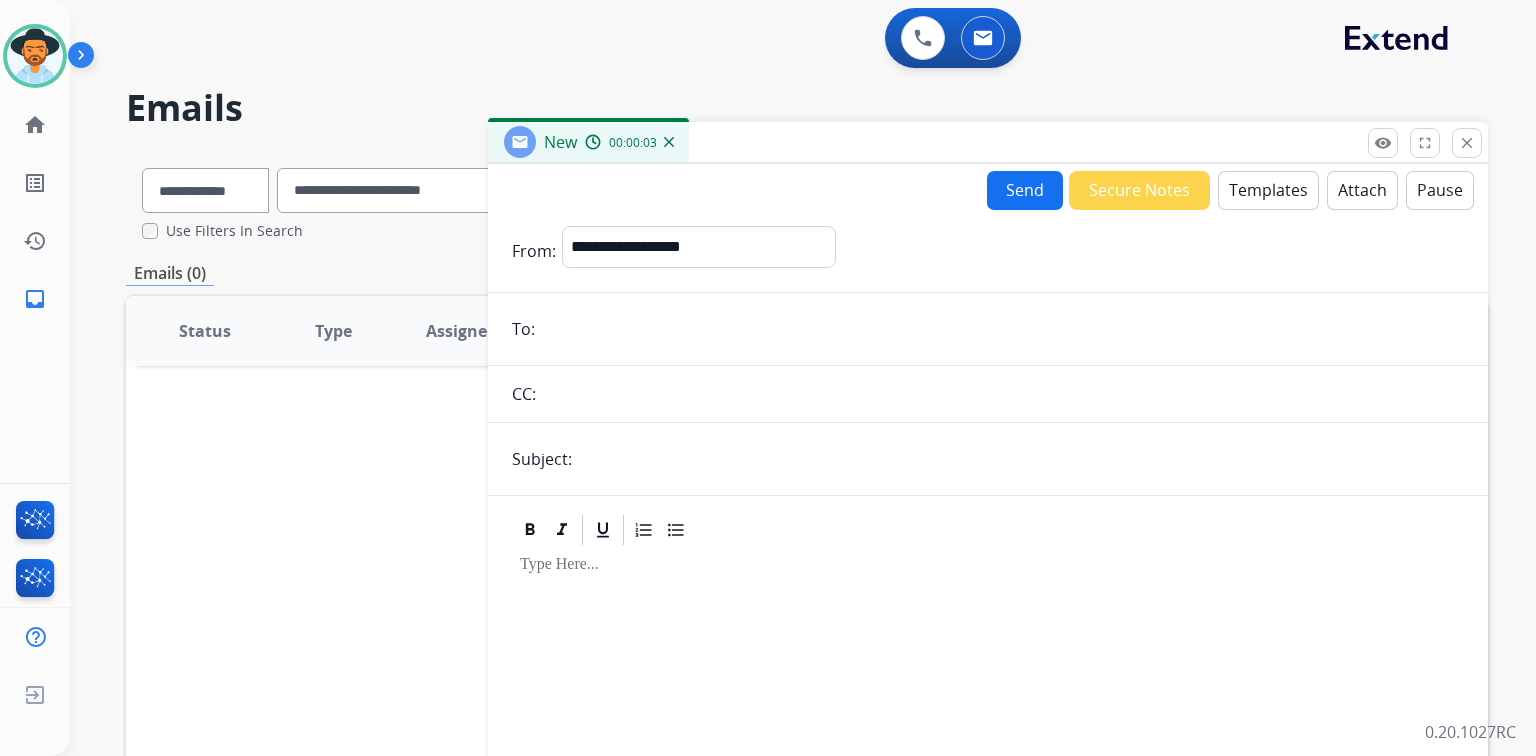 paste on "**********" 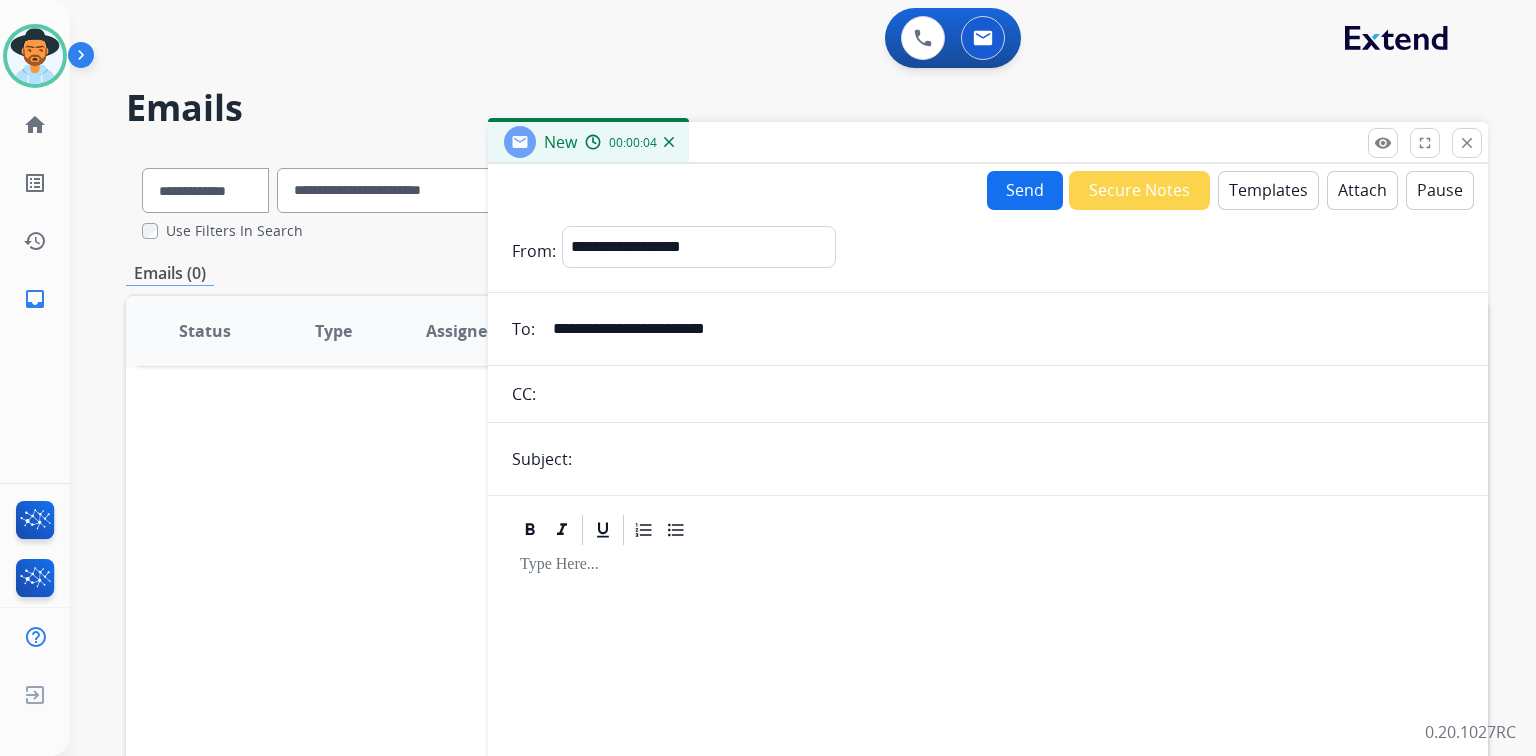 type on "**********" 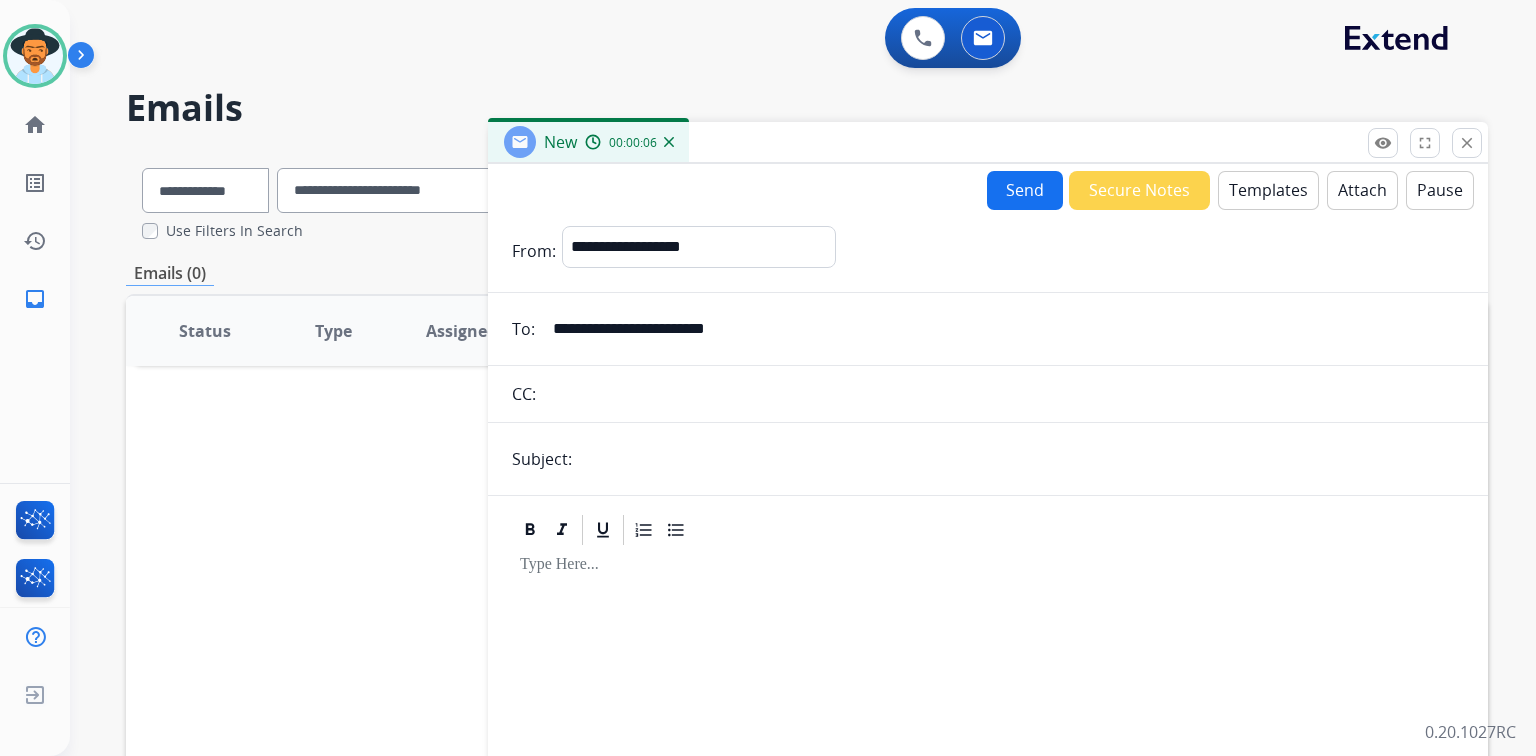 type on "**********" 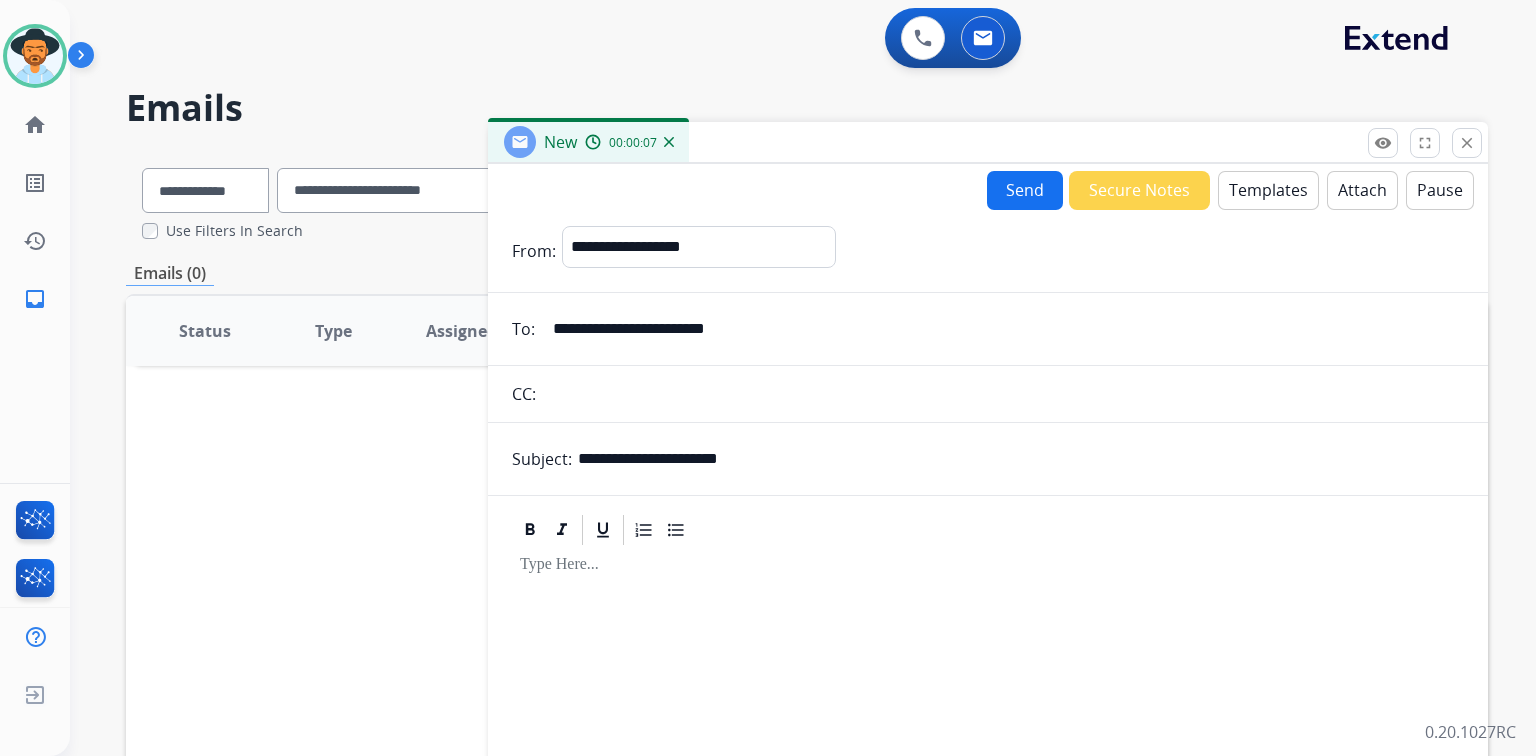click on "Templates" at bounding box center (1268, 190) 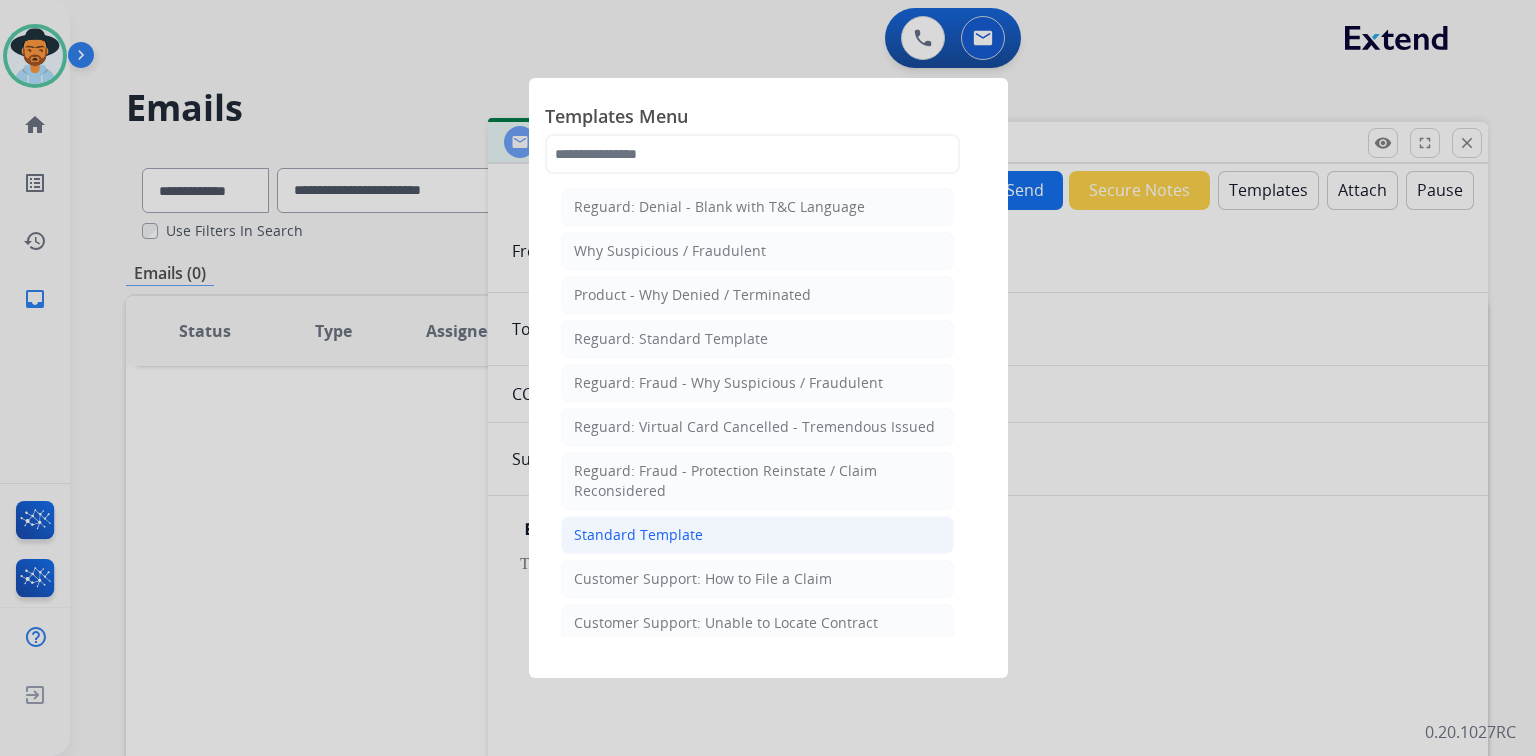 click on "Standard Template" 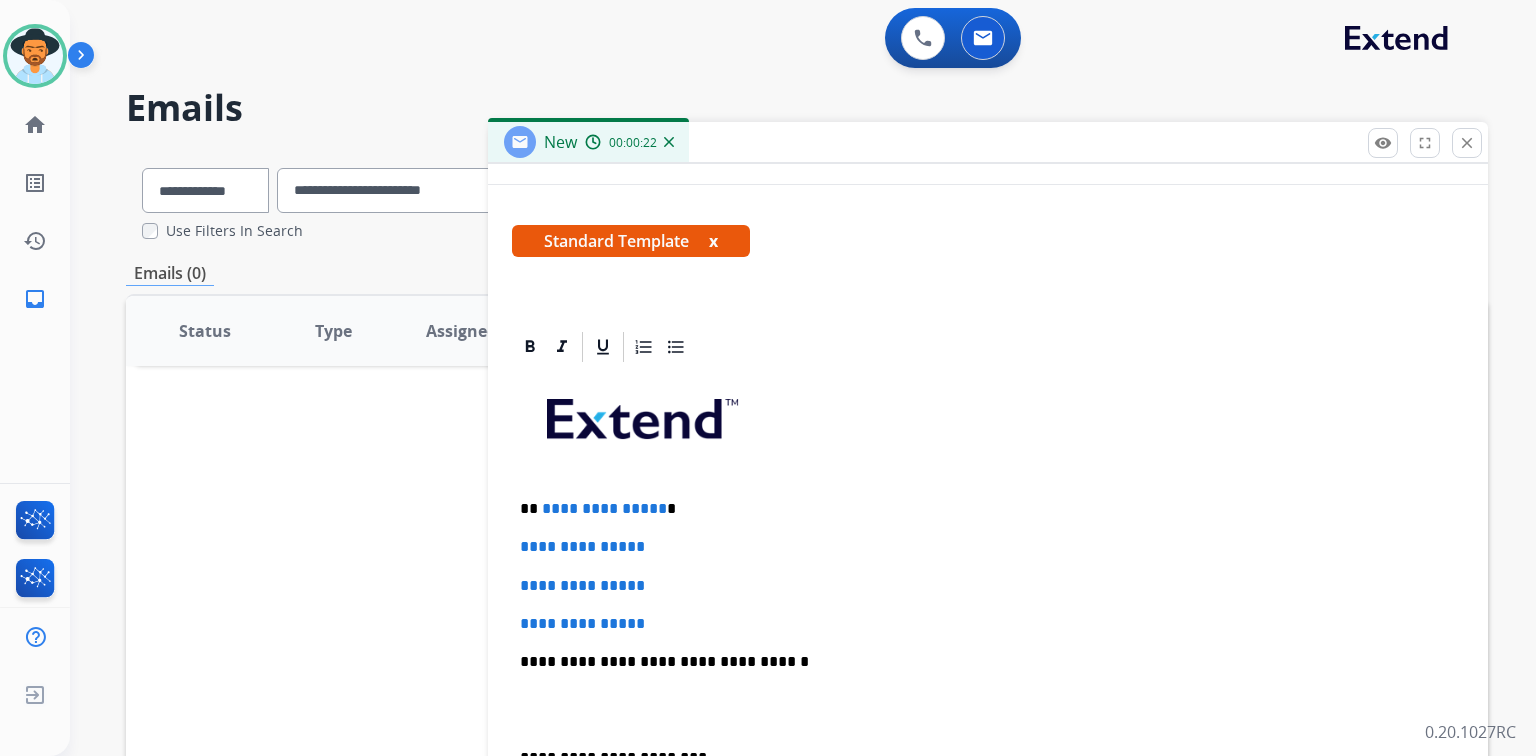 scroll, scrollTop: 320, scrollLeft: 0, axis: vertical 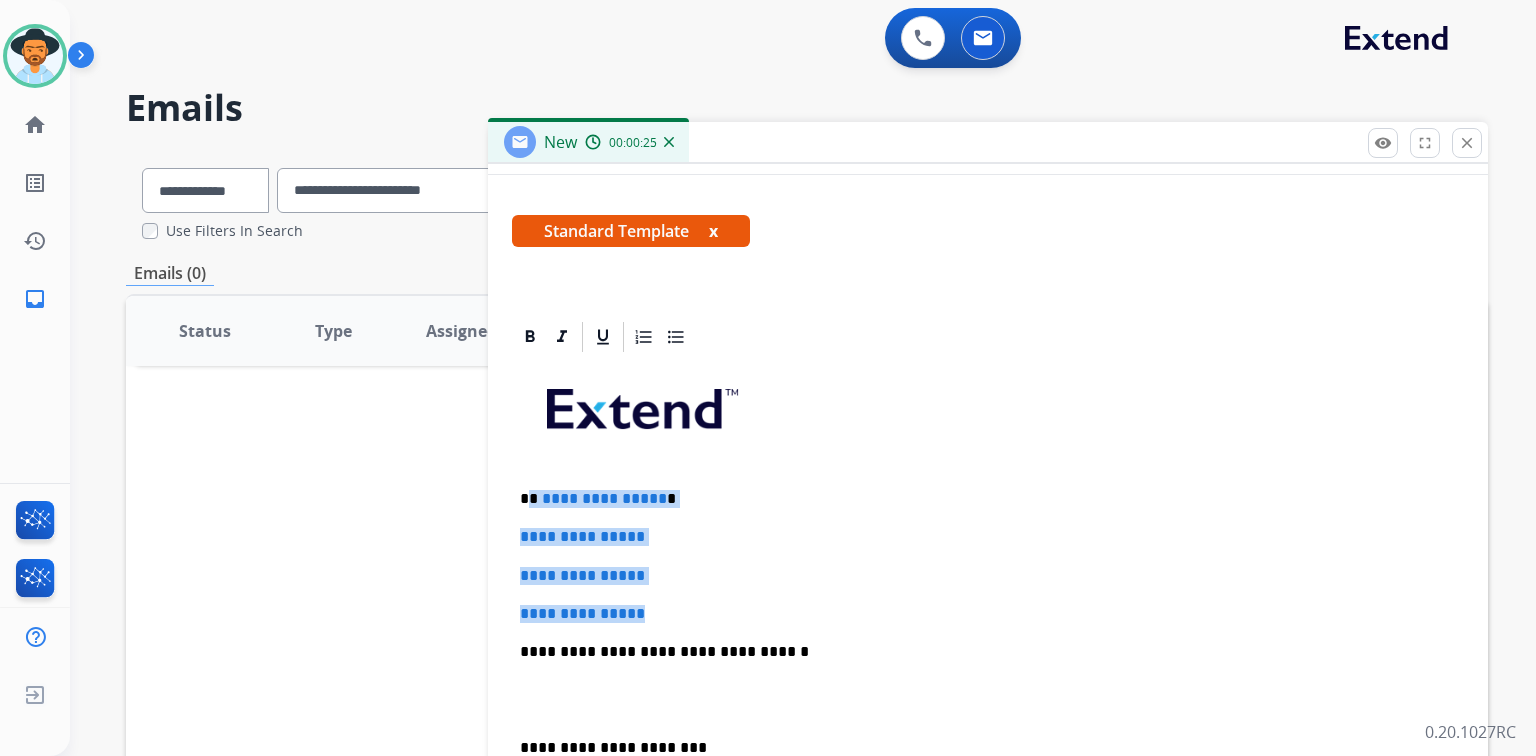drag, startPoint x: 532, startPoint y: 496, endPoint x: 691, endPoint y: 593, distance: 186.25252 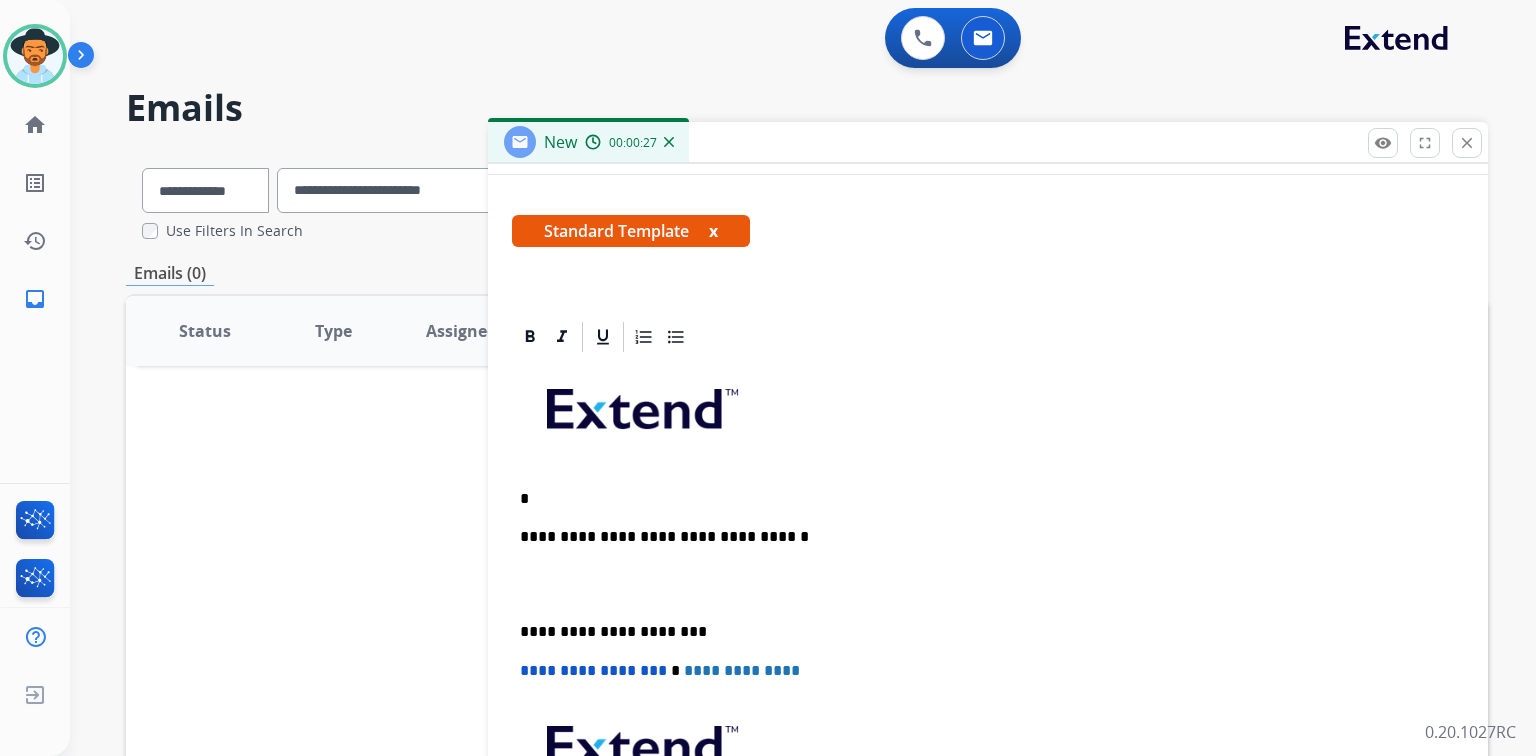 type 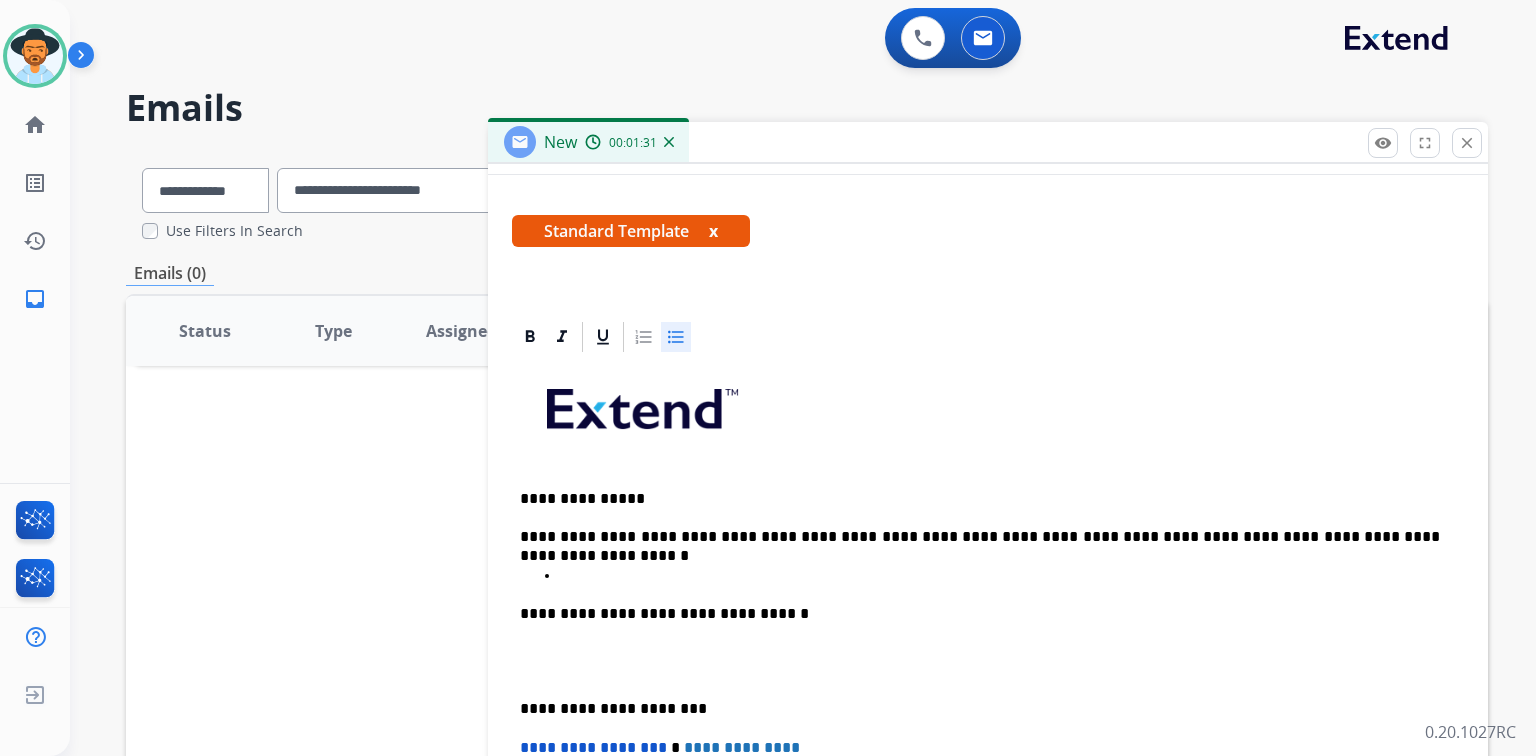 click 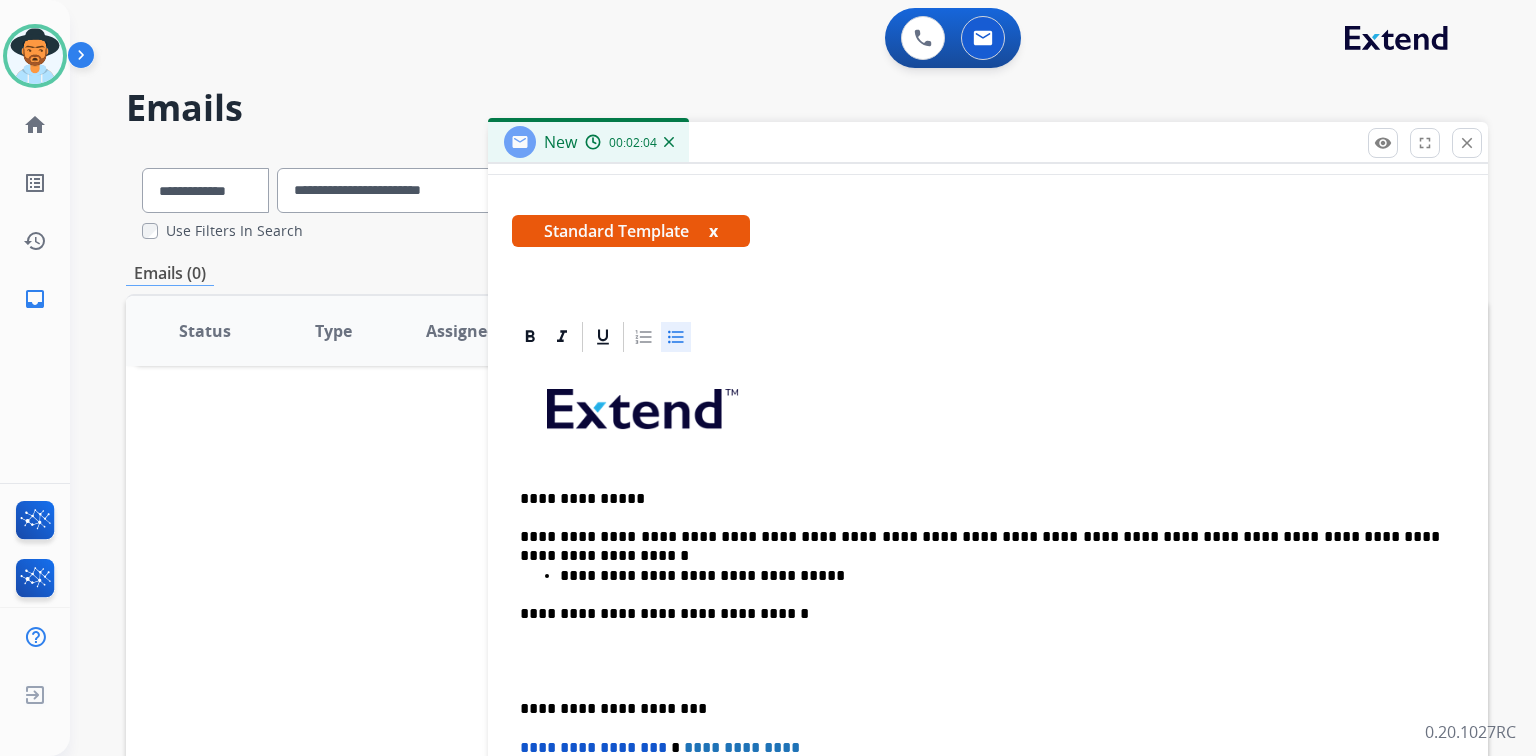 click at bounding box center (988, 661) 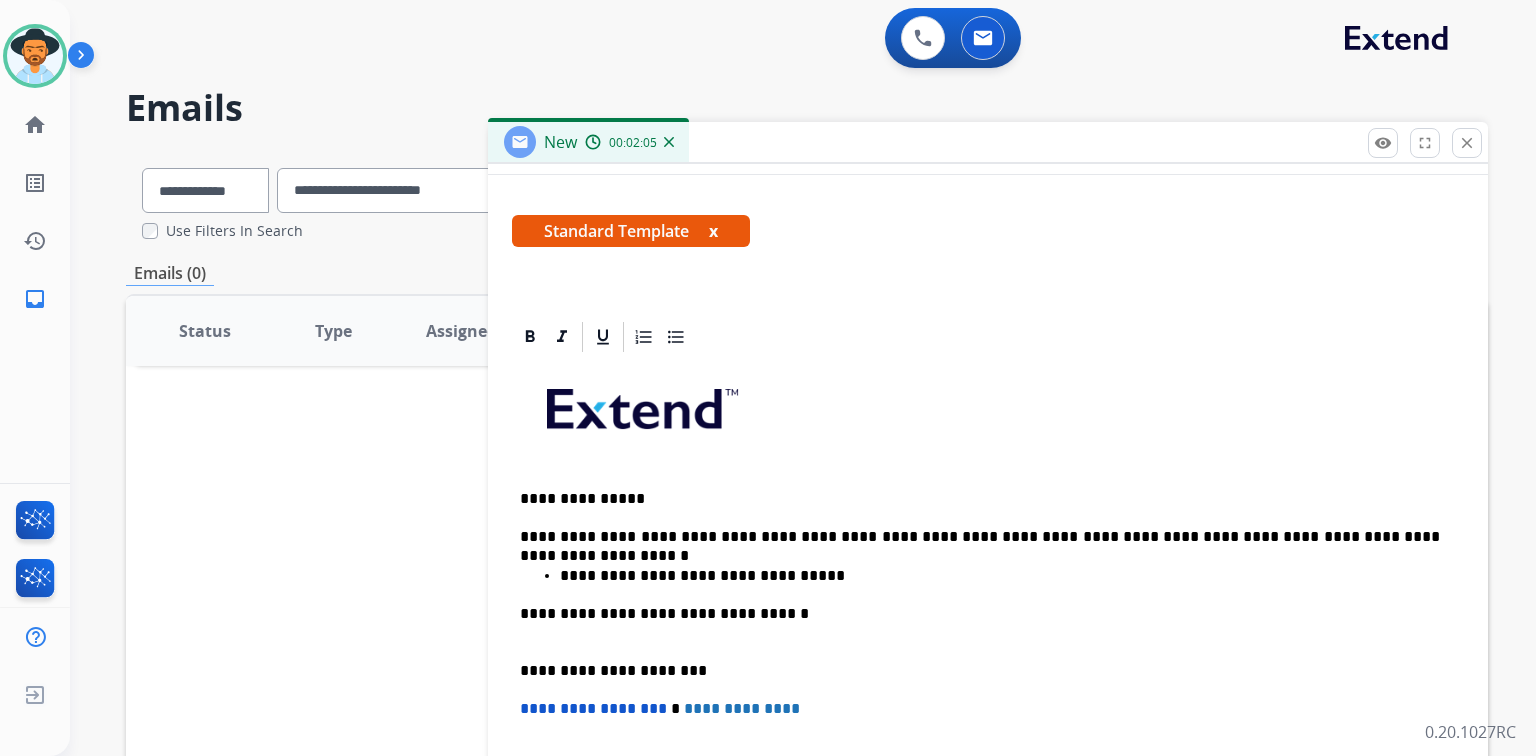 click on "**********" at bounding box center (980, 623) 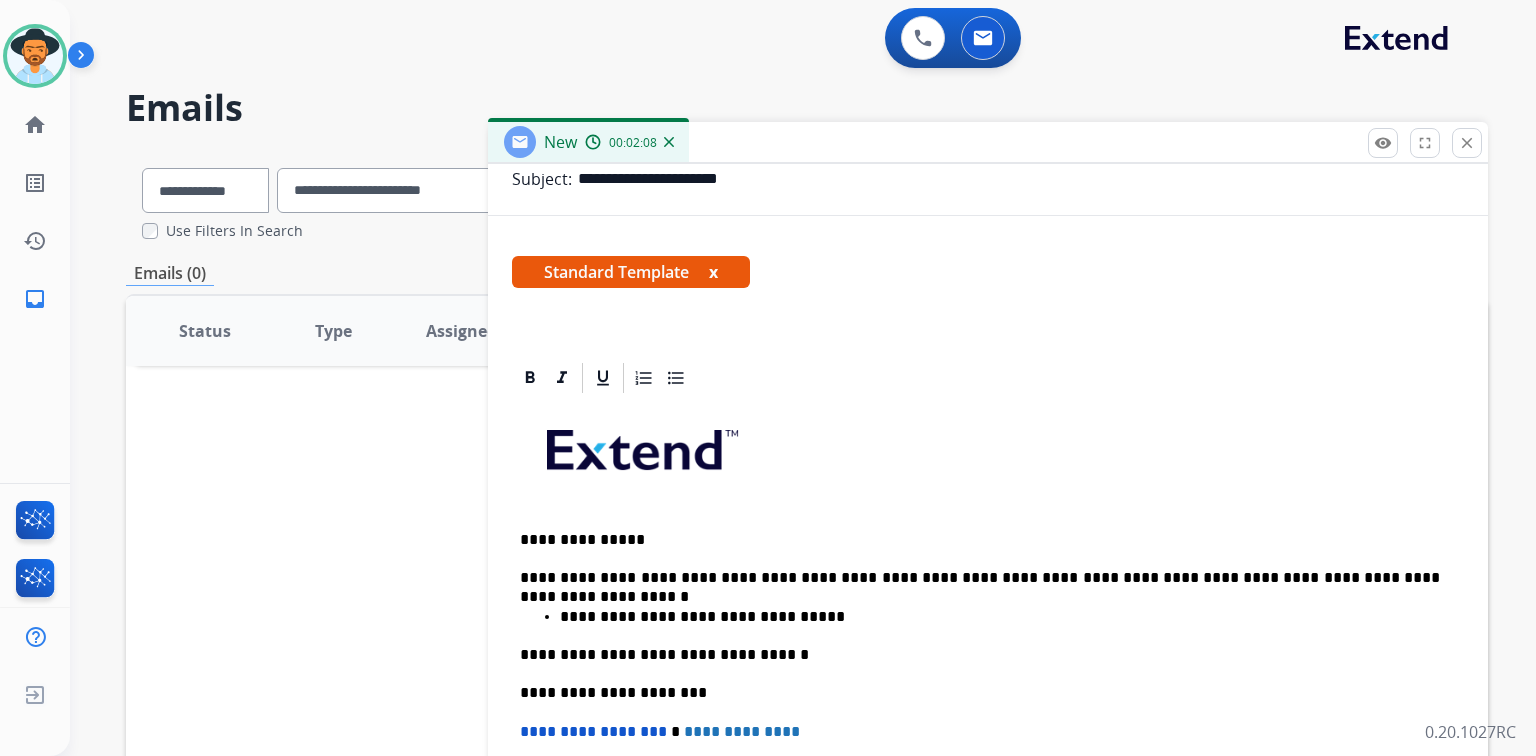 scroll, scrollTop: 420, scrollLeft: 0, axis: vertical 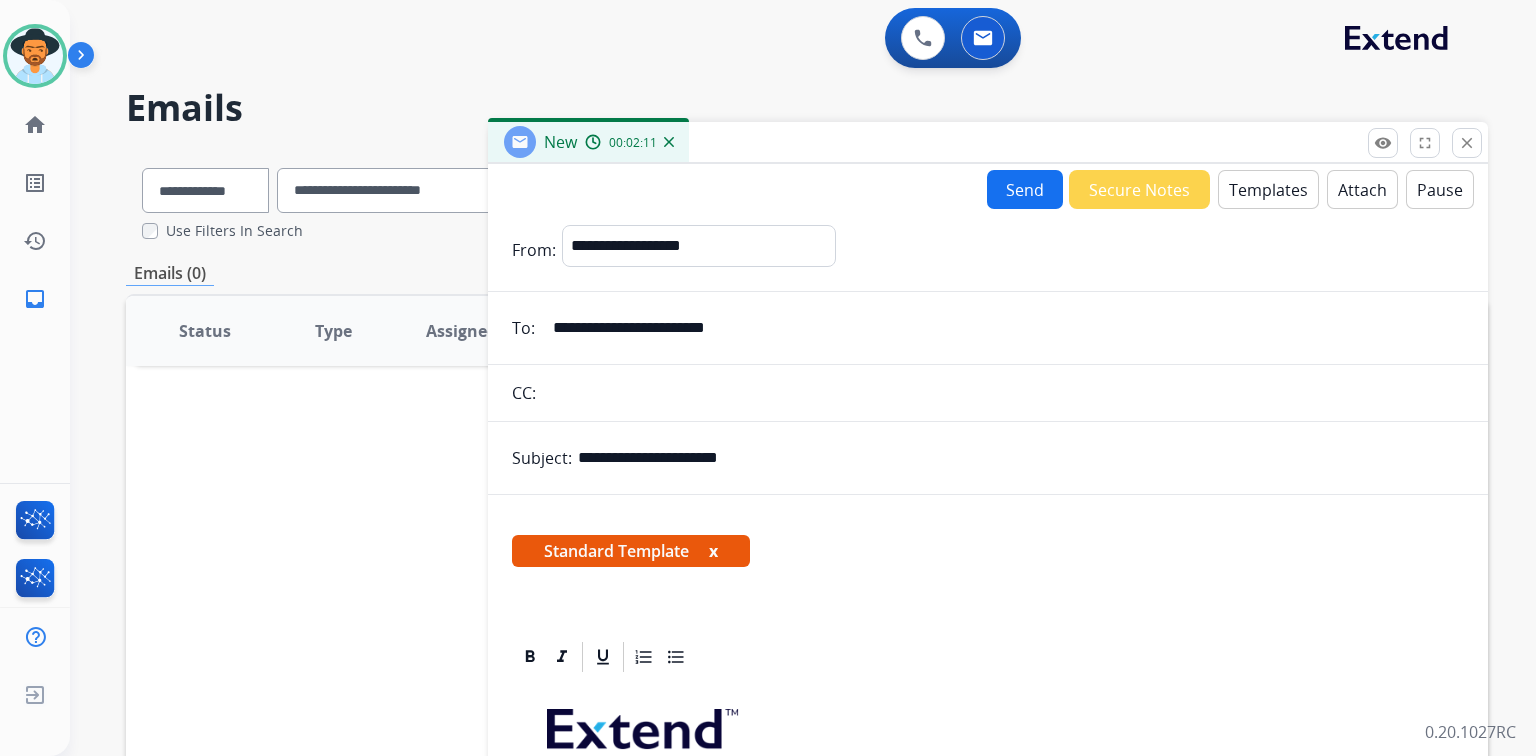 click on "Send" at bounding box center [1025, 189] 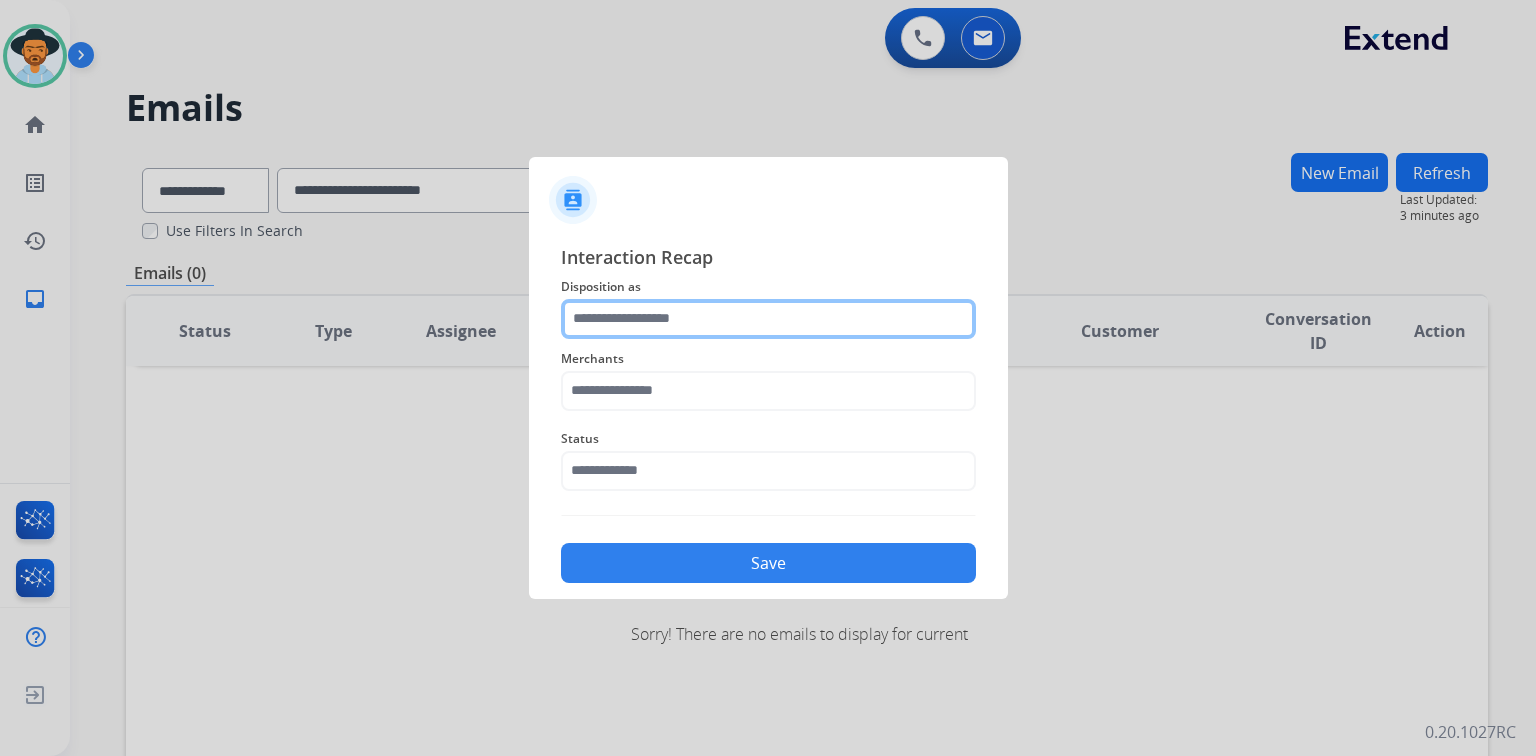 click 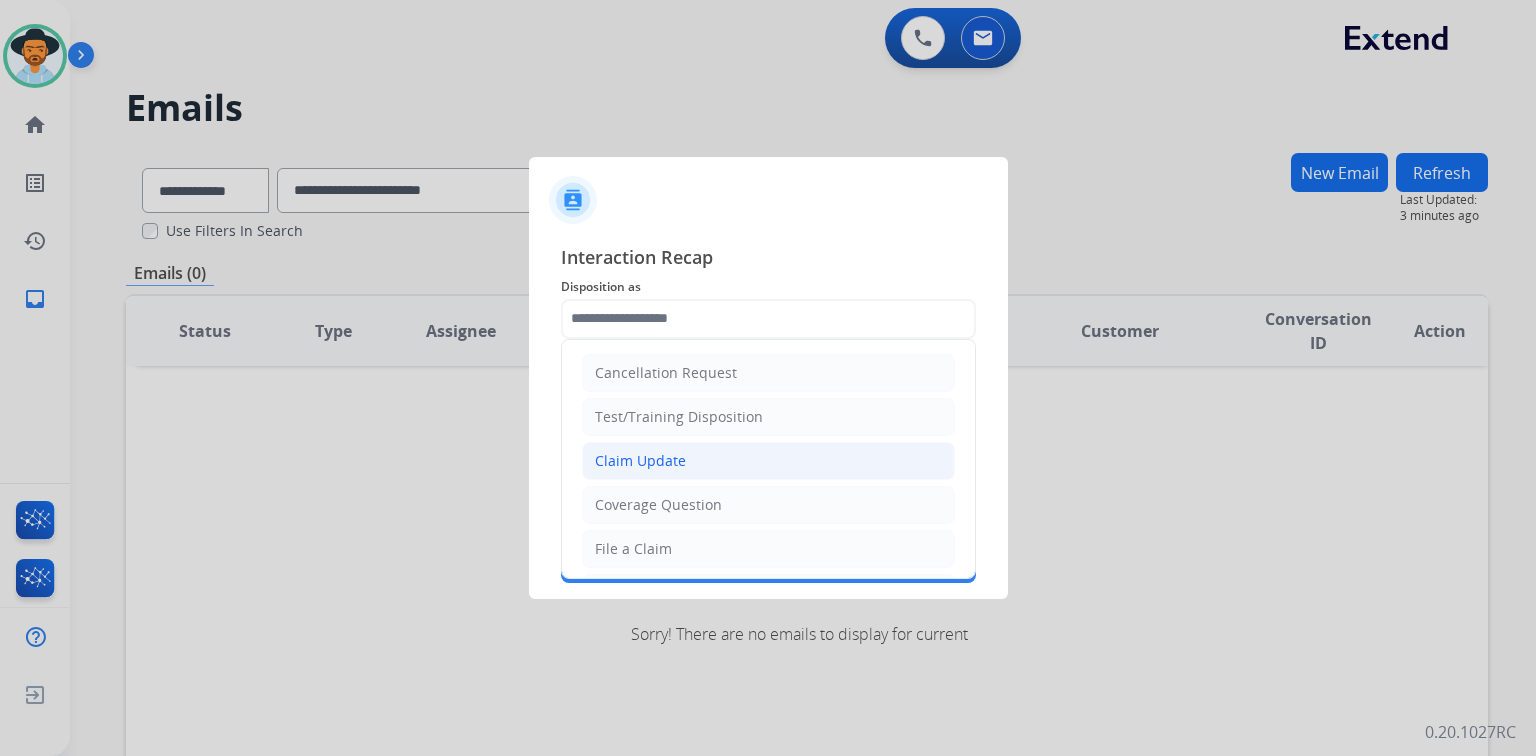 click on "Claim Update" 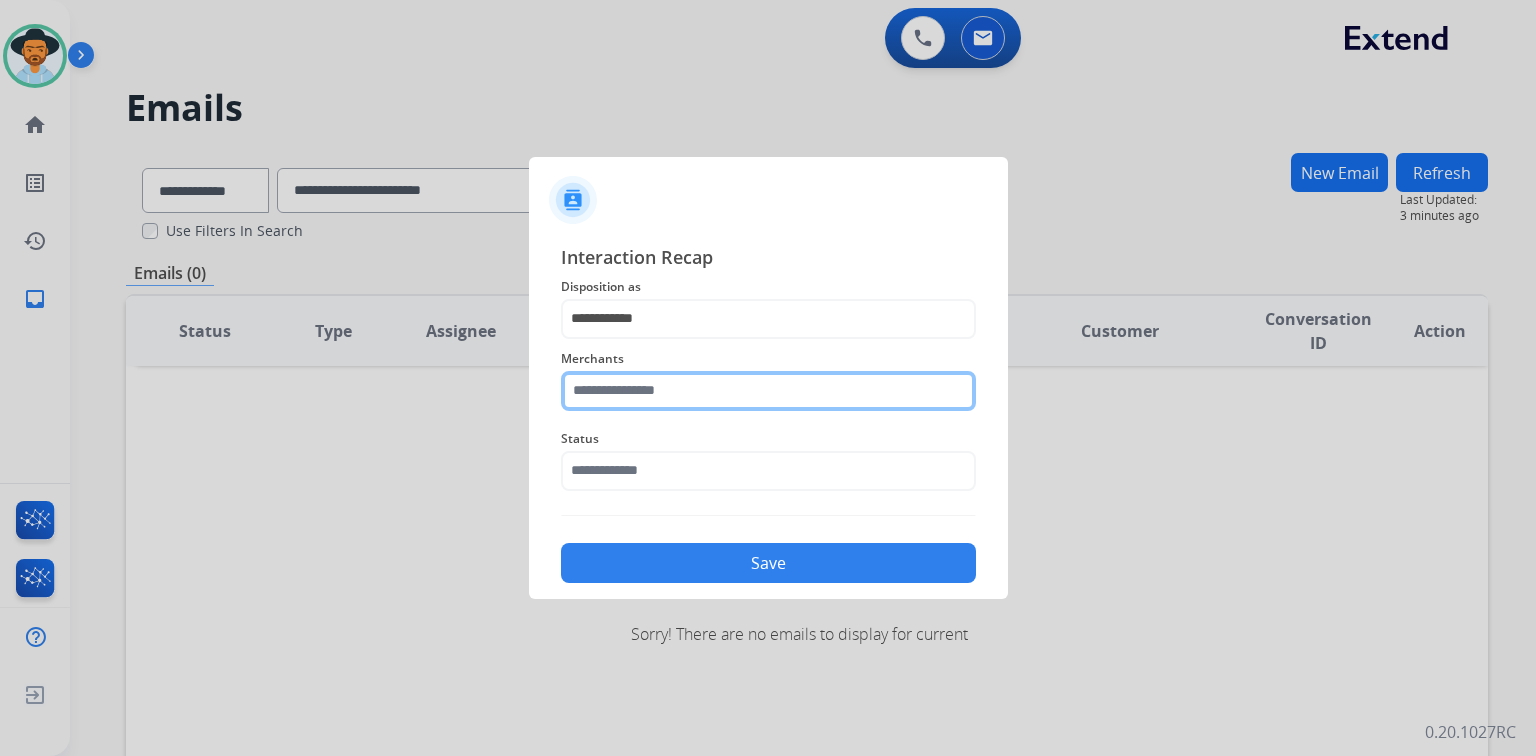 click 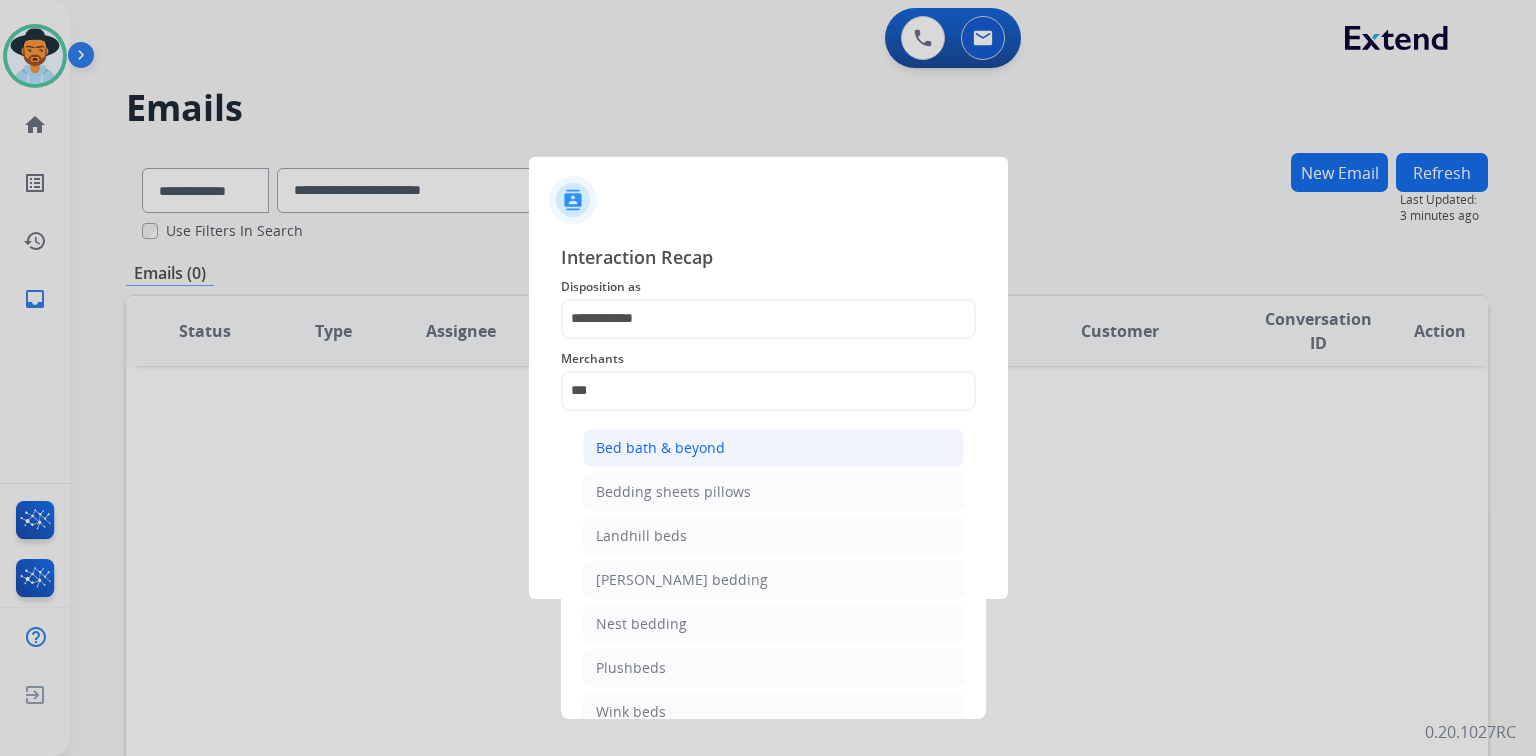 click on "Bed bath & beyond" 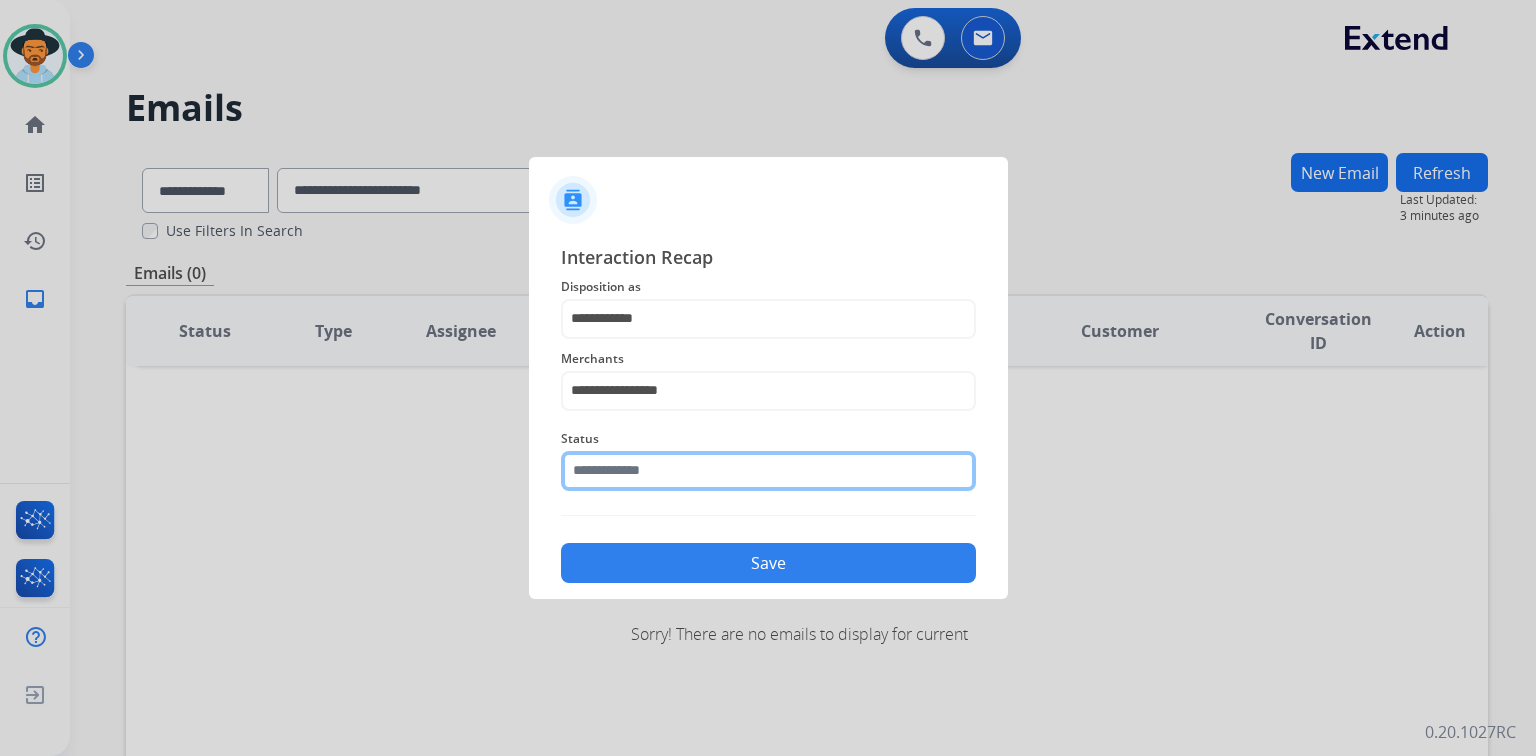 click 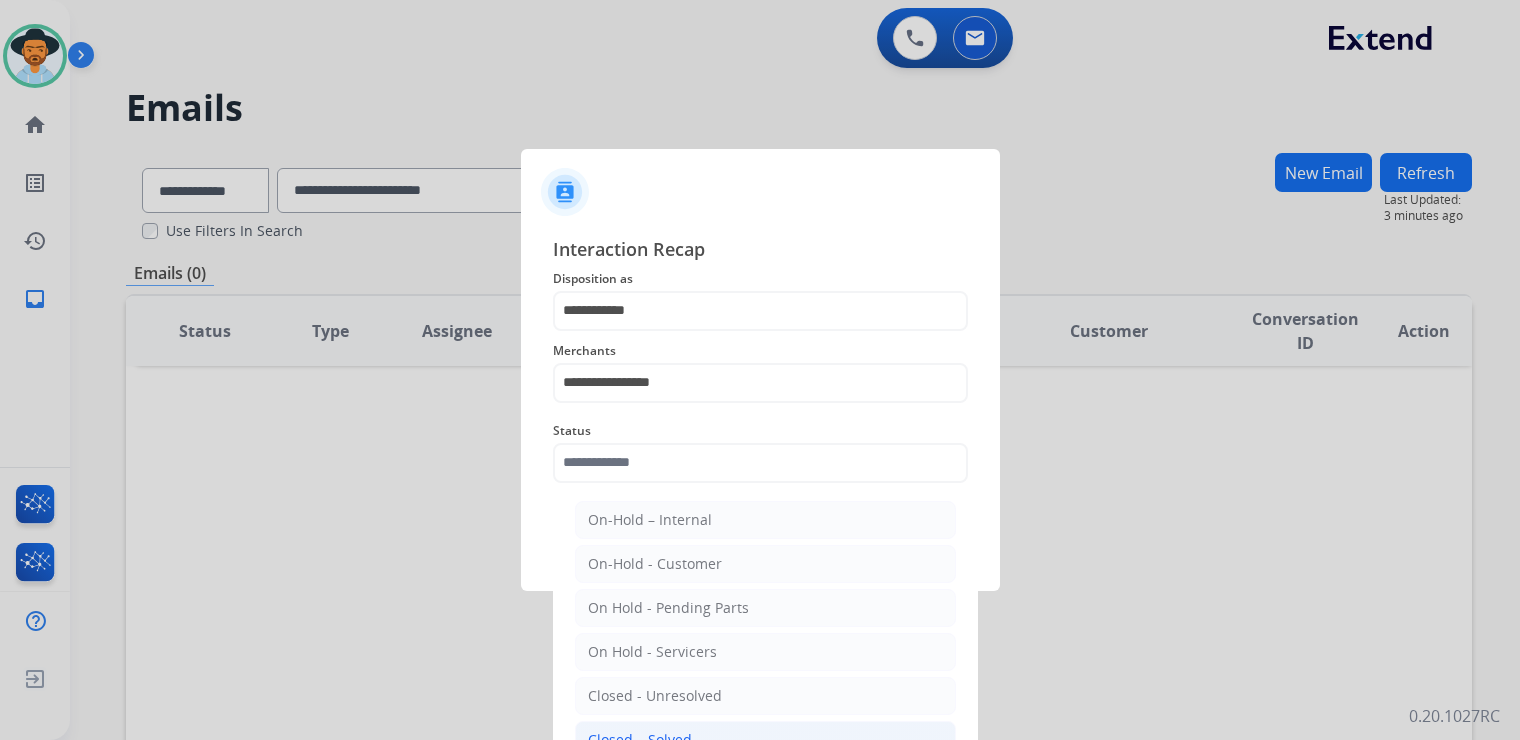 click on "Closed – Solved" 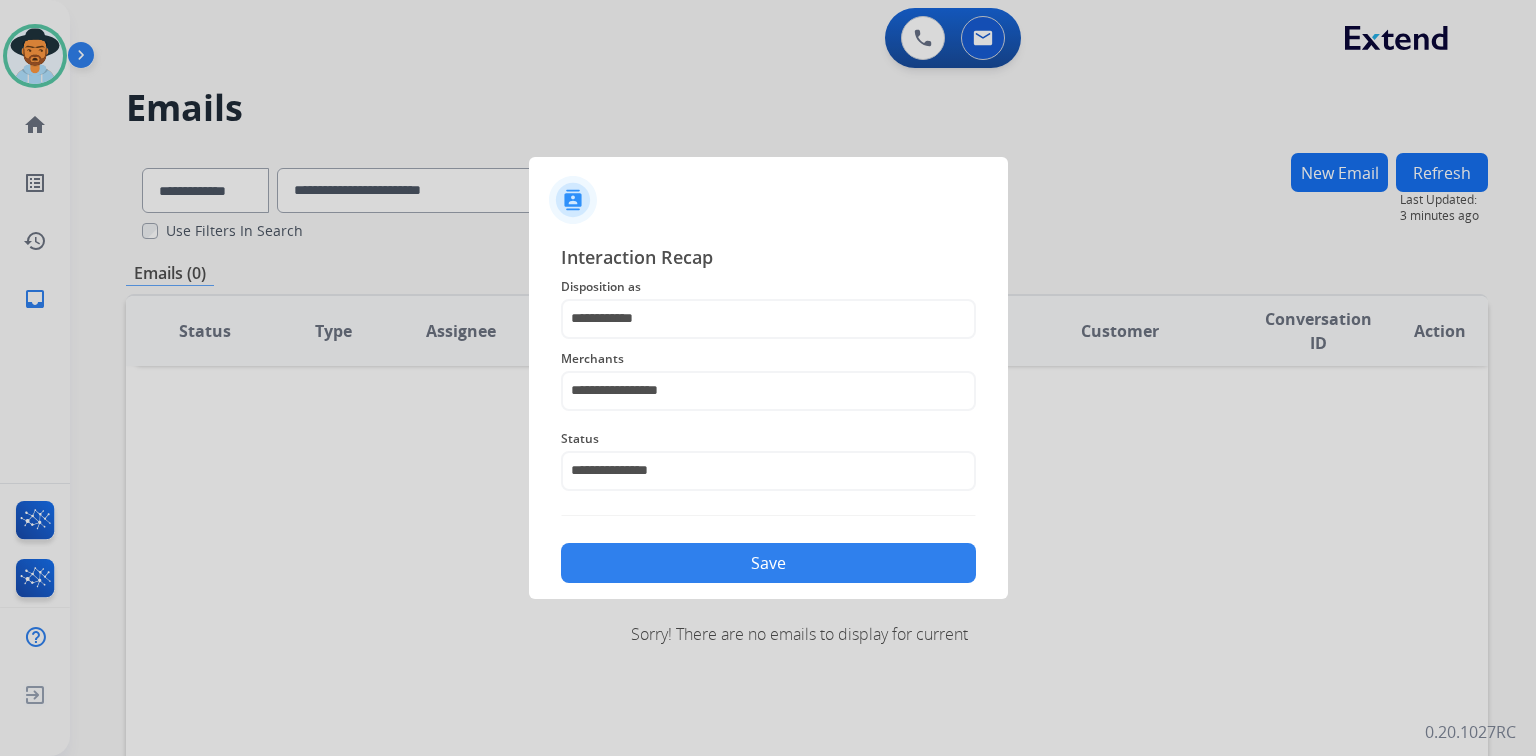 click on "Save" 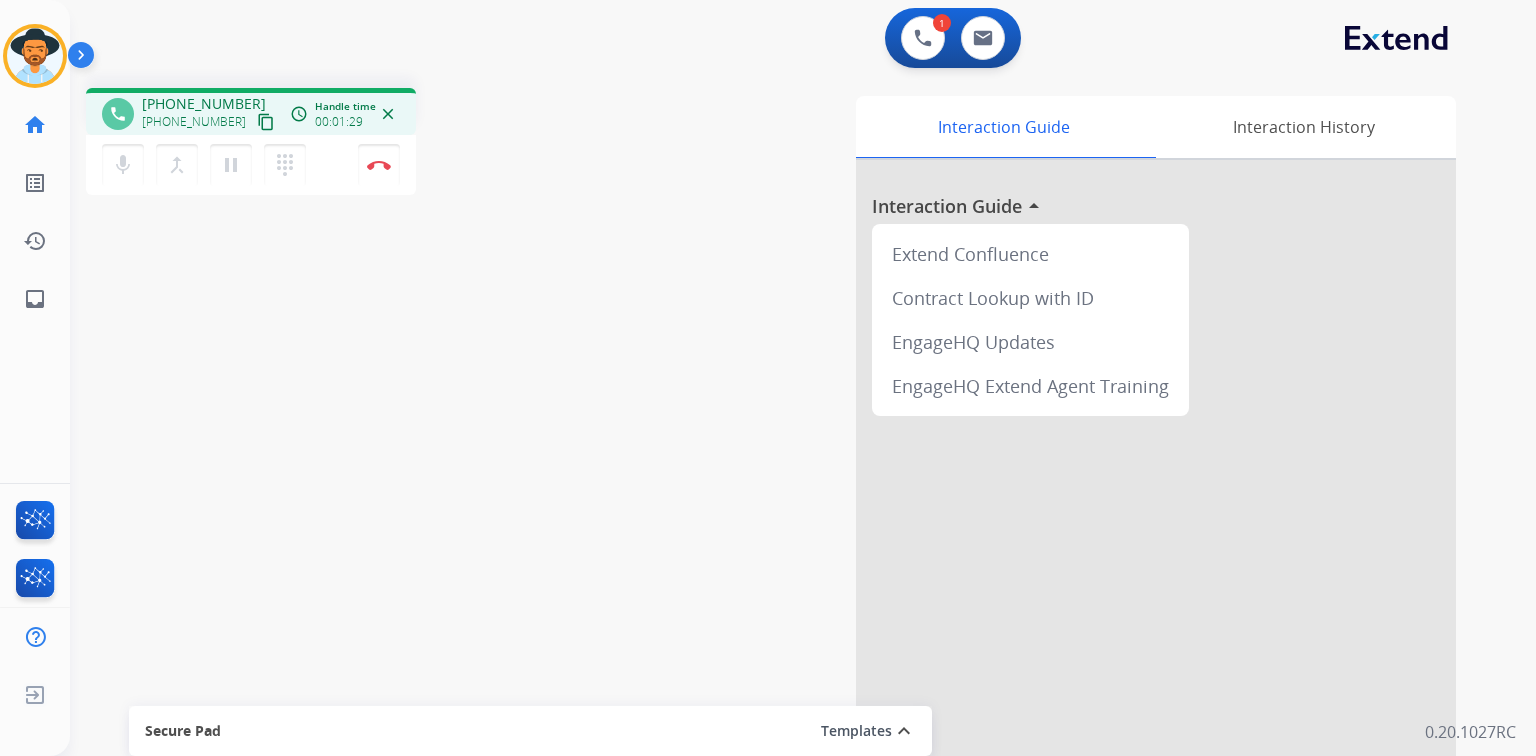 click on "content_copy" at bounding box center [266, 122] 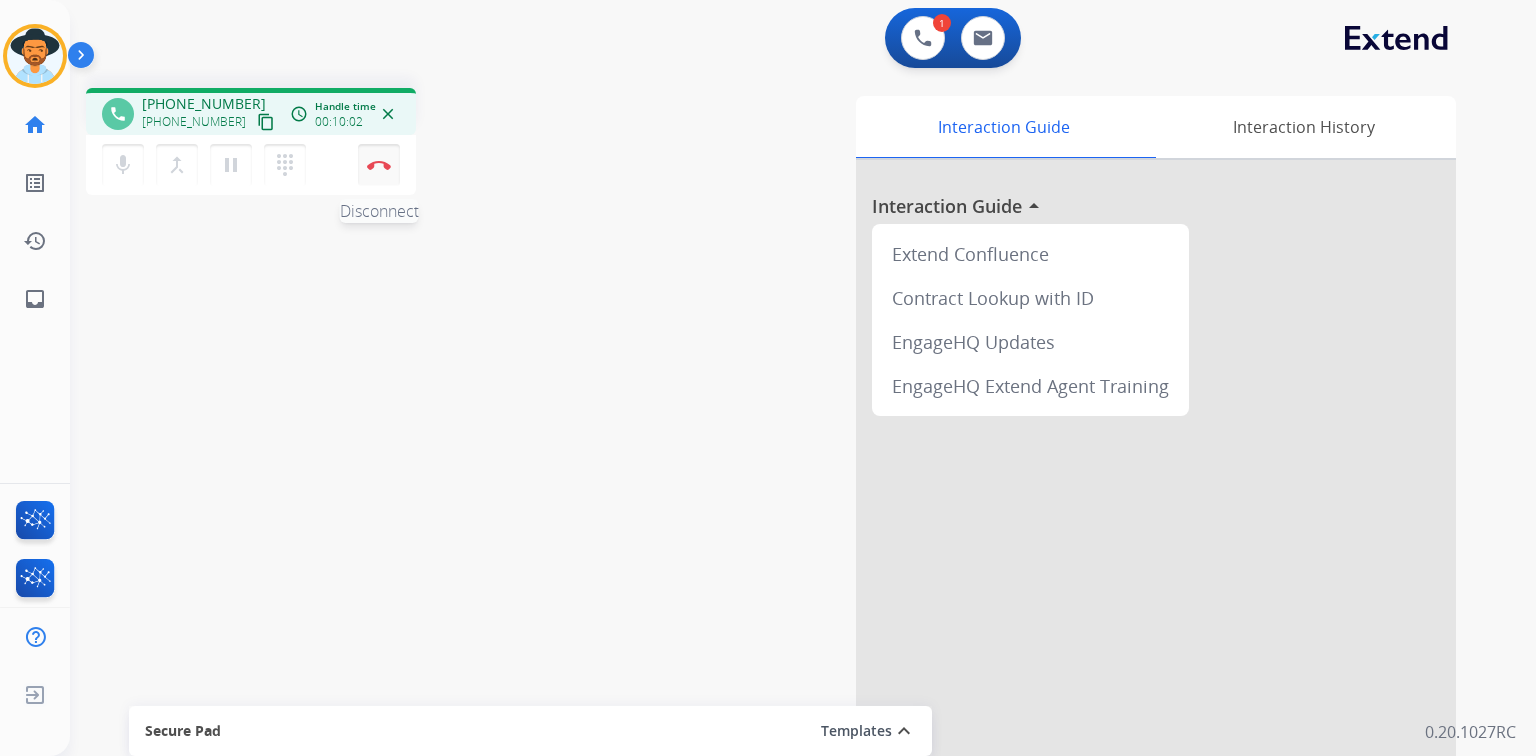 click on "Disconnect" at bounding box center (379, 165) 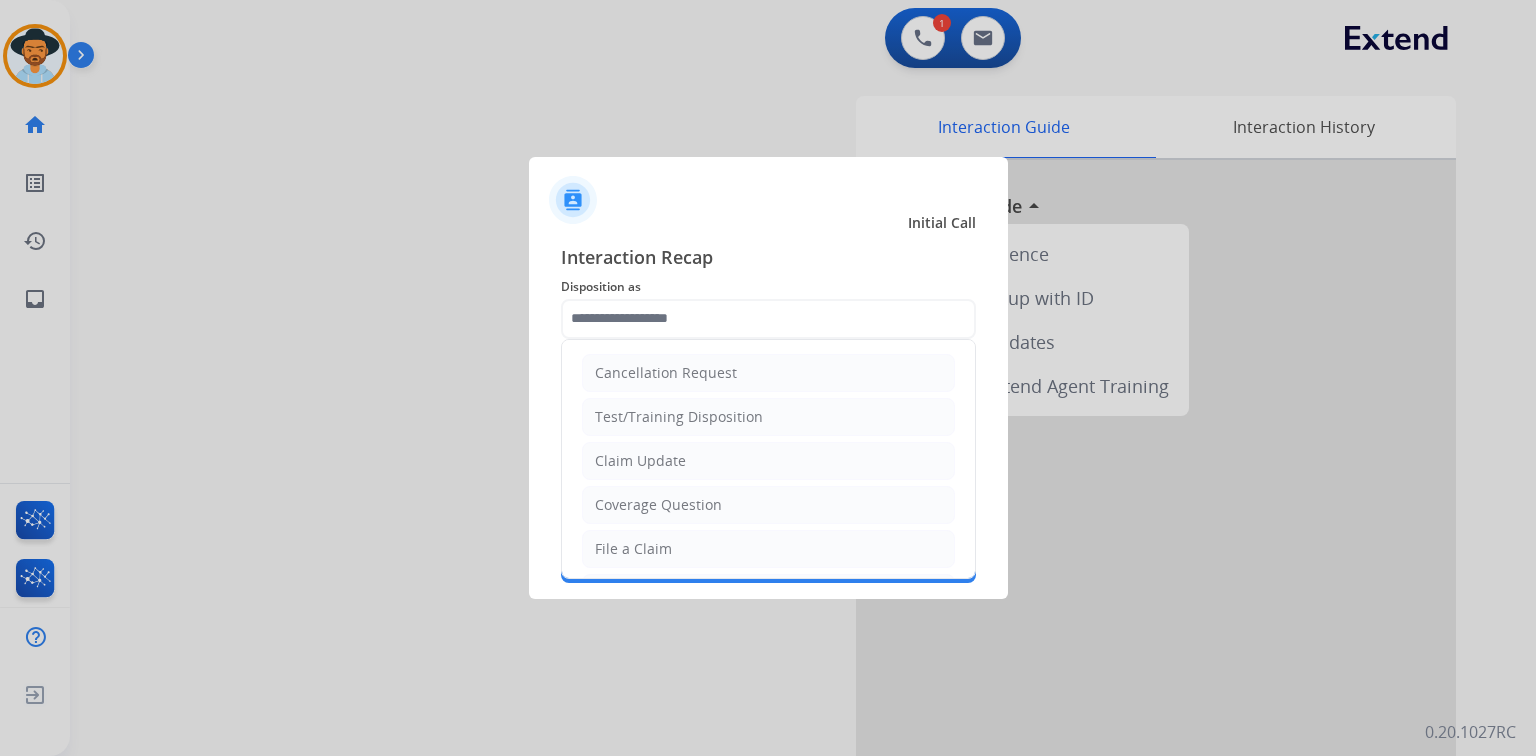 click on "File a Claim" 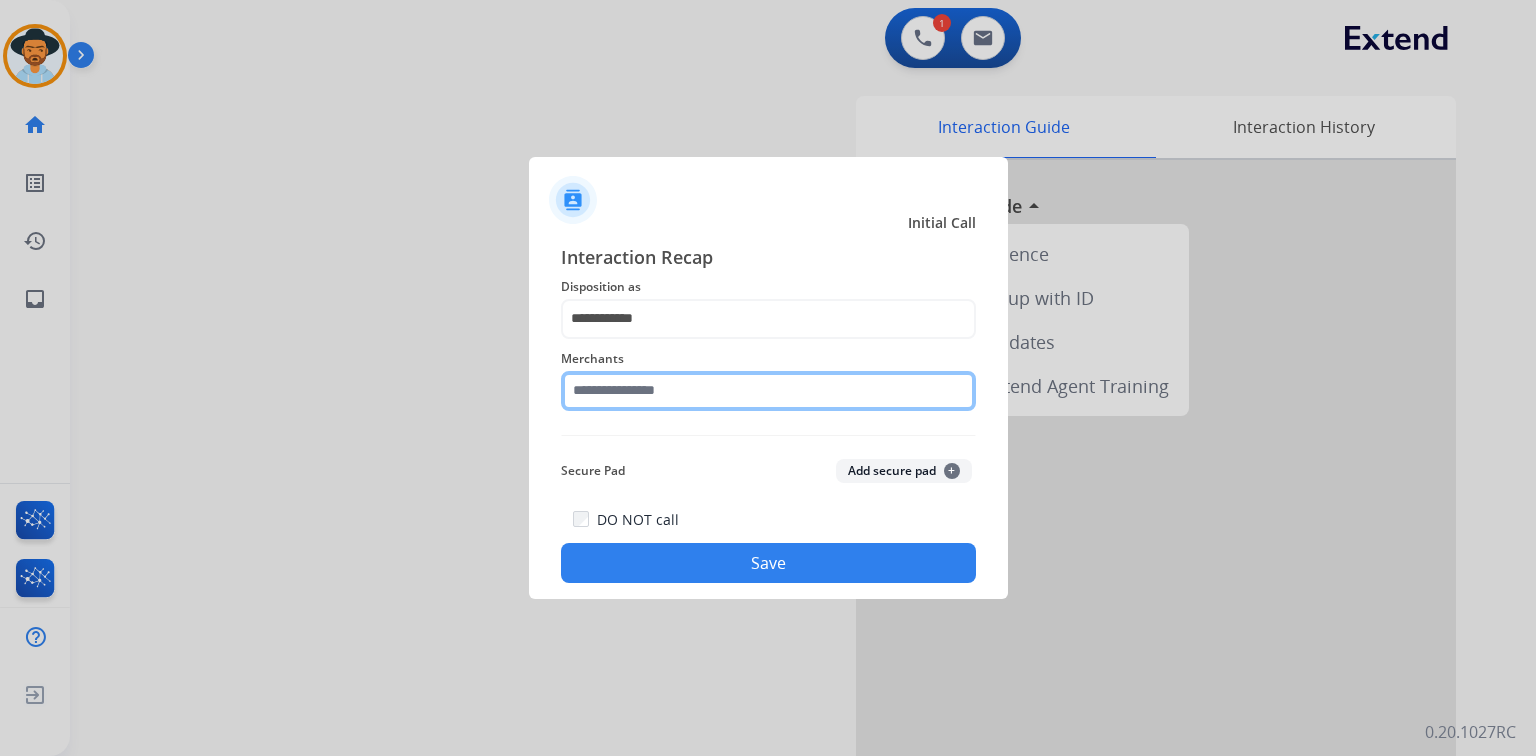 click 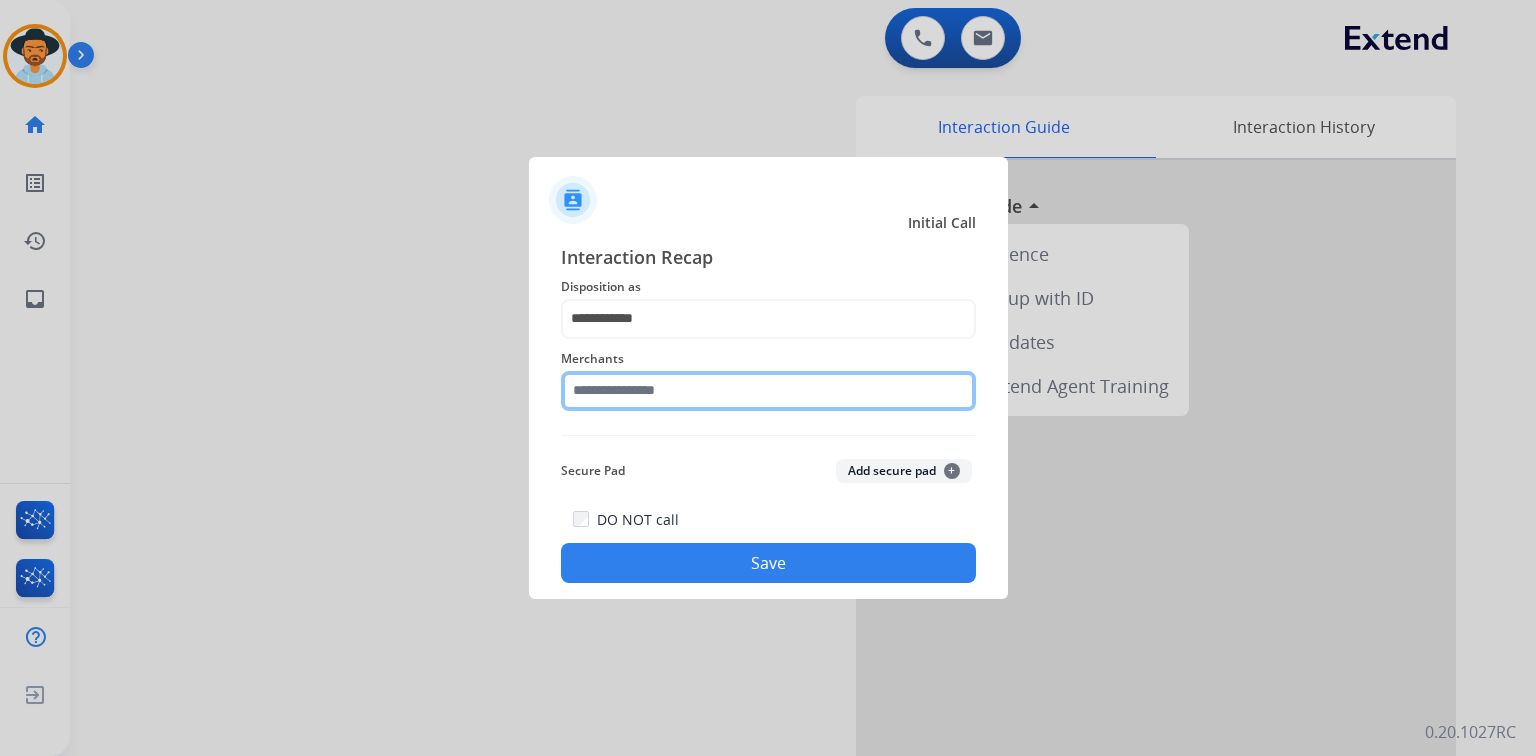 click 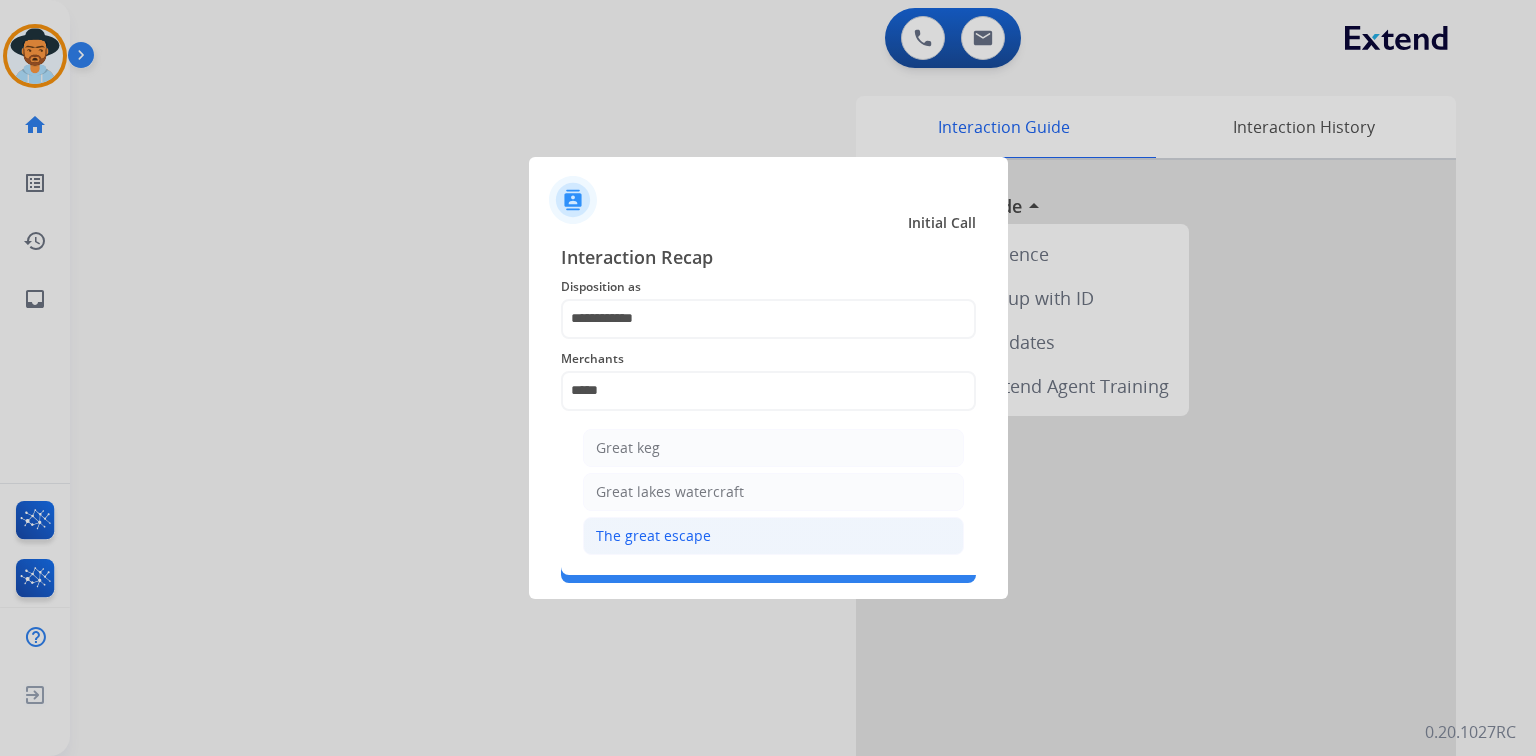 click on "The great escape" 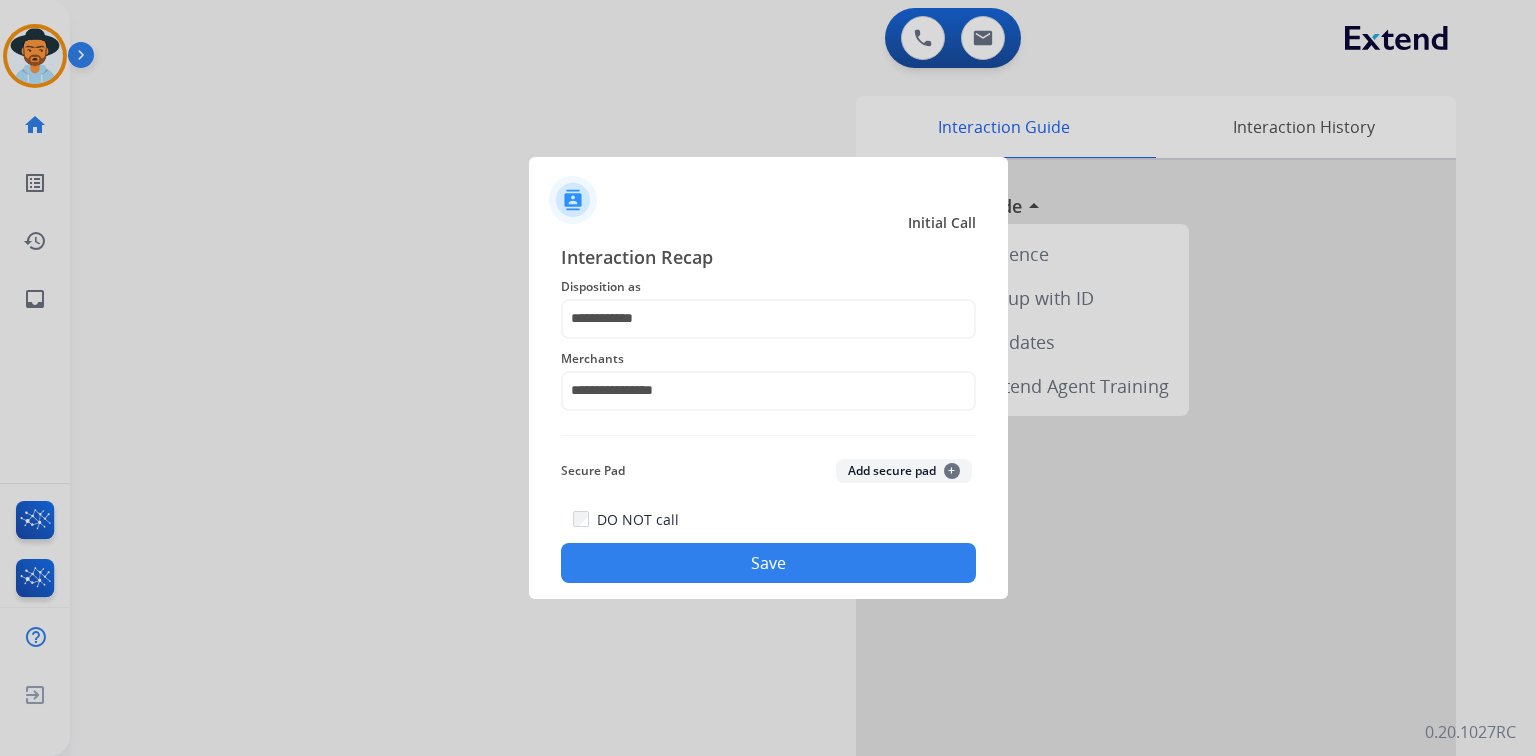 click on "Save" 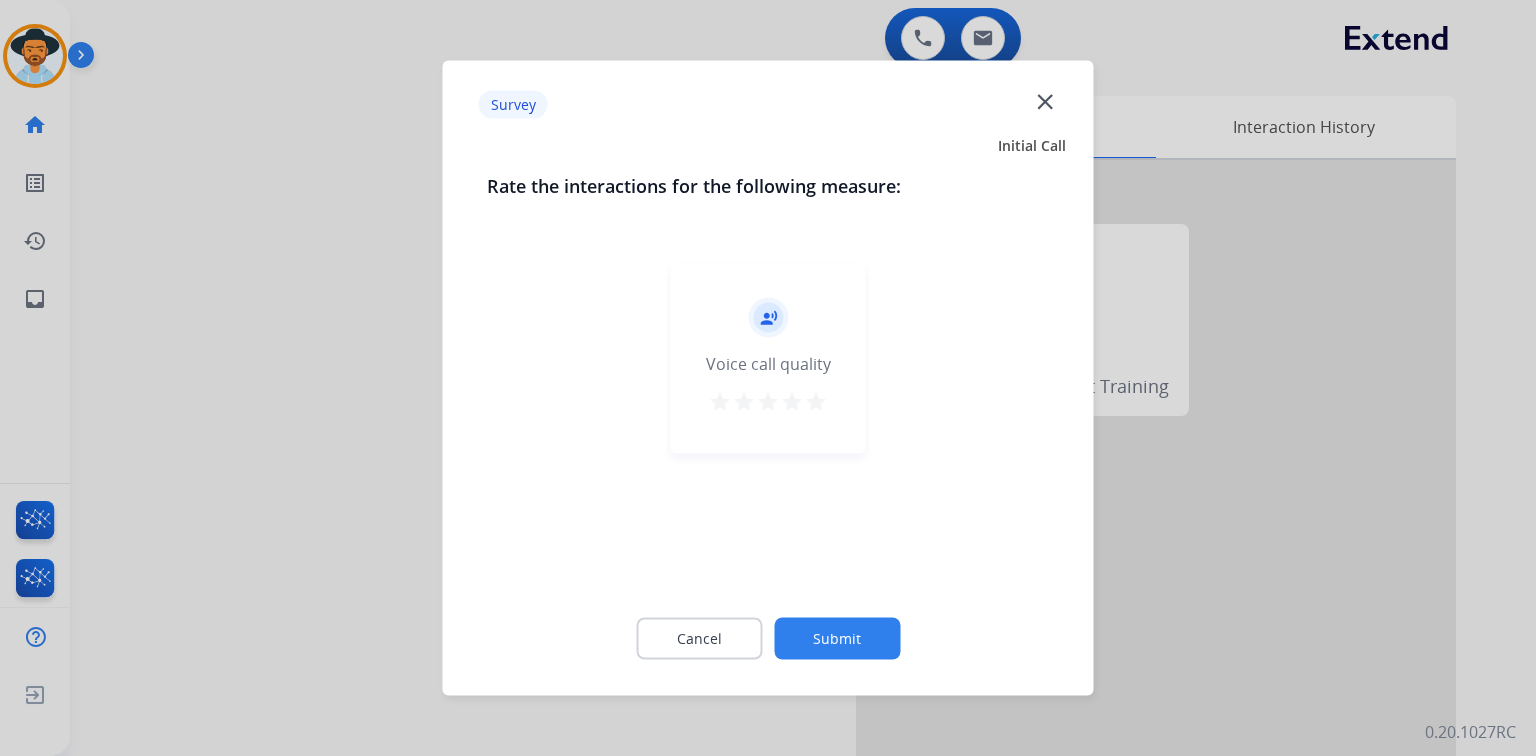 click on "star" at bounding box center [816, 402] 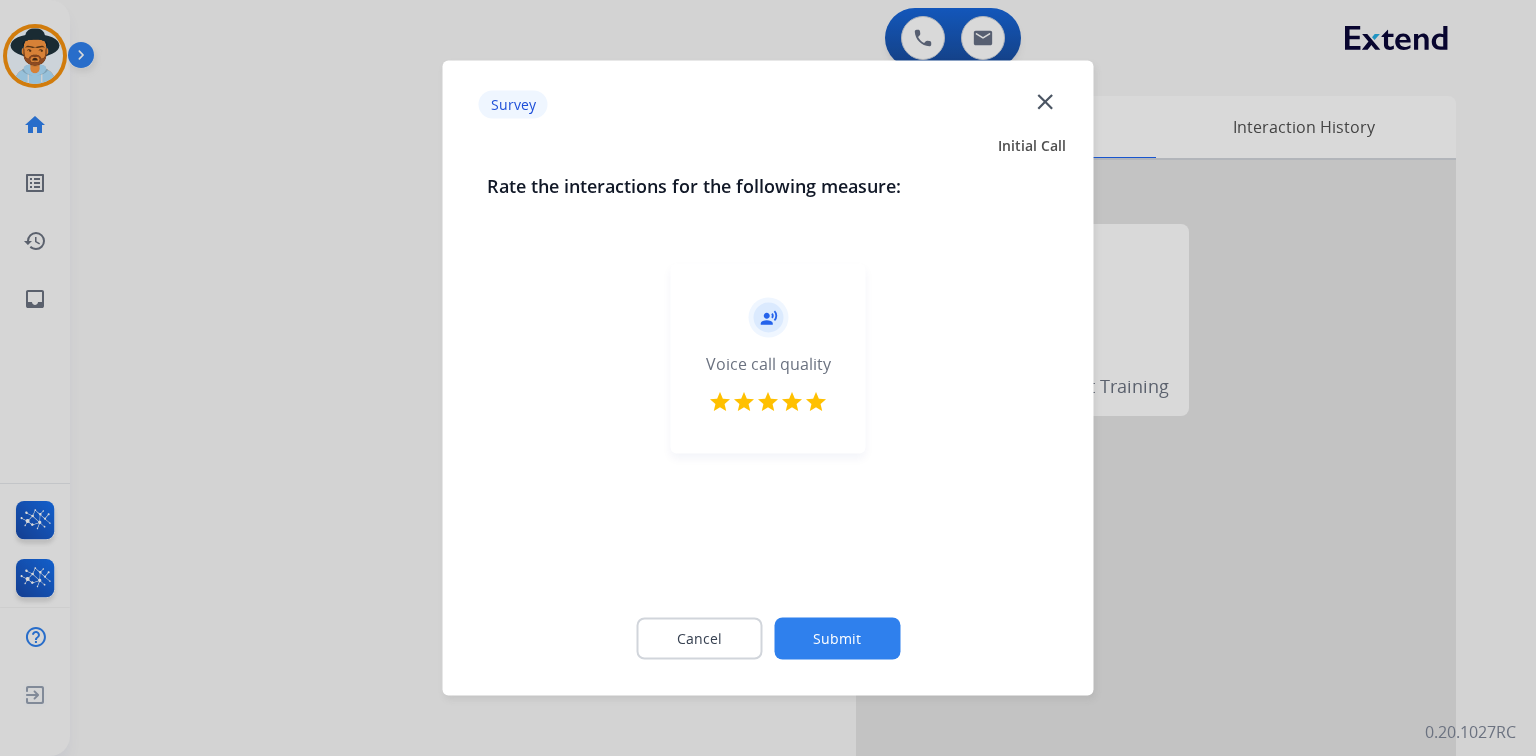 click on "Submit" 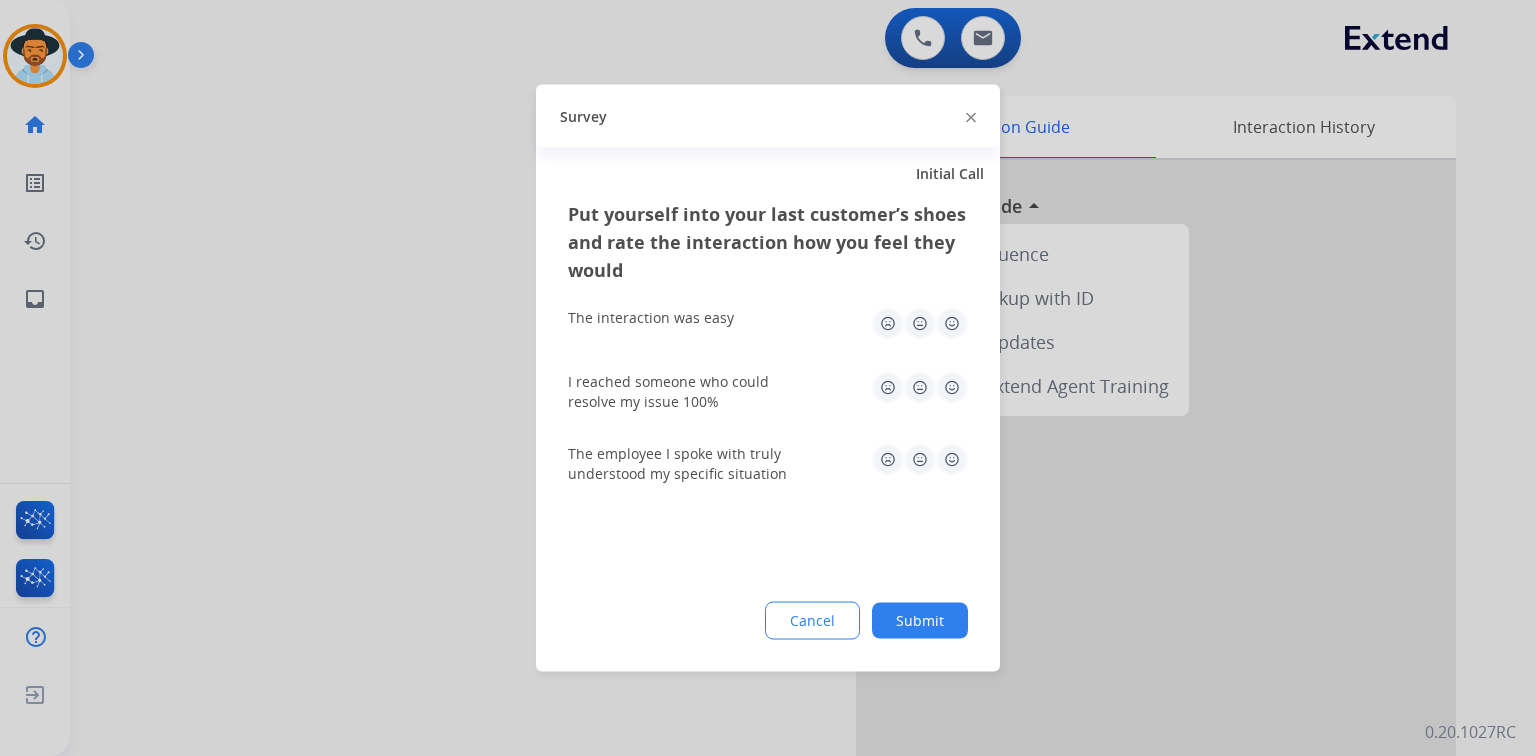 click 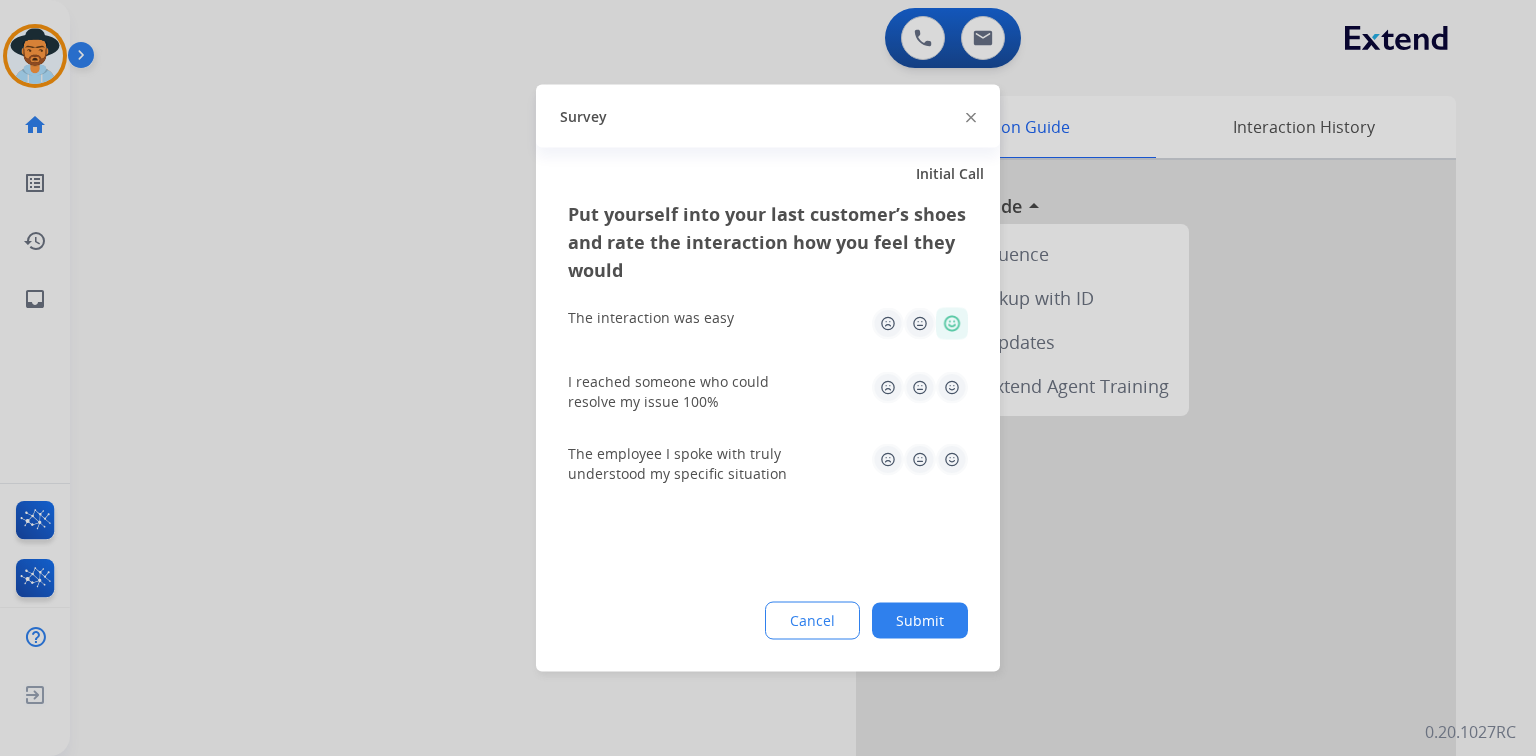 click 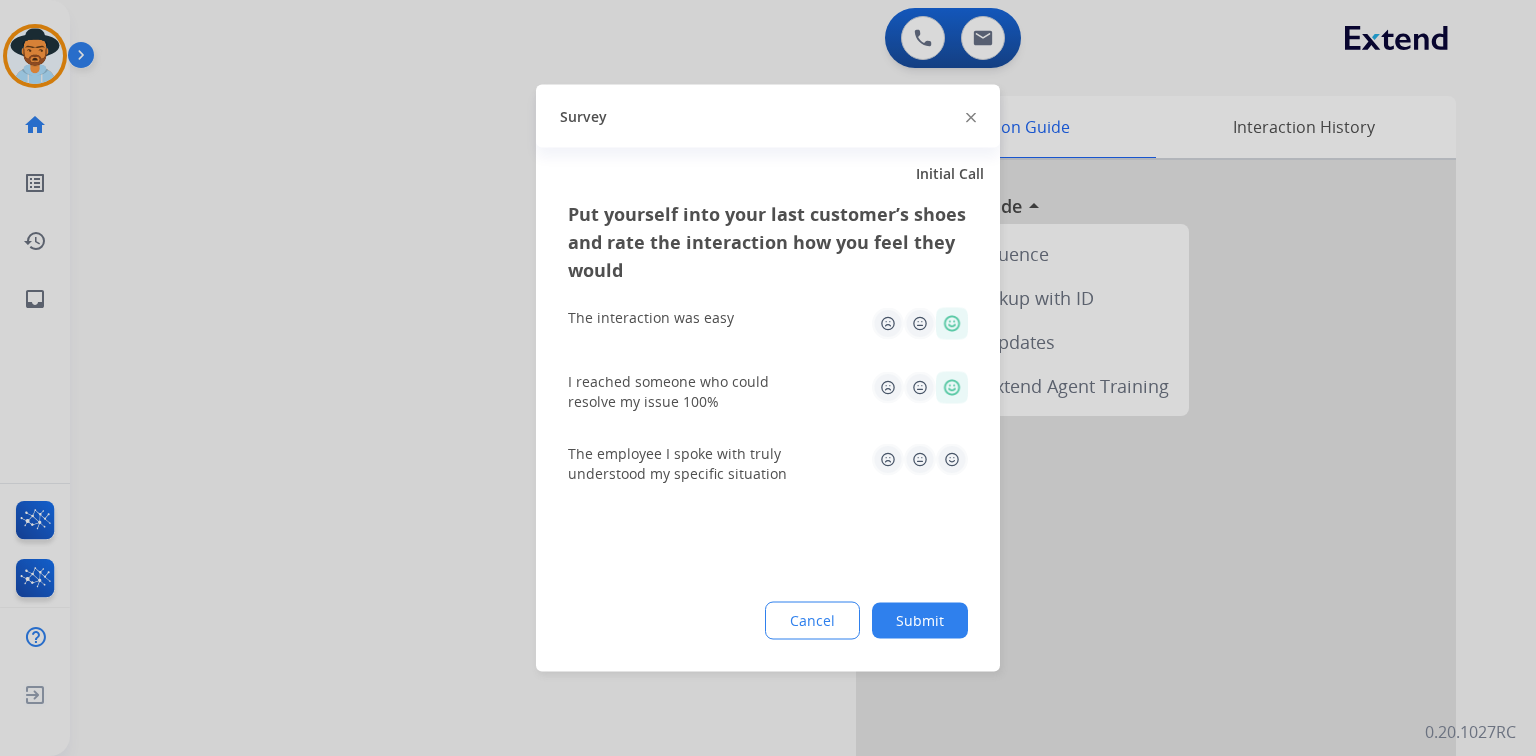 drag, startPoint x: 956, startPoint y: 452, endPoint x: 955, endPoint y: 462, distance: 10.049875 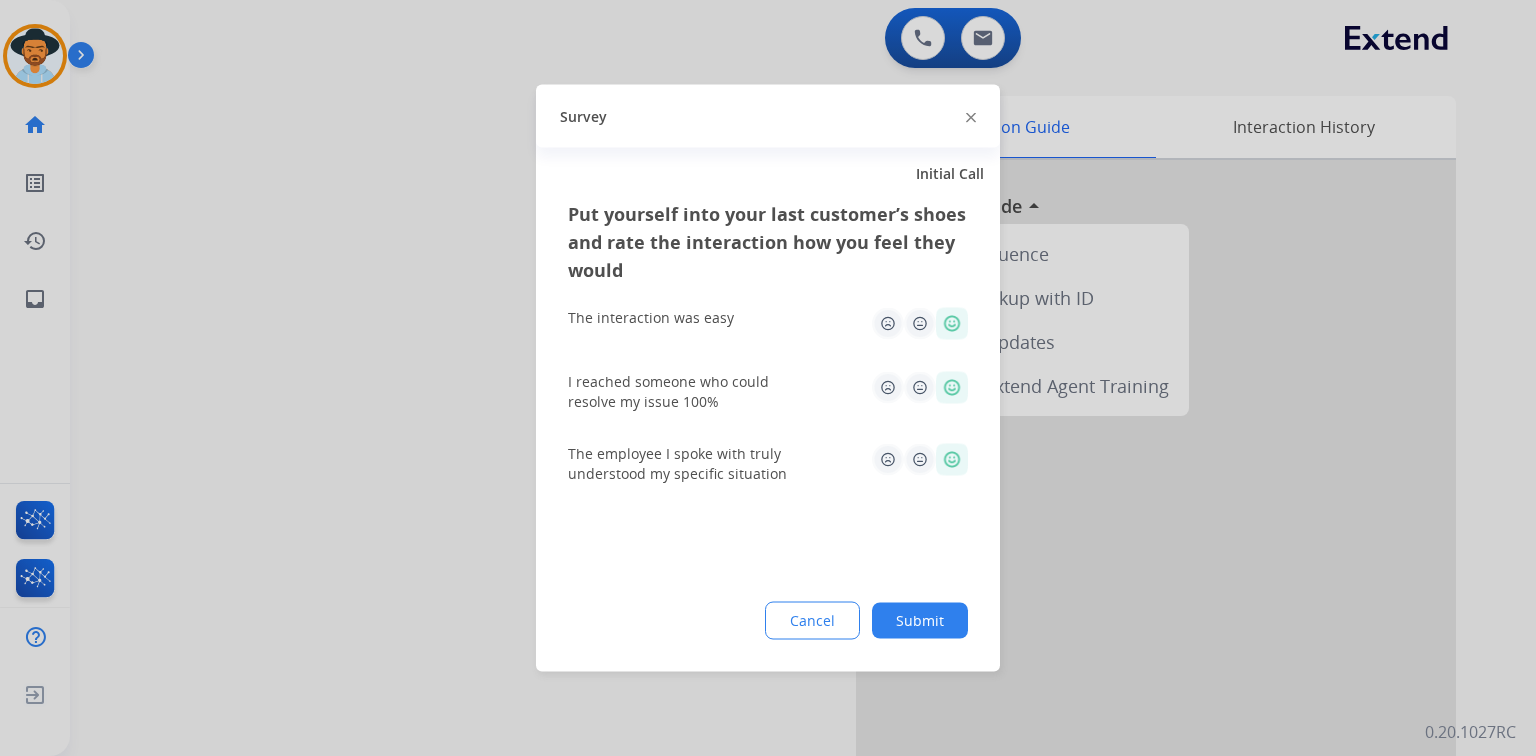 click on "Submit" 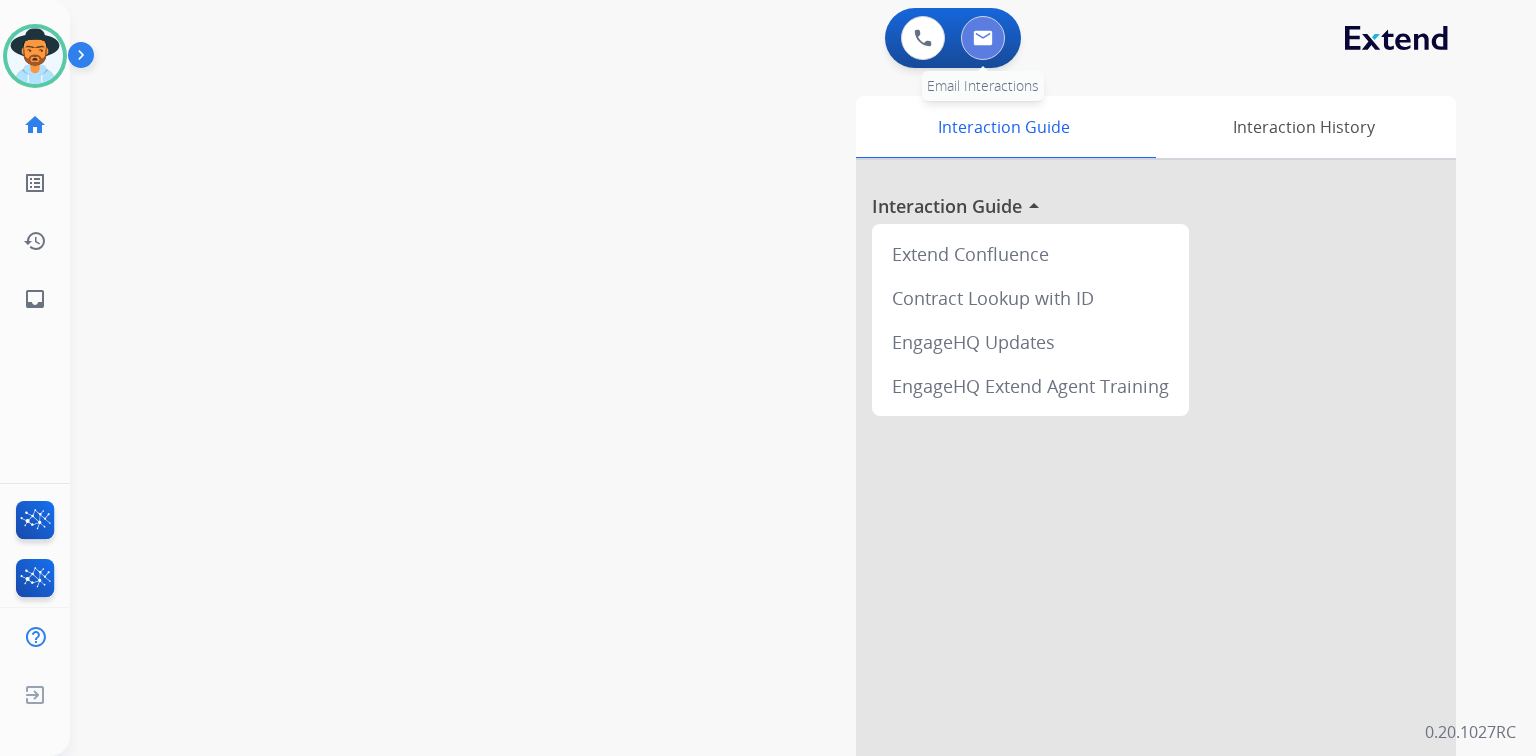 click at bounding box center (983, 38) 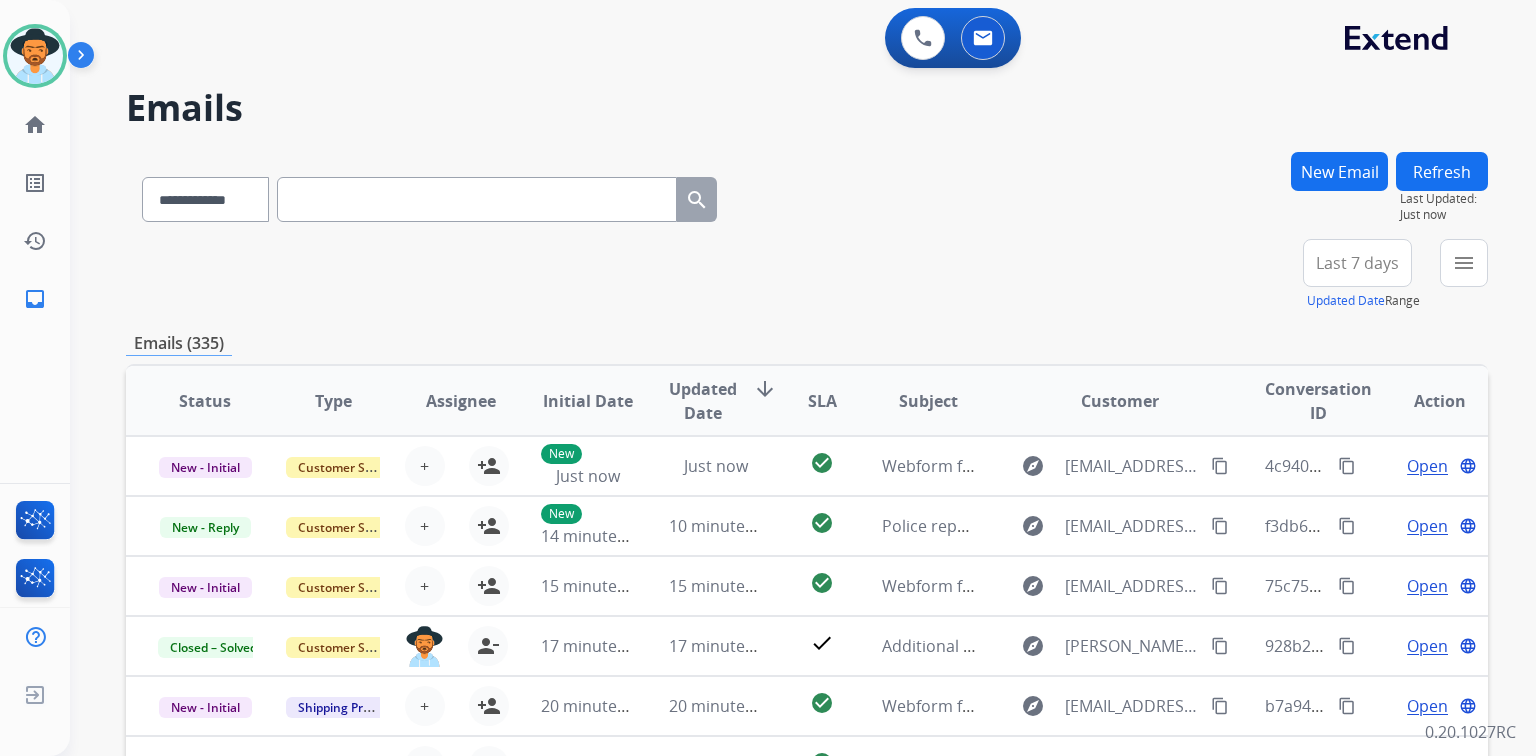 click on "New Email" at bounding box center (1339, 171) 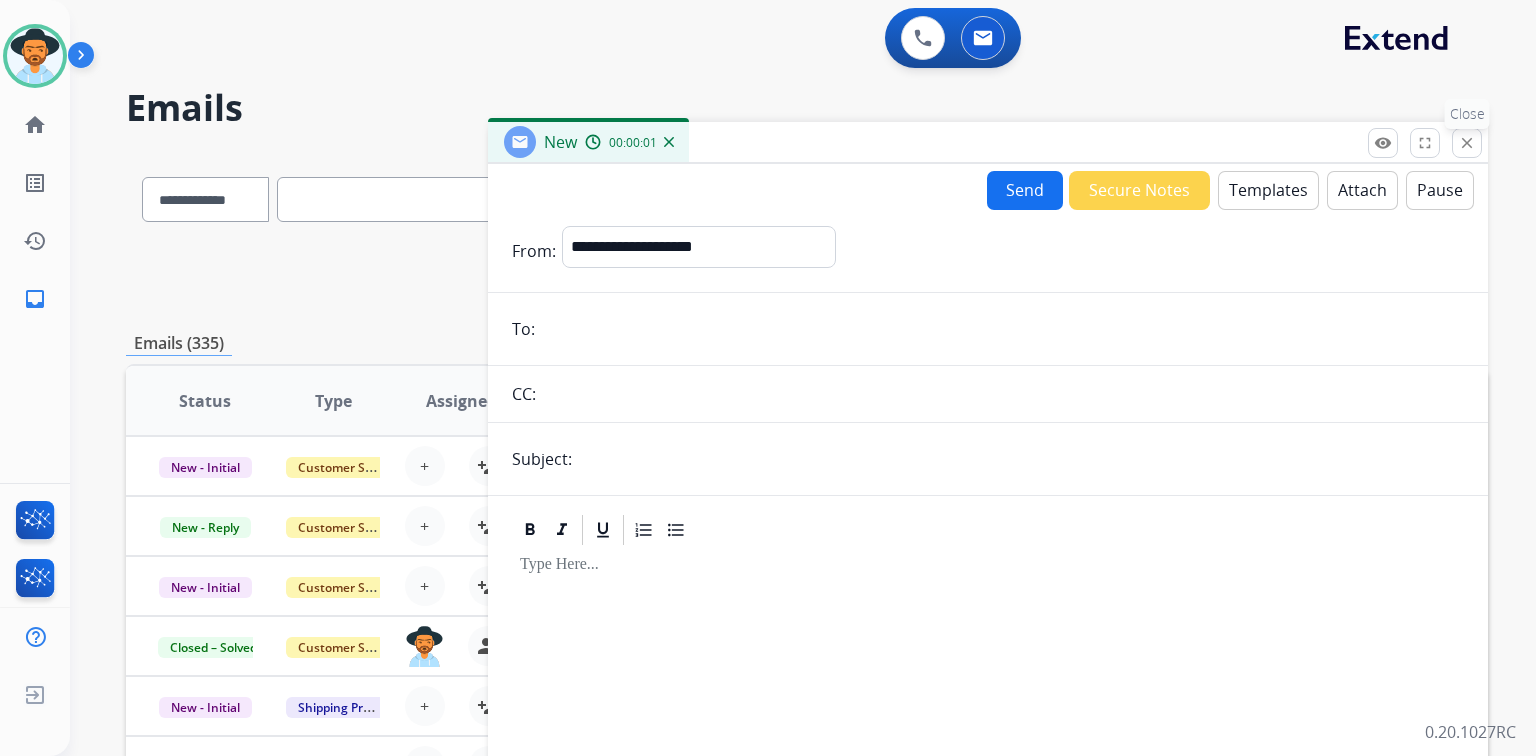 click on "close" at bounding box center [1467, 143] 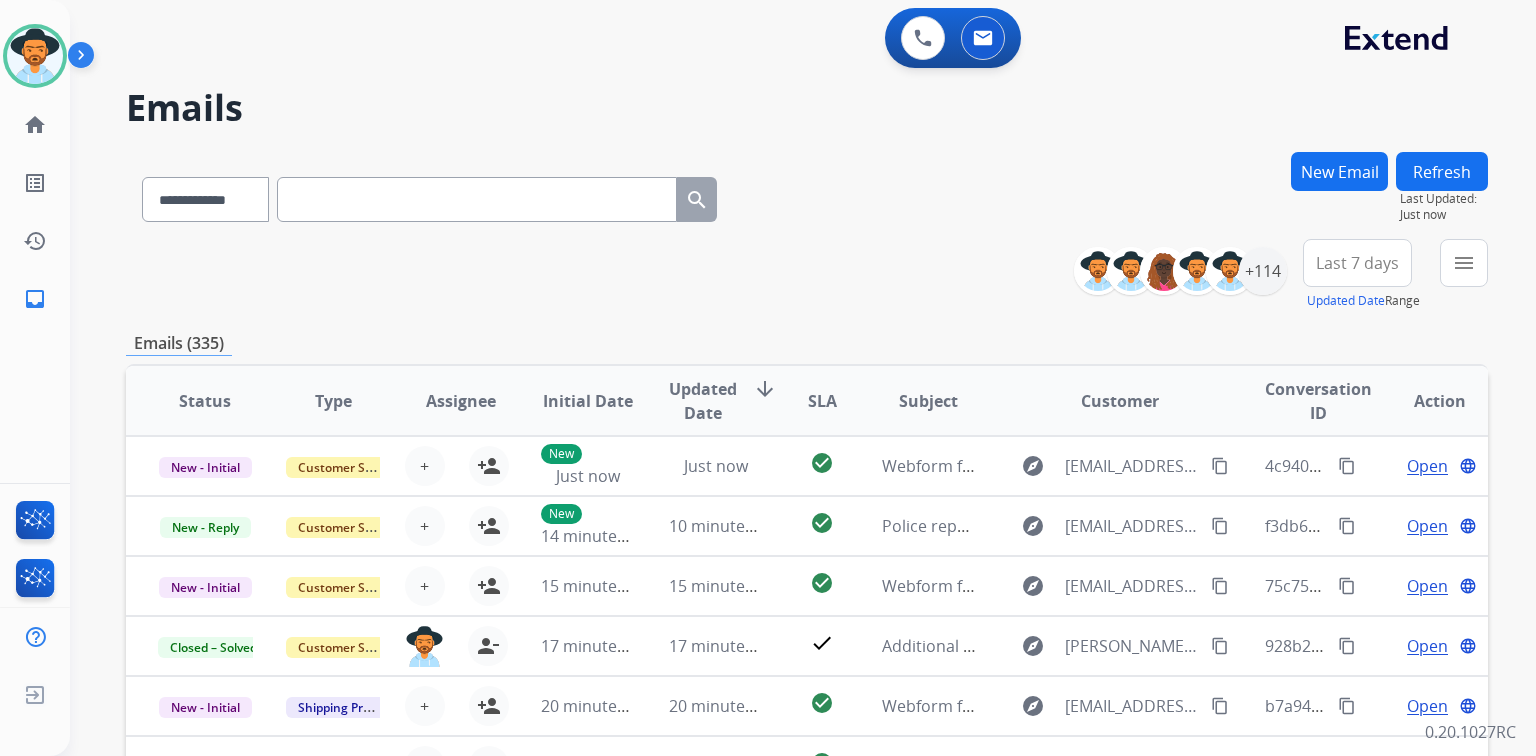 click on "New Email" at bounding box center [1339, 171] 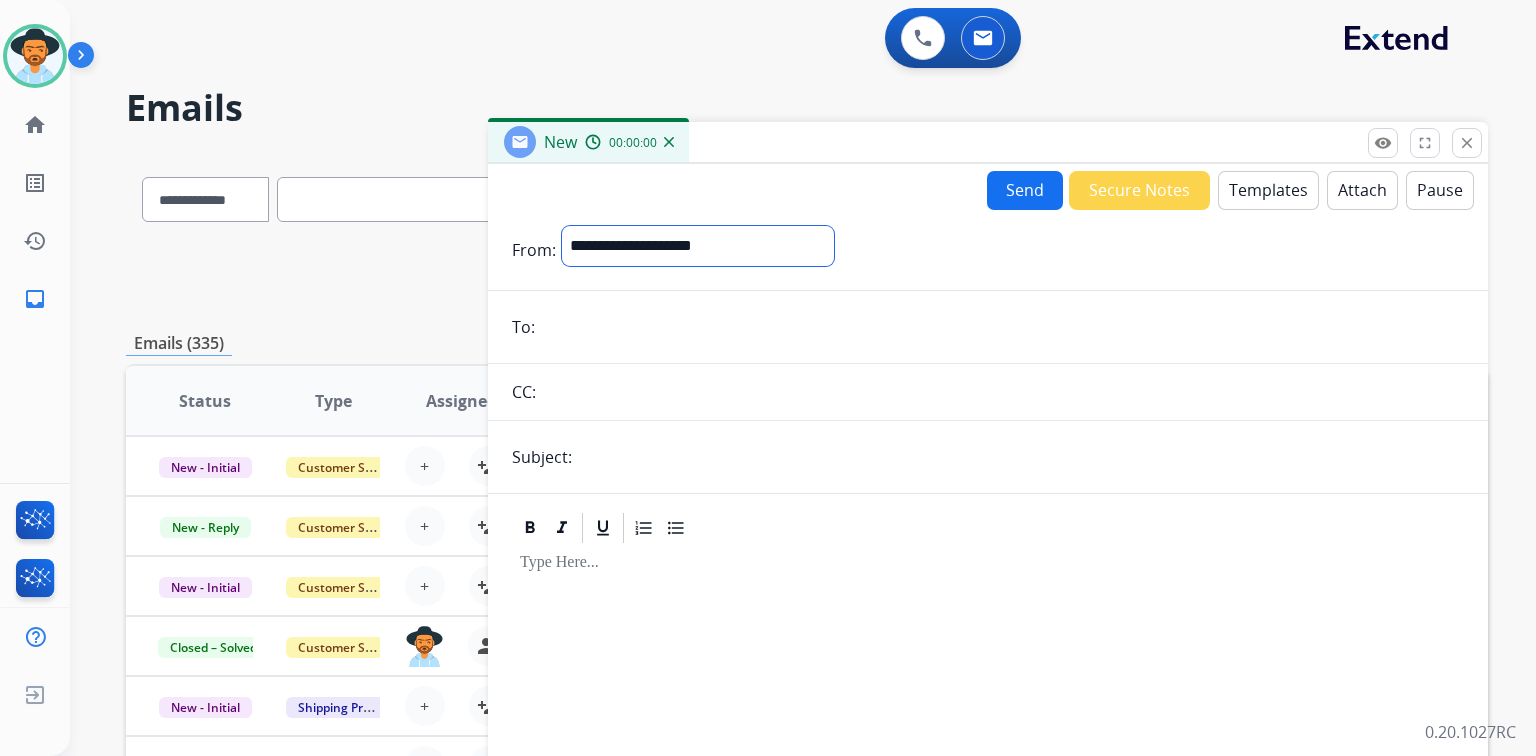click on "**********" at bounding box center [698, 246] 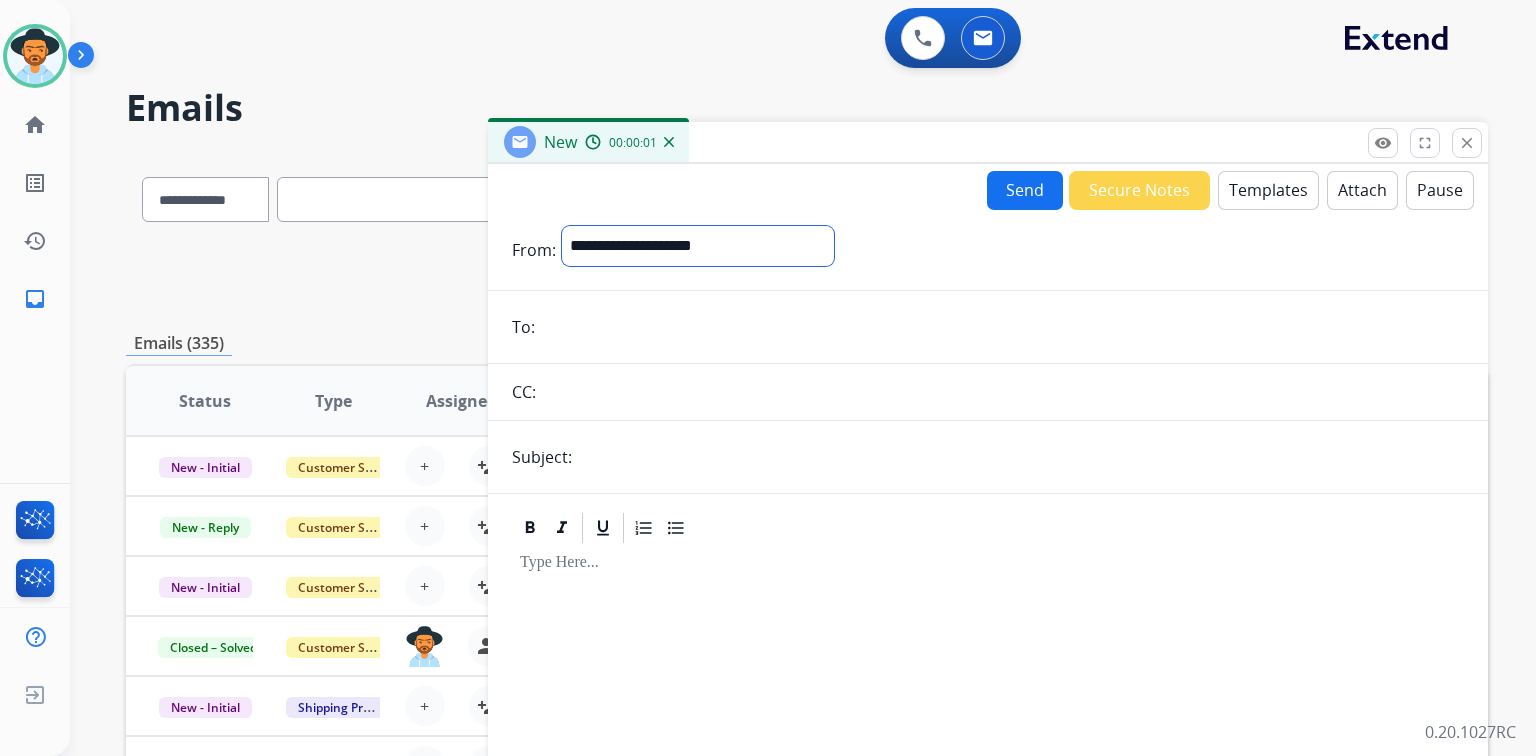 select on "**********" 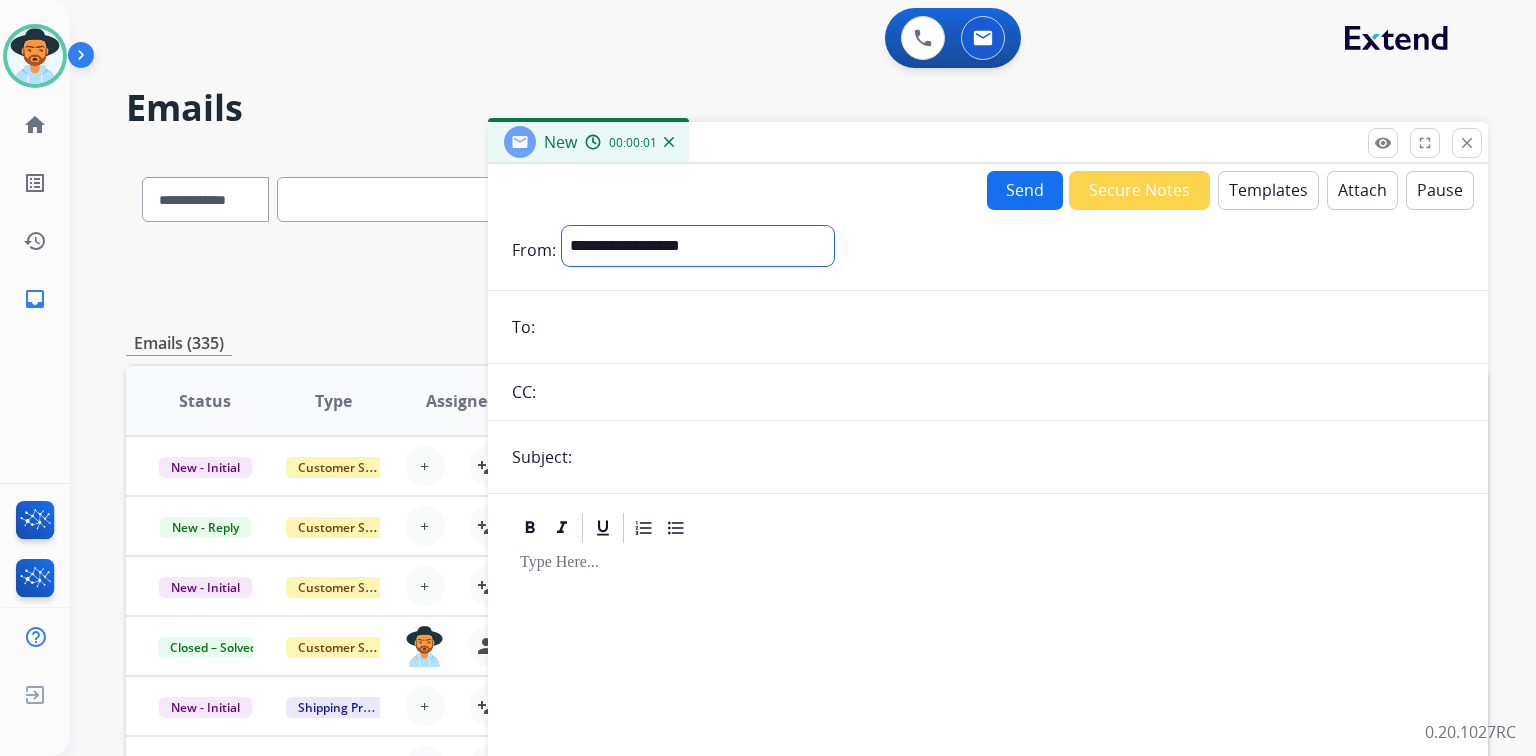 click on "**********" at bounding box center [698, 246] 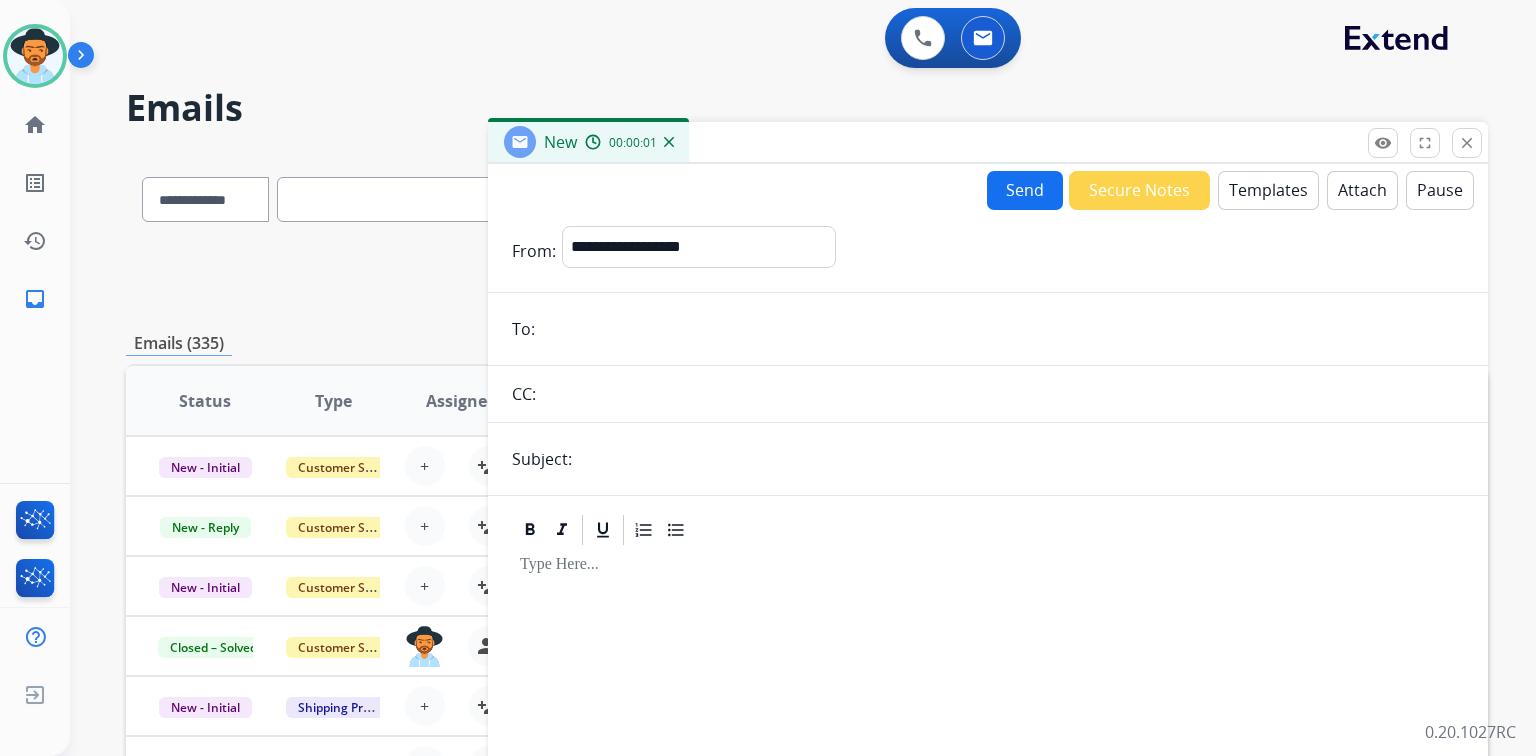 click on "**********" at bounding box center (988, 556) 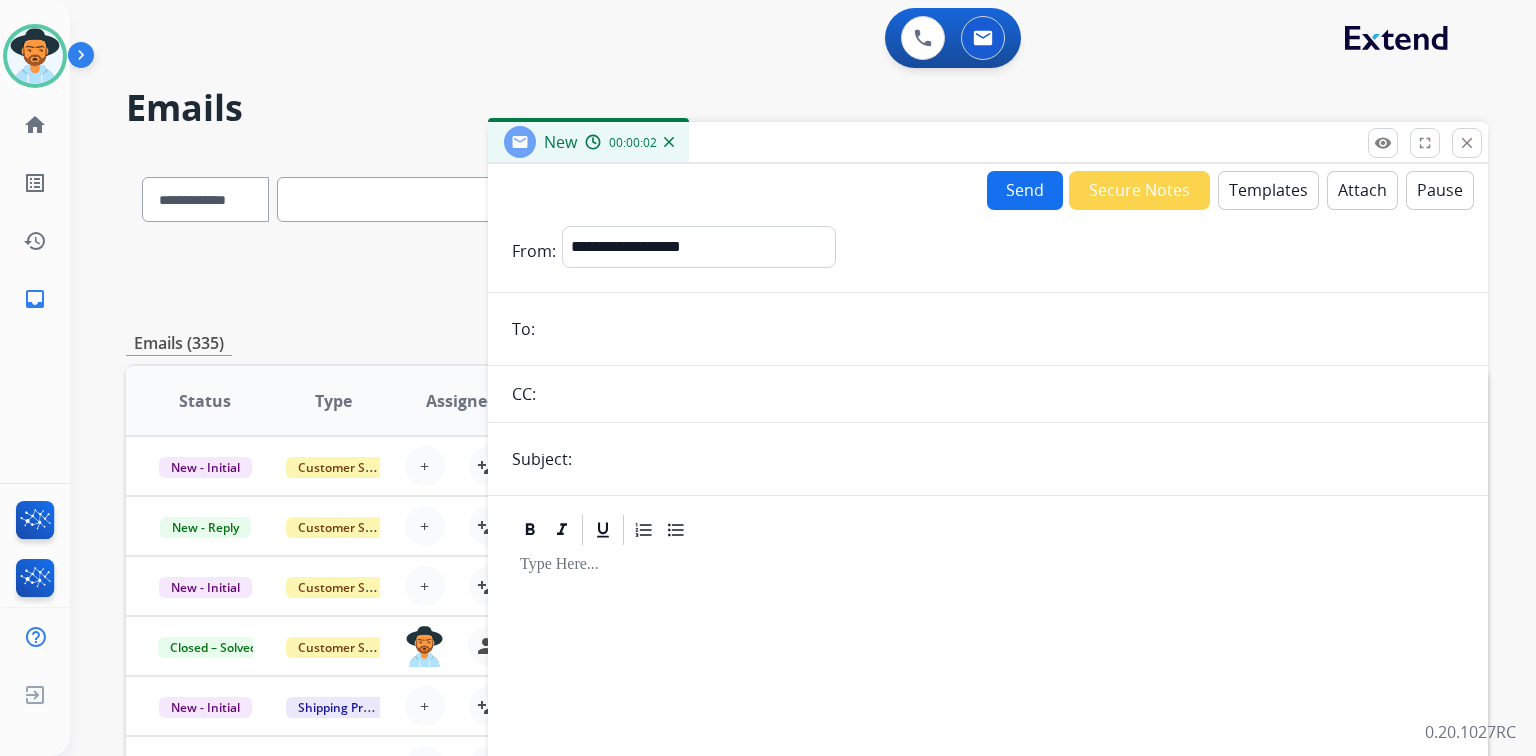 click at bounding box center [1002, 329] 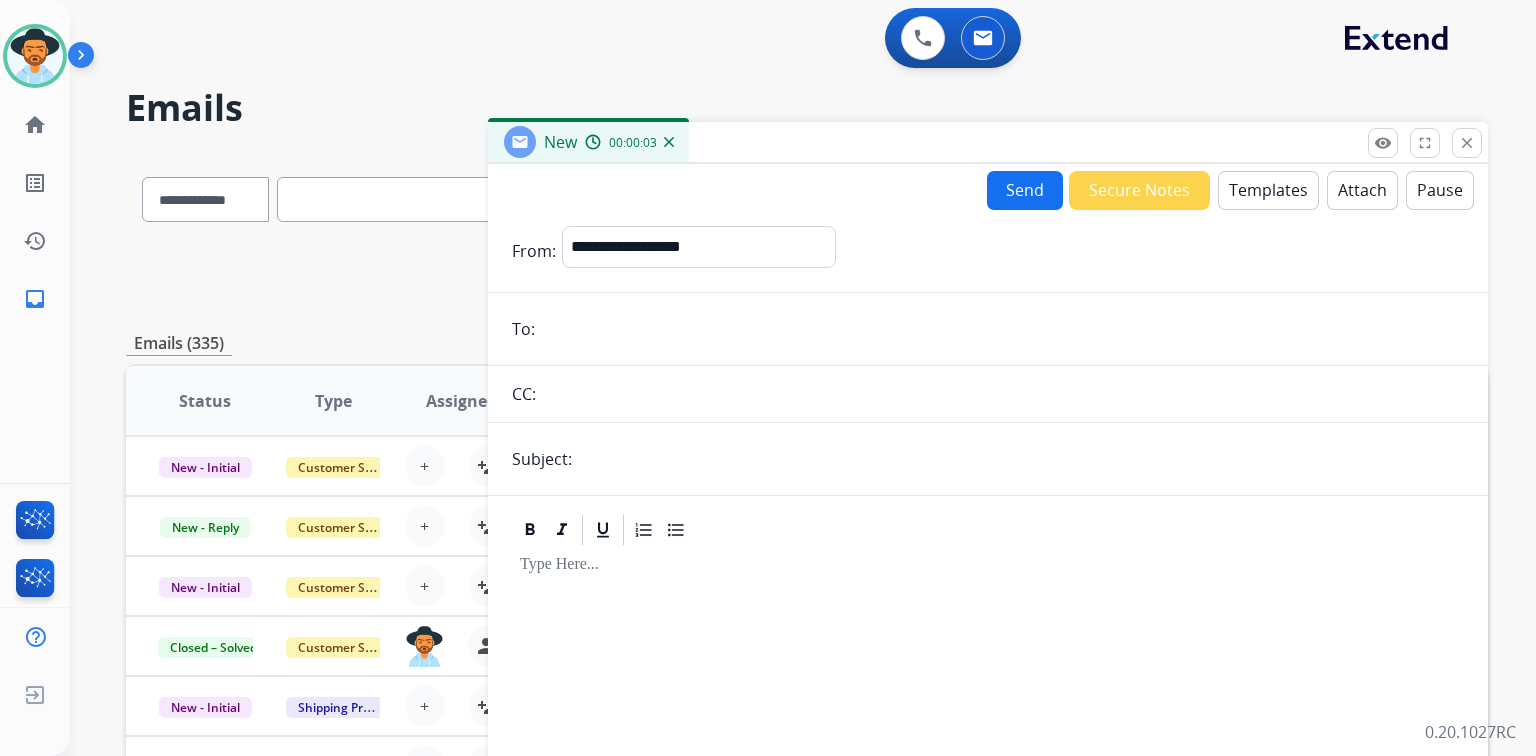 paste on "**********" 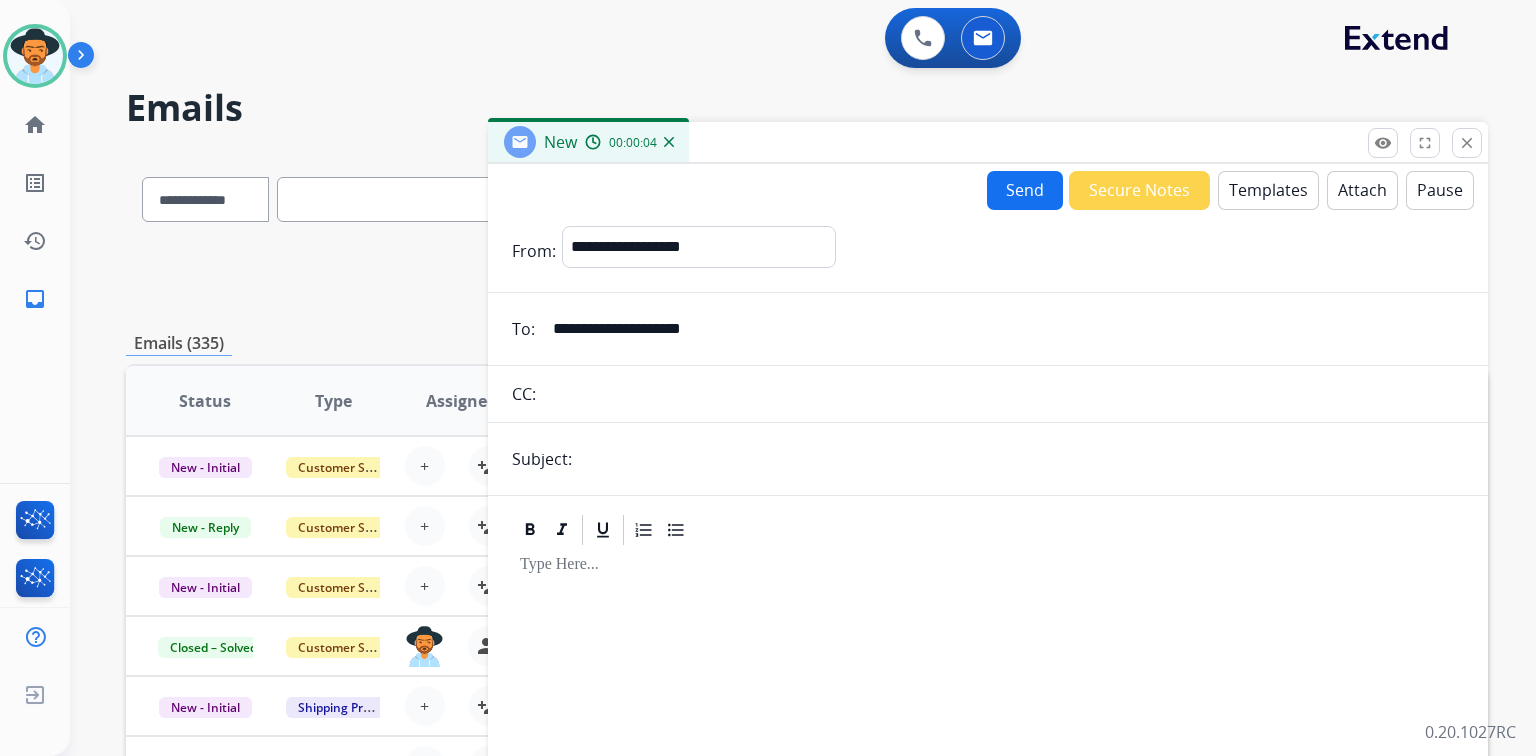 type on "**********" 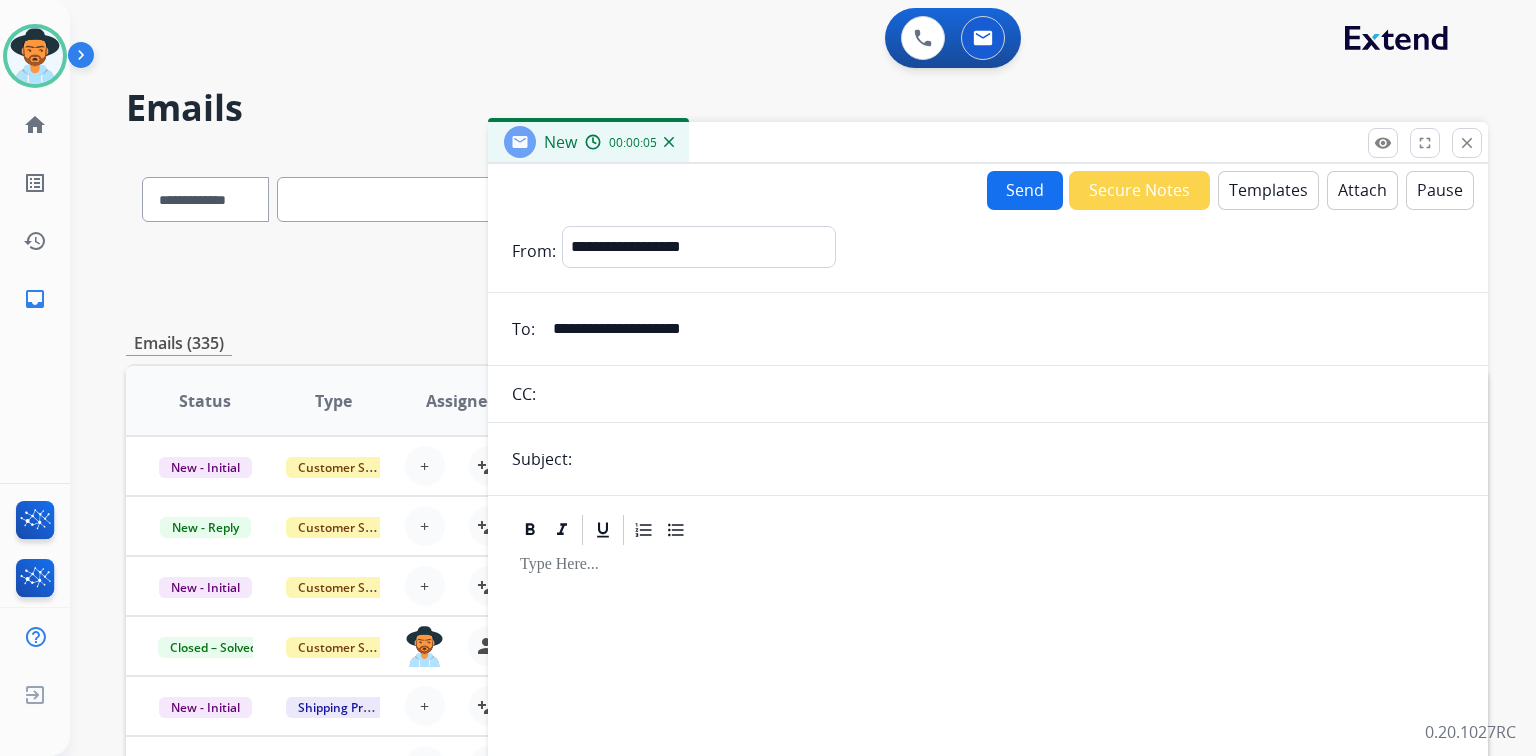 click on "Send  Secure Notes  Templates Attach  Pause" at bounding box center (1230, 190) 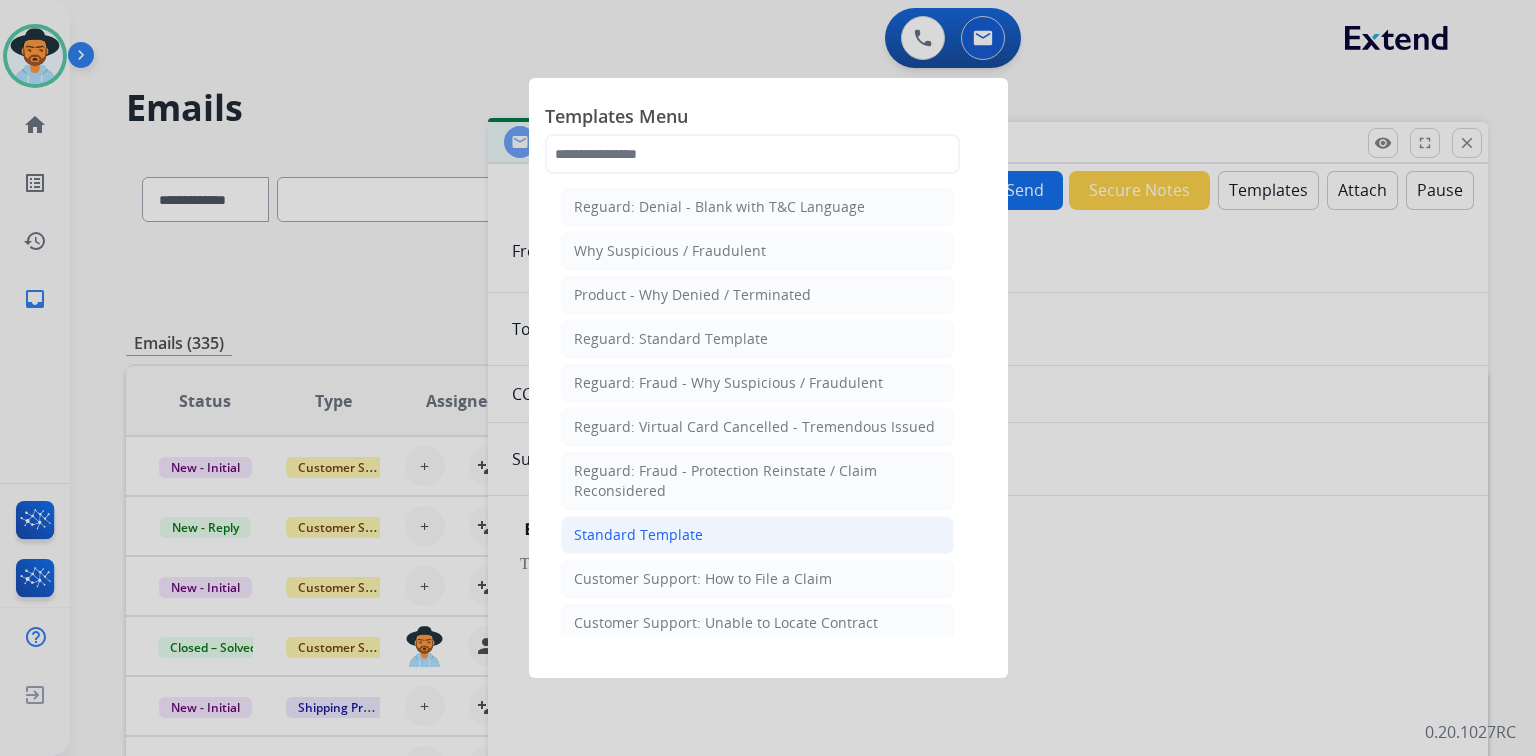click on "Standard Template" 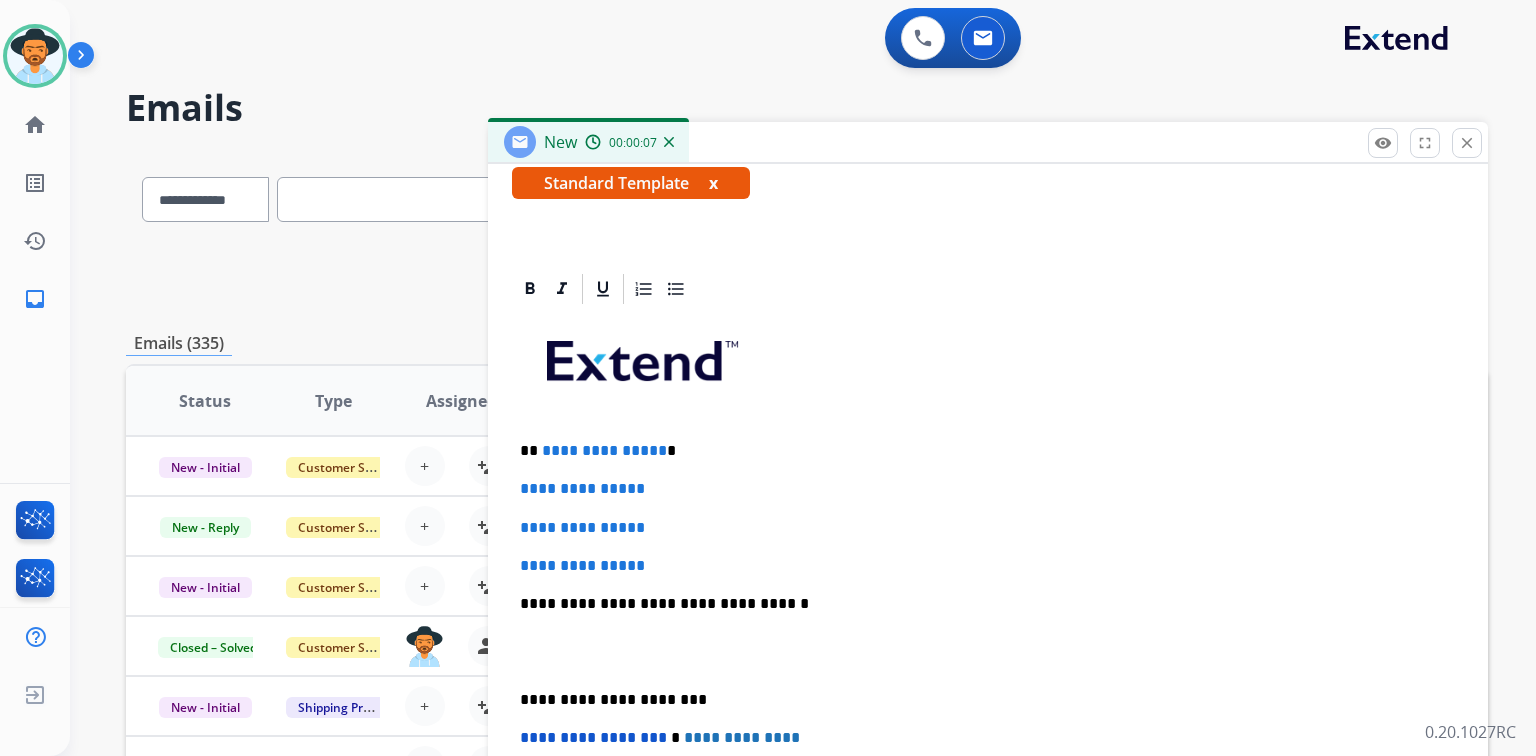 scroll, scrollTop: 400, scrollLeft: 0, axis: vertical 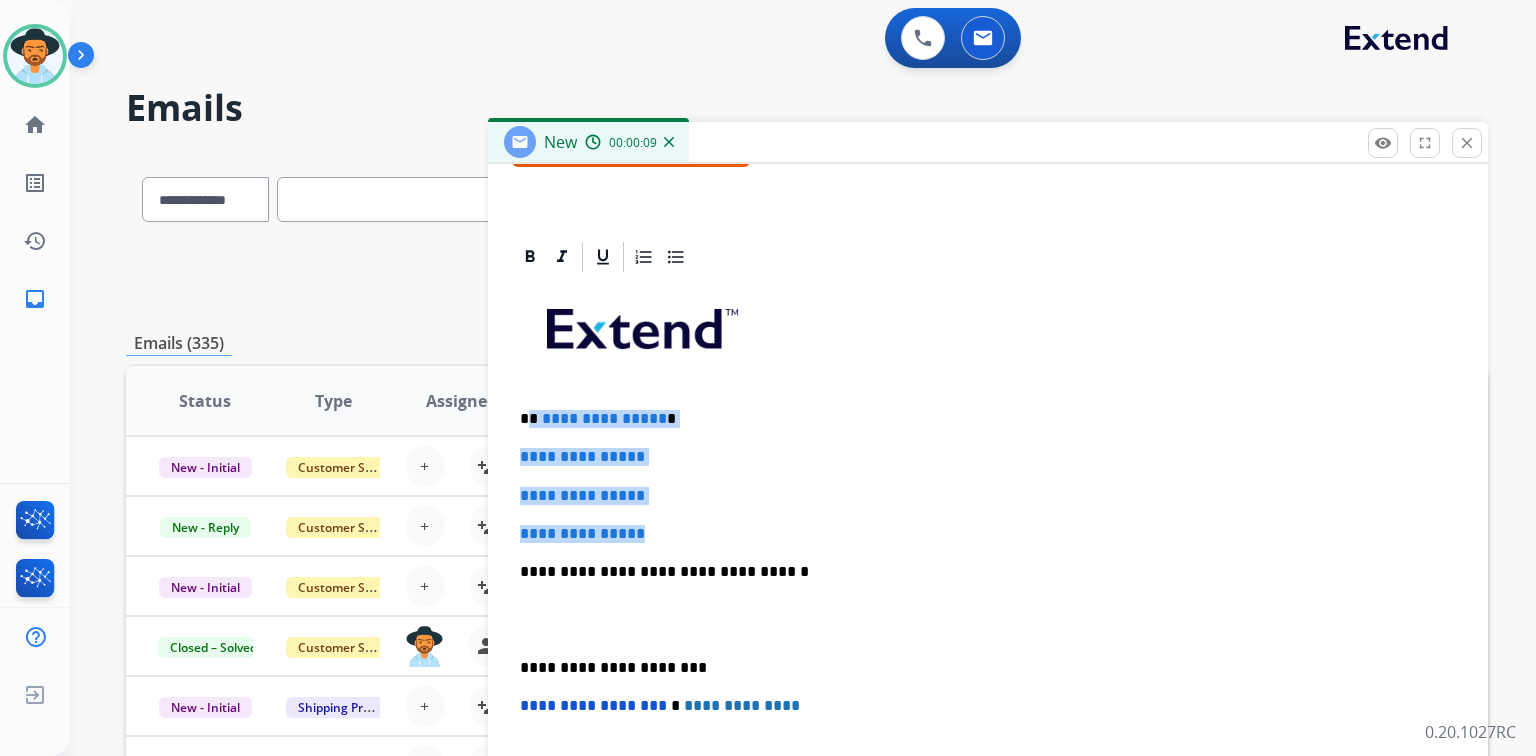 drag, startPoint x: 530, startPoint y: 417, endPoint x: 696, endPoint y: 517, distance: 193.7937 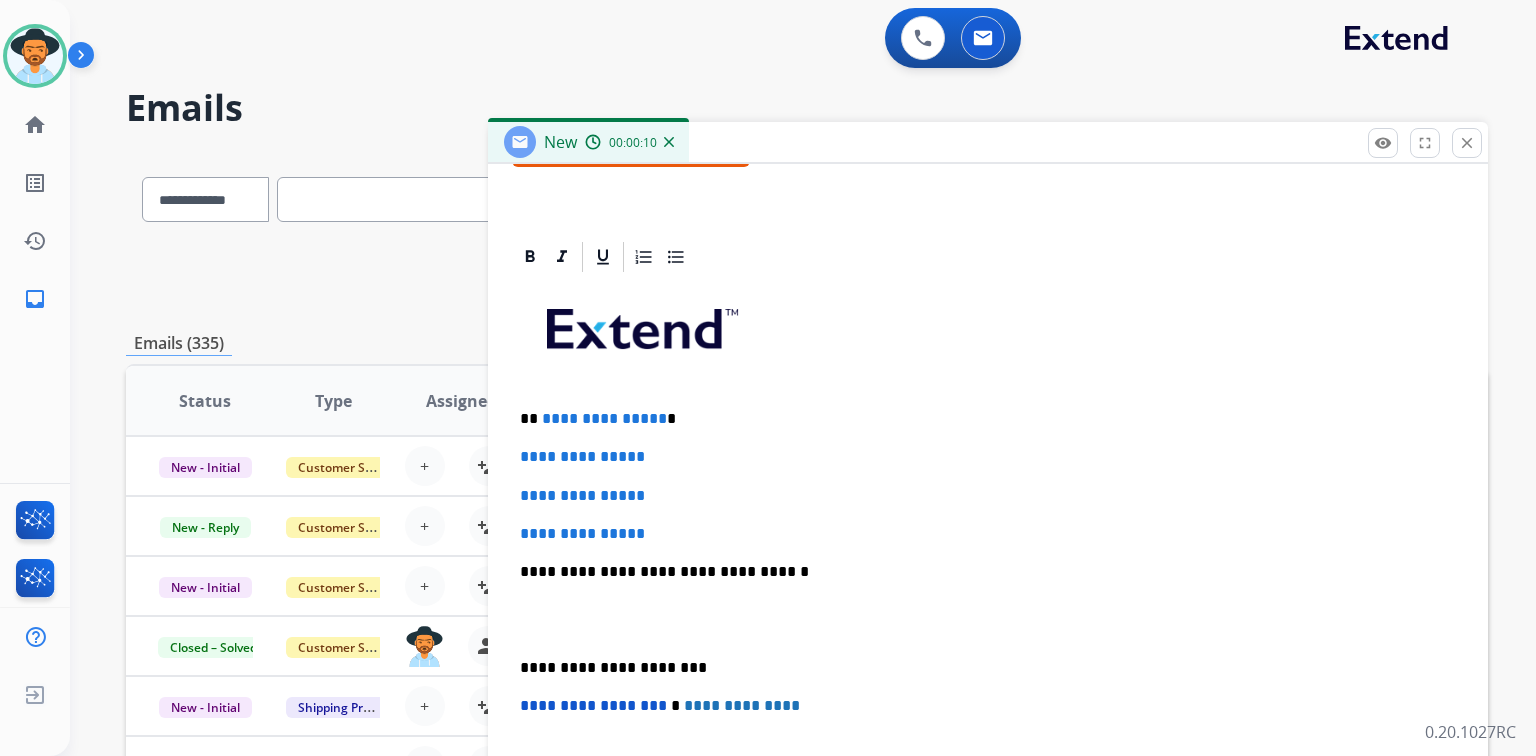type 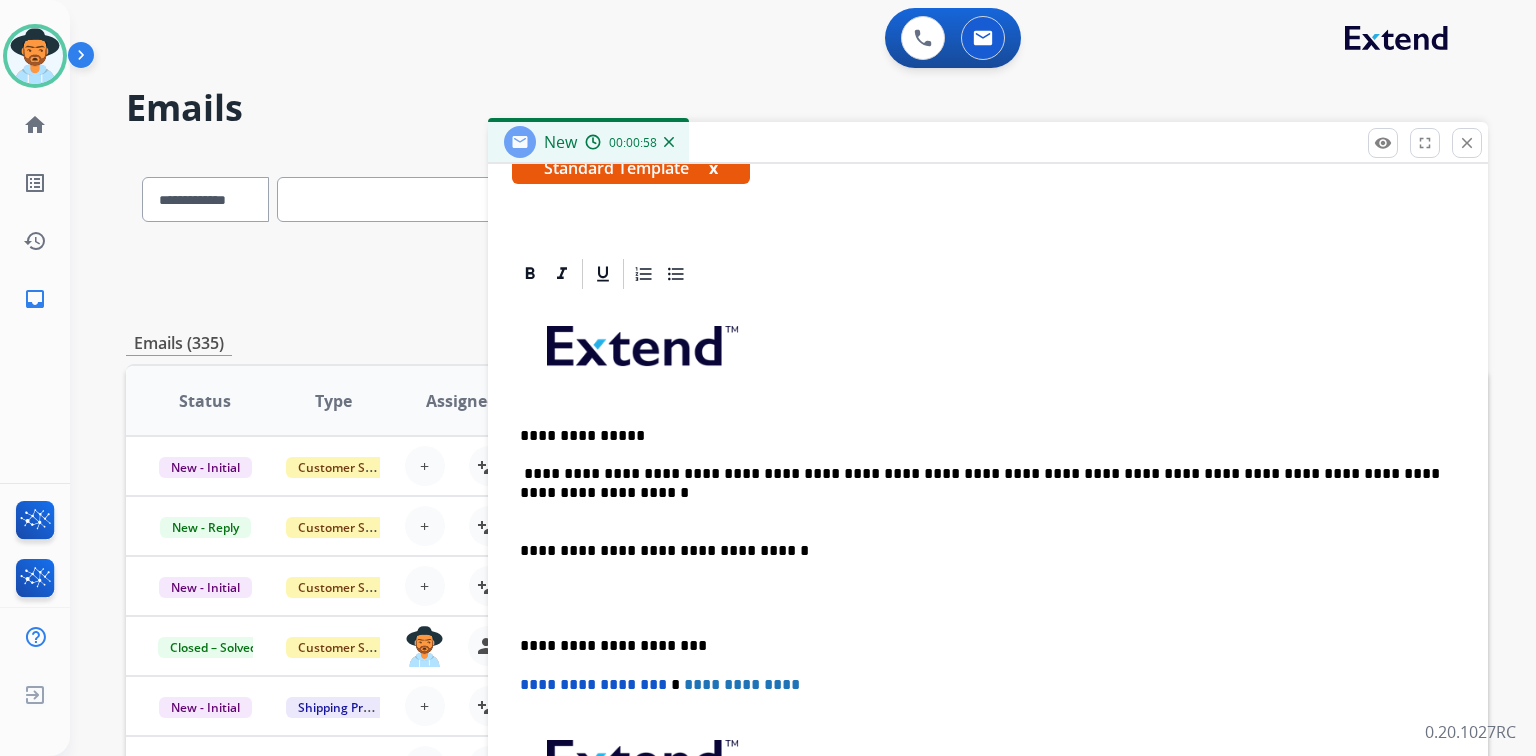 scroll, scrollTop: 400, scrollLeft: 0, axis: vertical 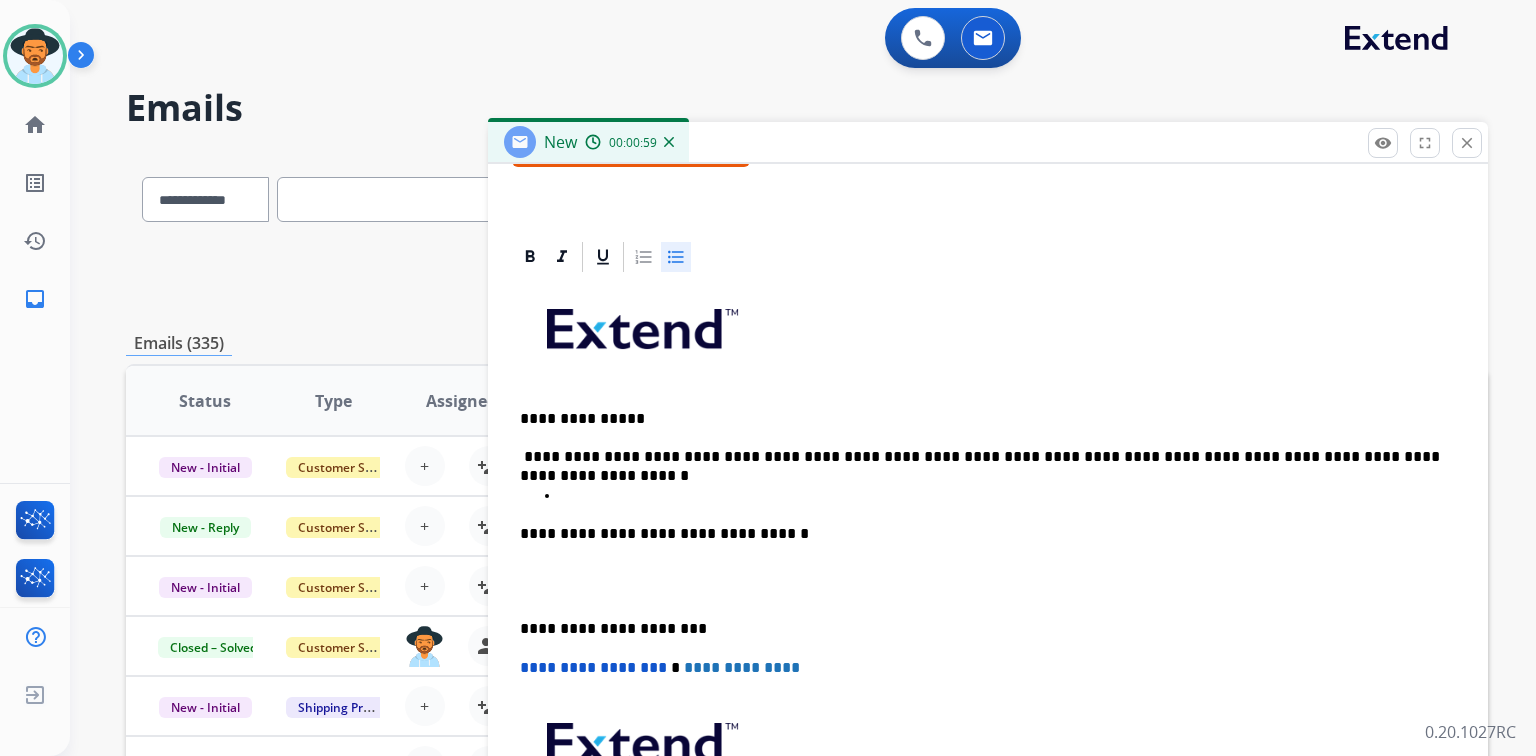 click at bounding box center [676, 257] 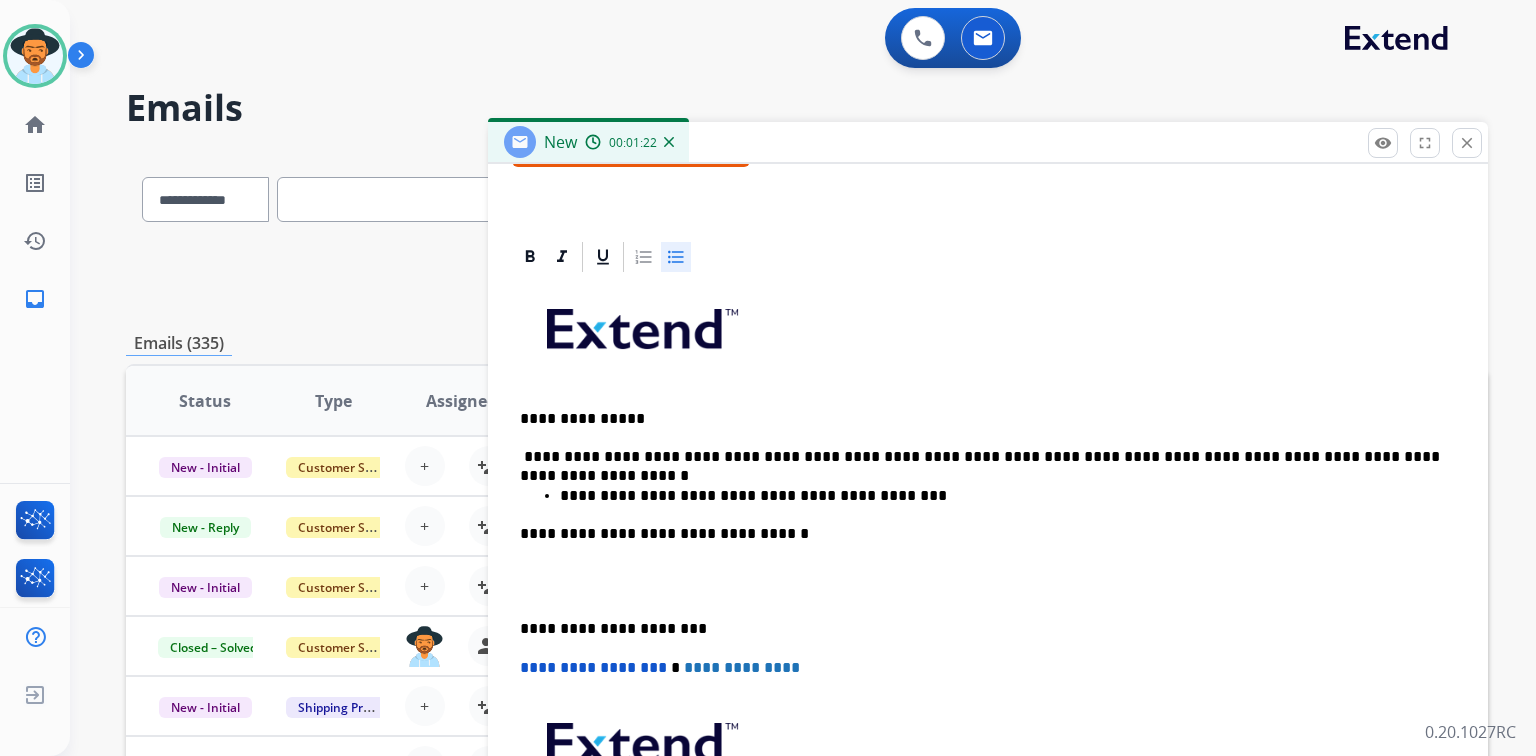 click at bounding box center [988, 581] 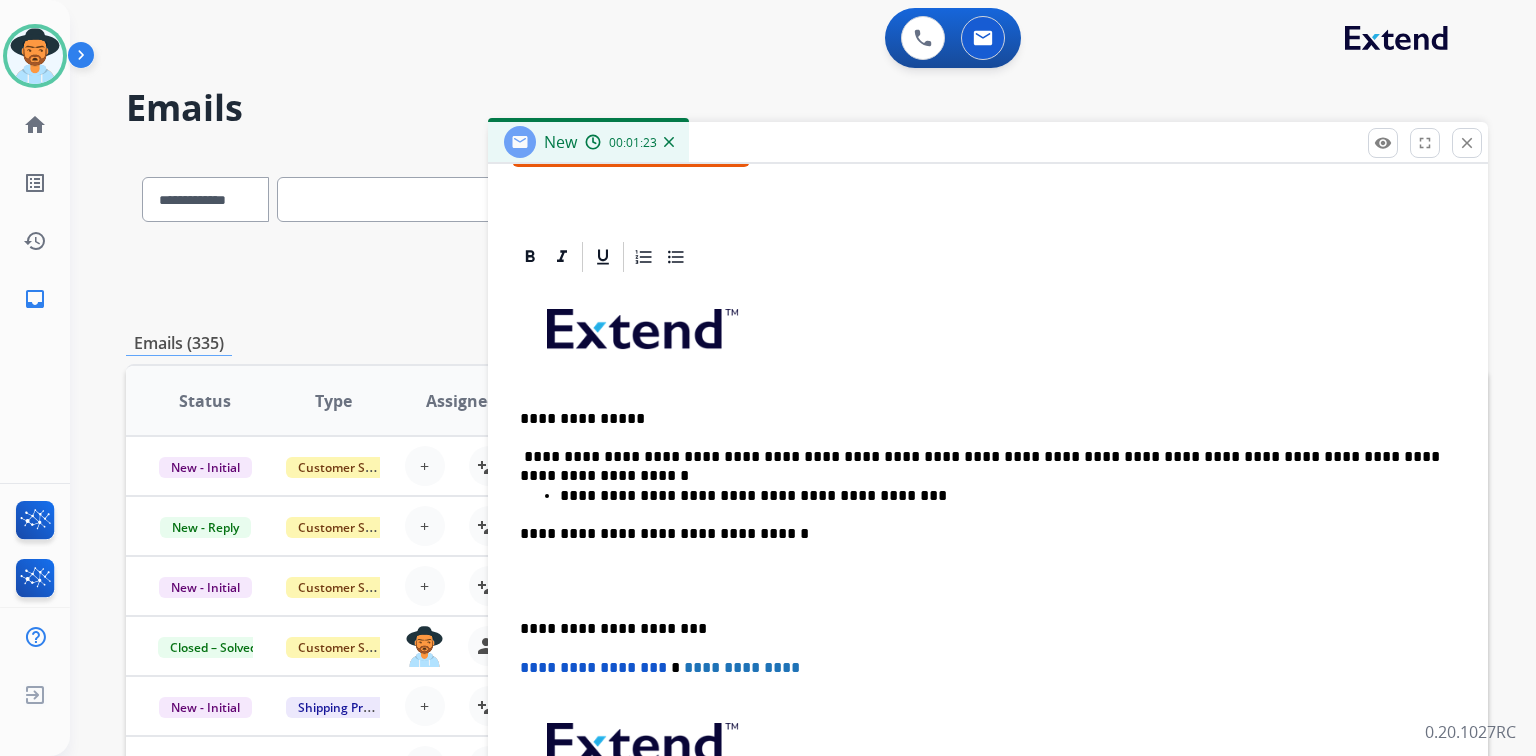 scroll, scrollTop: 383, scrollLeft: 0, axis: vertical 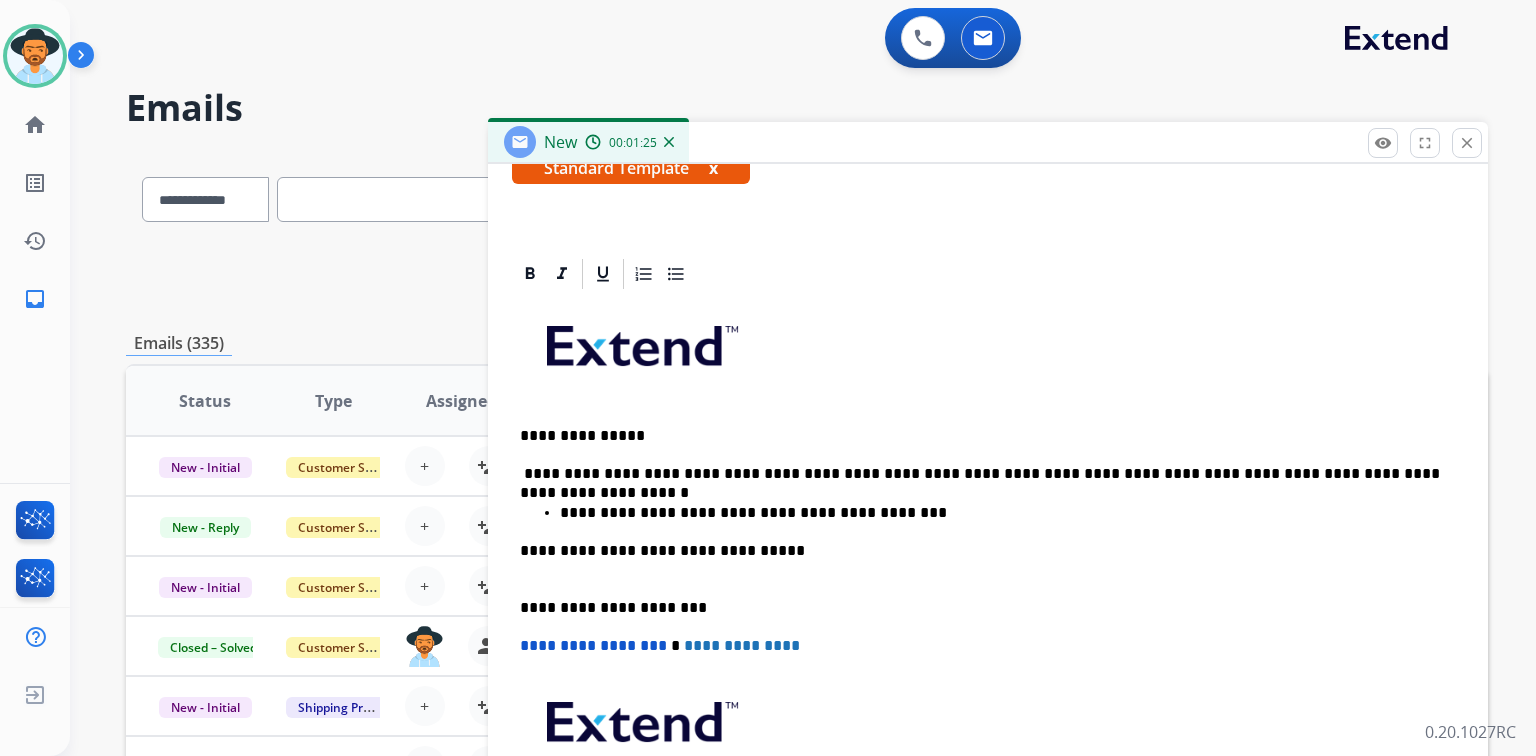 click on "**********" at bounding box center (980, 560) 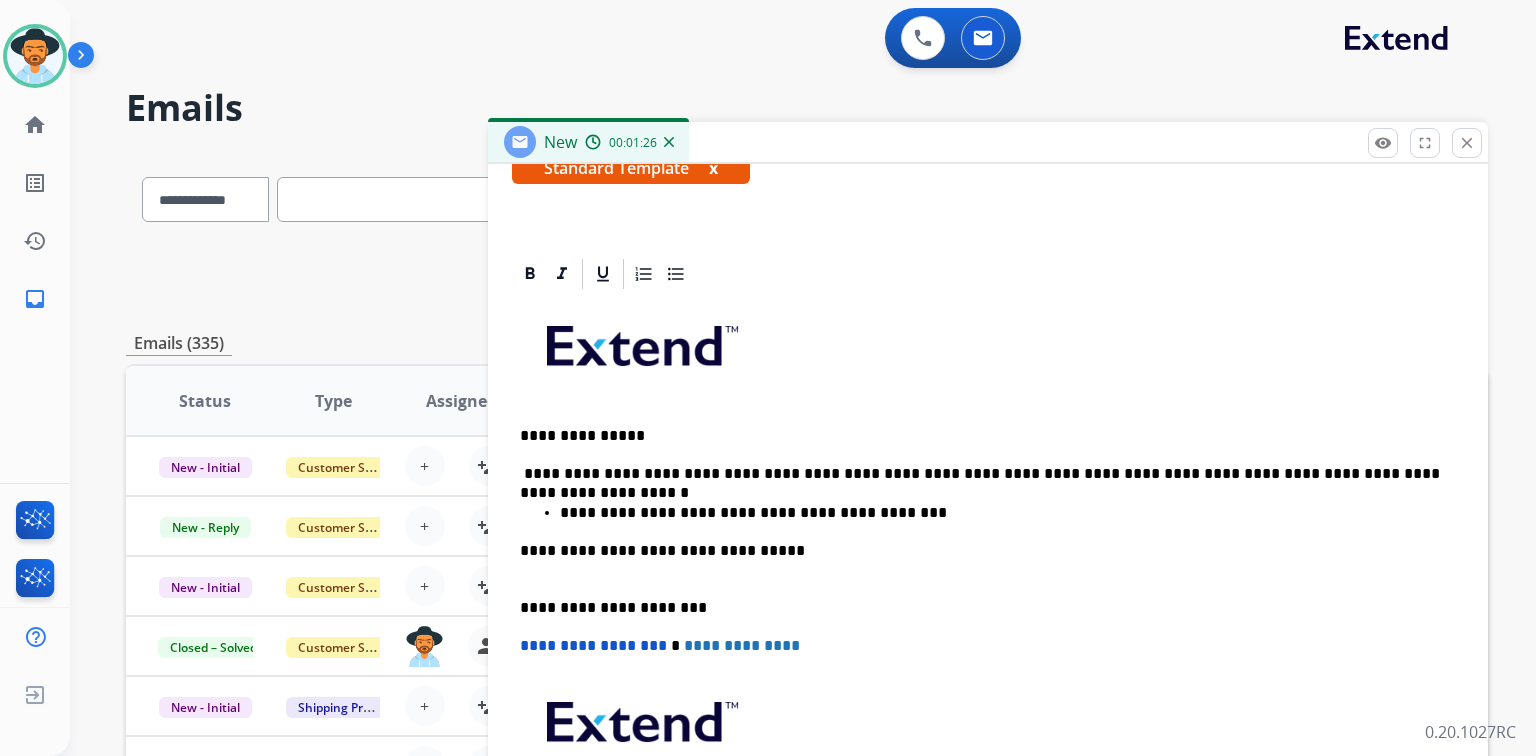 scroll, scrollTop: 364, scrollLeft: 0, axis: vertical 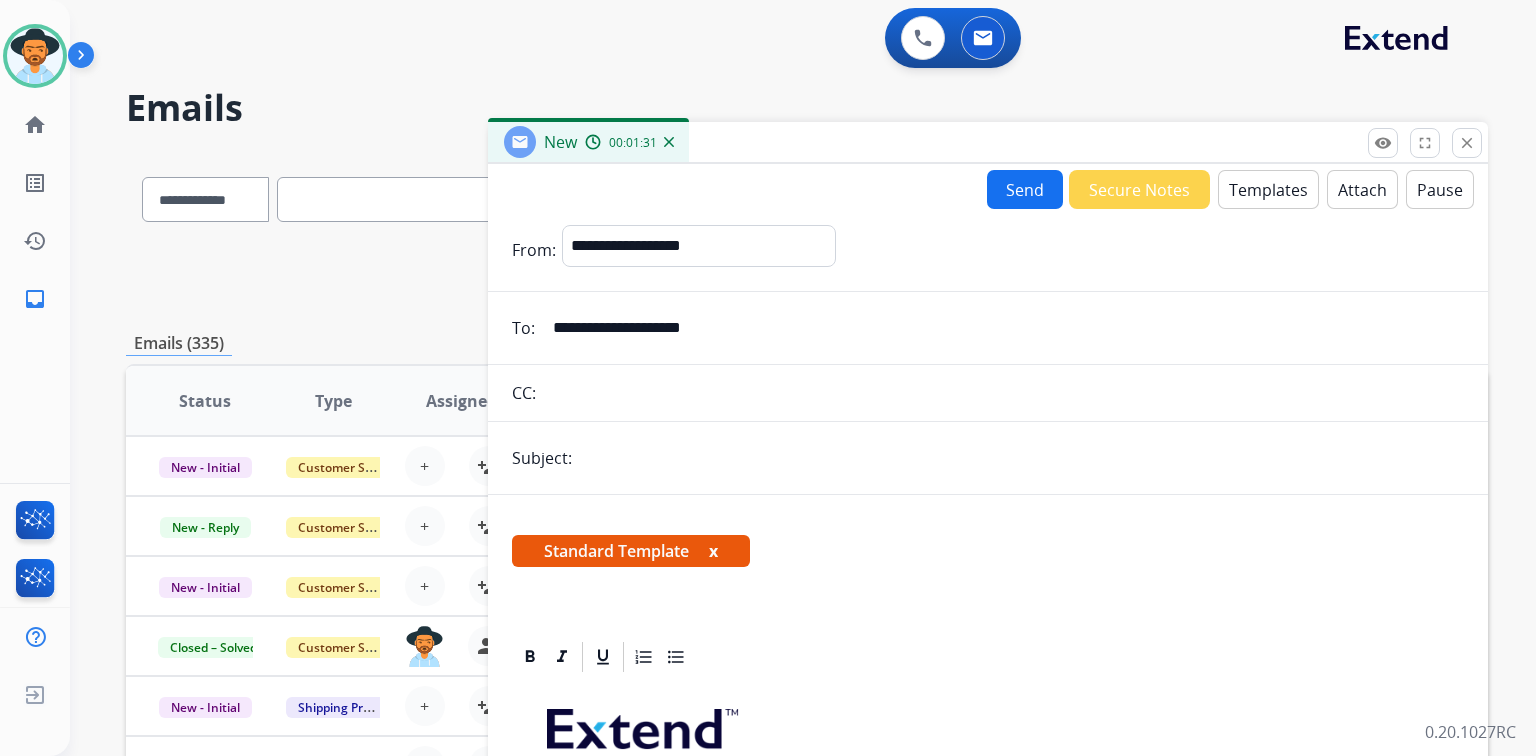 click at bounding box center [1003, 393] 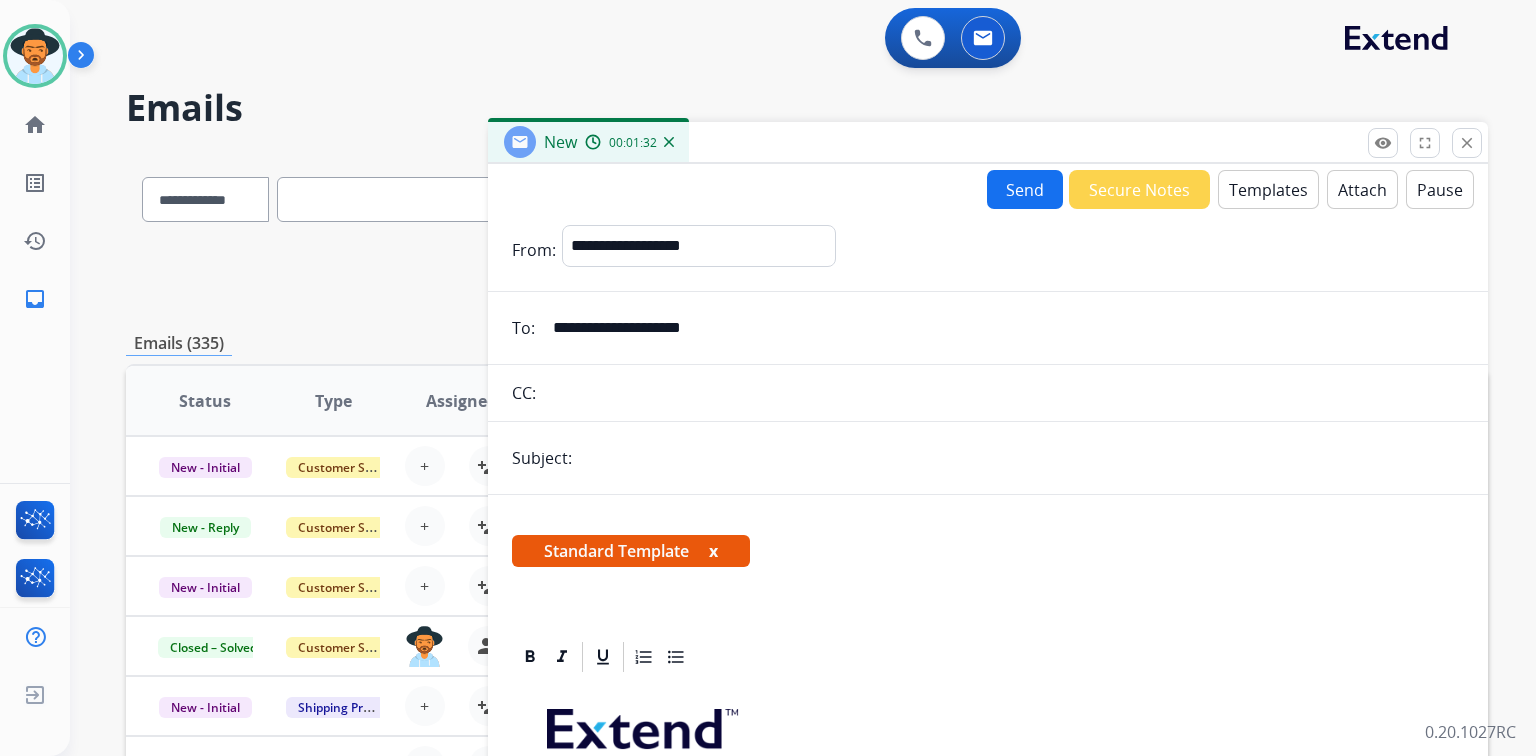 click at bounding box center [1021, 458] 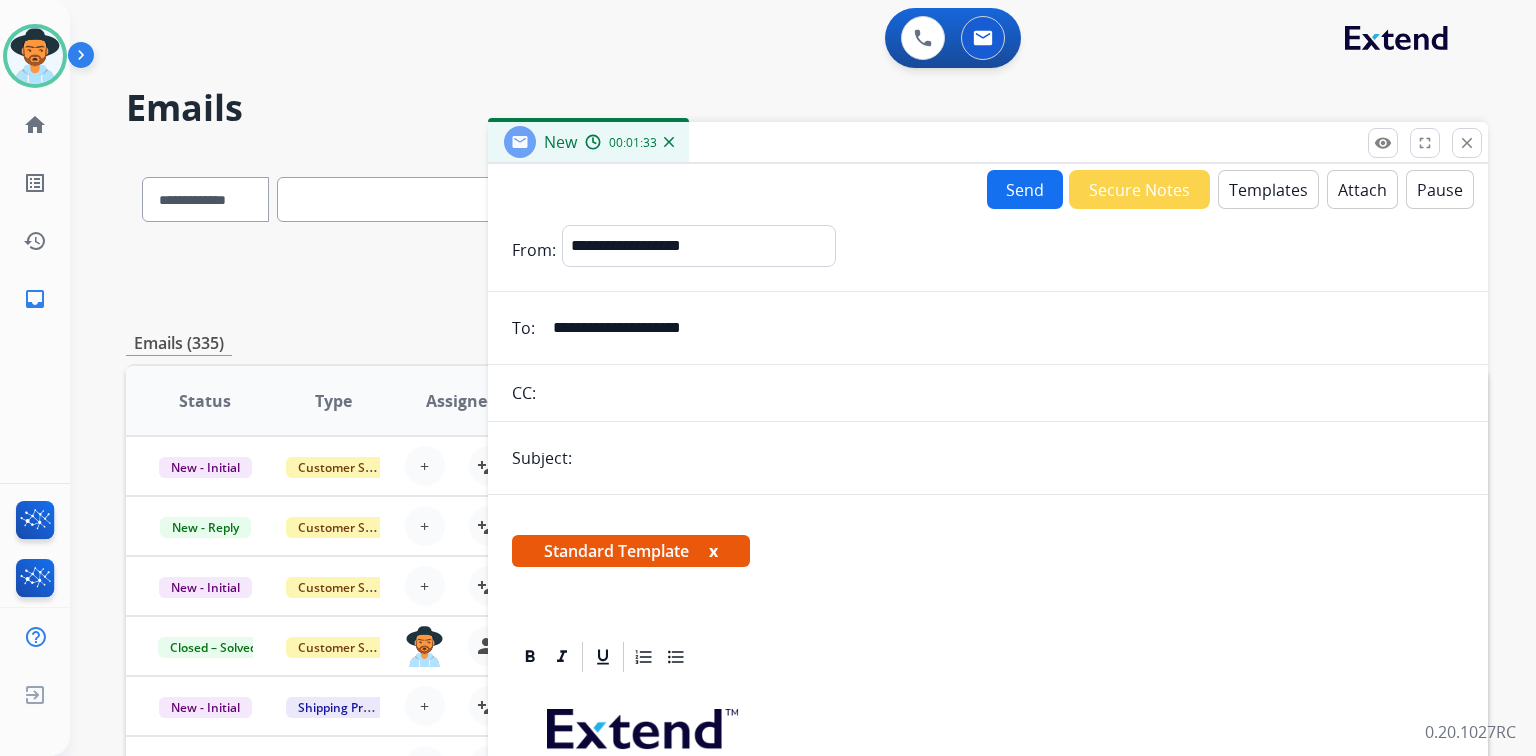 type on "**********" 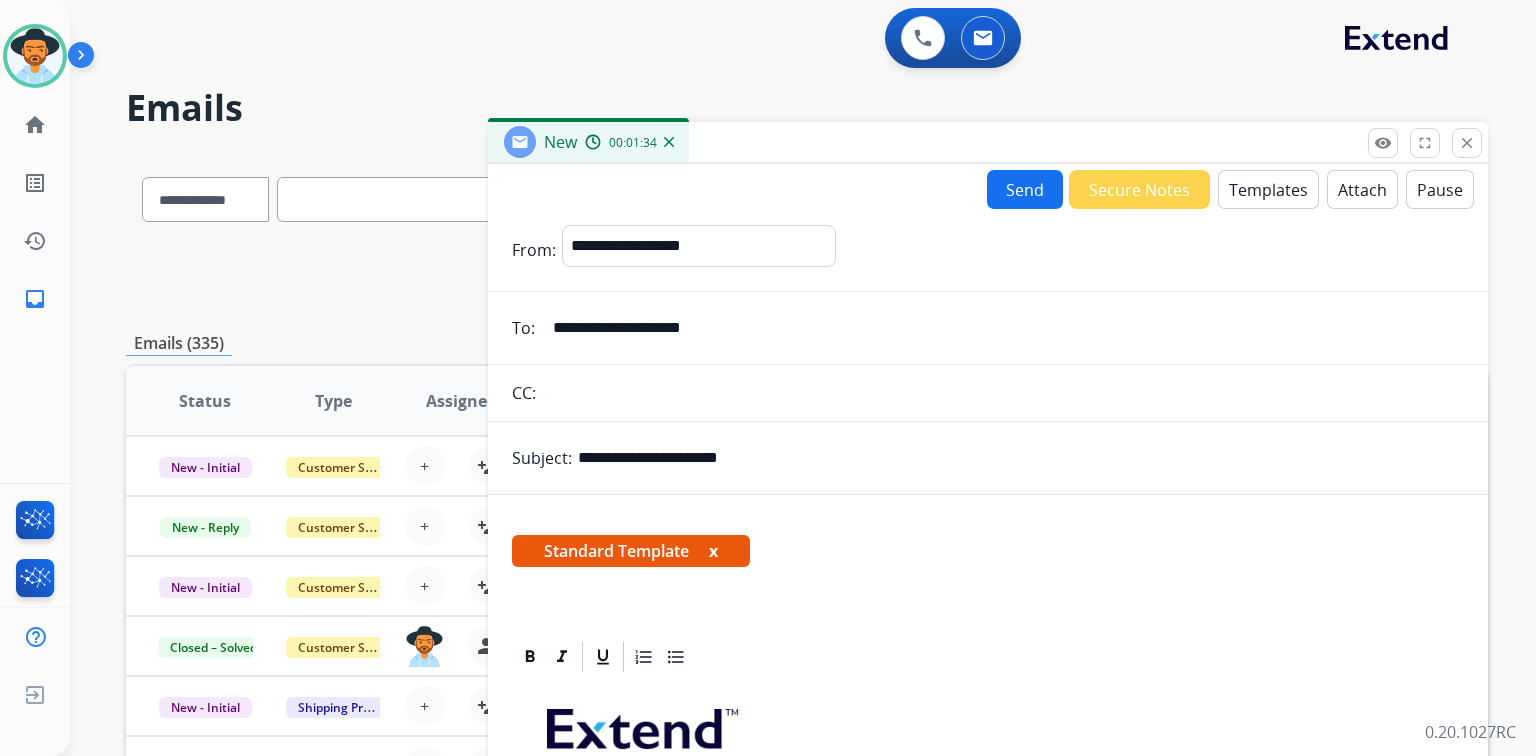 click on "Send" at bounding box center (1025, 189) 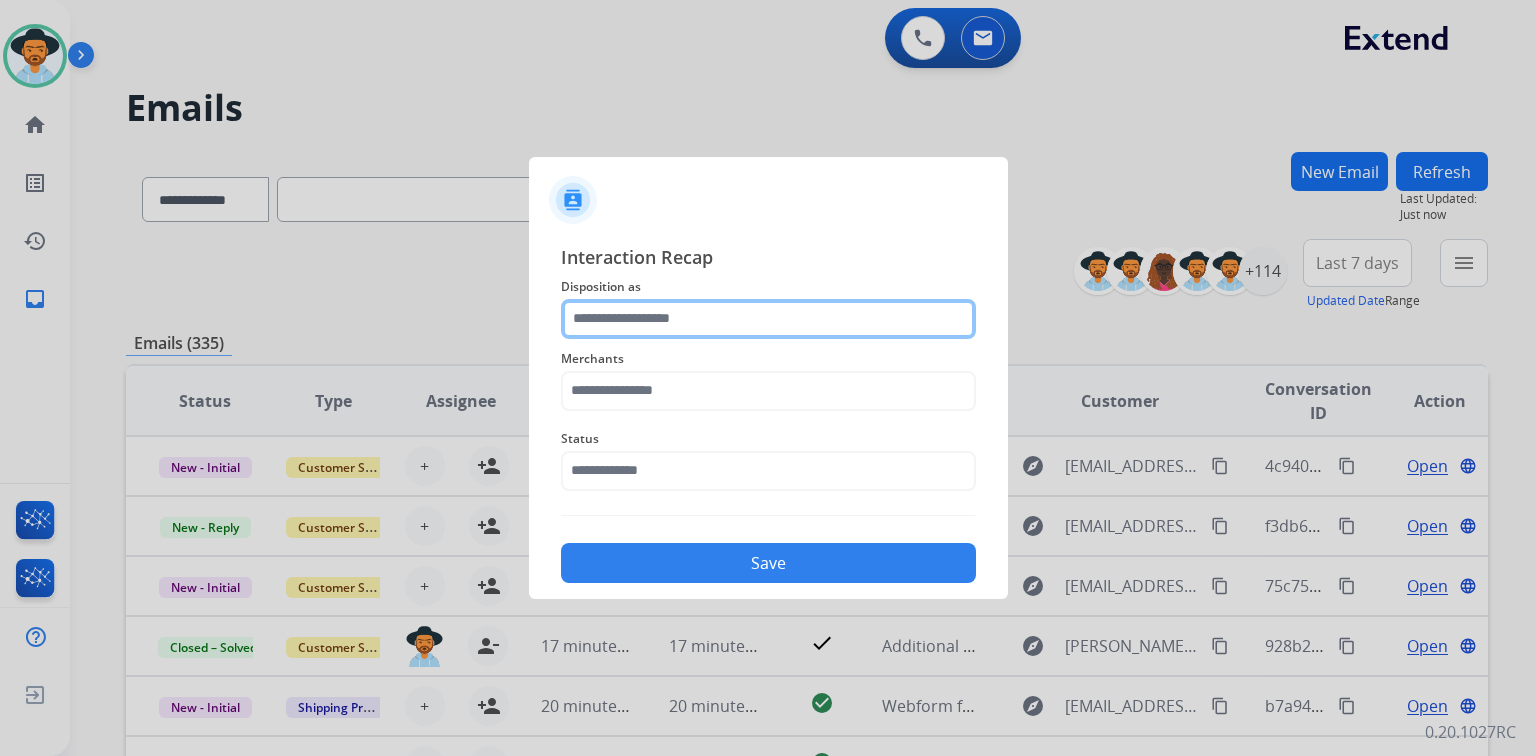 click 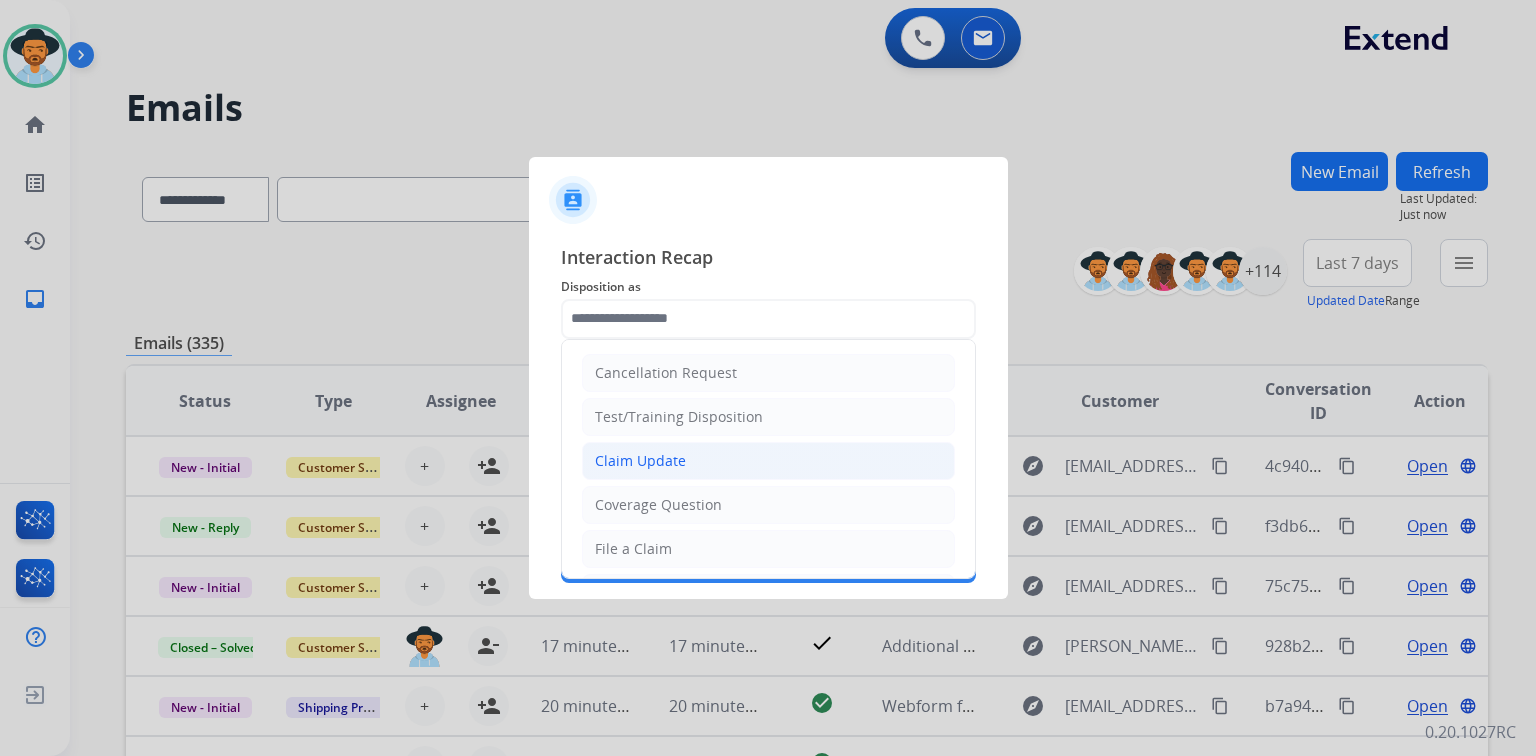 click on "Claim Update" 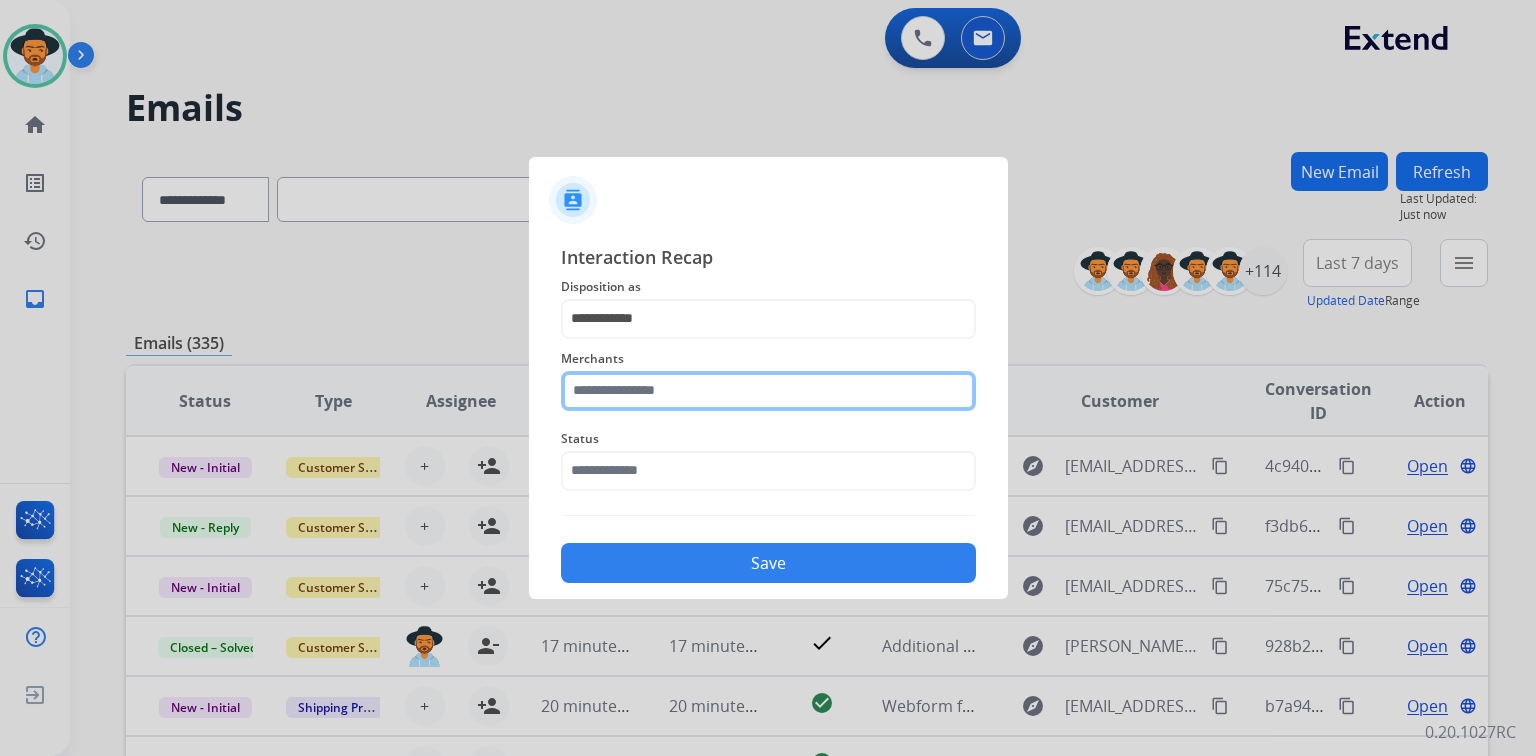 click 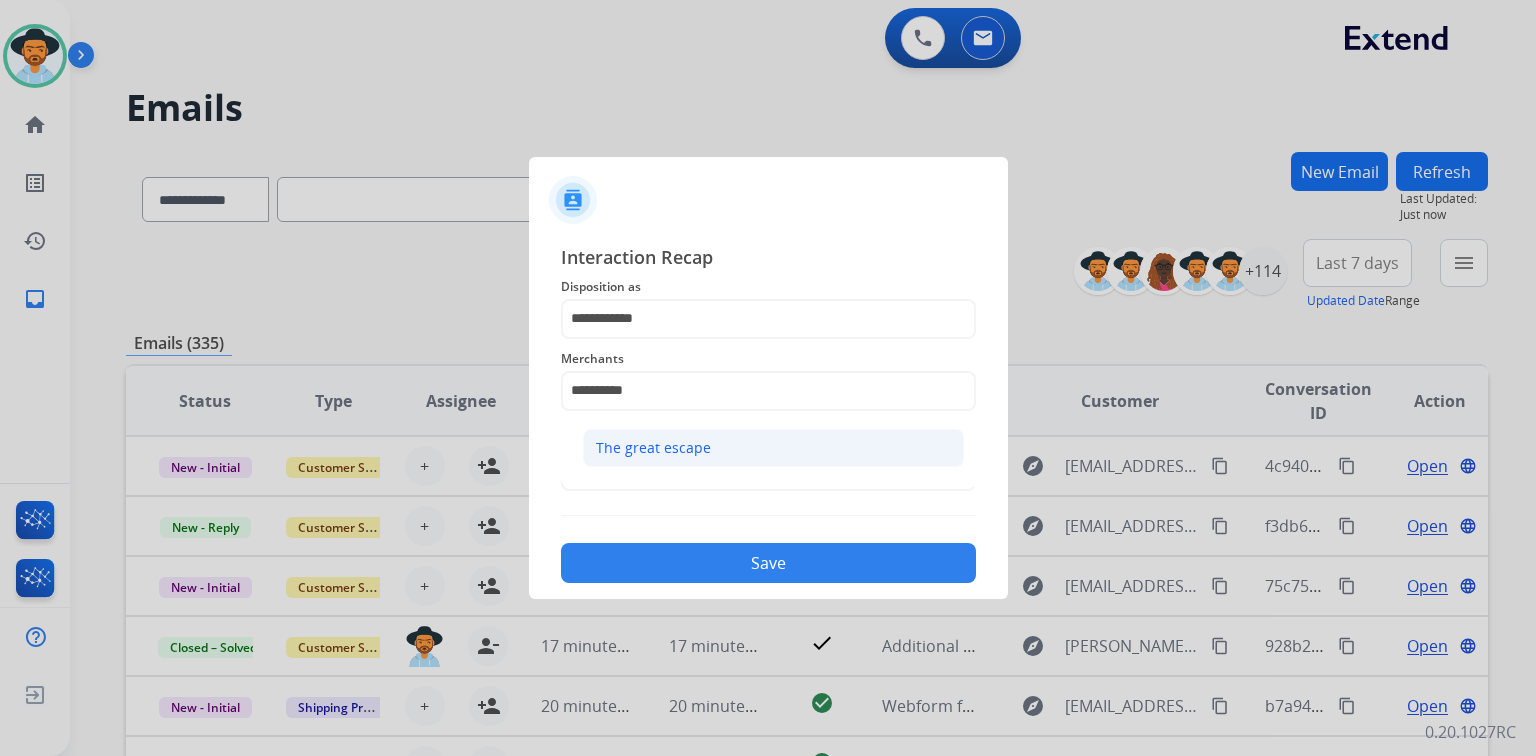 click on "The great escape" 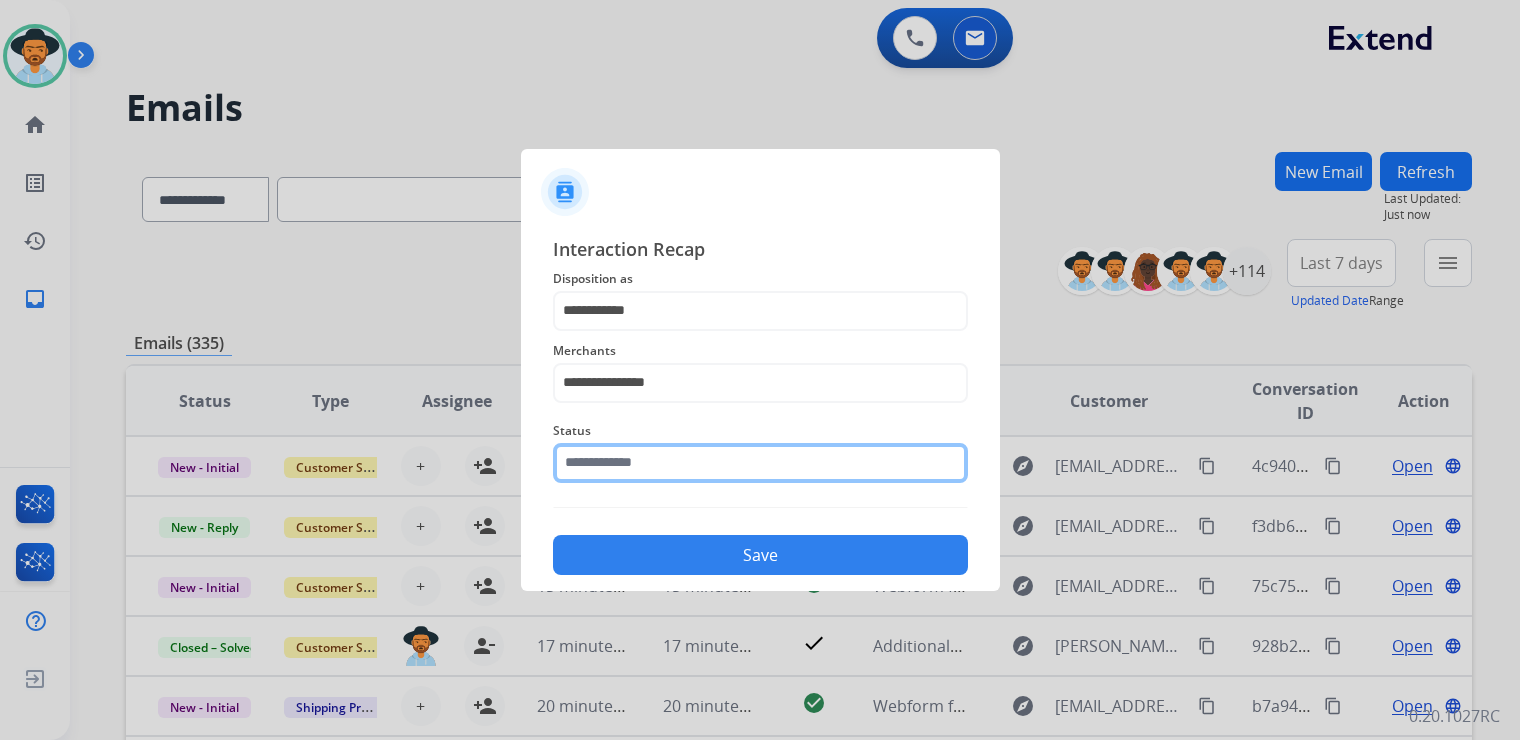 click 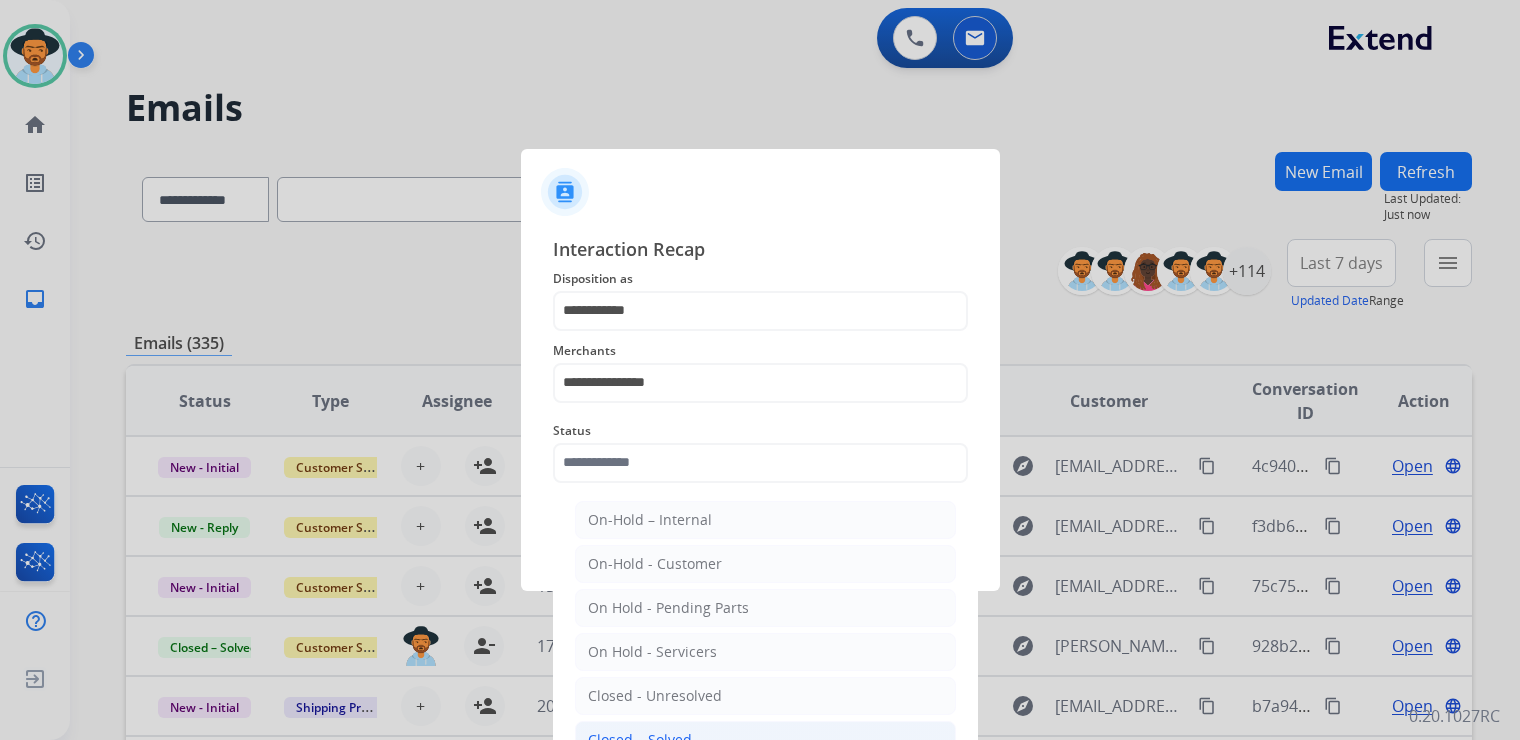 click on "Closed – Solved" 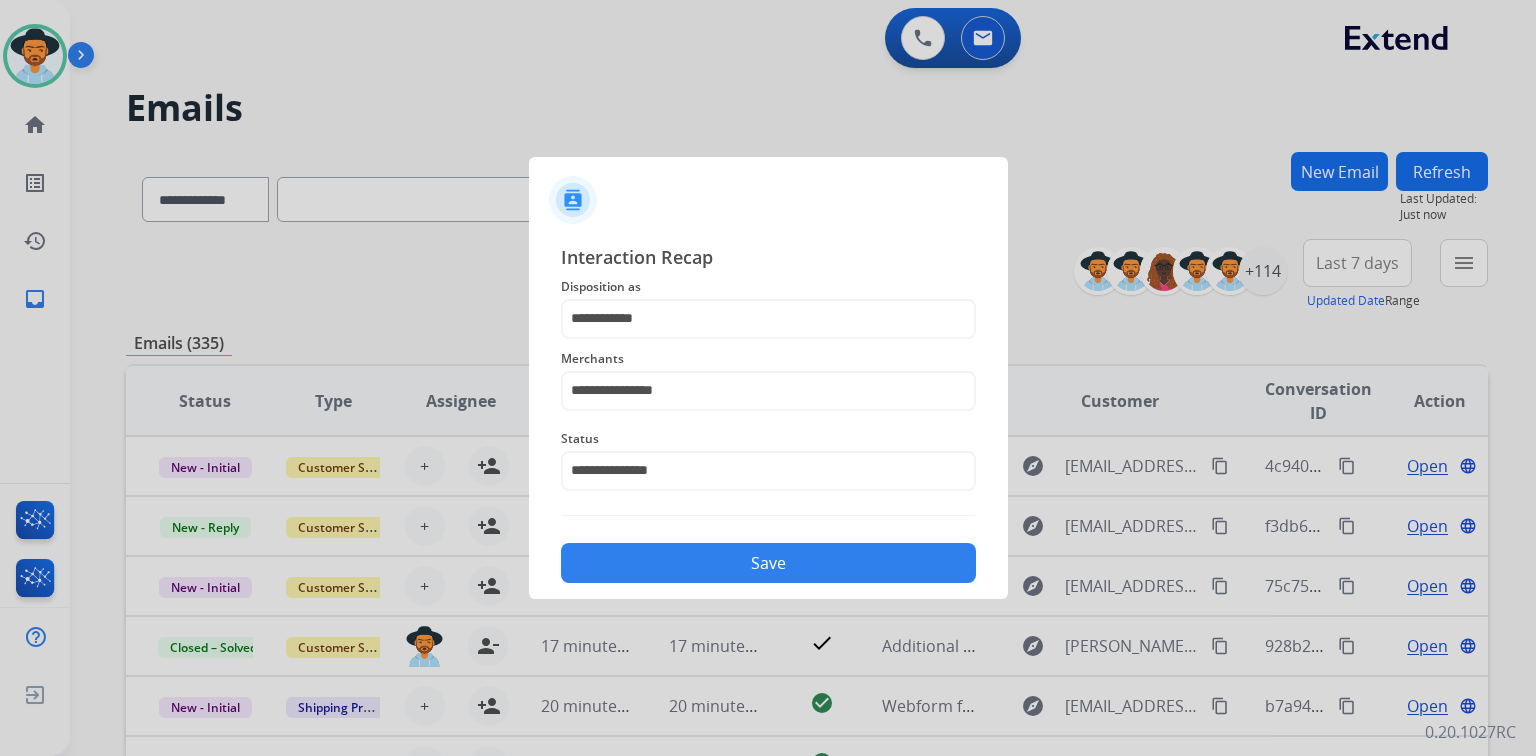 click on "Save" 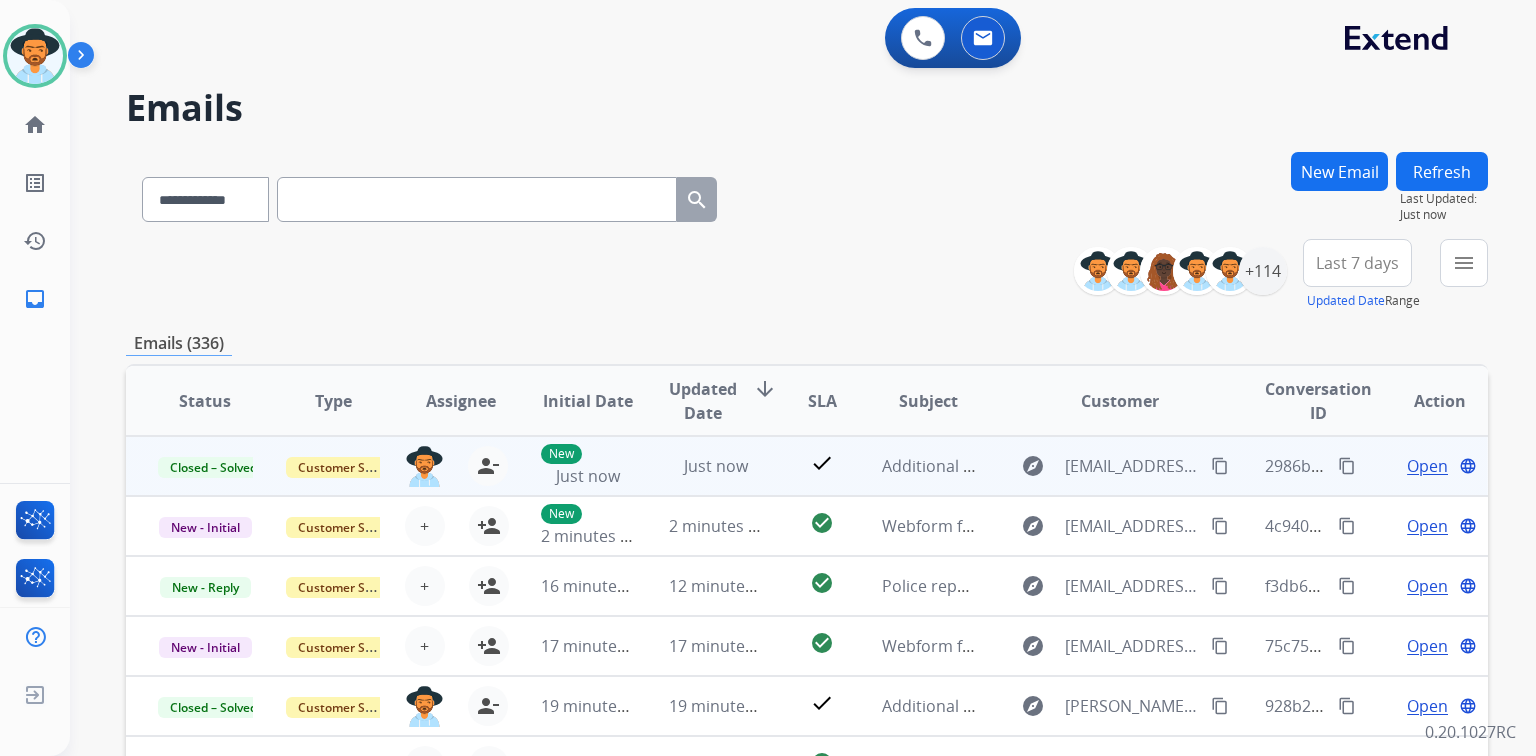 click on "content_copy" at bounding box center [1347, 466] 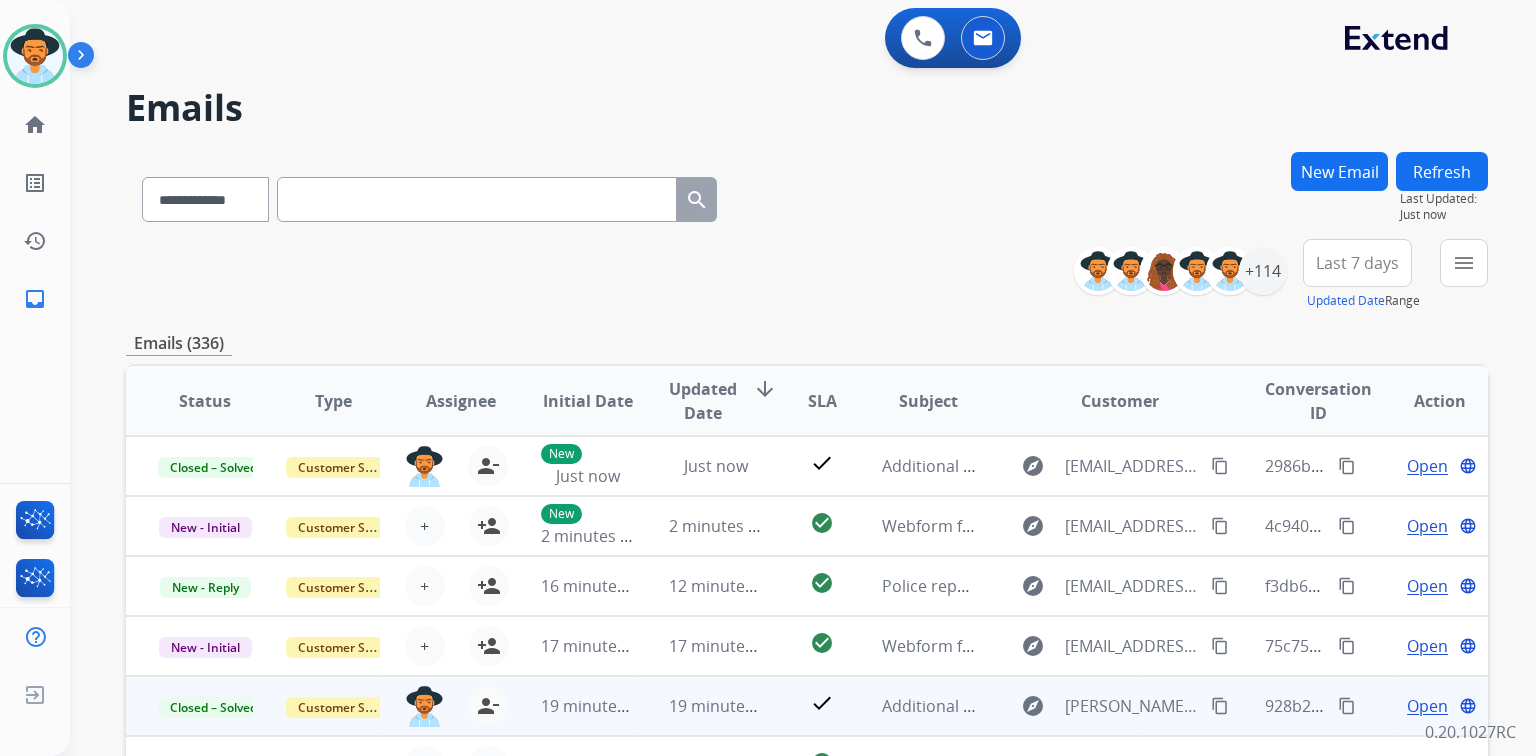 click on "Open" at bounding box center [1427, 706] 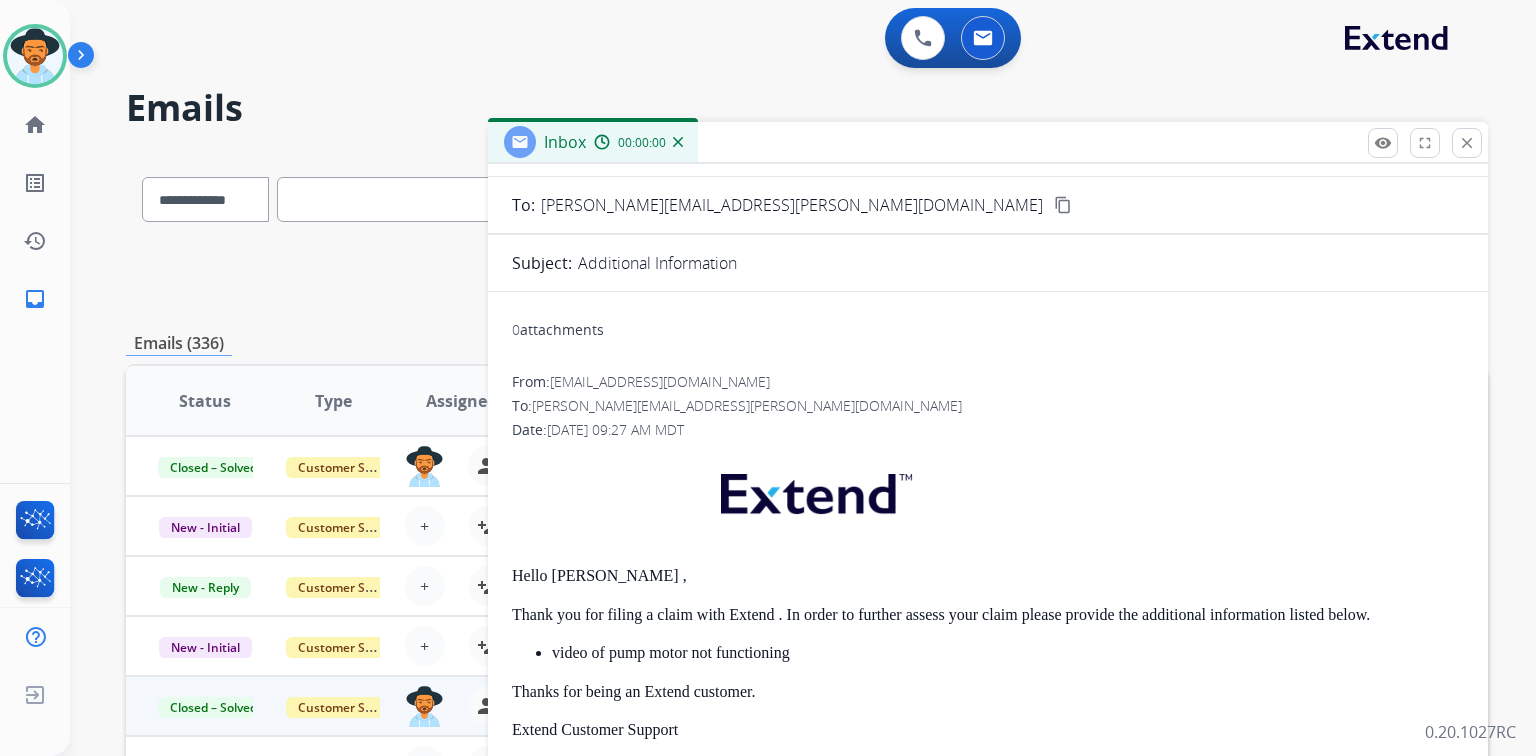 scroll, scrollTop: 160, scrollLeft: 0, axis: vertical 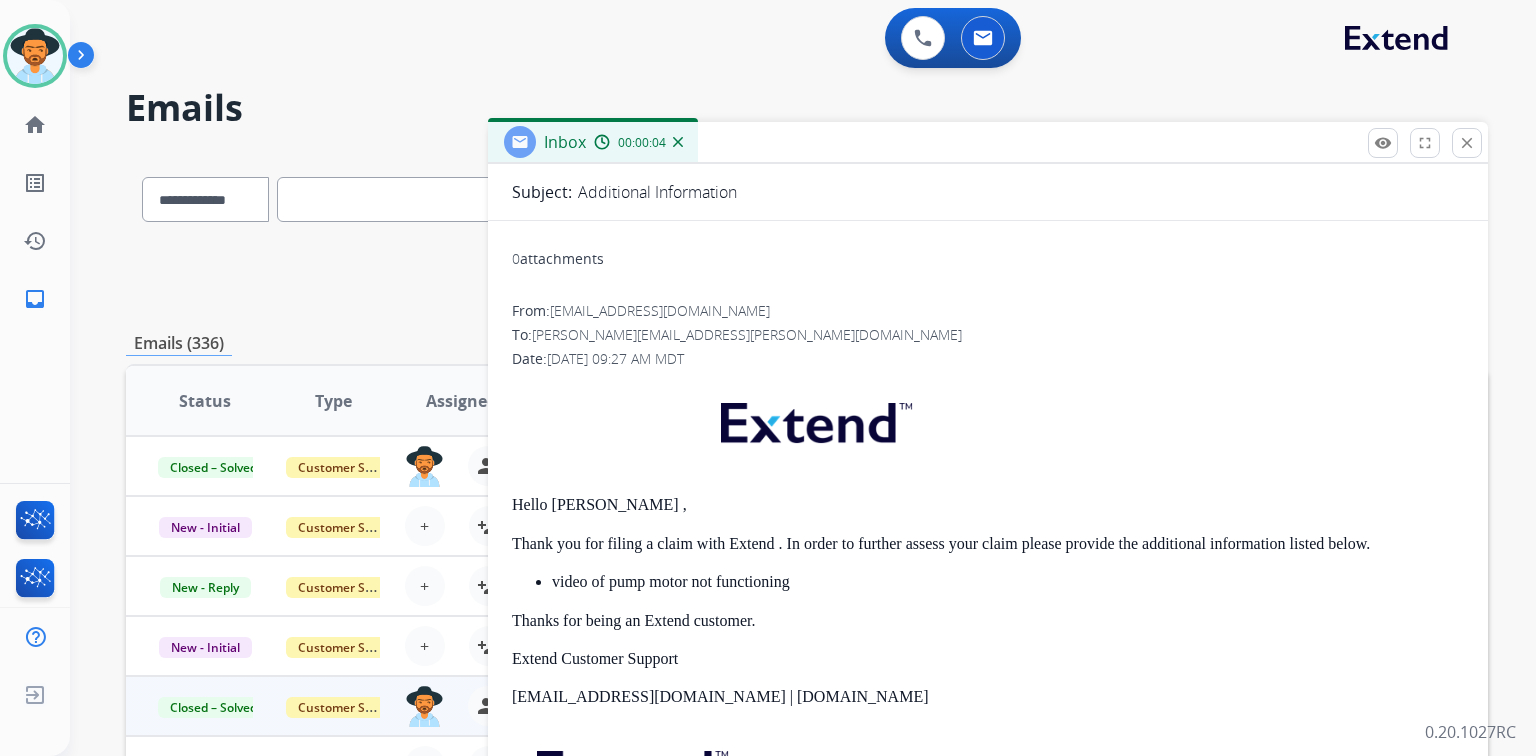 click on "video of pump motor not functioning" at bounding box center [1008, 582] 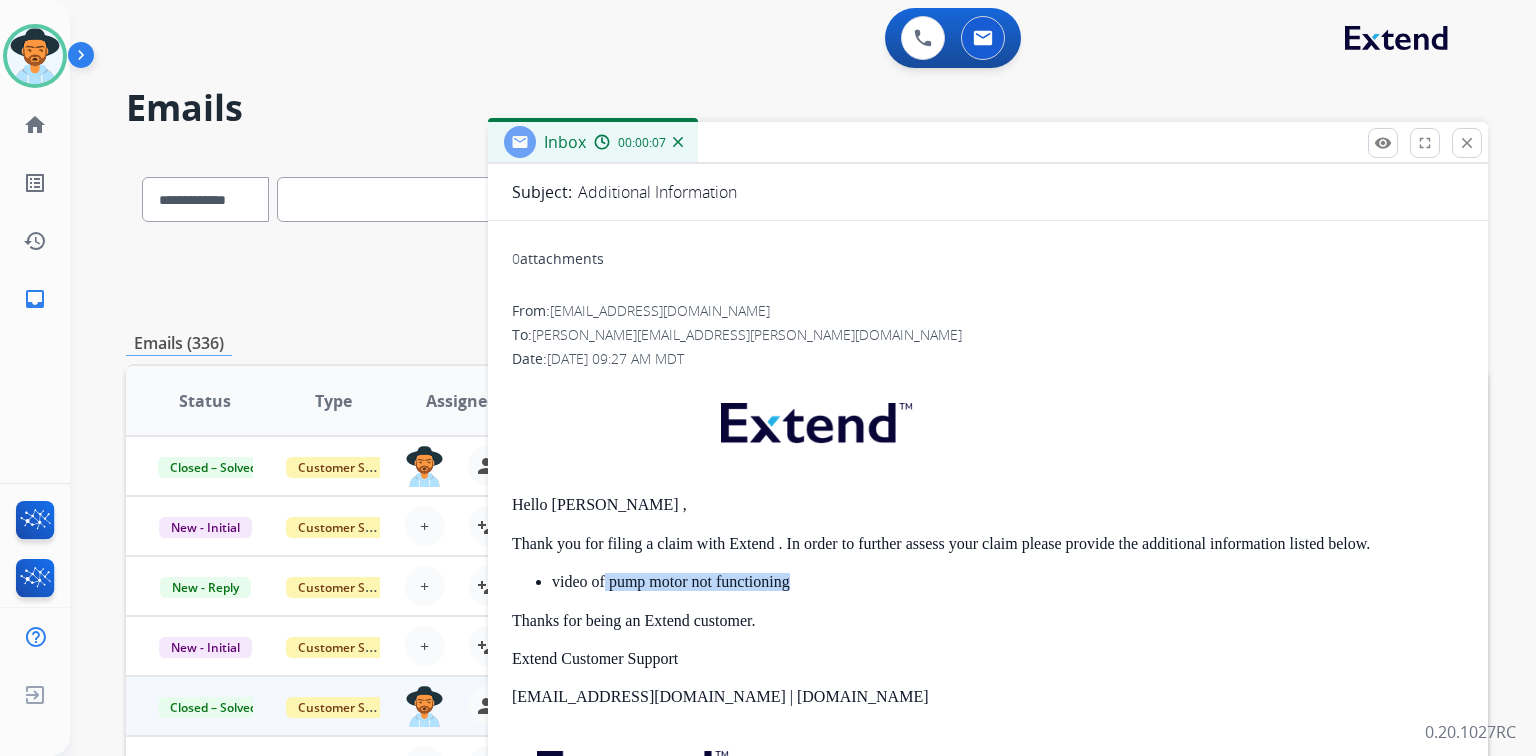drag, startPoint x: 604, startPoint y: 586, endPoint x: 823, endPoint y: 585, distance: 219.00229 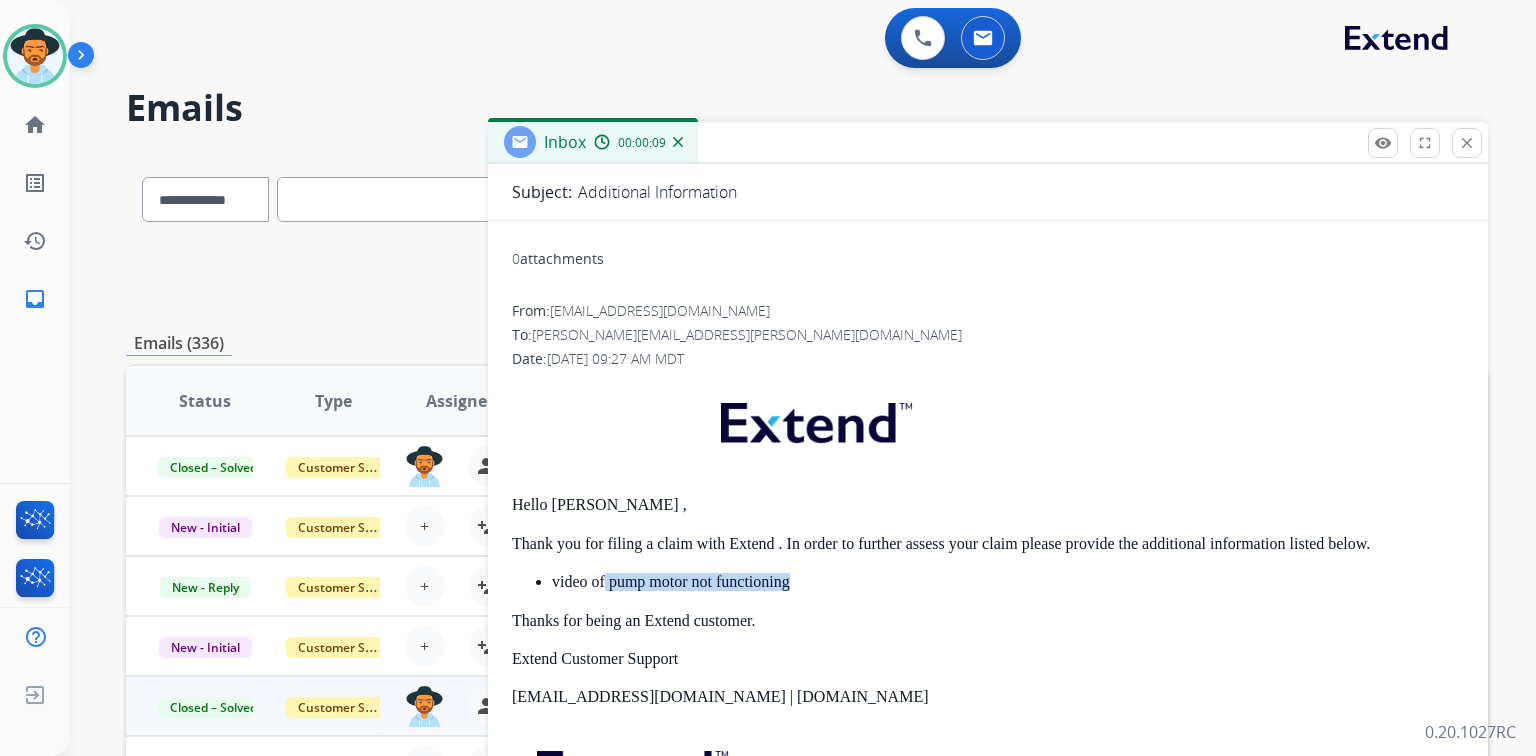 copy on "pump motor not functioning" 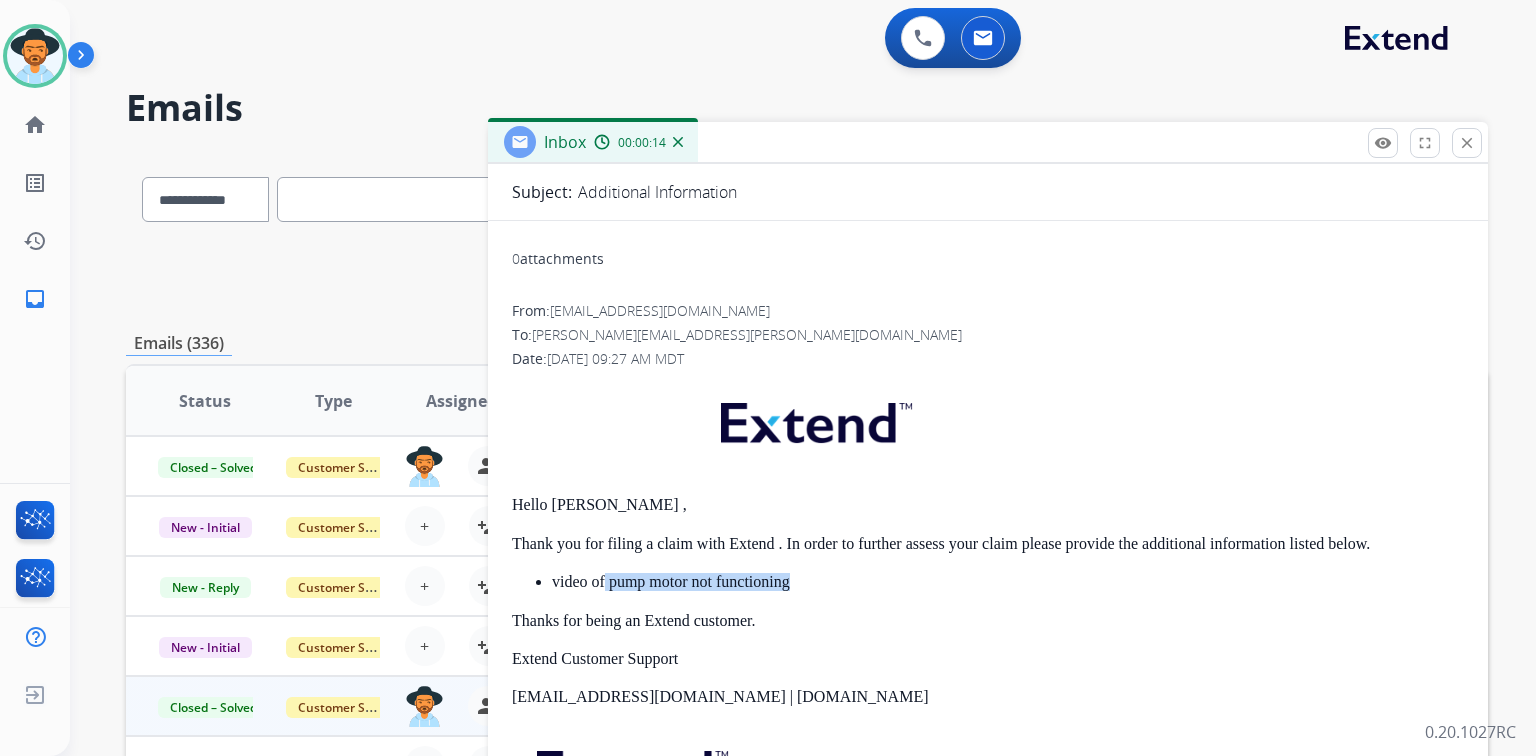 click on "close Close" at bounding box center [1467, 143] 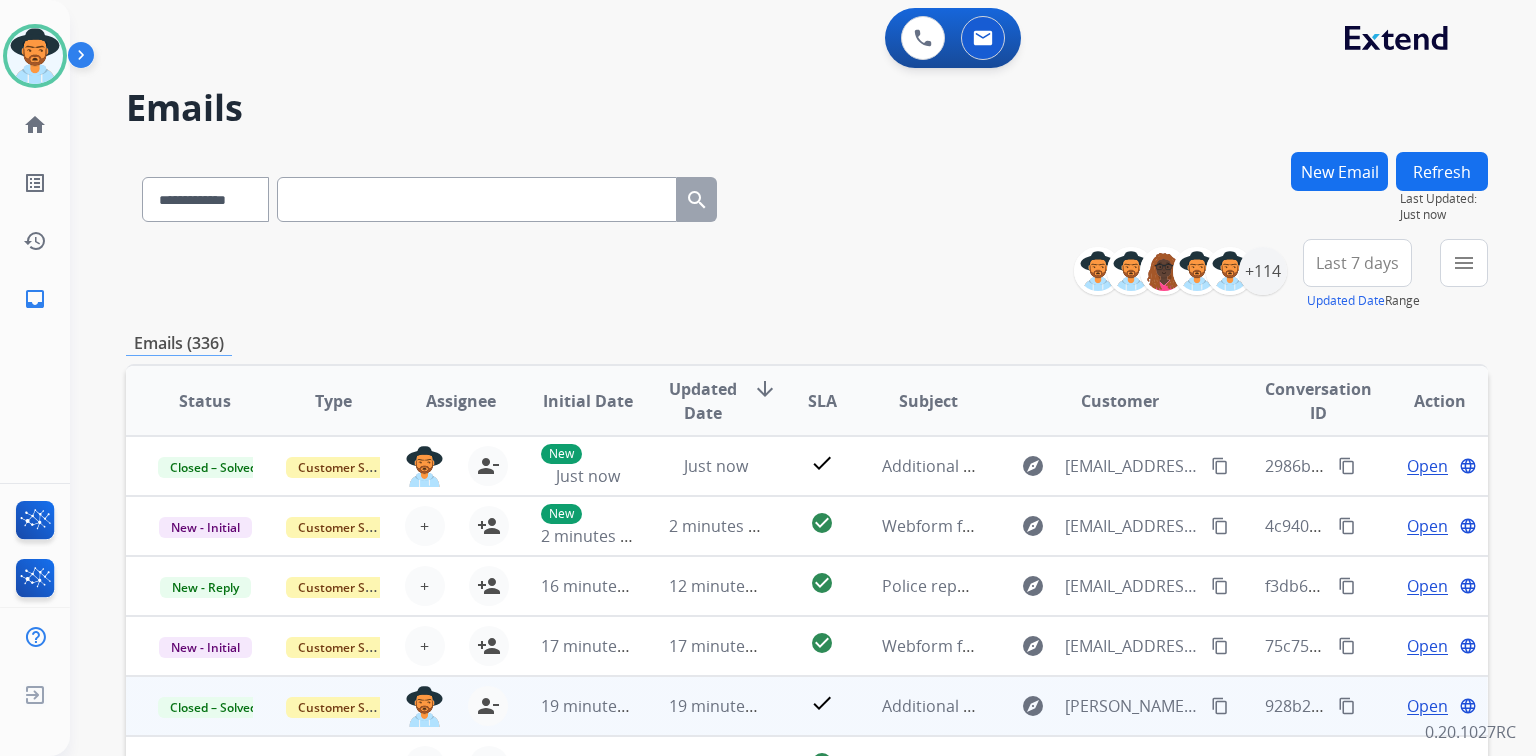click on "content_copy" at bounding box center (1347, 706) 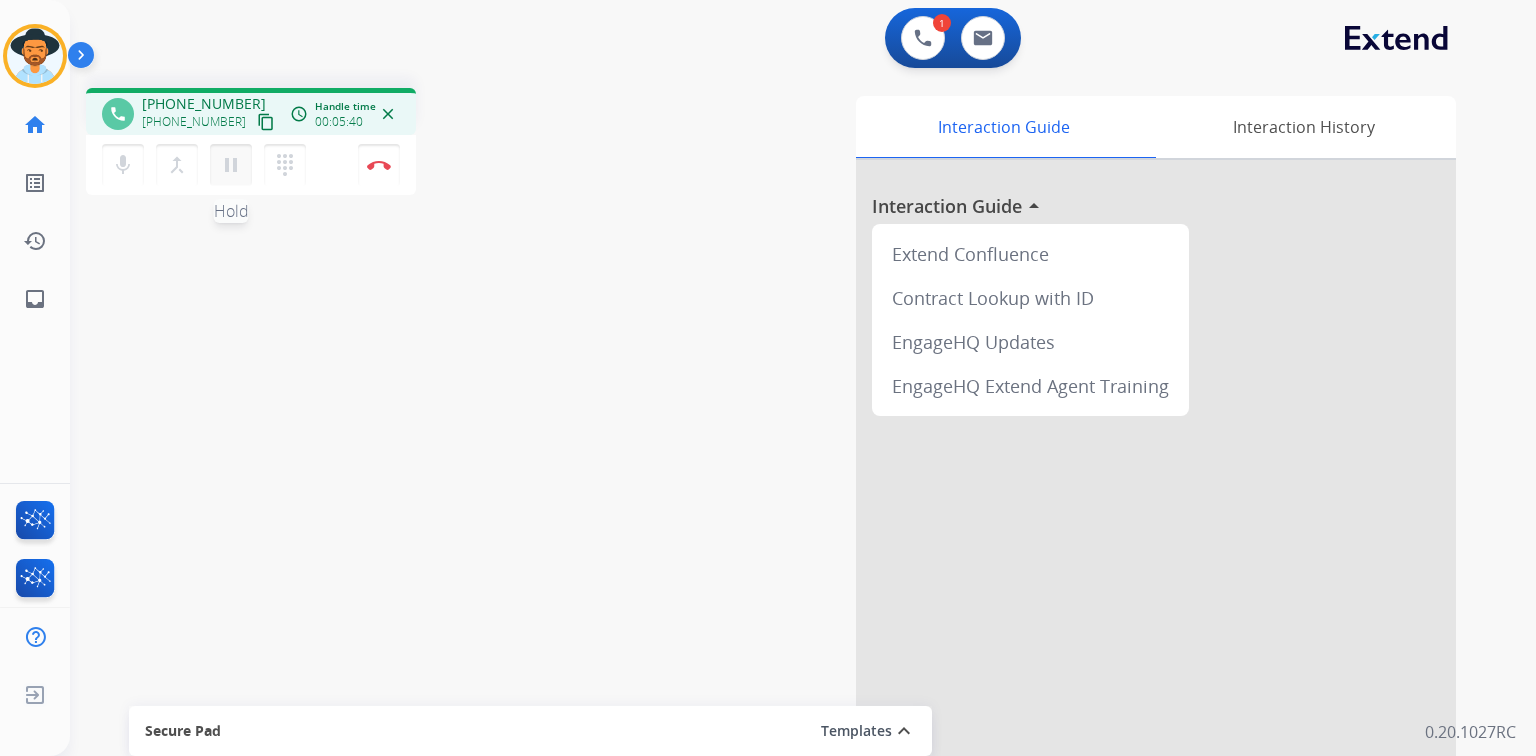 click on "pause" at bounding box center [231, 165] 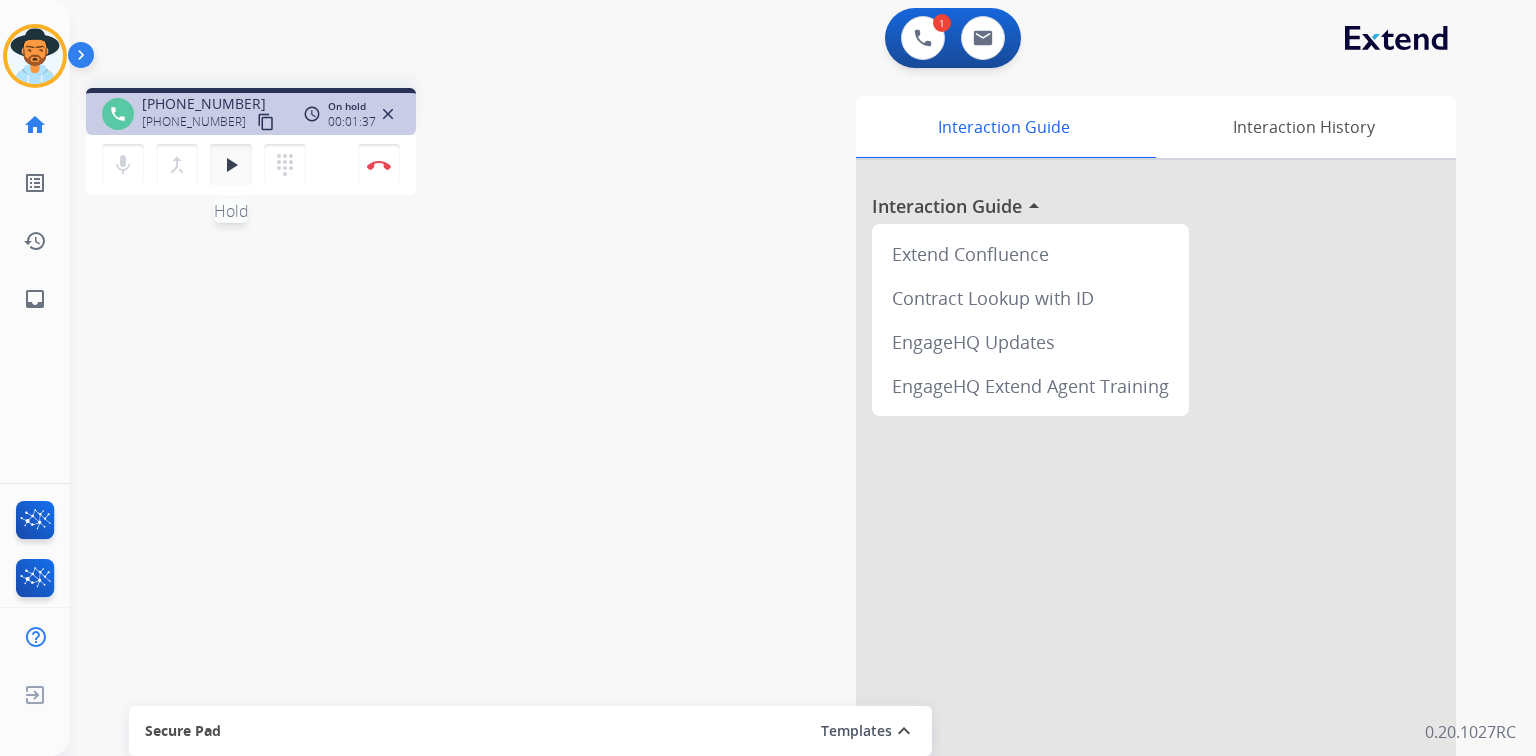 click on "play_arrow" at bounding box center (231, 165) 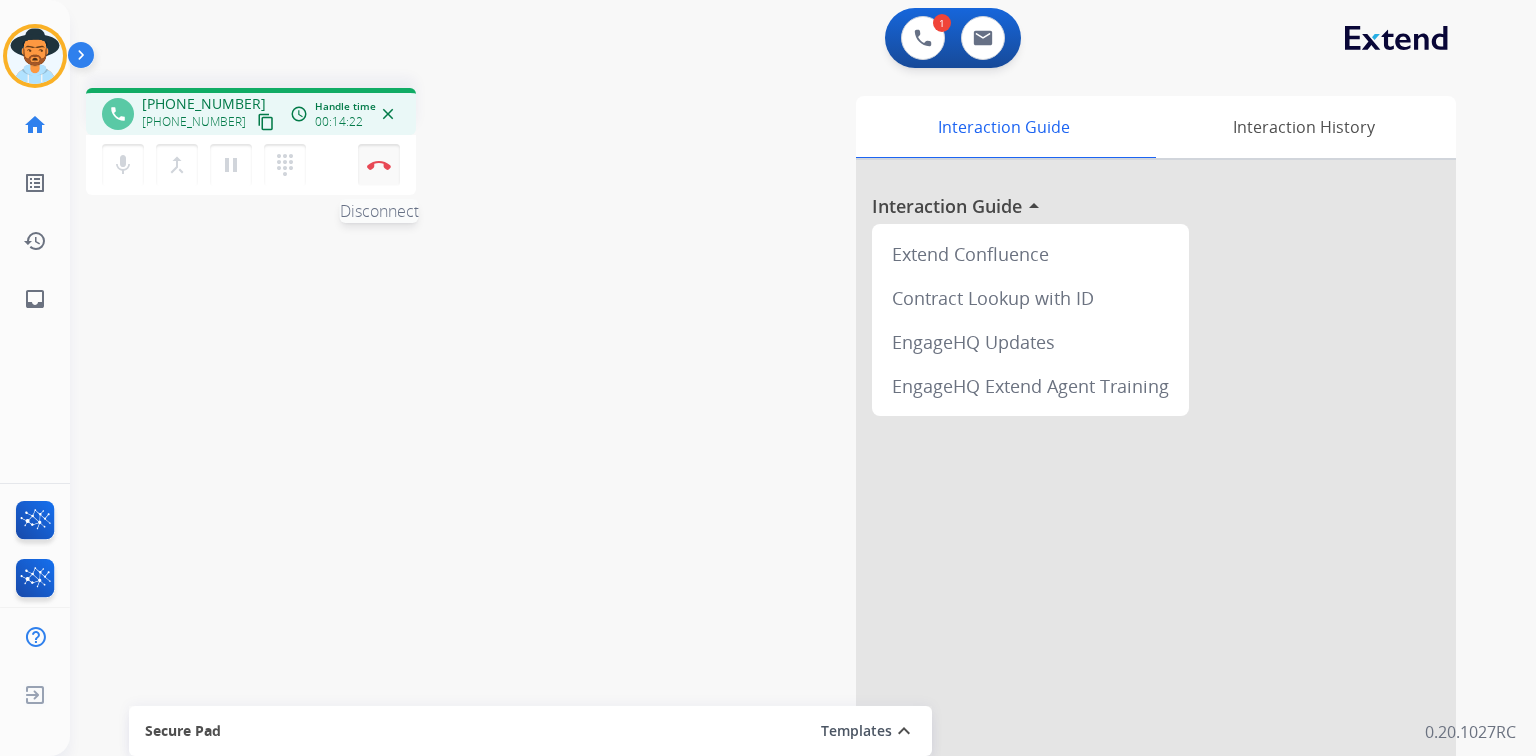click on "Disconnect" at bounding box center [379, 165] 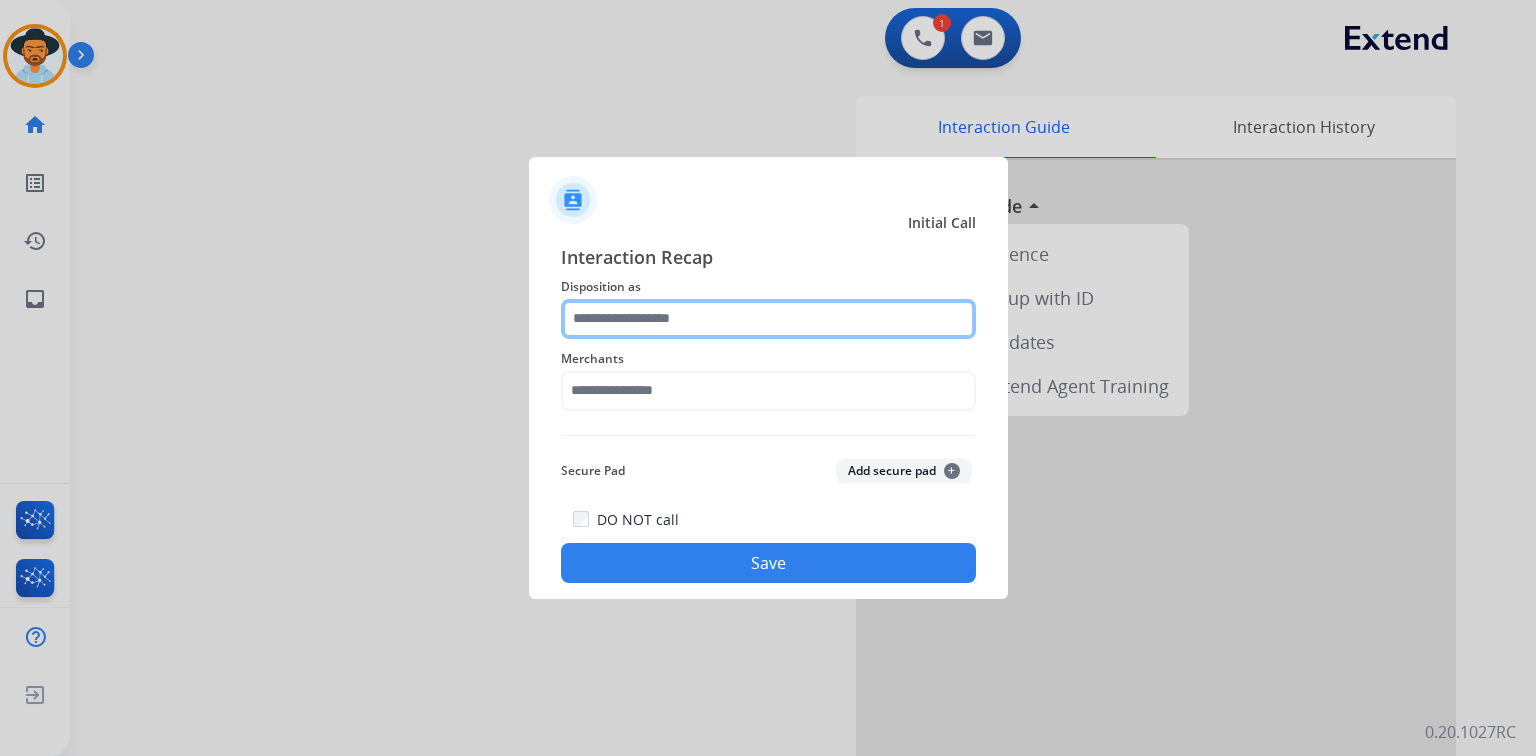click 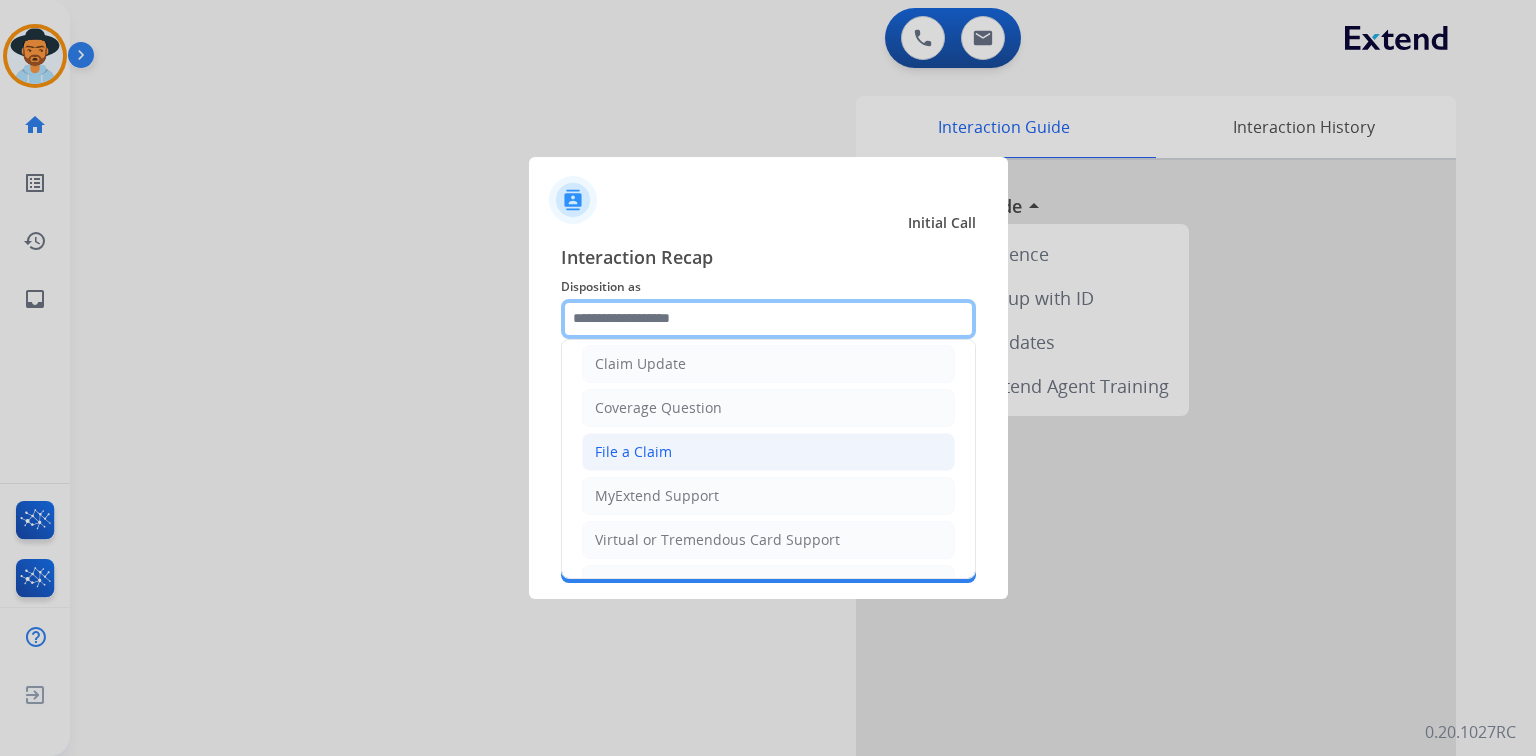 scroll, scrollTop: 0, scrollLeft: 0, axis: both 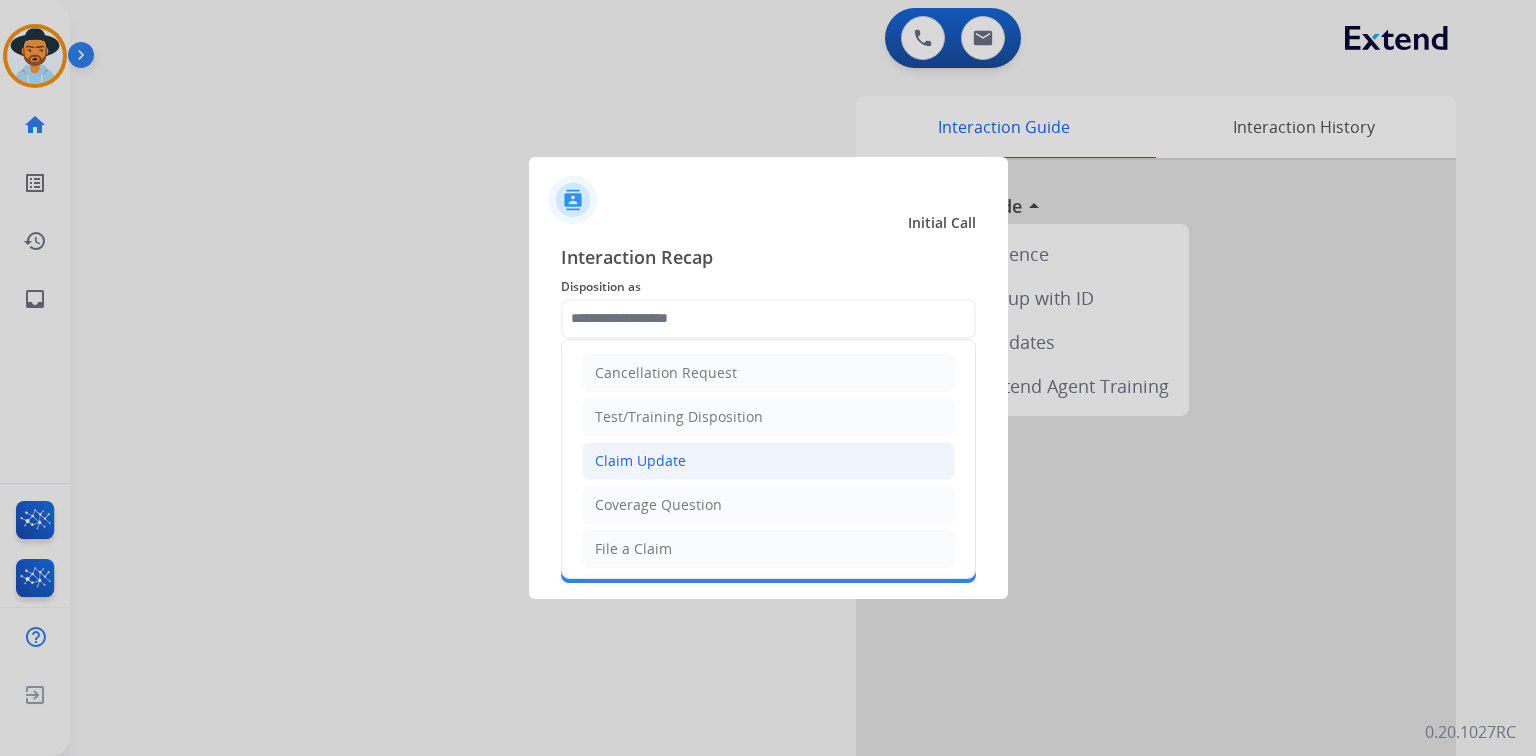 click on "Claim Update" 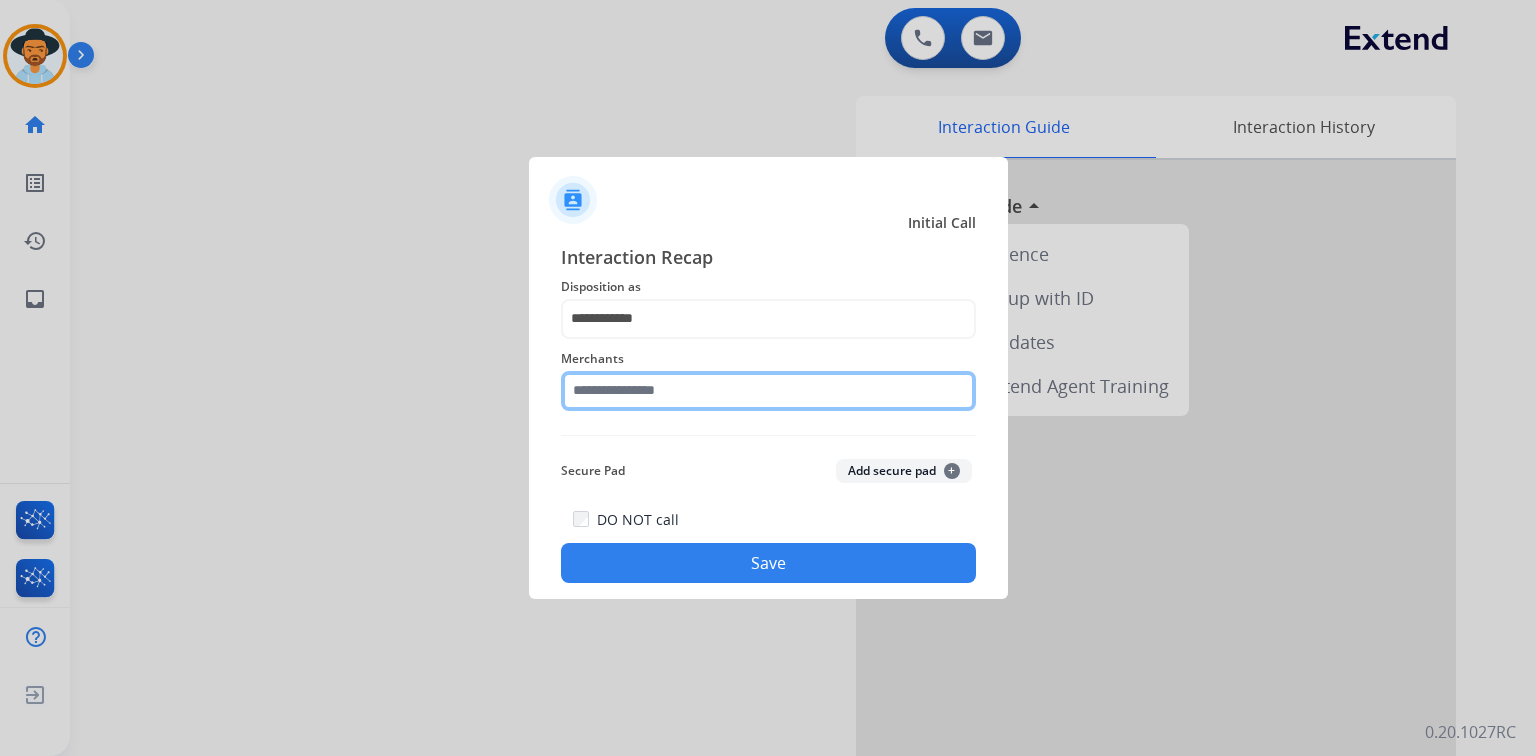 click 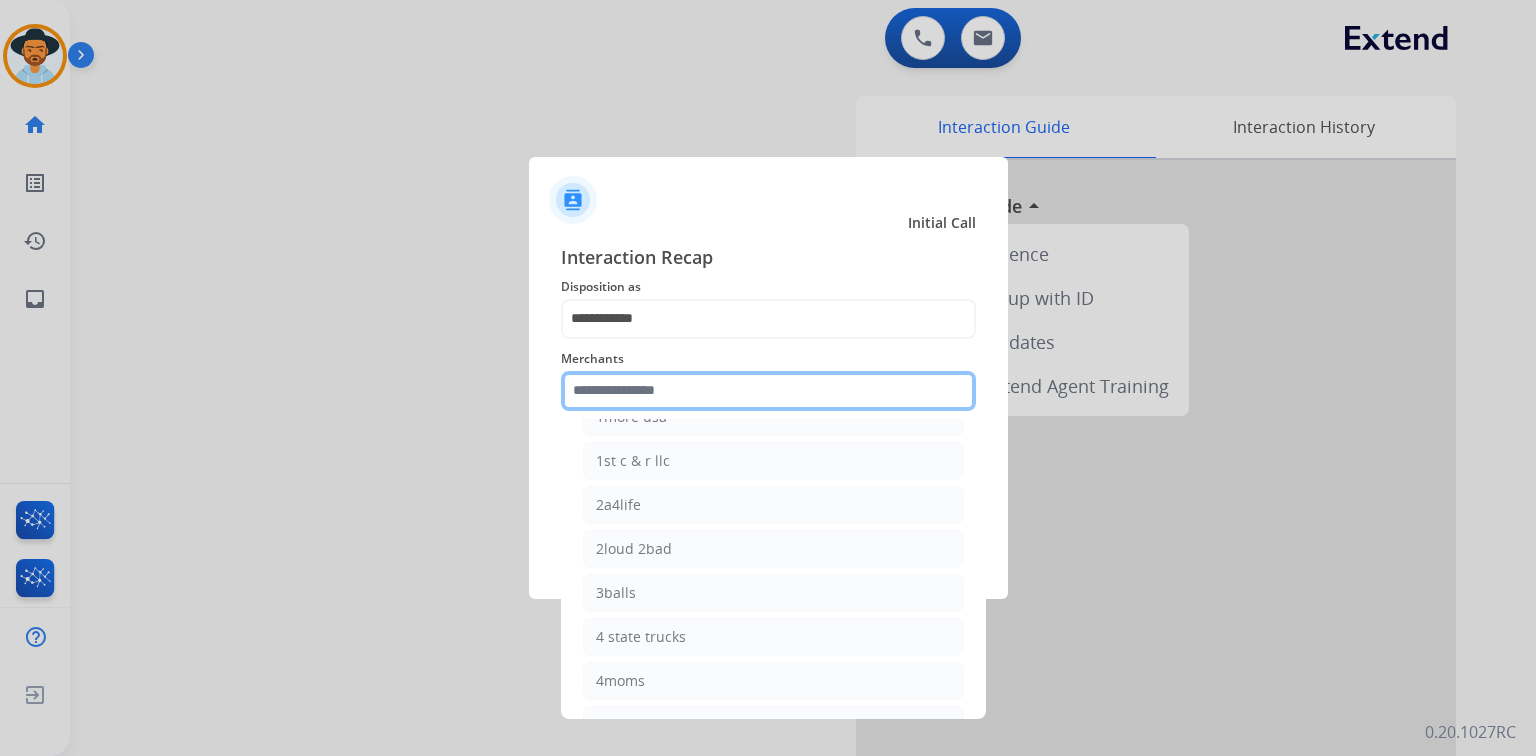 scroll, scrollTop: 0, scrollLeft: 0, axis: both 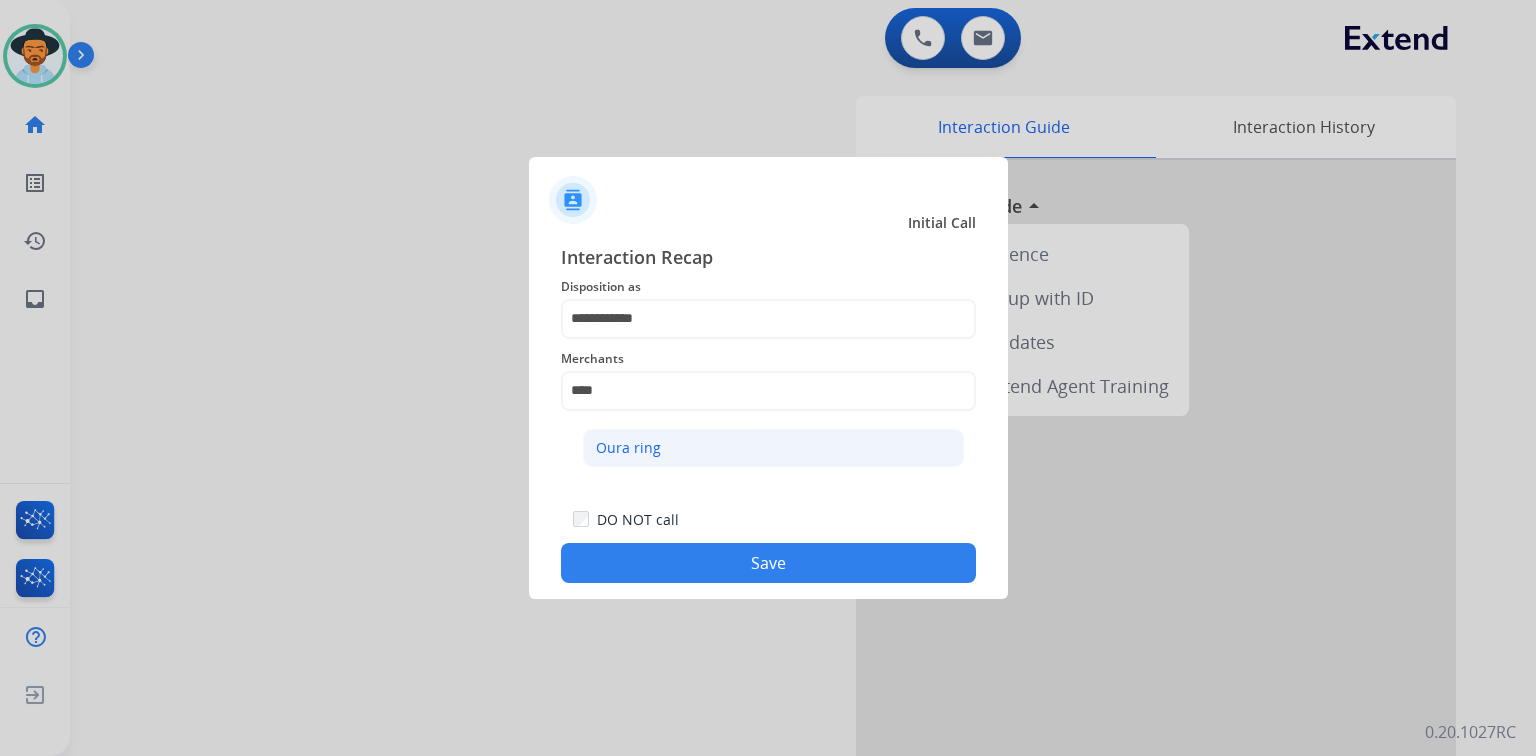 click on "Oura ring" 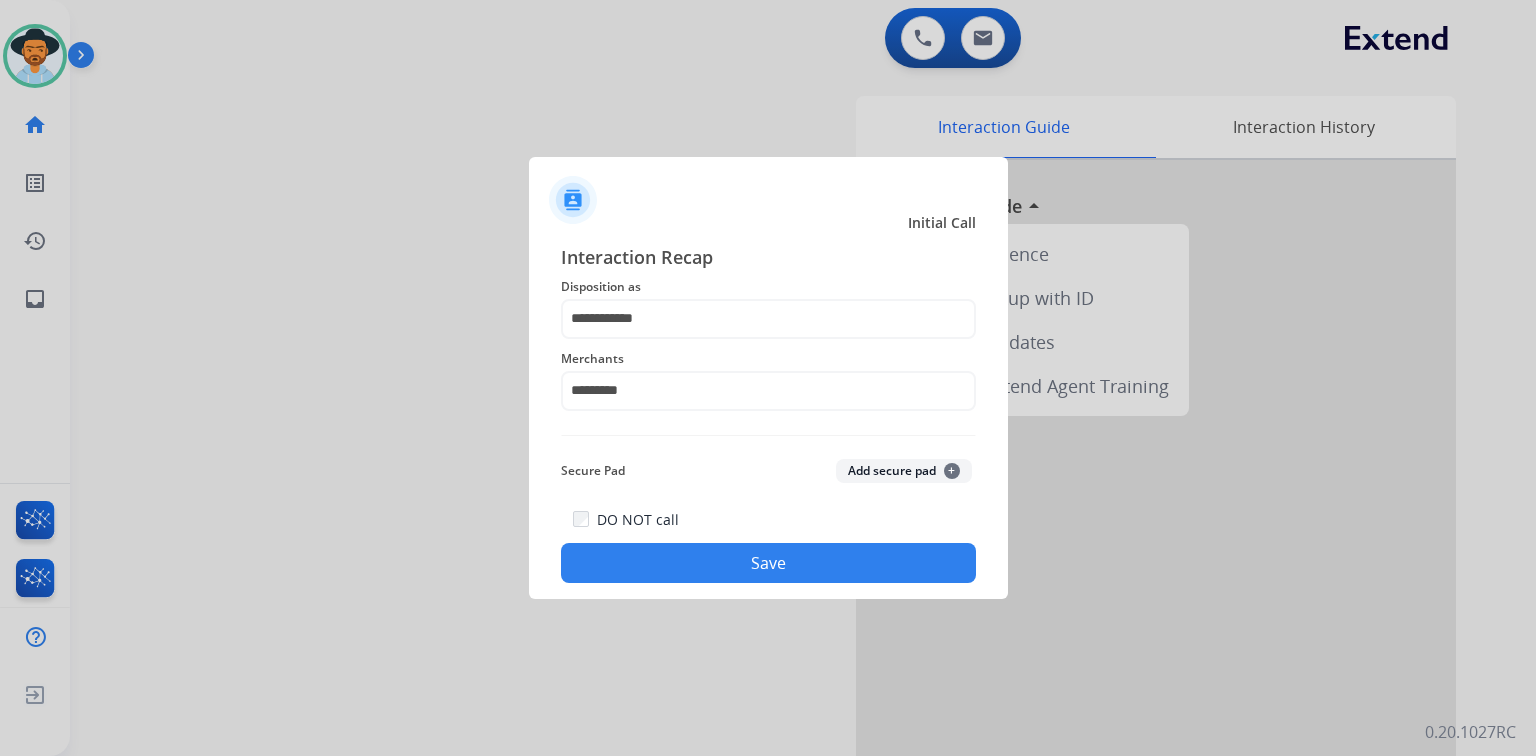 click on "Save" 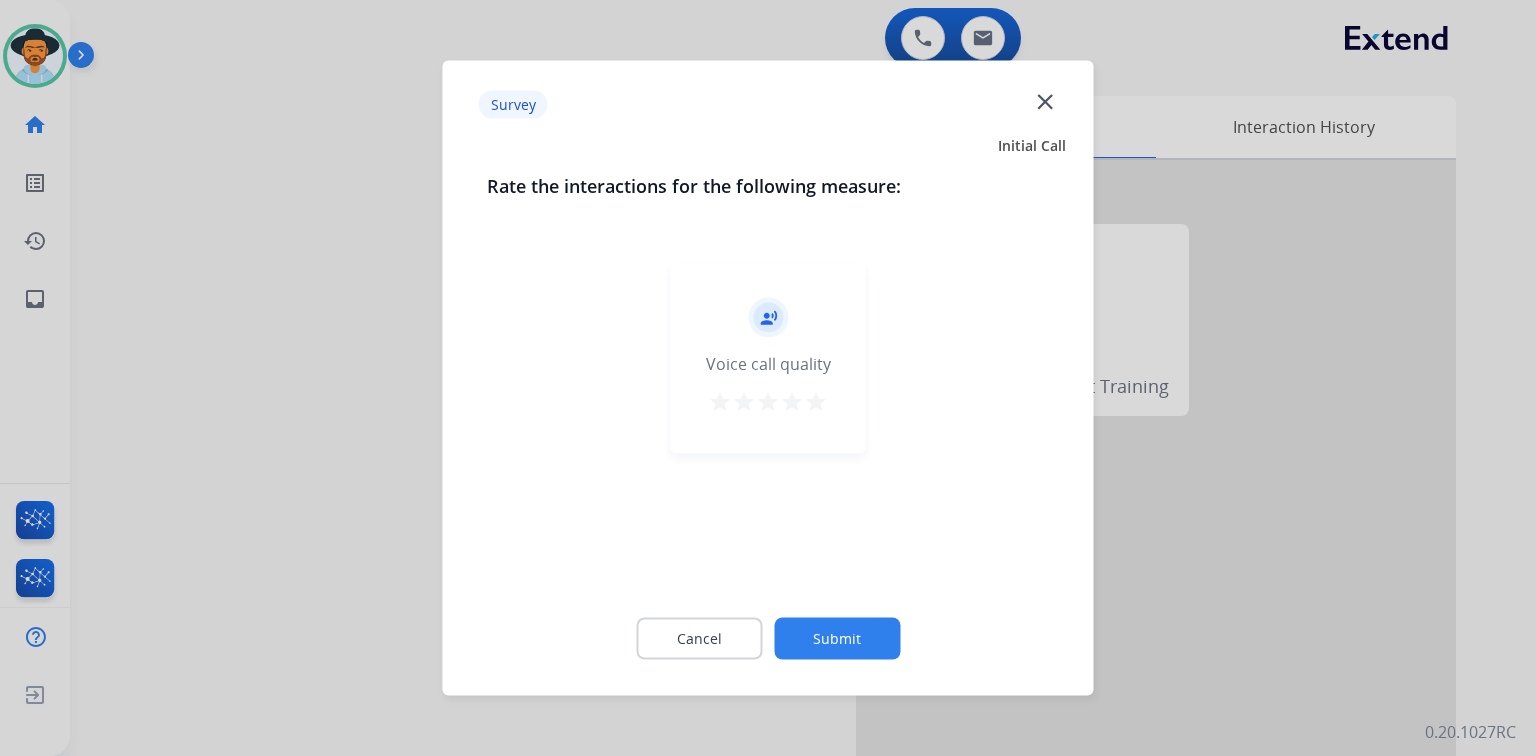 click on "star" at bounding box center (816, 402) 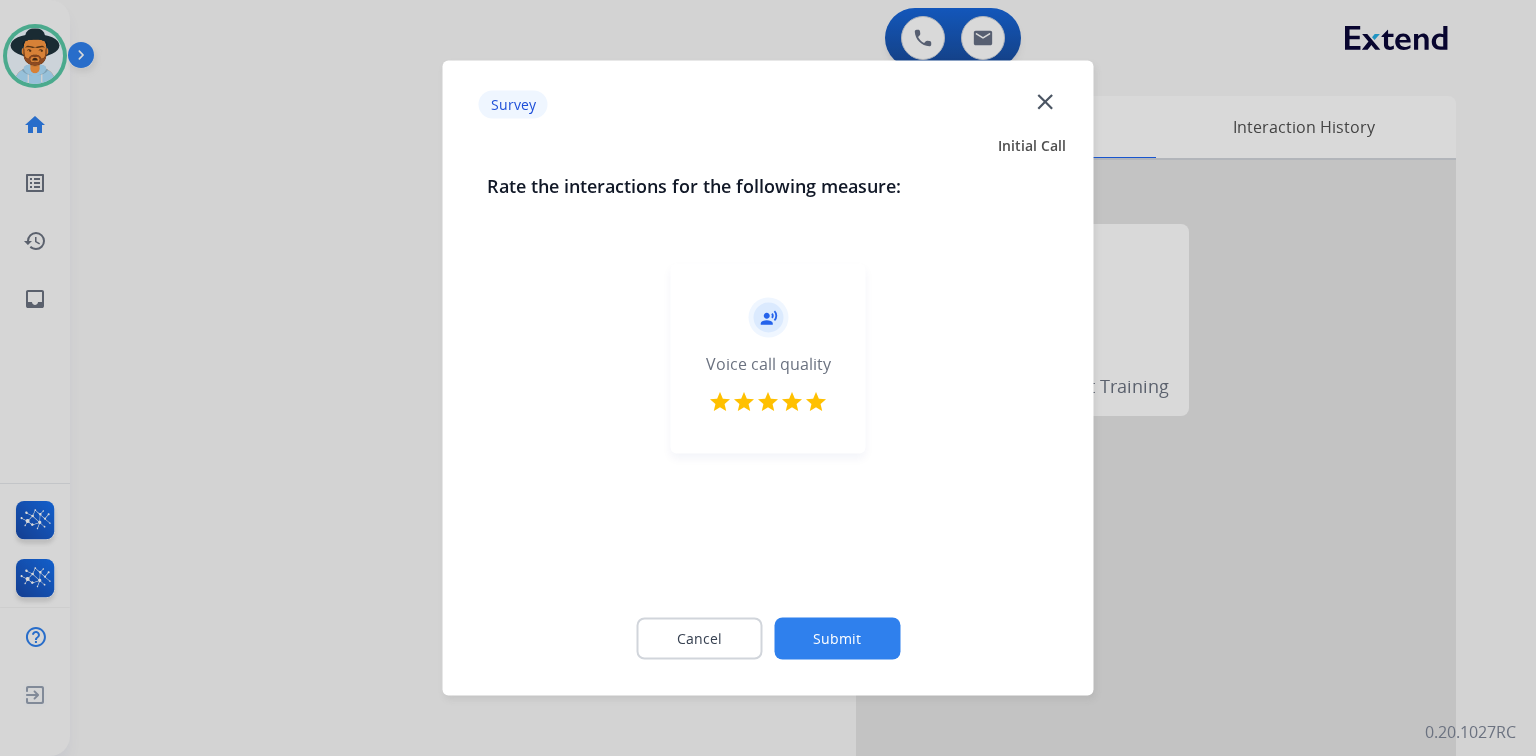 click on "Submit" 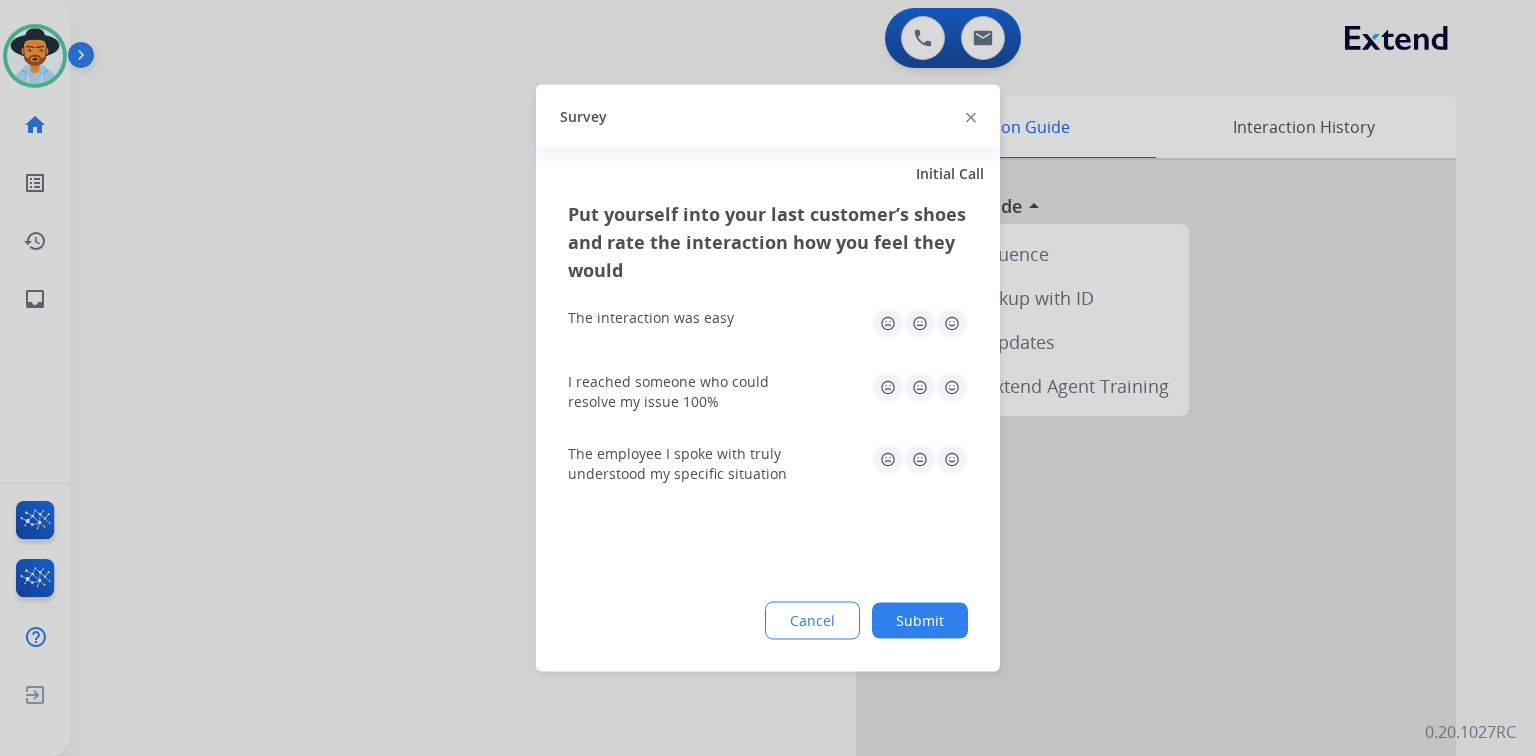 click 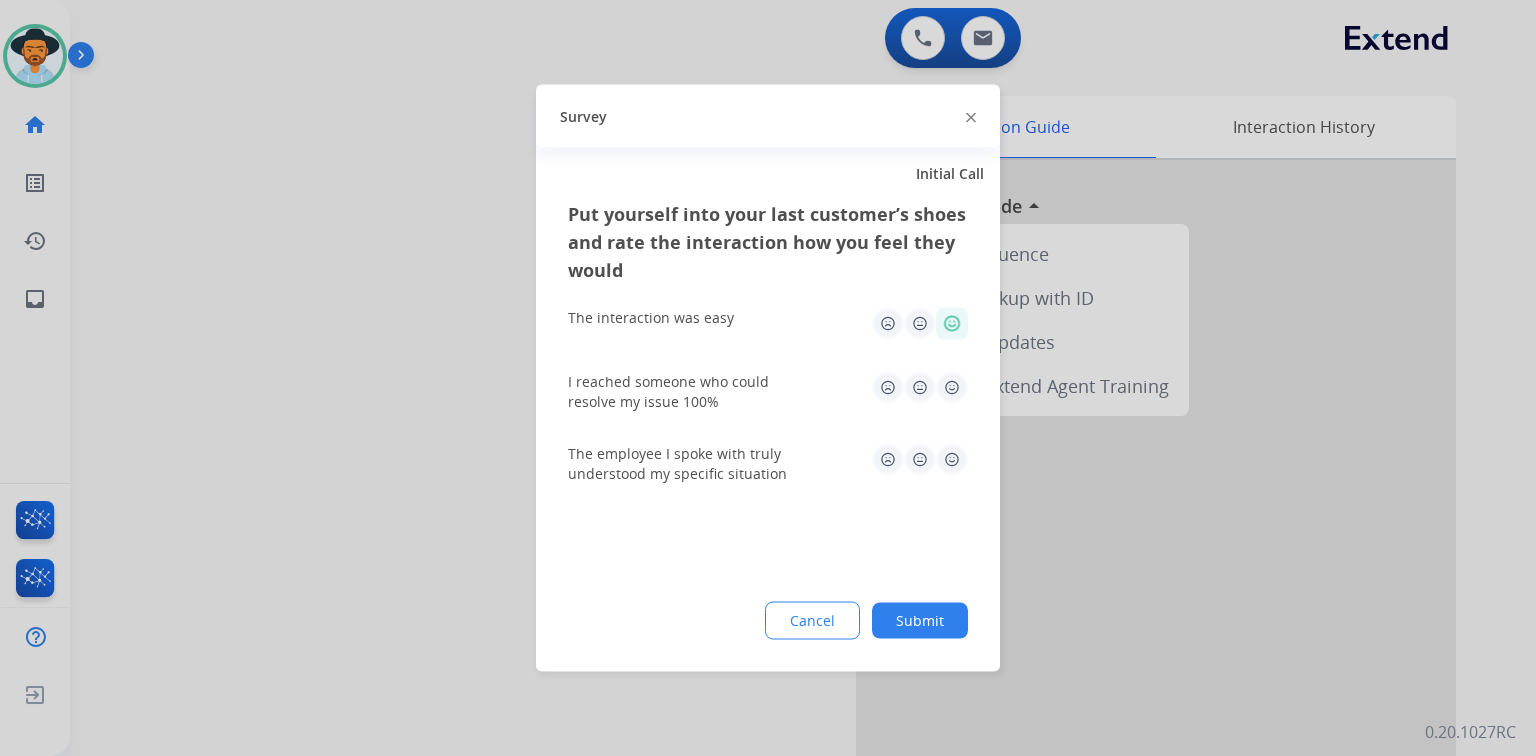 click 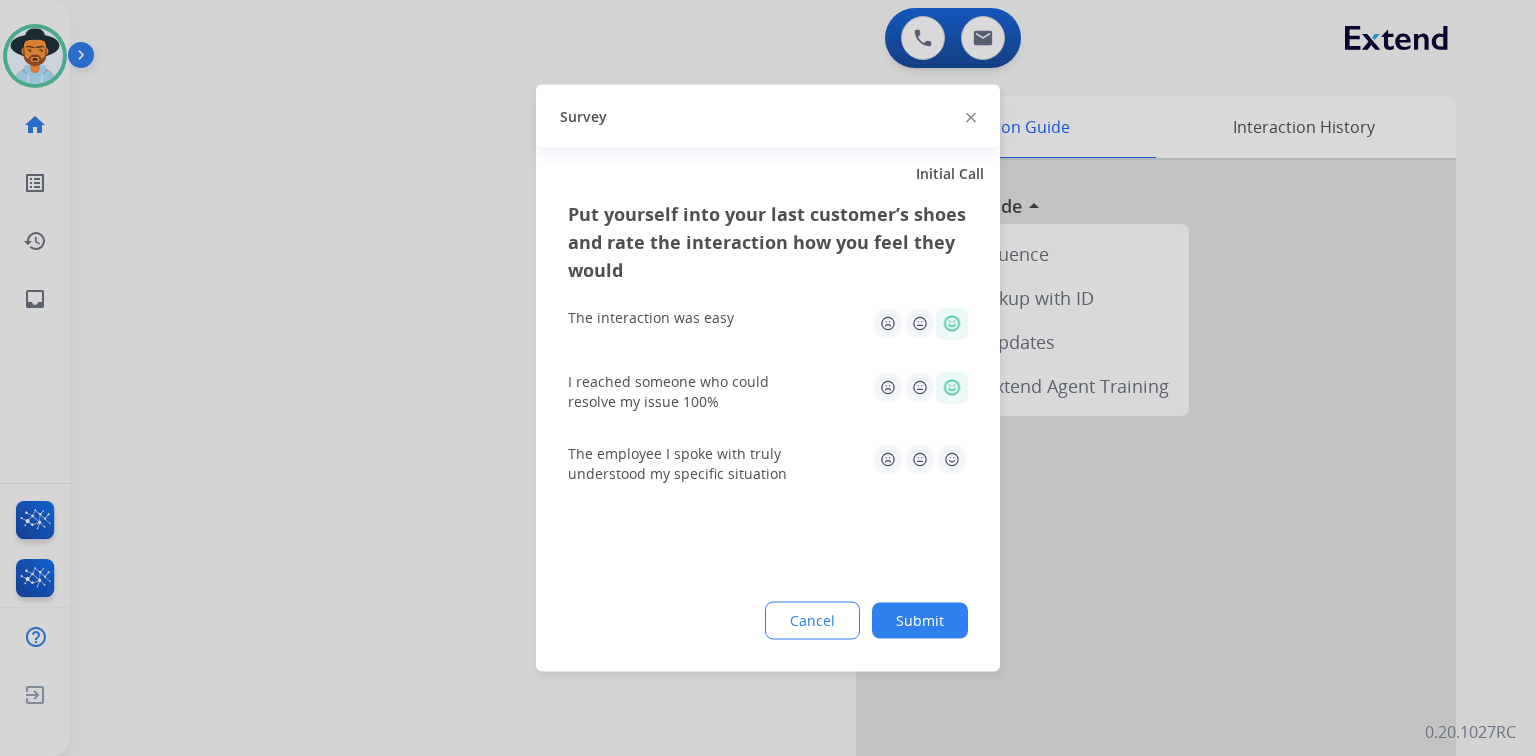 click 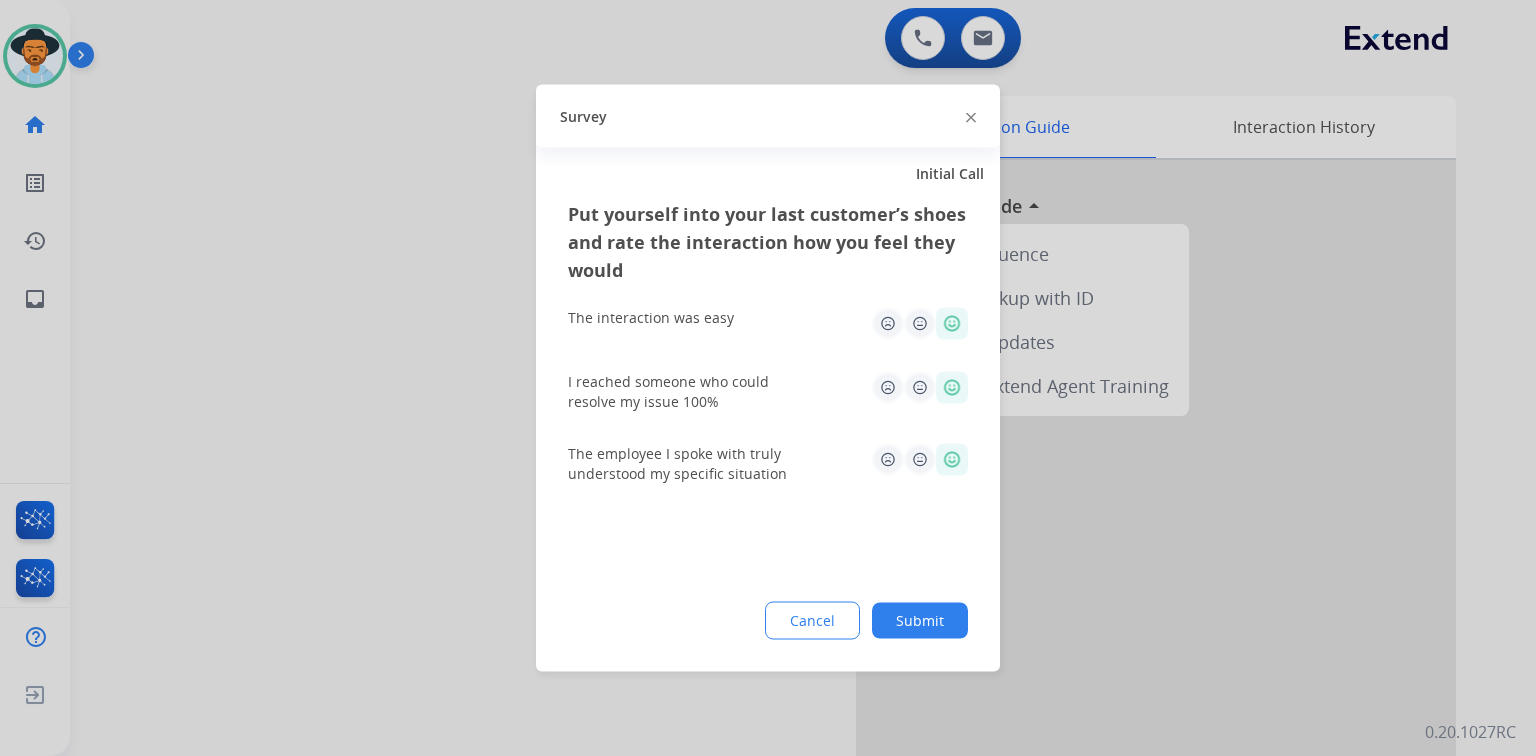 click on "Submit" 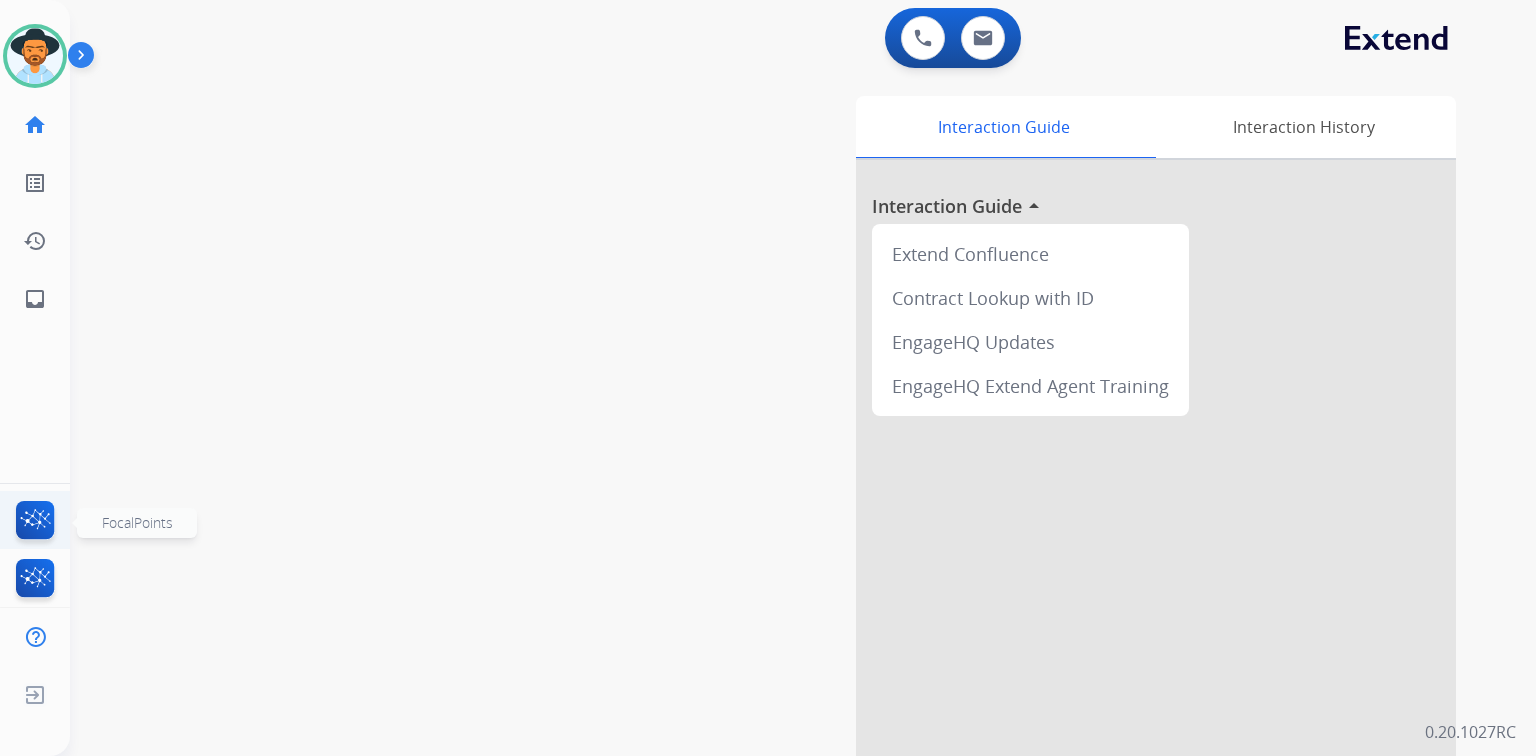 click 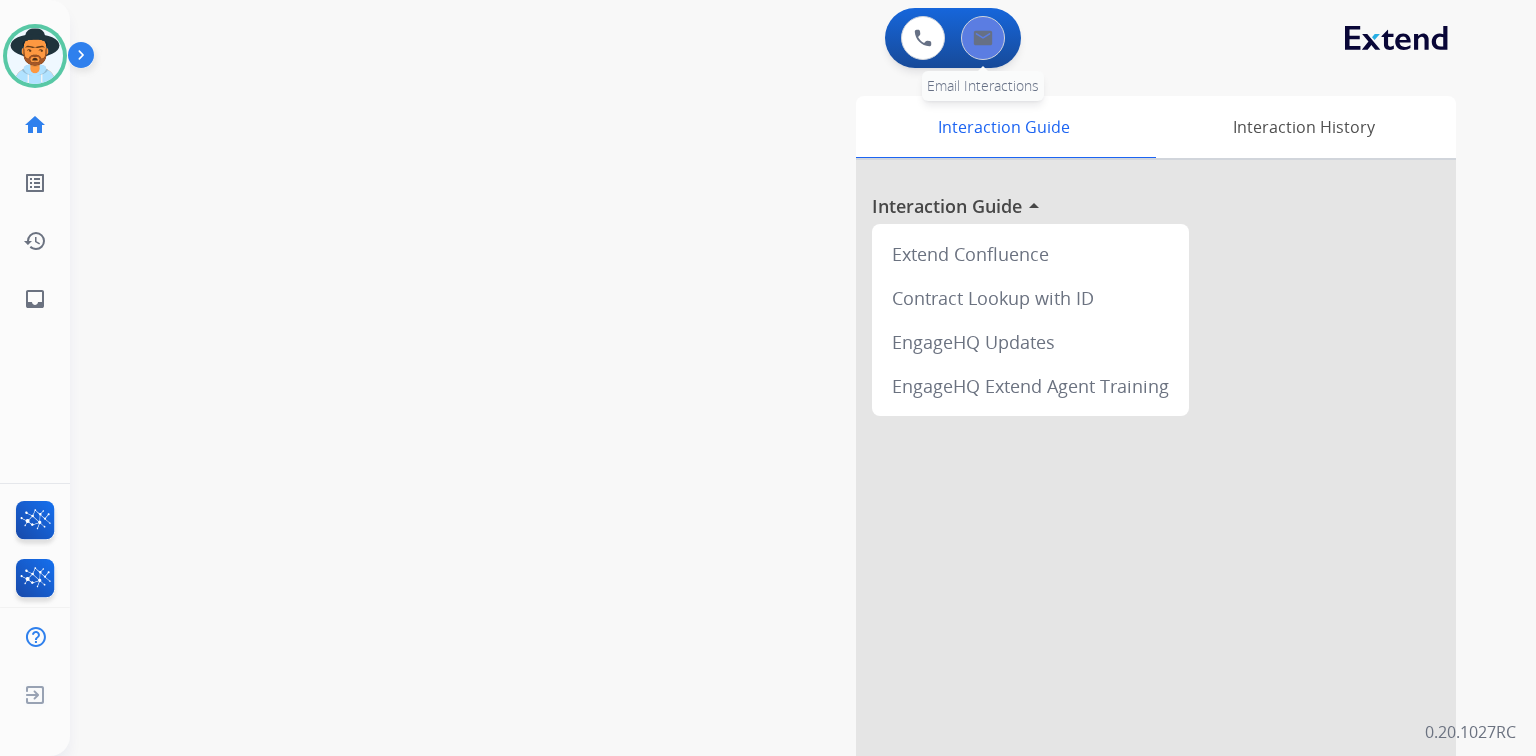 click on "0 Voice Interactions  0  Email Interactions" at bounding box center (953, 38) 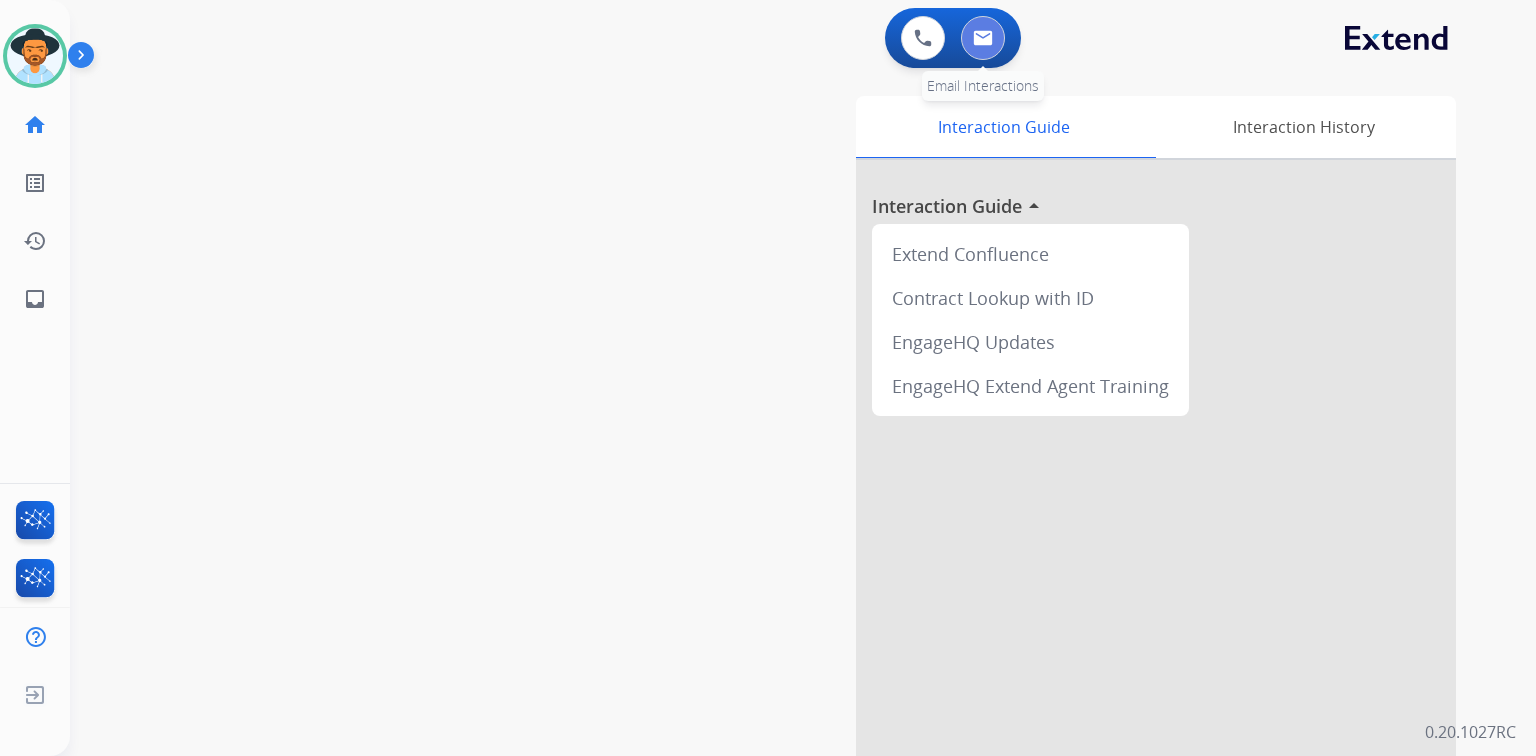 click at bounding box center (983, 38) 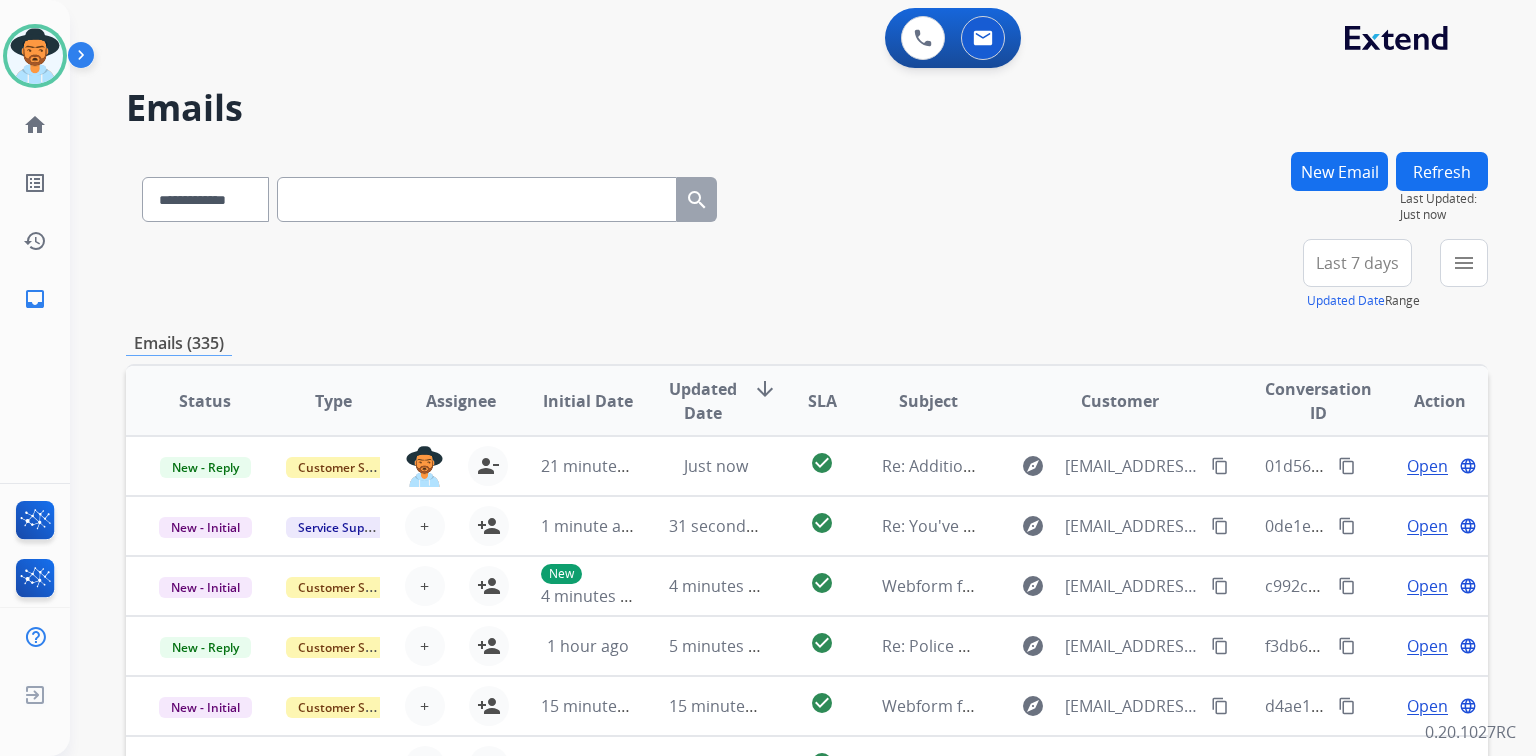 click on "New Email" at bounding box center [1339, 171] 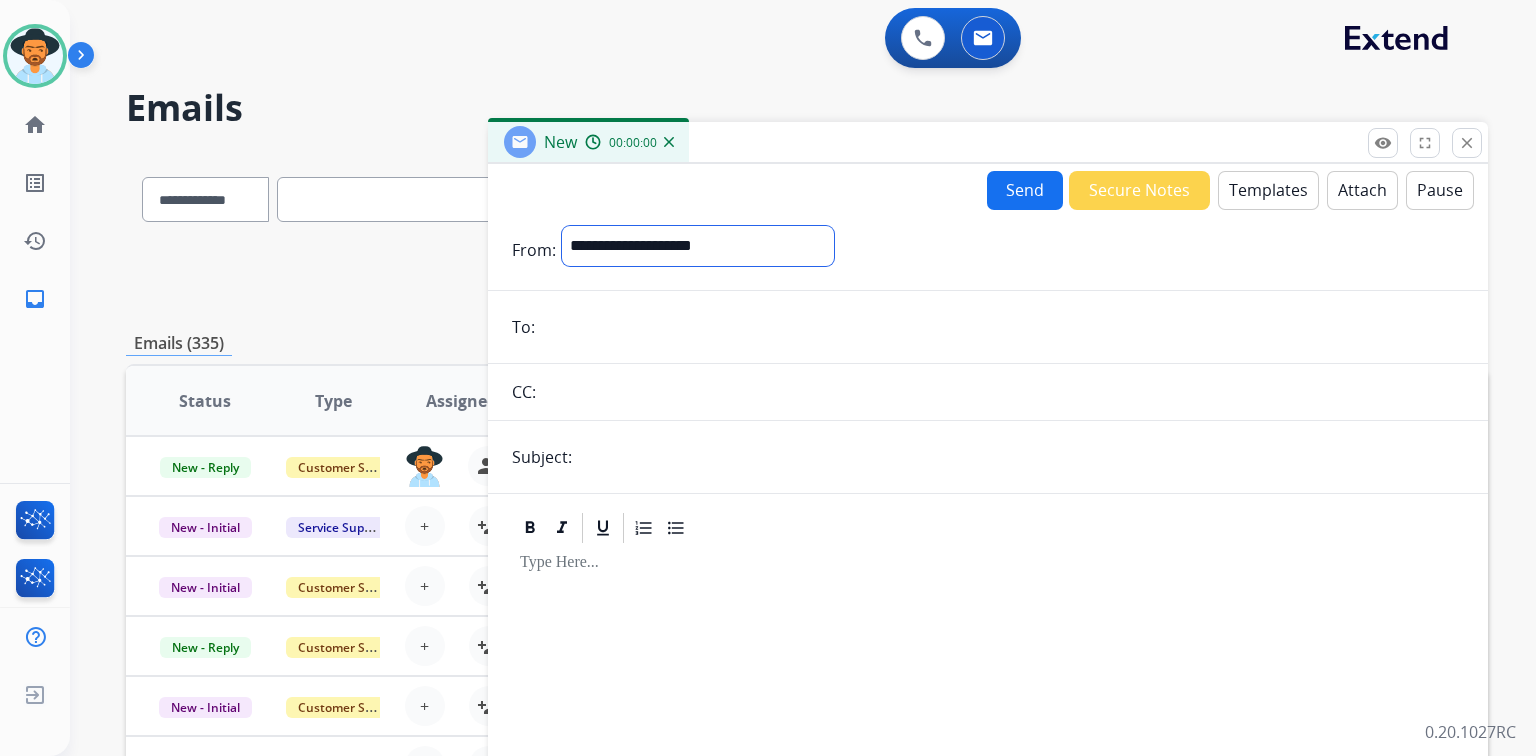 click on "**********" at bounding box center (698, 246) 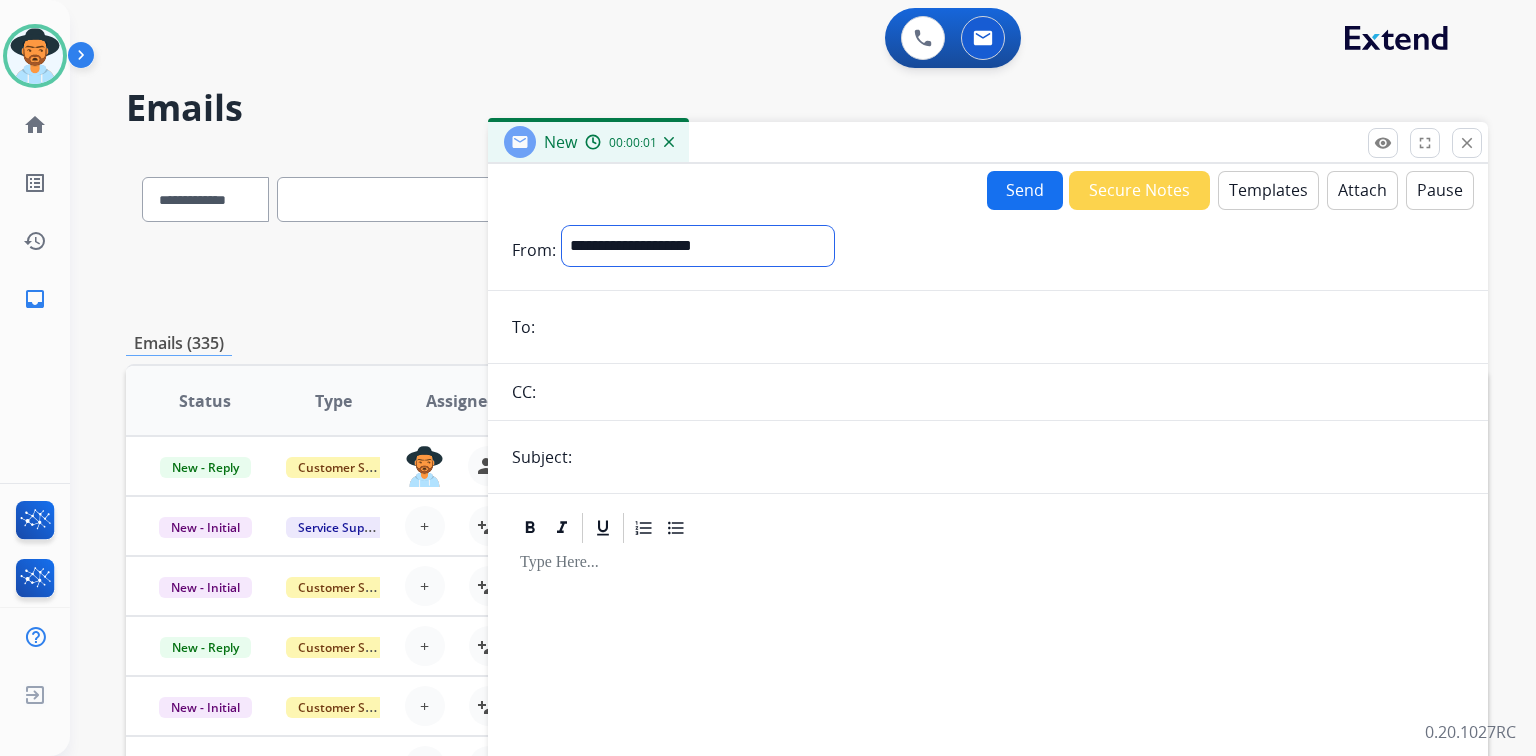 select on "**********" 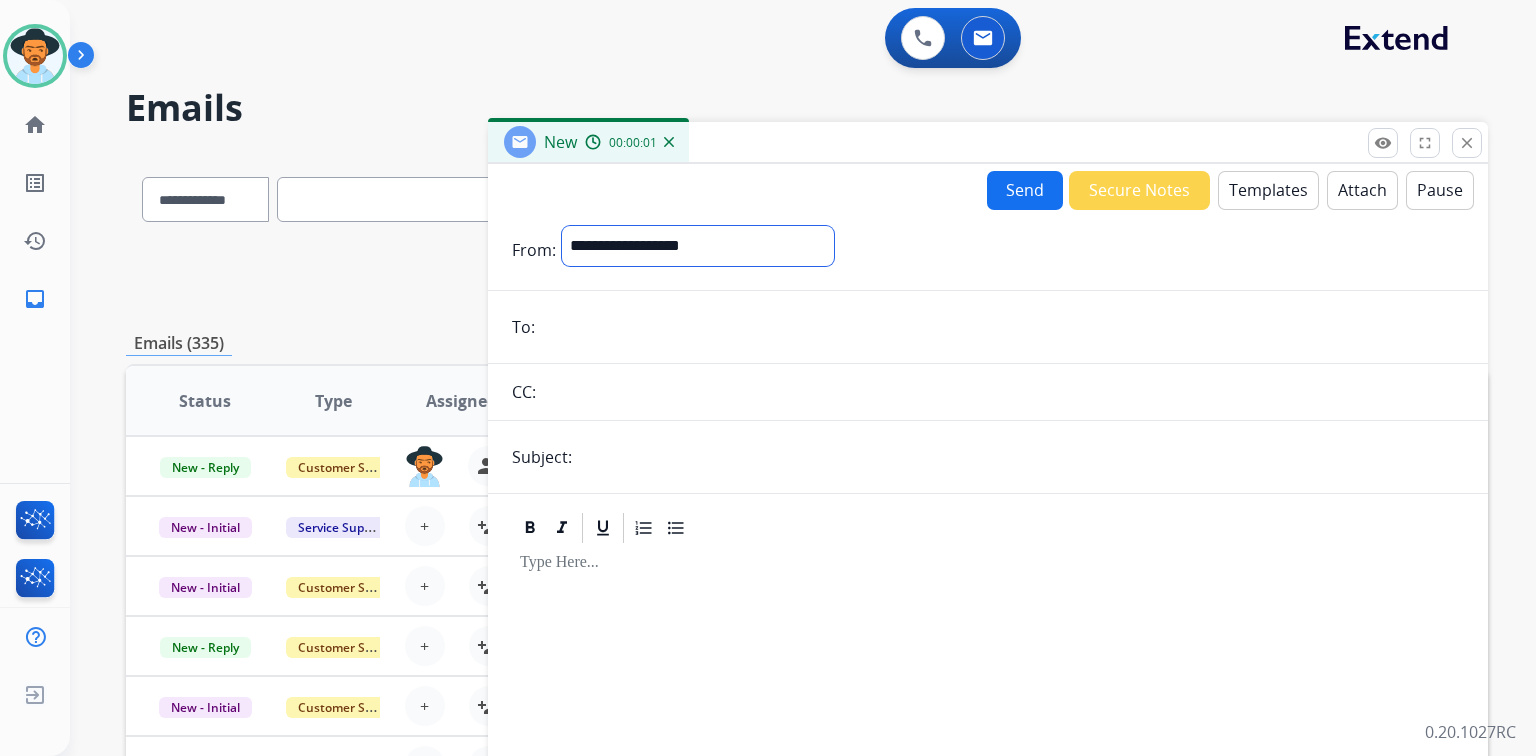 click on "**********" at bounding box center [698, 246] 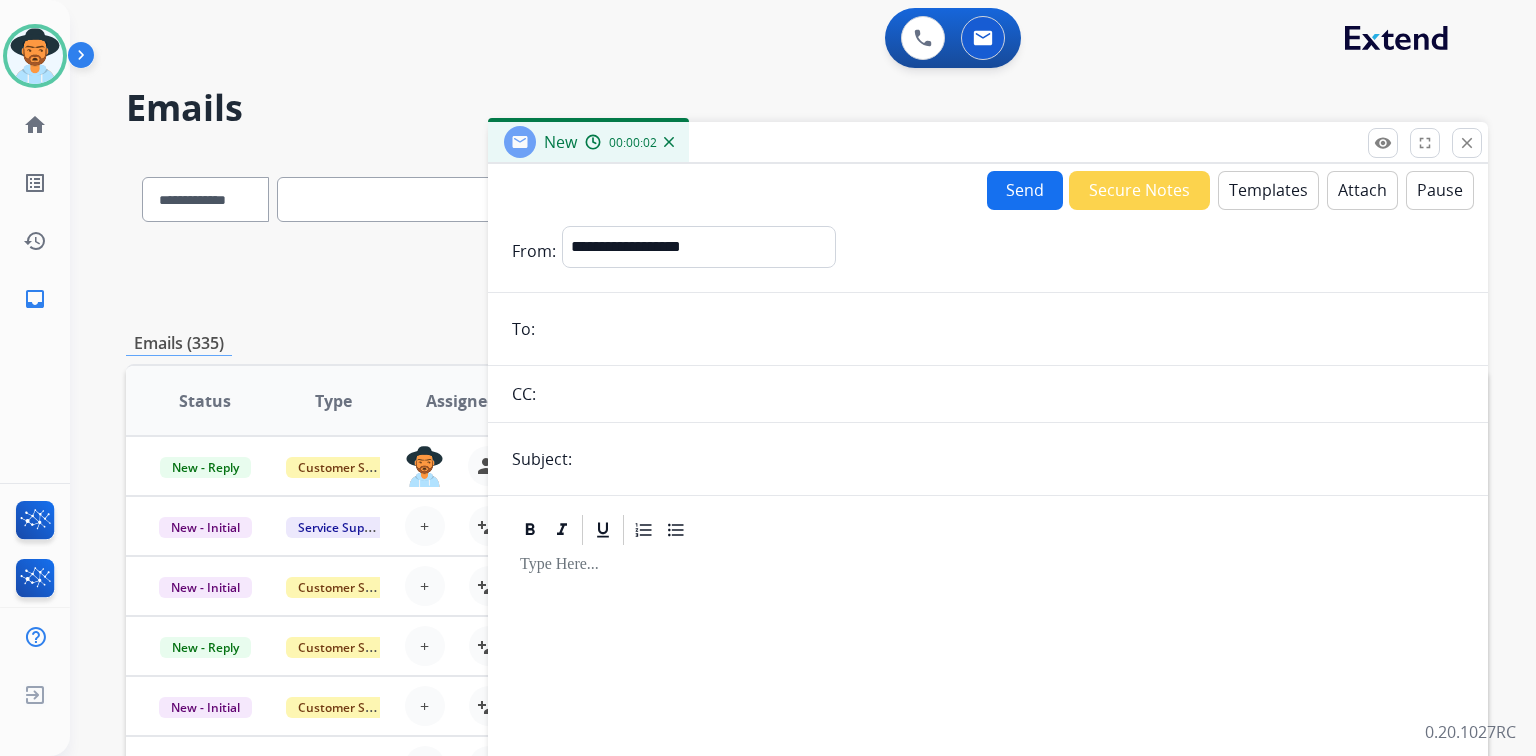 drag, startPoint x: 723, startPoint y: 330, endPoint x: 723, endPoint y: 346, distance: 16 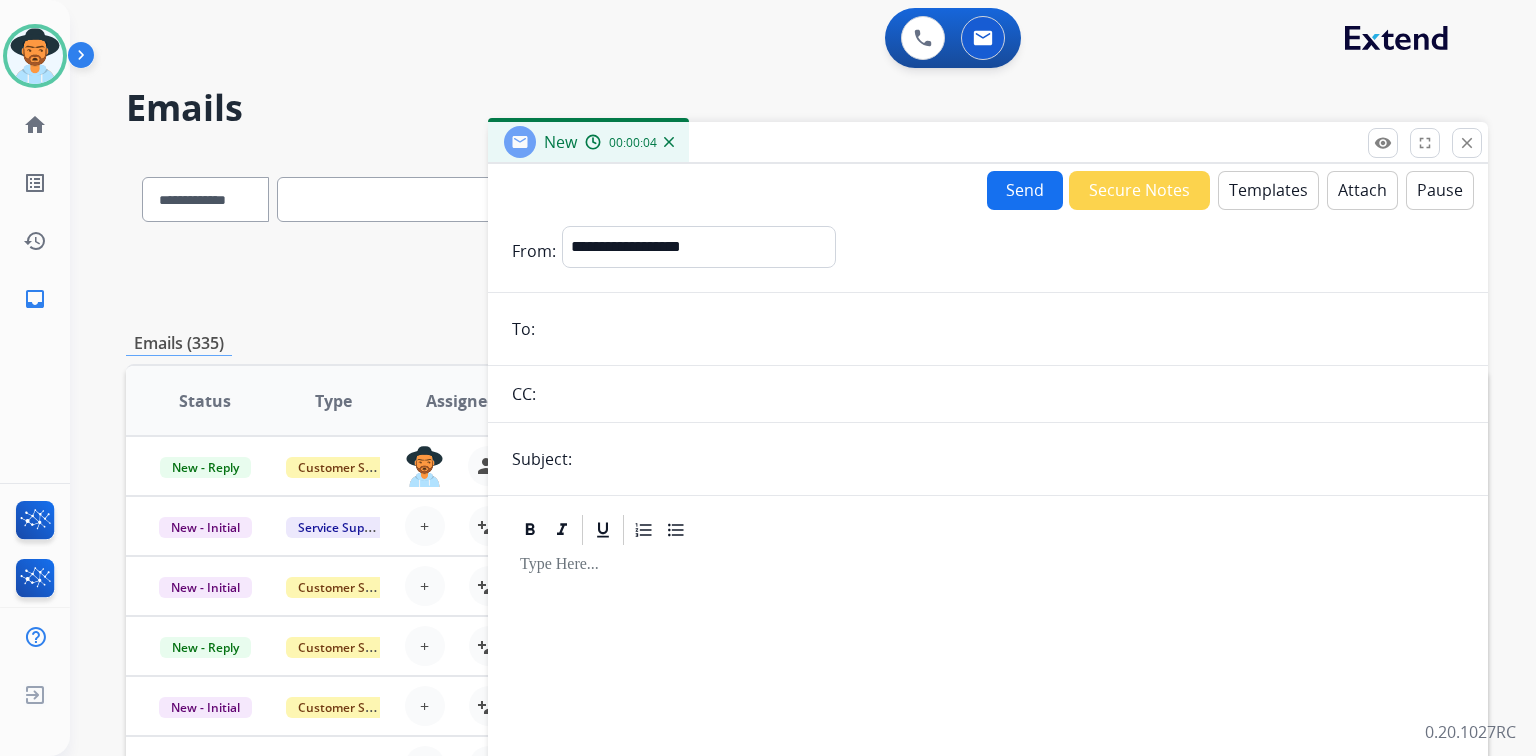 paste on "**********" 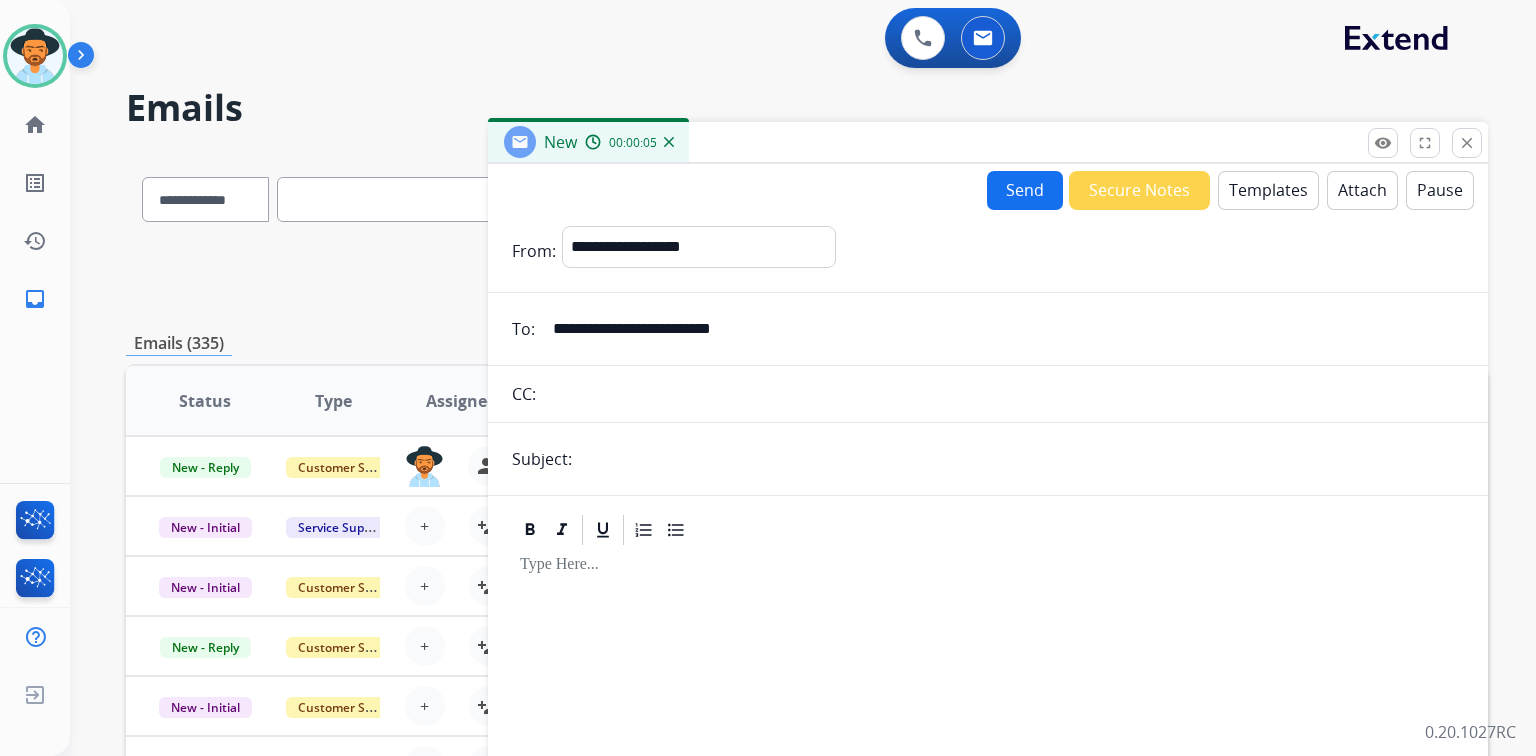 type on "**********" 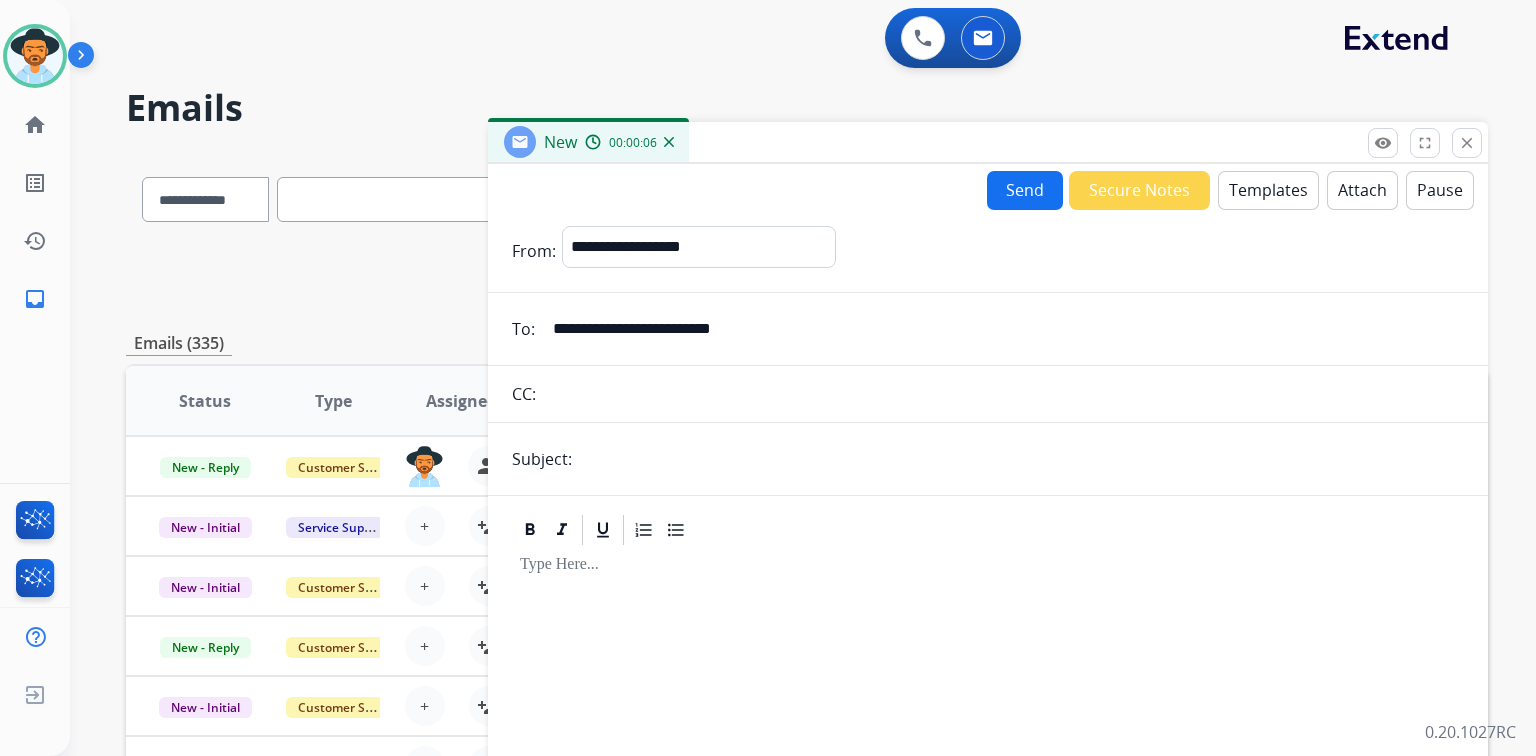 type on "**********" 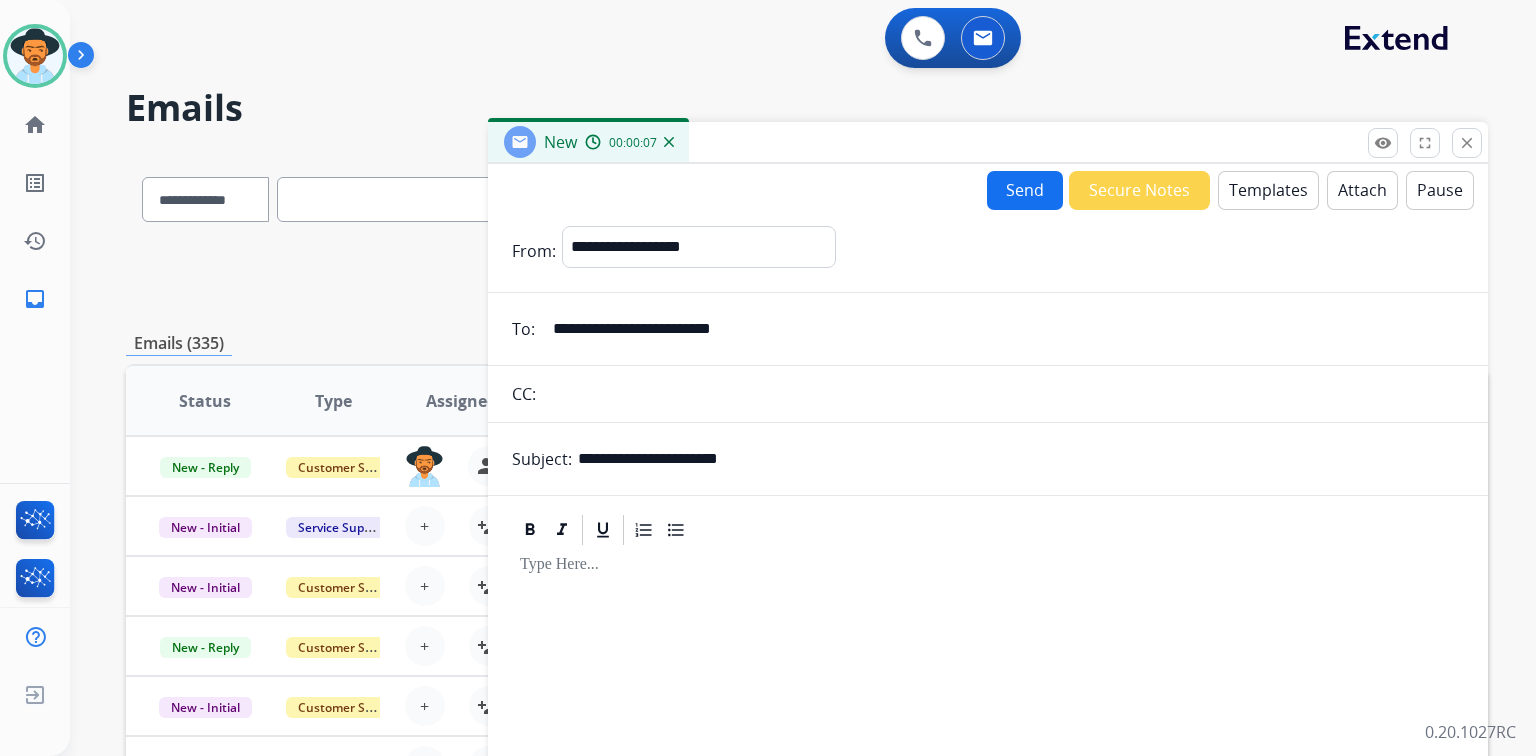 click on "Templates" at bounding box center [1268, 190] 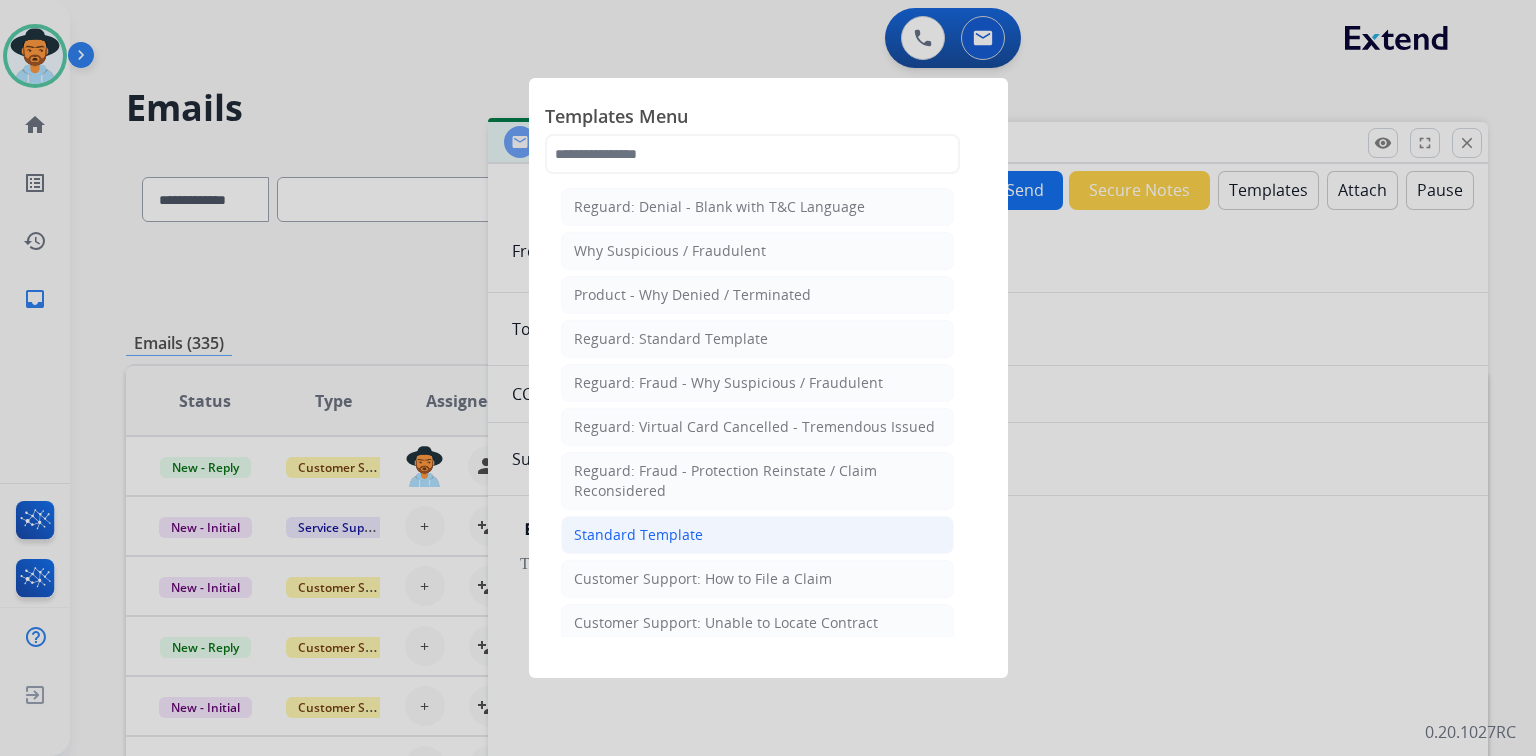 click on "Standard Template" 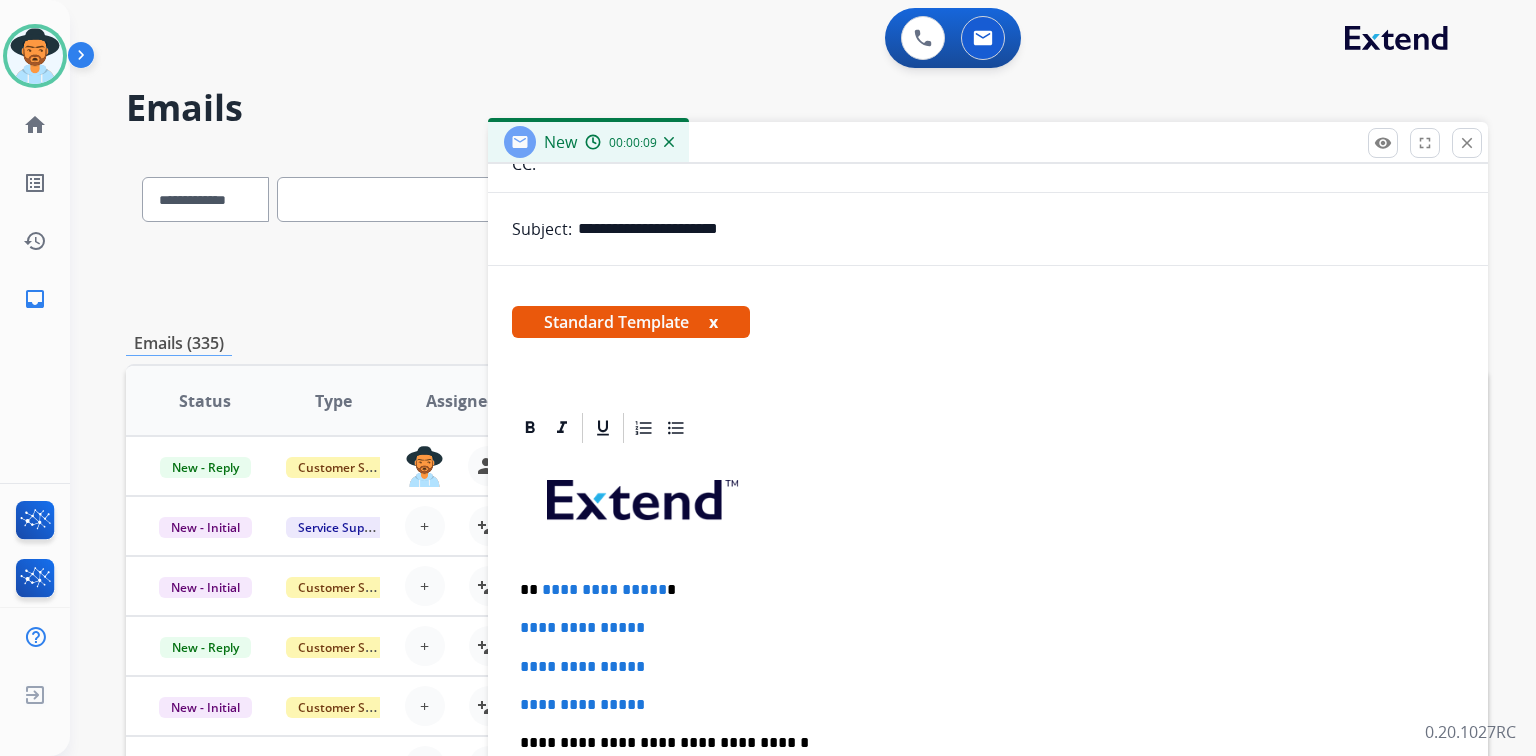 scroll, scrollTop: 240, scrollLeft: 0, axis: vertical 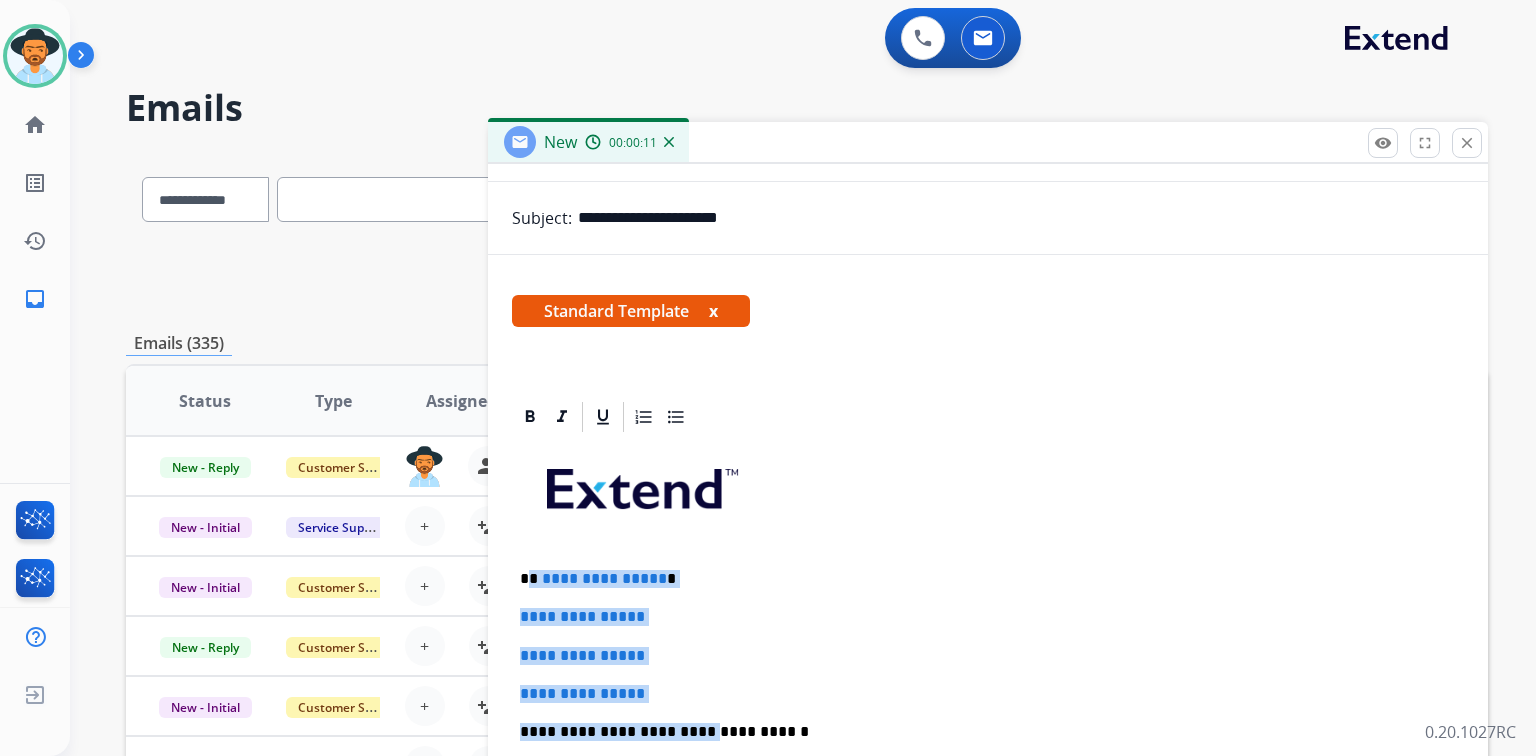drag, startPoint x: 564, startPoint y: 583, endPoint x: 688, endPoint y: 716, distance: 181.83784 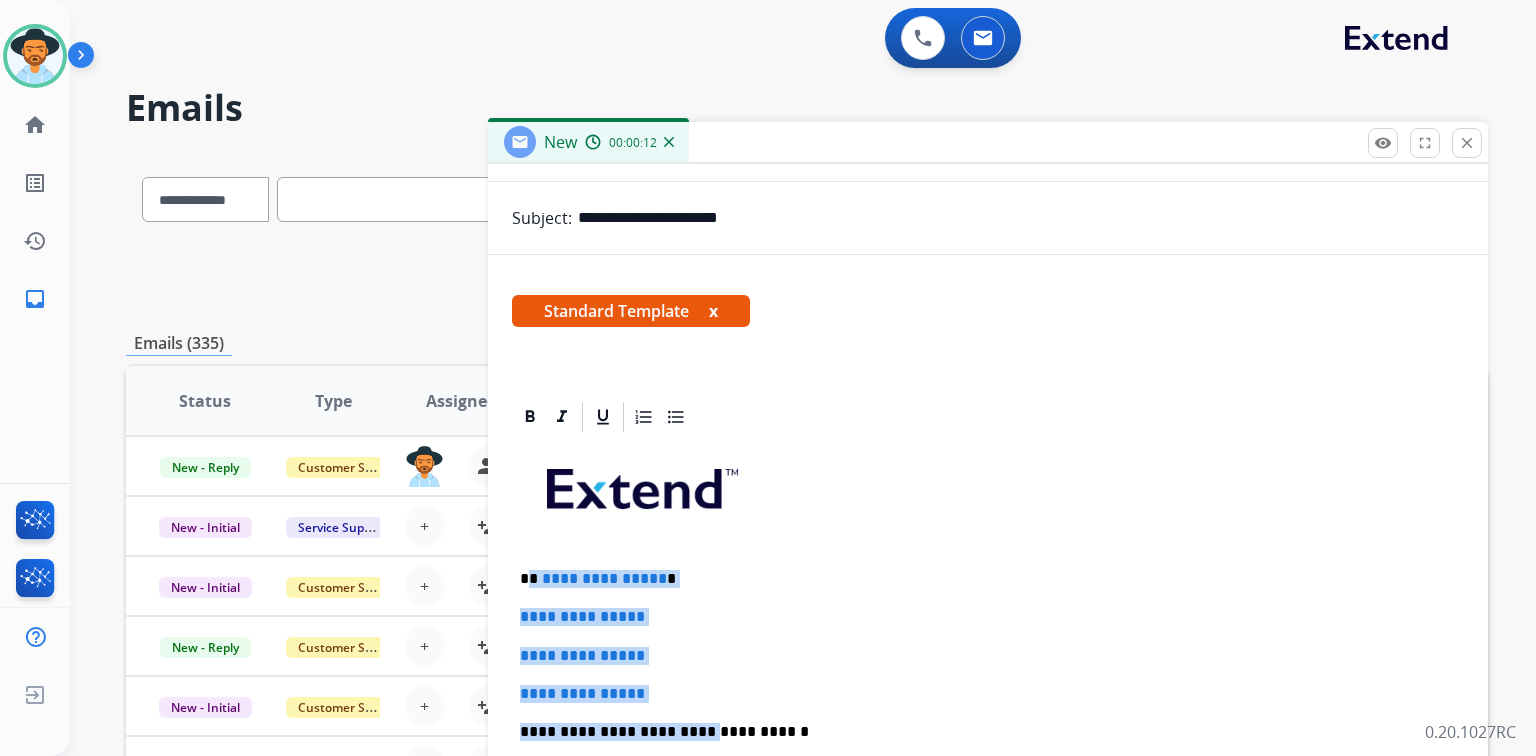 click on "**********" at bounding box center [988, 694] 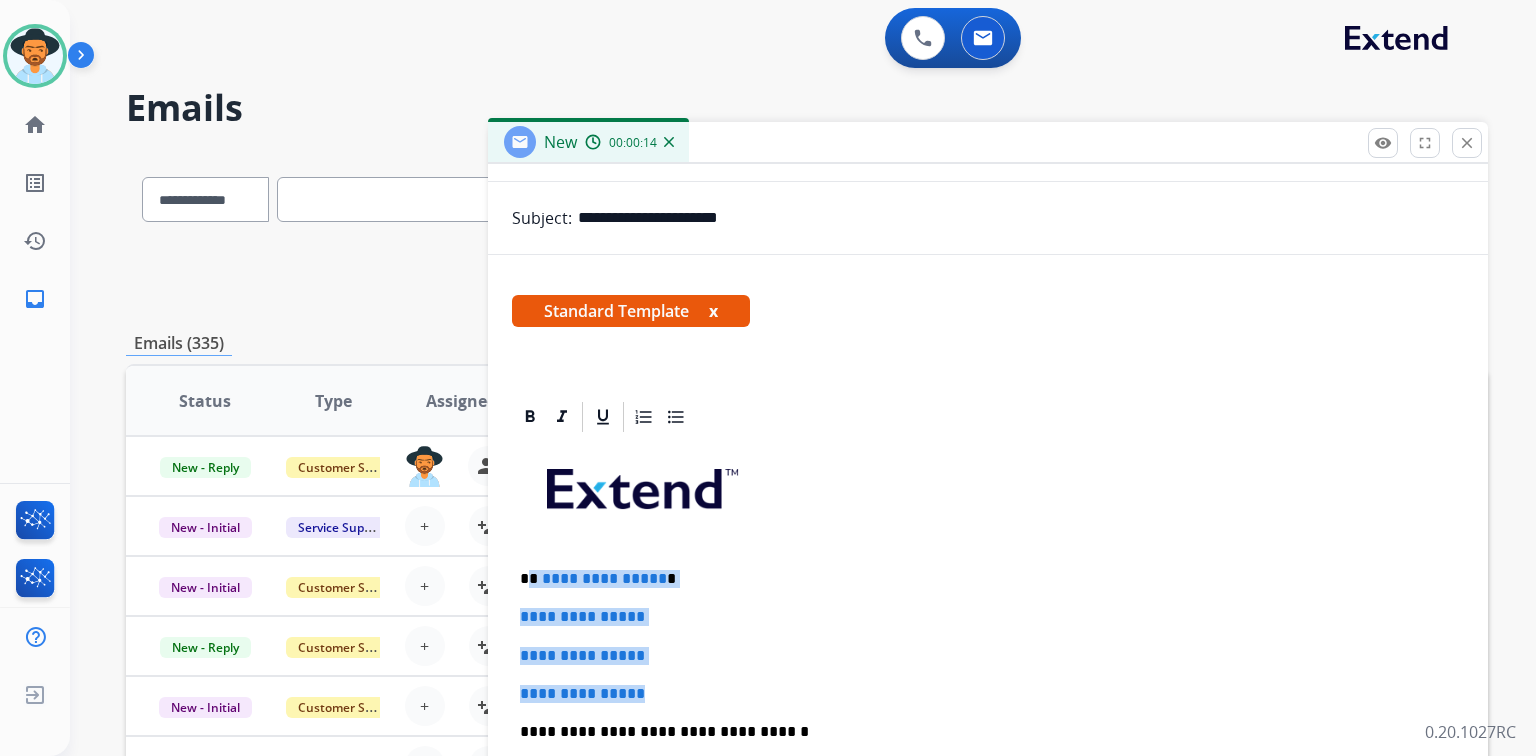 drag, startPoint x: 532, startPoint y: 572, endPoint x: 664, endPoint y: 678, distance: 169.29265 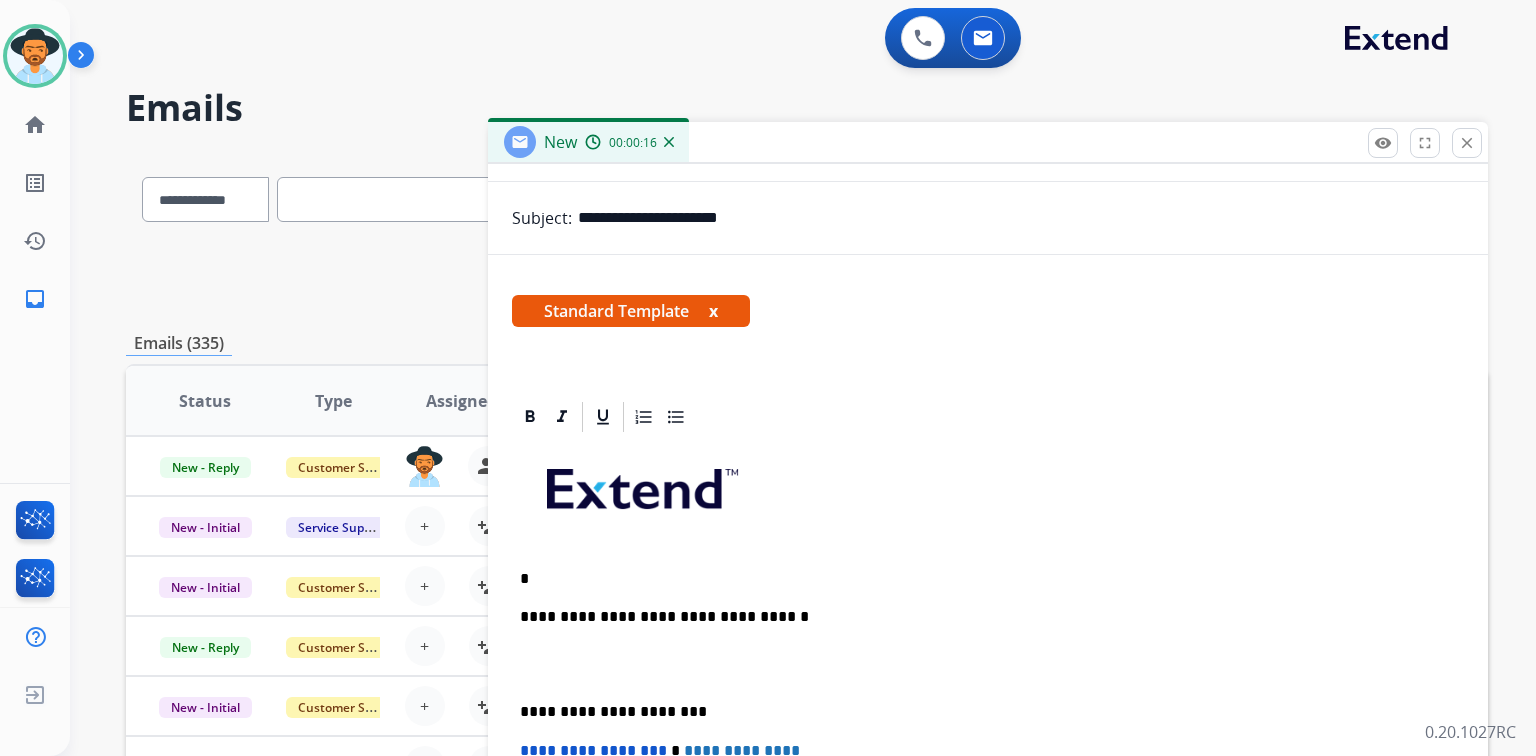 type 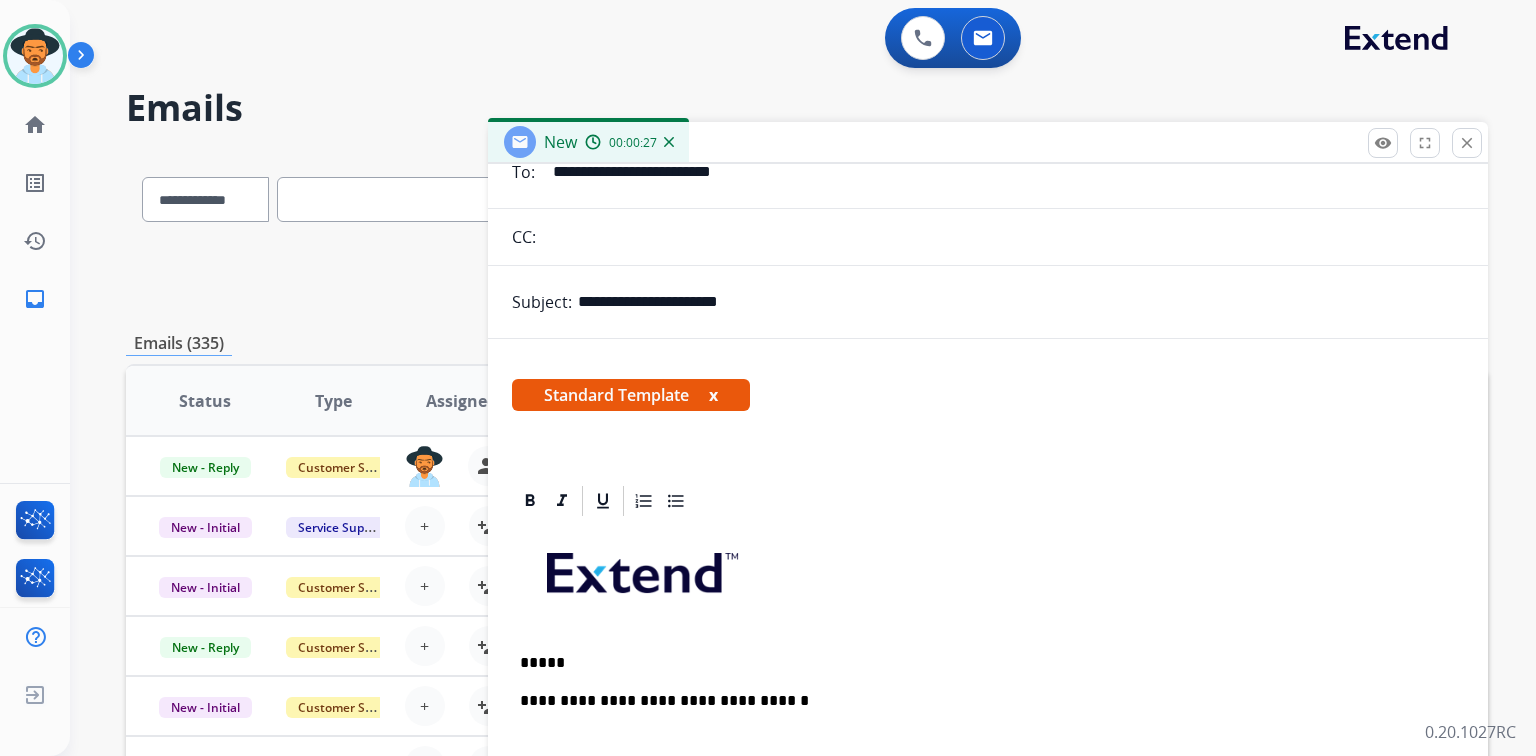 scroll, scrollTop: 240, scrollLeft: 0, axis: vertical 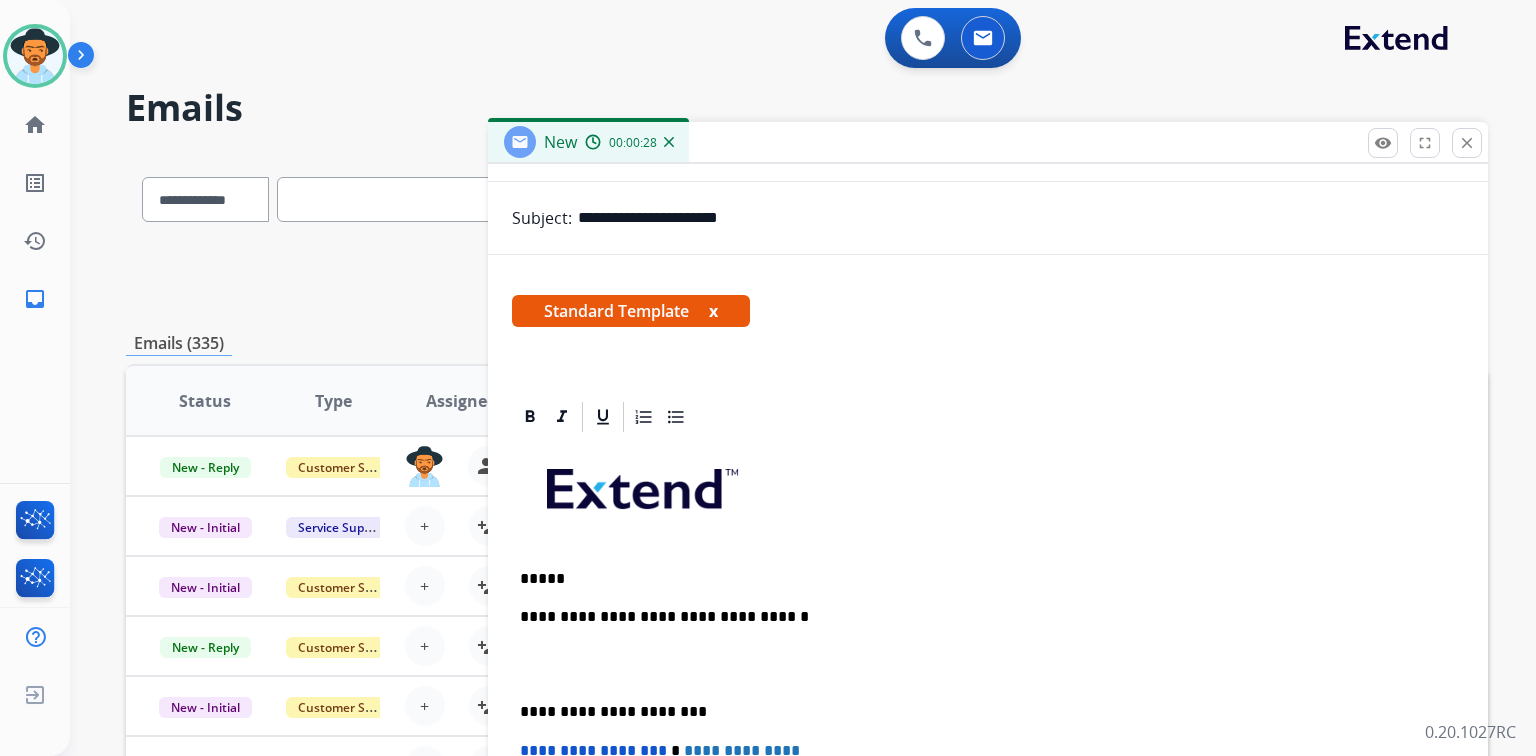 click on "*****" at bounding box center [980, 579] 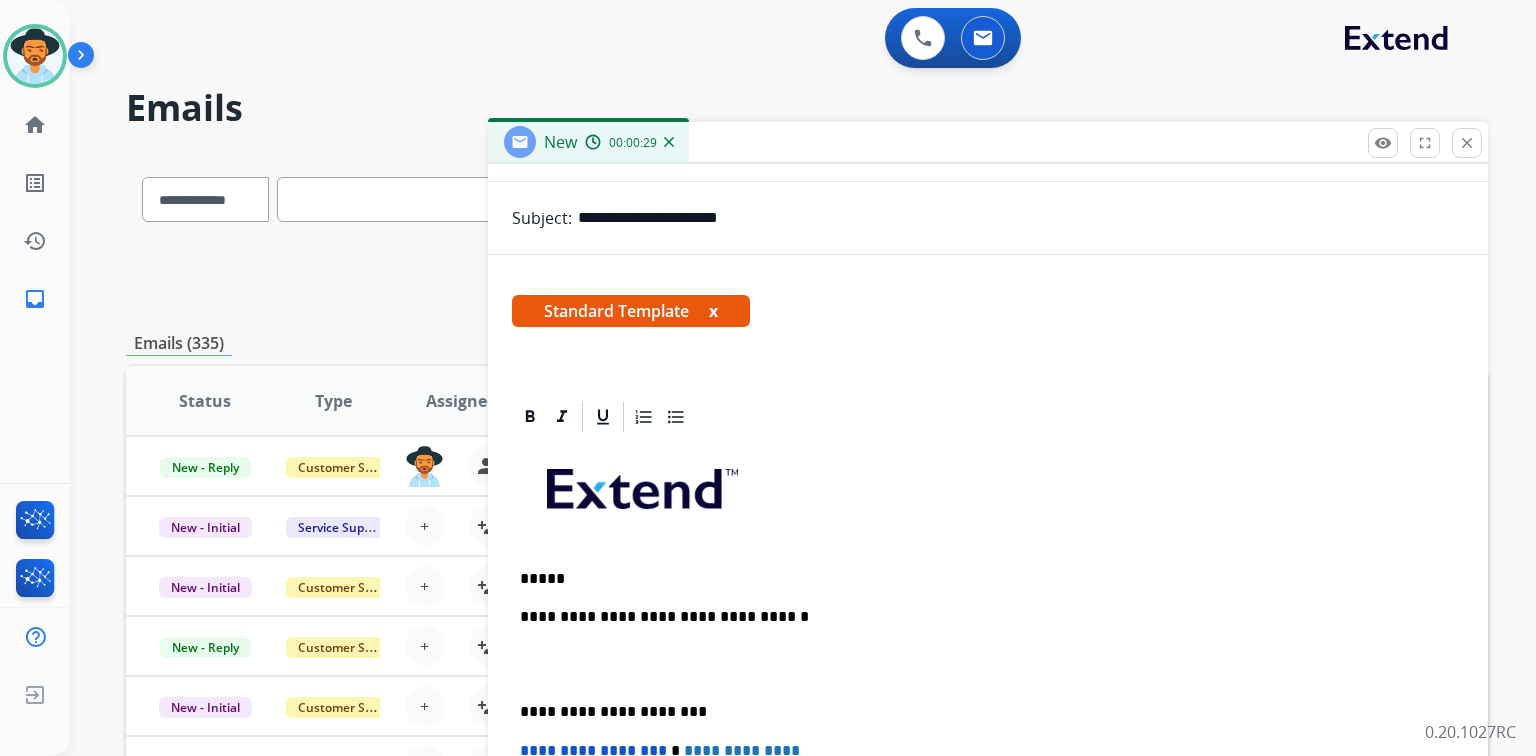 click at bounding box center [988, 665] 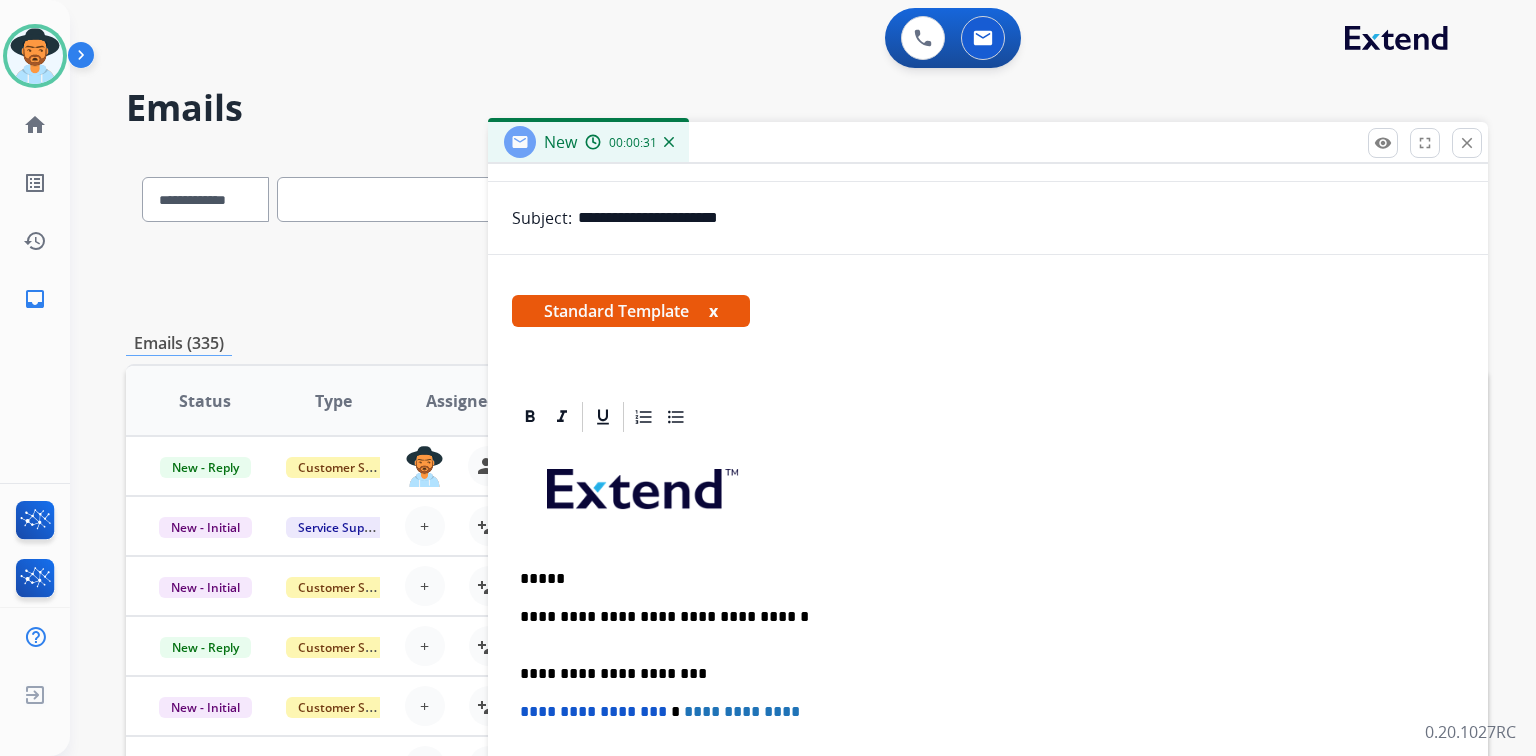 click on "**********" at bounding box center [980, 626] 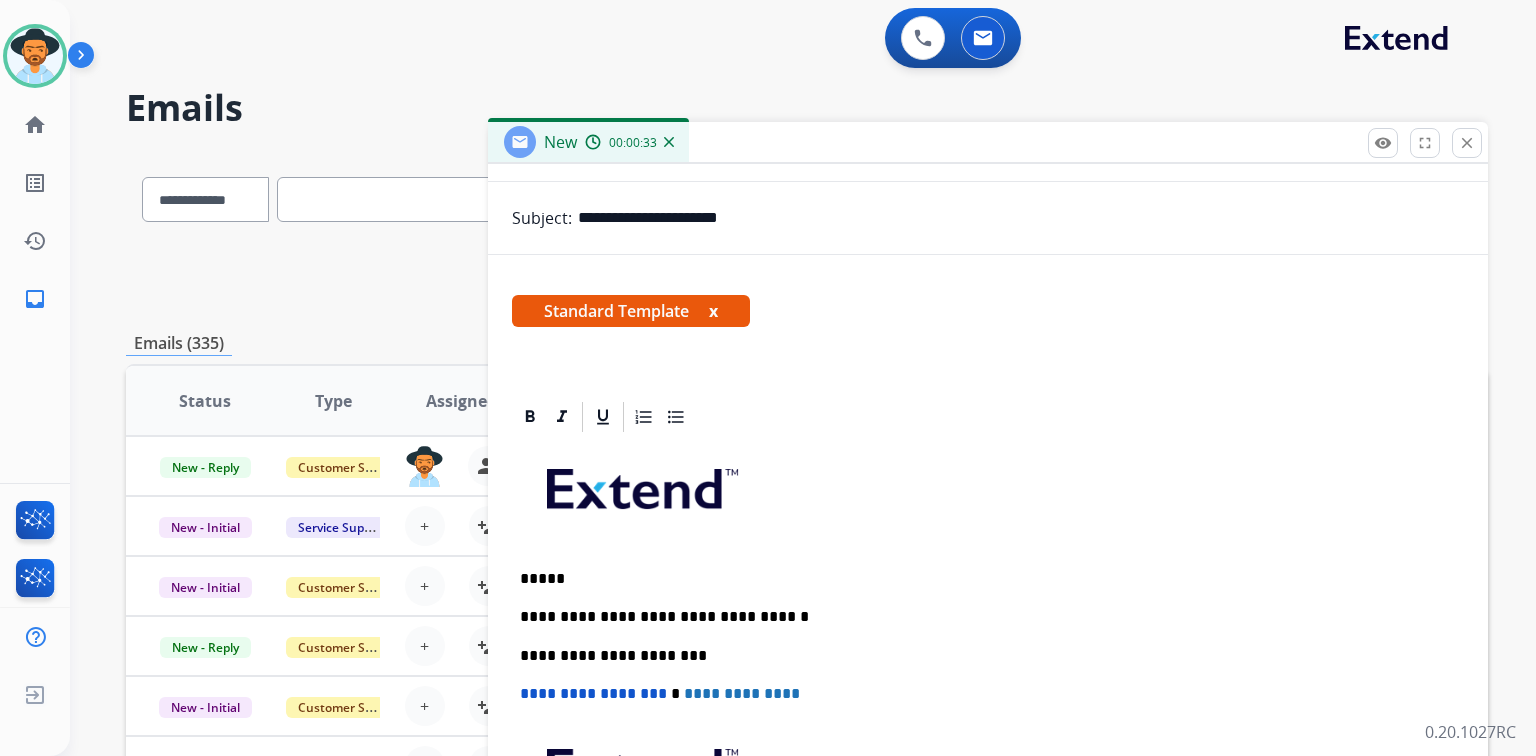 click on "*****" at bounding box center [980, 579] 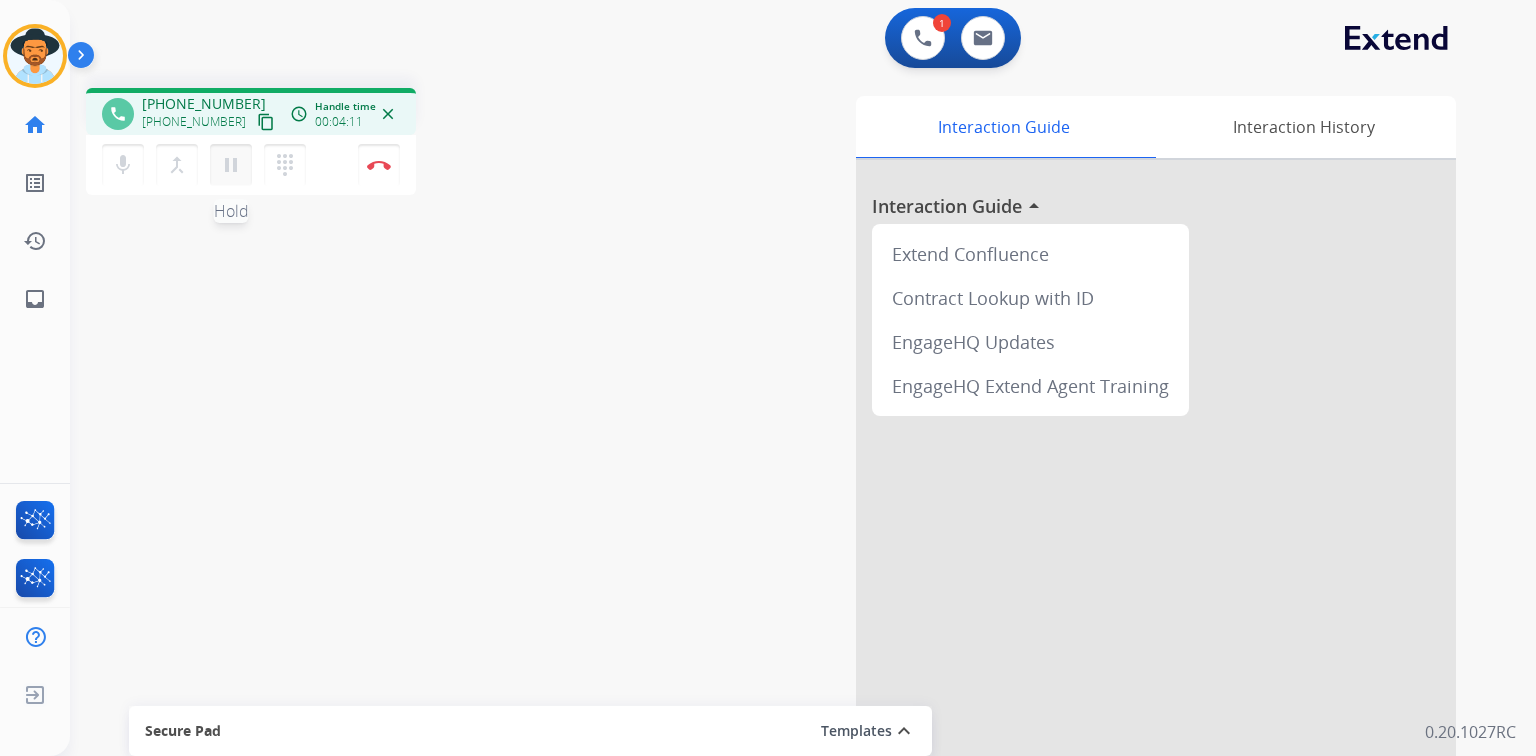 click on "pause Hold" at bounding box center [231, 165] 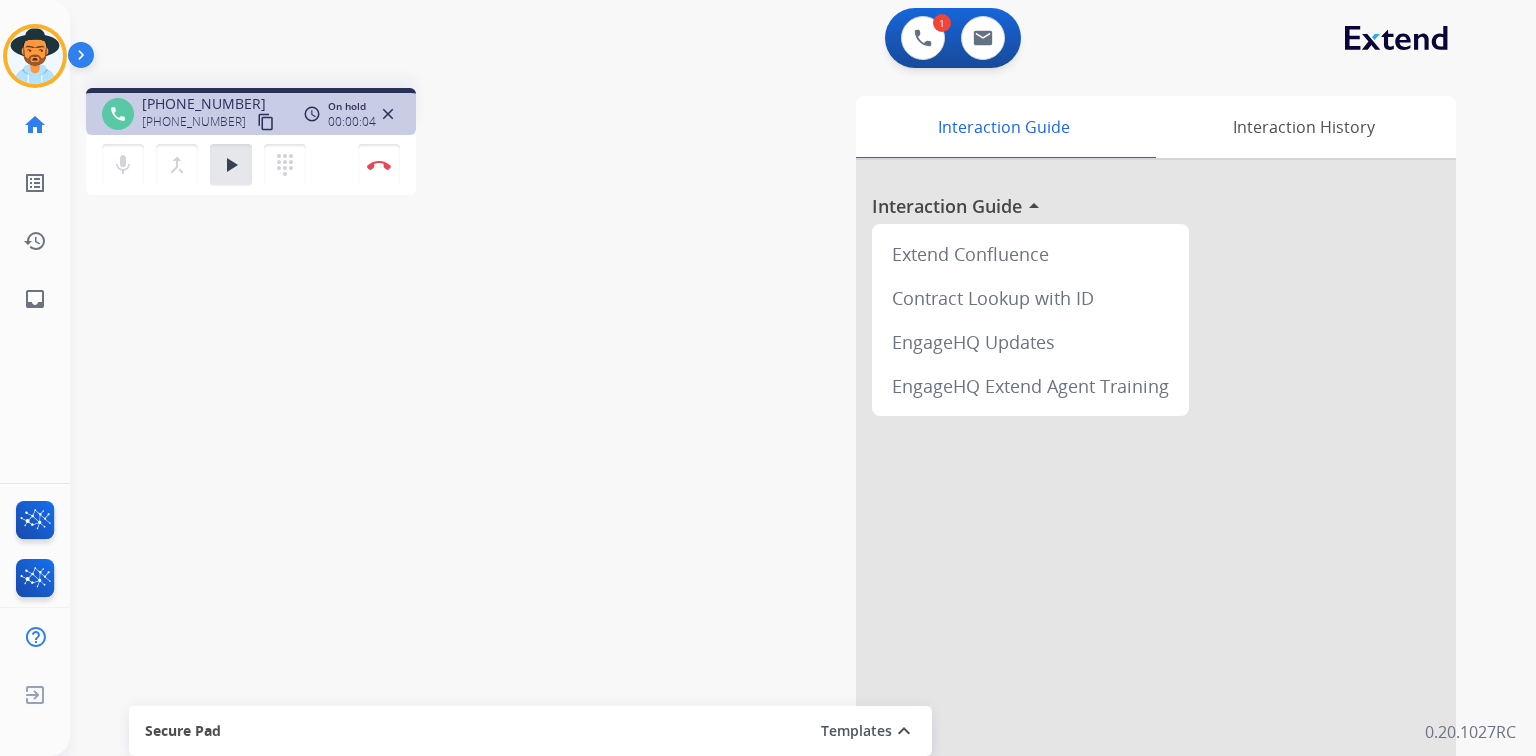 type 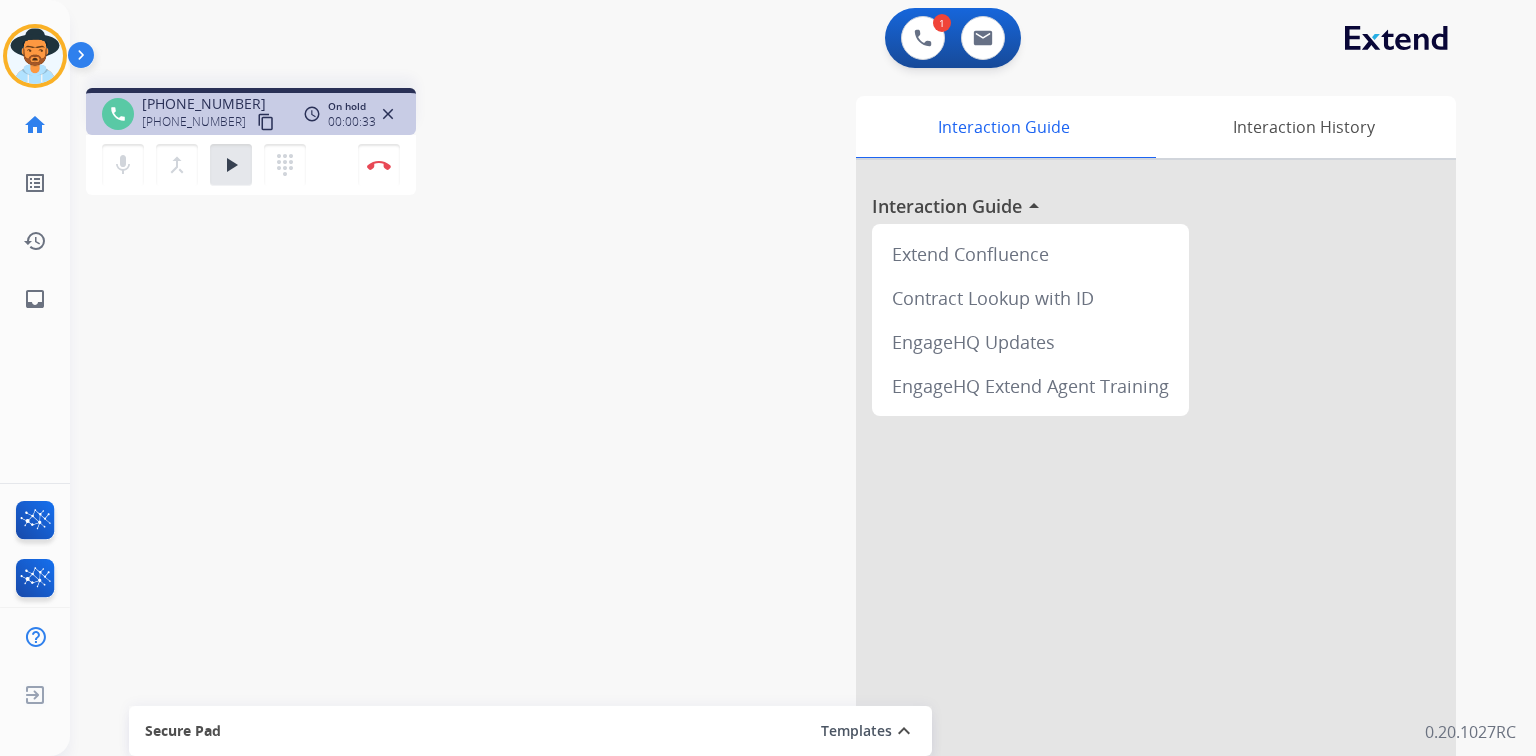 click on "play_arrow Hold" at bounding box center (231, 165) 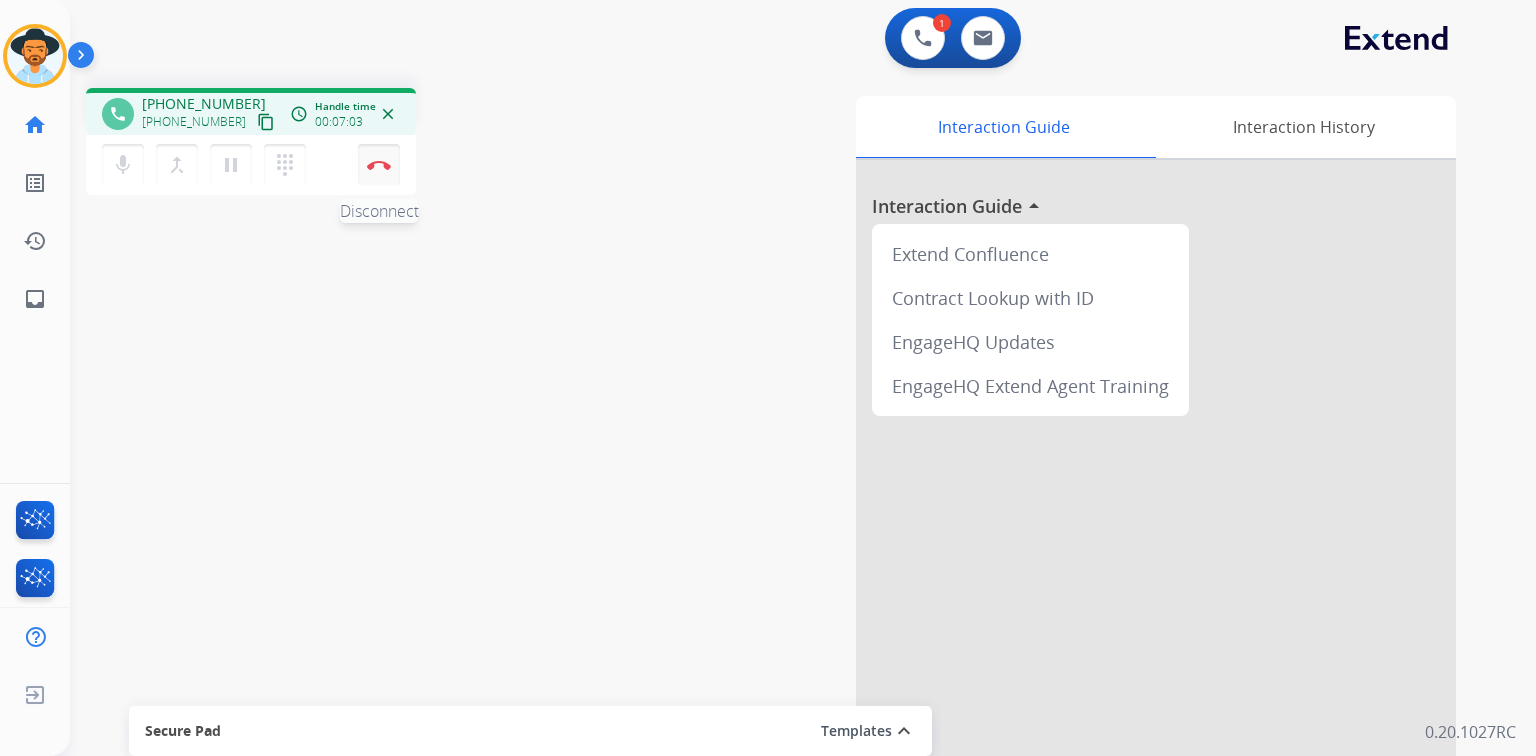 click at bounding box center (379, 165) 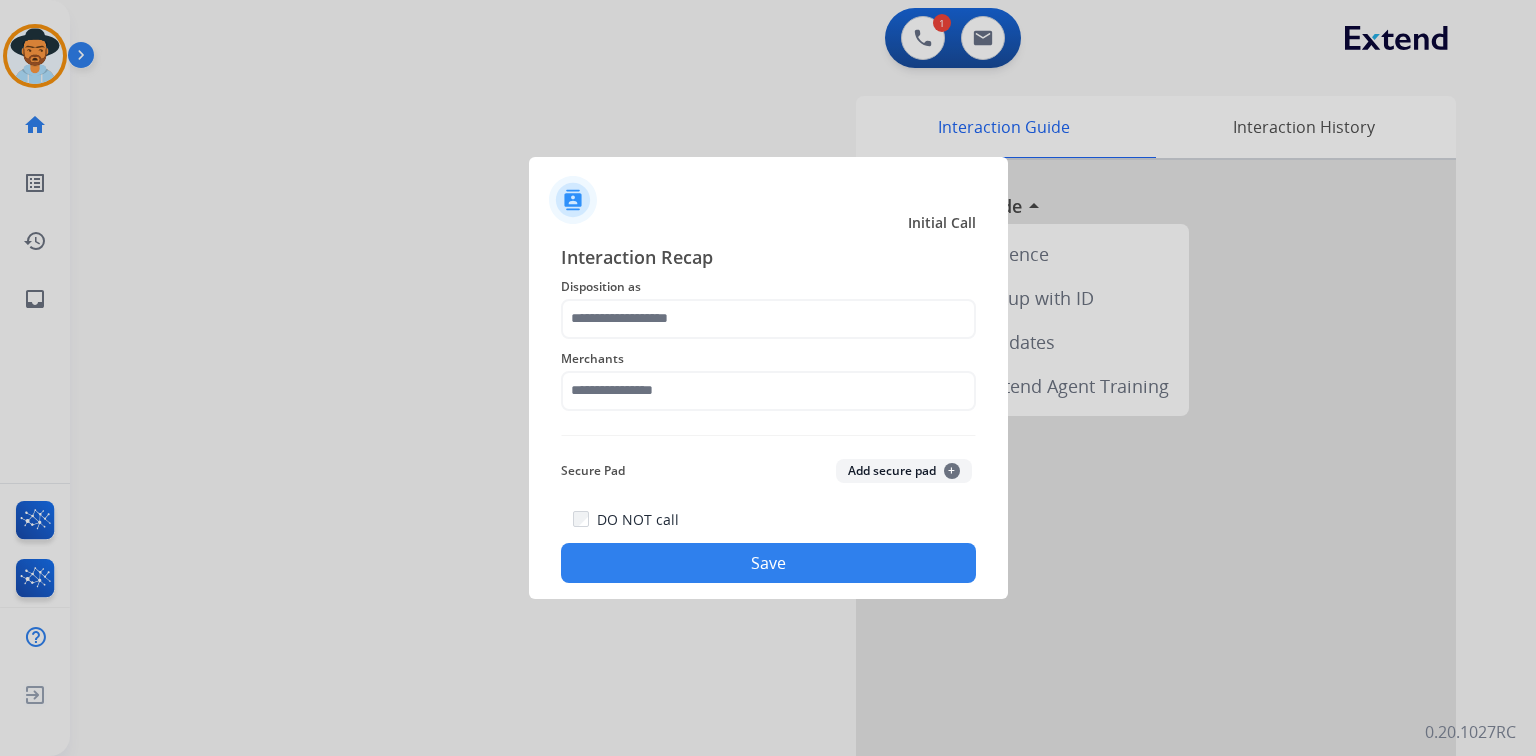 click on "Disposition as" 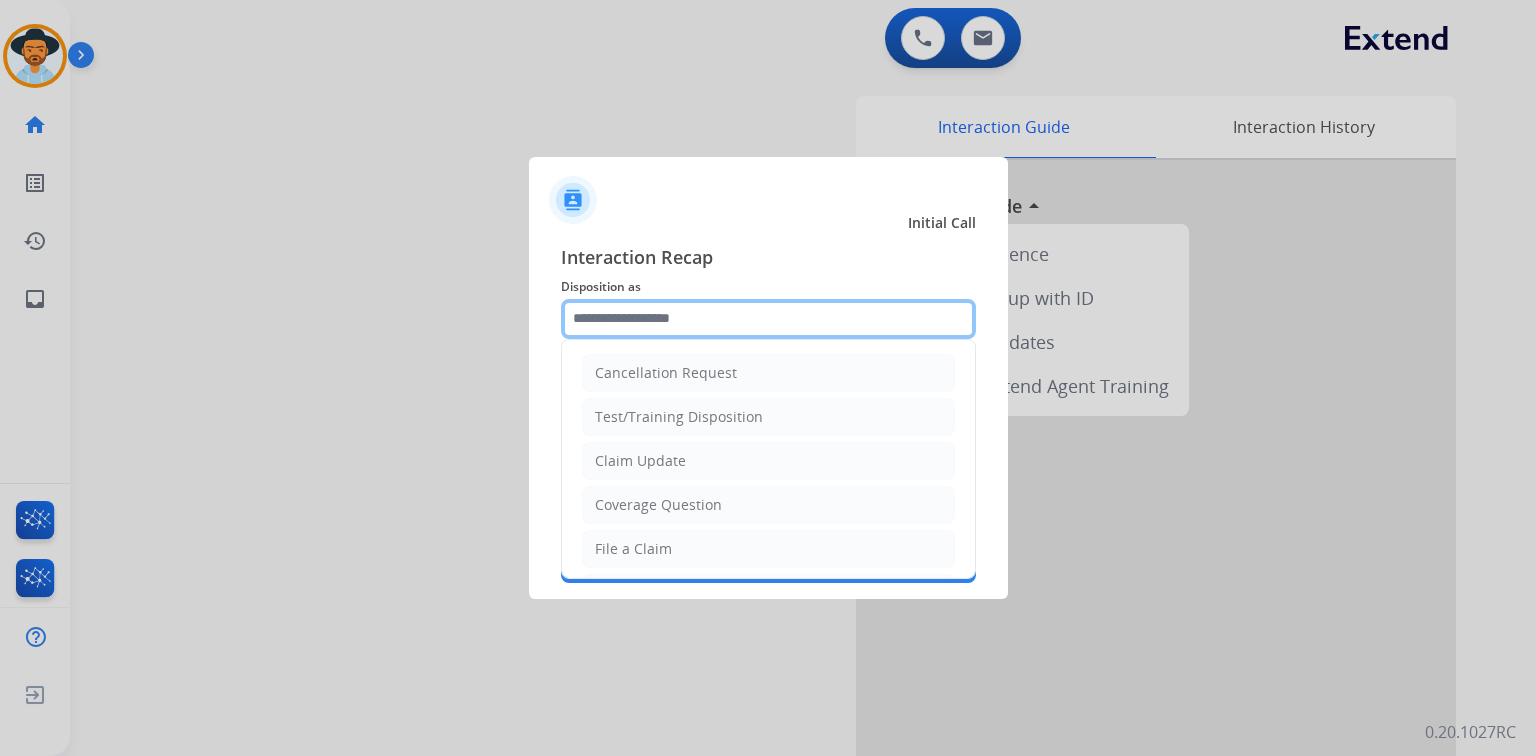 click 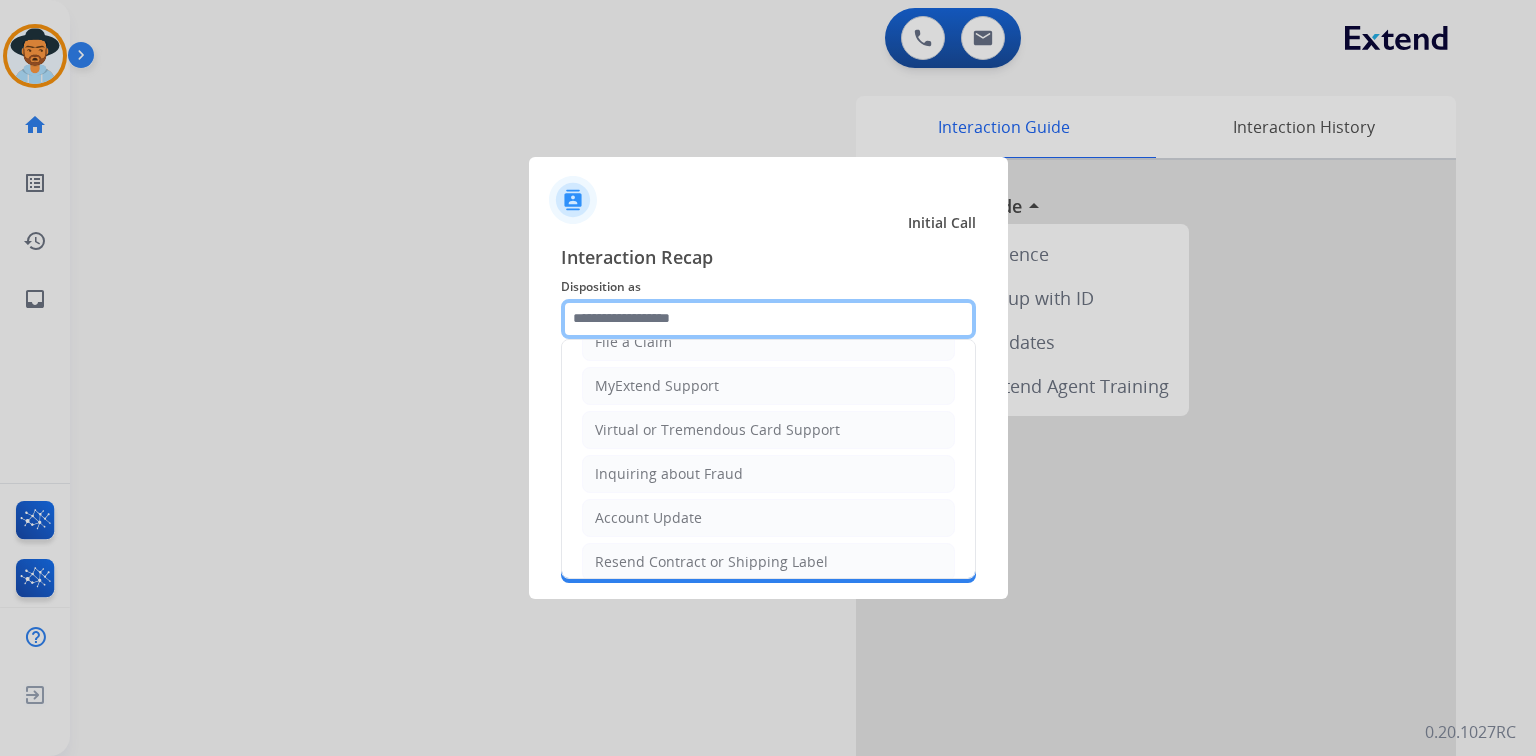scroll, scrollTop: 307, scrollLeft: 0, axis: vertical 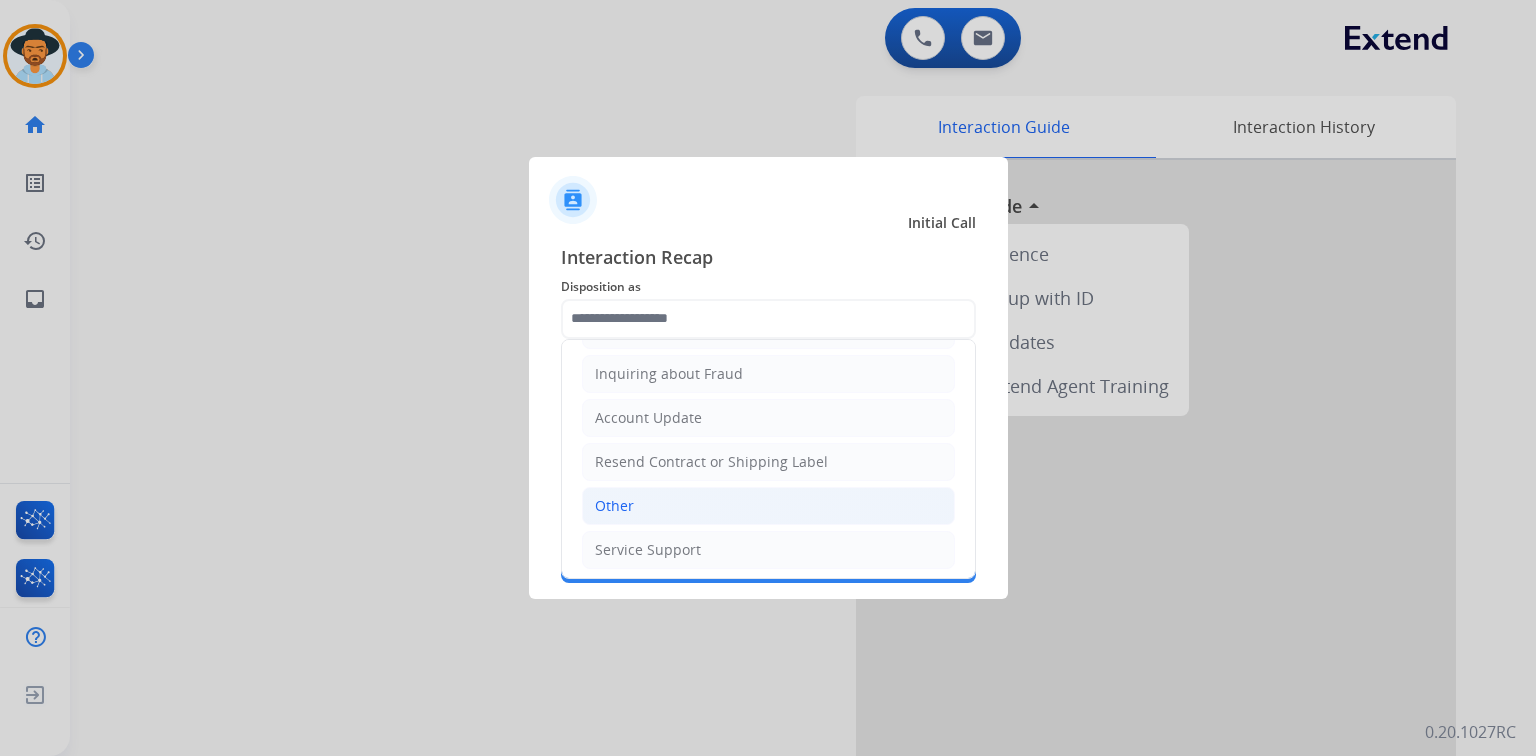 click on "Other" 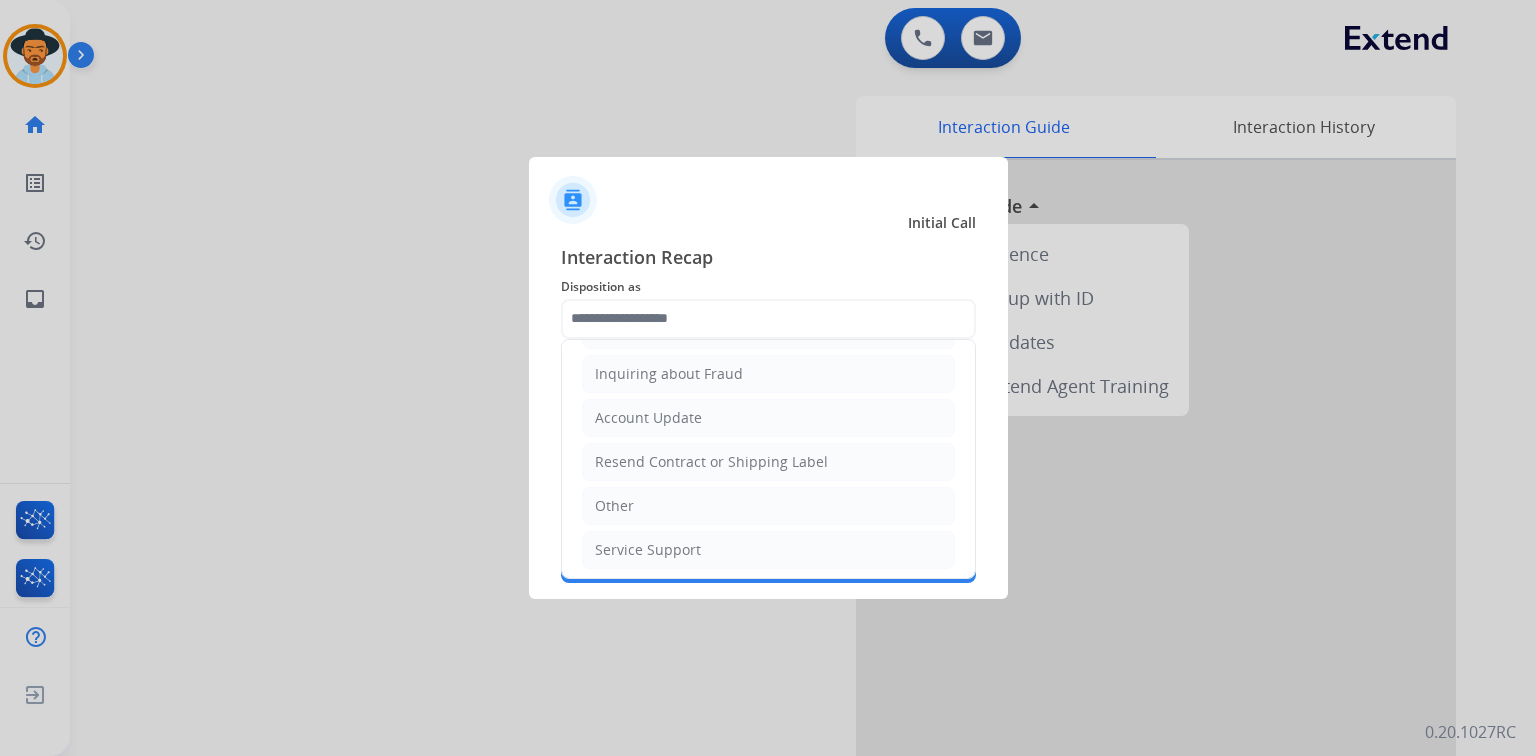 type on "*****" 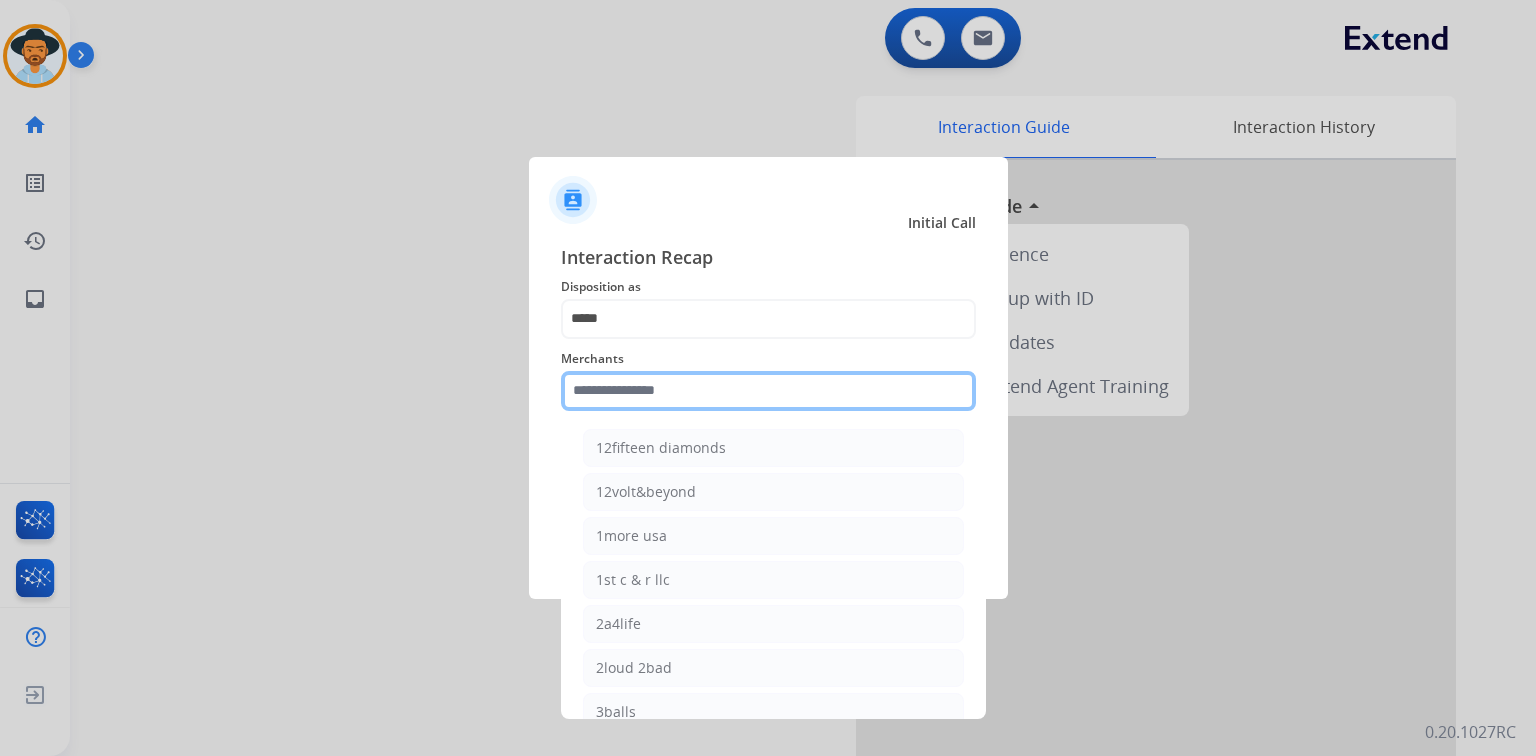click 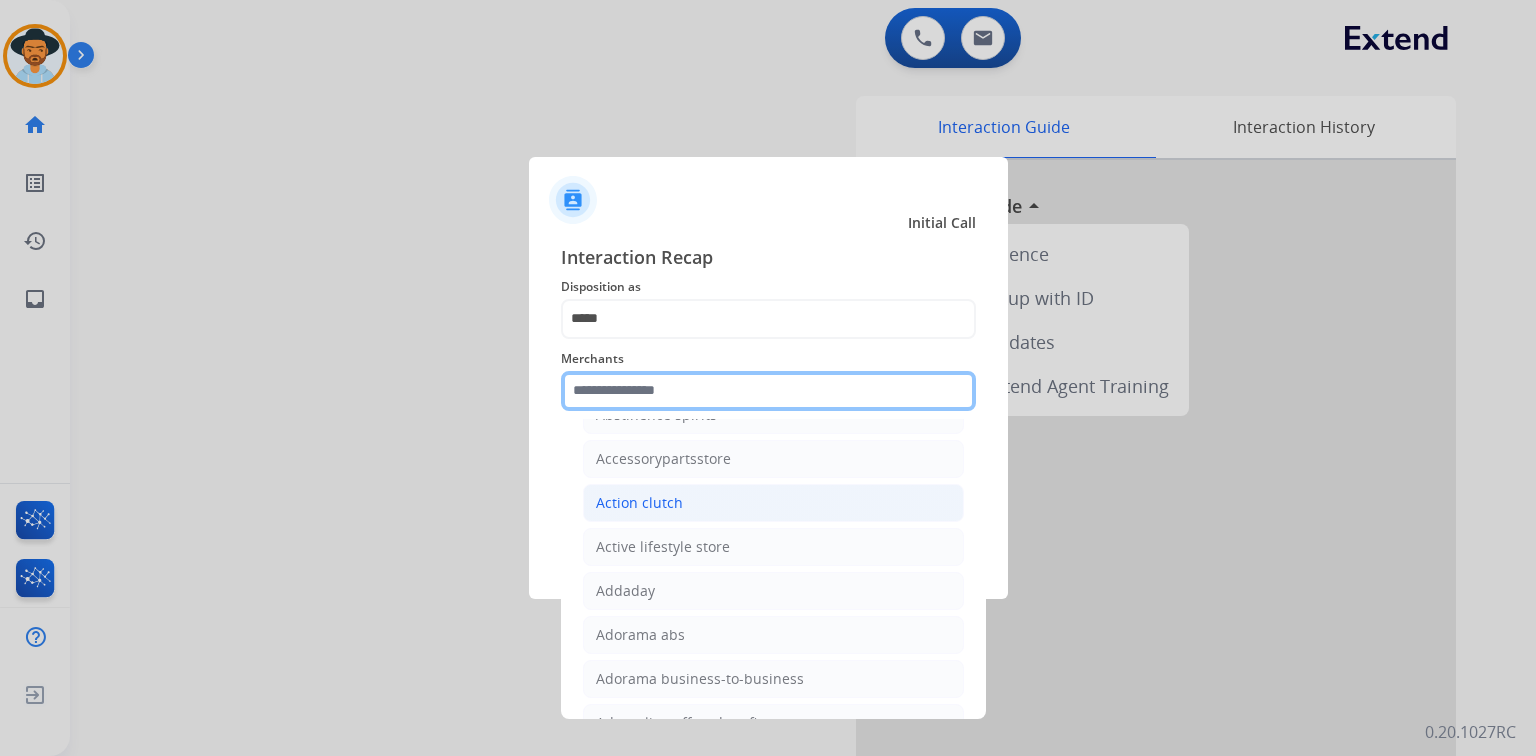 scroll, scrollTop: 480, scrollLeft: 0, axis: vertical 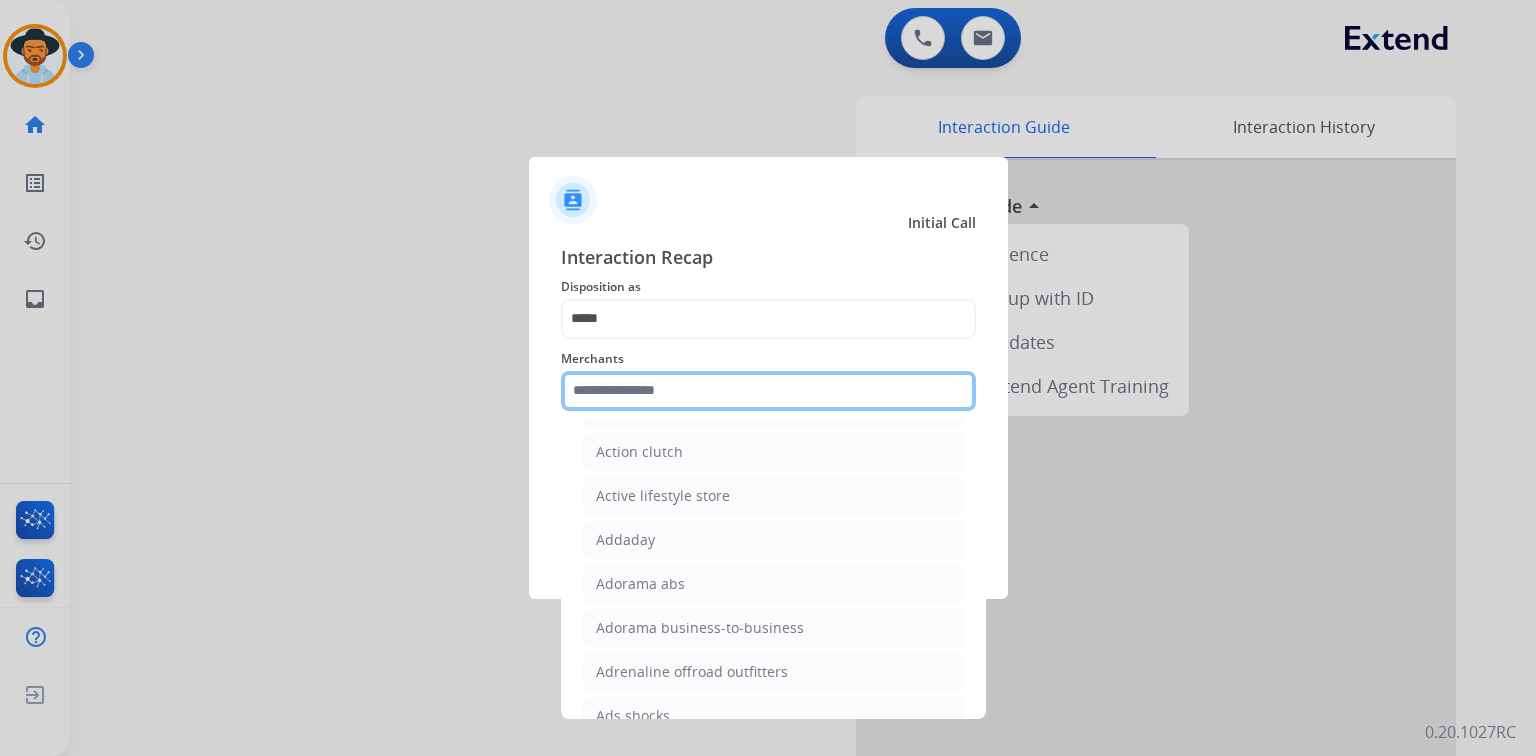 click 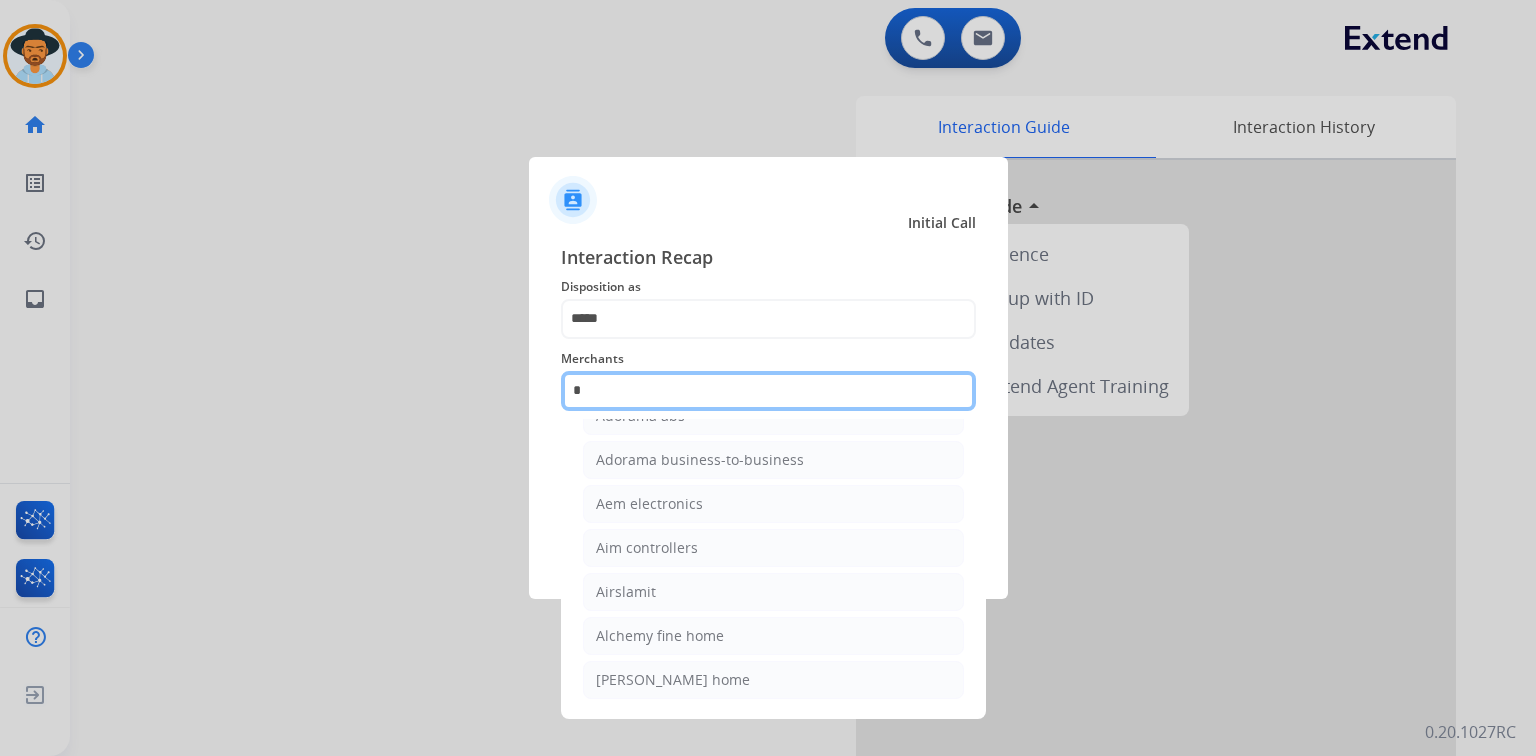 scroll, scrollTop: 0, scrollLeft: 0, axis: both 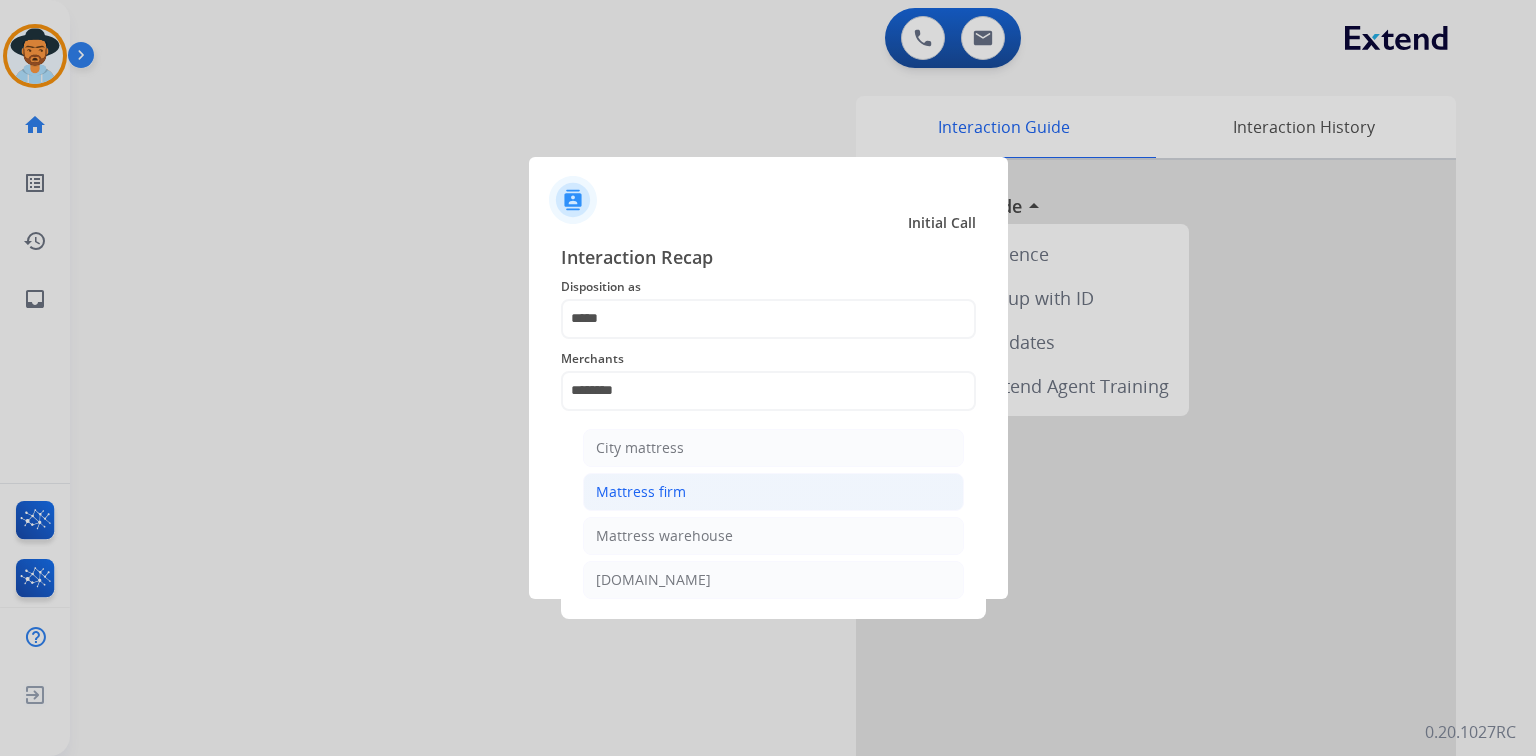 click on "Mattress firm" 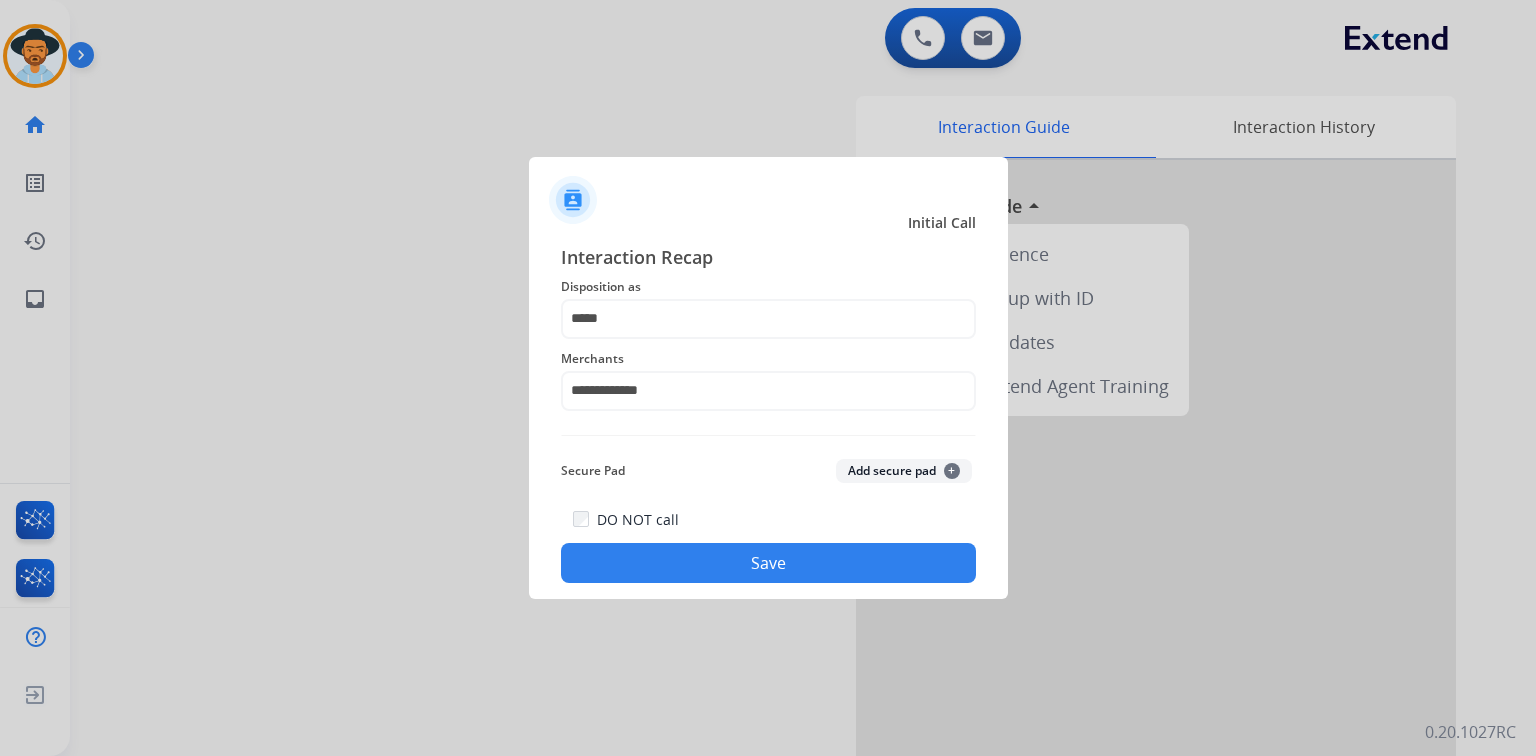 click on "Save" 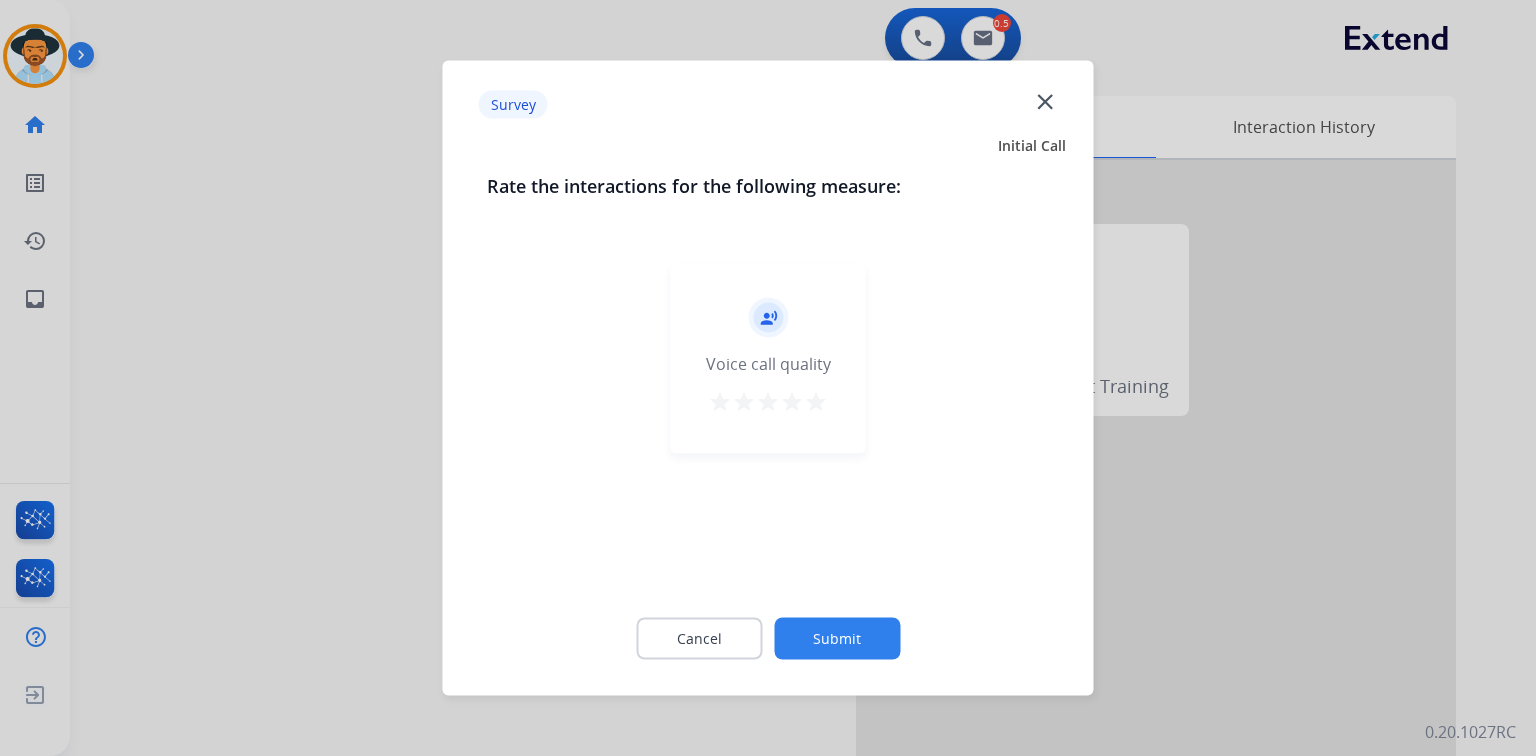 drag, startPoint x: 812, startPoint y: 400, endPoint x: 828, endPoint y: 461, distance: 63.06346 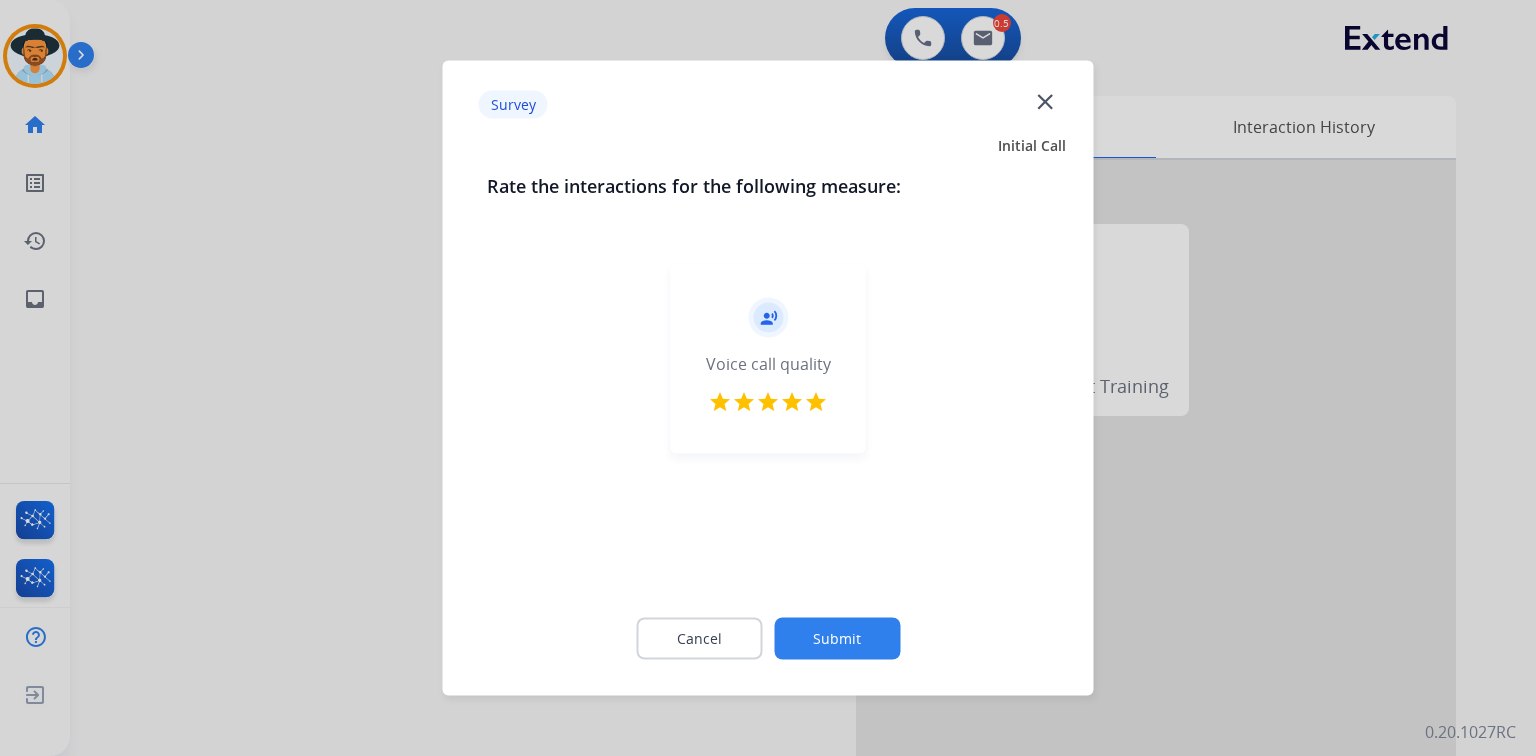 click on "Submit" 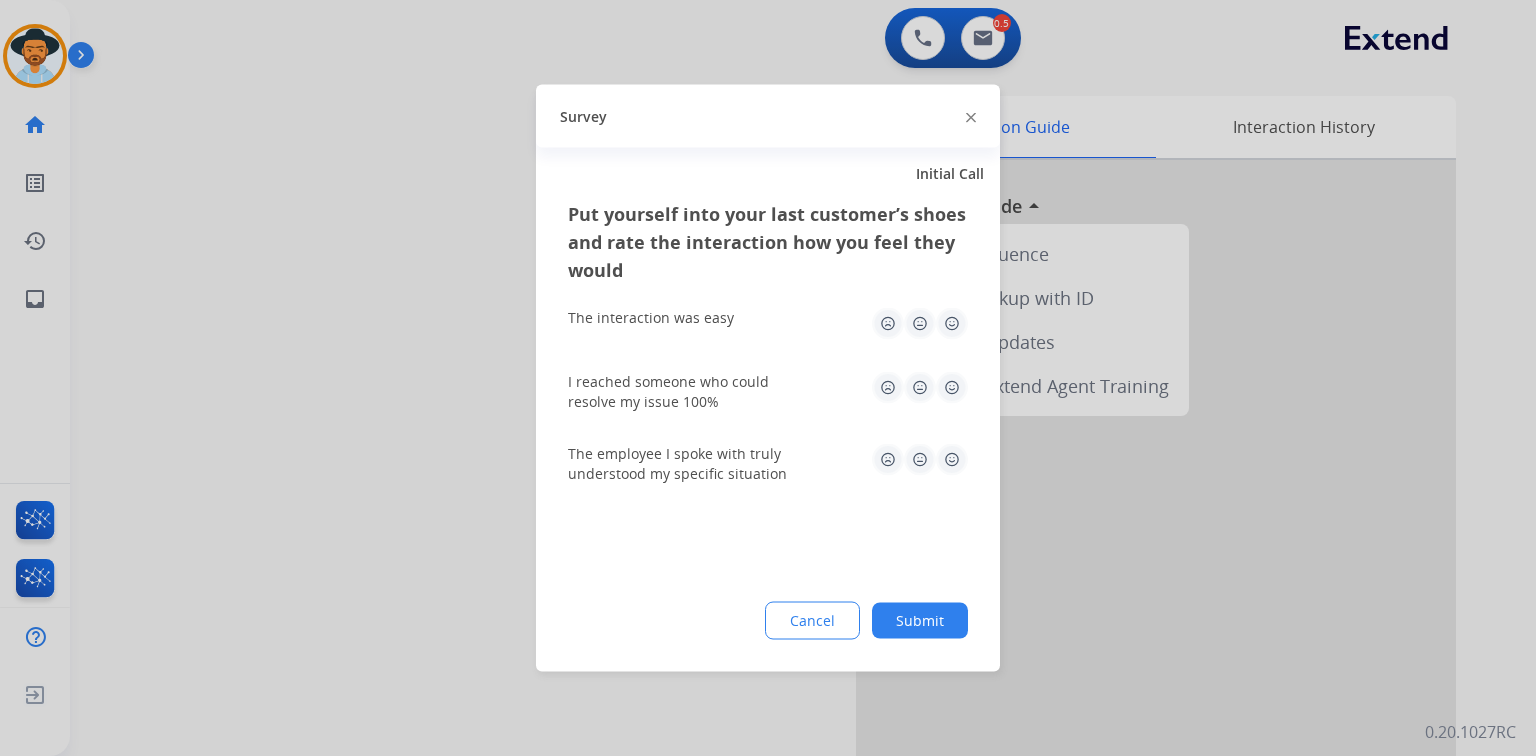 click 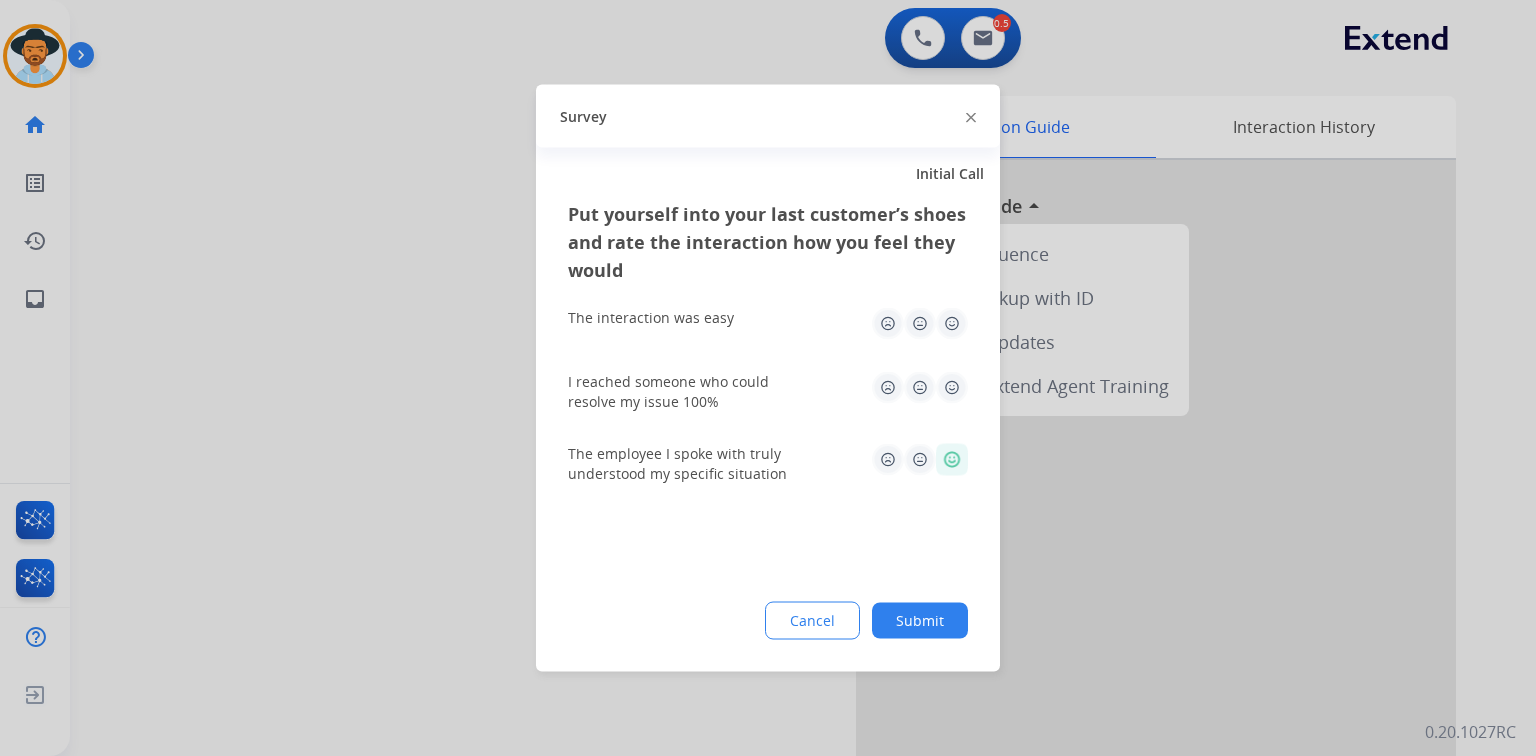 click 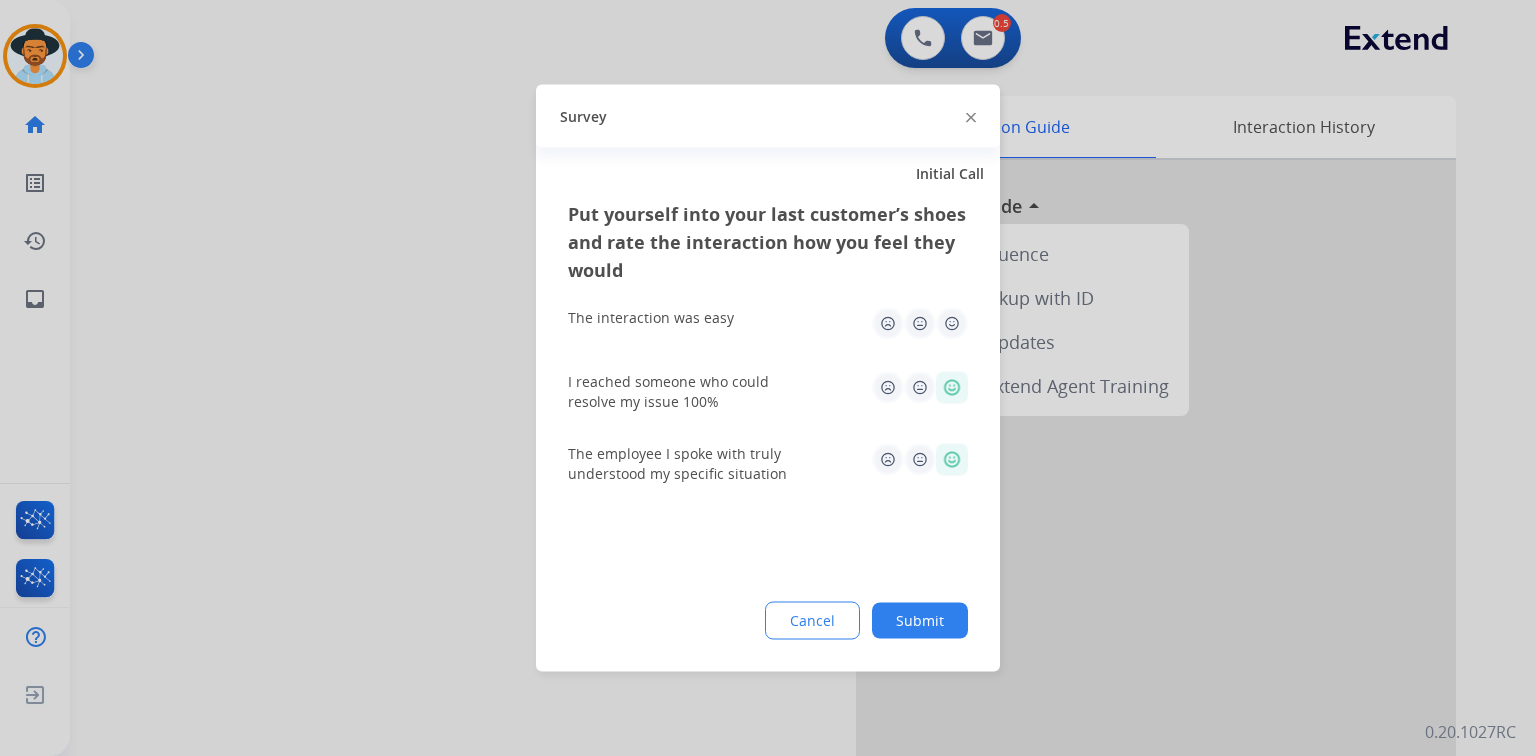 click 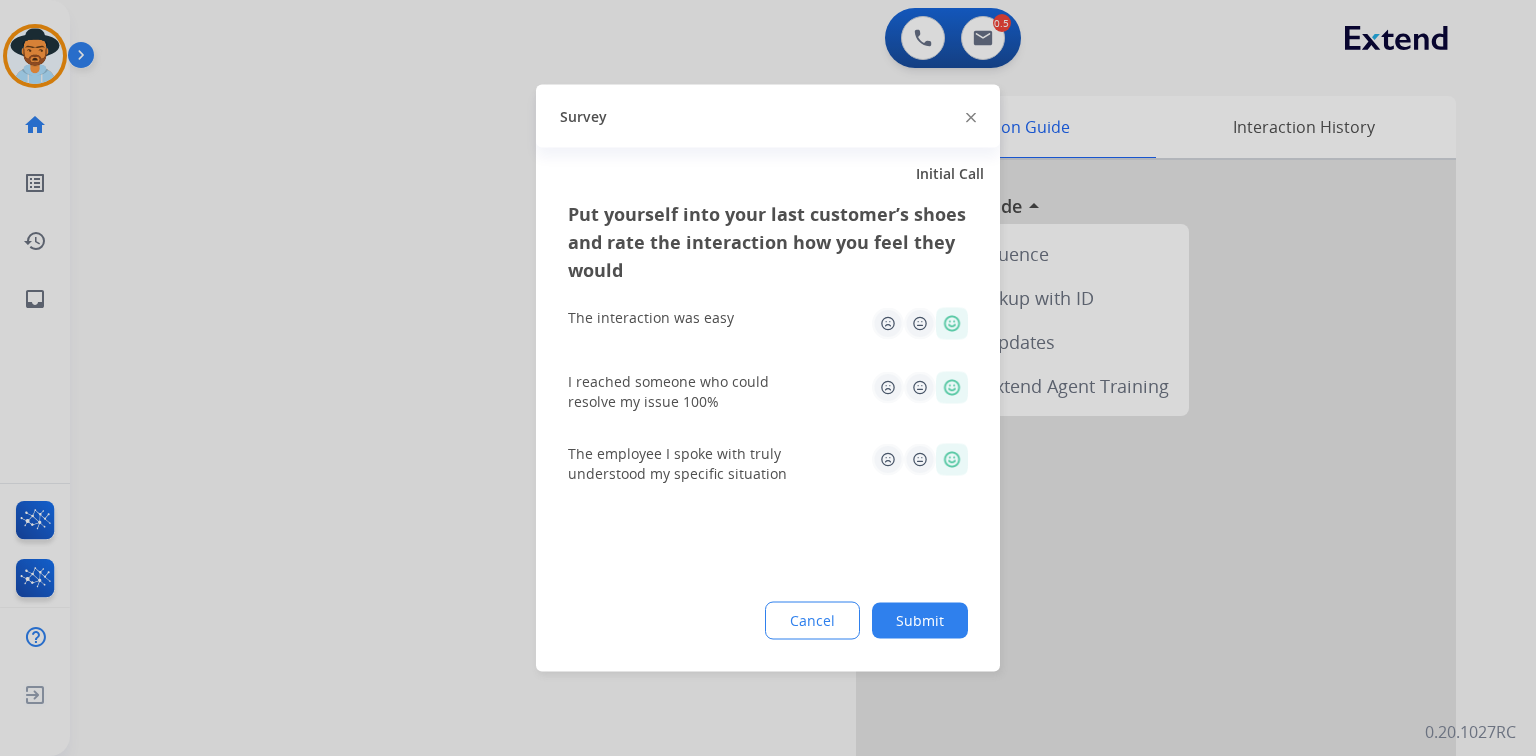 click on "Submit" 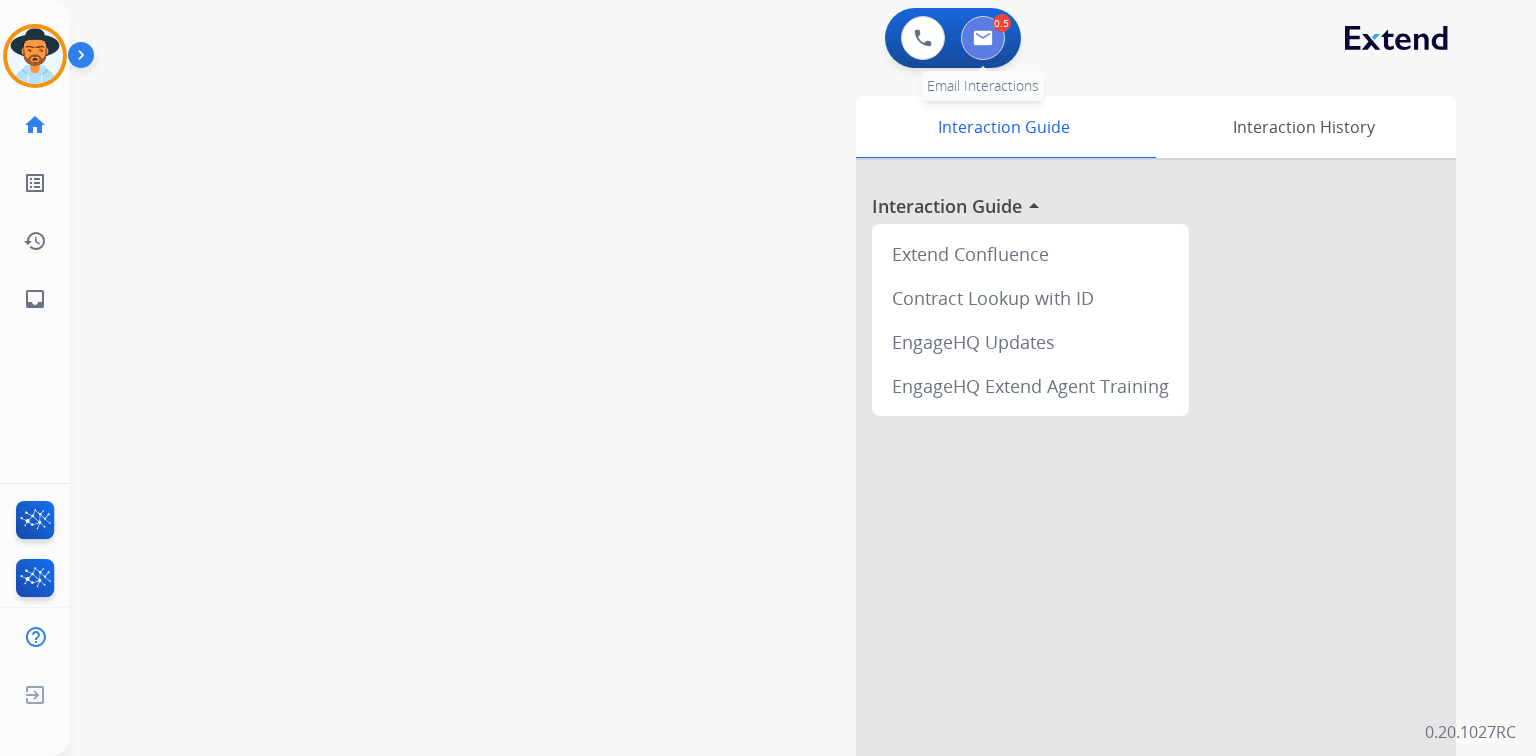 click at bounding box center [983, 38] 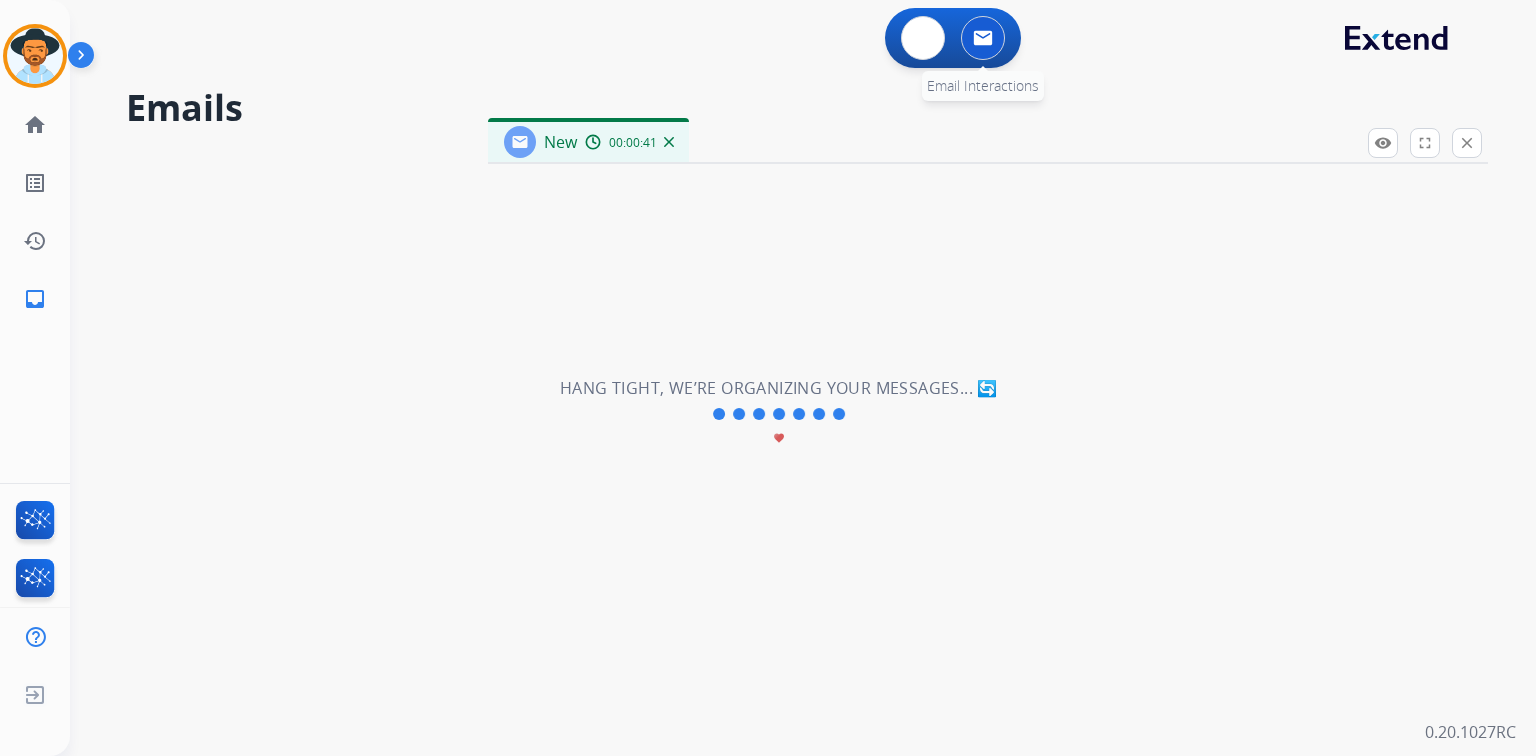 select on "**********" 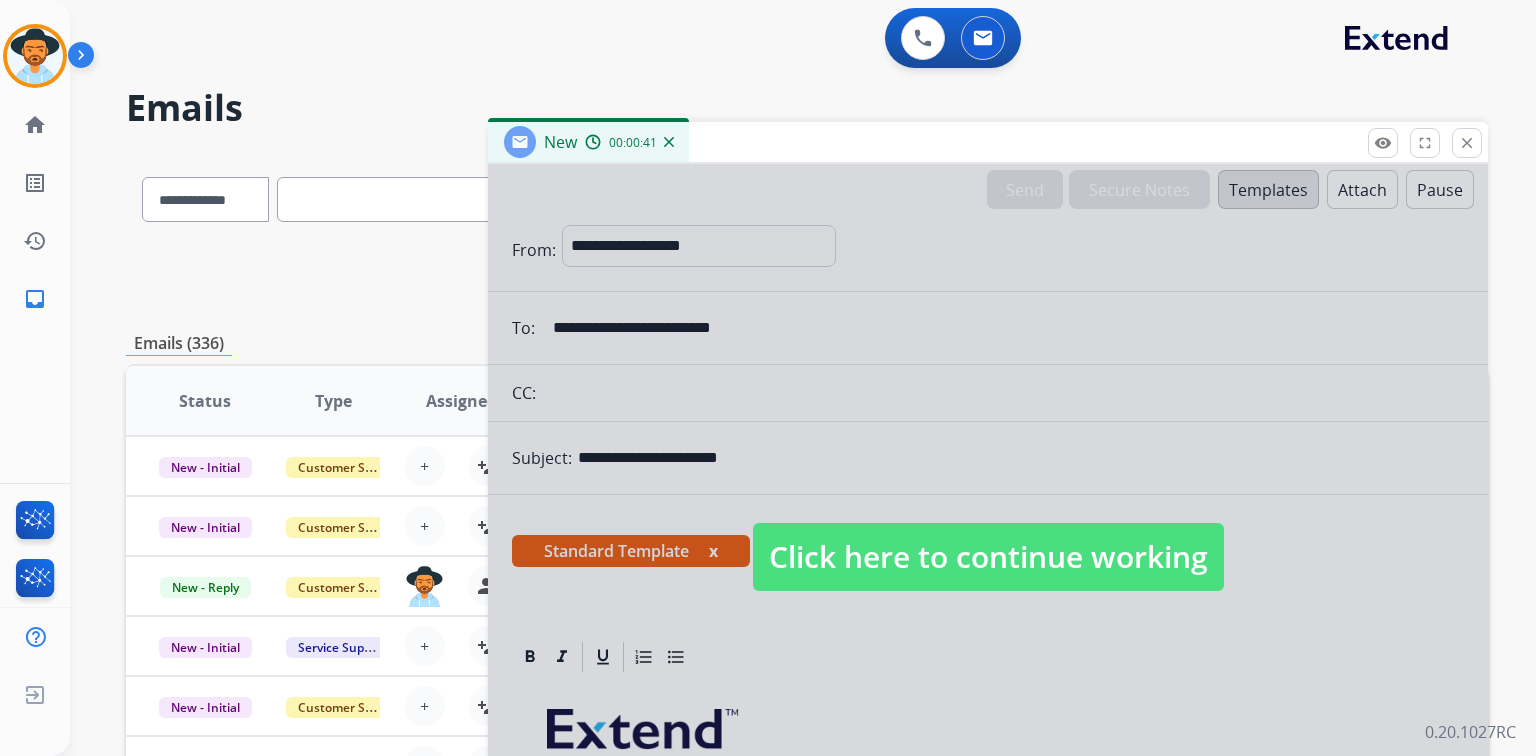 click at bounding box center [988, 537] 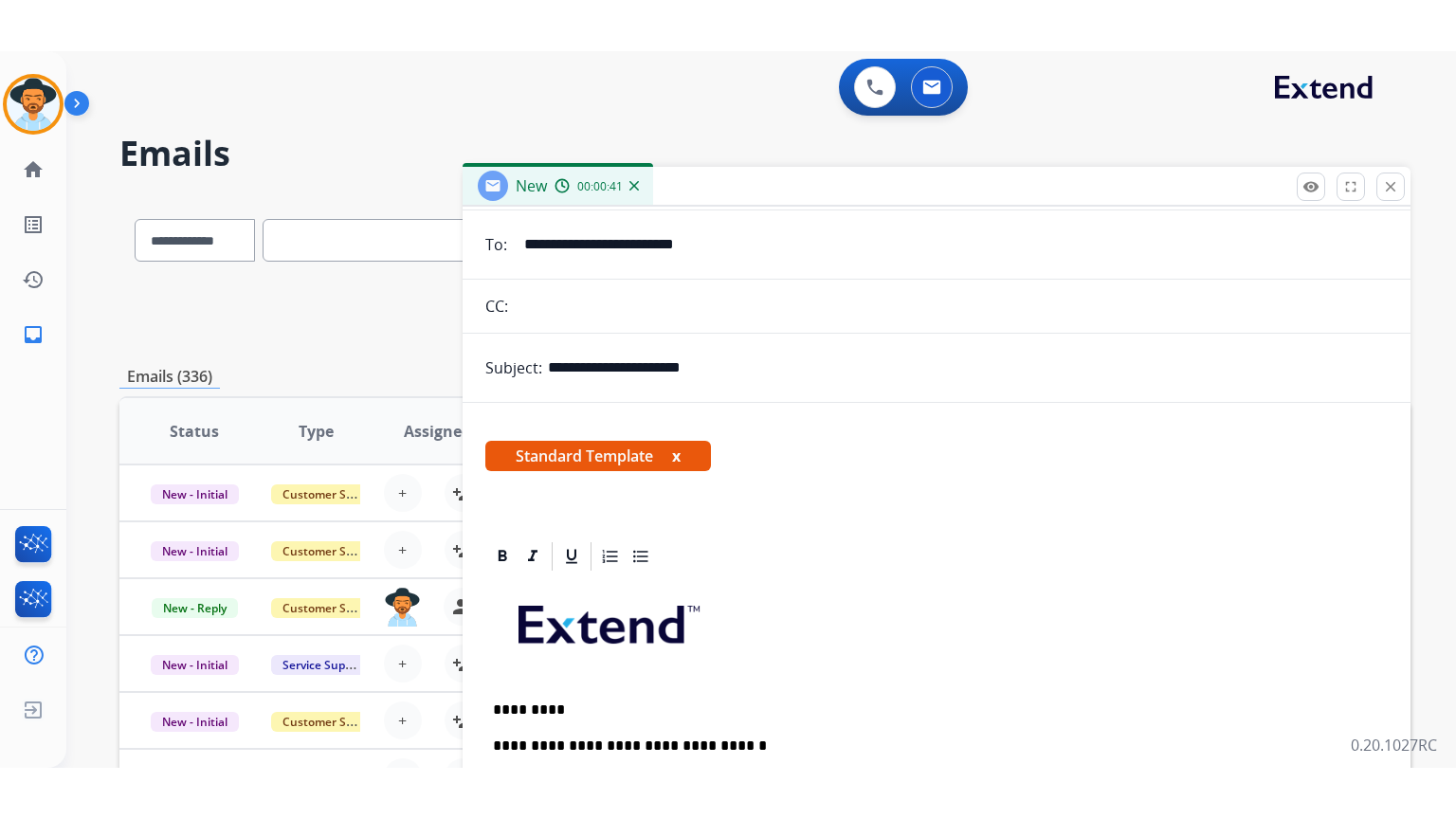 scroll, scrollTop: 273, scrollLeft: 0, axis: vertical 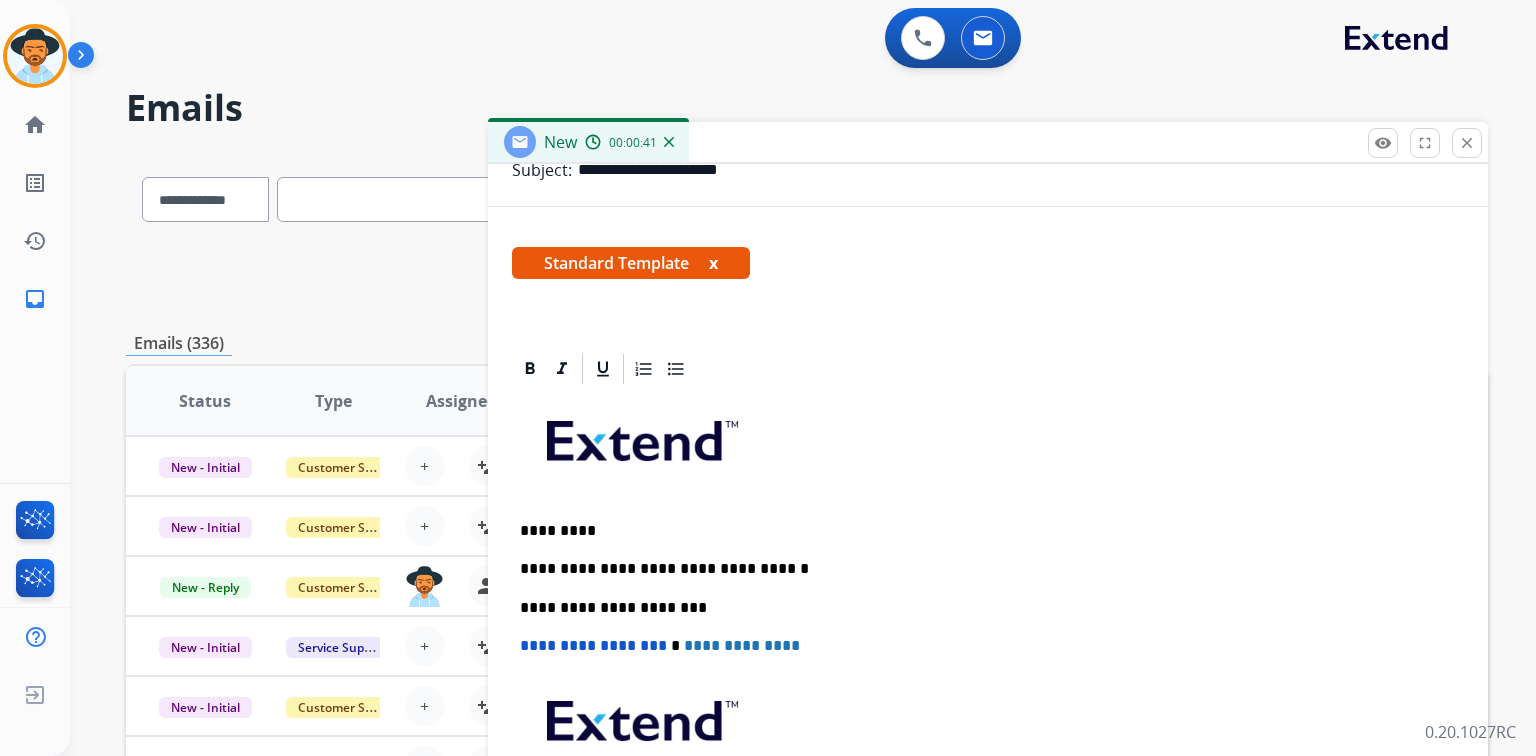click on "*********" at bounding box center [980, 531] 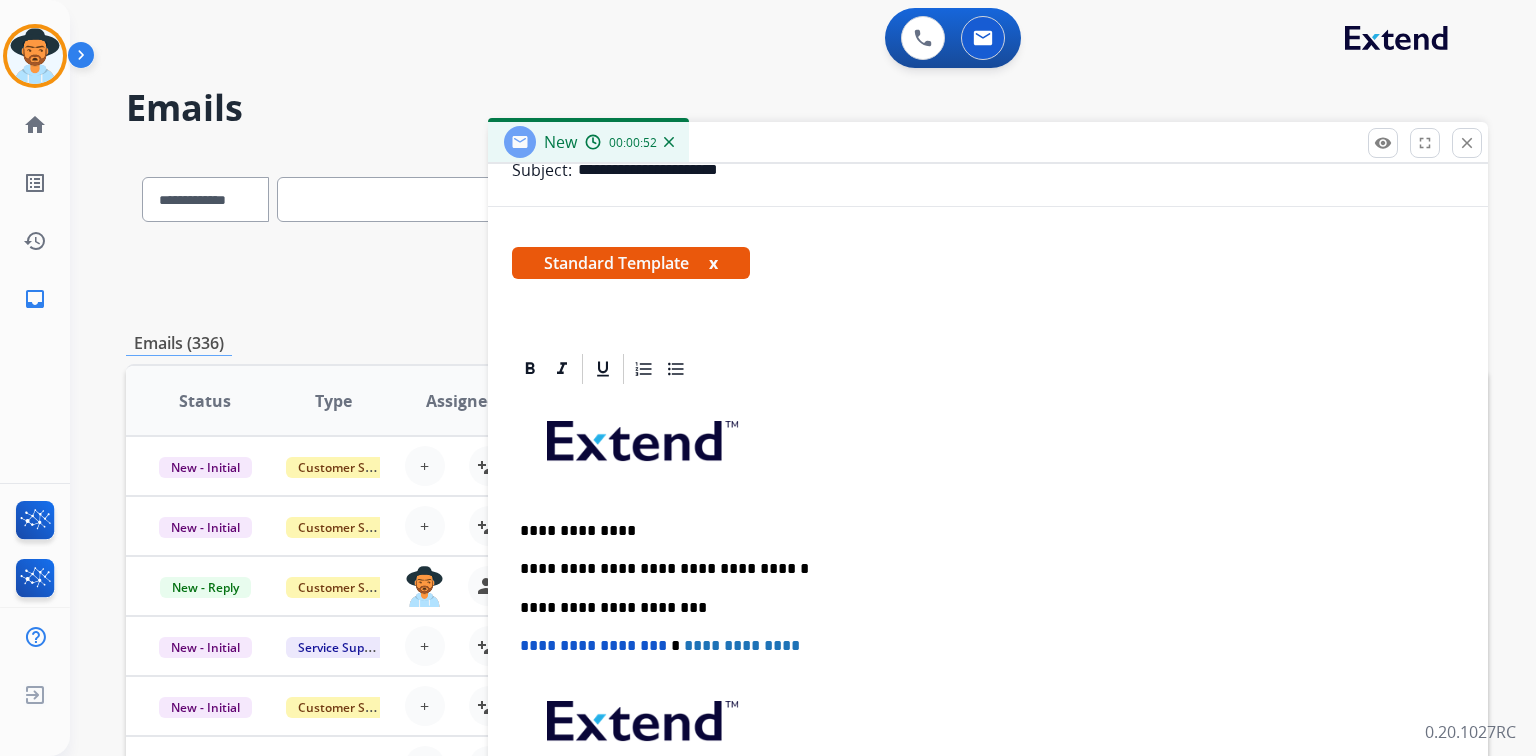 click on "**********" at bounding box center [980, 531] 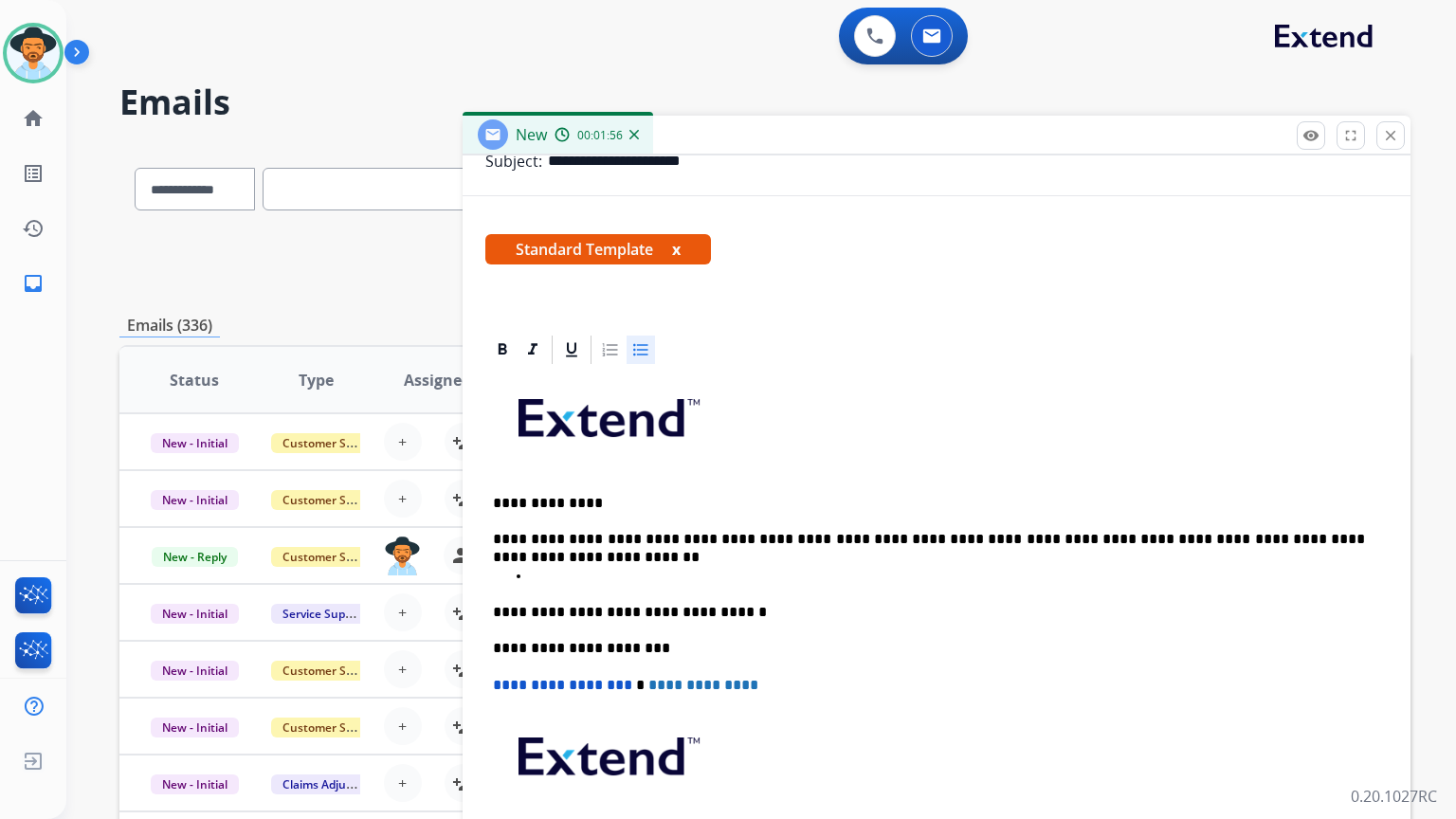 click 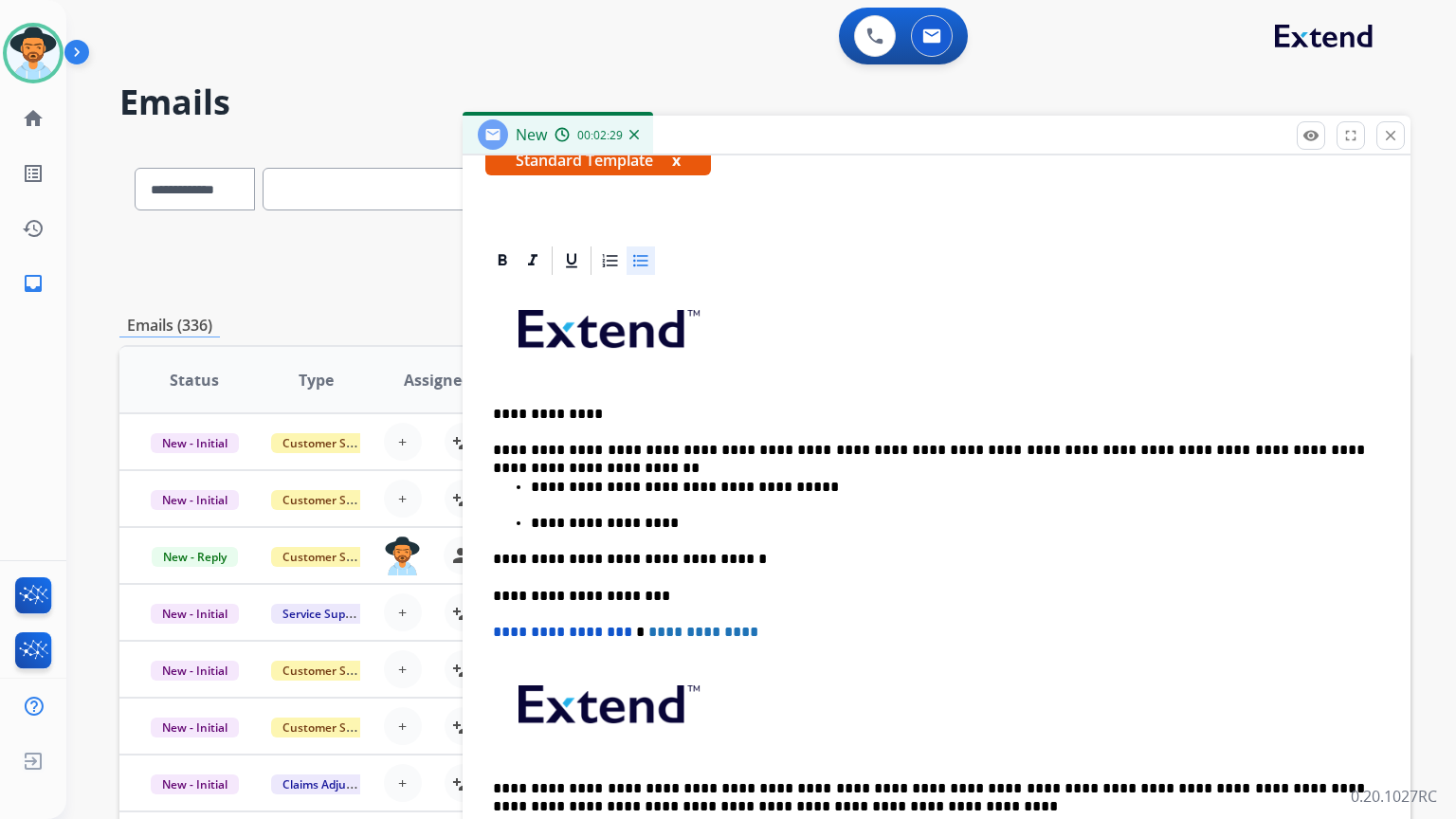 scroll, scrollTop: 382, scrollLeft: 0, axis: vertical 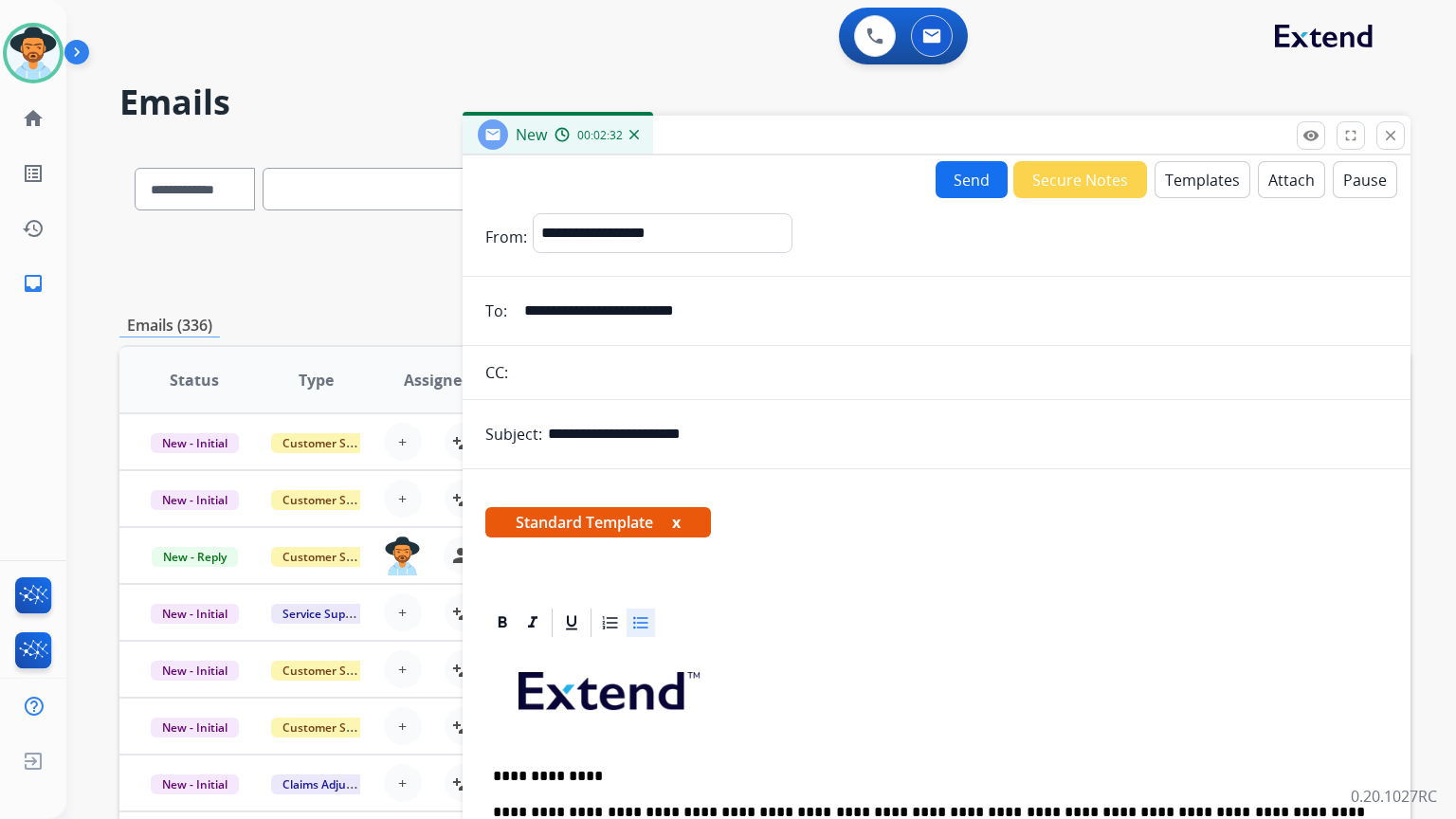 click on "Send" at bounding box center [972, 179] 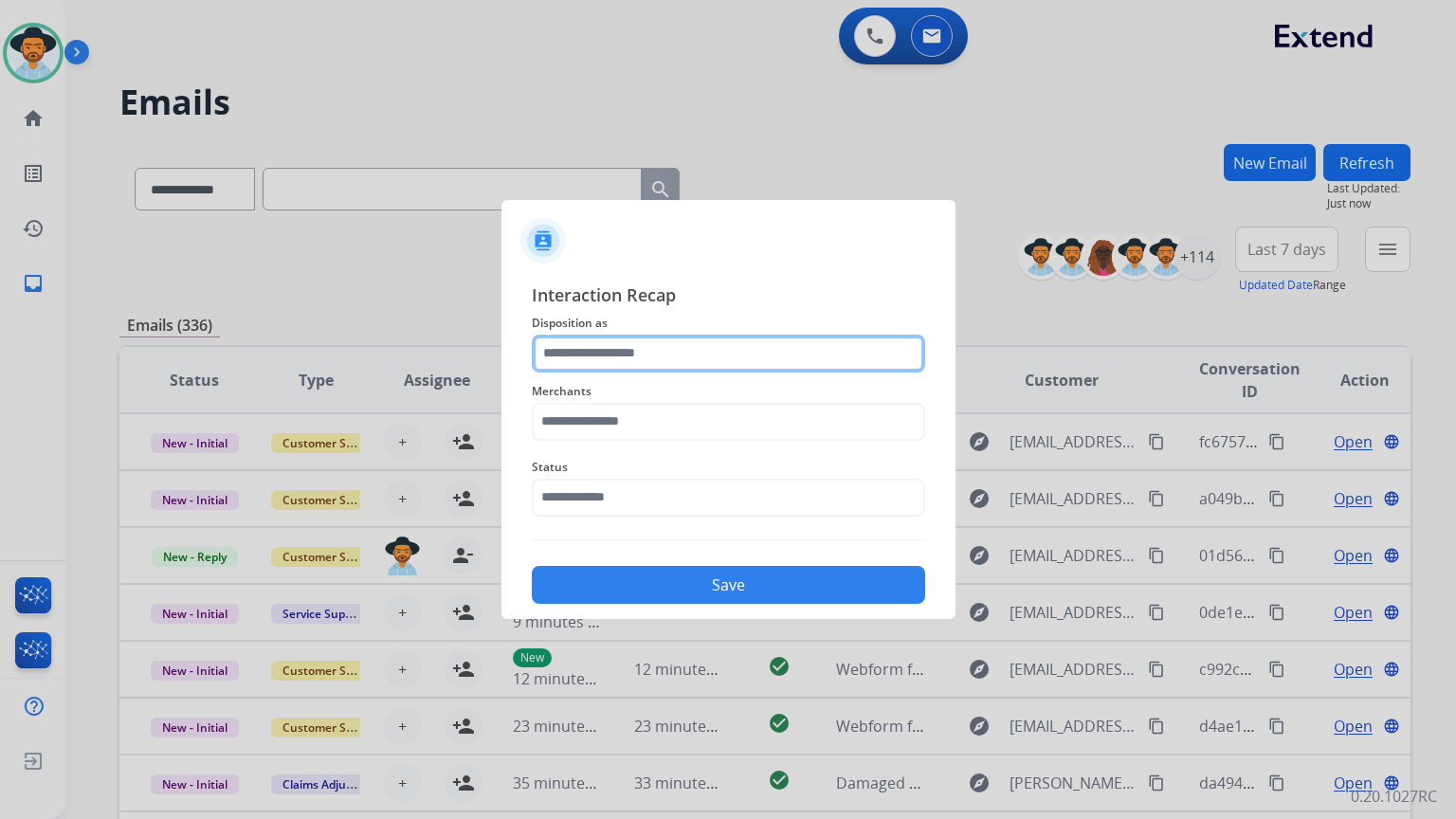 click 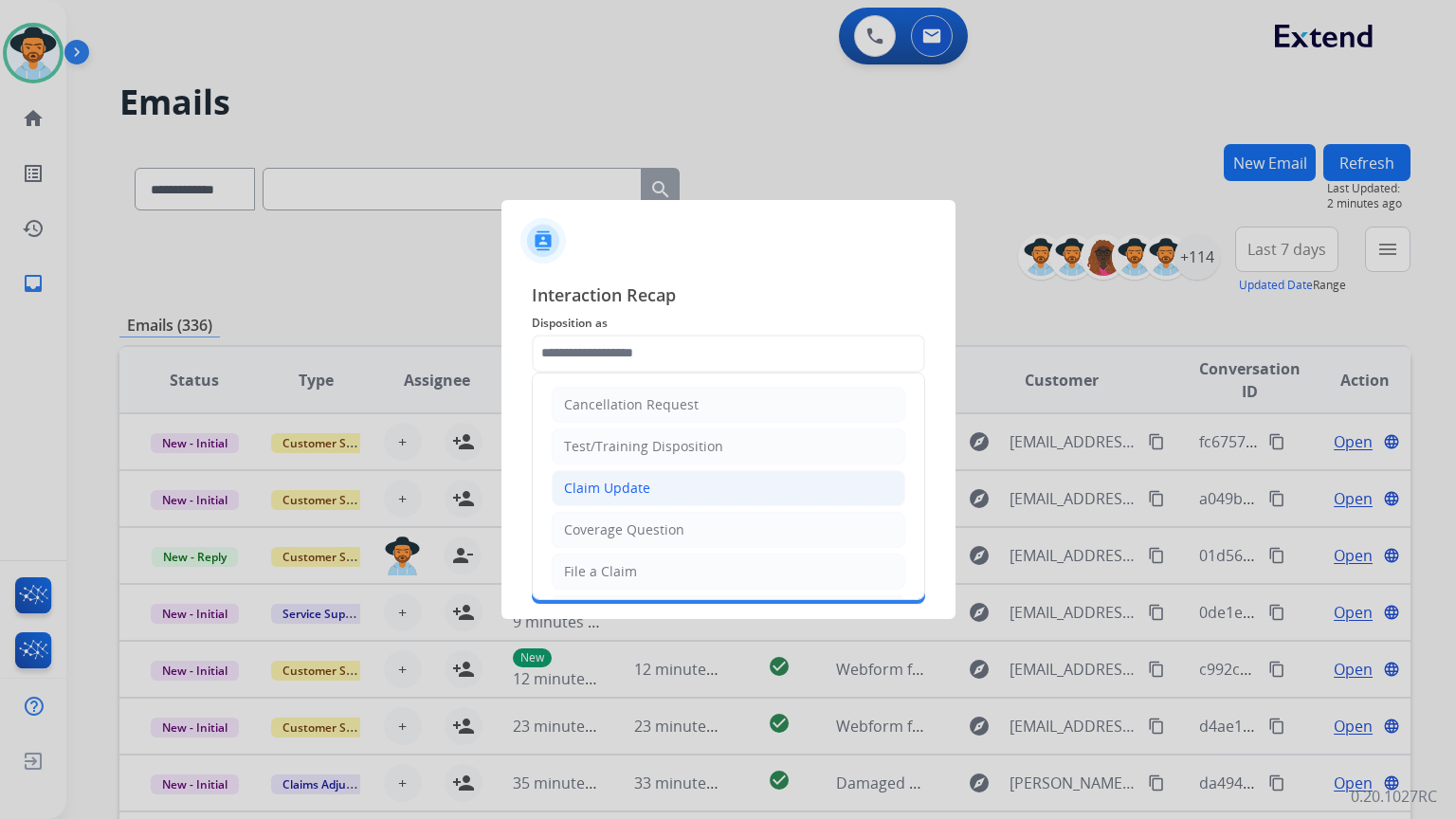click on "Claim Update" 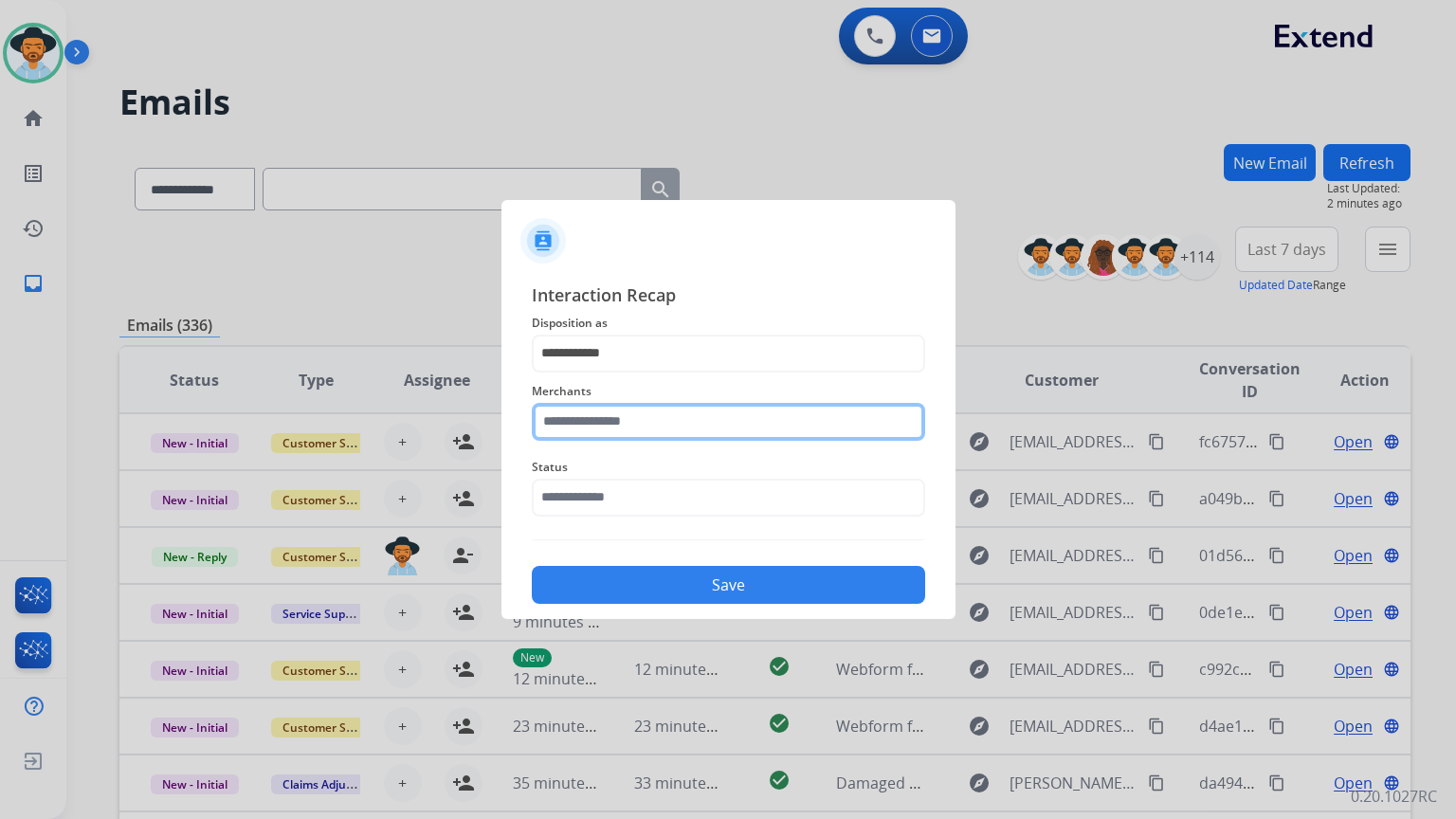 click 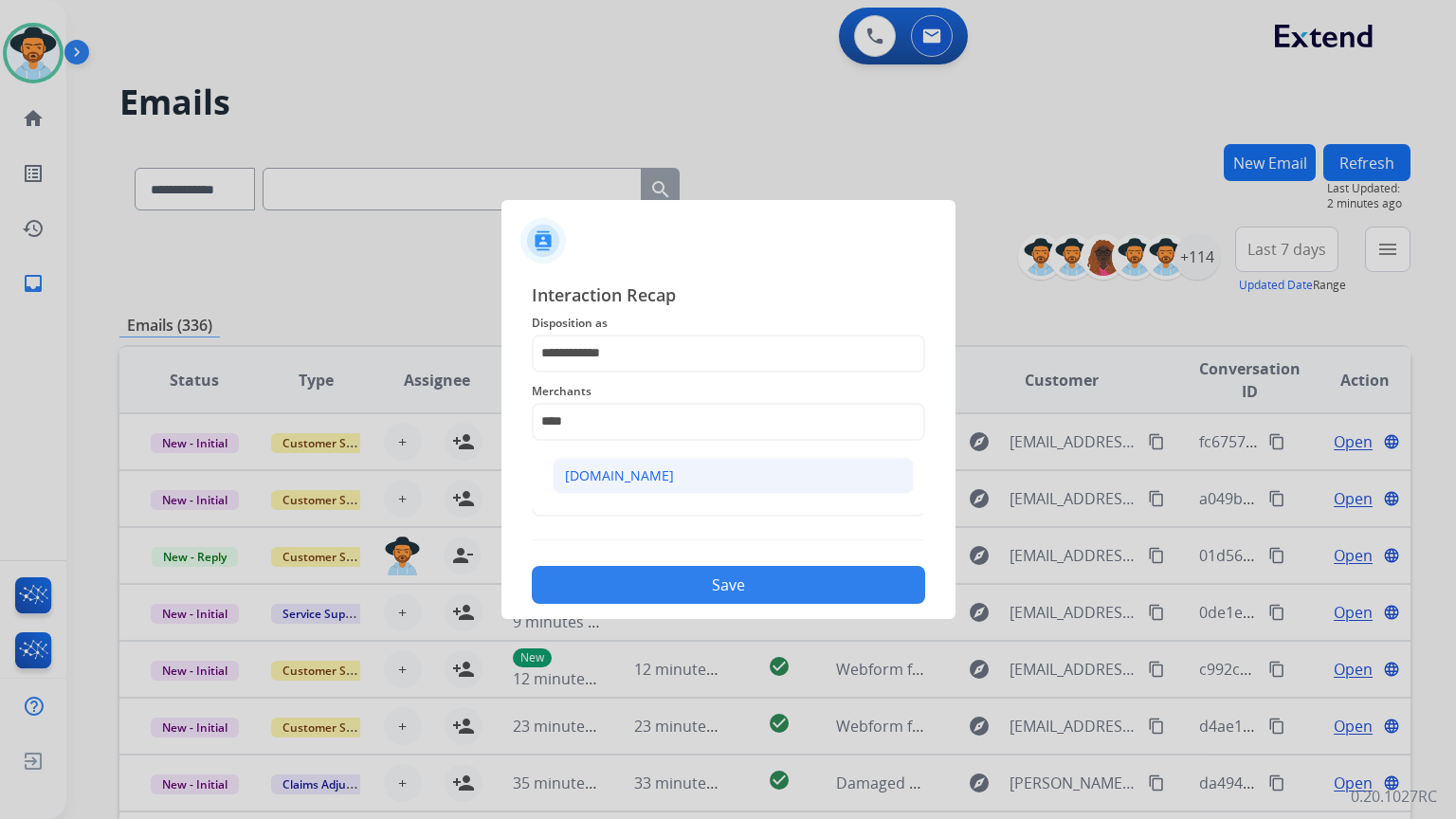 click on "[DOMAIN_NAME]" 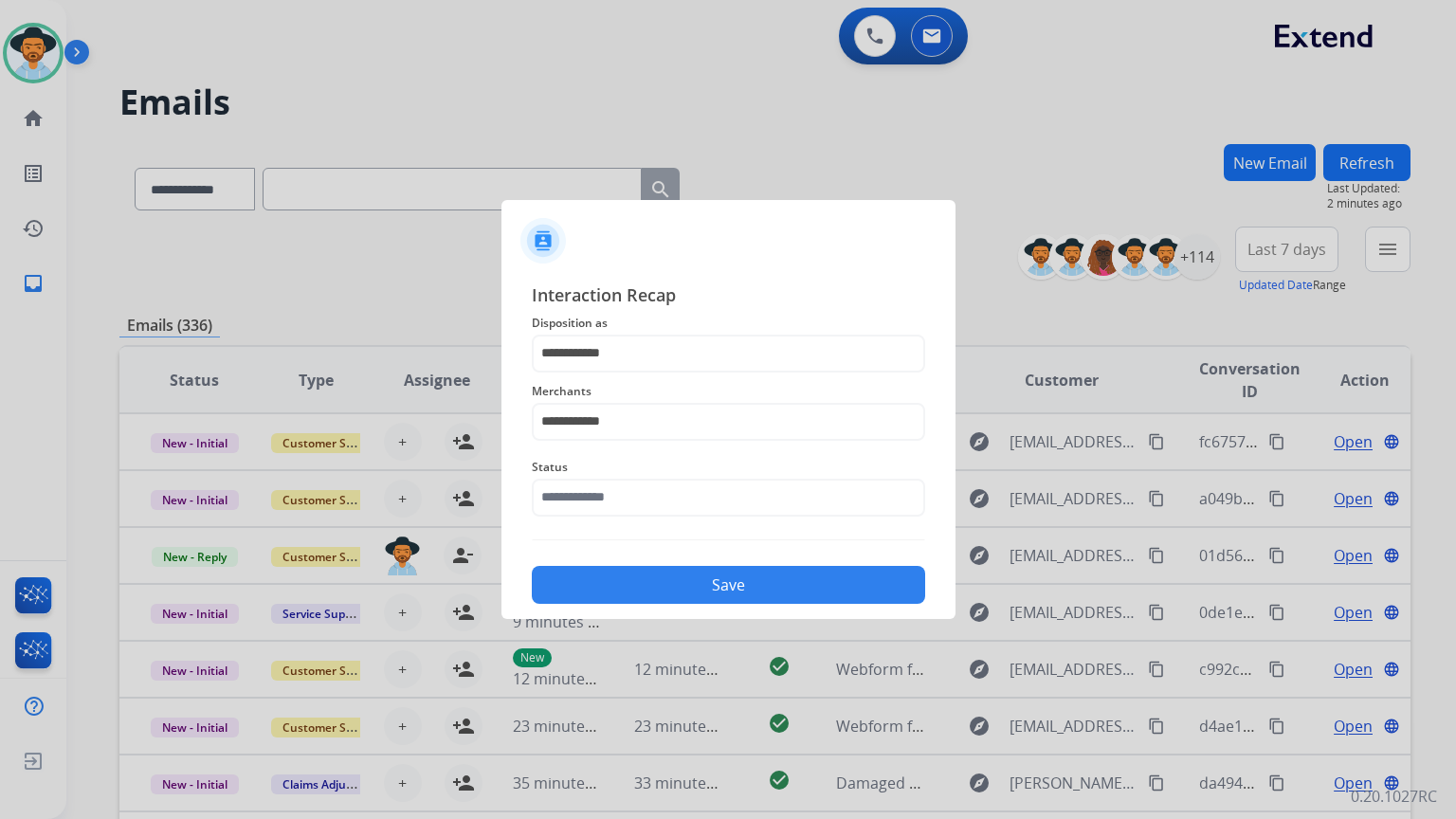 click on "Status" 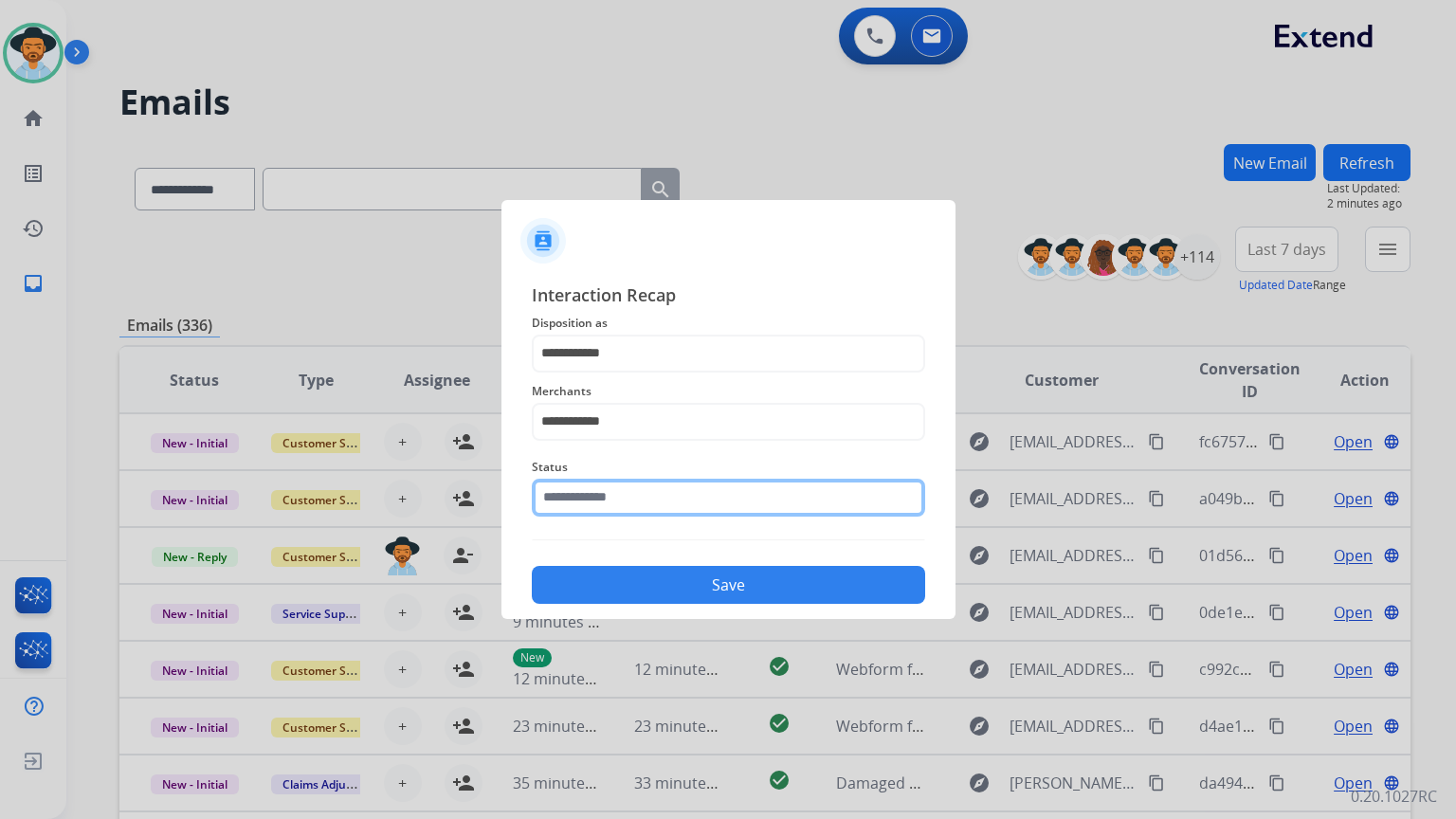 click 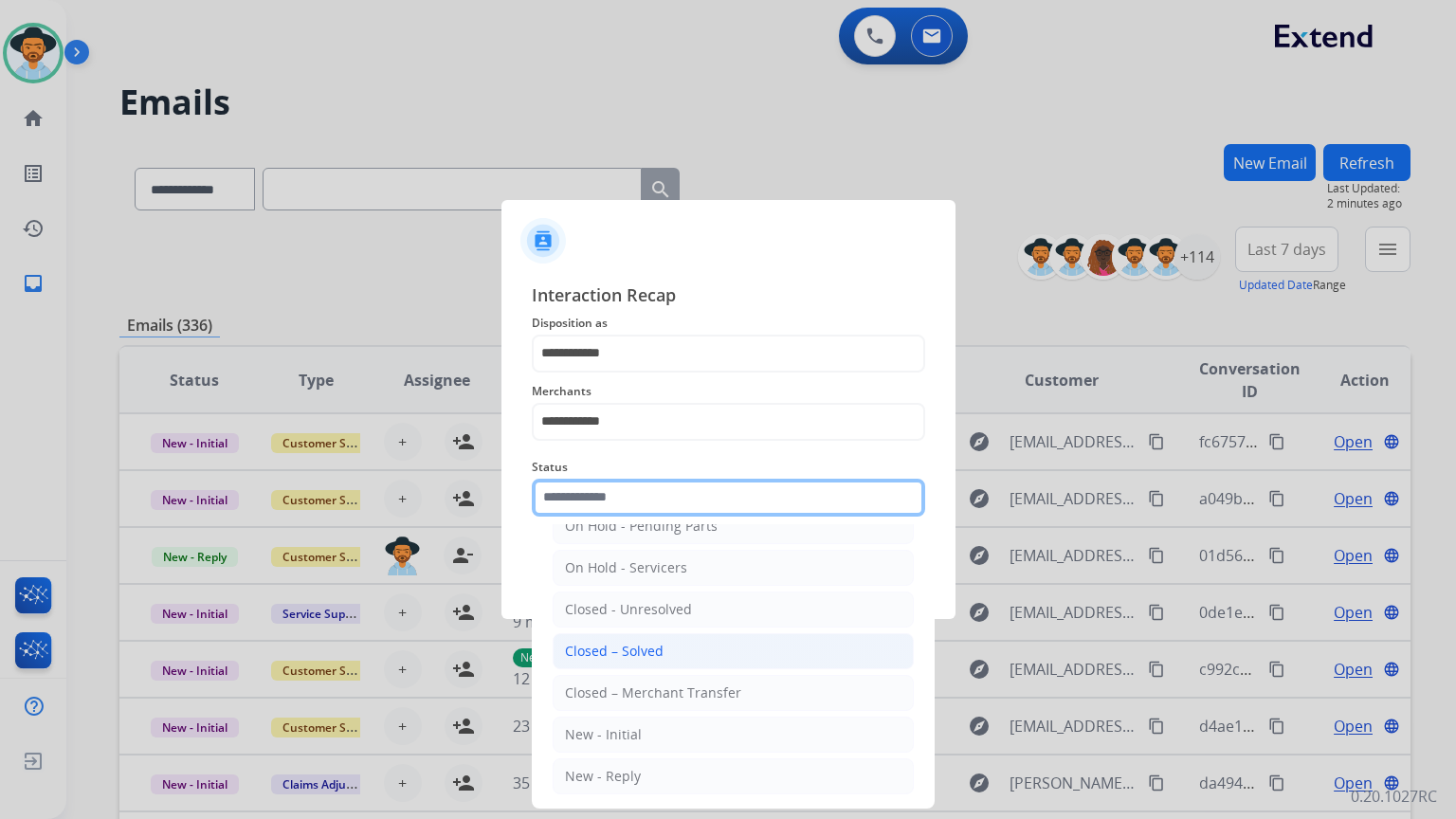 scroll, scrollTop: 110, scrollLeft: 0, axis: vertical 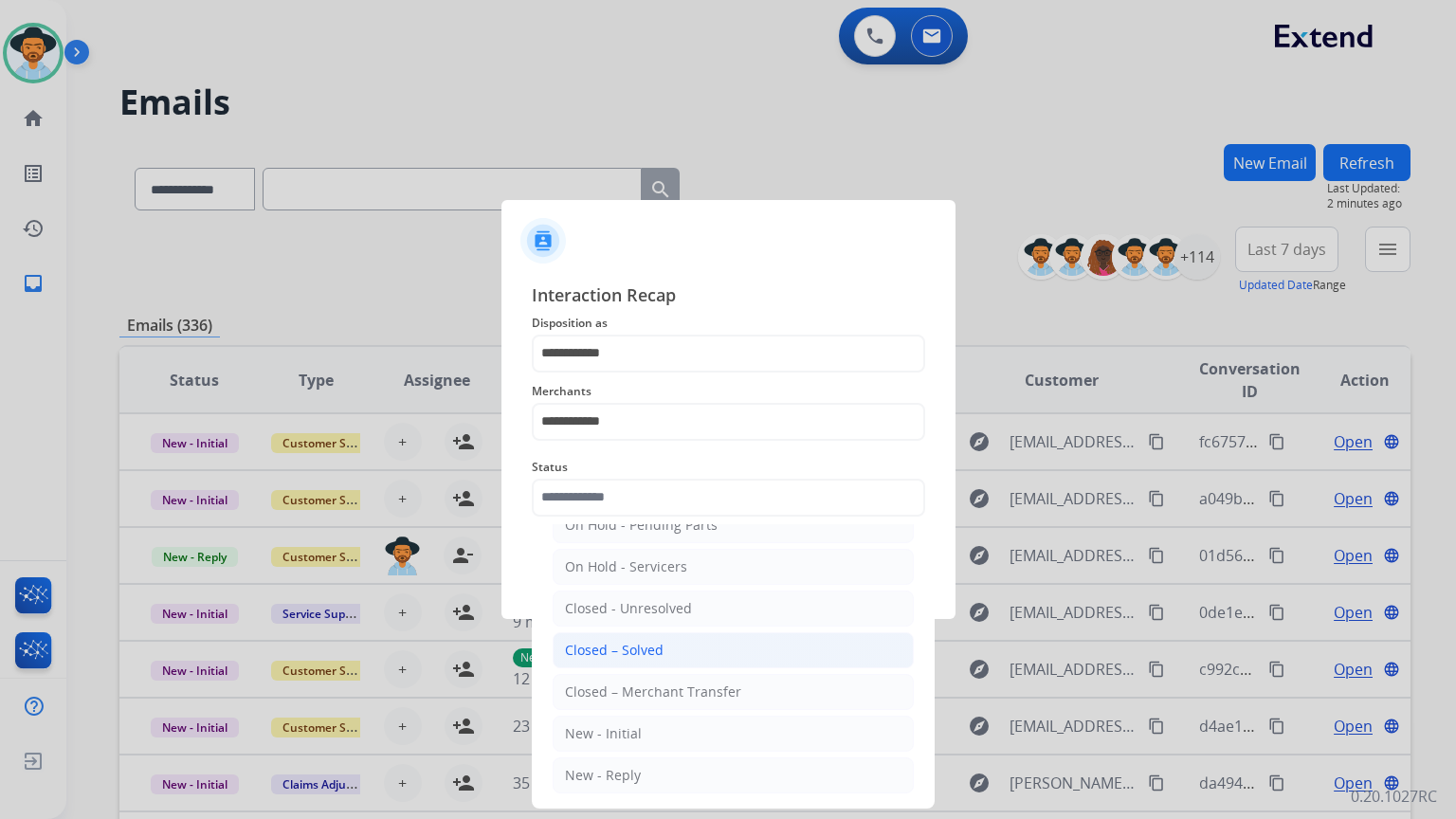 click on "Closed – Solved" 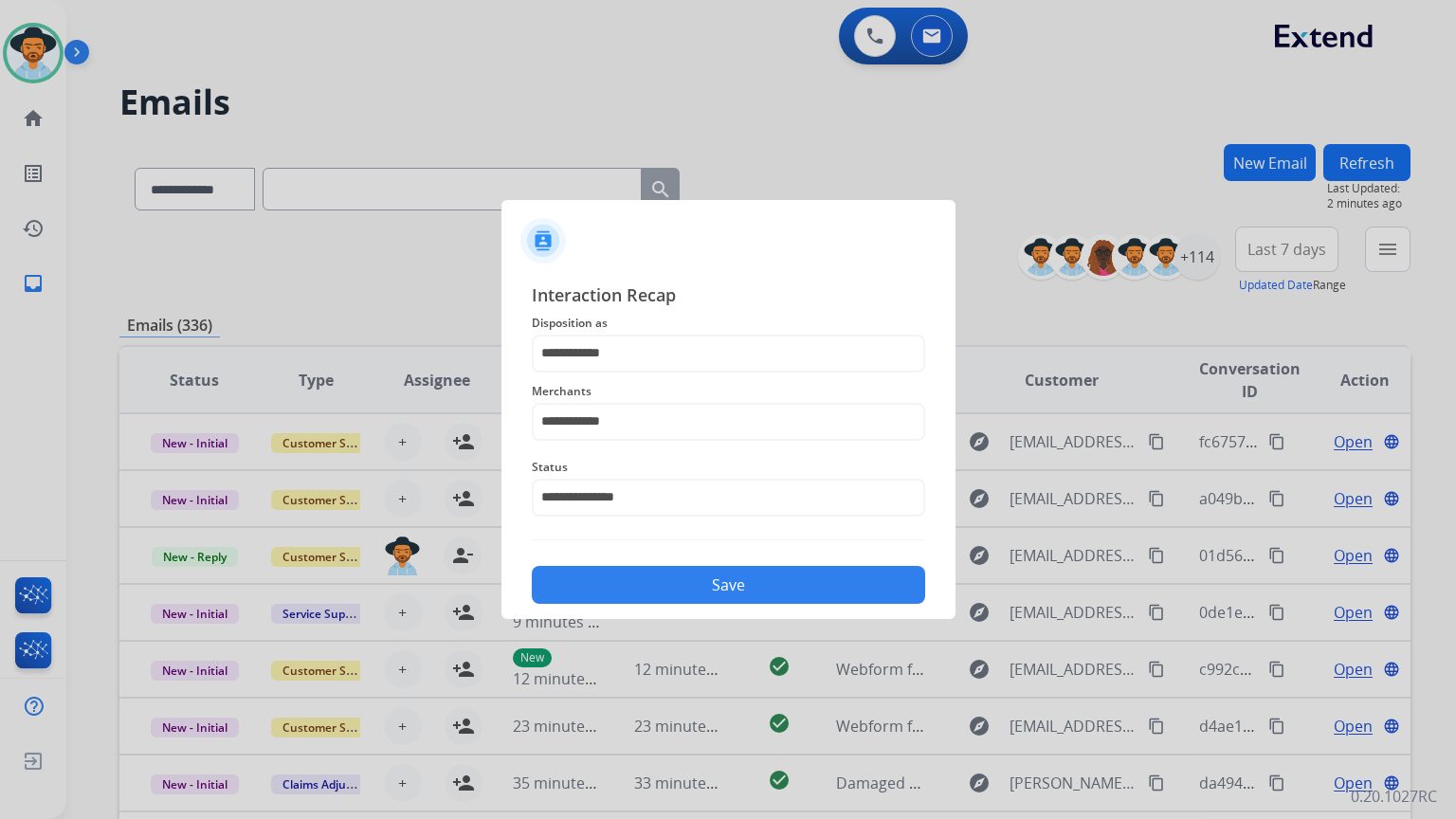 click on "Save" 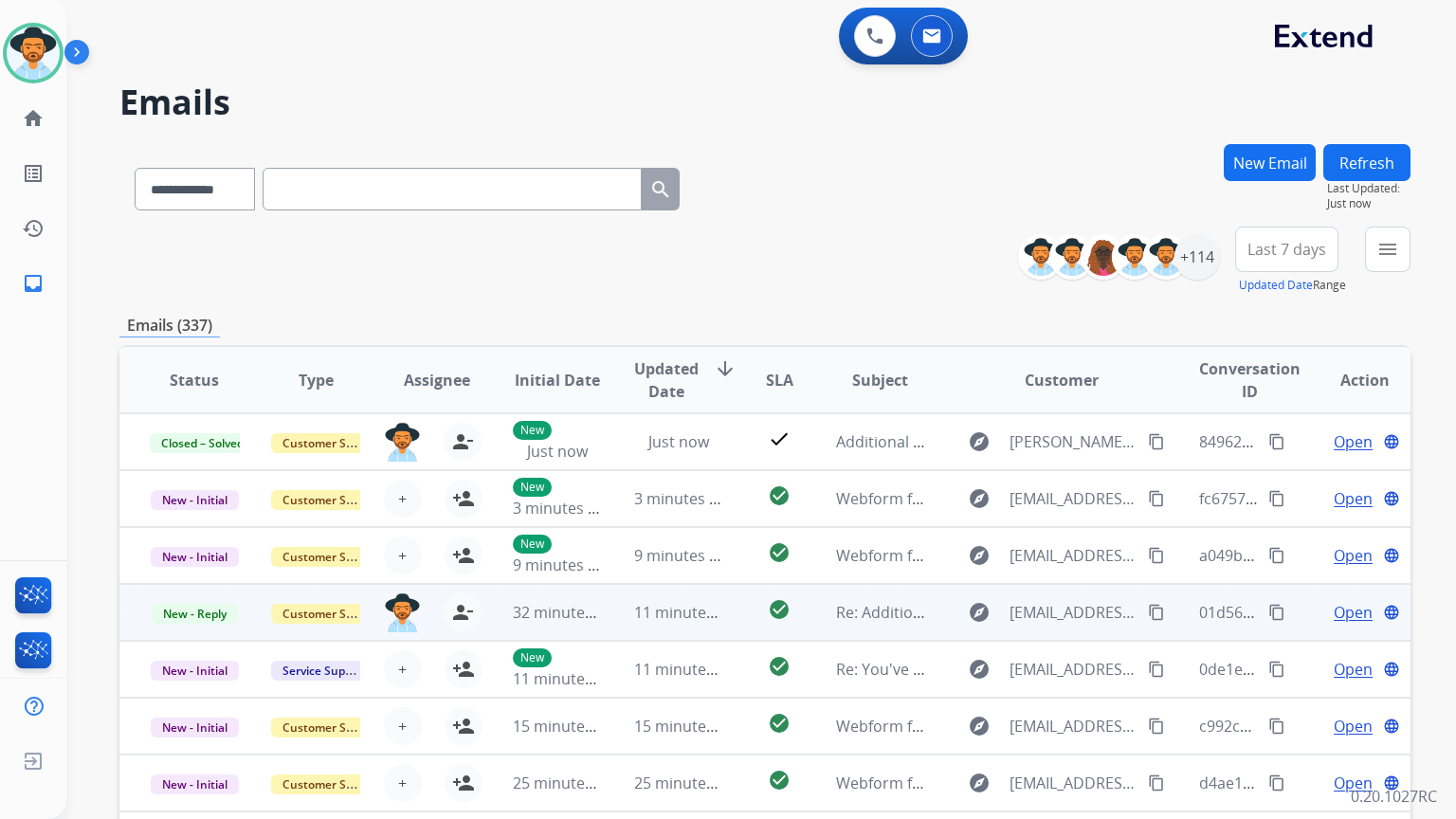 click on "Open" at bounding box center (1353, 612) 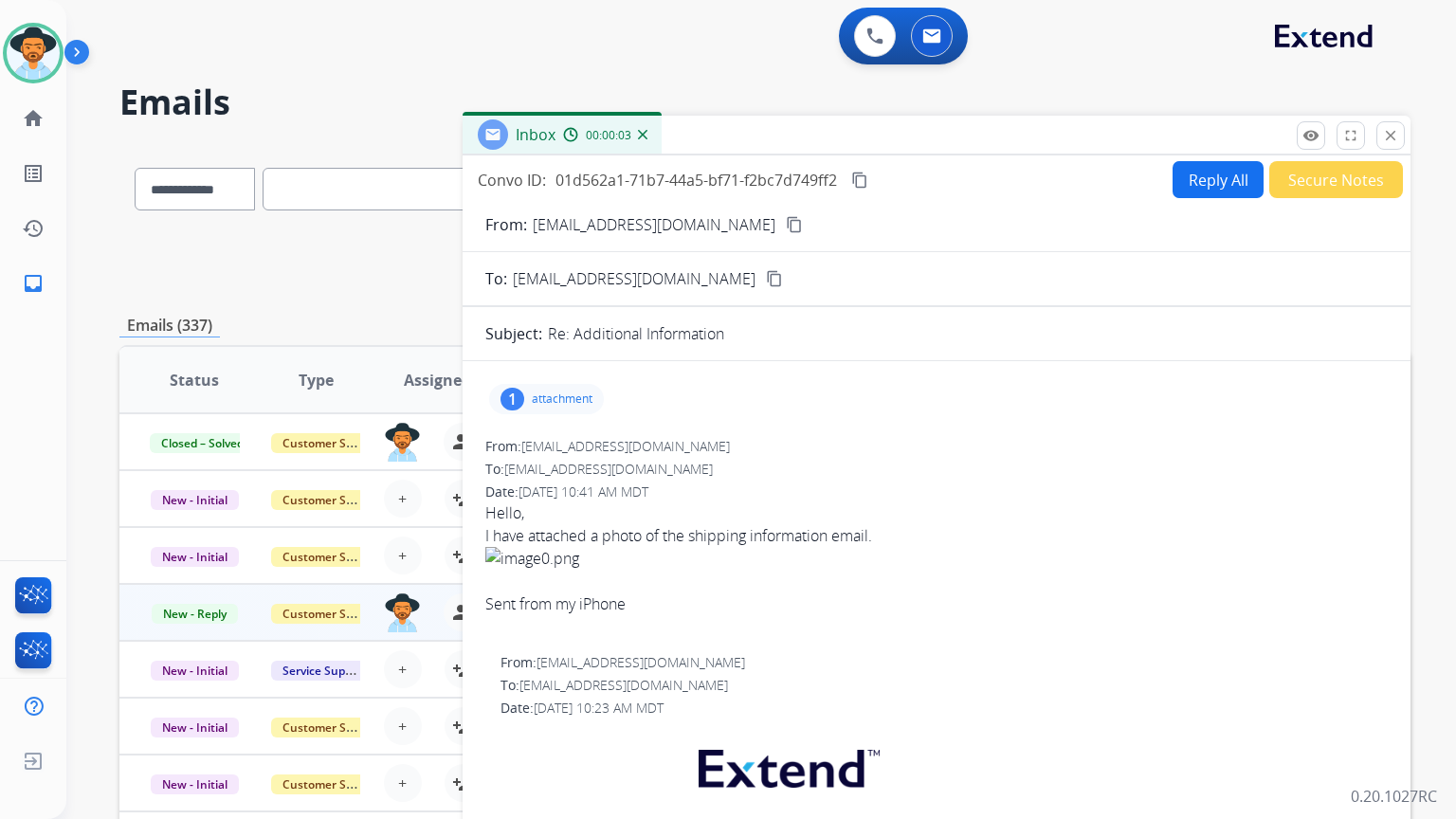 click on "1 attachment" at bounding box center (546, 399) 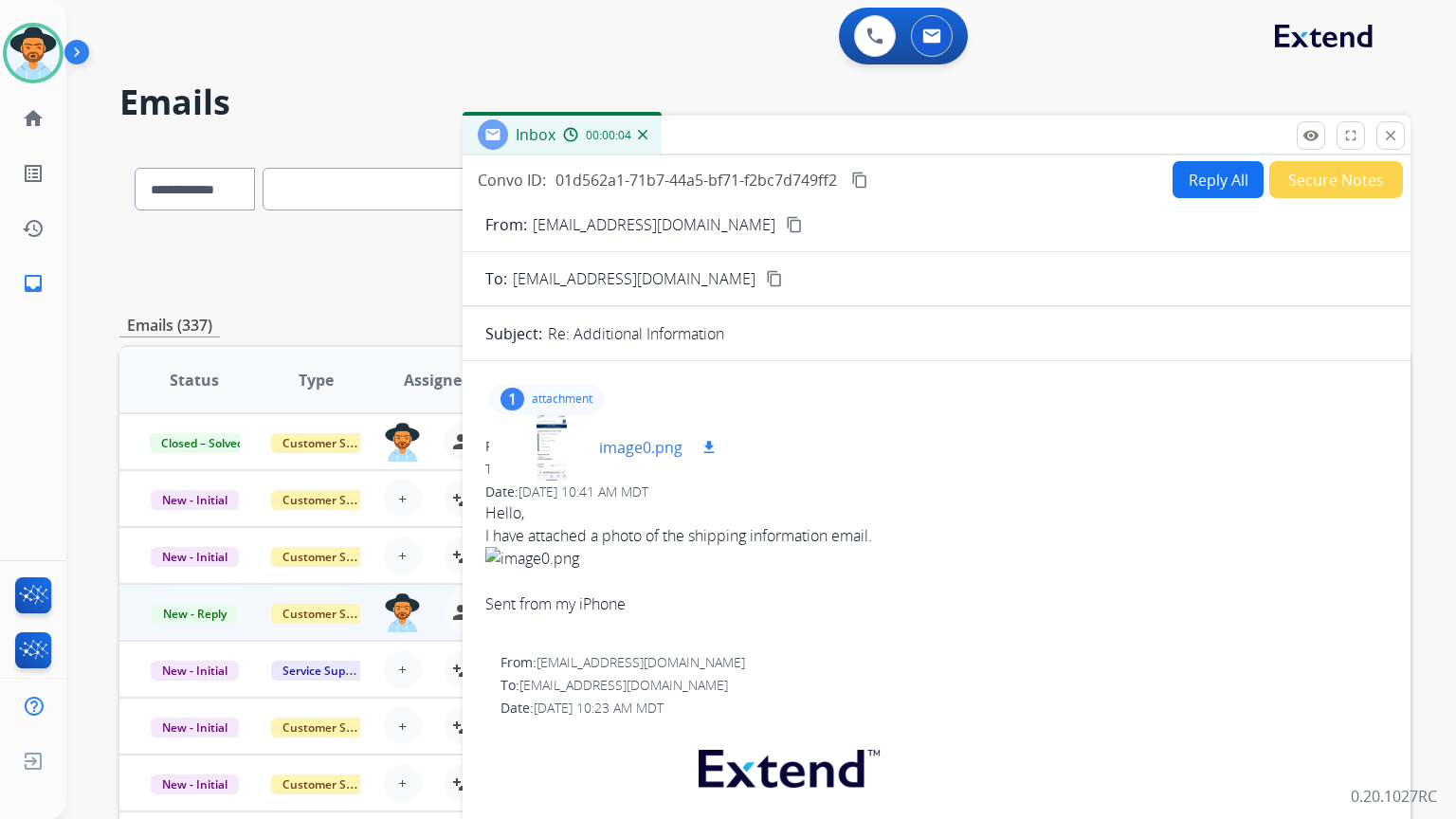 click at bounding box center (552, 447) 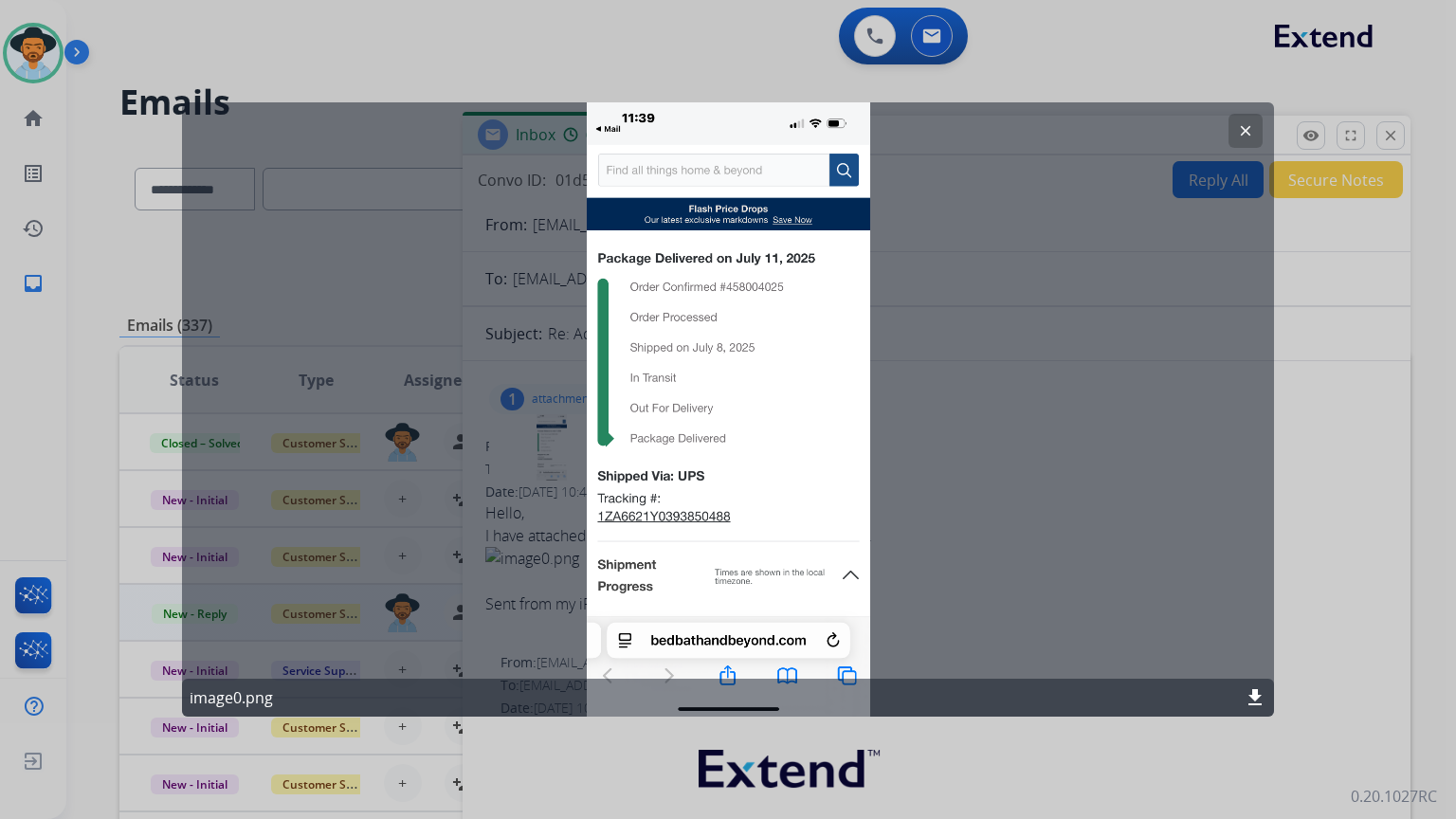 click on "clear" 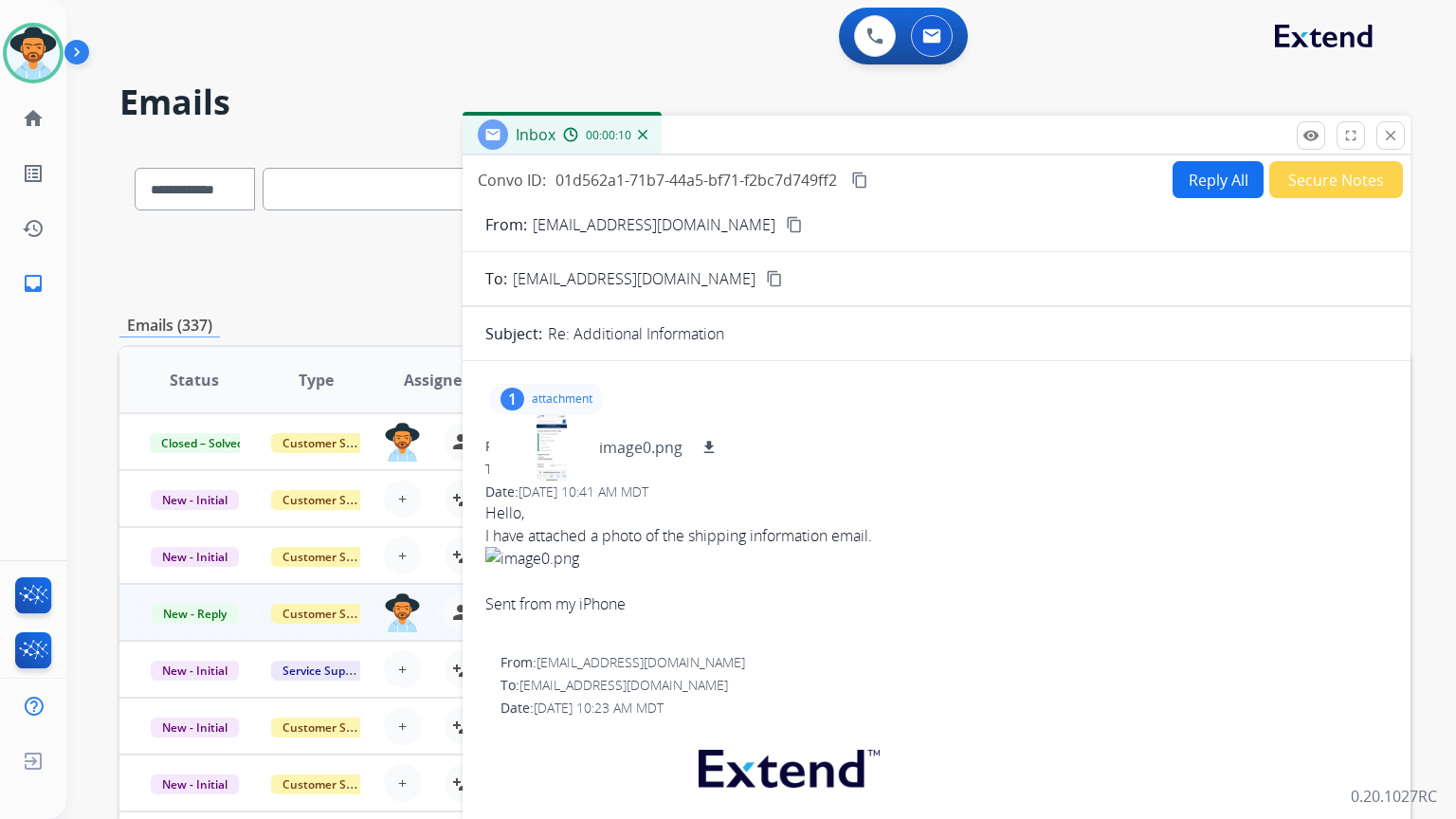 click on "Reply All" at bounding box center [1218, 179] 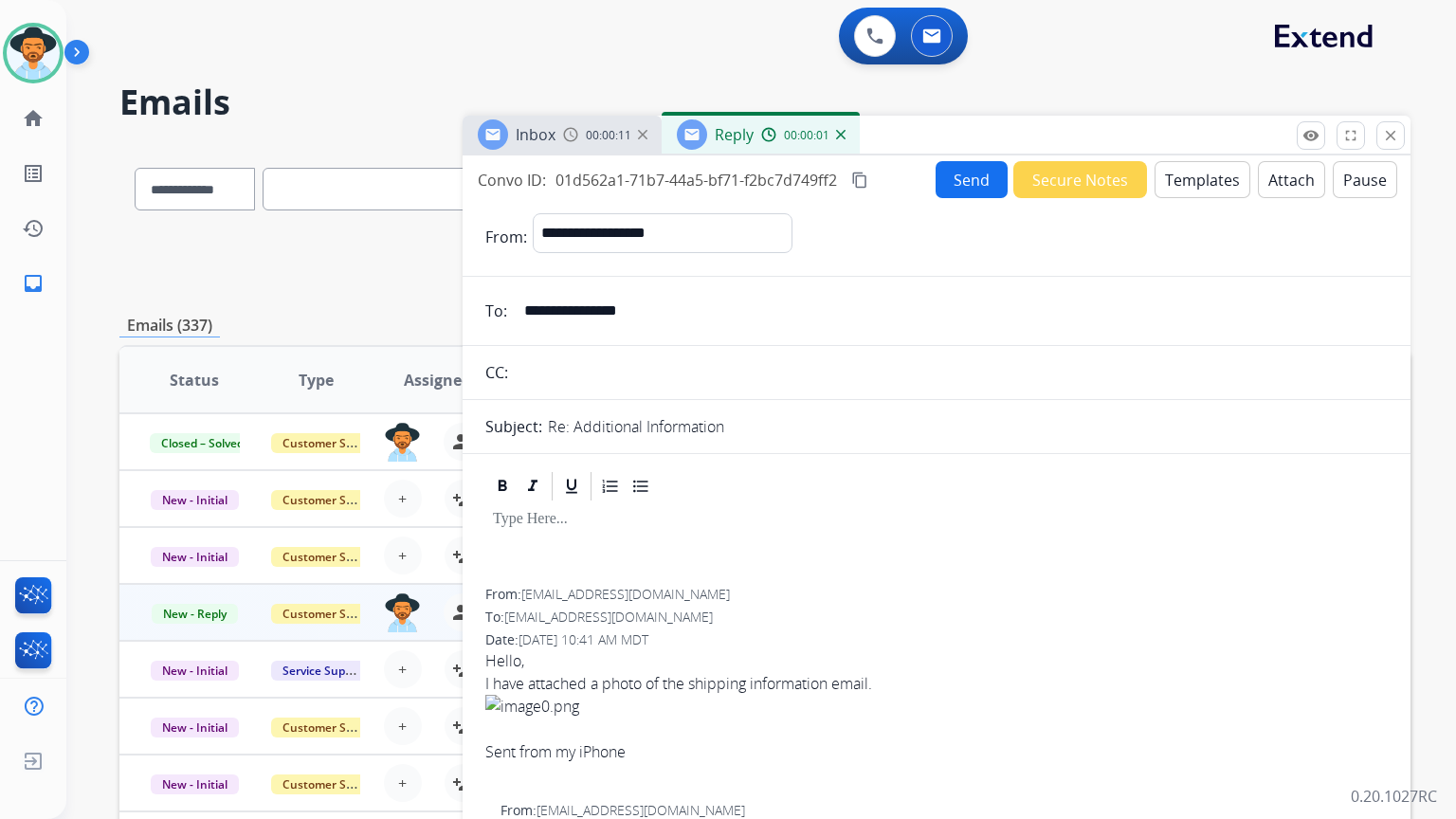 click on "Secure Notes" at bounding box center [1080, 179] 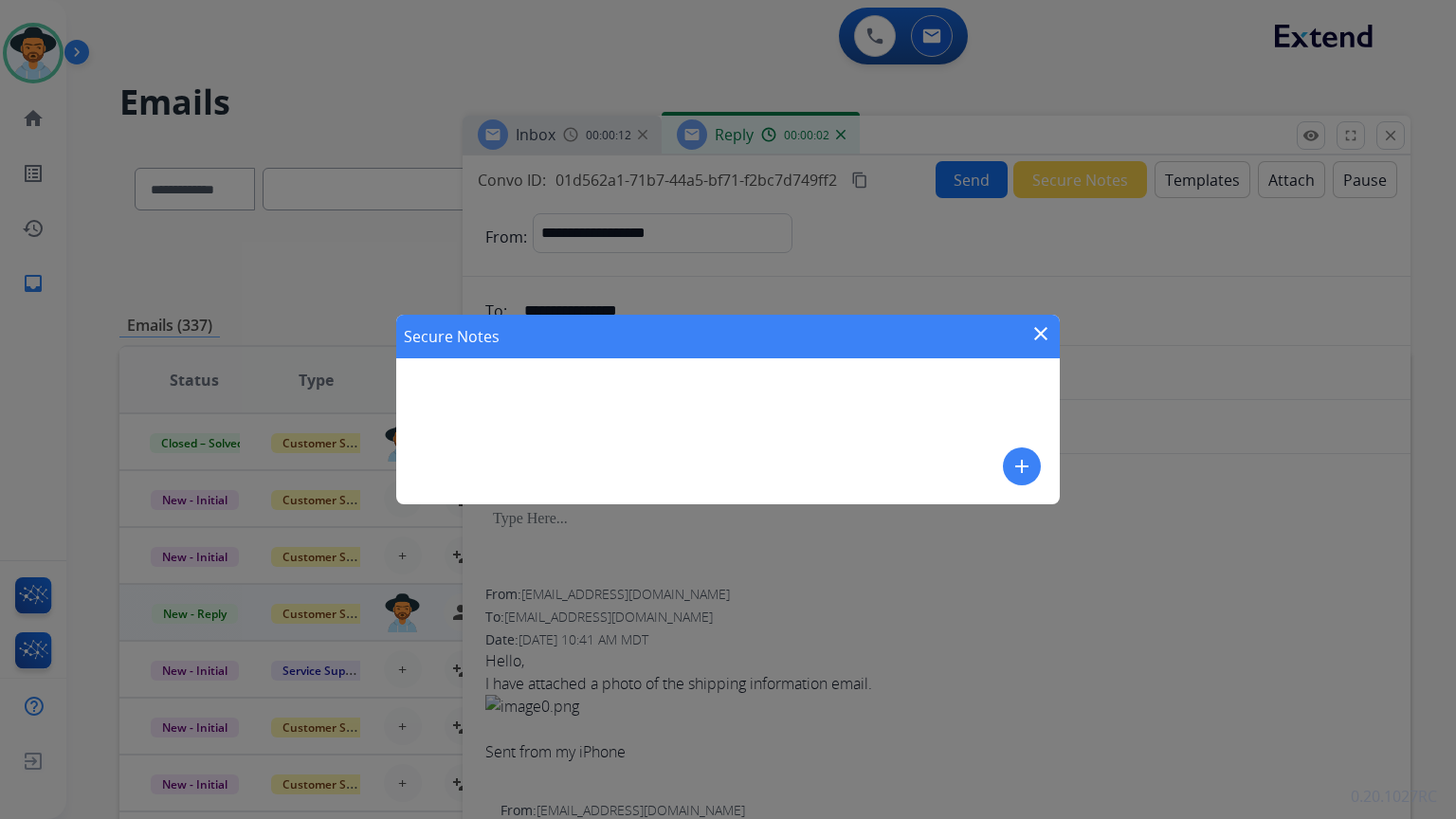 click on "close" at bounding box center [1041, 334] 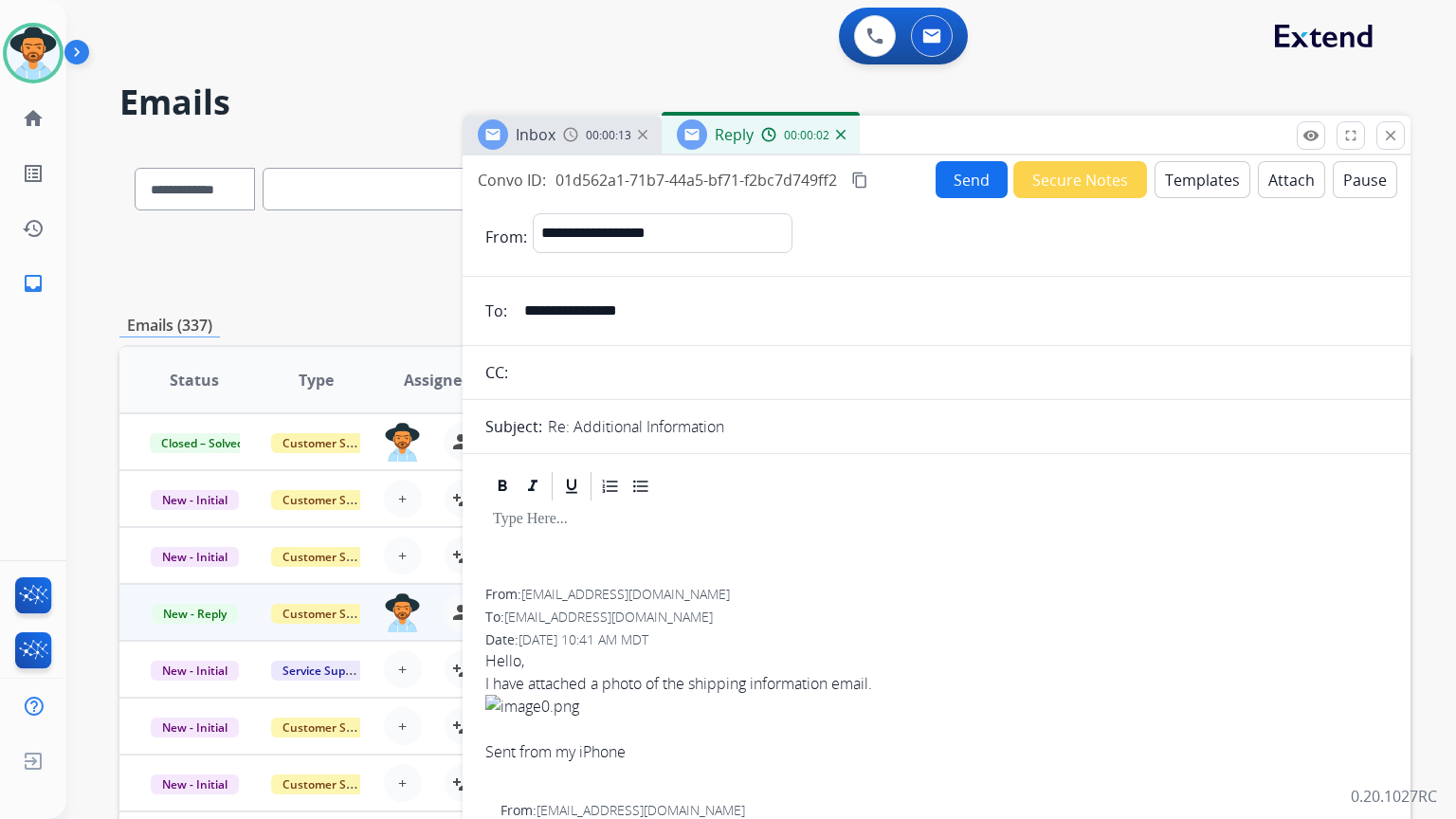 click on "Templates" at bounding box center [1202, 179] 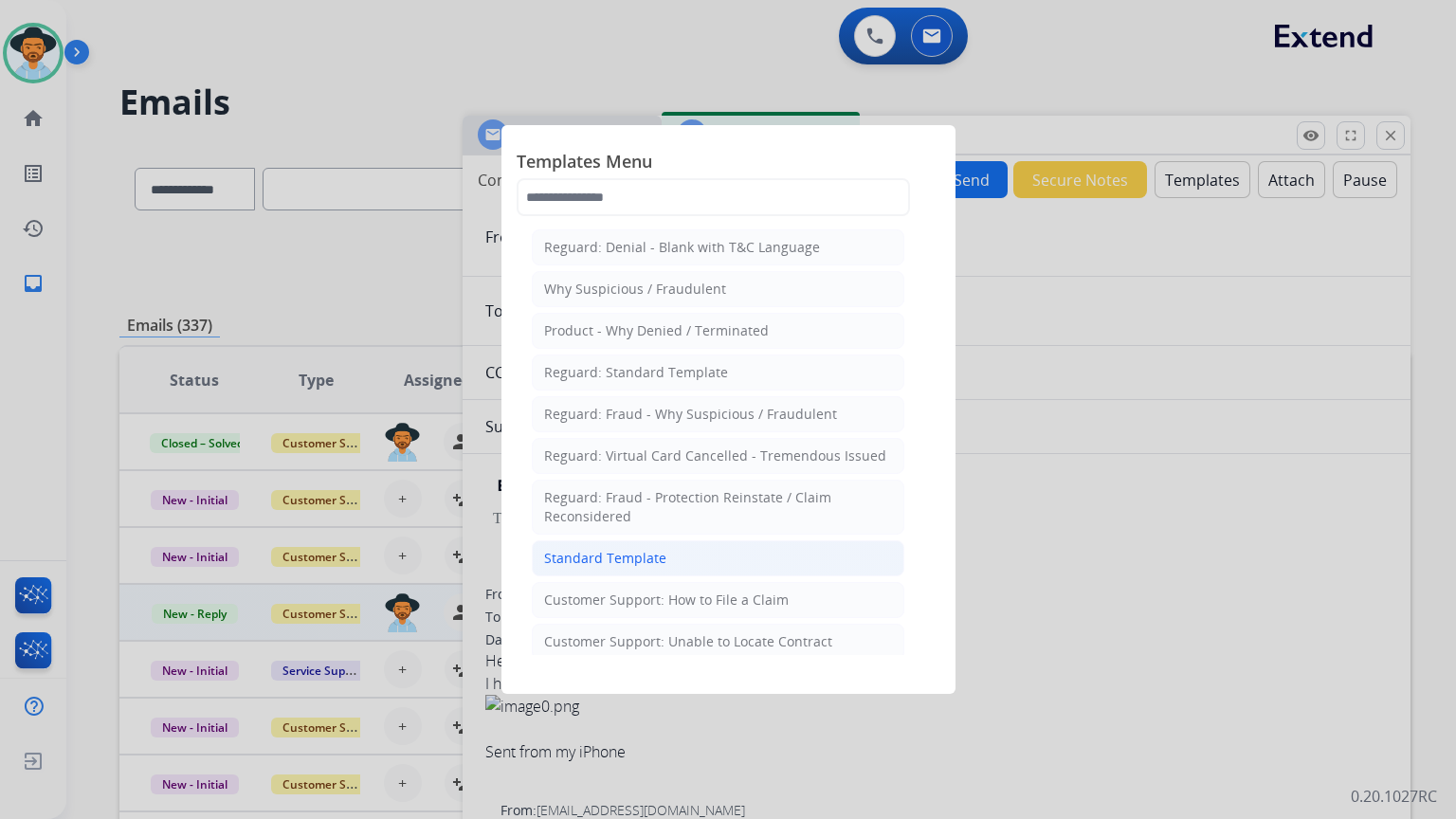 click on "Standard Template" 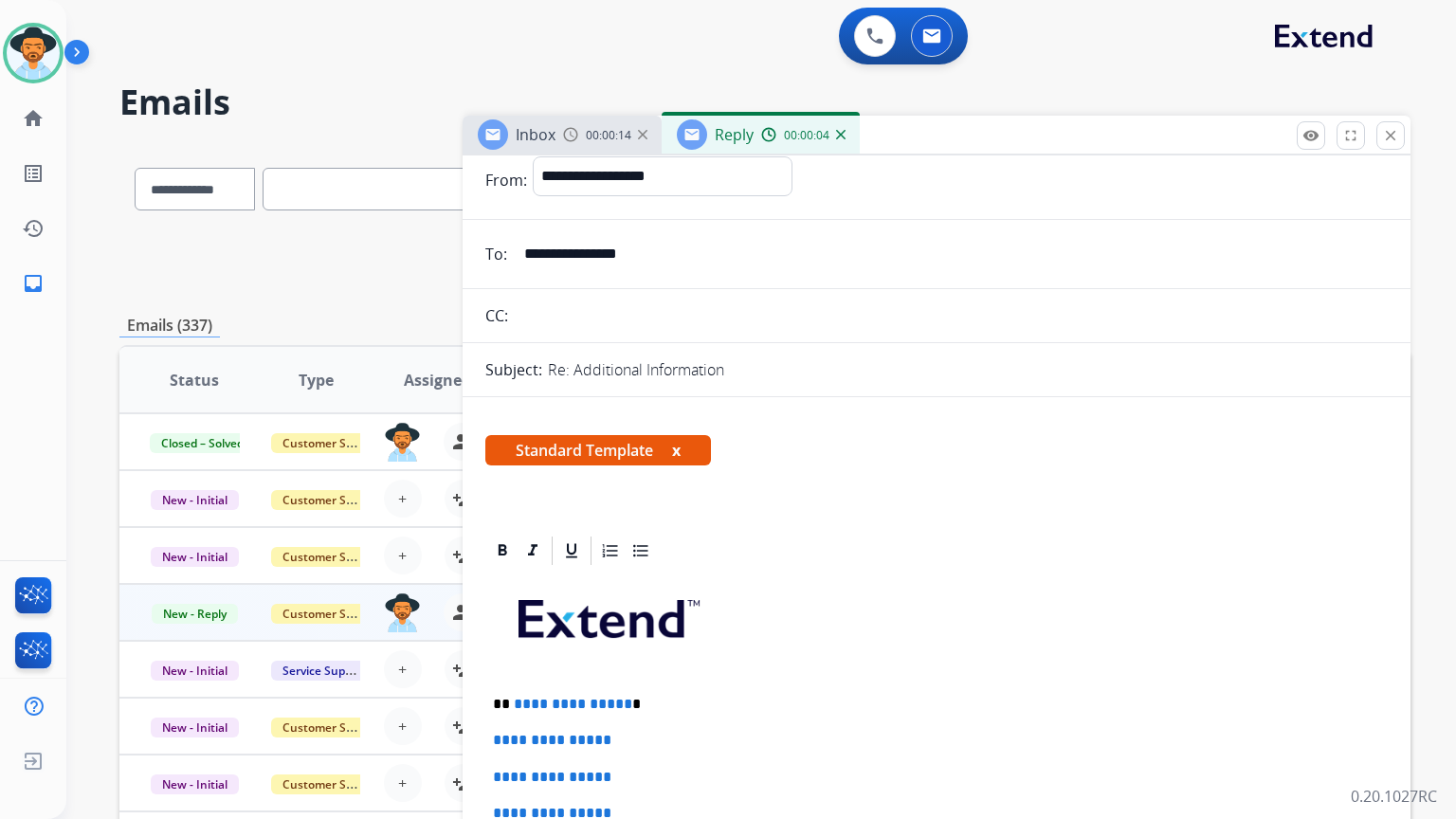 scroll, scrollTop: 379, scrollLeft: 0, axis: vertical 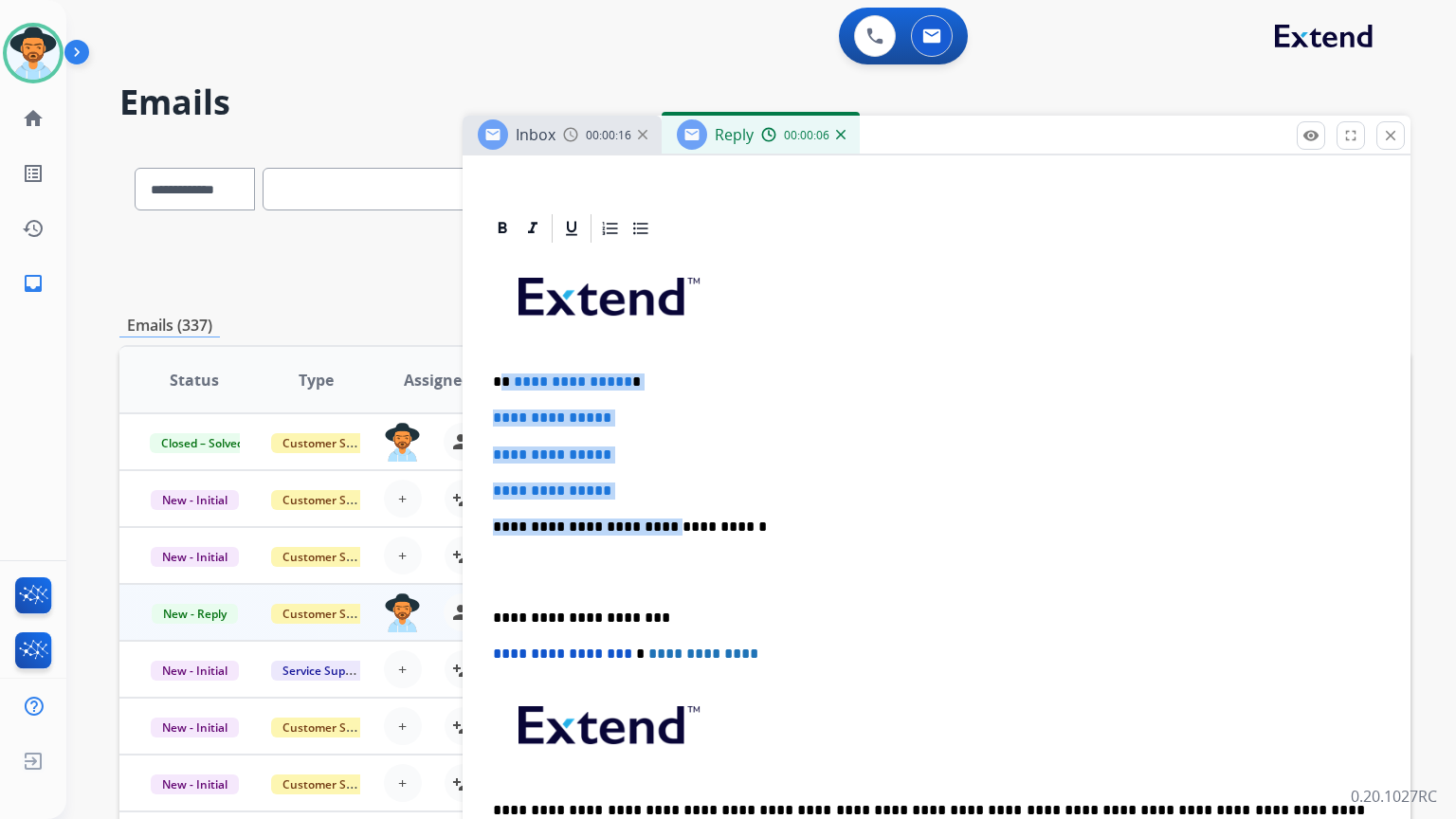 drag, startPoint x: 502, startPoint y: 379, endPoint x: 657, endPoint y: 497, distance: 194.80503 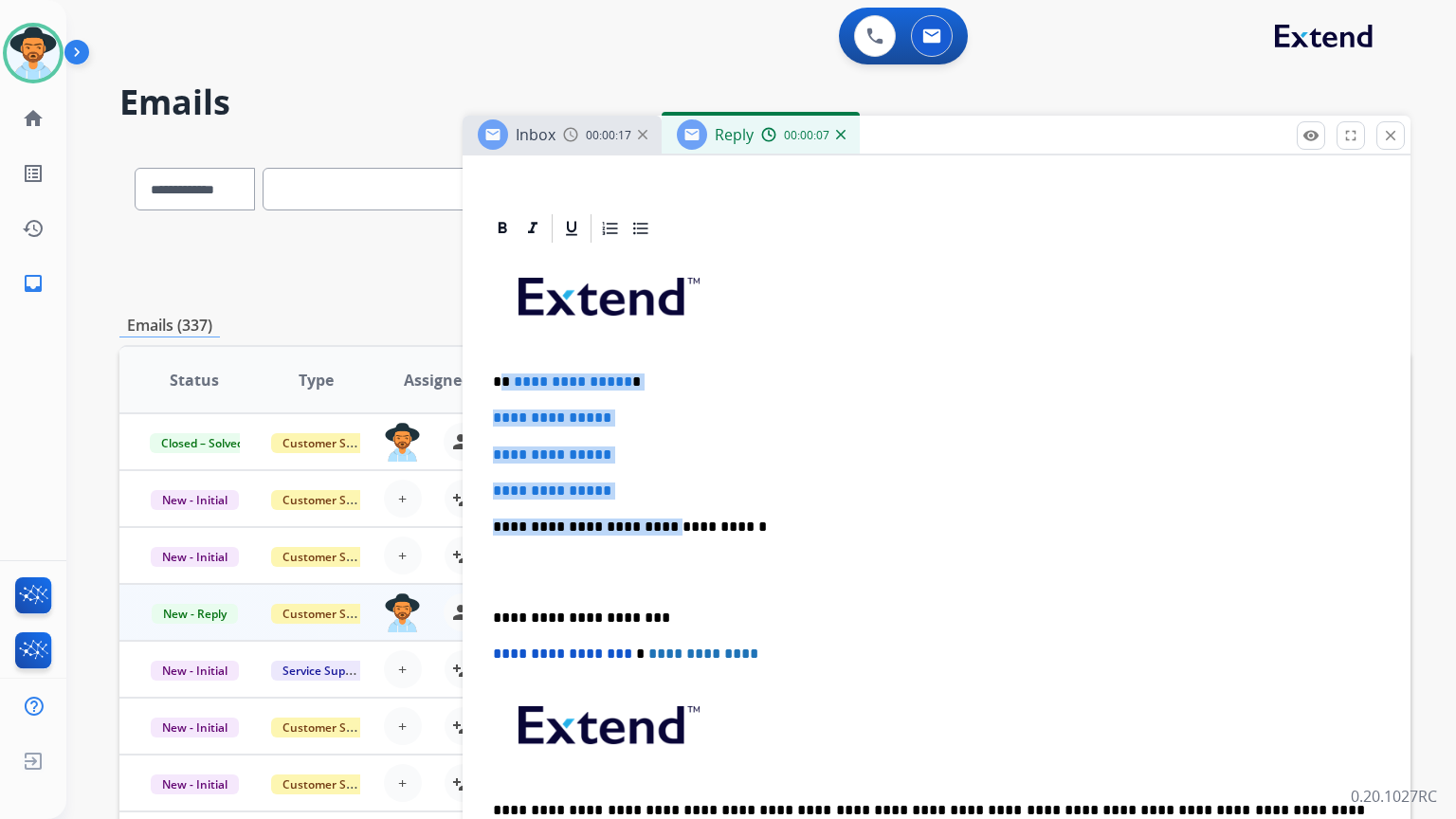click on "**********" at bounding box center (937, 572) 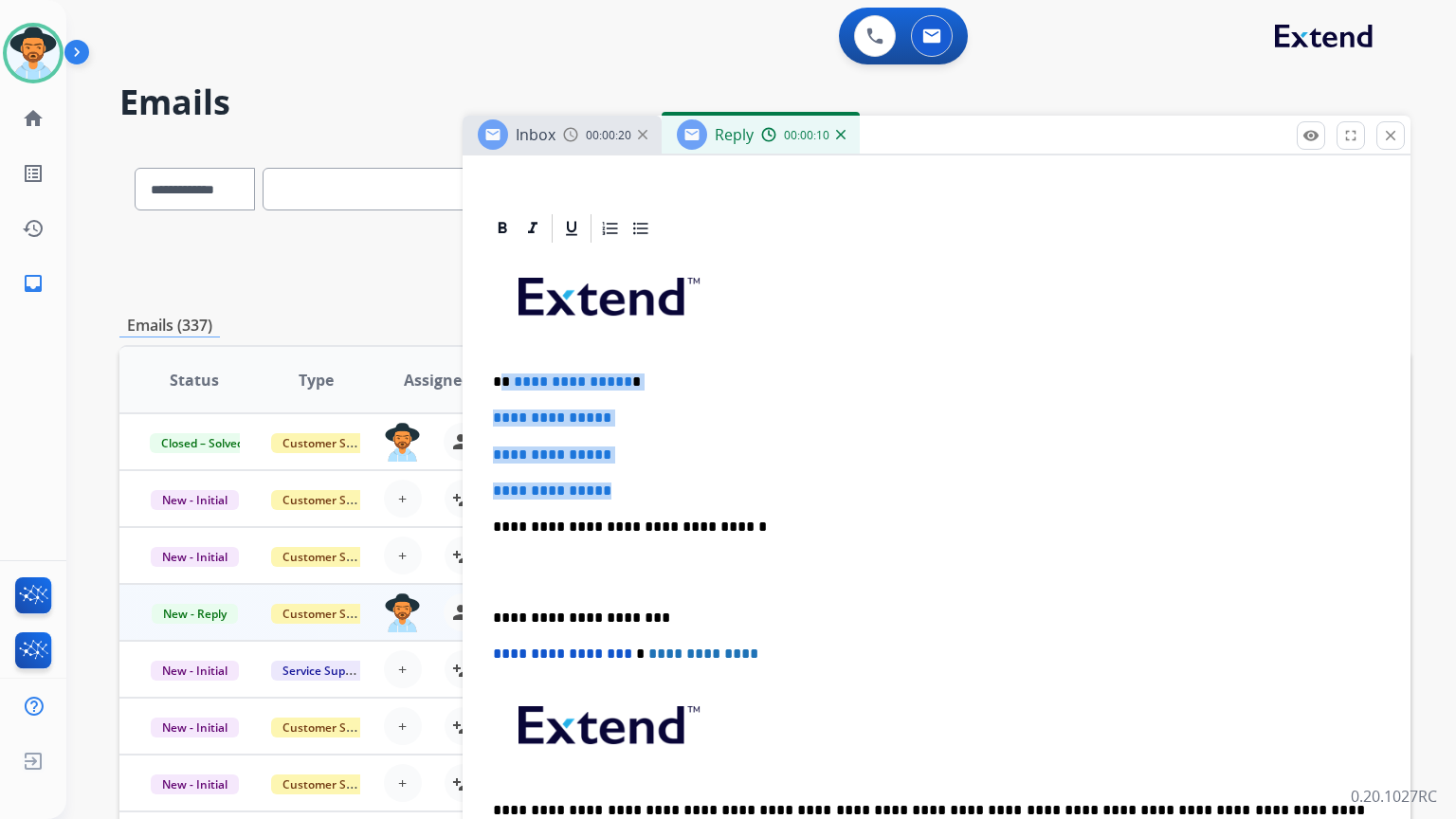 drag, startPoint x: 501, startPoint y: 379, endPoint x: 631, endPoint y: 492, distance: 172.24692 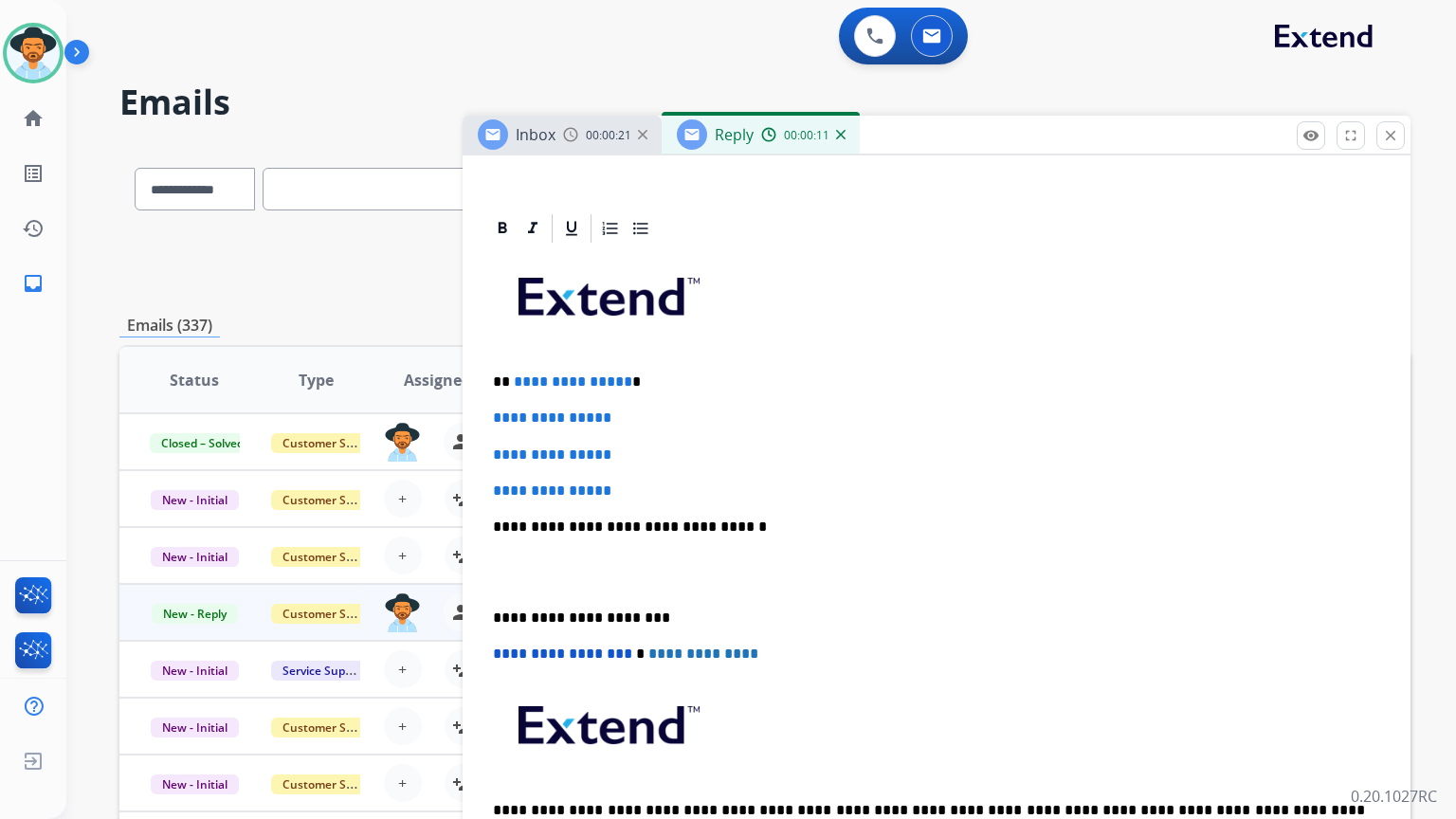 type 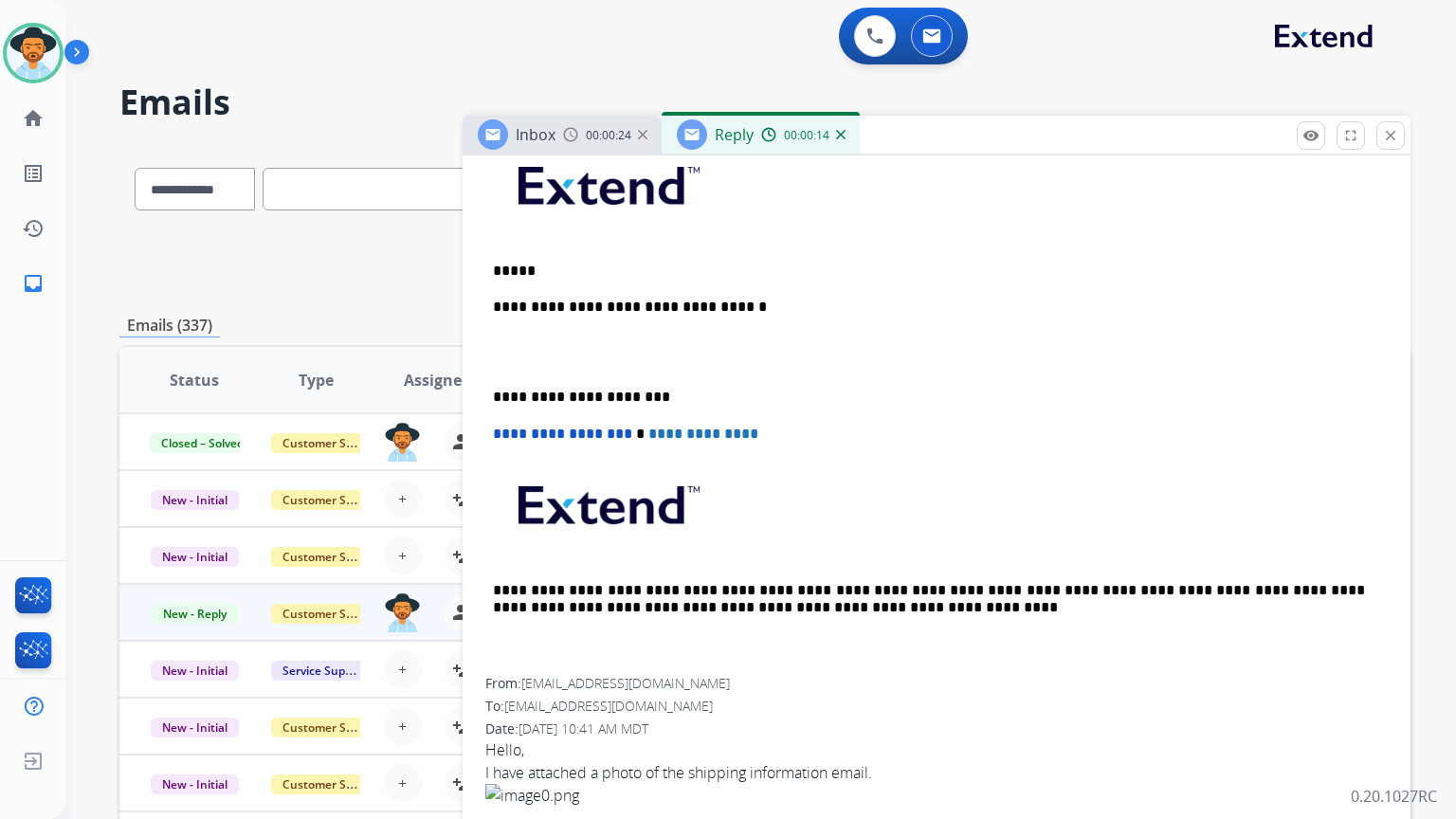 scroll, scrollTop: 303, scrollLeft: 0, axis: vertical 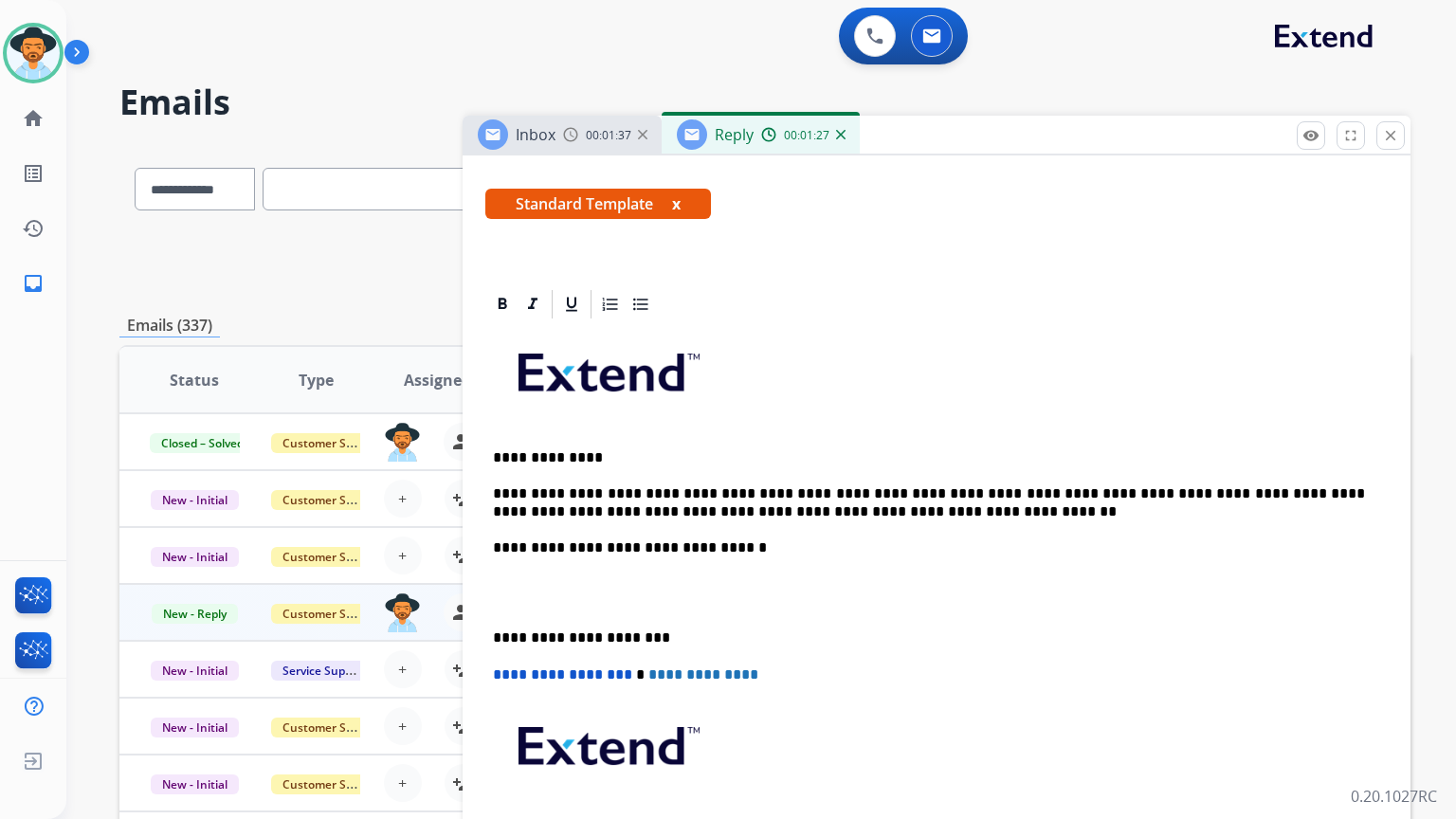 click at bounding box center (937, 592) 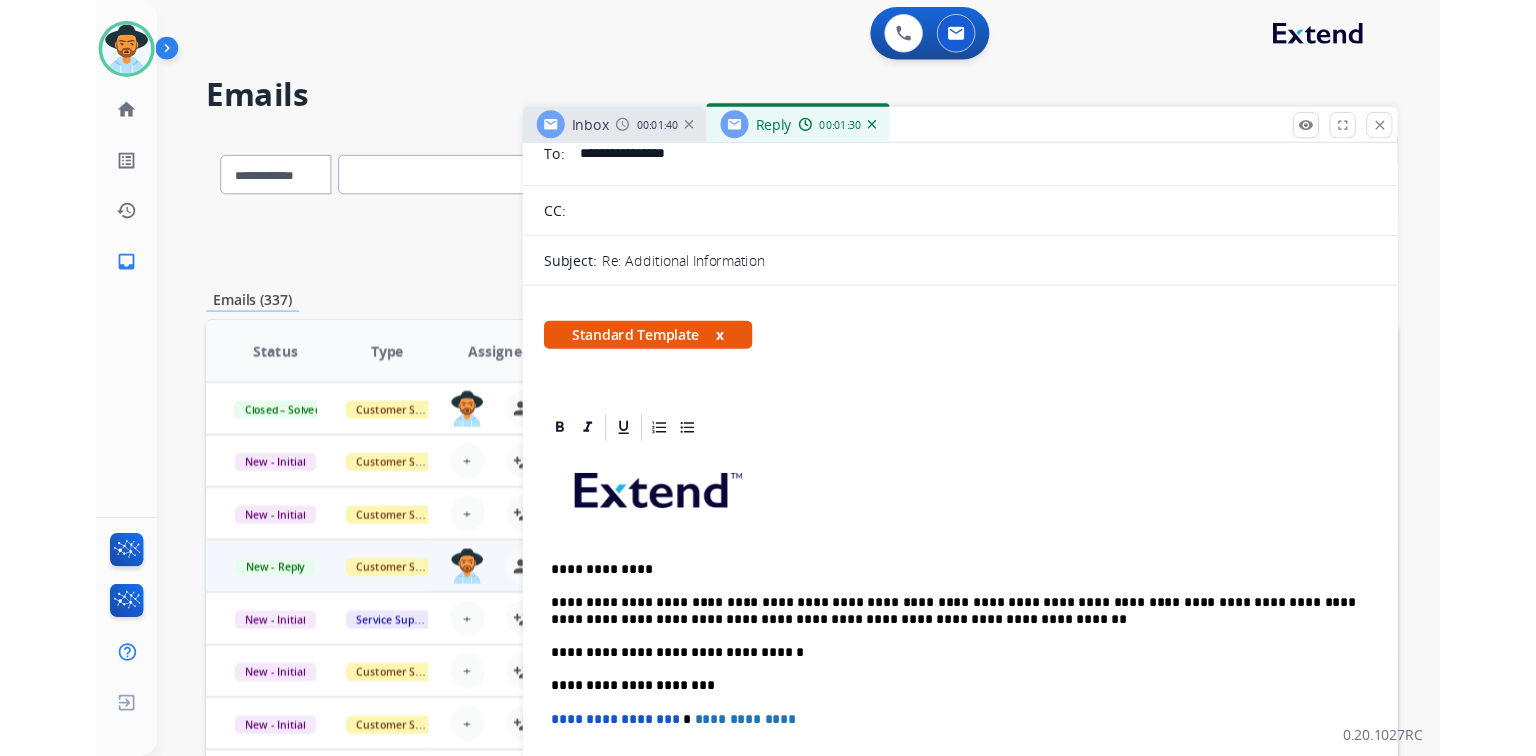 scroll, scrollTop: 0, scrollLeft: 0, axis: both 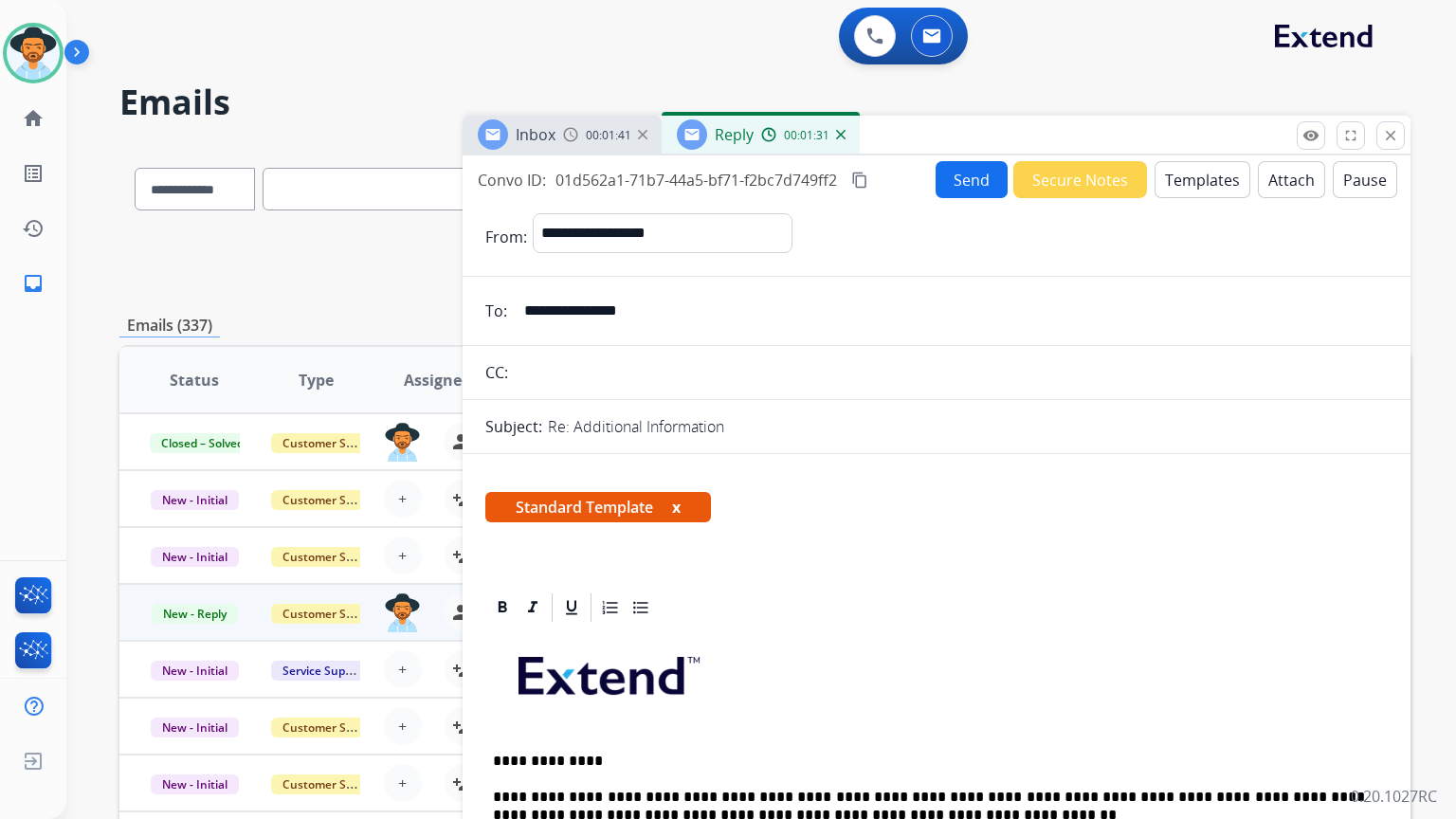 click on "Send" at bounding box center (972, 179) 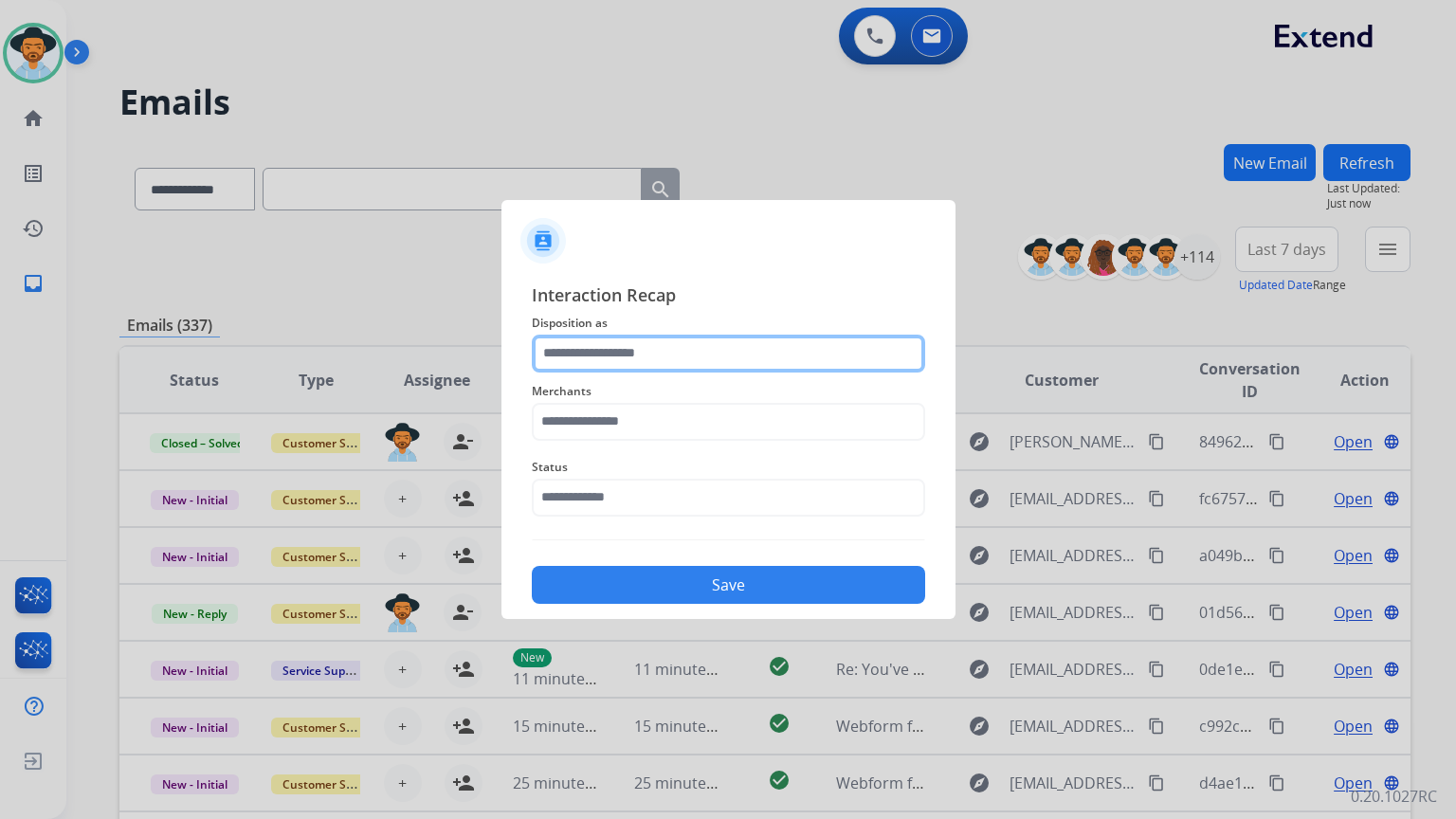 click 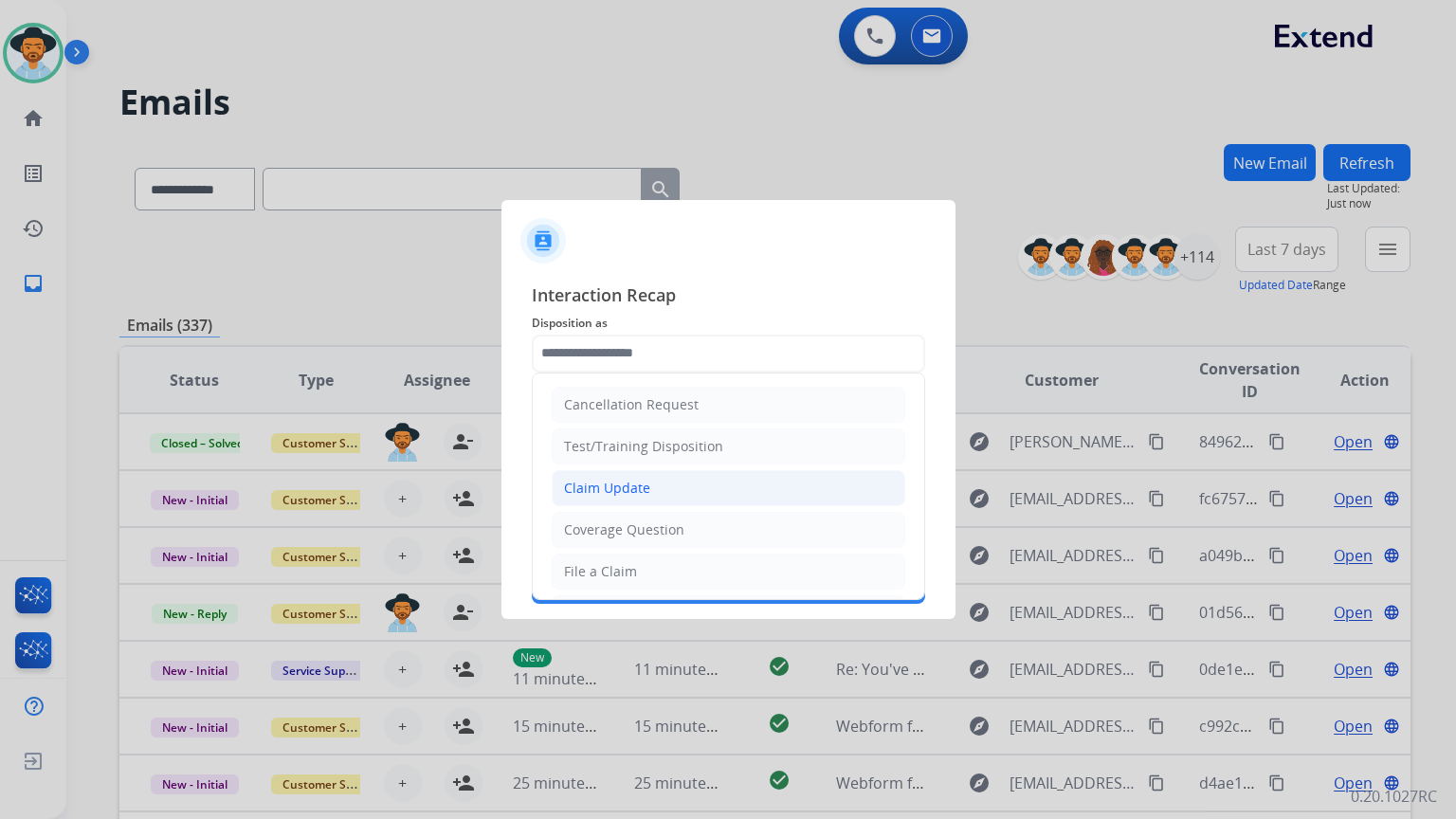 click on "Claim Update" 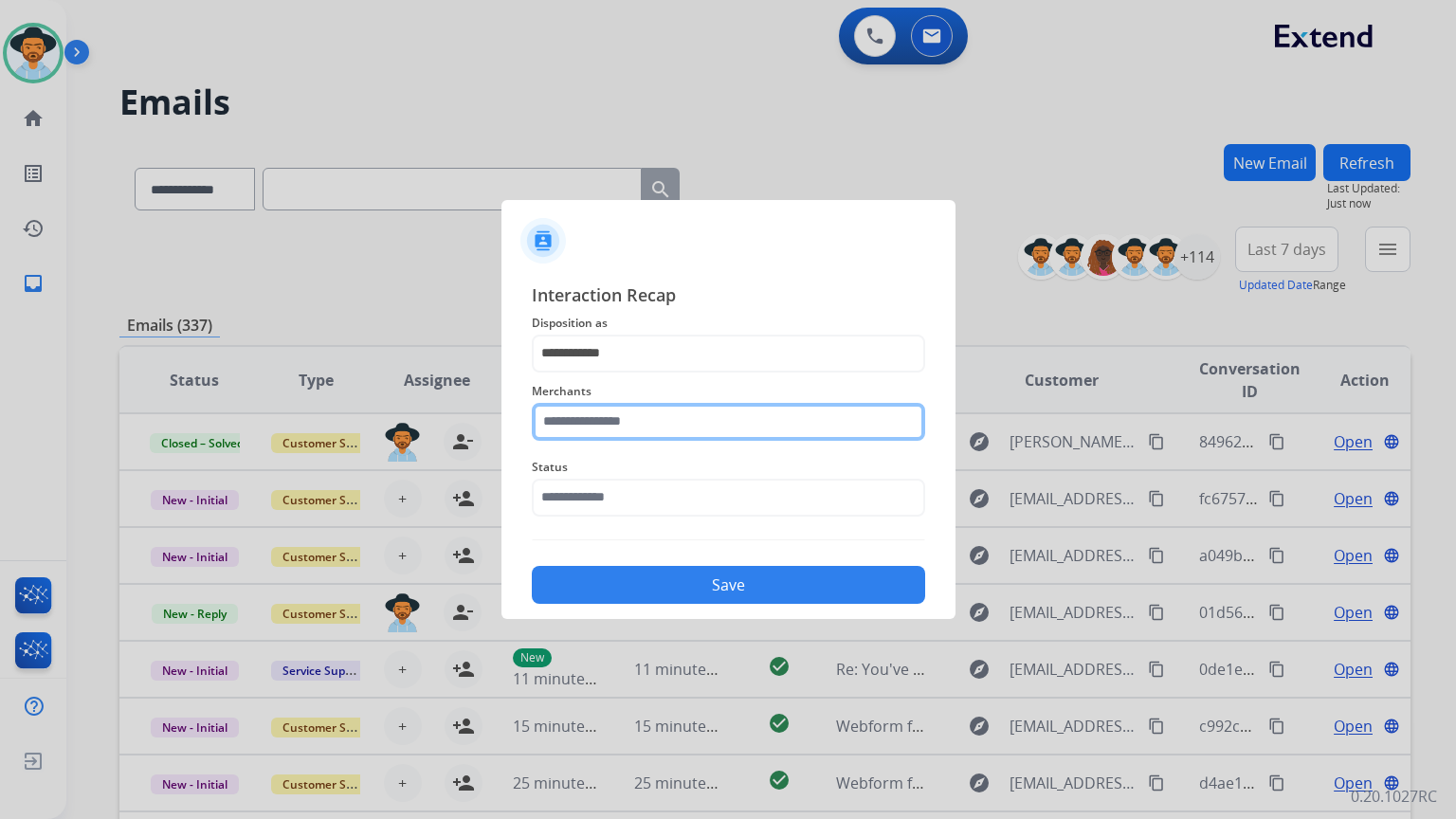 click 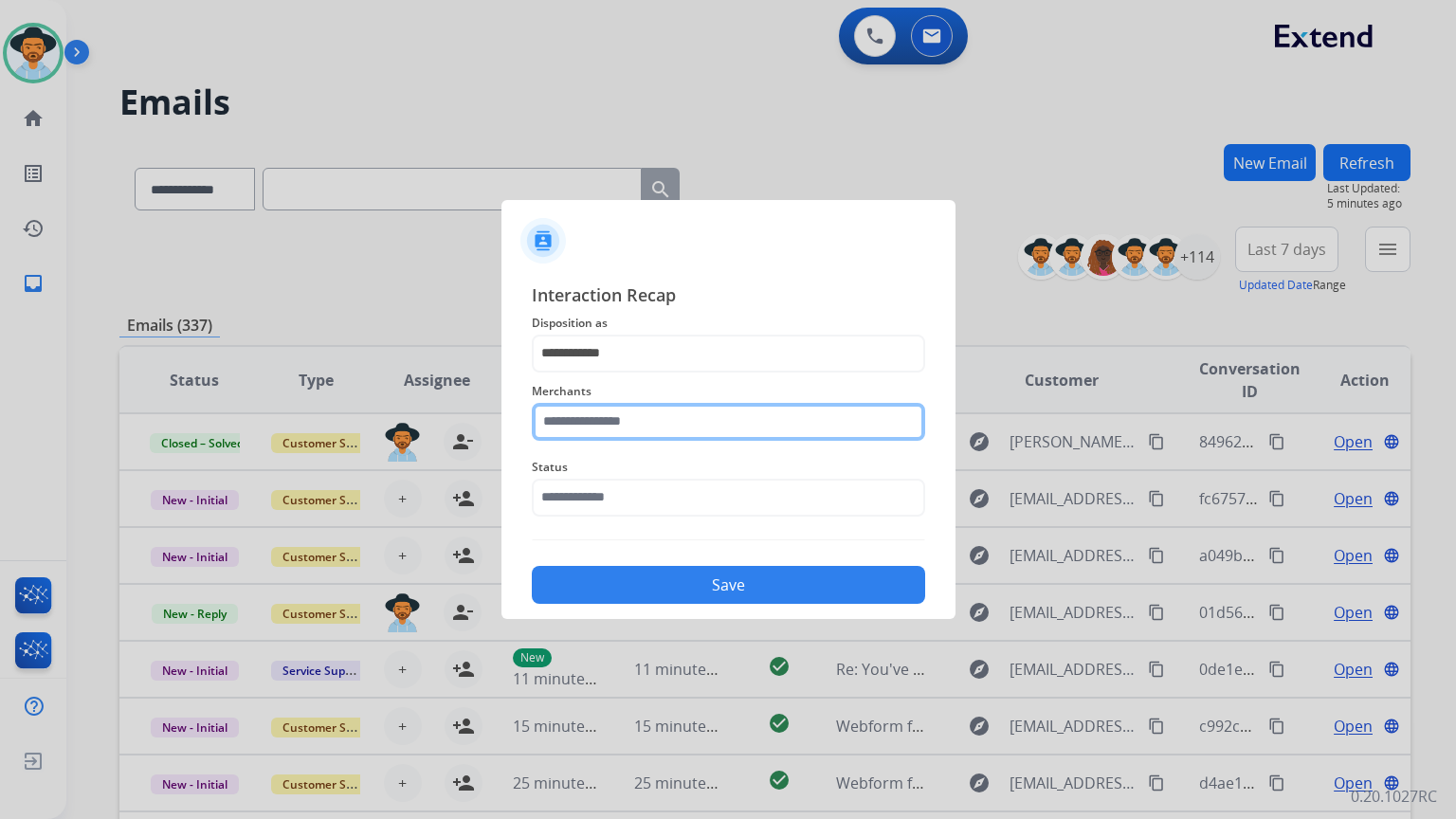 click 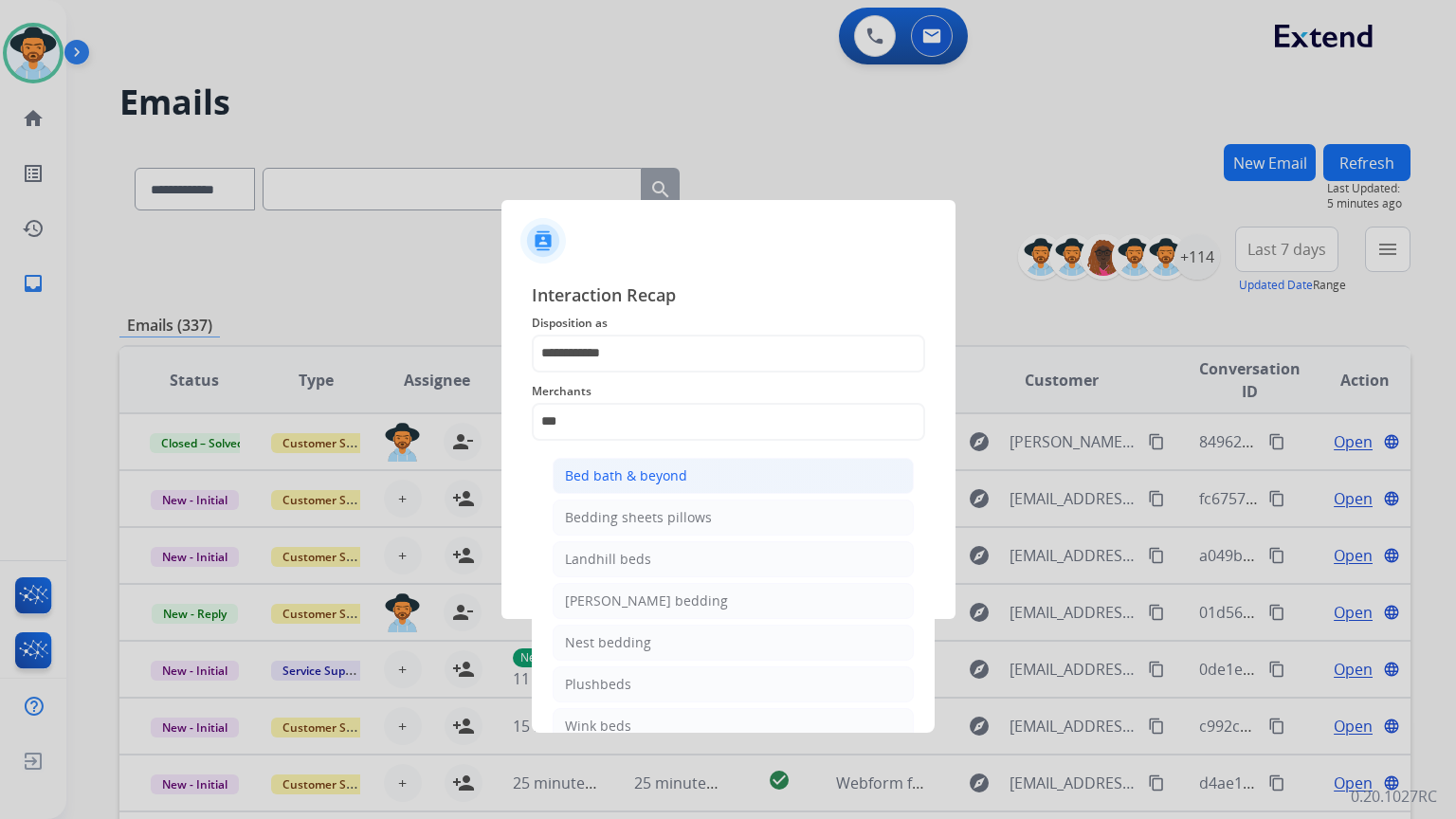 click on "Bed bath & beyond" 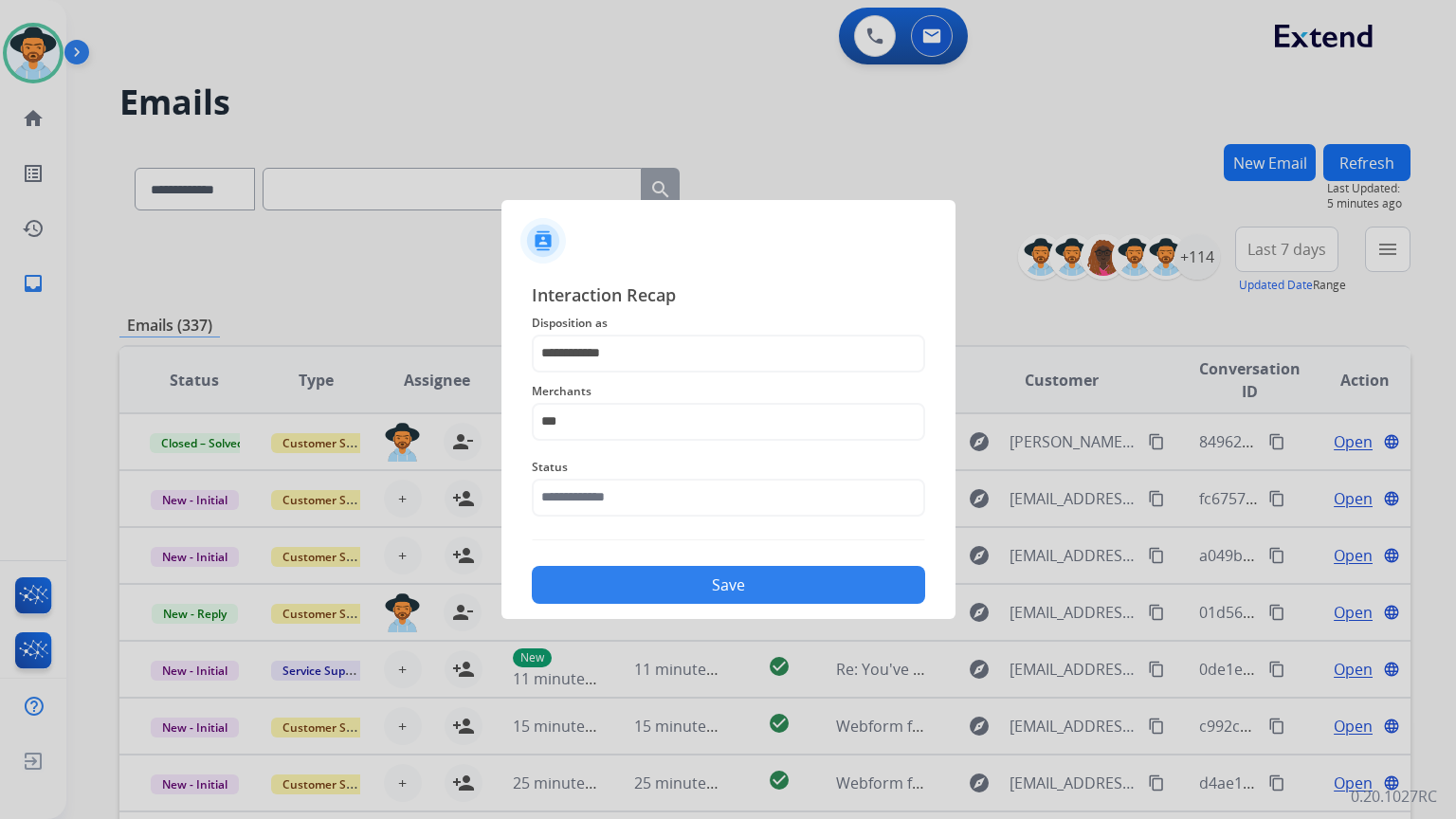 type on "**********" 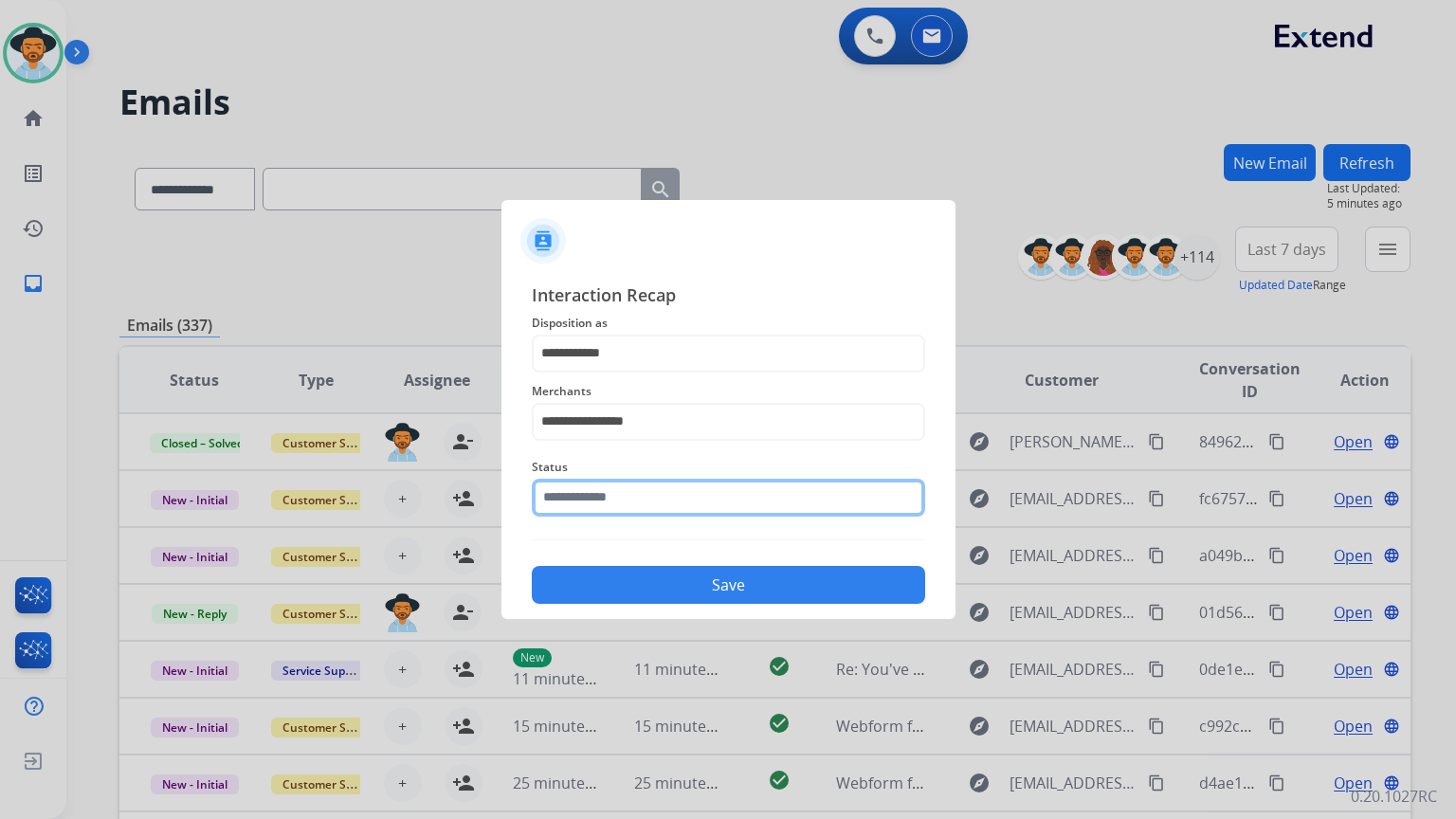 click 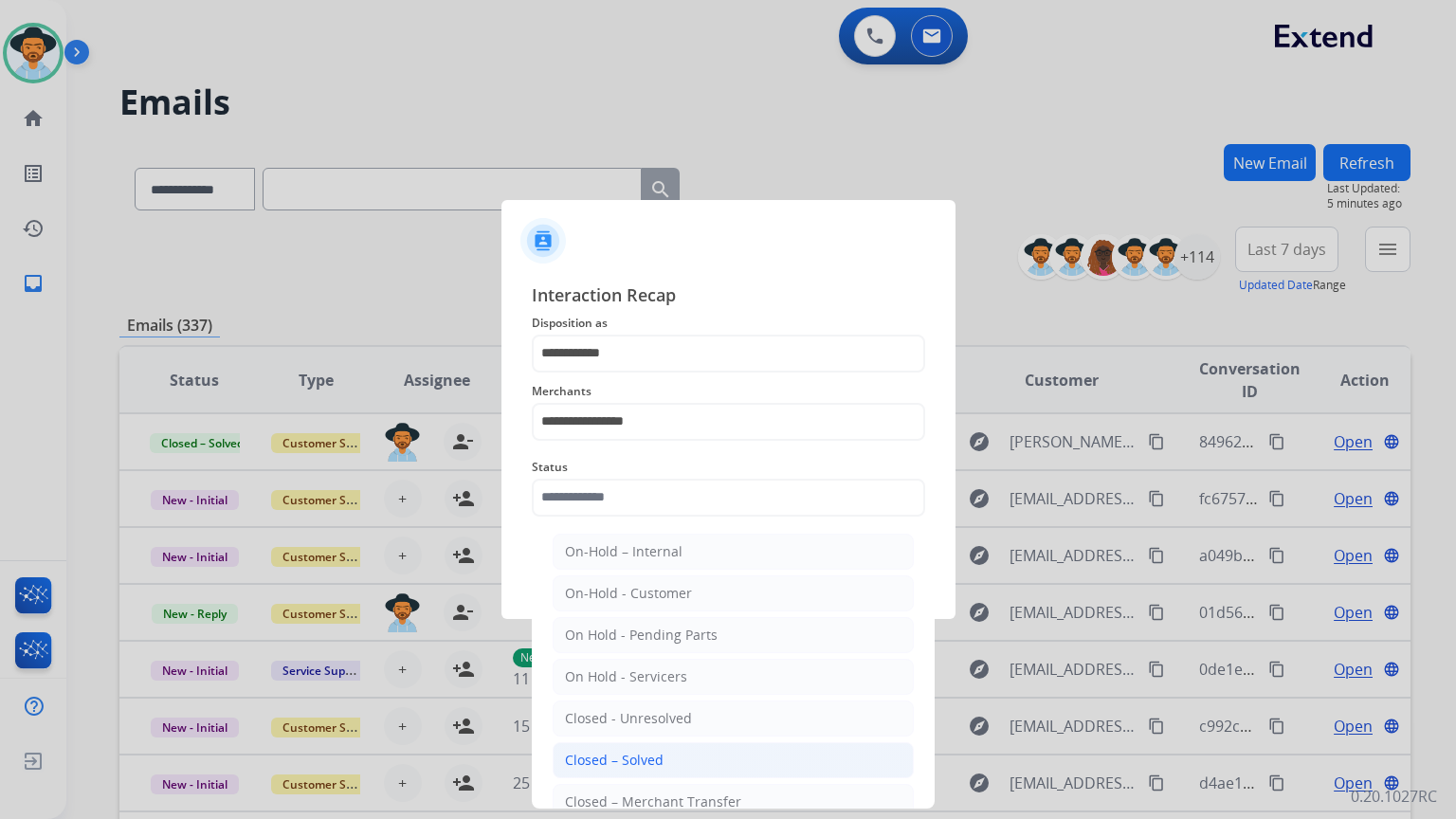 click on "Closed – Solved" 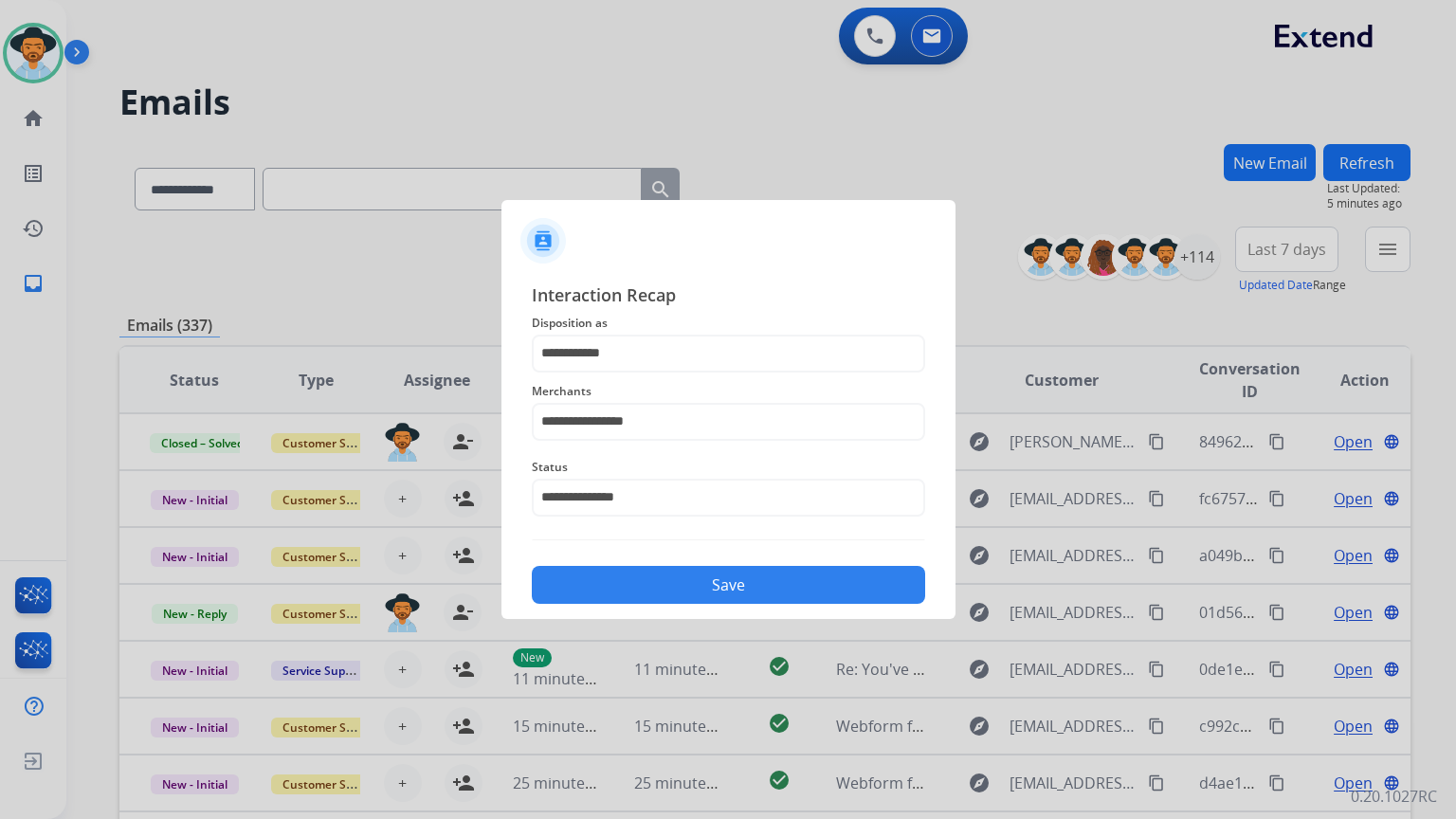 click on "Save" 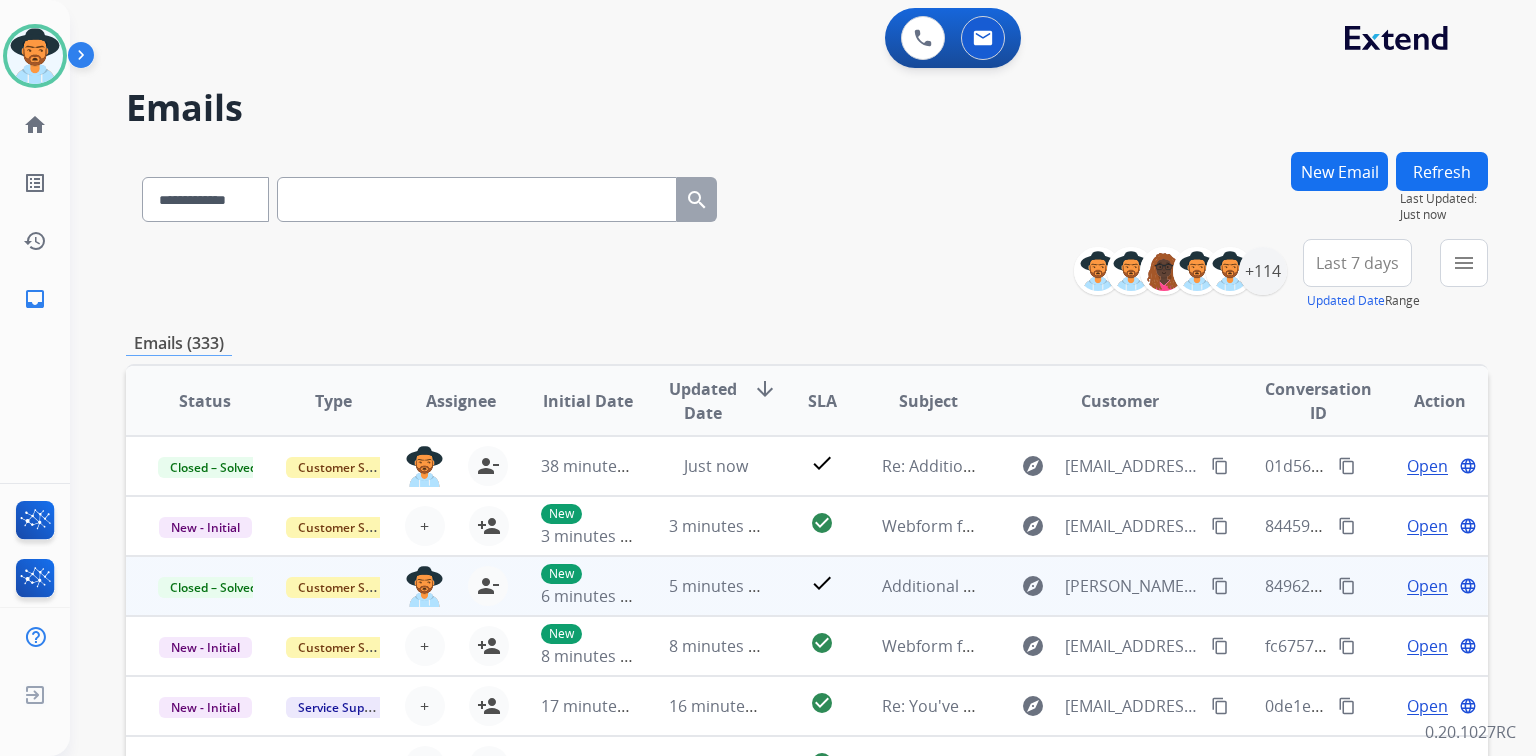 click on "content_copy" at bounding box center (1347, 586) 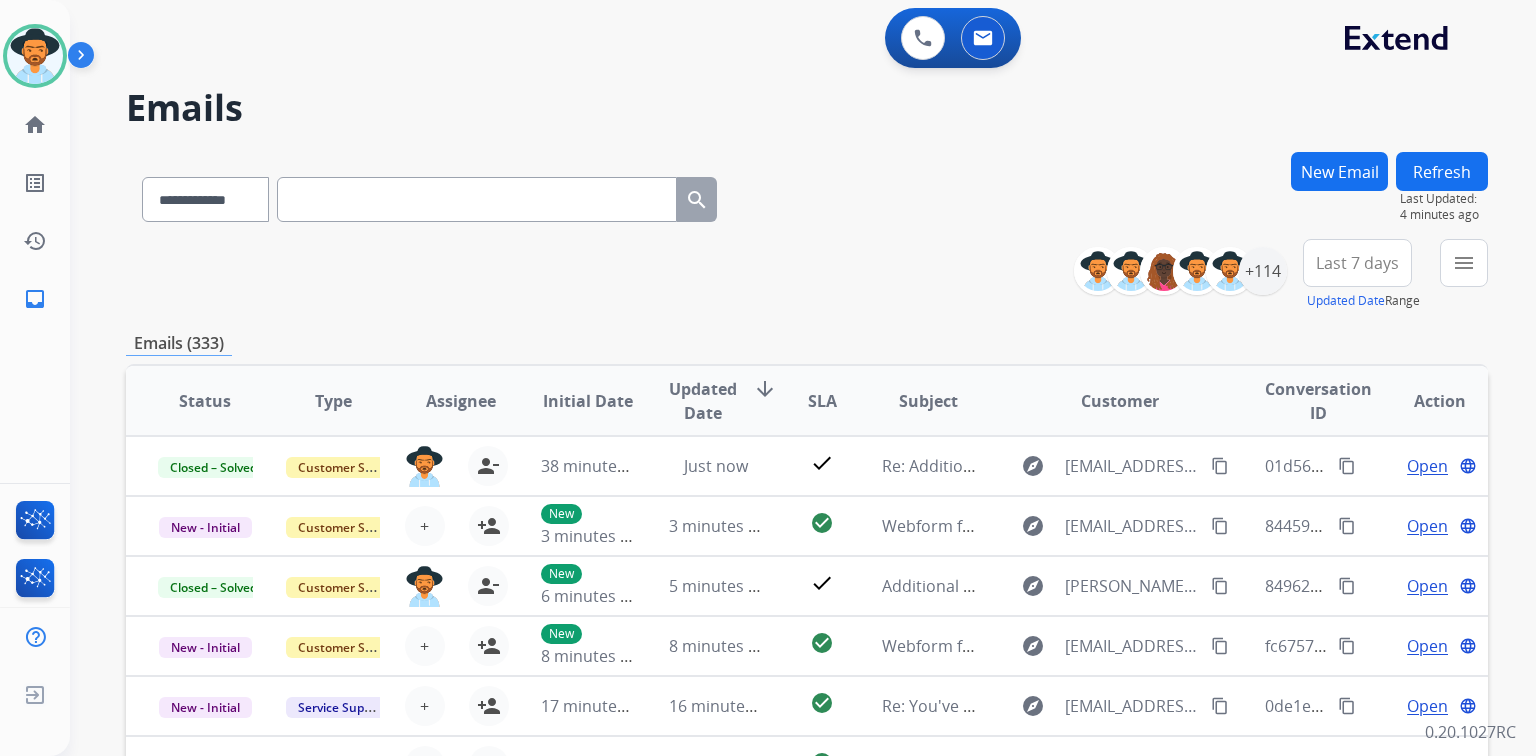 click on "New Email" at bounding box center (1339, 171) 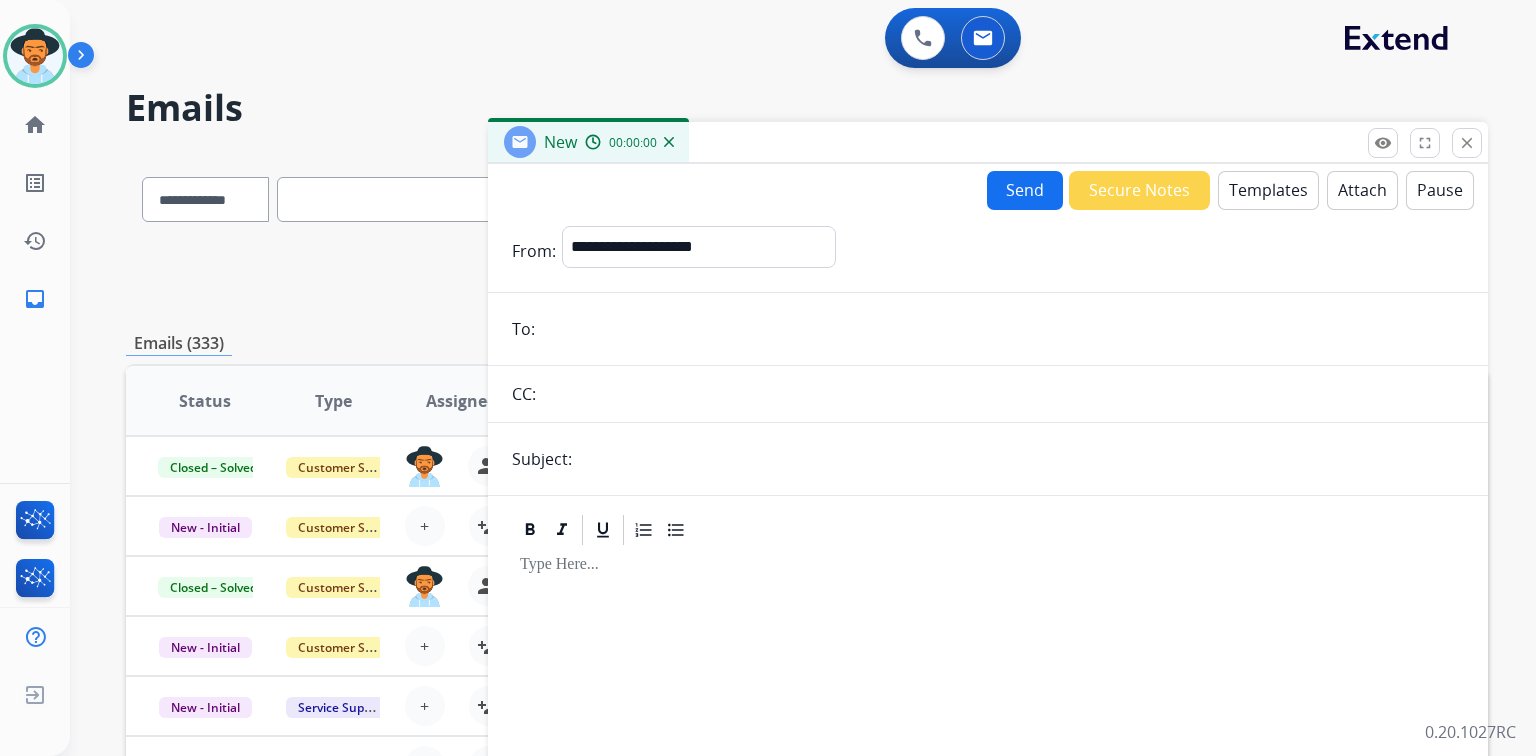 click on "**********" at bounding box center (988, 556) 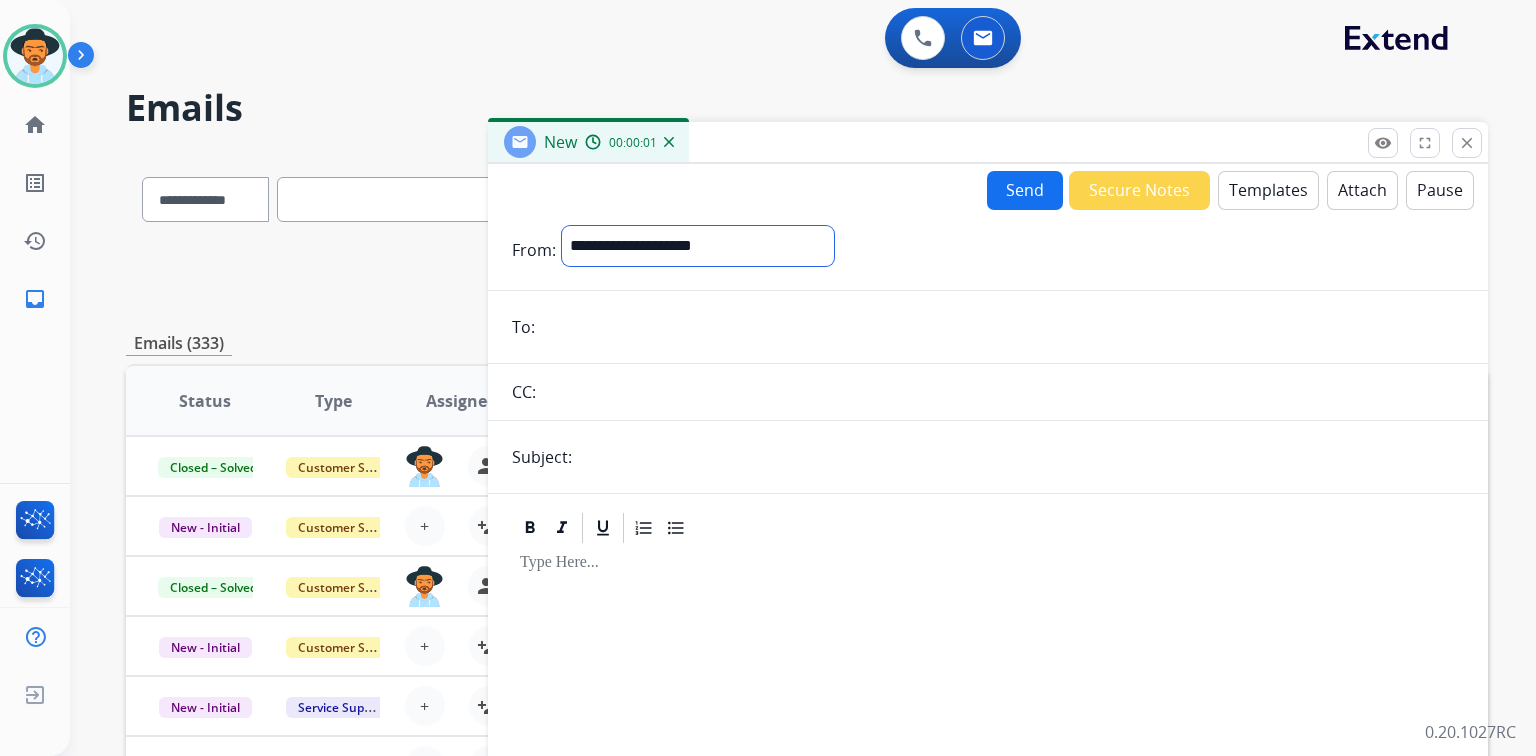 click on "**********" at bounding box center (698, 246) 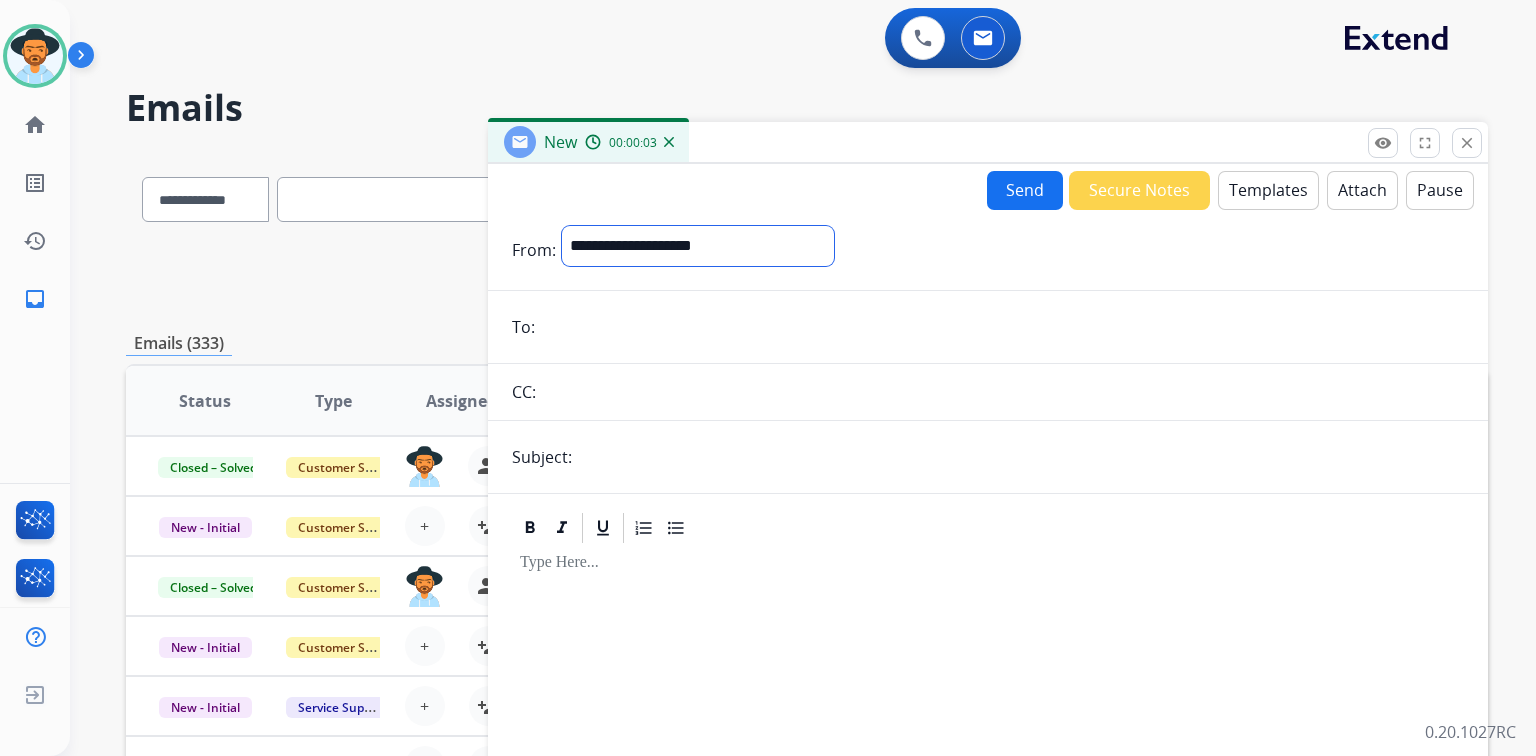 select on "**********" 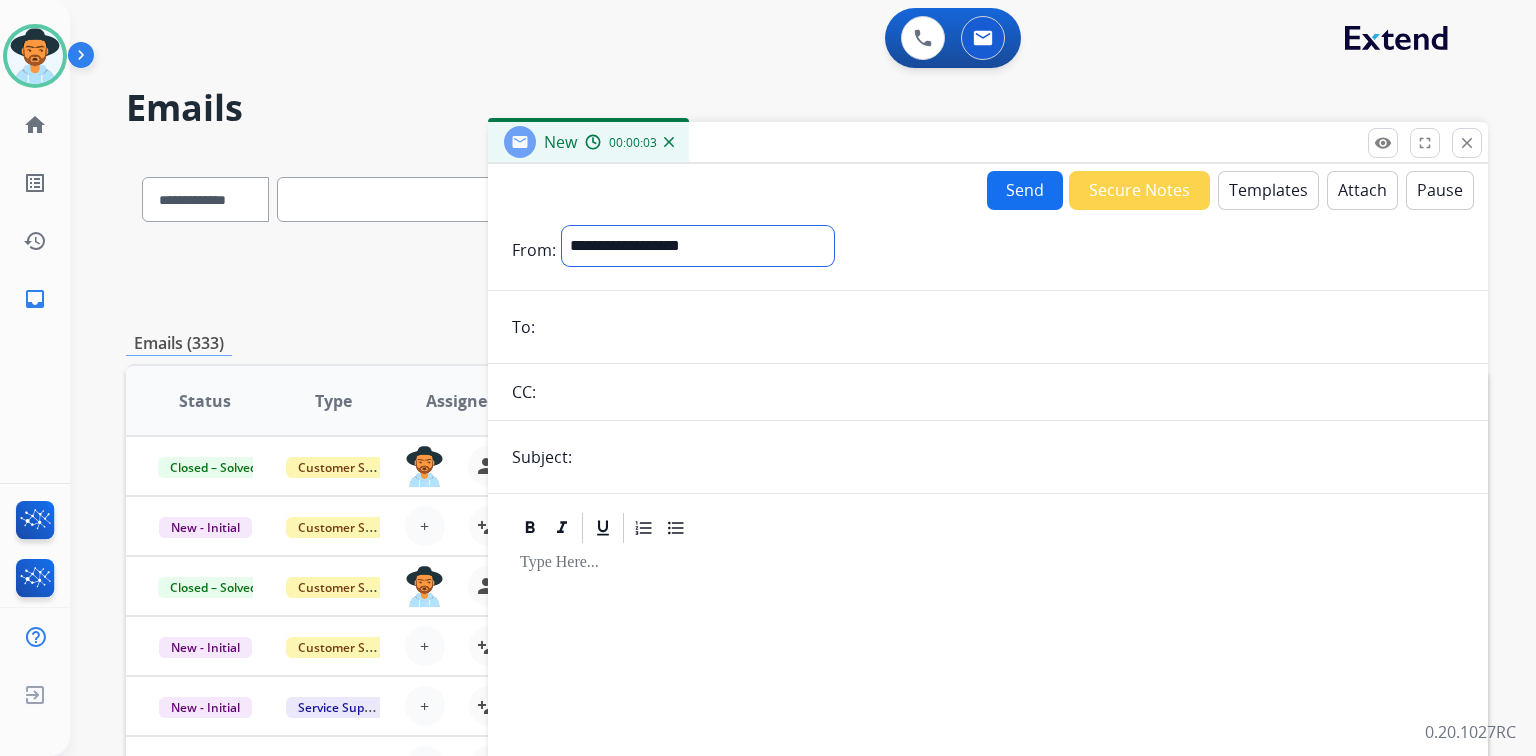 click on "**********" at bounding box center [698, 246] 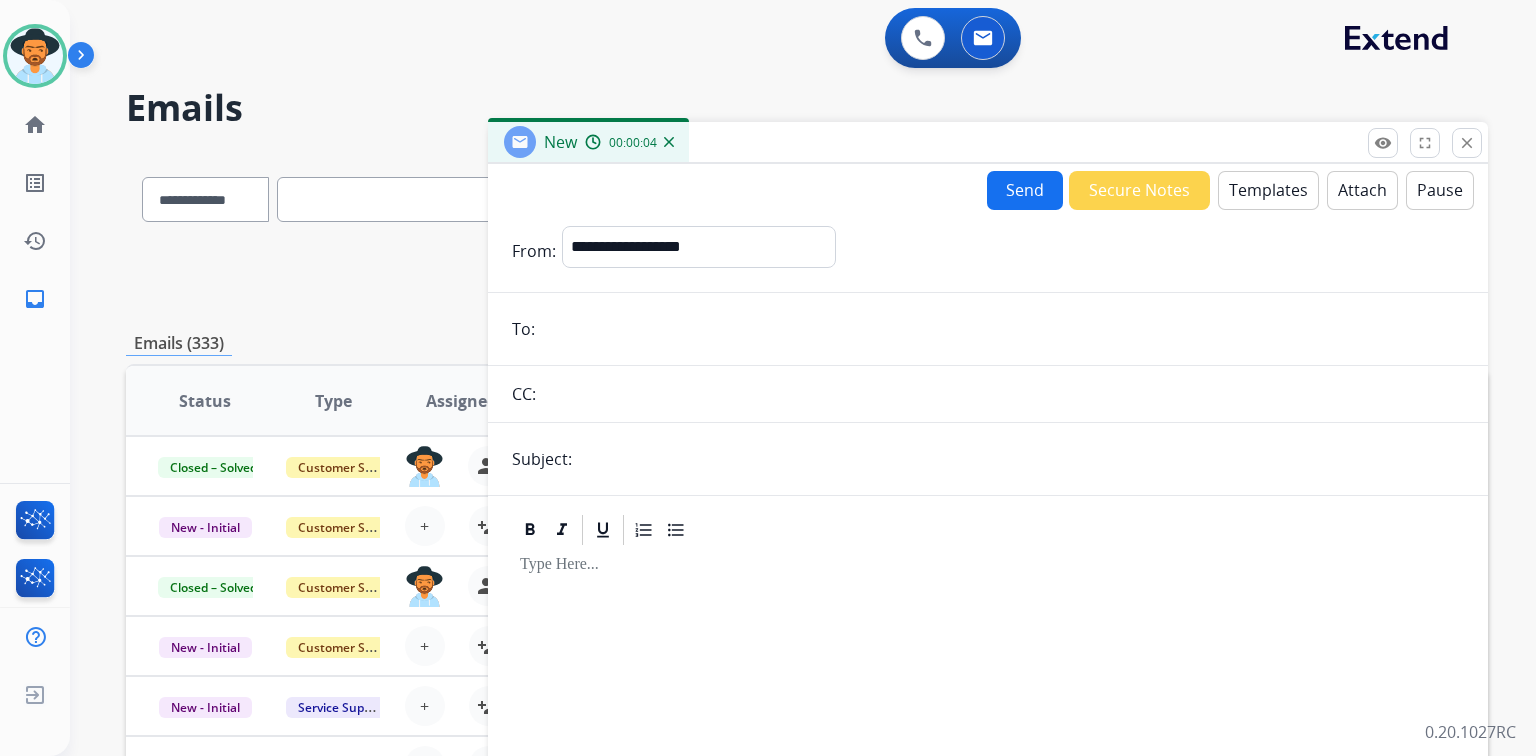 paste on "**********" 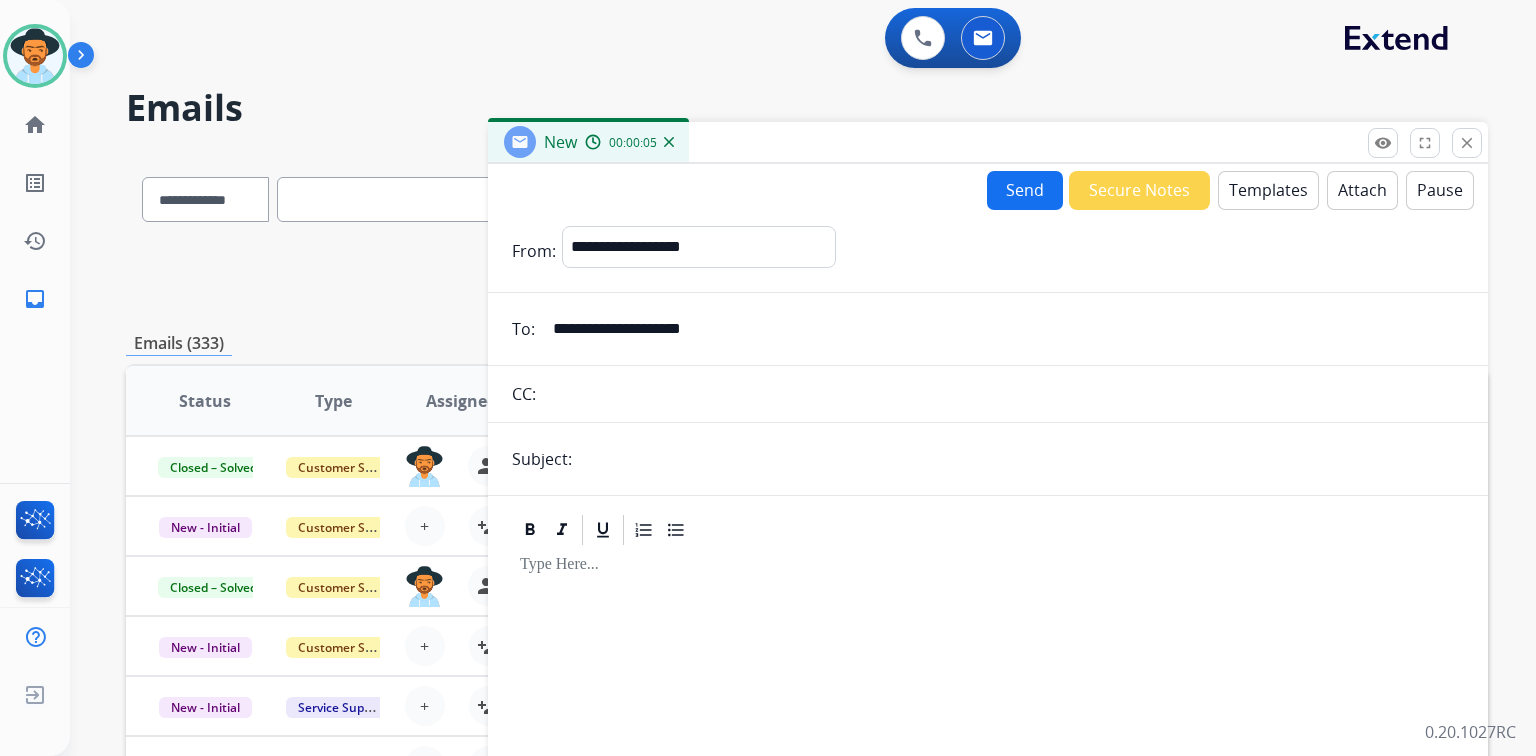 type on "**********" 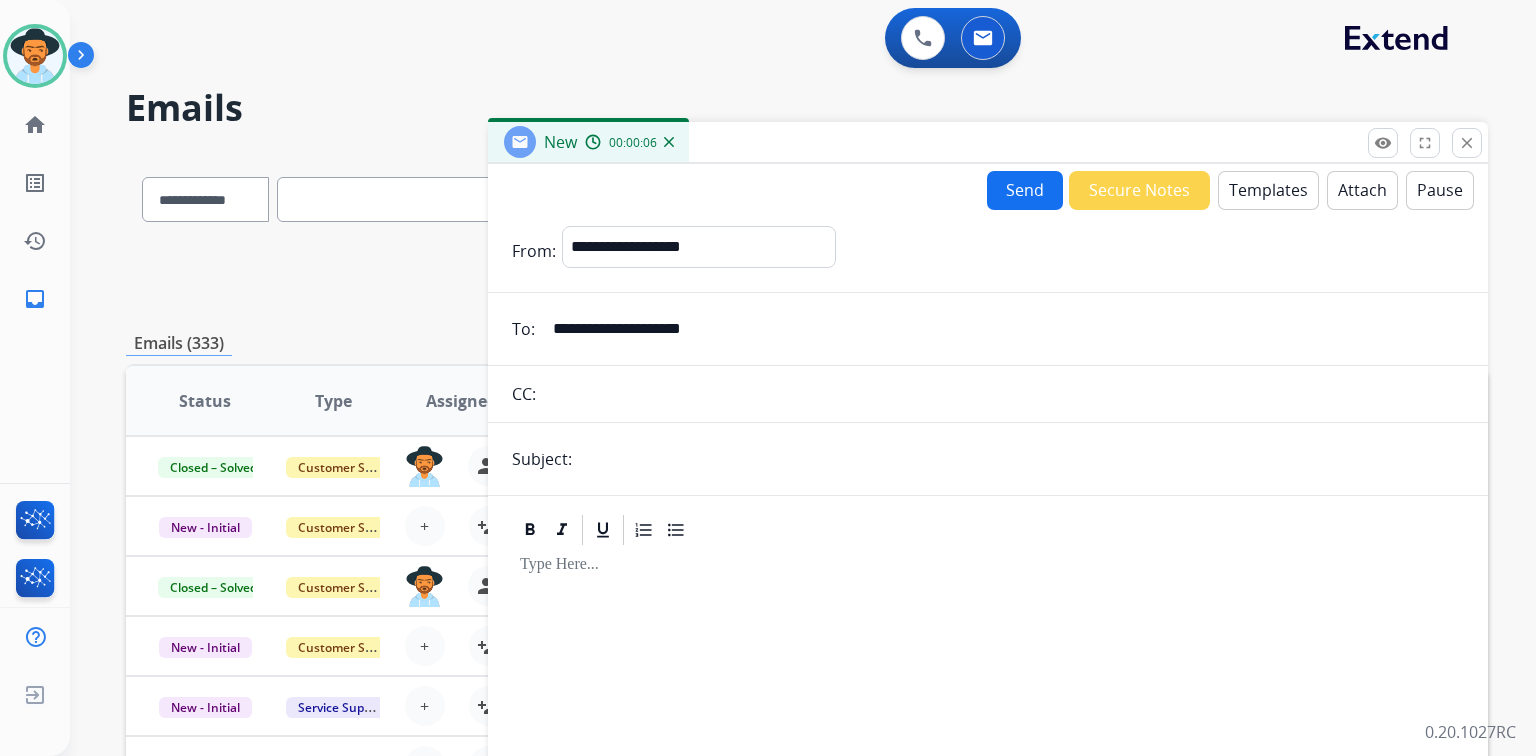 type on "**********" 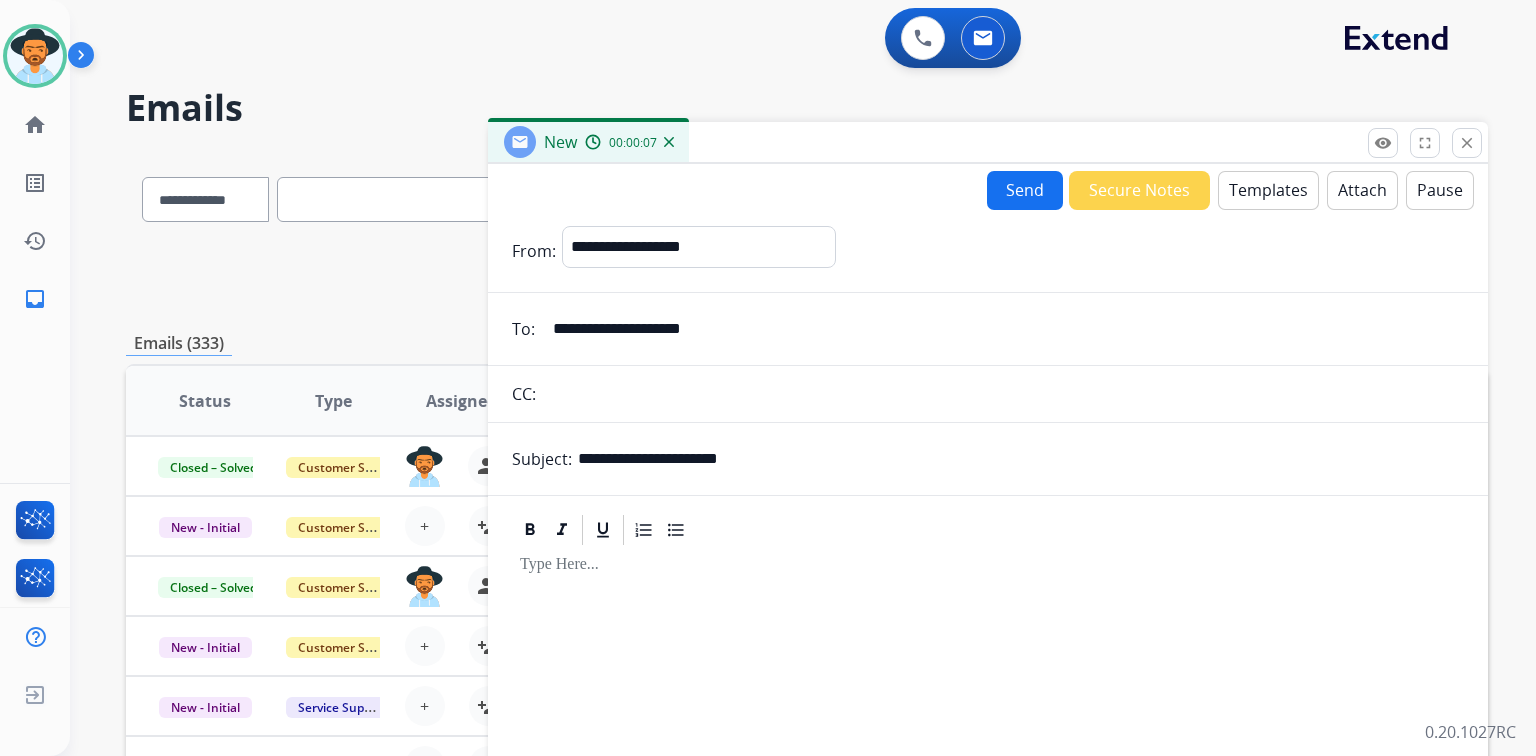 click on "Templates" at bounding box center [1268, 190] 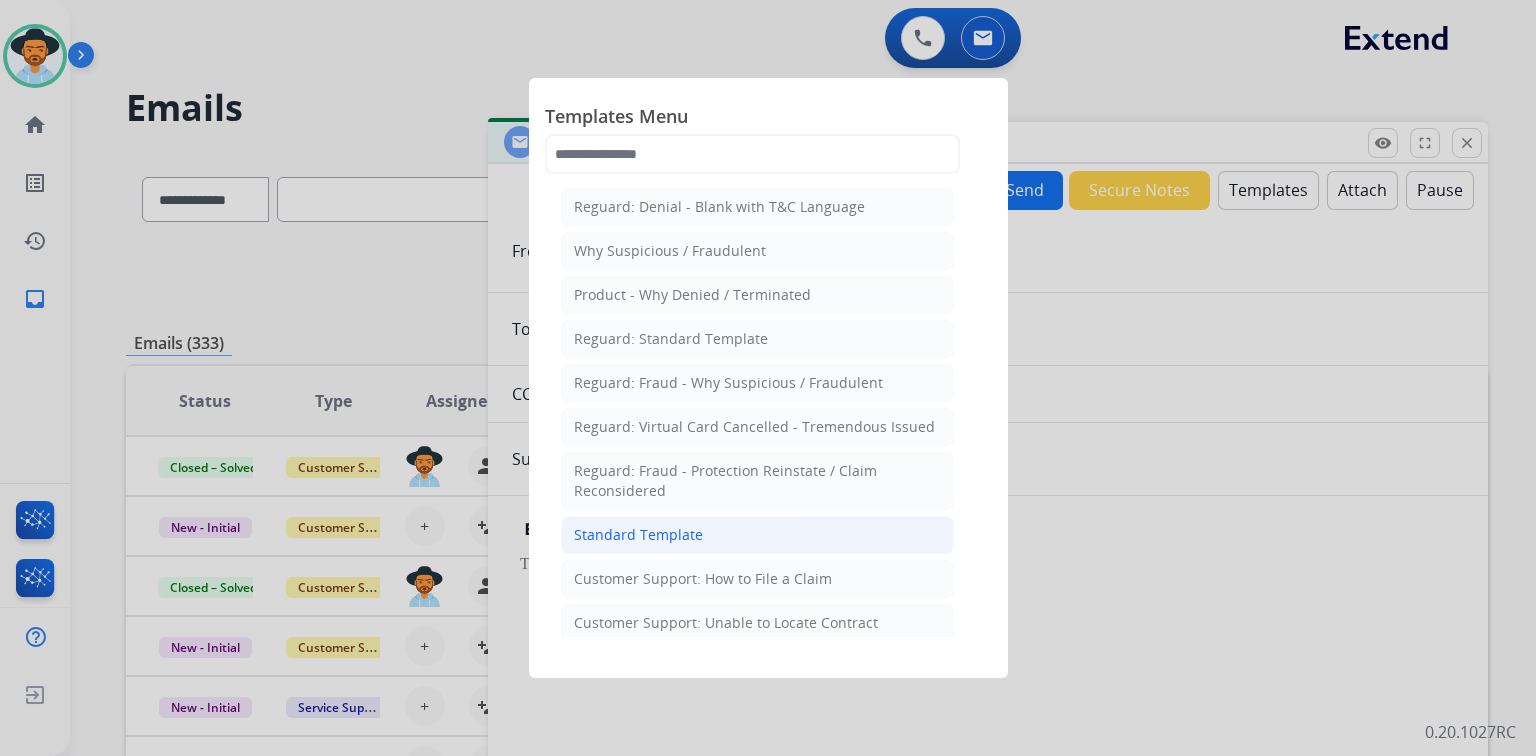 click on "Standard Template" 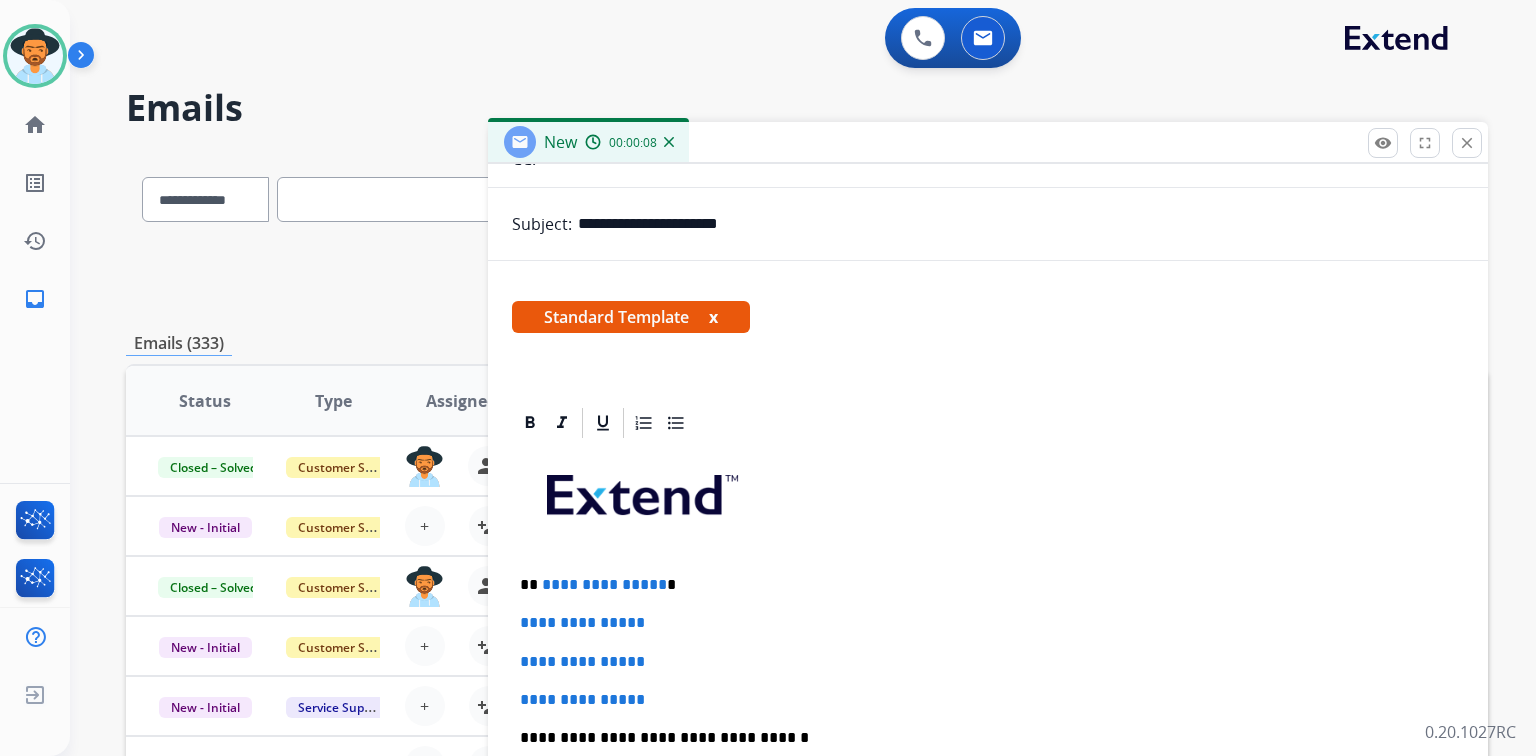 scroll, scrollTop: 400, scrollLeft: 0, axis: vertical 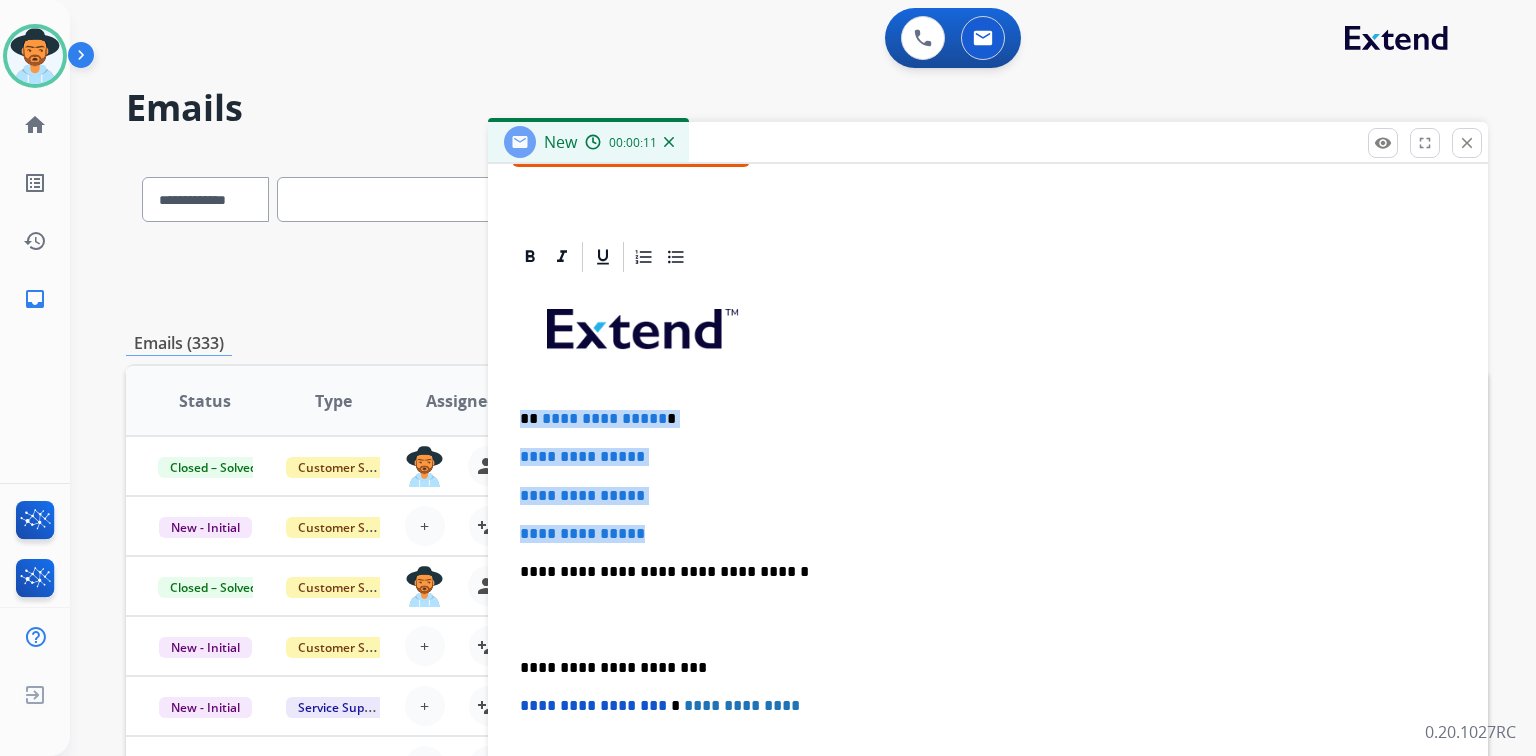 drag, startPoint x: 523, startPoint y: 418, endPoint x: 679, endPoint y: 517, distance: 184.76201 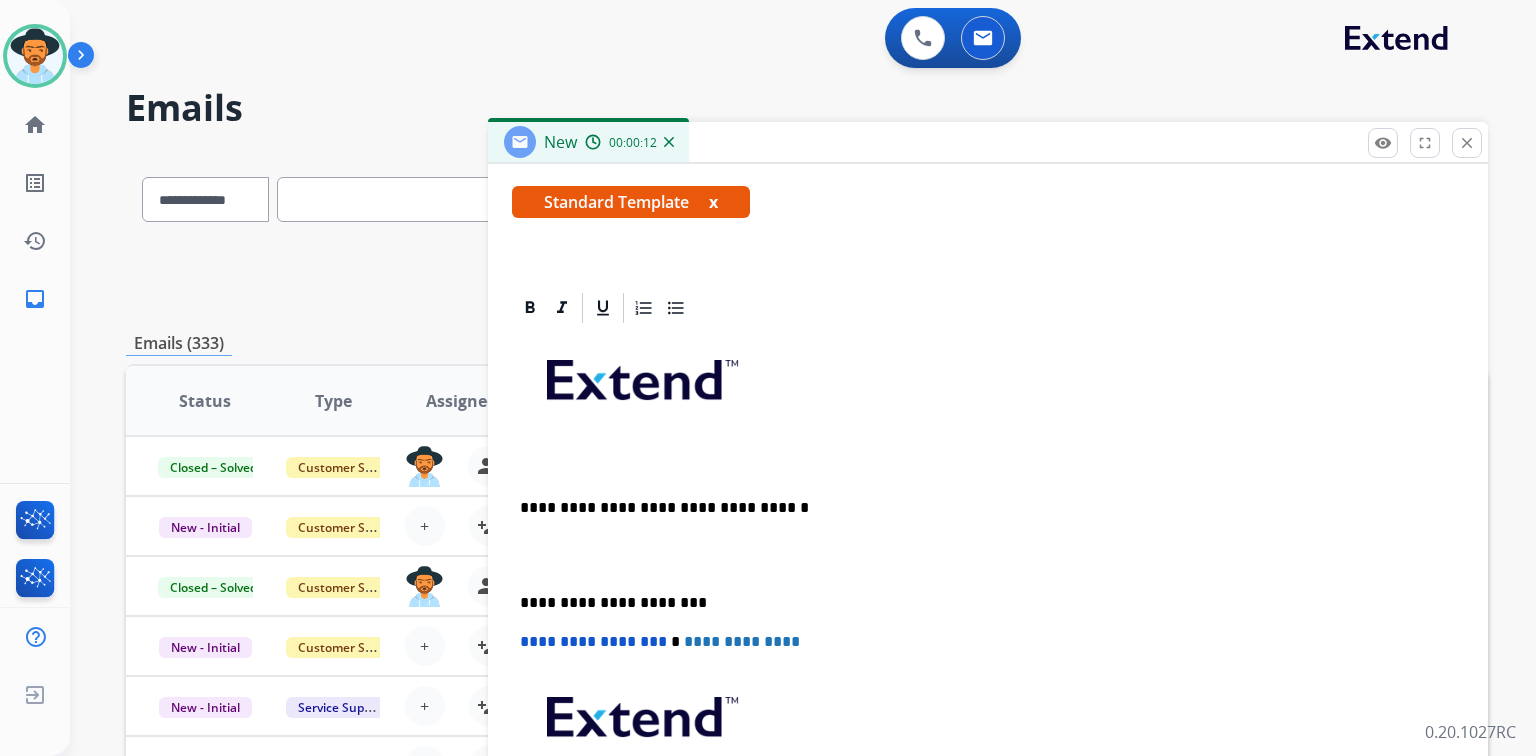 scroll, scrollTop: 344, scrollLeft: 0, axis: vertical 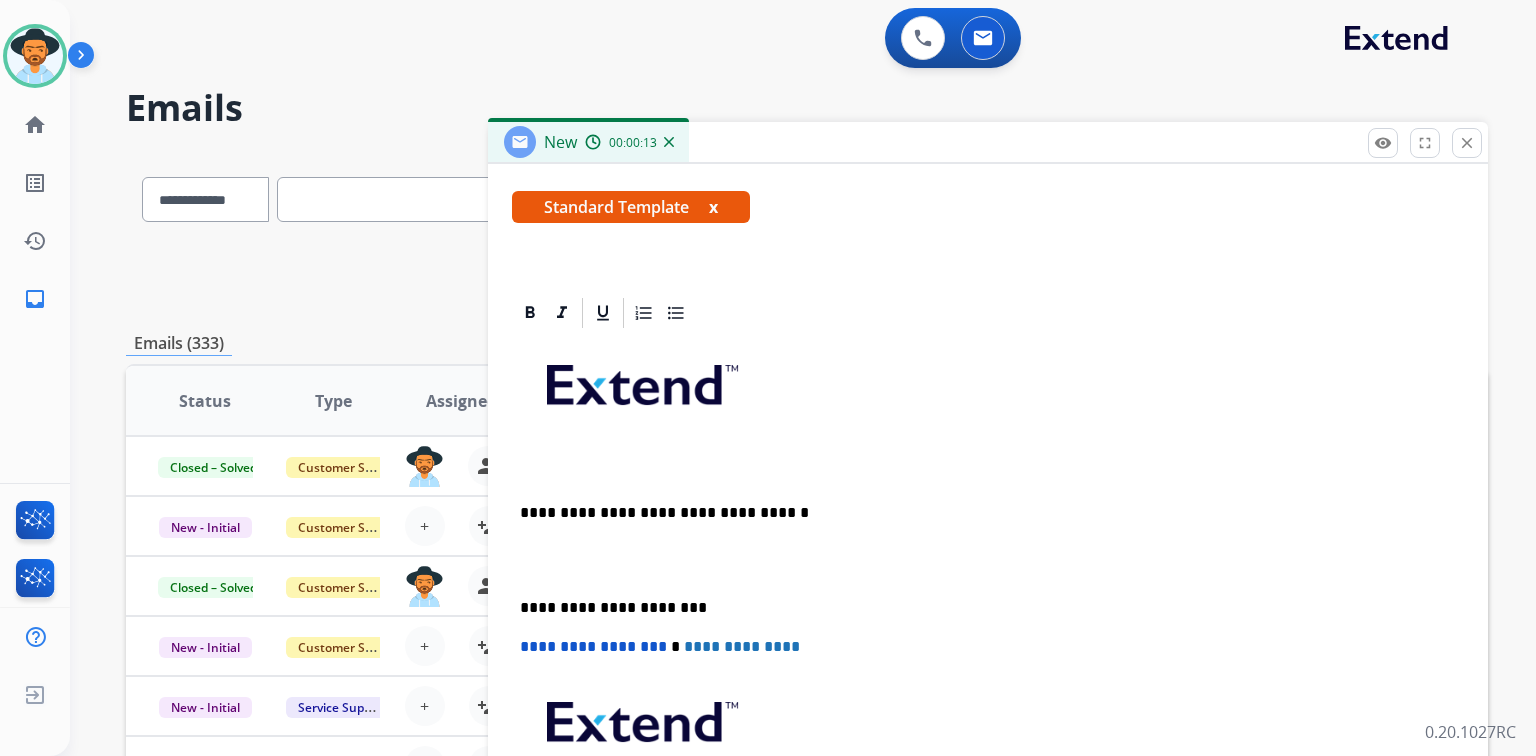 type 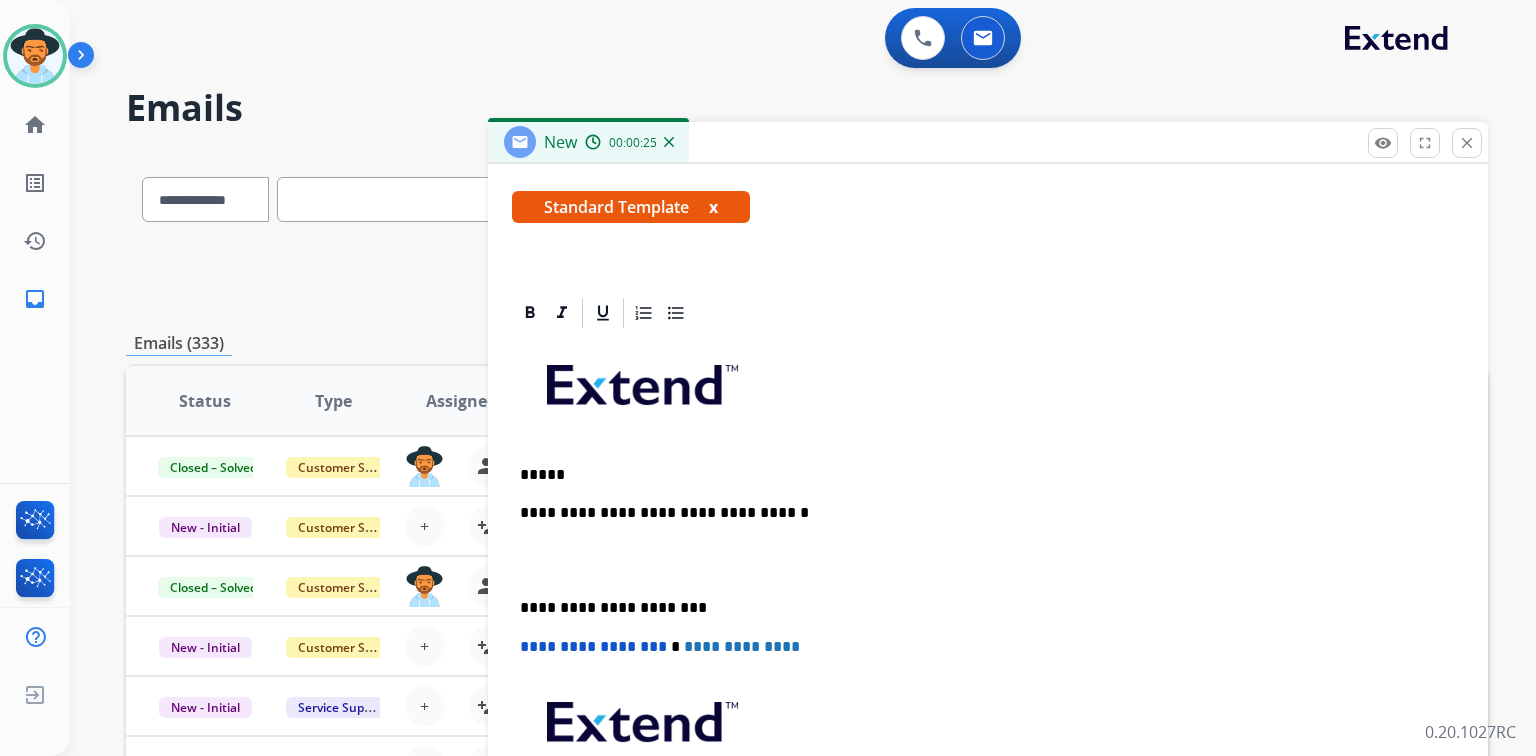 drag, startPoint x: 592, startPoint y: 469, endPoint x: 584, endPoint y: 488, distance: 20.615528 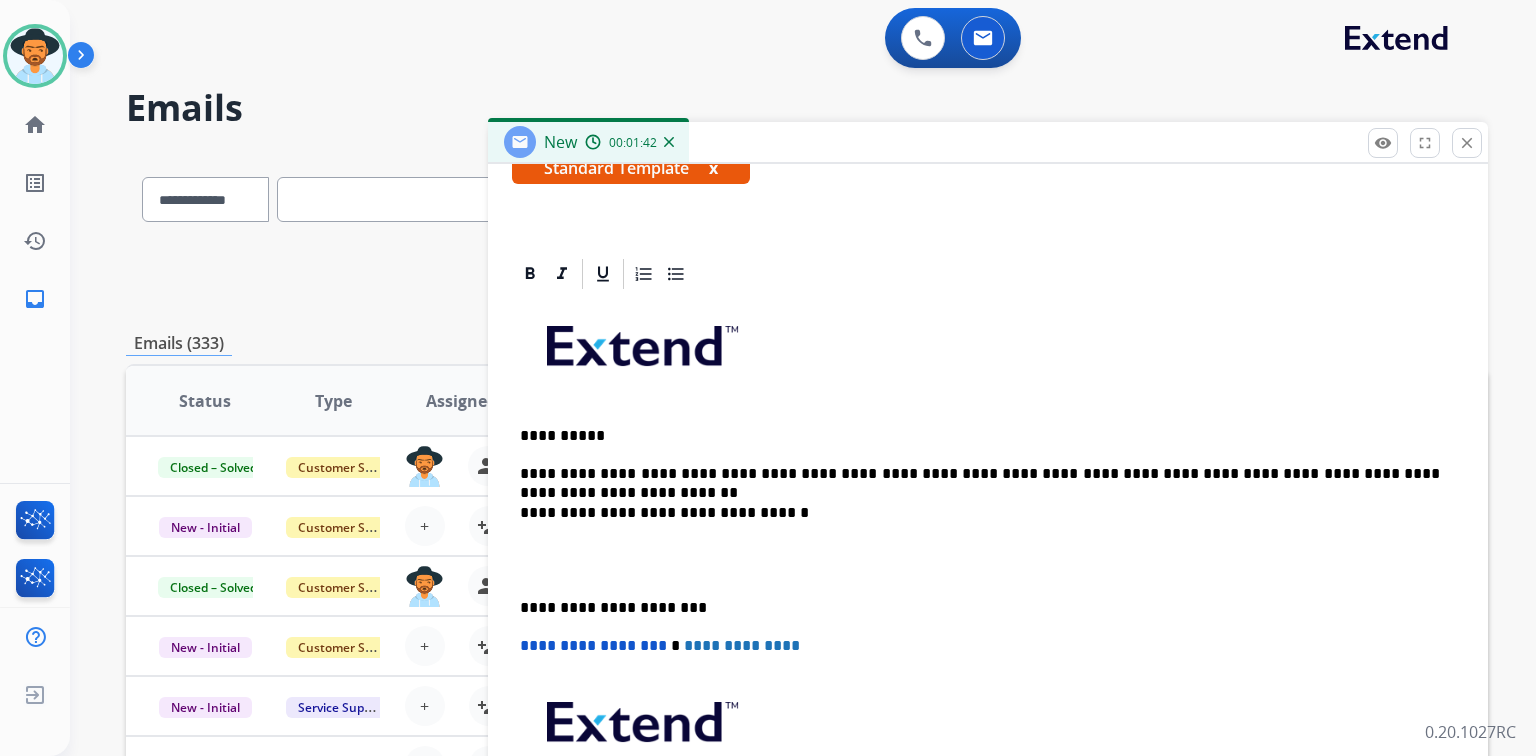 scroll, scrollTop: 400, scrollLeft: 0, axis: vertical 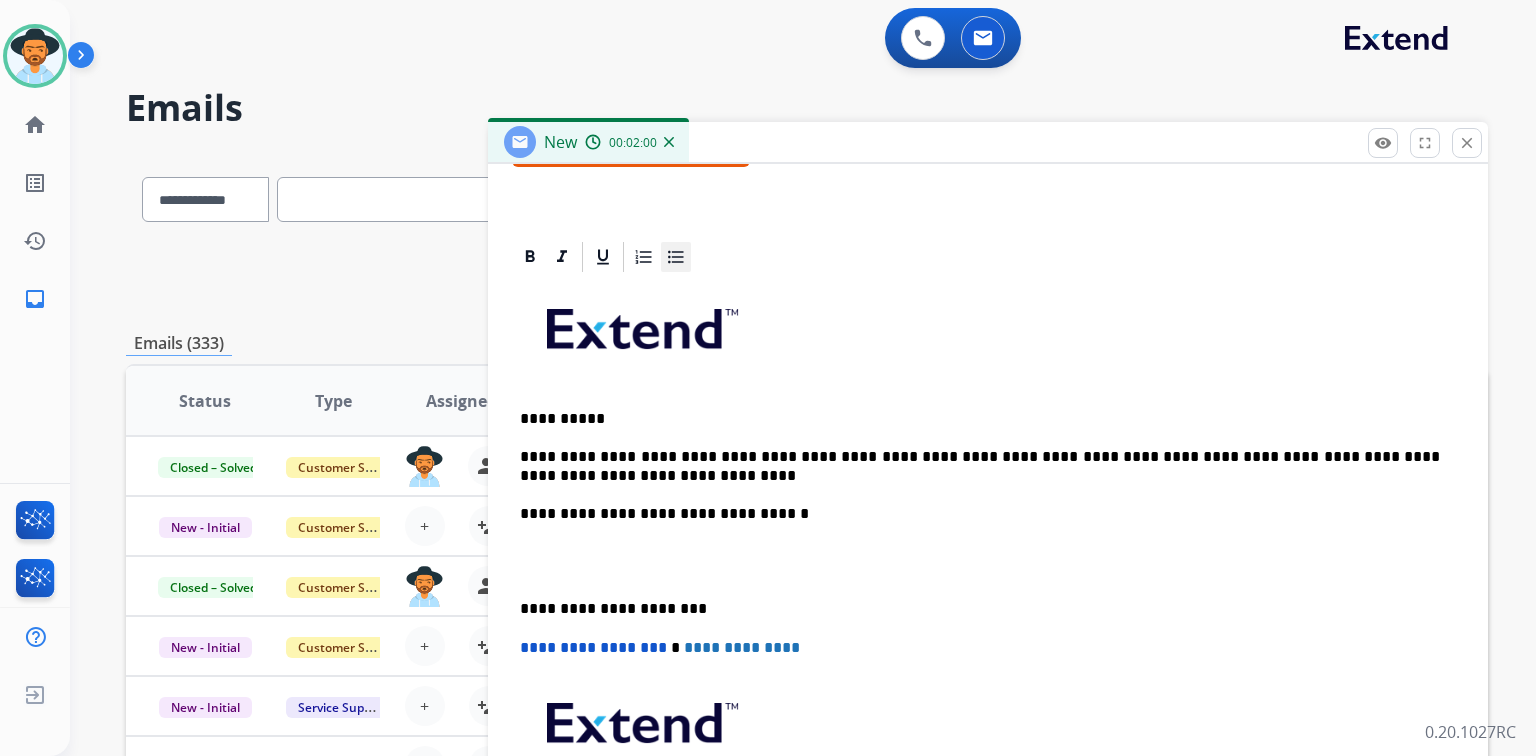 click 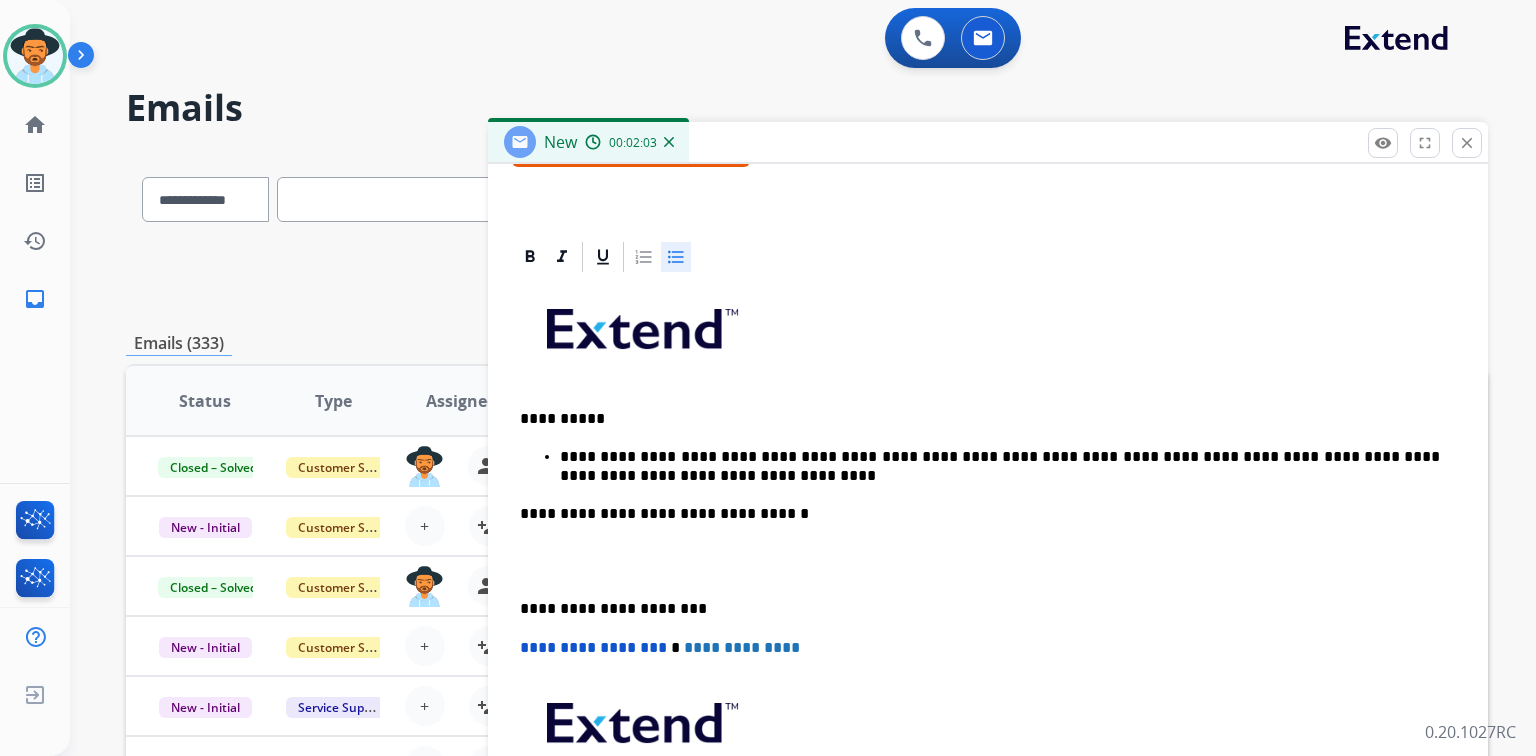 click on "**********" at bounding box center [1000, 466] 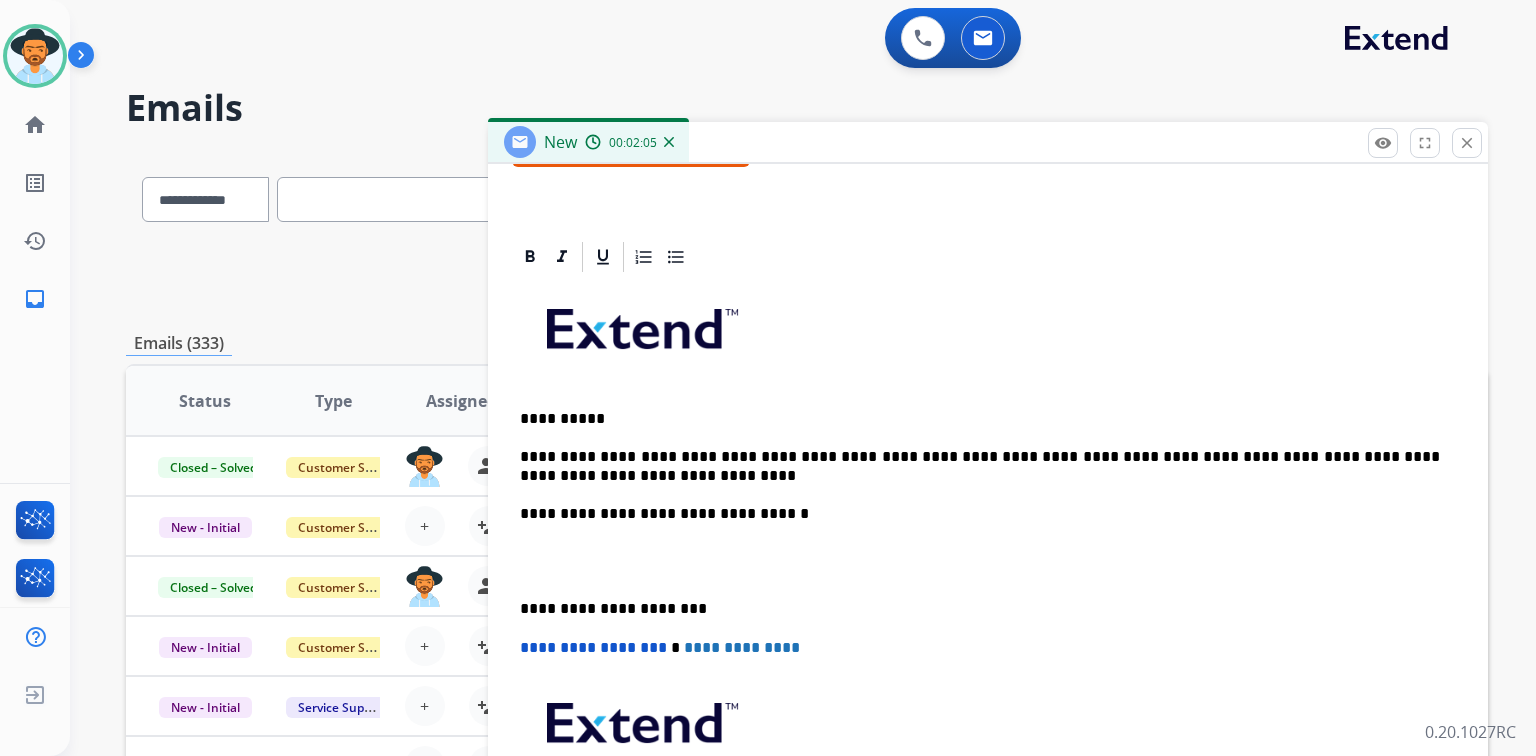 click on "**********" at bounding box center [980, 466] 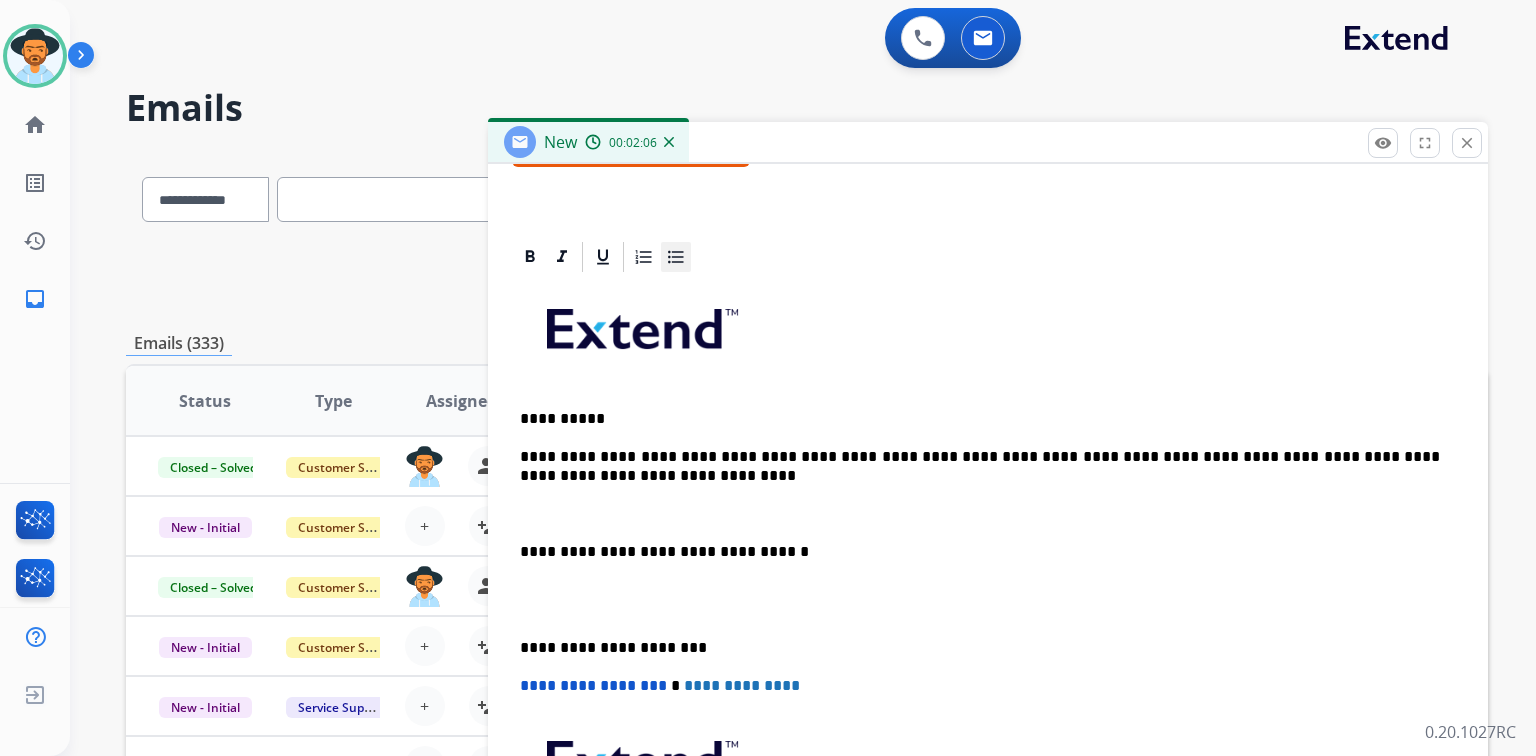 click 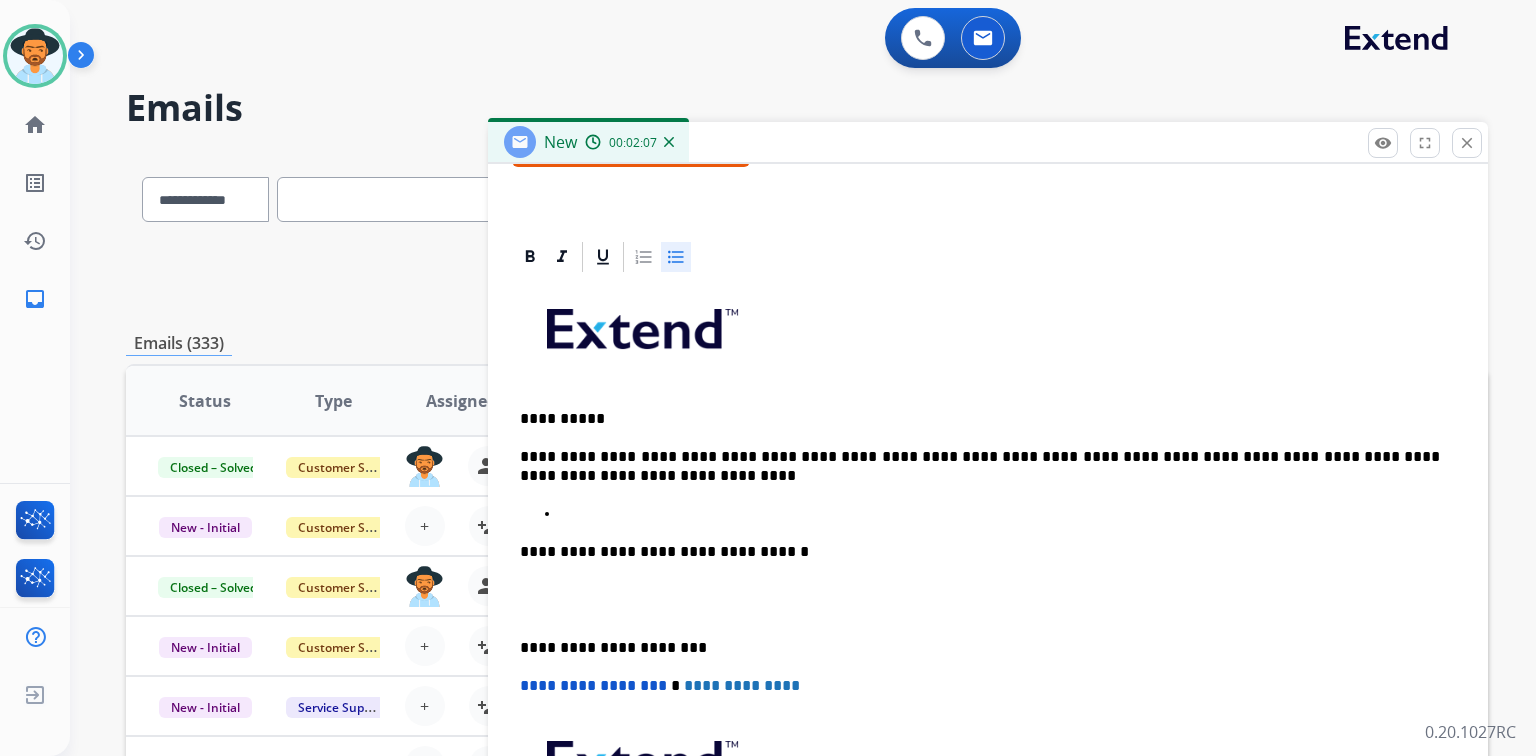 click at bounding box center (1008, 514) 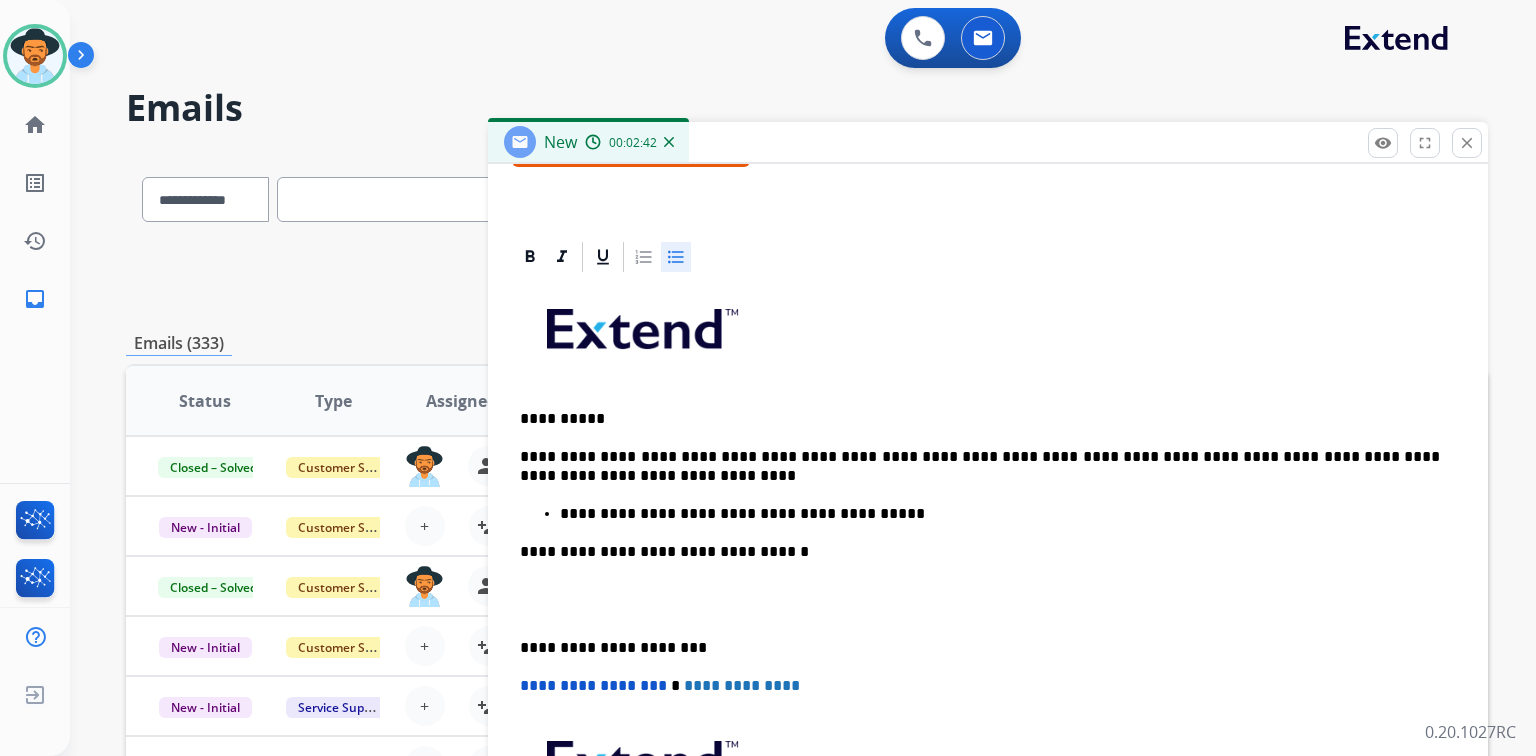 click at bounding box center (988, 600) 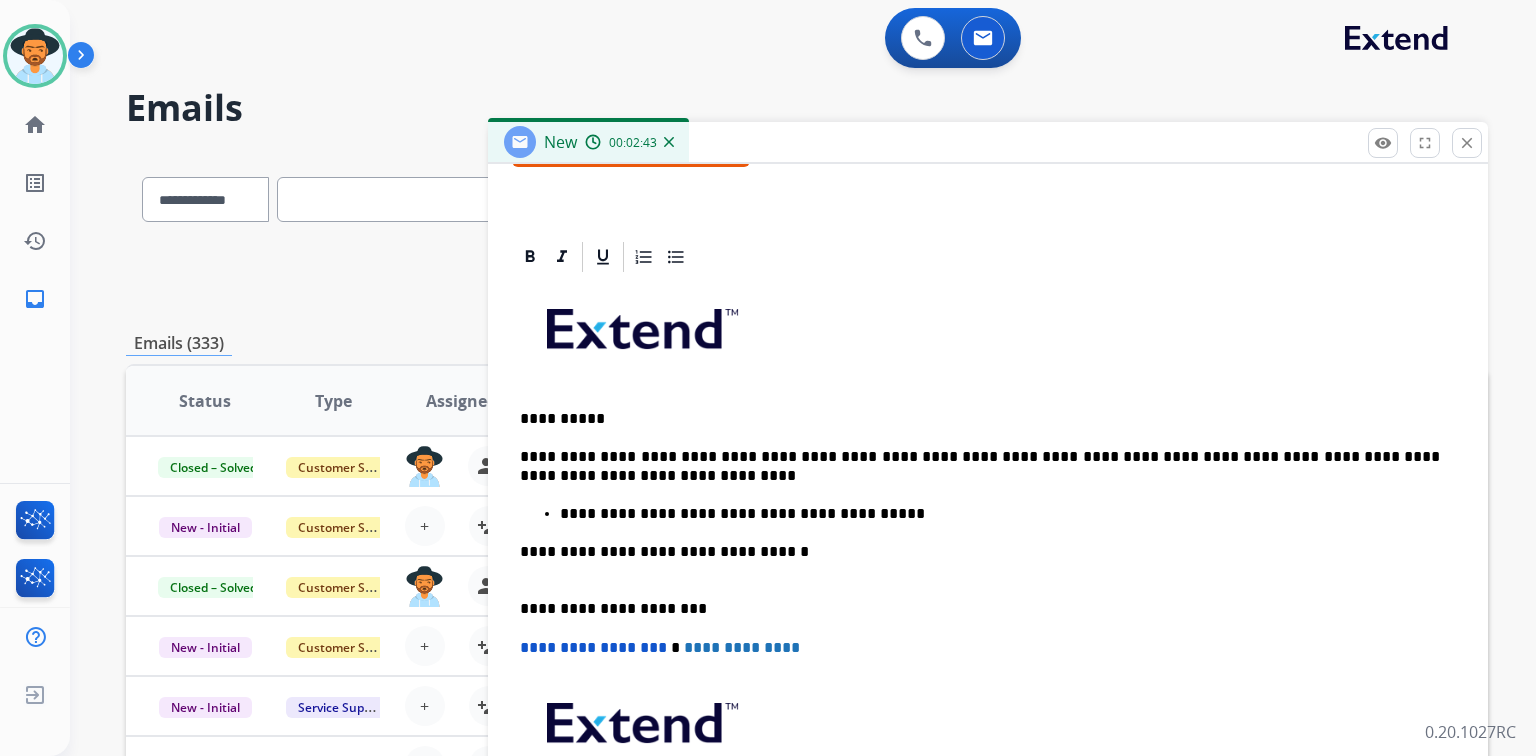 click on "**********" at bounding box center (980, 561) 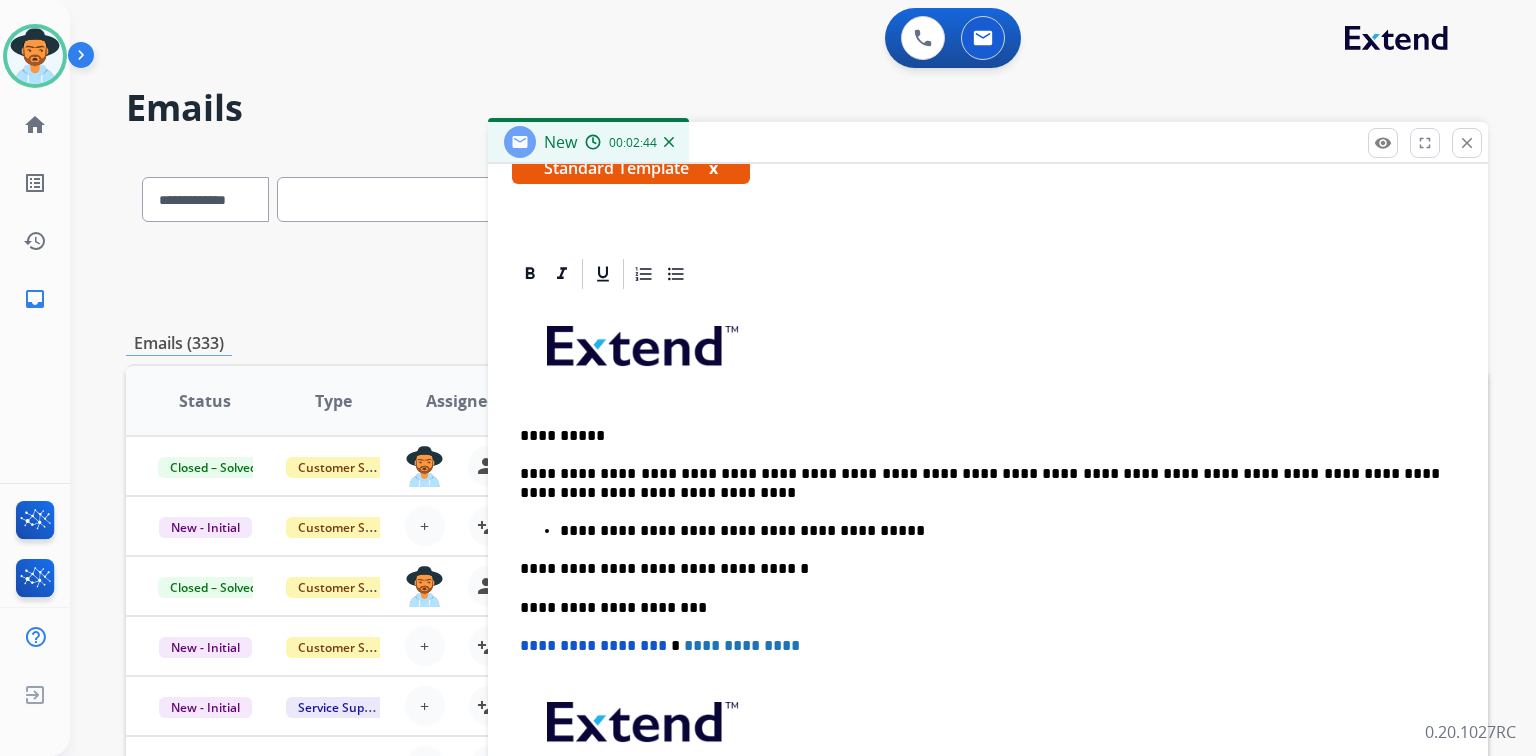 scroll, scrollTop: 0, scrollLeft: 0, axis: both 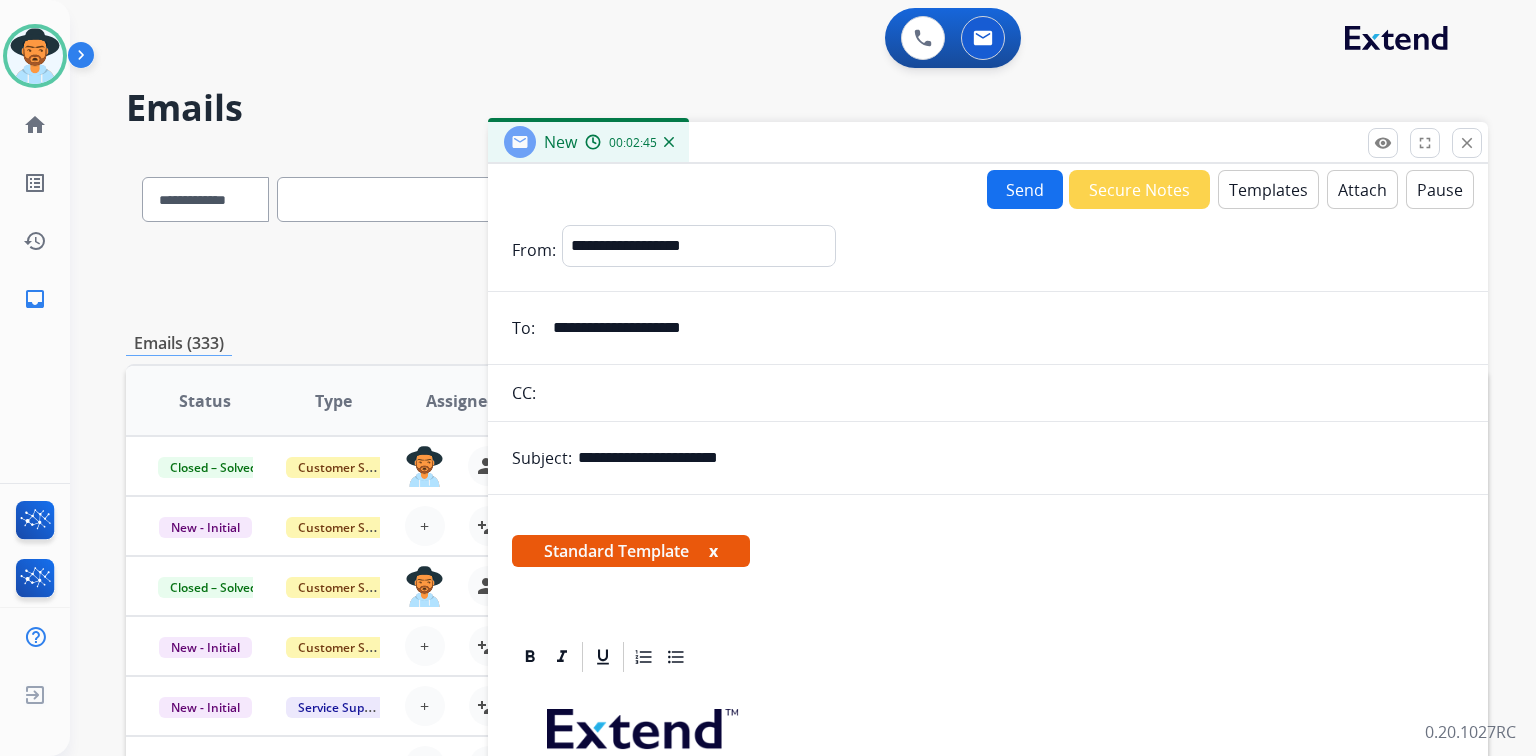 click on "Send" at bounding box center [1025, 189] 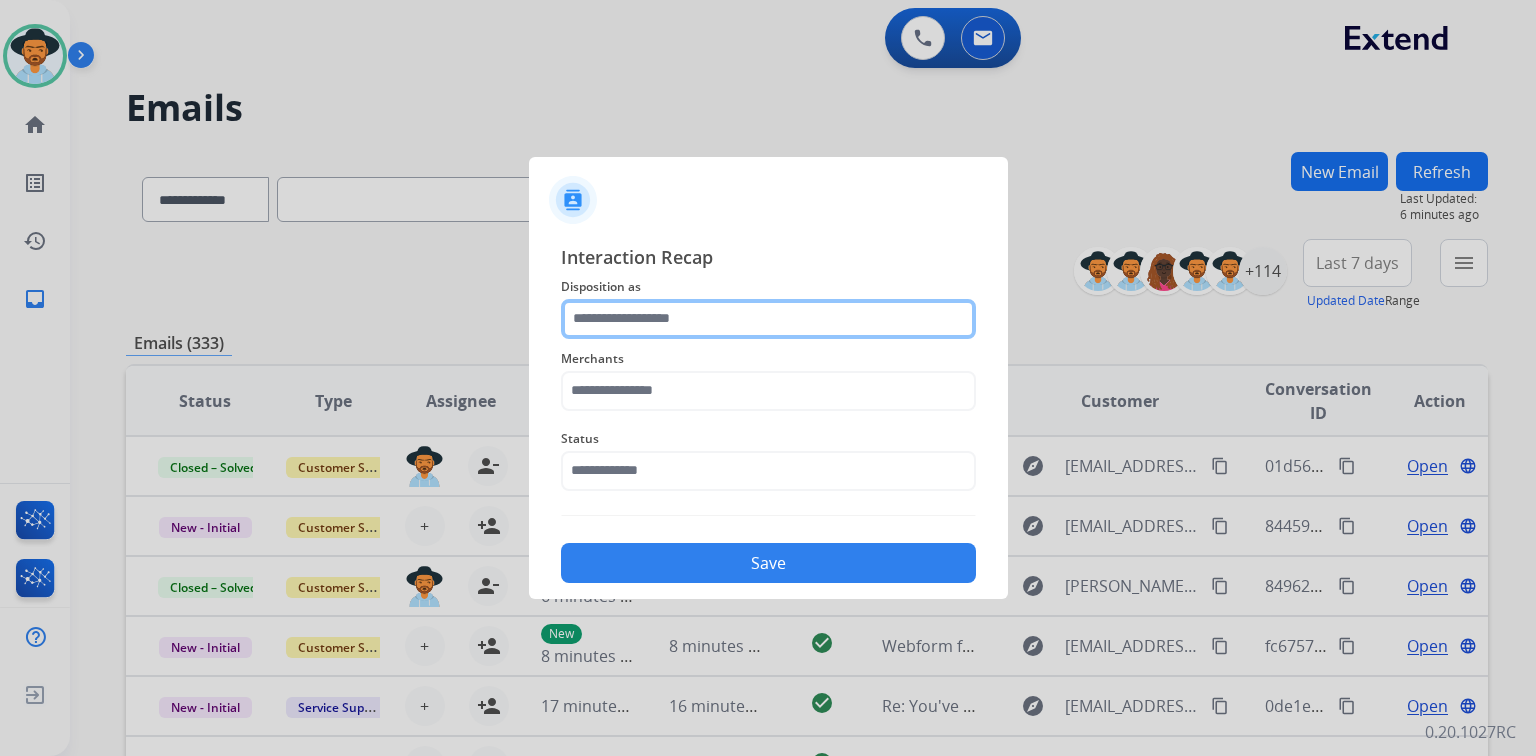 click 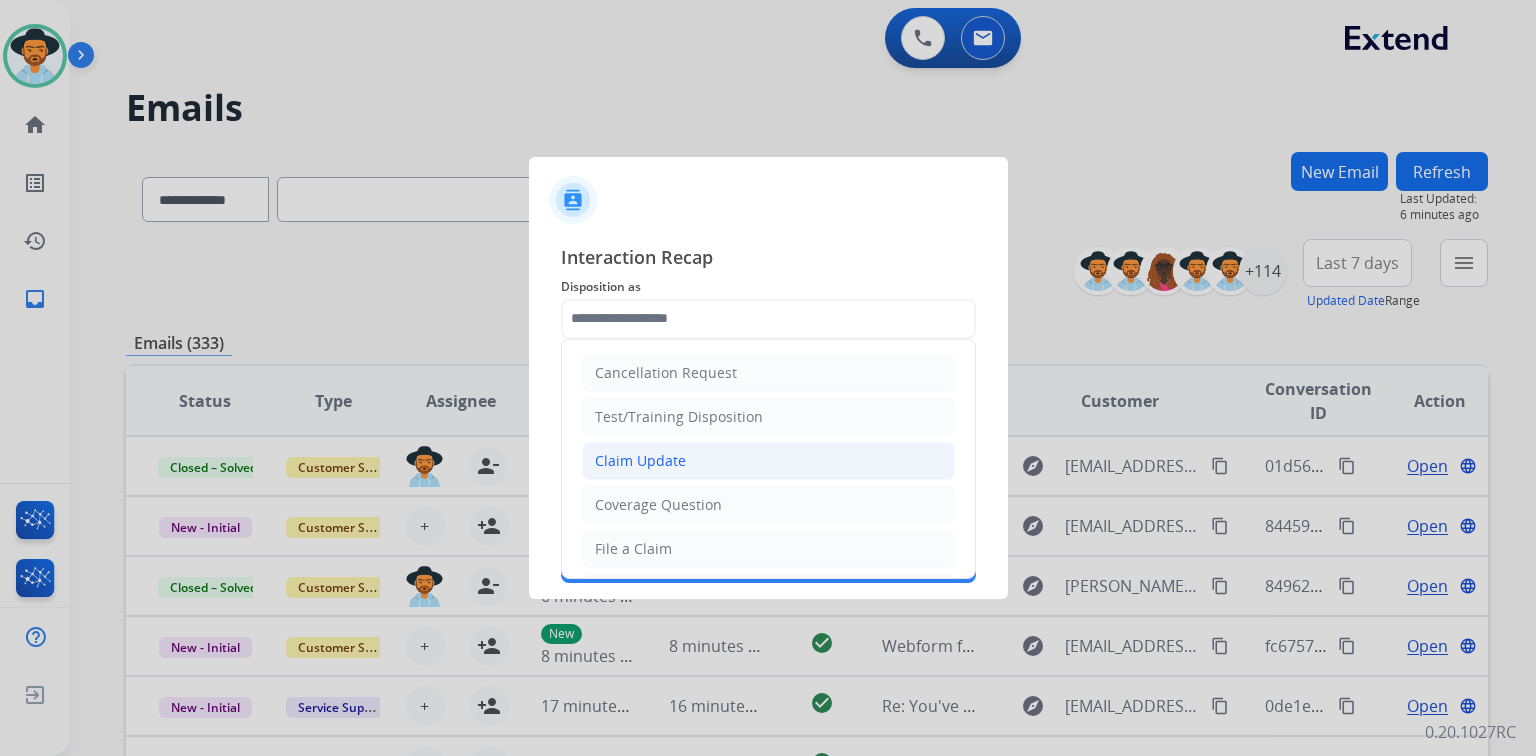 click on "Claim Update" 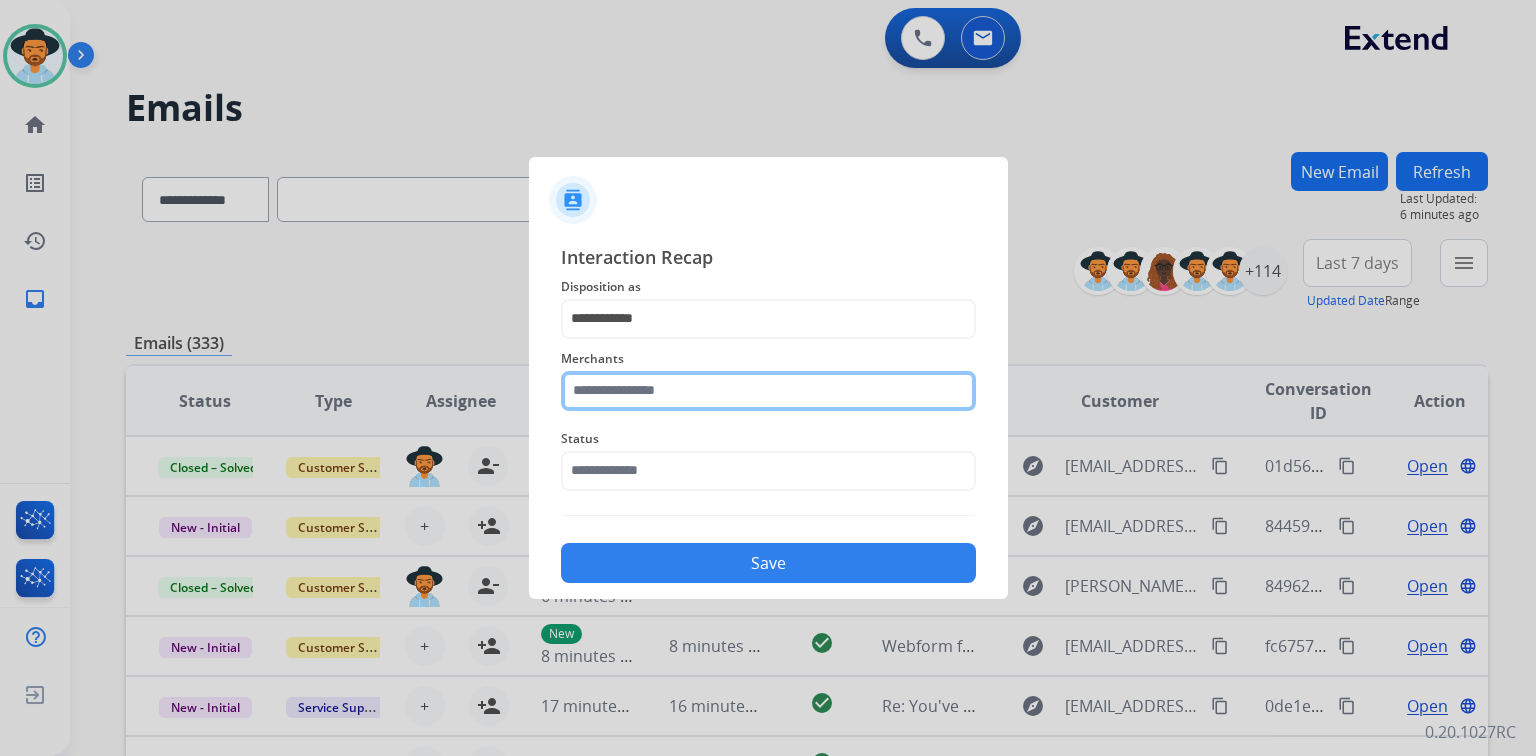 click 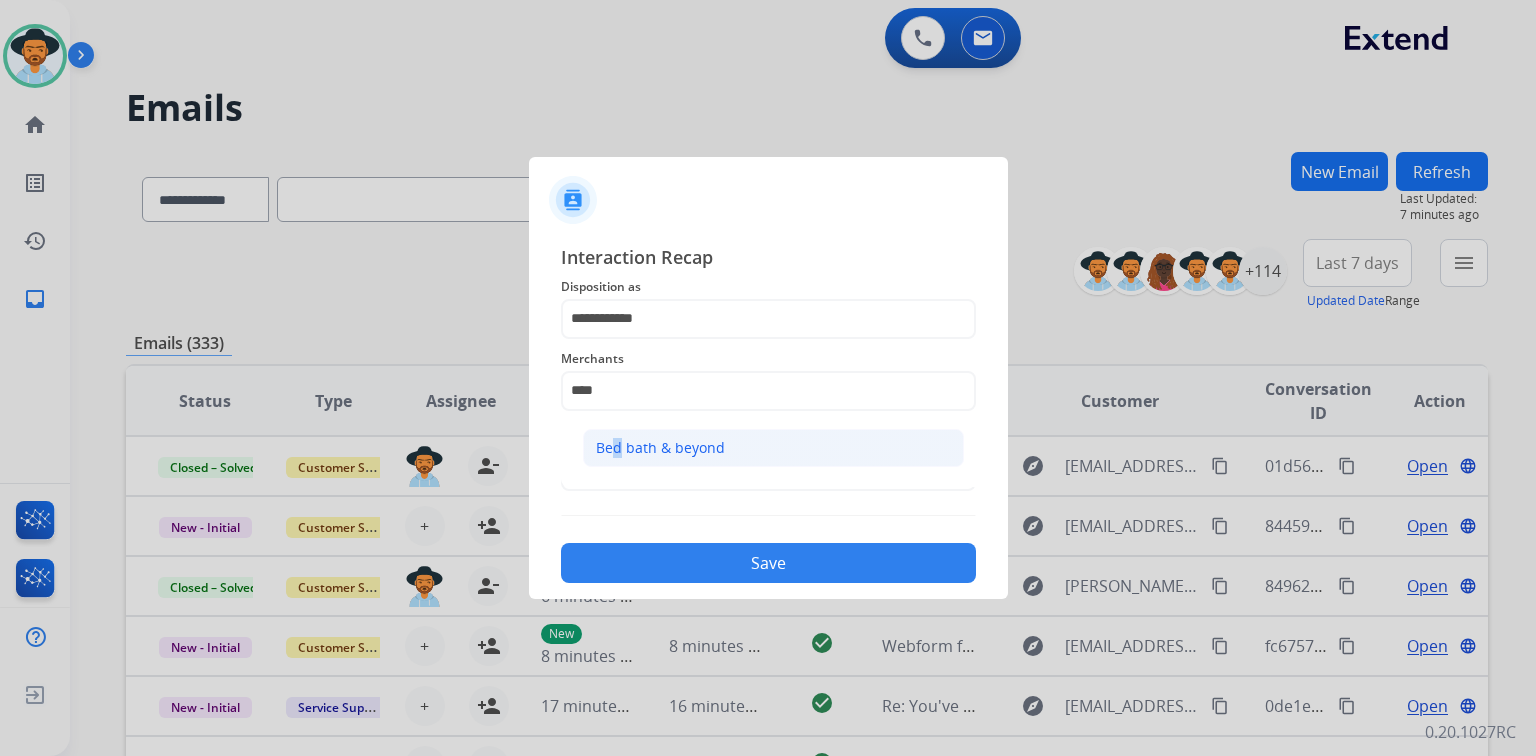 click on "Bed bath & beyond" 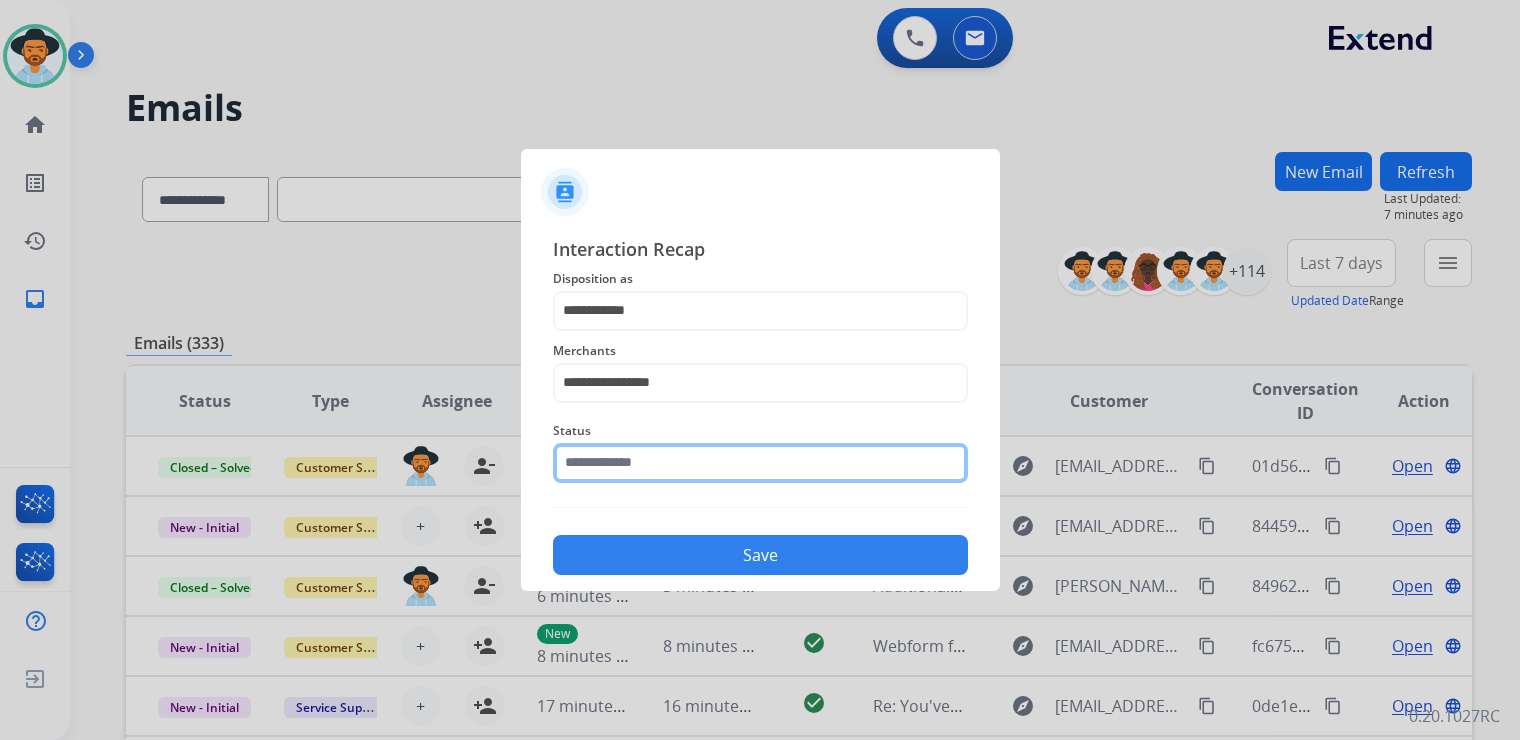 click 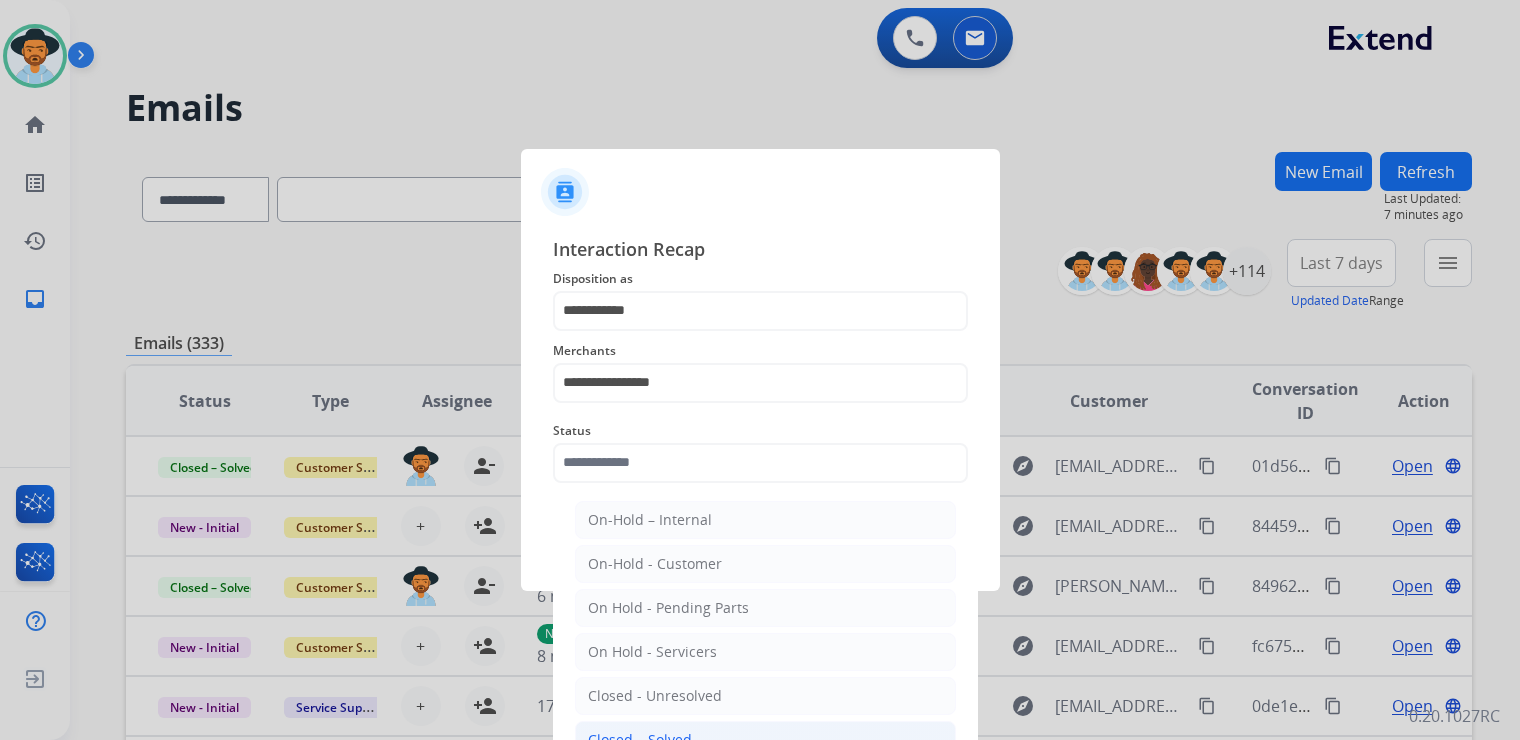 click on "Closed – Solved" 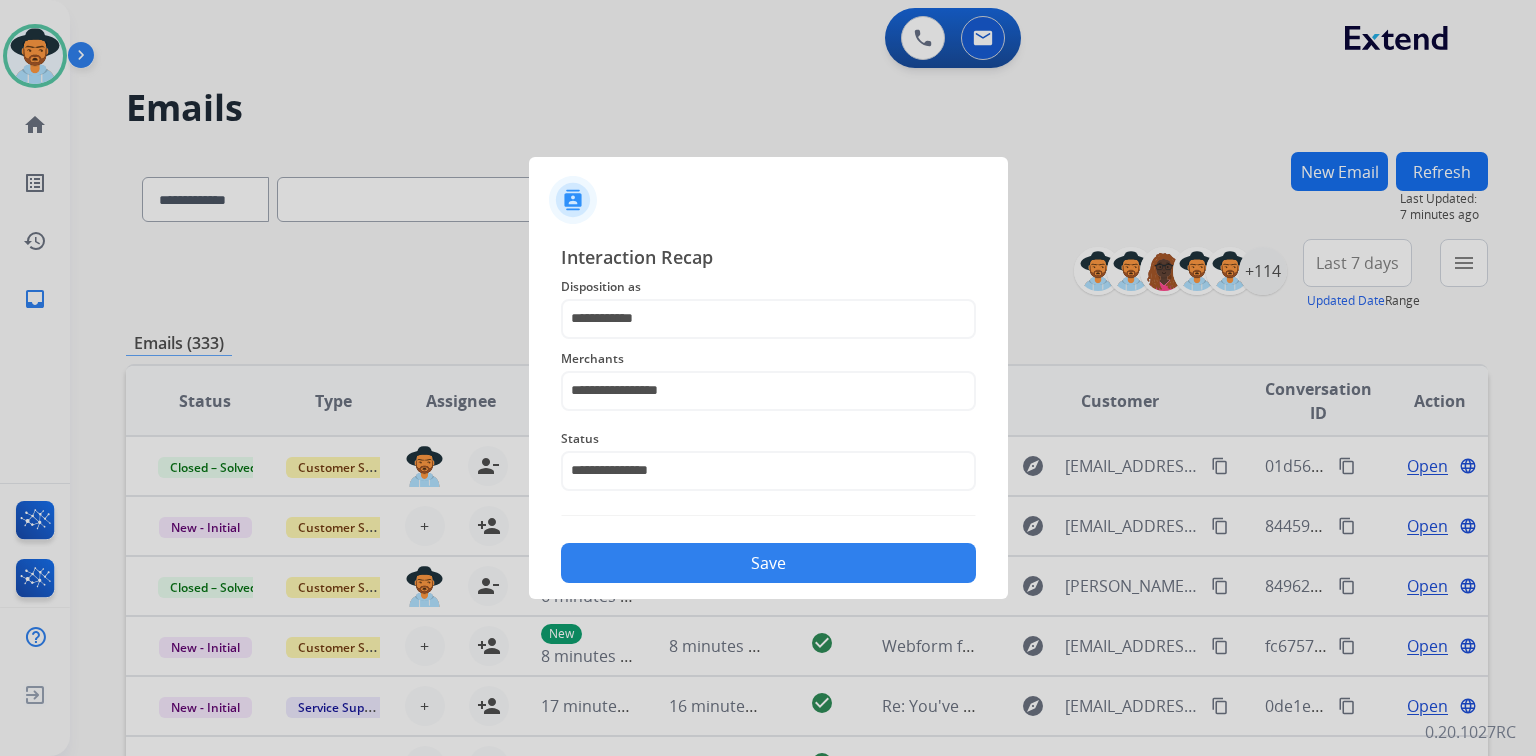 click on "Save" 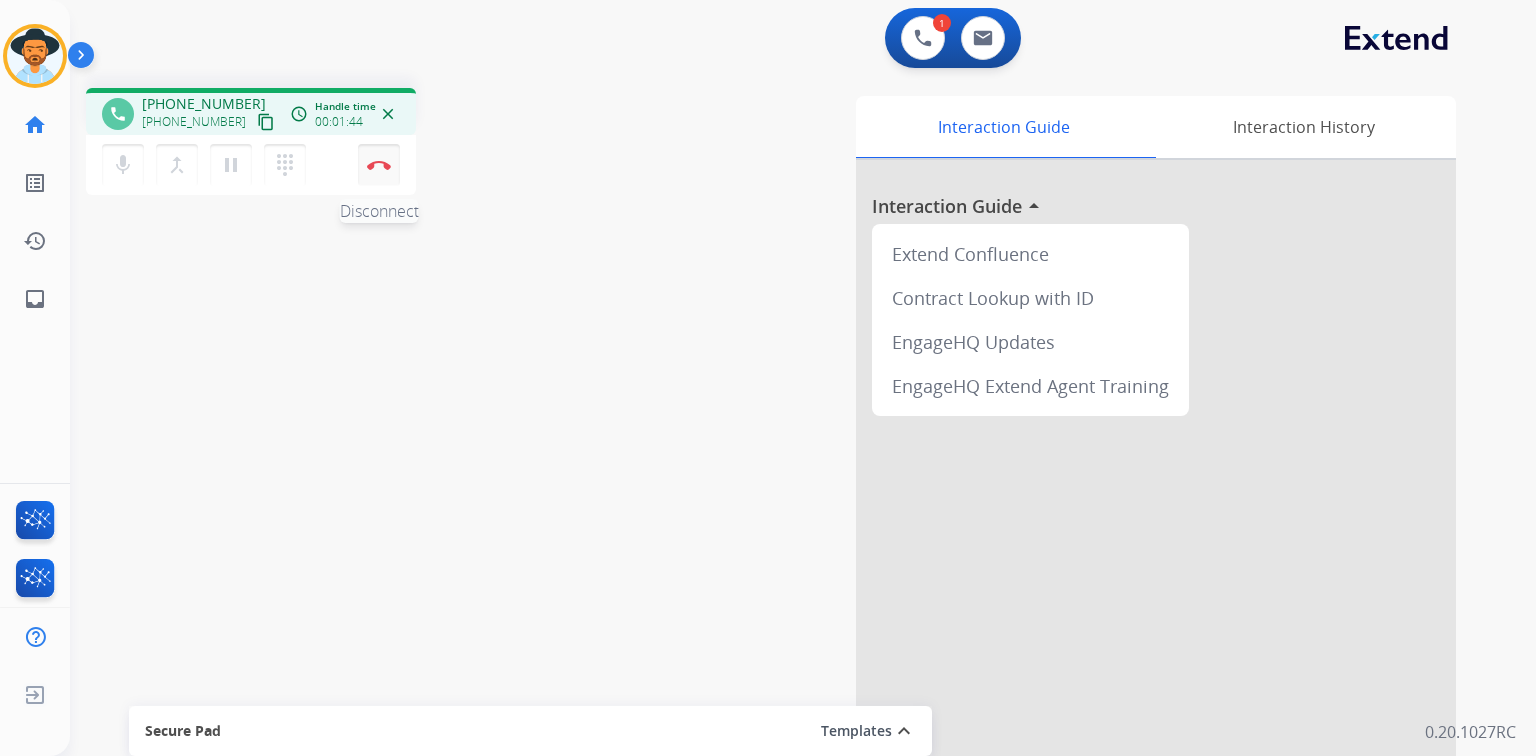 click on "Disconnect" at bounding box center (379, 165) 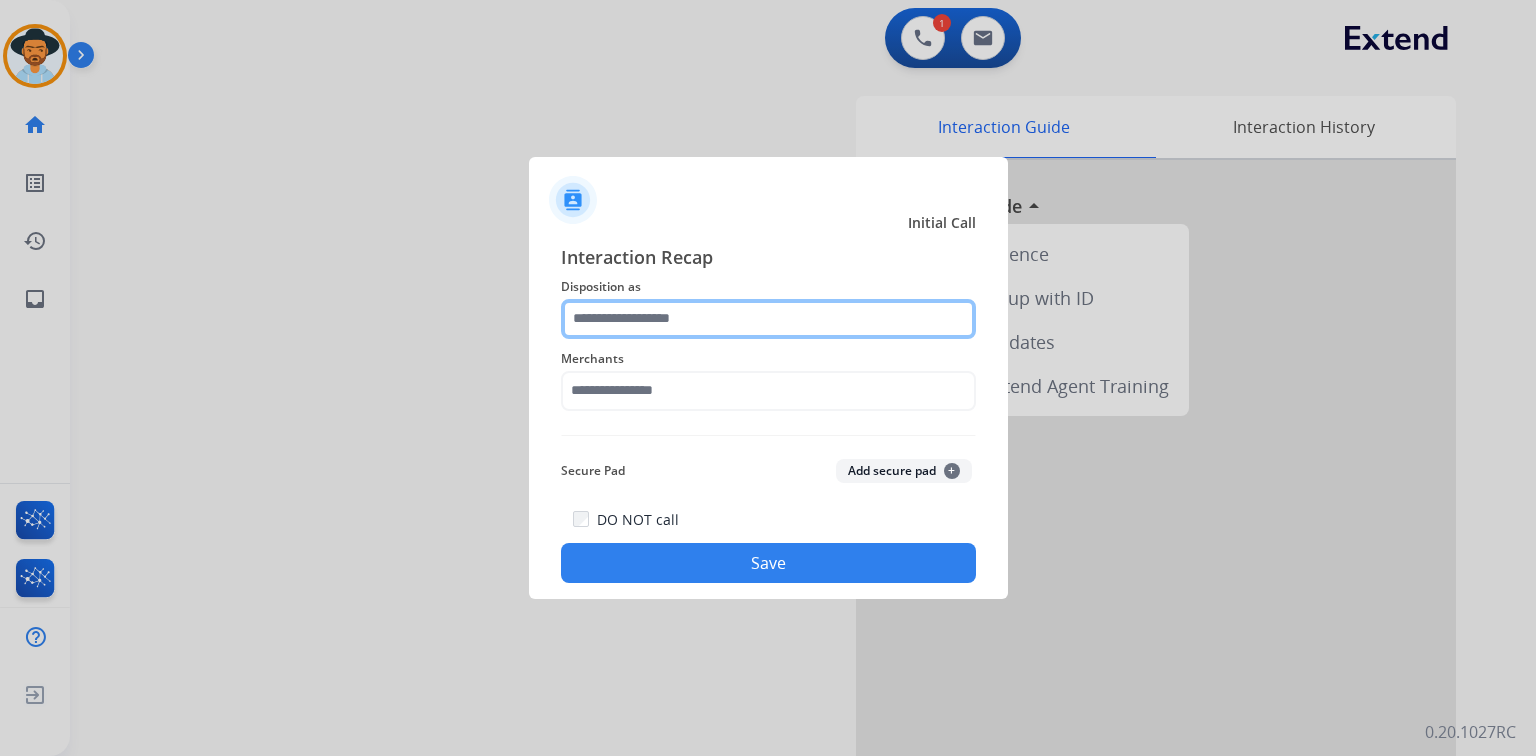 click 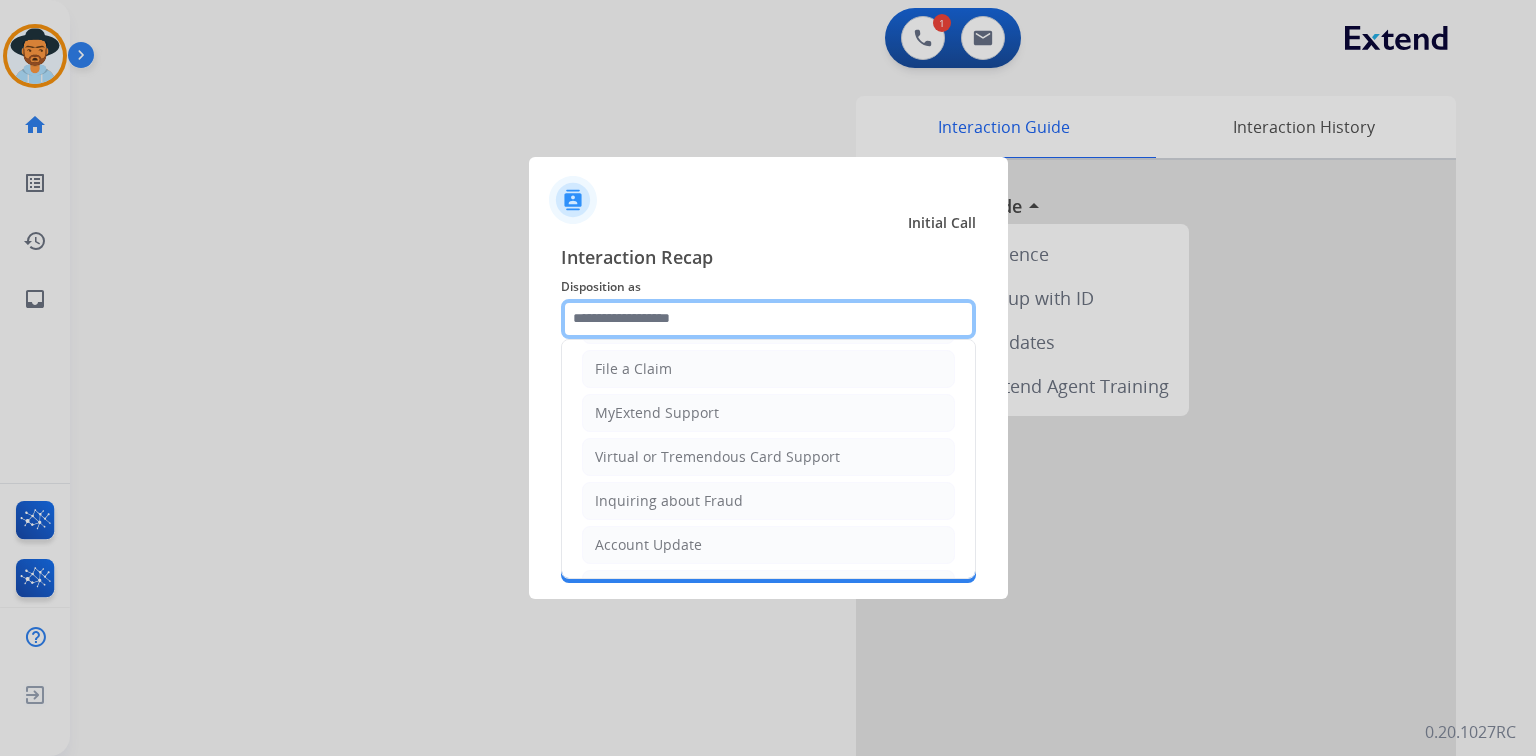 scroll, scrollTop: 307, scrollLeft: 0, axis: vertical 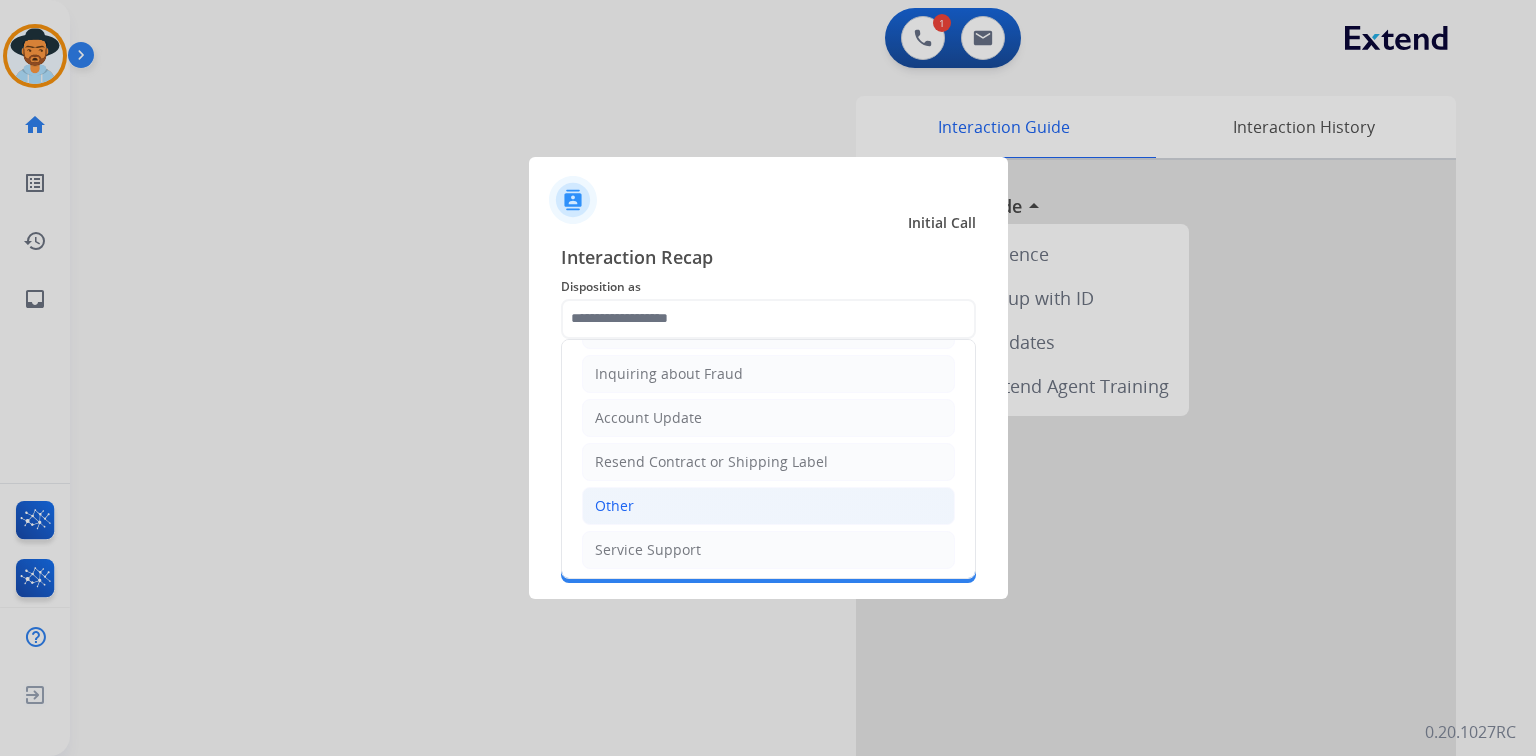click on "Other" 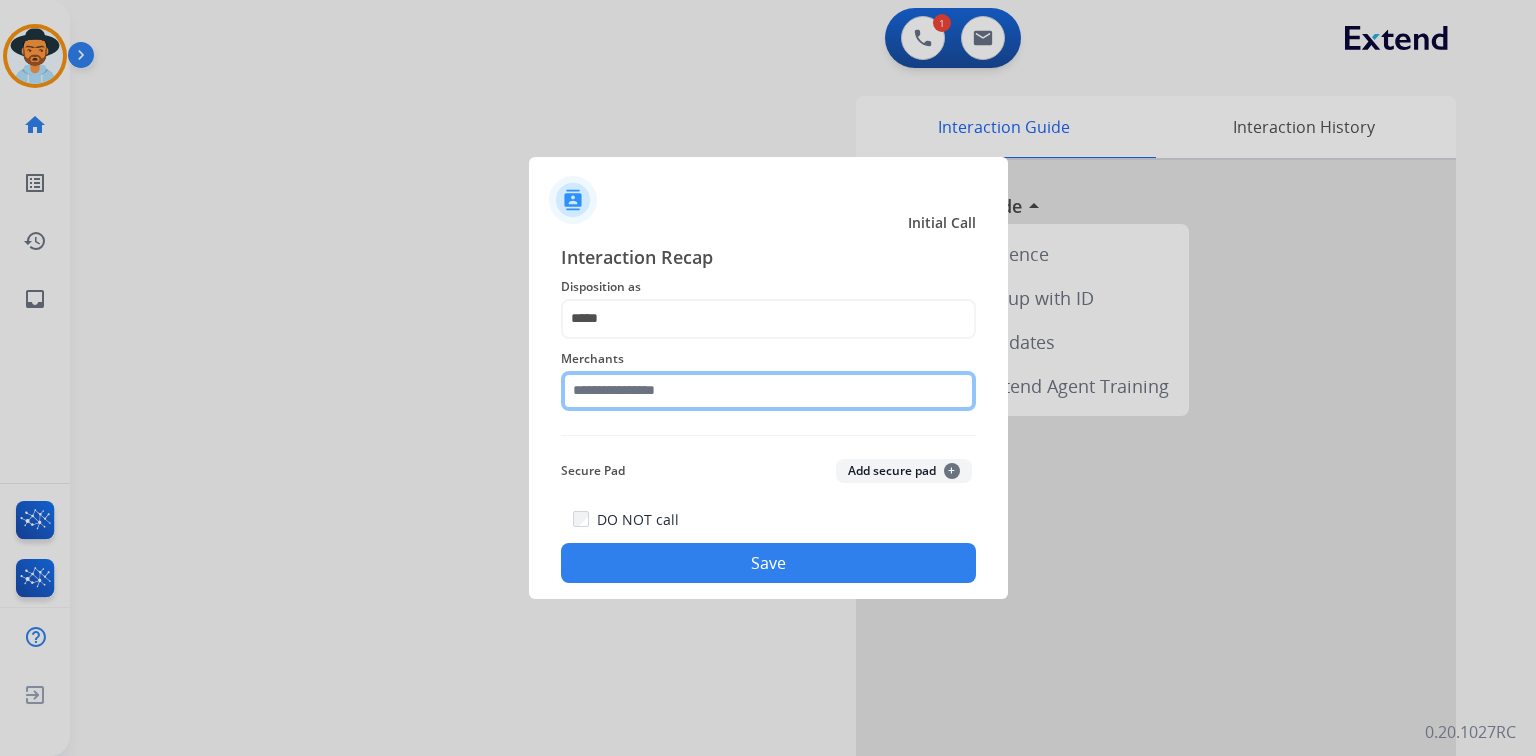 click 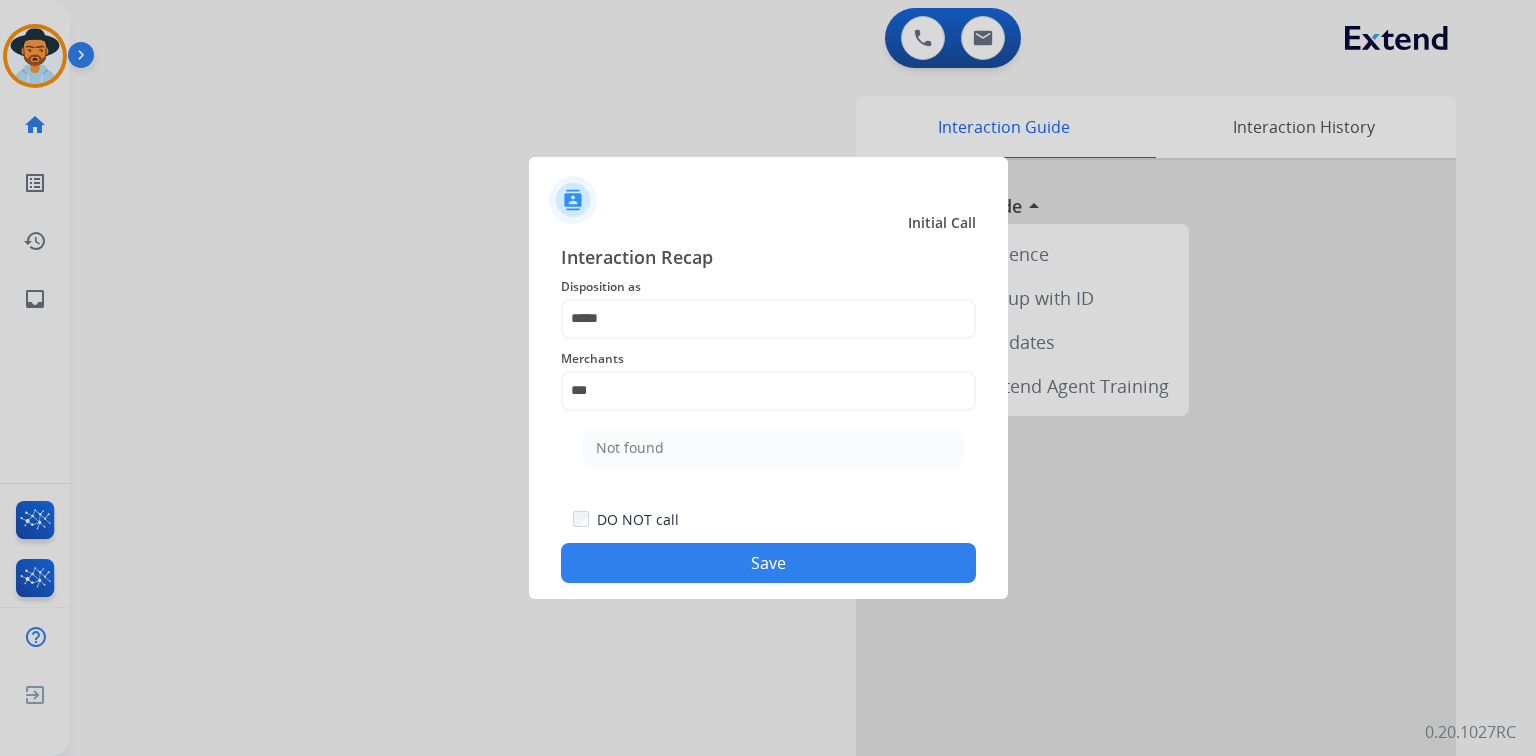 click on "Not found" 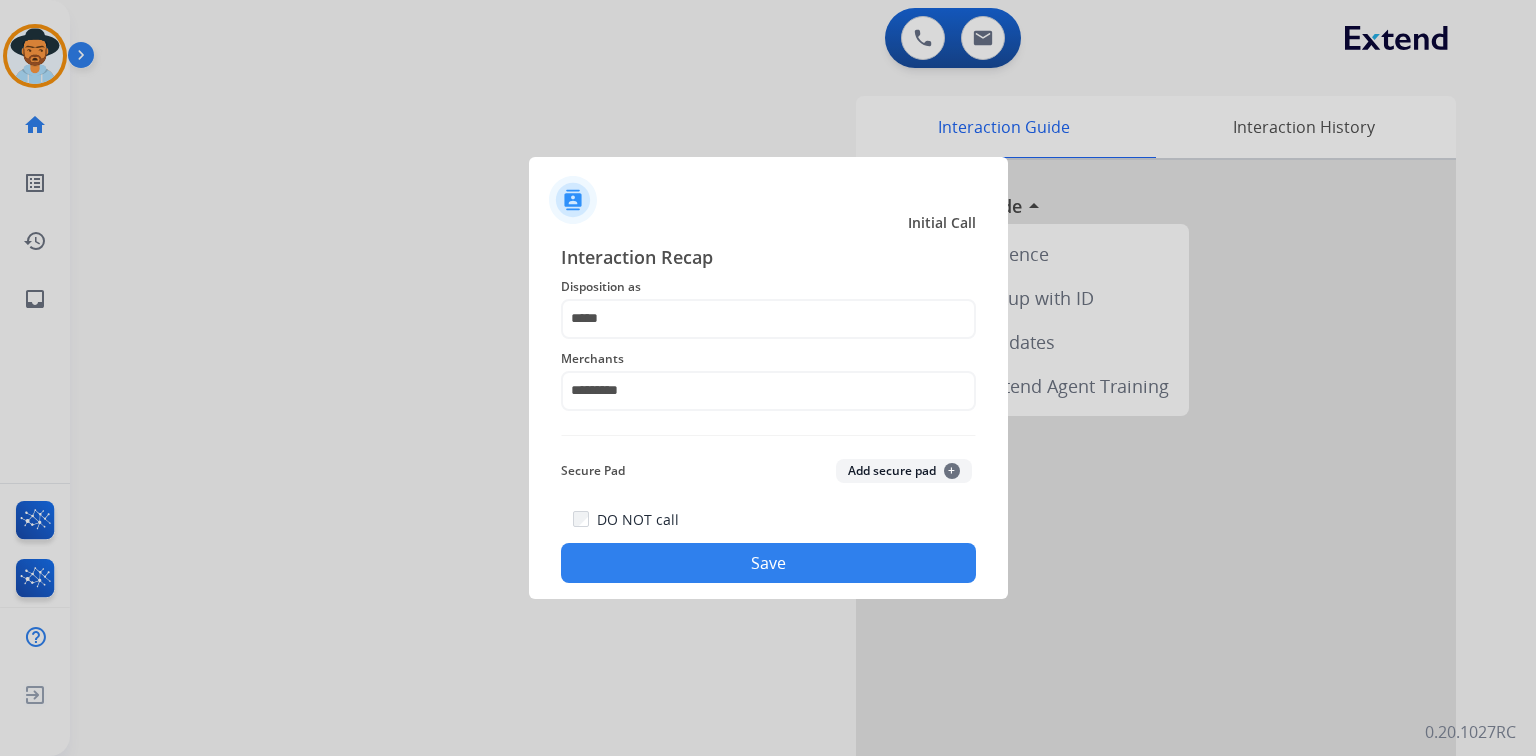 click on "Save" 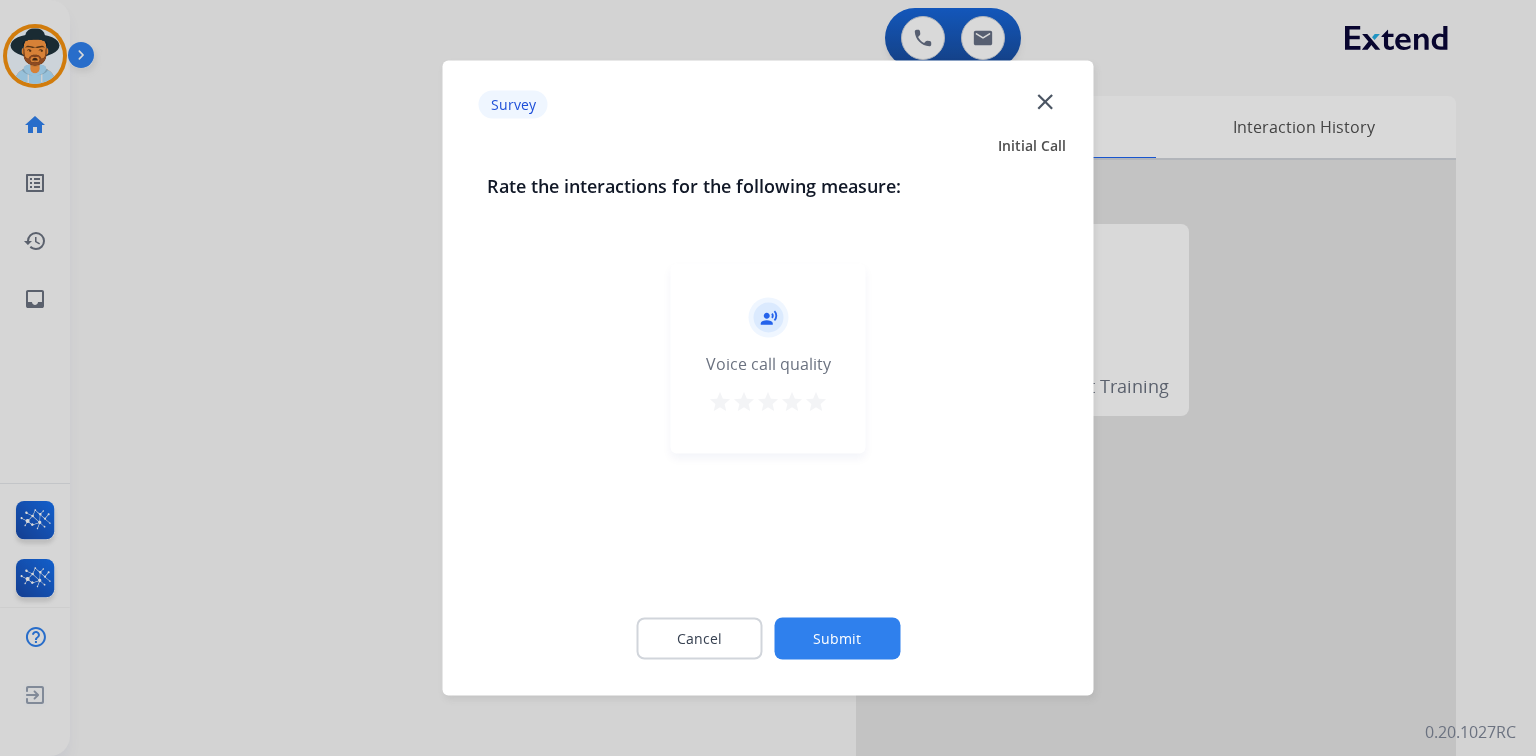 click on "star" at bounding box center [816, 402] 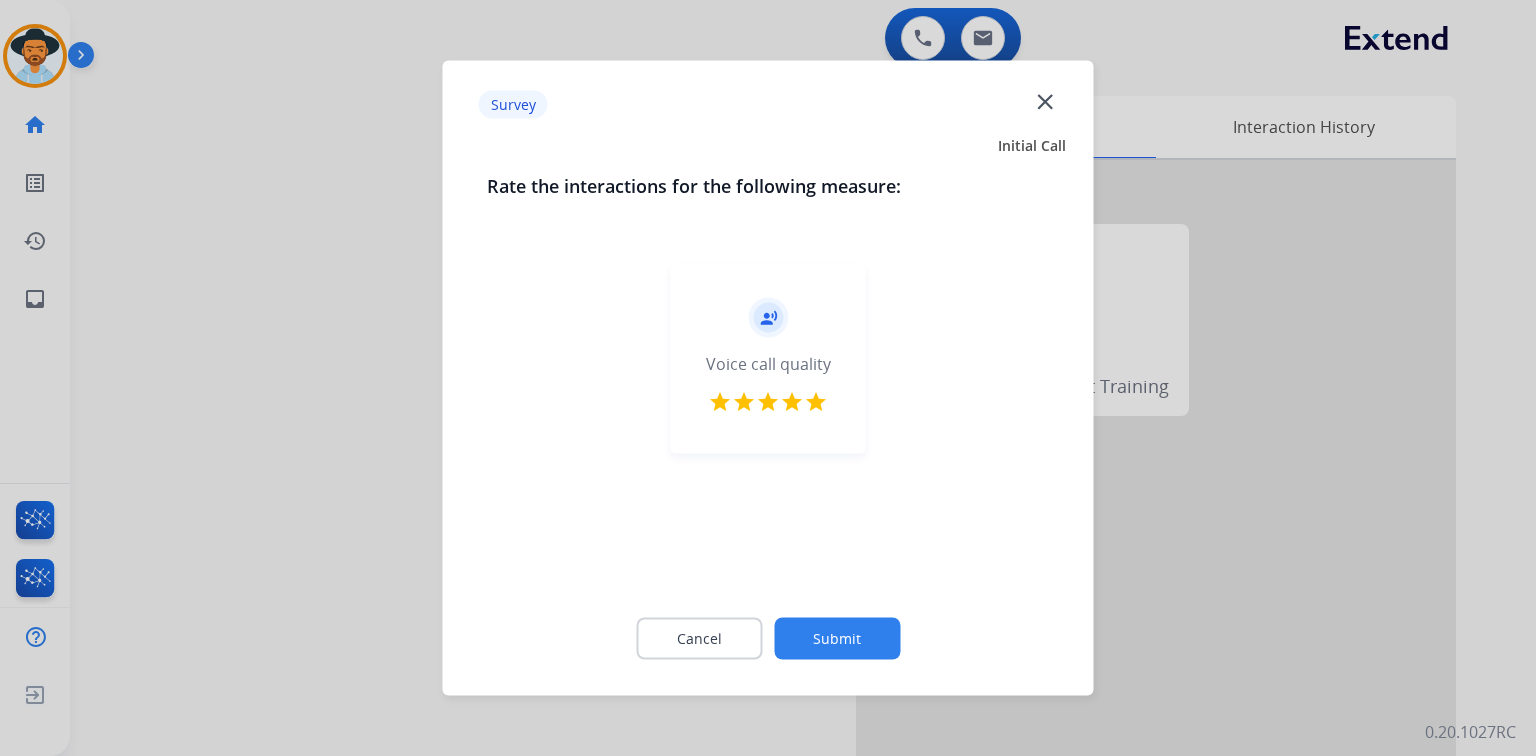 click on "Submit" 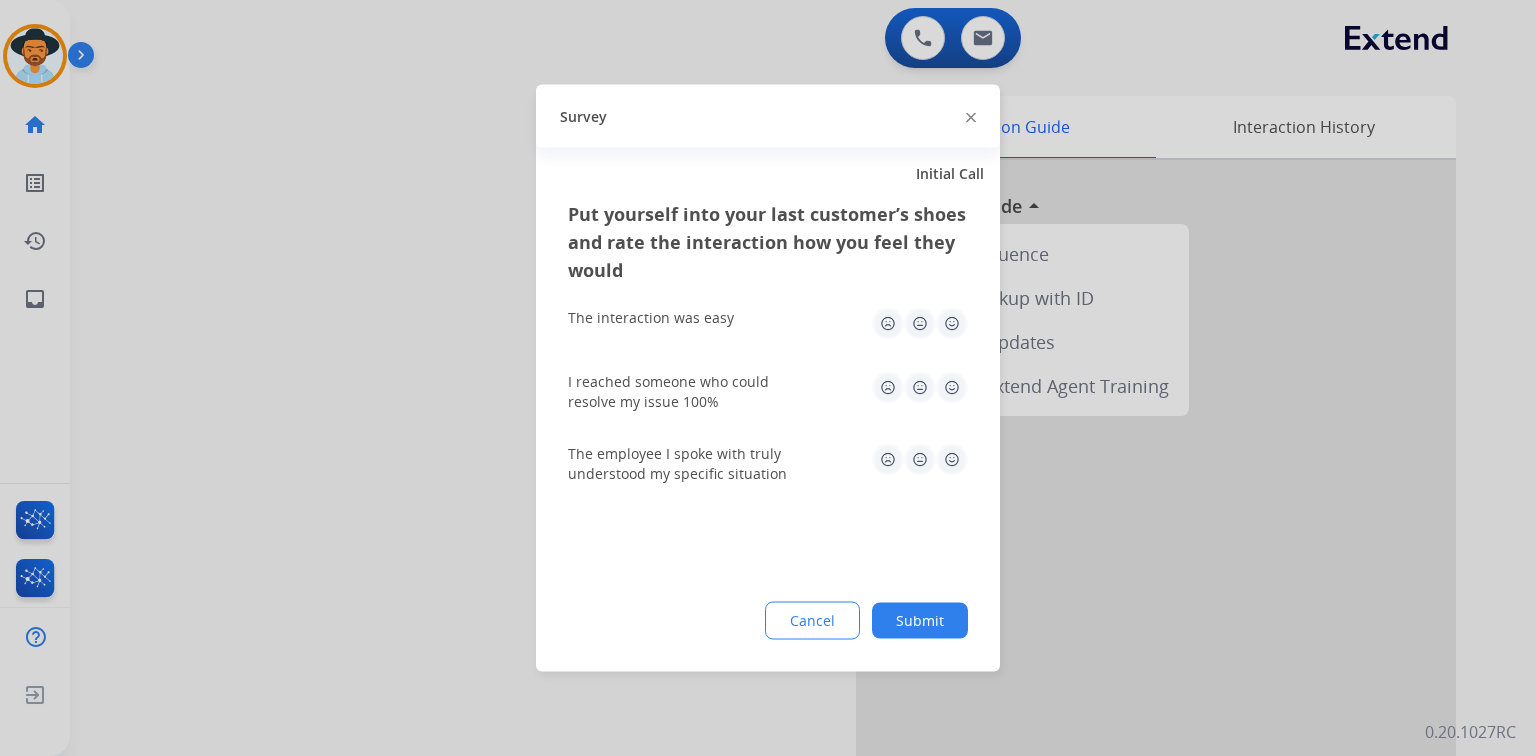 click 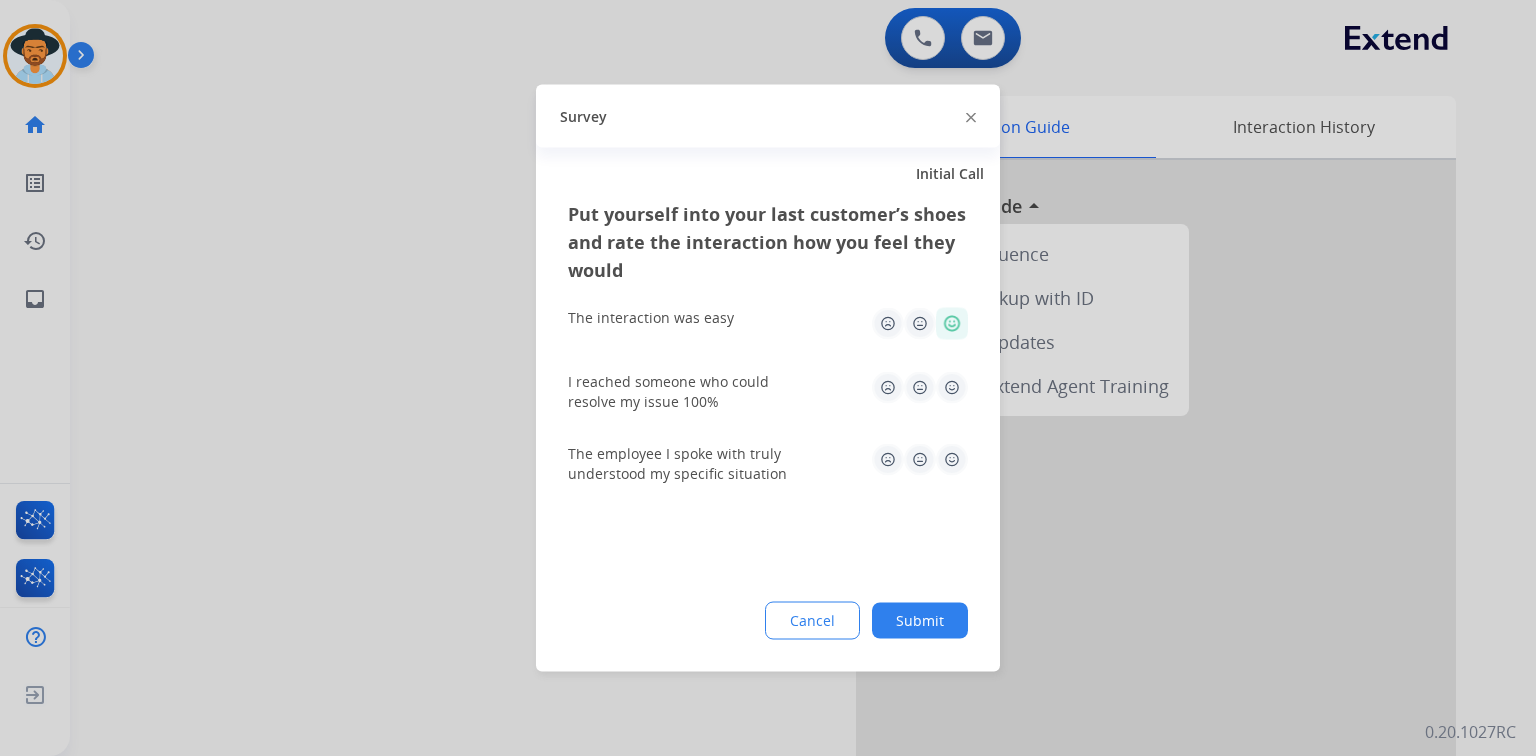 click 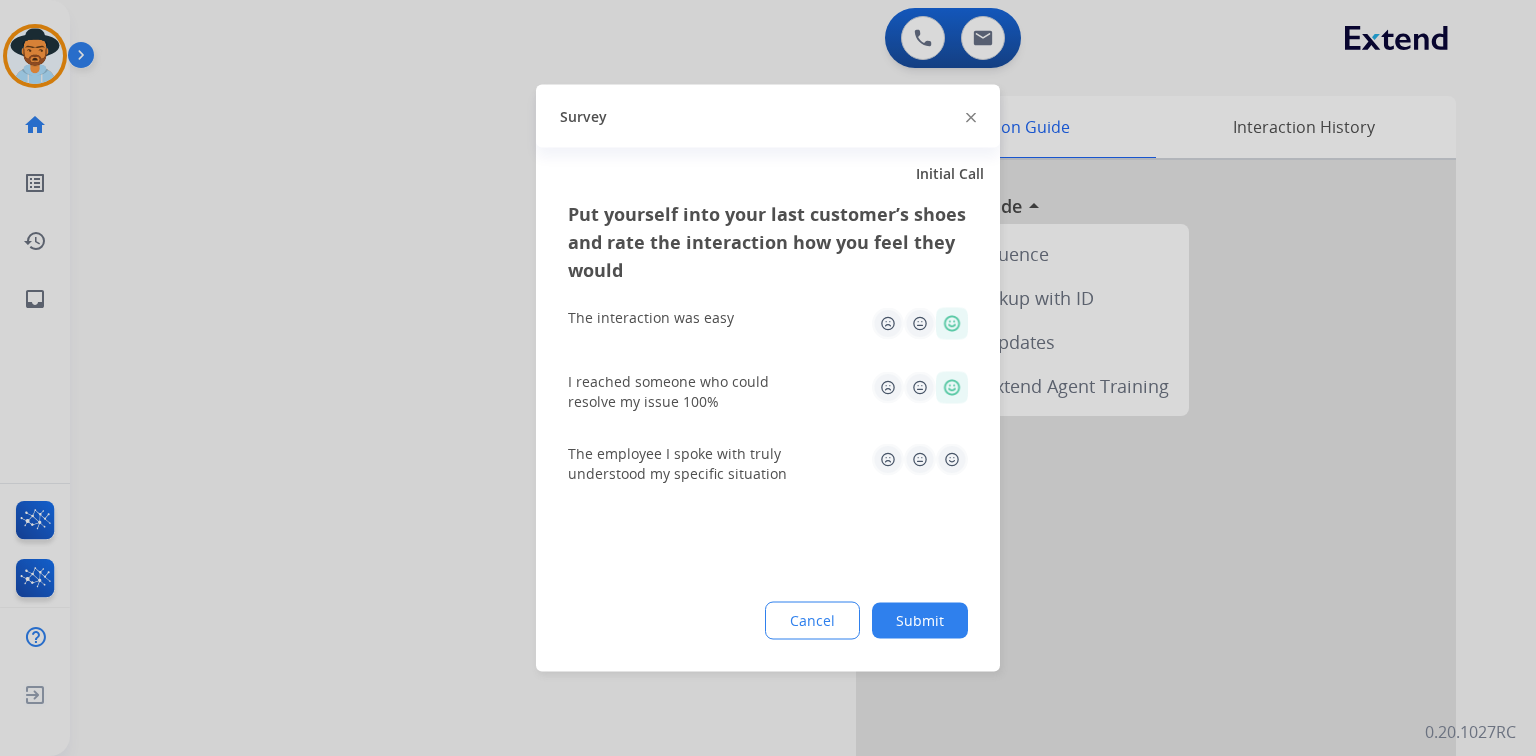 click 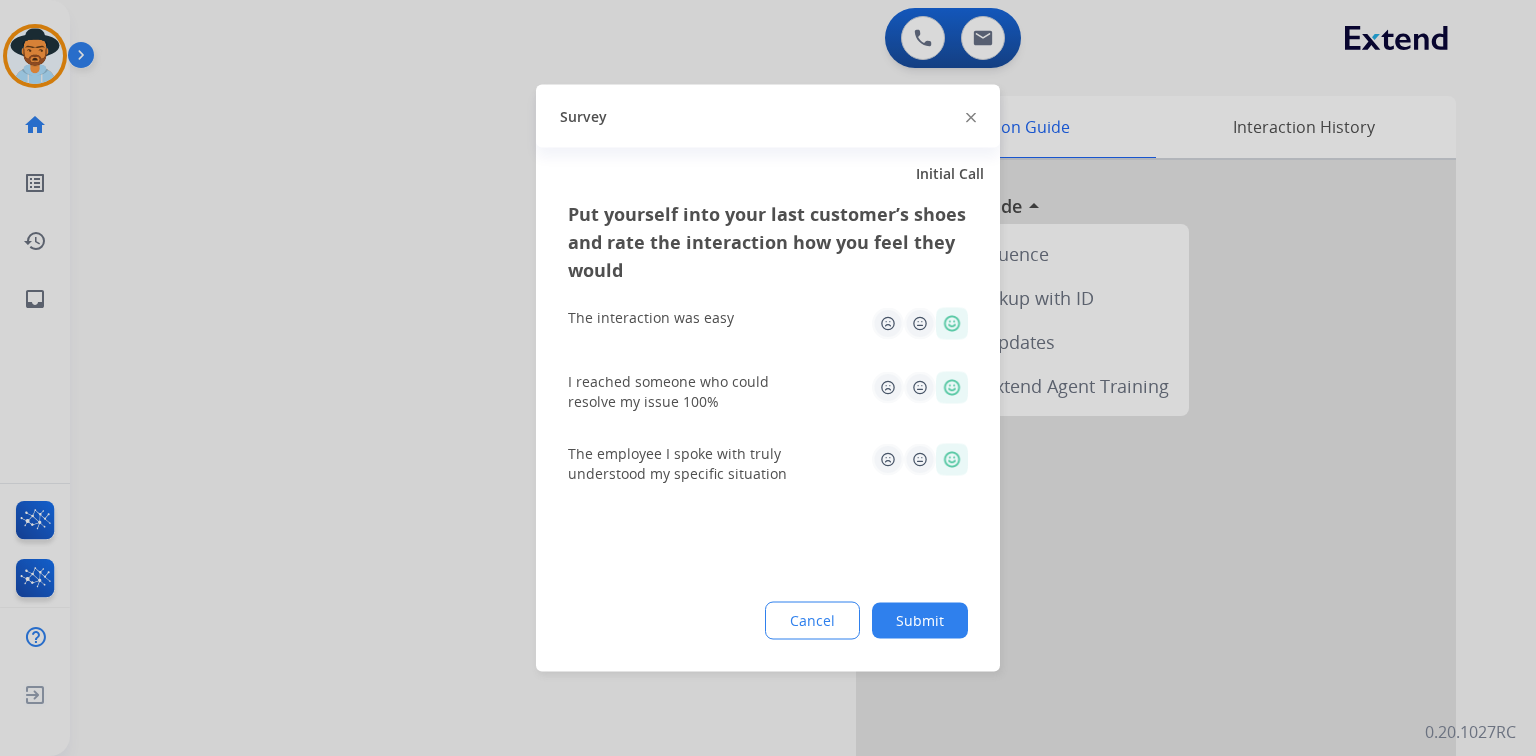 drag, startPoint x: 928, startPoint y: 528, endPoint x: 927, endPoint y: 583, distance: 55.00909 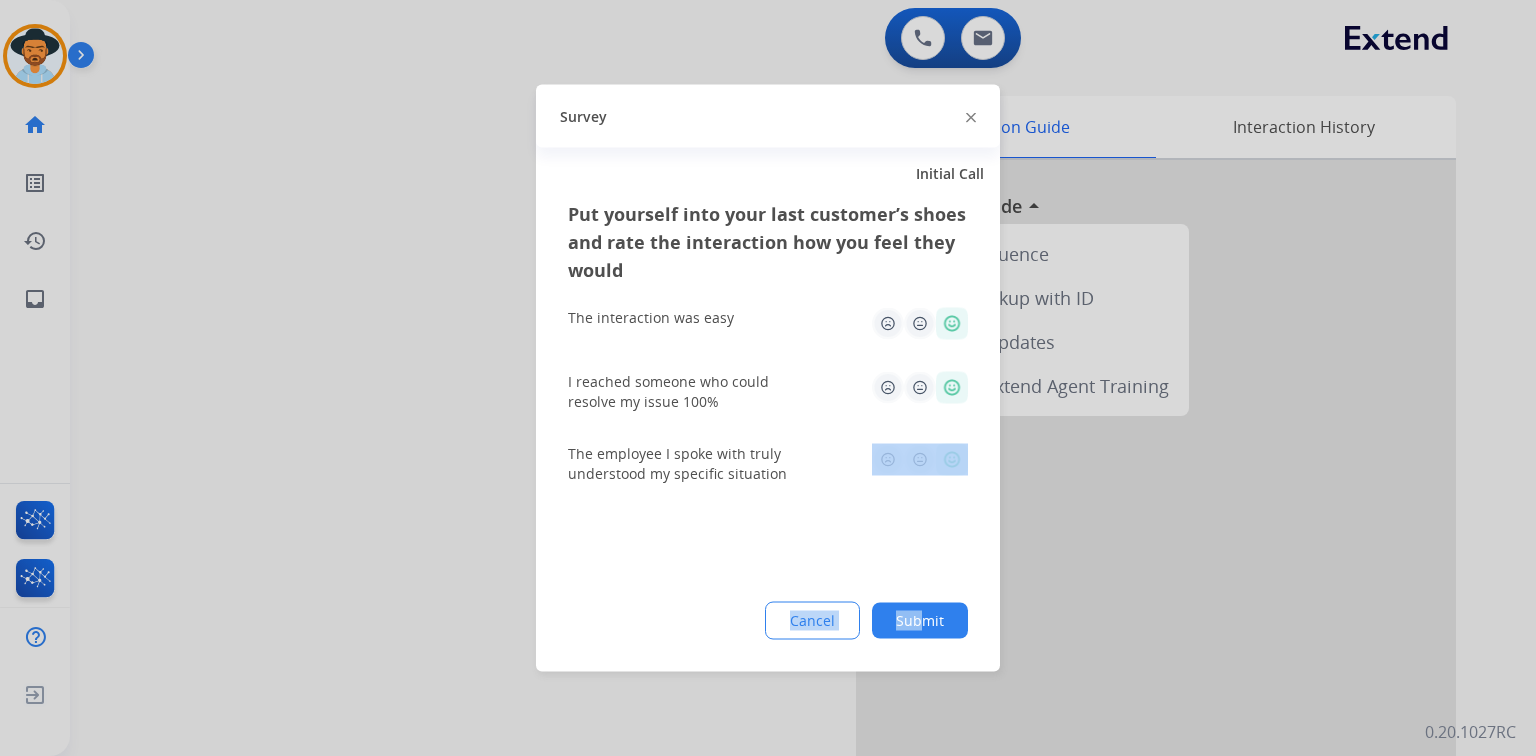 click on "Put yourself into your last customer’s shoes and rate the interaction how you feel they would  The interaction was easy   I reached someone who could resolve my issue 100%   The employee I spoke with truly understood my specific situation  Cancel Submit" 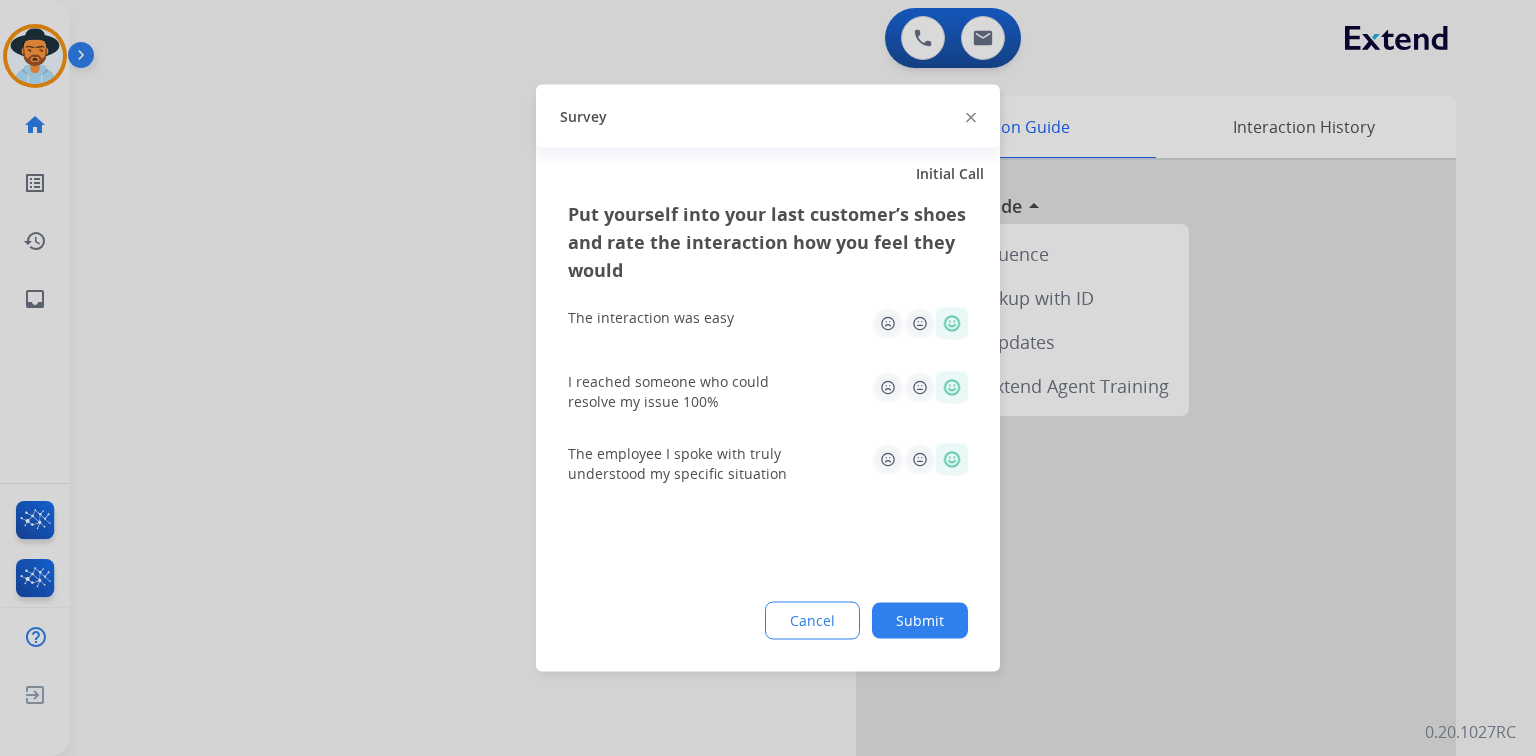 click on "Submit" 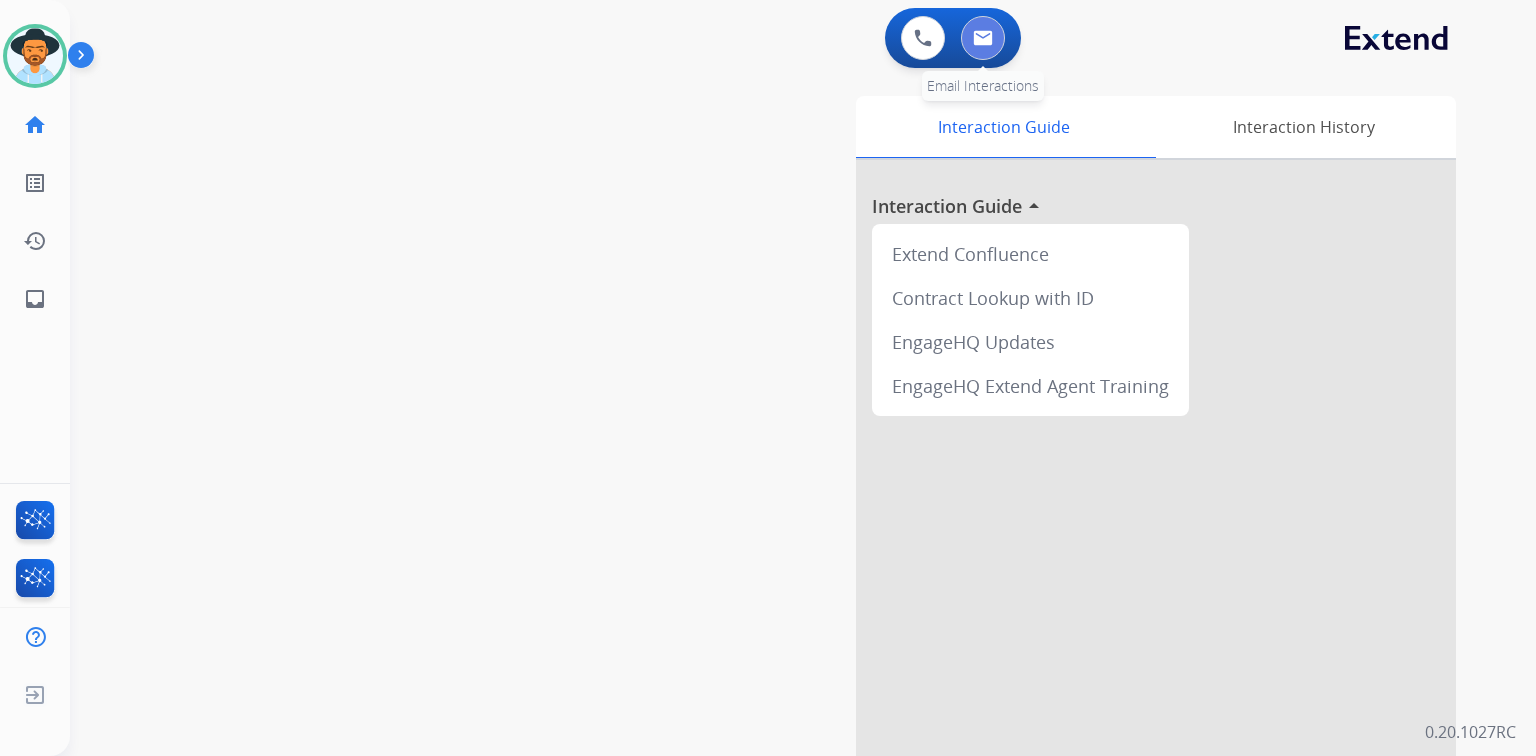 click at bounding box center [983, 38] 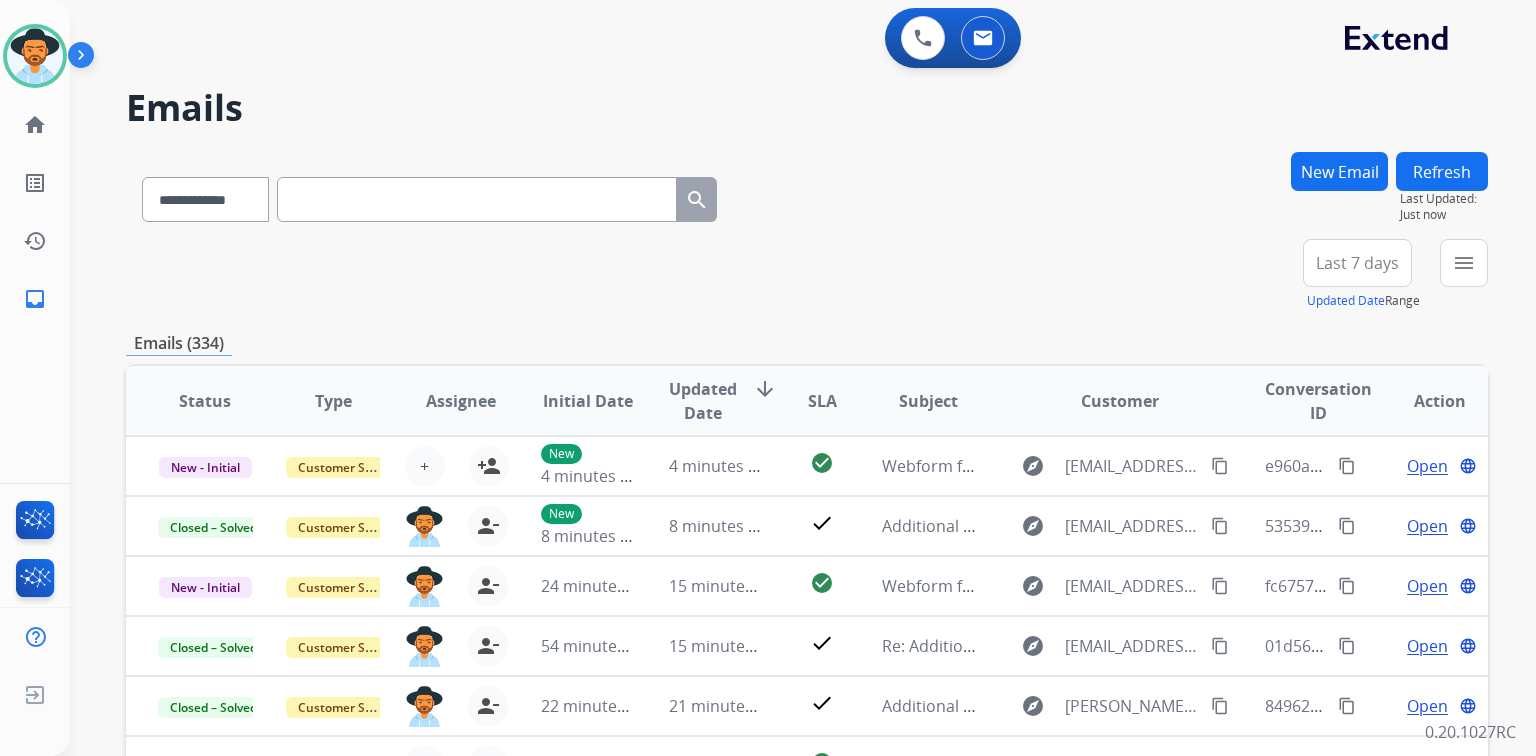 click on "Last 7 days" at bounding box center (1357, 263) 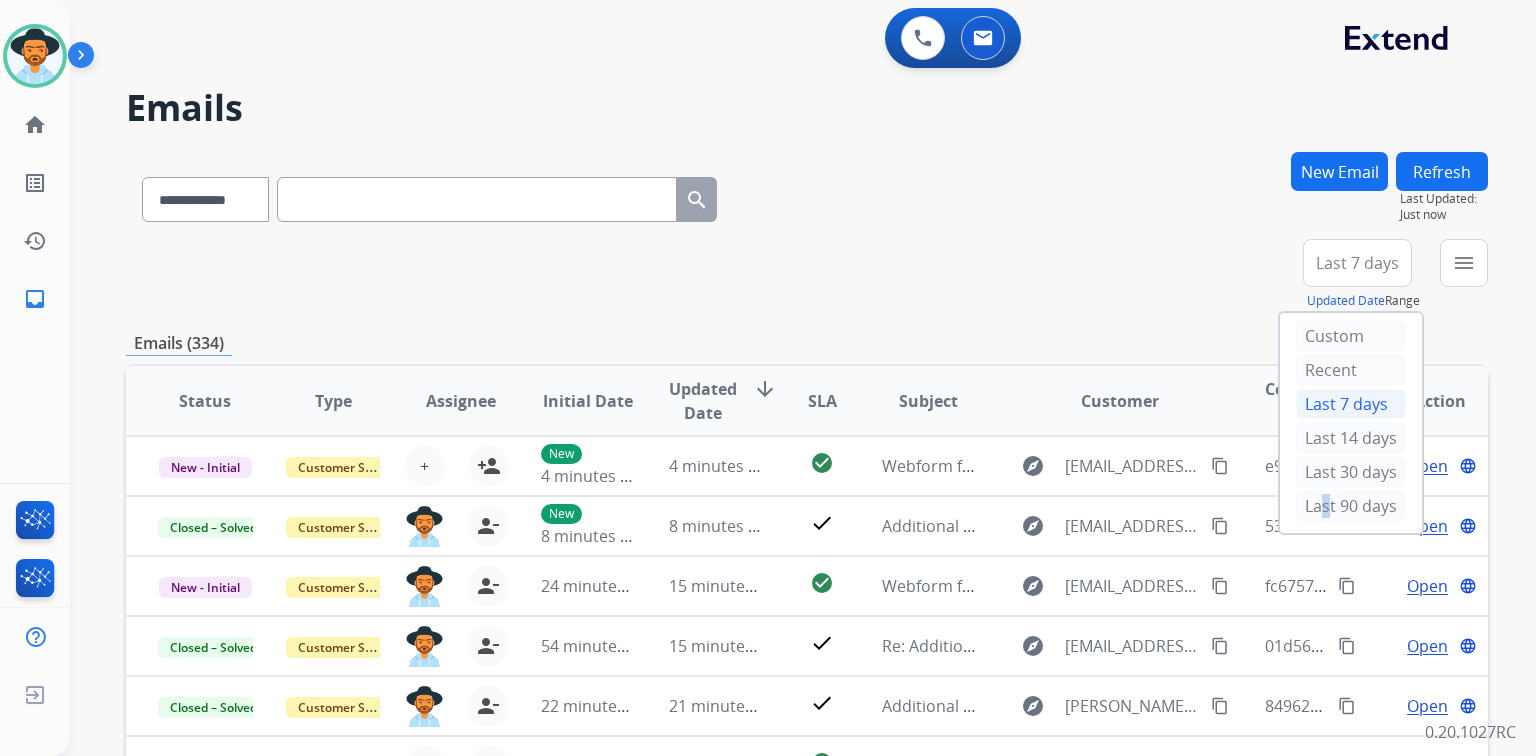 click on "Last 90 days" at bounding box center (1351, 506) 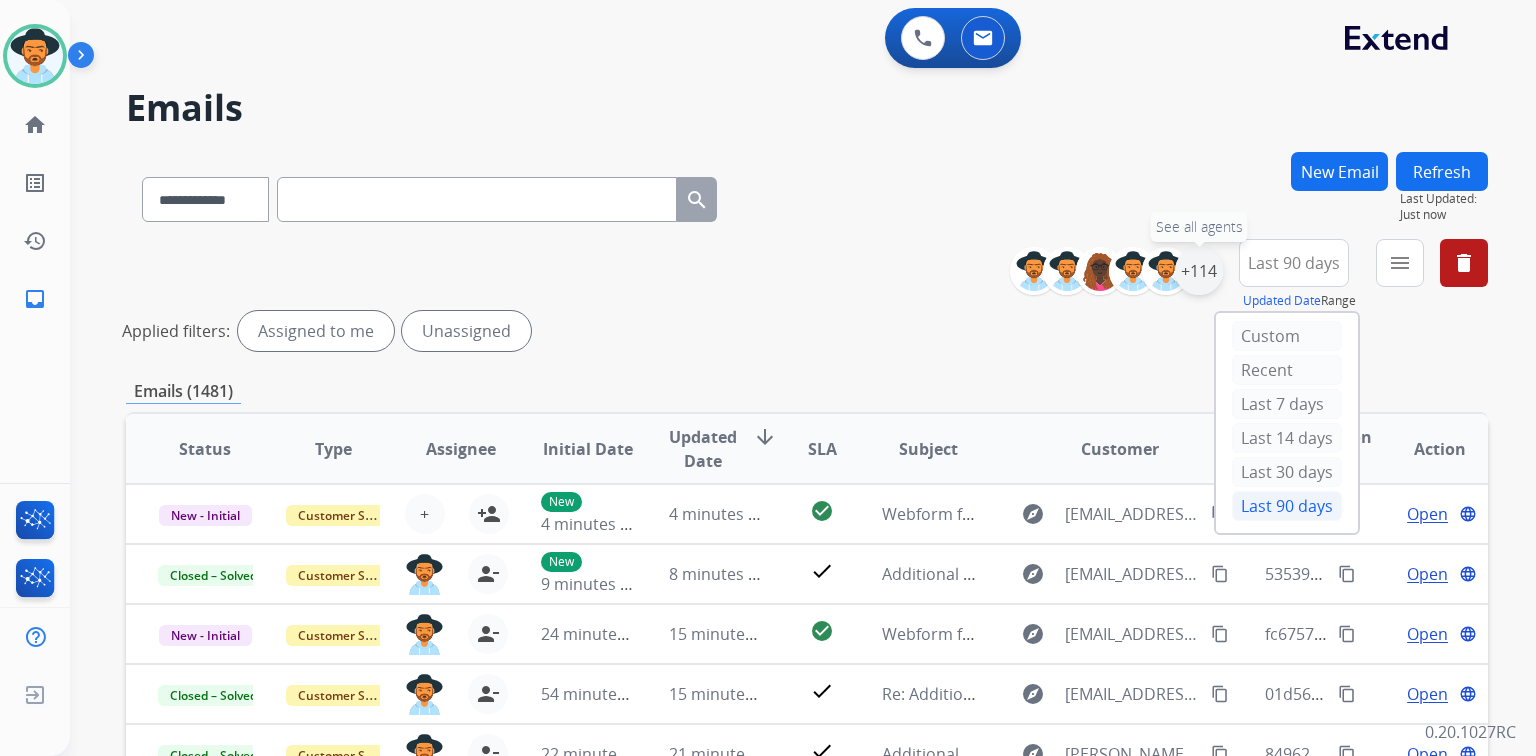 click on "+114" at bounding box center (1199, 271) 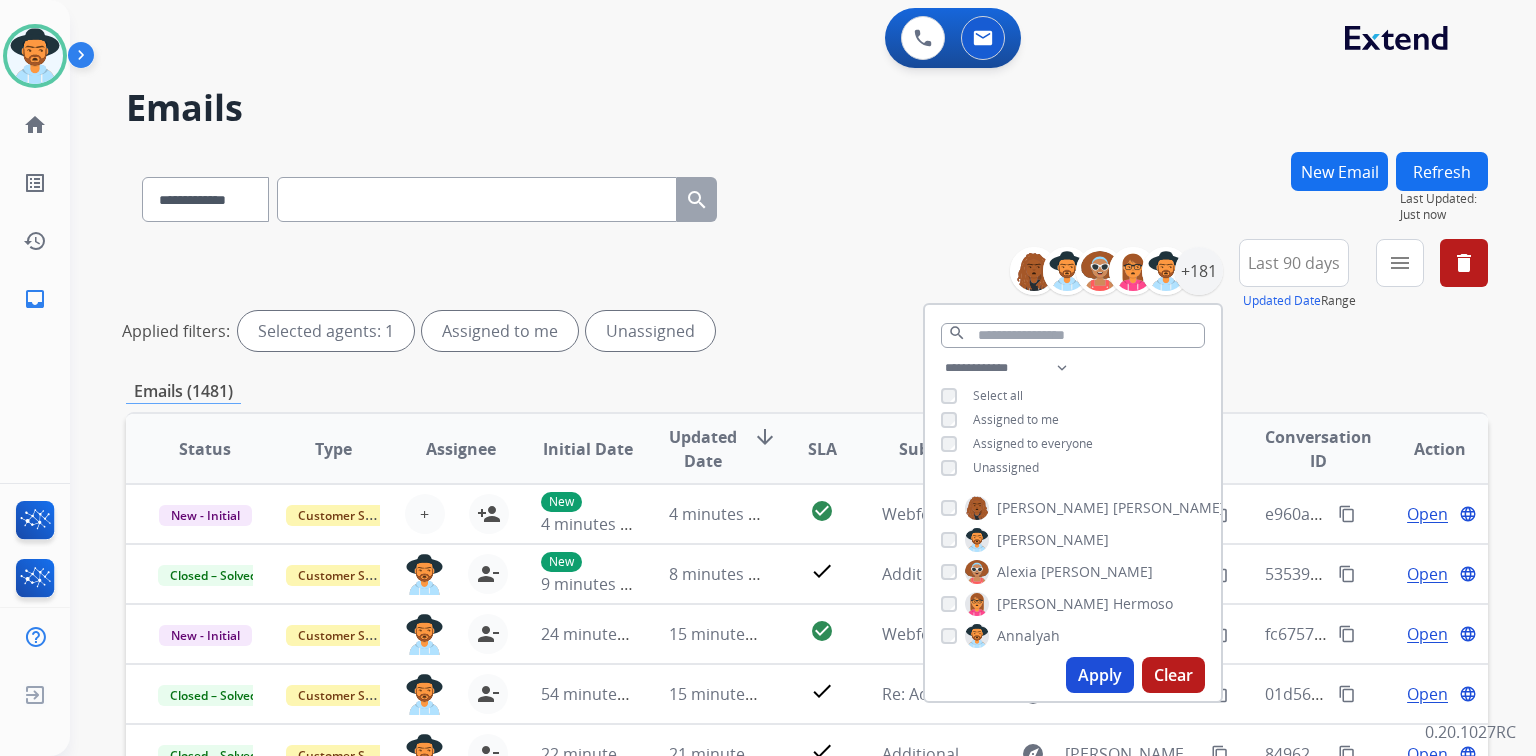 click on "Unassigned" at bounding box center (1006, 467) 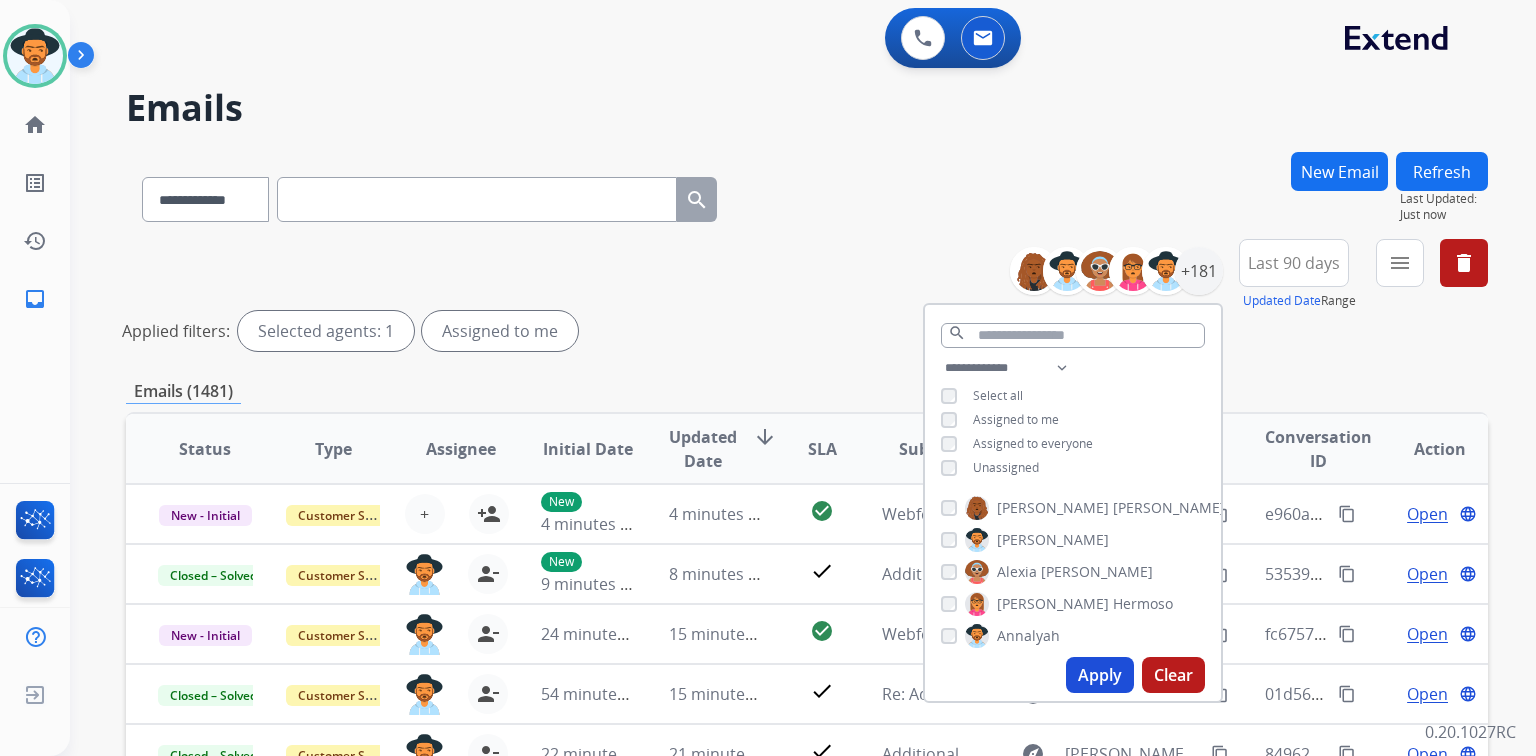 click on "Apply" at bounding box center (1100, 675) 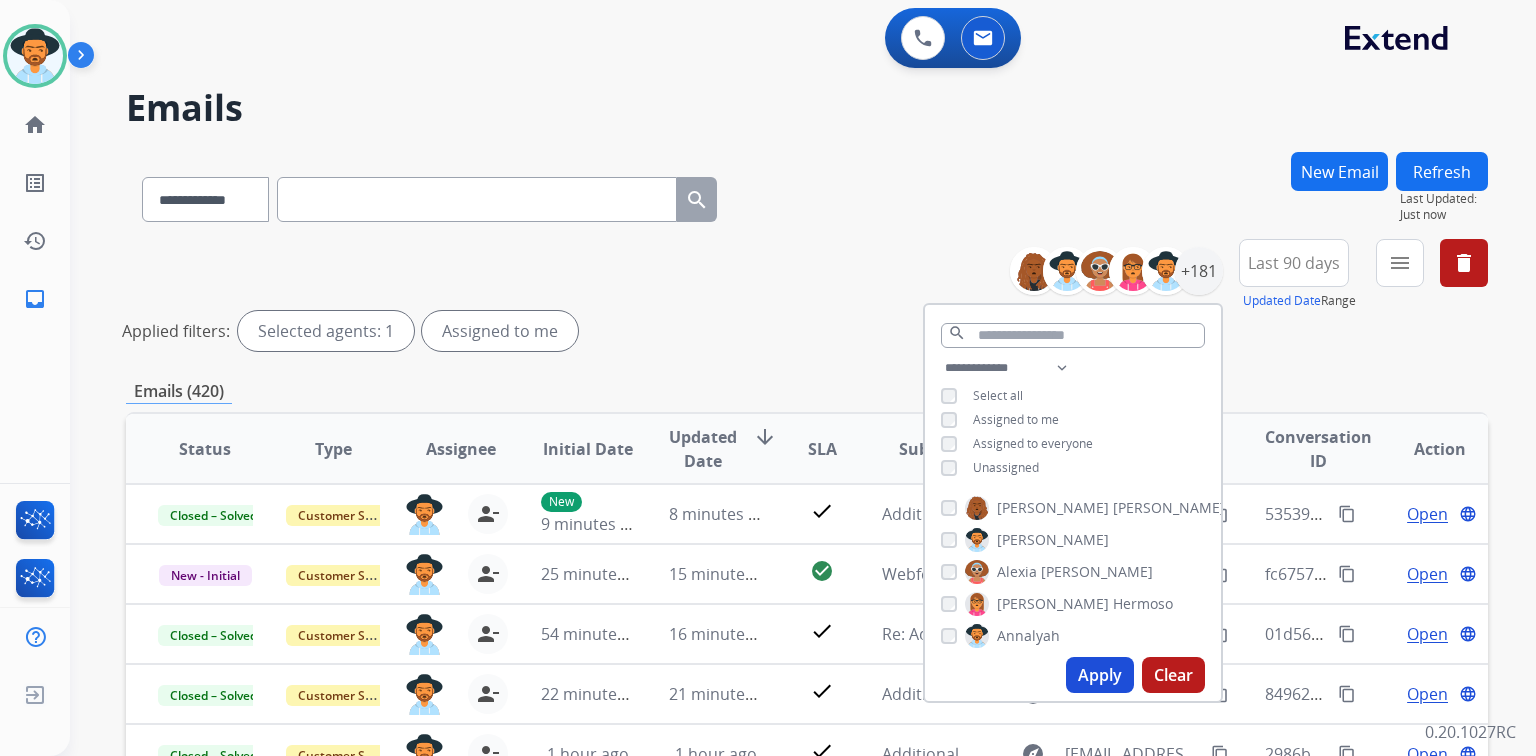 click on "**********" at bounding box center [807, 195] 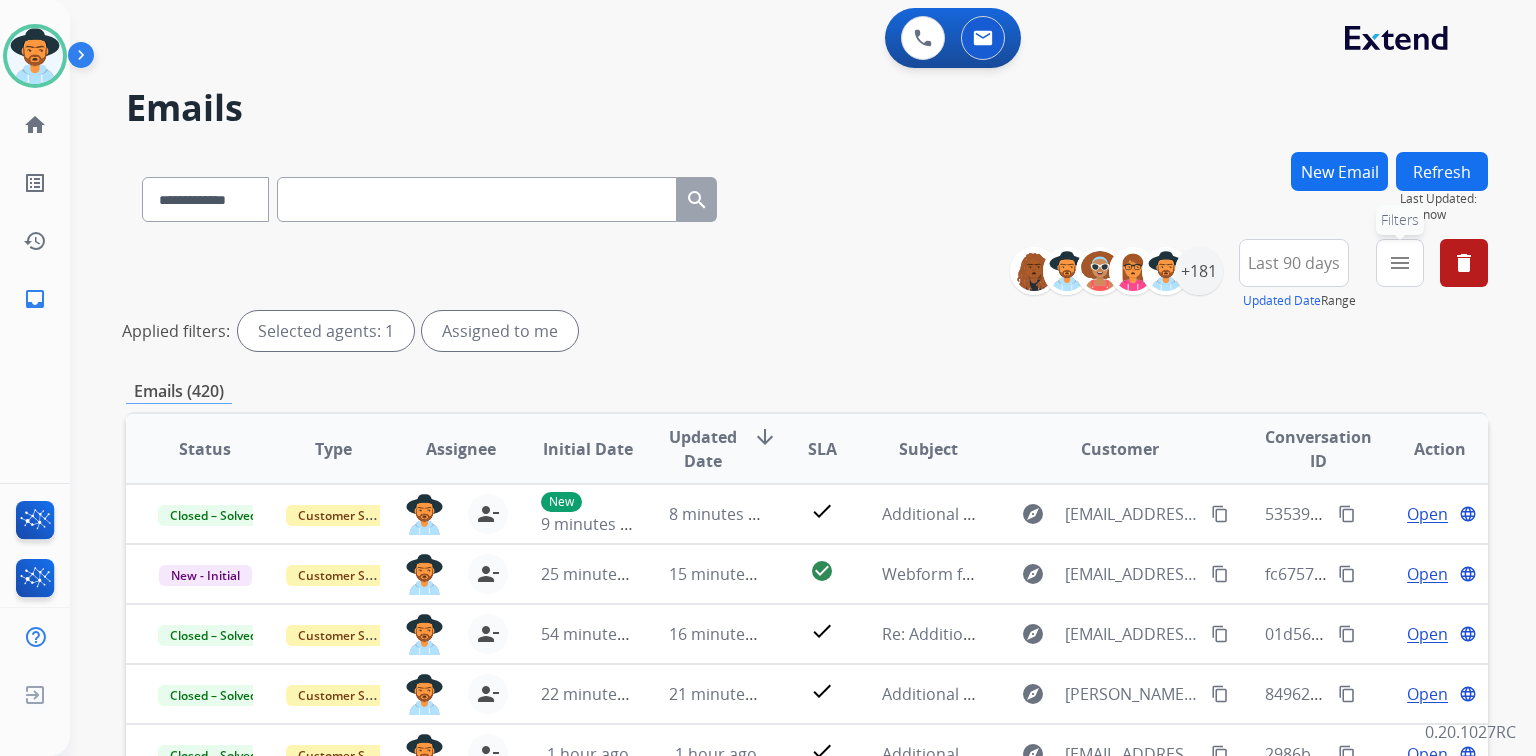 click on "menu  Filters" at bounding box center [1400, 263] 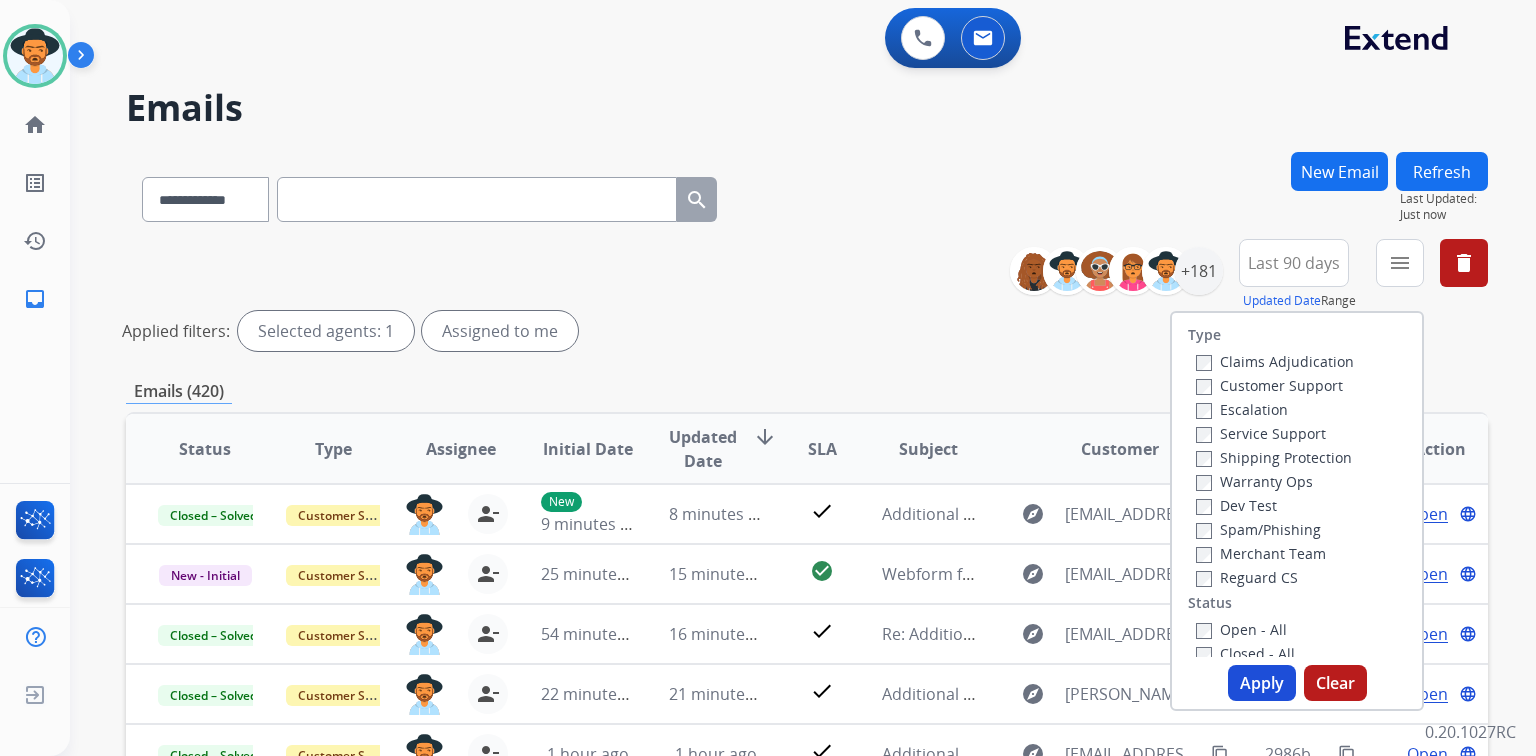 click on "Customer Support" at bounding box center [1269, 385] 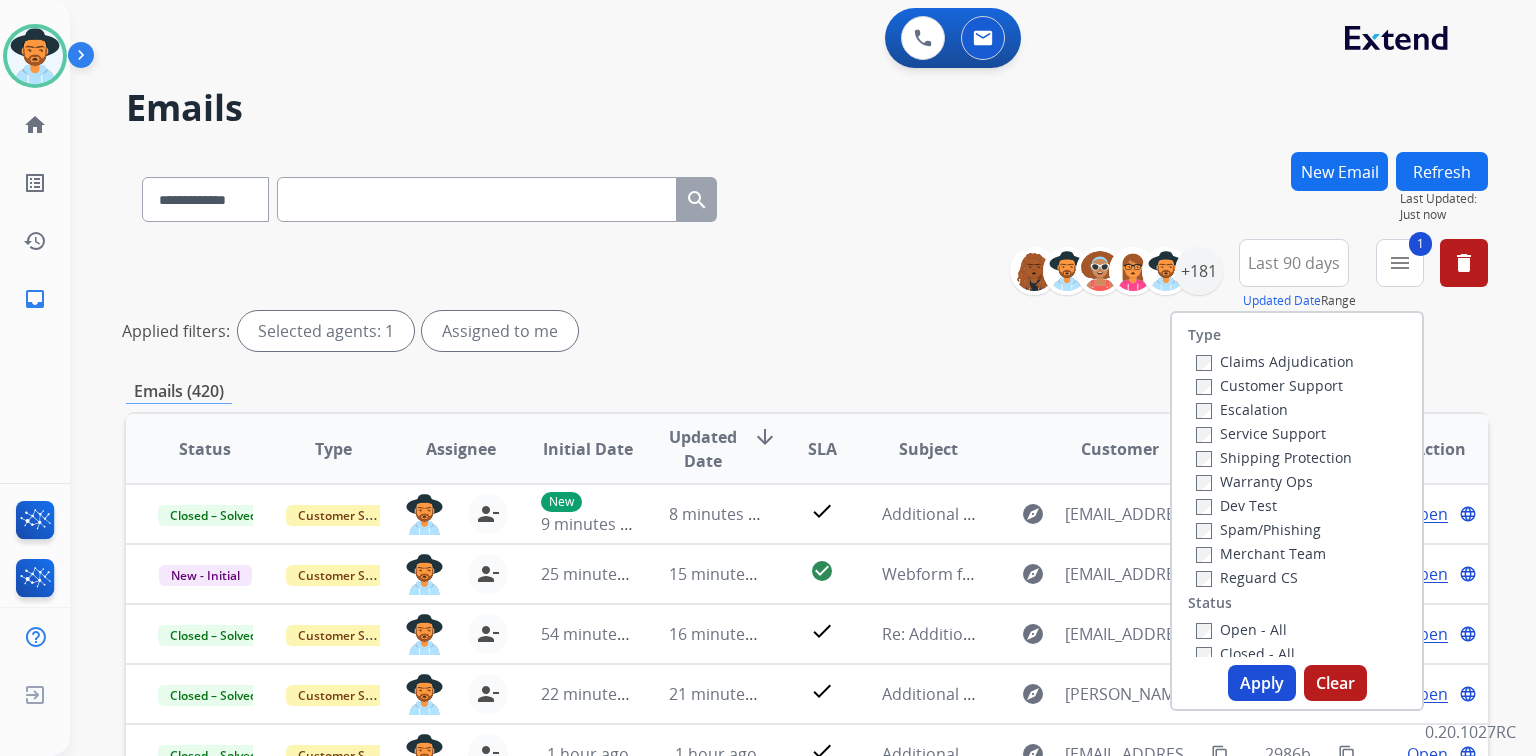 click on "Shipping Protection" at bounding box center (1274, 457) 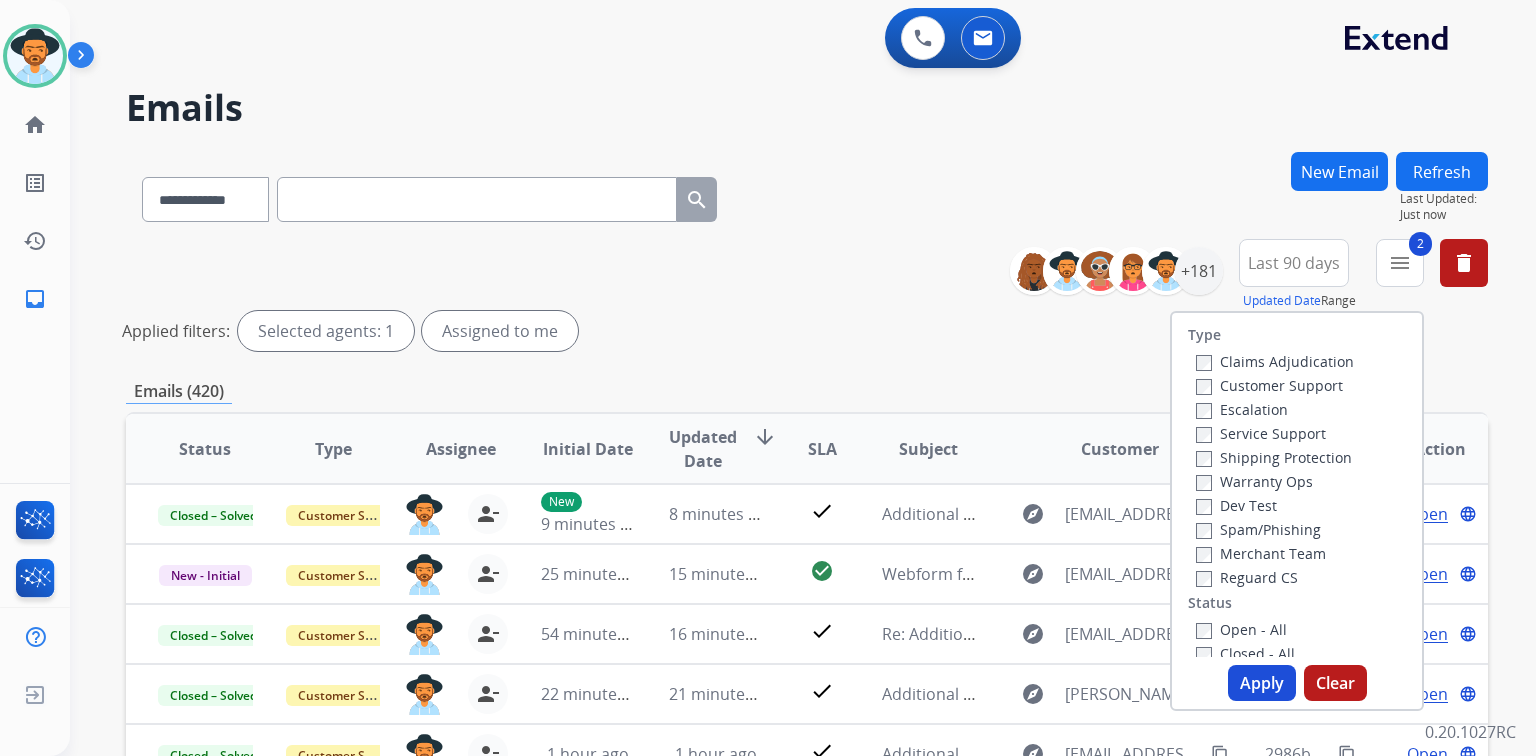 click on "Reguard CS" at bounding box center [1247, 577] 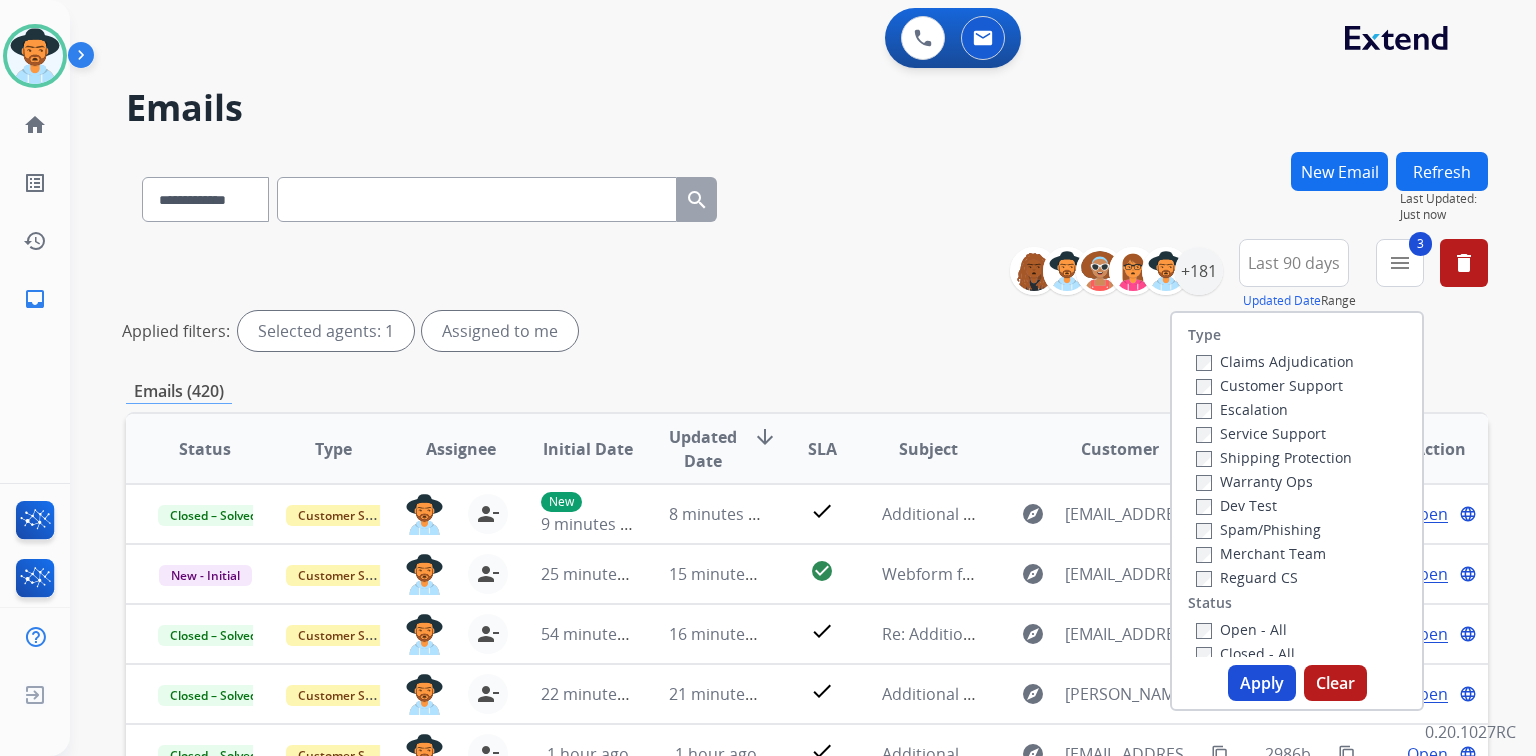 click on "Open - All" at bounding box center (1241, 629) 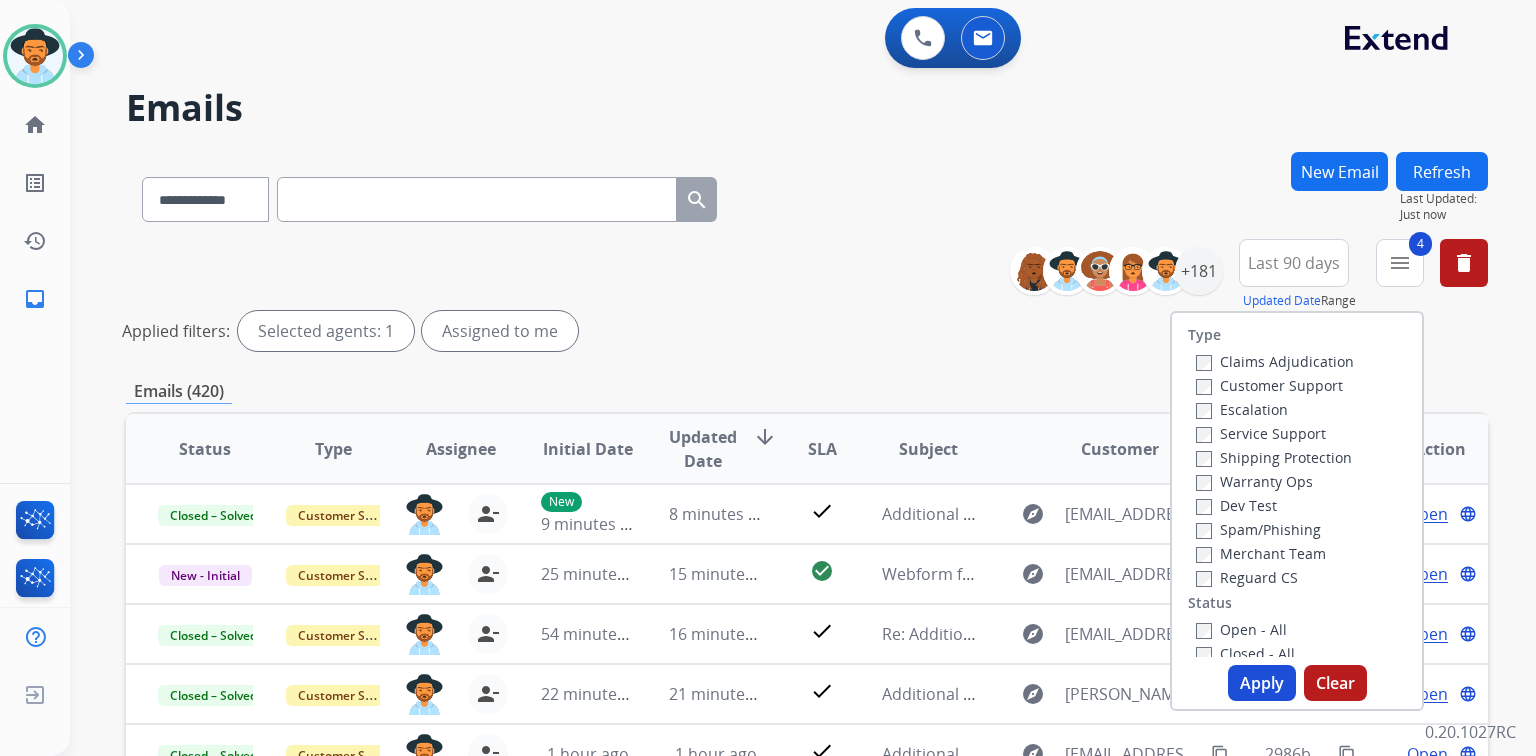 click on "Apply" at bounding box center (1262, 683) 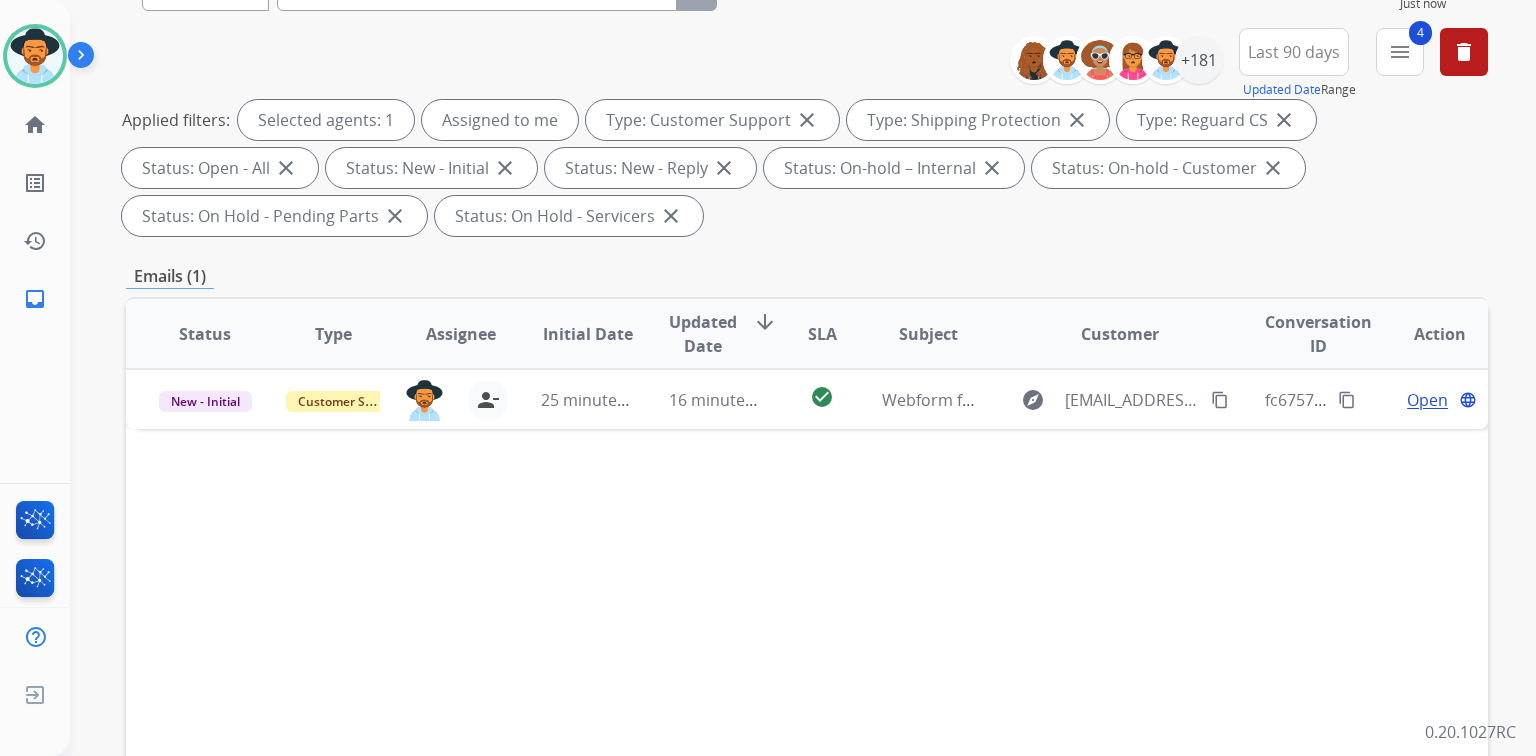 scroll, scrollTop: 400, scrollLeft: 0, axis: vertical 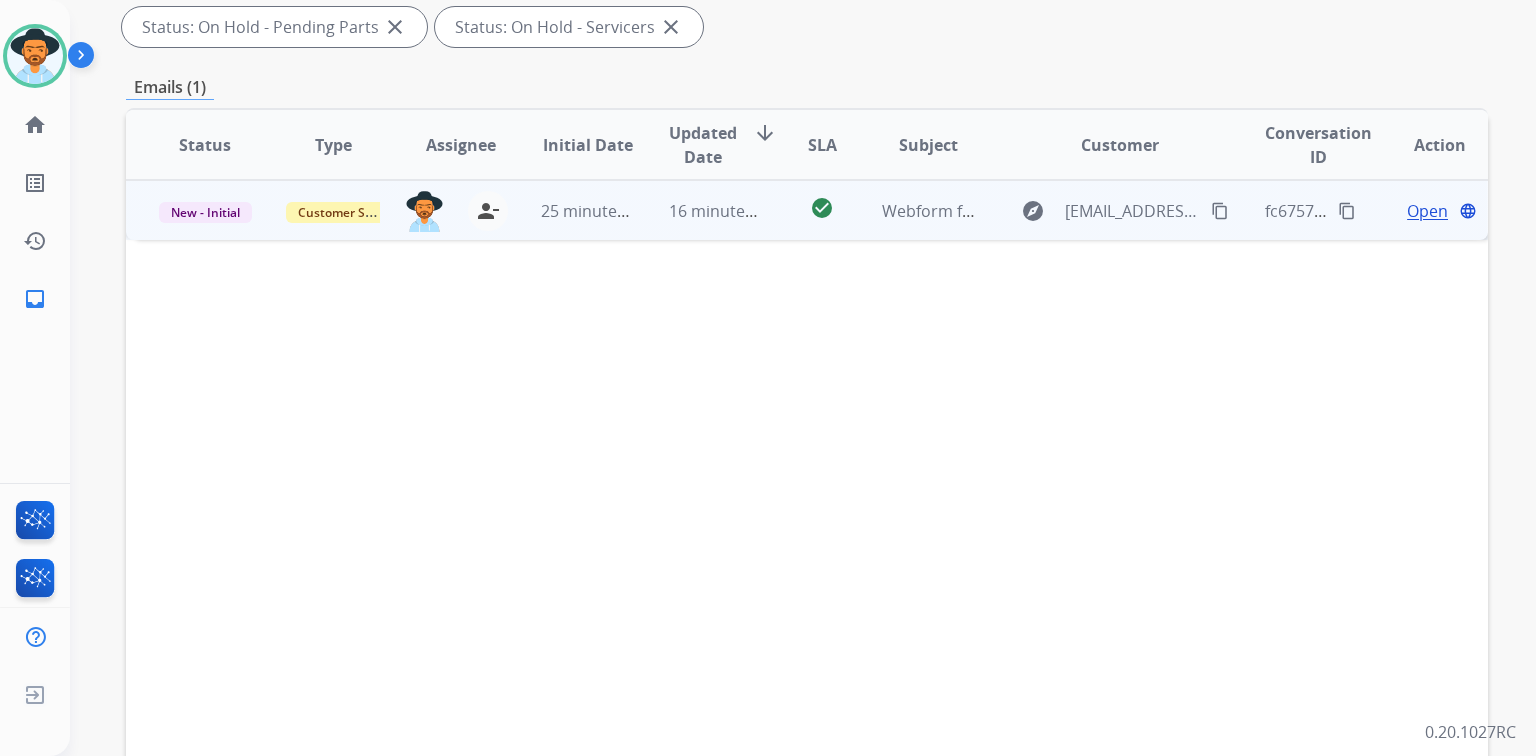 click on "Open" at bounding box center (1427, 211) 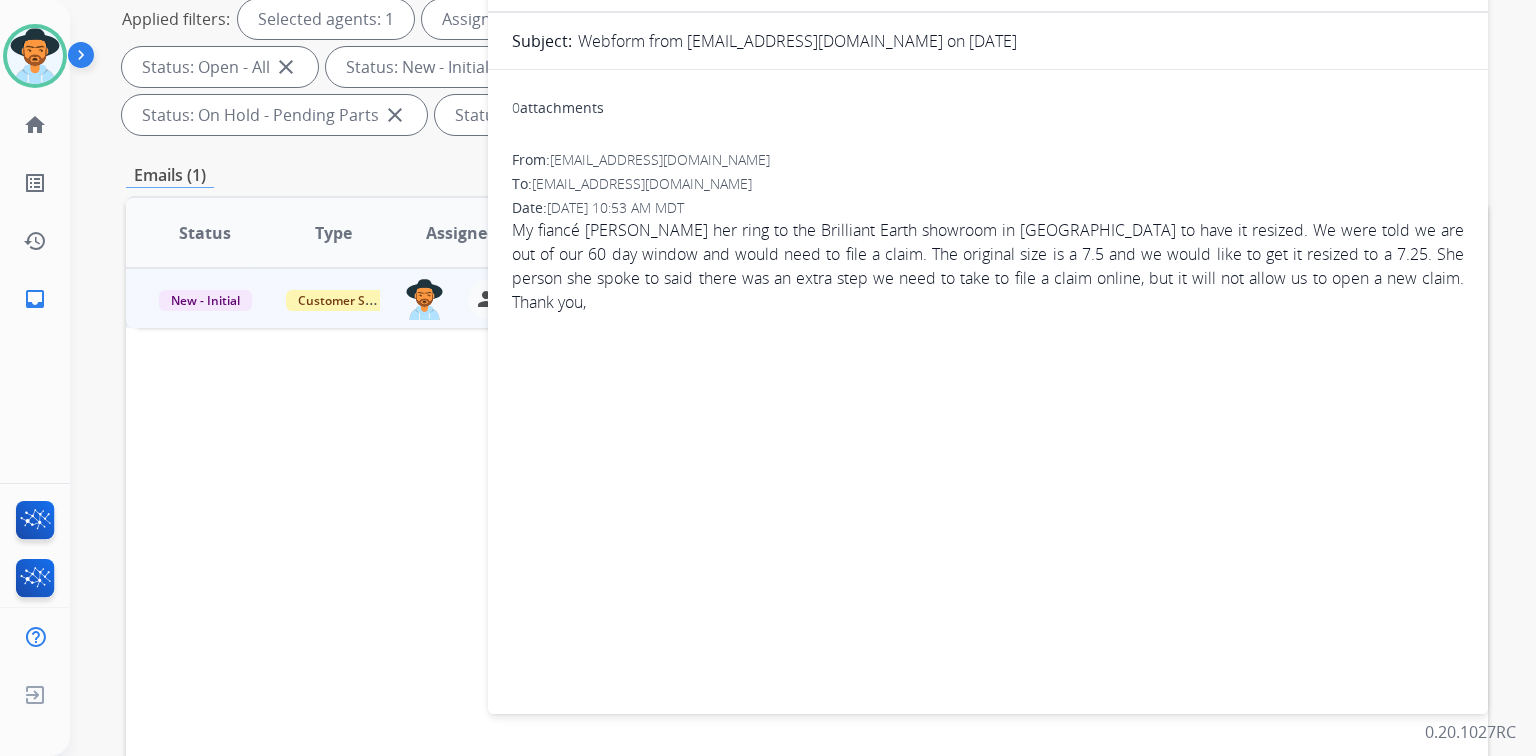 scroll, scrollTop: 160, scrollLeft: 0, axis: vertical 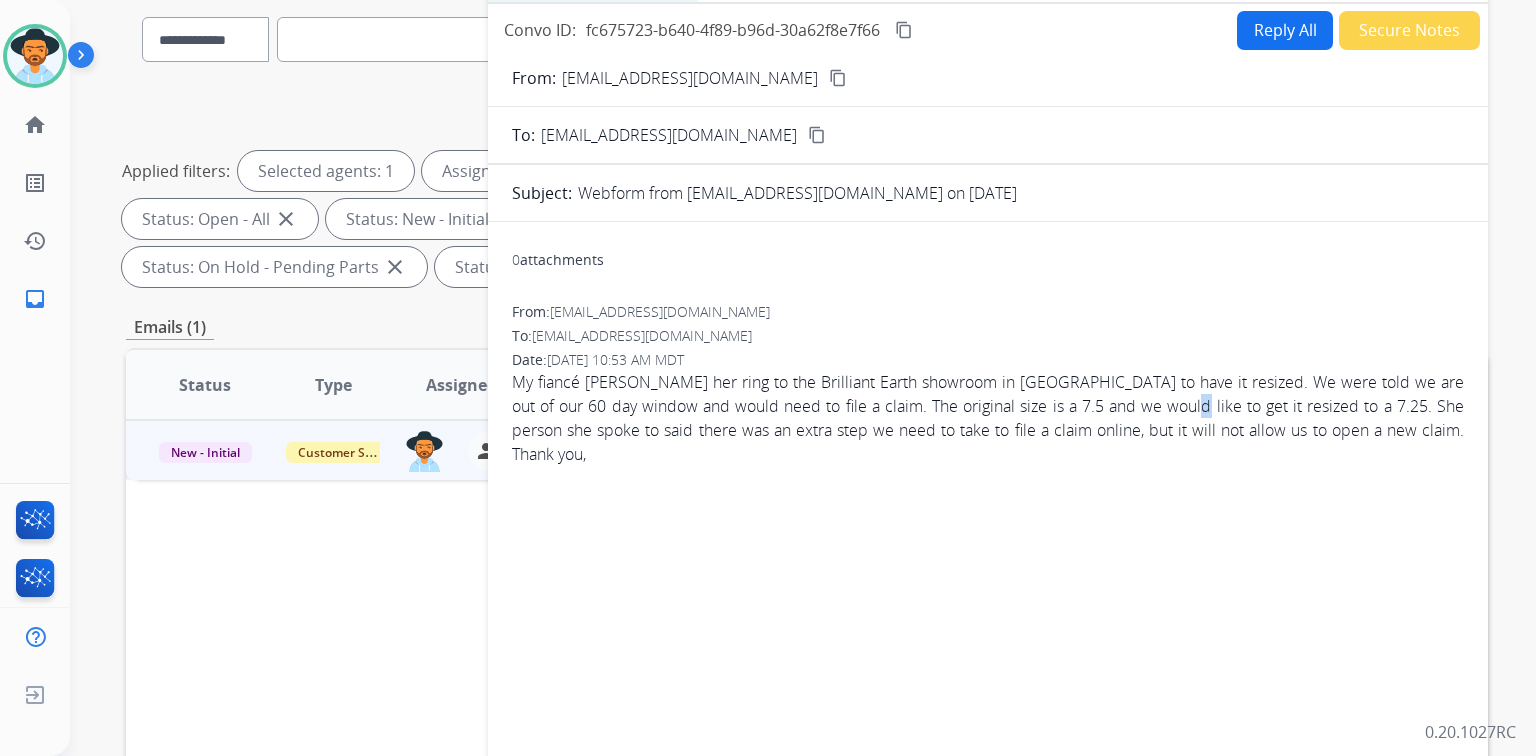 drag, startPoint x: 1158, startPoint y: 408, endPoint x: 1175, endPoint y: 410, distance: 17.117243 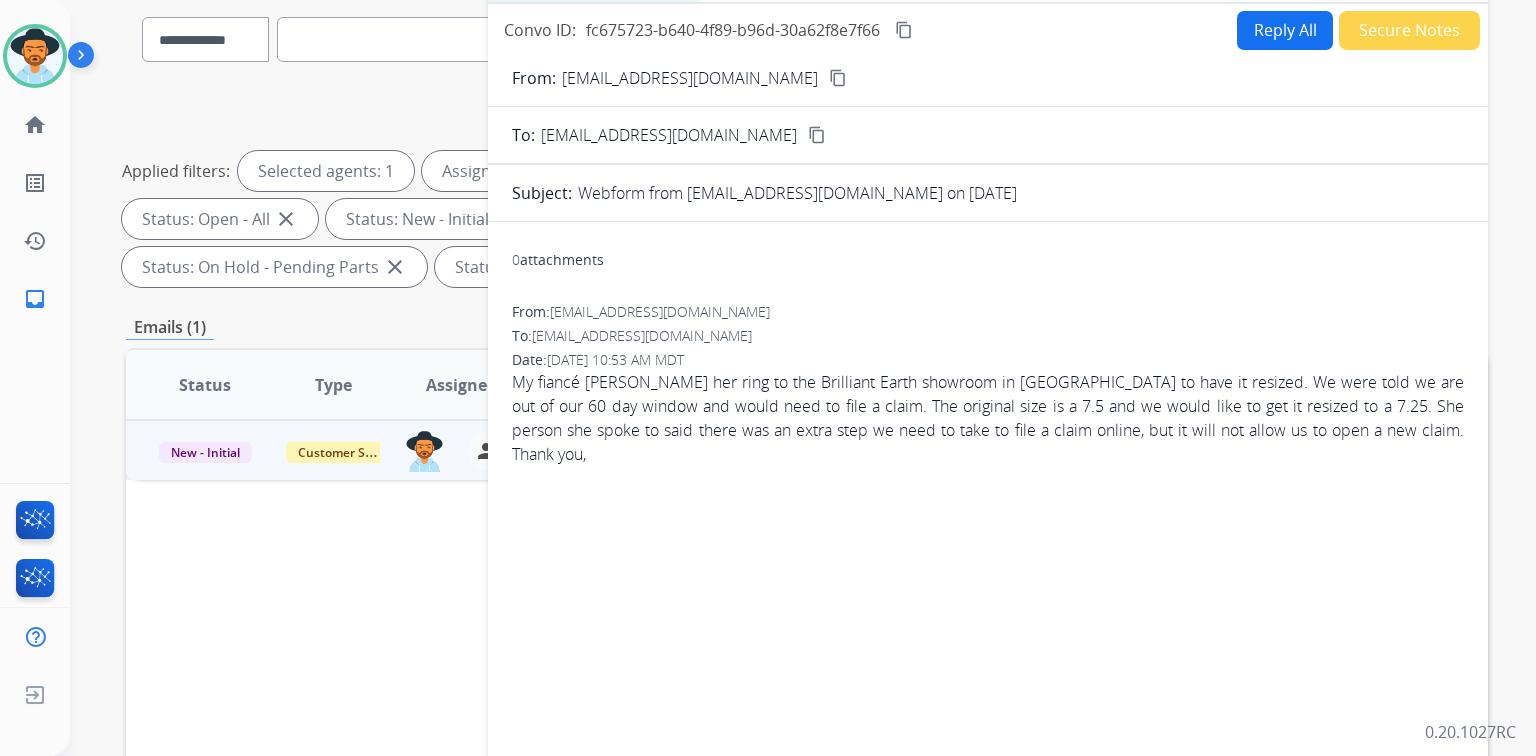 click on "0  attachments  From:  zachkrause33@gmail.com   To:  support@extend.com  Date:  07/13/2025 - 10:53 AM MDT My fiancé brough her ring to the Brilliant Earth showroom in King of Prussia to have it resized. We were told we are out of our 60 day window and would need to file a claim. The original size is a 7.5 and we would like to get it resized to a 7.25. She person she spoke to said there was an extra step we need to take to file a claim online, but it will not allow us to open a new claim. Thank you," at bounding box center (988, 540) 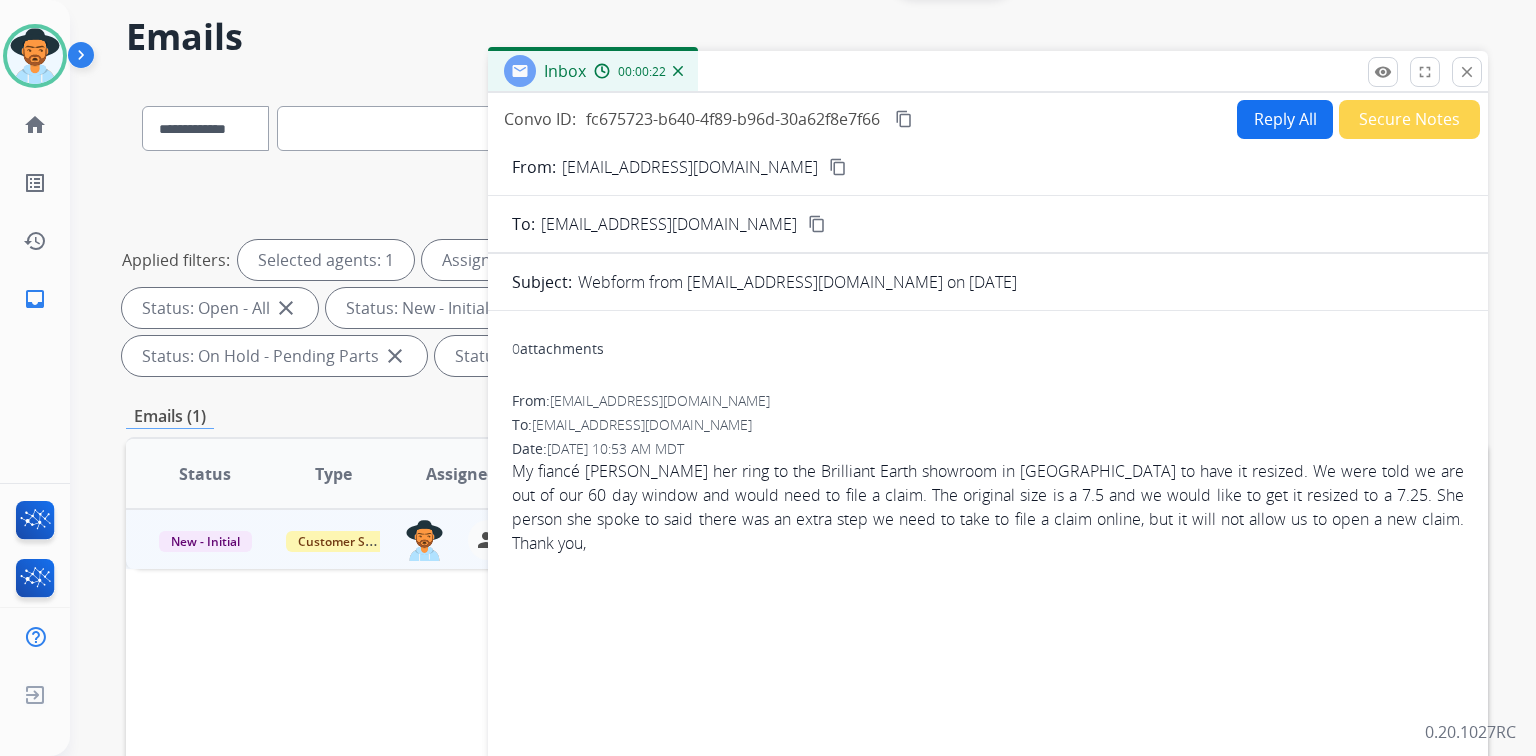 scroll, scrollTop: 0, scrollLeft: 0, axis: both 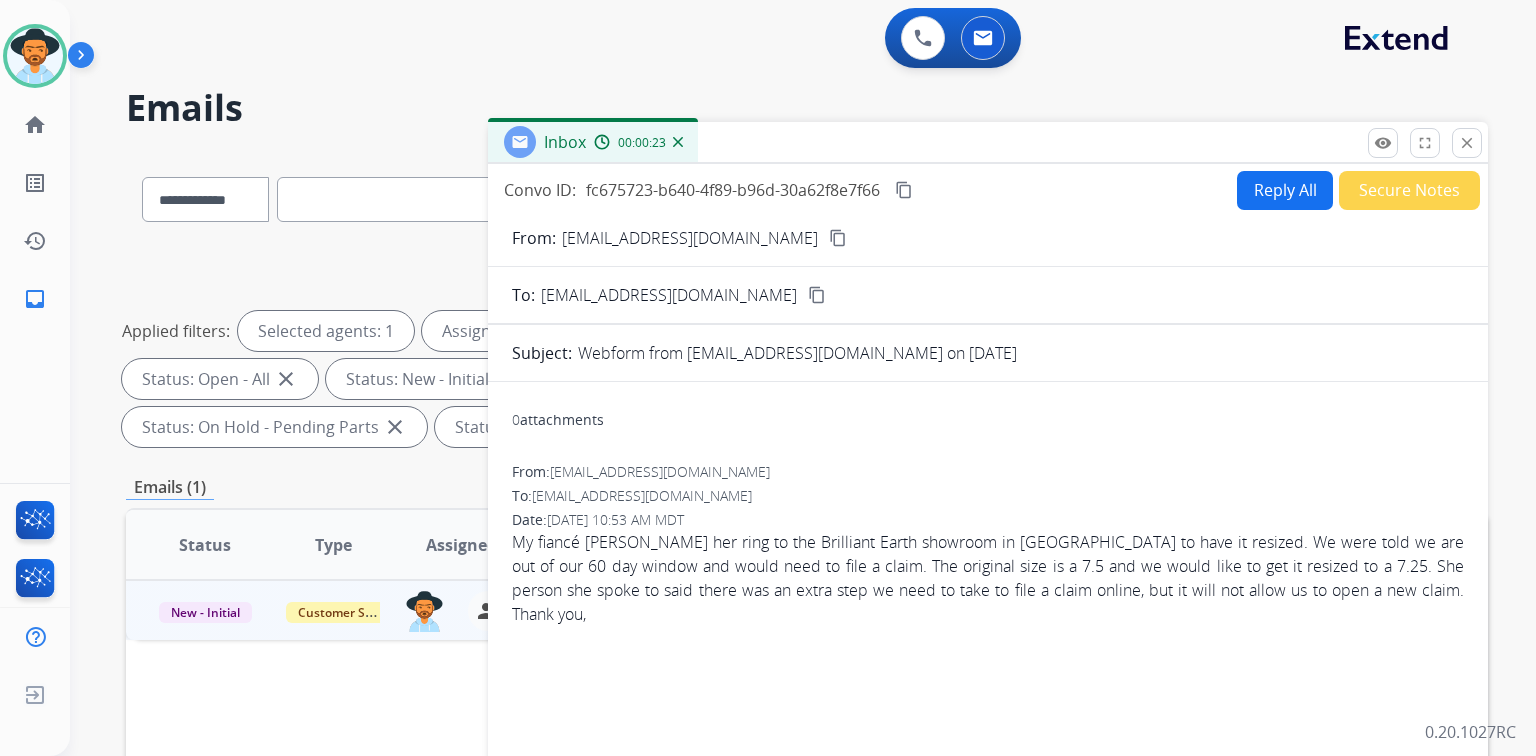 click on "Reply All" at bounding box center (1285, 190) 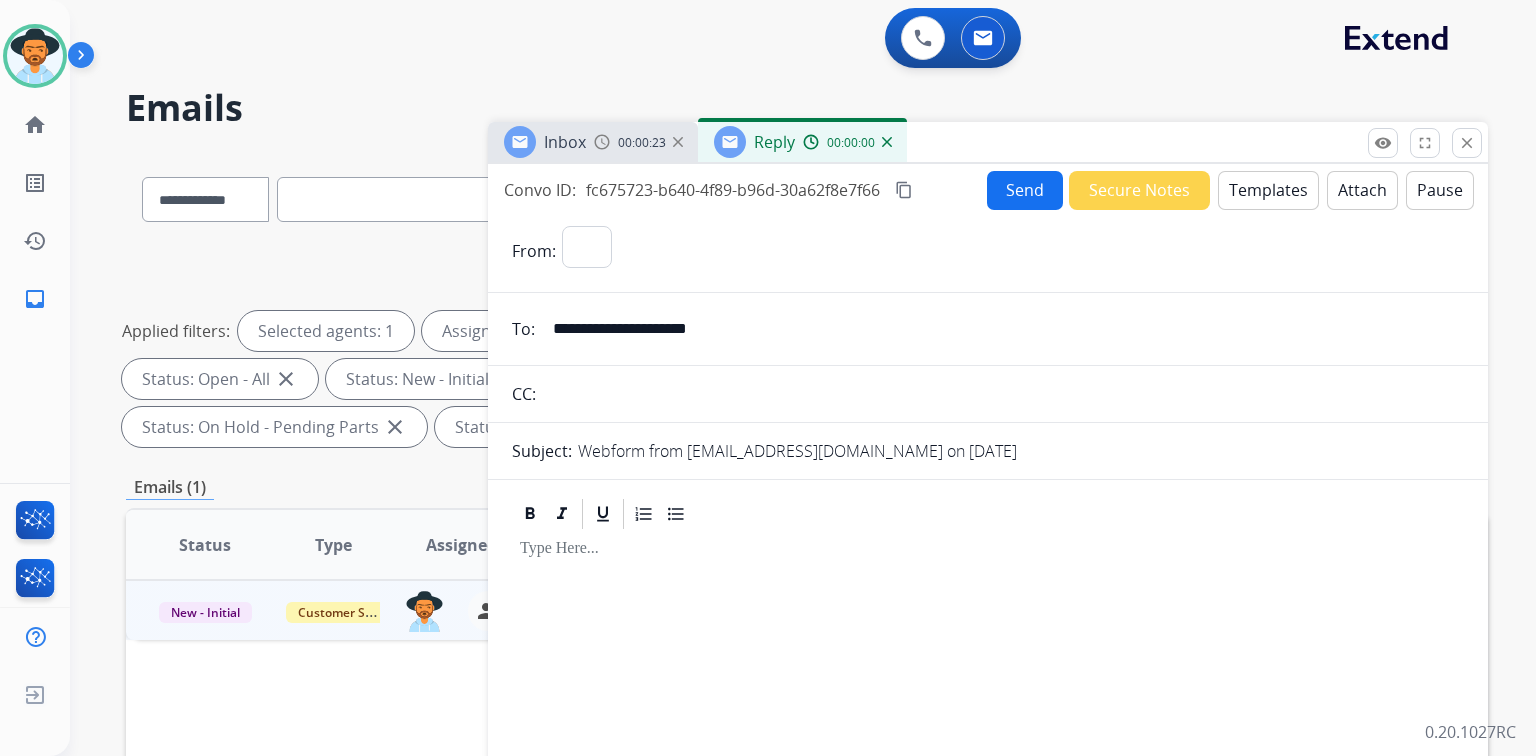 select on "**********" 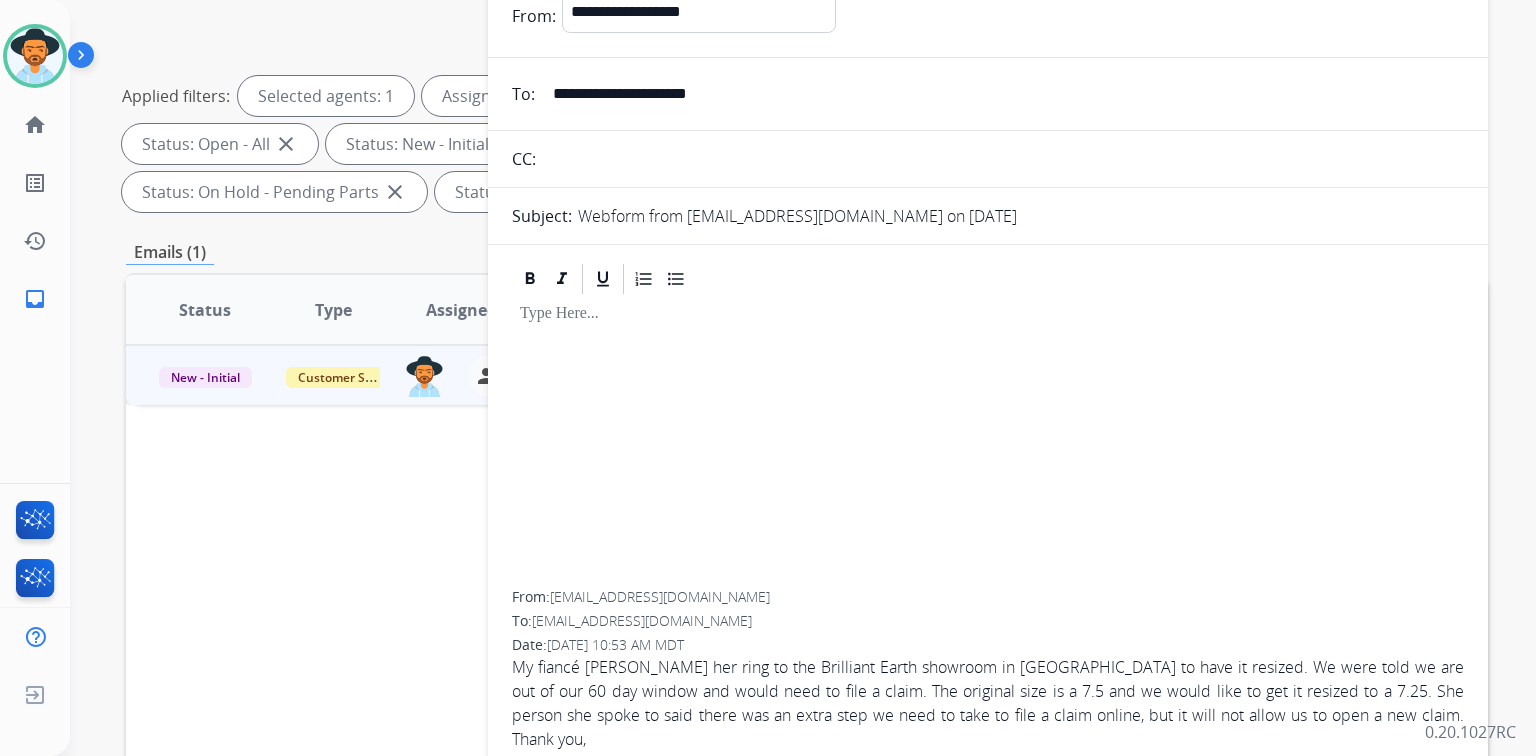 scroll, scrollTop: 80, scrollLeft: 0, axis: vertical 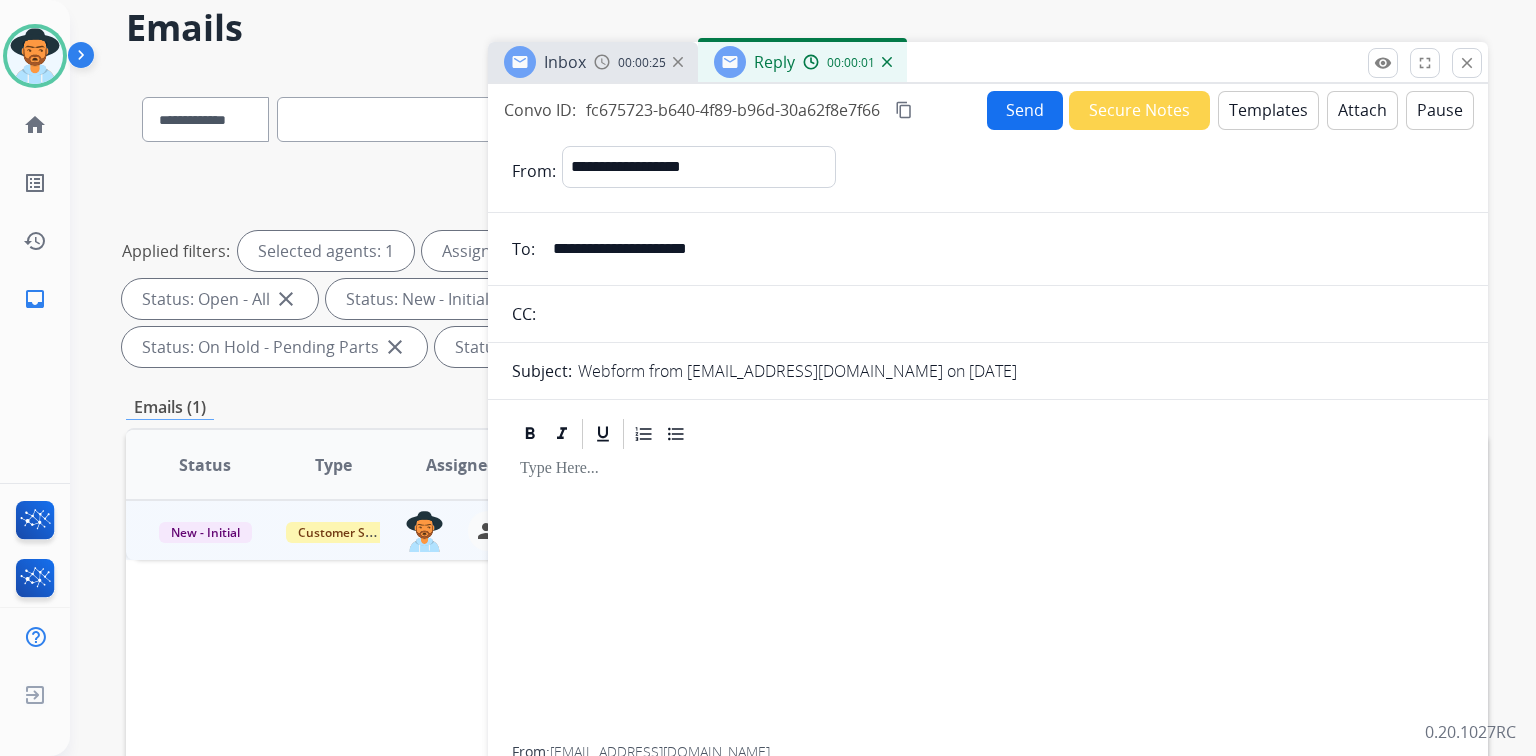 click on "Templates" at bounding box center (1268, 110) 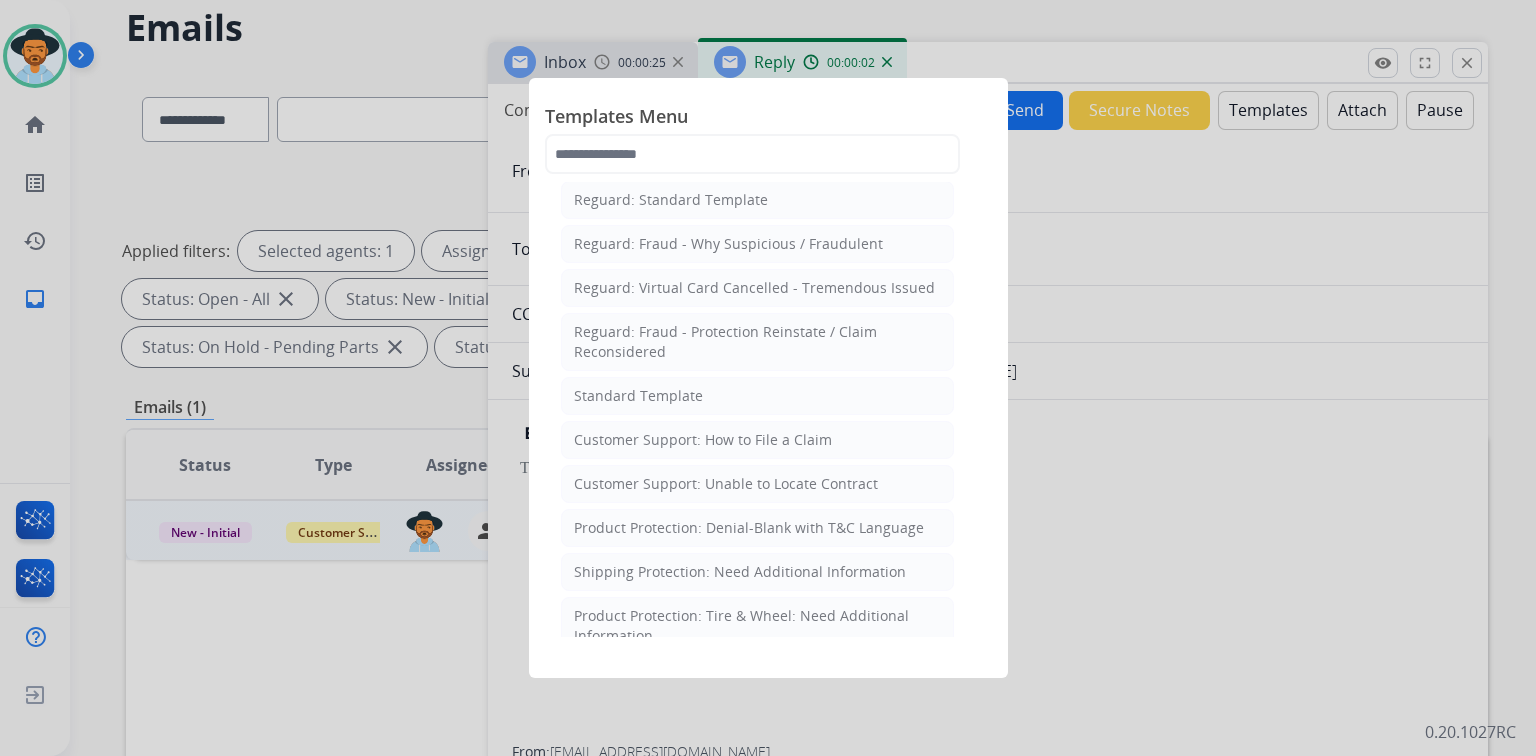 scroll, scrollTop: 320, scrollLeft: 0, axis: vertical 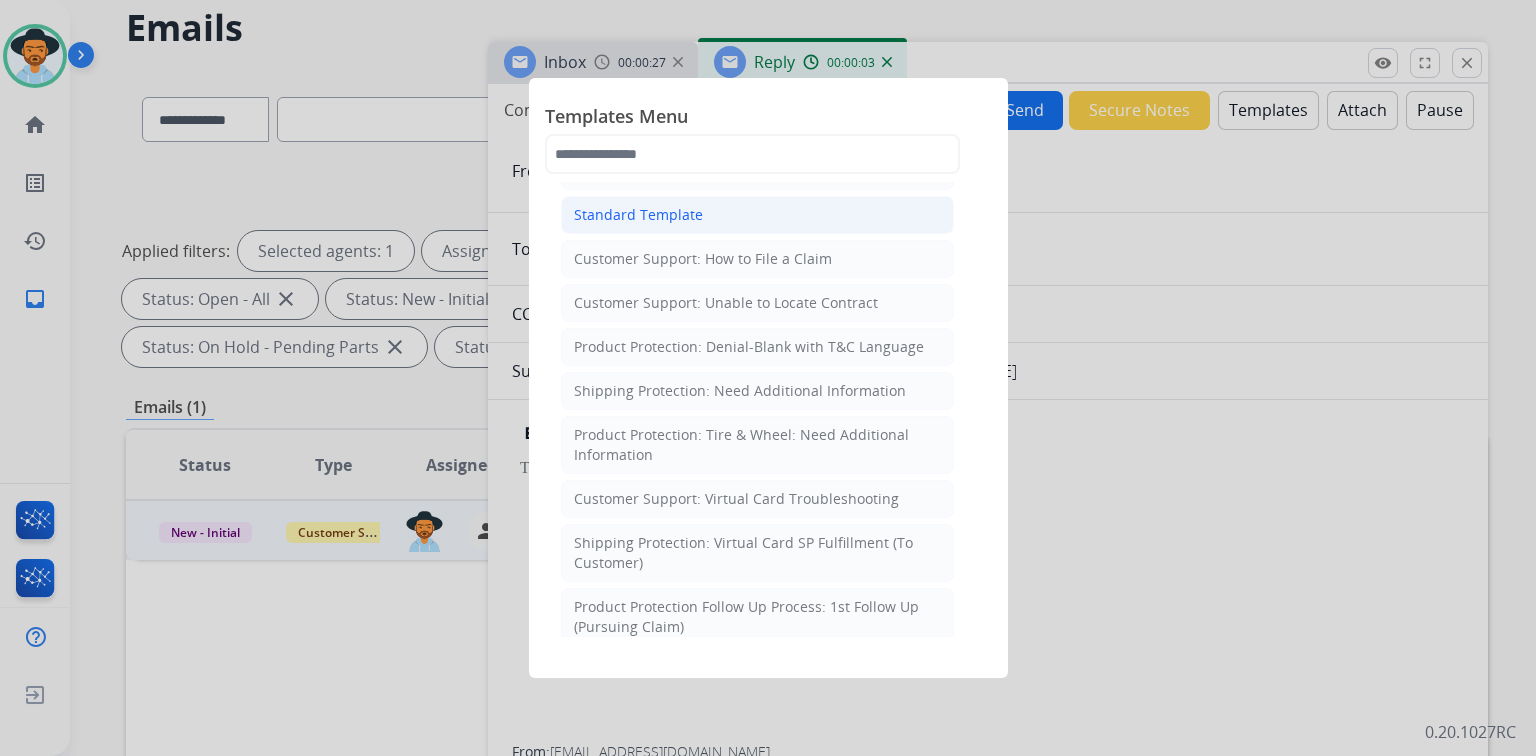 click on "Standard Template" 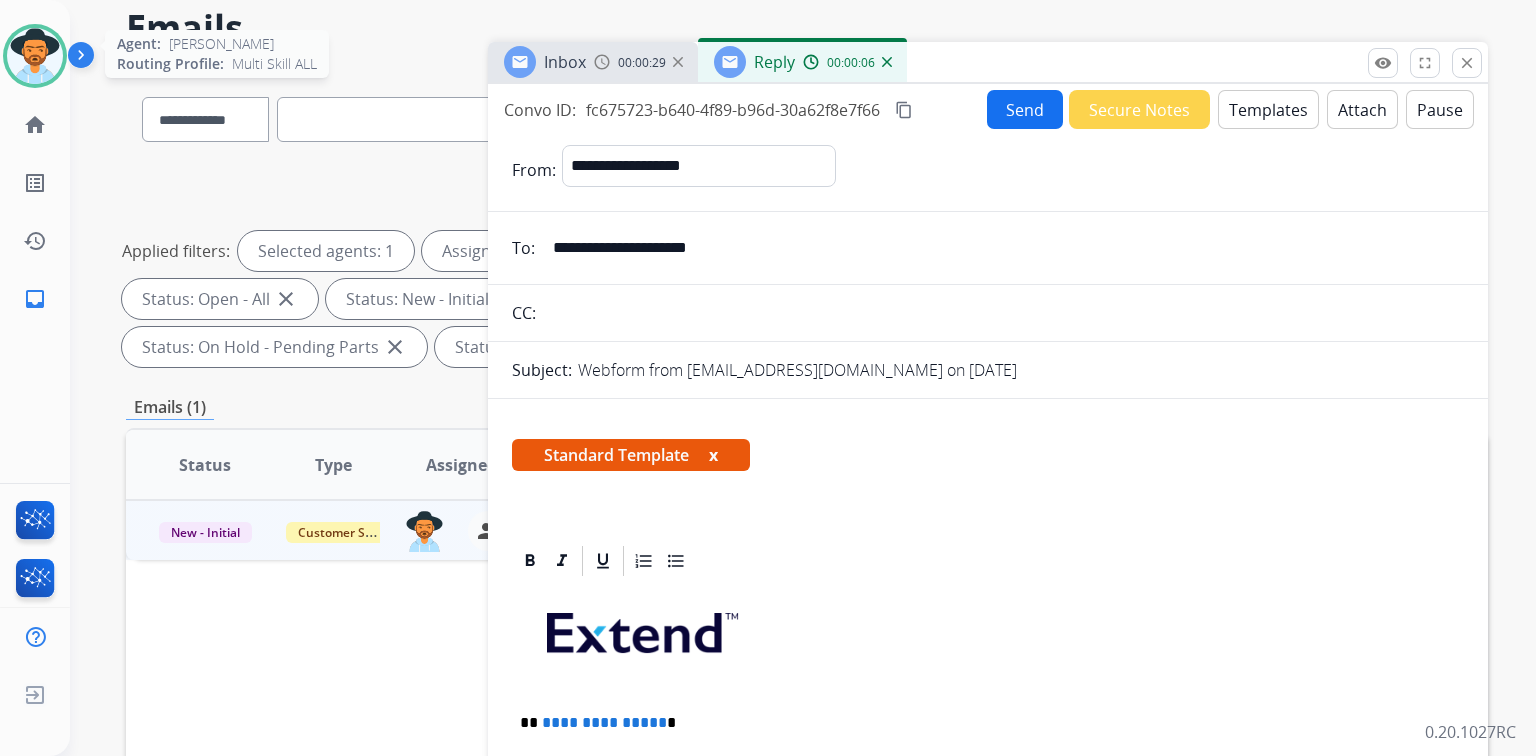 click at bounding box center (35, 56) 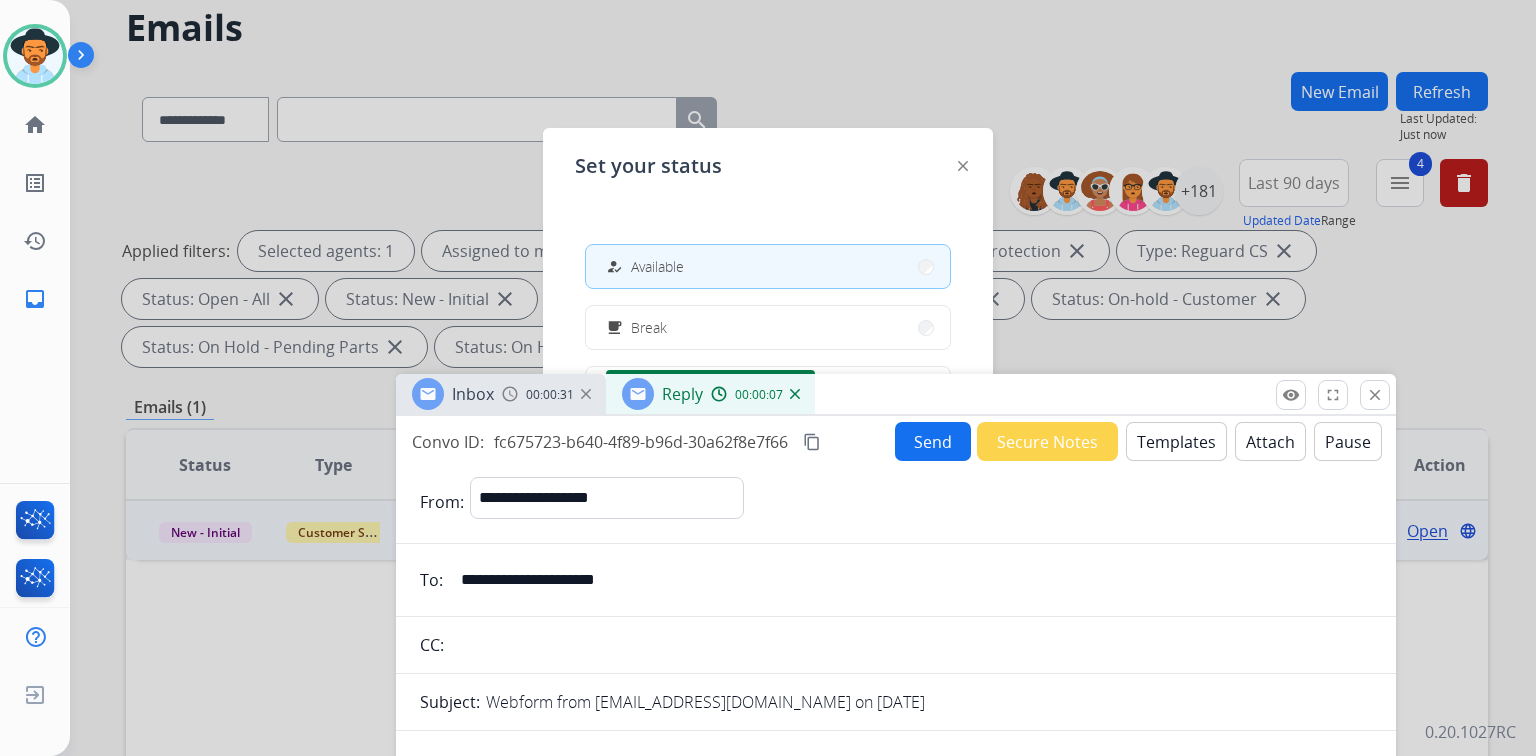 drag, startPoint x: 1000, startPoint y: 66, endPoint x: 890, endPoint y: 507, distance: 454.51184 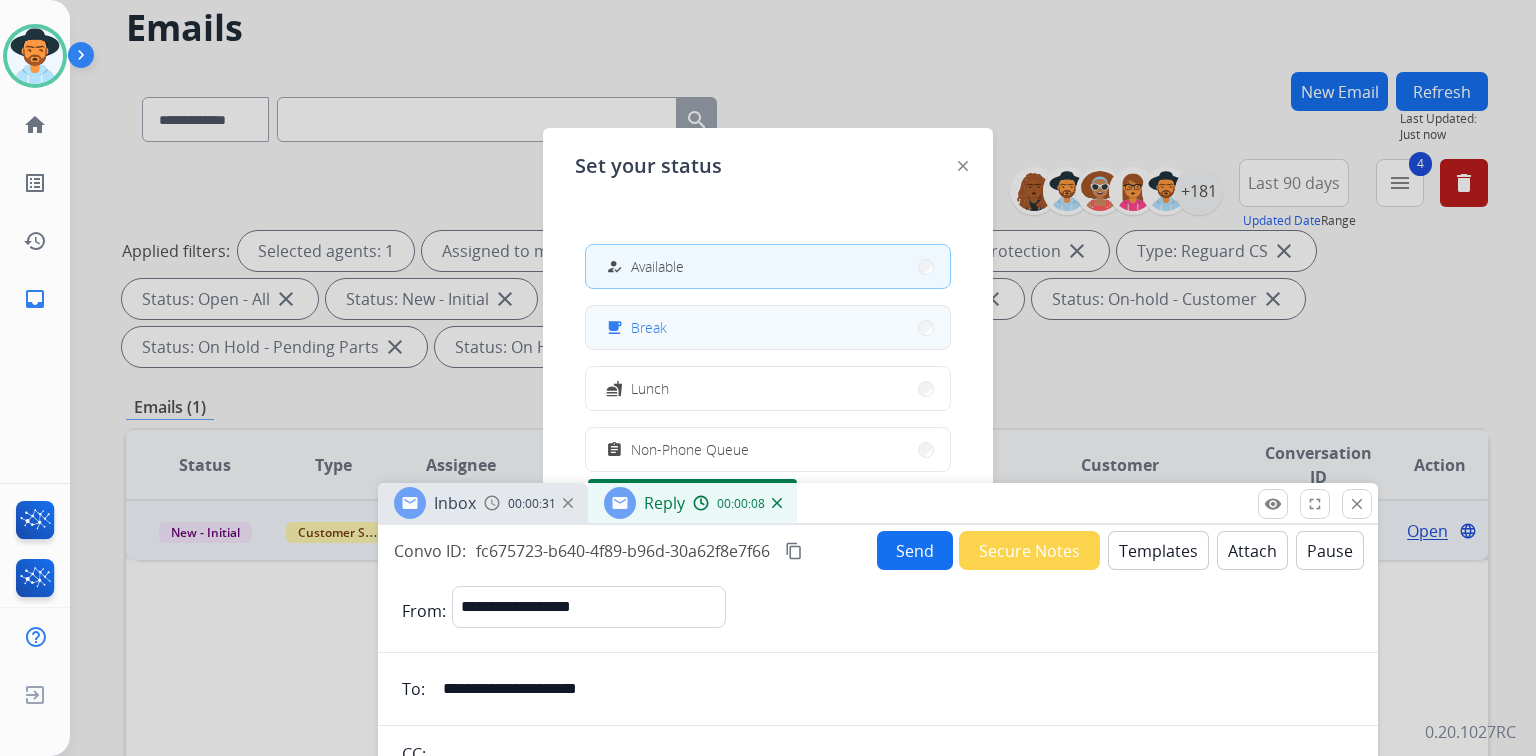 click on "free_breakfast Break" at bounding box center [768, 327] 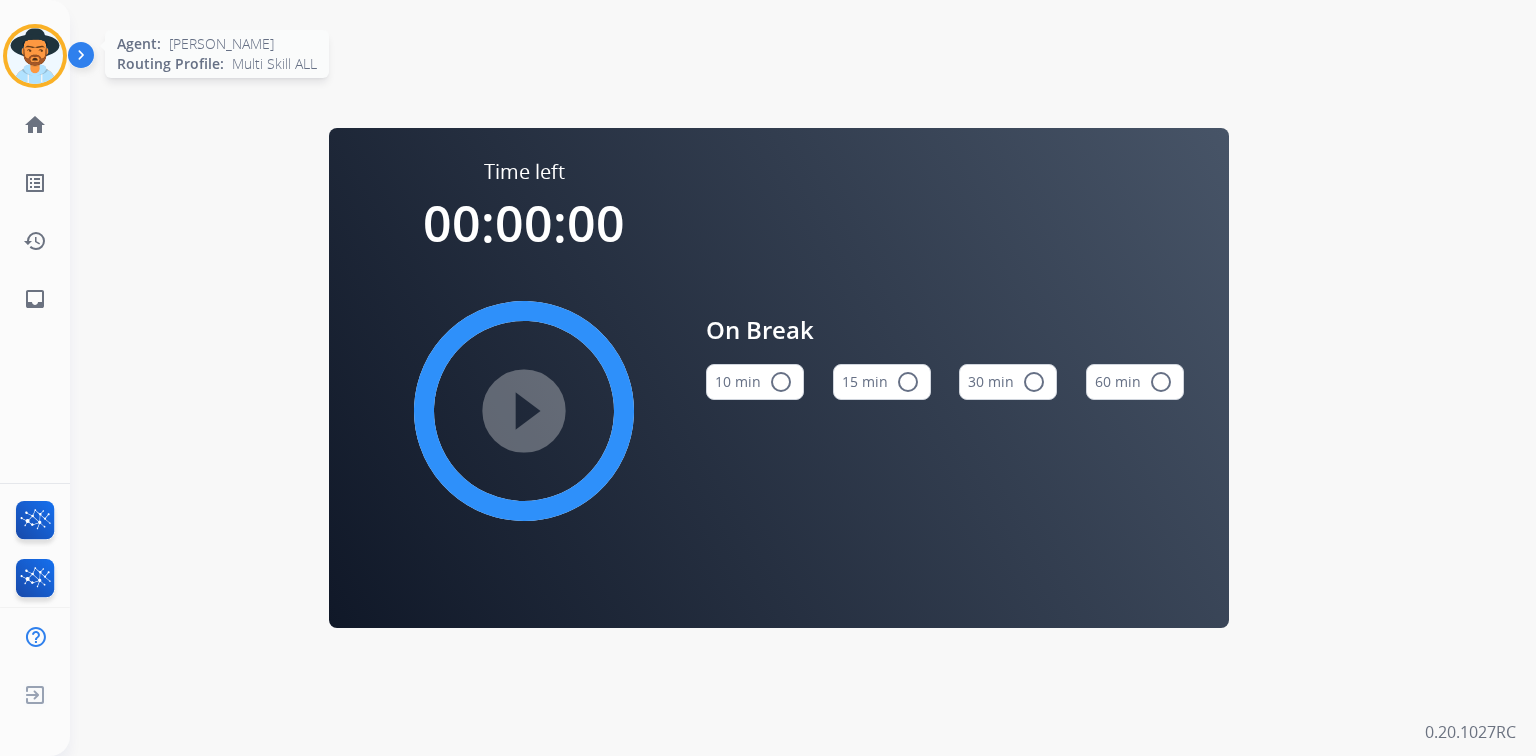 click at bounding box center [35, 56] 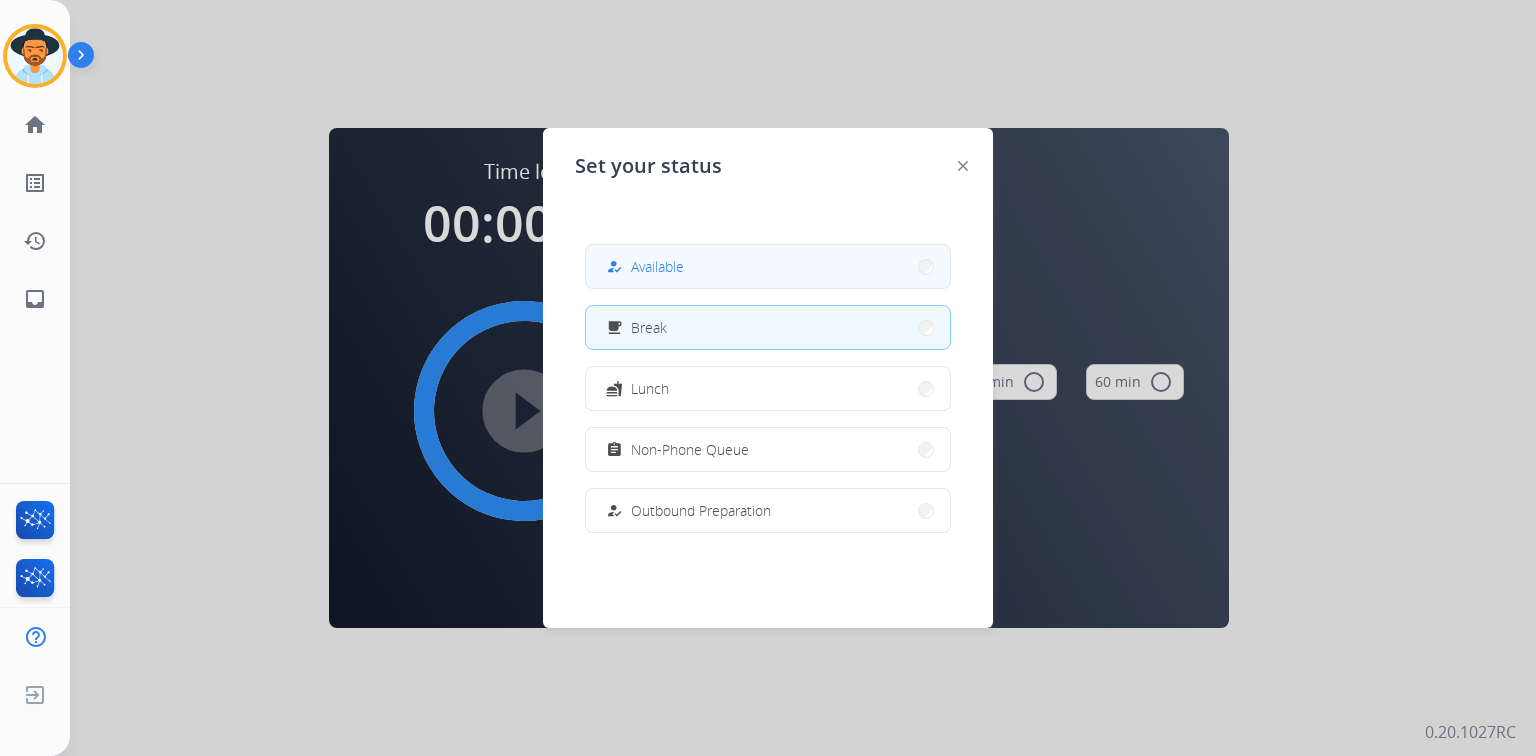 click on "how_to_reg Available" at bounding box center (768, 266) 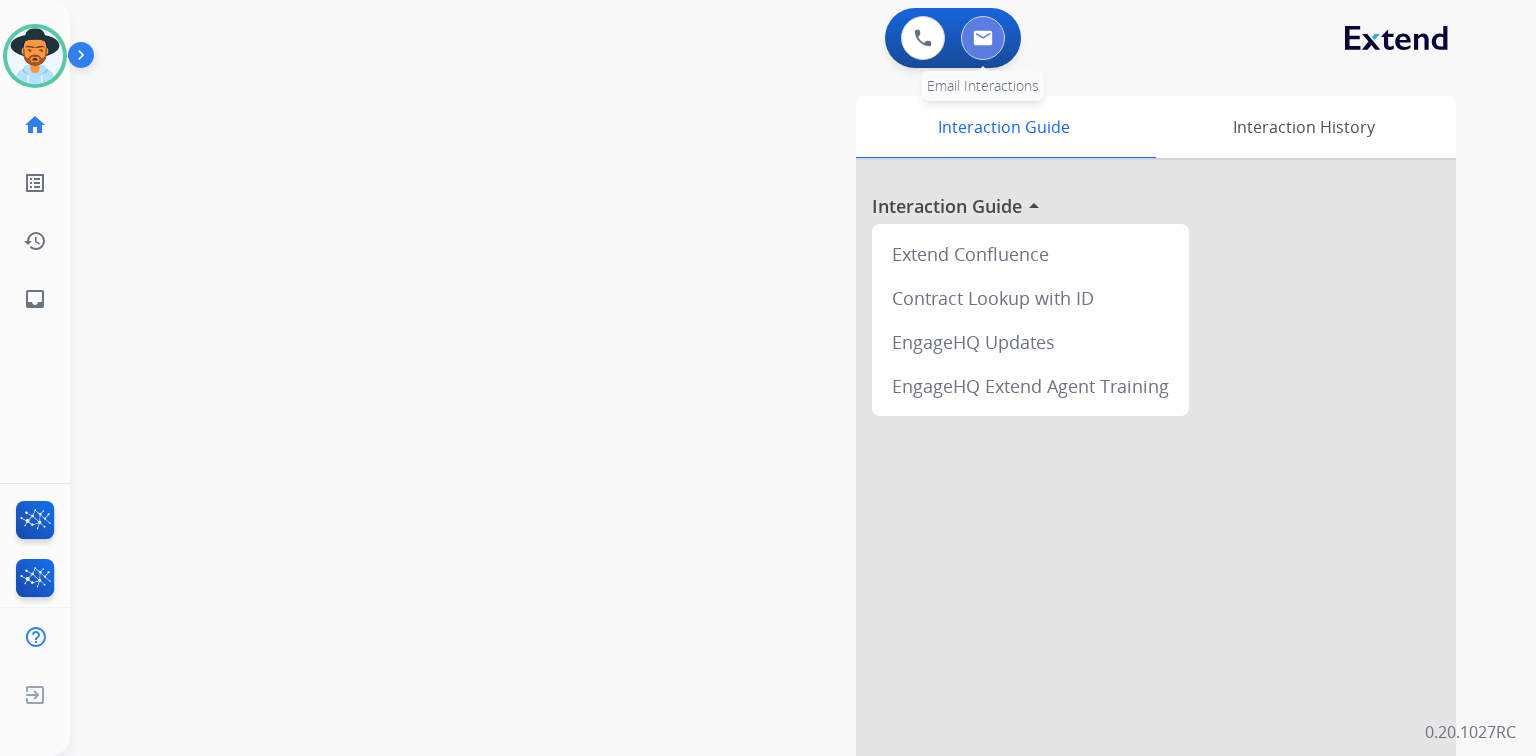 click at bounding box center [983, 38] 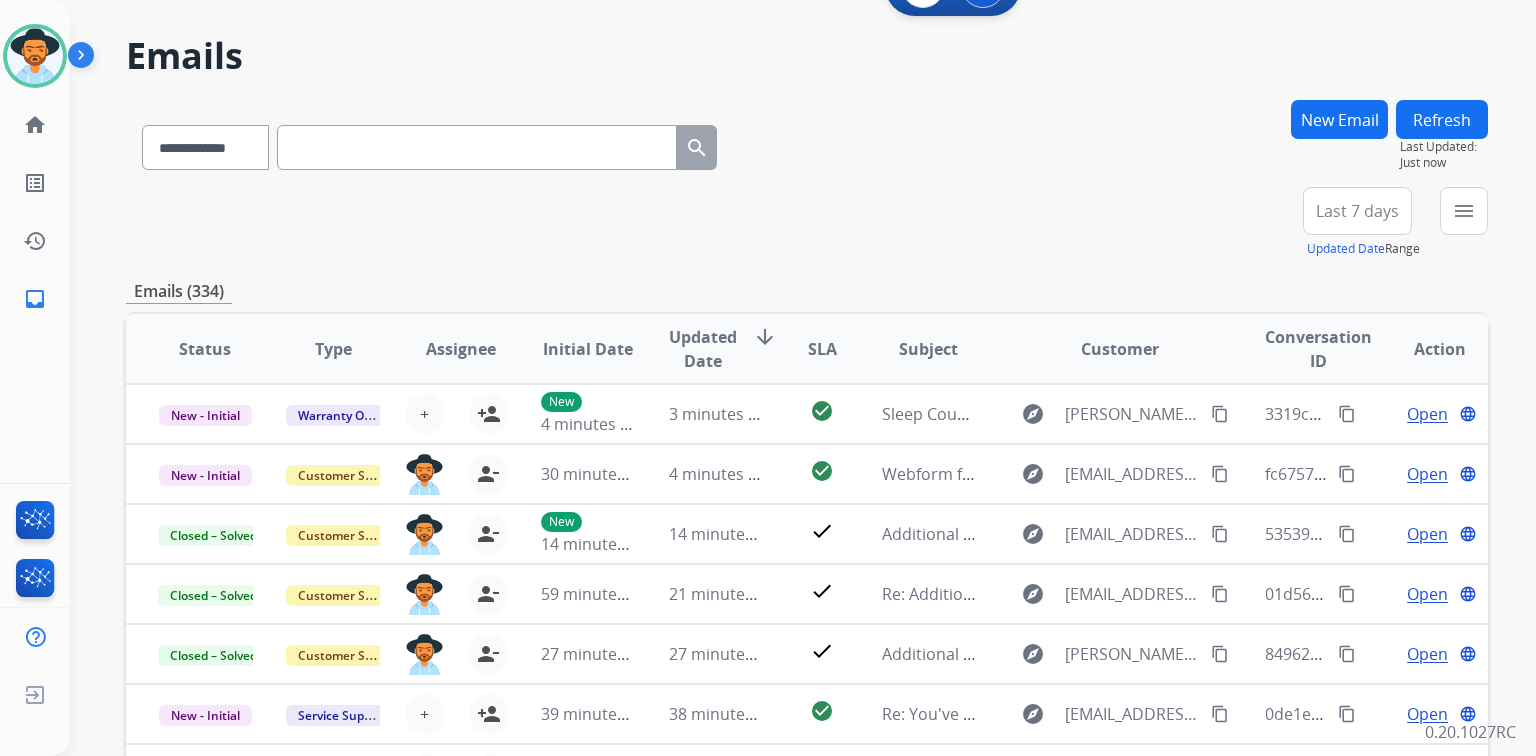 scroll, scrollTop: 80, scrollLeft: 0, axis: vertical 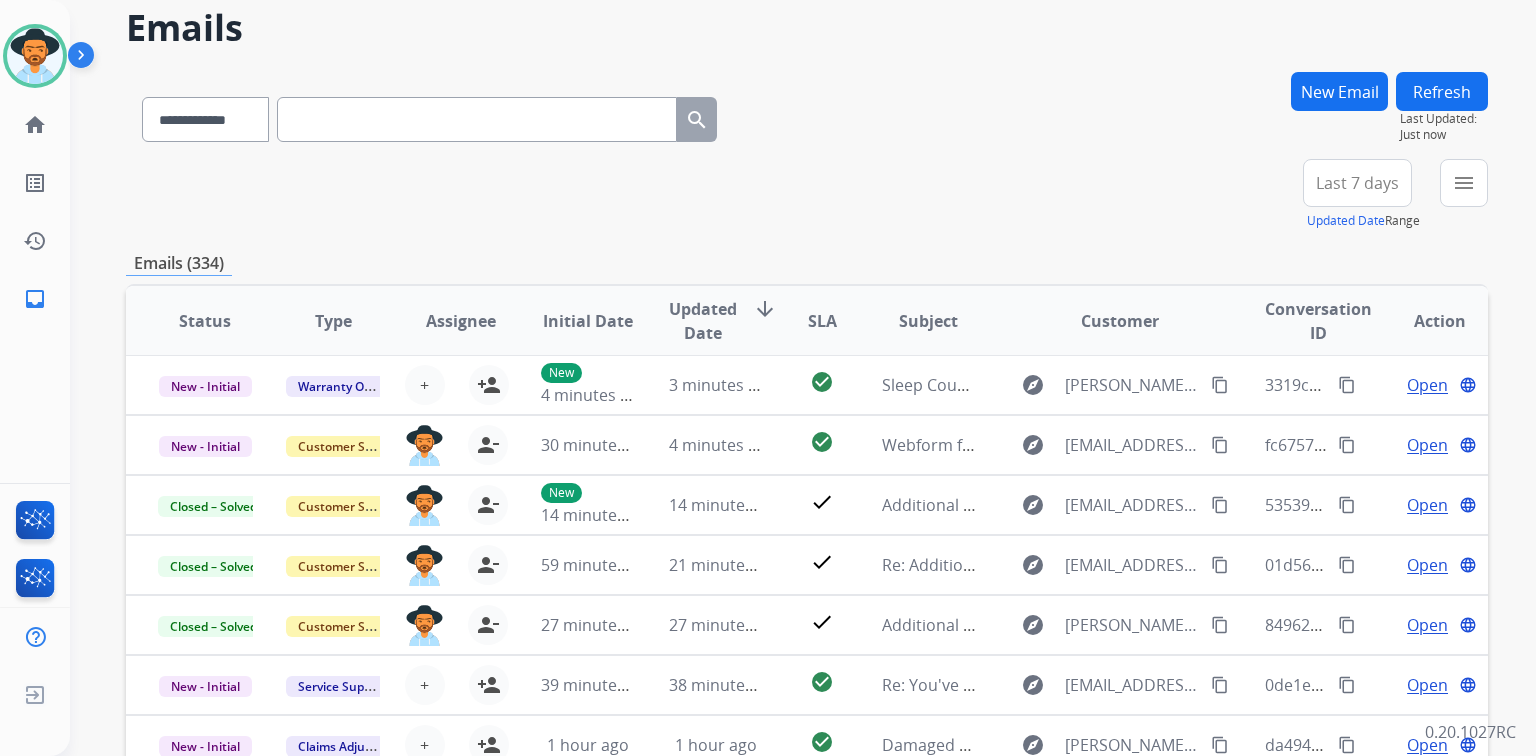 click on "Last 7 days" at bounding box center (1357, 183) 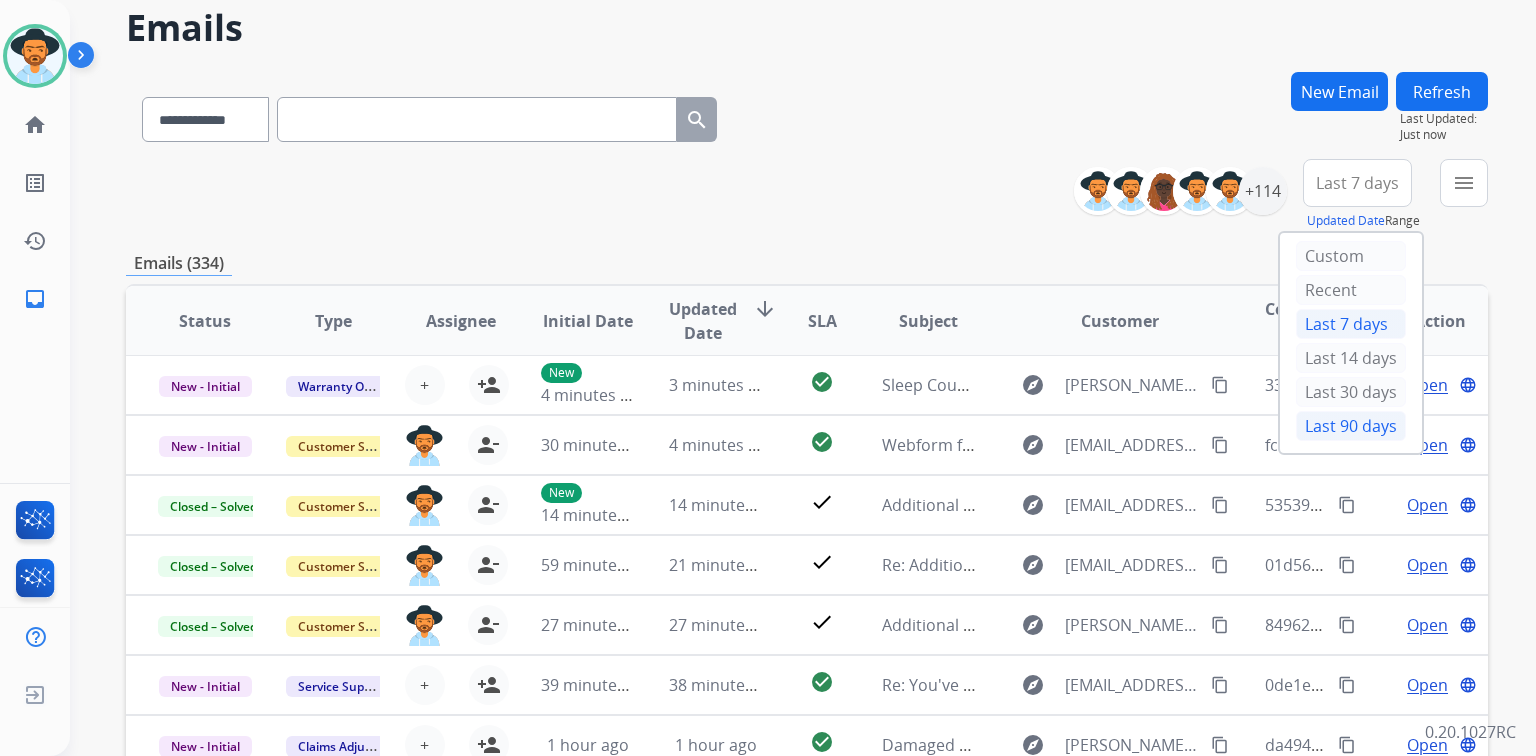 click on "Last 90 days" at bounding box center (1351, 426) 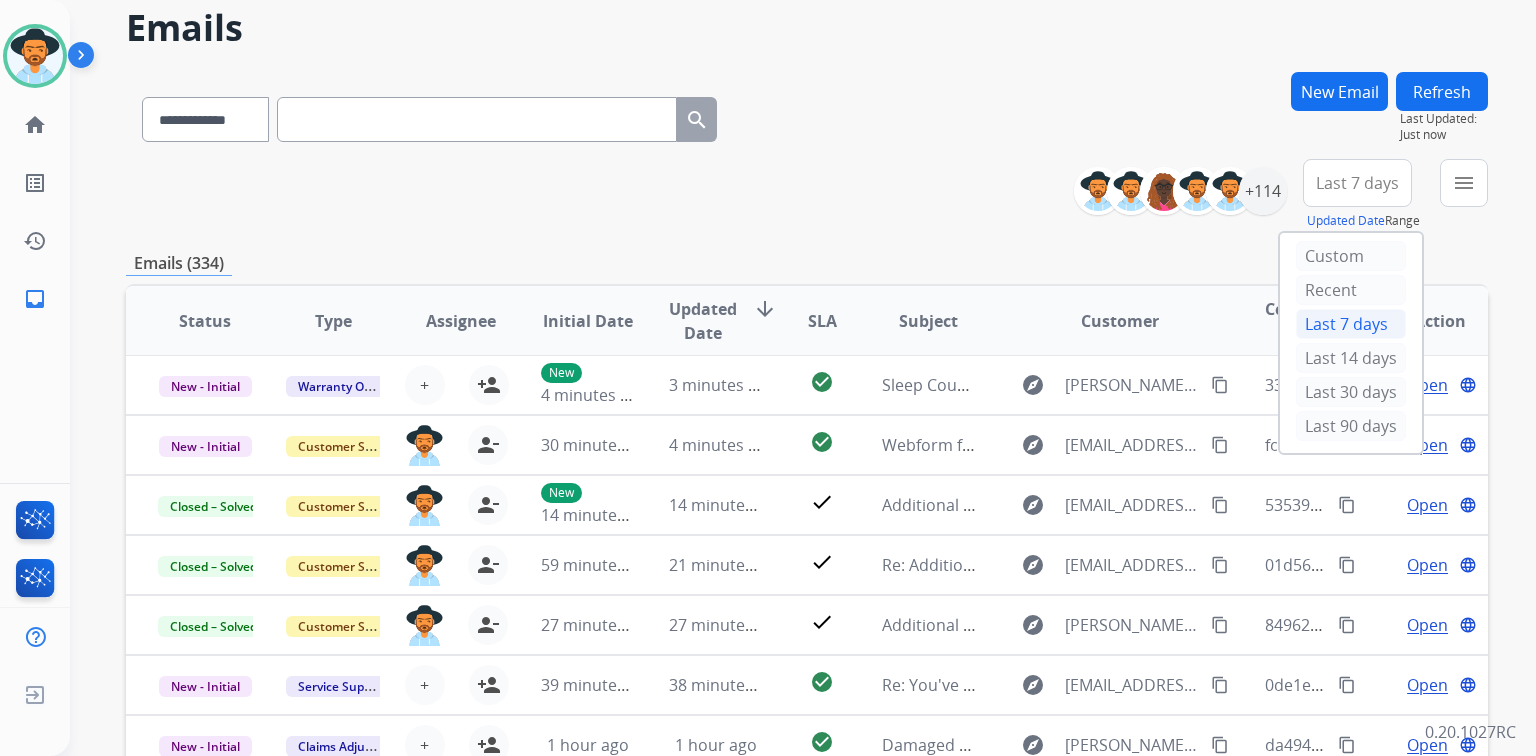 scroll, scrollTop: 0, scrollLeft: 0, axis: both 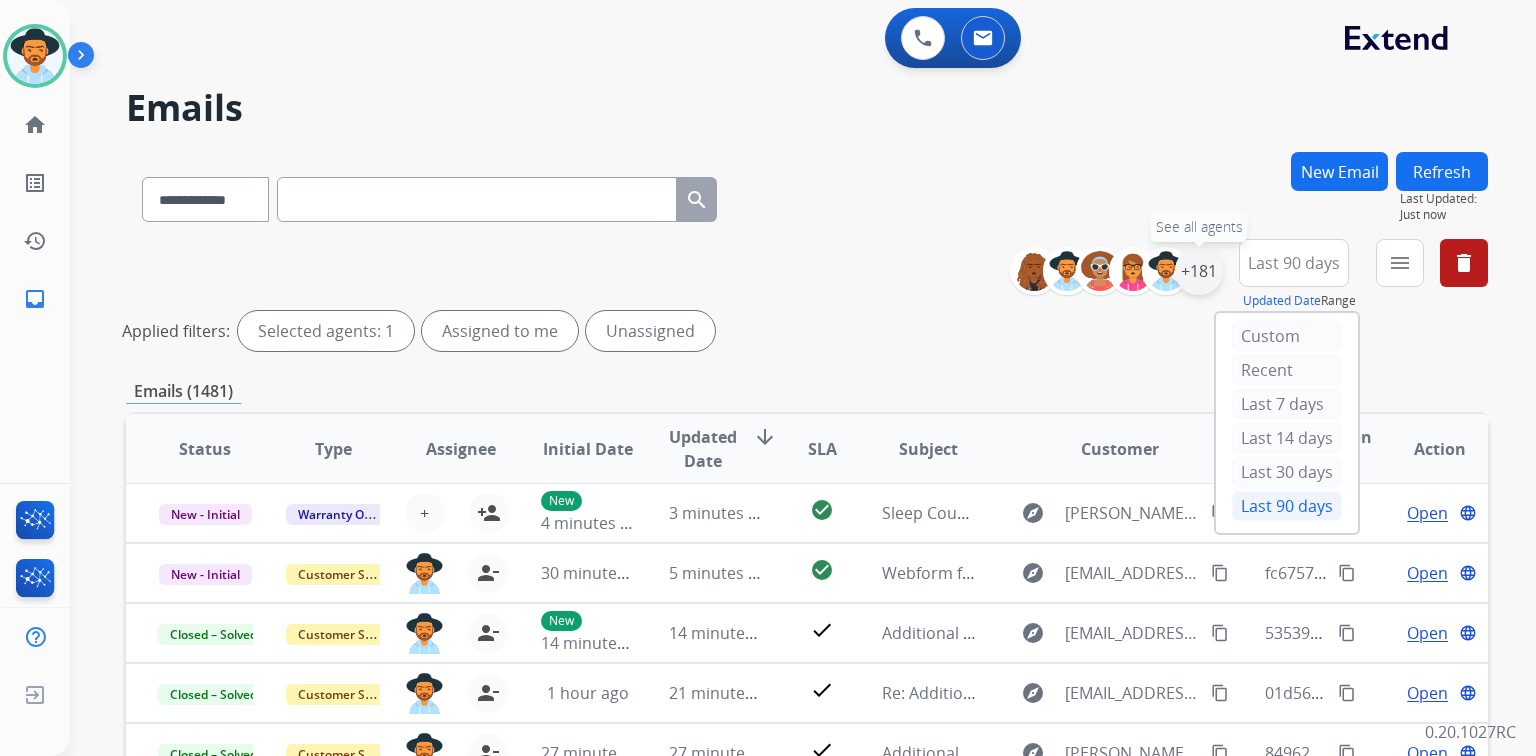 click on "+181" at bounding box center (1199, 271) 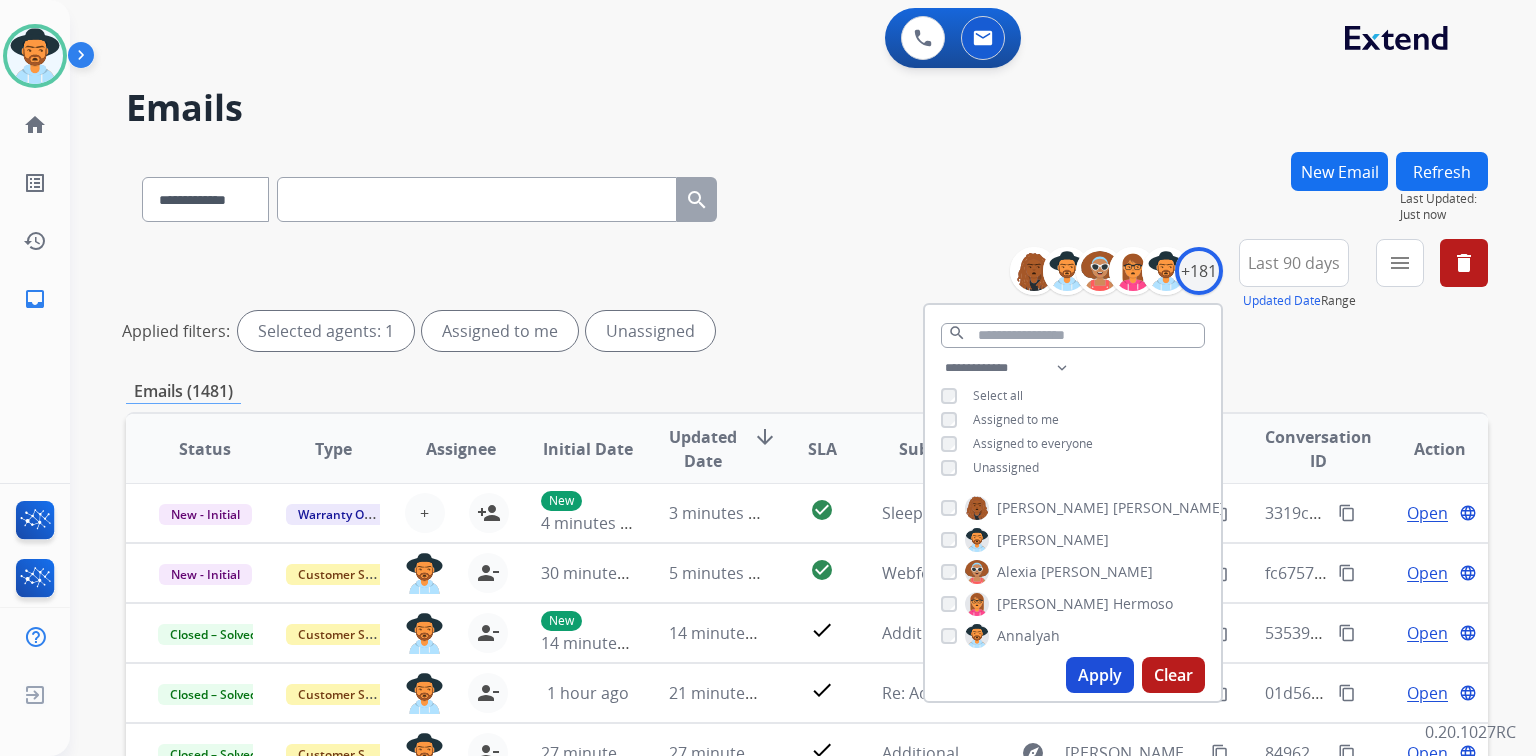 click on "Unassigned" at bounding box center (1006, 467) 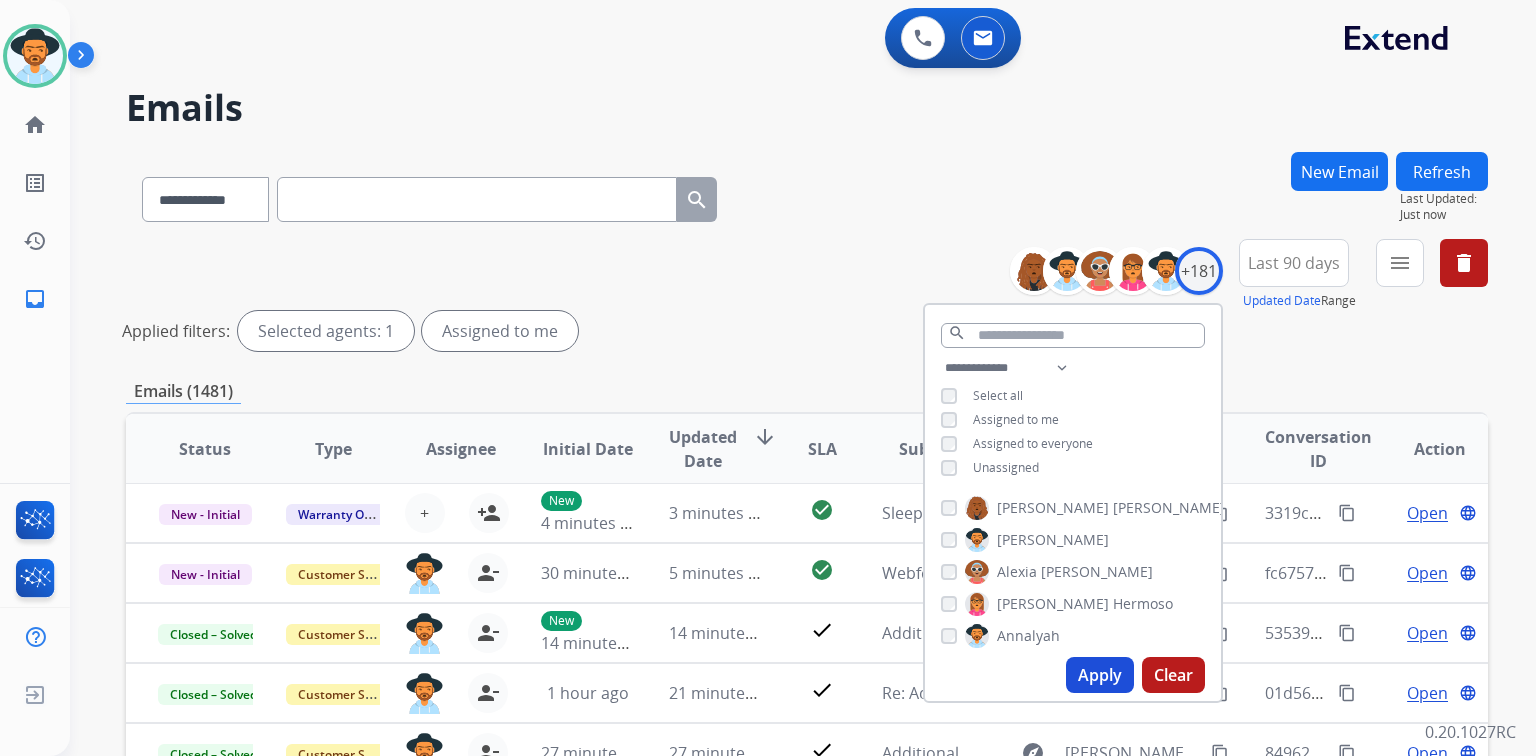 click on "Apply" at bounding box center [1100, 675] 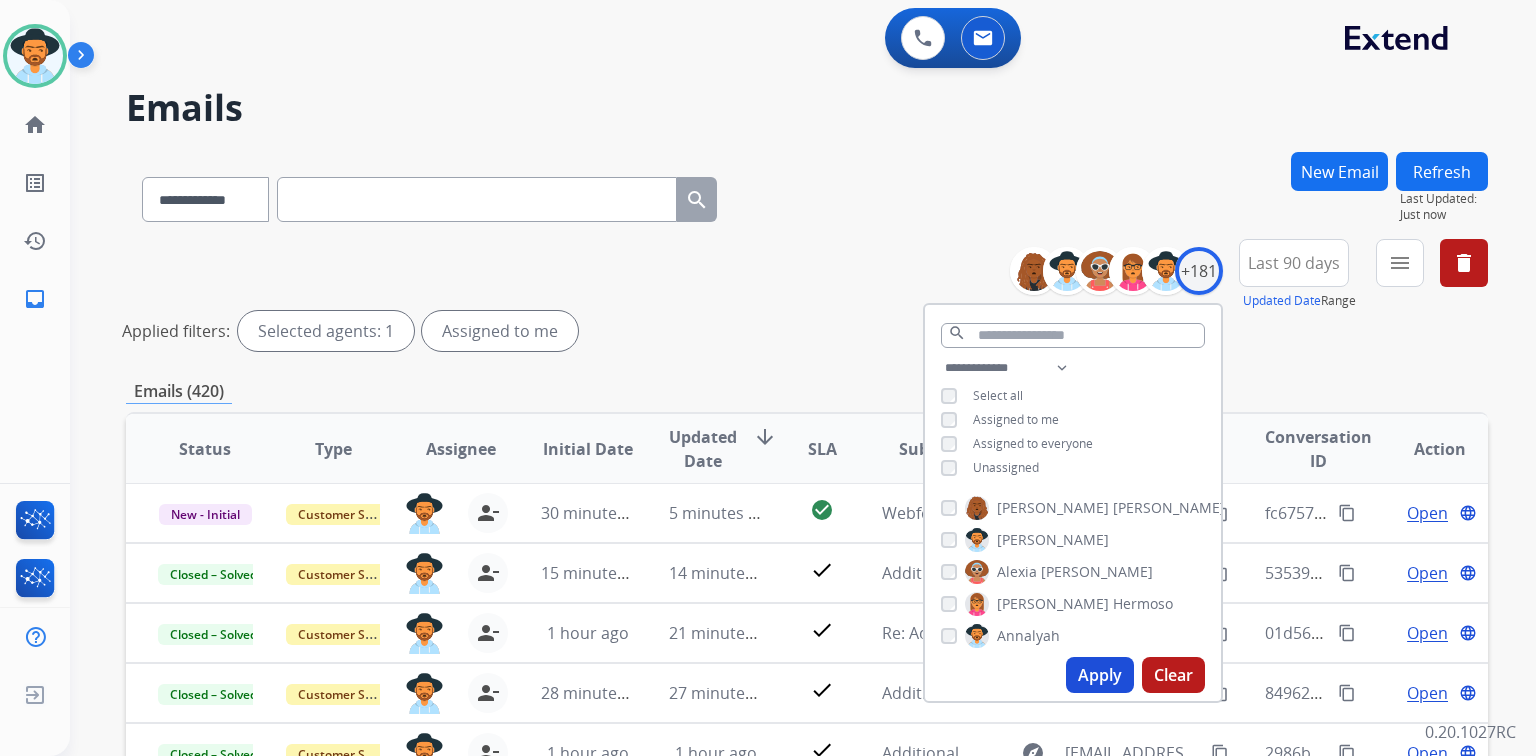 click on "**********" at bounding box center [779, 450] 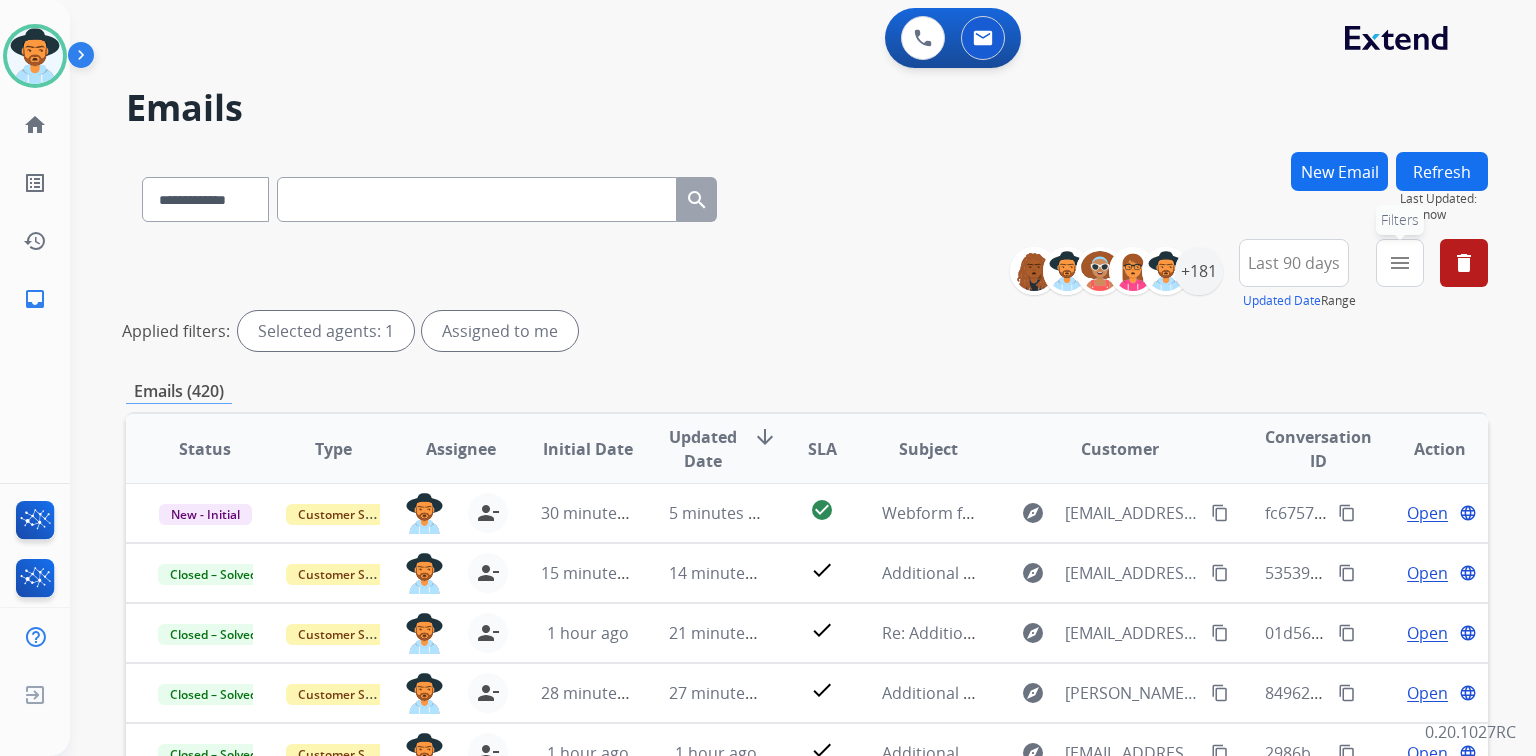 click on "menu" at bounding box center [1400, 263] 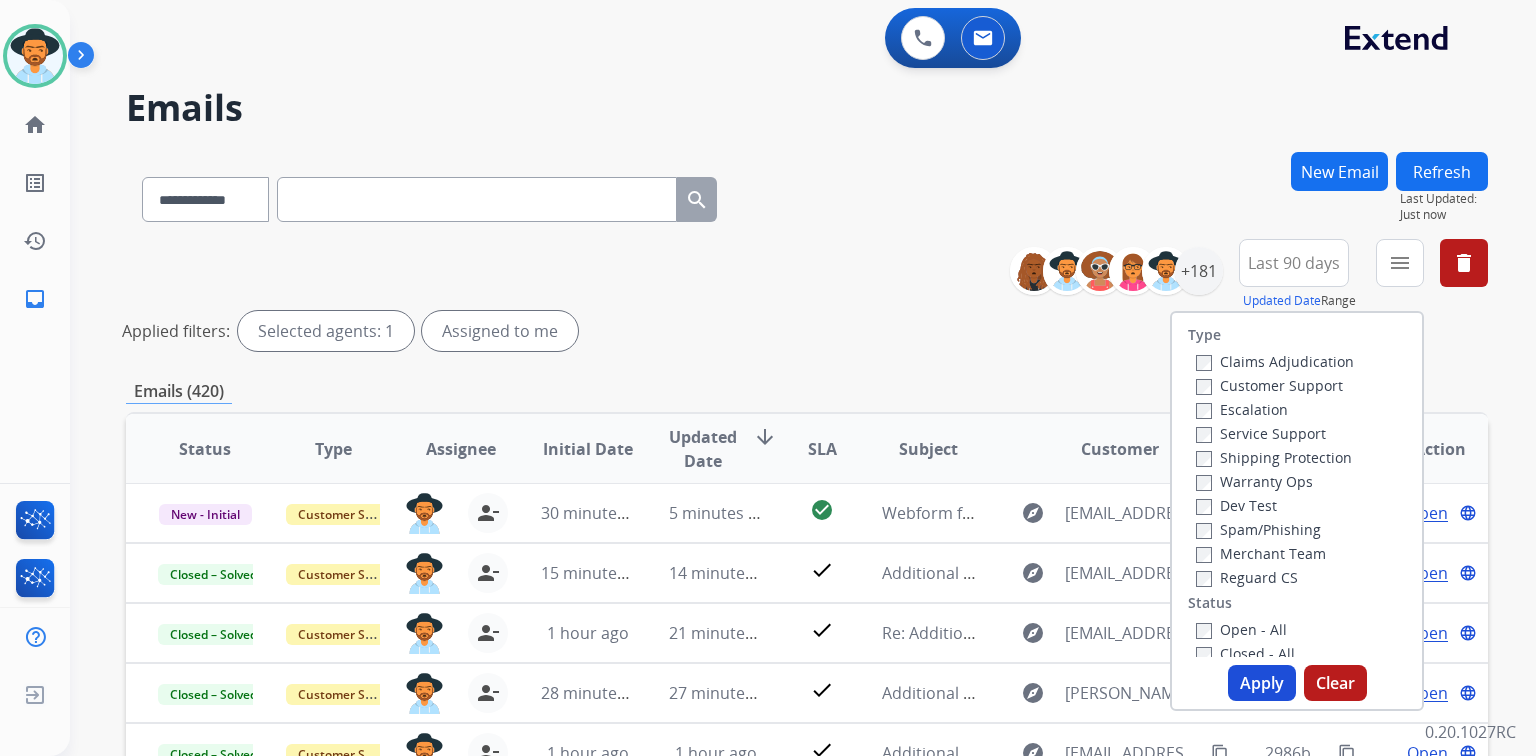 click on "Customer Support" at bounding box center [1269, 385] 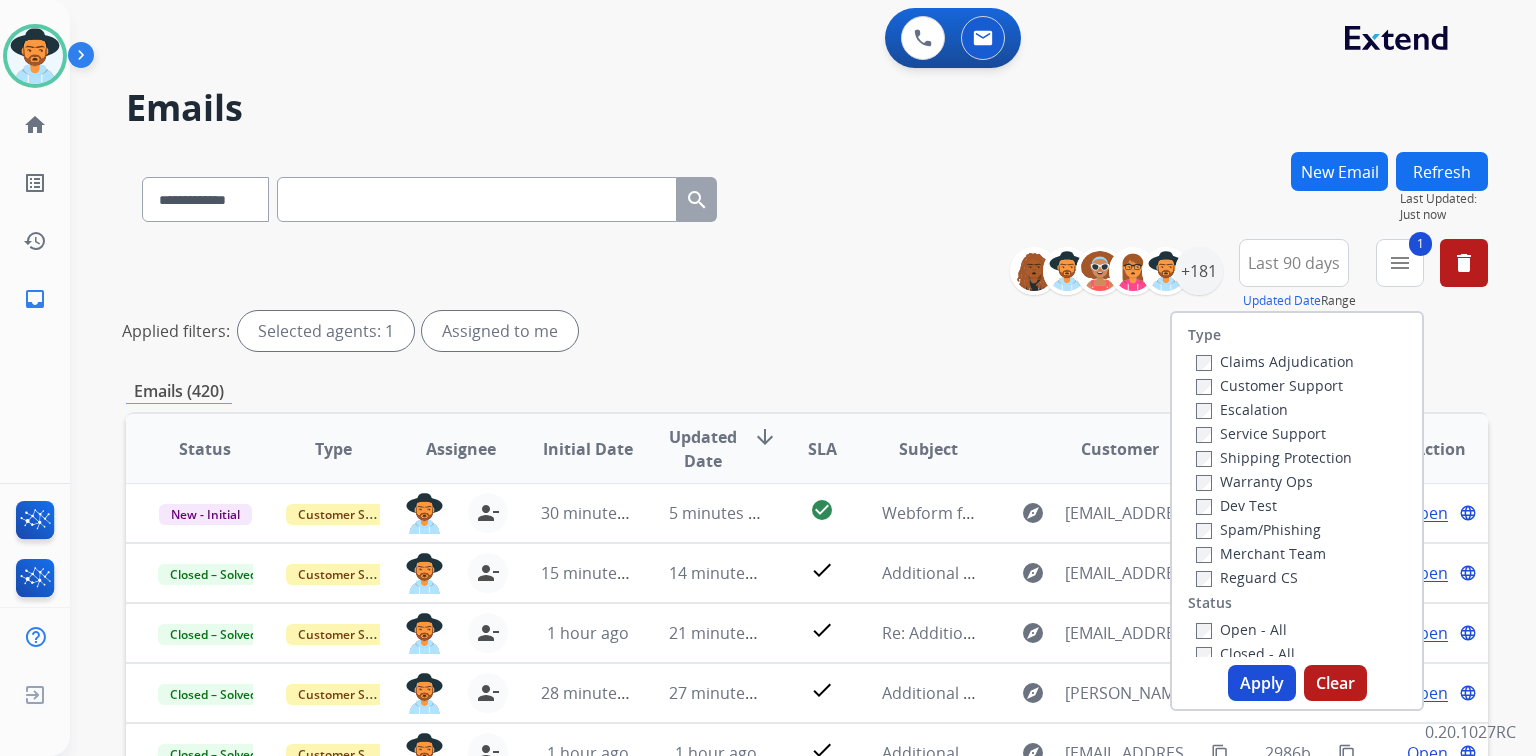 click on "Shipping Protection" at bounding box center (1274, 457) 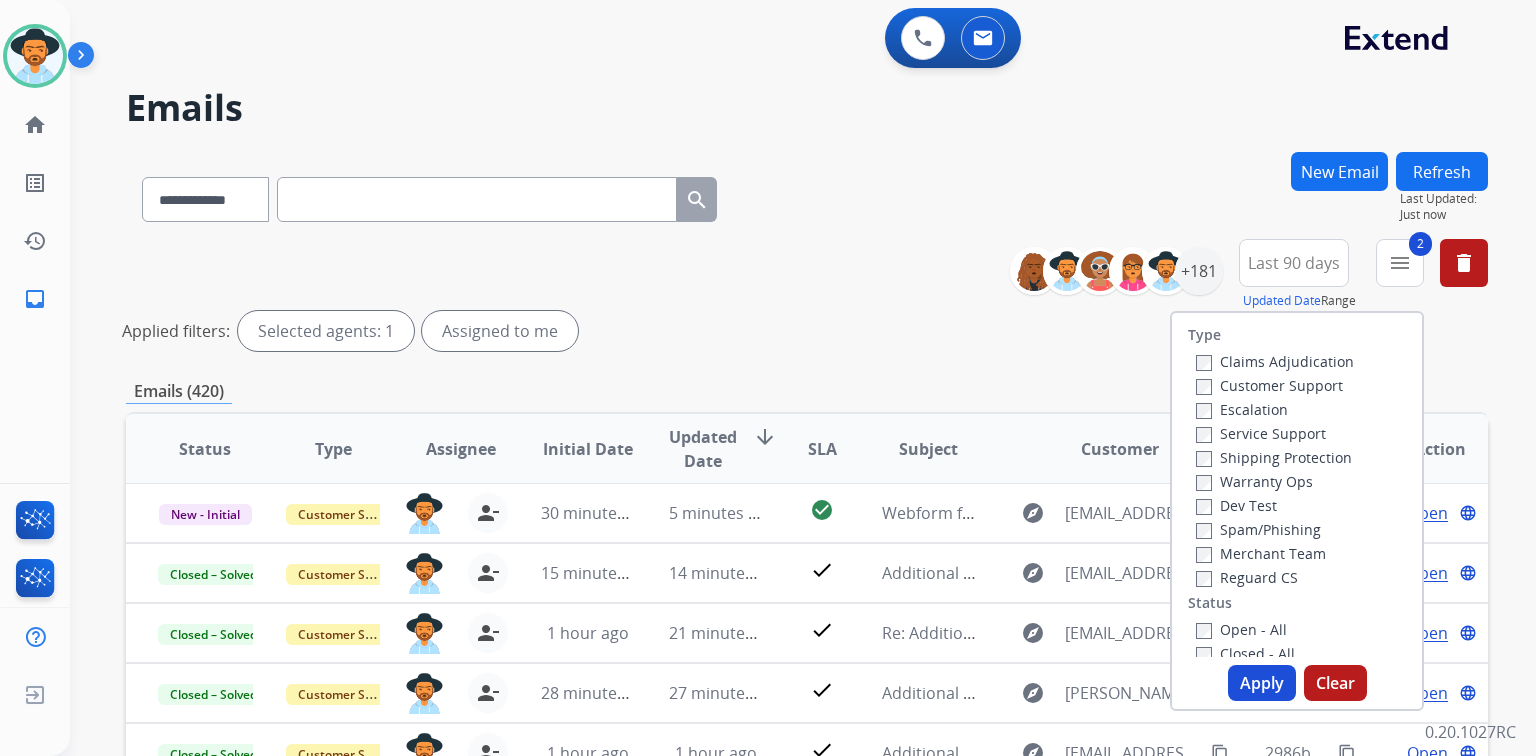 click on "Reguard CS" at bounding box center (1247, 577) 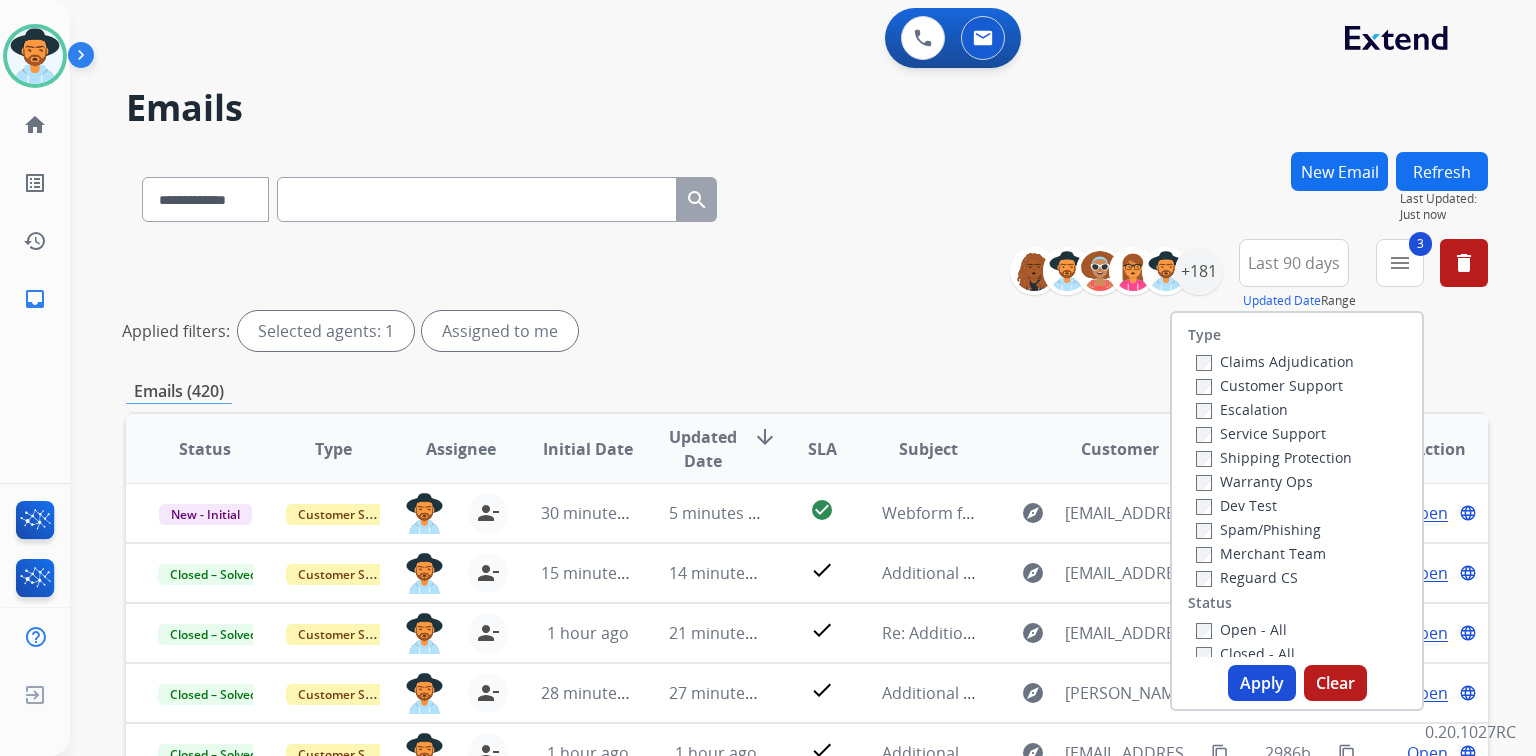 click on "Open - All" at bounding box center [1241, 629] 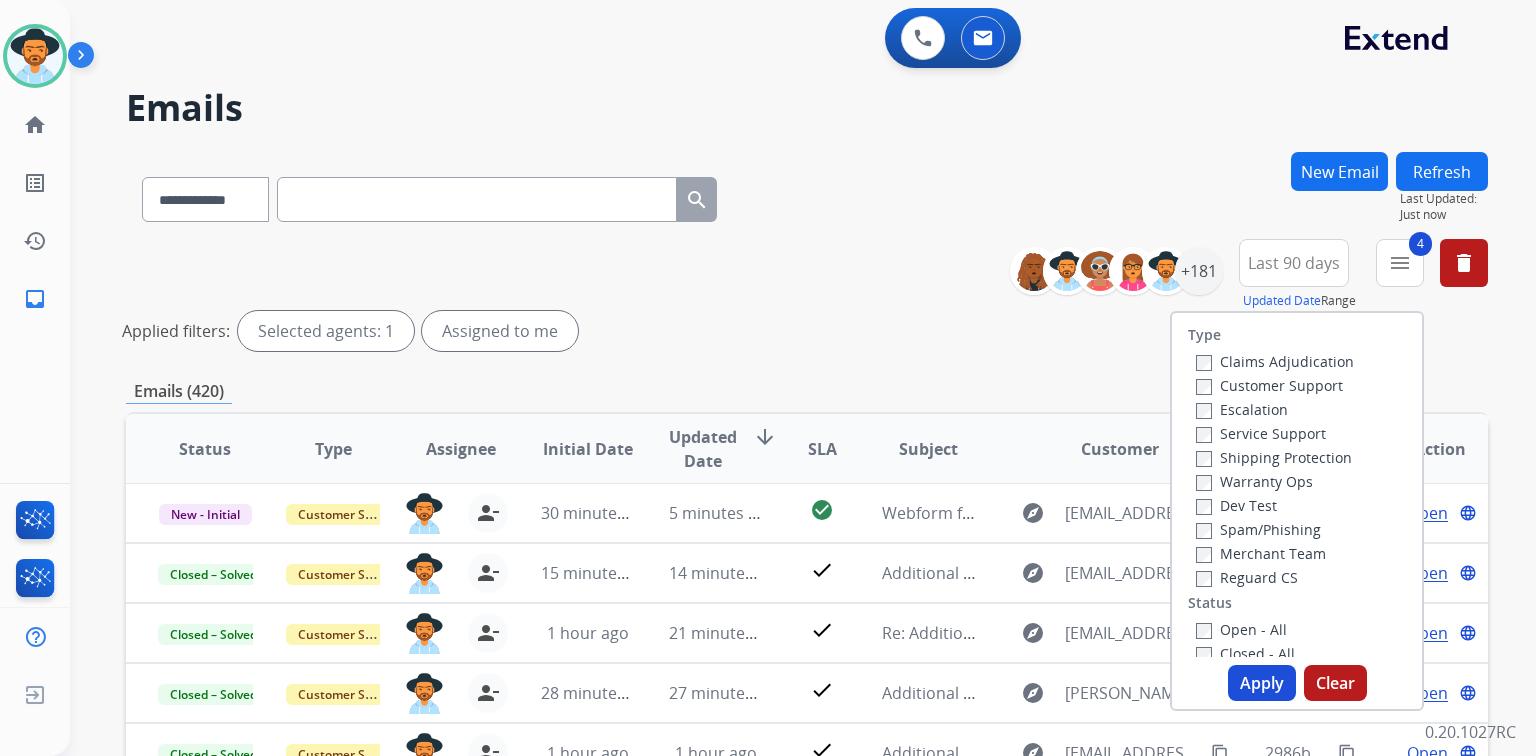 click on "Apply" at bounding box center (1262, 683) 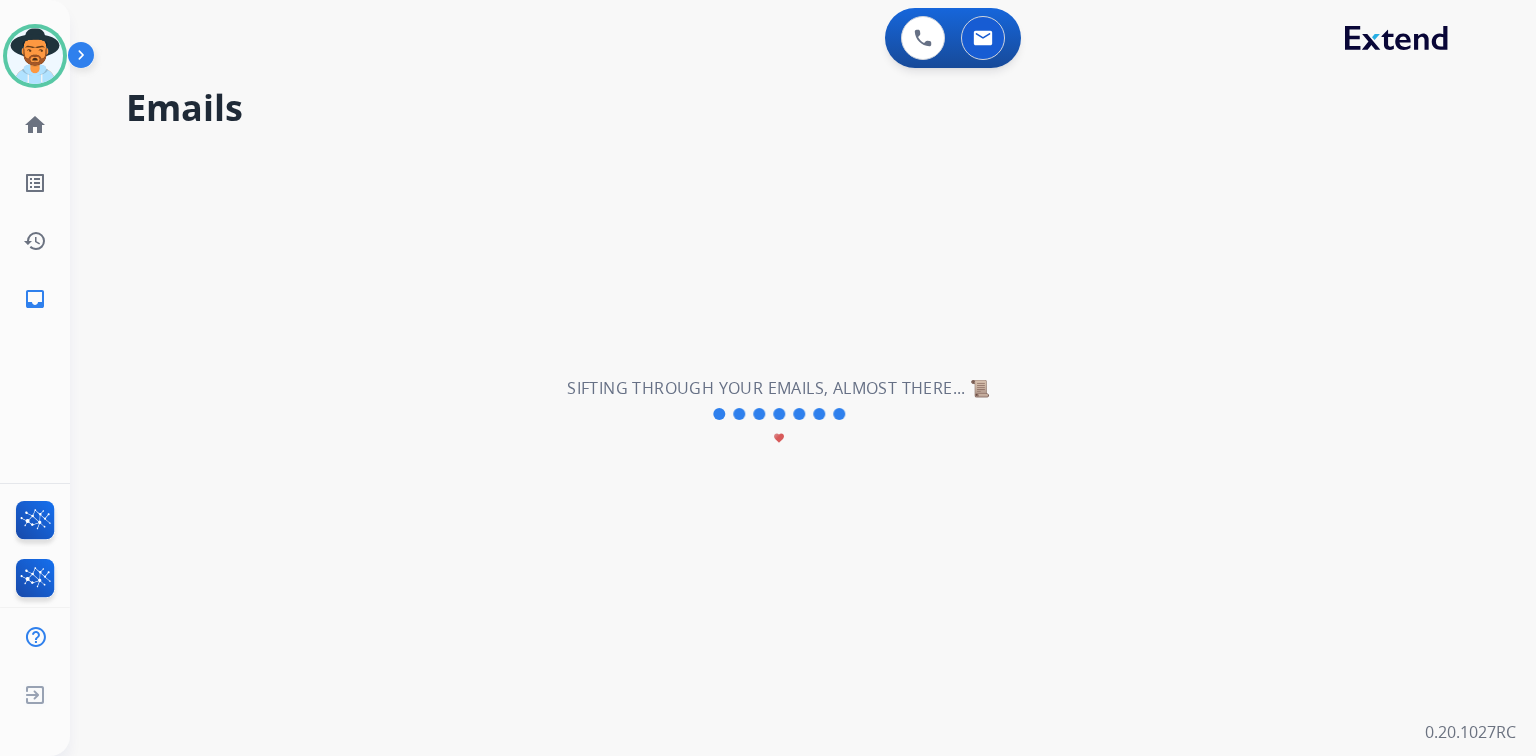 scroll, scrollTop: 0, scrollLeft: 0, axis: both 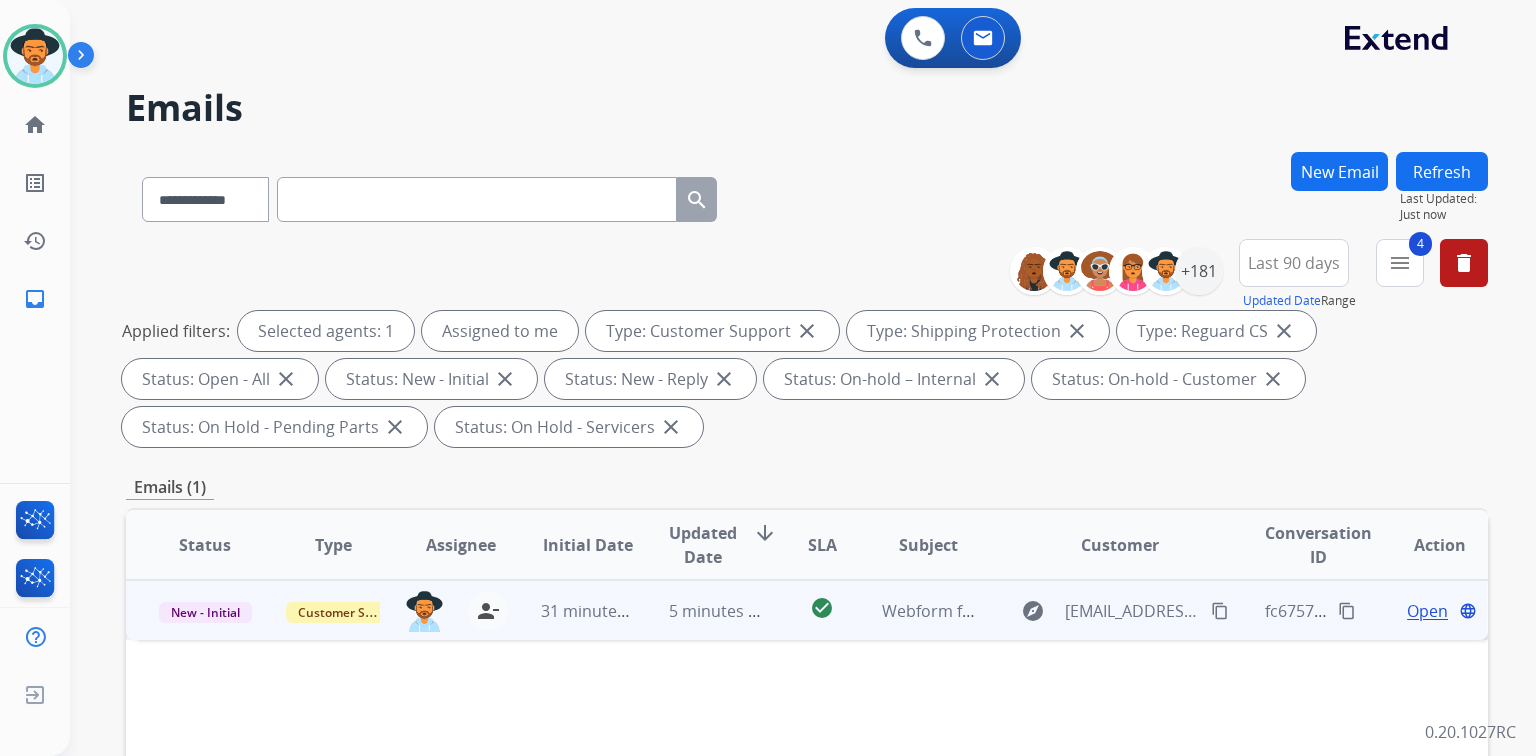 click on "Open" at bounding box center (1427, 611) 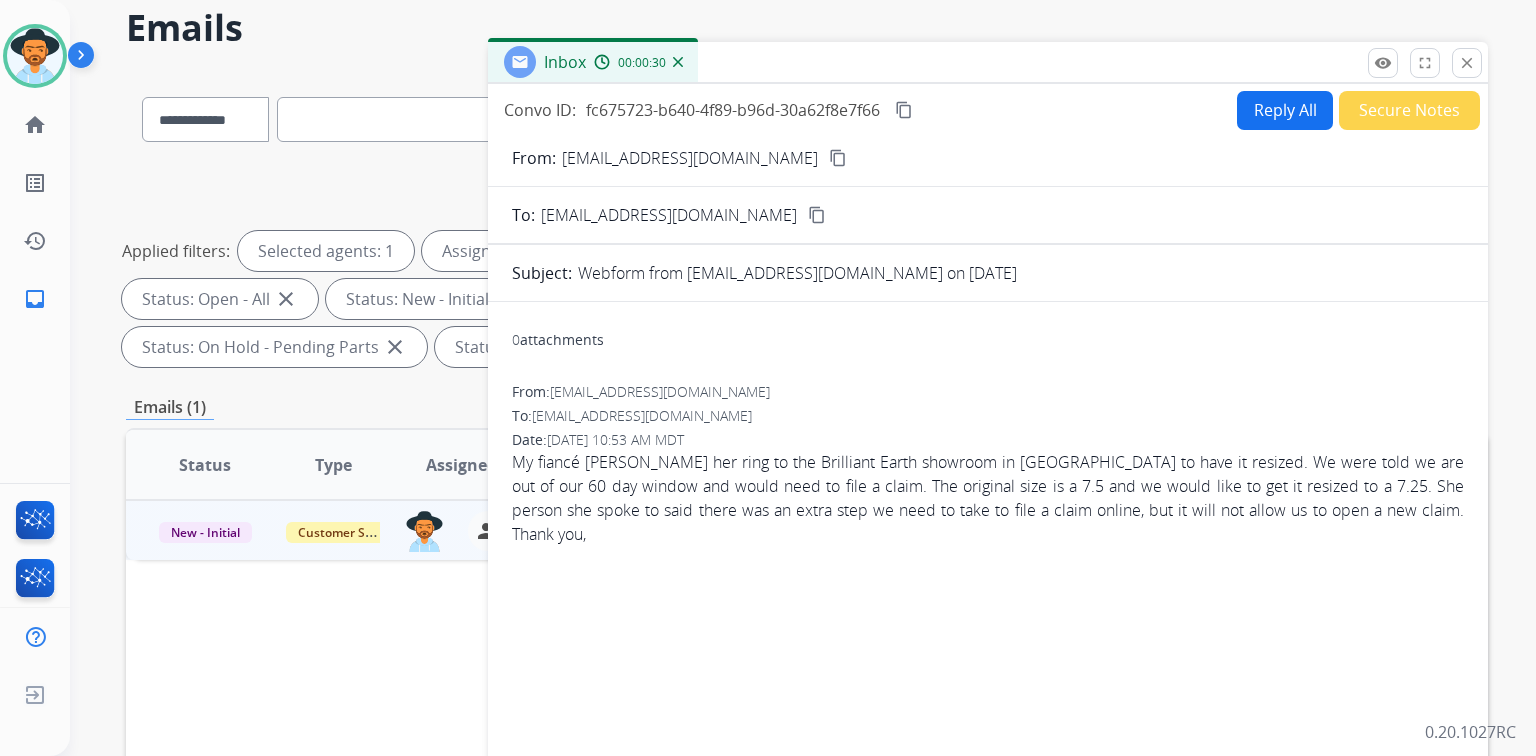 scroll, scrollTop: 80, scrollLeft: 0, axis: vertical 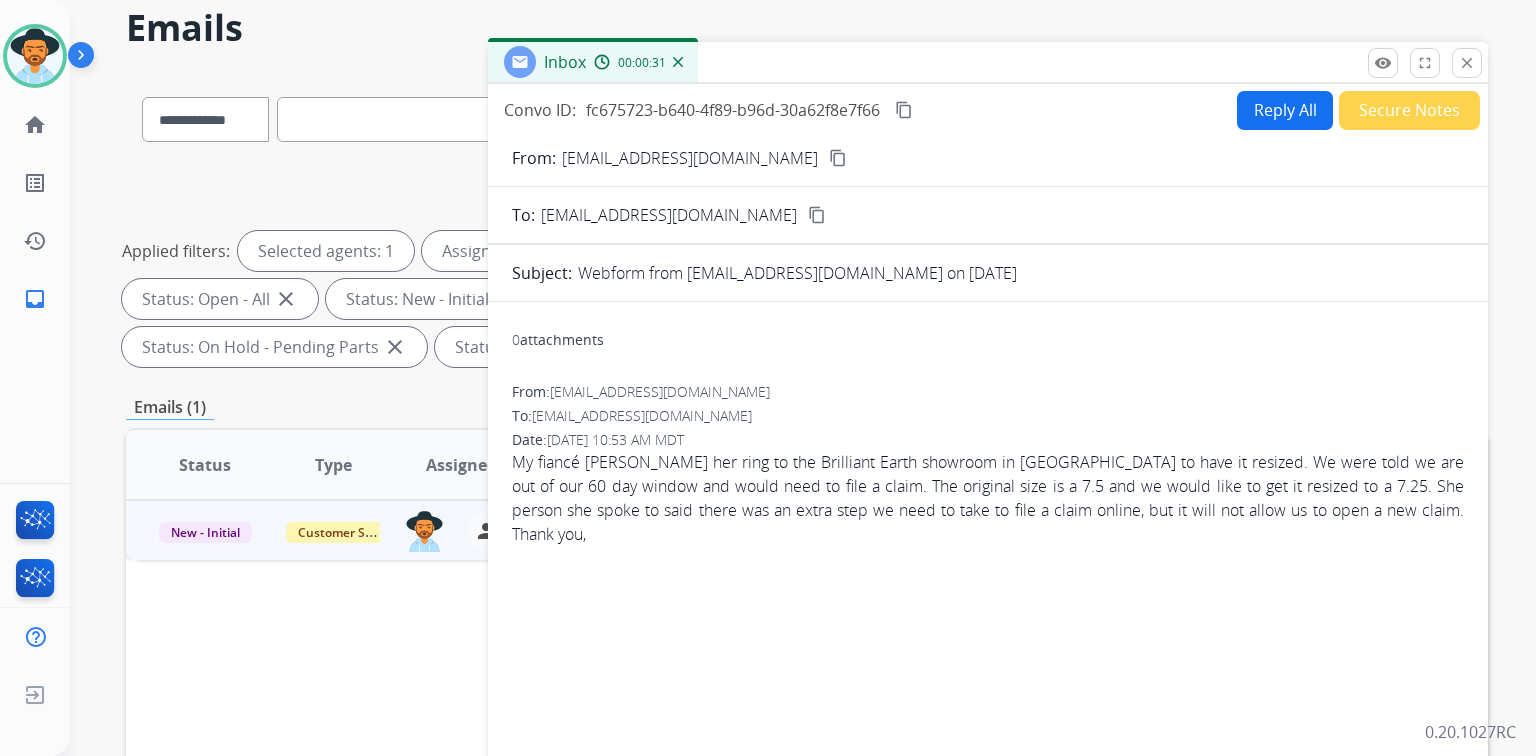 click on "Inbox  00:00:31" at bounding box center [988, 63] 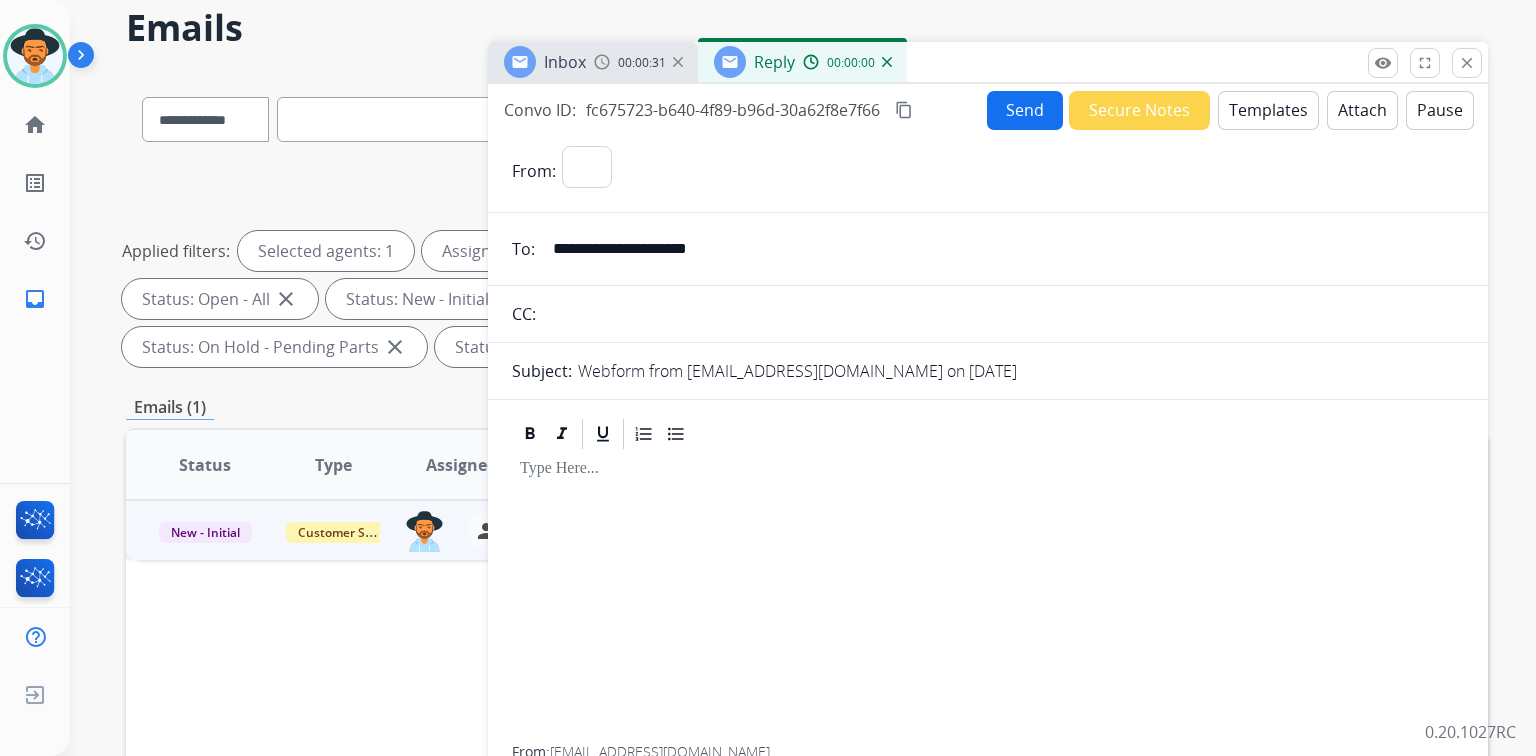 select on "**********" 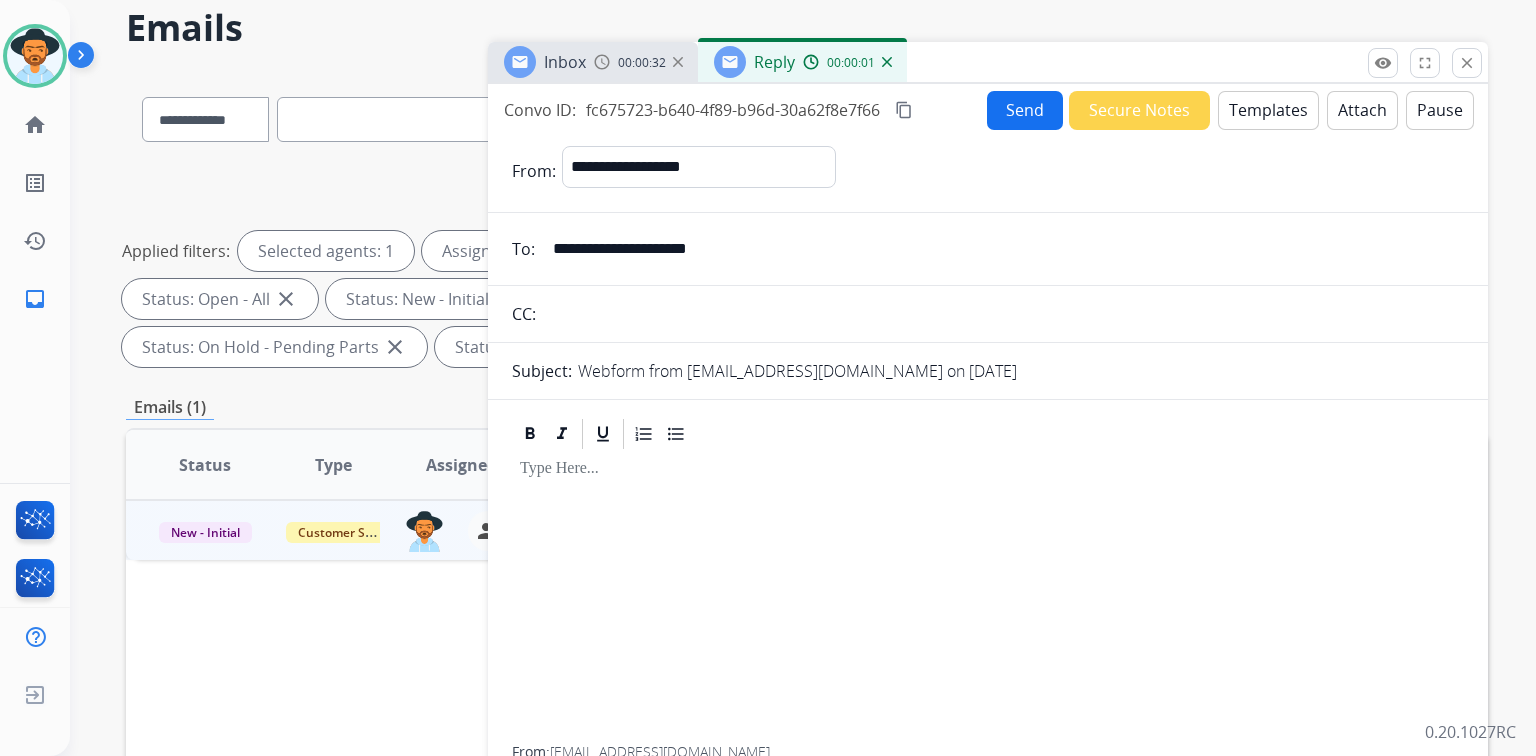 click on "**********" at bounding box center [988, 511] 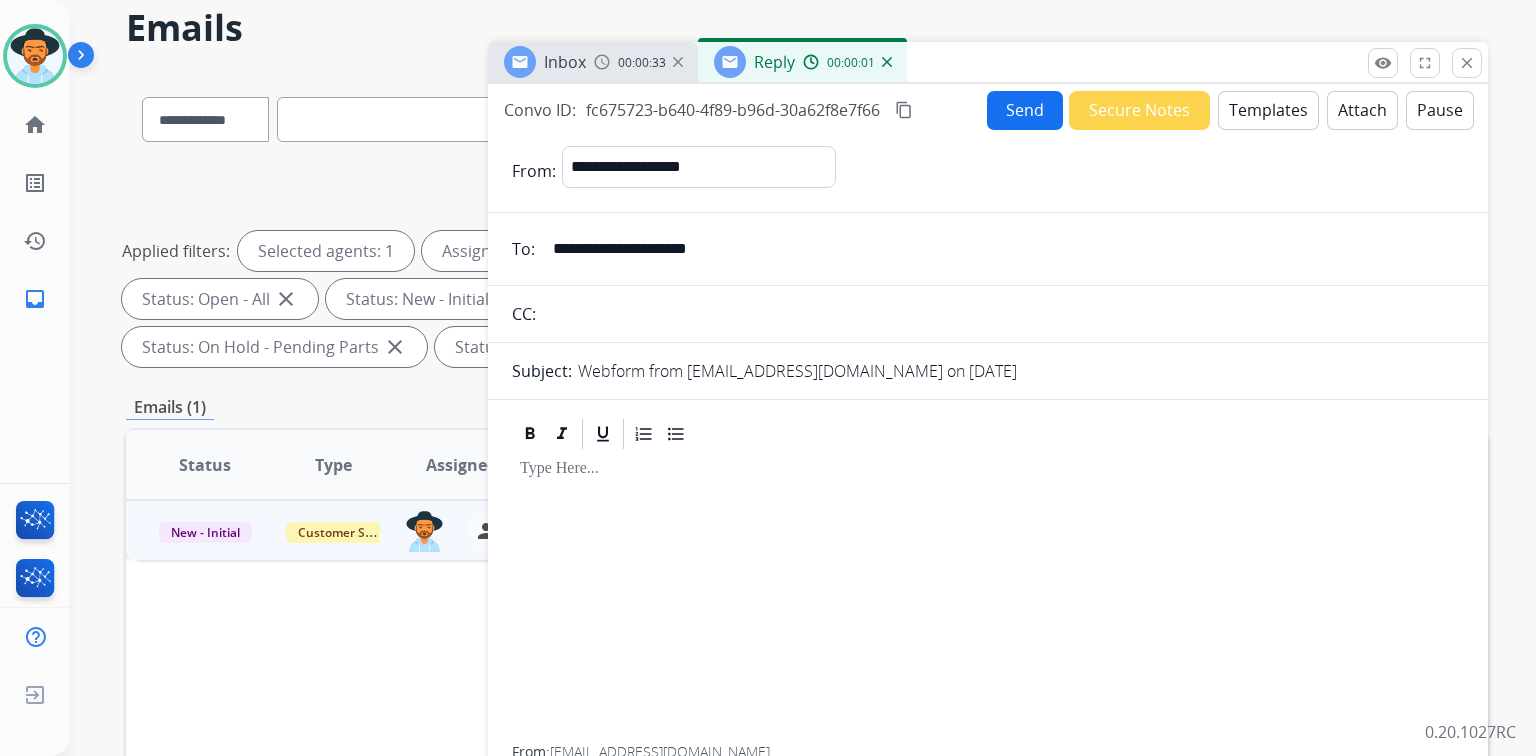 click on "Templates" at bounding box center [1268, 110] 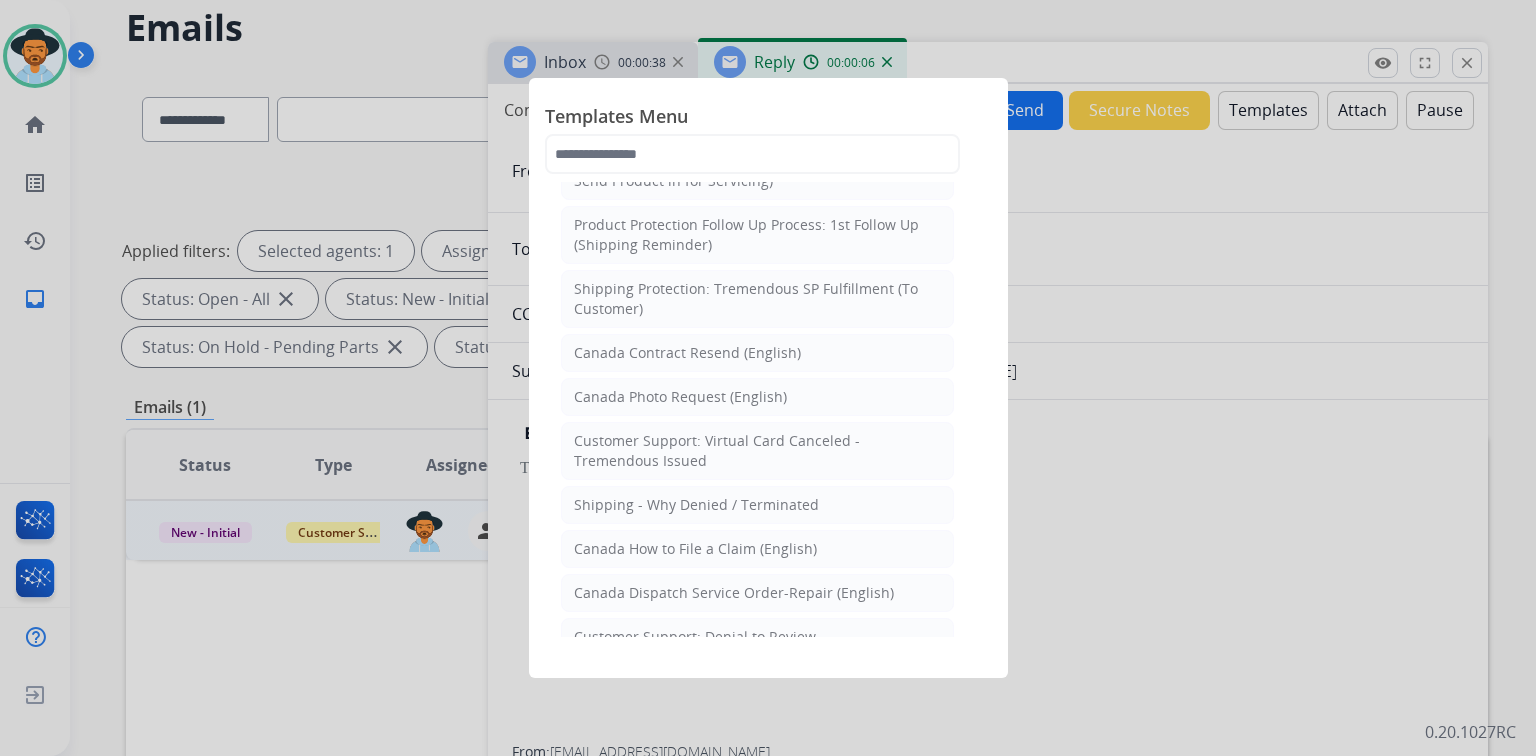 scroll, scrollTop: 1280, scrollLeft: 0, axis: vertical 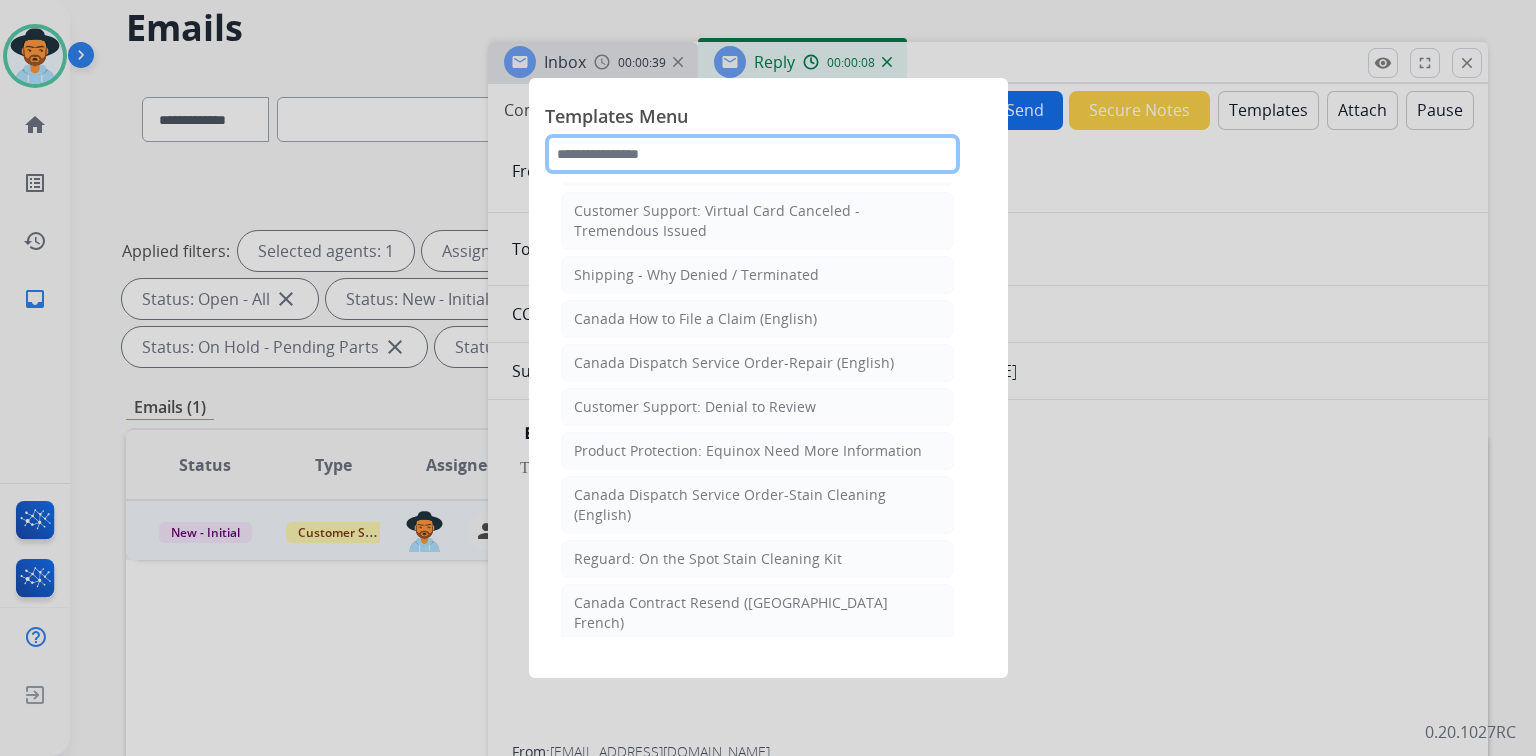 click 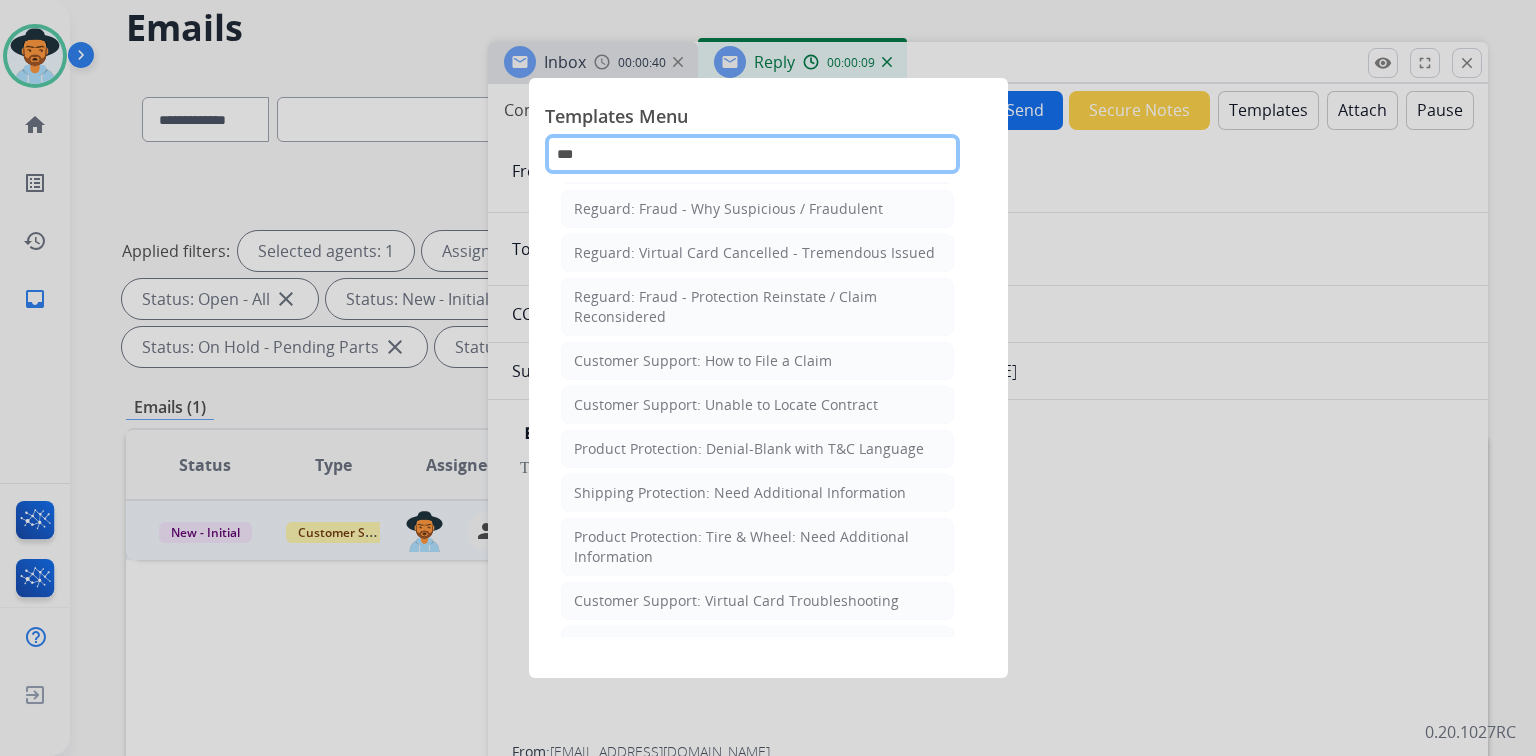 scroll, scrollTop: 0, scrollLeft: 0, axis: both 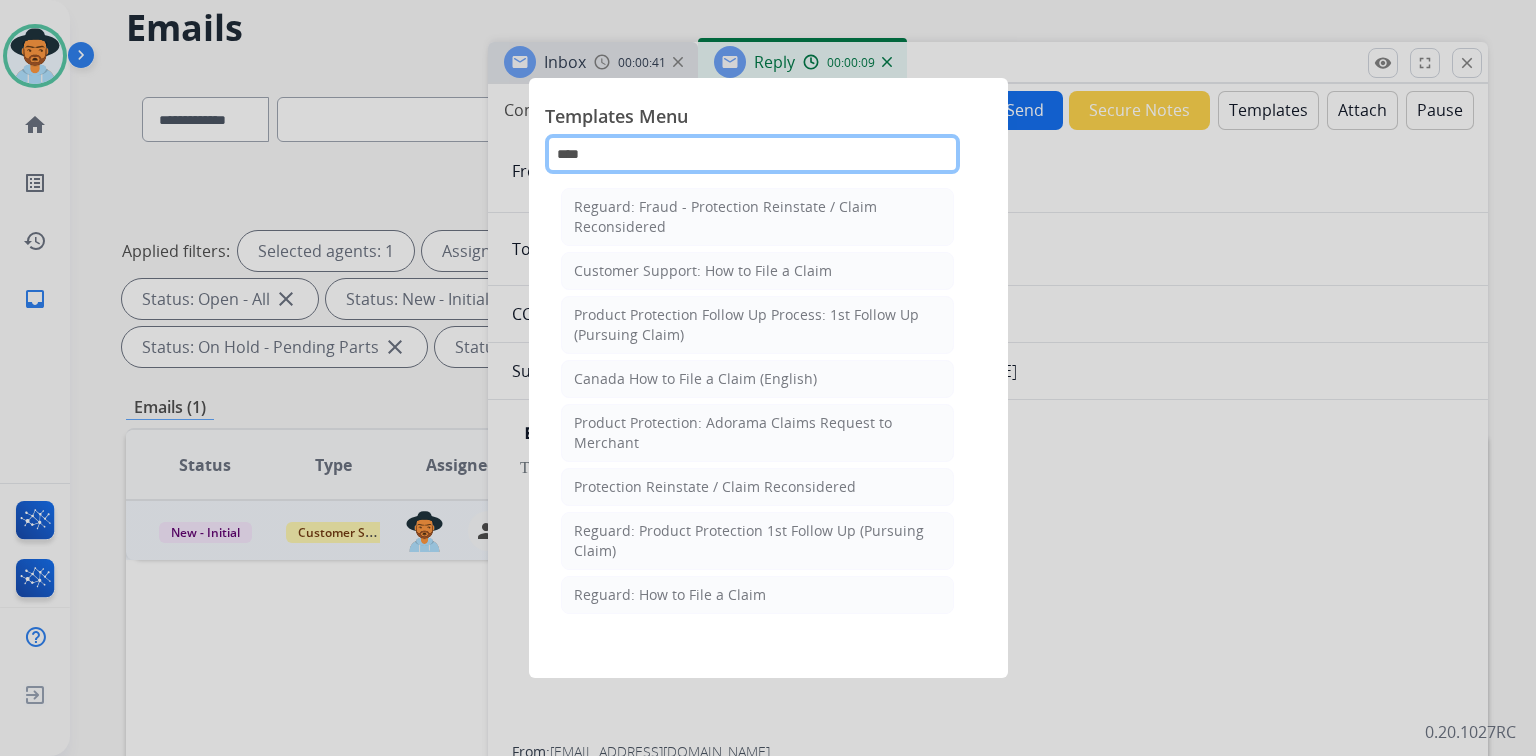 type on "*****" 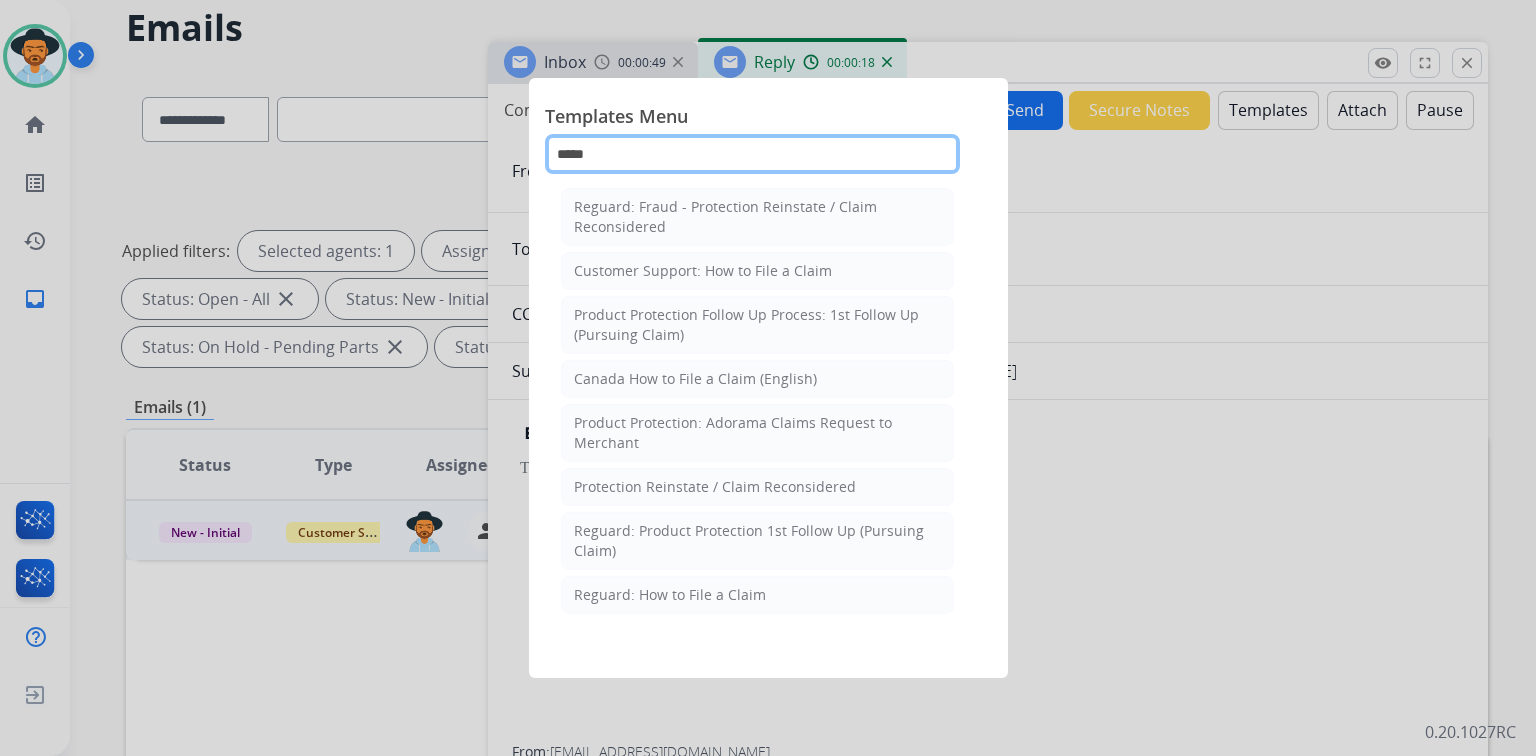 drag, startPoint x: 690, startPoint y: 148, endPoint x: 463, endPoint y: 156, distance: 227.14093 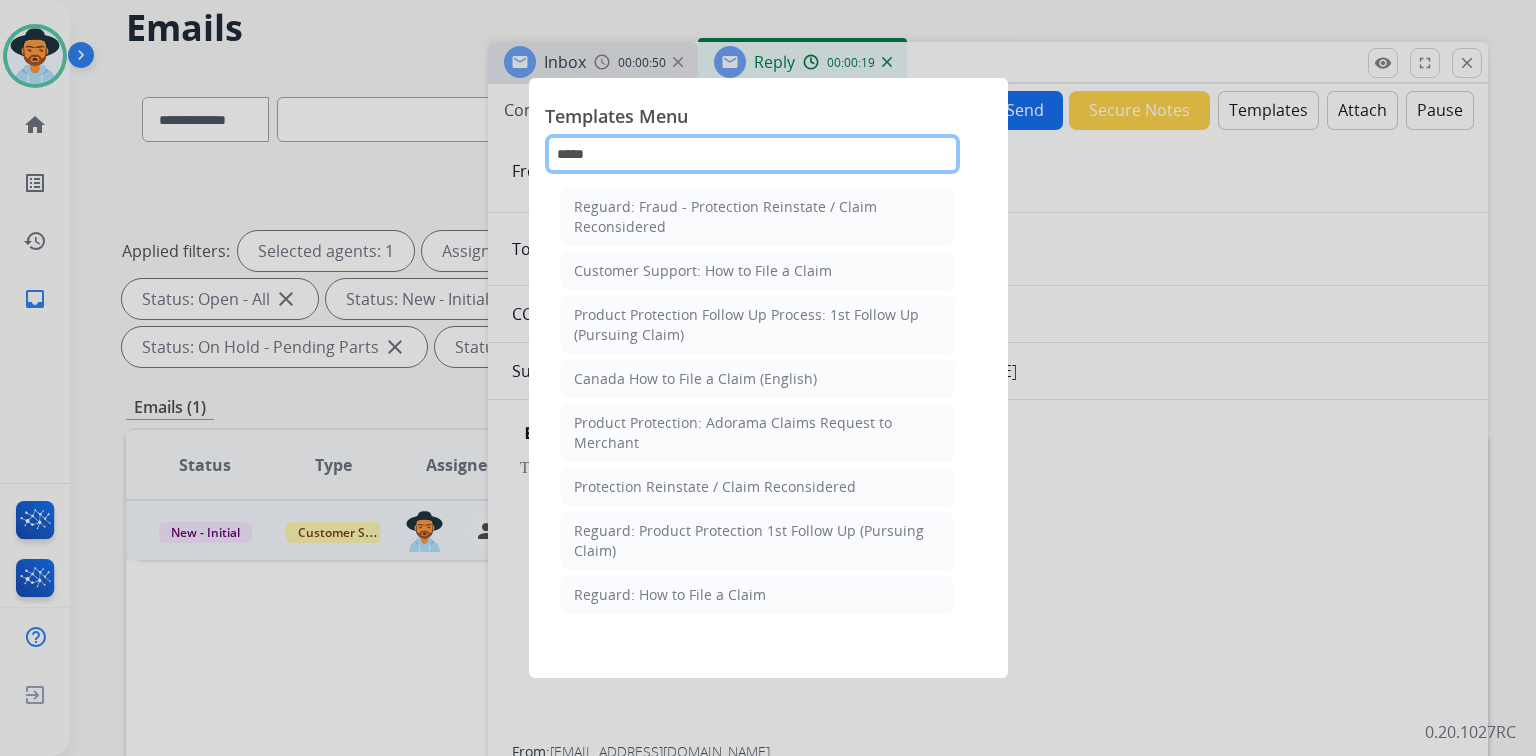 type 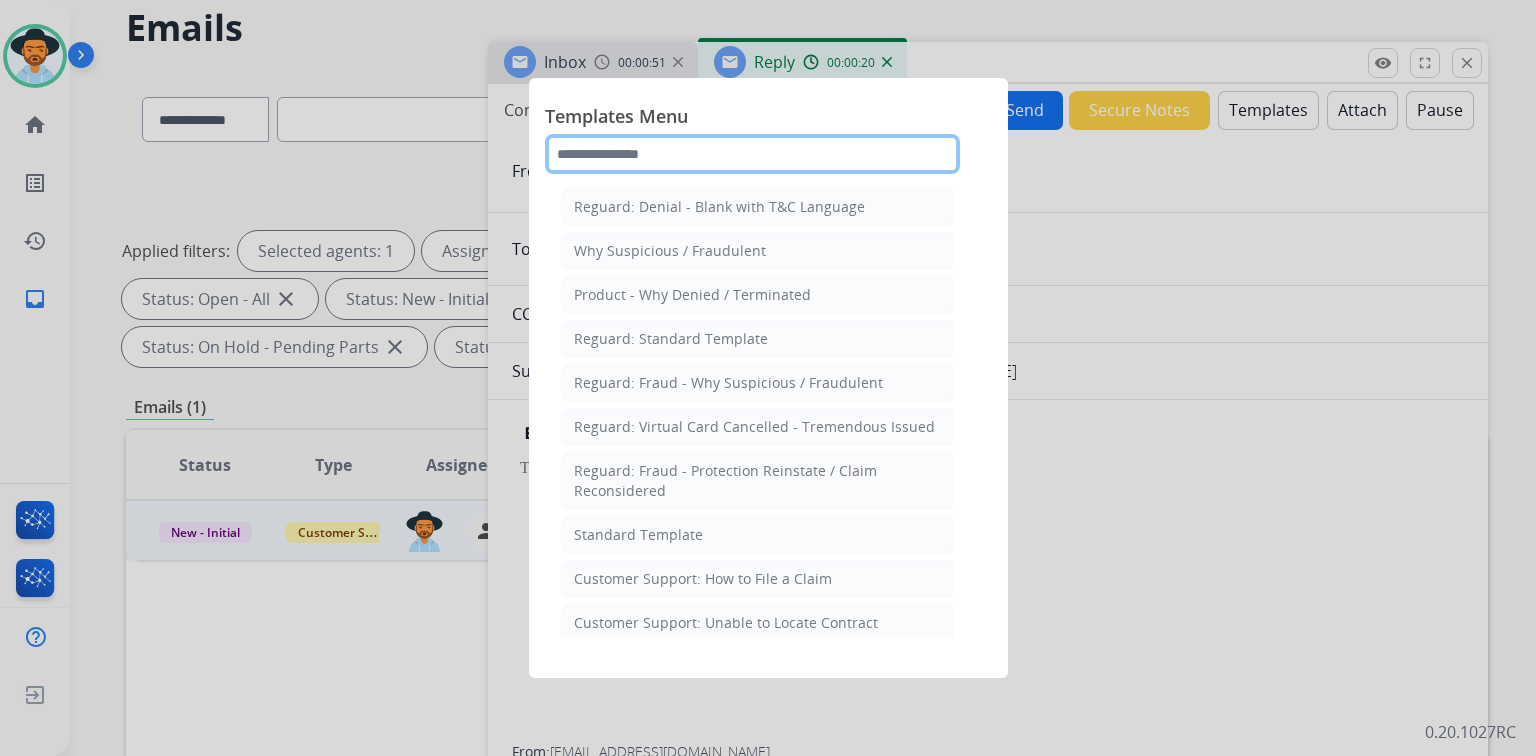 click 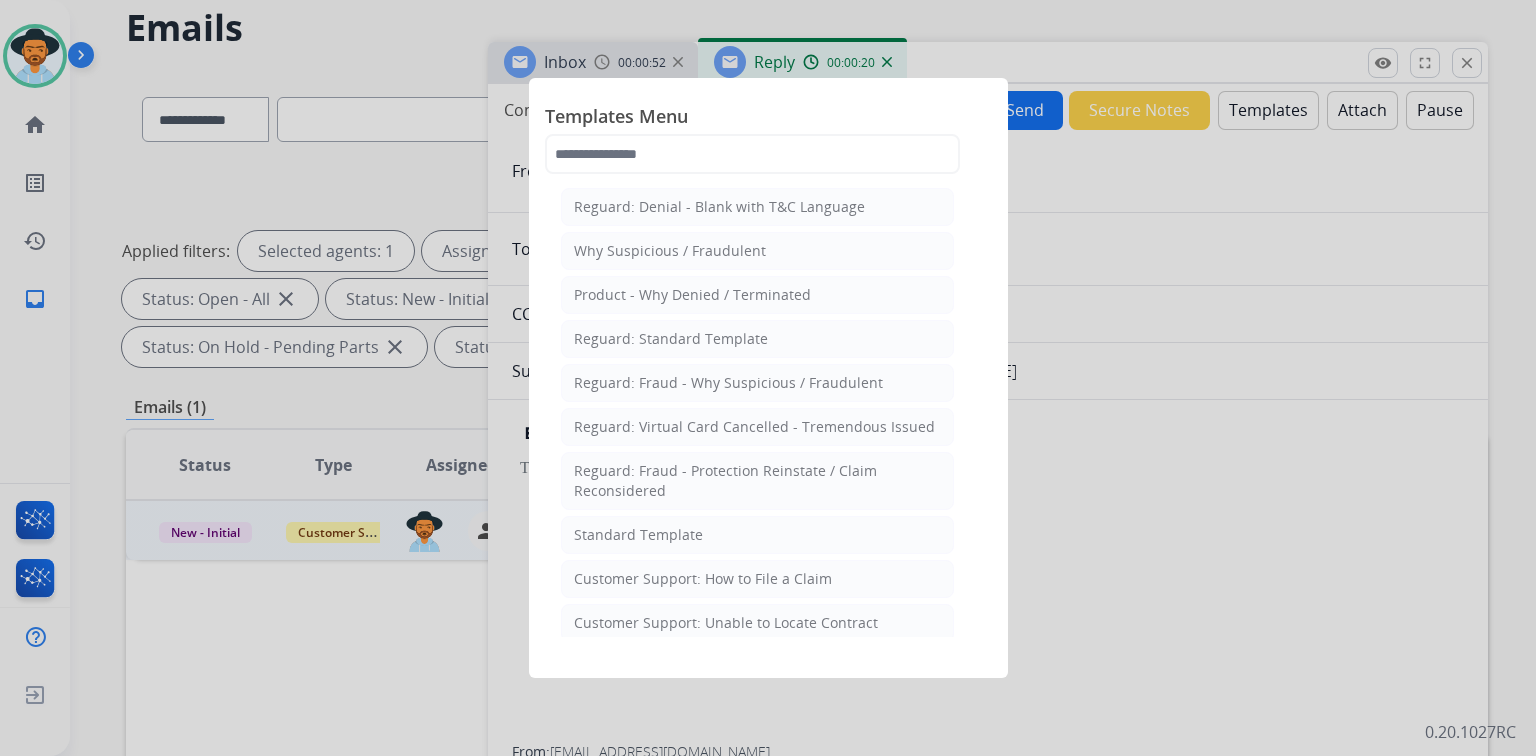 click on "Standard Template" 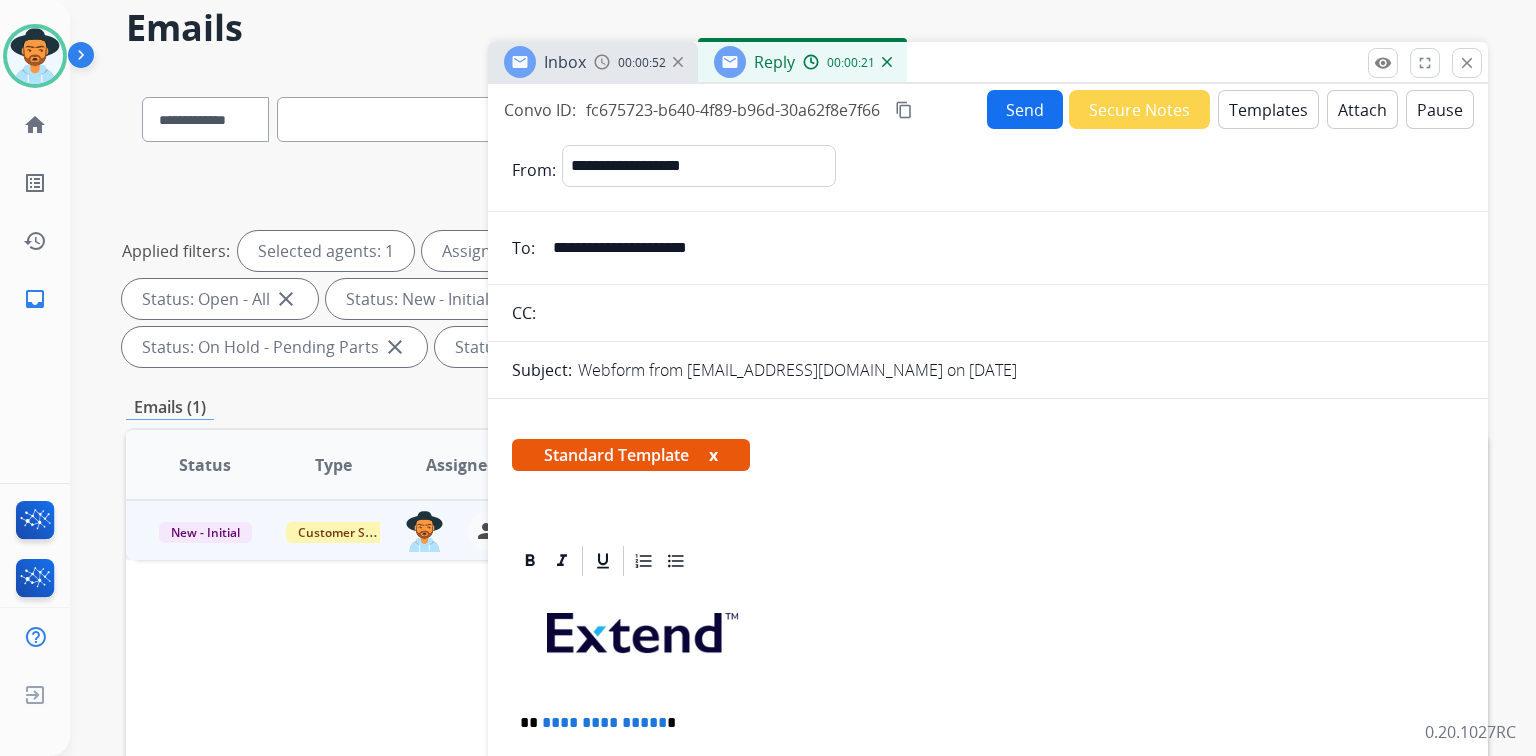 scroll, scrollTop: 400, scrollLeft: 0, axis: vertical 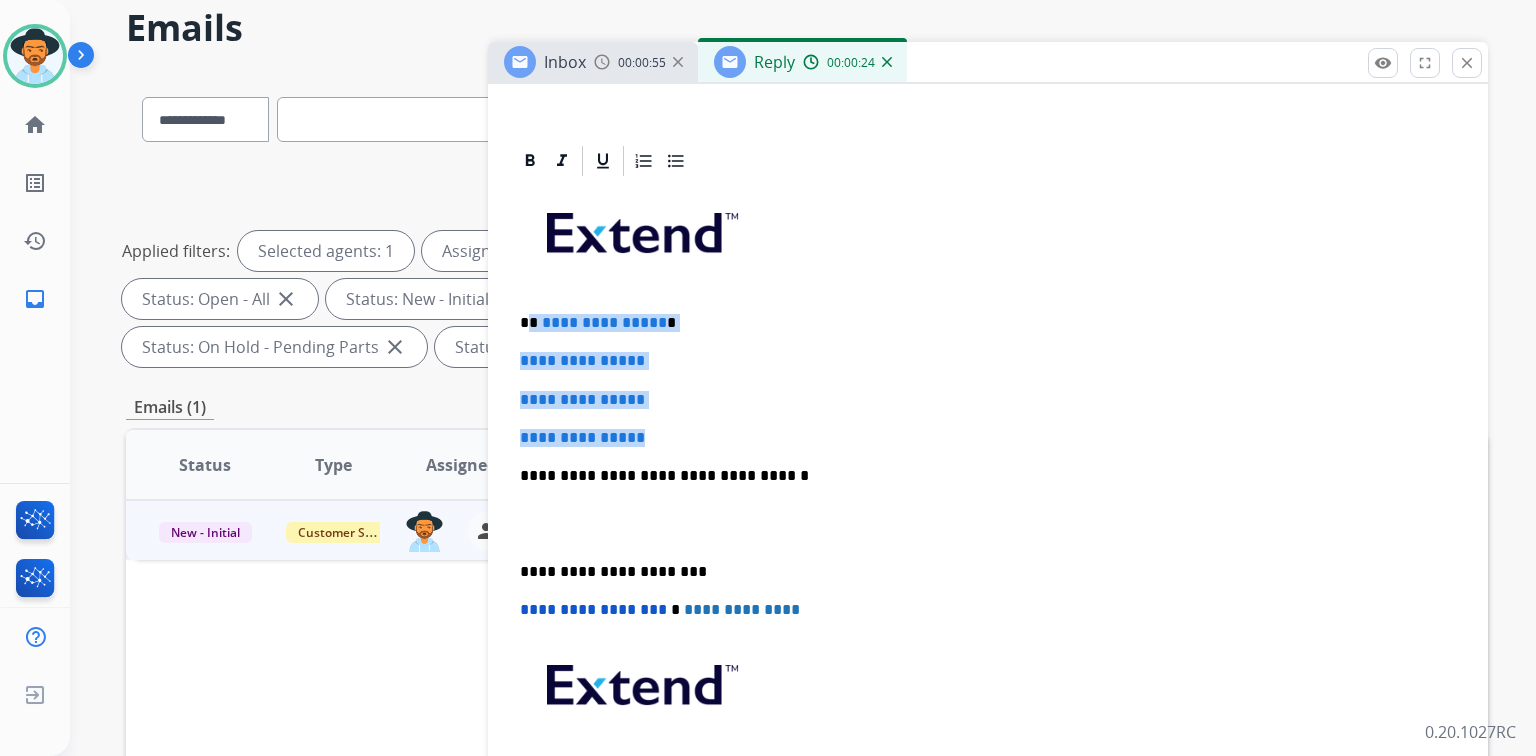 drag, startPoint x: 532, startPoint y: 320, endPoint x: 691, endPoint y: 420, distance: 187.83237 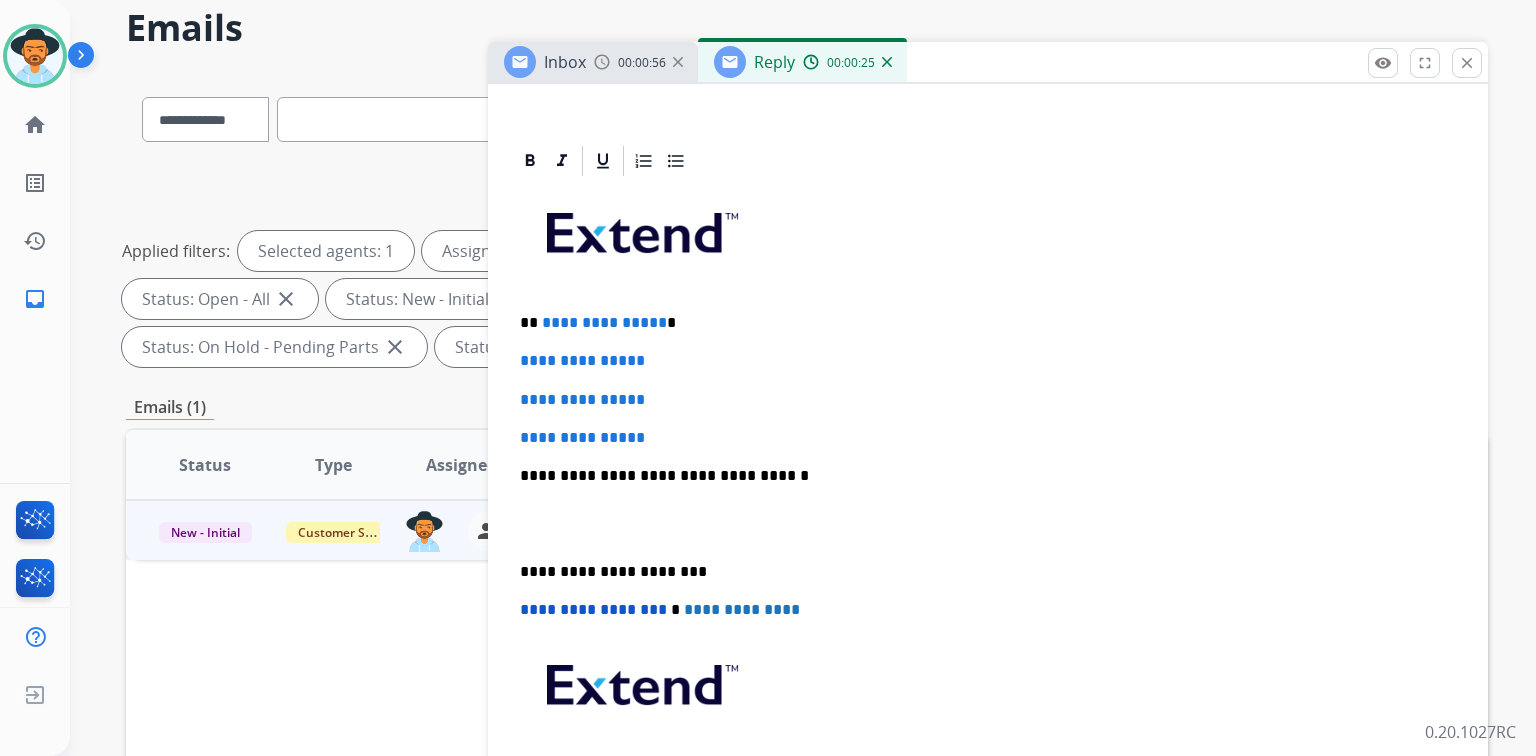 scroll, scrollTop: 369, scrollLeft: 0, axis: vertical 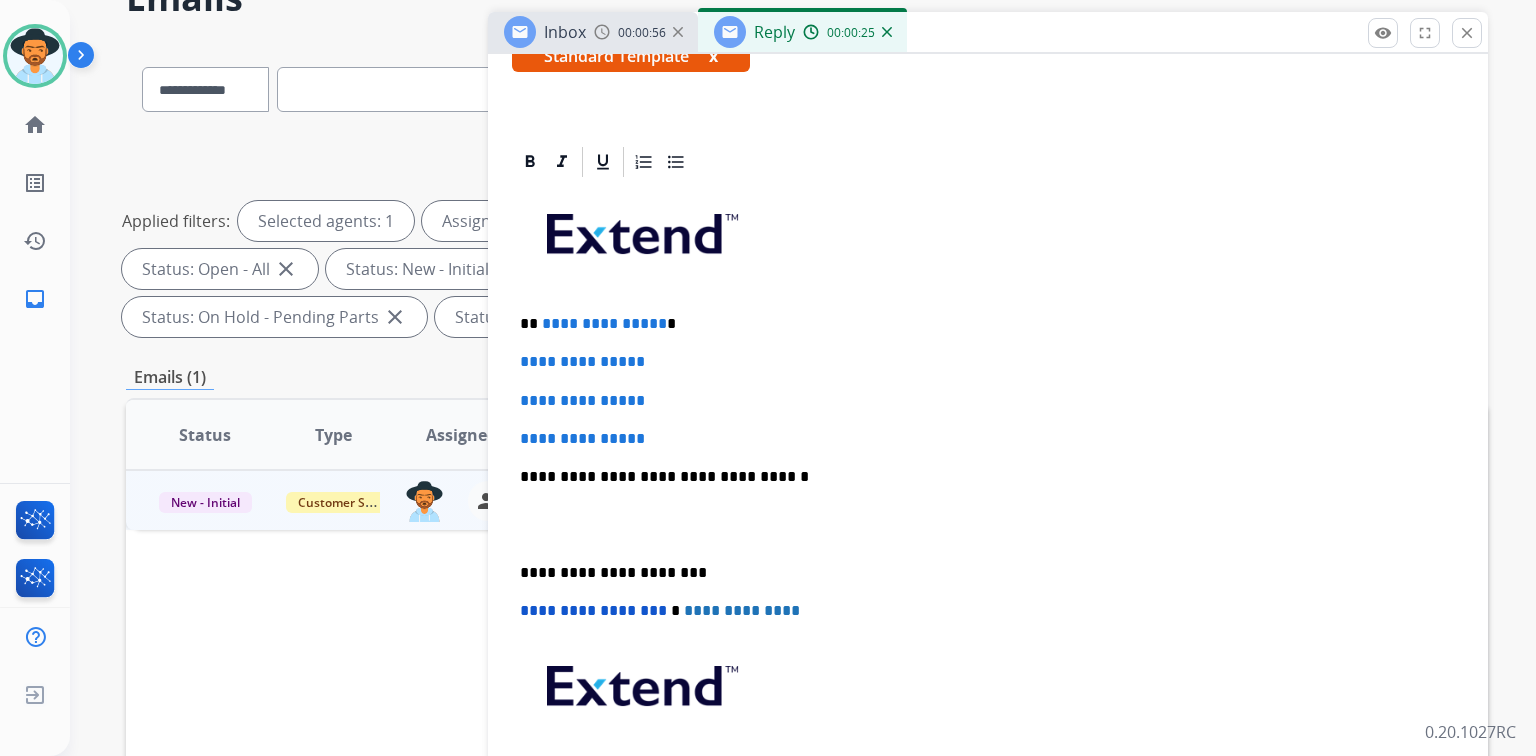 type 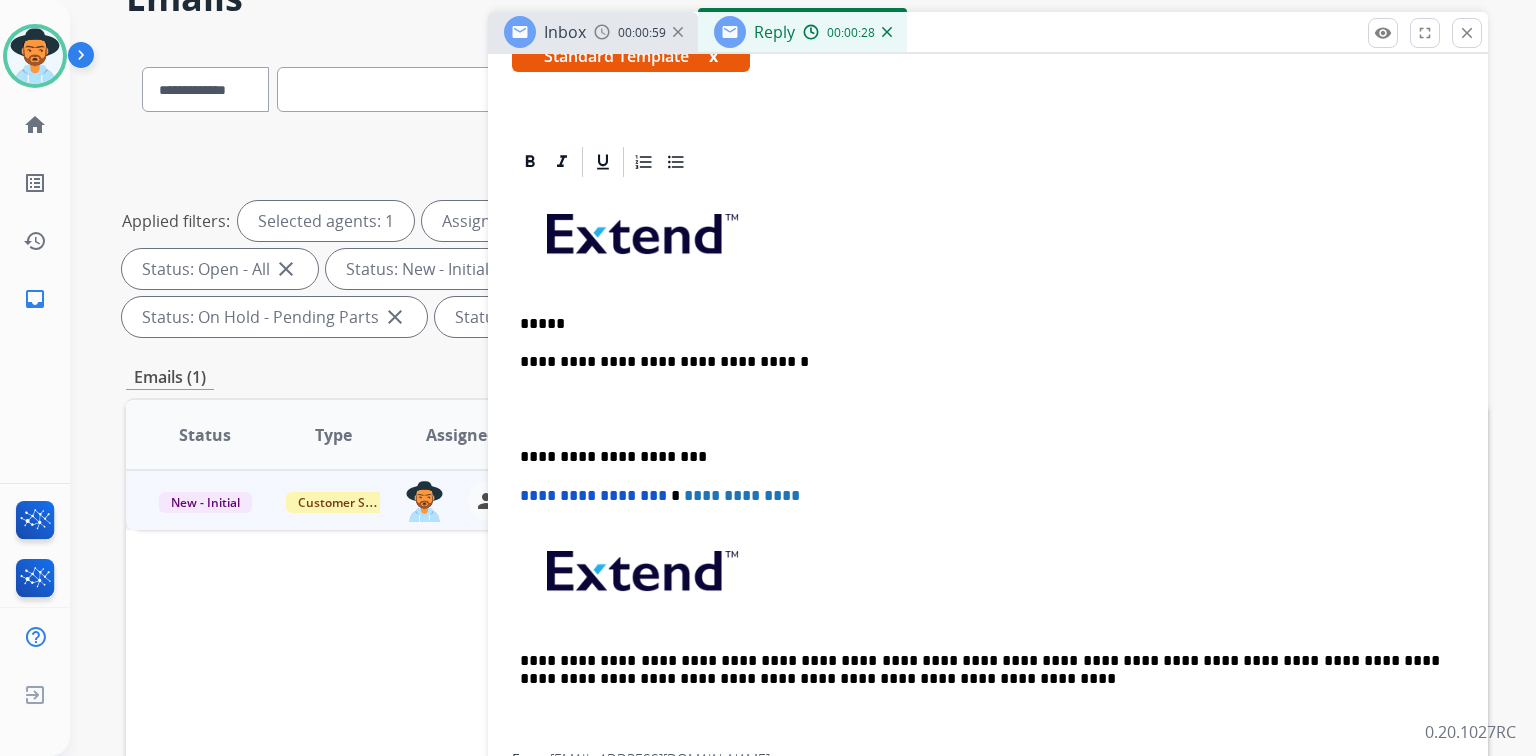 scroll, scrollTop: 525, scrollLeft: 0, axis: vertical 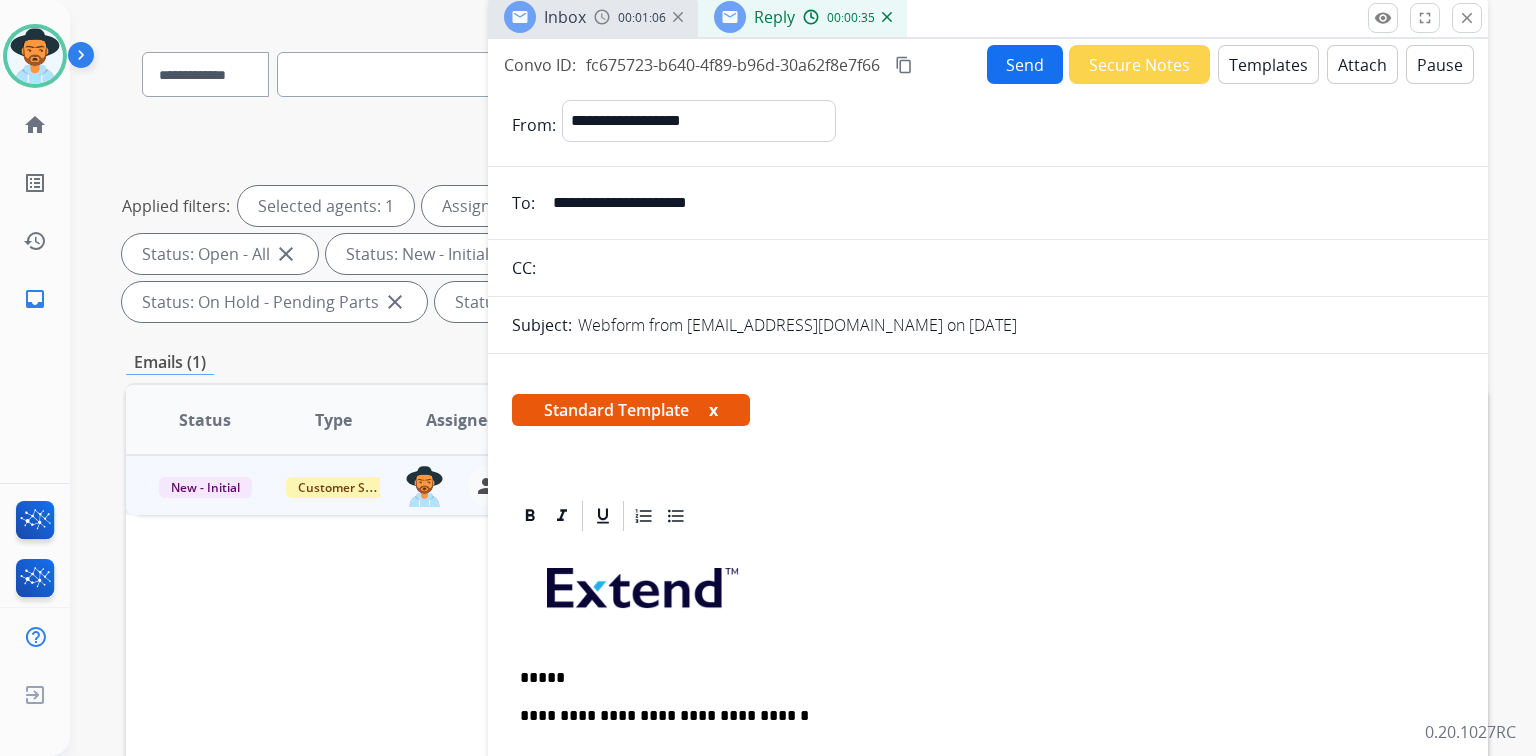 drag, startPoint x: 547, startPoint y: 204, endPoint x: 825, endPoint y: 202, distance: 278.0072 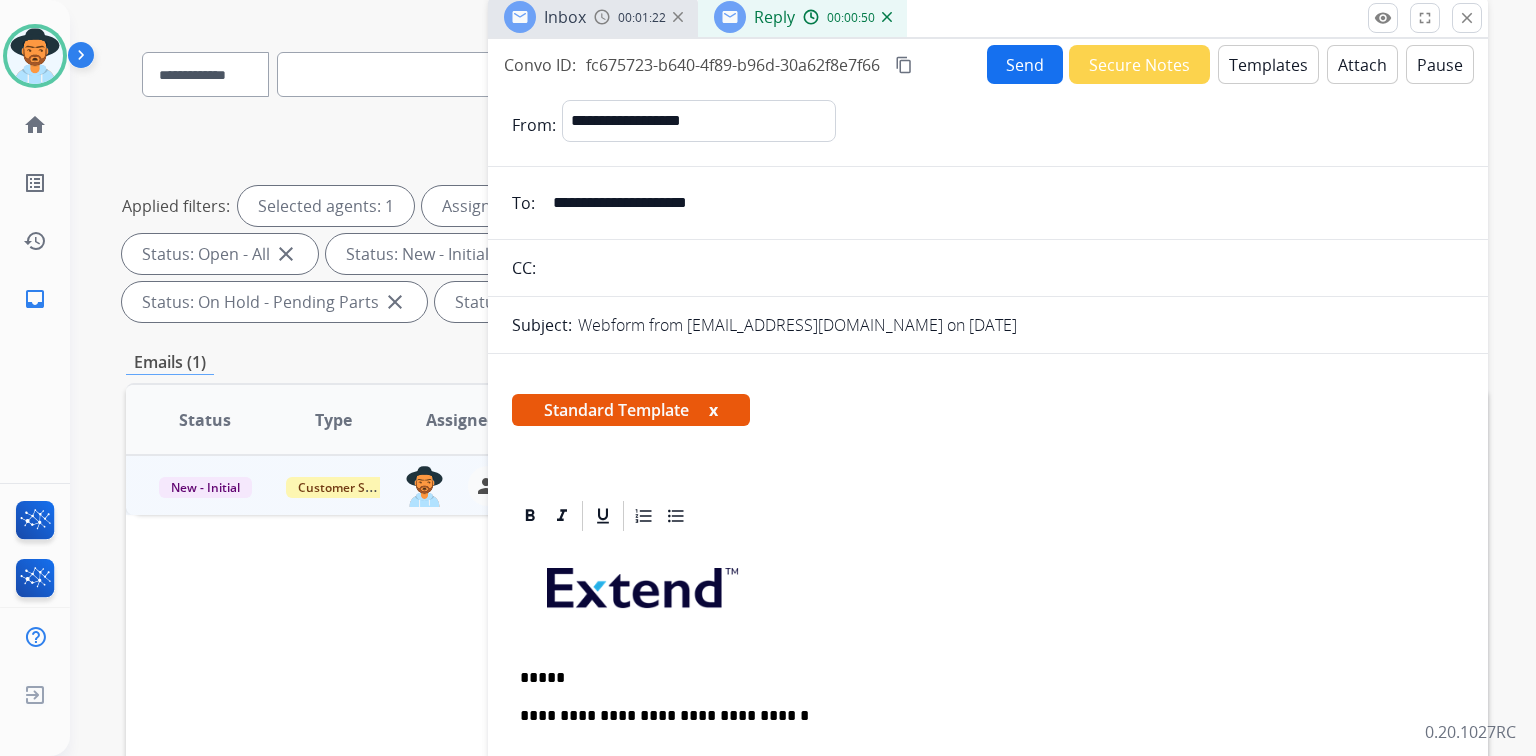 click on "**********" at bounding box center (988, 820) 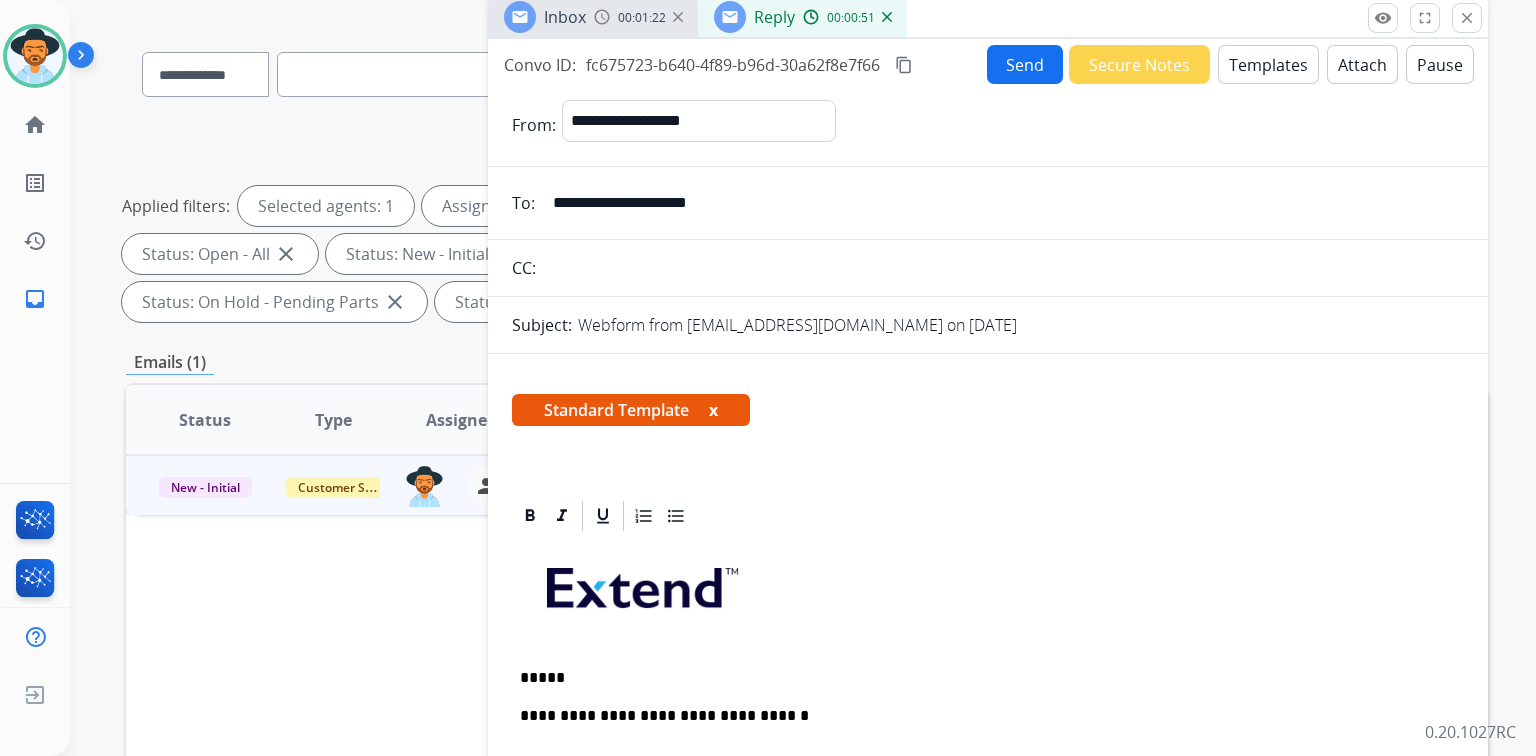click on "*****" at bounding box center (980, 678) 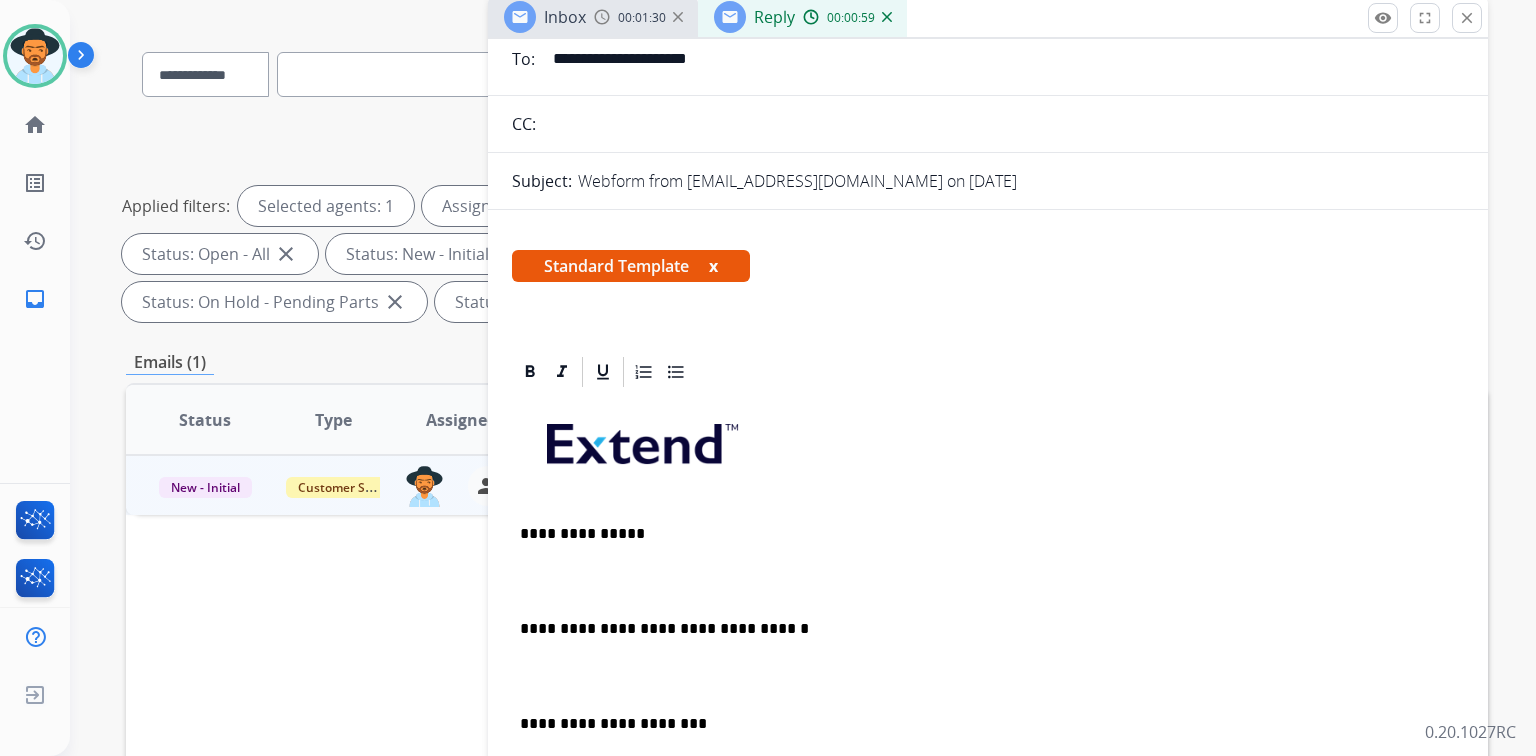 scroll, scrollTop: 160, scrollLeft: 0, axis: vertical 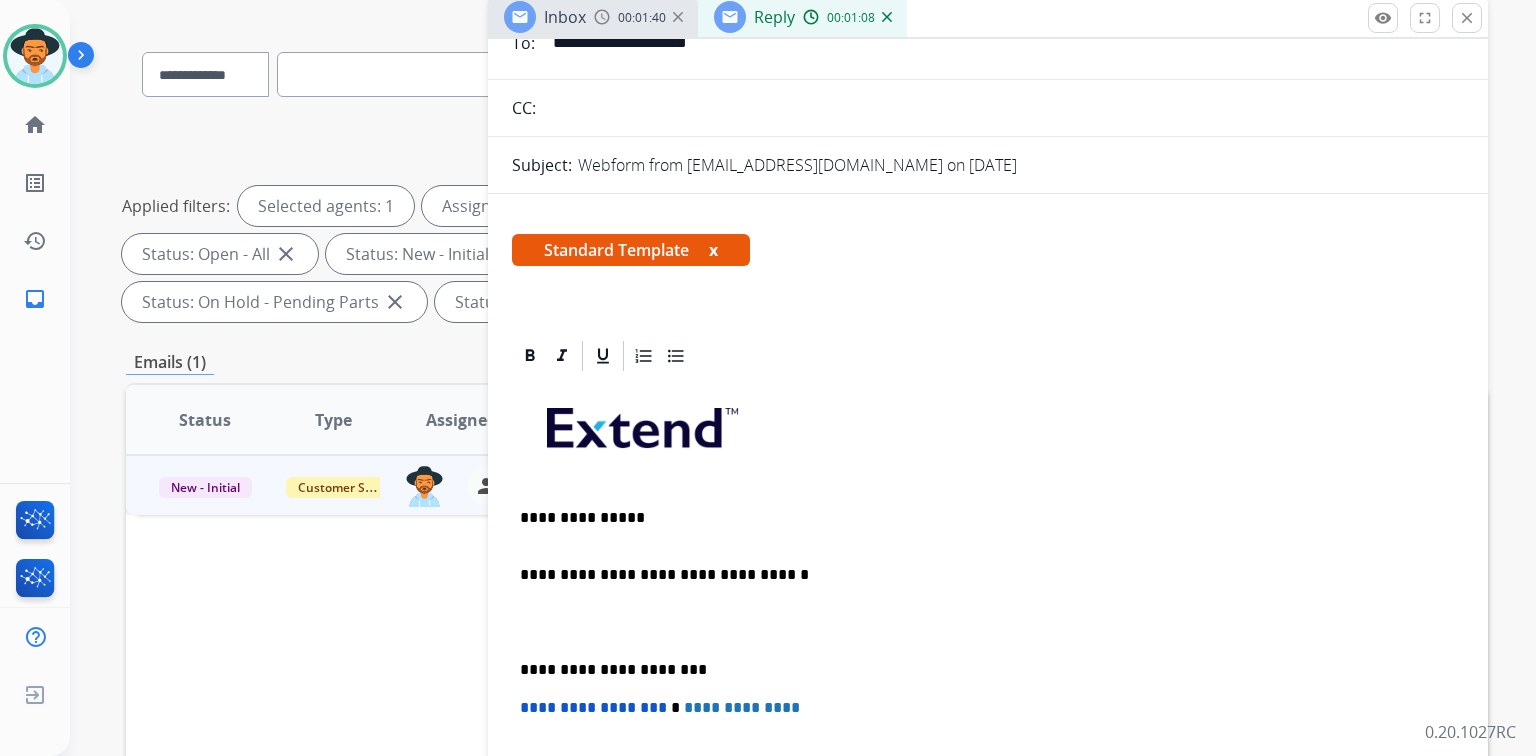 click on "**********" at bounding box center [980, 527] 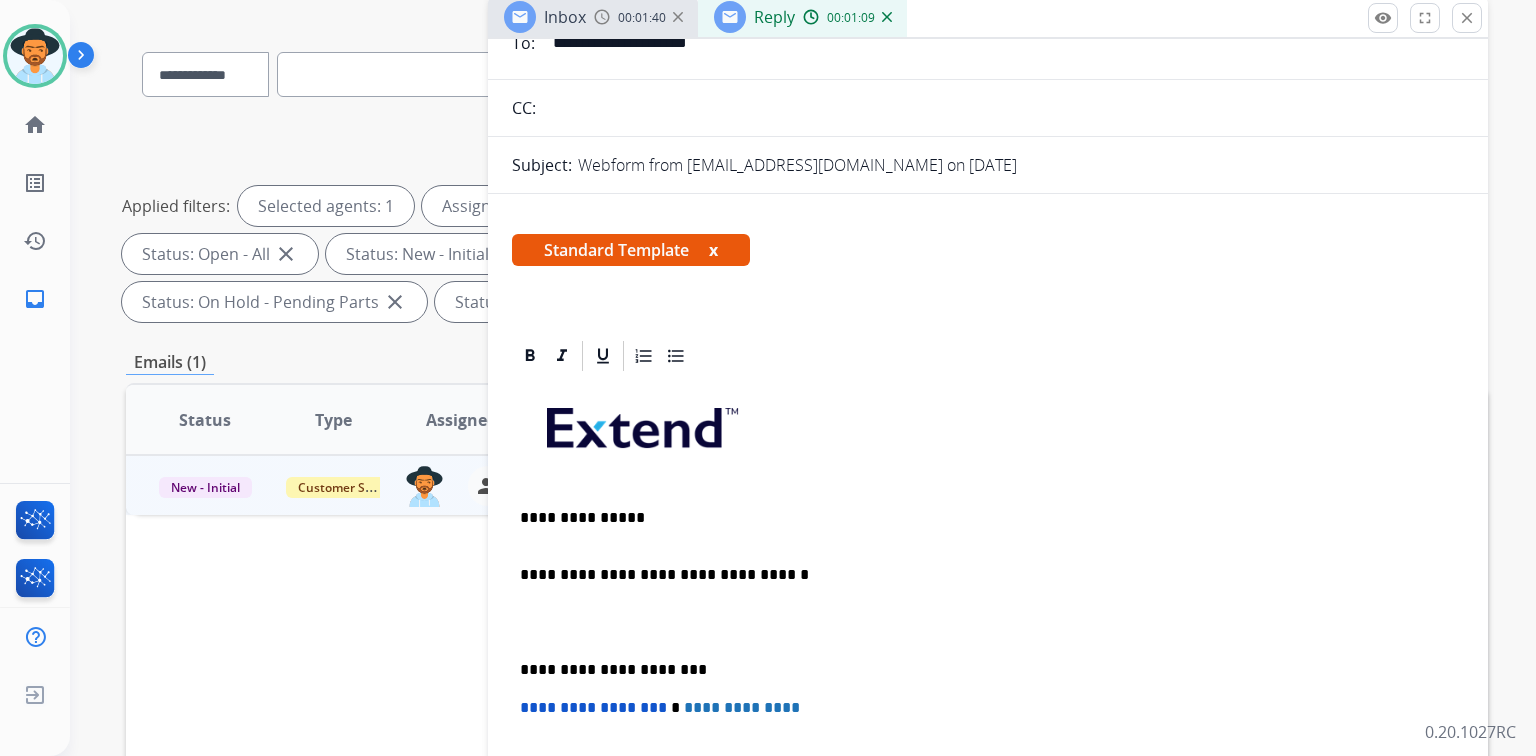 click on "**********" at bounding box center [980, 527] 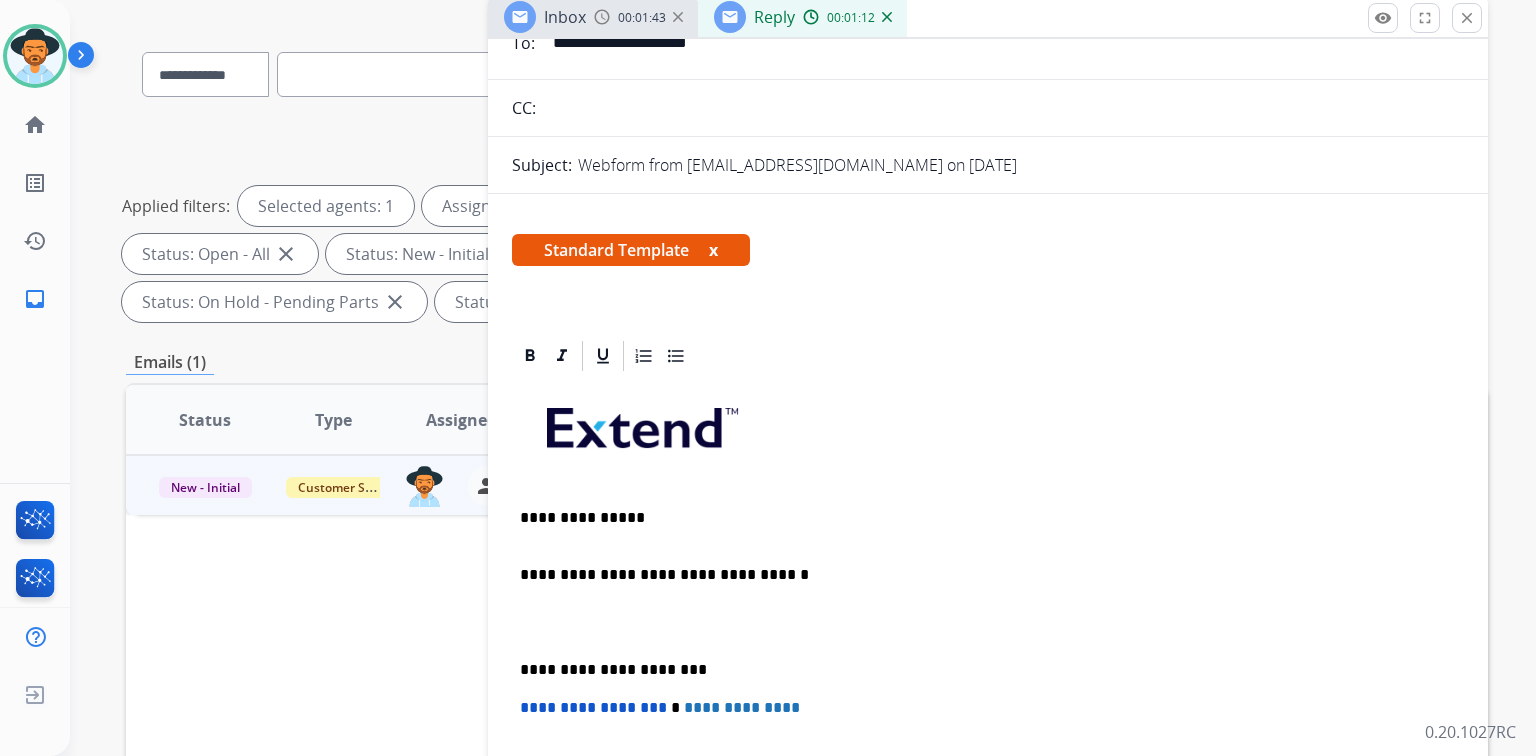 click on "**********" at bounding box center (980, 527) 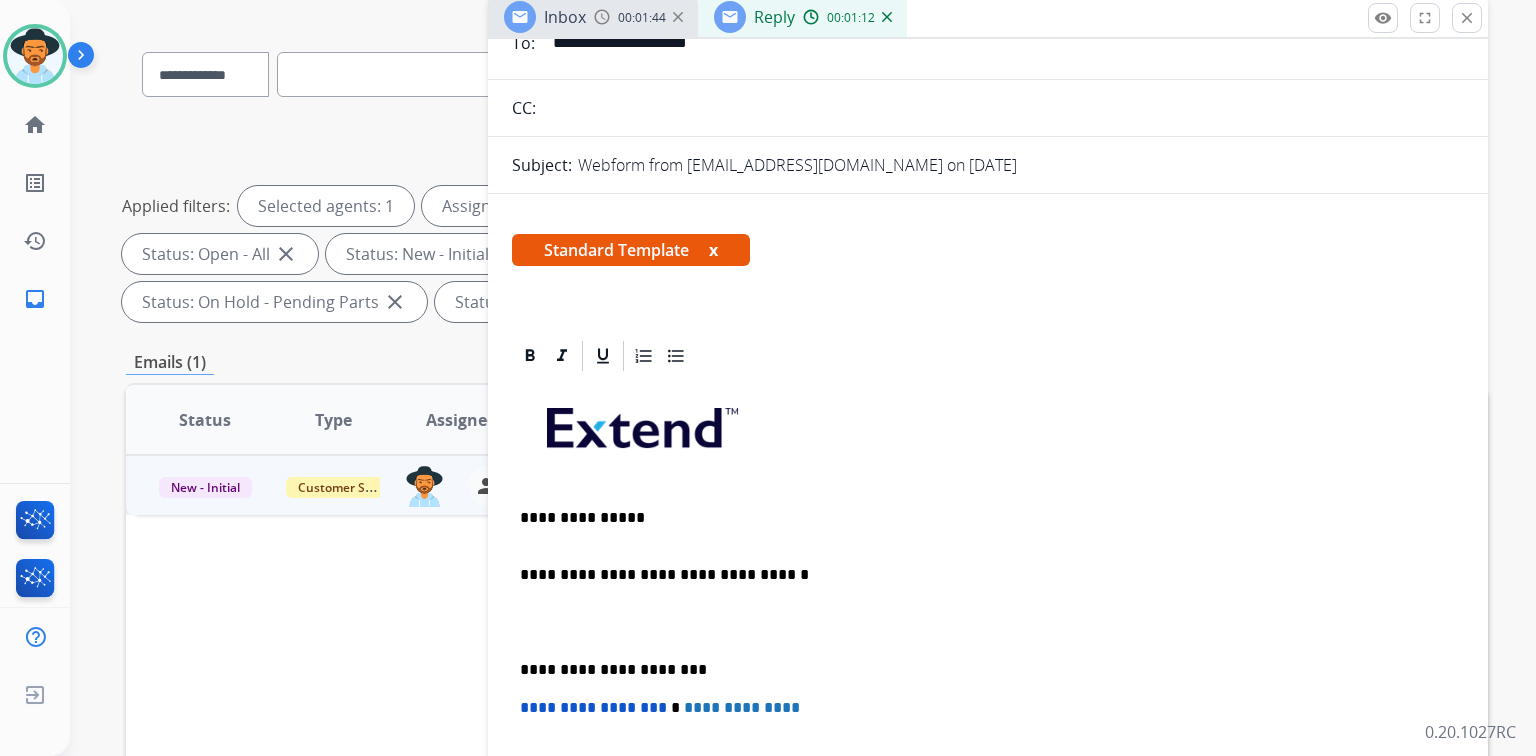 click on "**********" at bounding box center [980, 527] 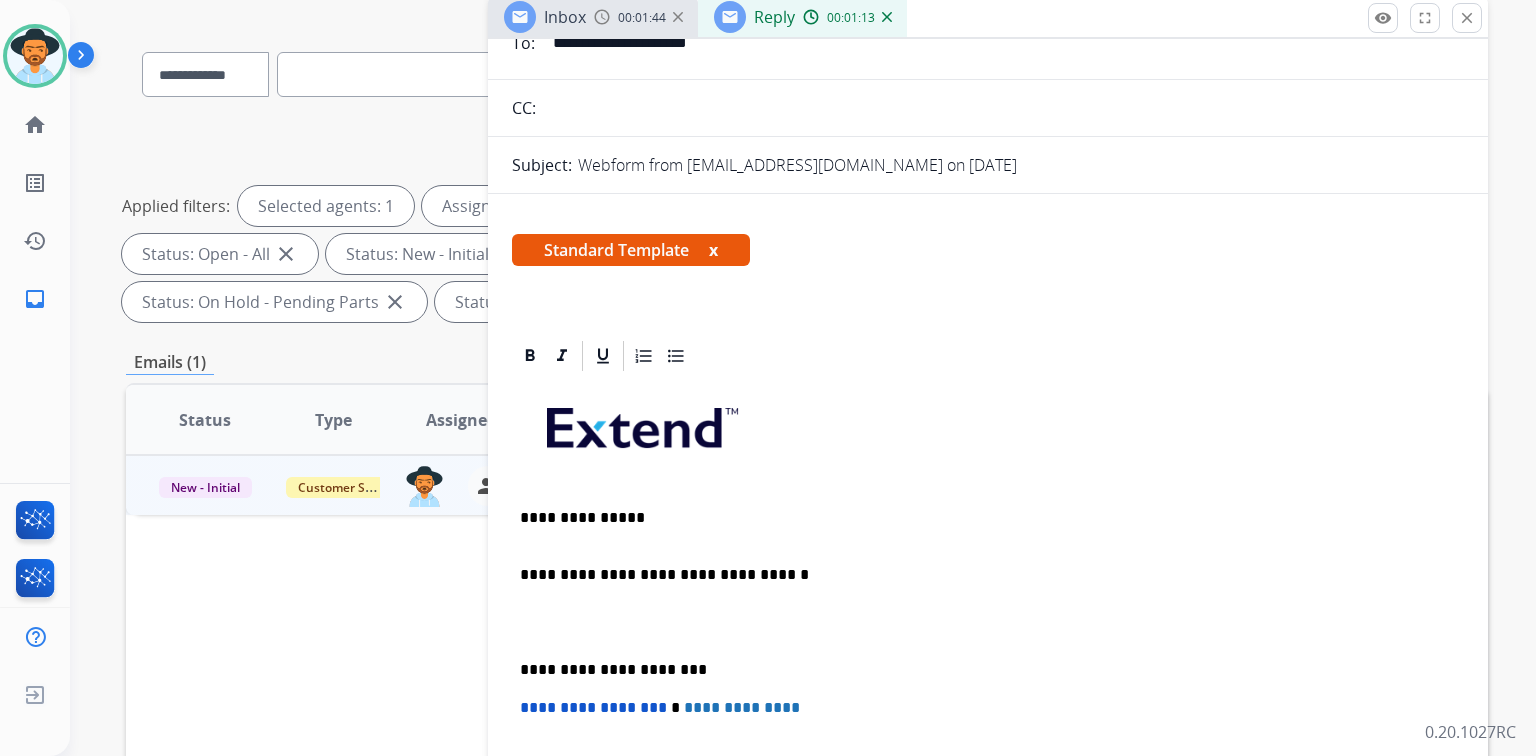 click on "**********" at bounding box center [980, 527] 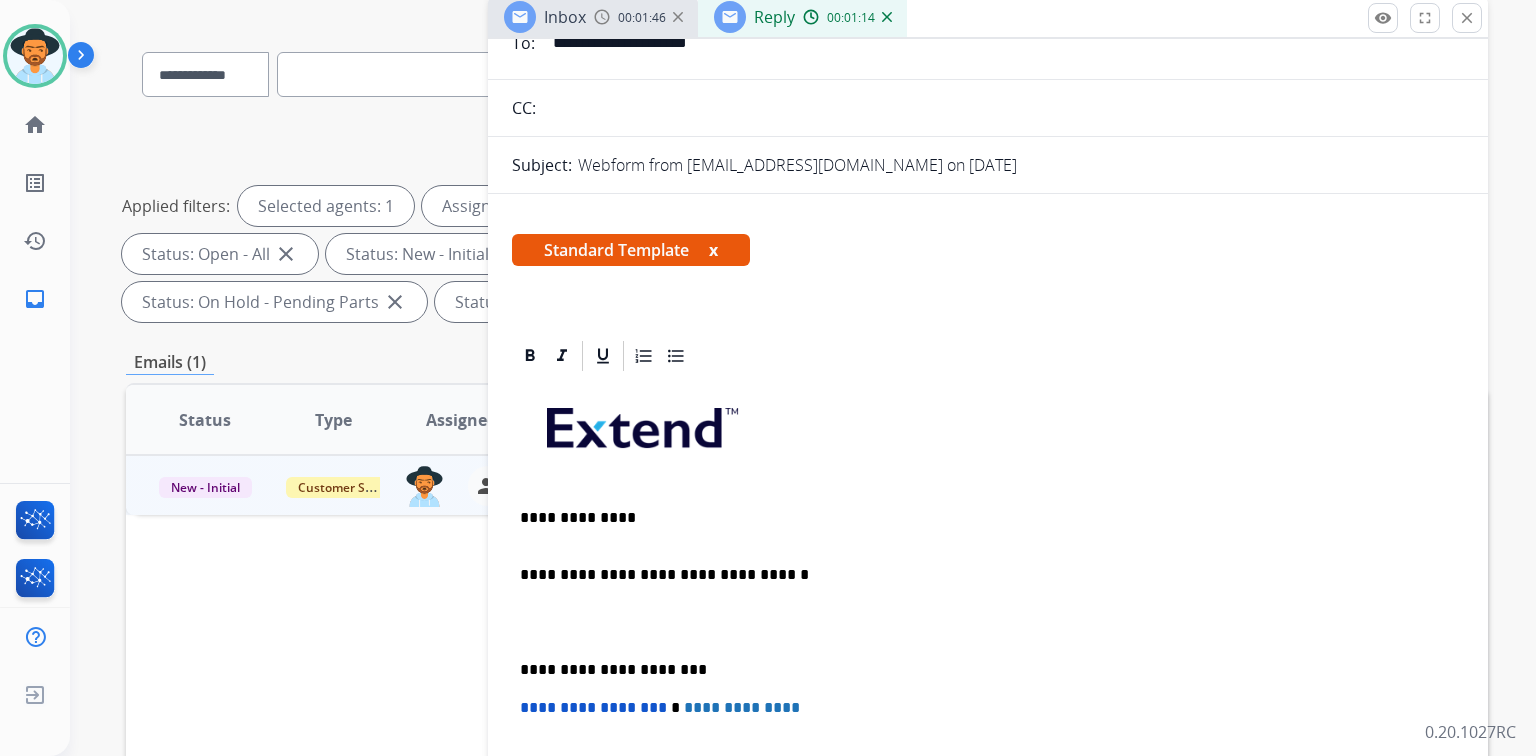 click on "**********" at bounding box center (980, 527) 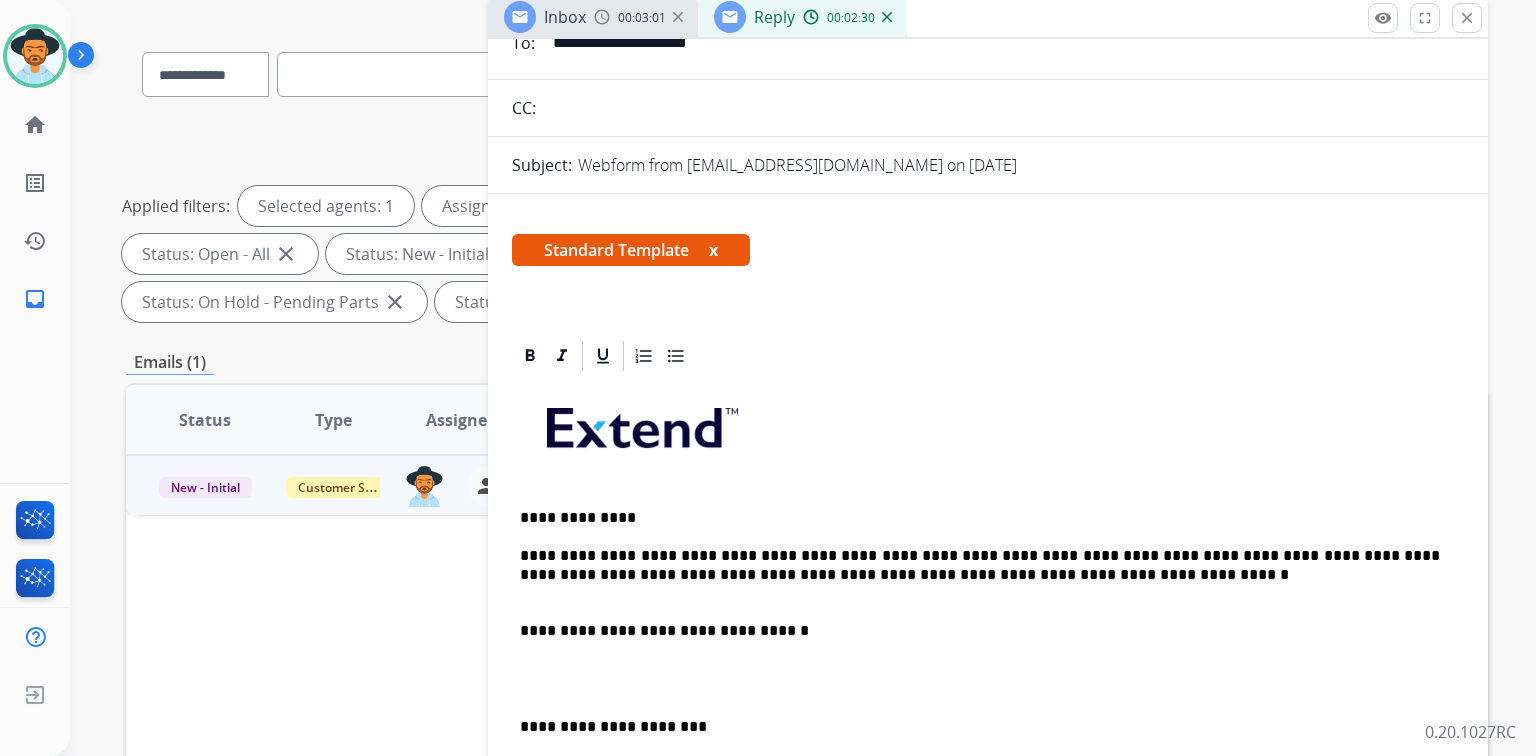click on "**********" at bounding box center [980, 574] 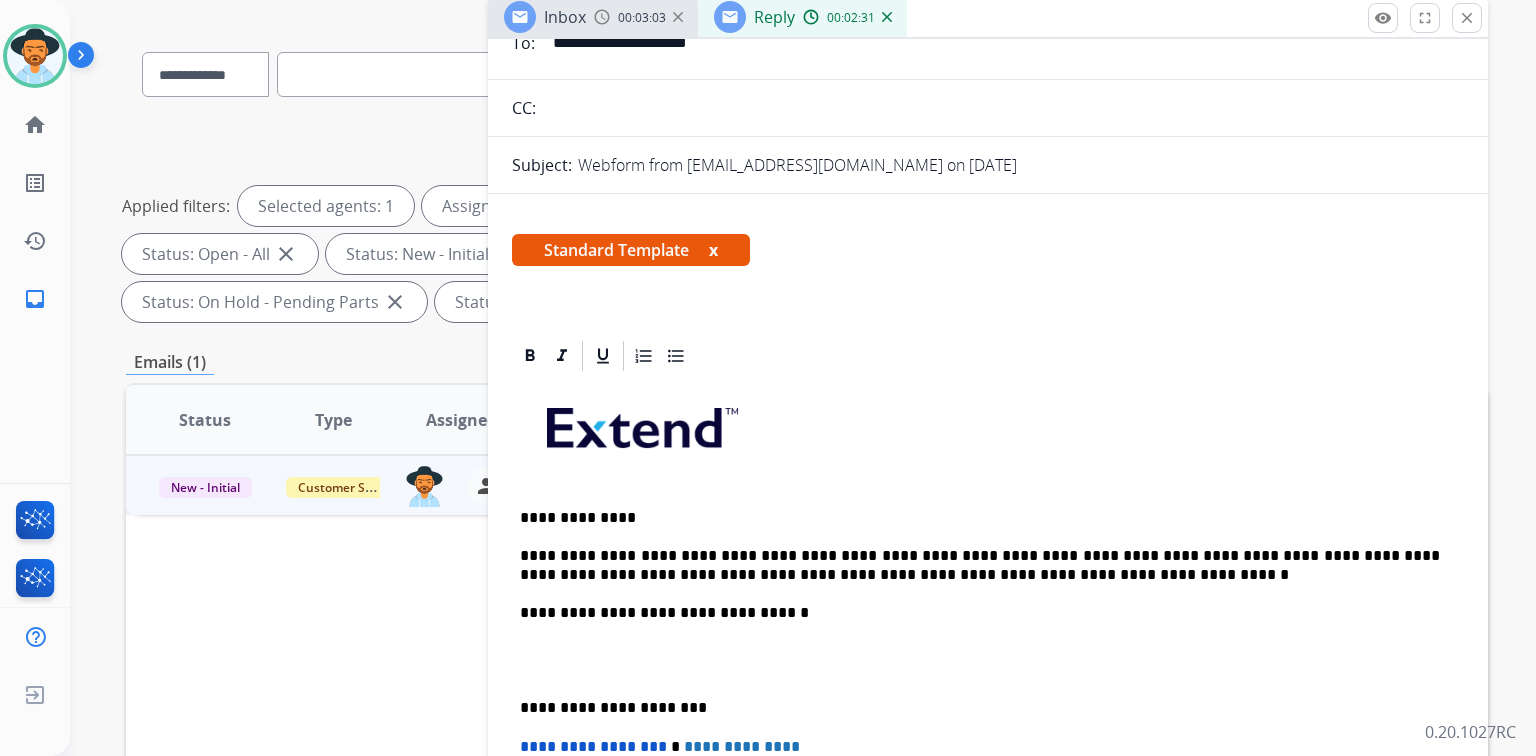 click at bounding box center (988, 660) 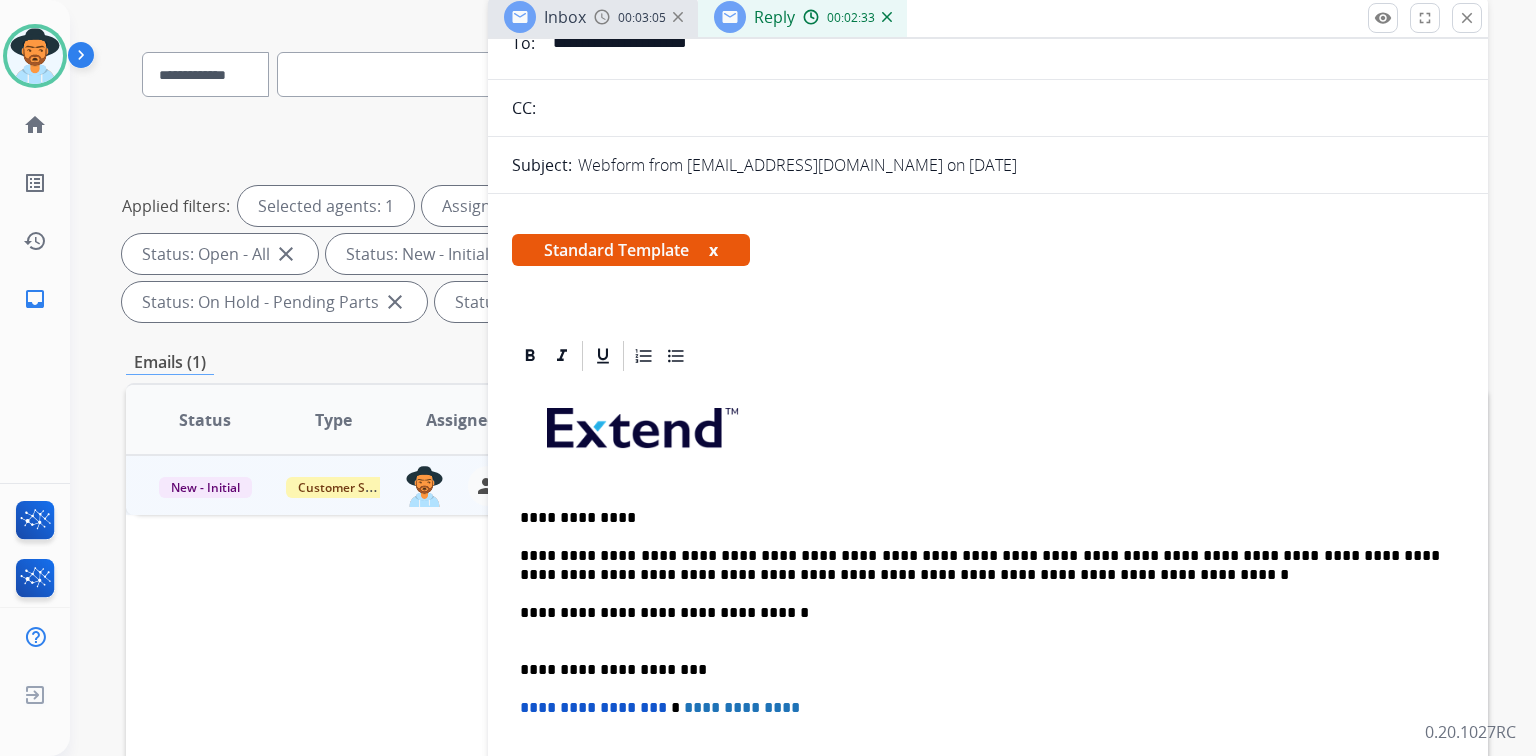 click on "**********" at bounding box center (988, 669) 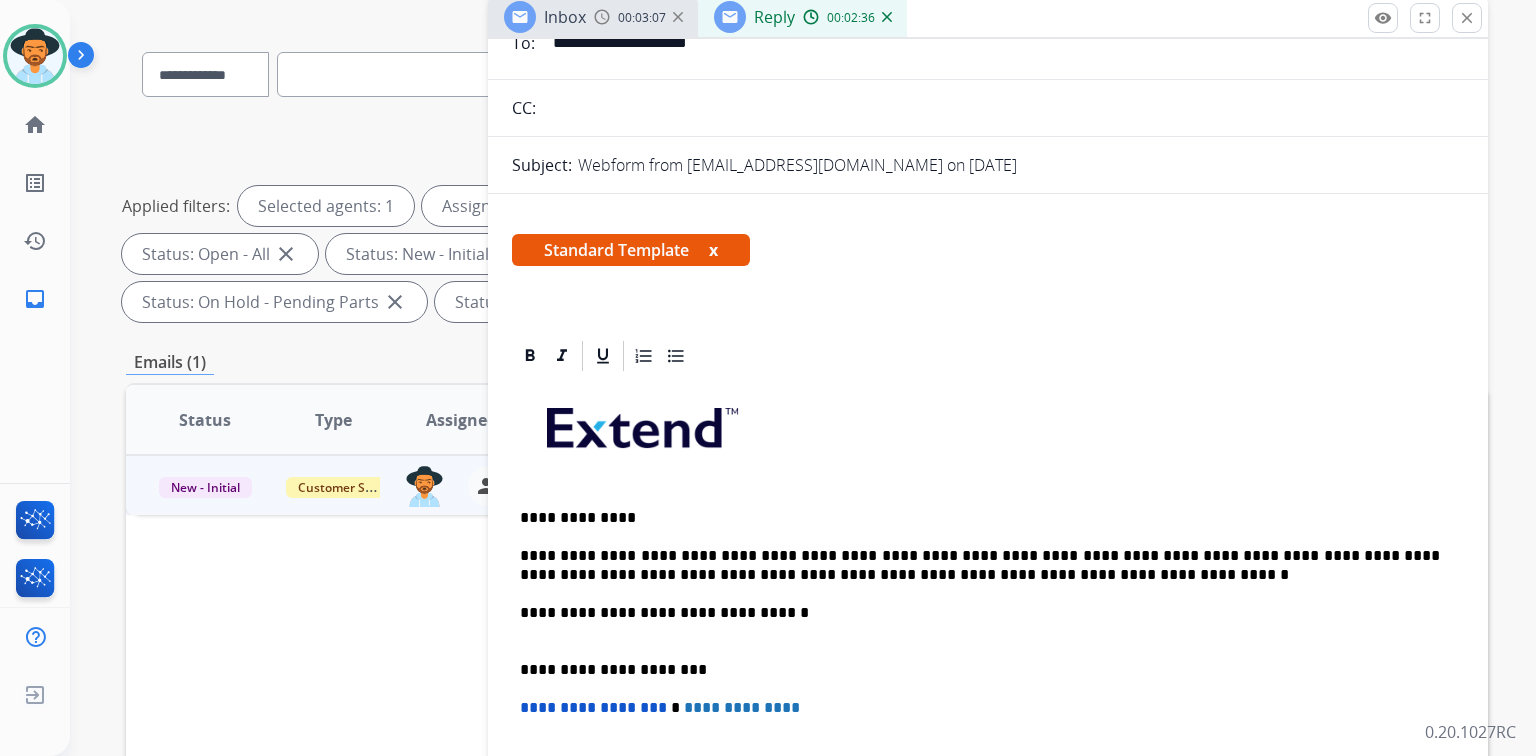 click on "**********" at bounding box center [980, 622] 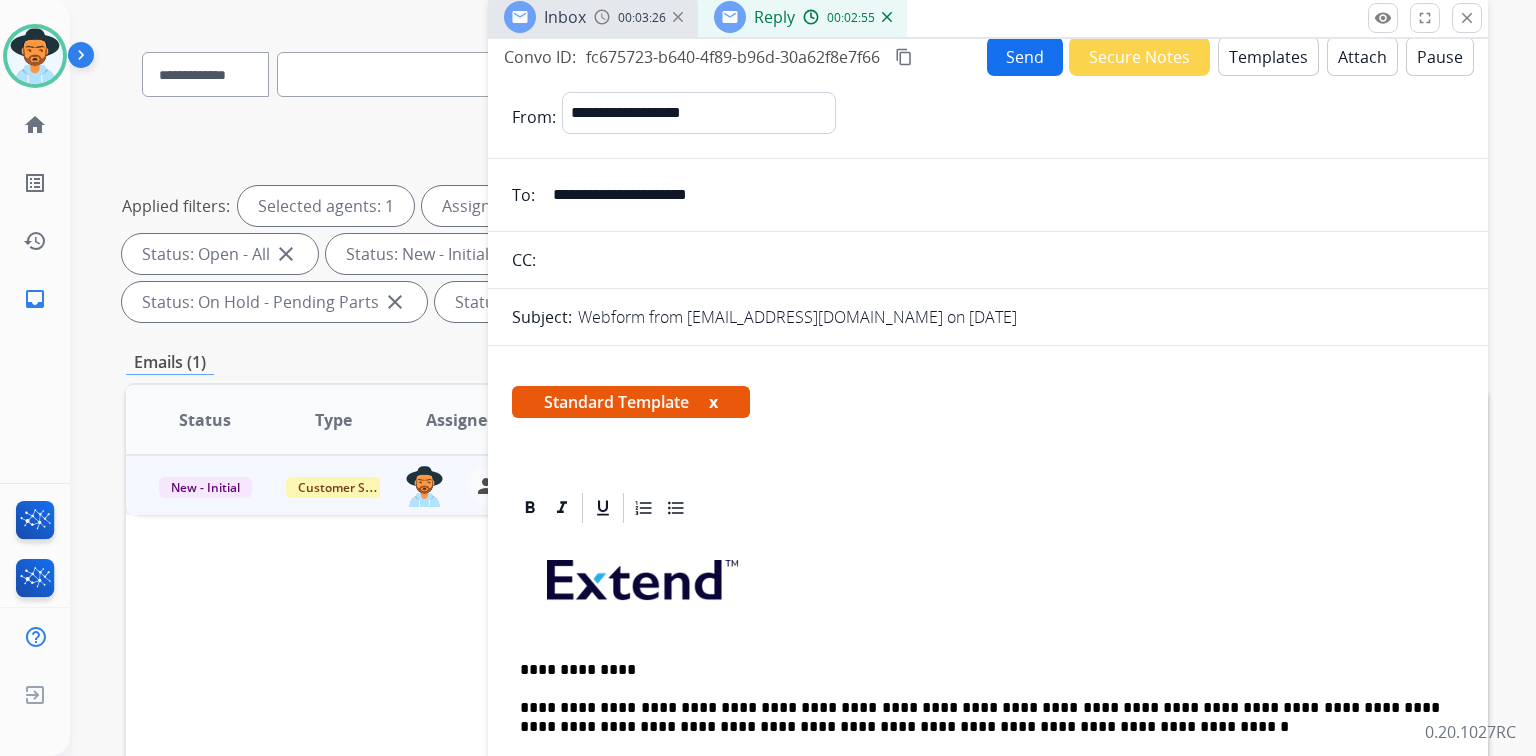 scroll, scrollTop: 0, scrollLeft: 0, axis: both 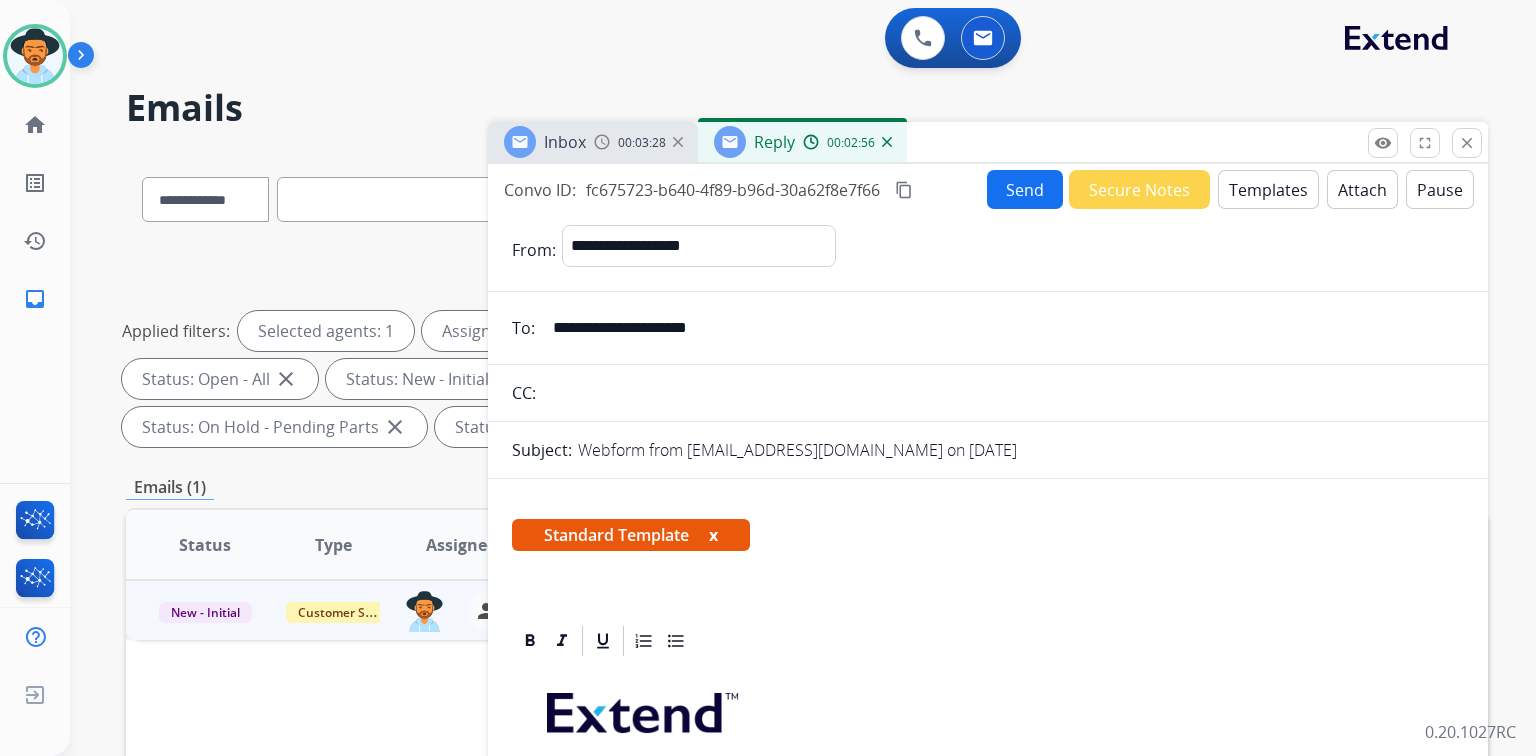 click on "Send" at bounding box center [1025, 189] 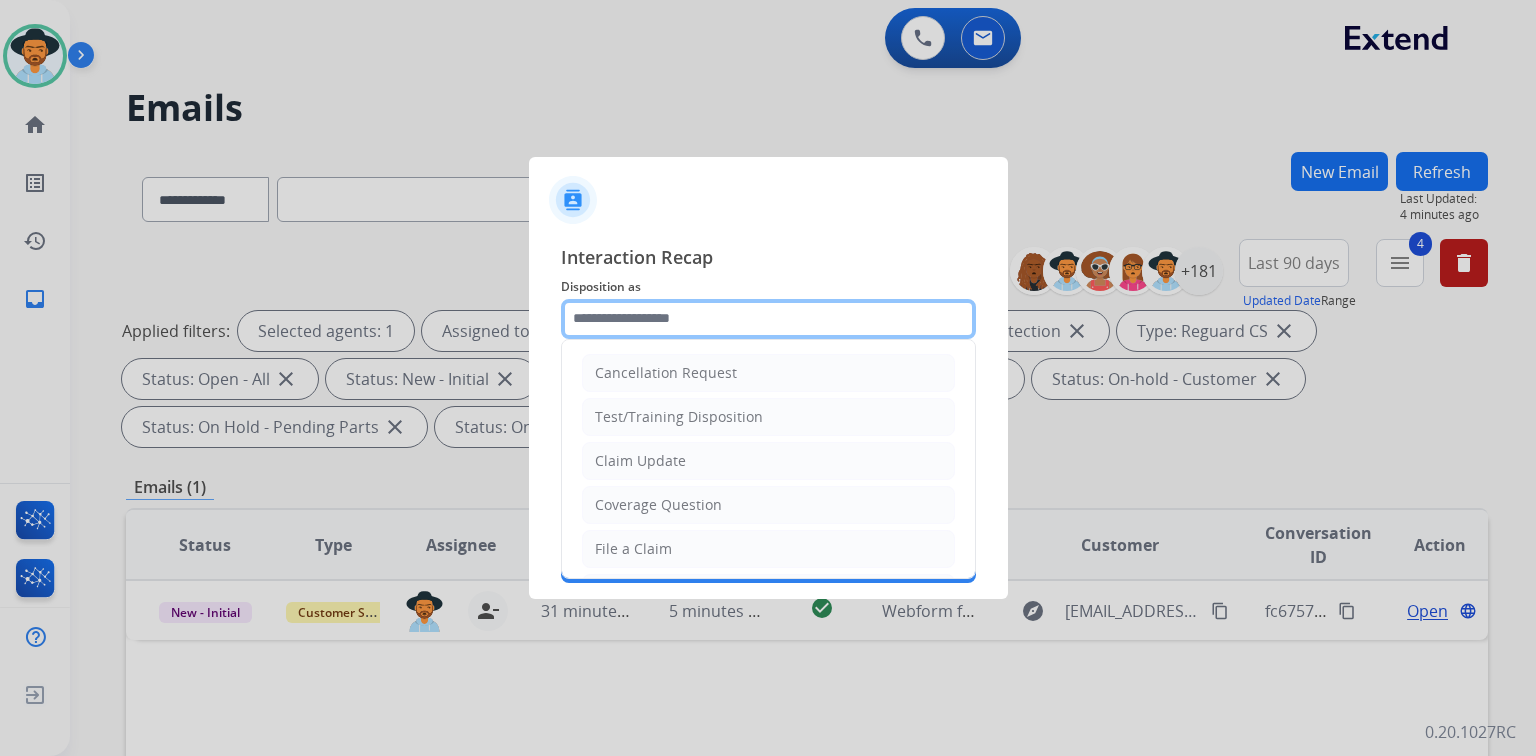 click 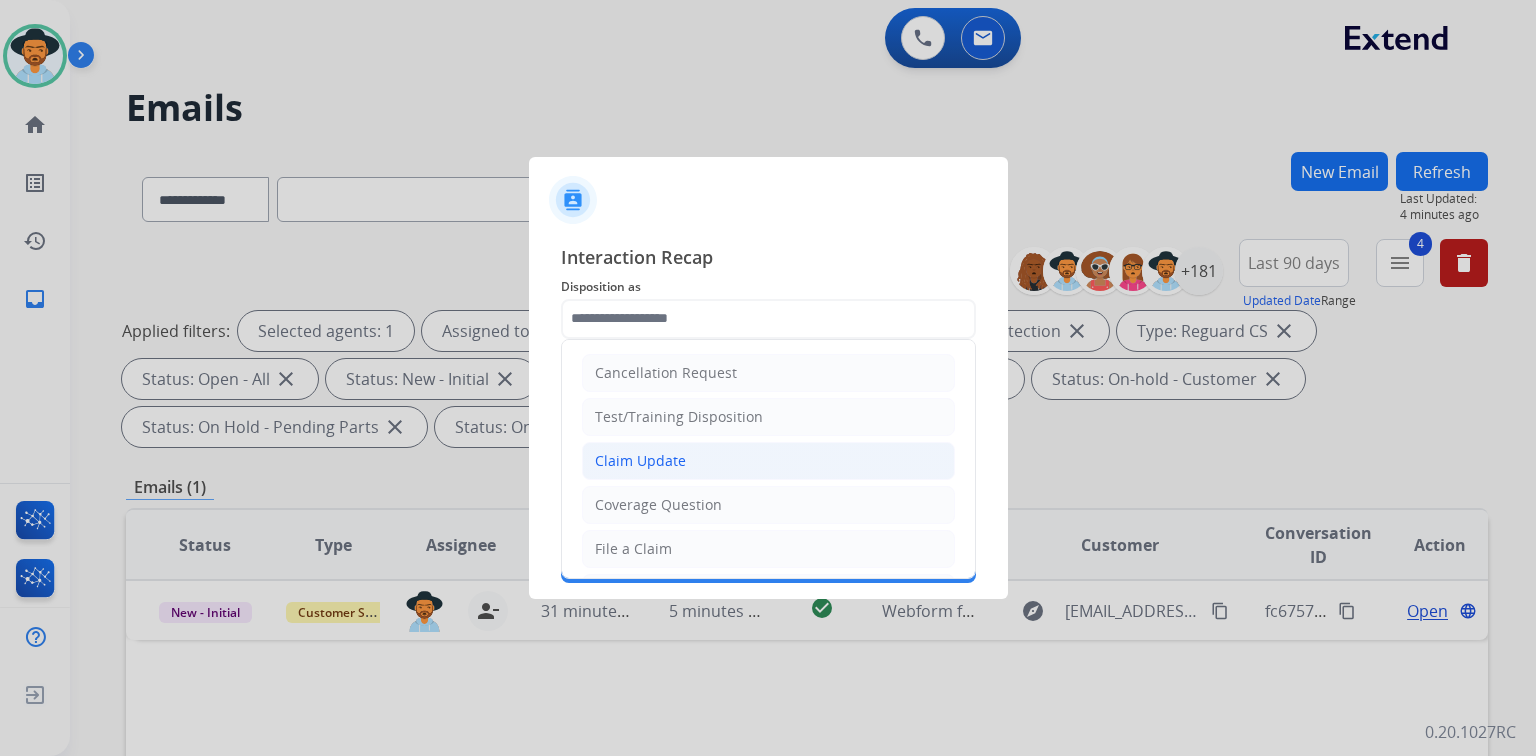 click on "Claim Update" 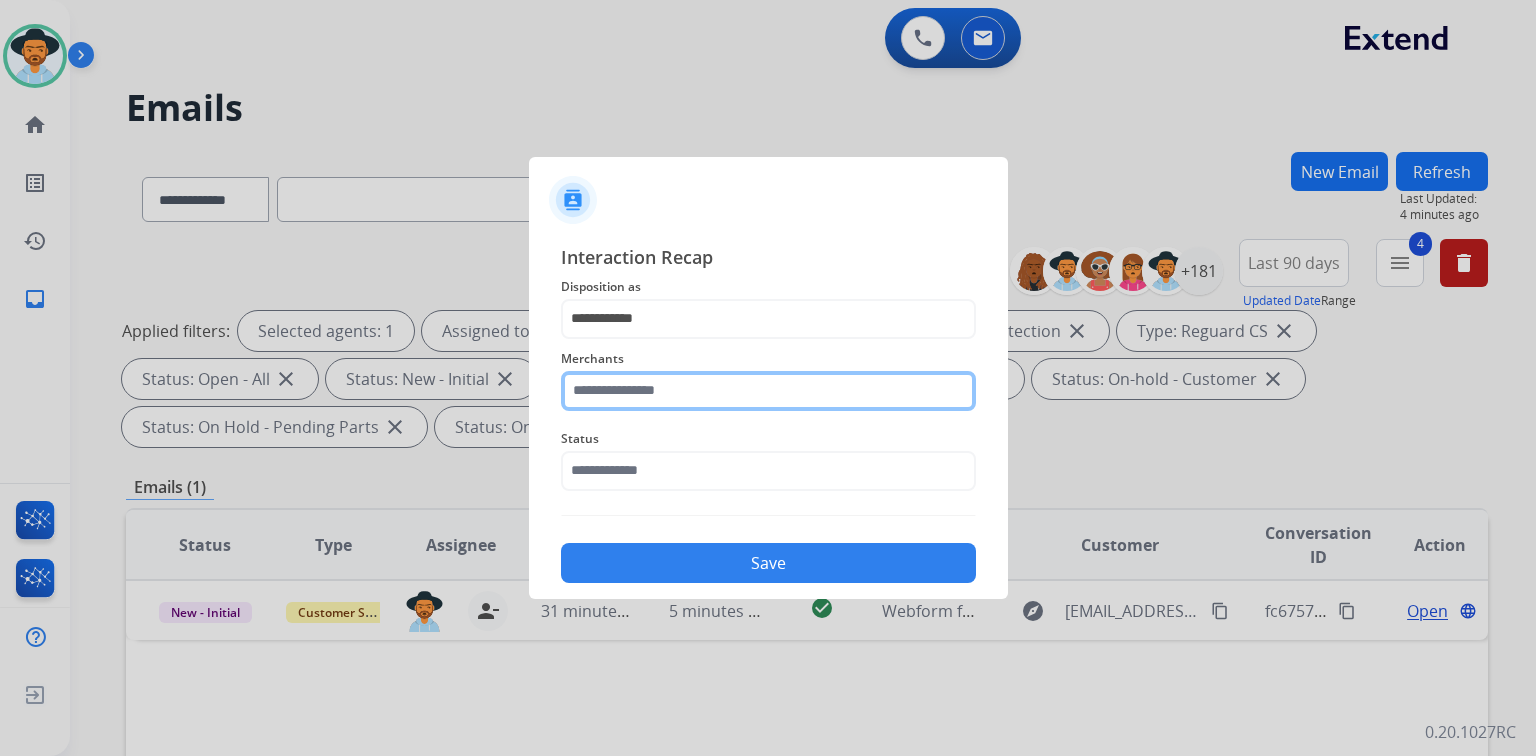 click 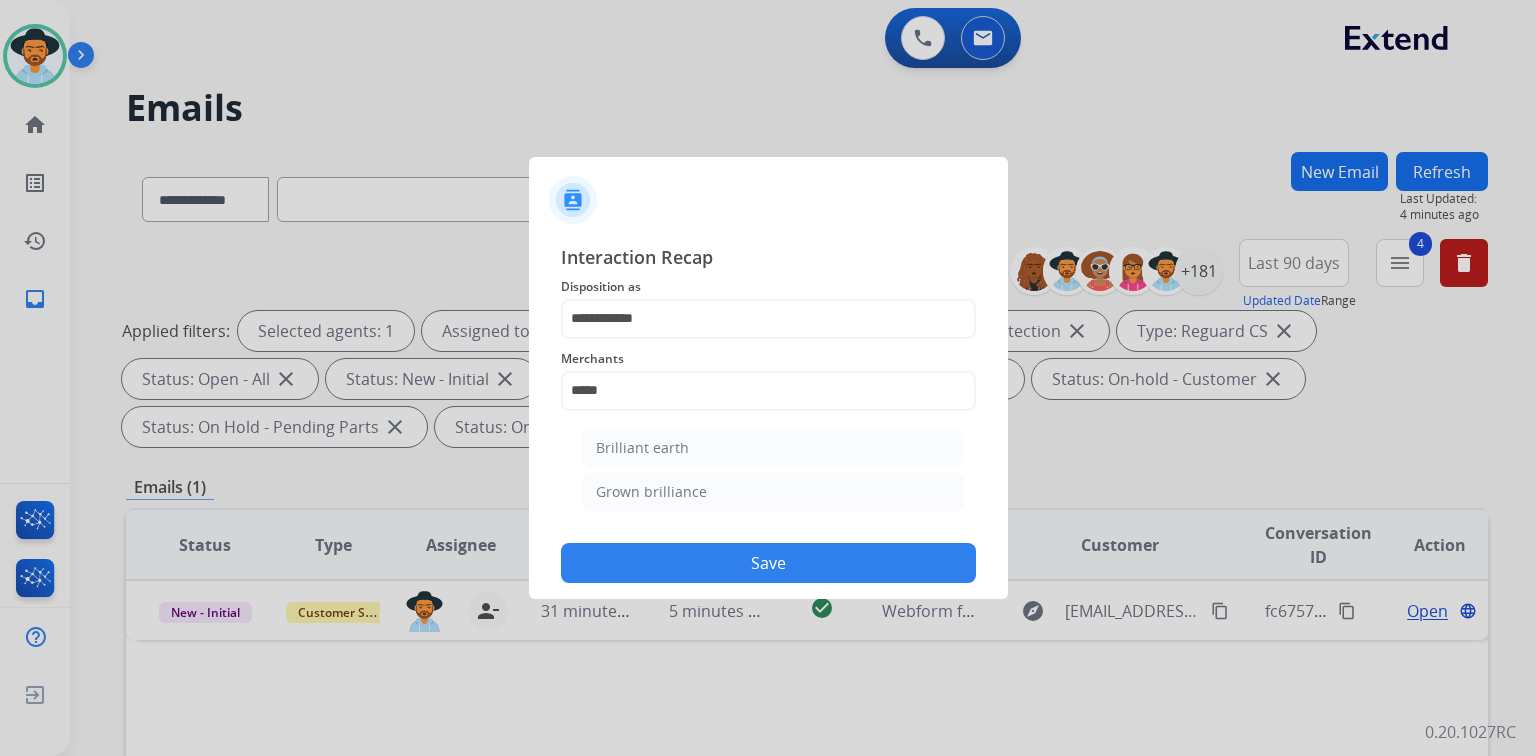 click on "Brilliant earth" 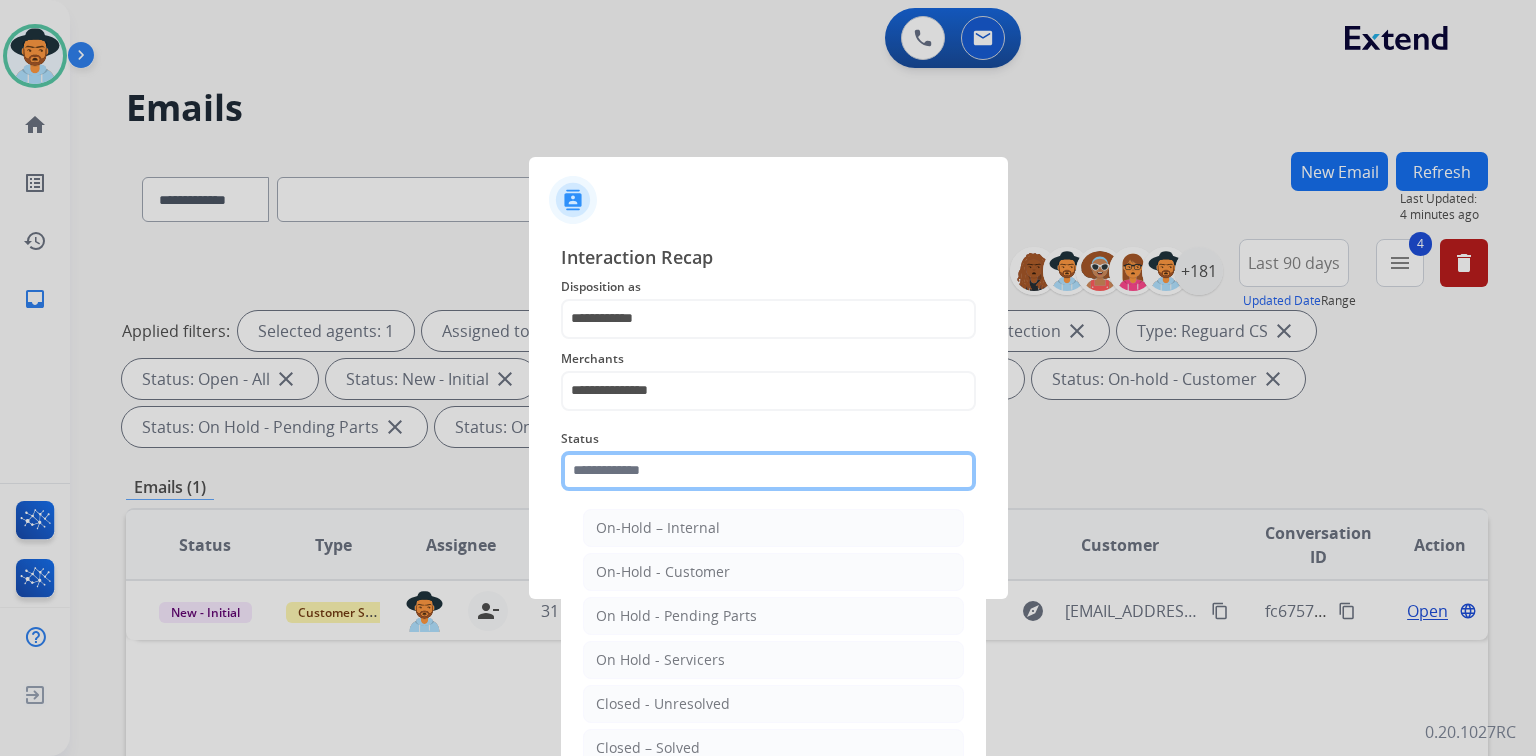 click 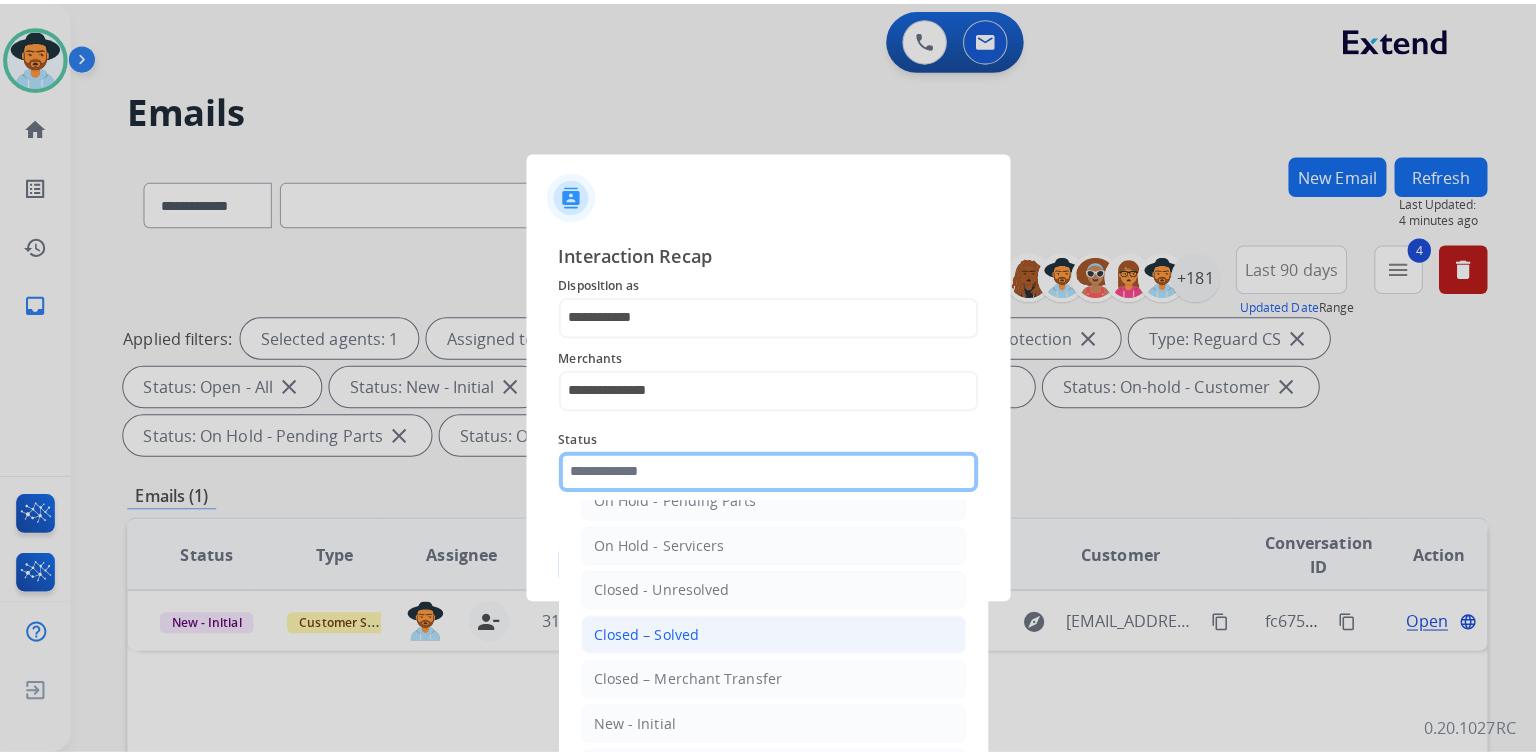 scroll, scrollTop: 116, scrollLeft: 0, axis: vertical 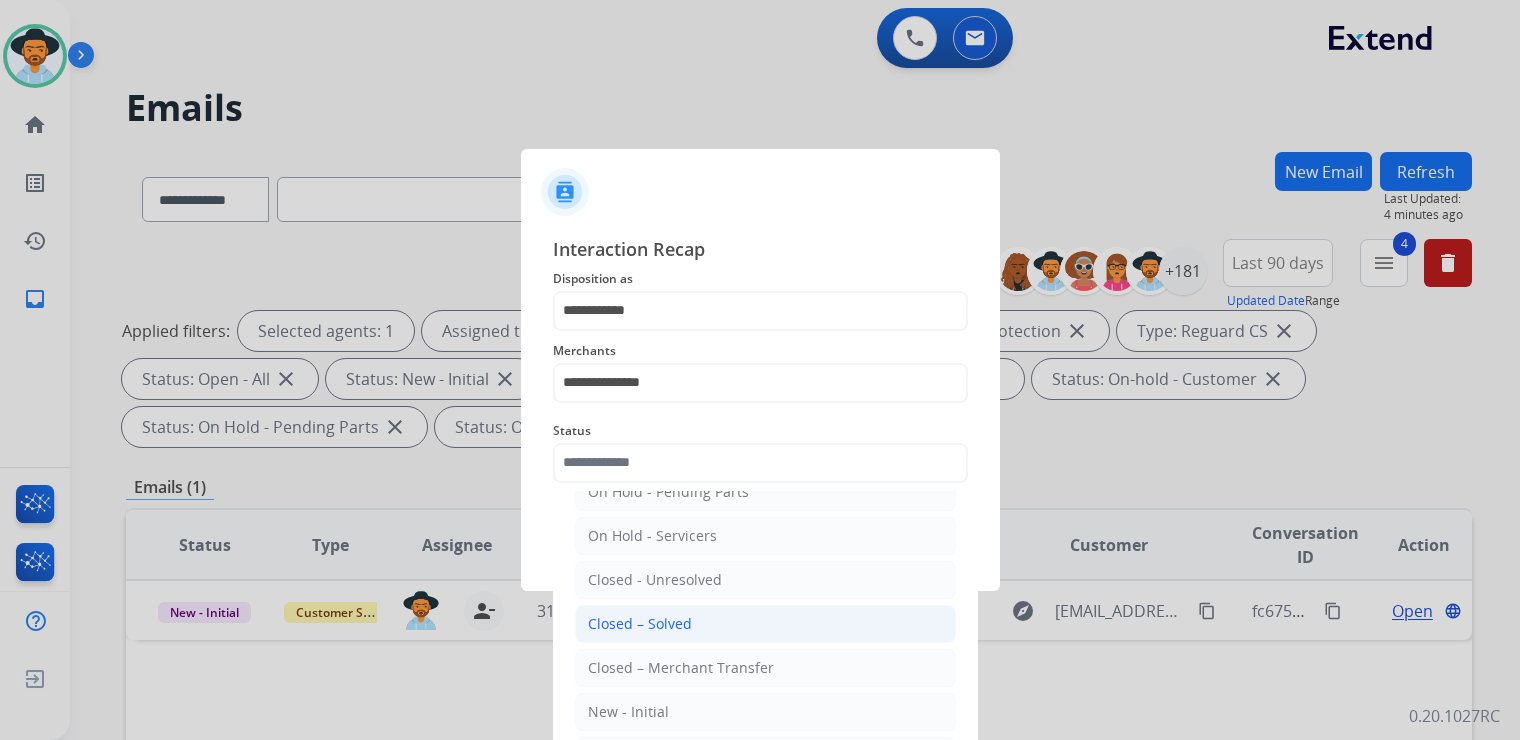 click on "Closed – Solved" 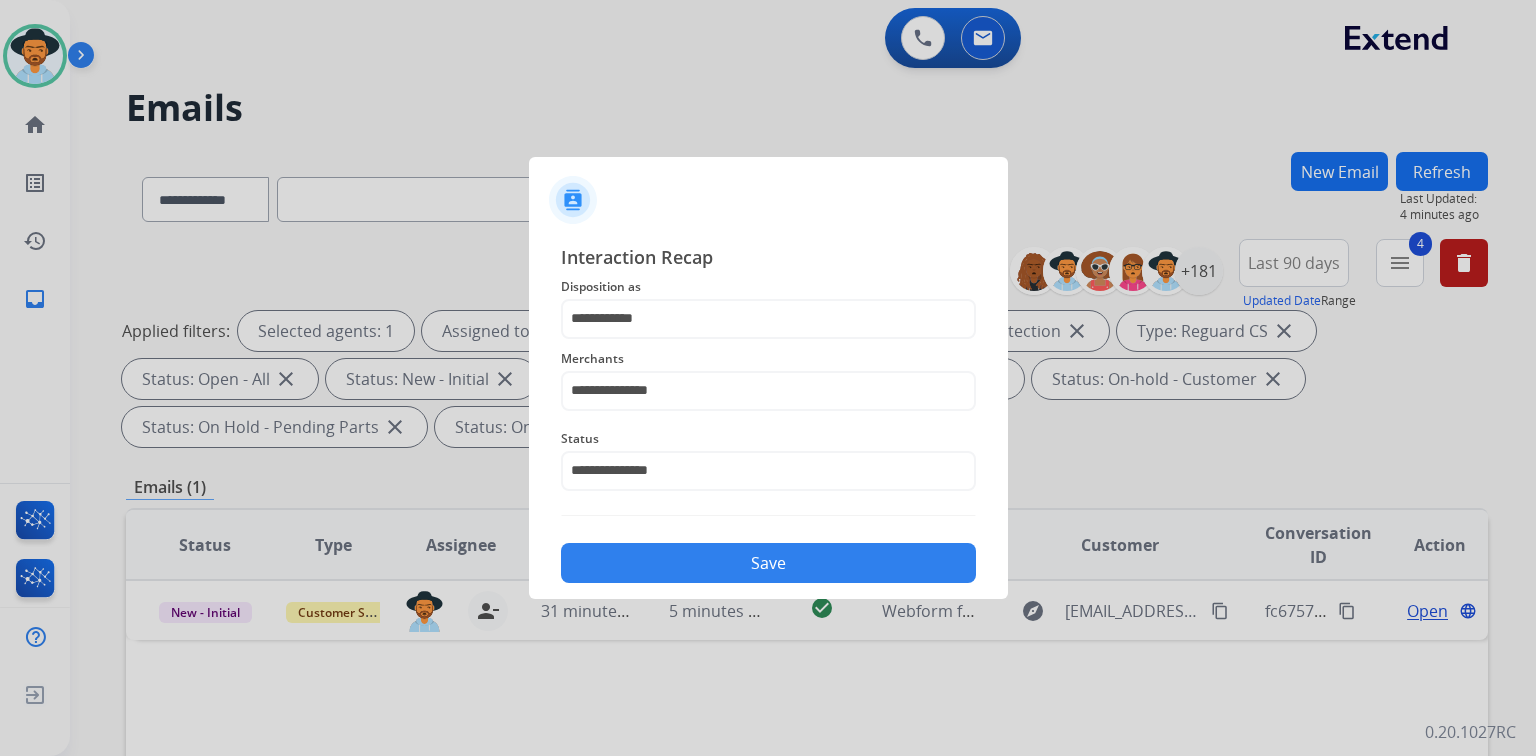 click on "Save" 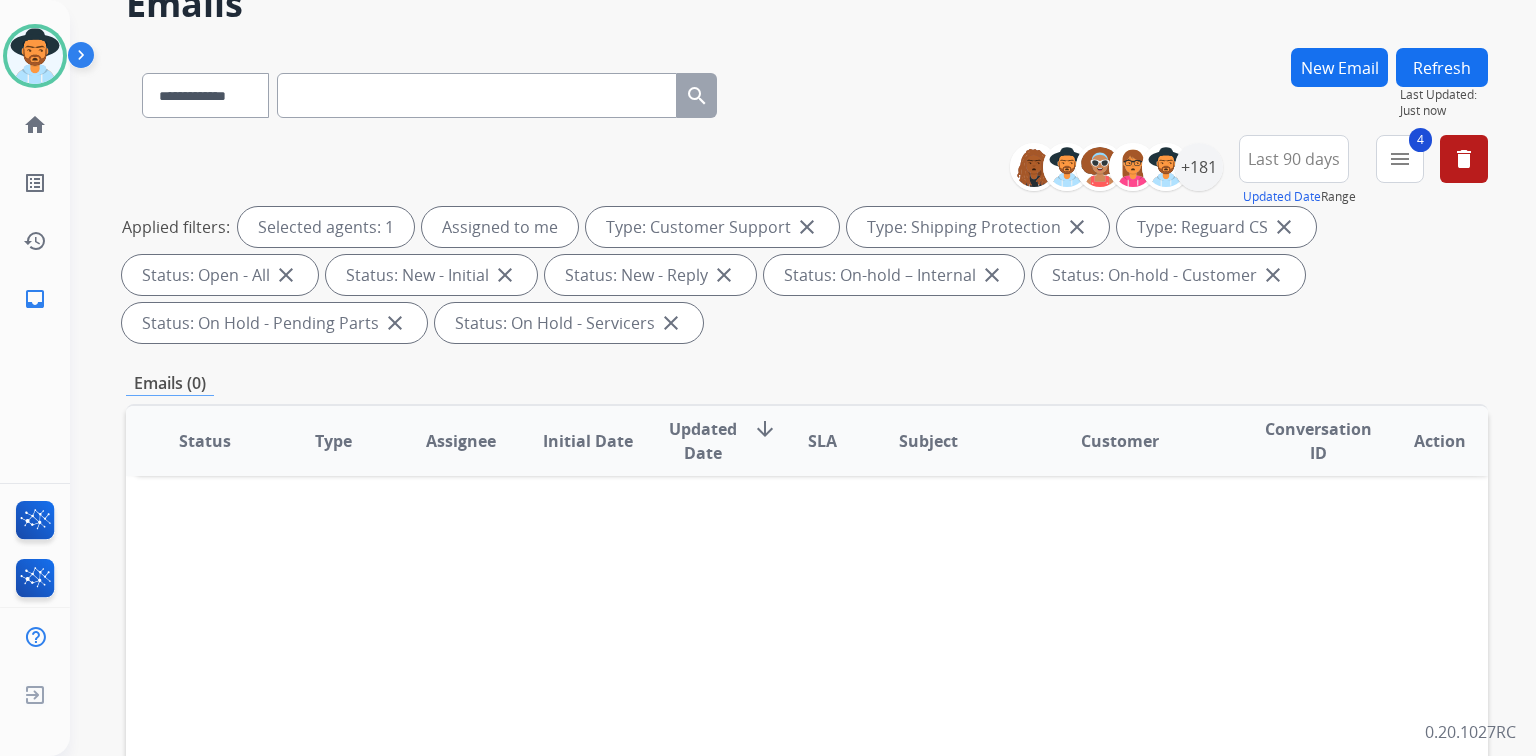 scroll, scrollTop: 0, scrollLeft: 0, axis: both 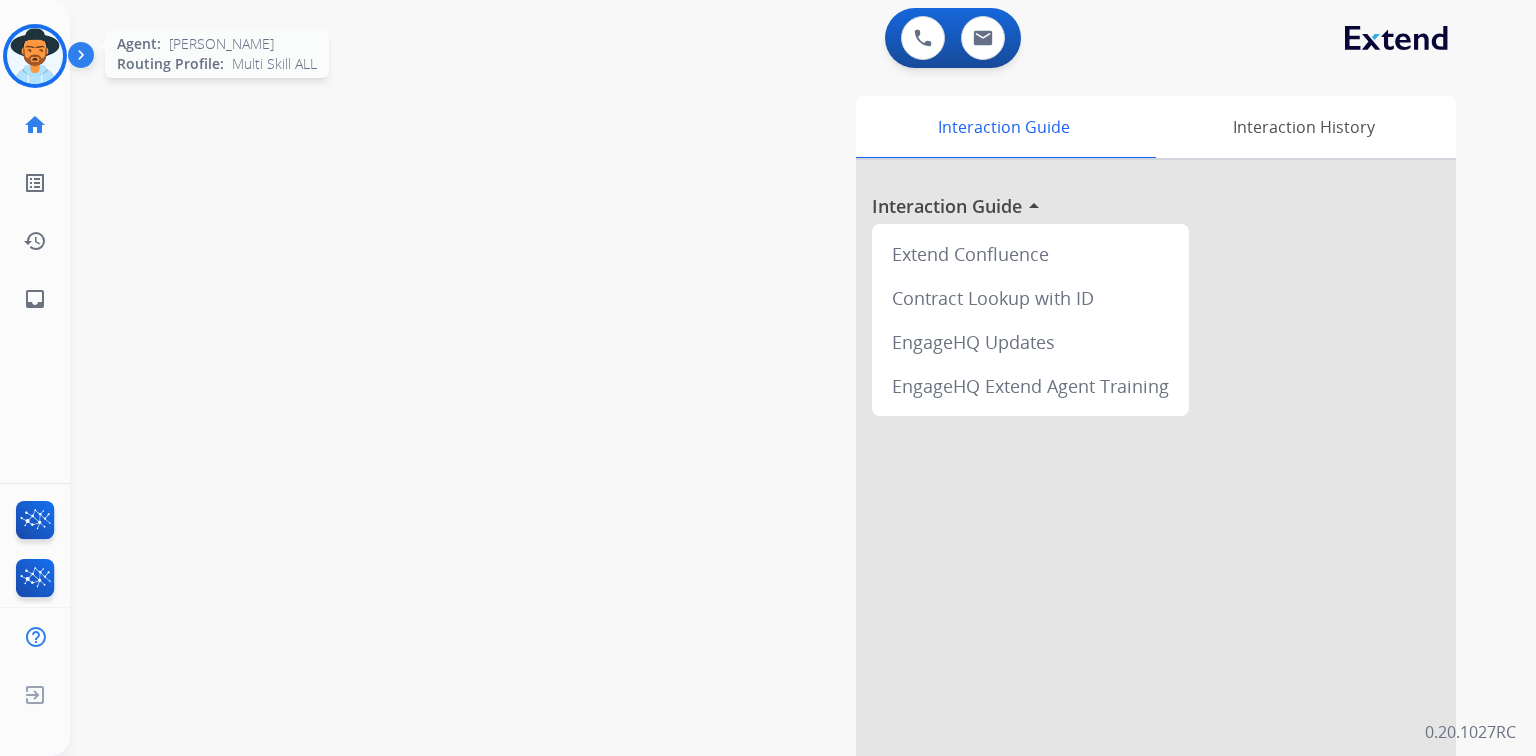 click at bounding box center (35, 56) 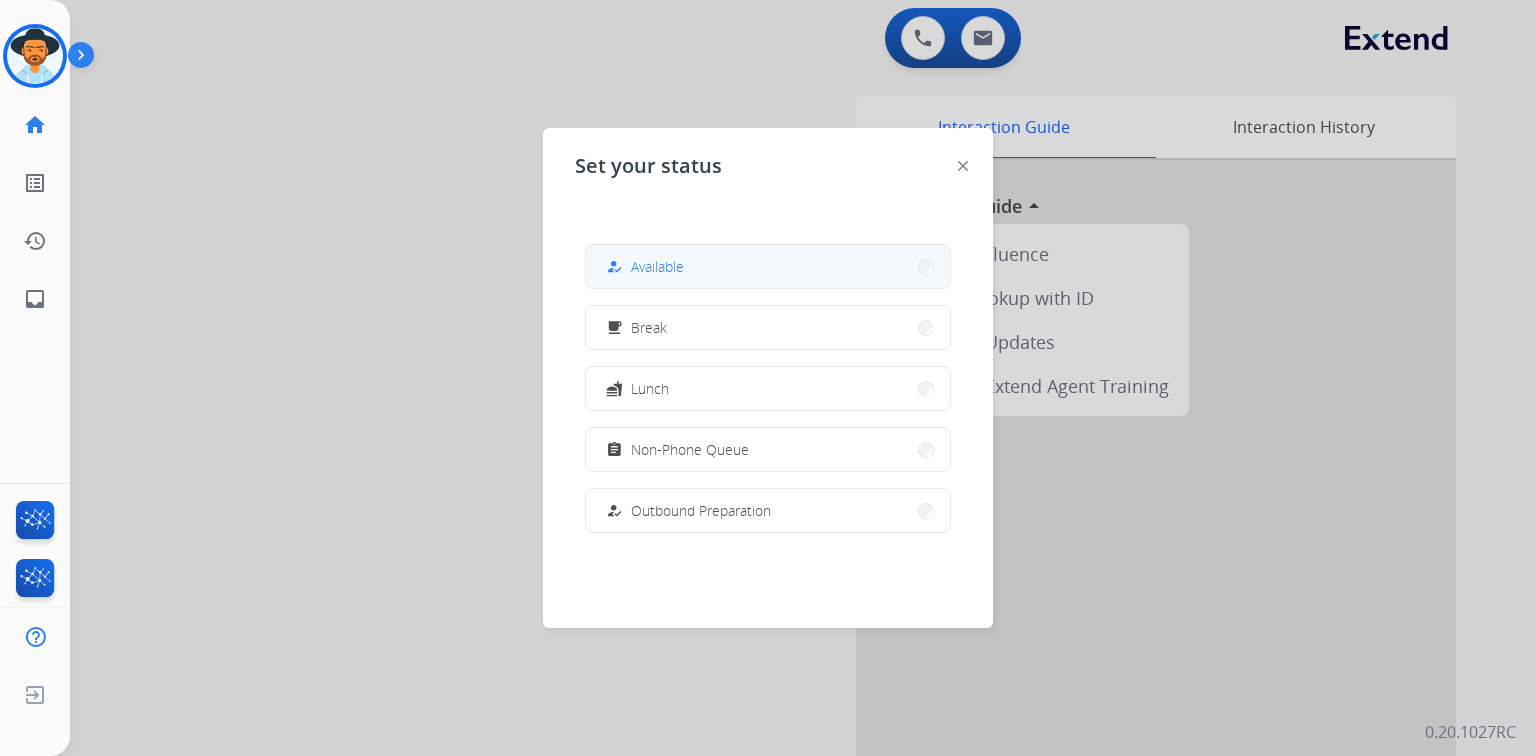 click on "how_to_reg Available" at bounding box center (768, 266) 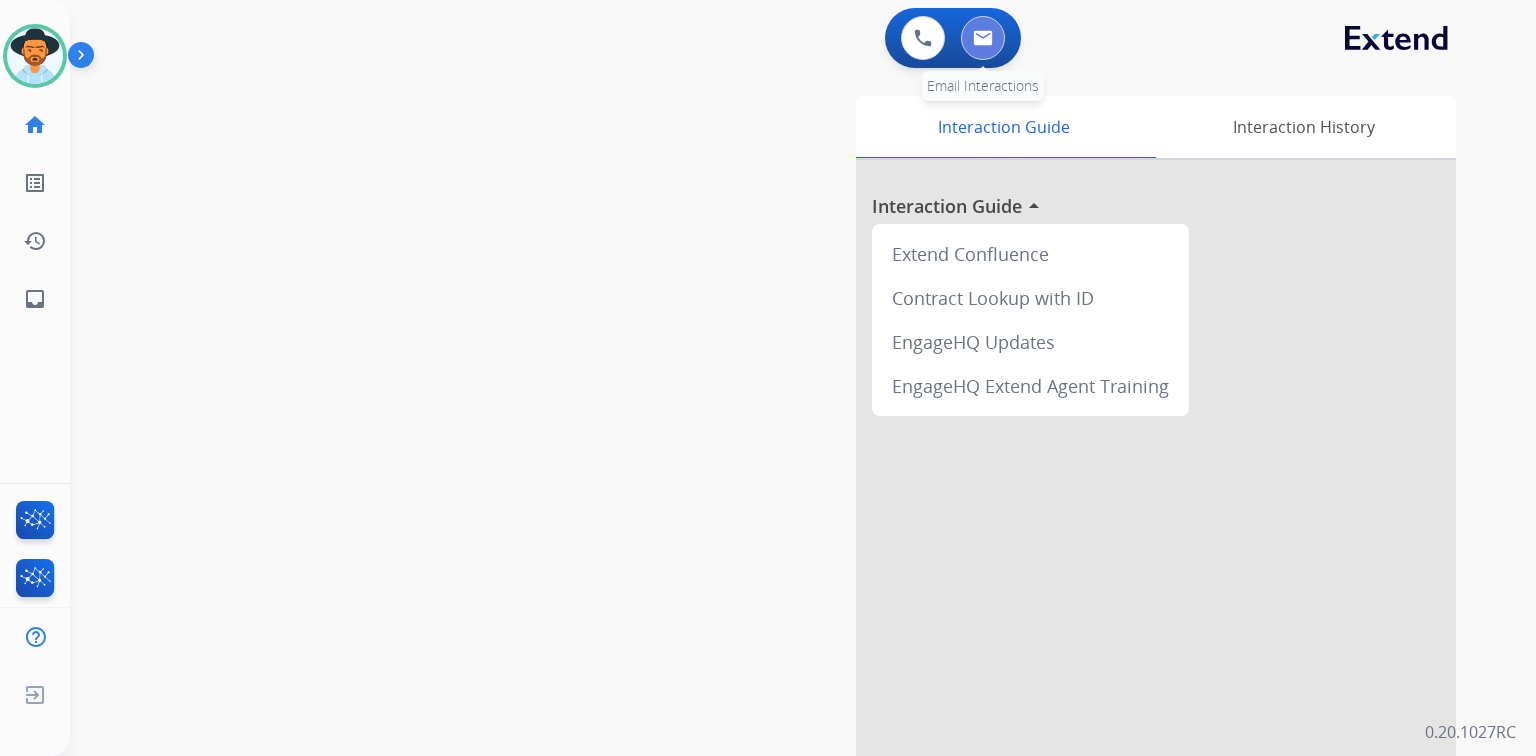 click at bounding box center (983, 38) 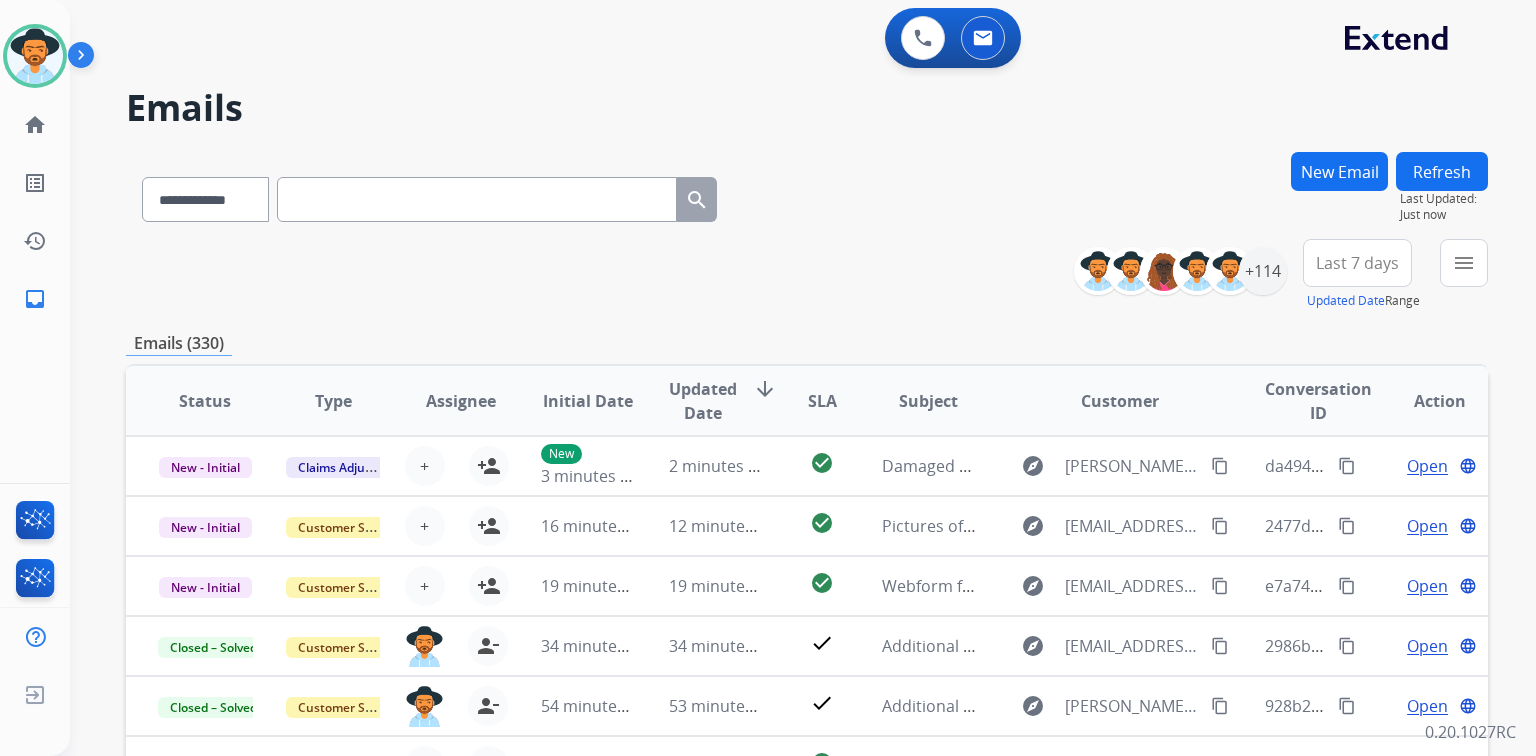 click on "New Email" at bounding box center [1339, 171] 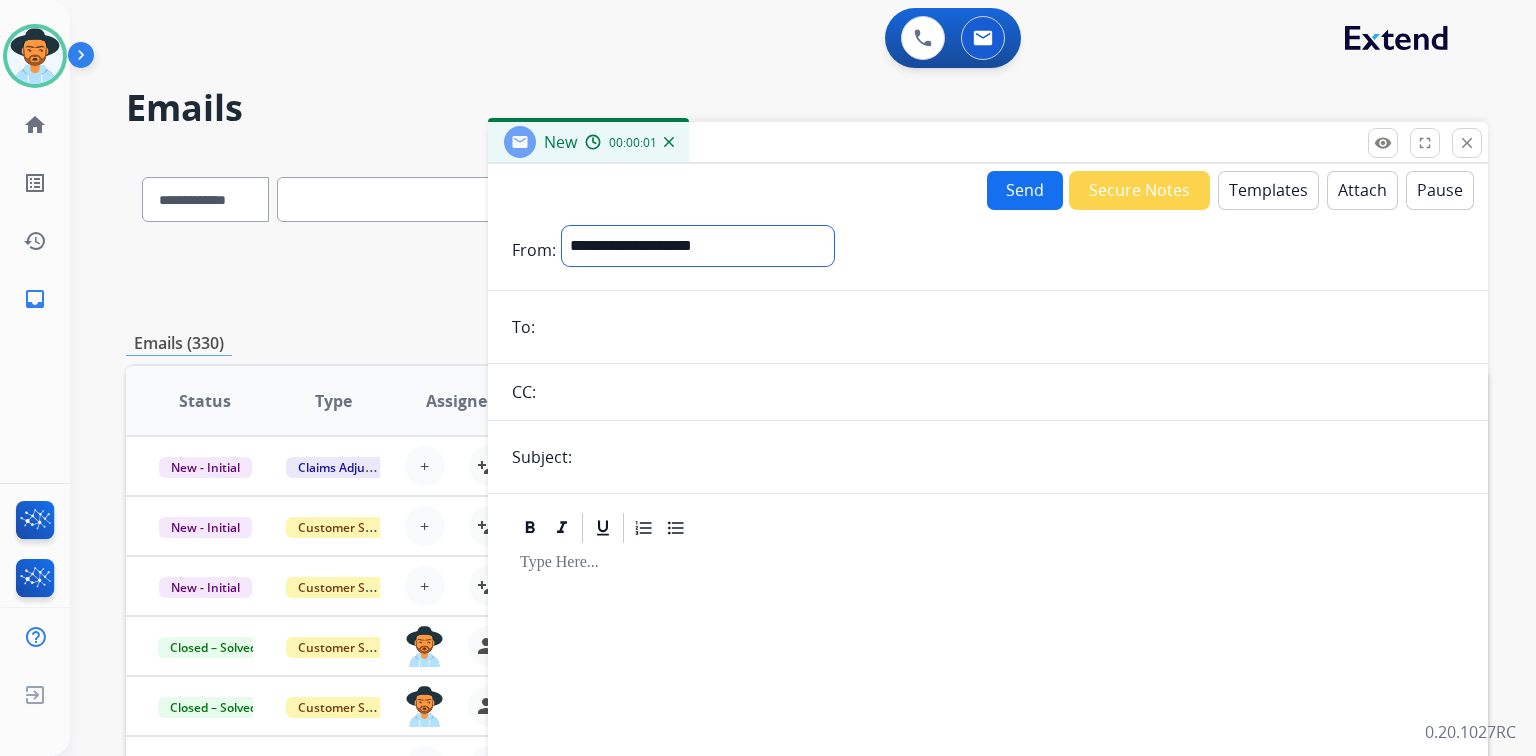 click on "**********" at bounding box center [698, 246] 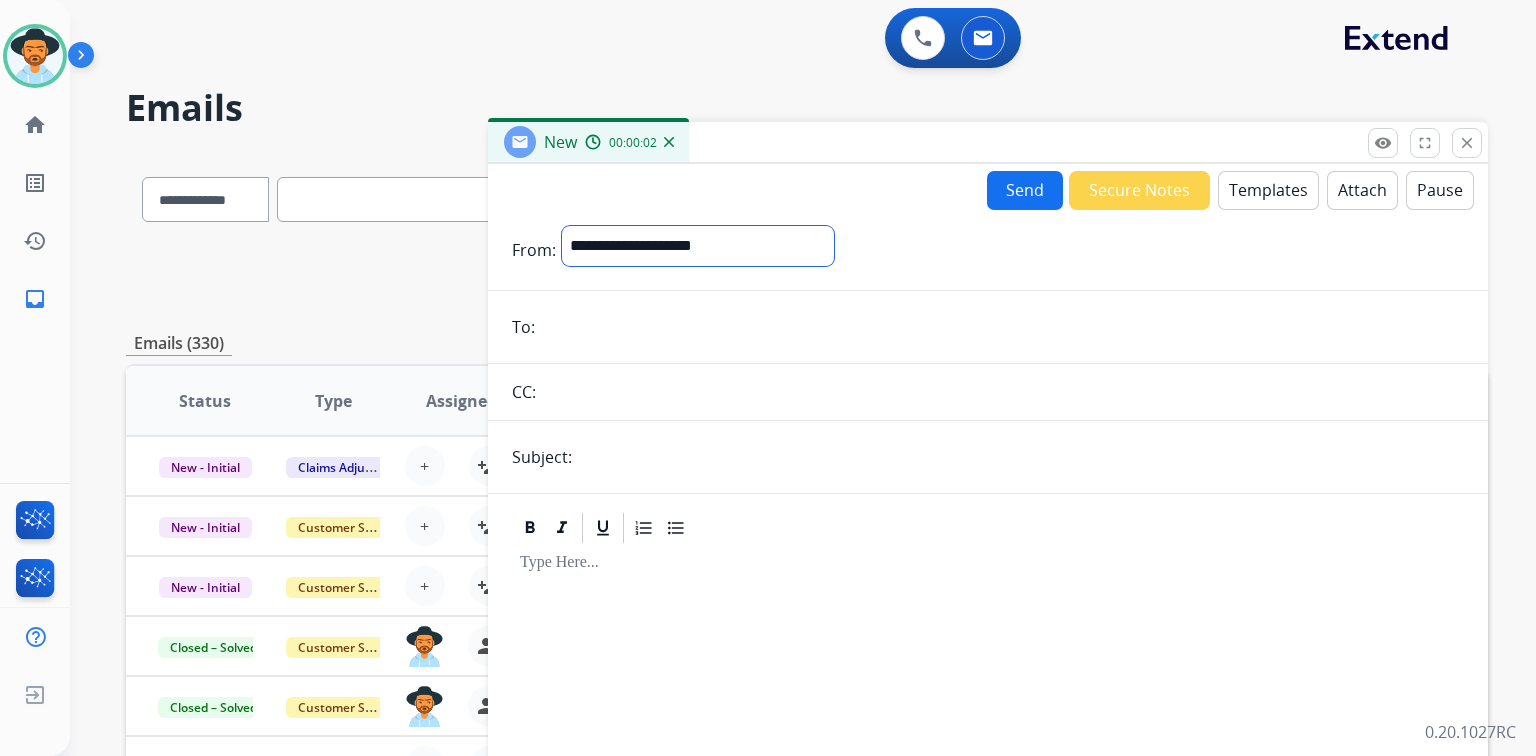 select on "**********" 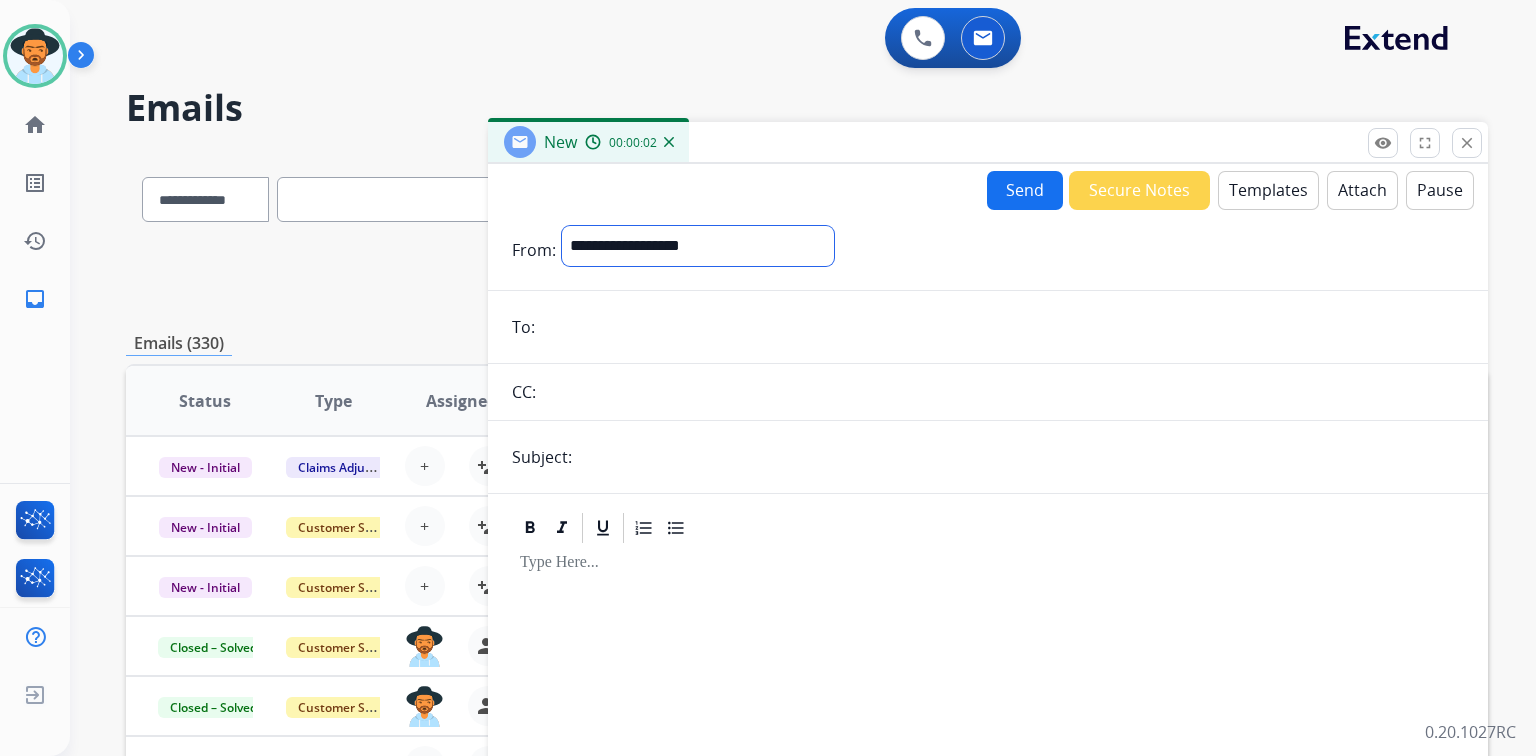 click on "**********" at bounding box center [698, 246] 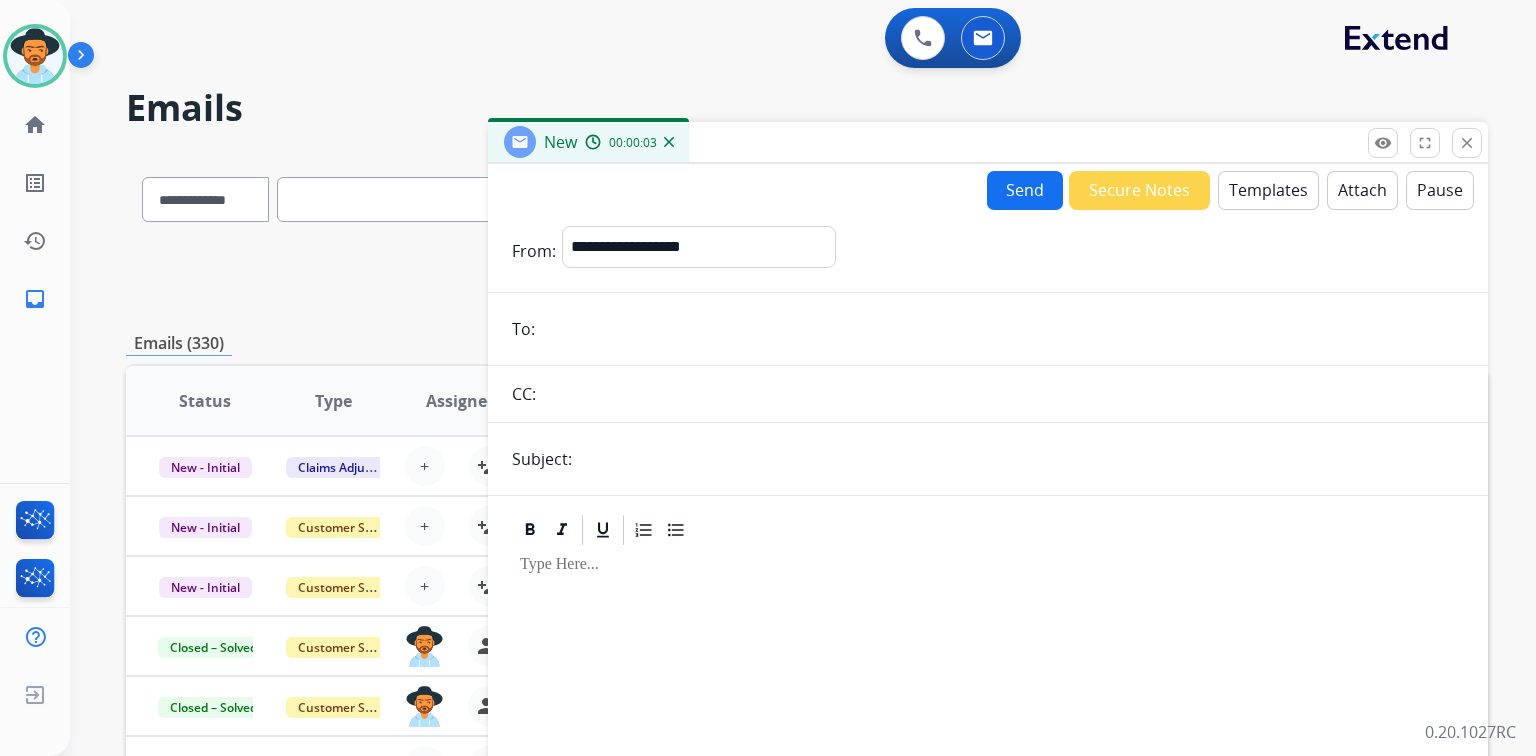 click on "**********" at bounding box center [988, 556] 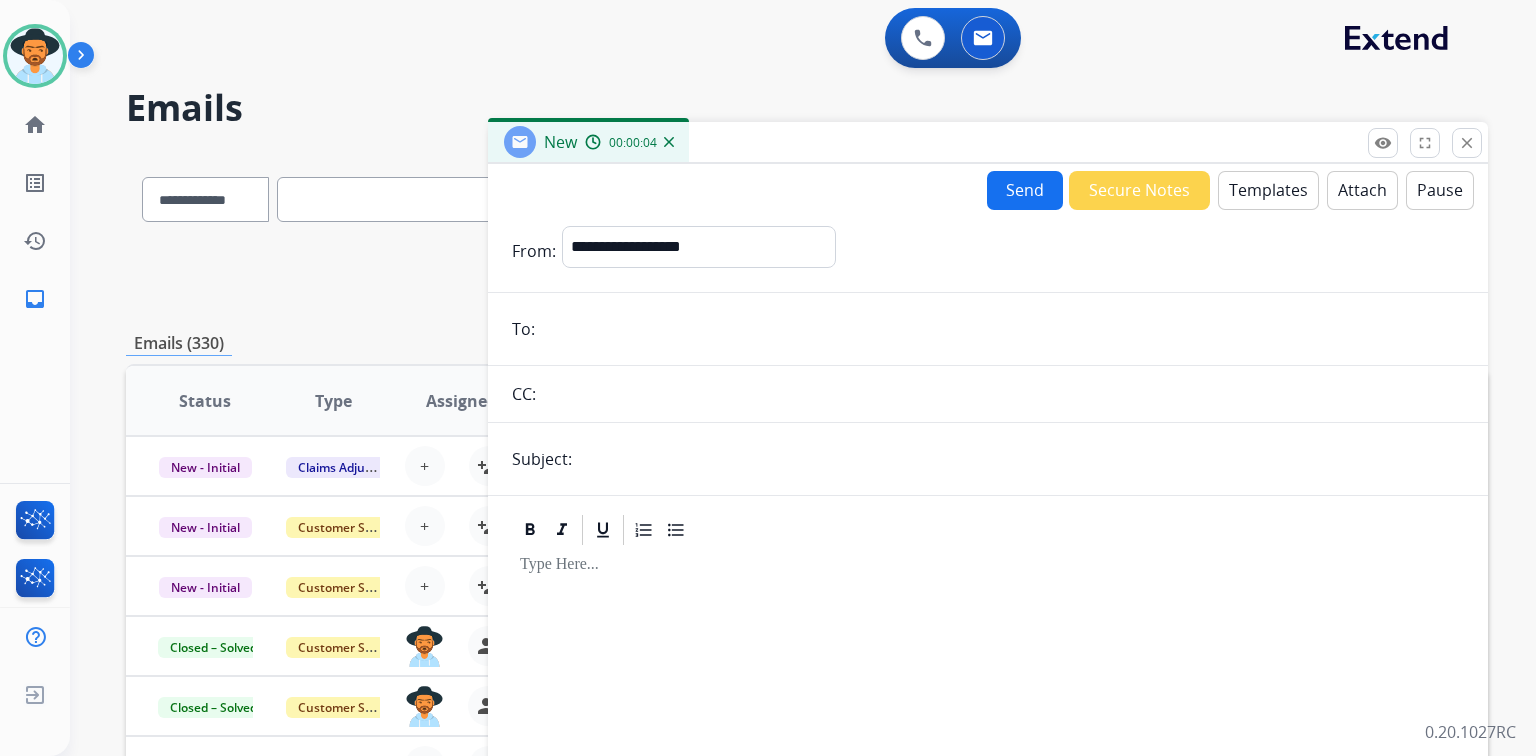 click at bounding box center [1002, 329] 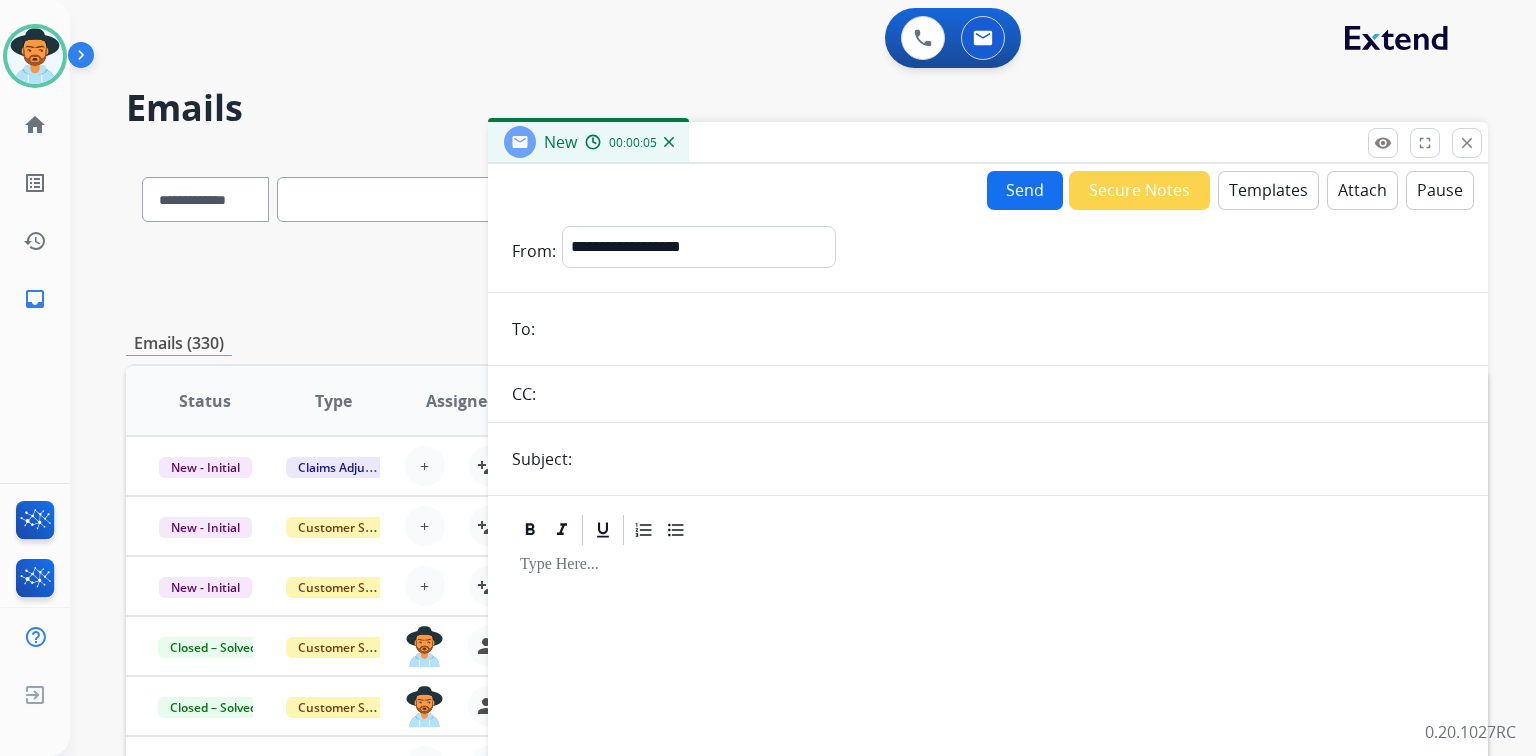 paste on "**********" 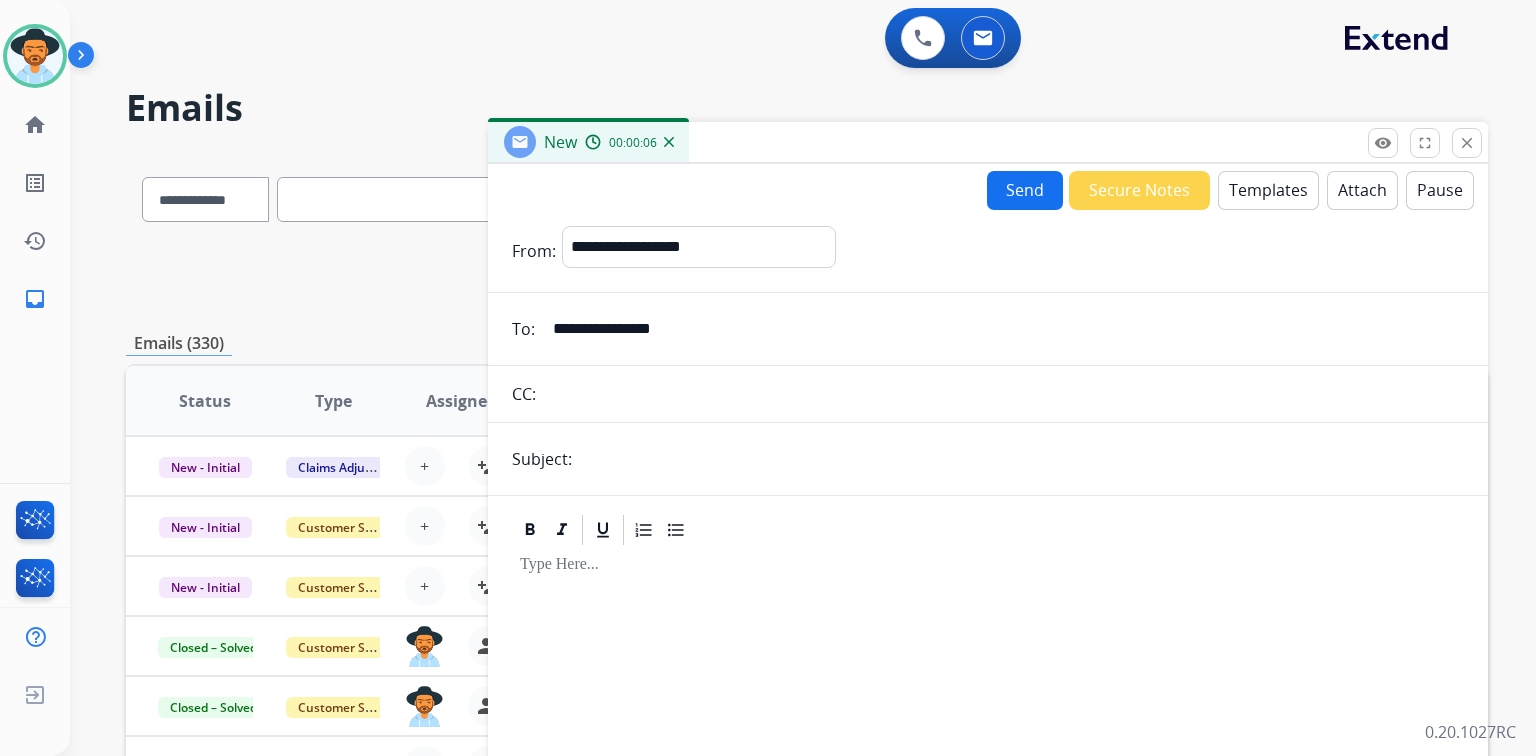 type on "**********" 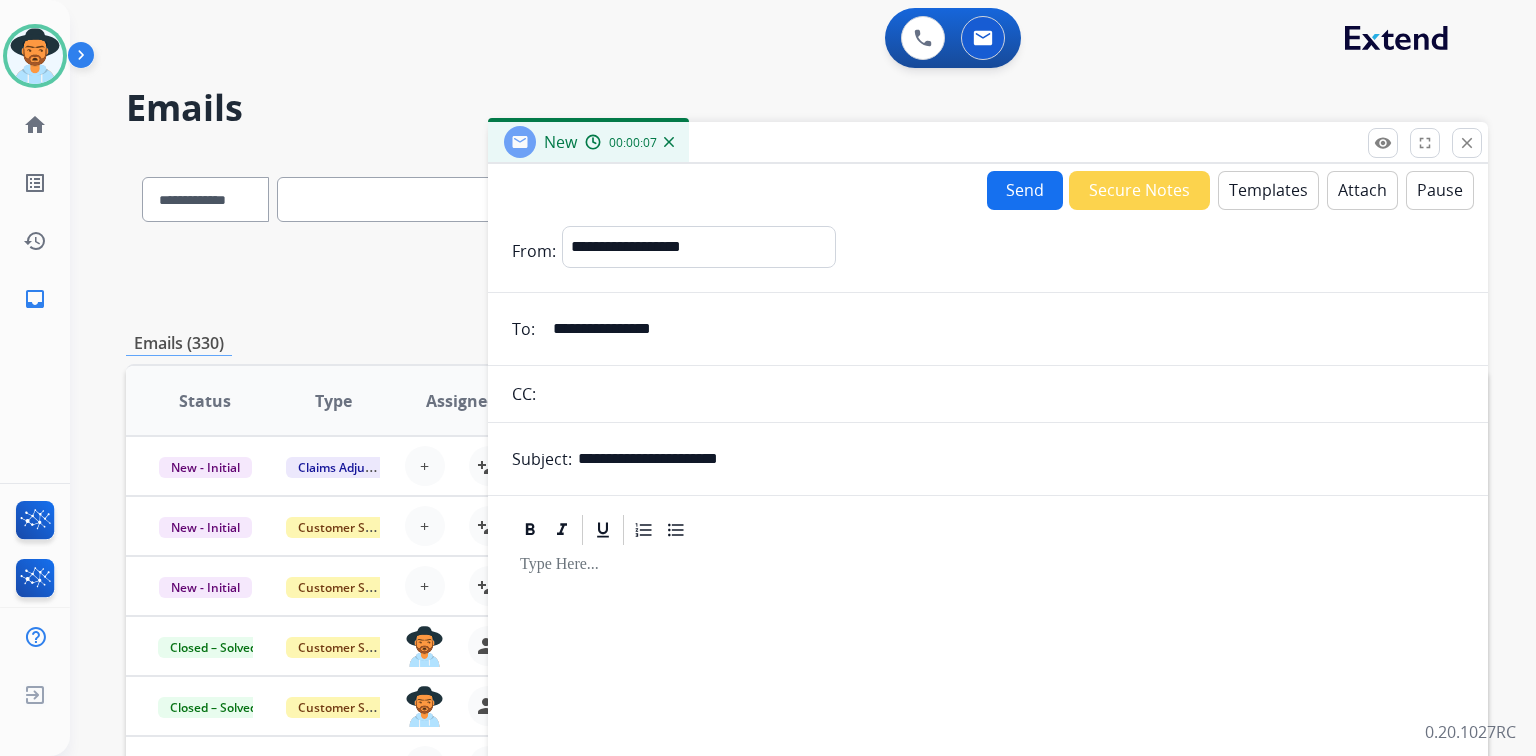 click on "Templates" at bounding box center [1268, 190] 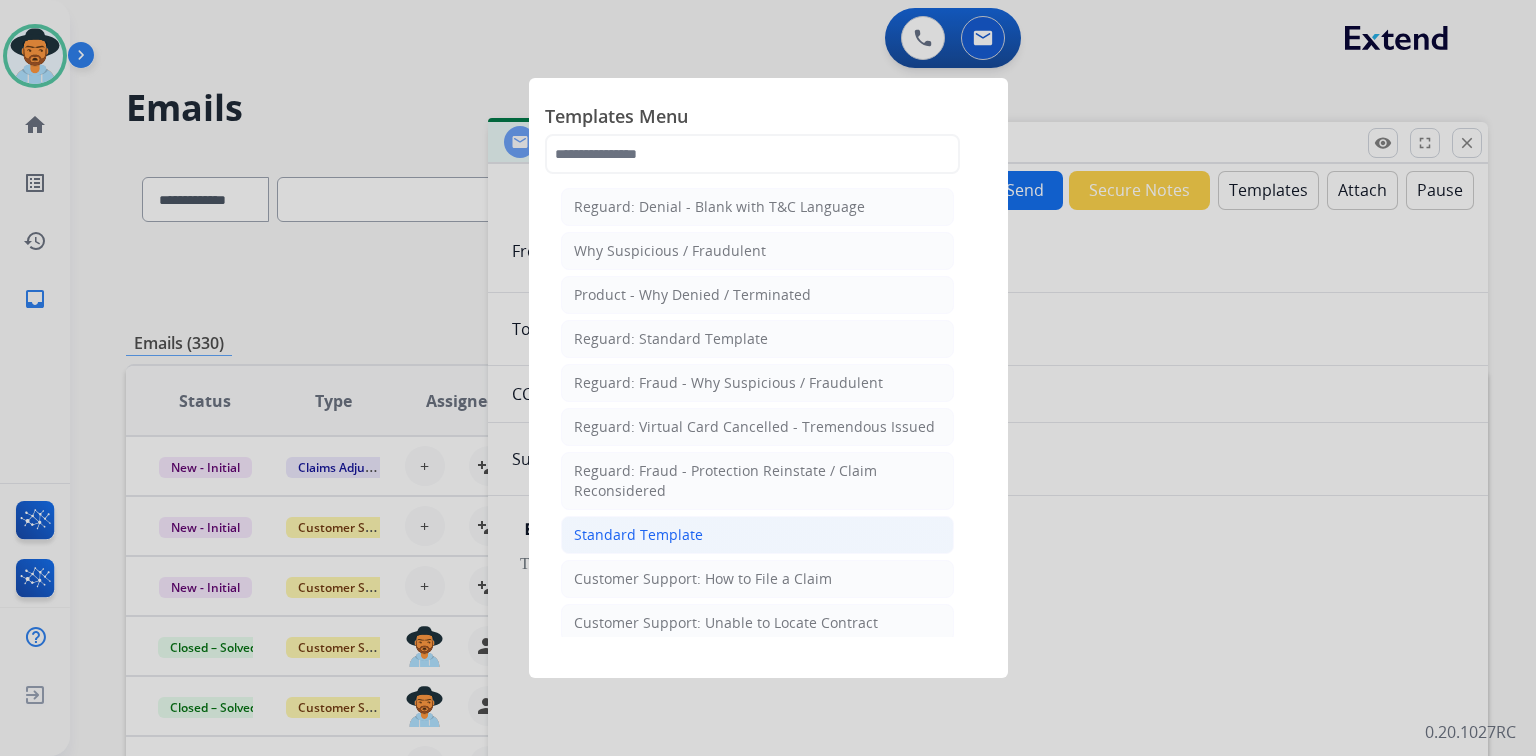 click on "Standard Template" 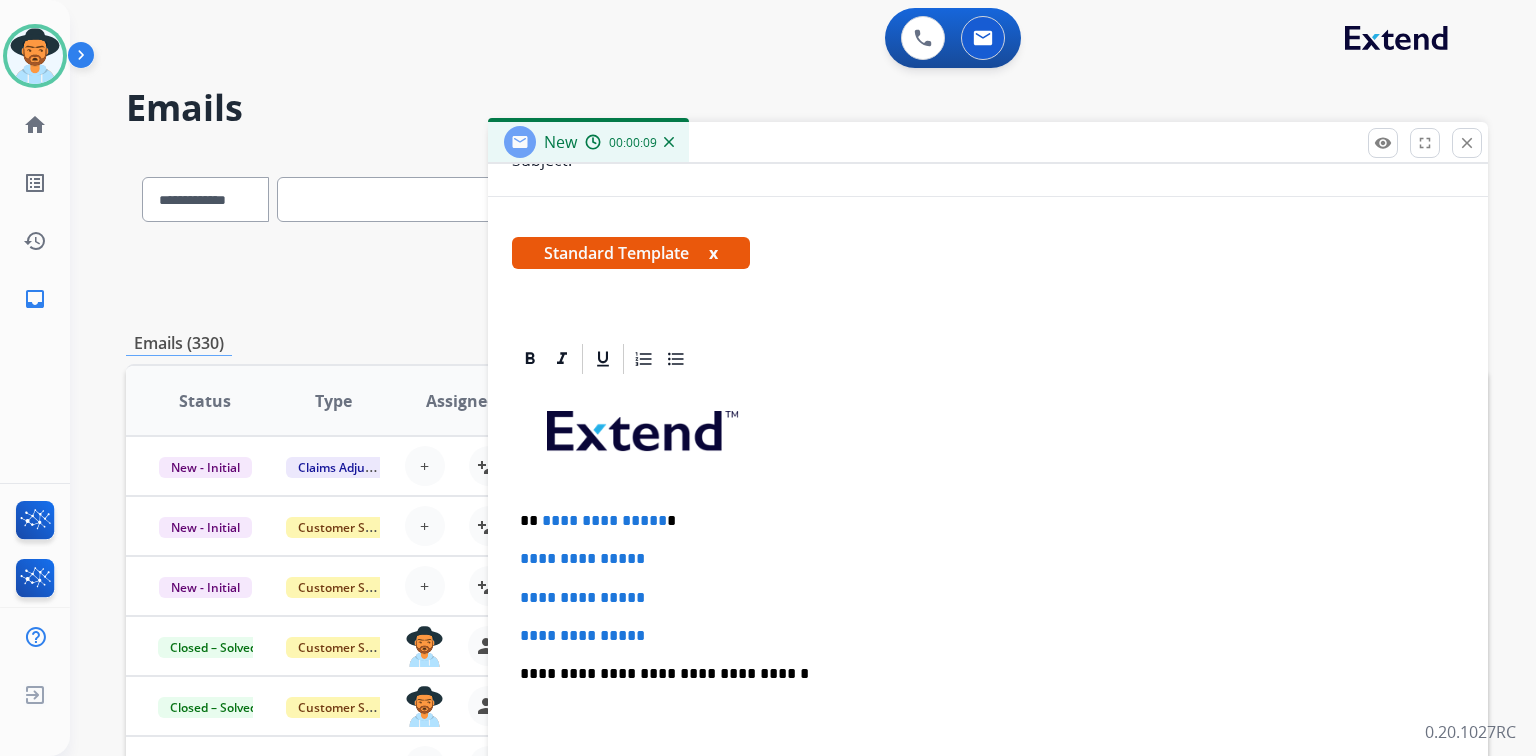 scroll, scrollTop: 400, scrollLeft: 0, axis: vertical 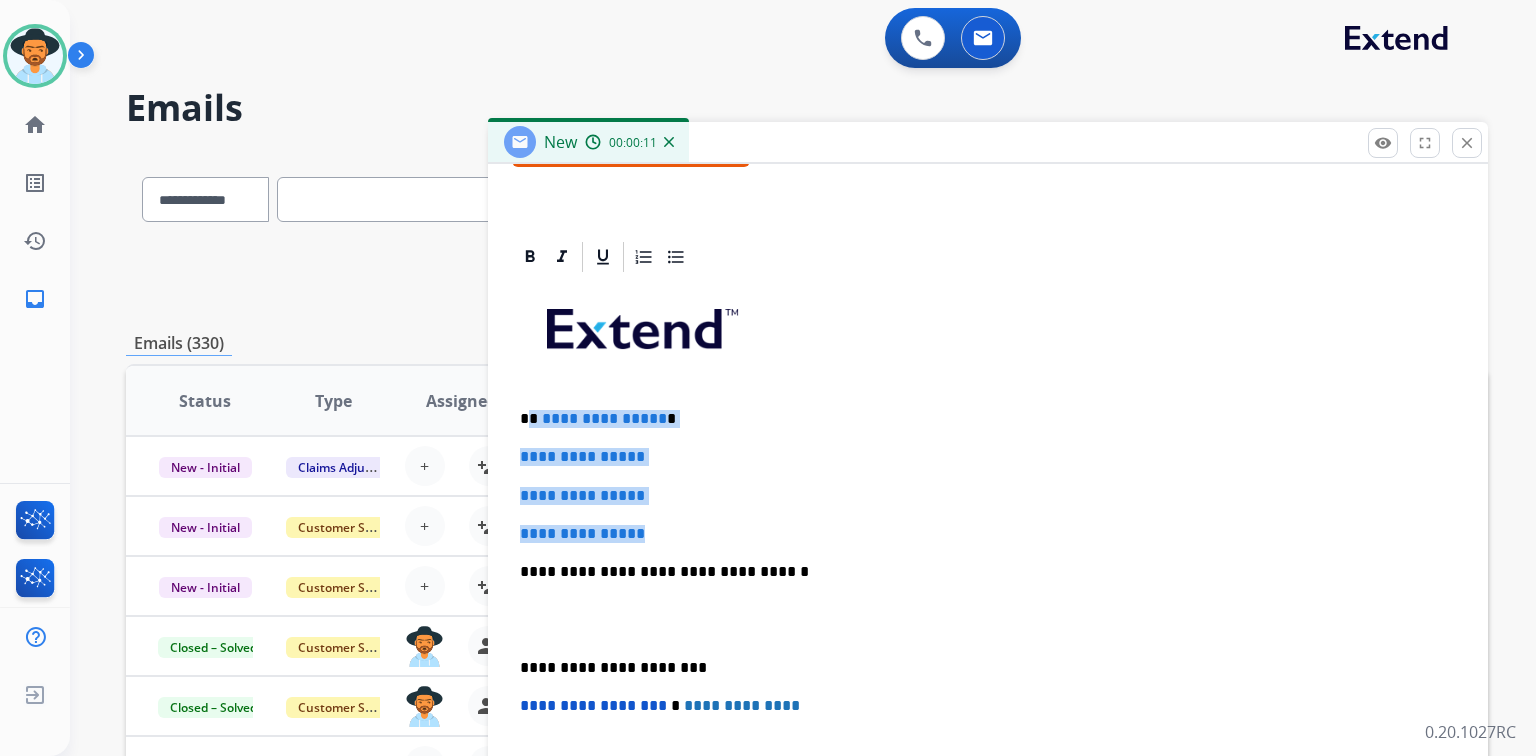 drag, startPoint x: 531, startPoint y: 414, endPoint x: 716, endPoint y: 526, distance: 216.26141 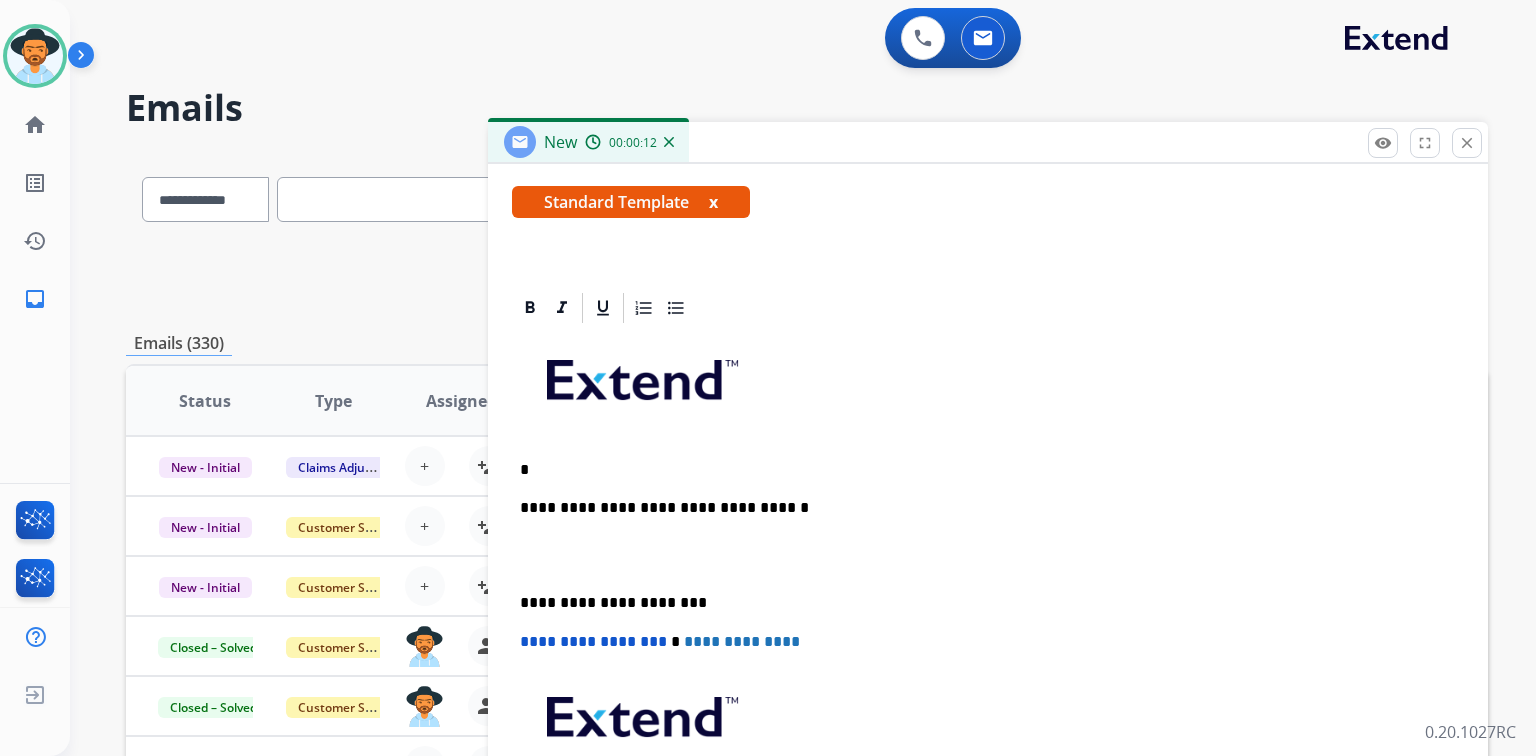 scroll, scrollTop: 344, scrollLeft: 0, axis: vertical 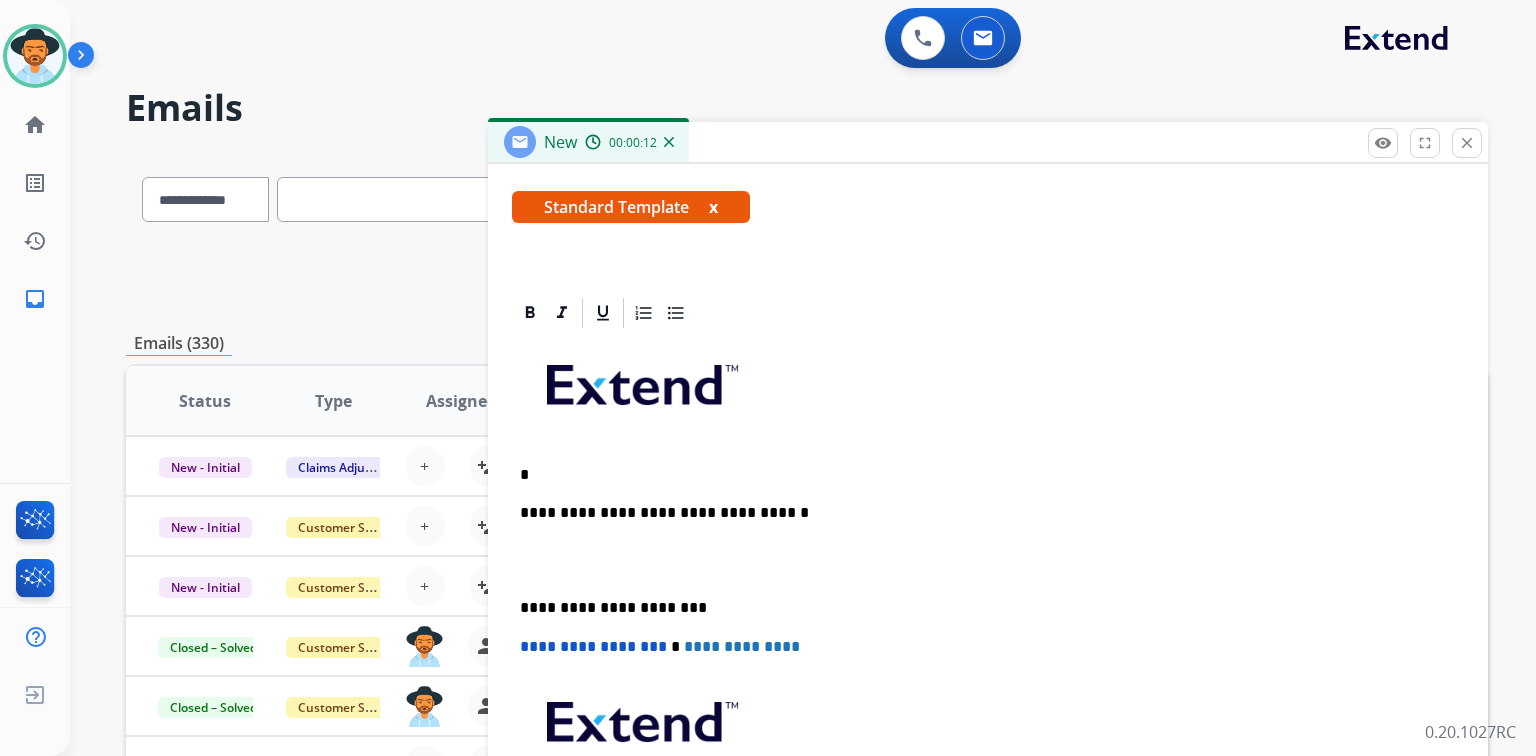 type 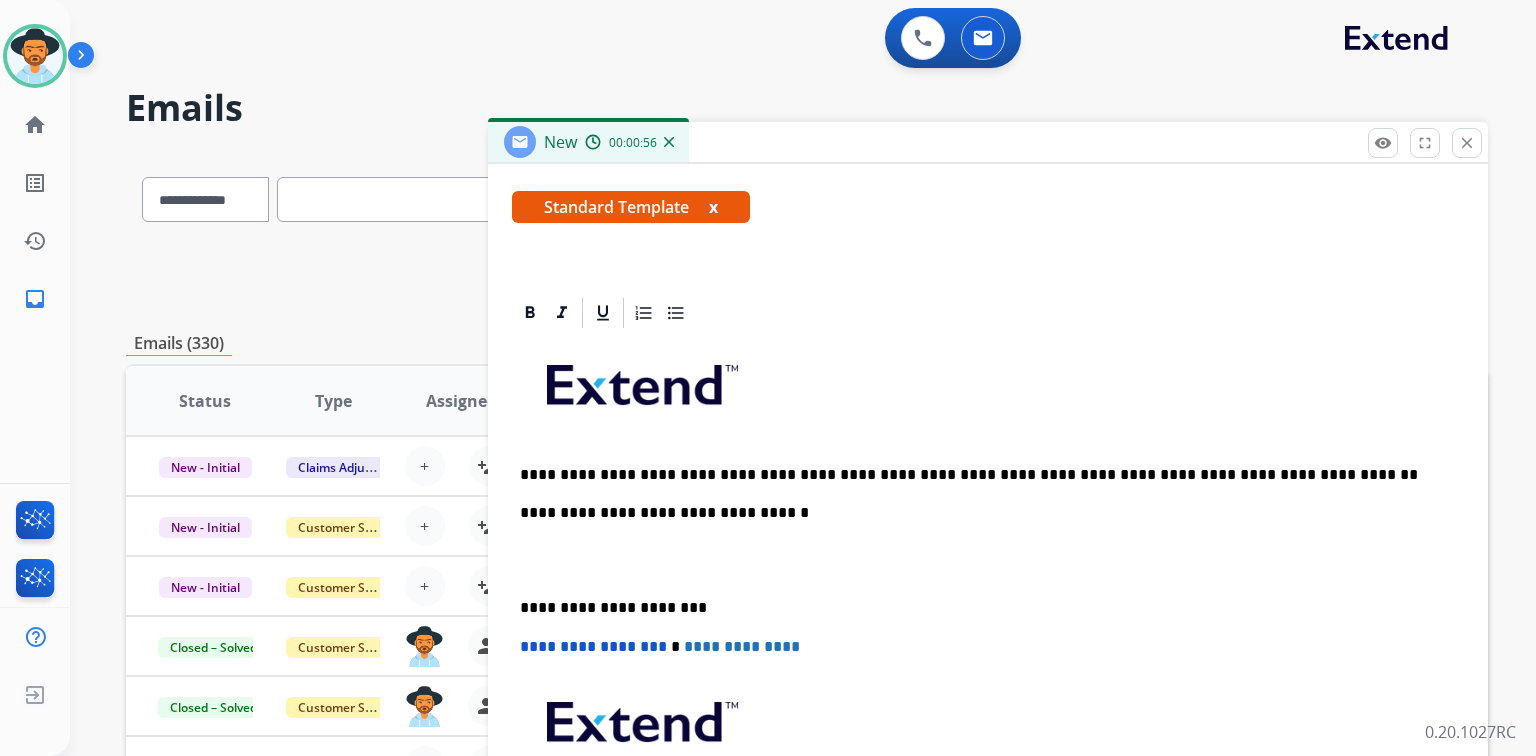 scroll, scrollTop: 383, scrollLeft: 0, axis: vertical 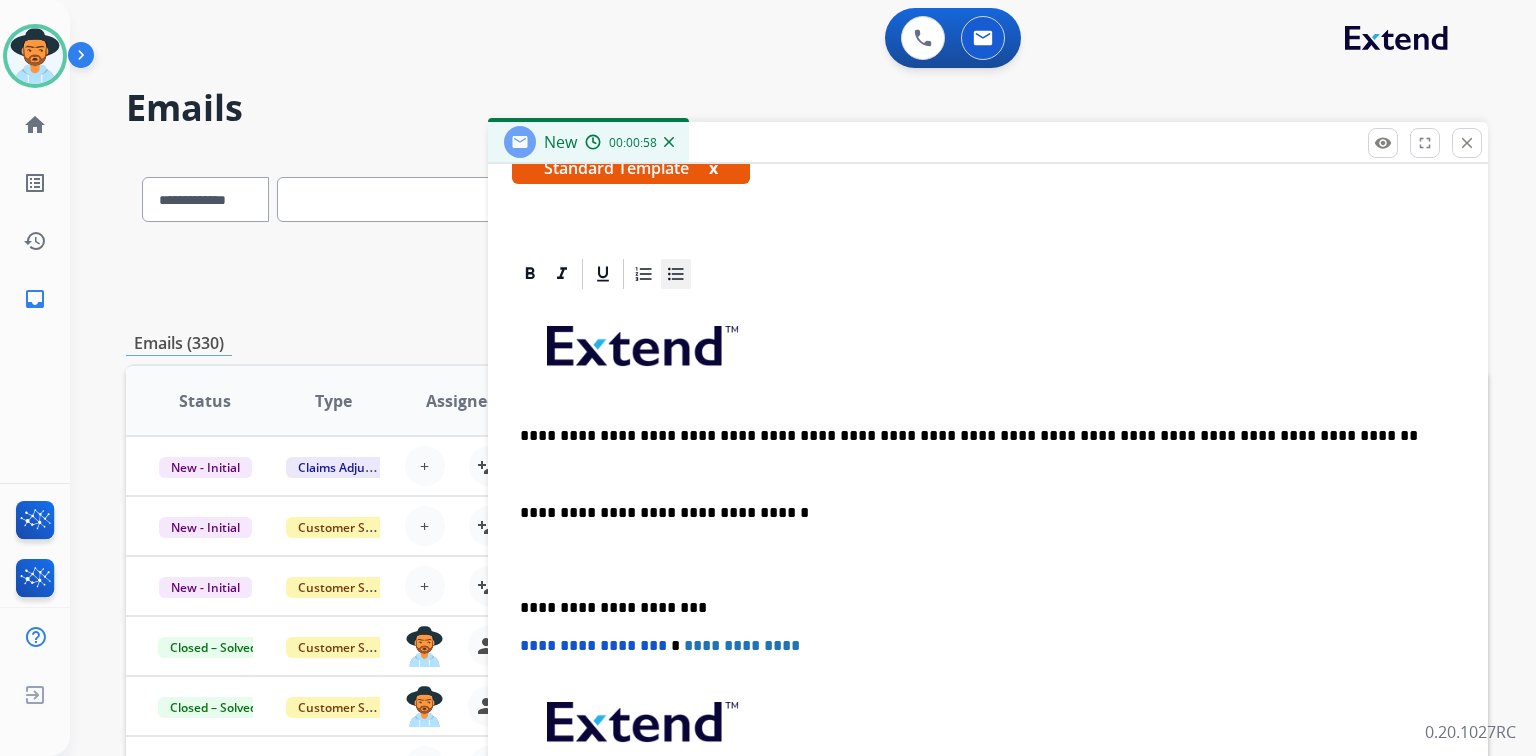 click 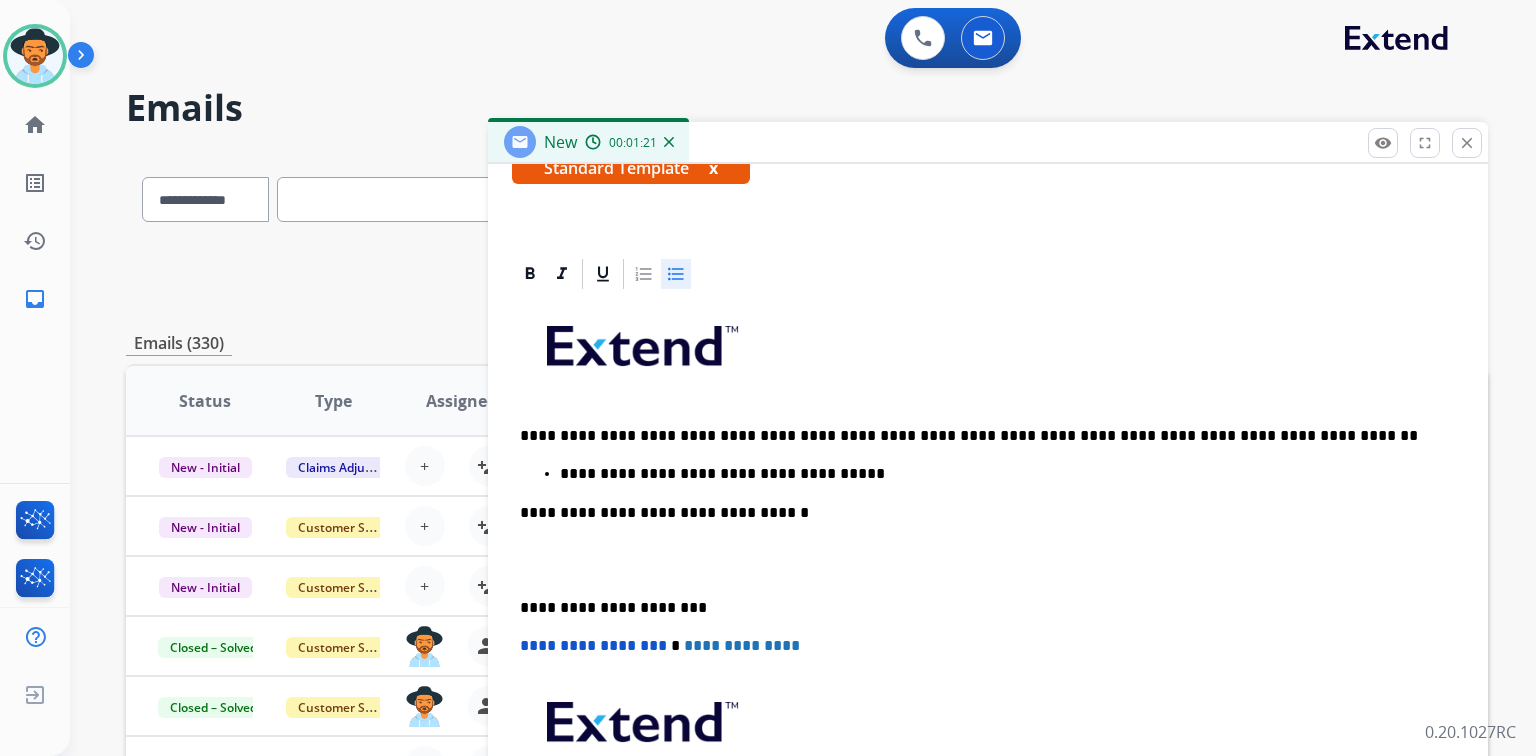 click at bounding box center (988, 560) 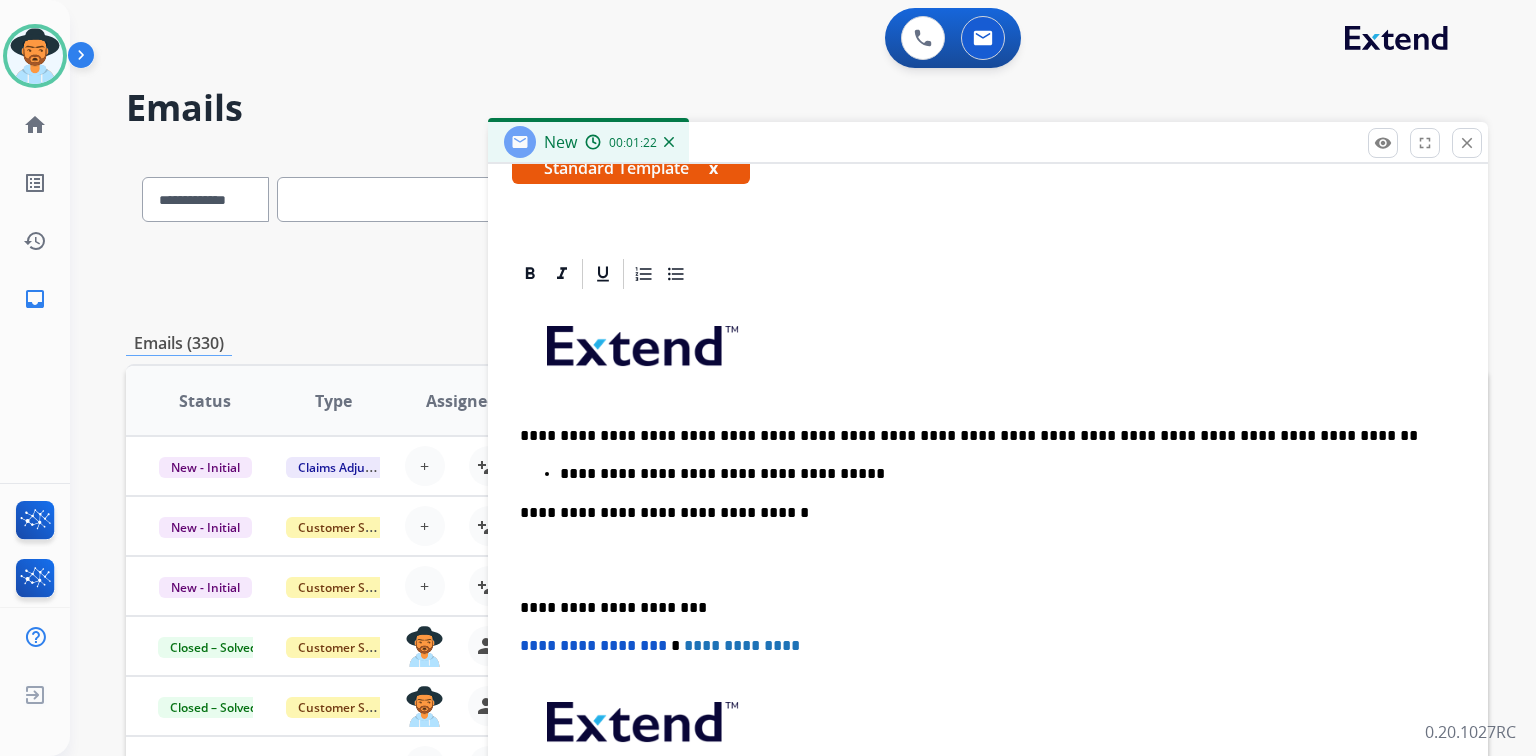 scroll, scrollTop: 344, scrollLeft: 0, axis: vertical 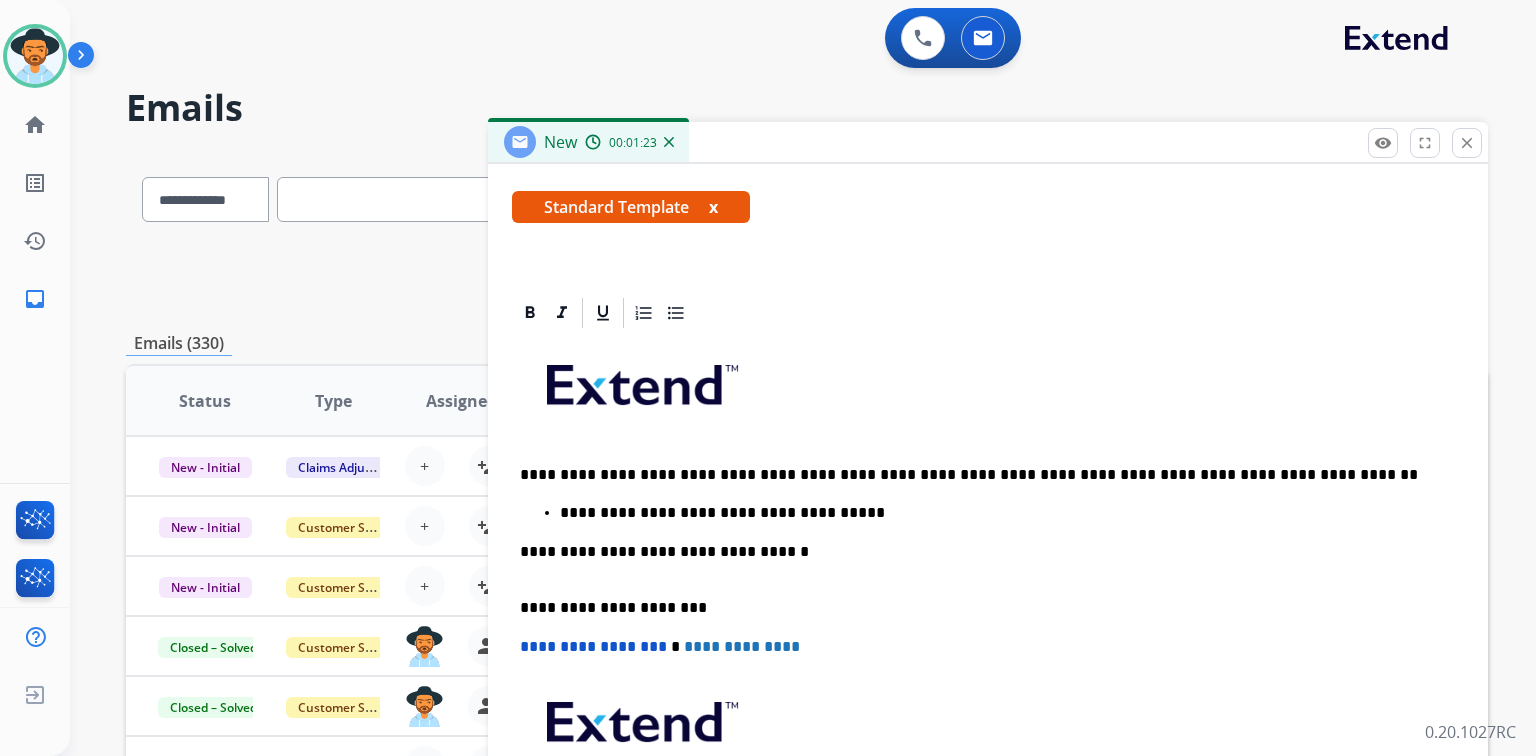 click on "**********" at bounding box center (980, 561) 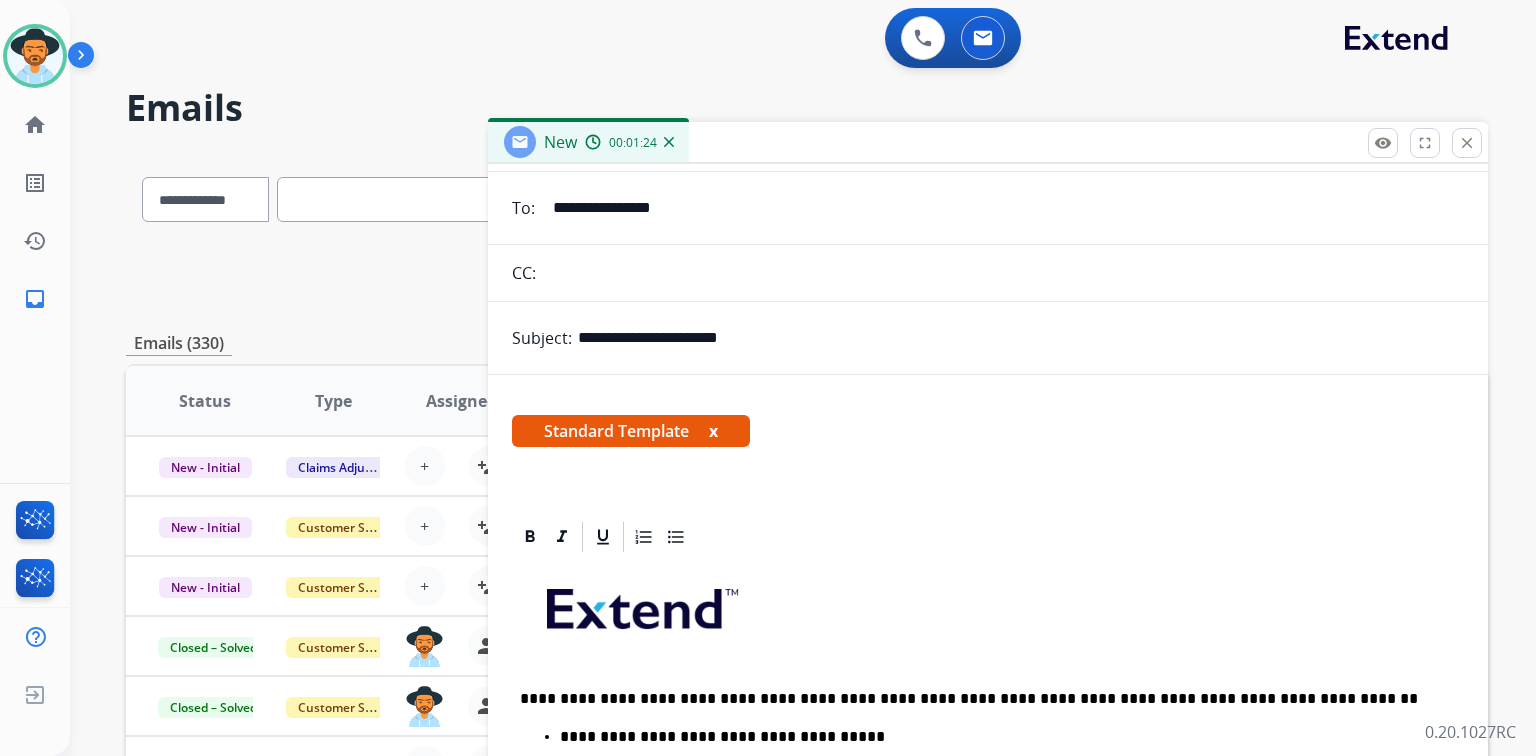 scroll, scrollTop: 0, scrollLeft: 0, axis: both 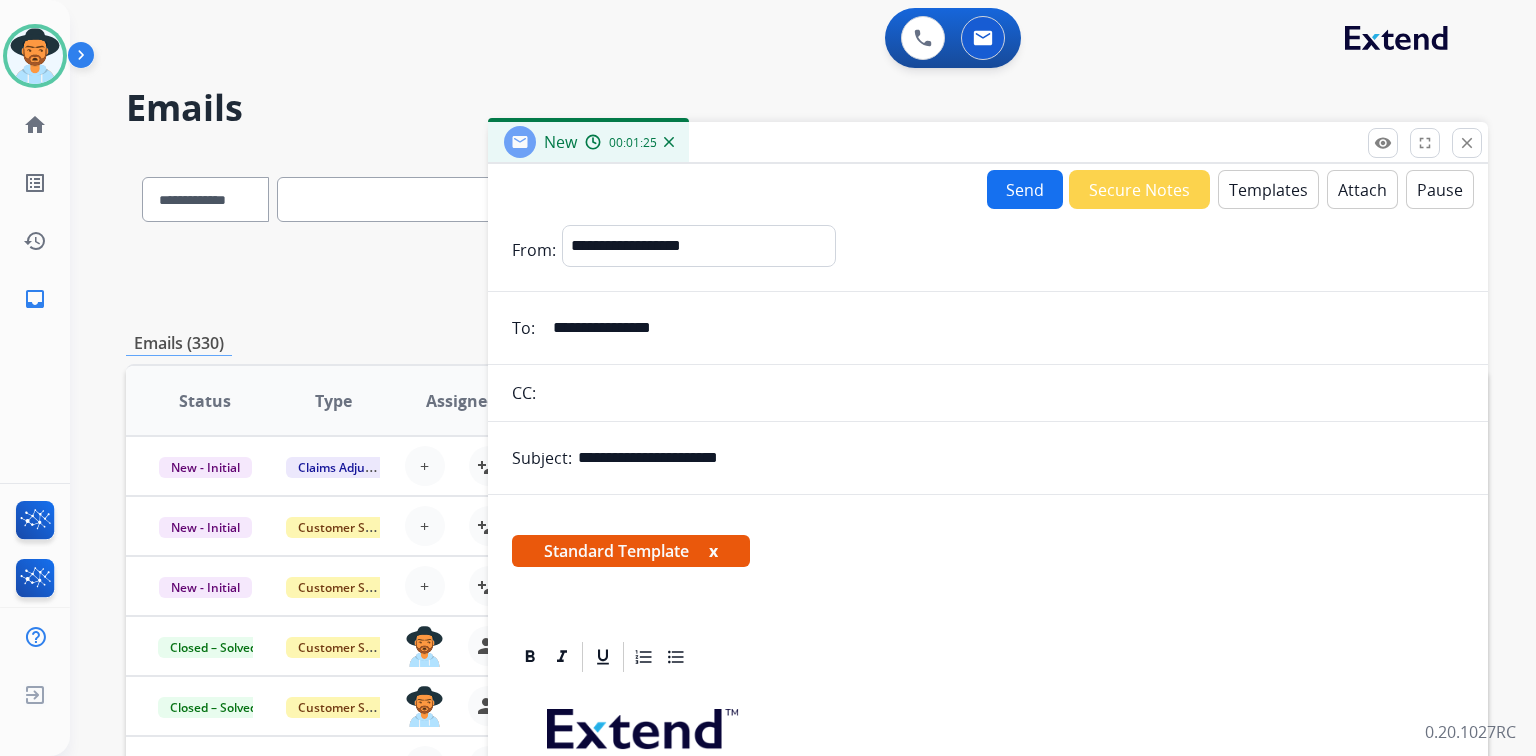 click on "Send" at bounding box center [1025, 189] 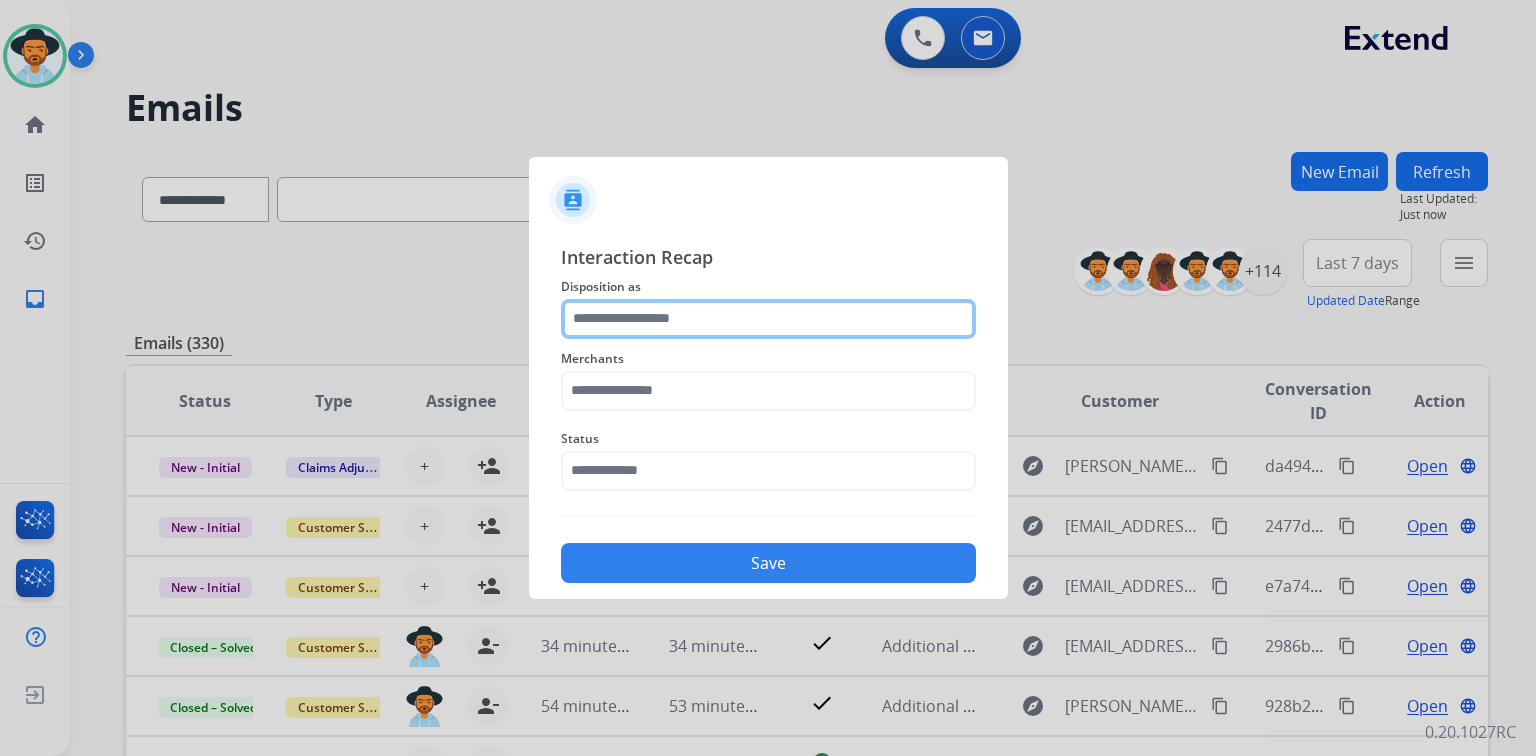 click 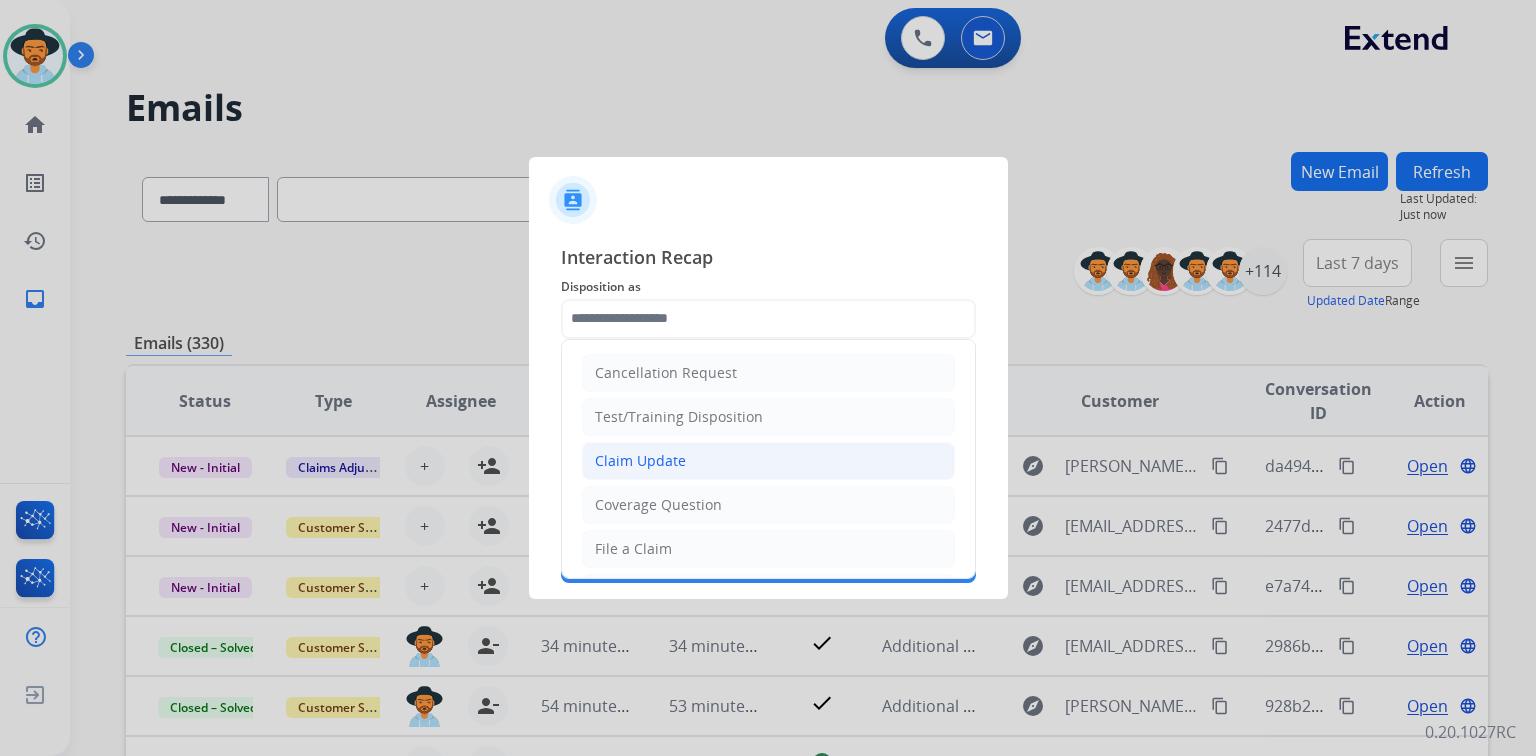 click on "Claim Update" 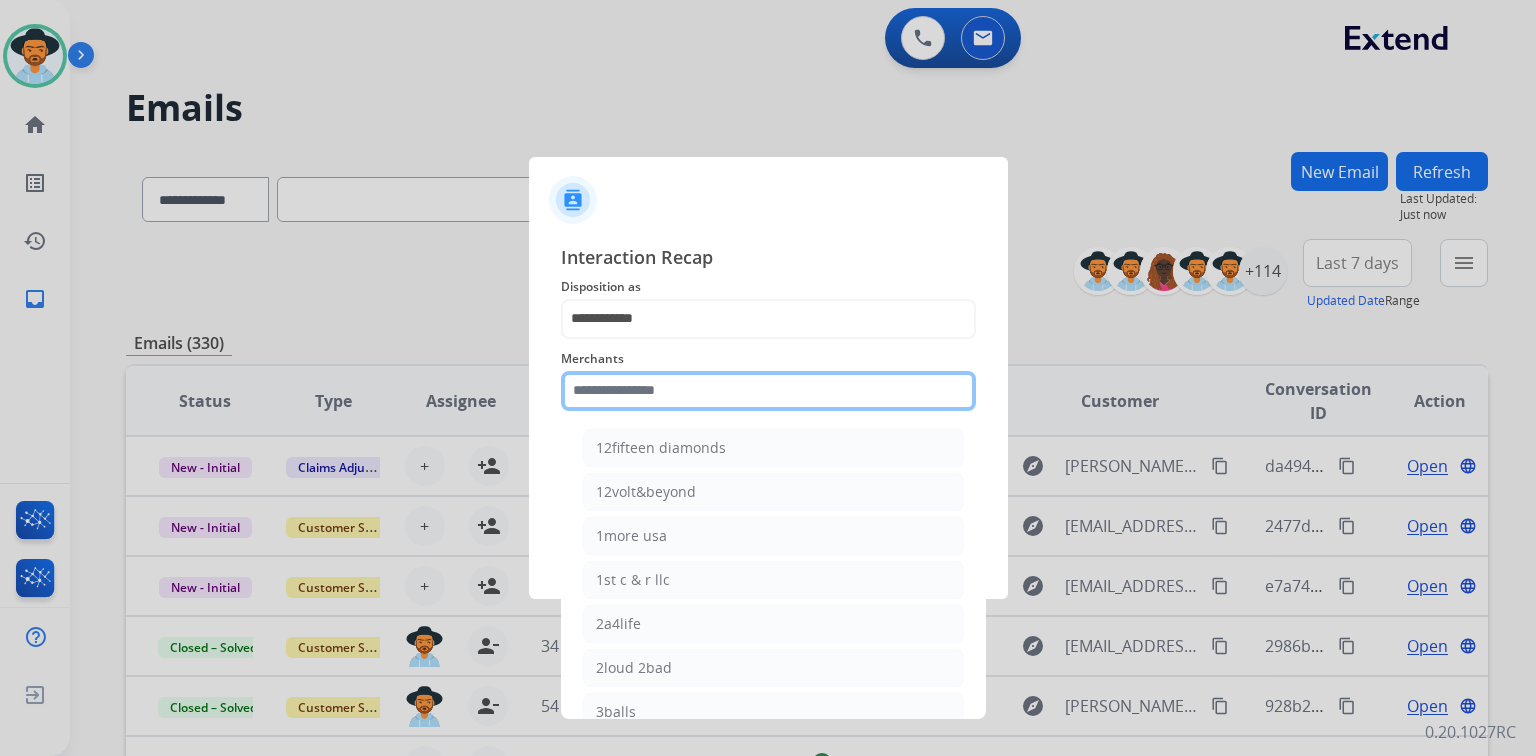 click 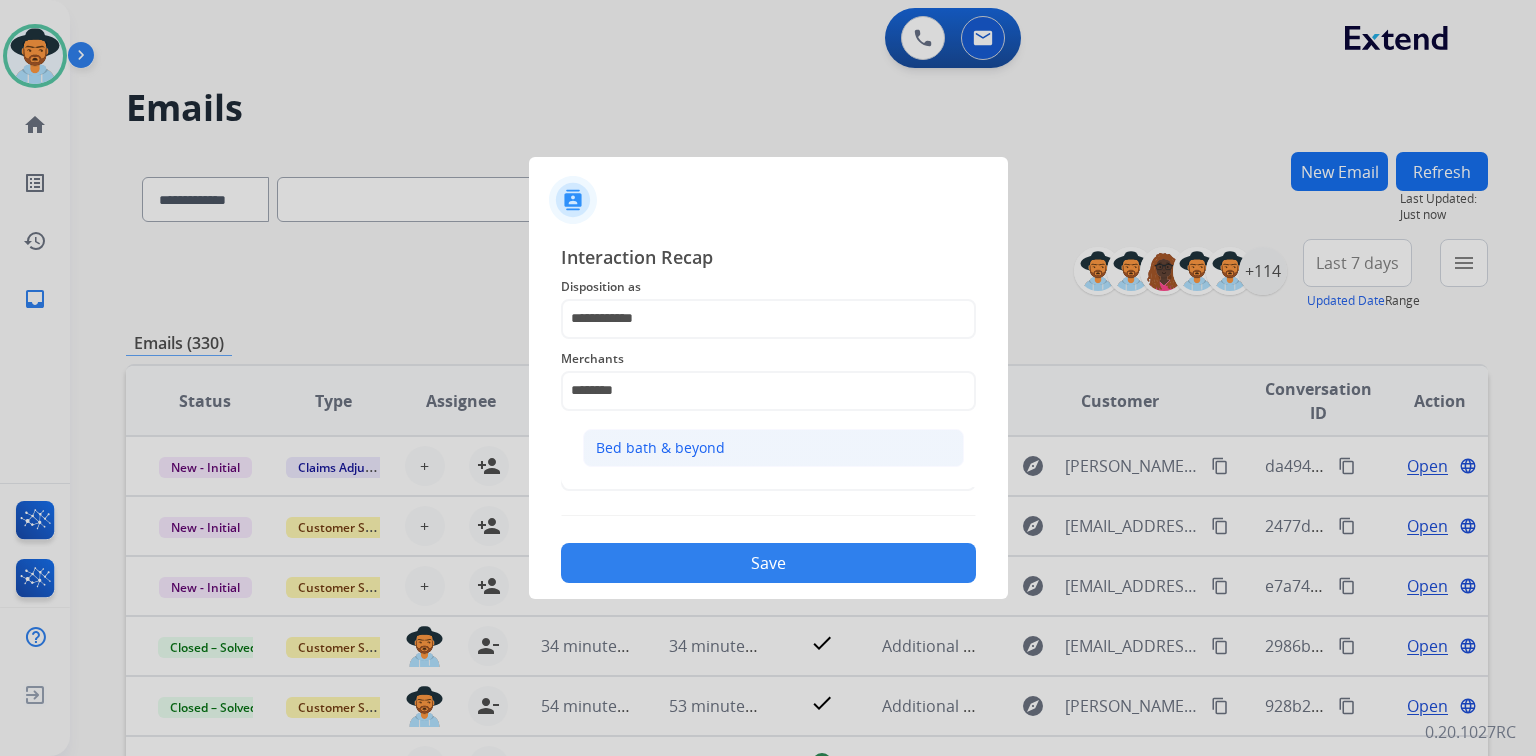 click on "Bed bath & beyond" 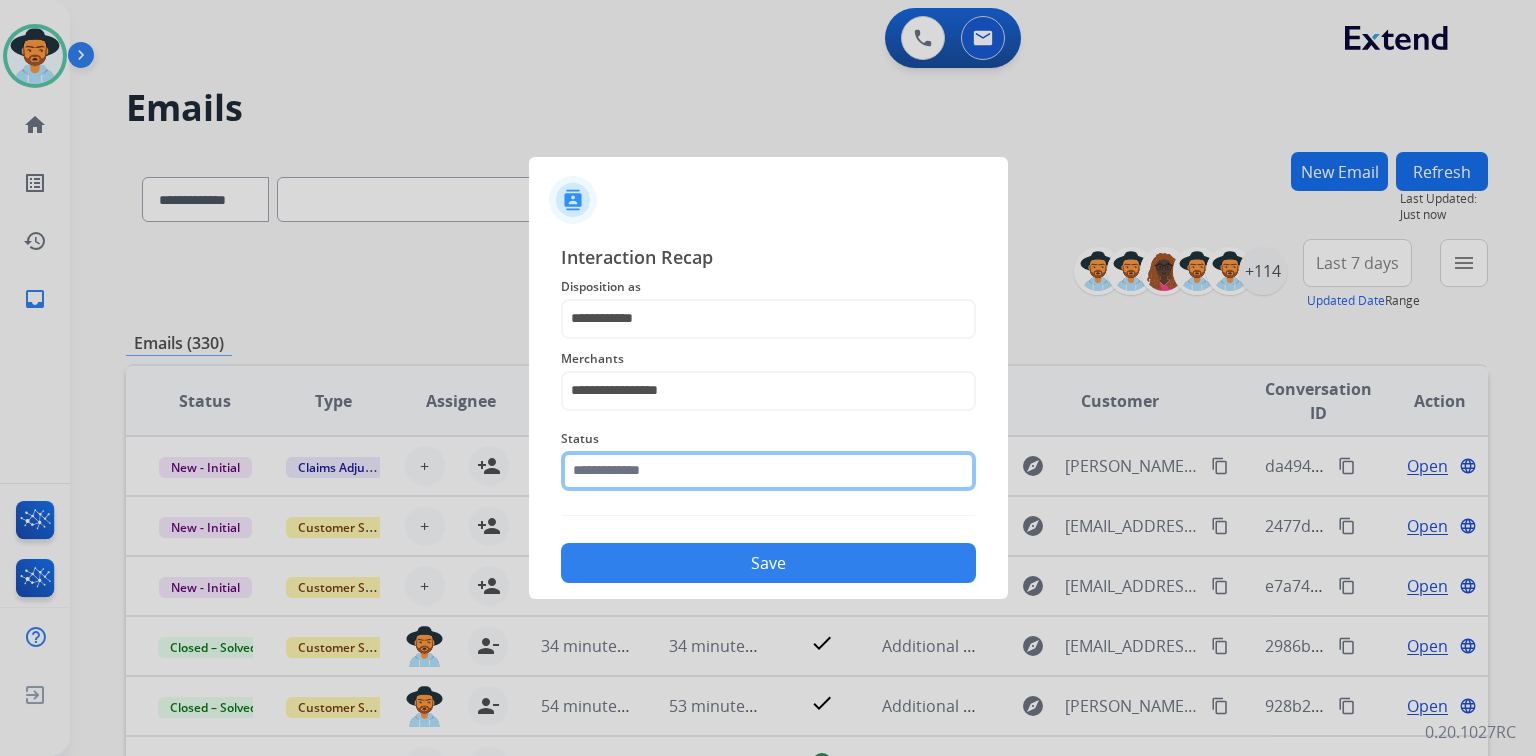 click 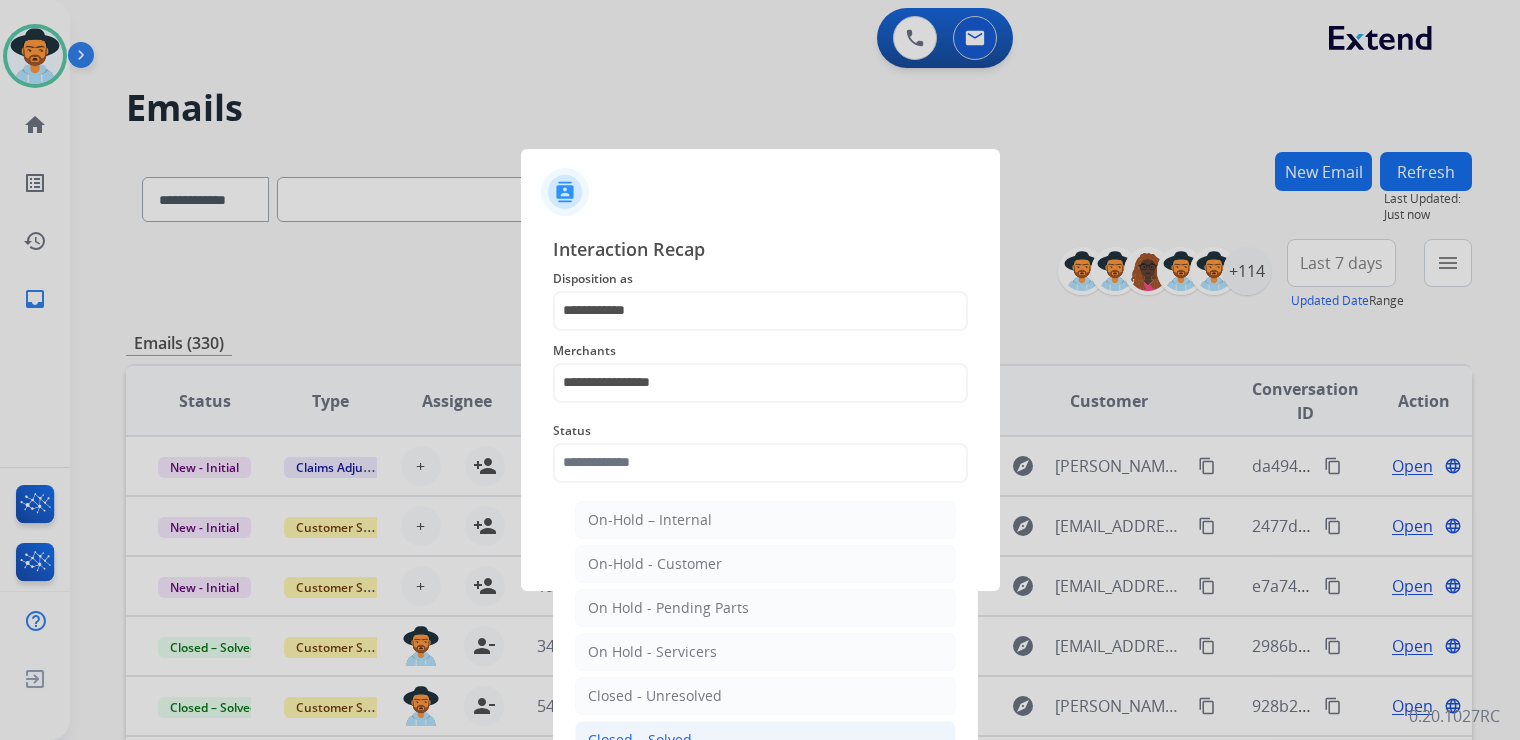 click on "Closed – Solved" 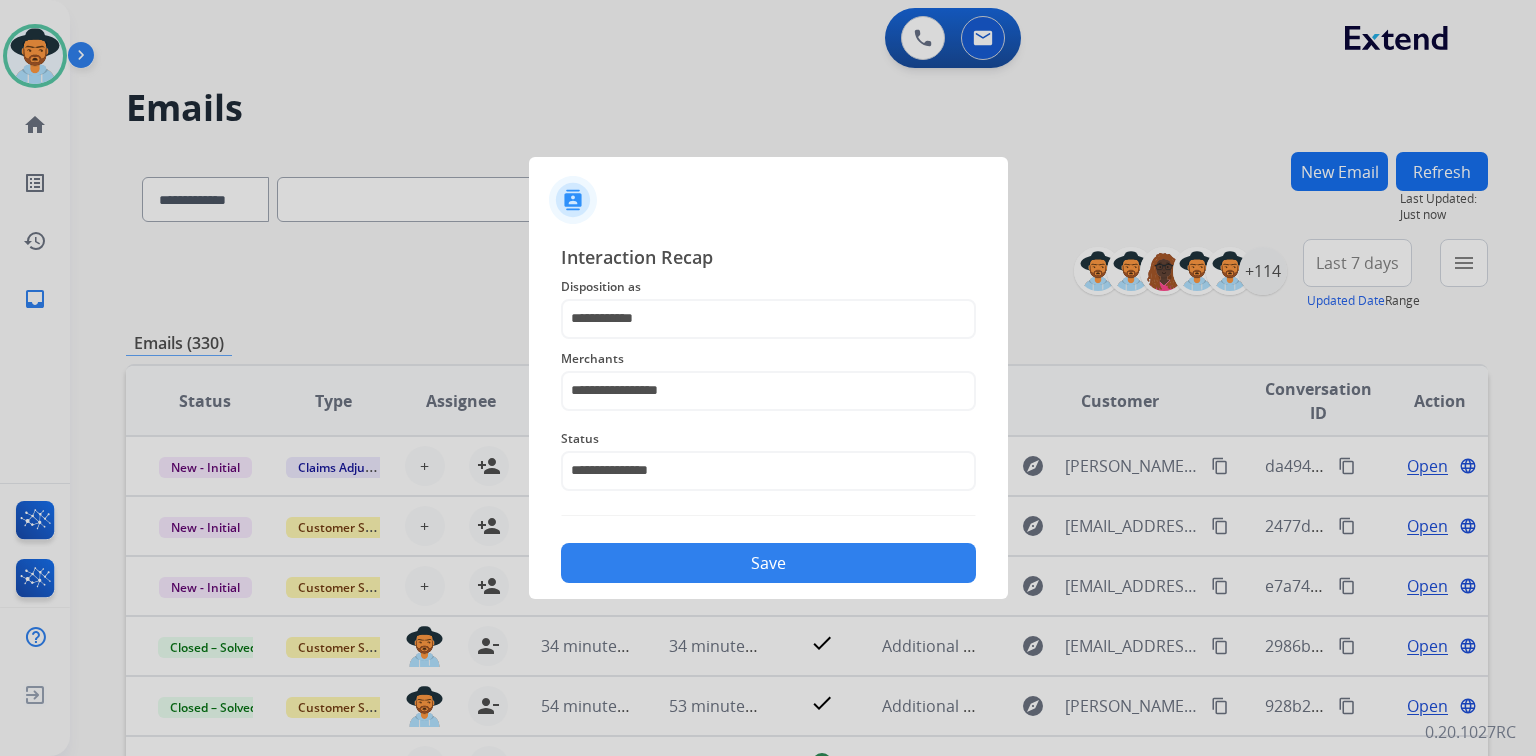 click on "Save" 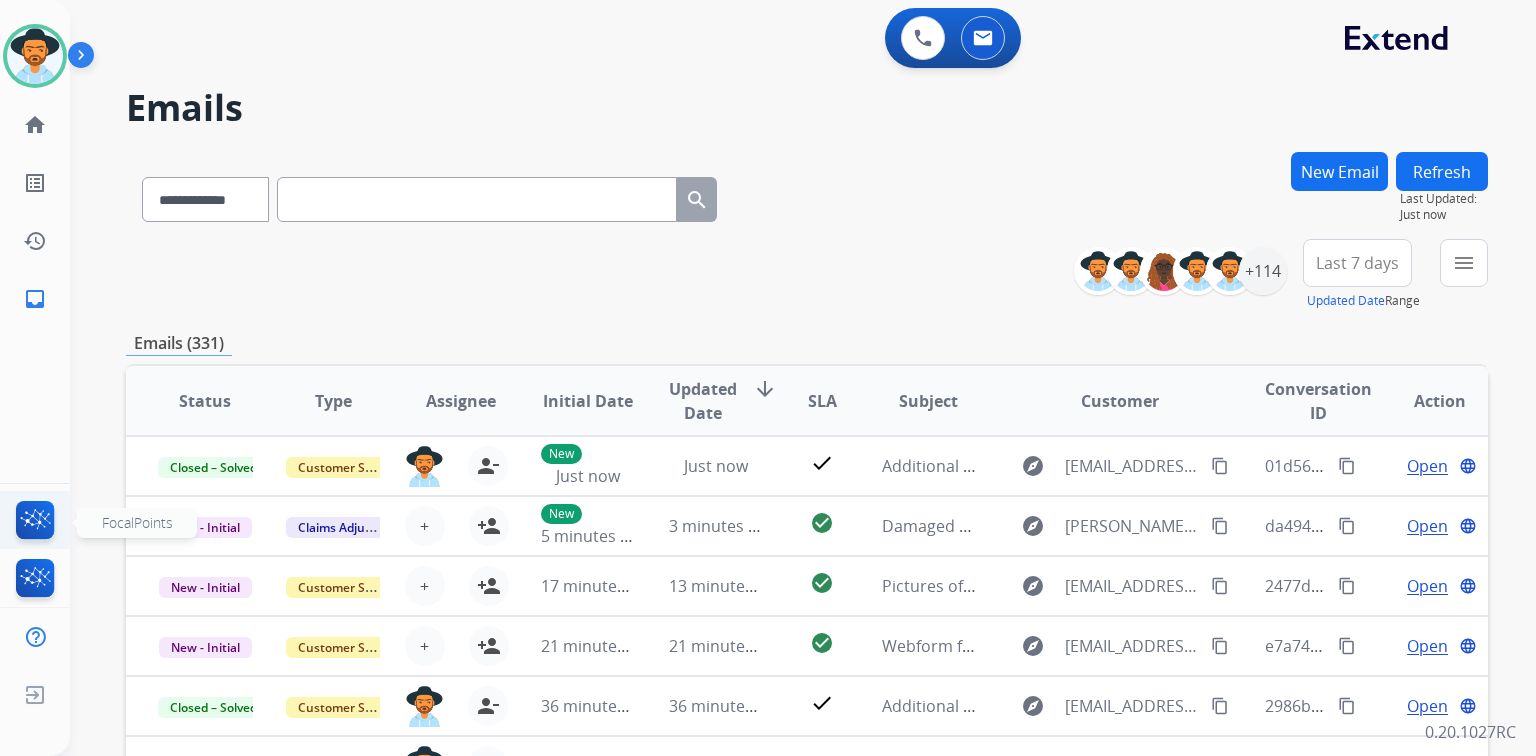 click 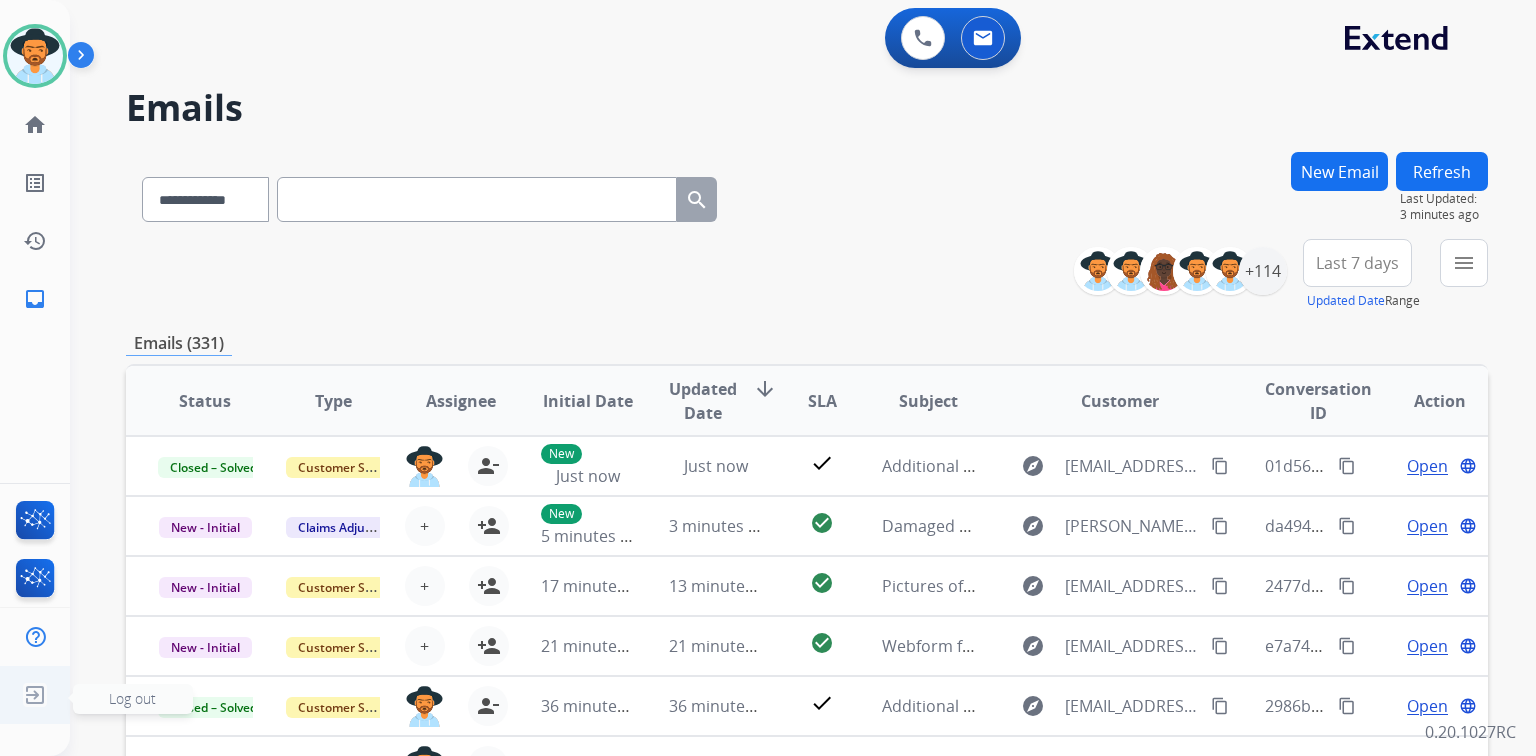 scroll, scrollTop: 1, scrollLeft: 0, axis: vertical 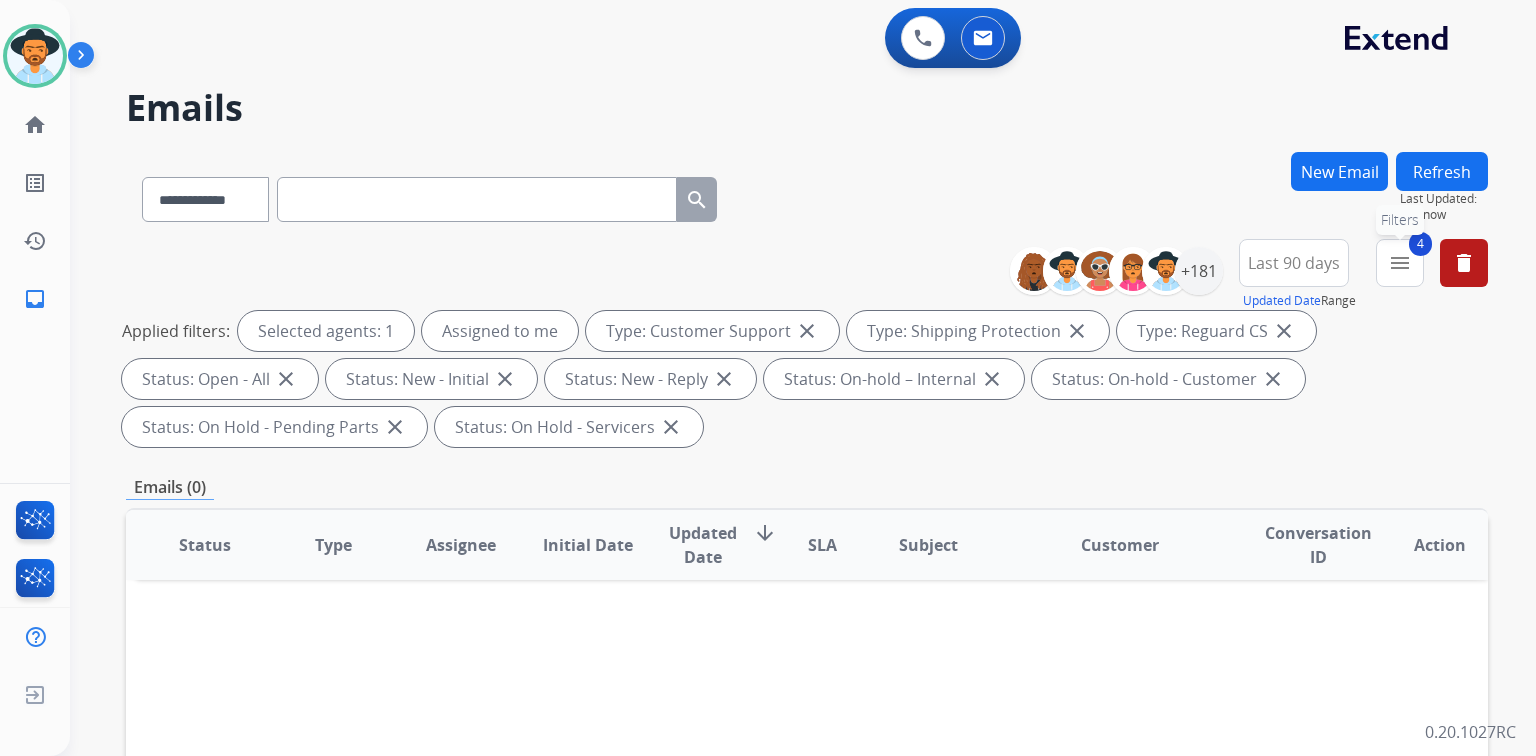 drag, startPoint x: 1396, startPoint y: 255, endPoint x: 1361, endPoint y: 271, distance: 38.483765 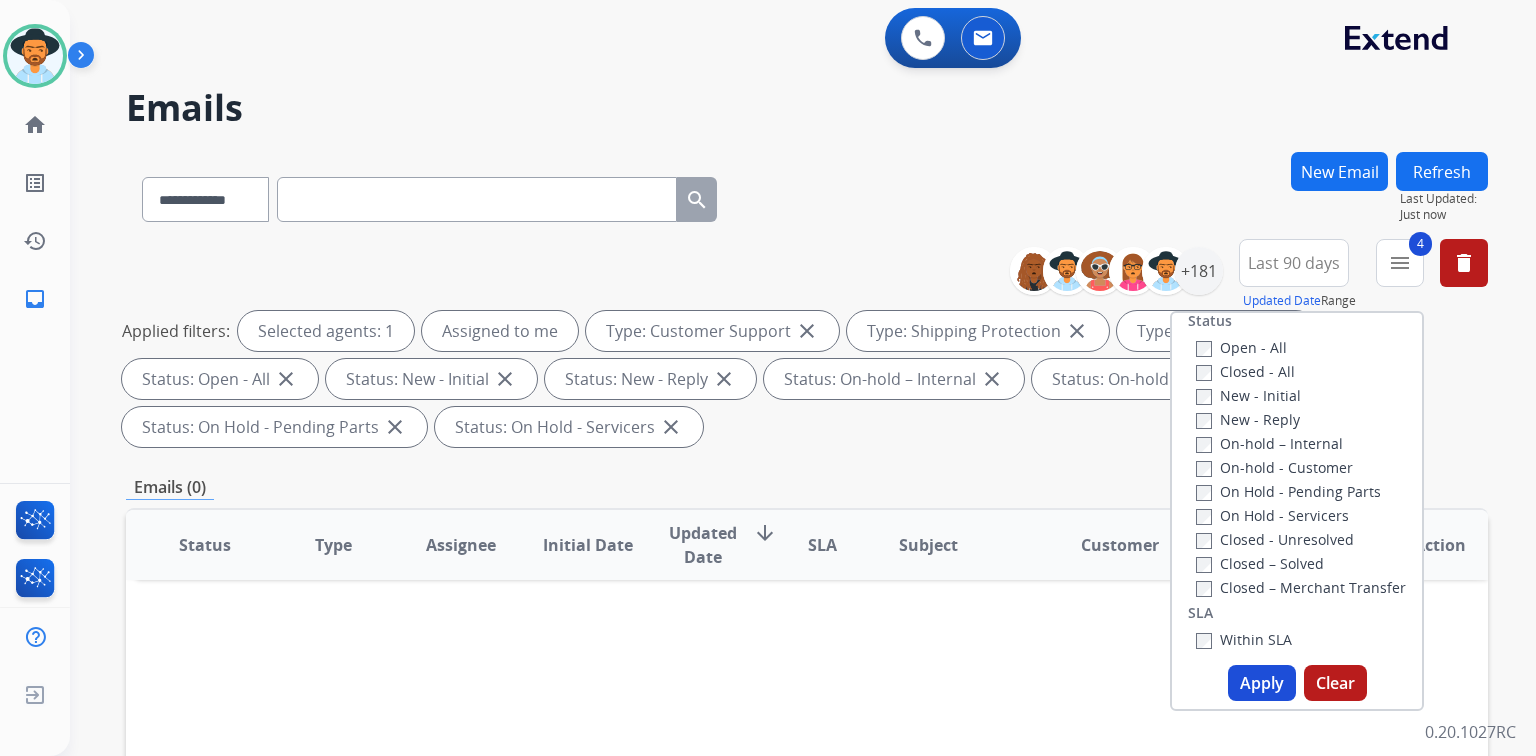 scroll, scrollTop: 400, scrollLeft: 0, axis: vertical 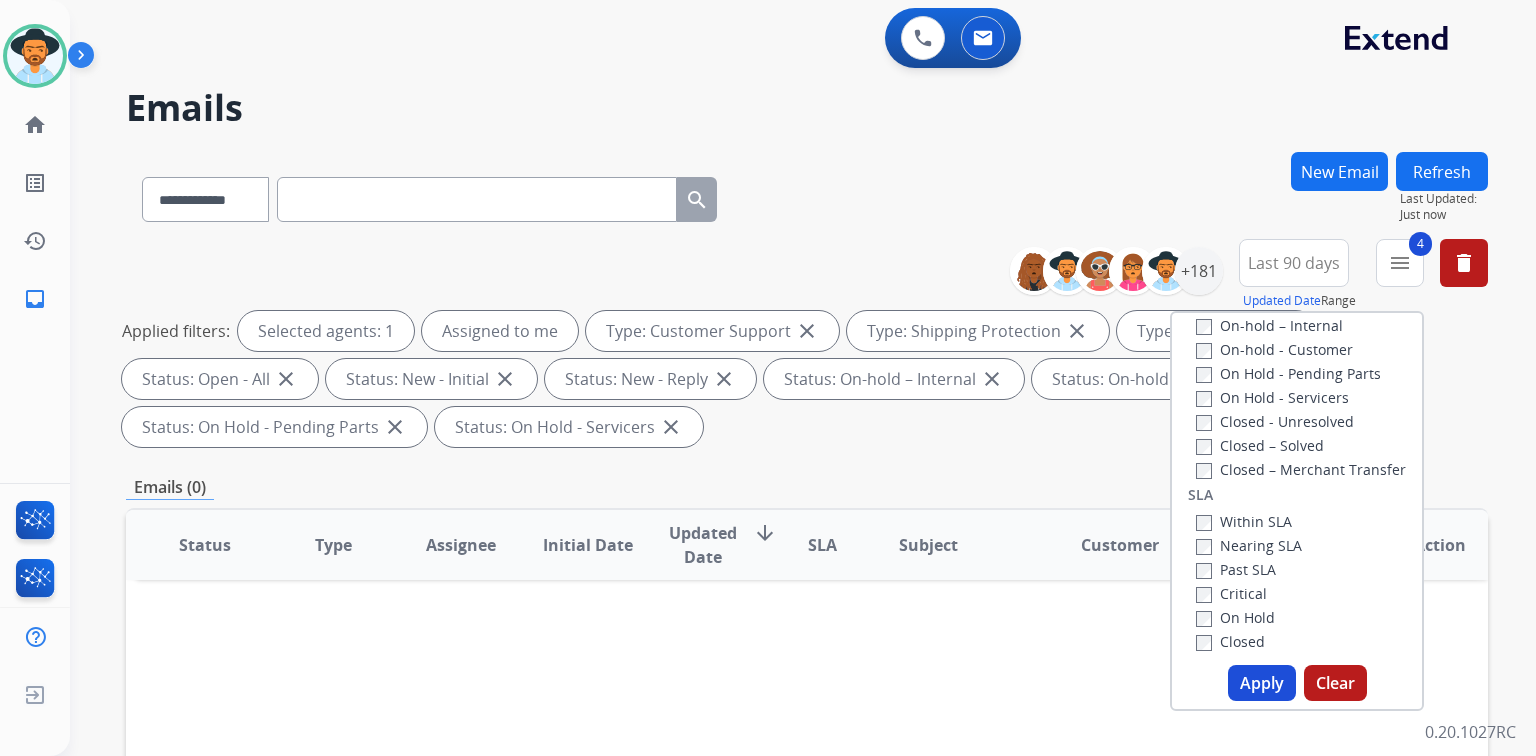 click on "Closed – Solved" at bounding box center (1260, 445) 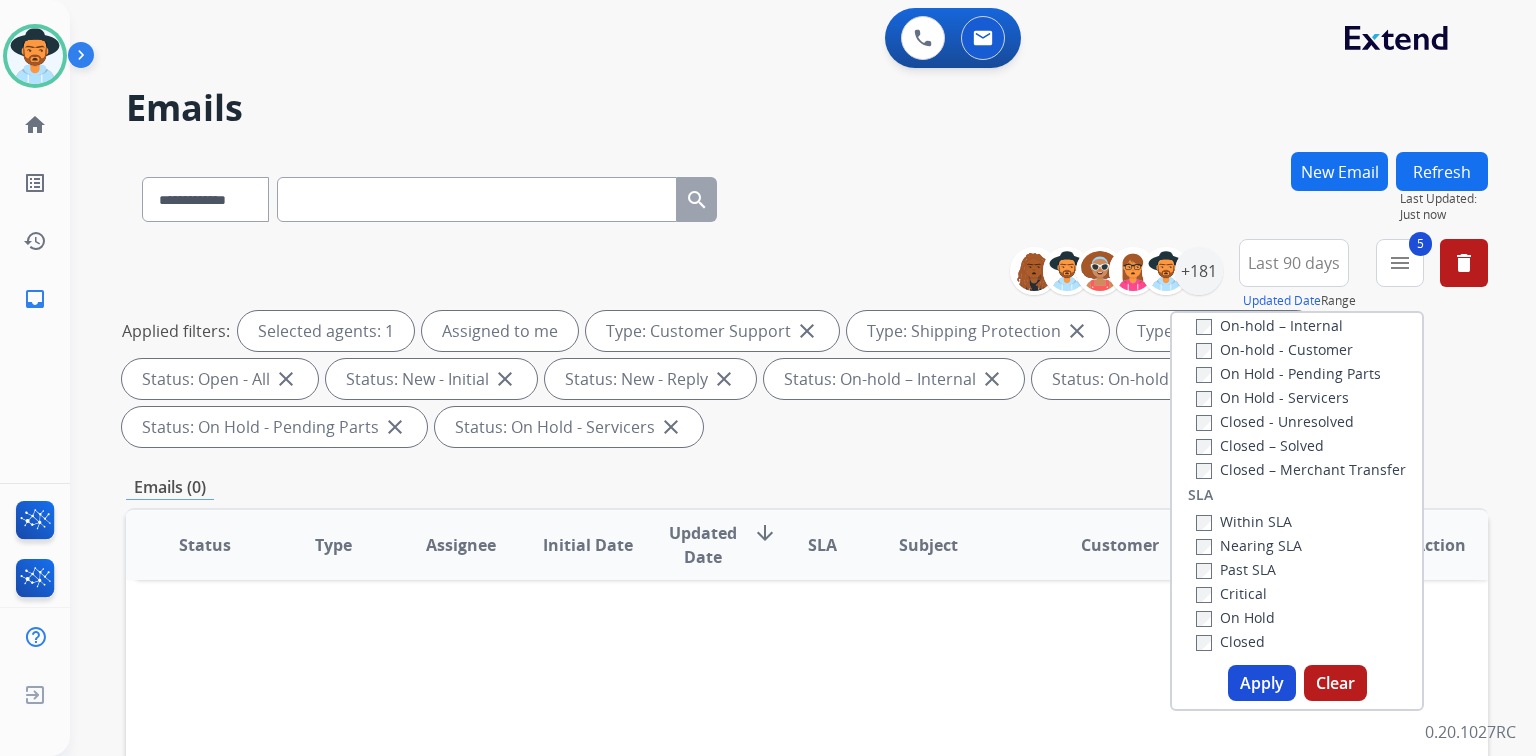 click on "Apply" at bounding box center [1262, 683] 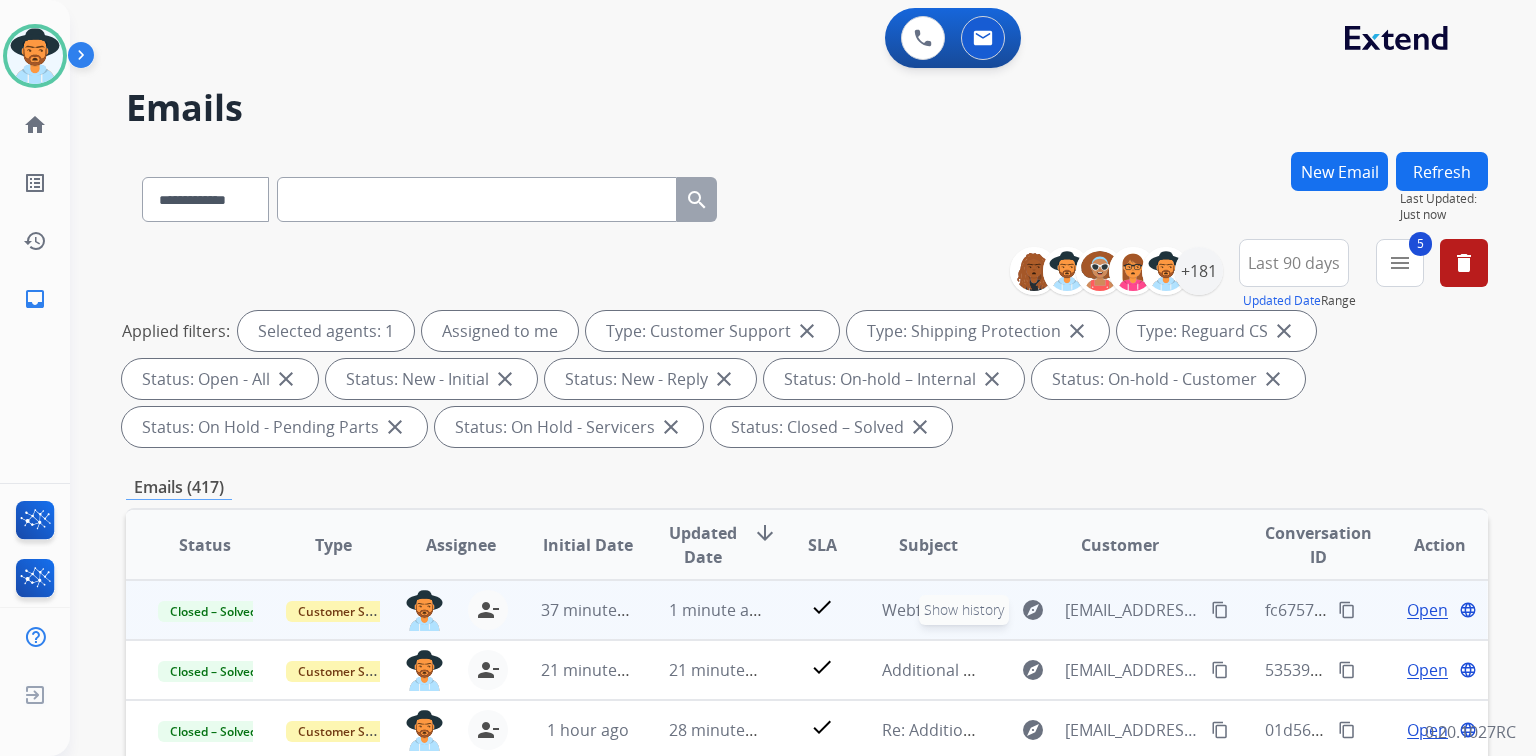 scroll, scrollTop: 1, scrollLeft: 0, axis: vertical 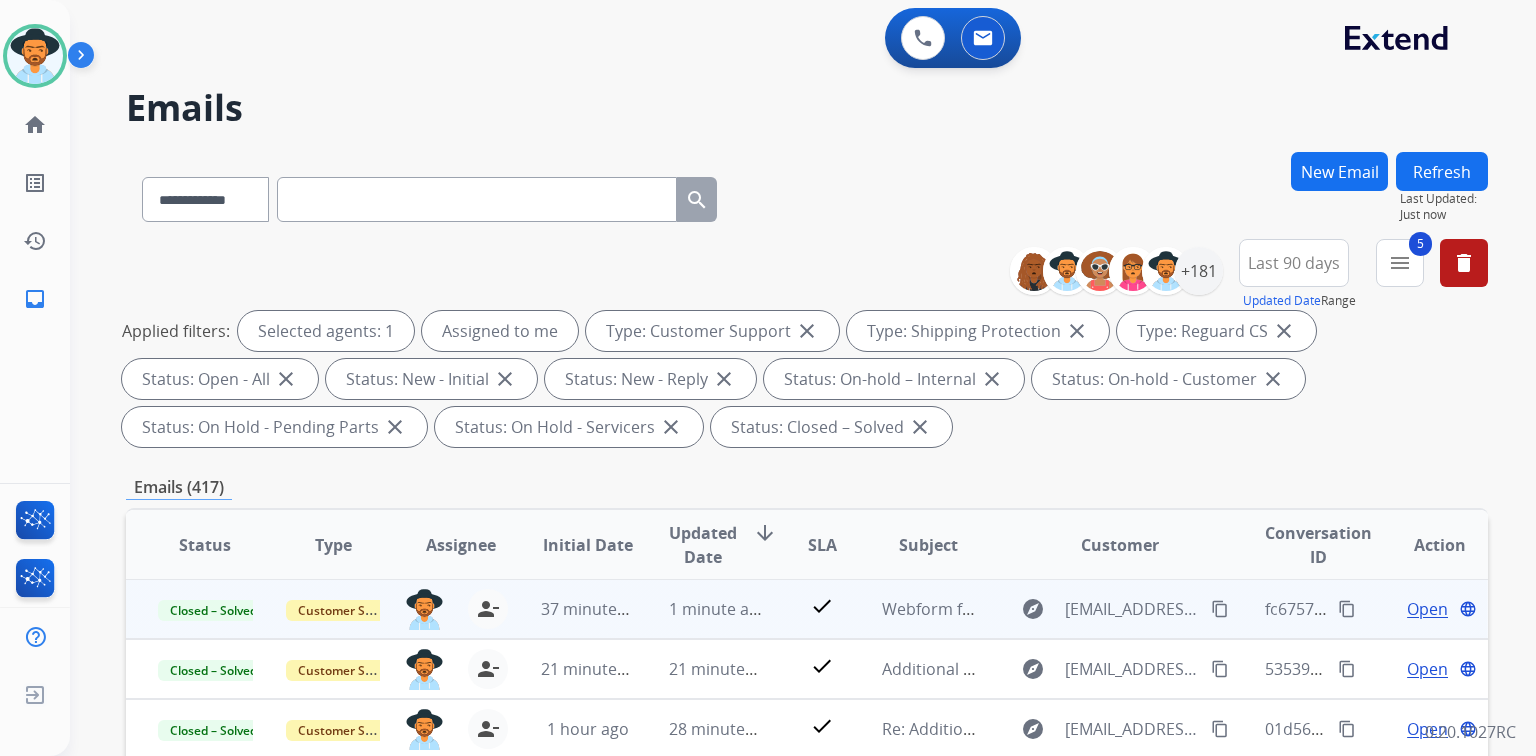 click on "Open" at bounding box center (1427, 609) 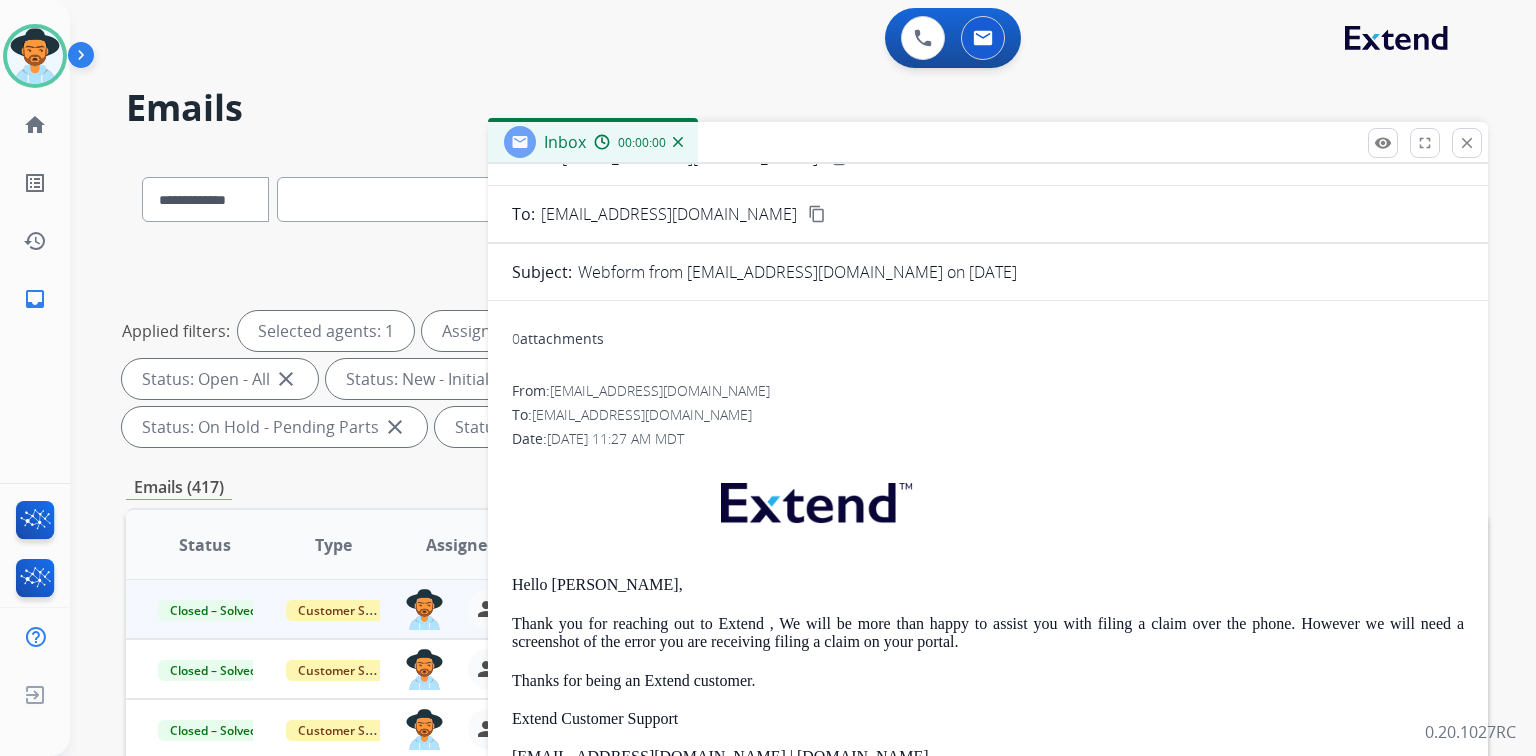 scroll, scrollTop: 238, scrollLeft: 0, axis: vertical 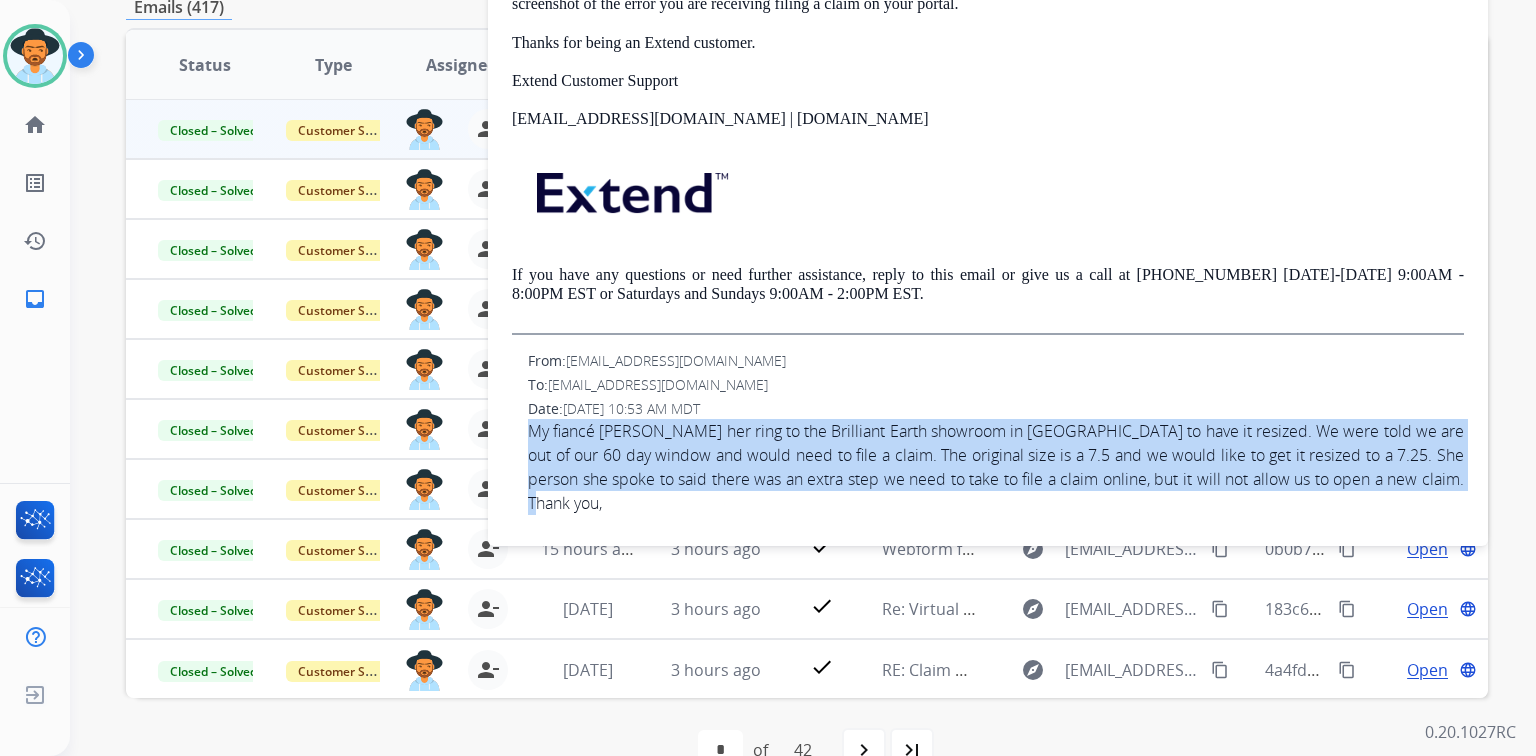 drag, startPoint x: 524, startPoint y: 432, endPoint x: 1048, endPoint y: 531, distance: 533.2701 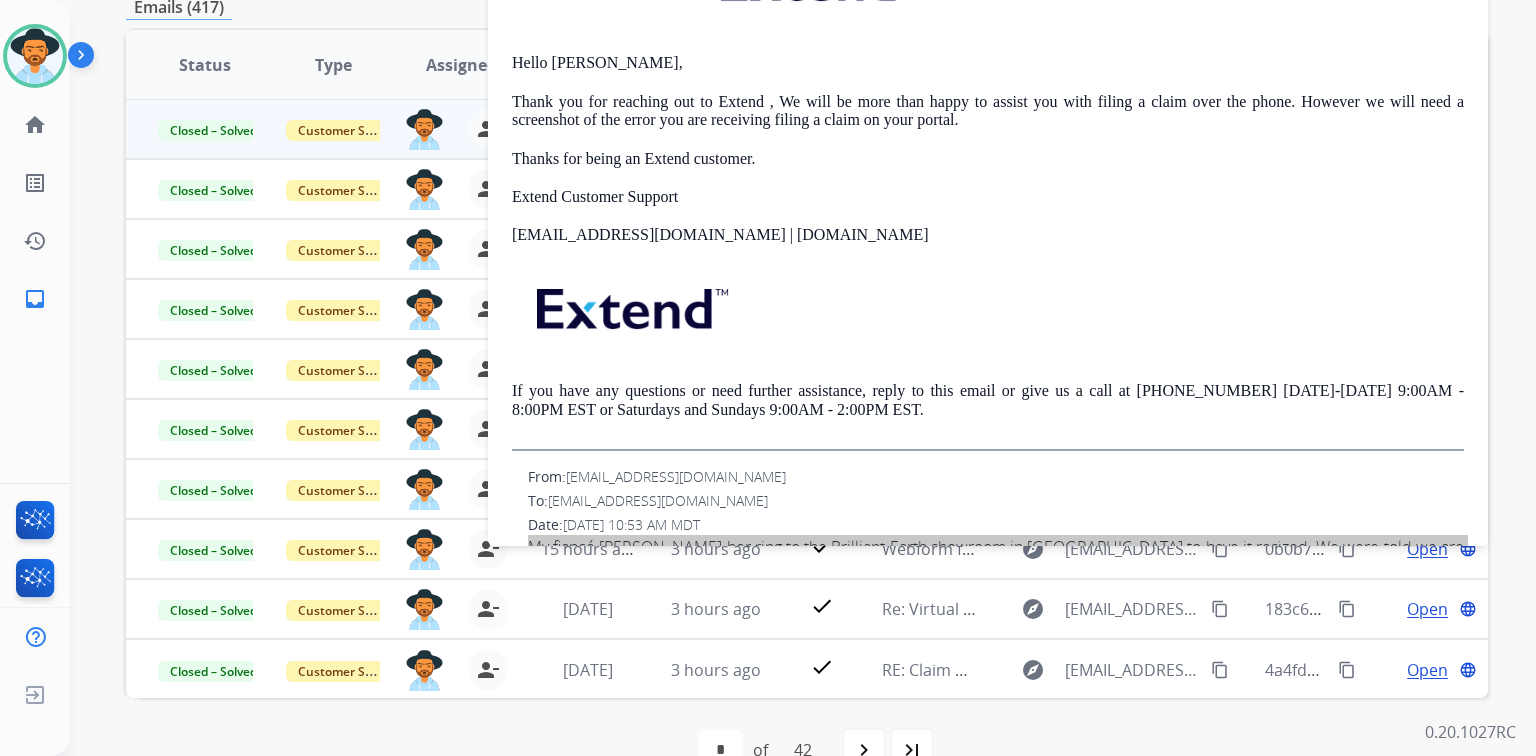 scroll, scrollTop: 78, scrollLeft: 0, axis: vertical 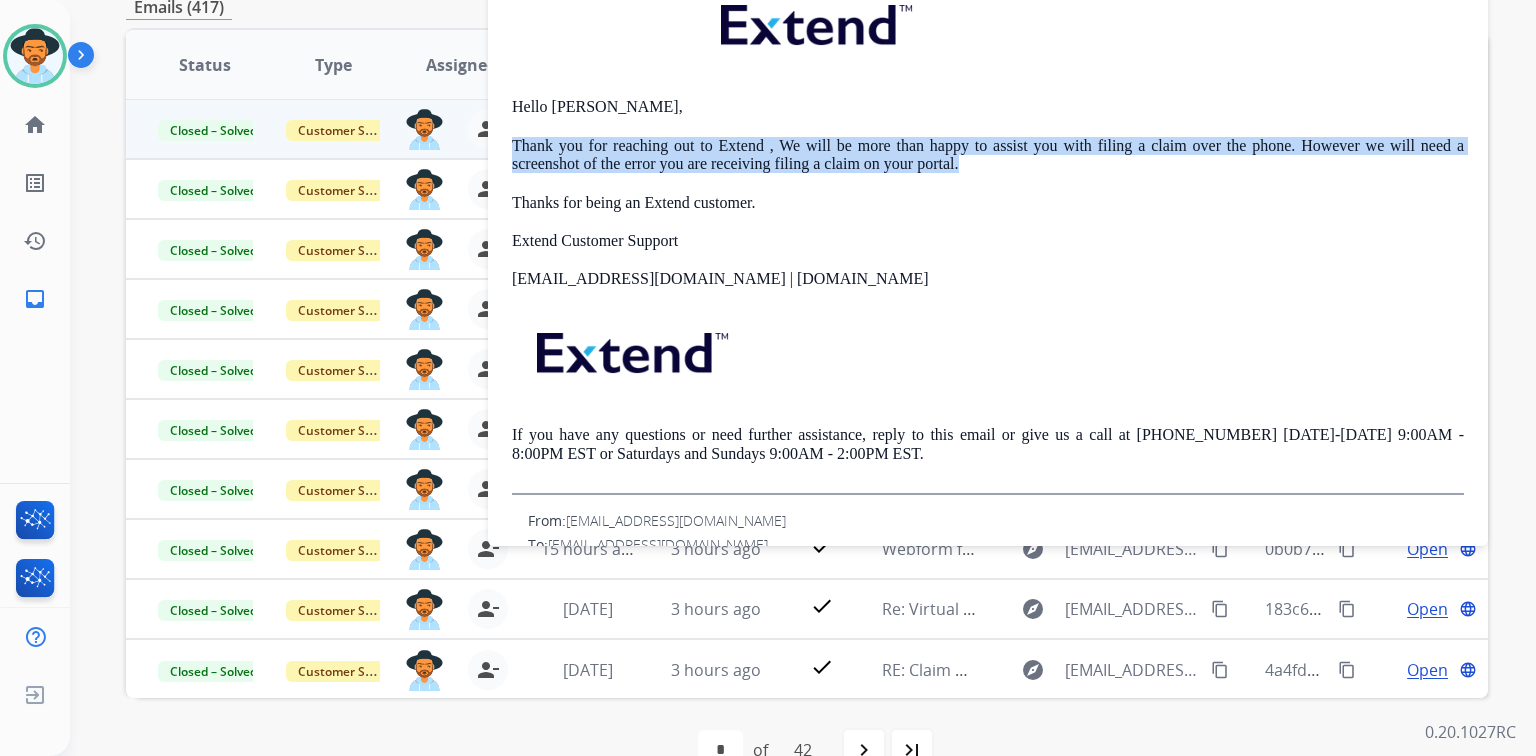 drag, startPoint x: 515, startPoint y: 143, endPoint x: 968, endPoint y: 164, distance: 453.48648 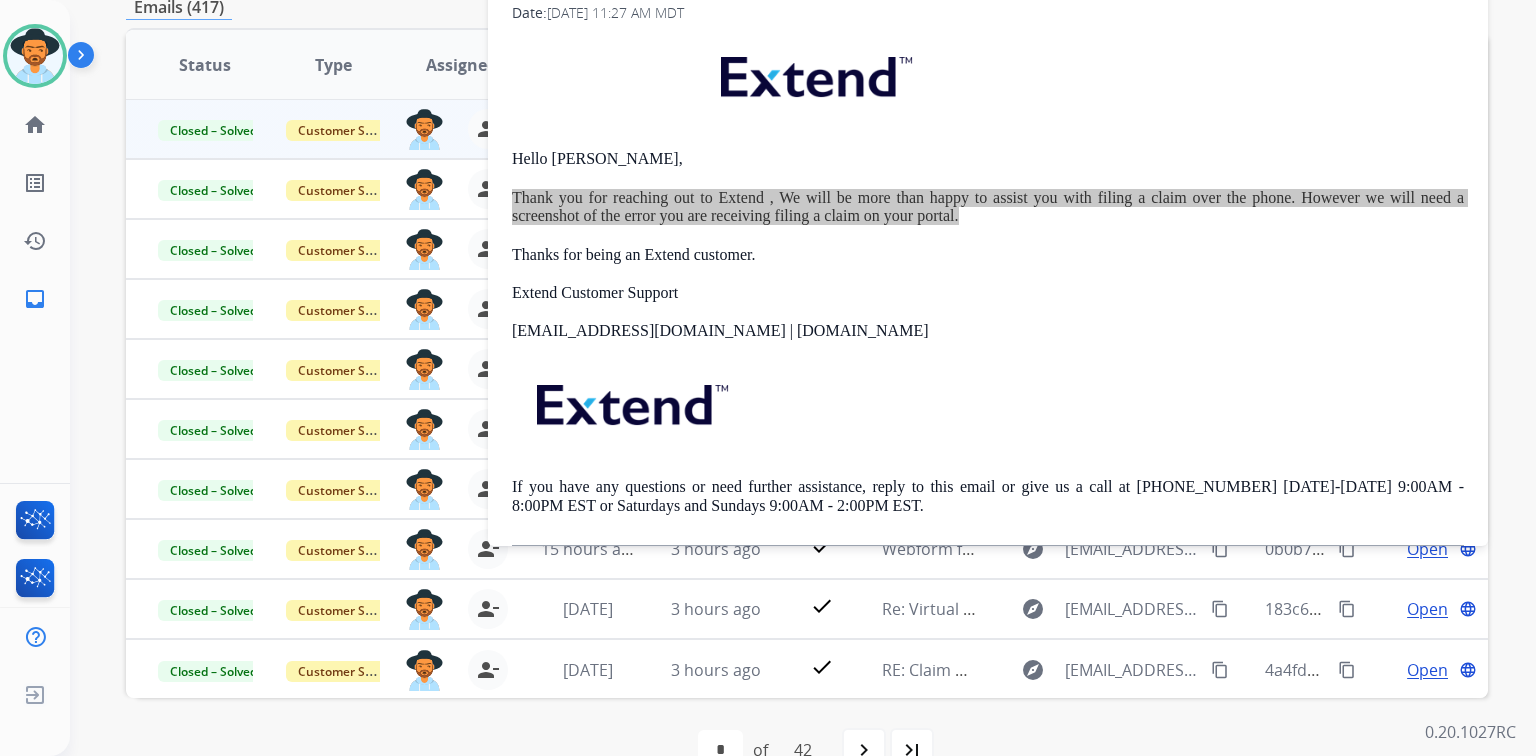 scroll, scrollTop: 0, scrollLeft: 0, axis: both 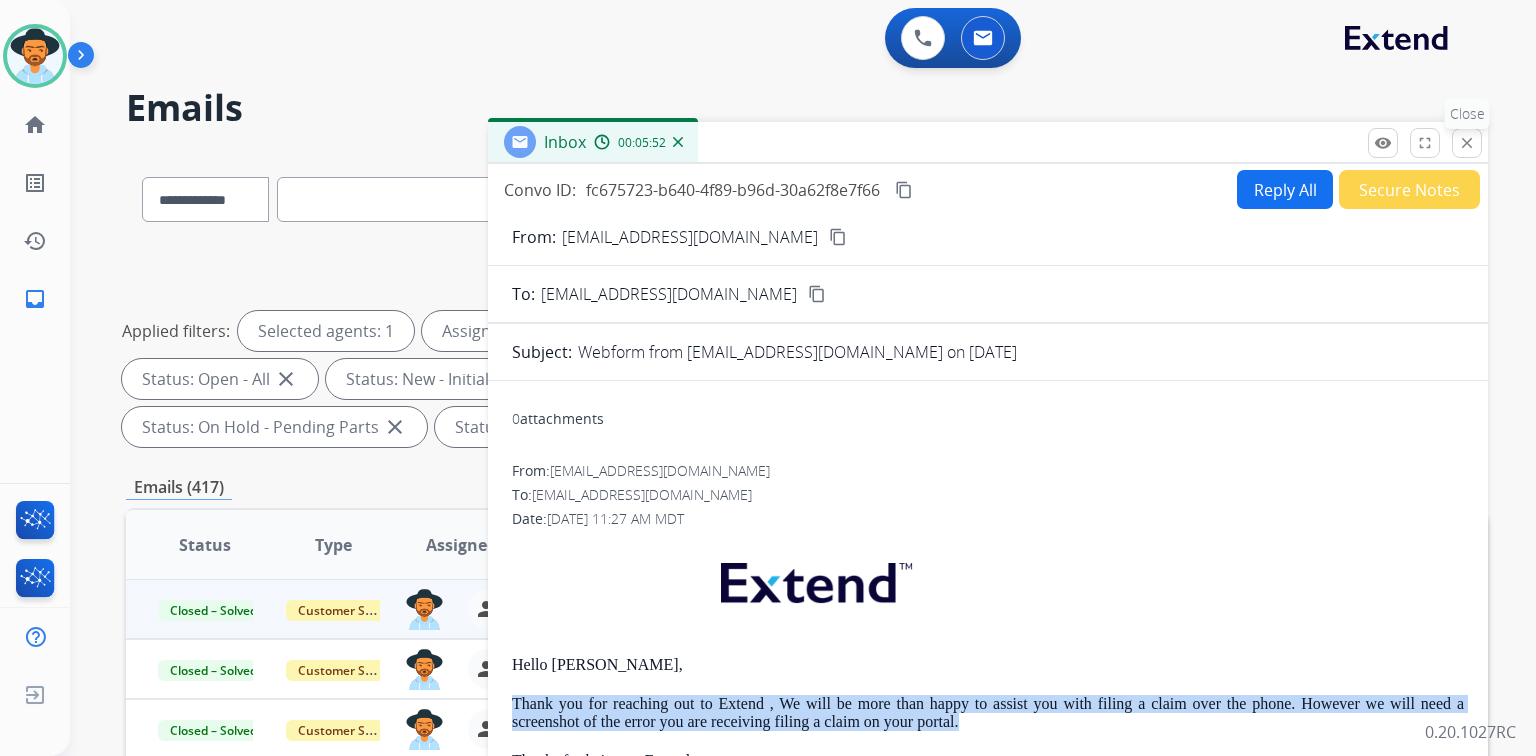 click on "close" at bounding box center [1467, 143] 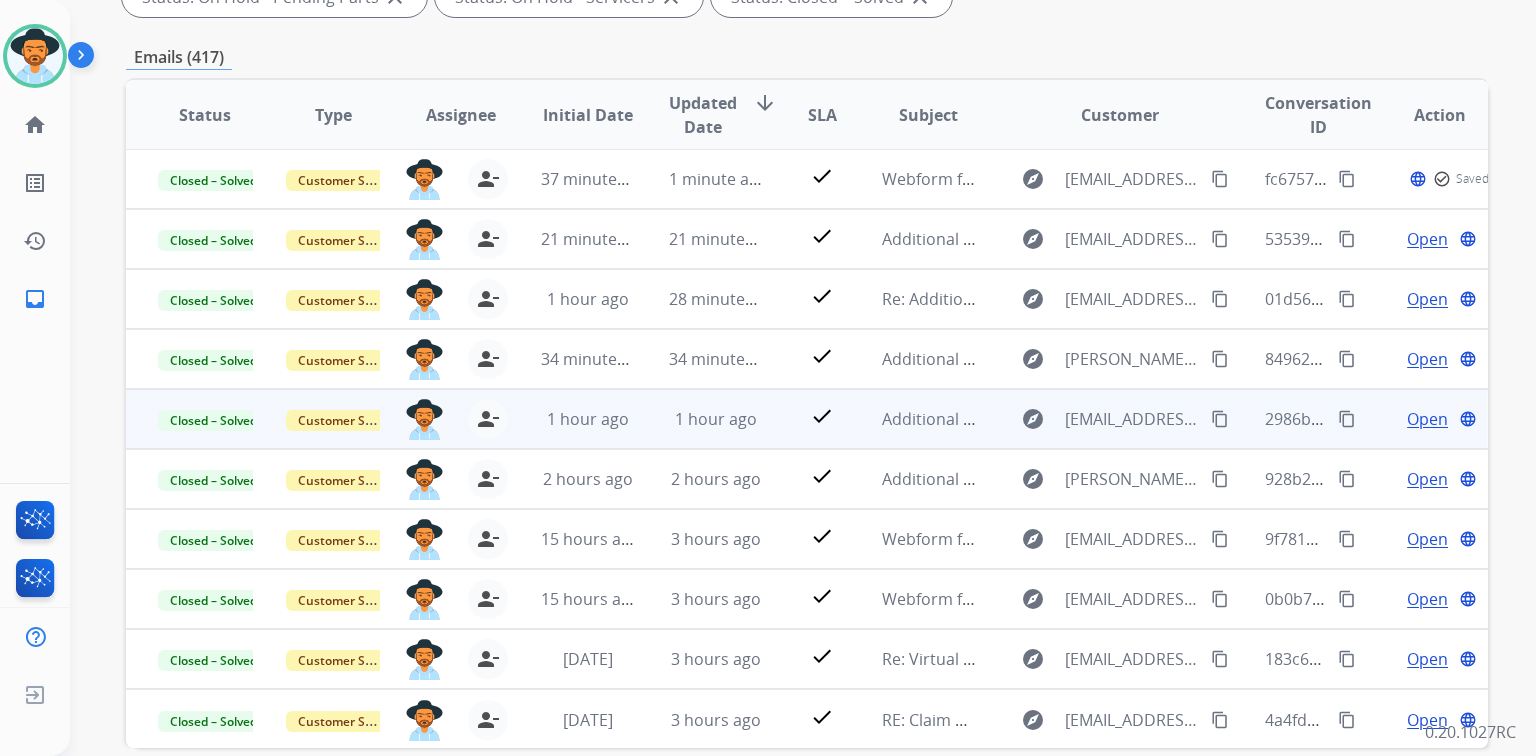 scroll, scrollTop: 525, scrollLeft: 0, axis: vertical 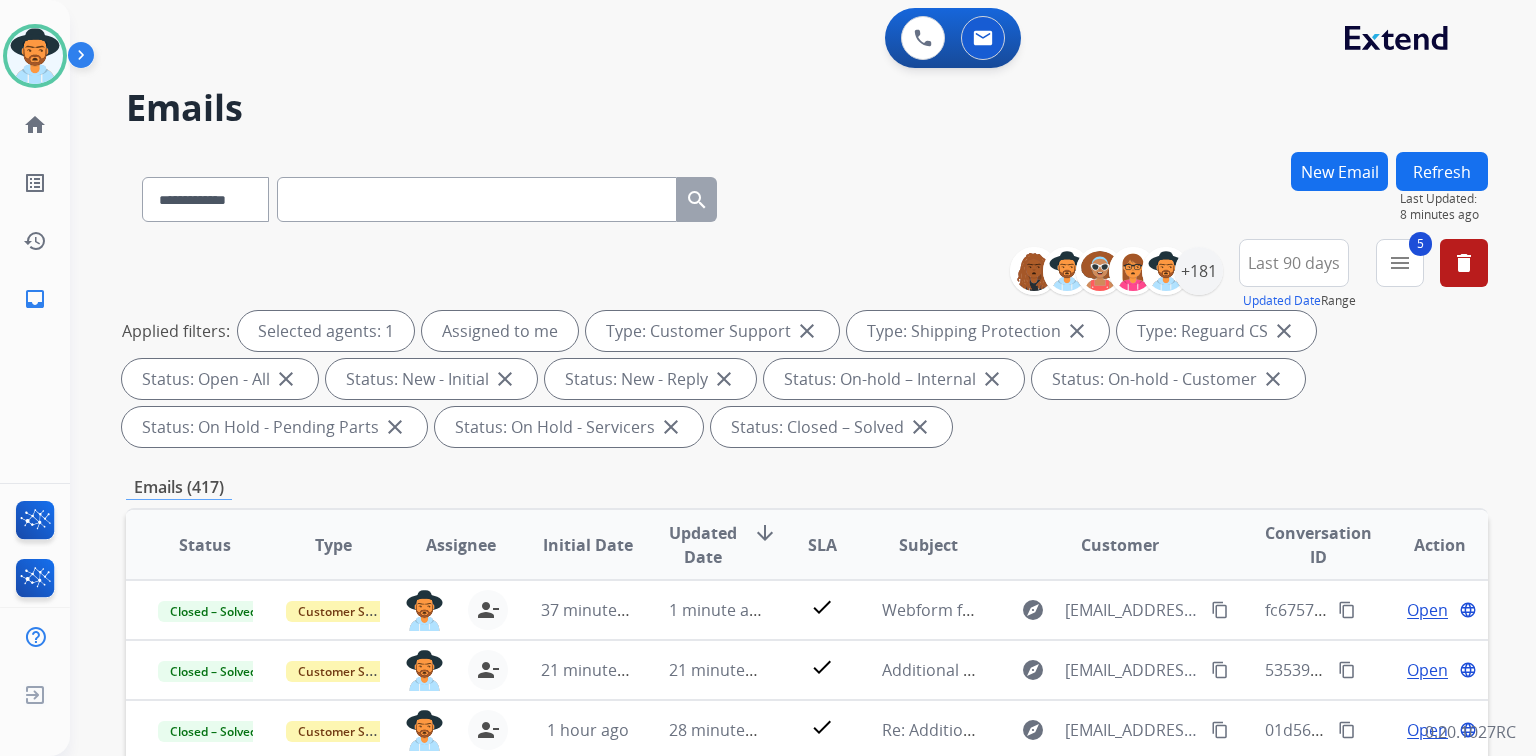 click on "New Email" at bounding box center [1339, 171] 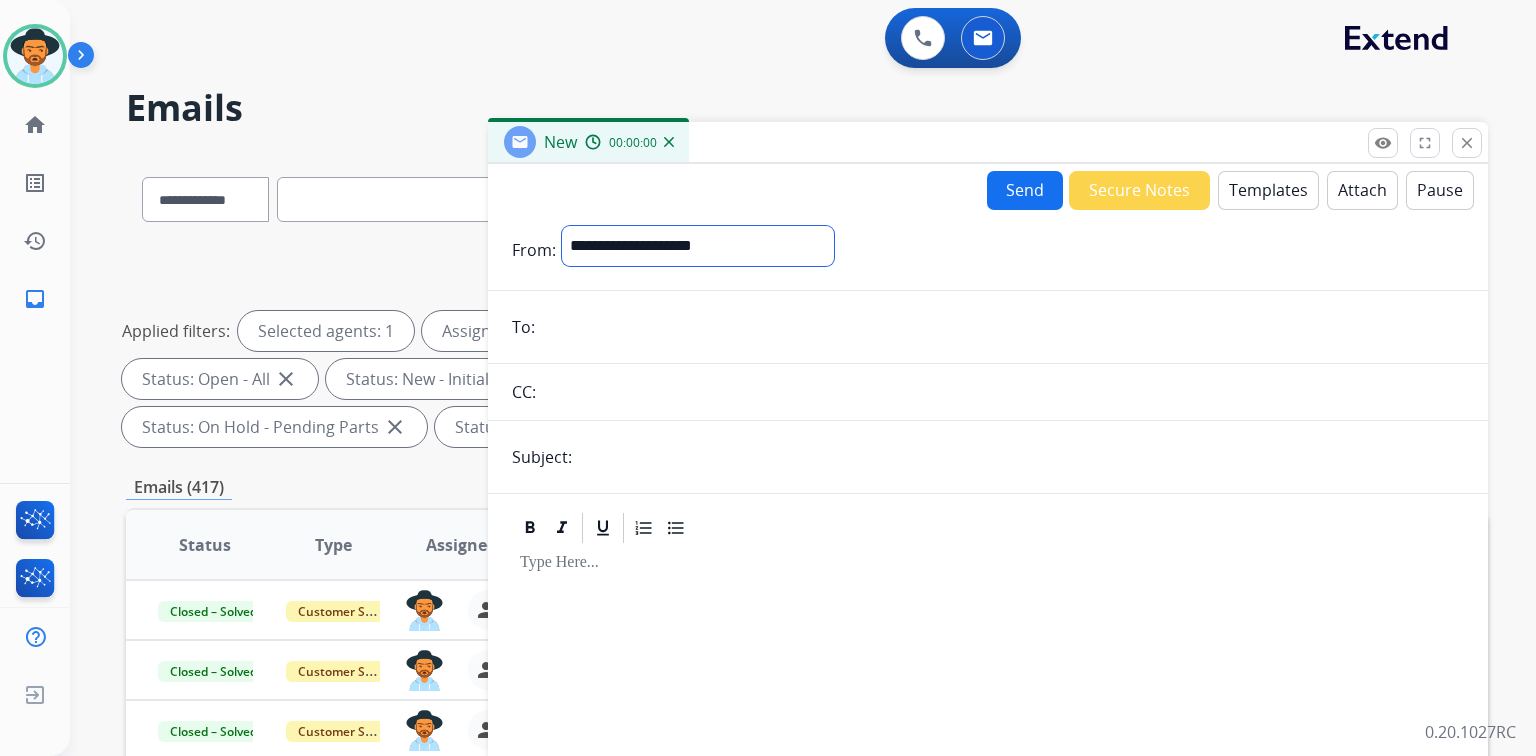 click on "**********" at bounding box center [698, 246] 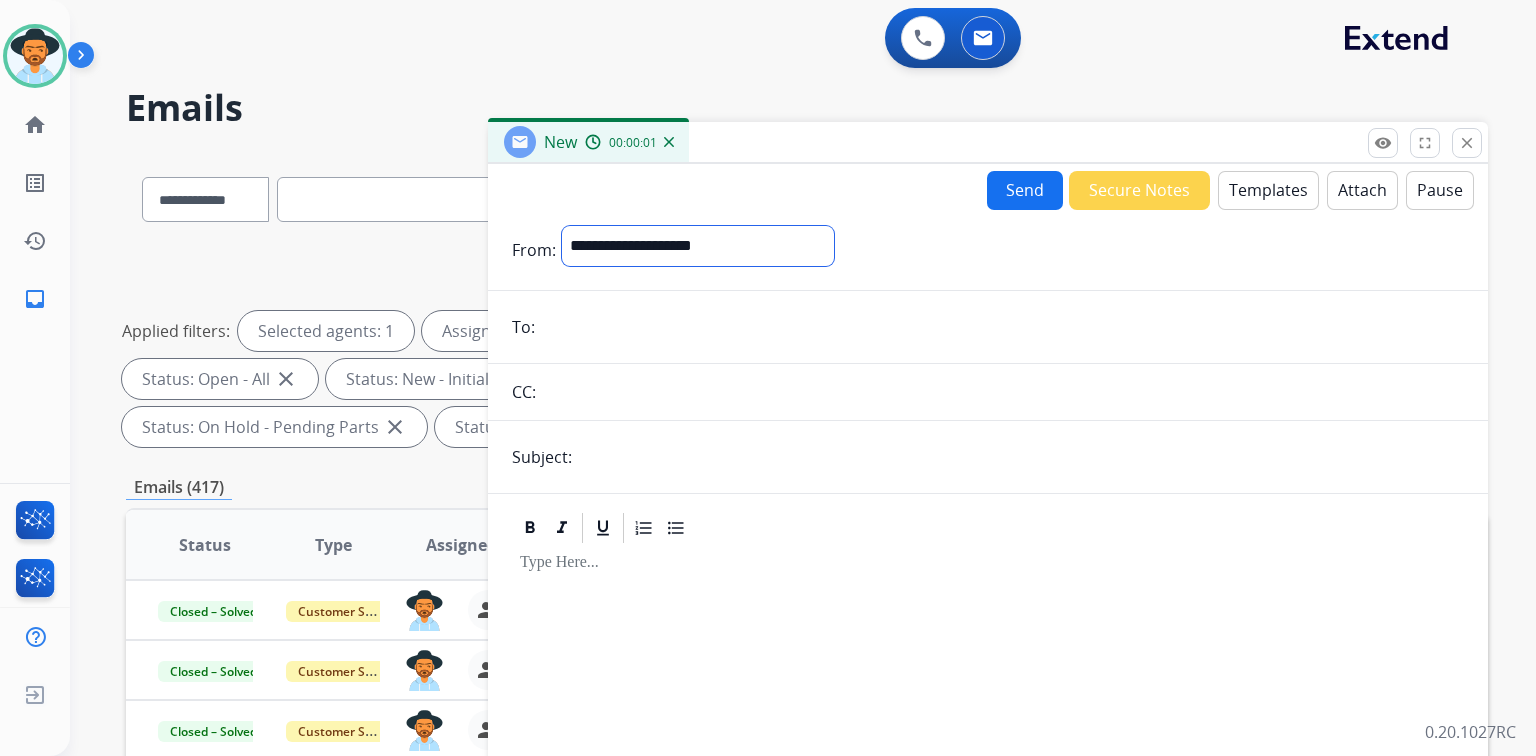 select on "**********" 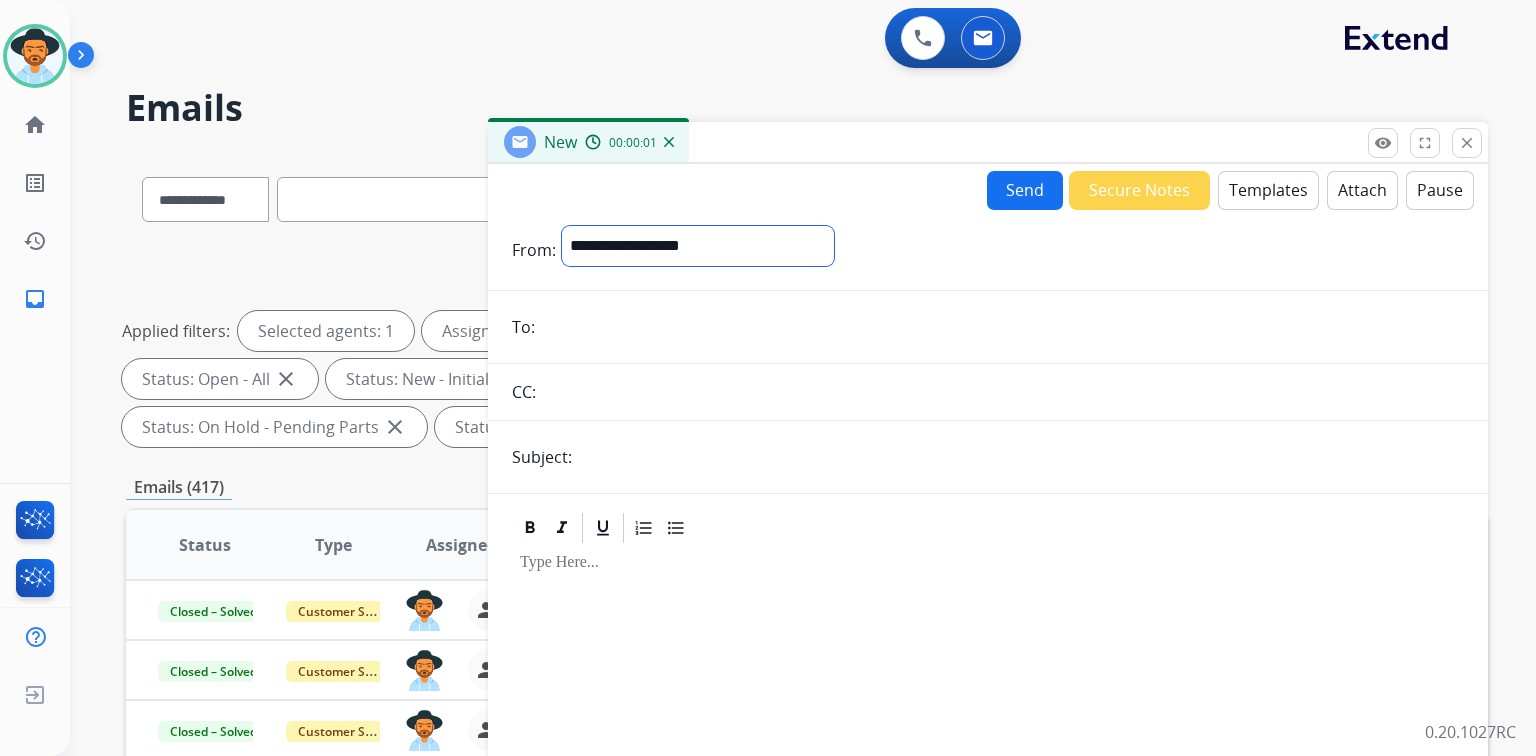 click on "**********" at bounding box center (698, 246) 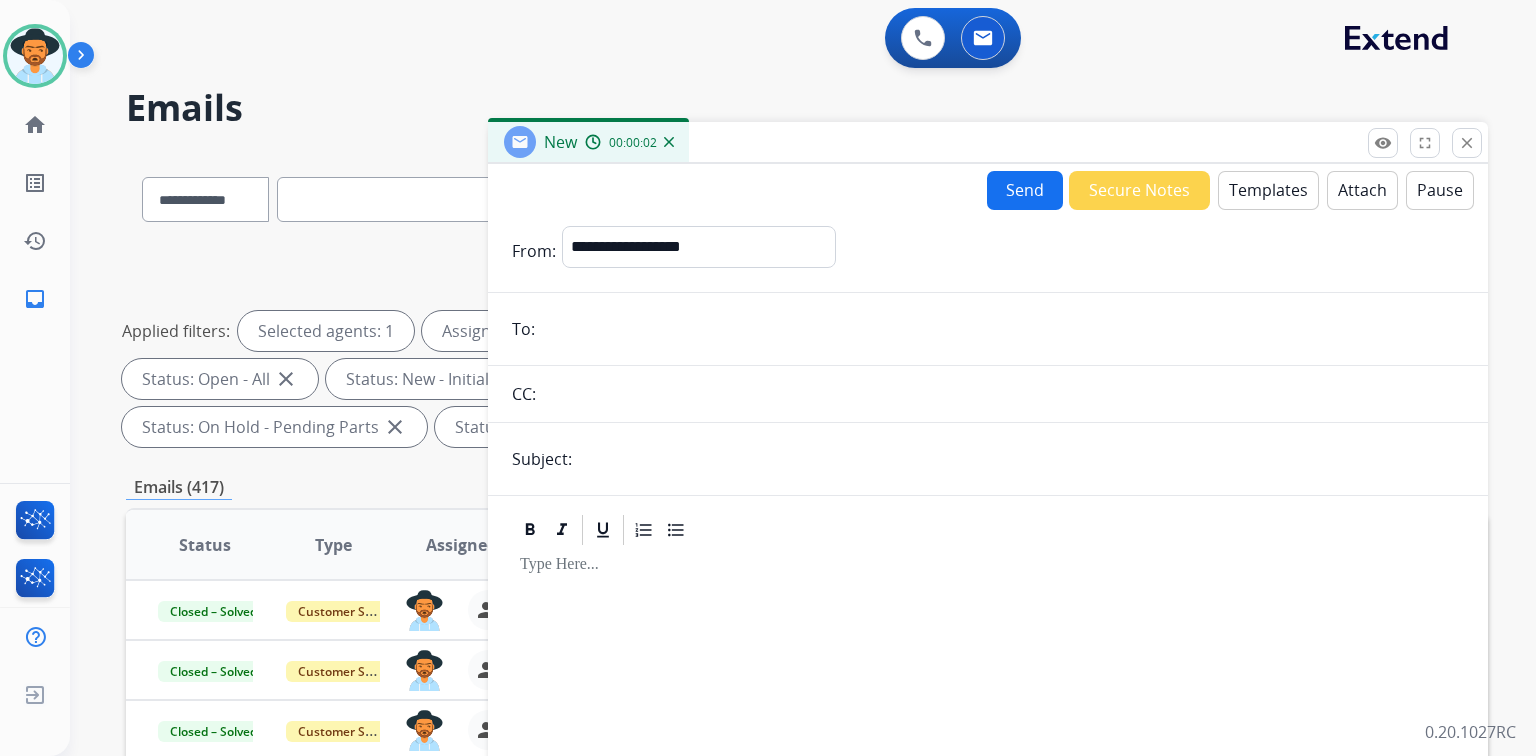 click at bounding box center [1002, 329] 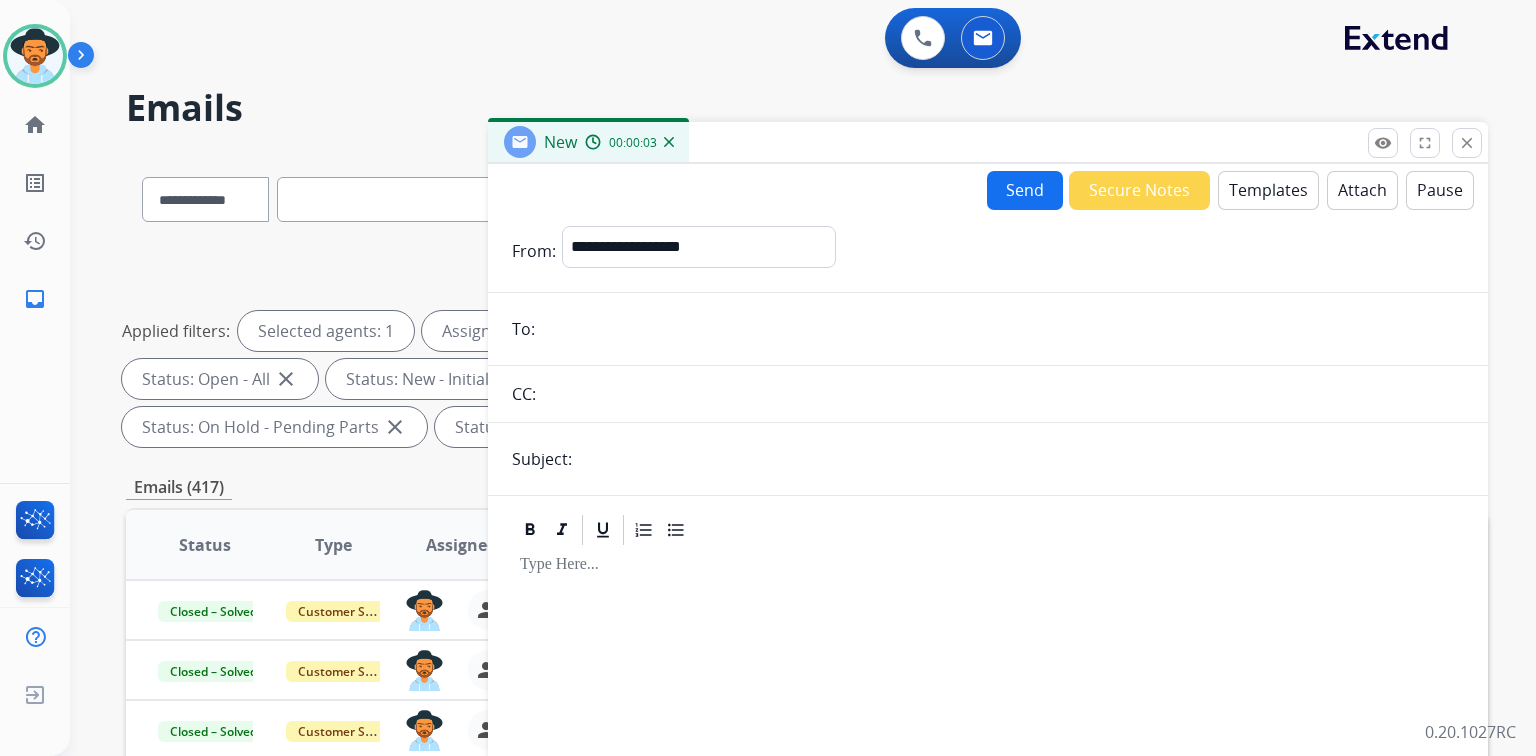 paste on "**********" 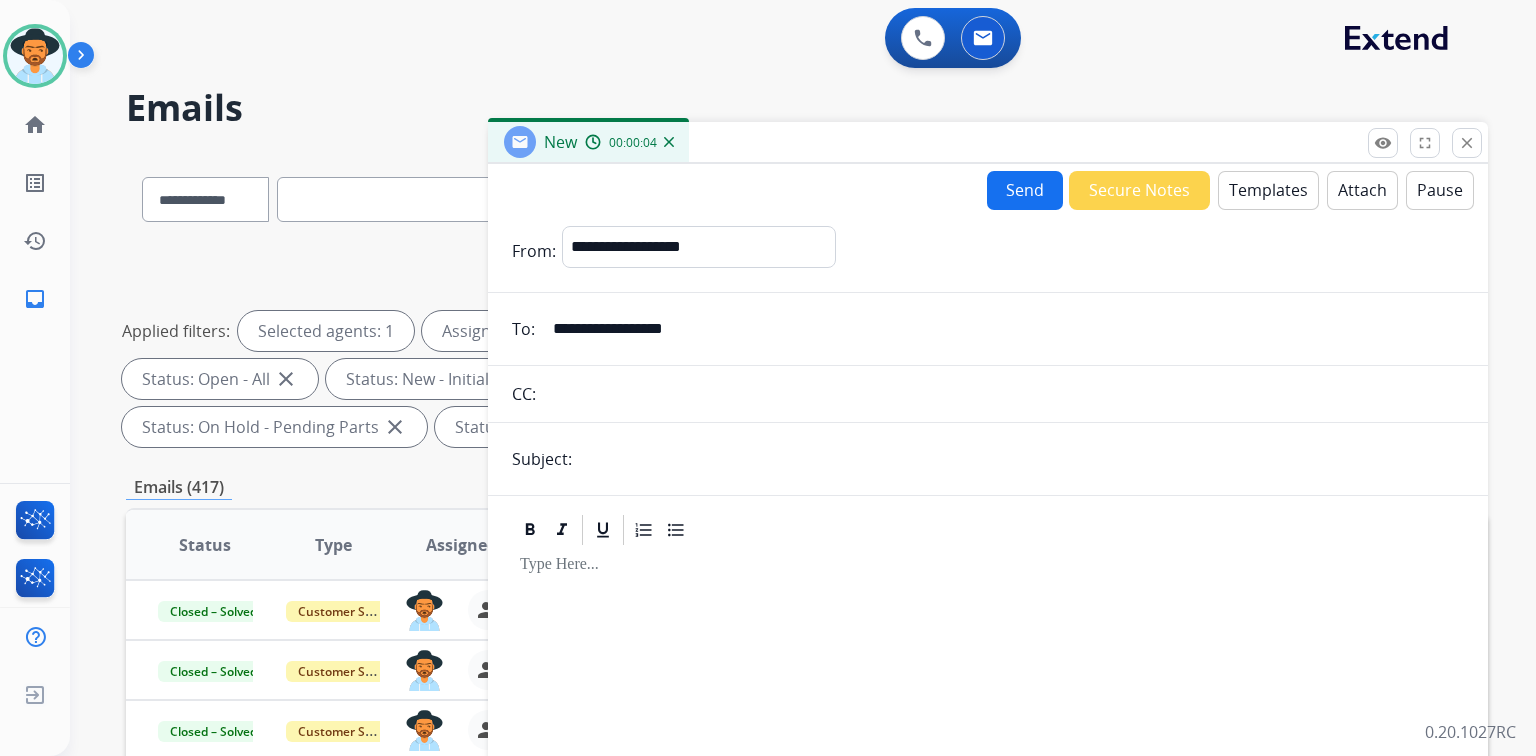 type on "**********" 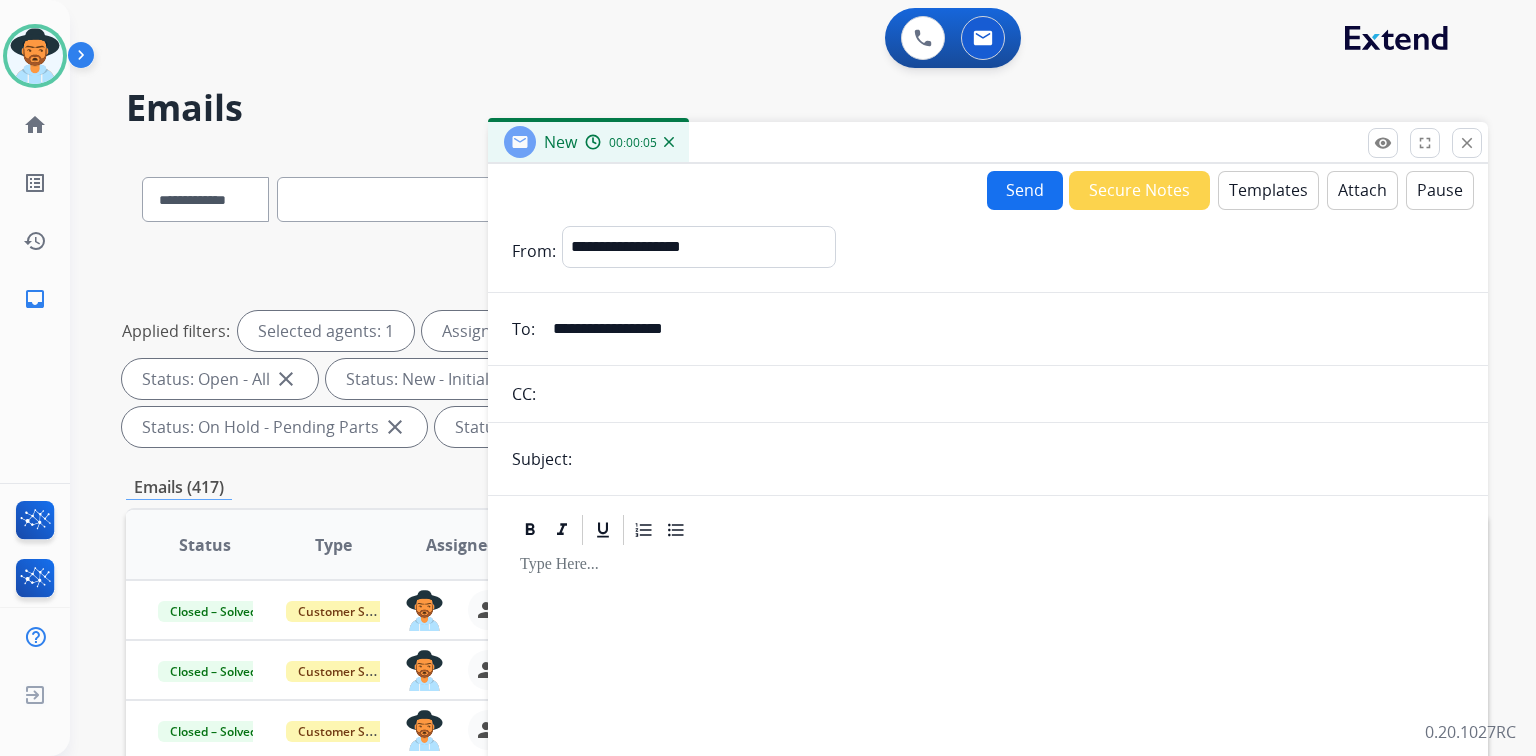 type on "**********" 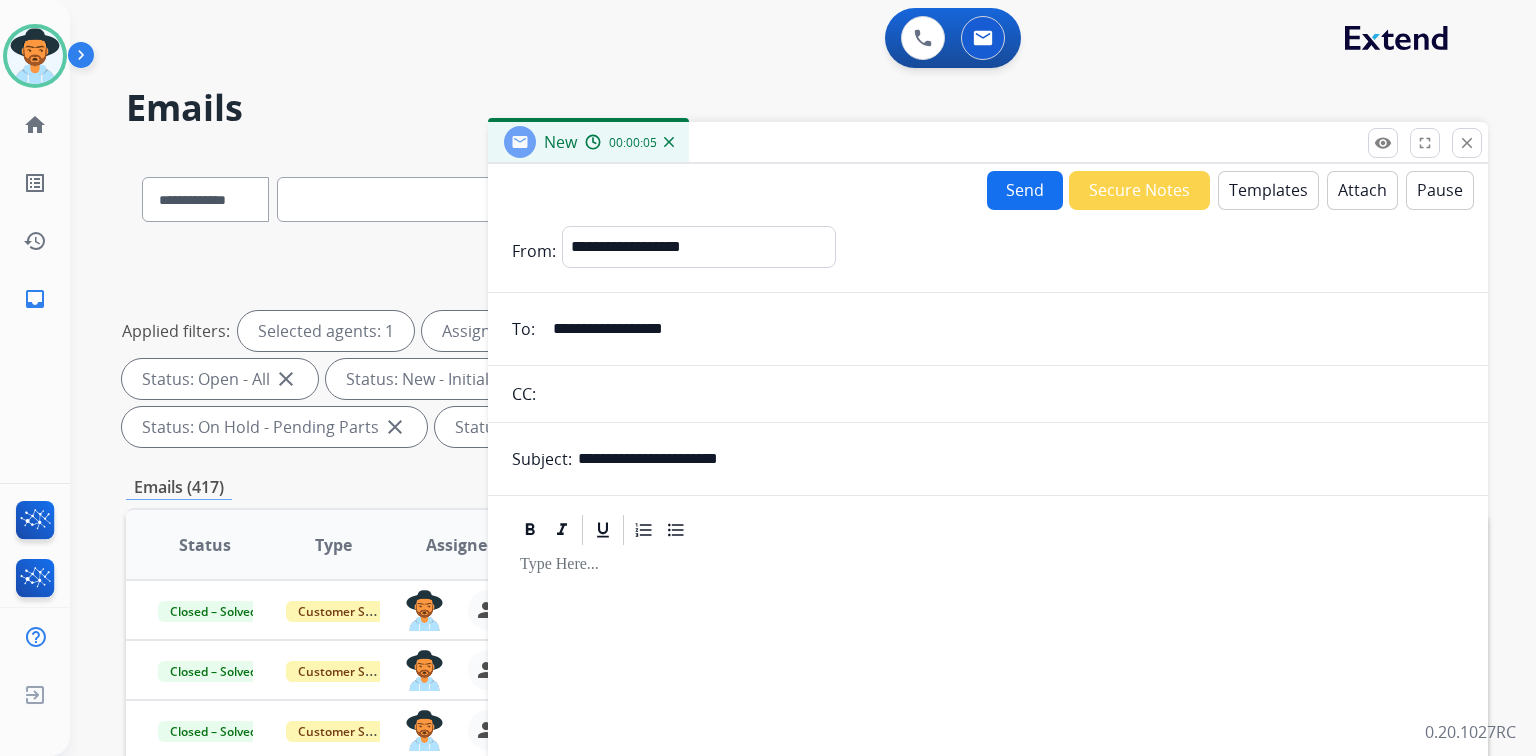 click on "Templates" at bounding box center (1268, 190) 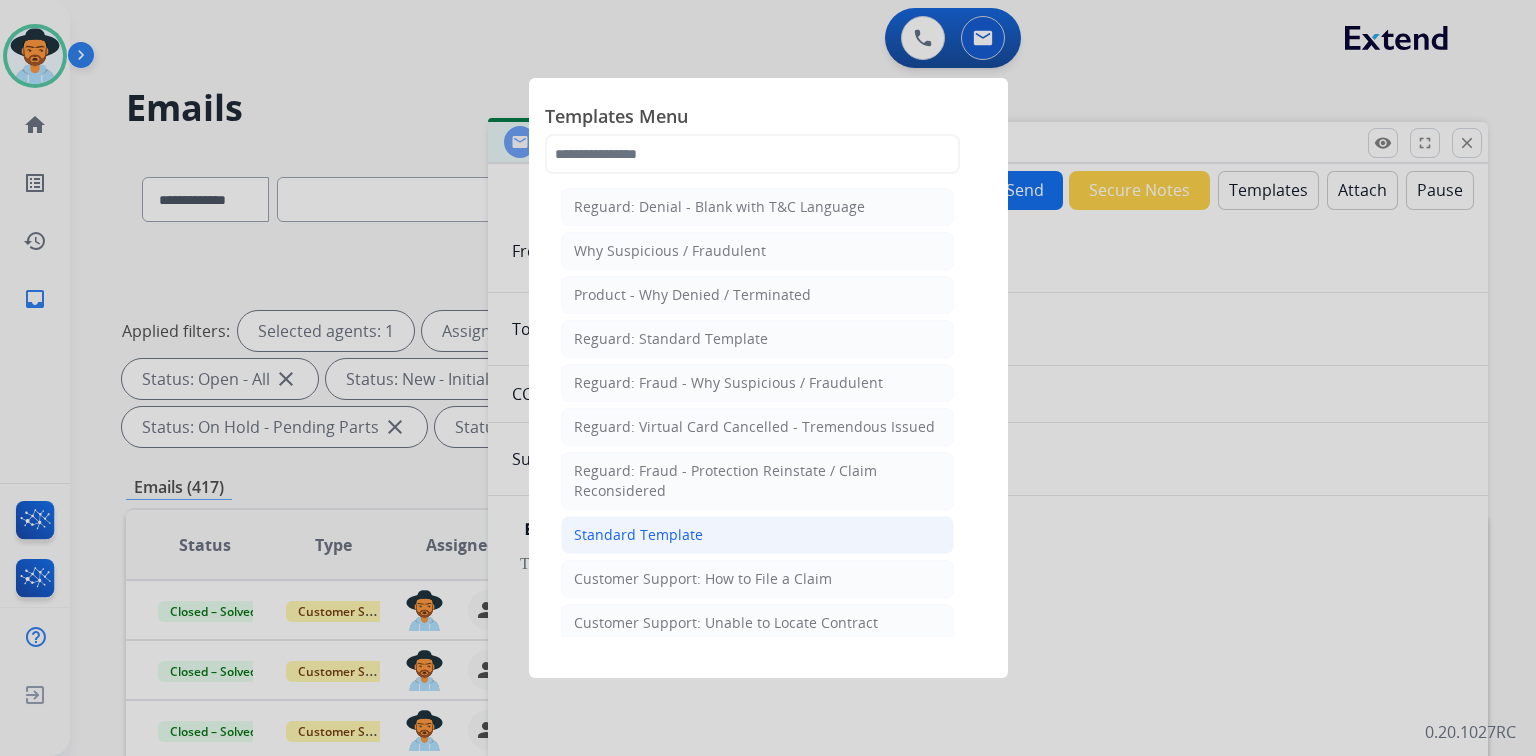 click on "Standard Template" 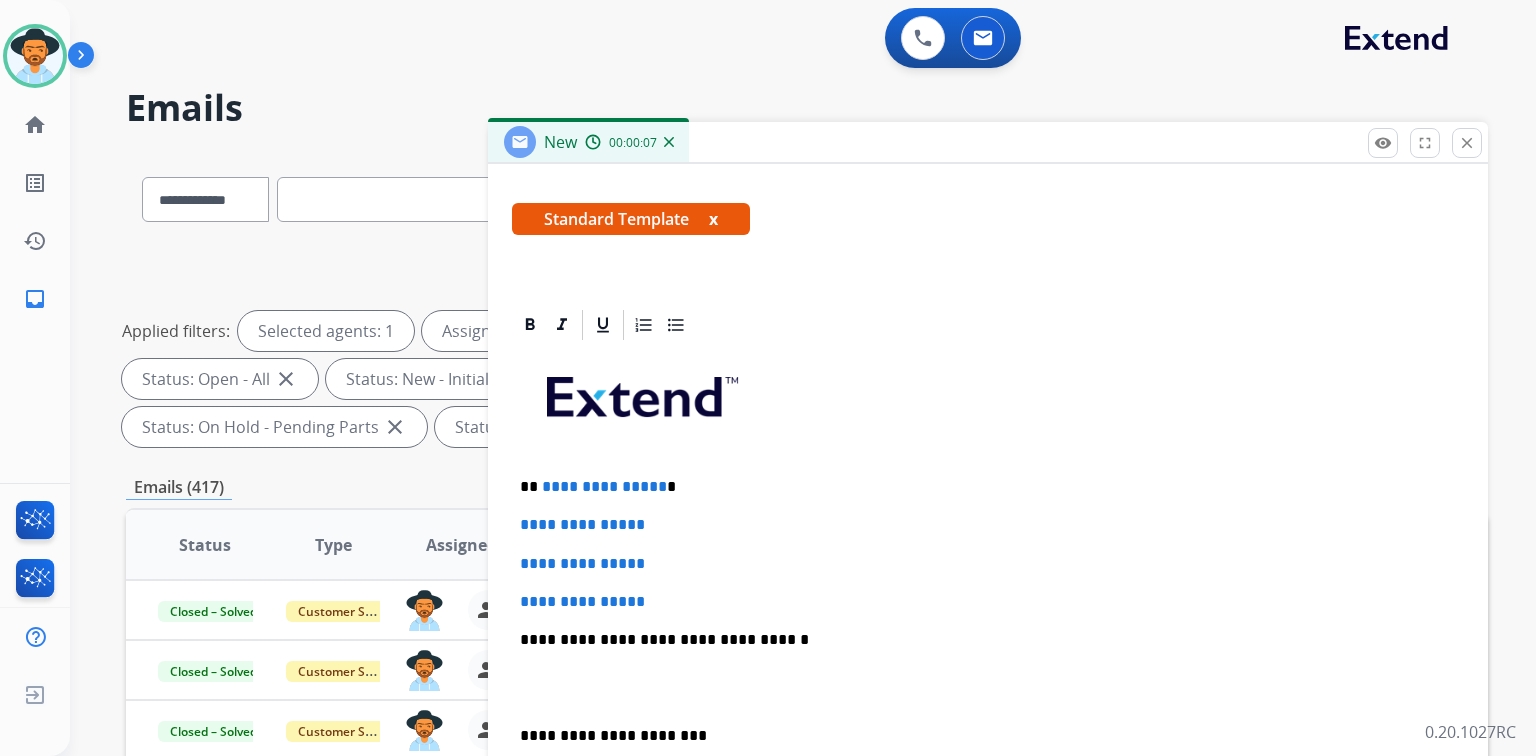 scroll, scrollTop: 344, scrollLeft: 0, axis: vertical 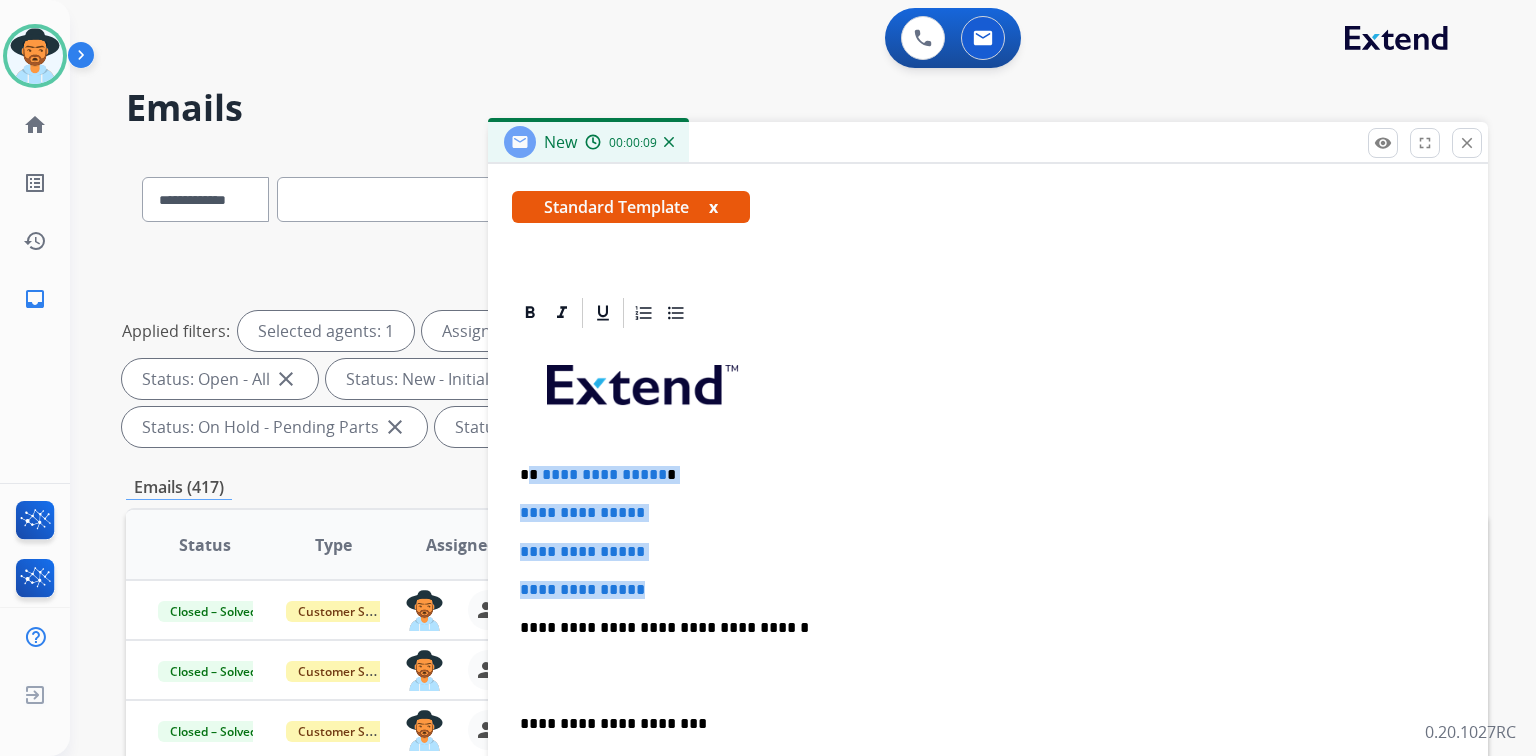 drag, startPoint x: 528, startPoint y: 468, endPoint x: 746, endPoint y: 569, distance: 240.26027 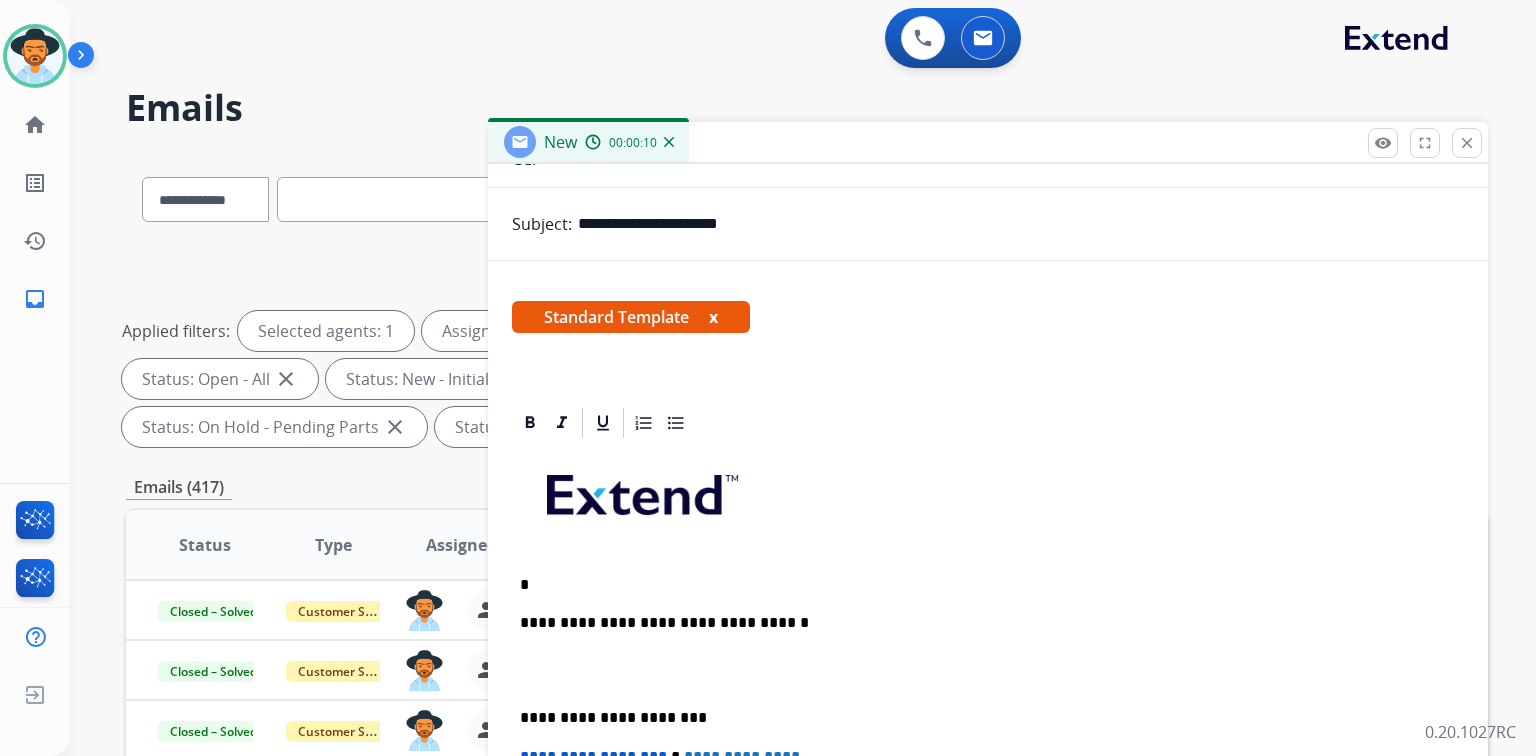 scroll, scrollTop: 229, scrollLeft: 0, axis: vertical 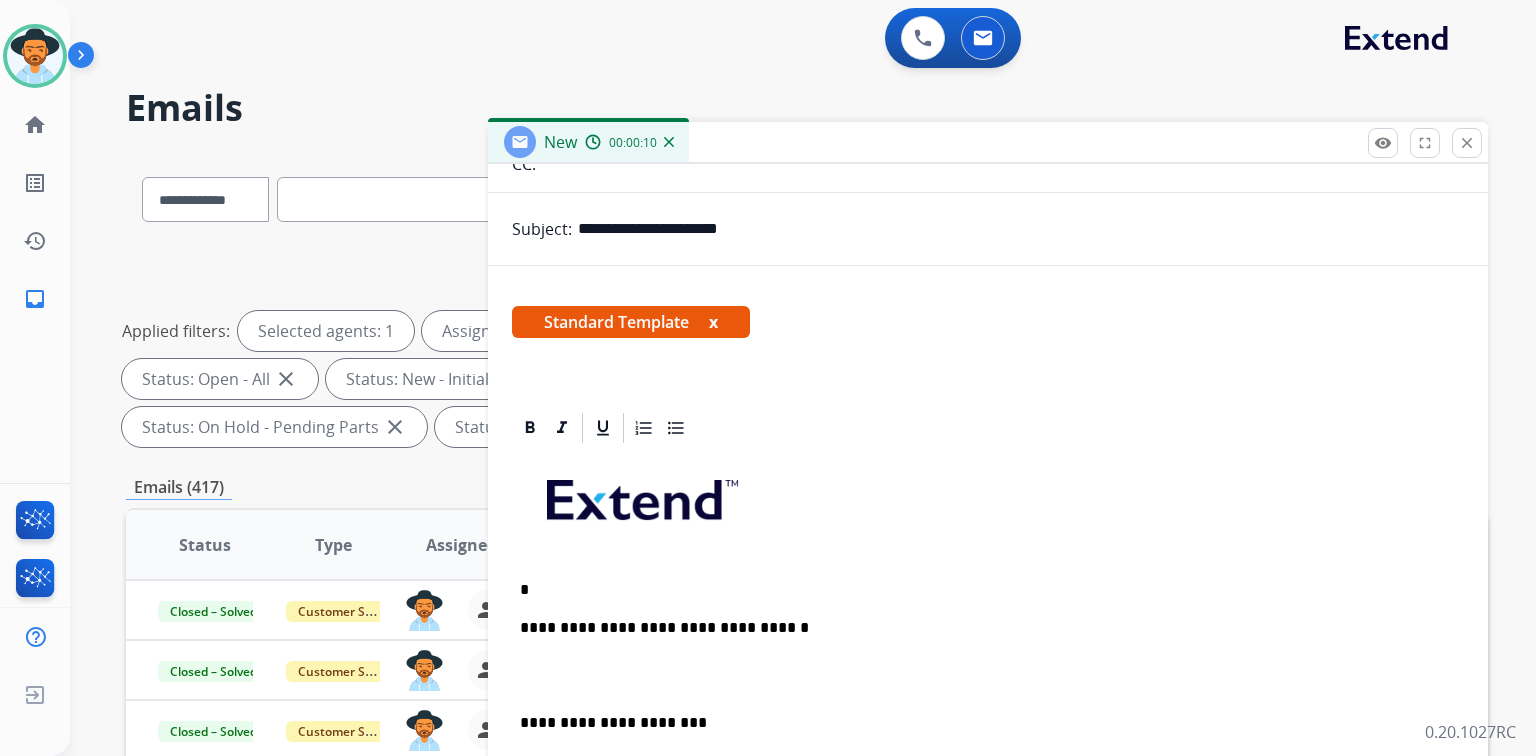 type 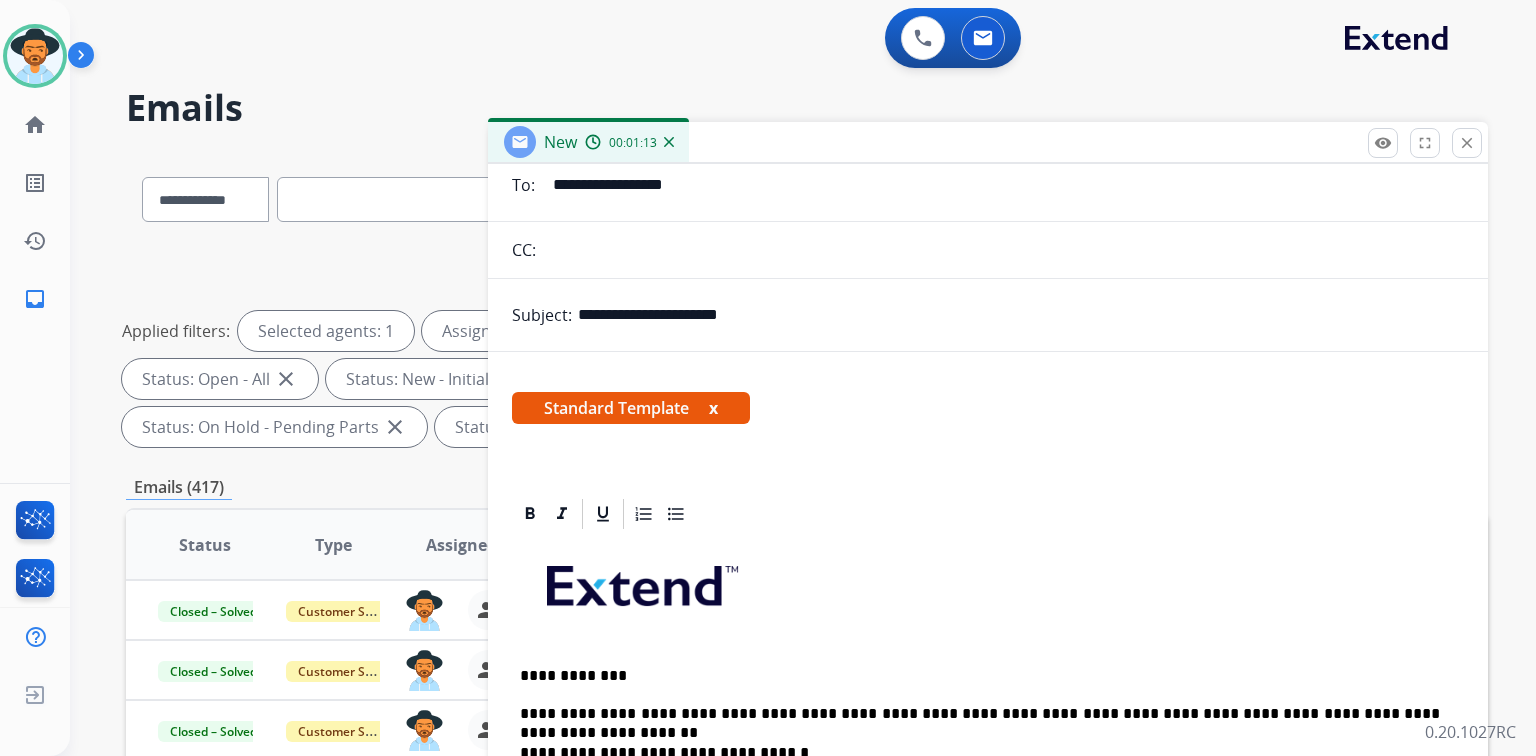 scroll, scrollTop: 268, scrollLeft: 0, axis: vertical 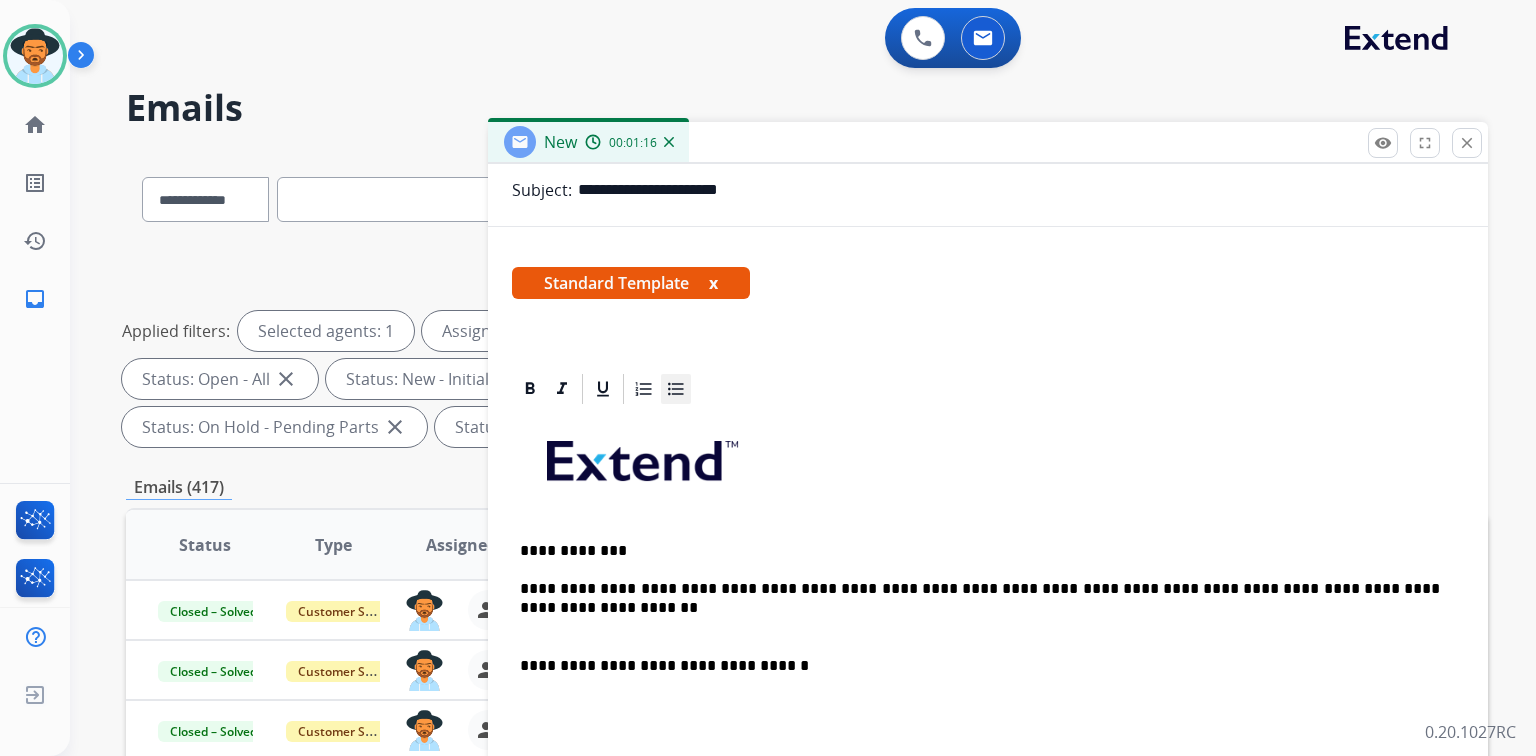 click 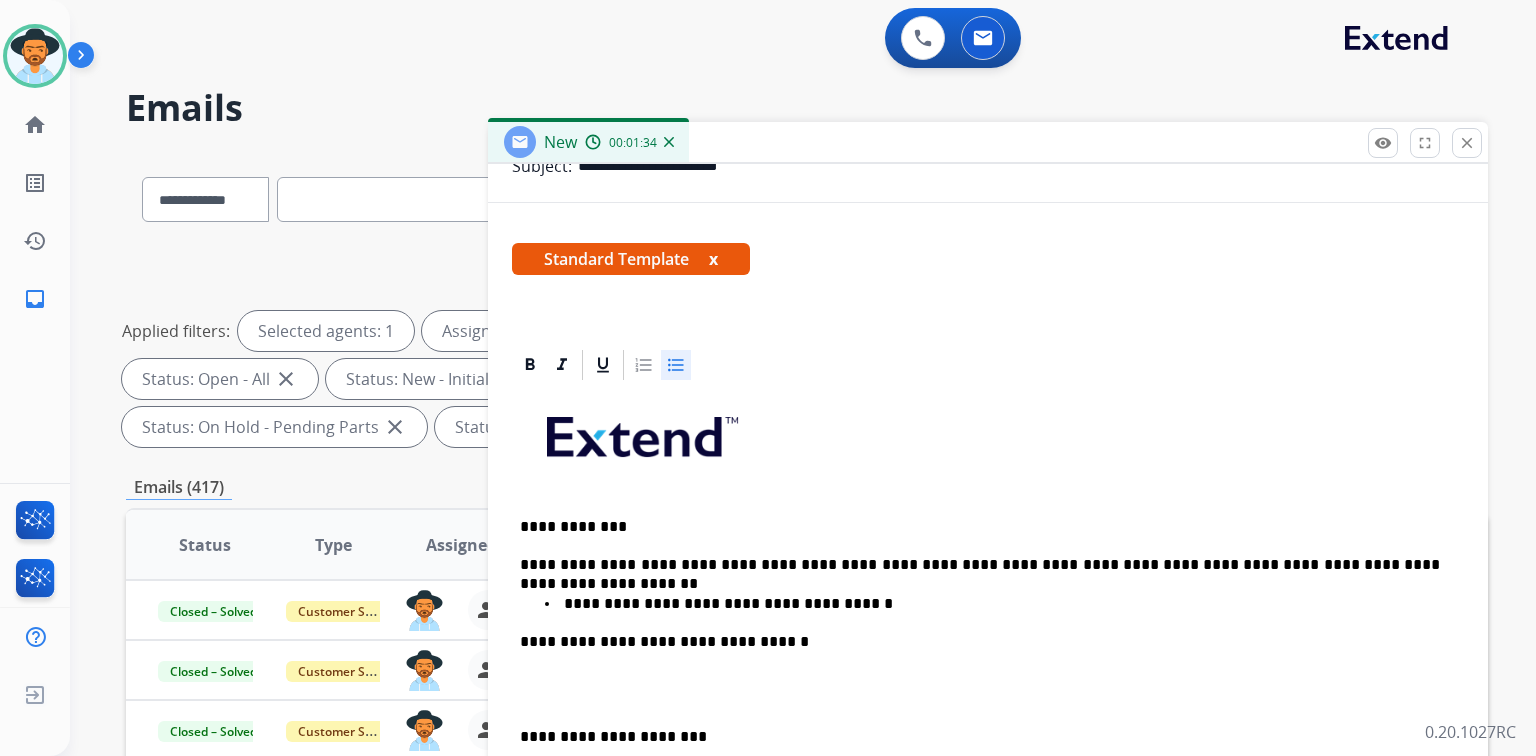 scroll, scrollTop: 306, scrollLeft: 0, axis: vertical 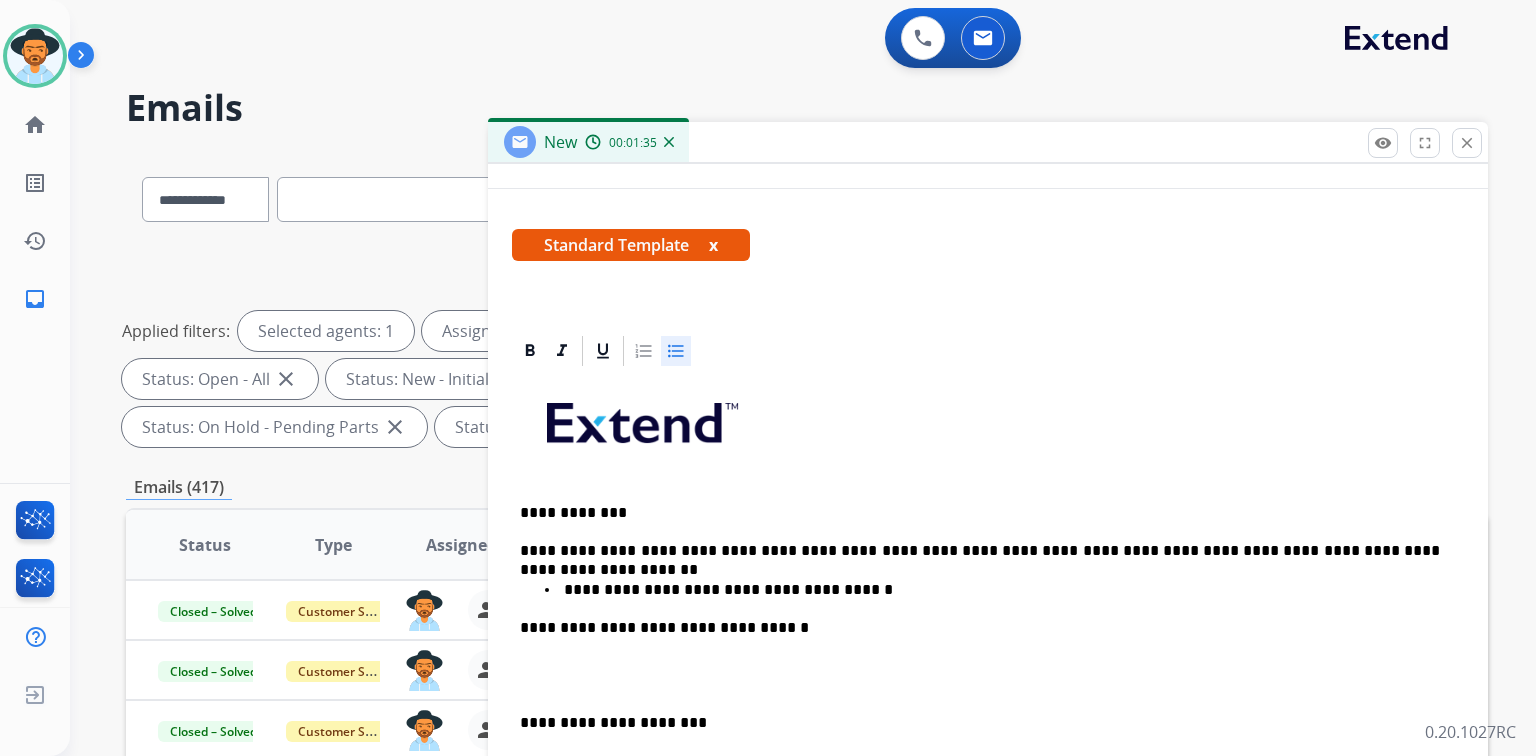 click on "**********" at bounding box center (988, 694) 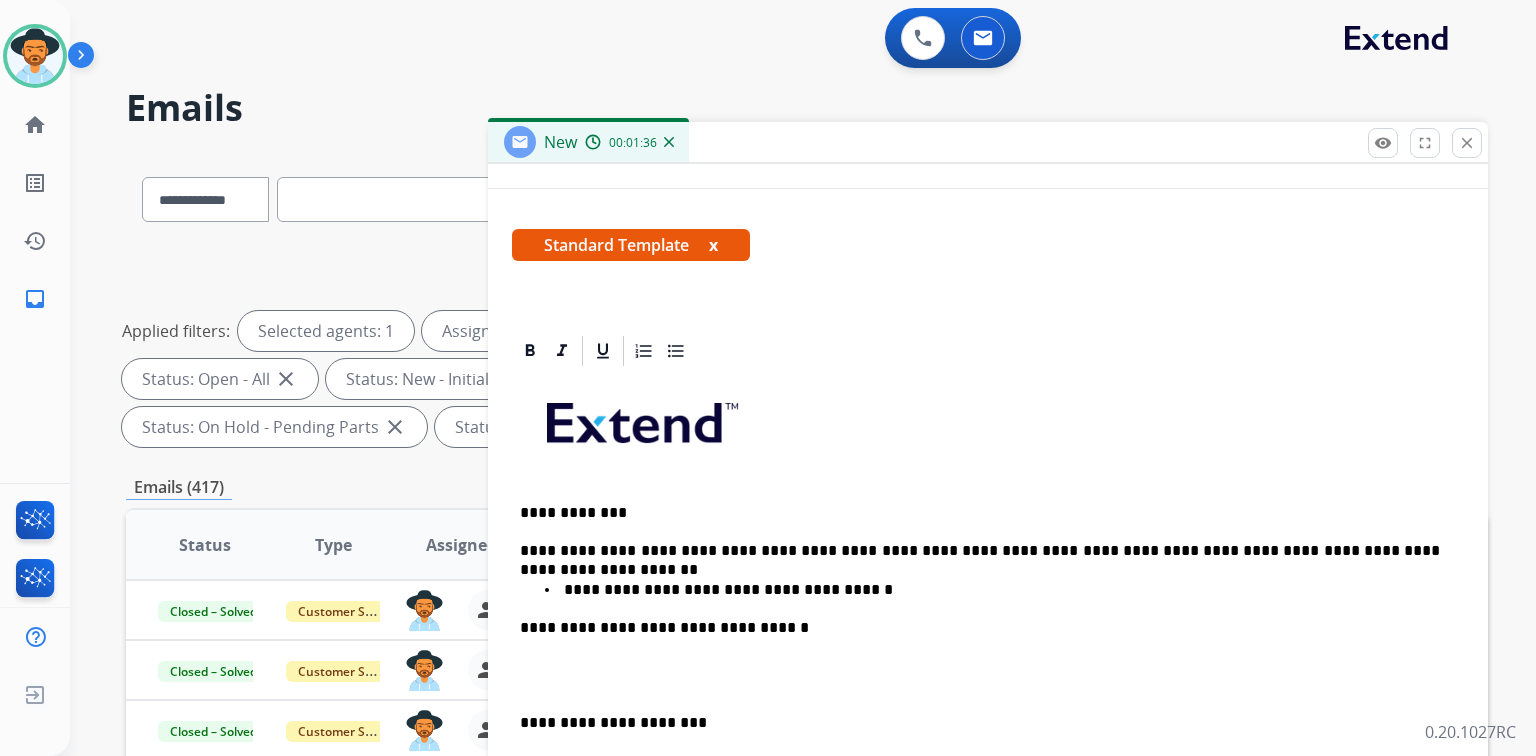 scroll, scrollTop: 268, scrollLeft: 0, axis: vertical 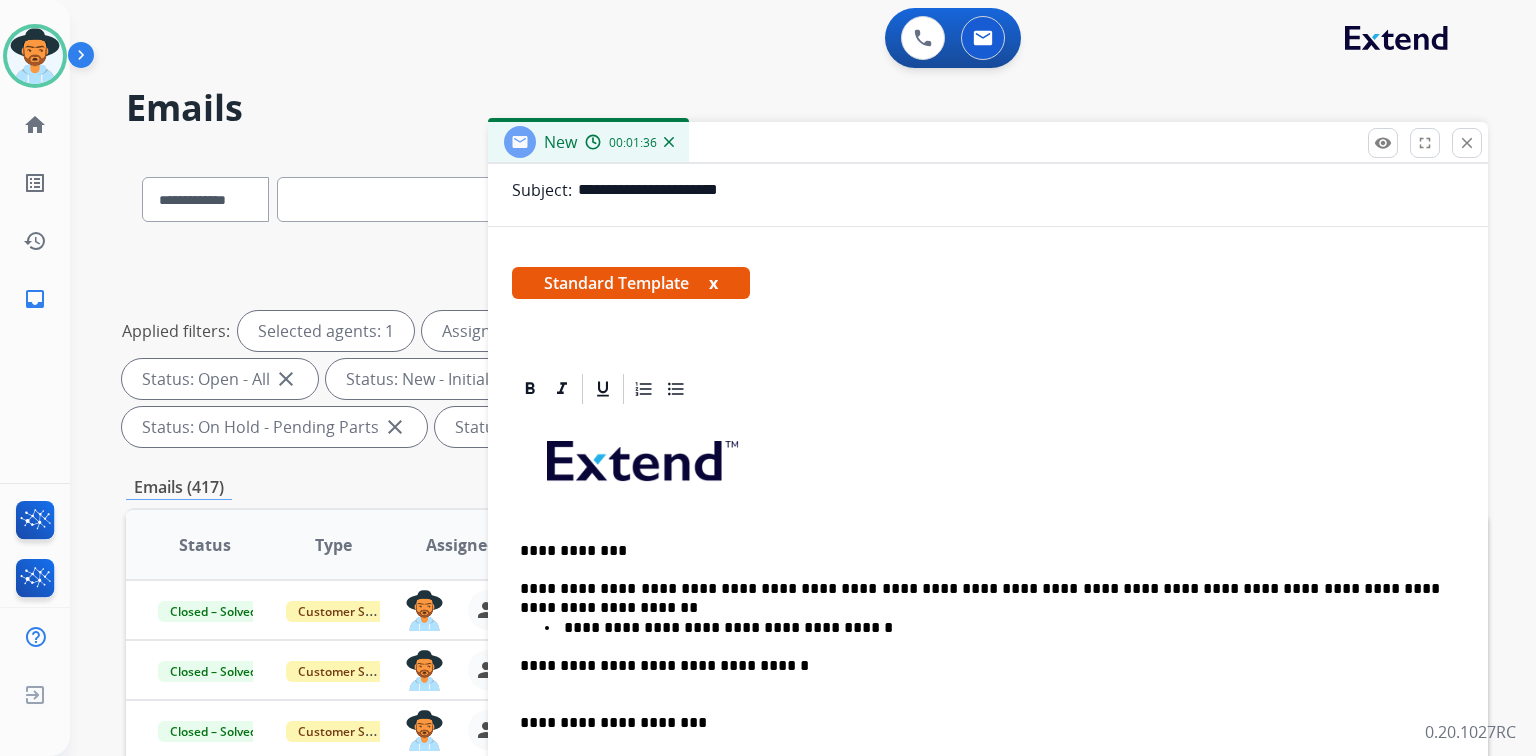click on "**********" at bounding box center (980, 675) 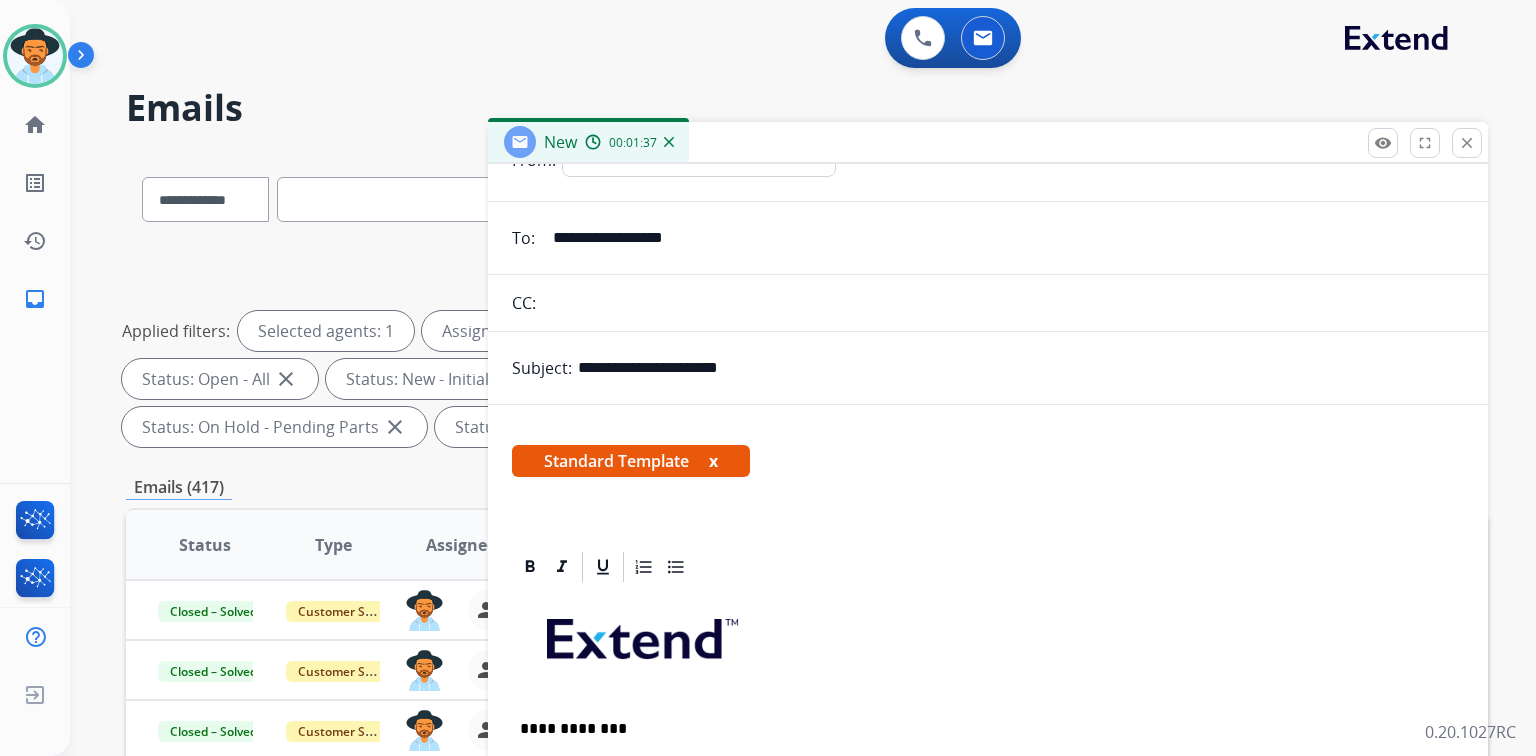 scroll, scrollTop: 0, scrollLeft: 0, axis: both 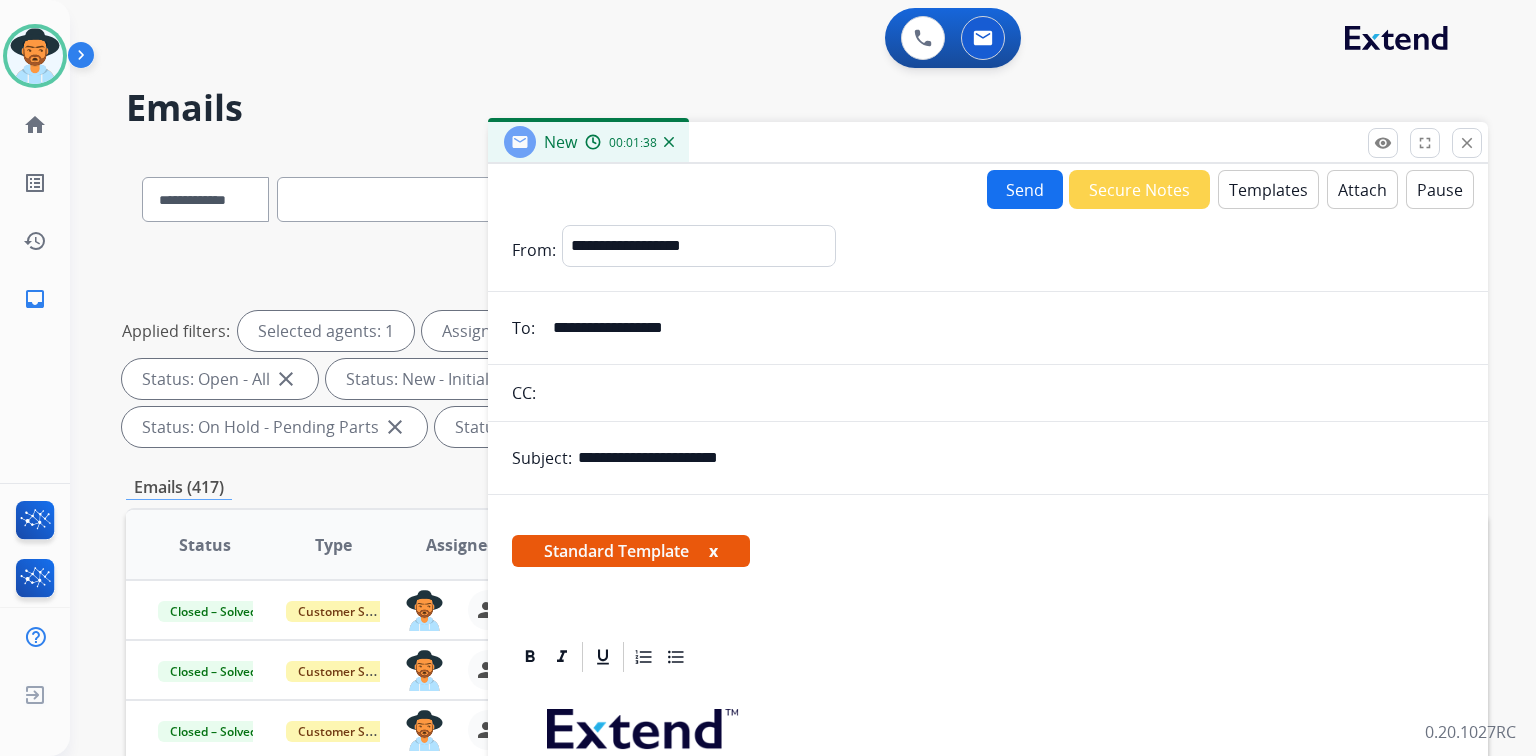 click on "Send" at bounding box center (1025, 189) 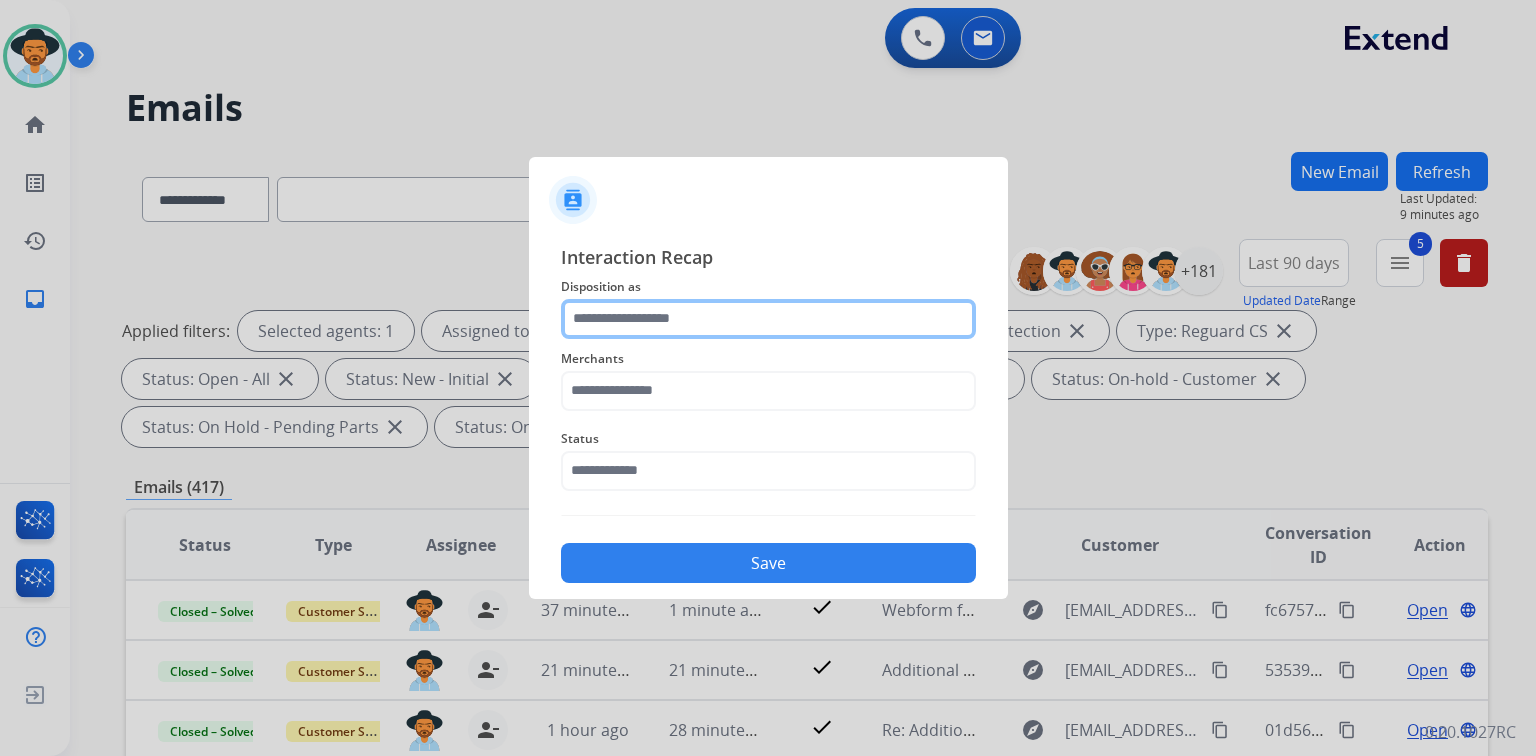 click 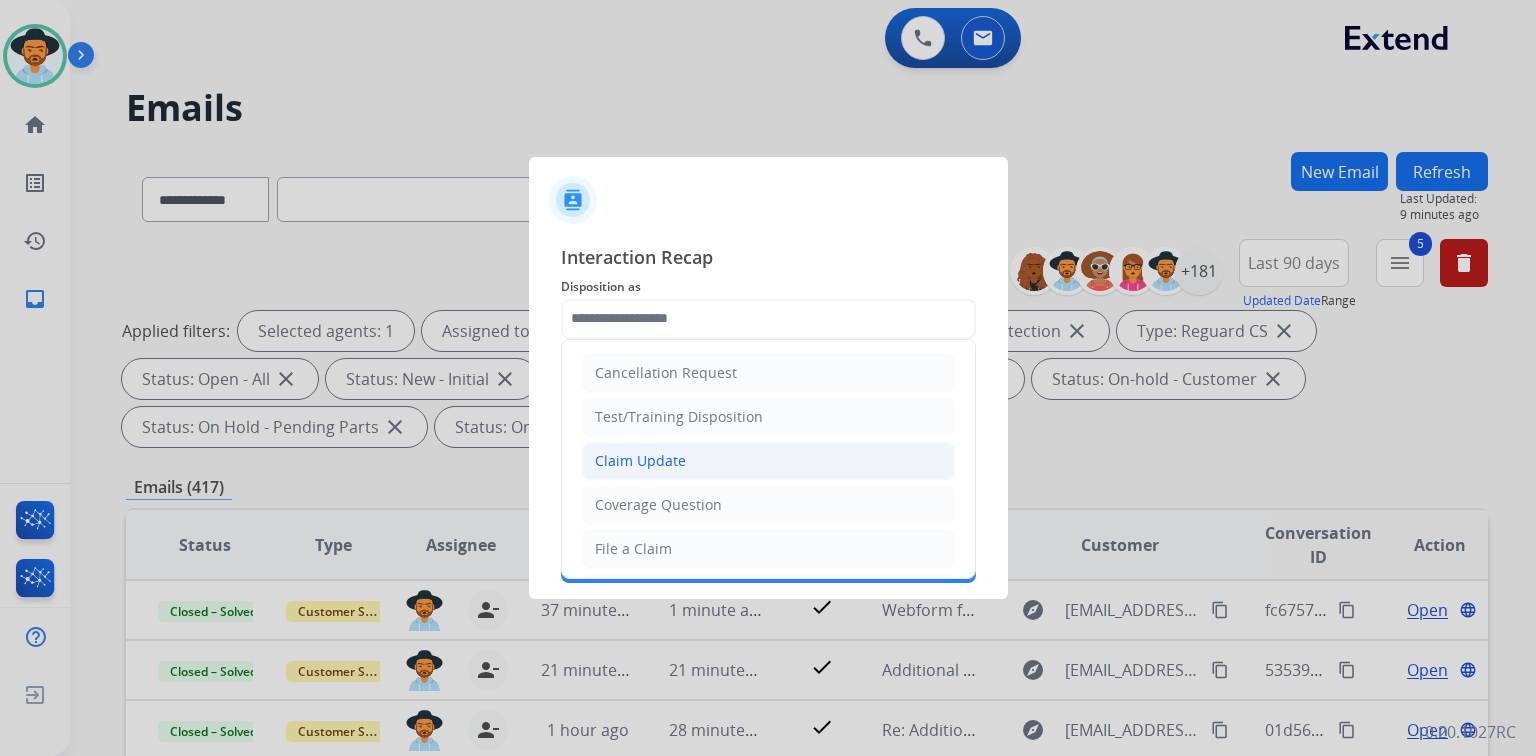 click on "Claim Update" 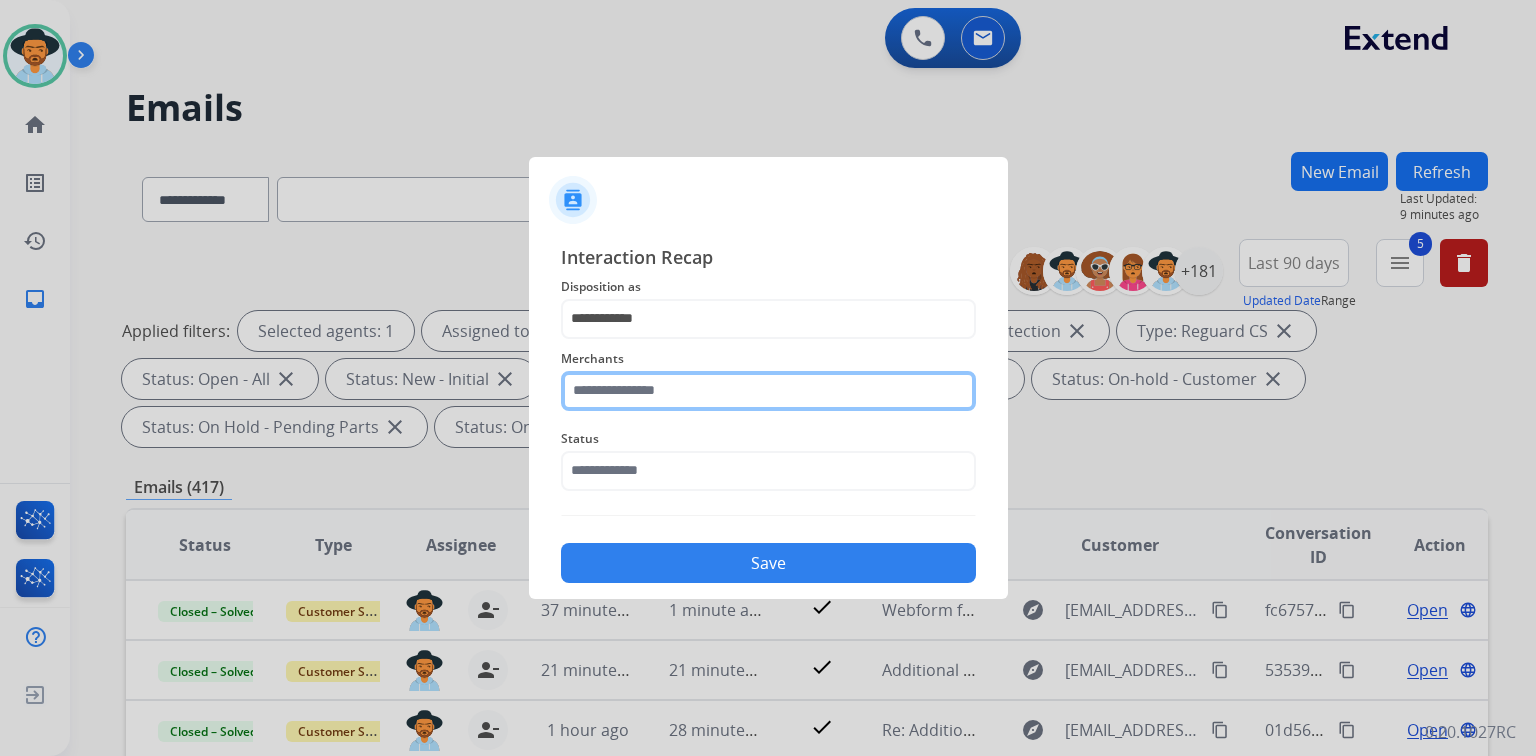 click 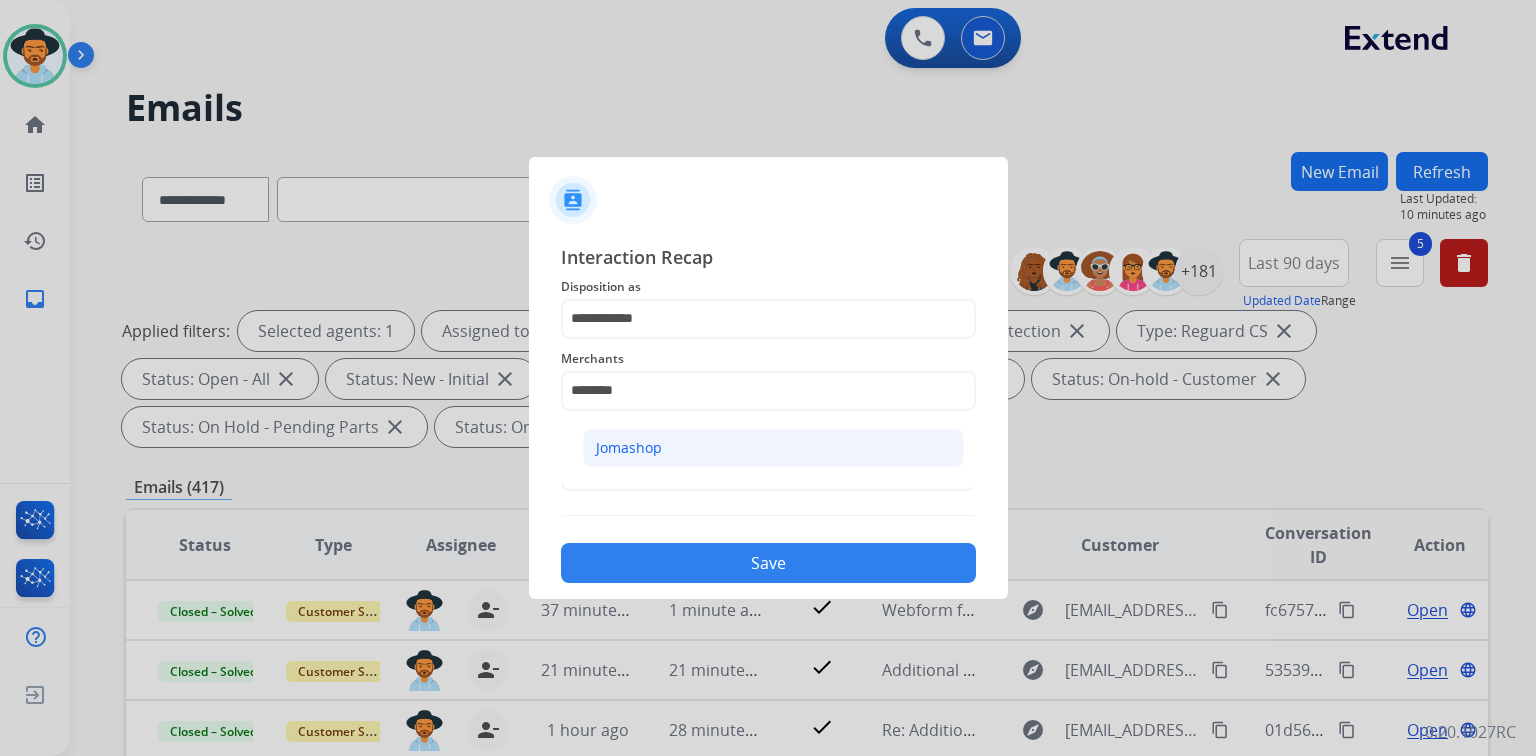 click on "Jomashop" 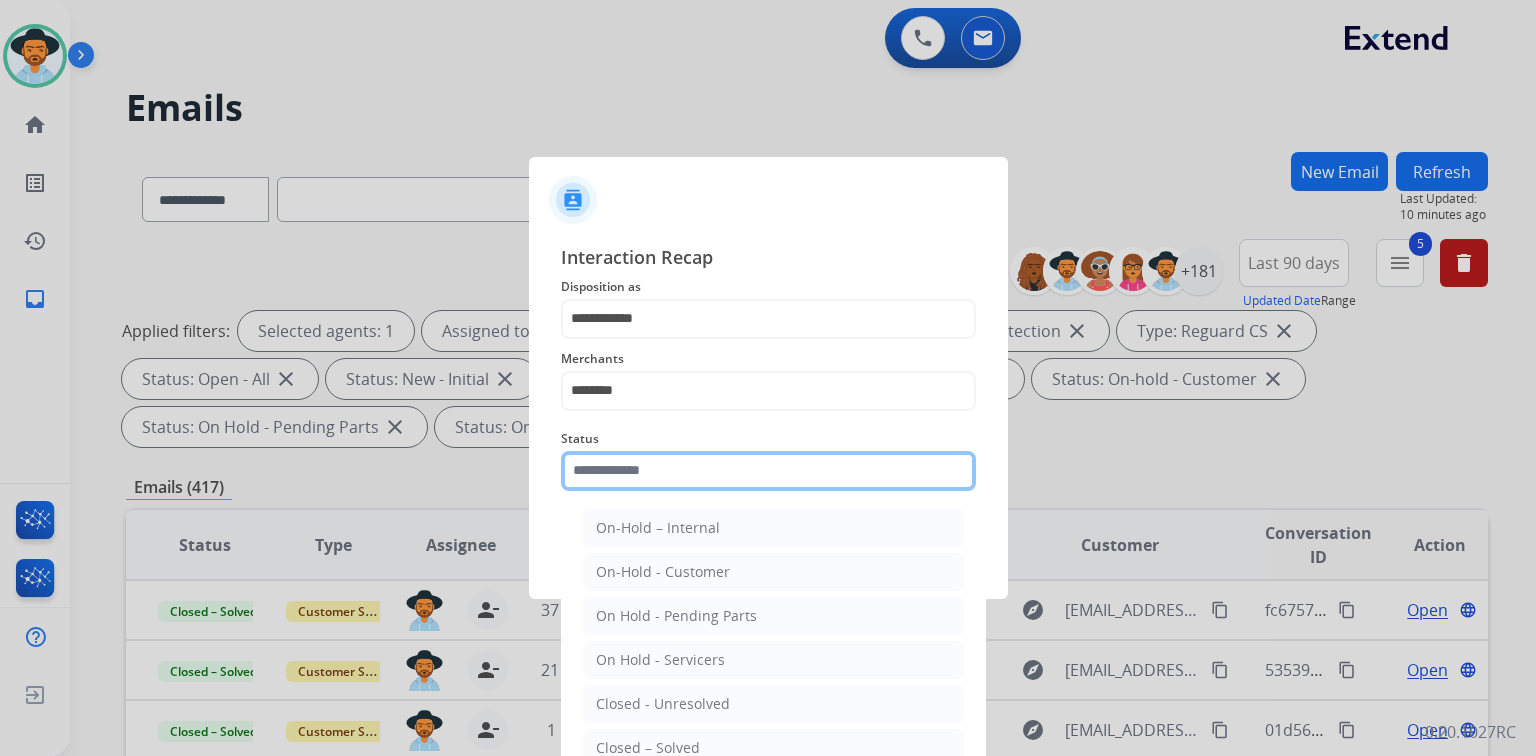 click 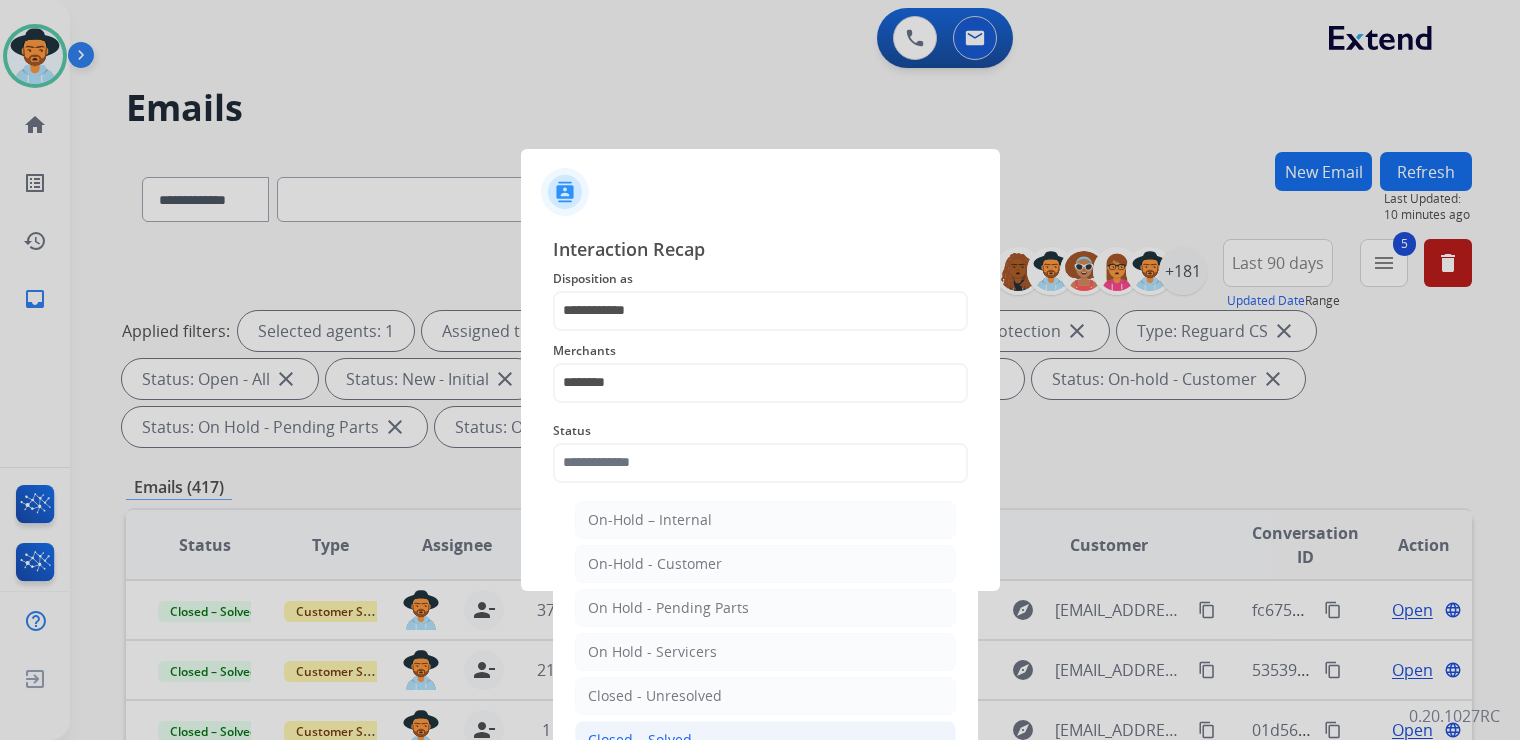 click on "Closed – Solved" 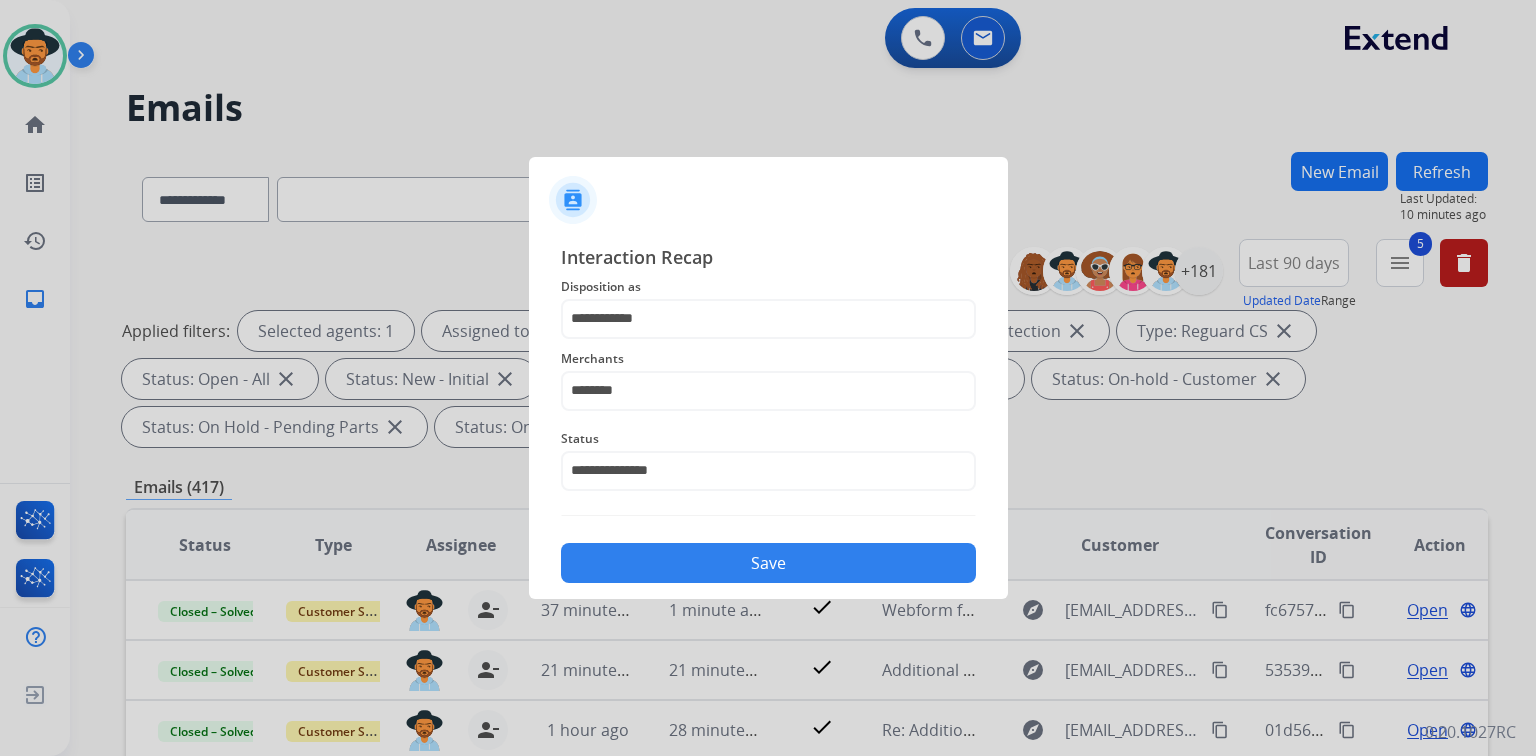 click on "Save" 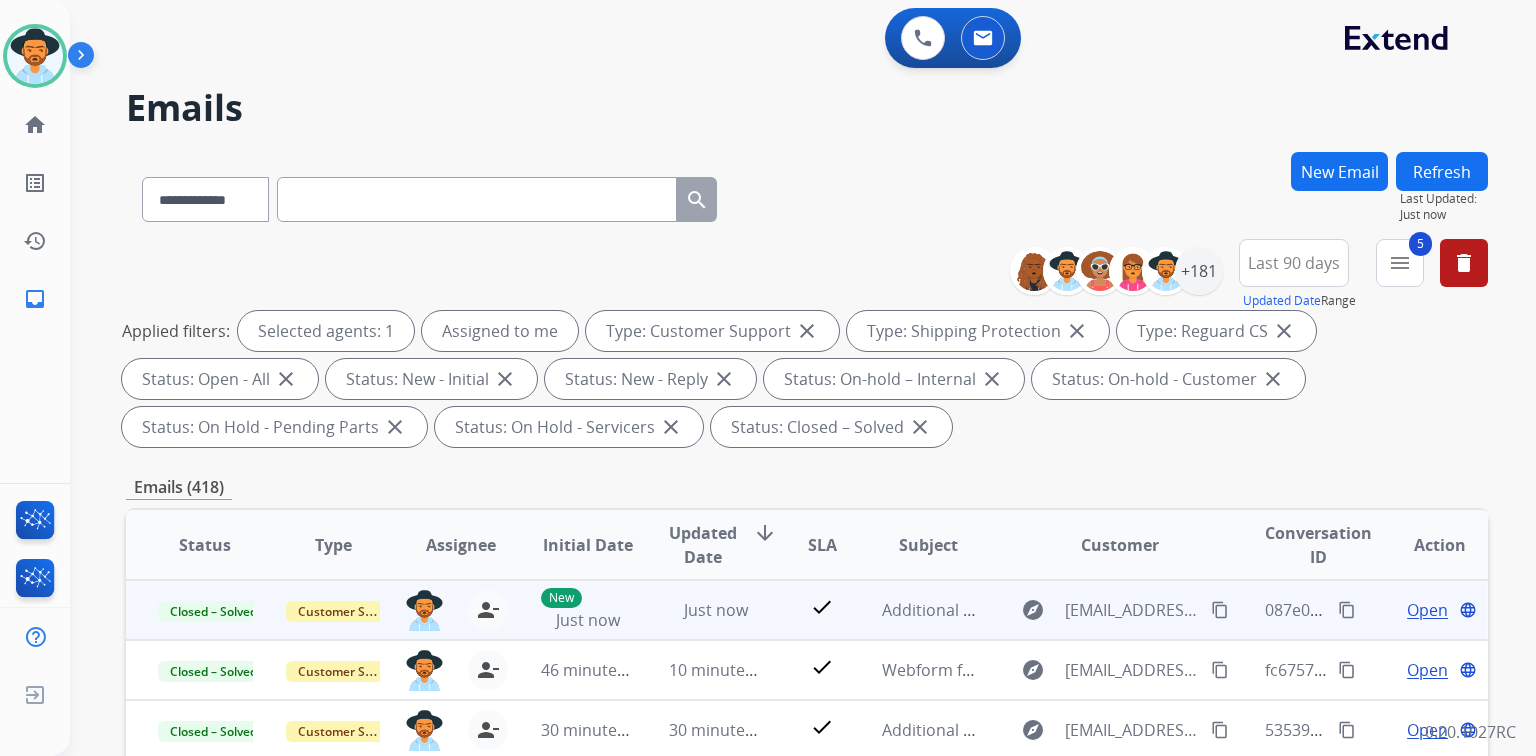 click on "content_copy" at bounding box center (1347, 610) 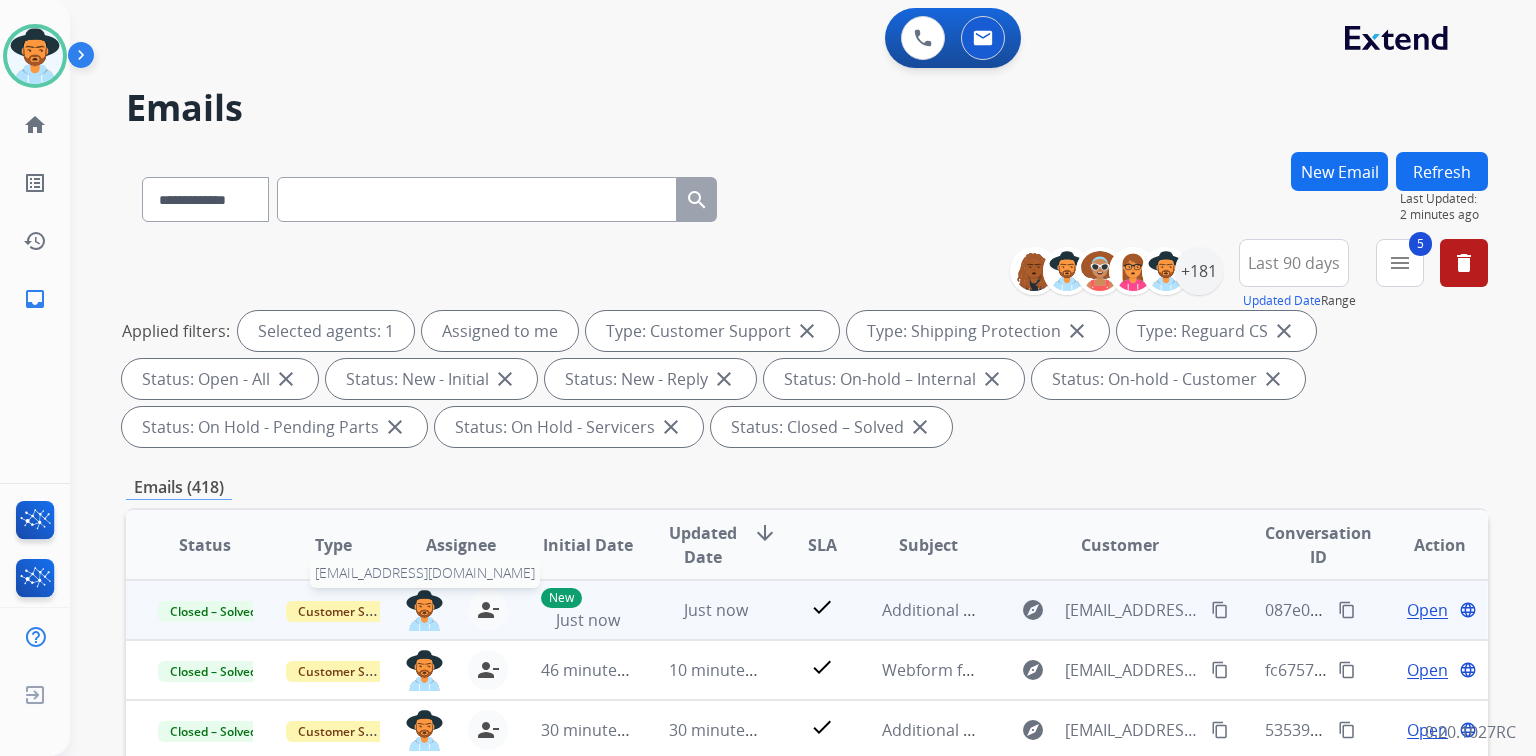 scroll, scrollTop: 1, scrollLeft: 0, axis: vertical 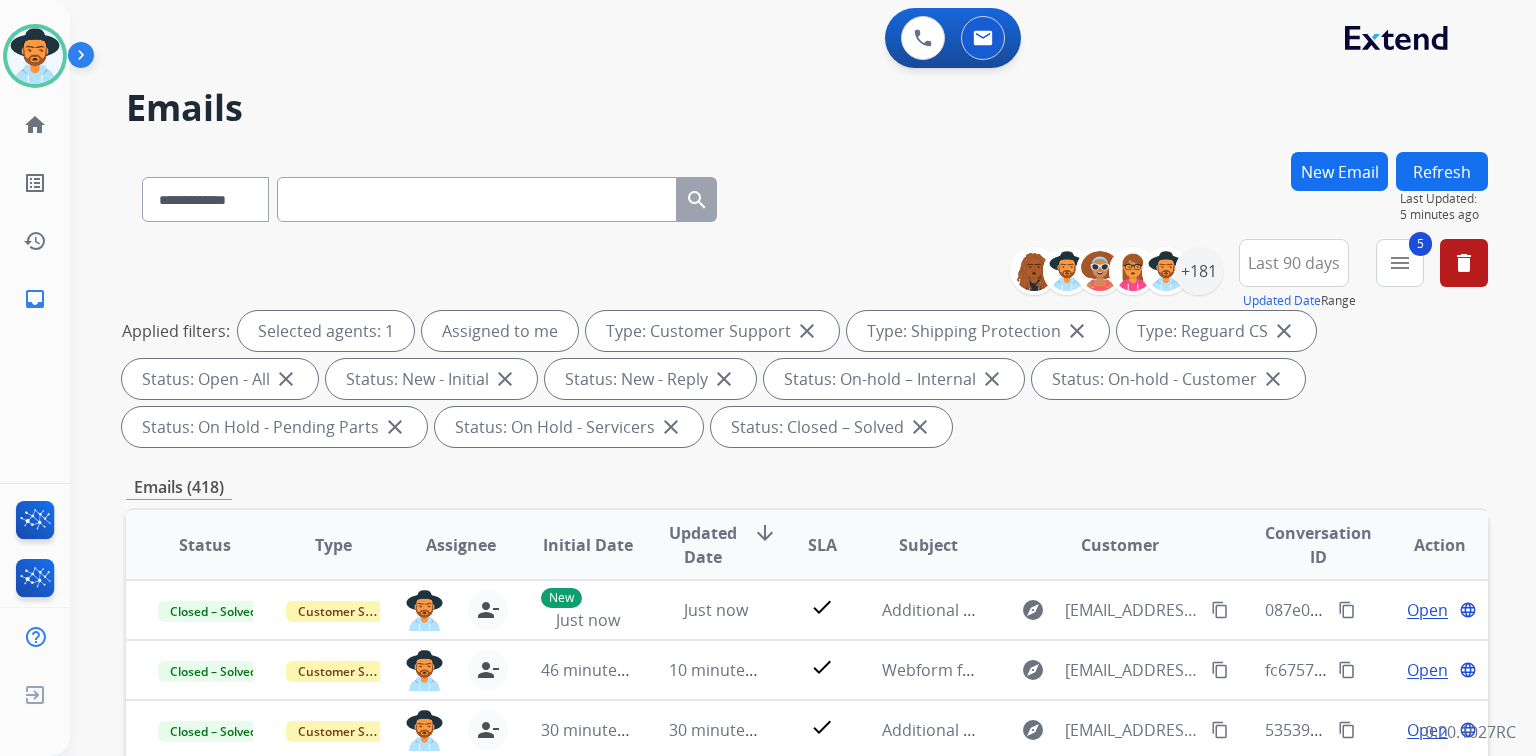 click on "New Email" at bounding box center (1339, 171) 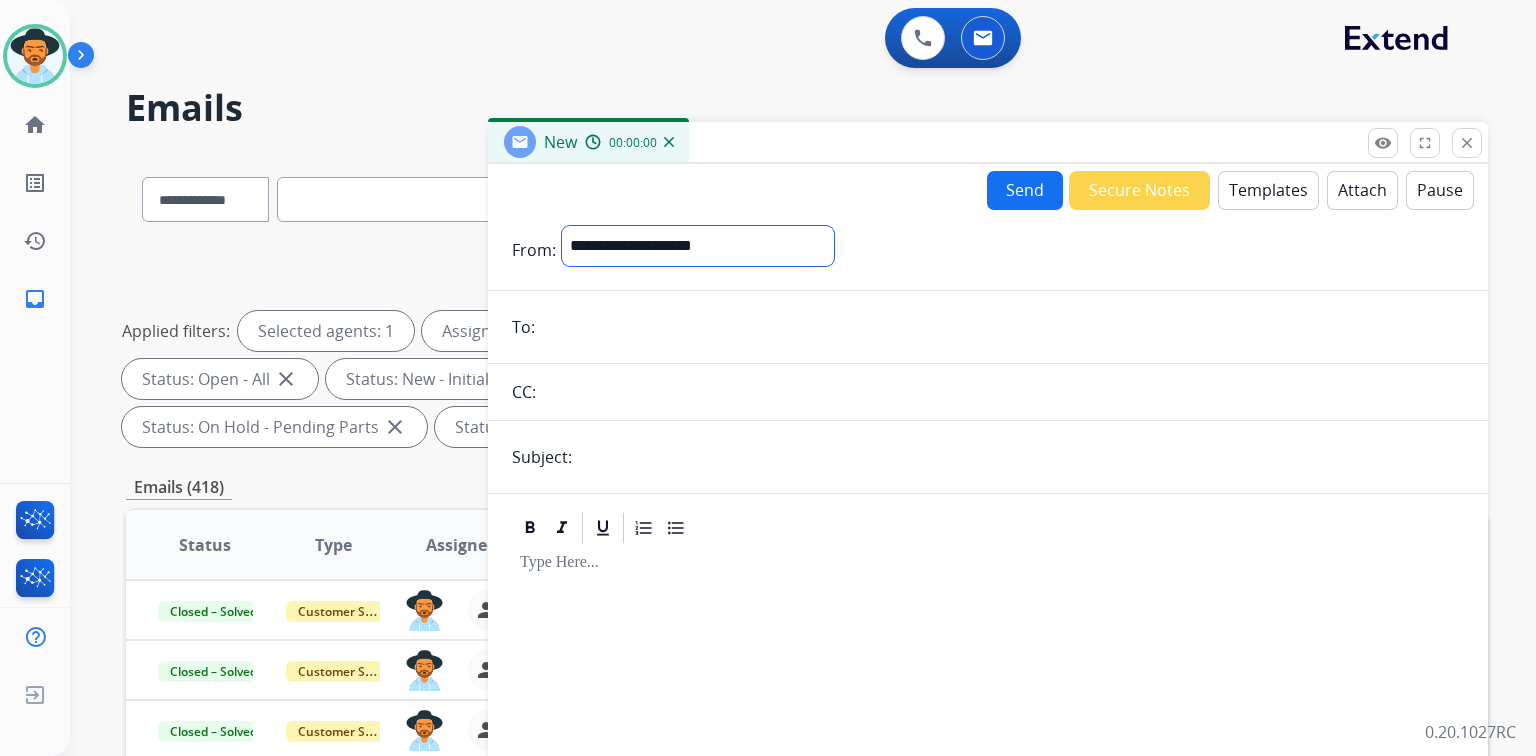click on "**********" at bounding box center [698, 246] 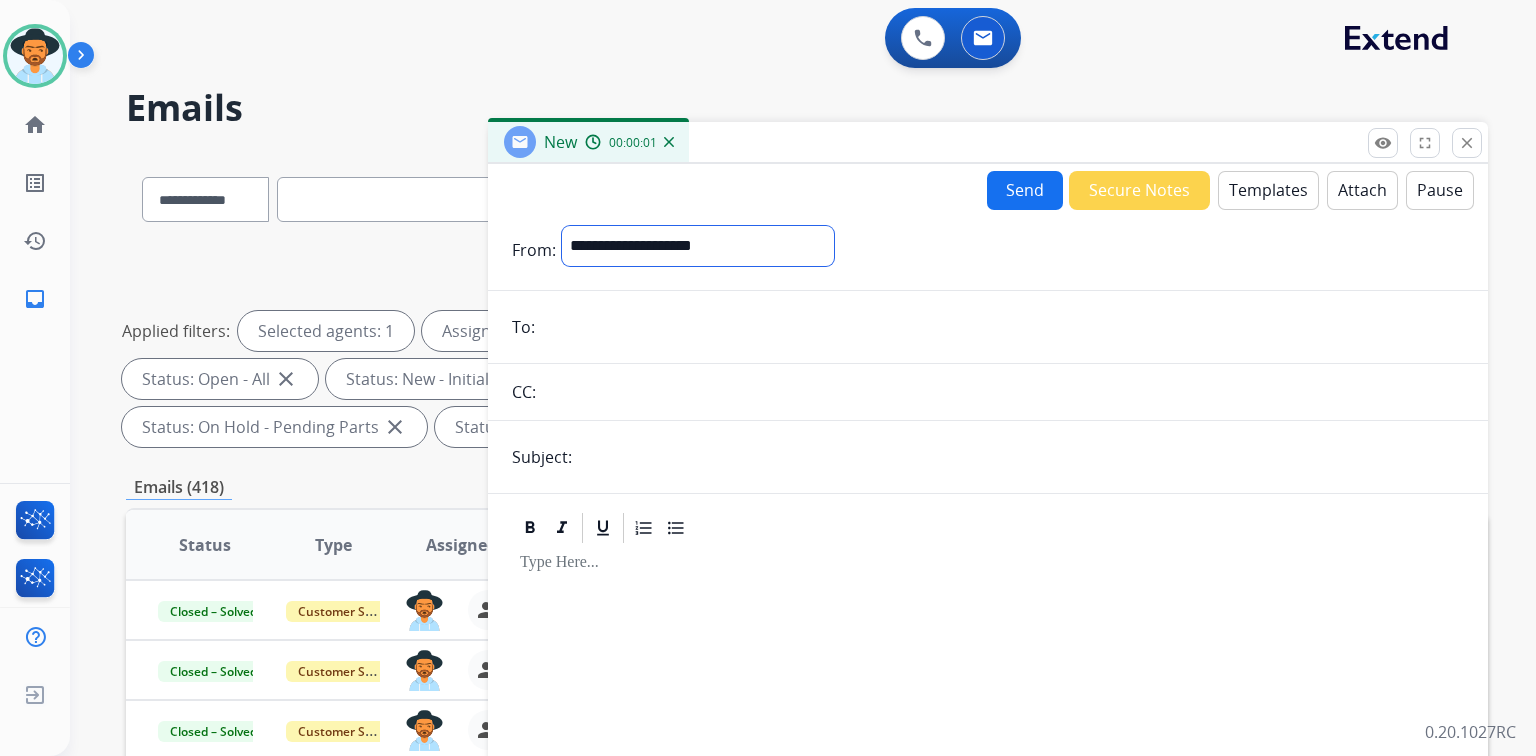 select on "**********" 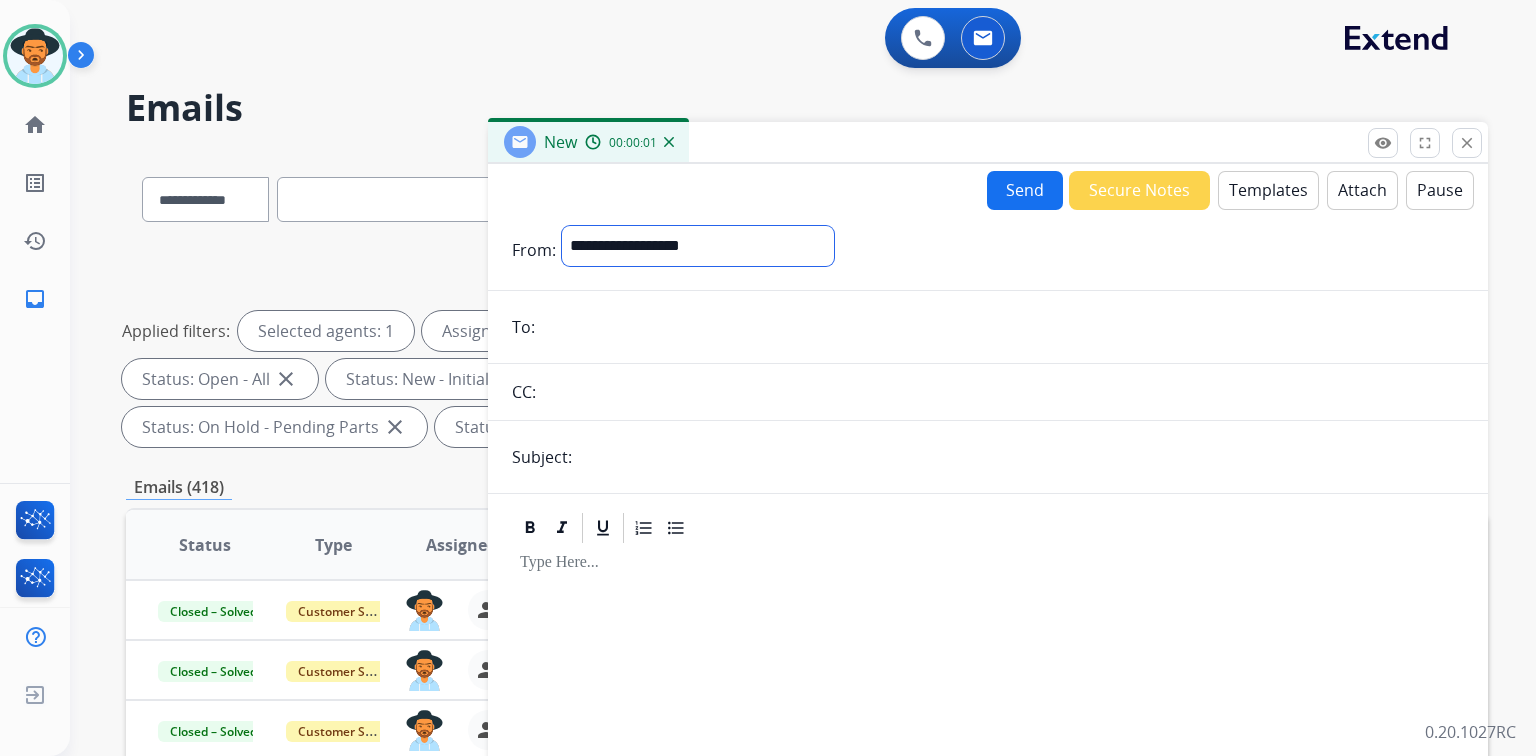 click on "**********" at bounding box center (698, 246) 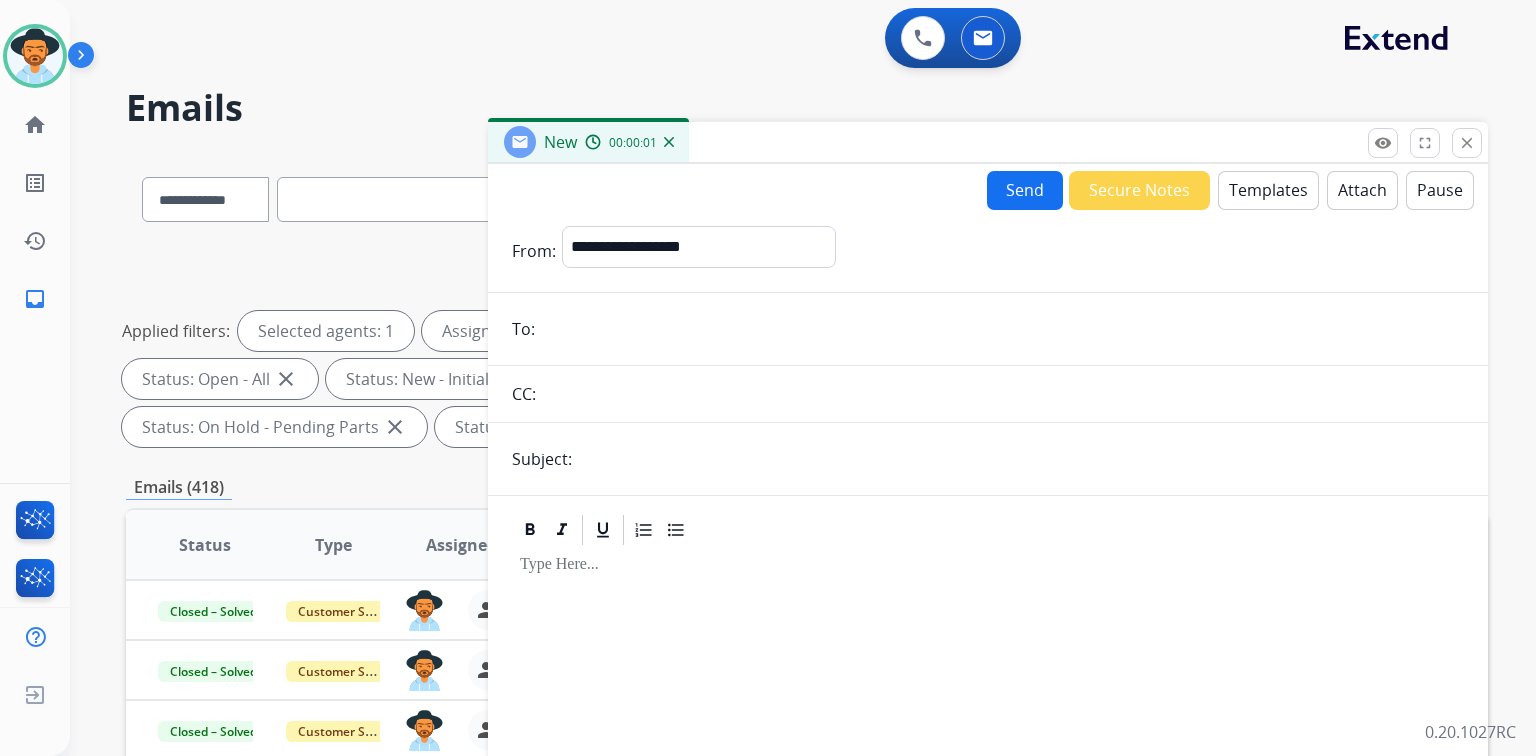 click at bounding box center (1002, 329) 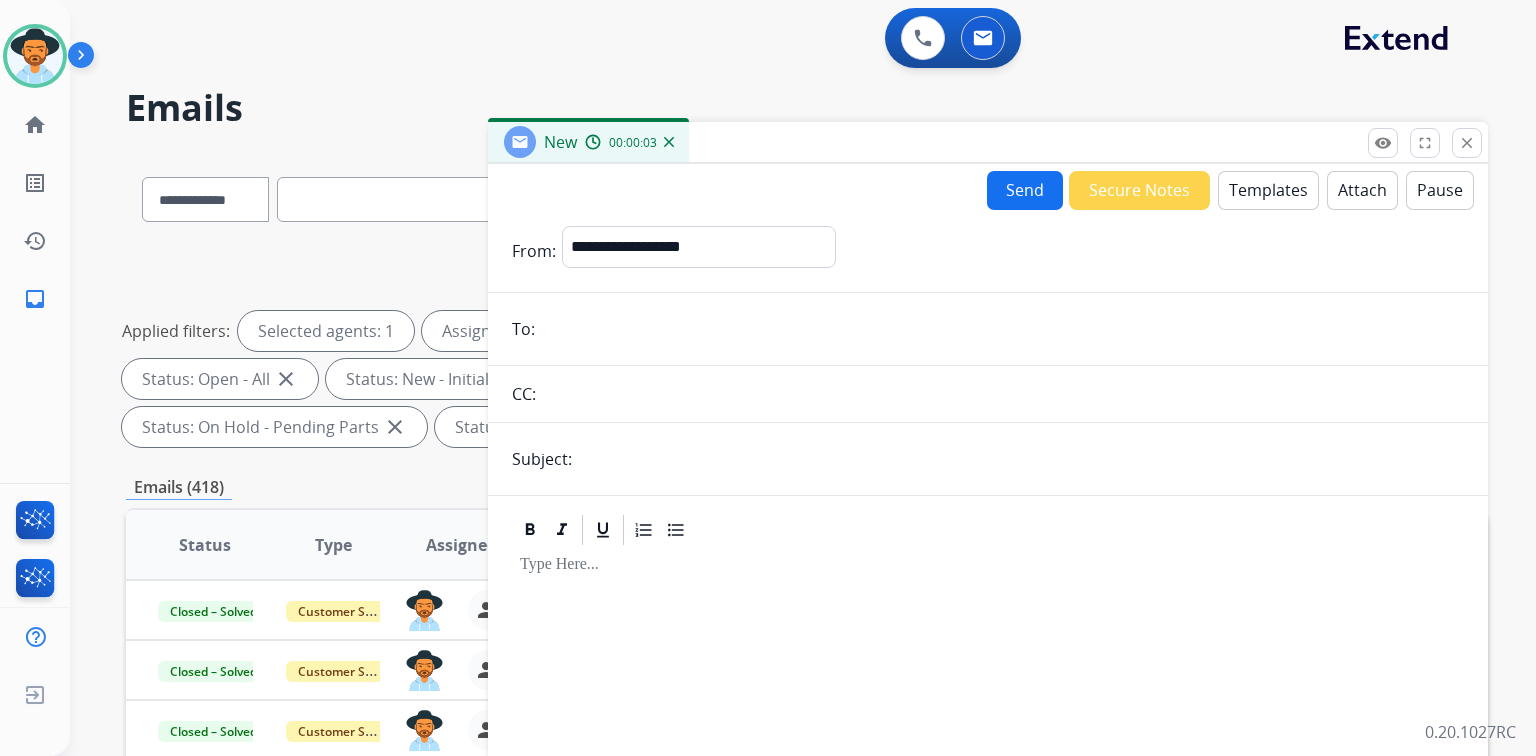 paste on "**********" 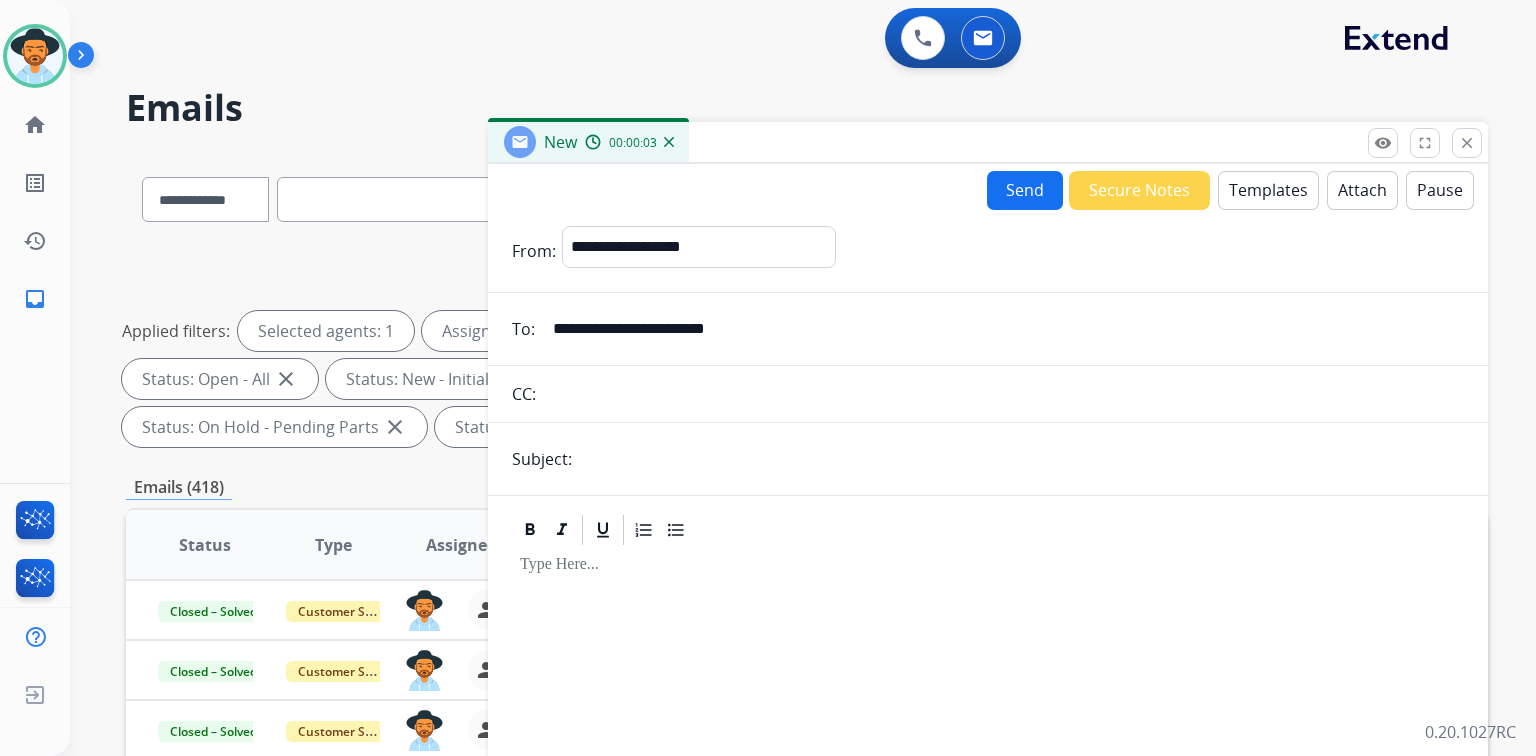 type on "**********" 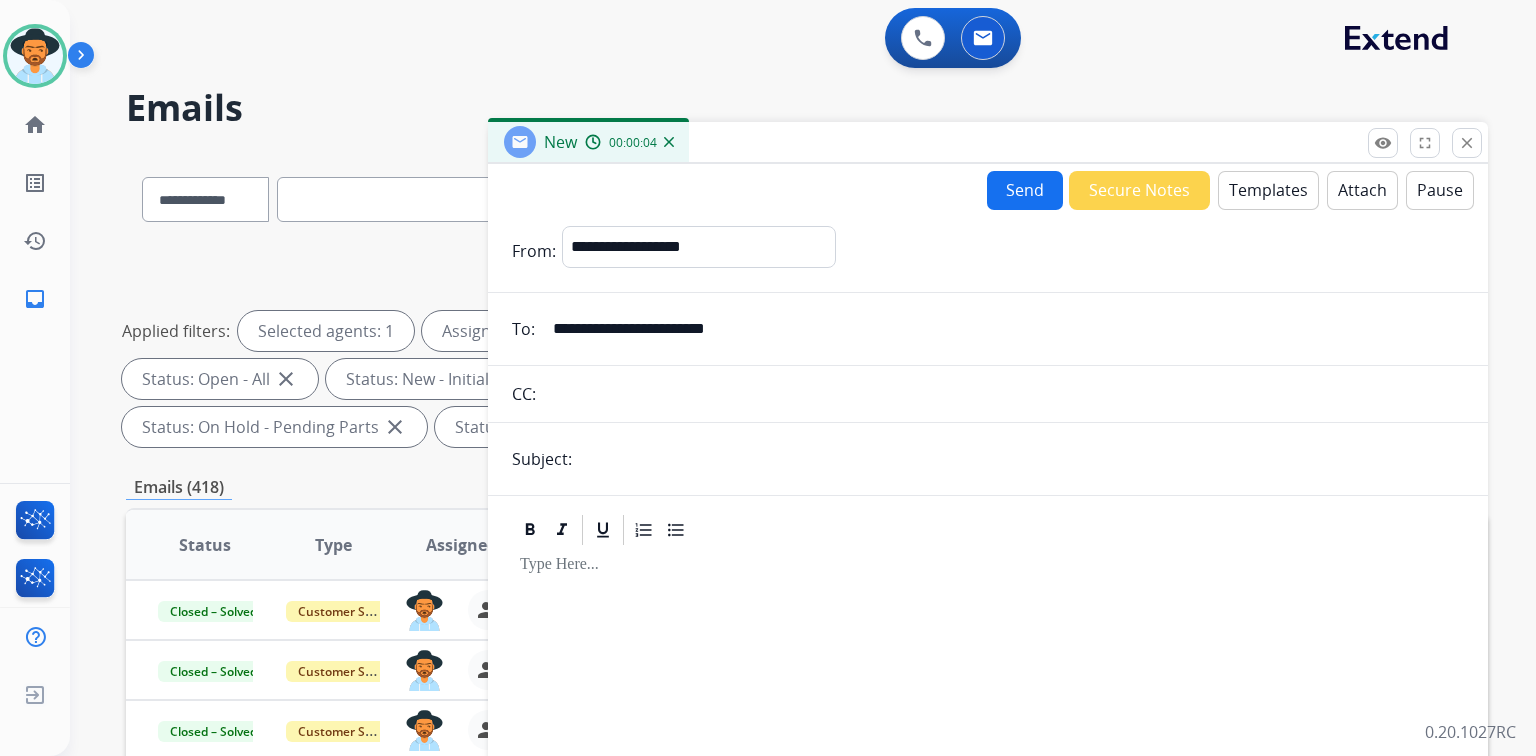 type on "**********" 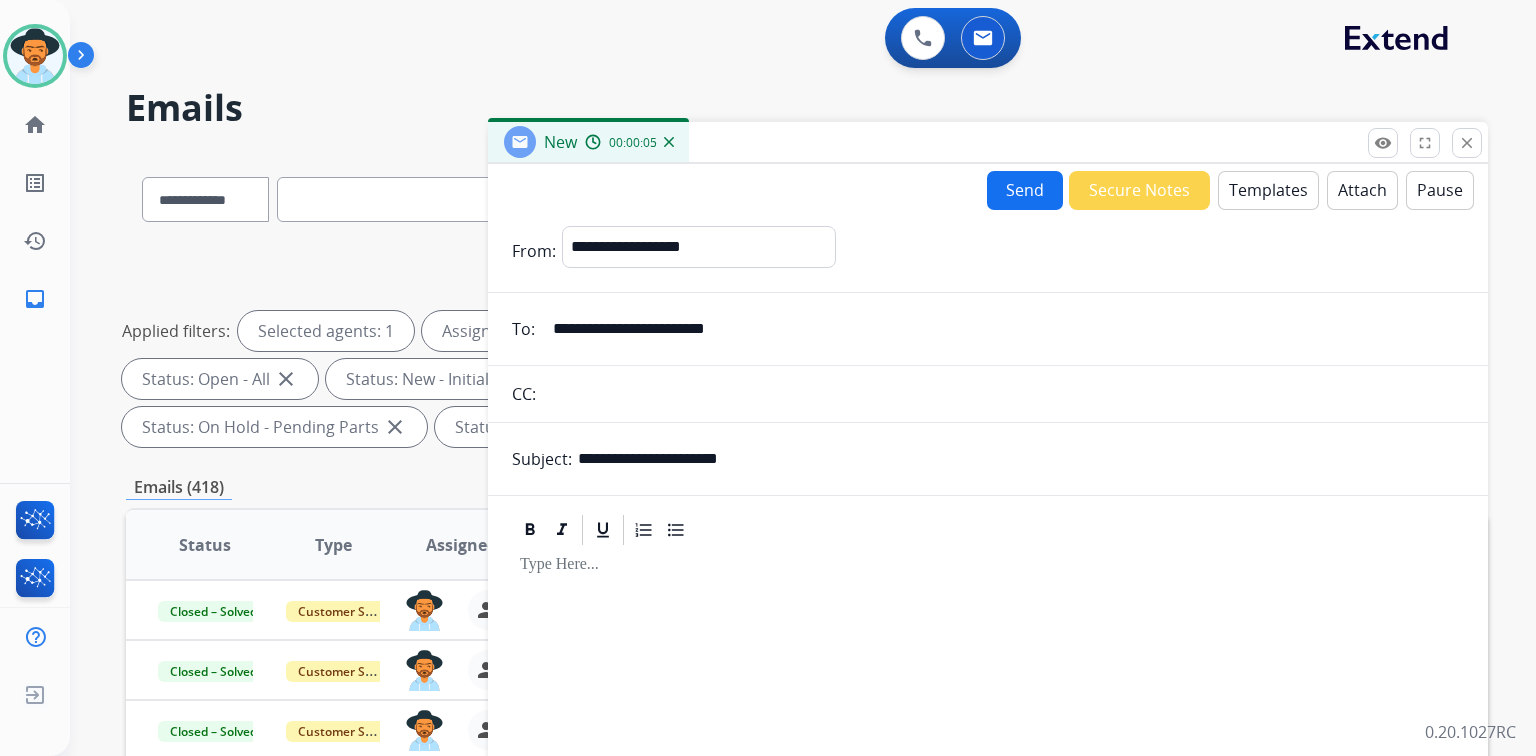 click on "Templates" at bounding box center (1268, 190) 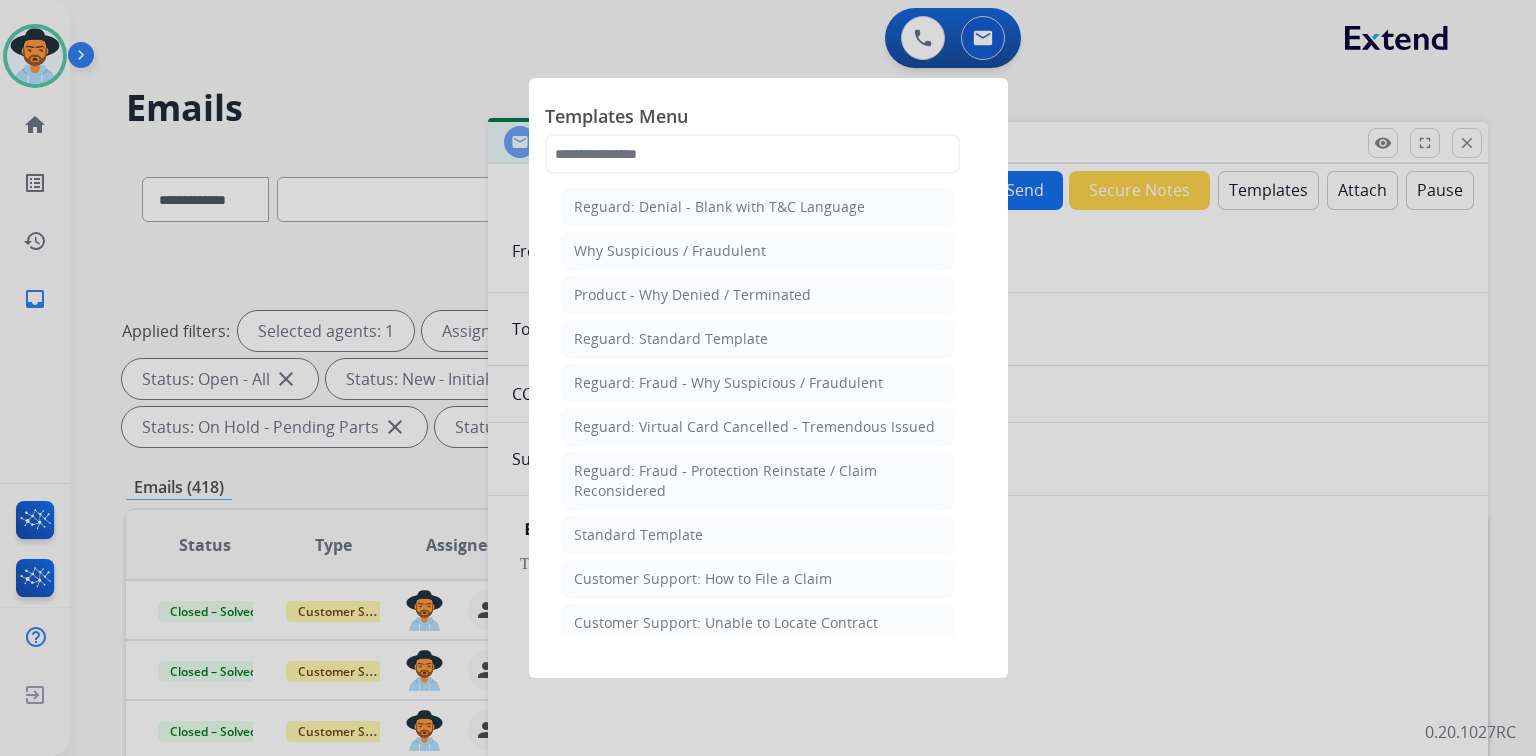click on "Reguard: Denial - Blank with T&C Language   Why Suspicious / Fraudulent   Product - Why Denied / Terminated   Reguard: Standard Template   Reguard: Fraud - Why Suspicious / Fraudulent   Reguard: Virtual Card Cancelled - Tremendous Issued   Reguard: Fraud - Protection Reinstate / Claim Reconsidered   Standard Template    Customer Support: How to File a Claim    Customer Support: Unable to Locate Contract    Product Protection: Denial-Blank with T&C Language    Shipping Protection: Need Additional Information    Product Protection: Tire & Wheel: Need Additional Information    Customer Support: Virtual Card Troubleshooting    Shipping Protection: Virtual Card SP Fulfillment (To Customer)   Product Protection Follow Up Process: 1st Follow Up (Pursuing Claim)    Product Protection: Manufacturer Defect Denial    Tremendous Fulfillment (Customer)   Product Protection: On the Spot Stain Cleaning Kit    Product Protection:Wheel Photo Request   Canada Contract Cancels and Refunds (English)" 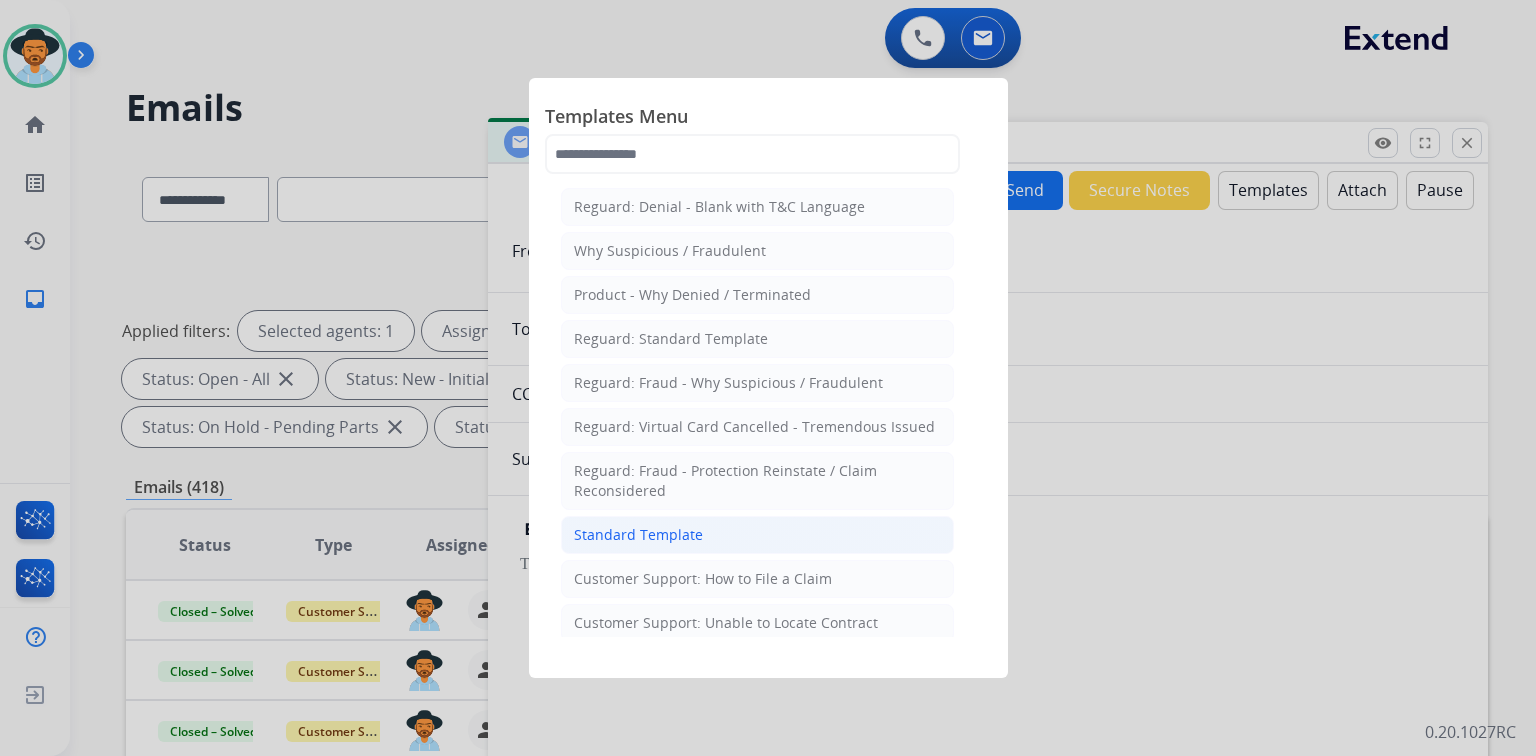 click on "Standard Template" 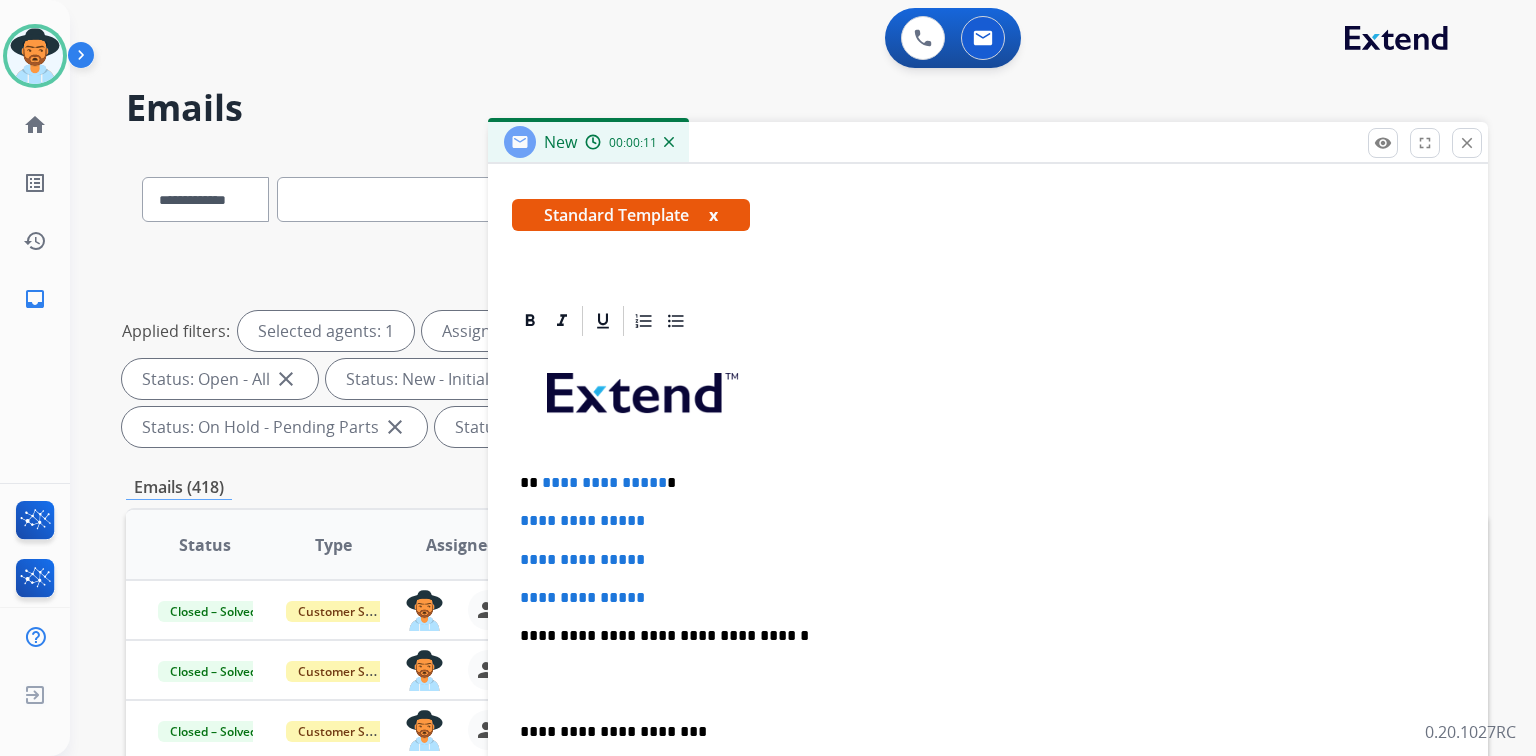 scroll, scrollTop: 344, scrollLeft: 0, axis: vertical 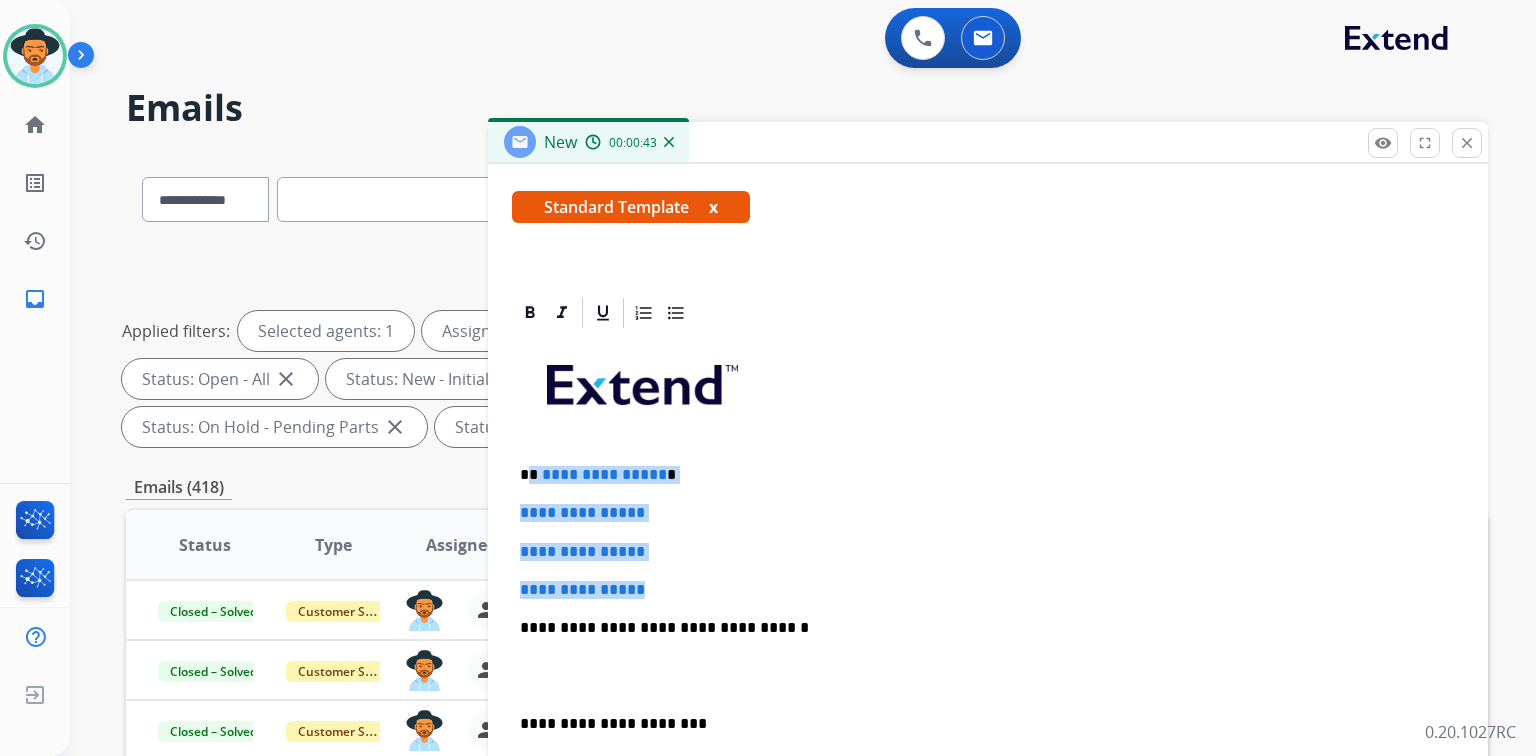 drag, startPoint x: 529, startPoint y: 474, endPoint x: 666, endPoint y: 580, distance: 173.21951 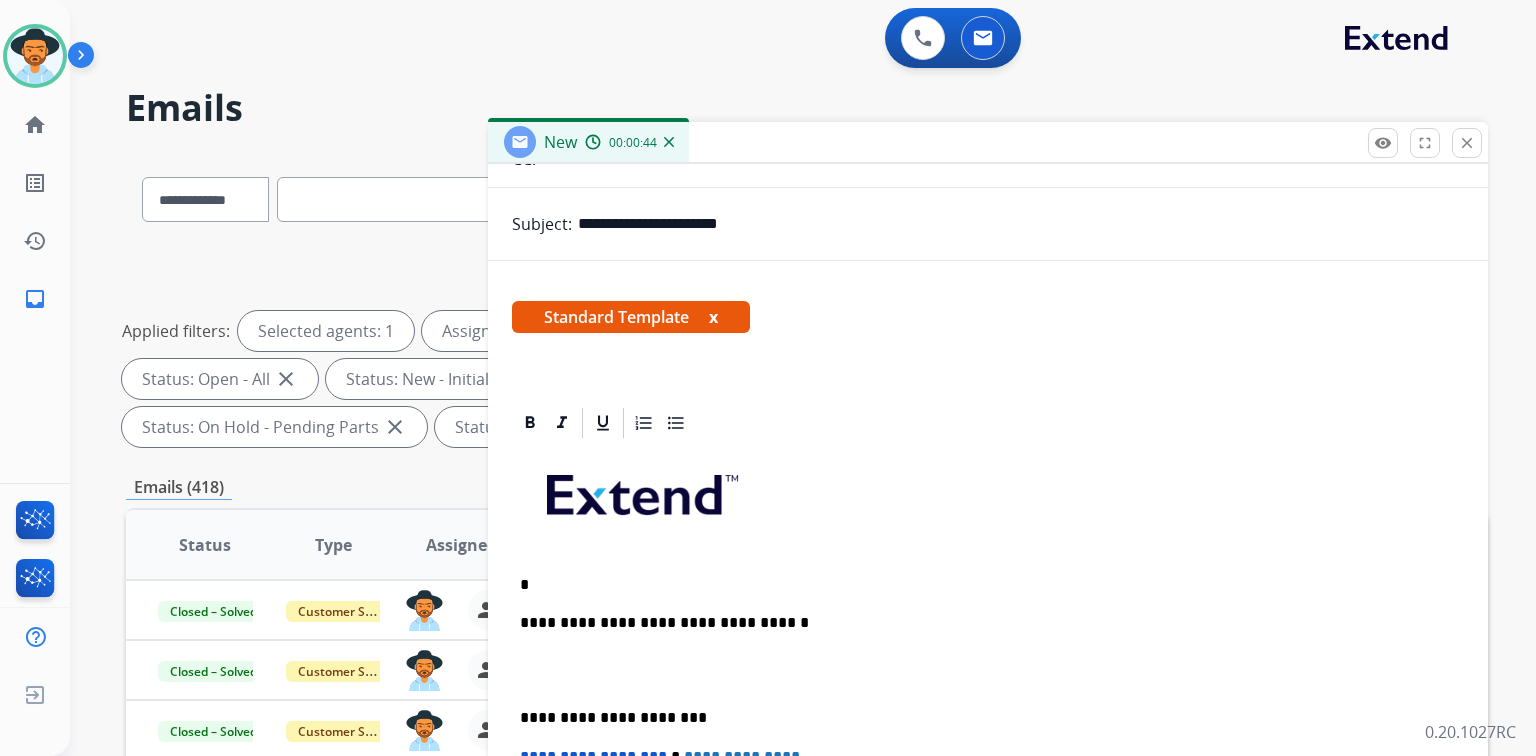 type 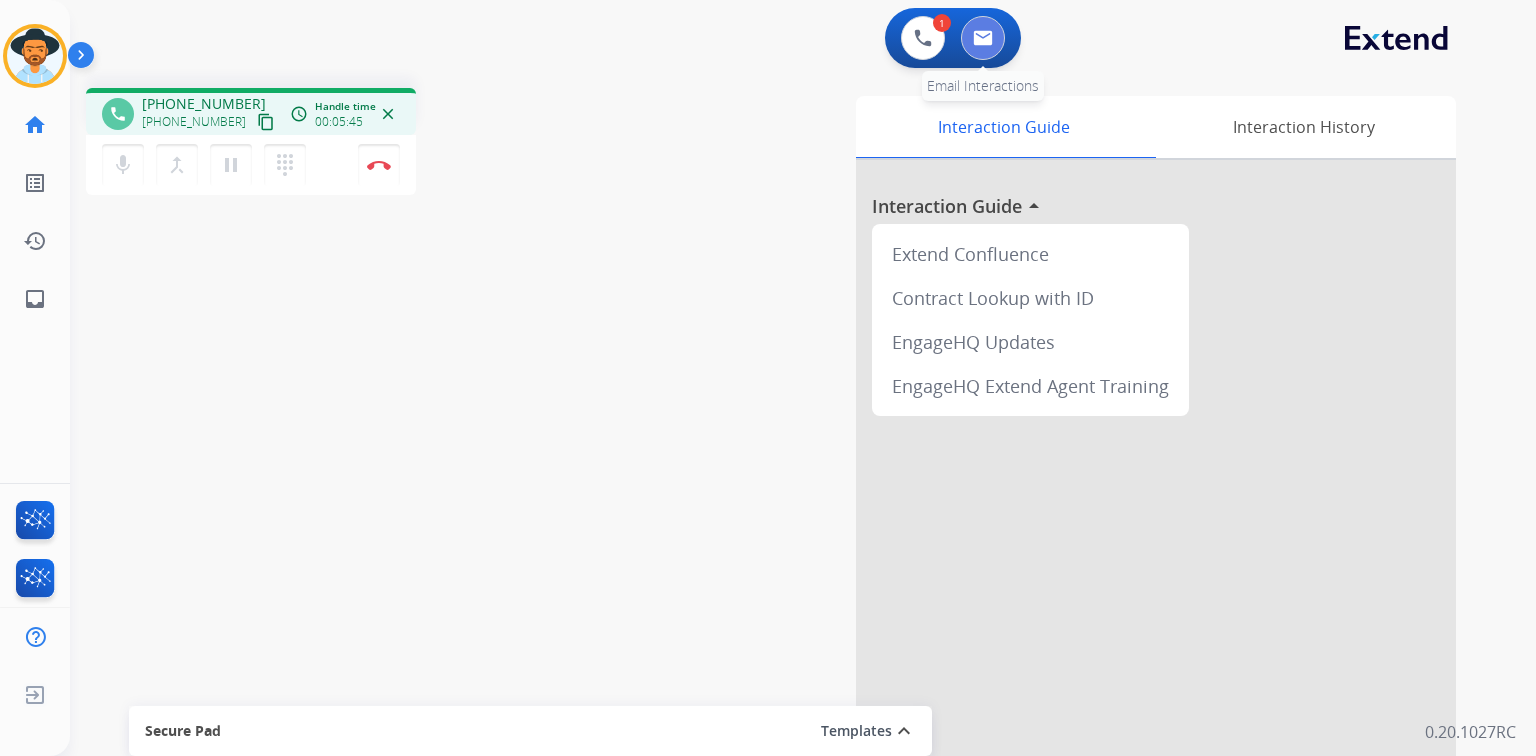 click at bounding box center [983, 38] 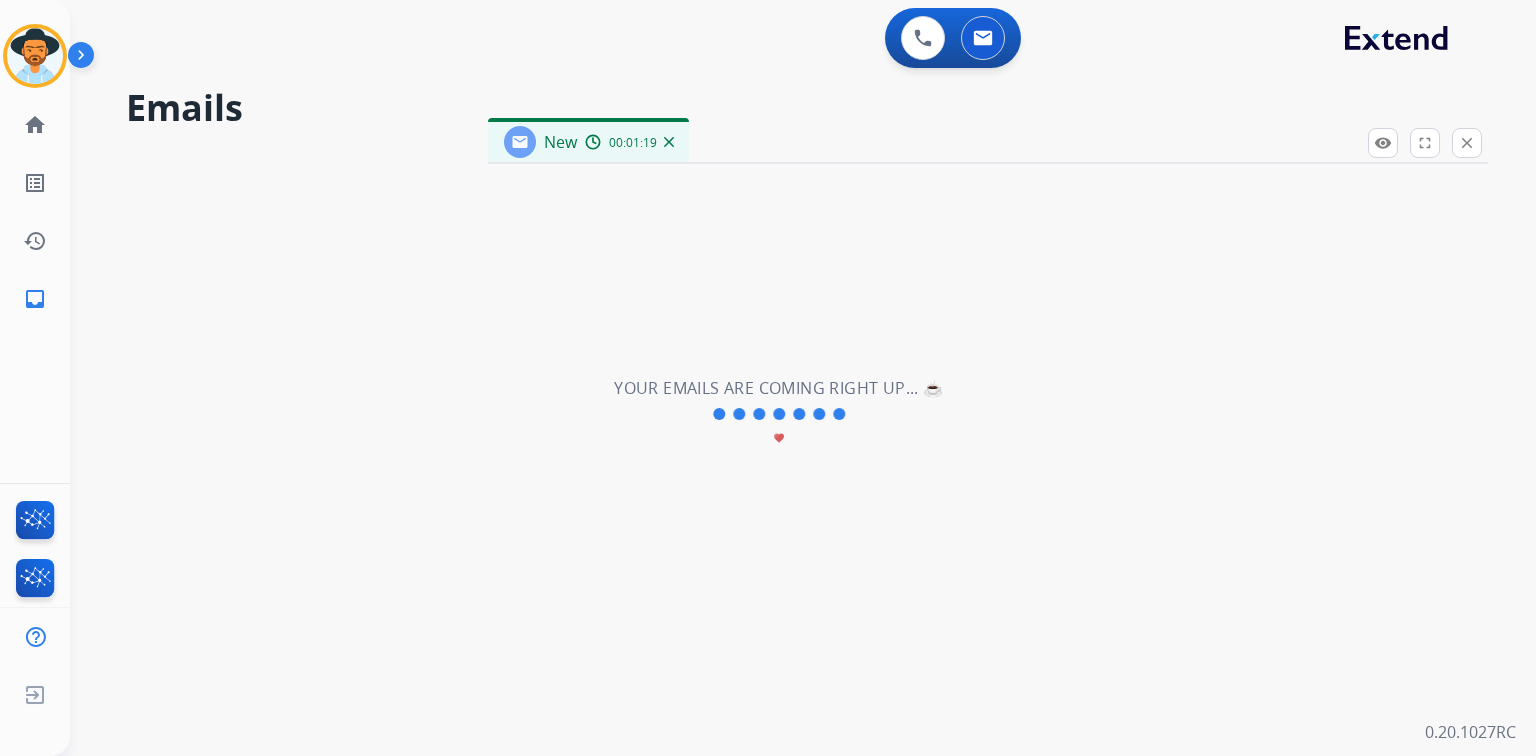 select on "**********" 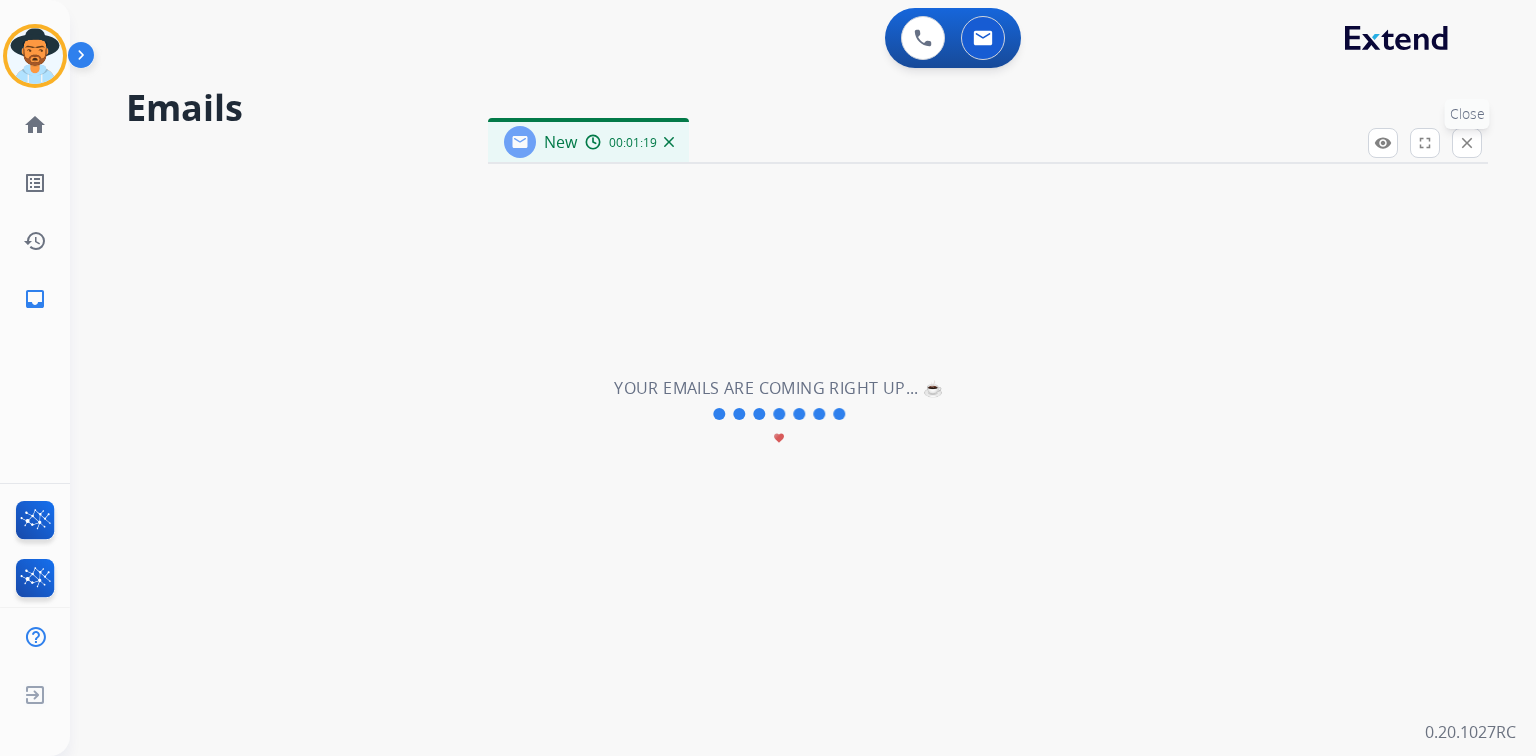 click on "close" at bounding box center (1467, 143) 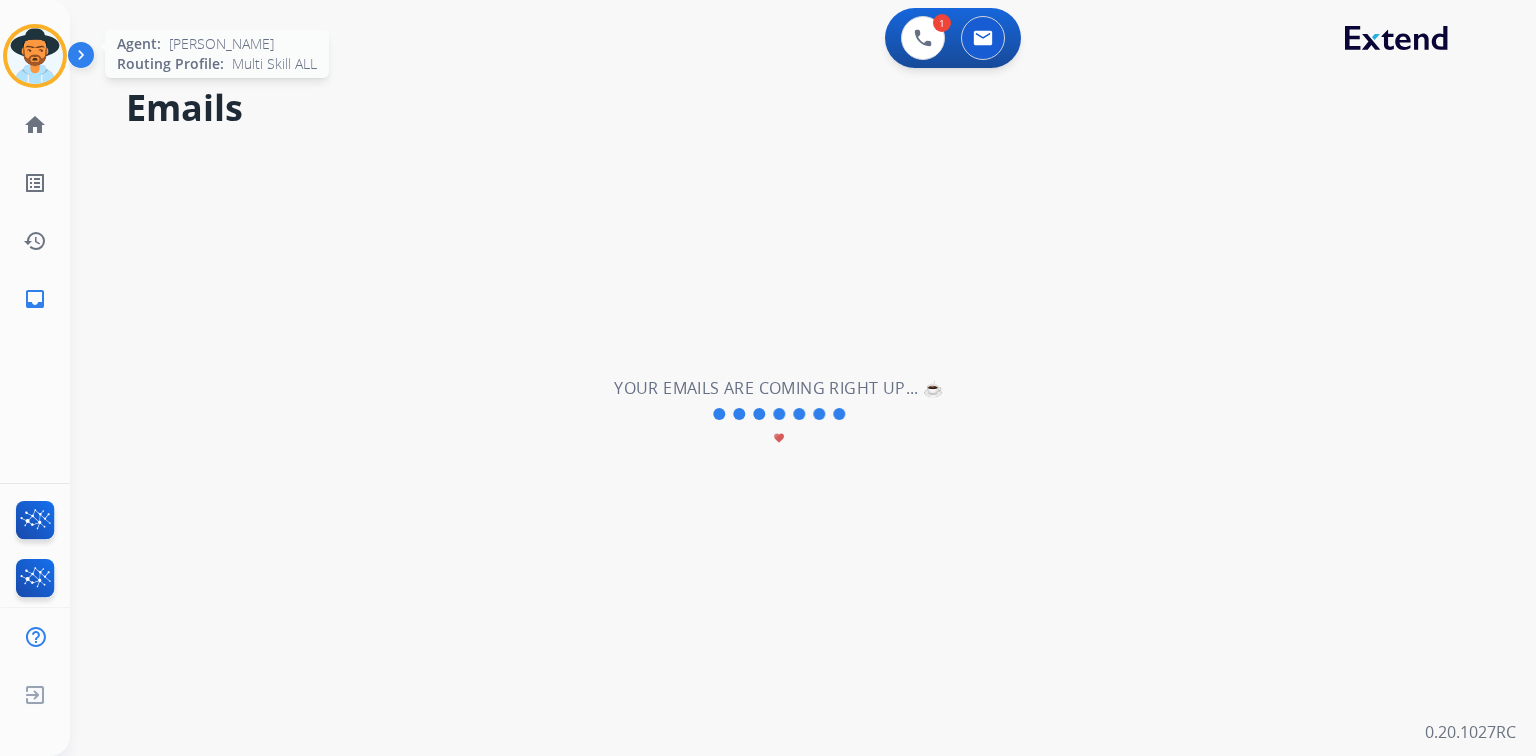 click at bounding box center (35, 56) 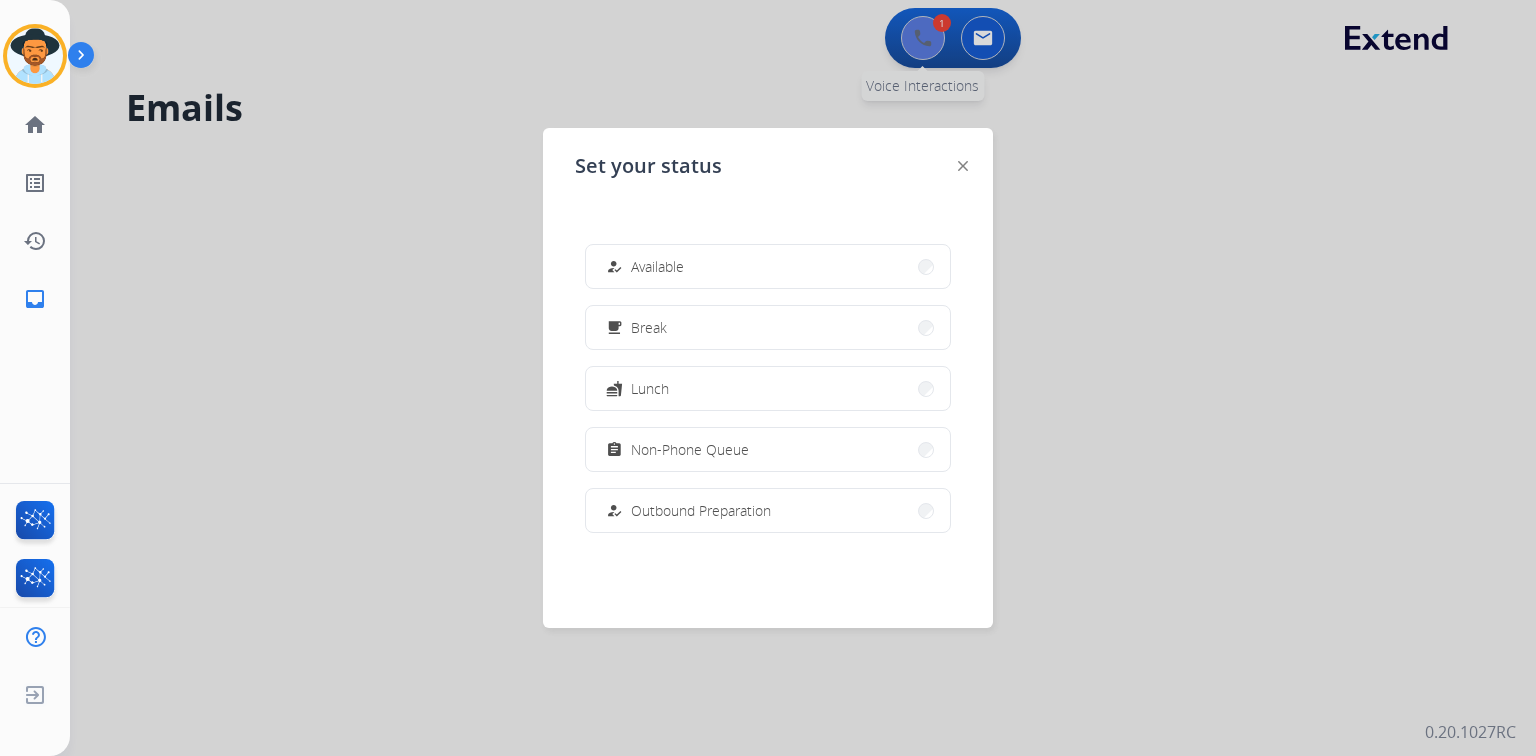 click at bounding box center (768, 378) 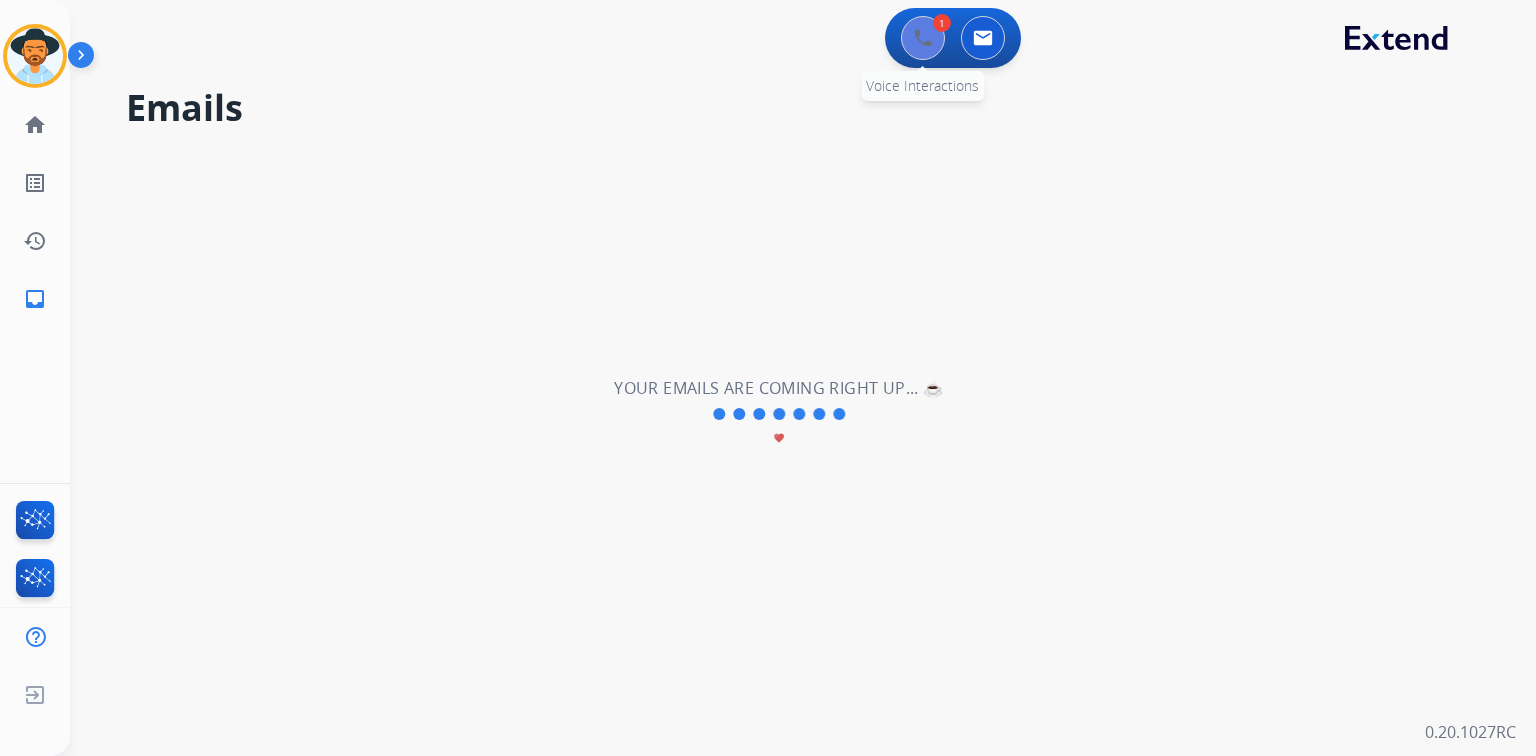 click at bounding box center [923, 38] 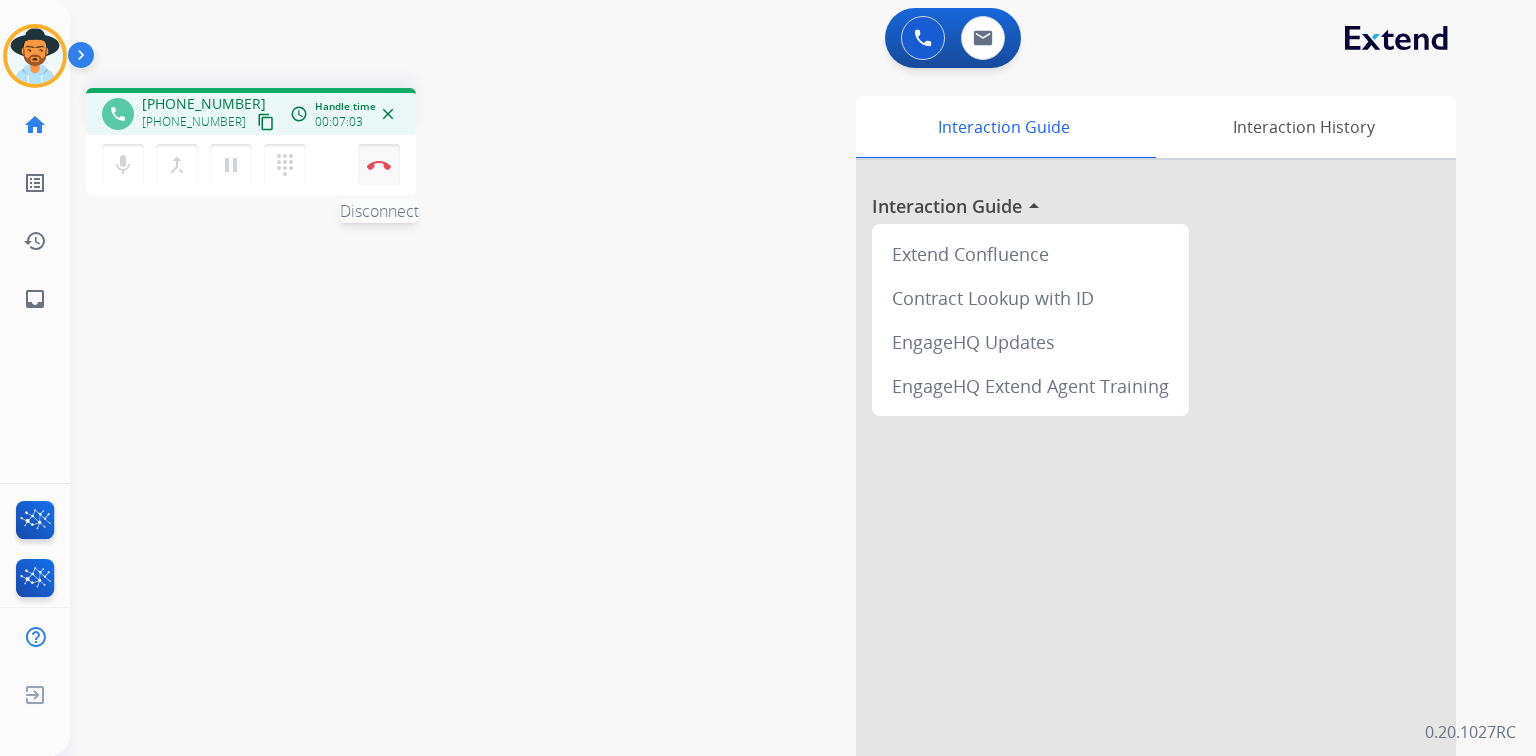 click on "Disconnect" at bounding box center (379, 165) 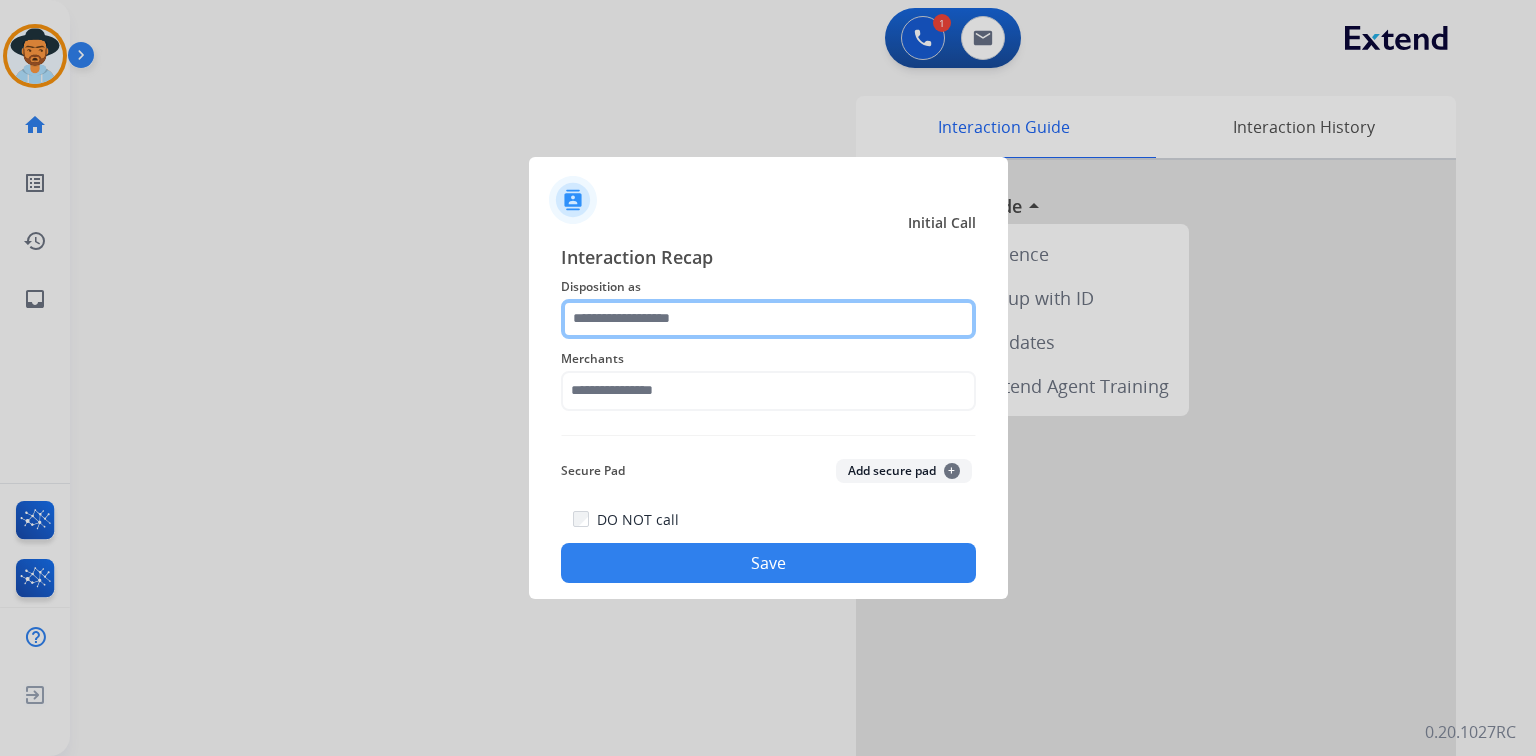click 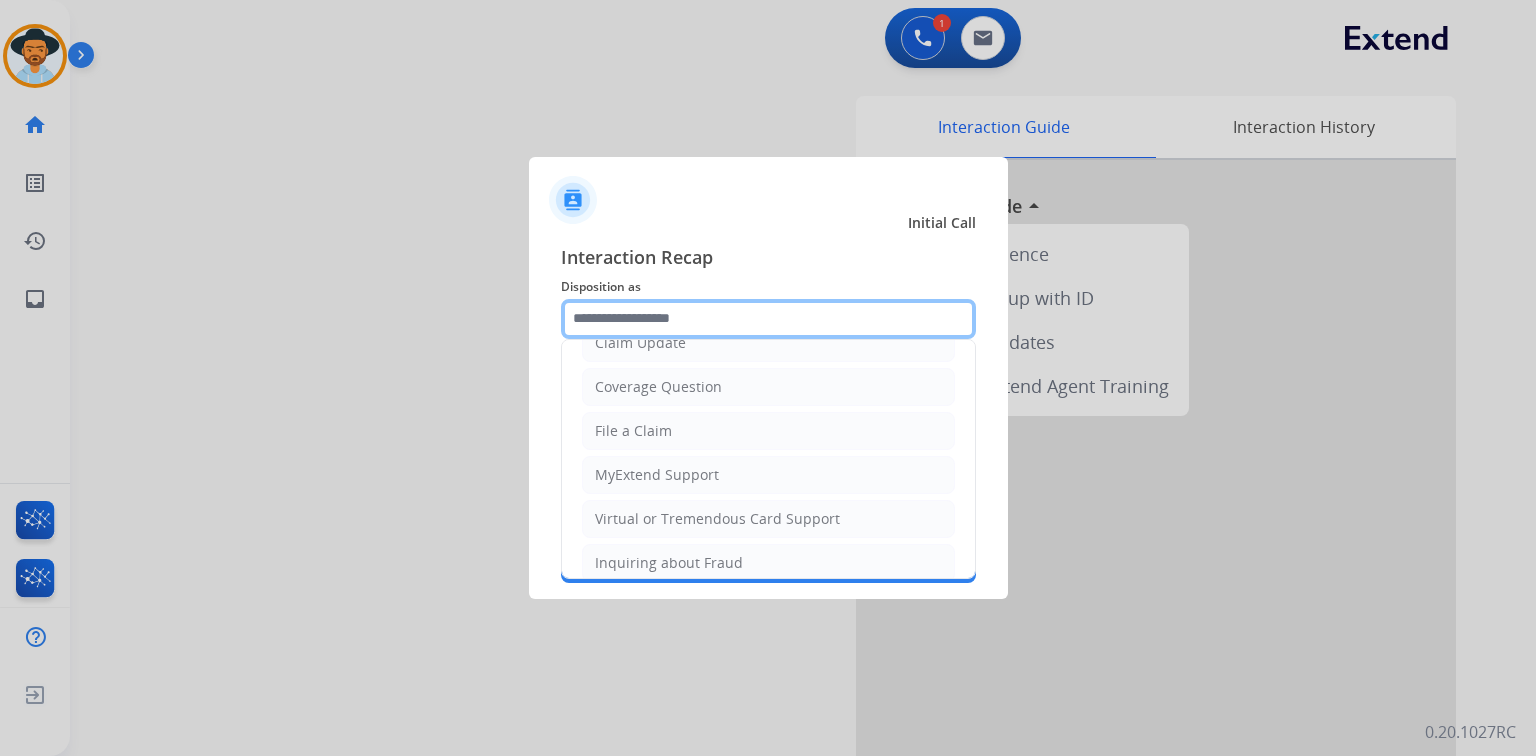 scroll, scrollTop: 0, scrollLeft: 0, axis: both 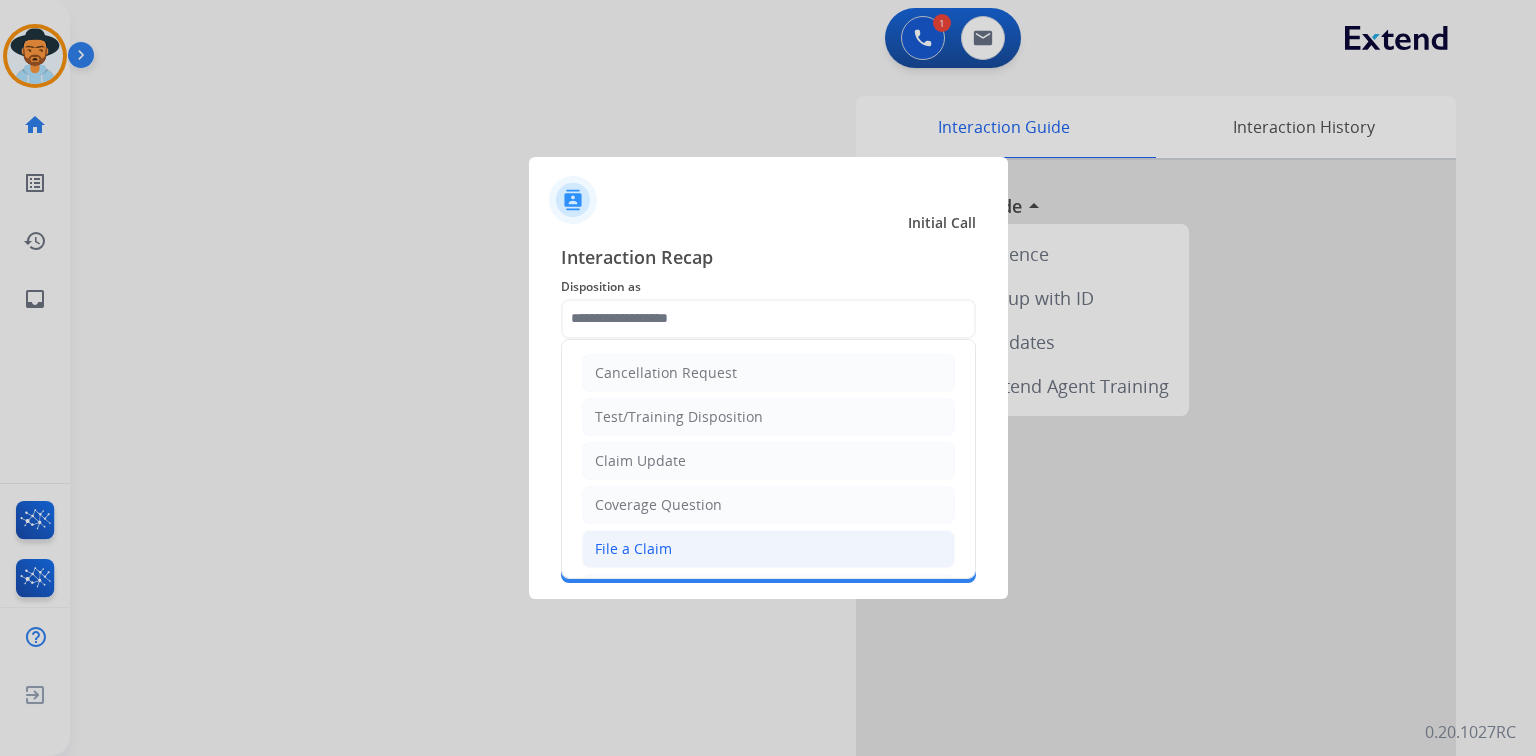 click on "File a Claim" 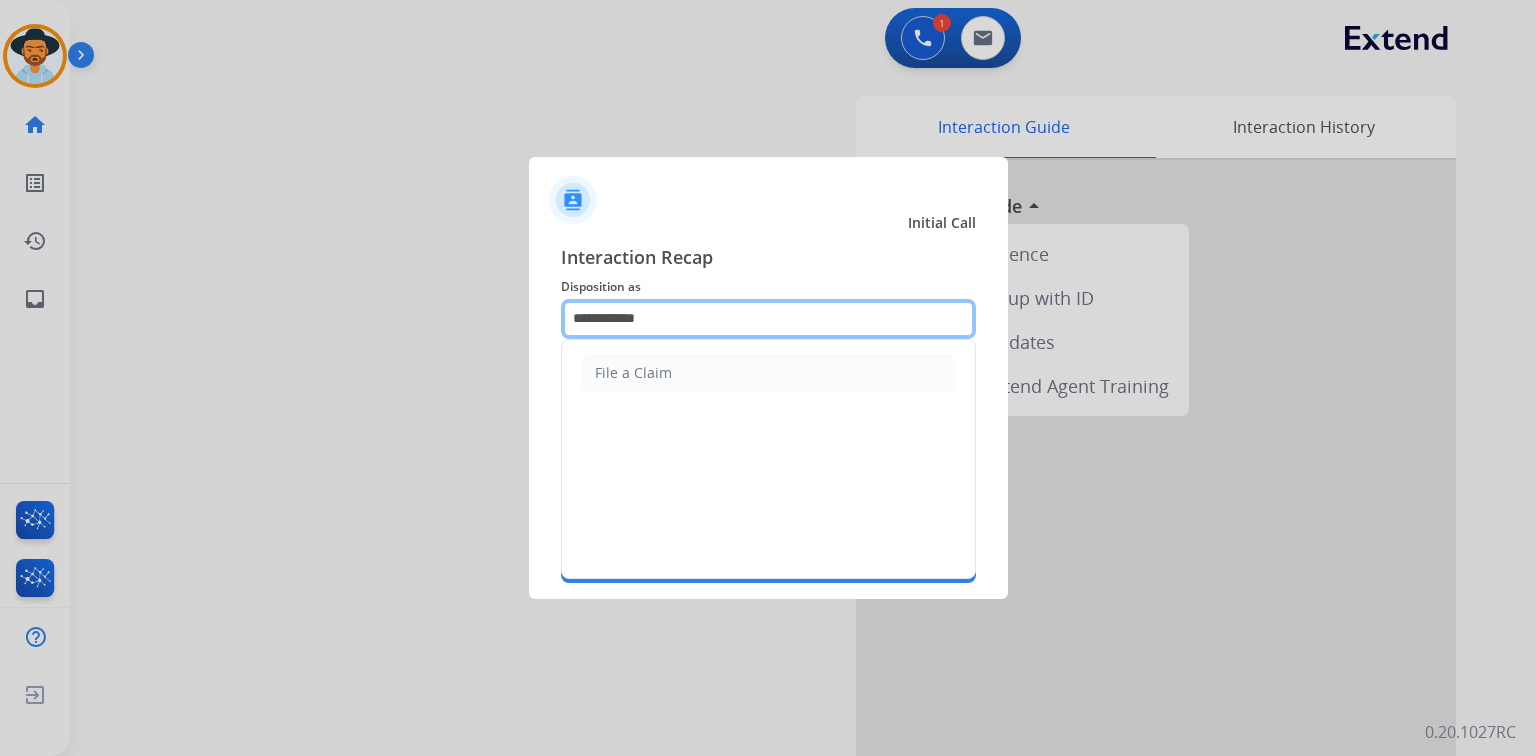 drag, startPoint x: 717, startPoint y: 327, endPoint x: 516, endPoint y: 316, distance: 201.30077 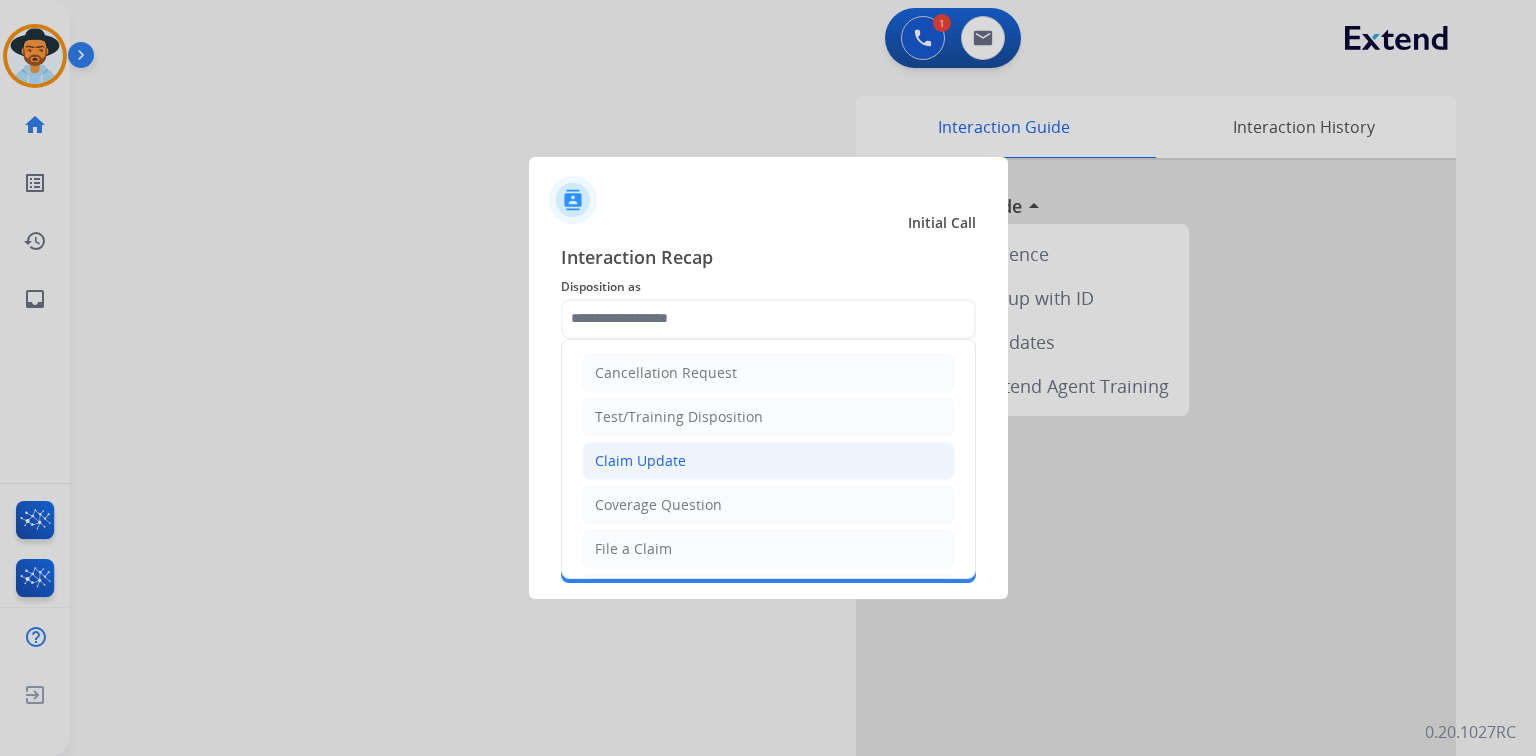 click on "Claim Update" 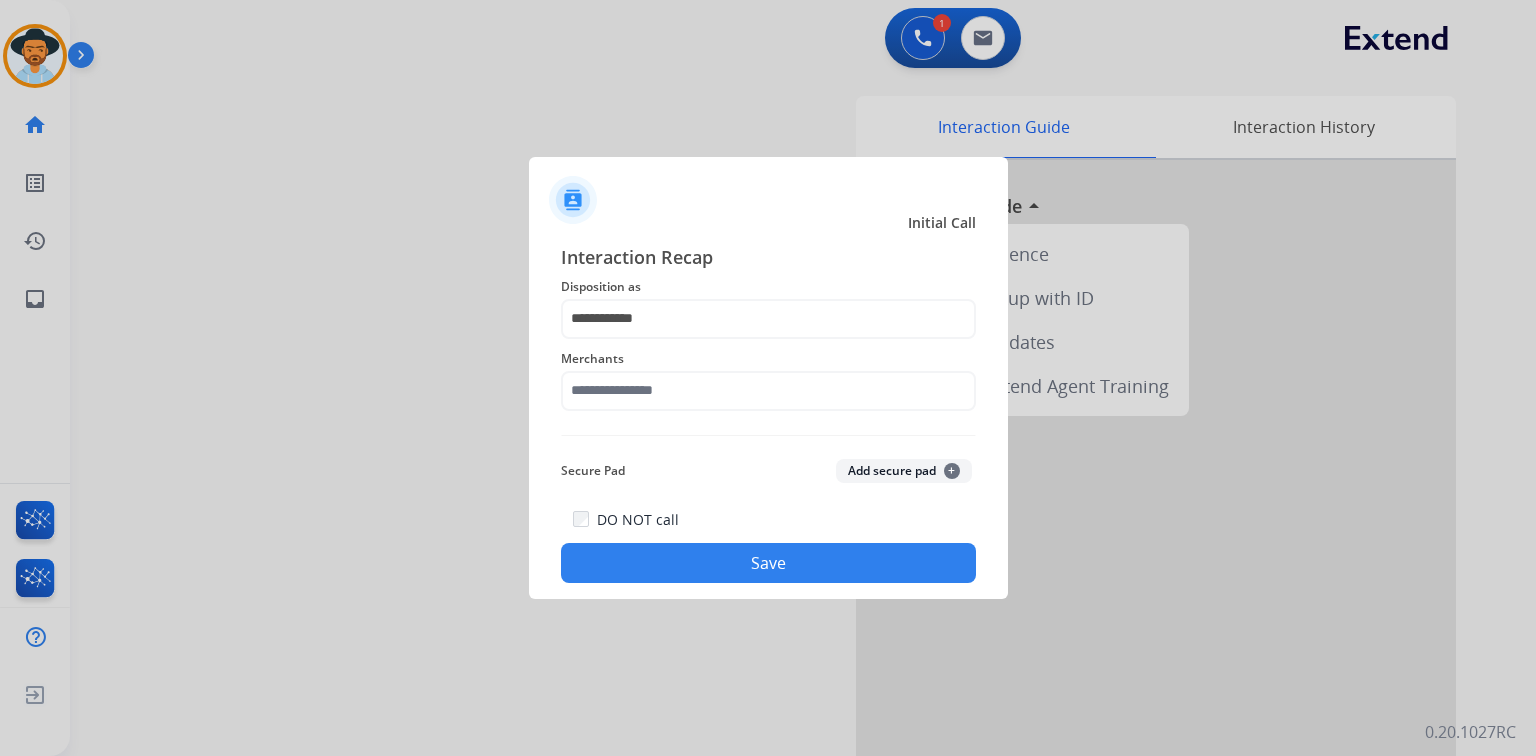 click on "Merchants" 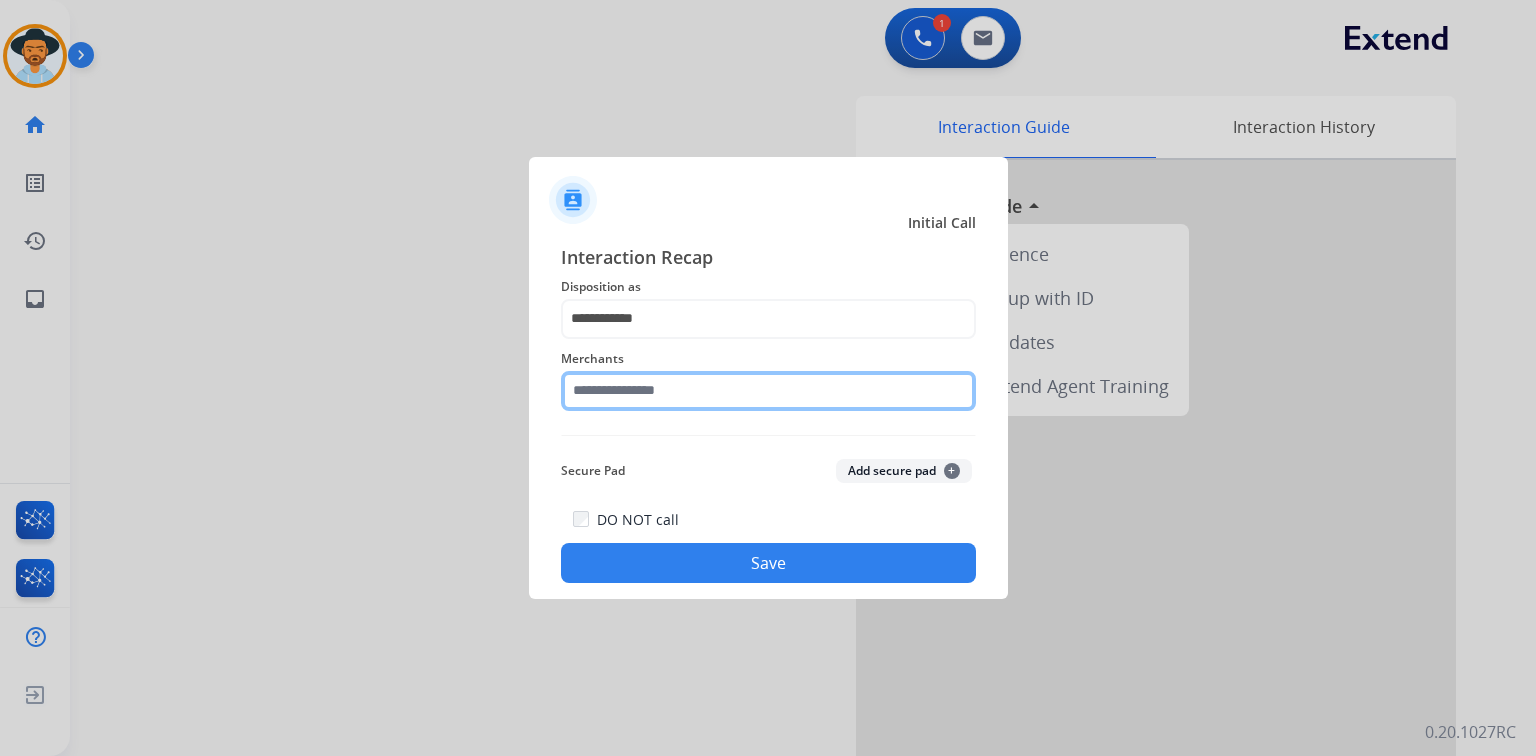 click 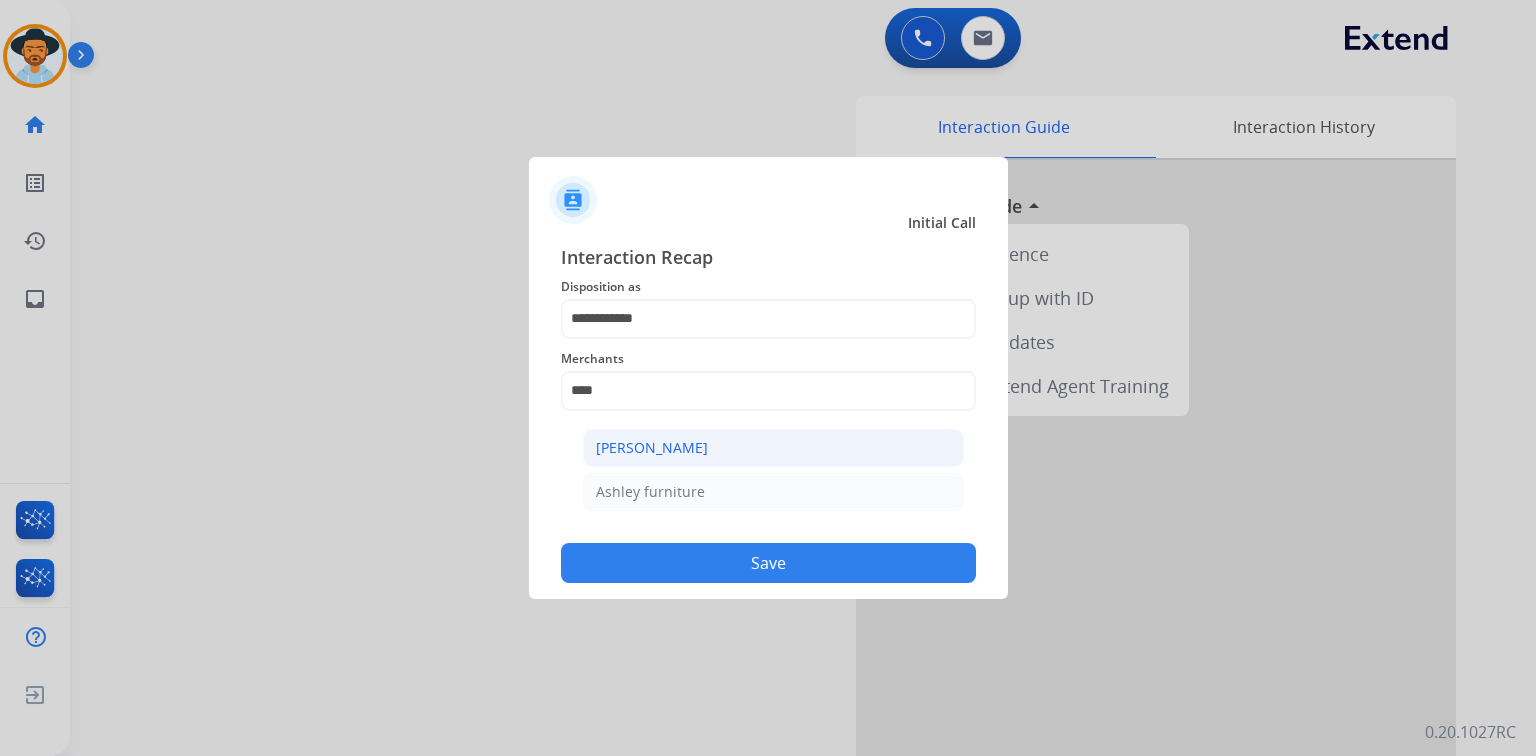 click on "[PERSON_NAME]" 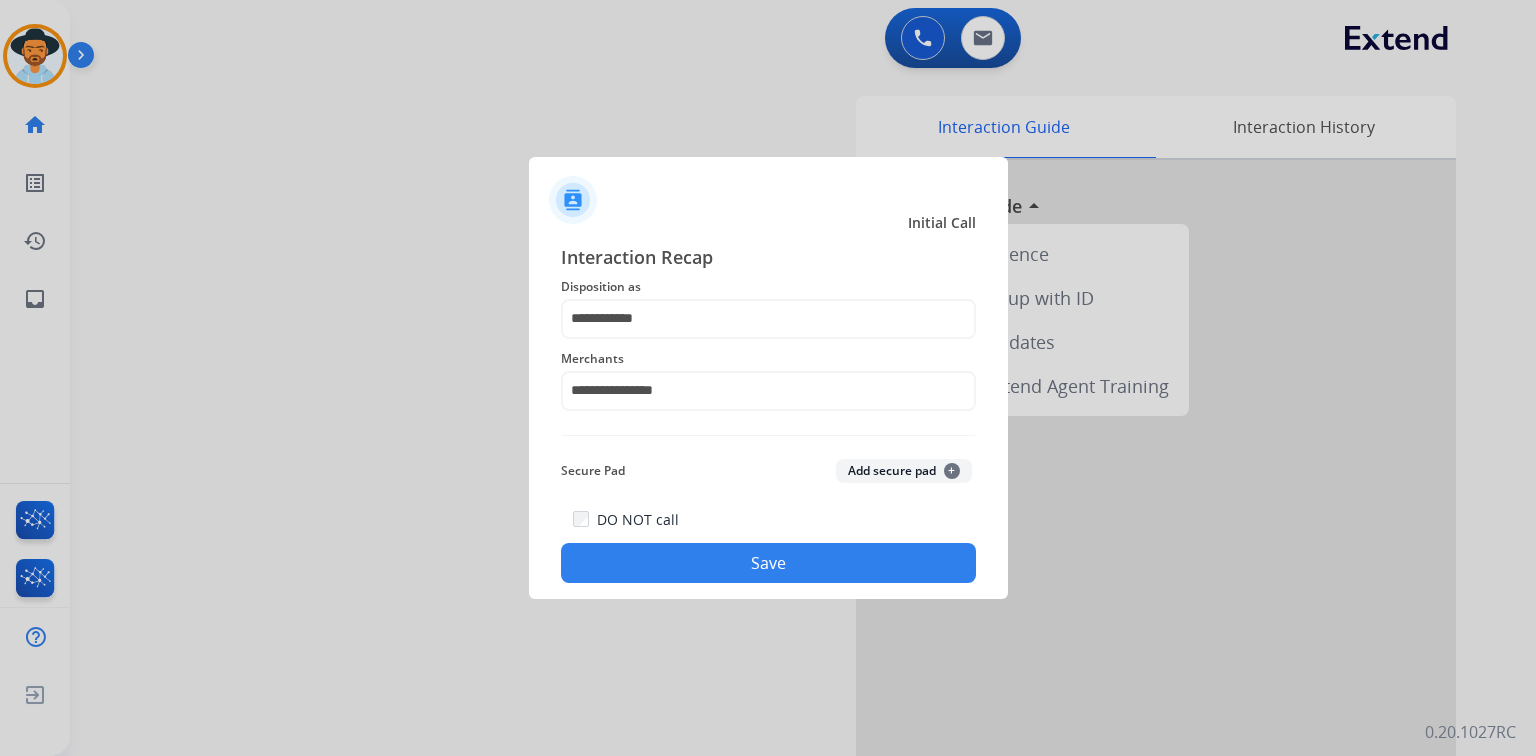 click on "Save" 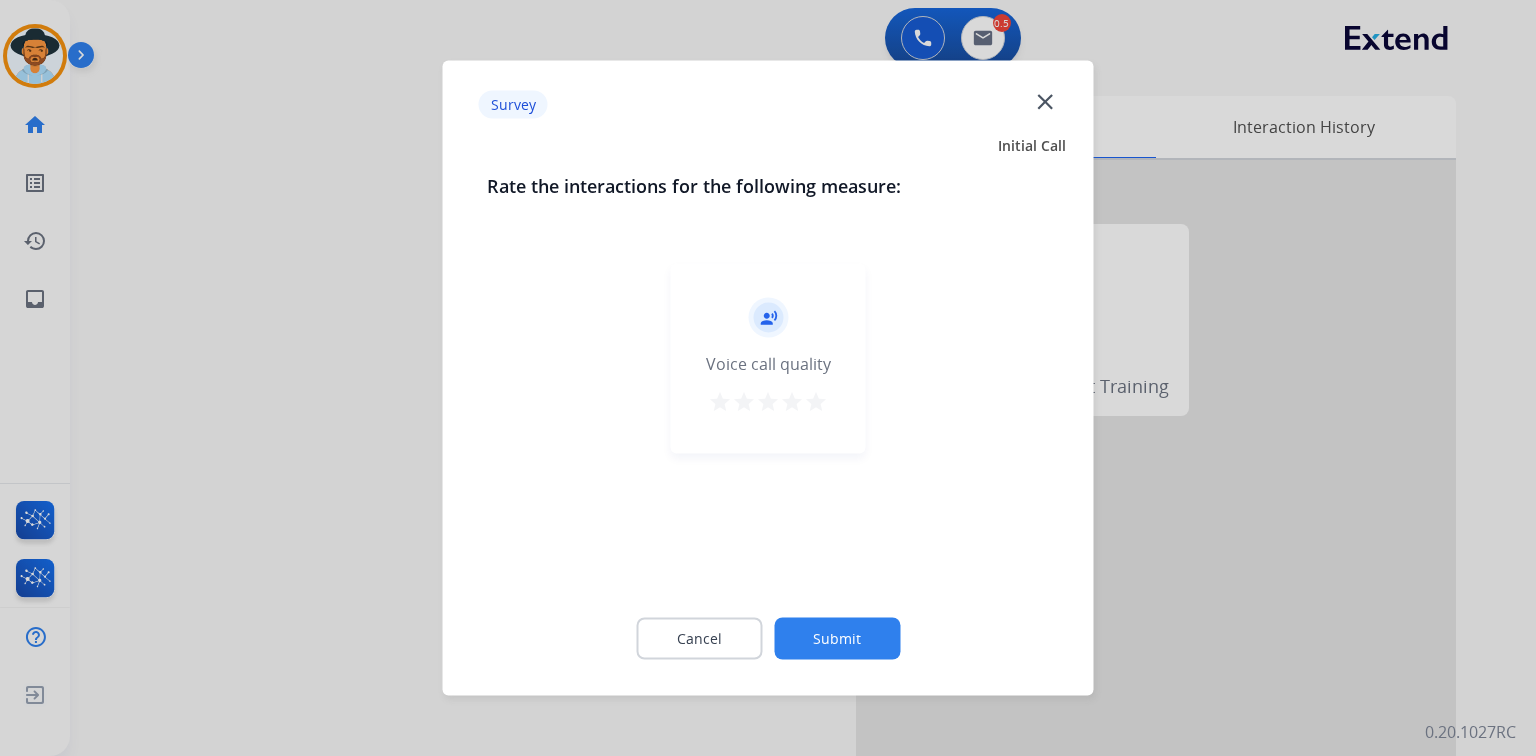 click on "star" at bounding box center (816, 402) 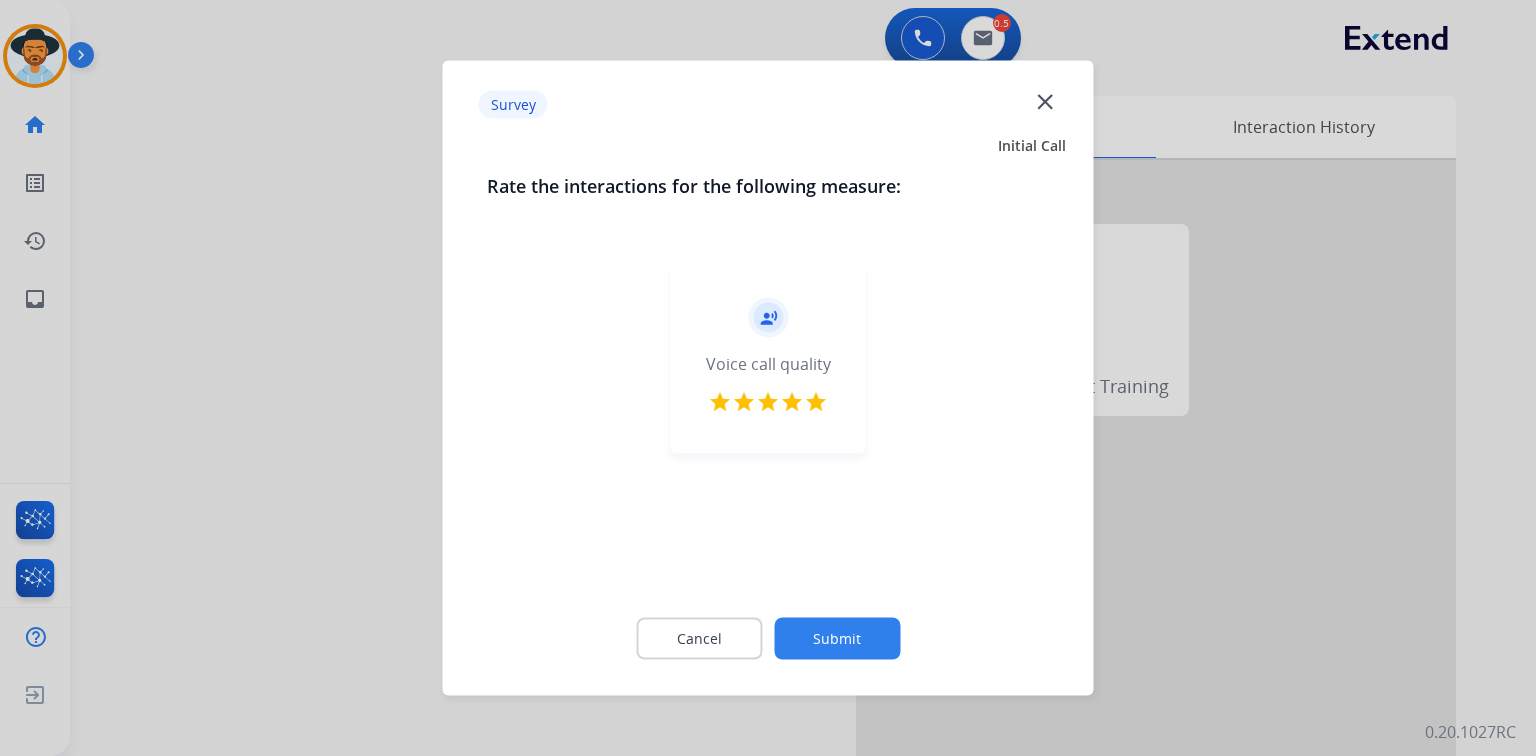 click on "Submit" 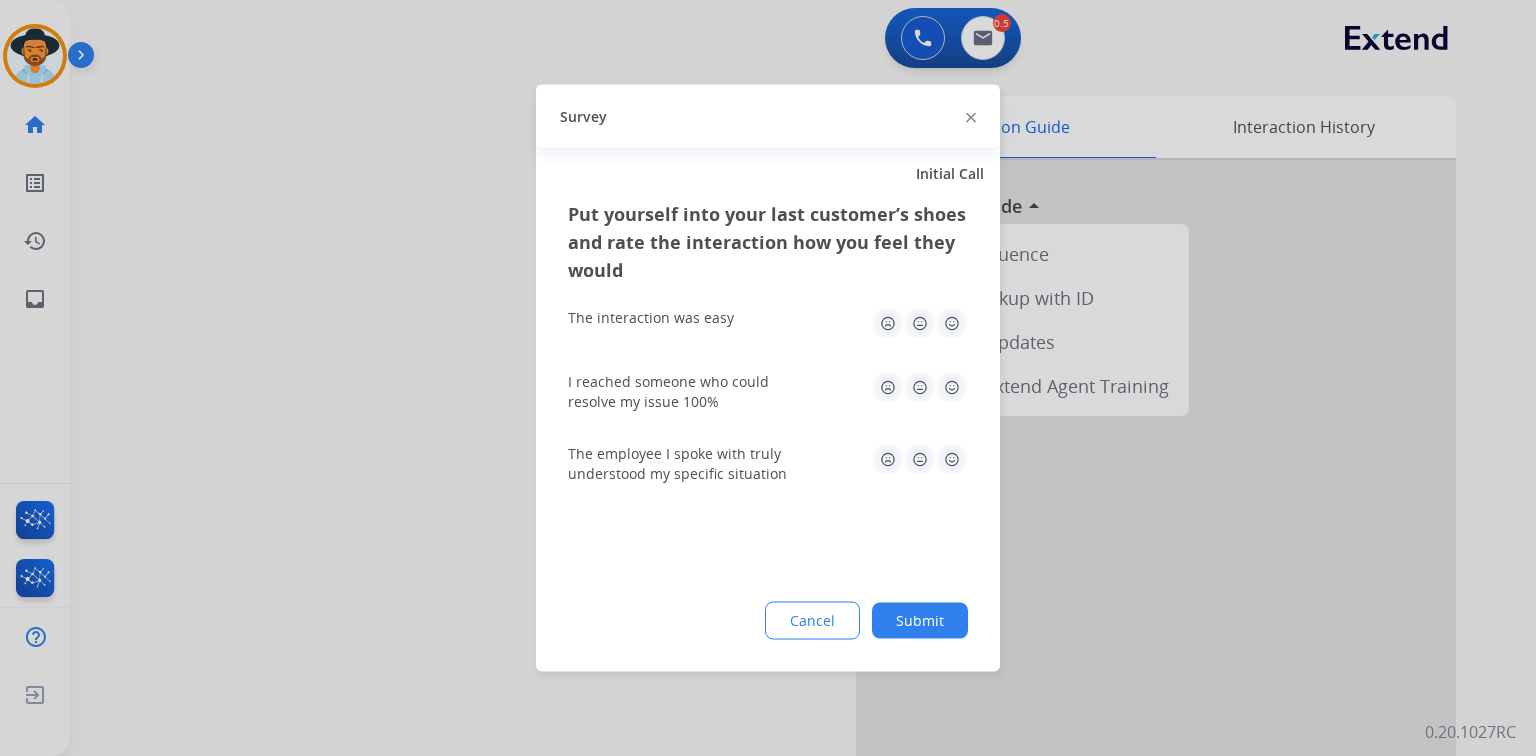 drag, startPoint x: 940, startPoint y: 328, endPoint x: 954, endPoint y: 325, distance: 14.3178215 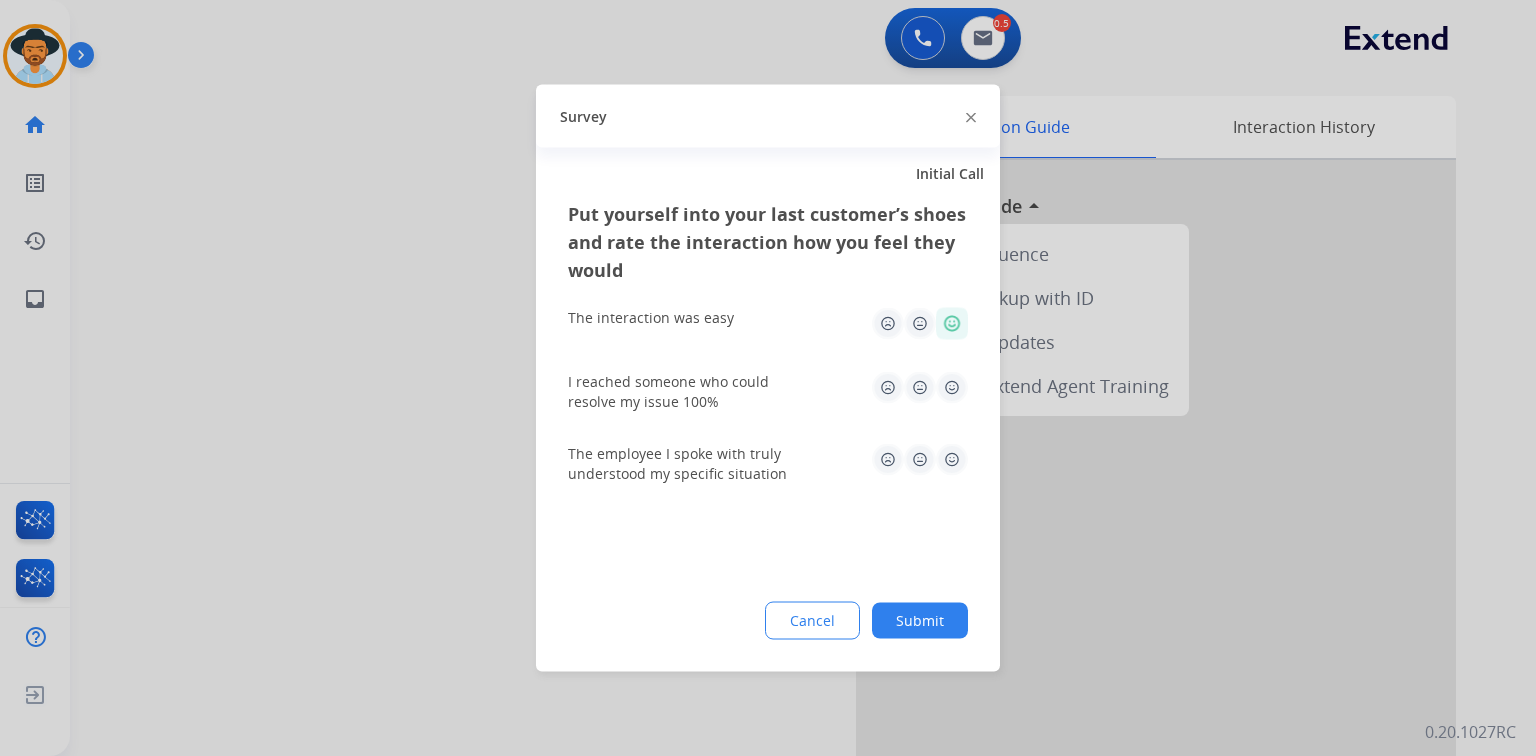 drag, startPoint x: 950, startPoint y: 378, endPoint x: 973, endPoint y: 393, distance: 27.45906 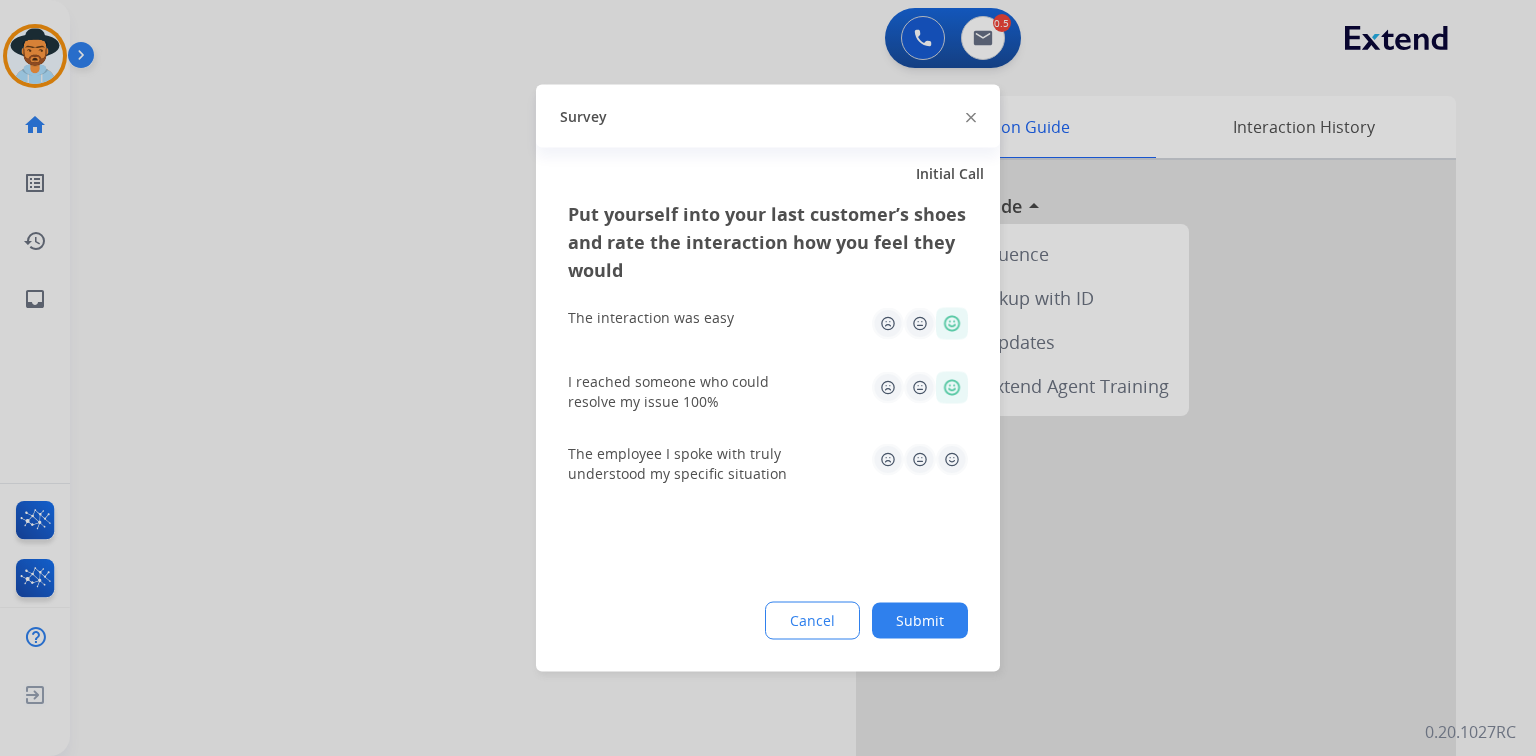 drag, startPoint x: 964, startPoint y: 452, endPoint x: 948, endPoint y: 476, distance: 28.84441 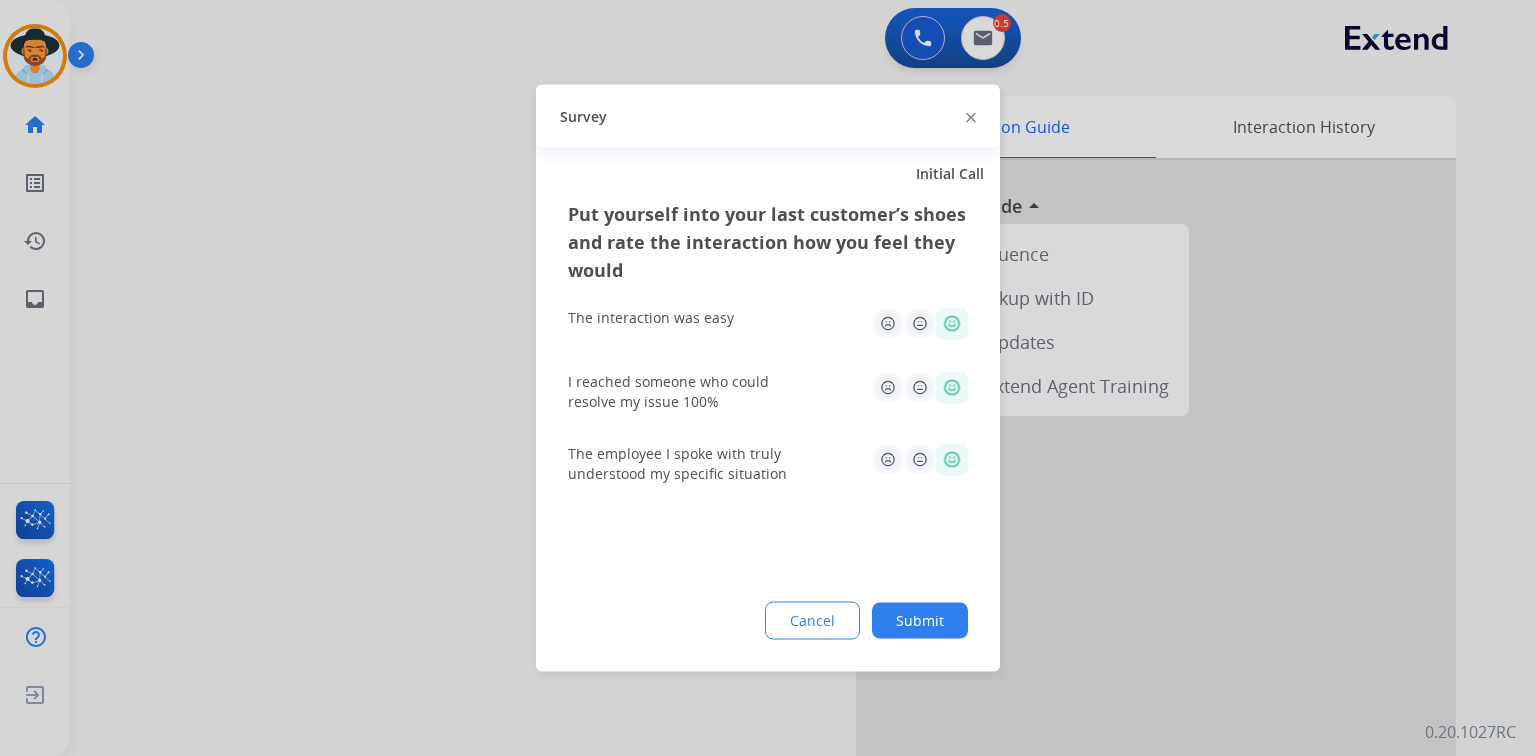 drag, startPoint x: 924, startPoint y: 592, endPoint x: 922, endPoint y: 608, distance: 16.124516 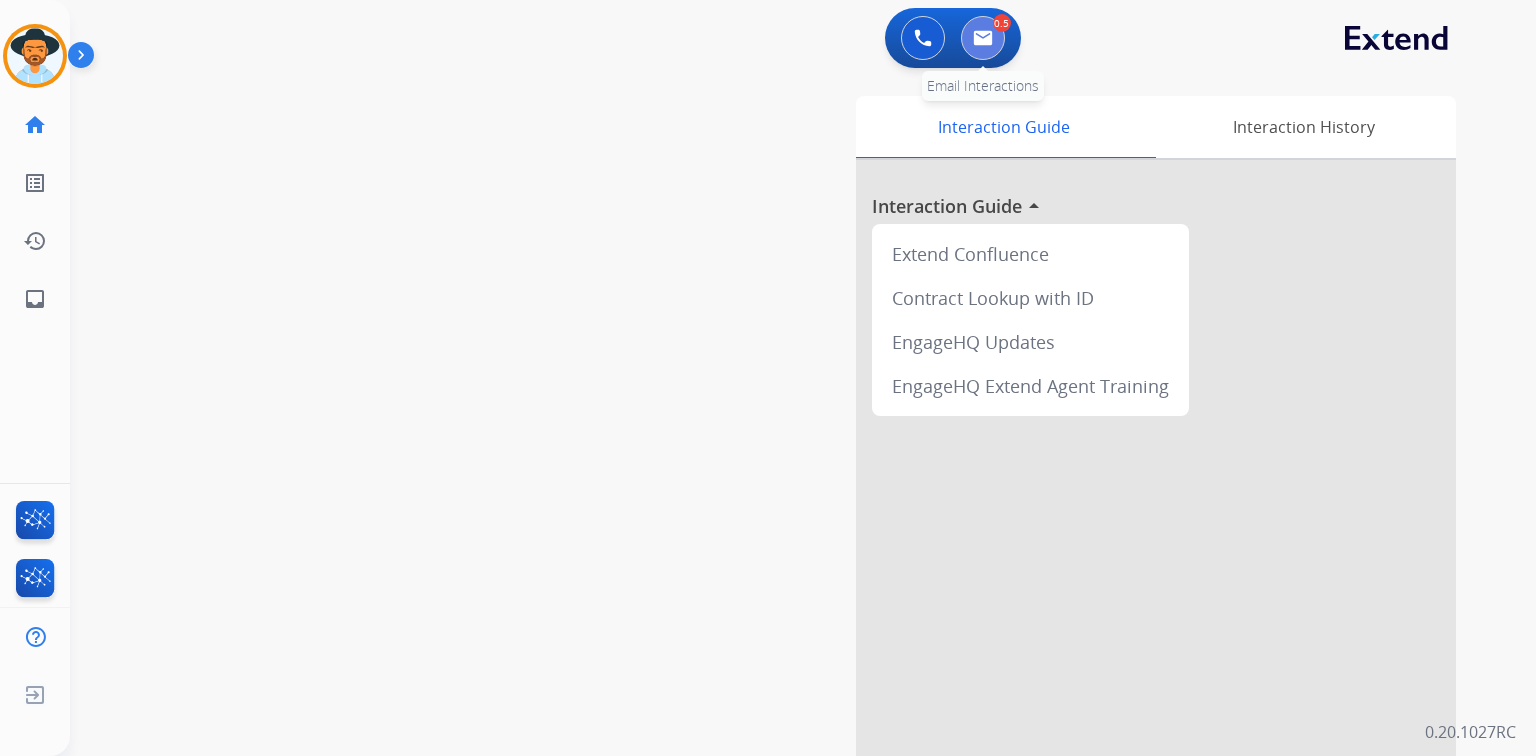 click at bounding box center [983, 38] 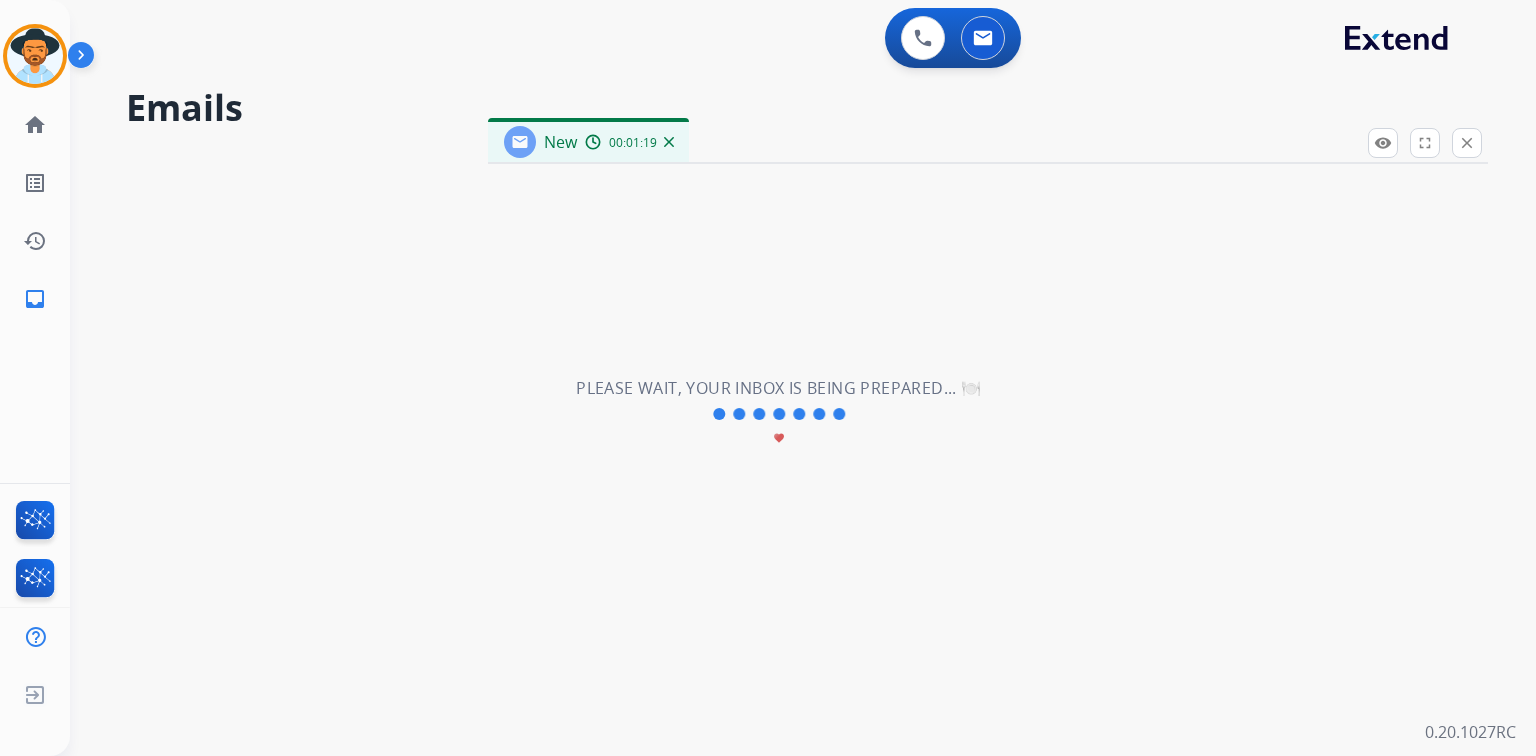 select on "**********" 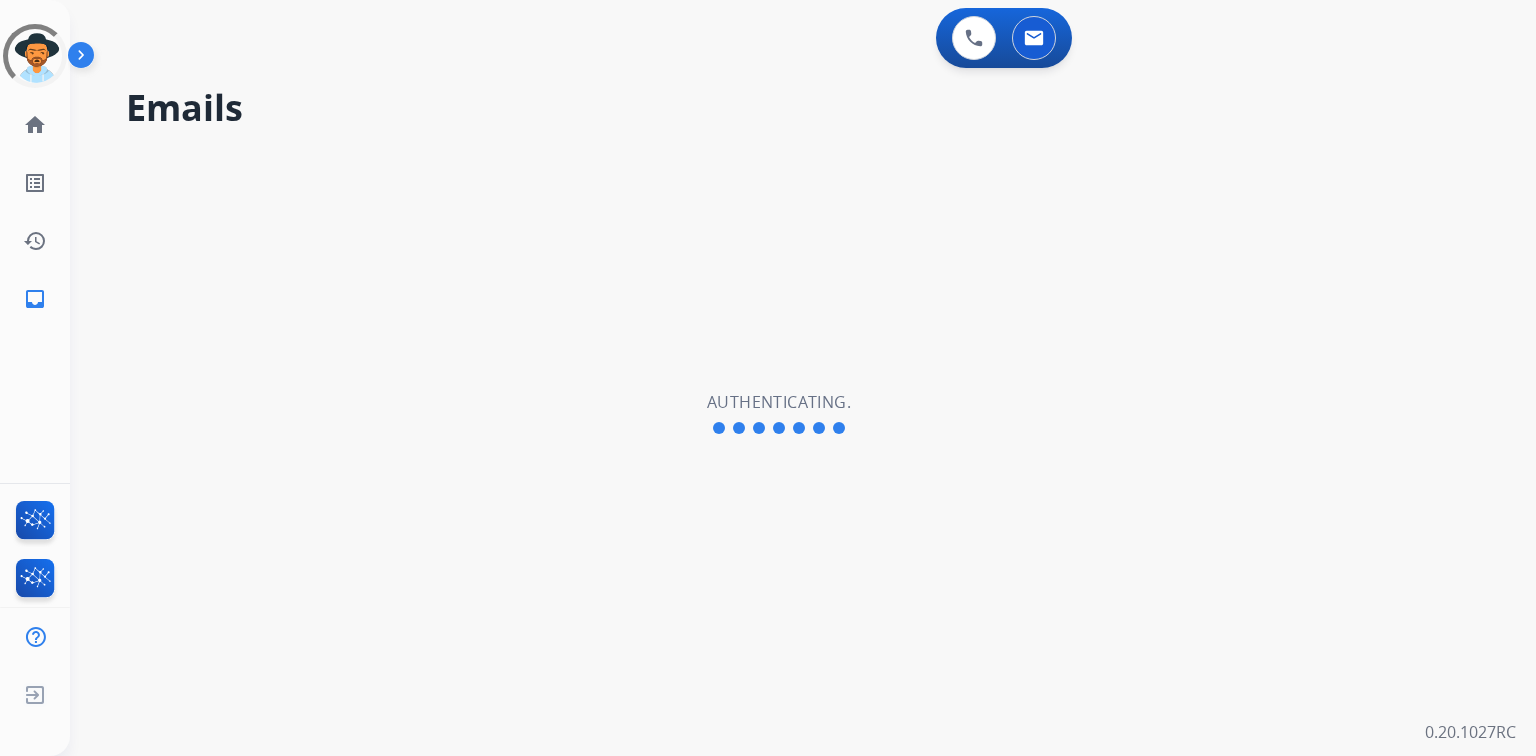 scroll, scrollTop: 0, scrollLeft: 0, axis: both 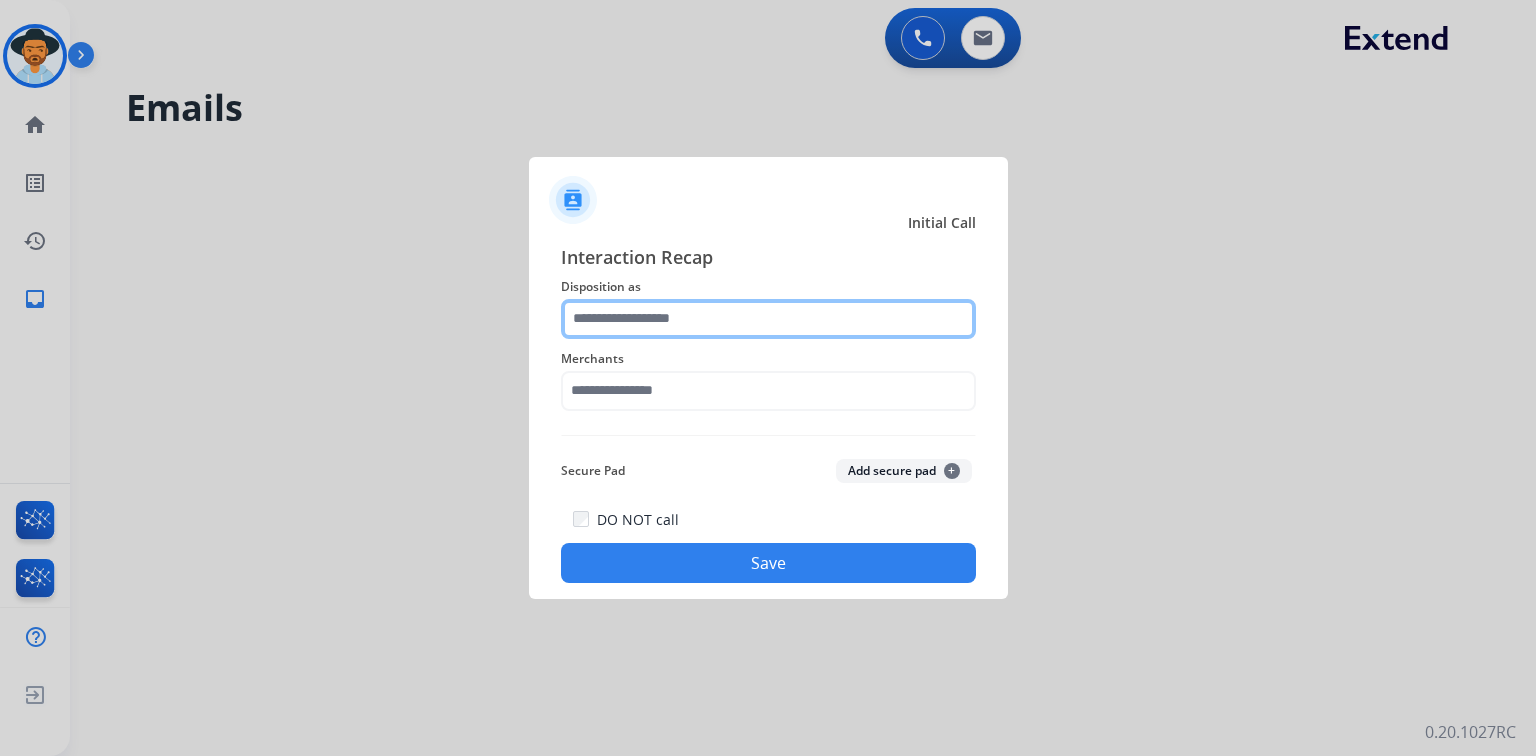 click 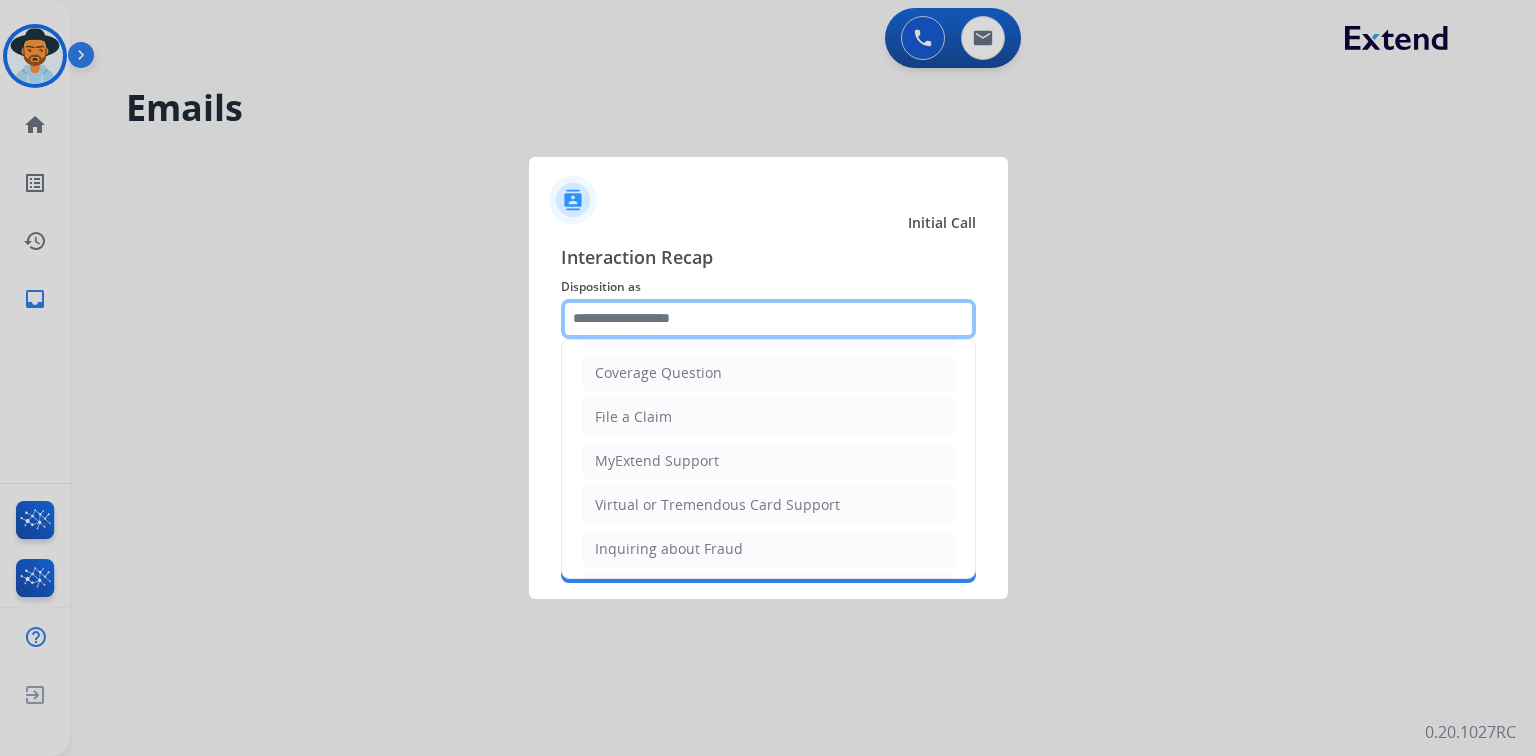 scroll, scrollTop: 0, scrollLeft: 0, axis: both 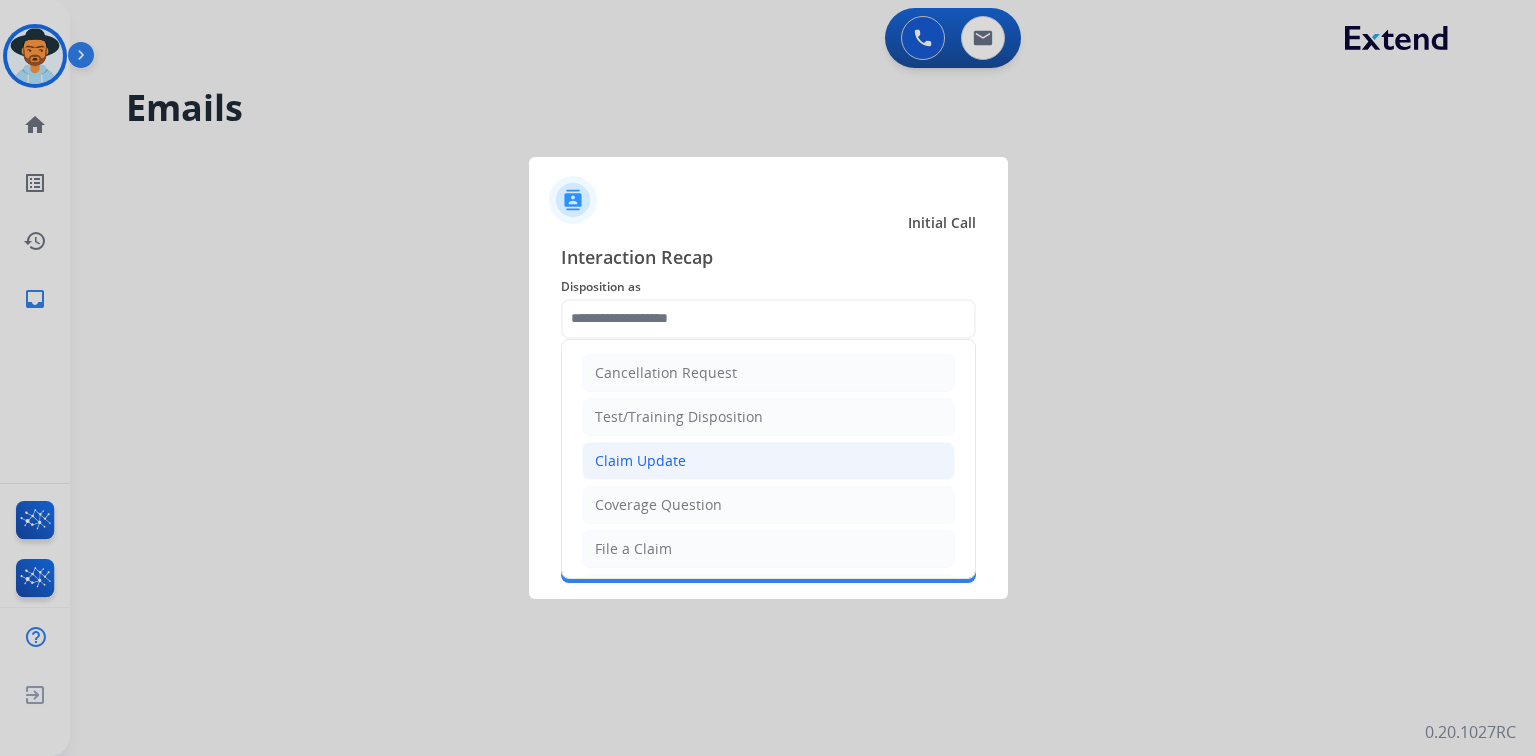 click on "Claim Update" 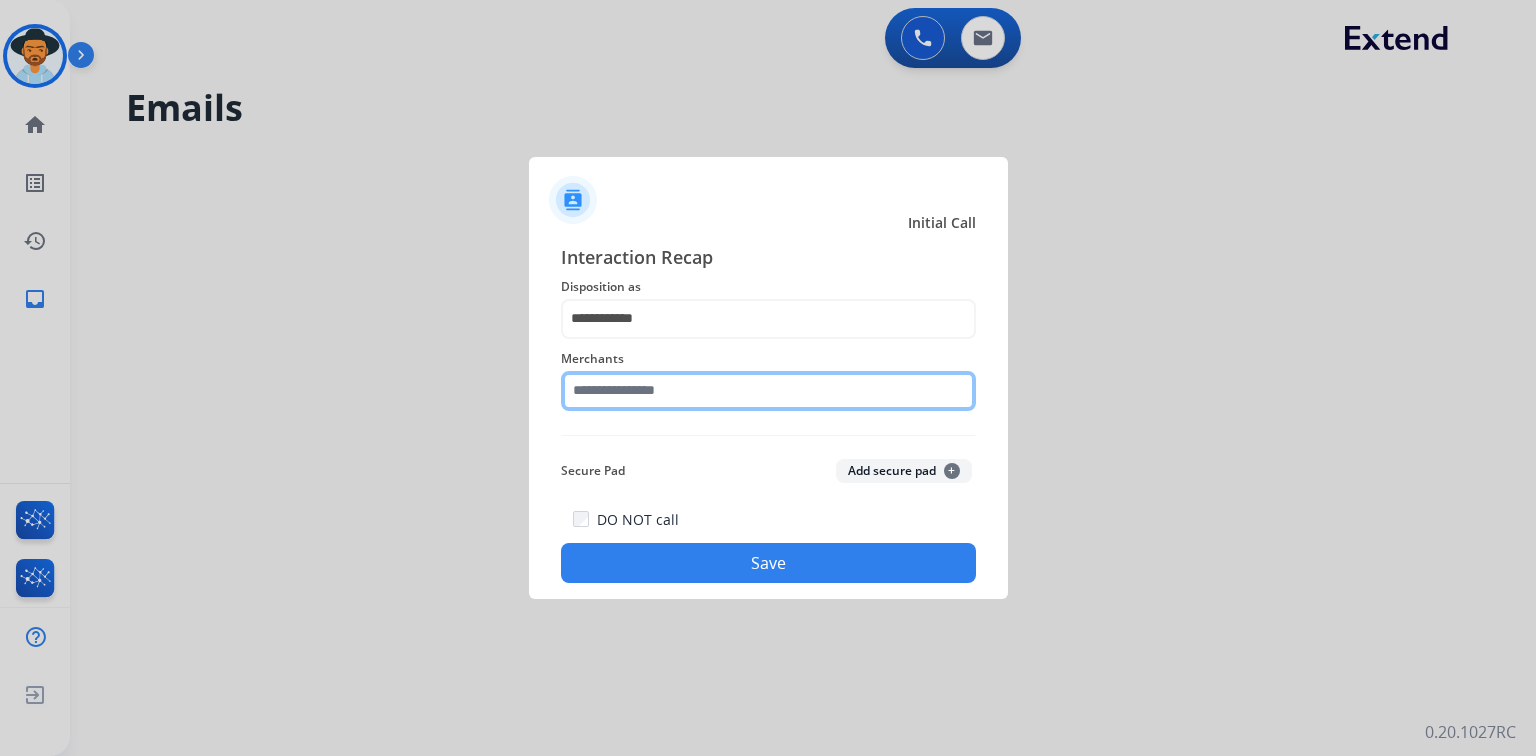 click 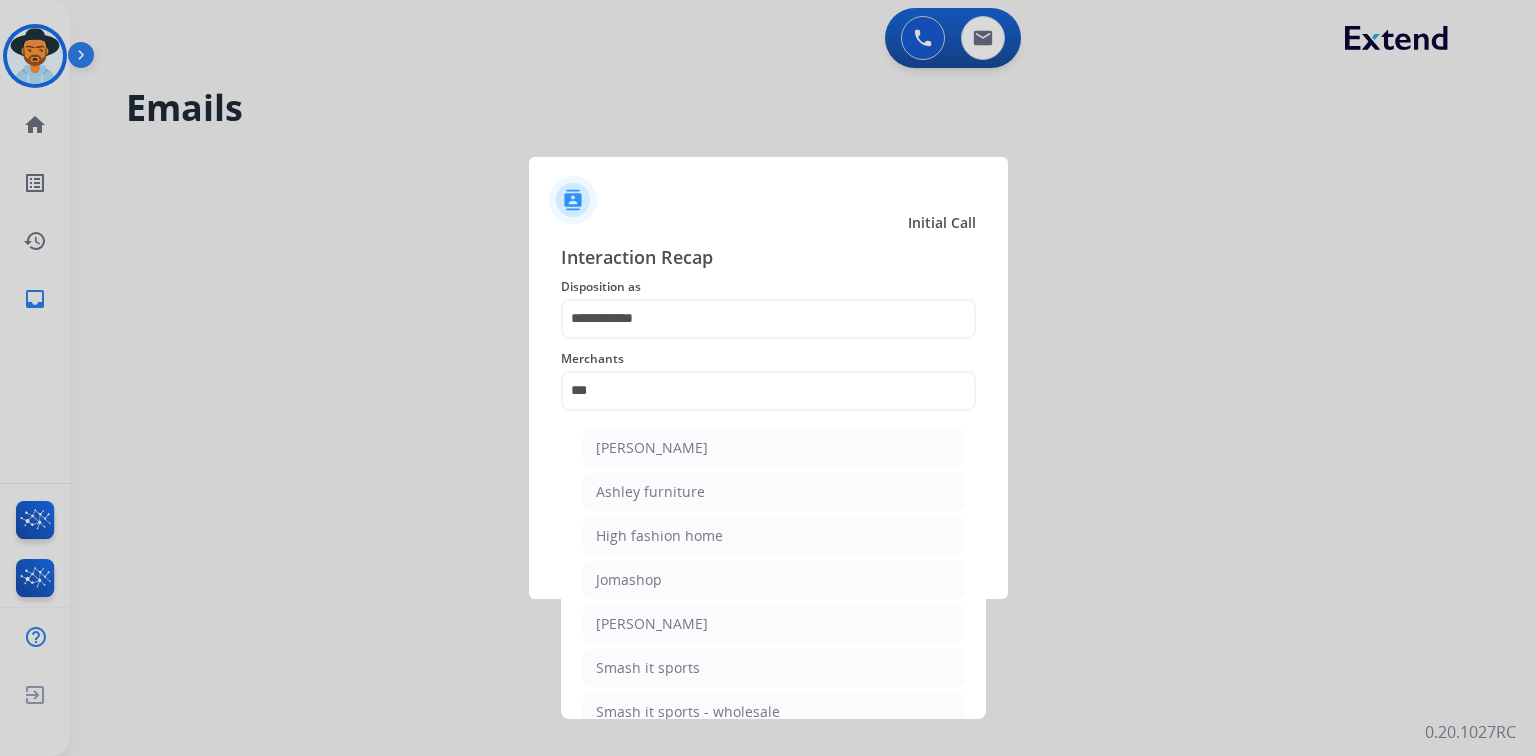 click on "[PERSON_NAME]" 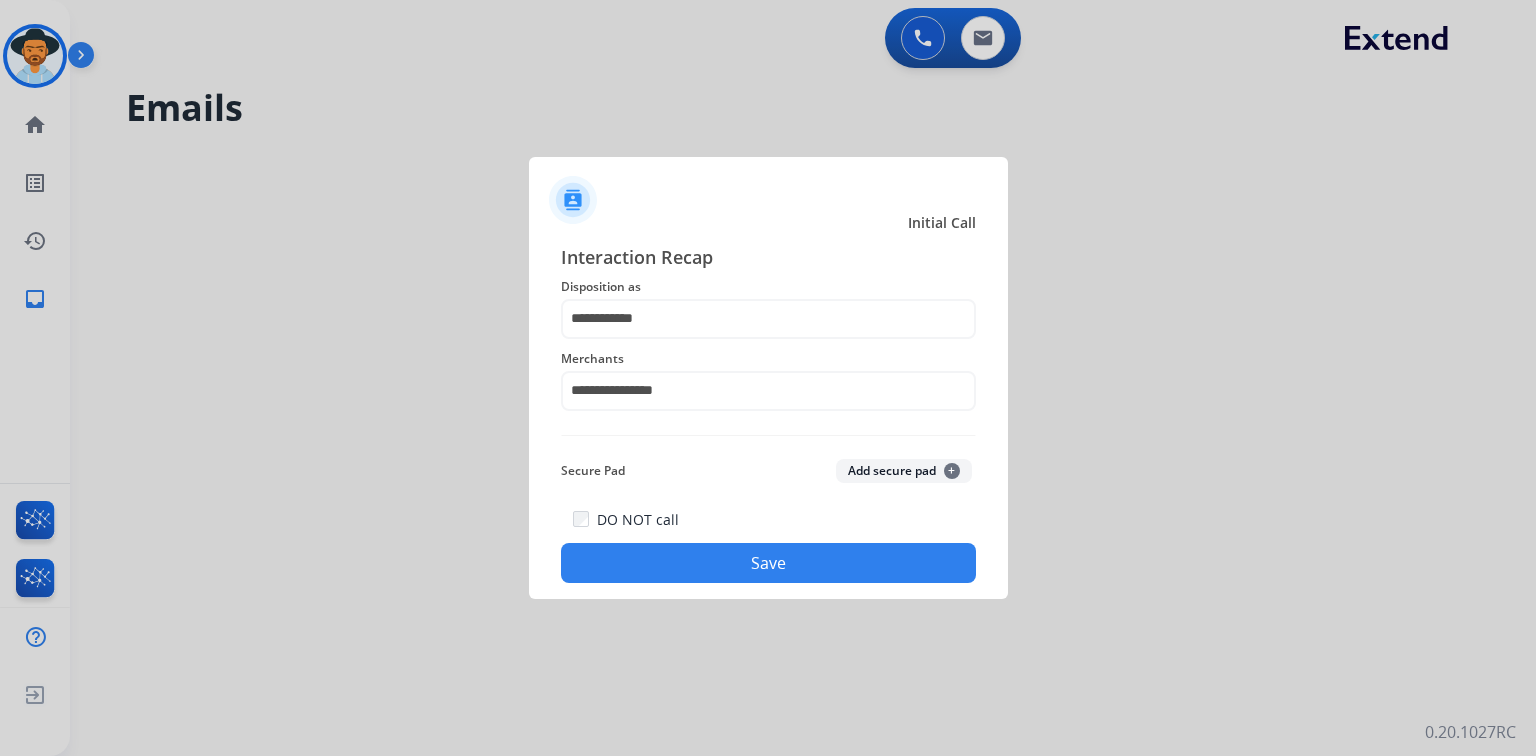 click on "Save" 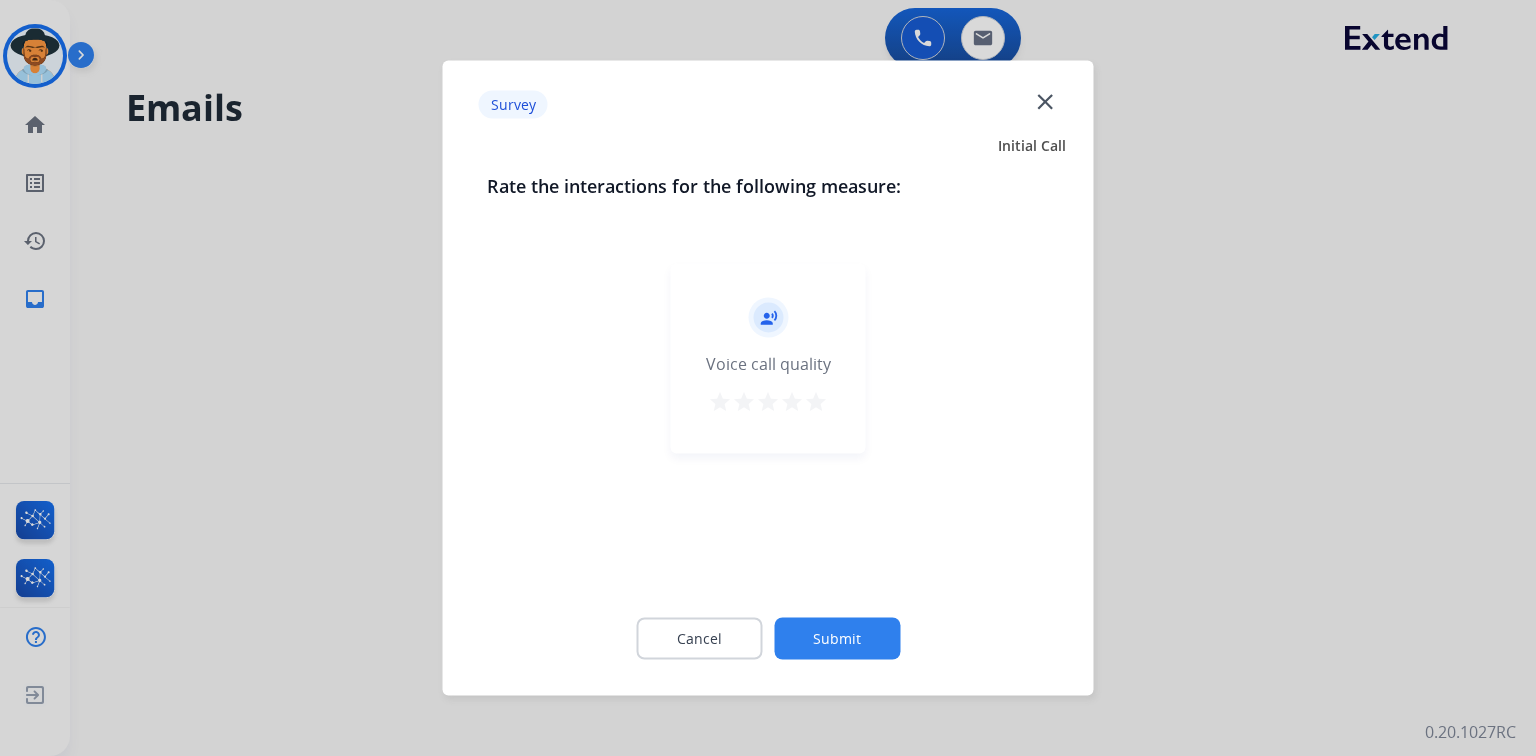click on "star" at bounding box center (816, 402) 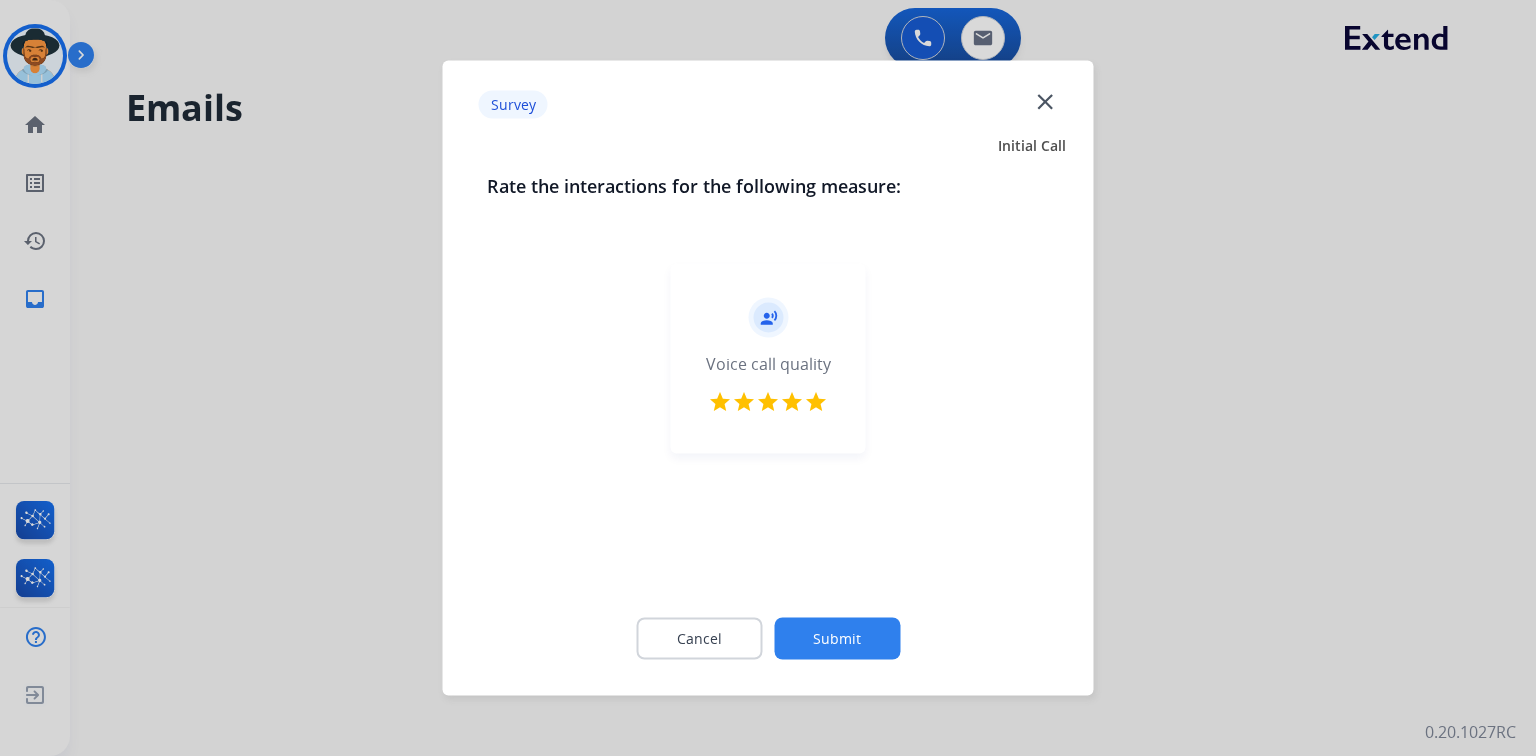 click on "Submit" 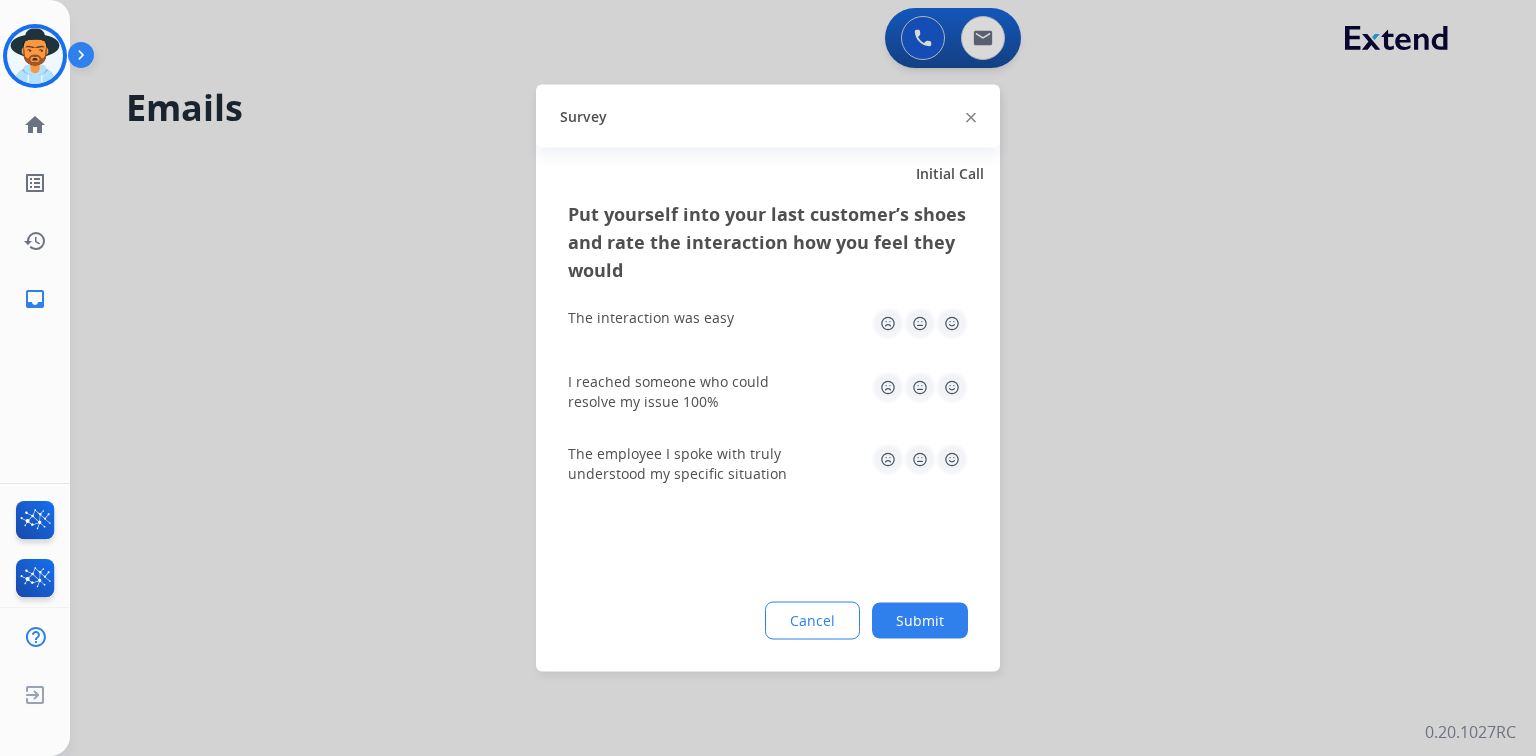click 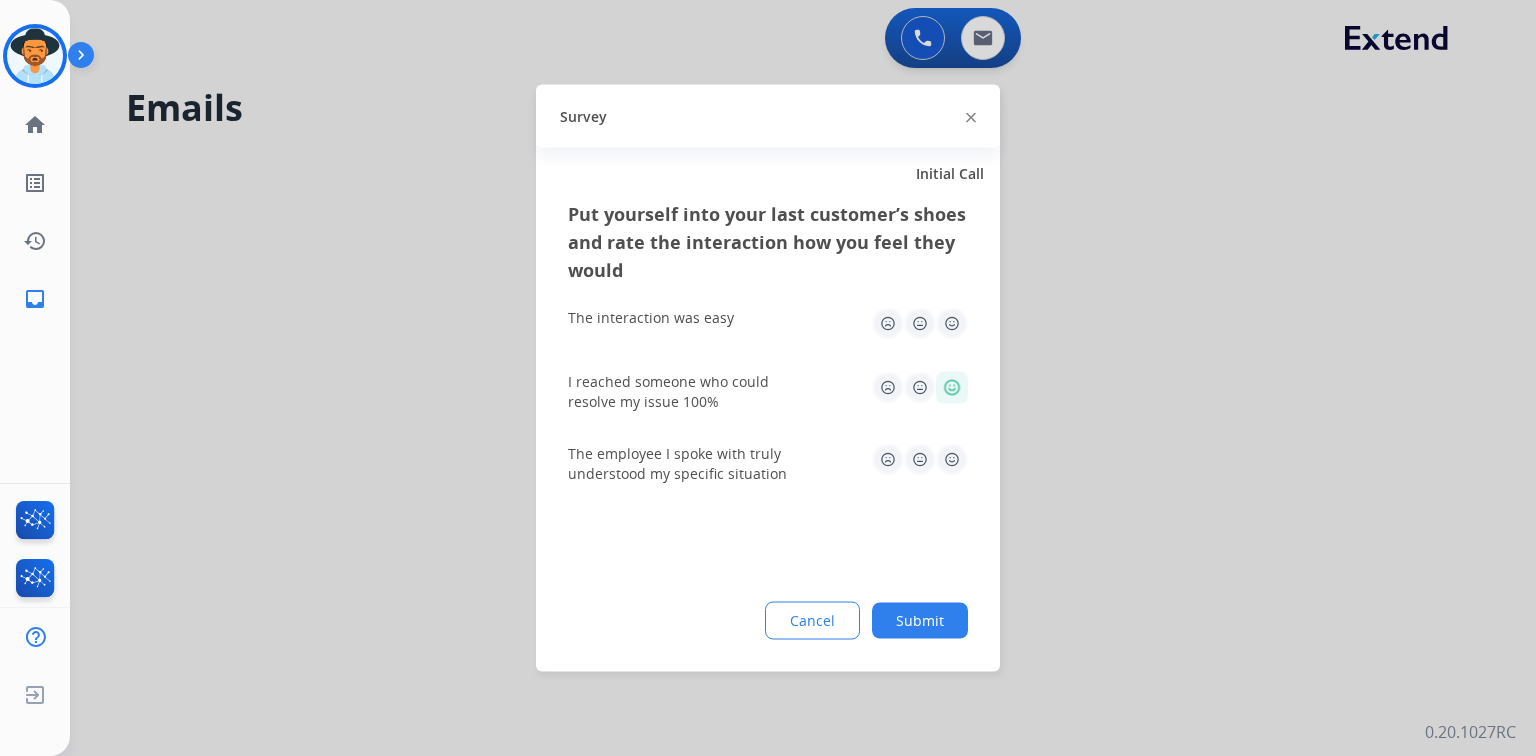 click 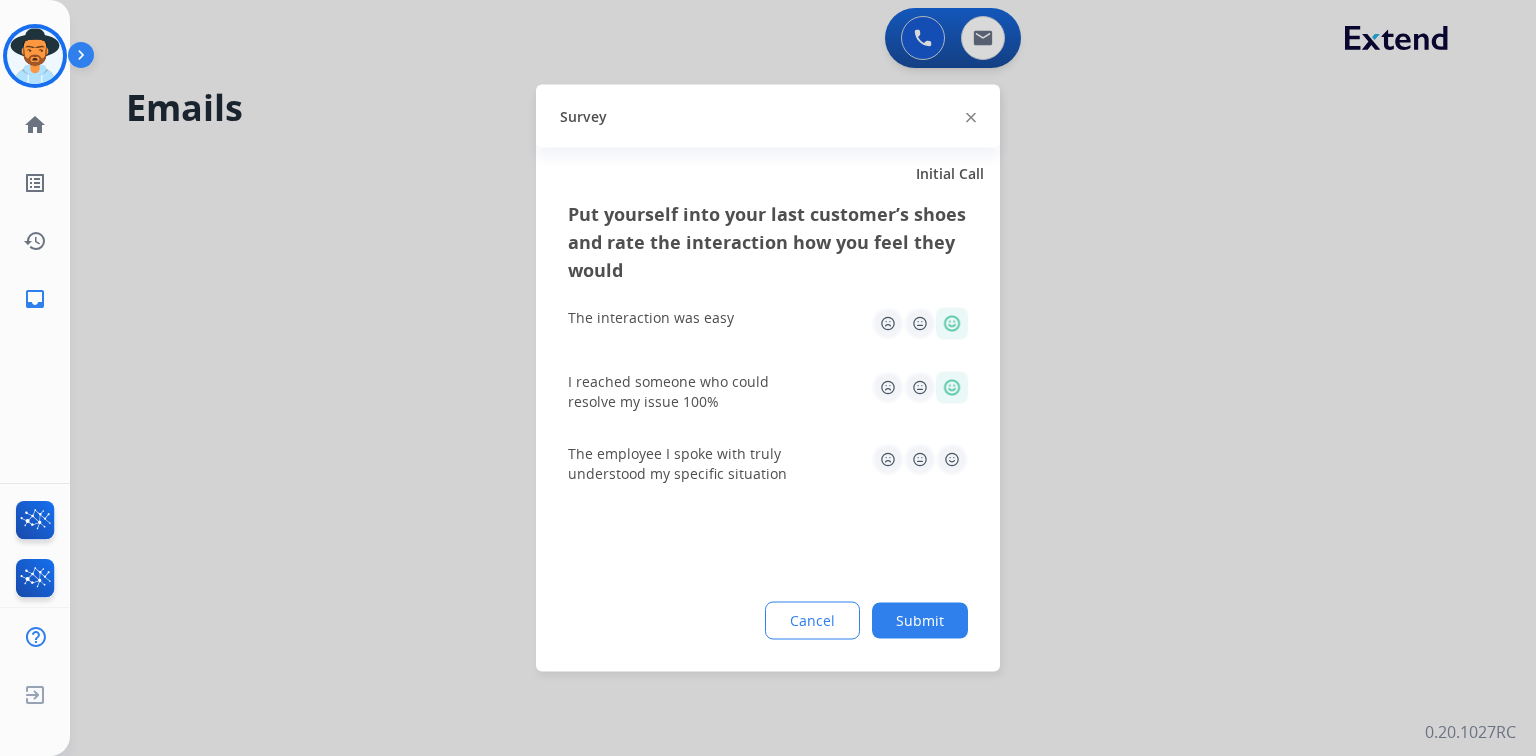 click 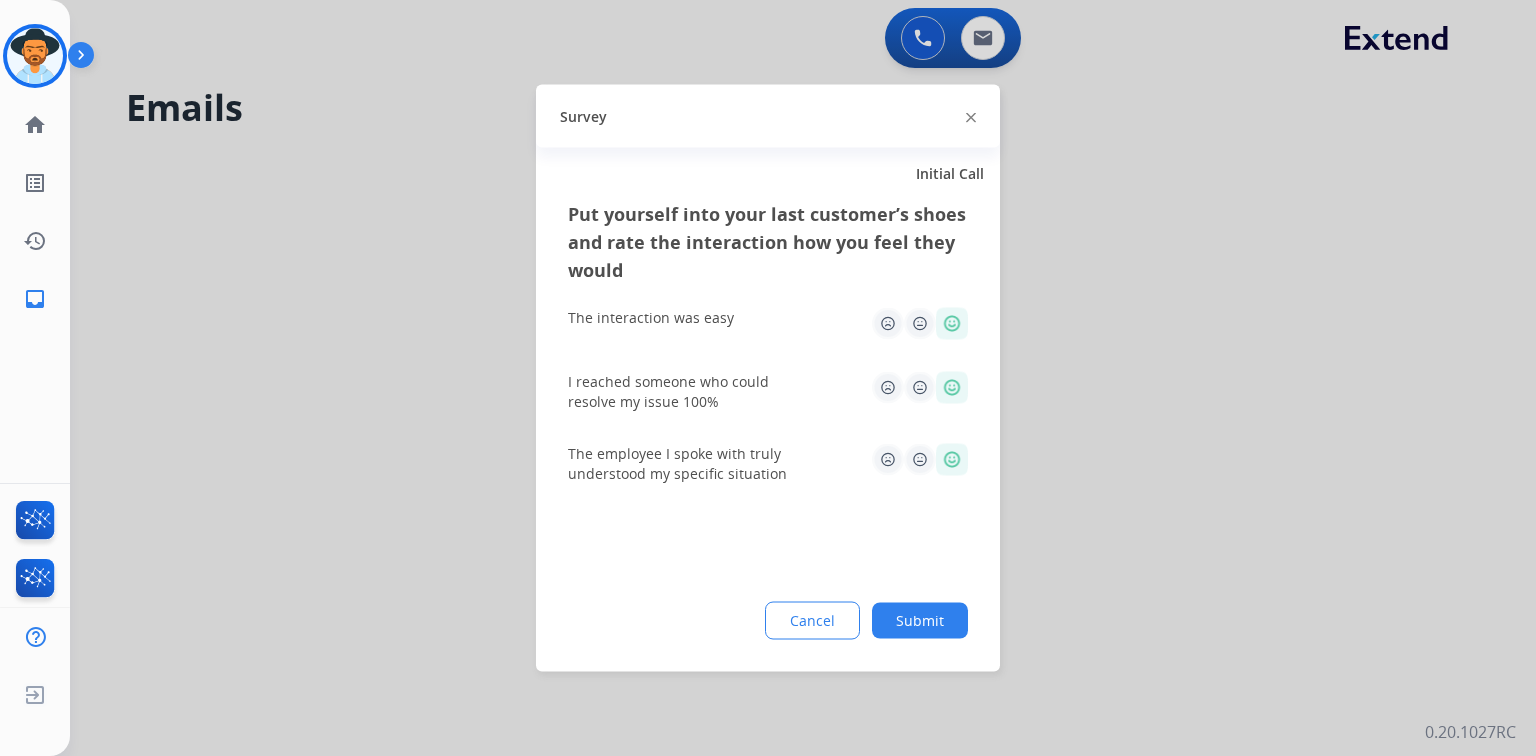 click on "Submit" 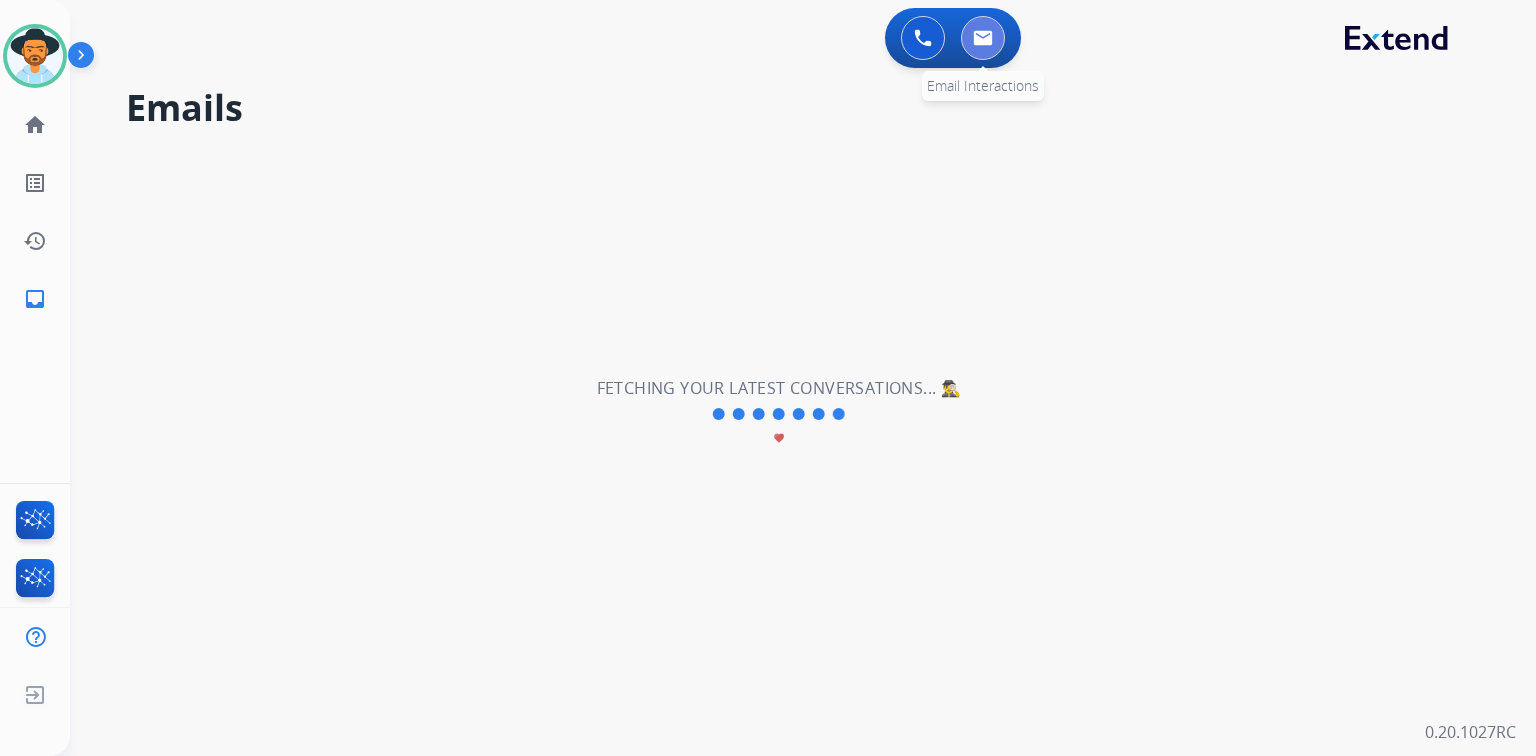 click at bounding box center [983, 38] 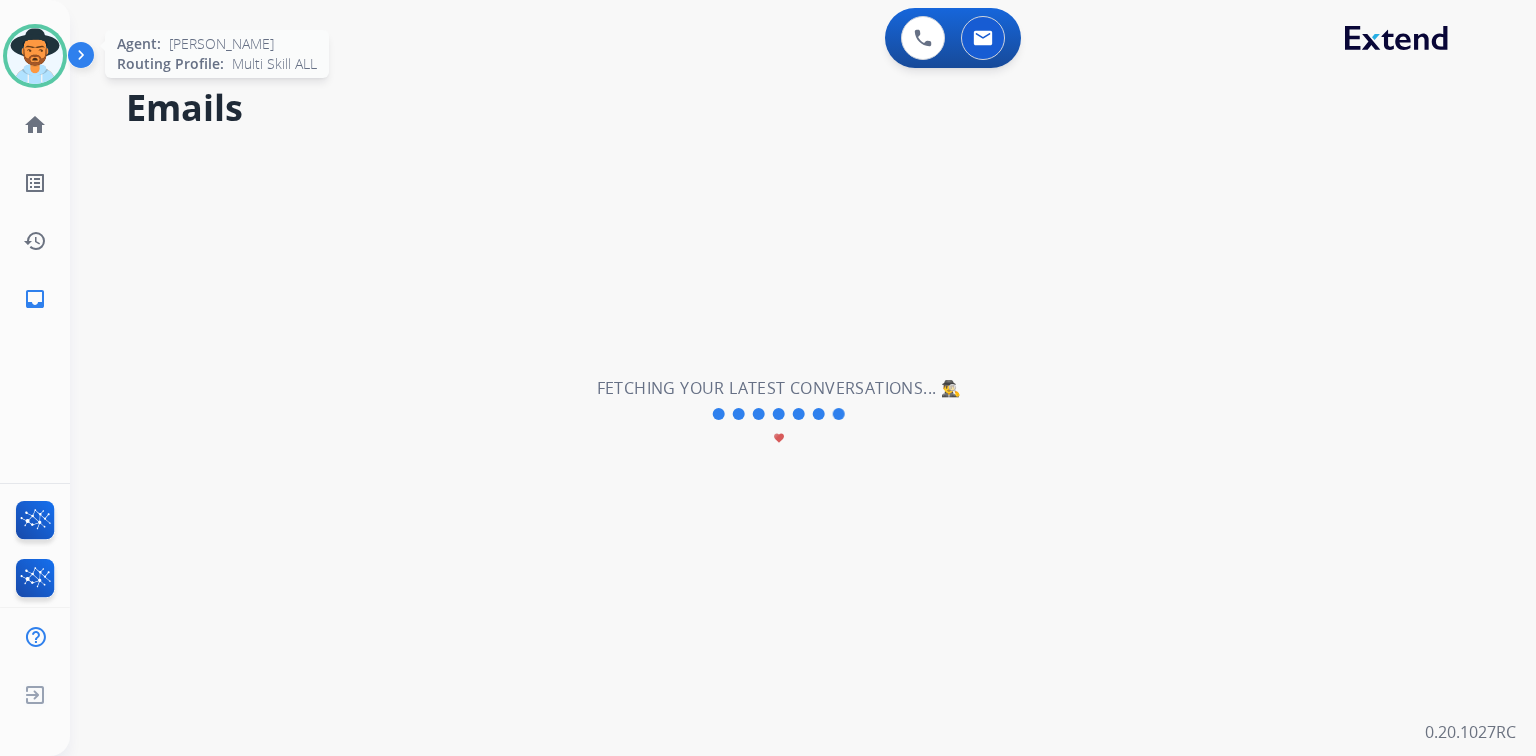 click at bounding box center [35, 56] 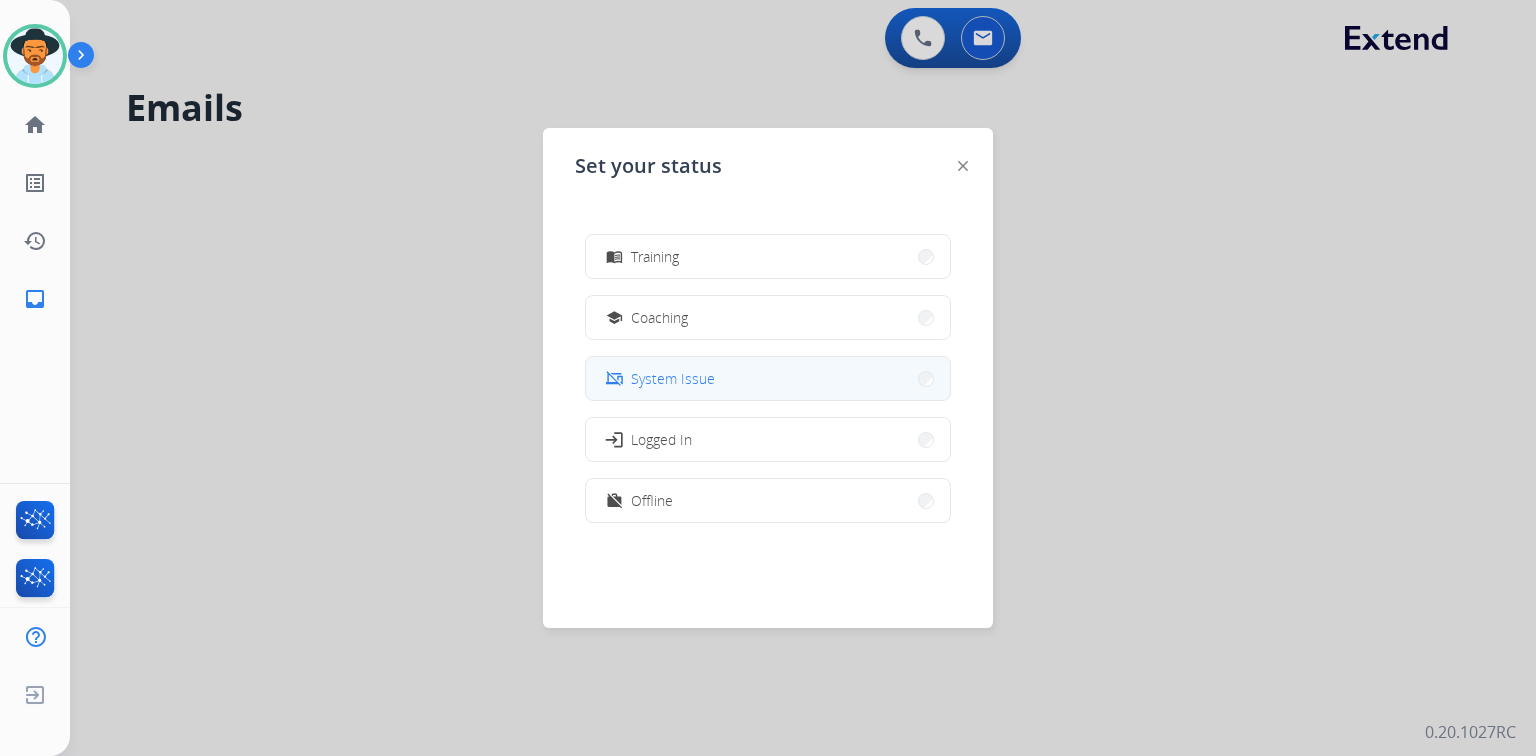 scroll, scrollTop: 56, scrollLeft: 0, axis: vertical 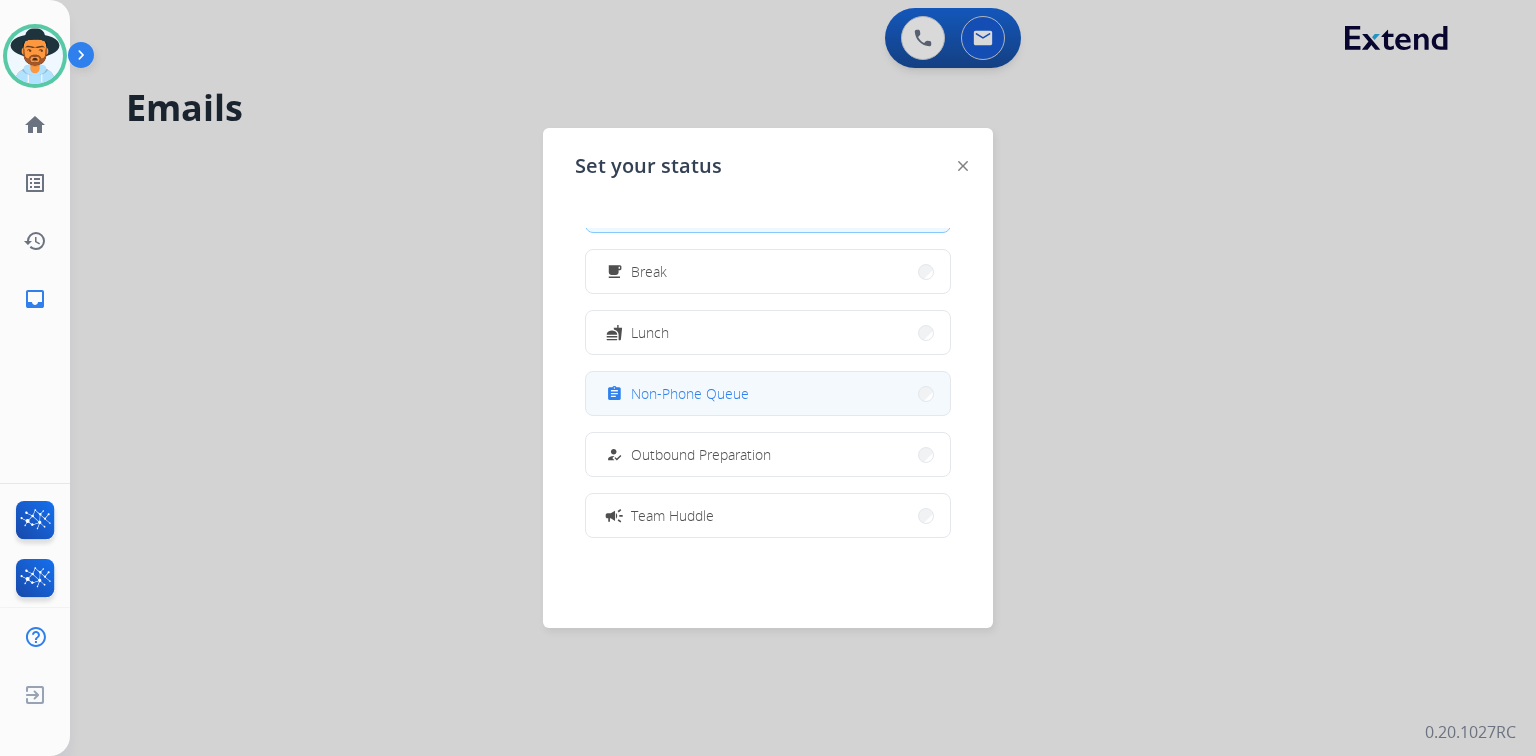click on "assignment Non-Phone Queue" at bounding box center [768, 393] 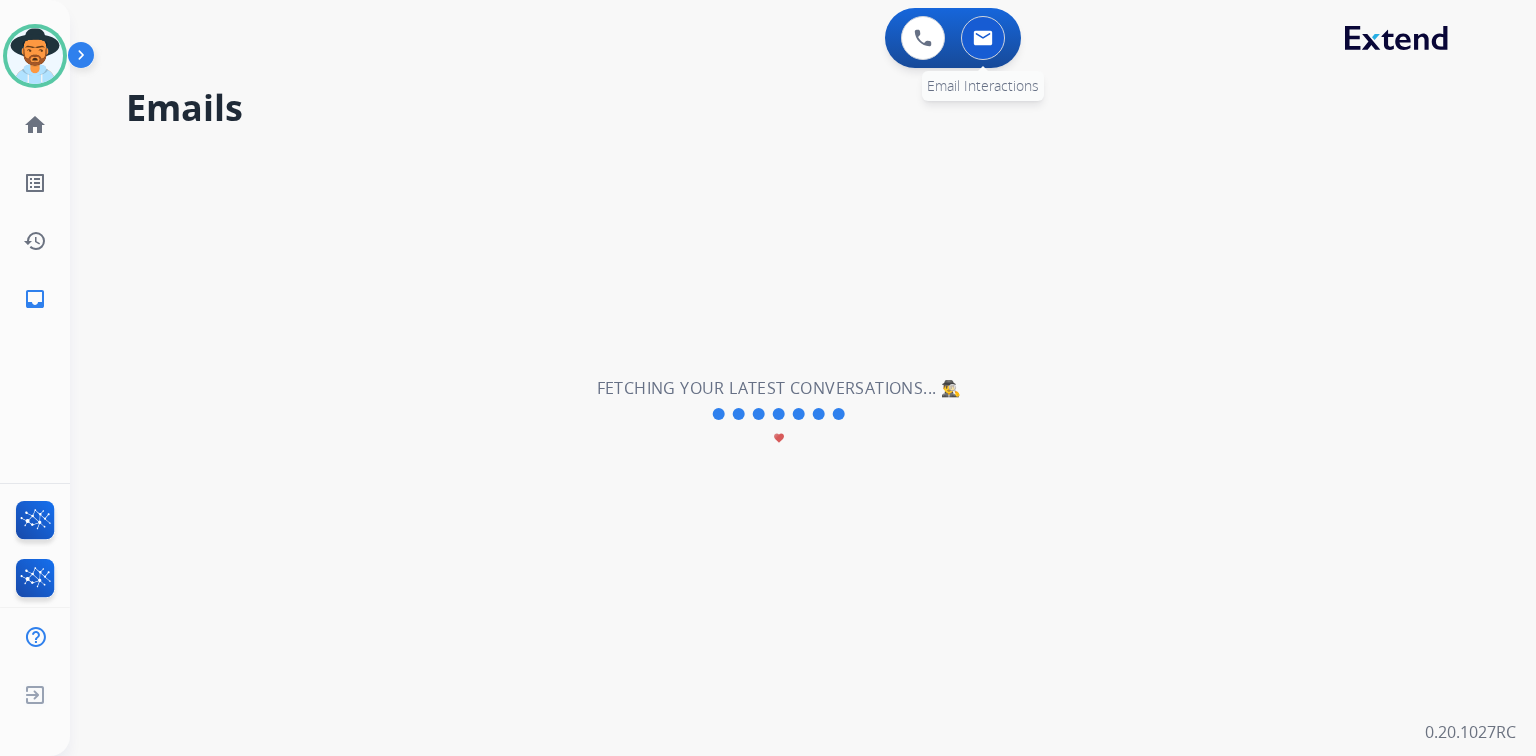 click at bounding box center [983, 38] 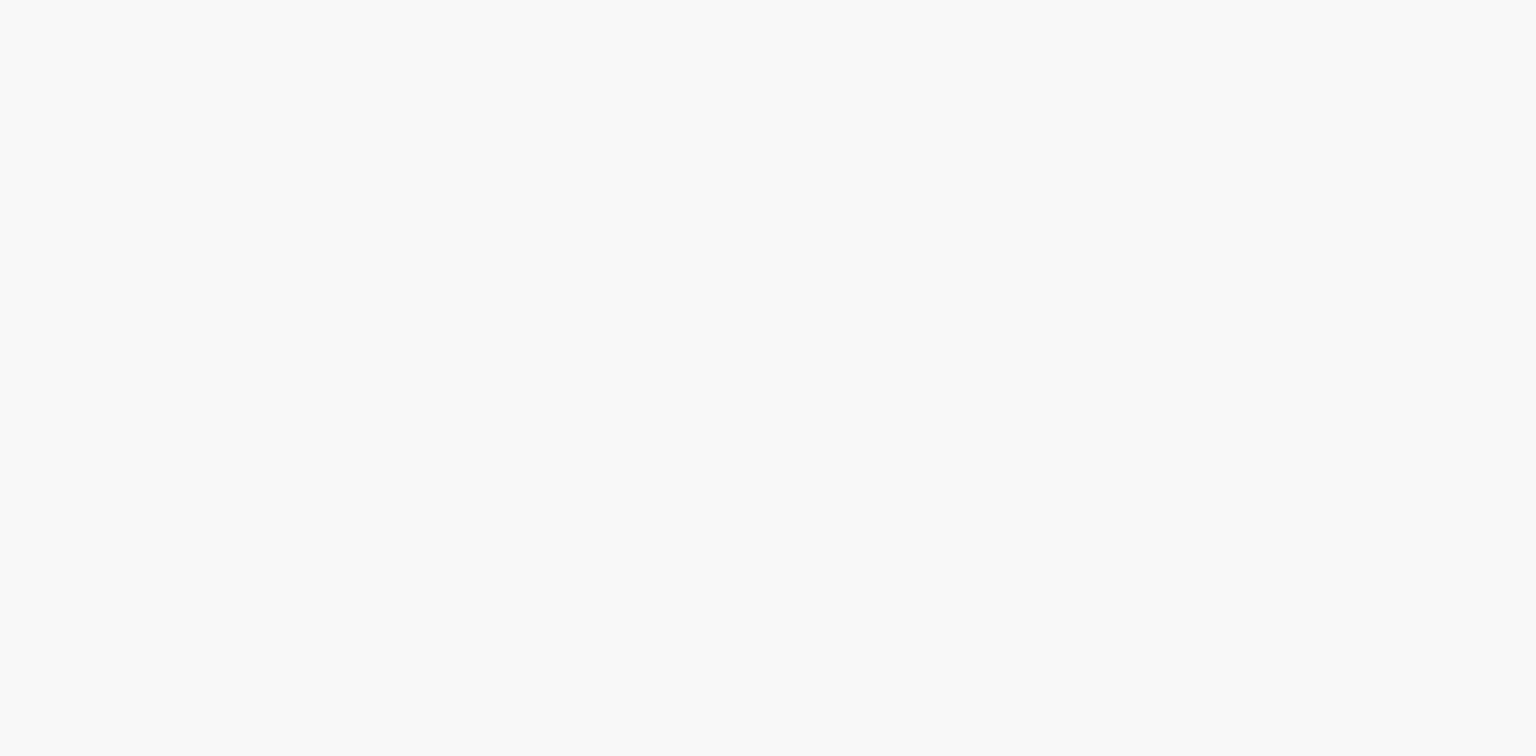 scroll, scrollTop: 0, scrollLeft: 0, axis: both 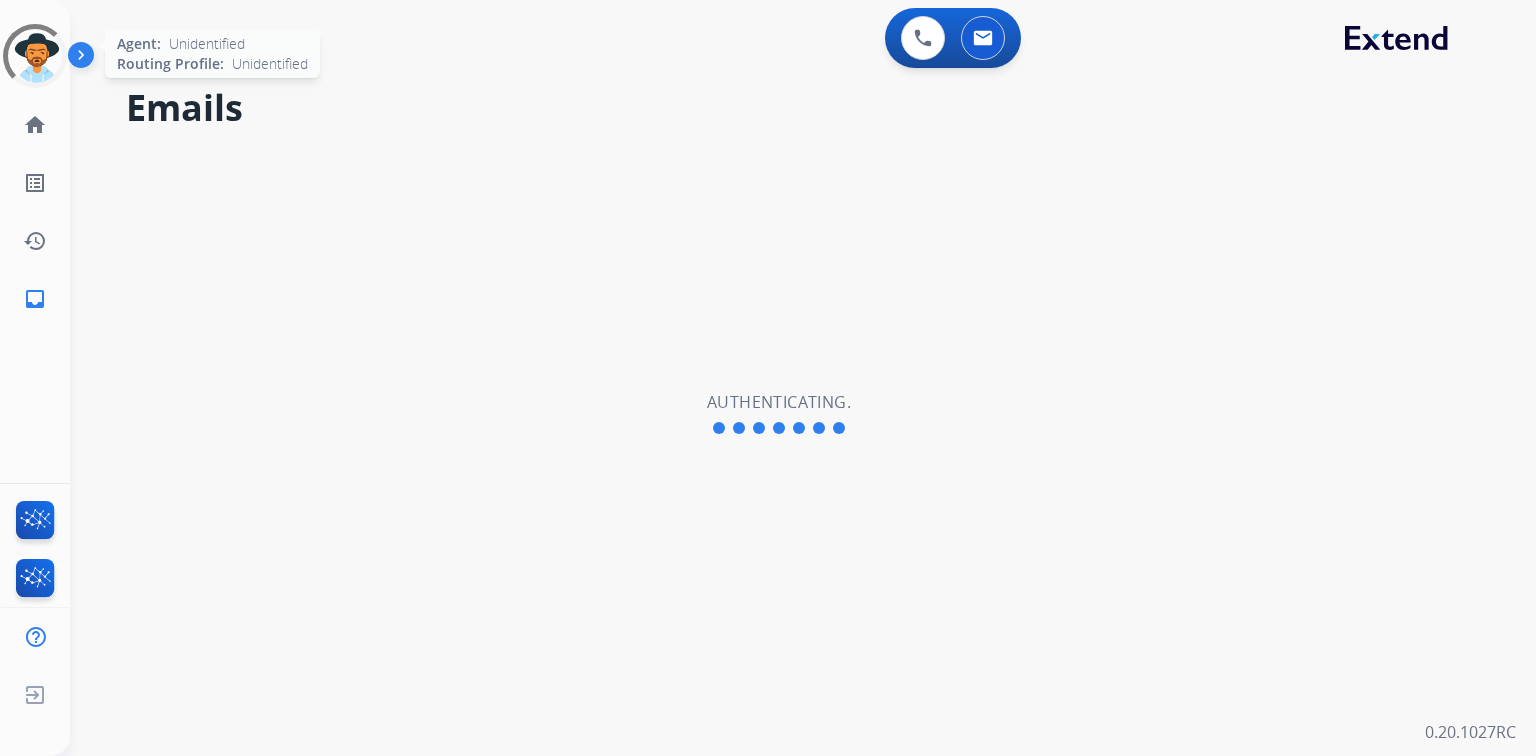 click 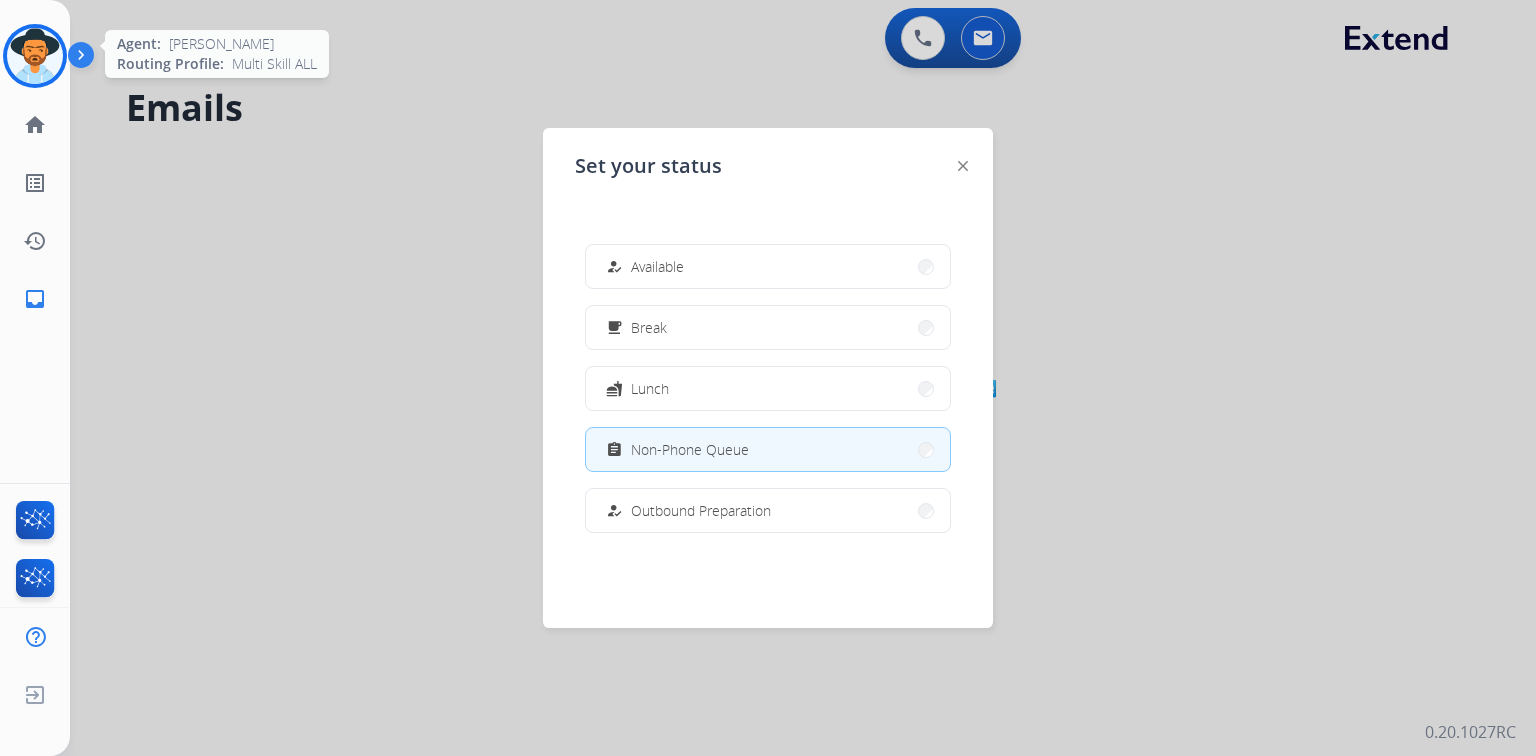 click at bounding box center [768, 378] 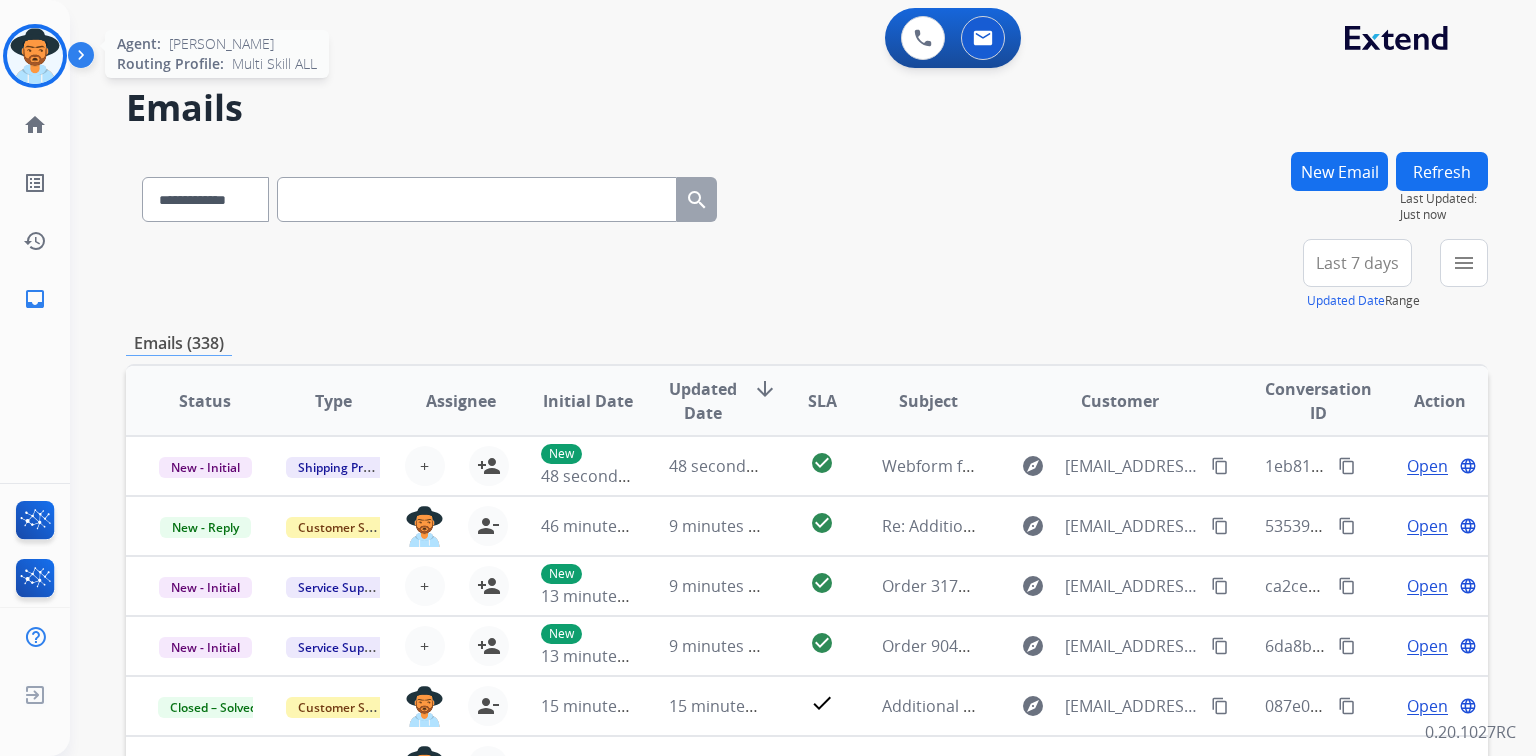 click on "New Email" at bounding box center [1339, 171] 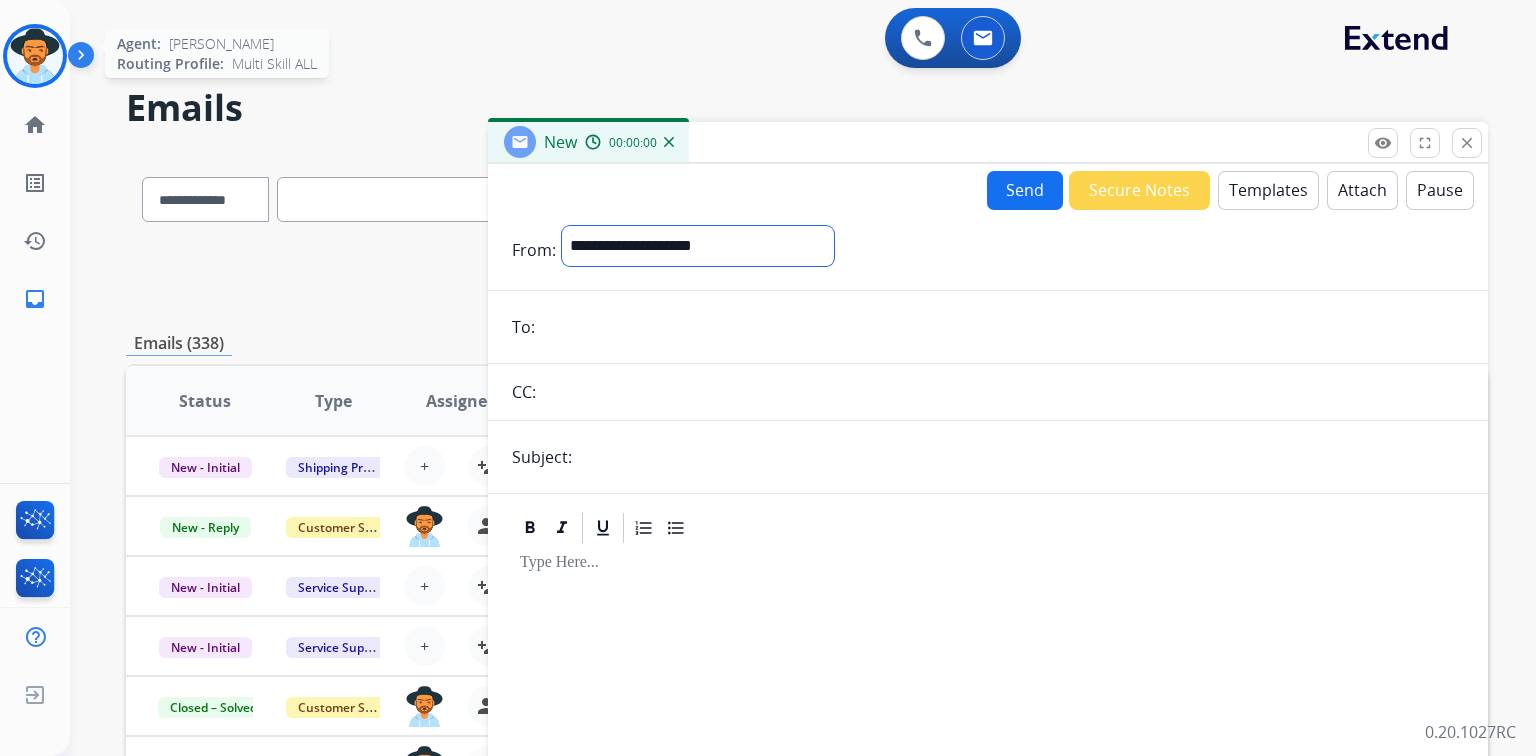 click on "**********" at bounding box center (698, 246) 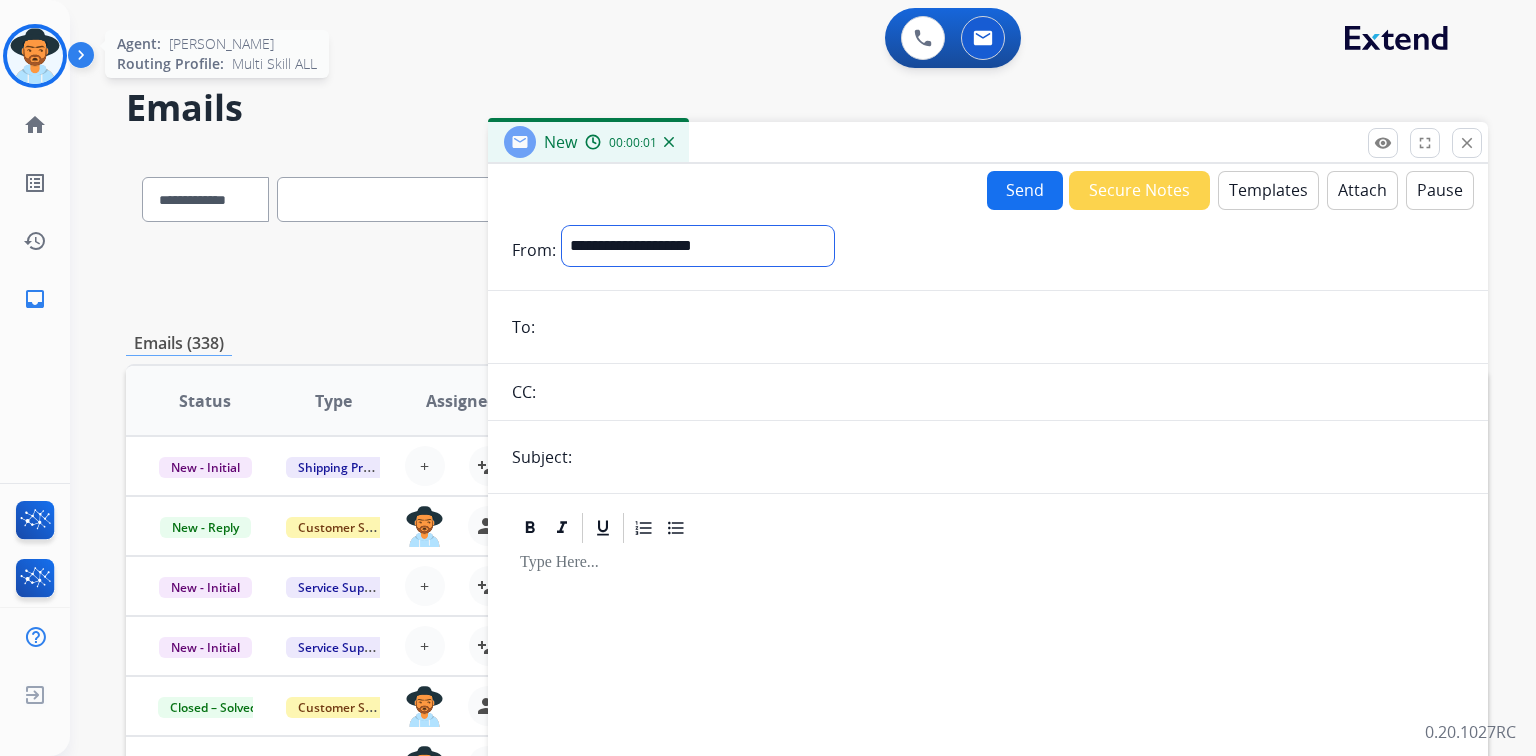 select on "**********" 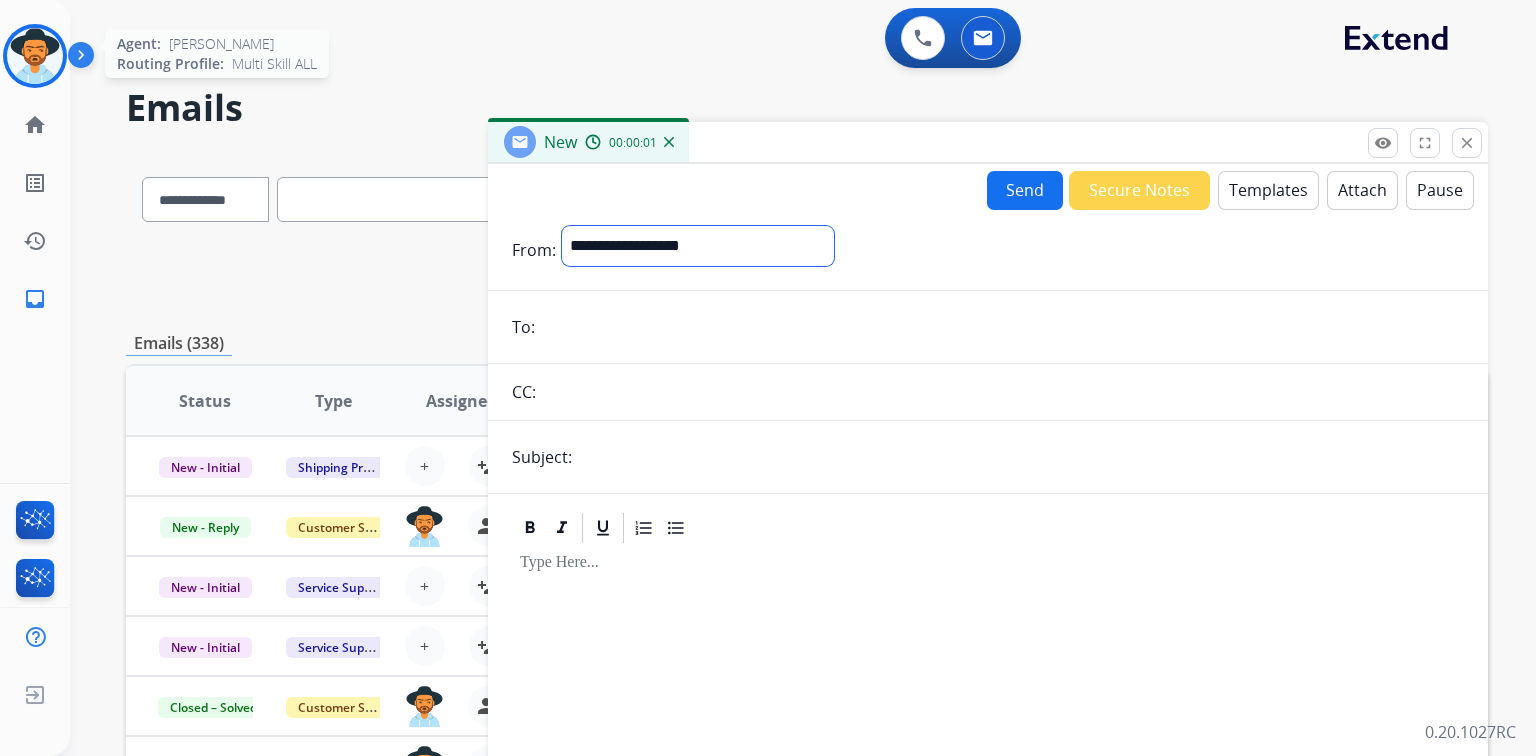click on "**********" at bounding box center [698, 246] 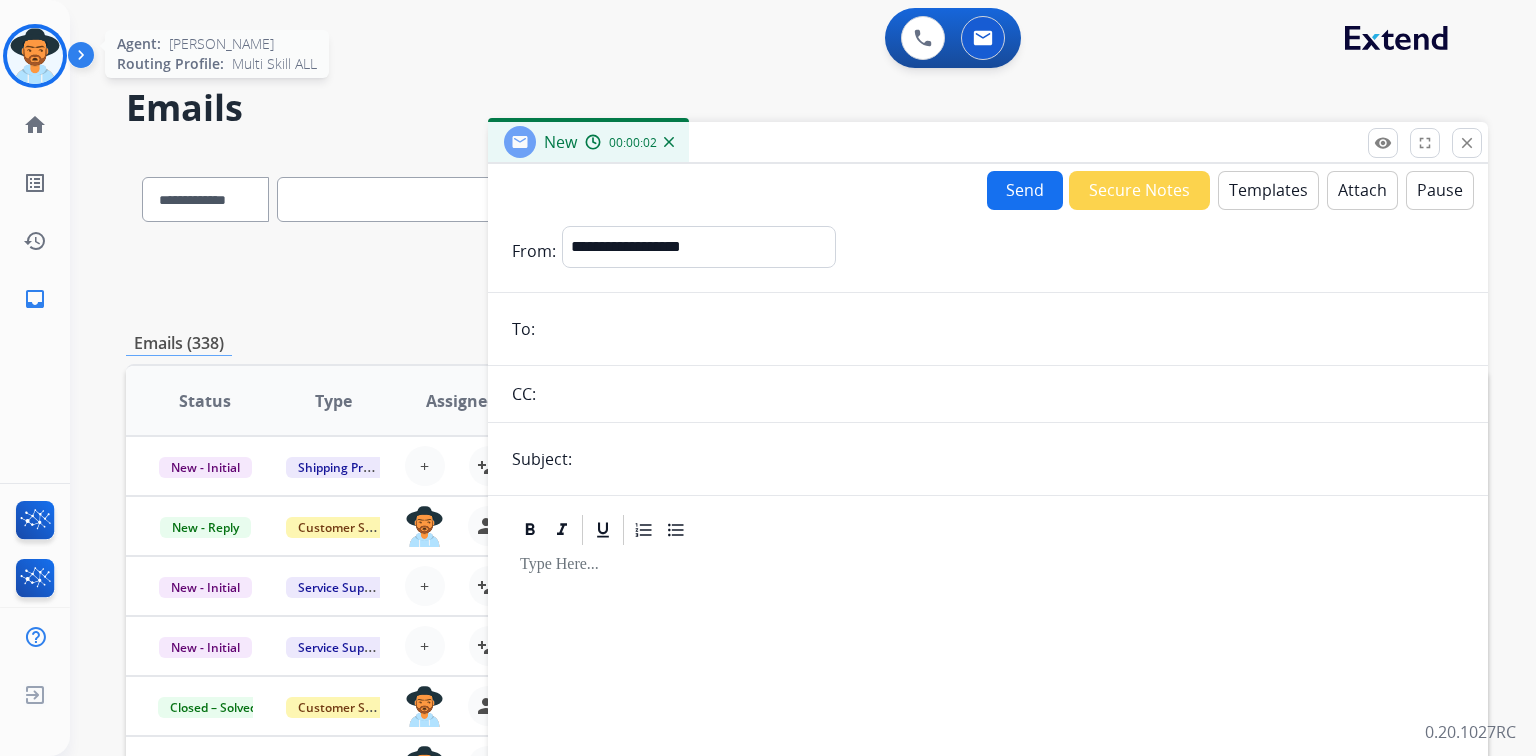 click at bounding box center (1002, 329) 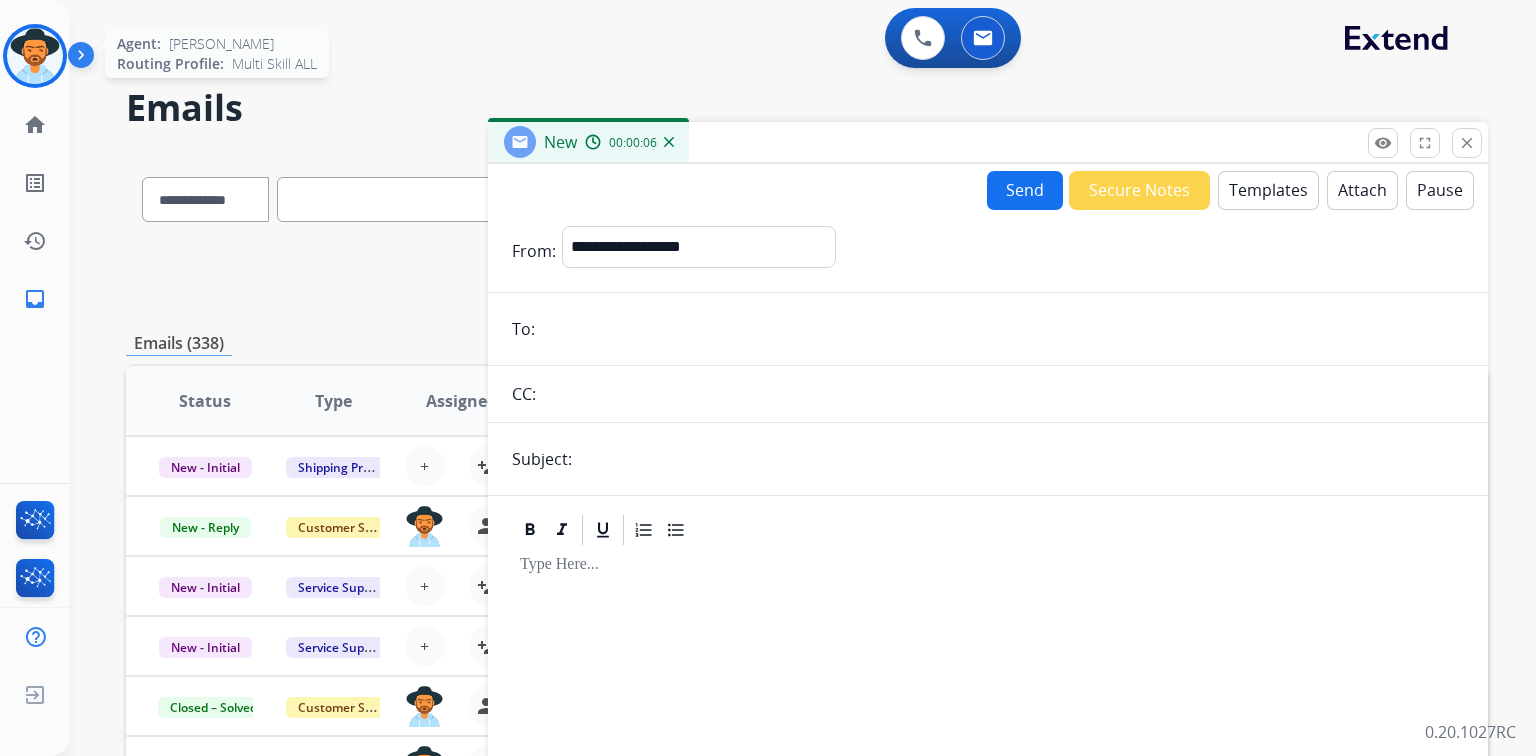 paste on "**********" 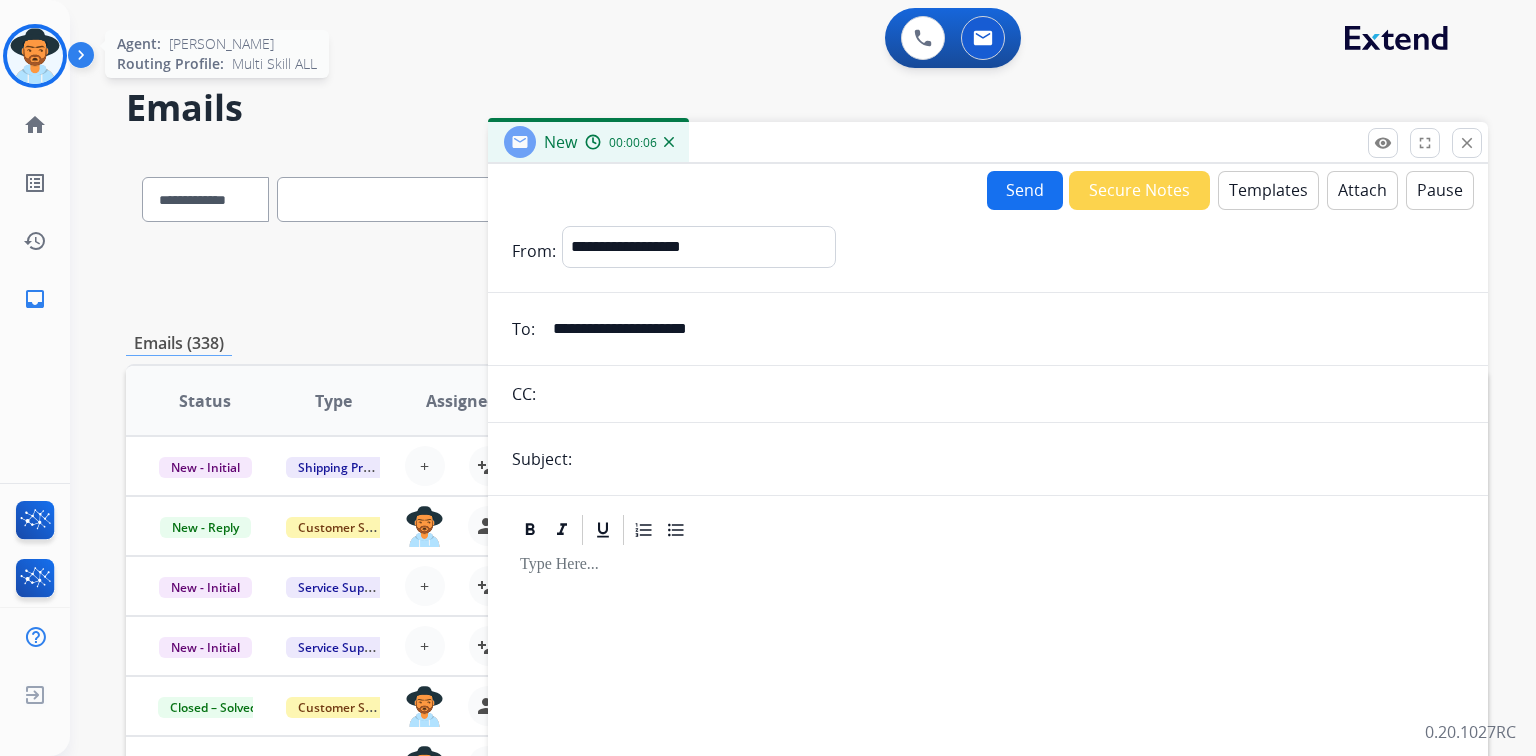 type on "**********" 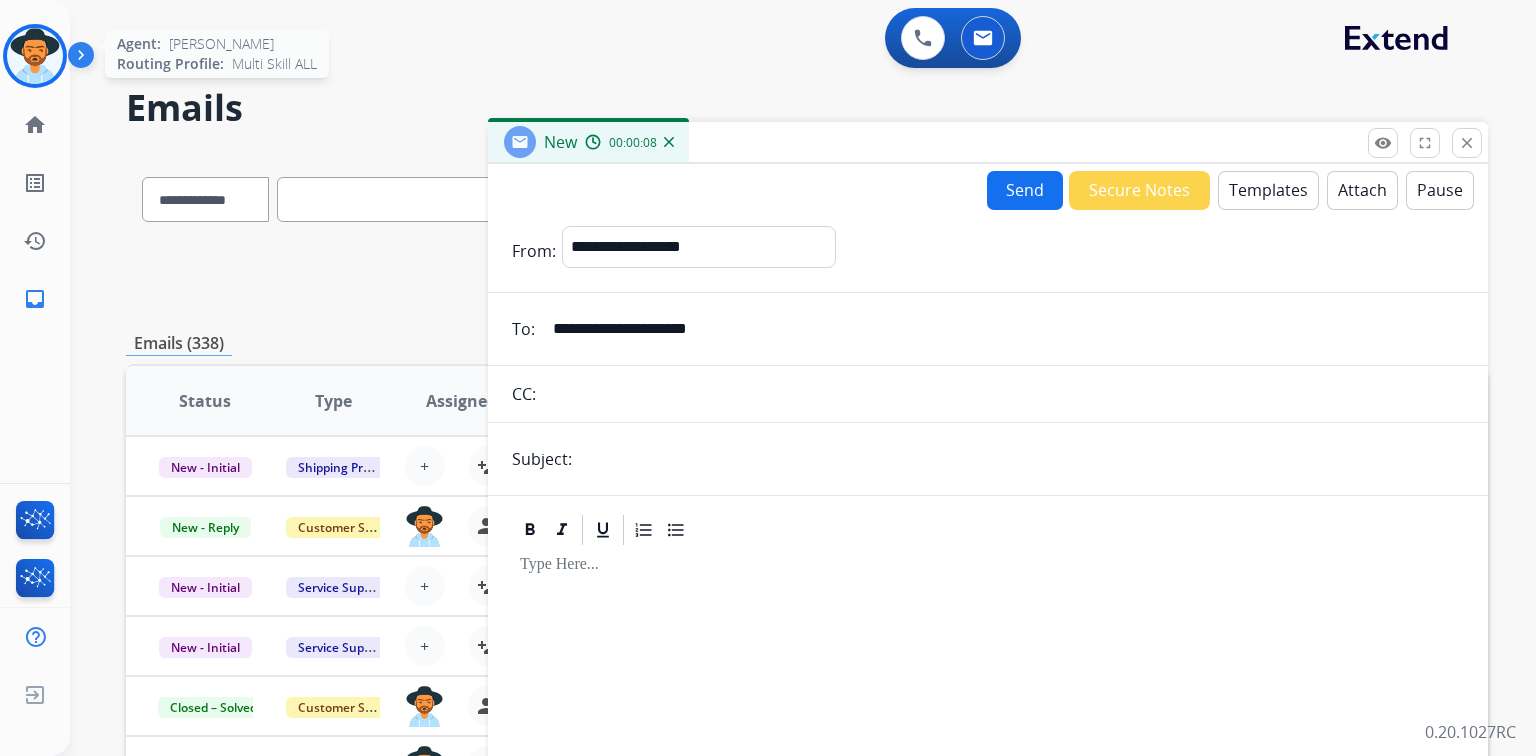 type on "**********" 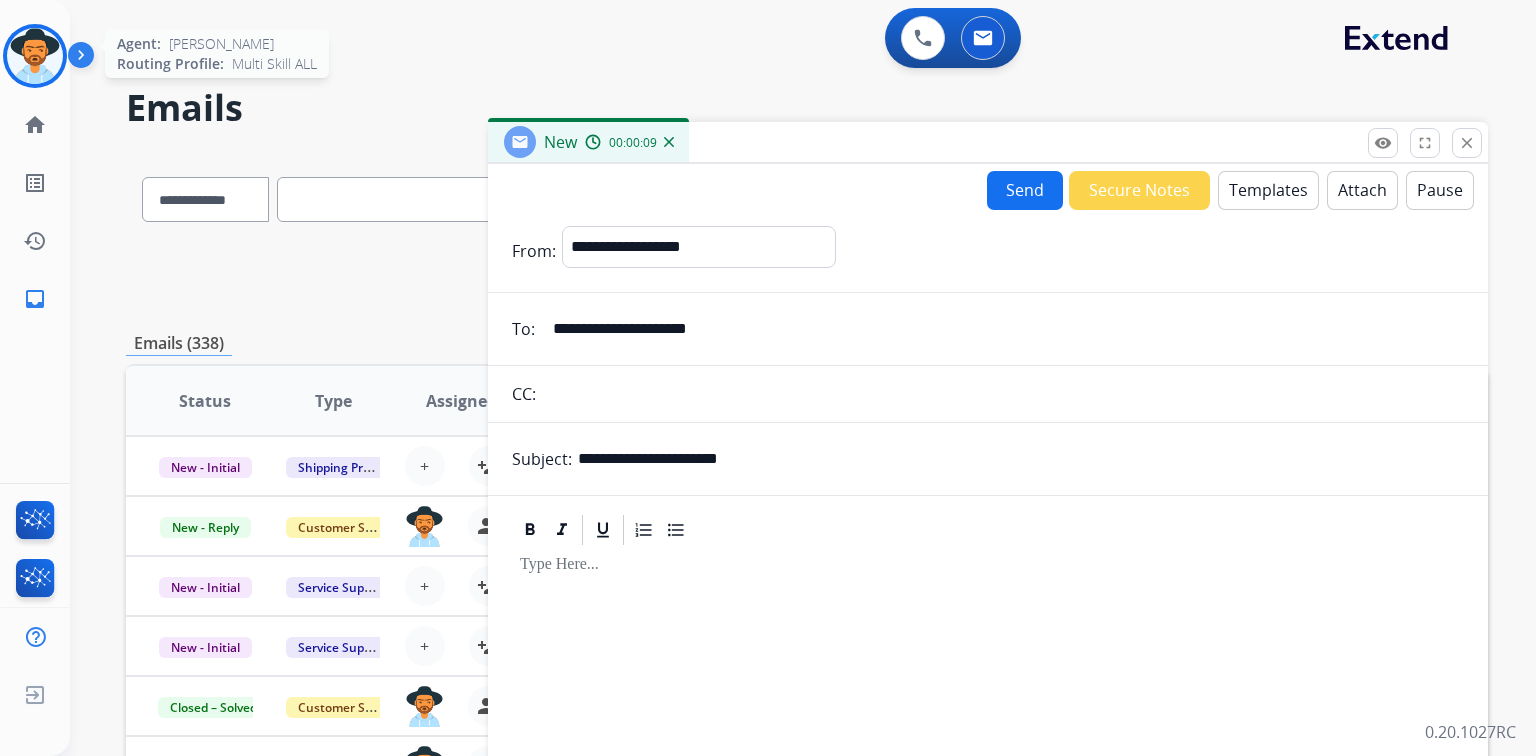 click on "Templates" at bounding box center (1268, 190) 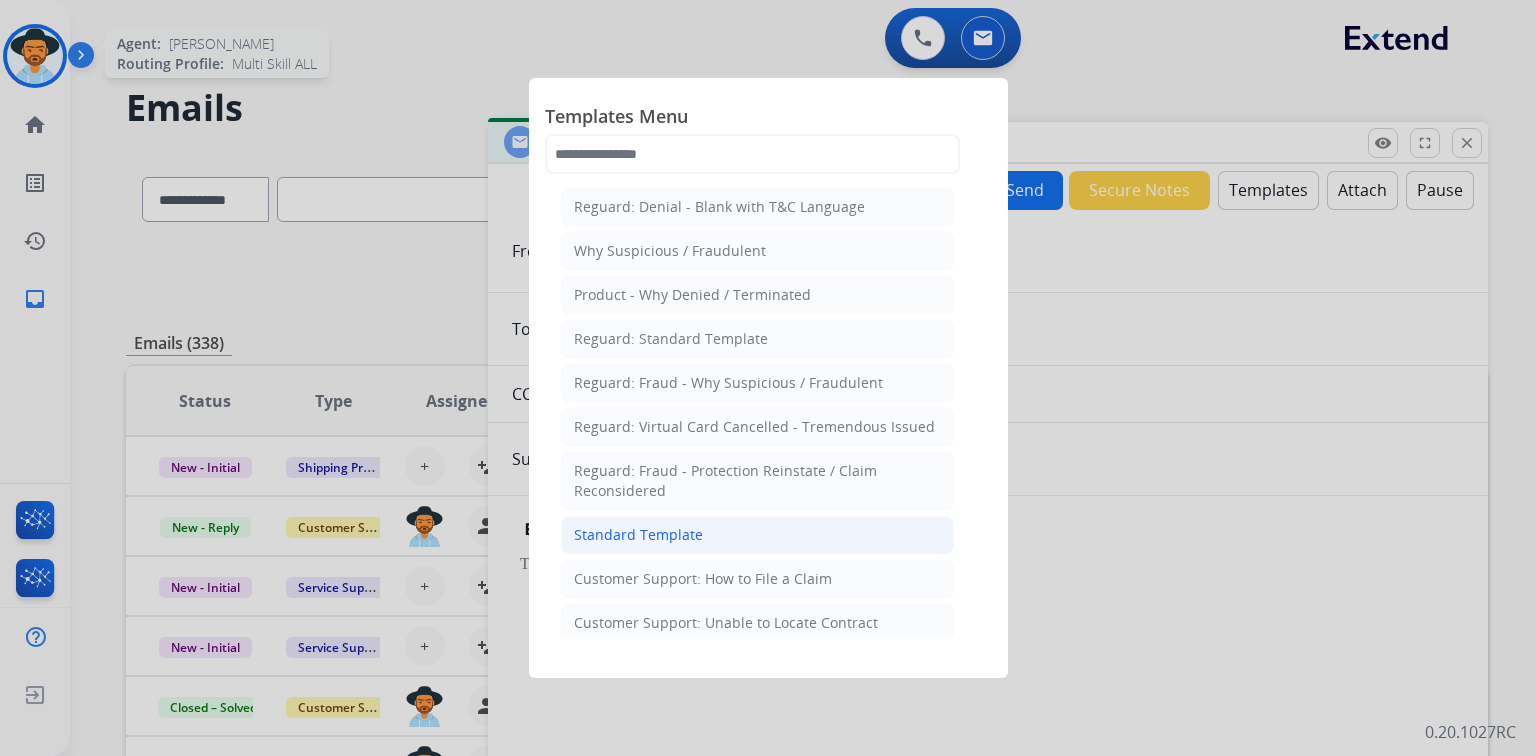 click on "Standard Template" 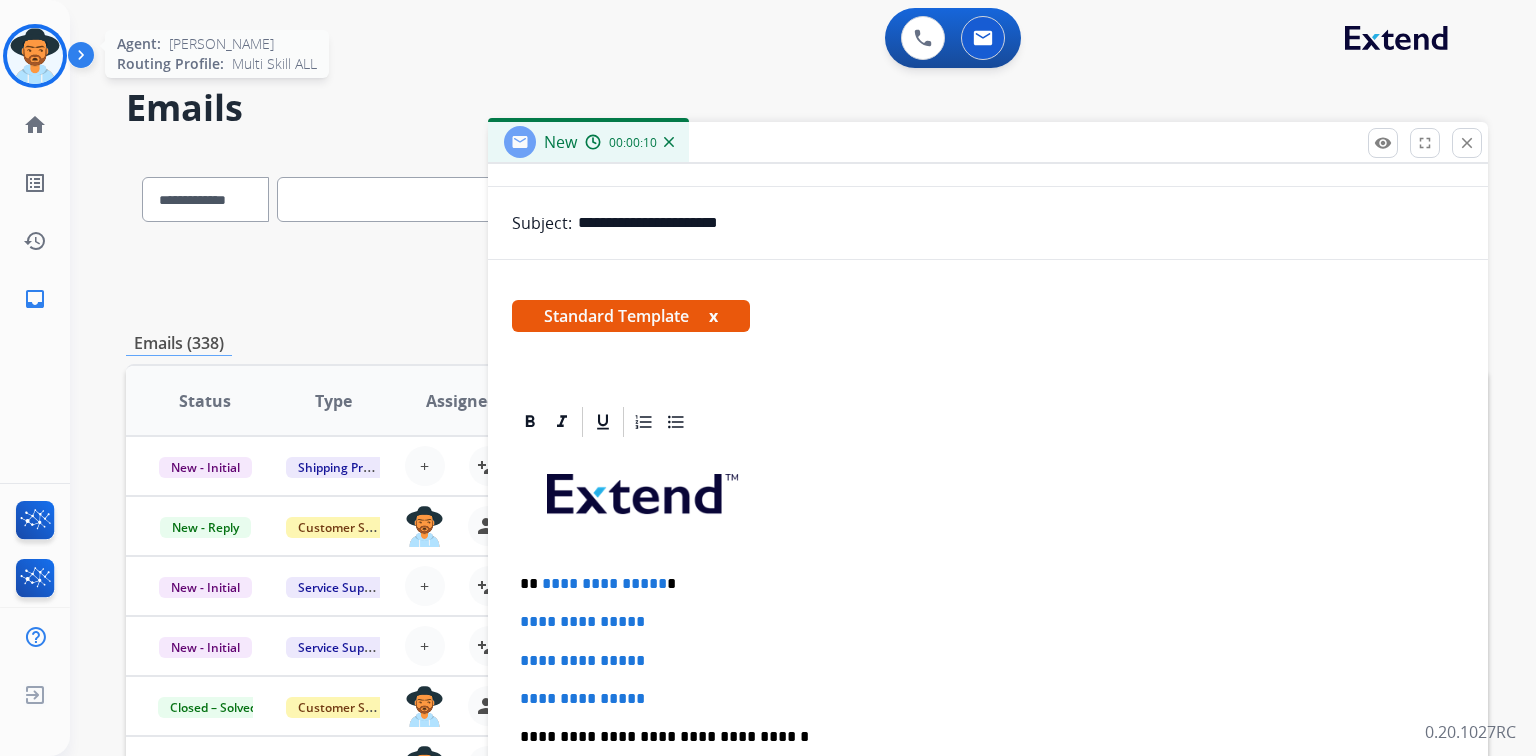 scroll, scrollTop: 400, scrollLeft: 0, axis: vertical 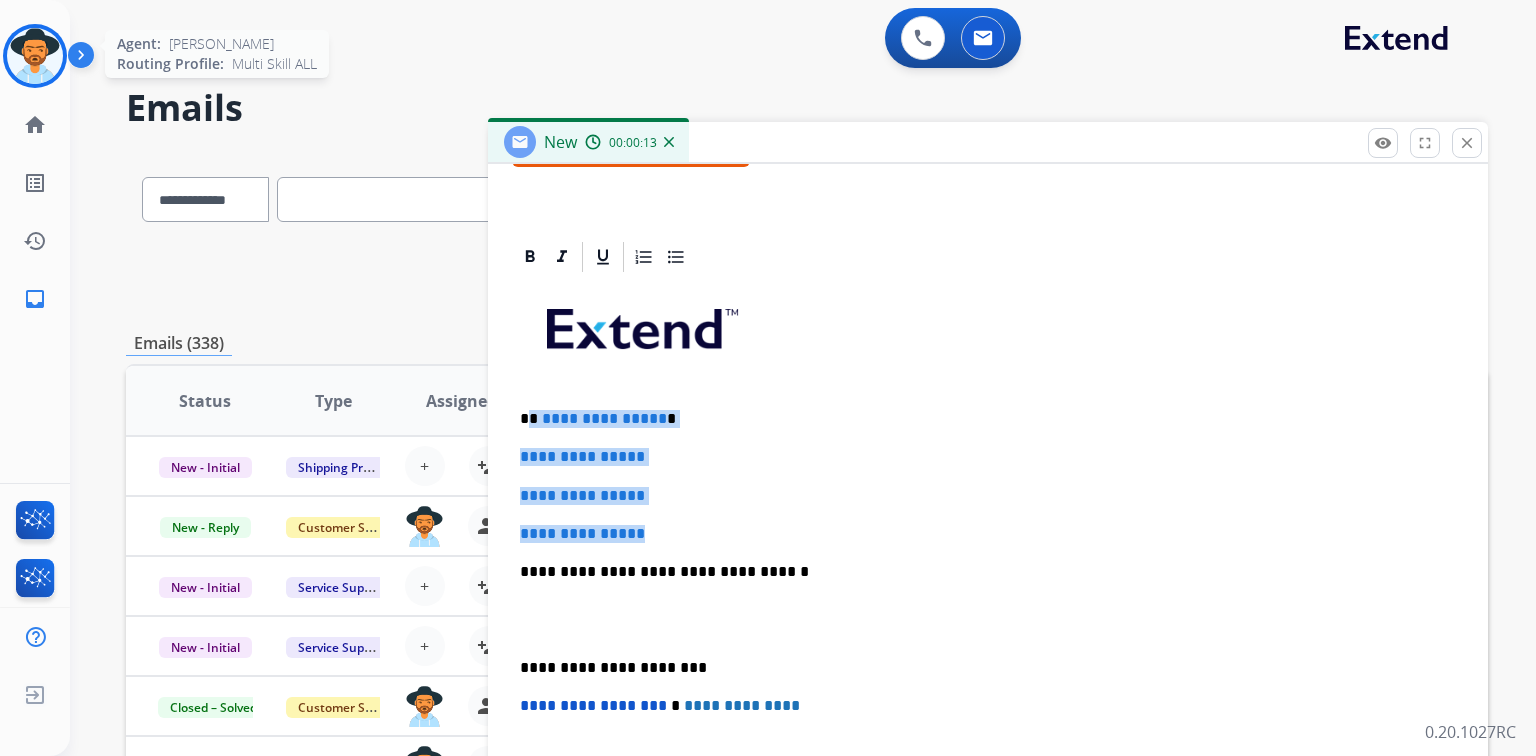 drag, startPoint x: 530, startPoint y: 413, endPoint x: 704, endPoint y: 530, distance: 209.67833 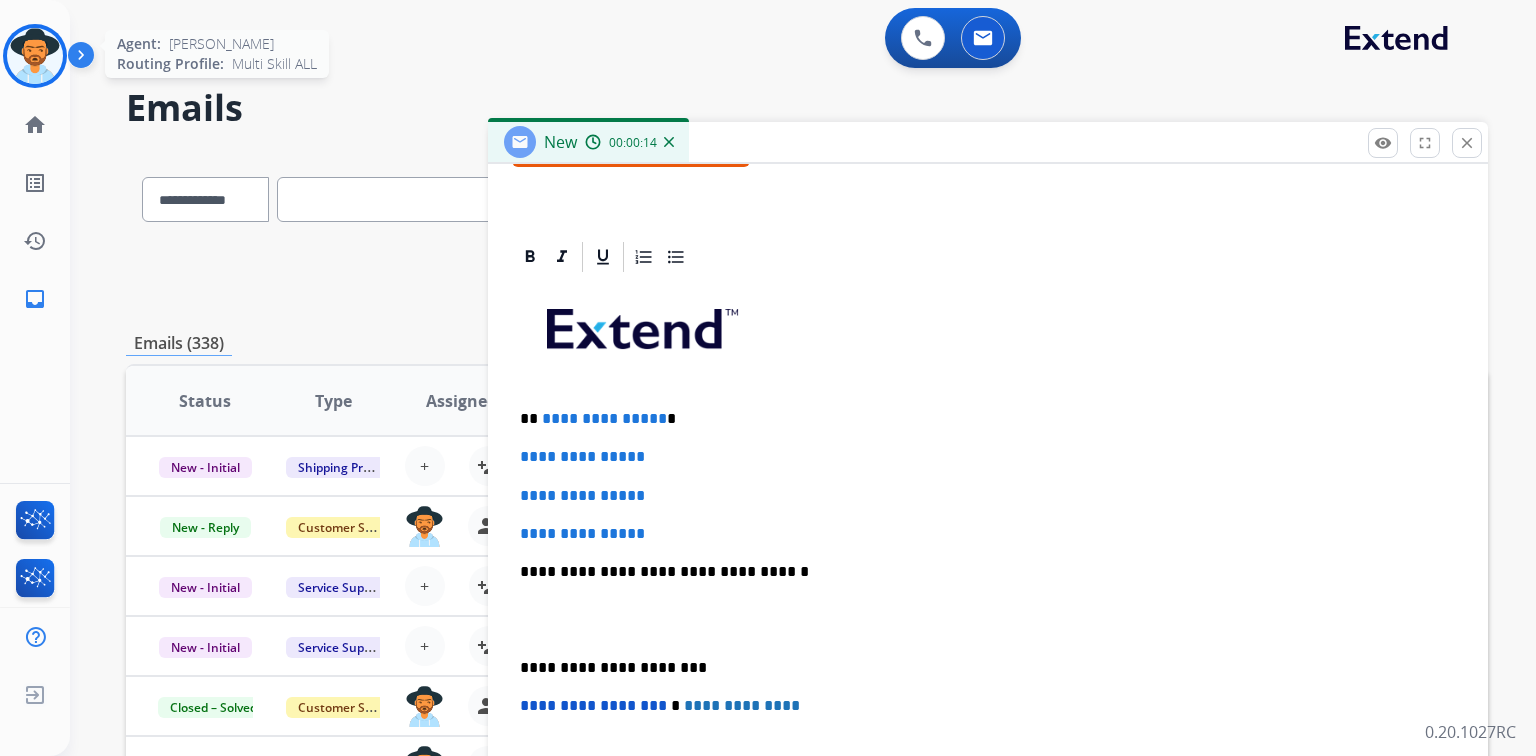 scroll, scrollTop: 344, scrollLeft: 0, axis: vertical 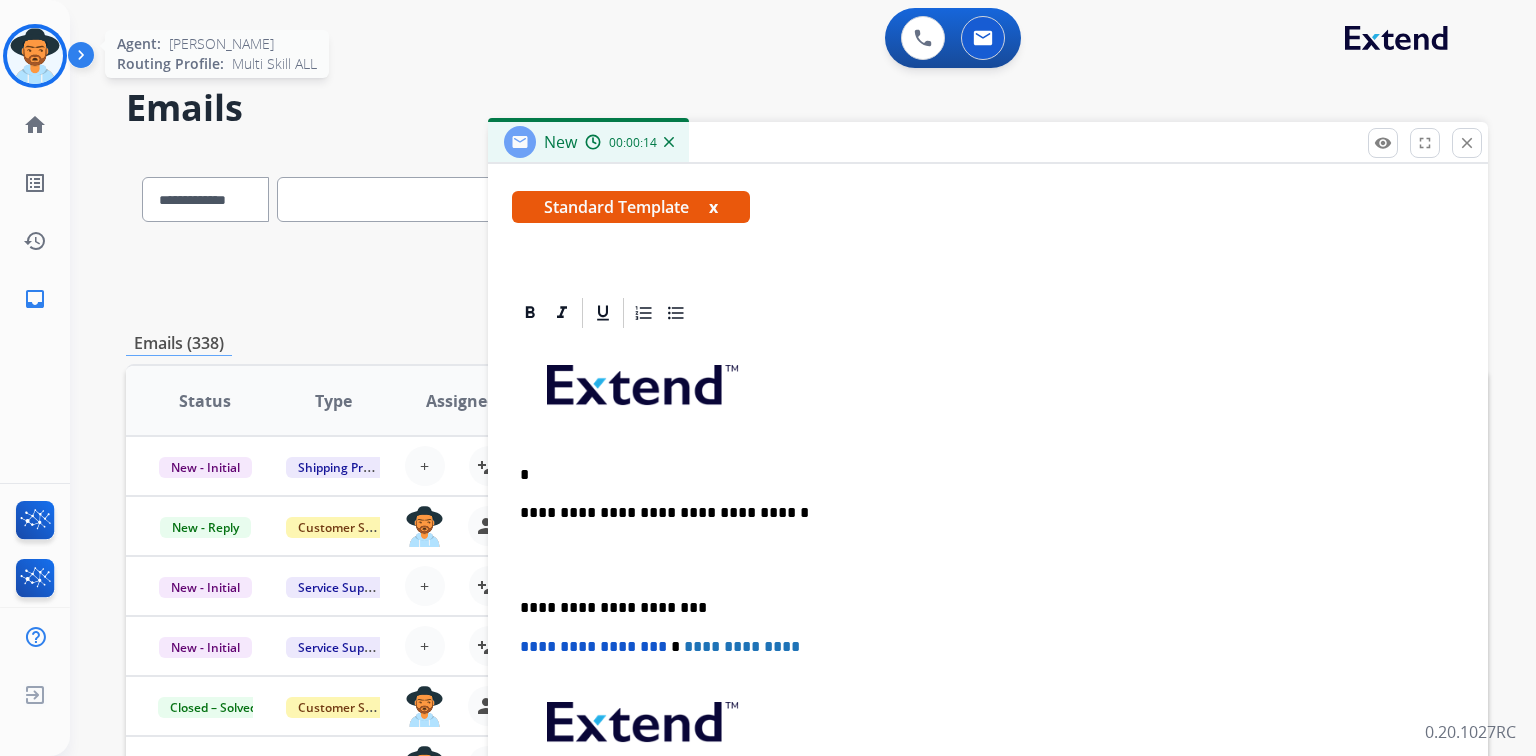 type 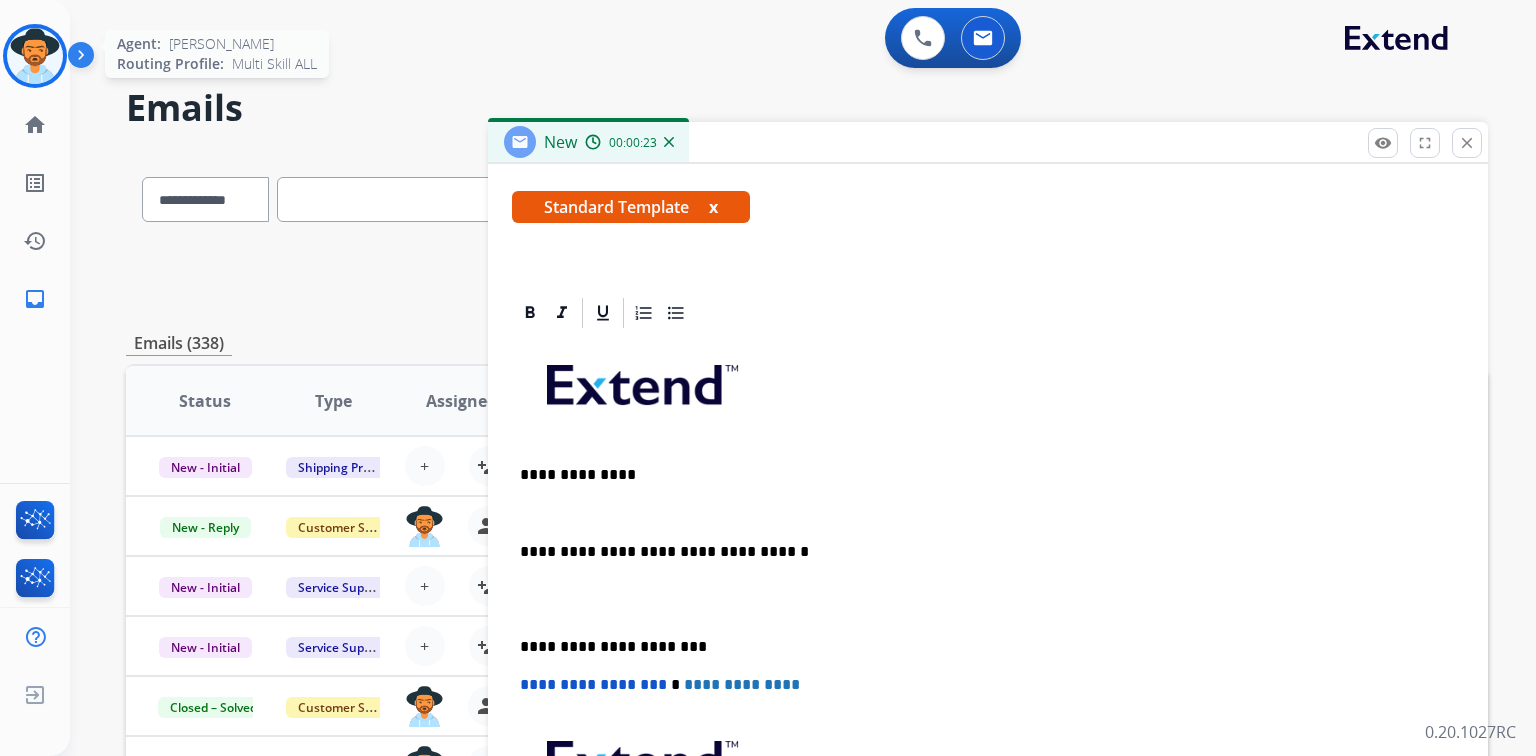 scroll, scrollTop: 383, scrollLeft: 0, axis: vertical 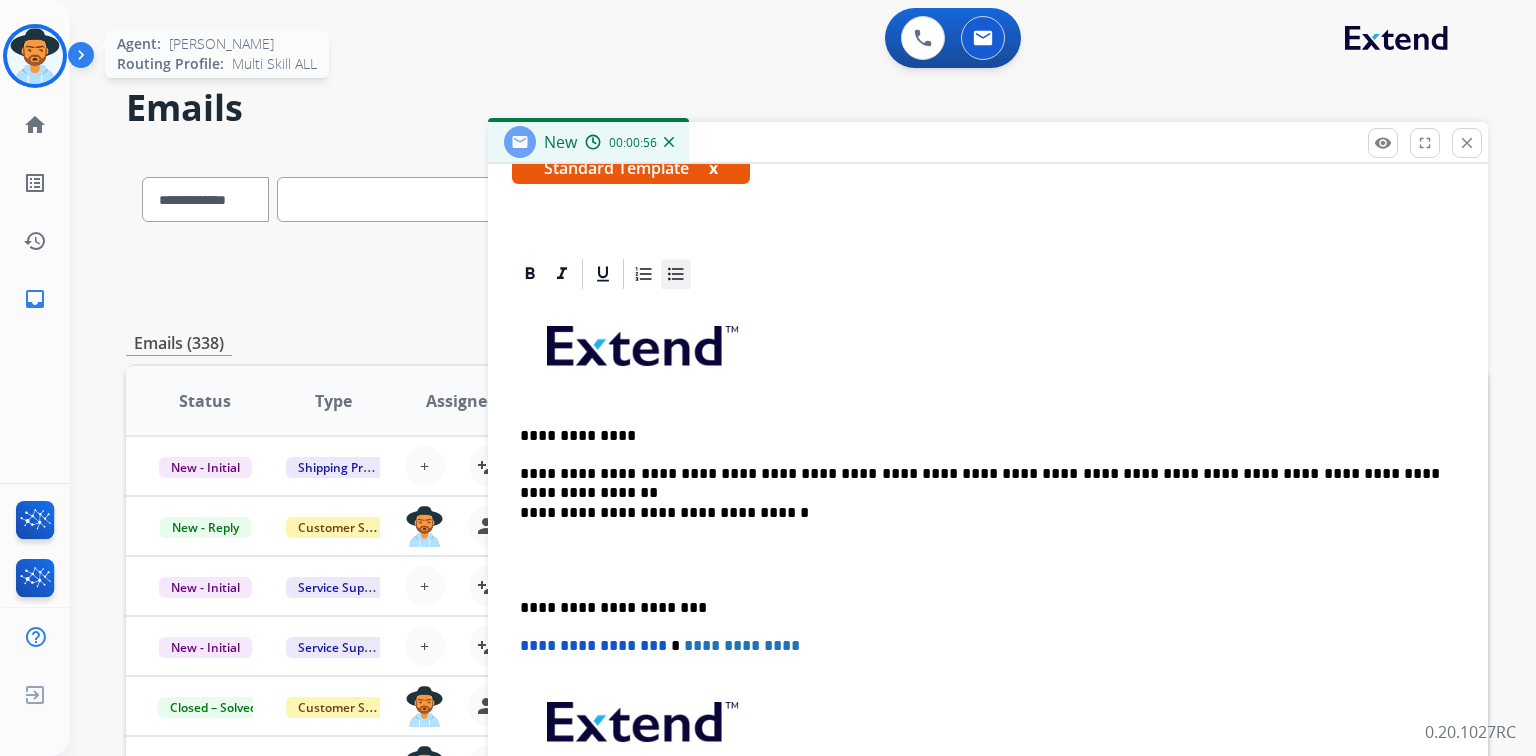 click 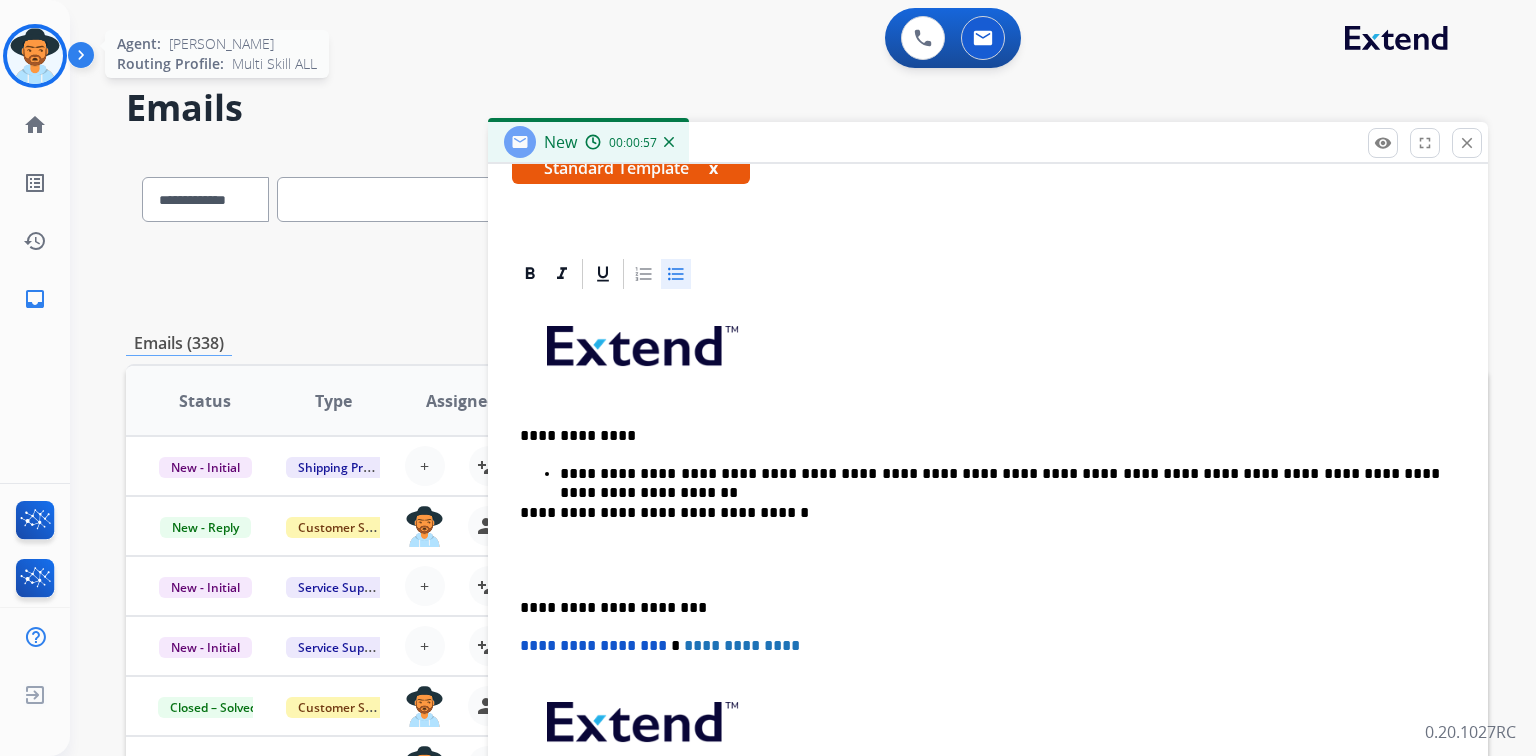 click on "**********" at bounding box center (988, 474) 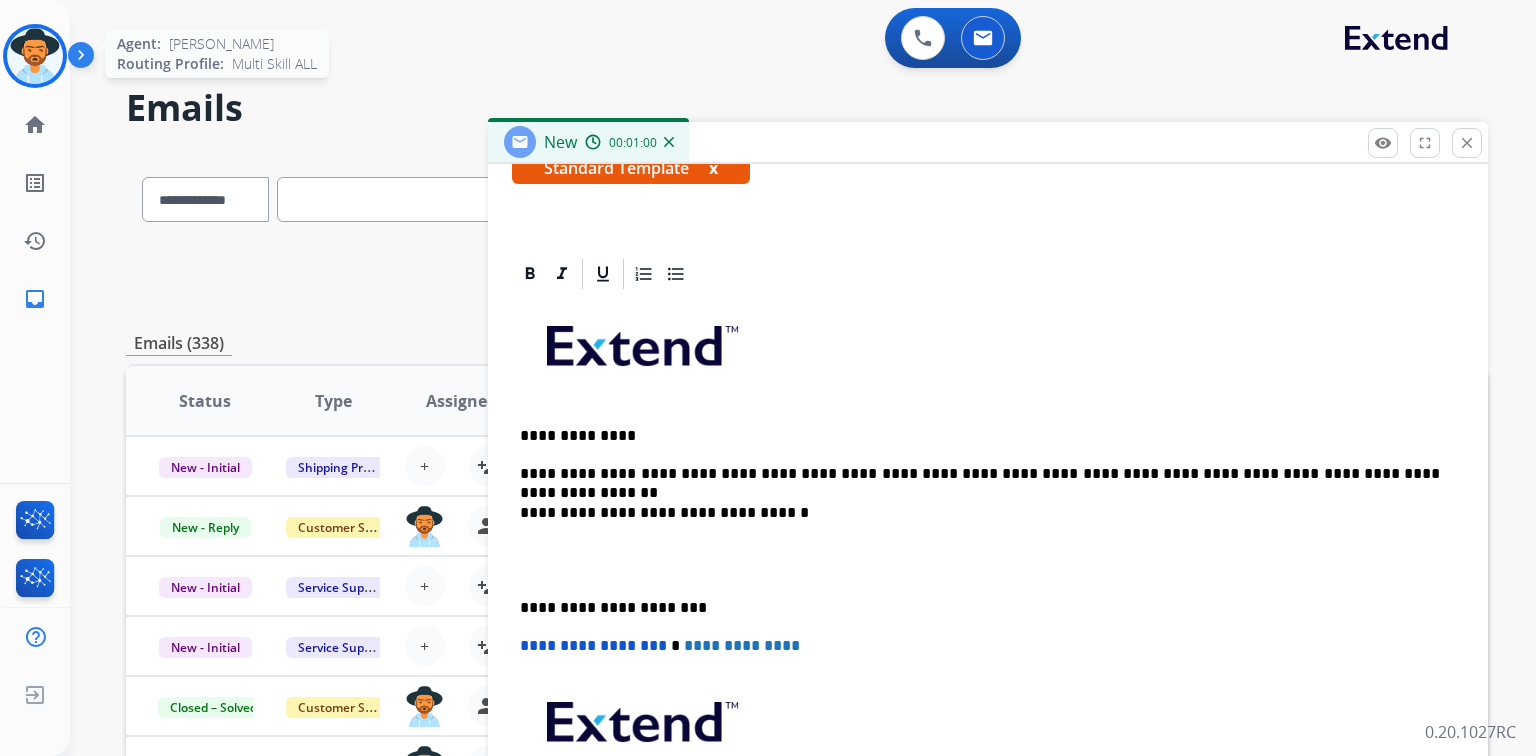 click on "**********" at bounding box center (988, 597) 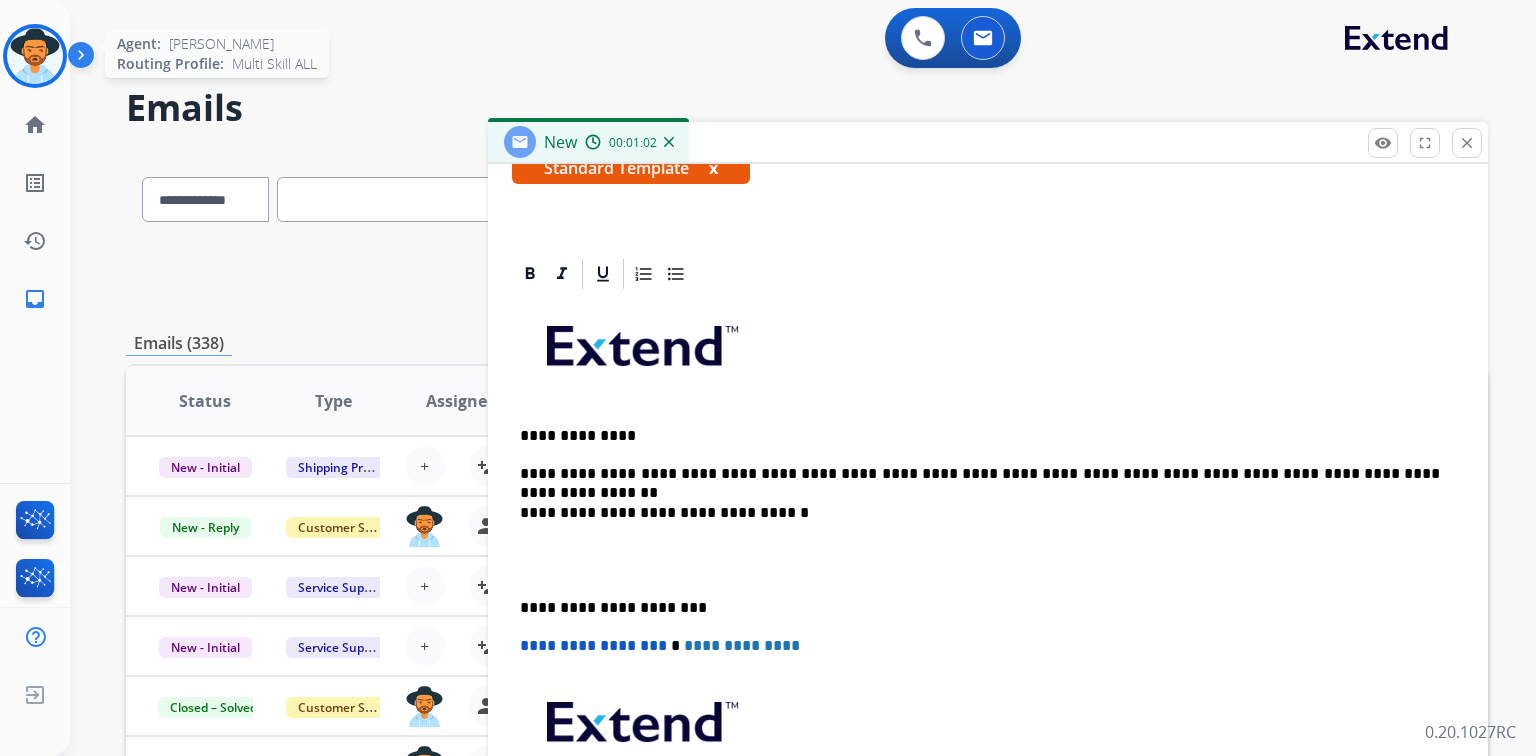 click on "**********" at bounding box center (988, 597) 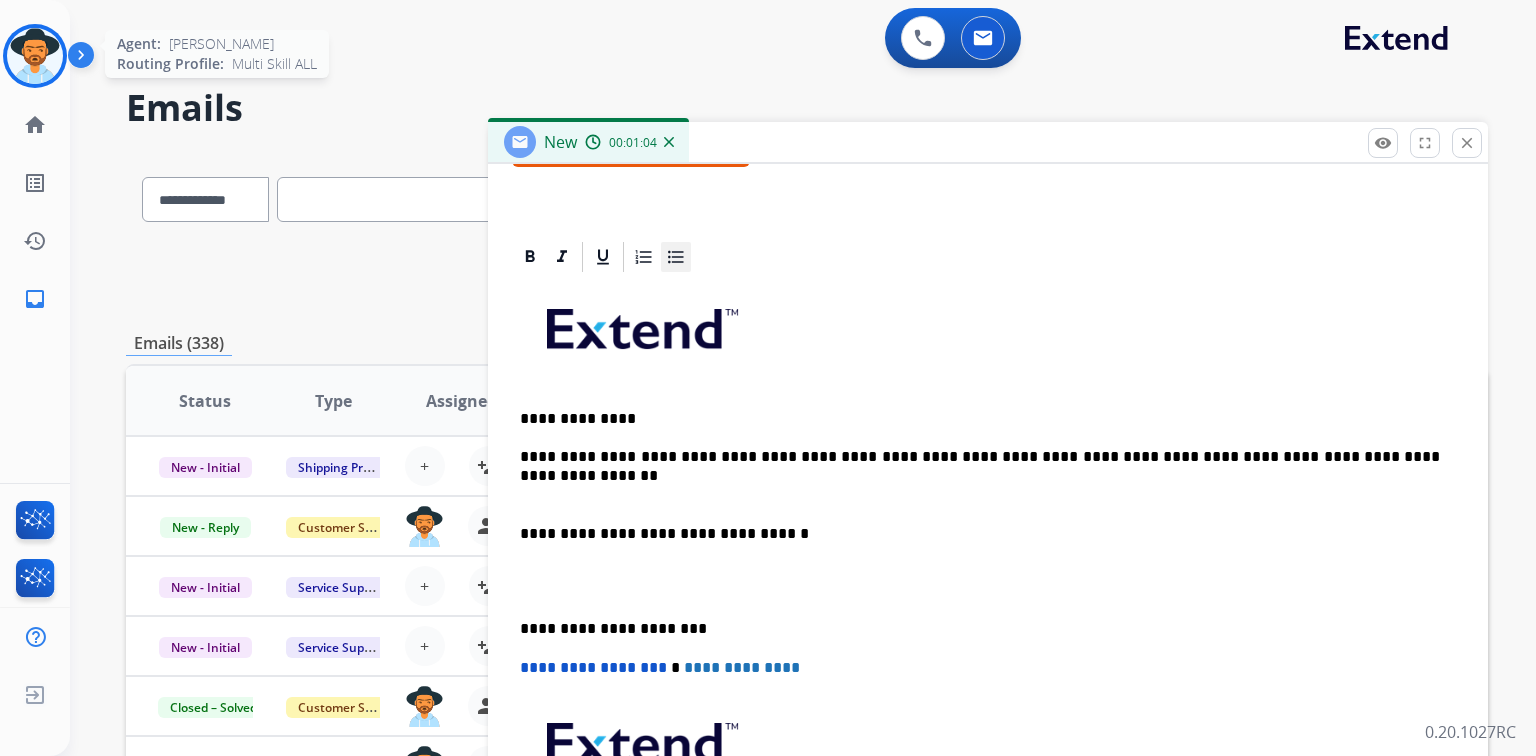 click 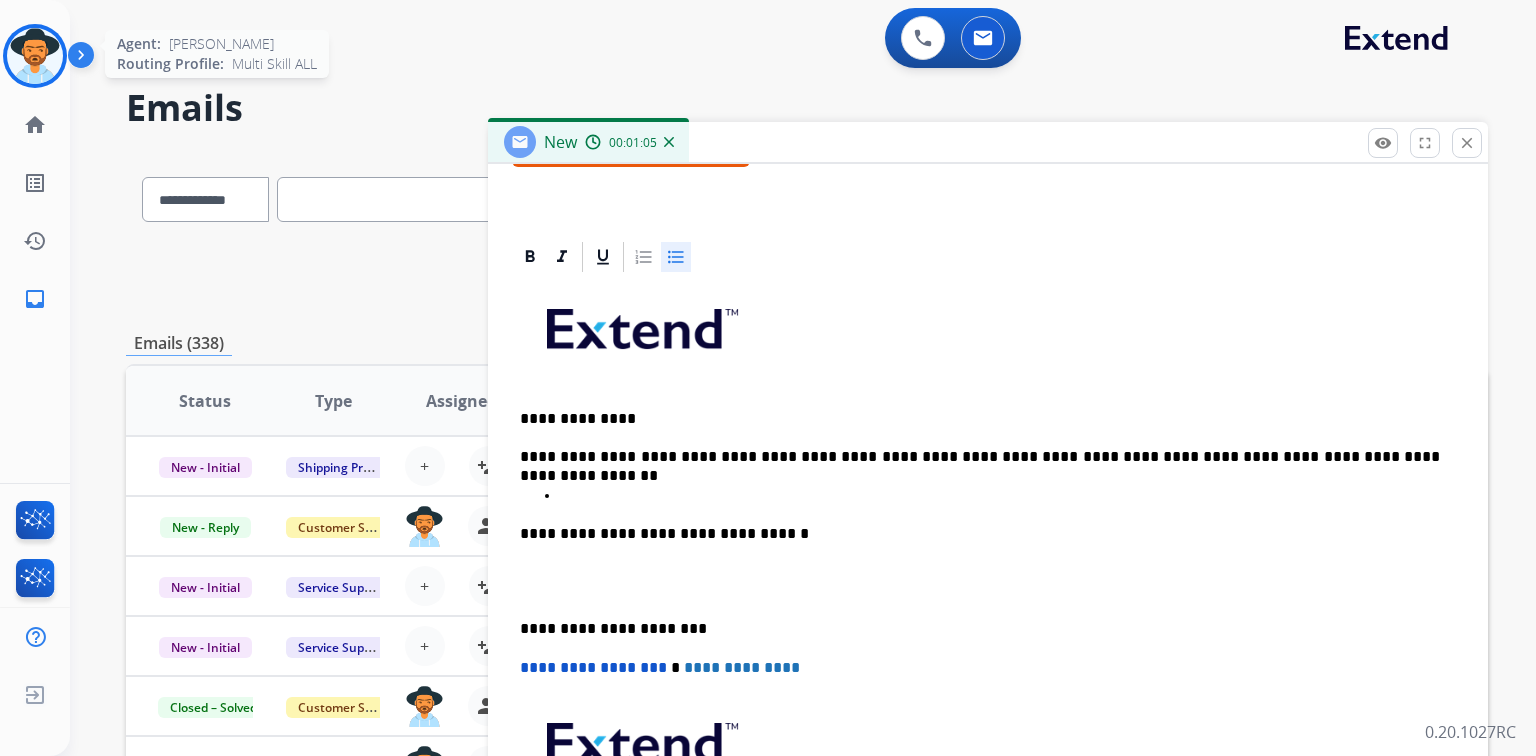 click at bounding box center [1008, 496] 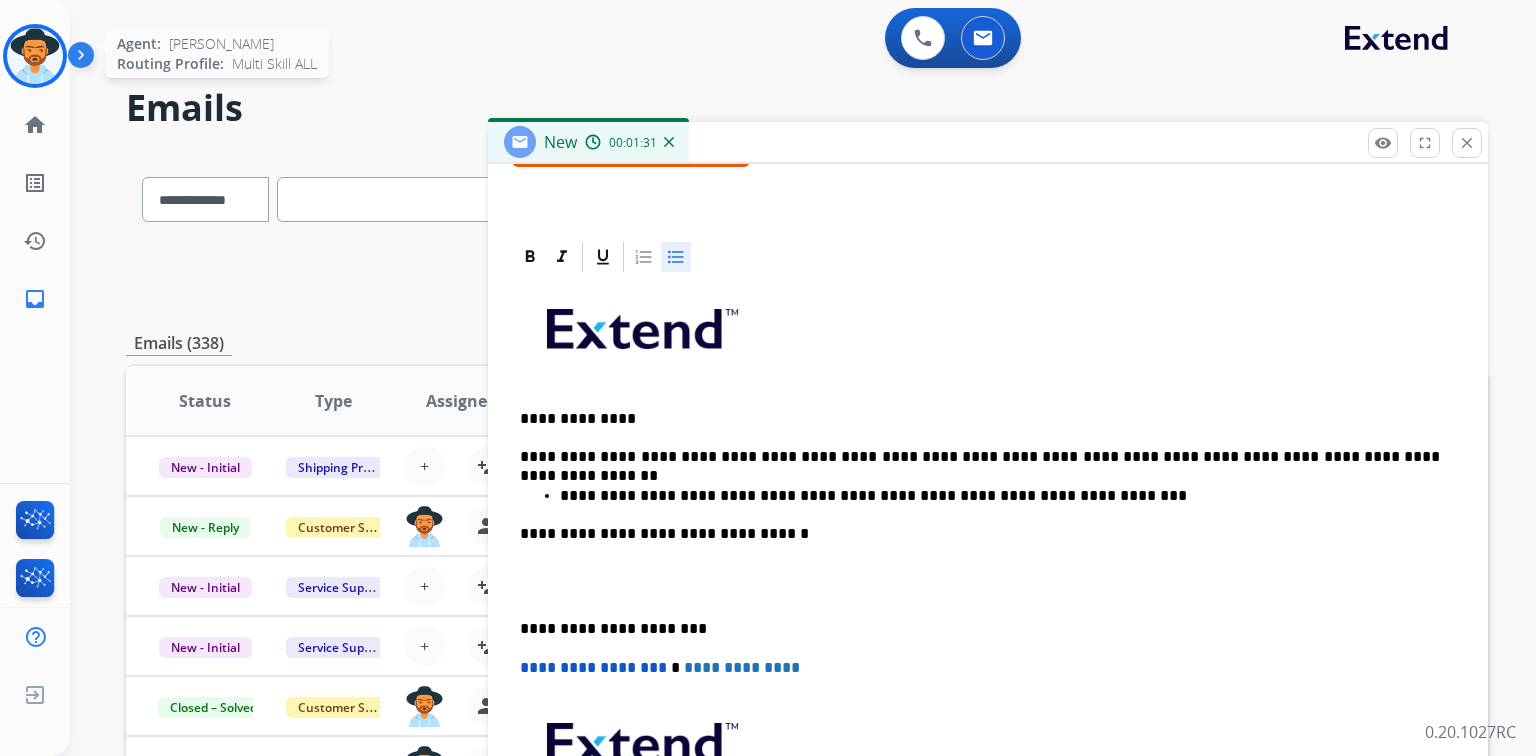 click at bounding box center [988, 581] 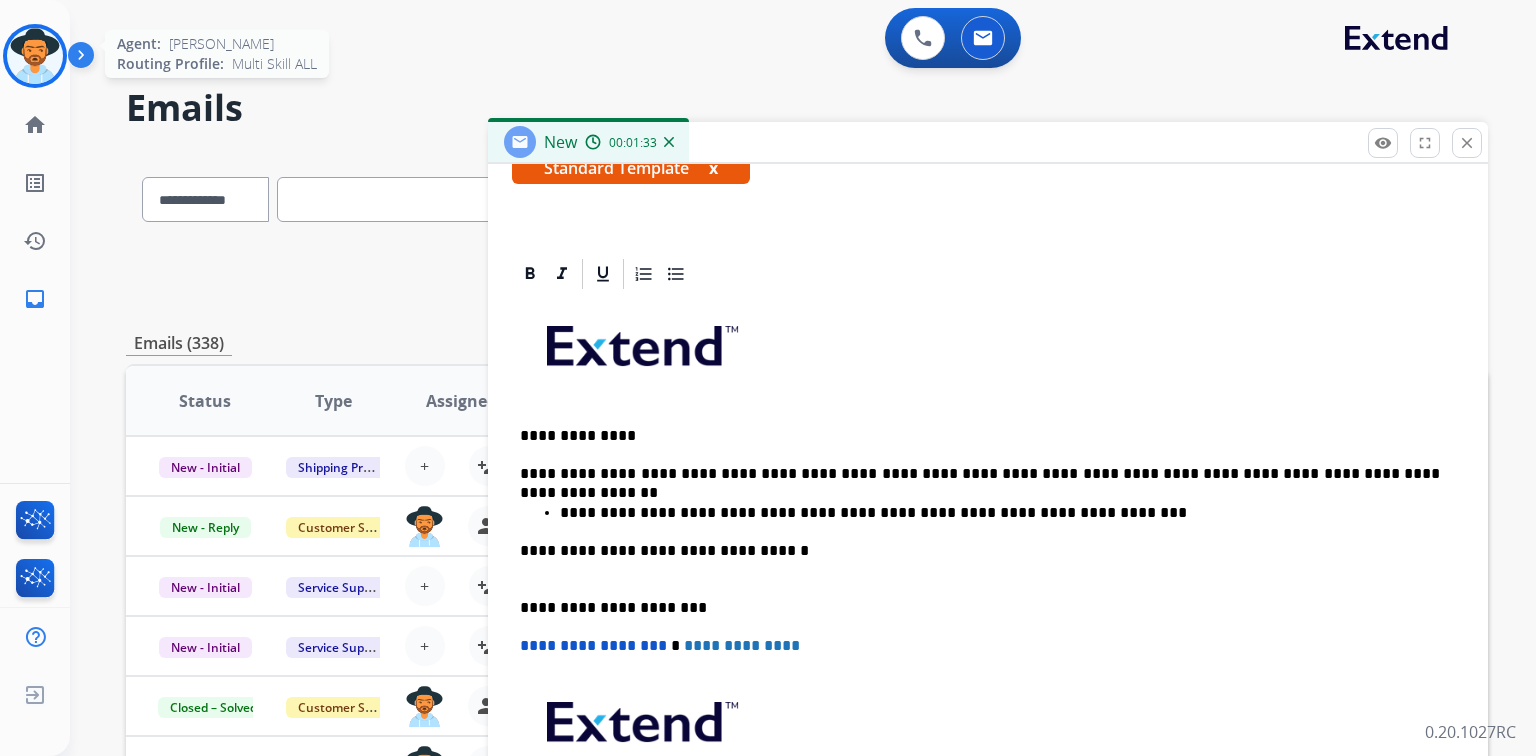 click on "**********" at bounding box center (980, 560) 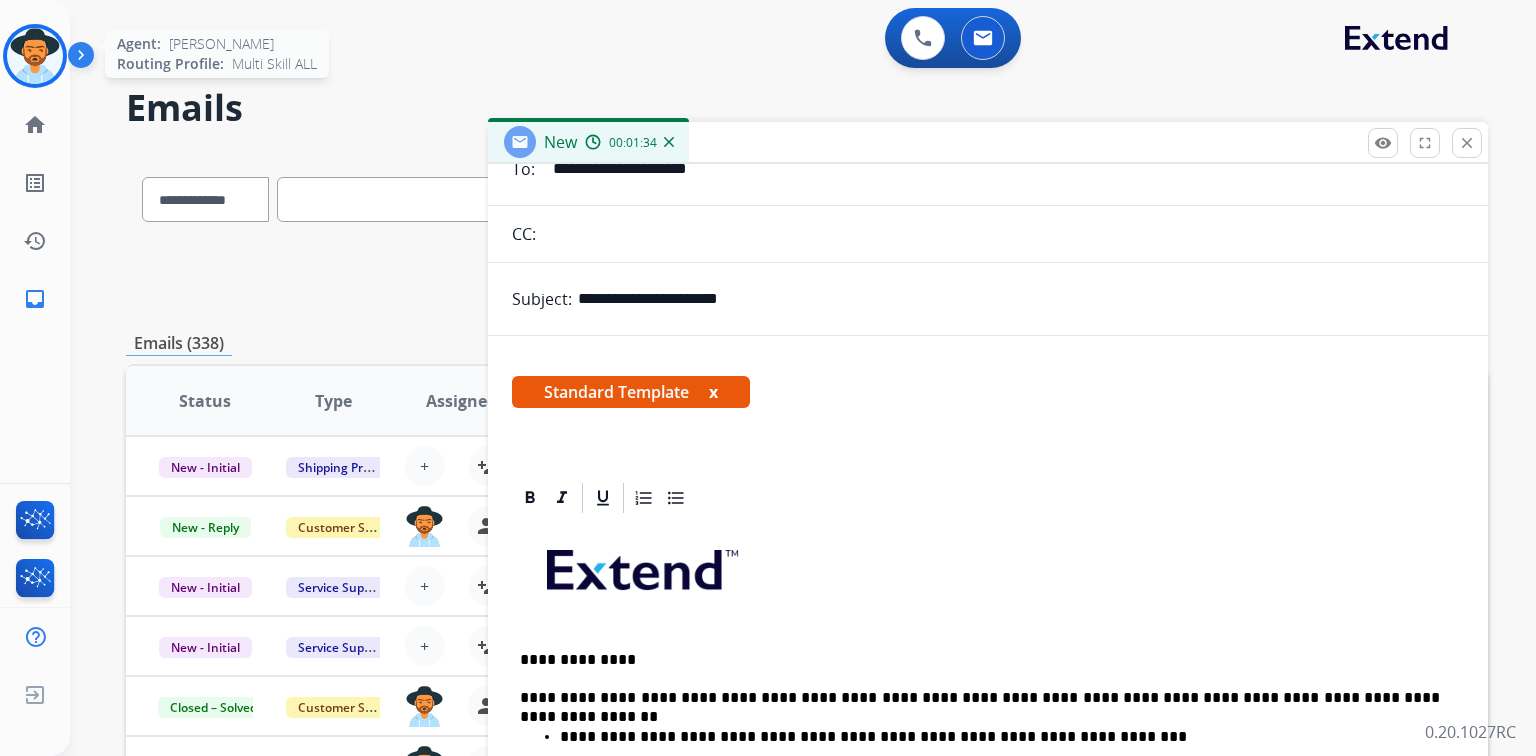 scroll, scrollTop: 0, scrollLeft: 0, axis: both 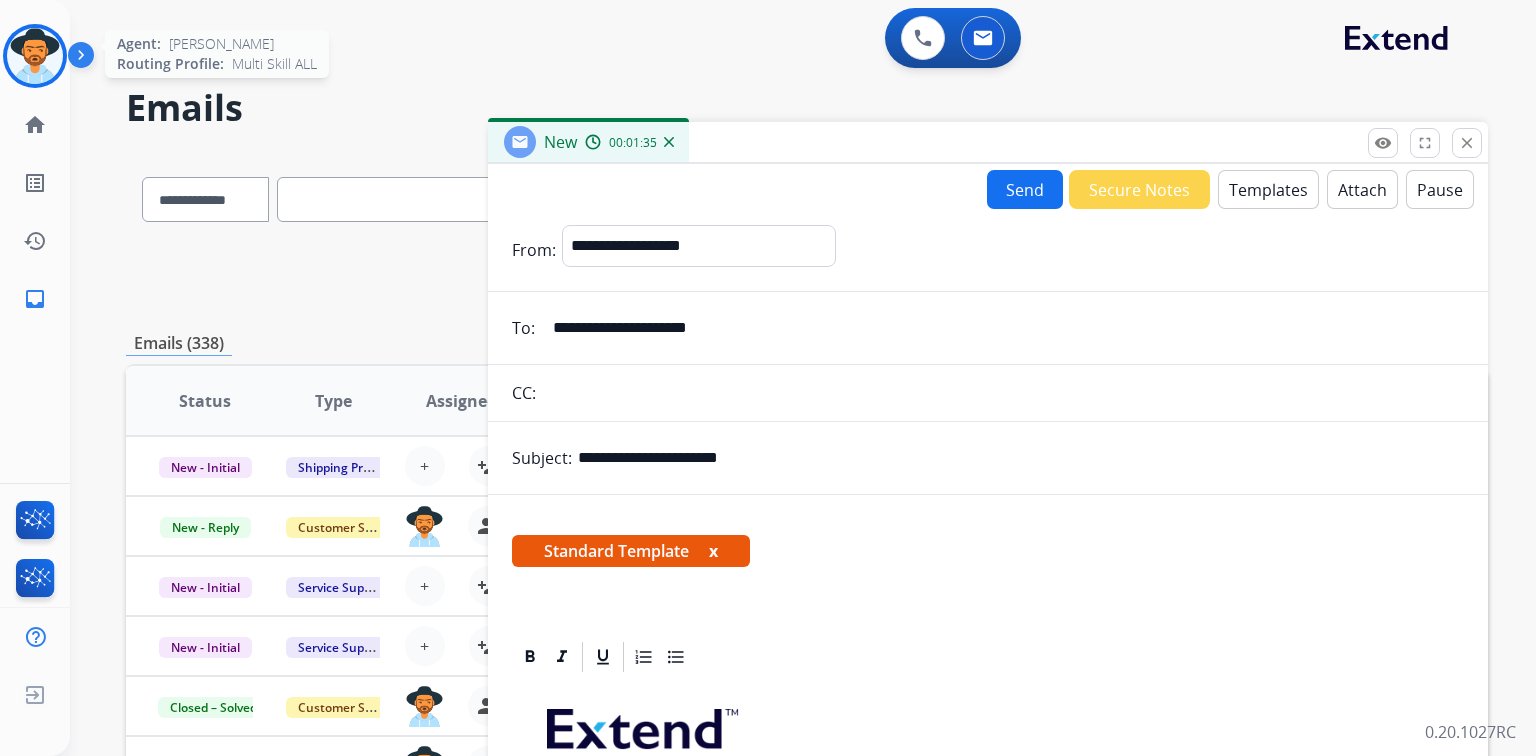 click on "Send" at bounding box center (1025, 189) 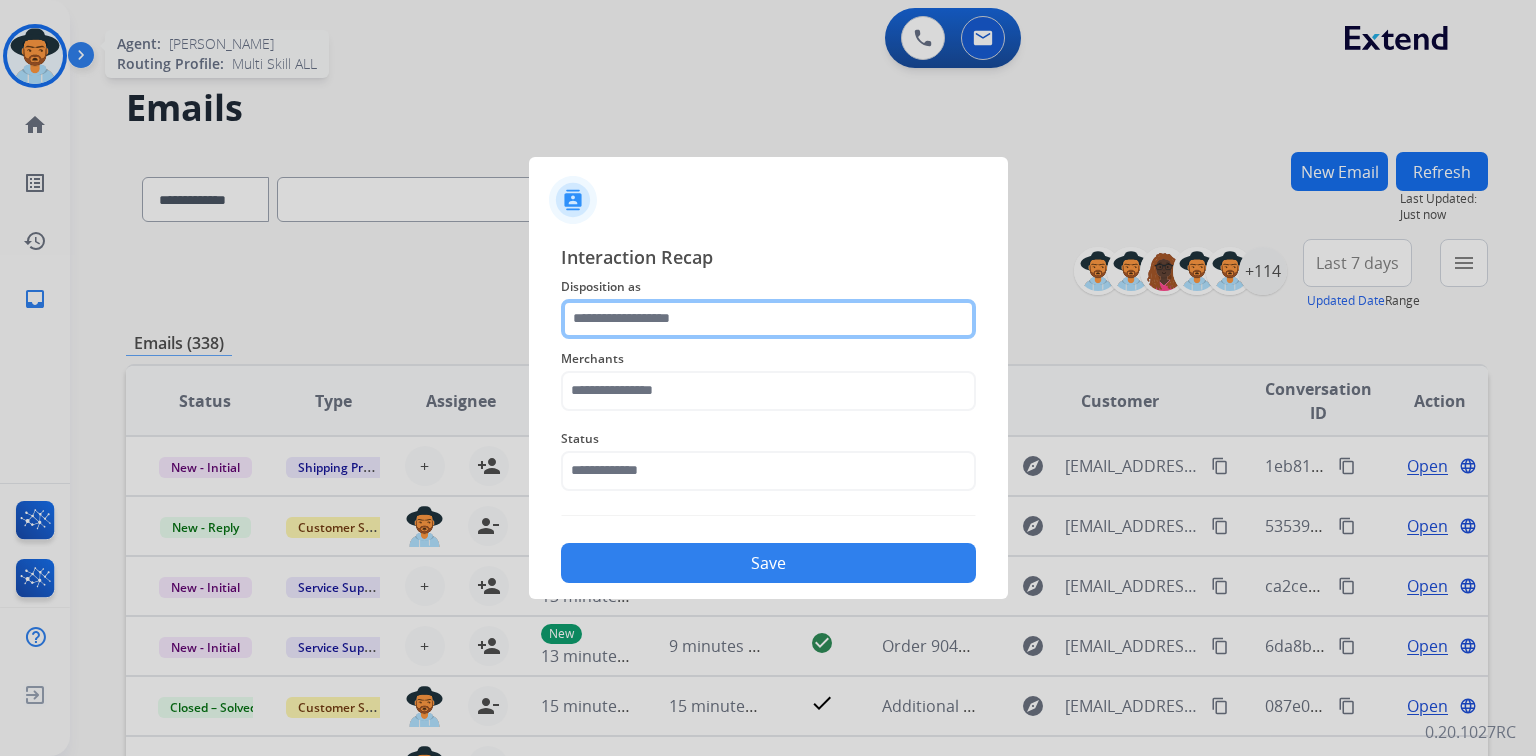 click 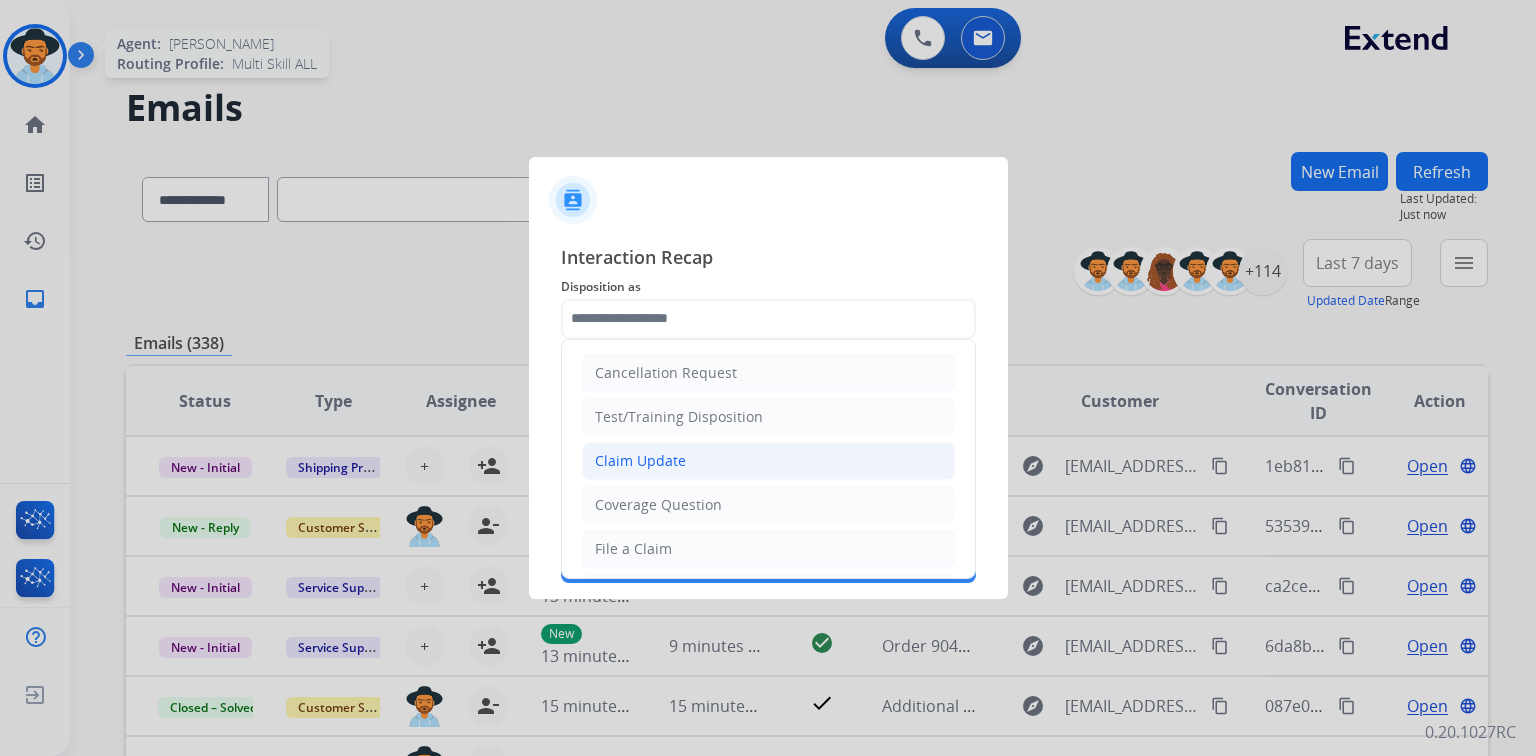 click on "Claim Update" 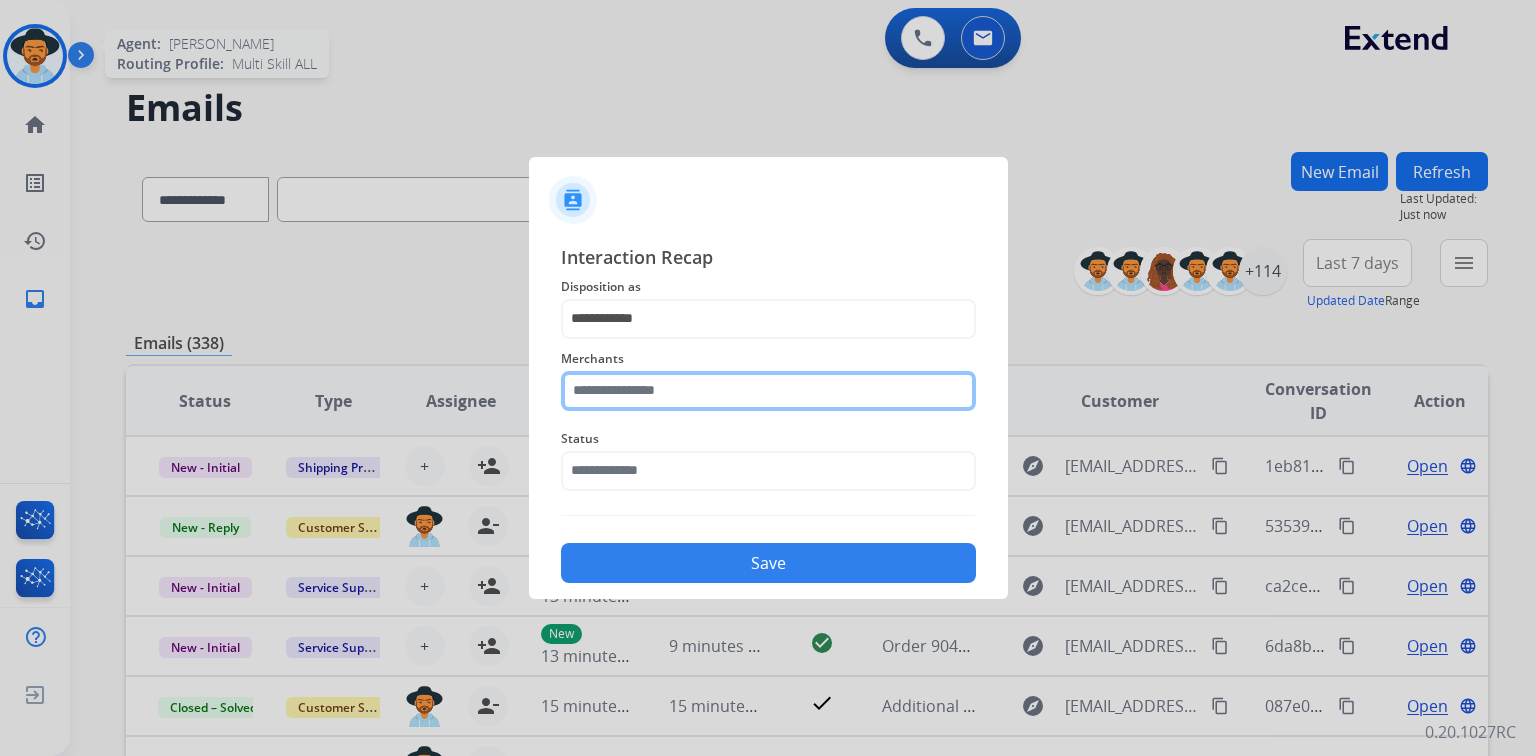 click 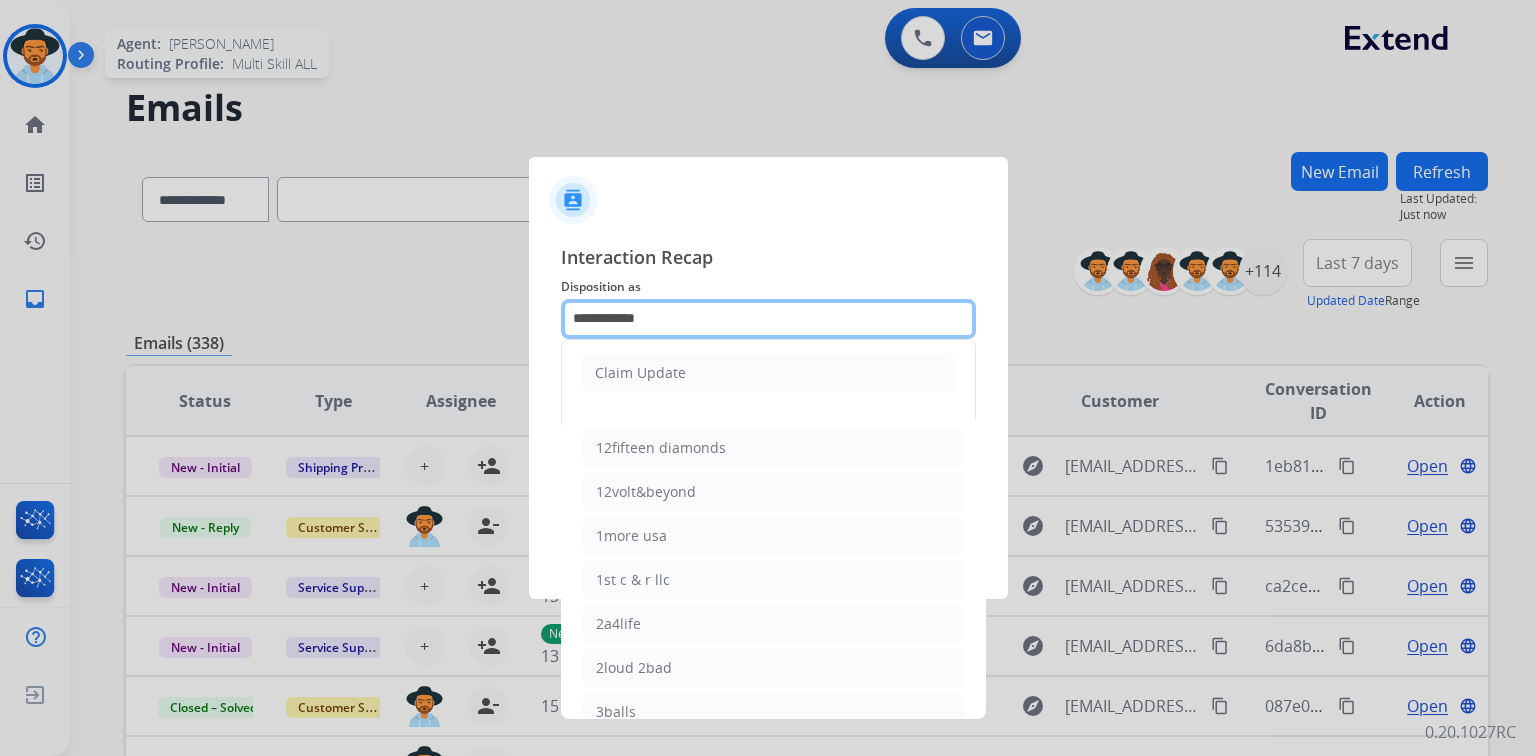 drag, startPoint x: 691, startPoint y: 320, endPoint x: -355, endPoint y: 282, distance: 1046.6901 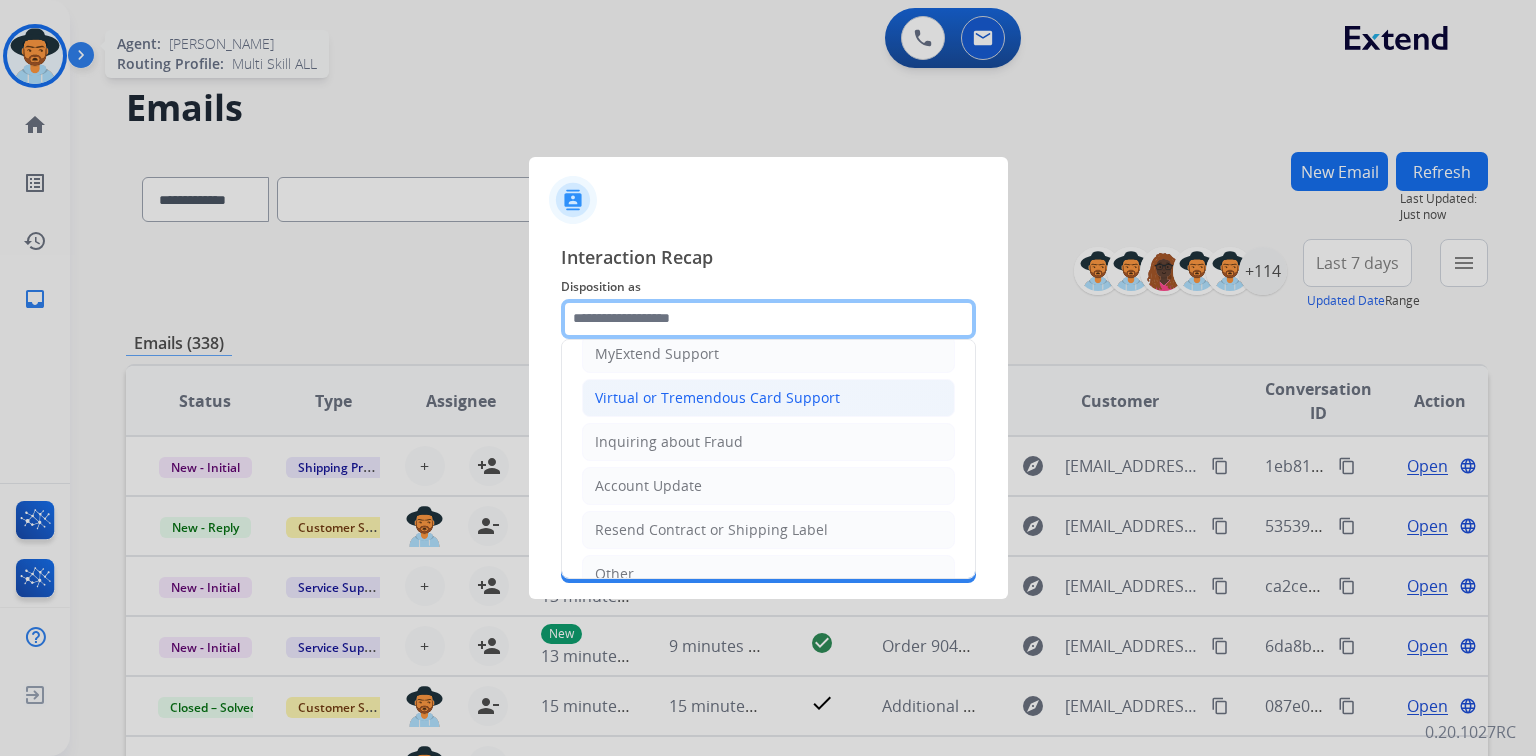 scroll, scrollTop: 307, scrollLeft: 0, axis: vertical 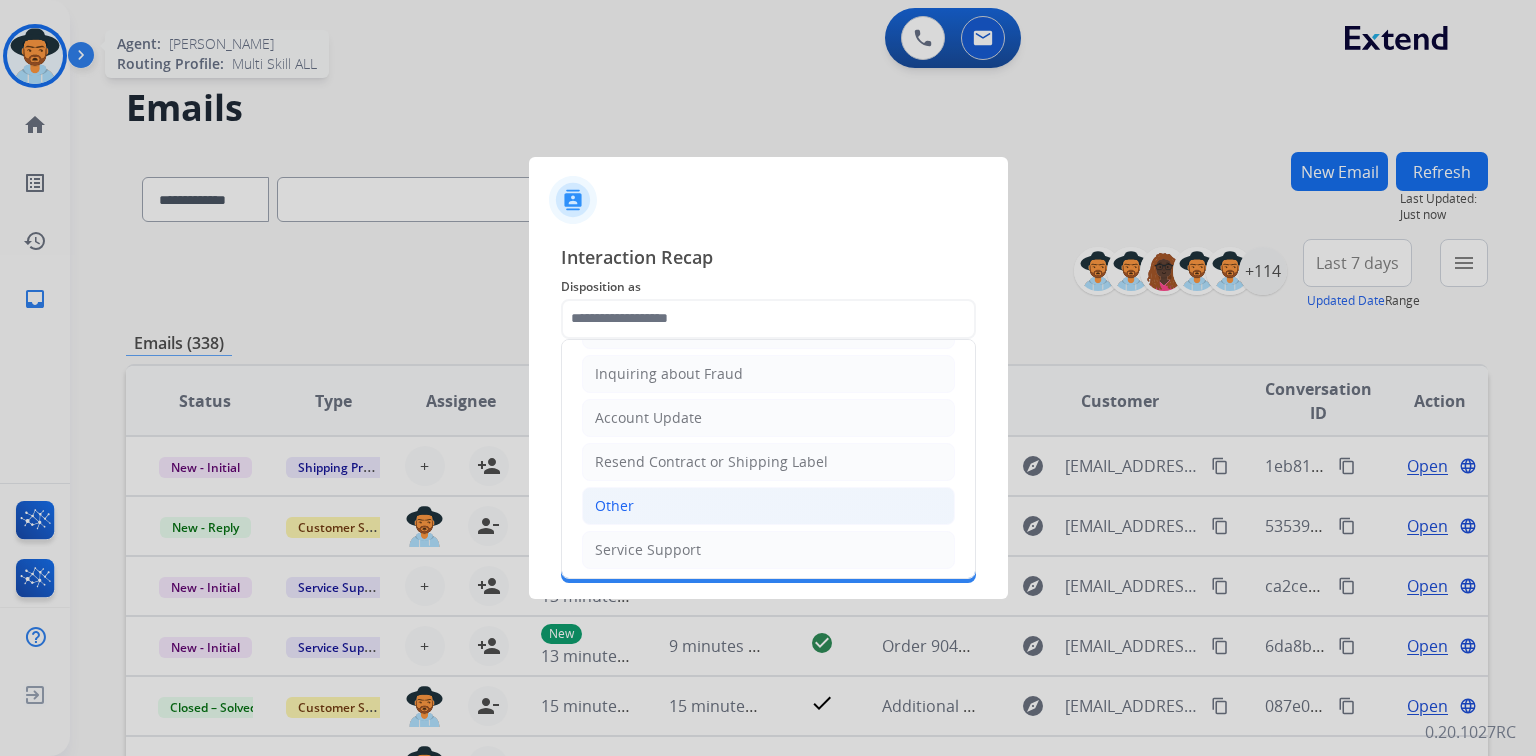 click on "Other" 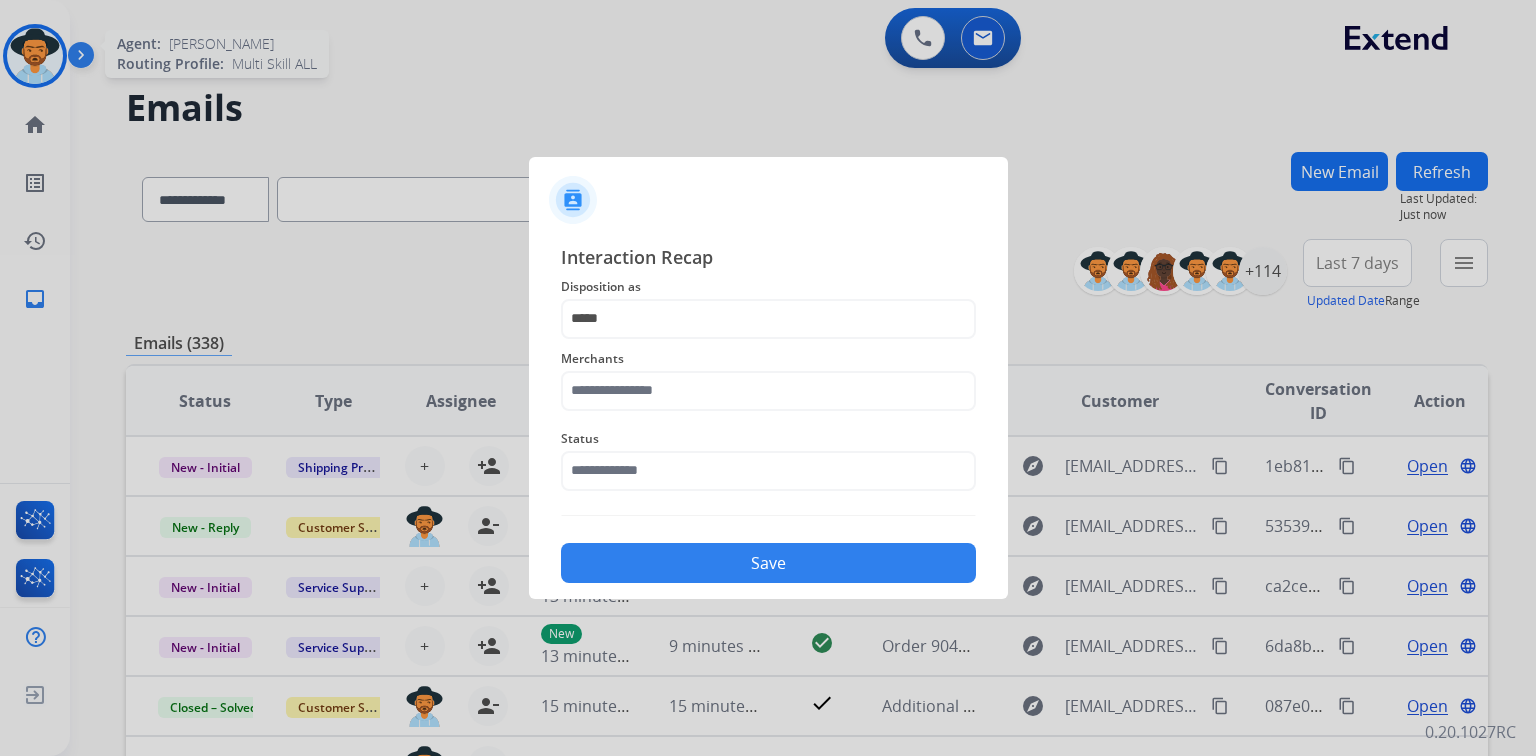 click on "Merchants" 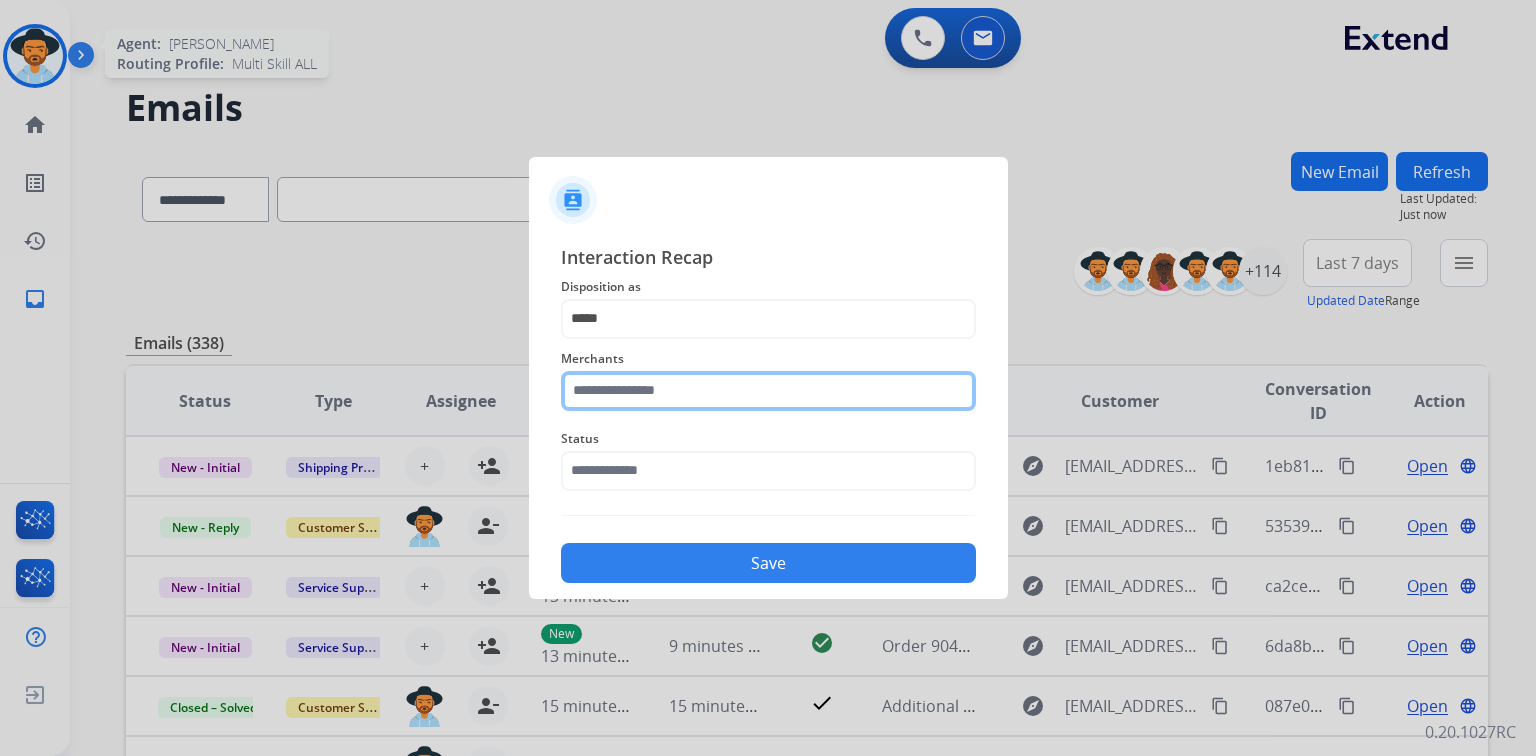 click 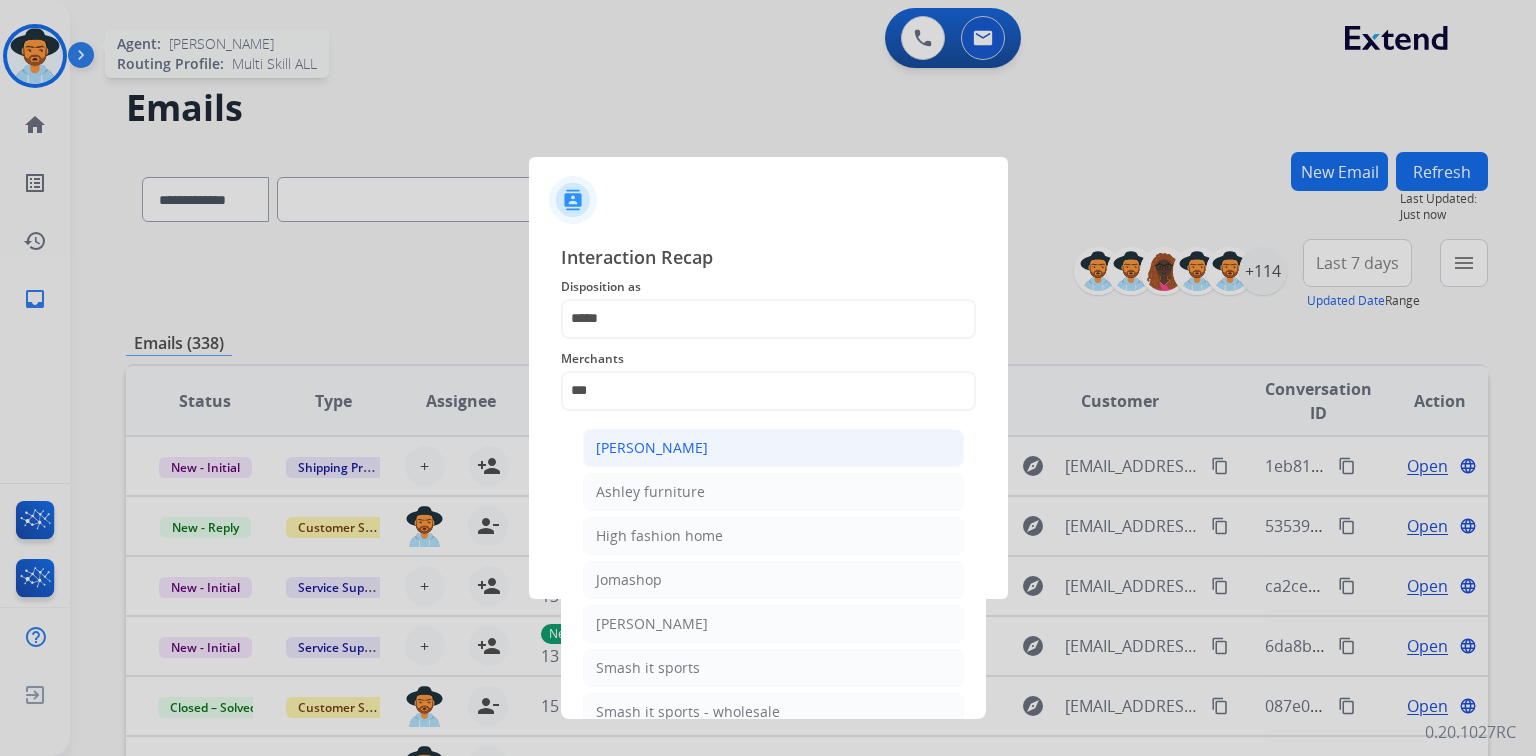 click on "[PERSON_NAME]" 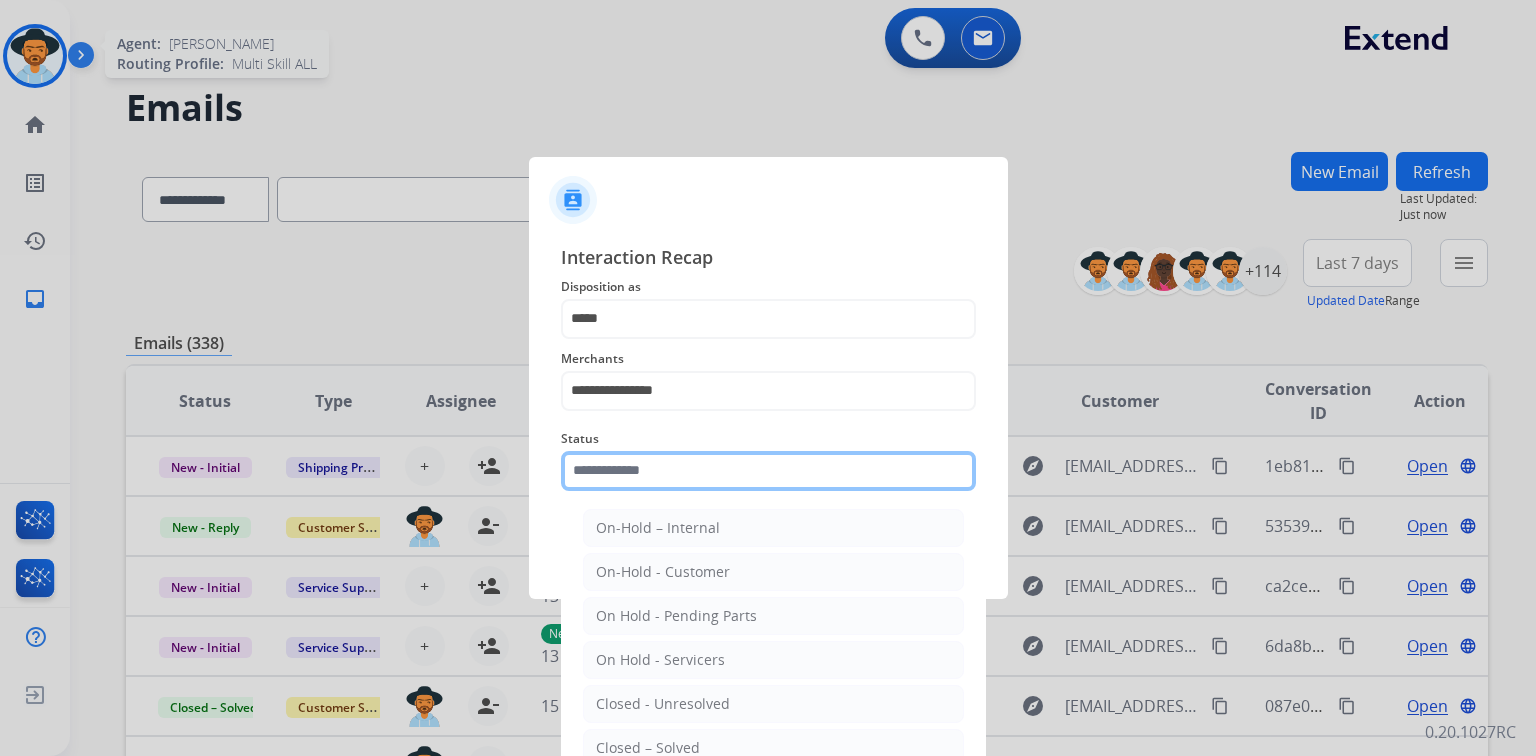 click 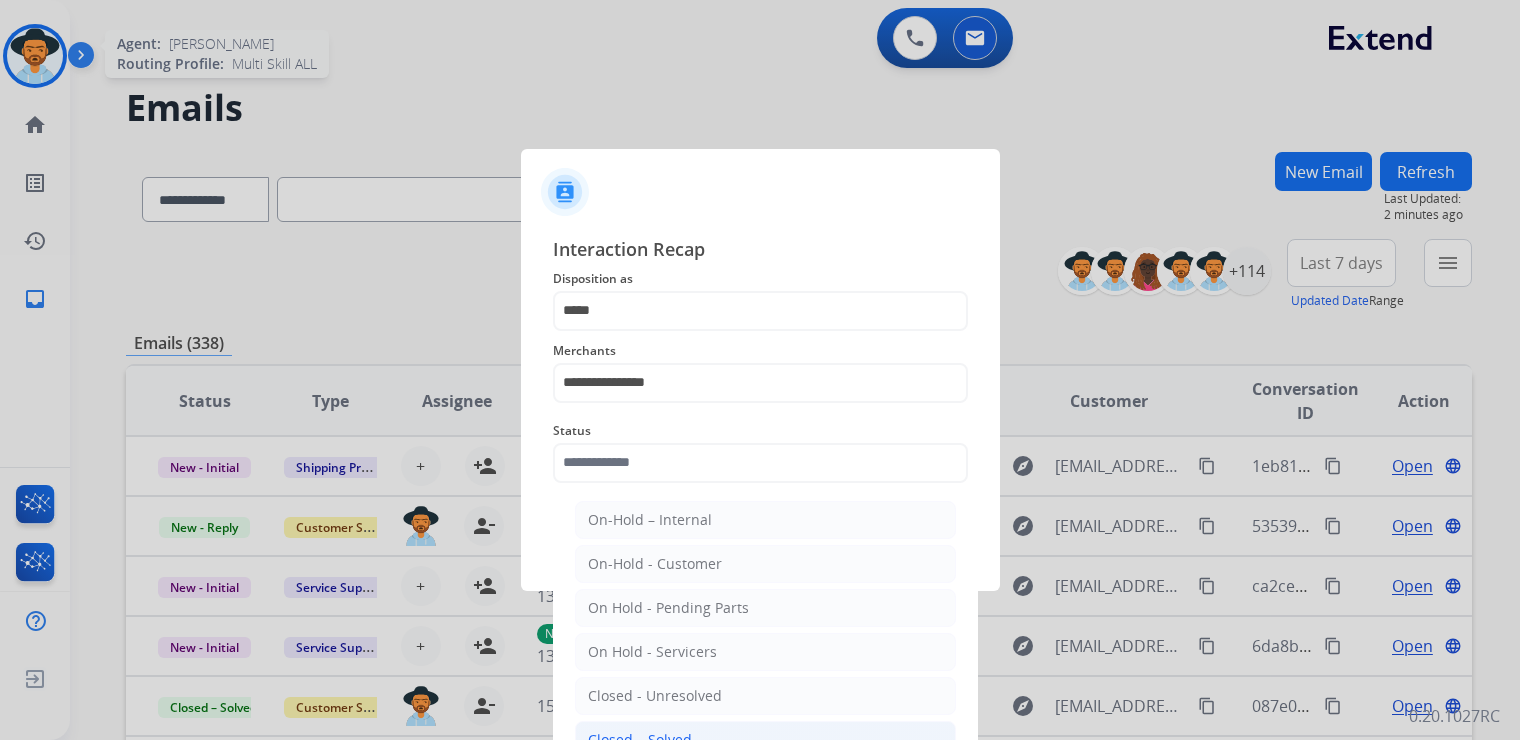 click on "Closed – Solved" 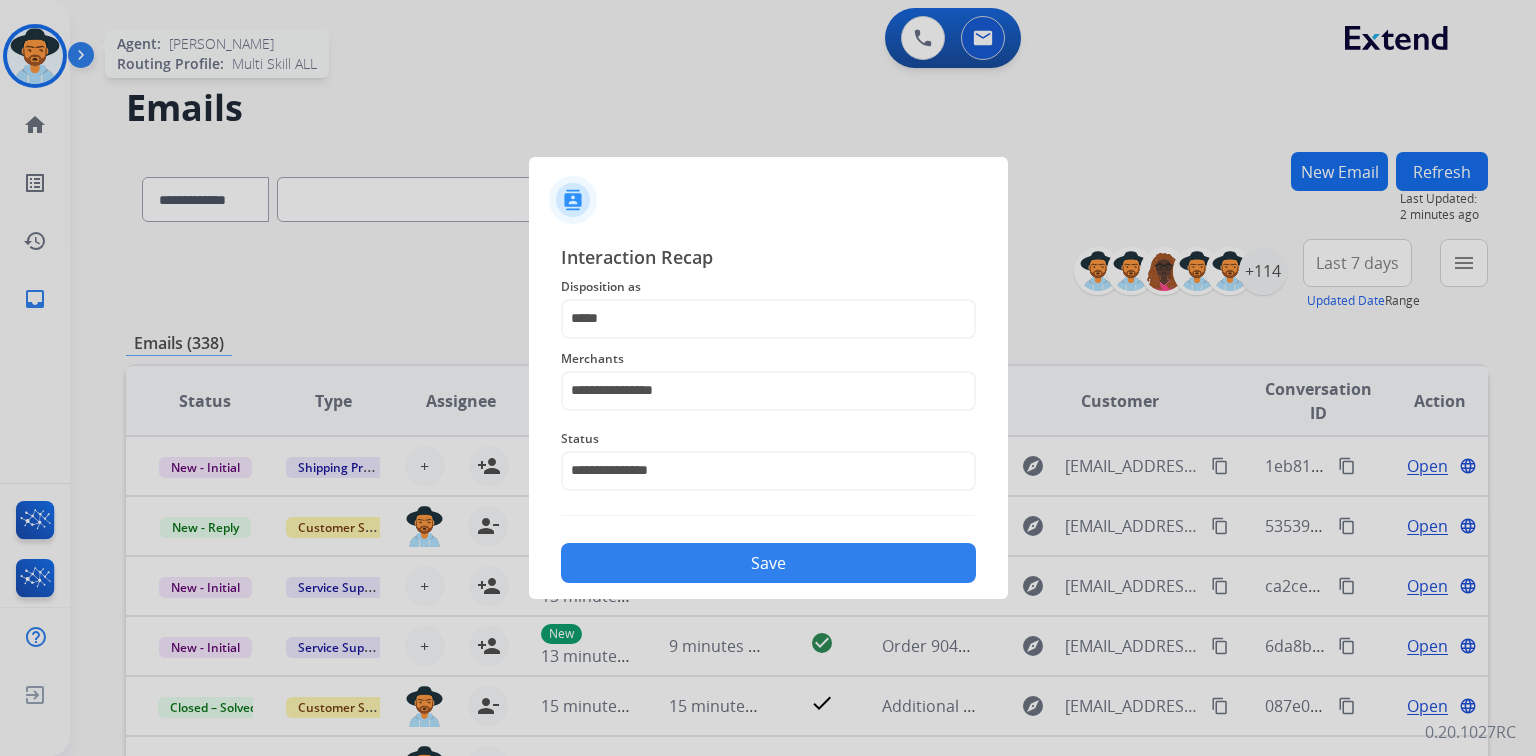 click on "Save" 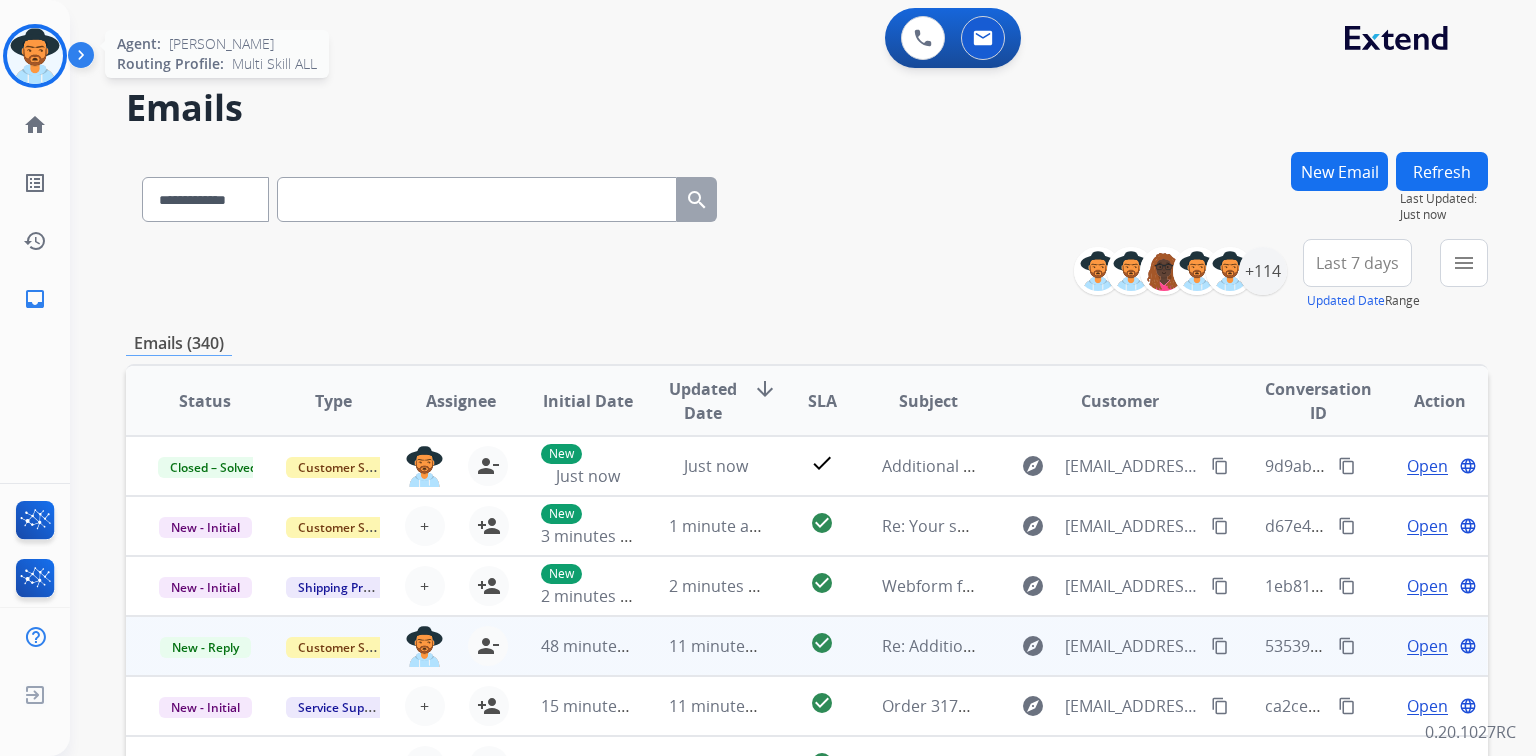 click on "Open" at bounding box center (1427, 646) 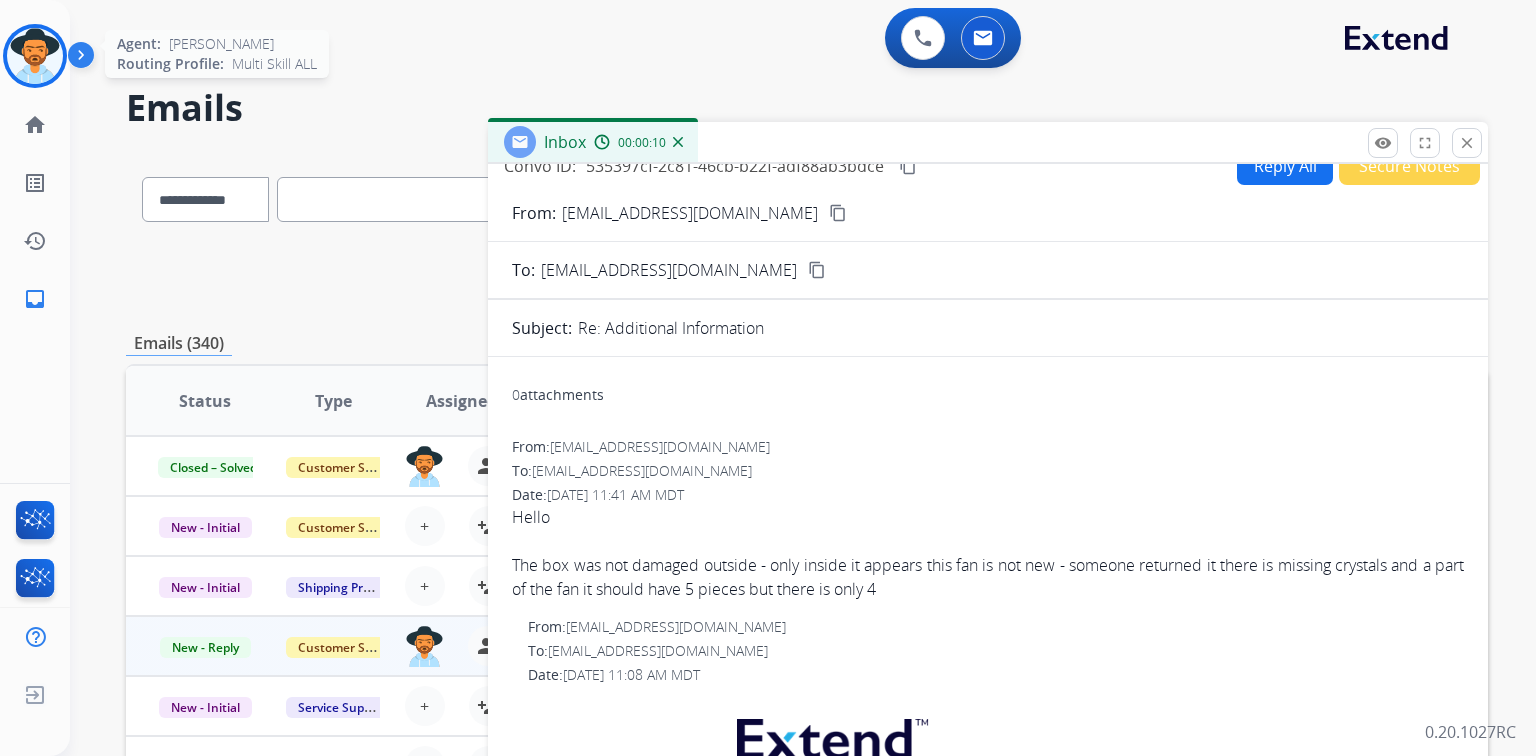 scroll, scrollTop: 0, scrollLeft: 0, axis: both 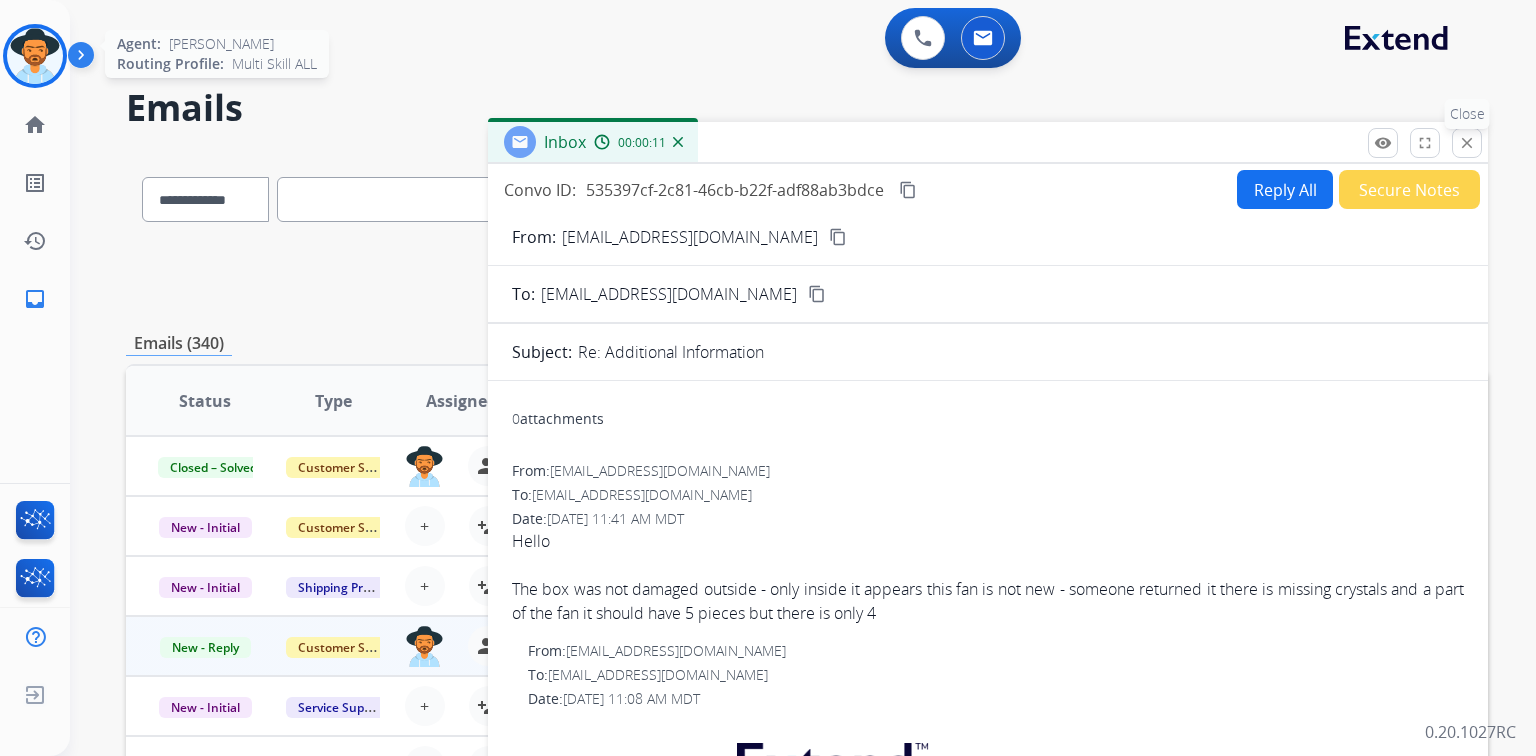 click on "close" at bounding box center (1467, 143) 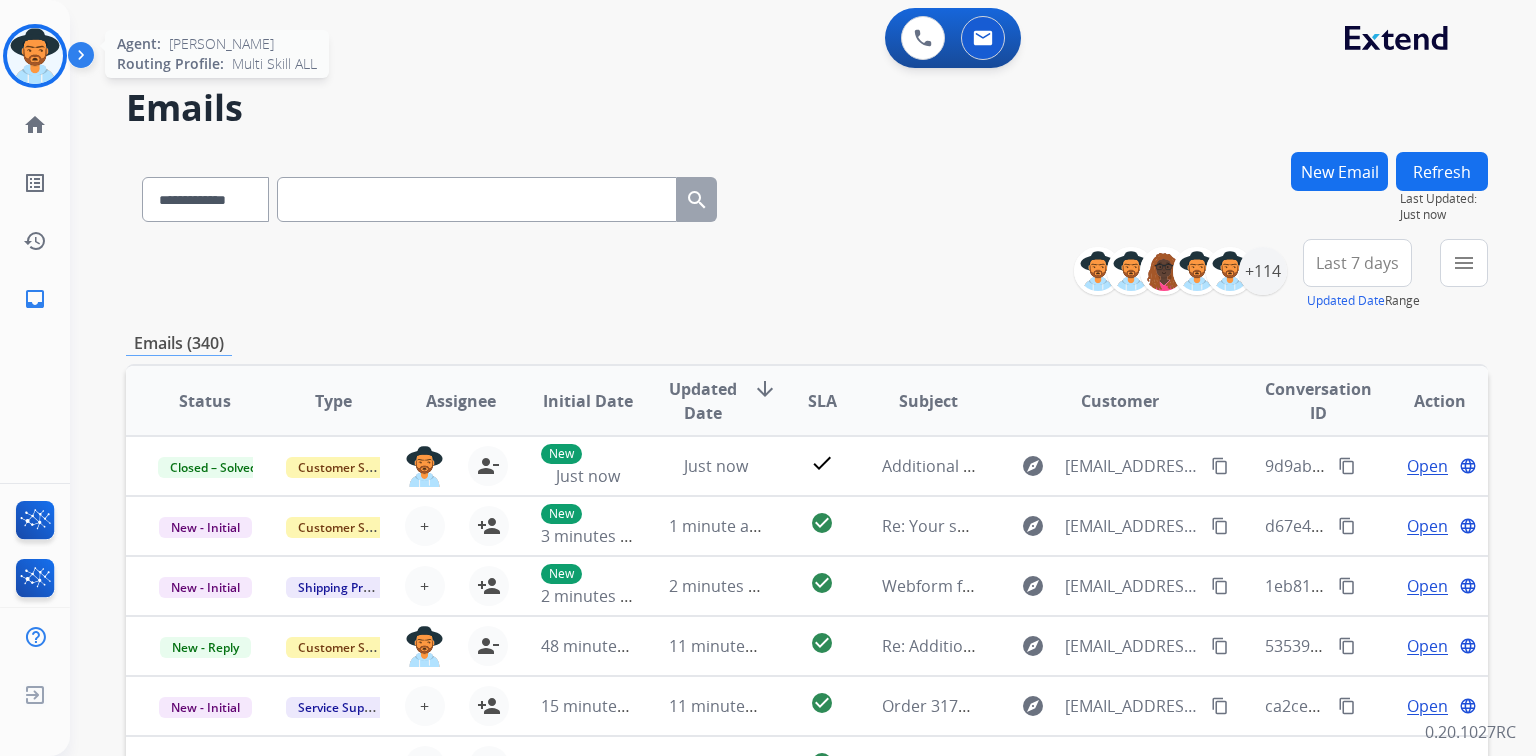 click on "New Email" at bounding box center [1339, 171] 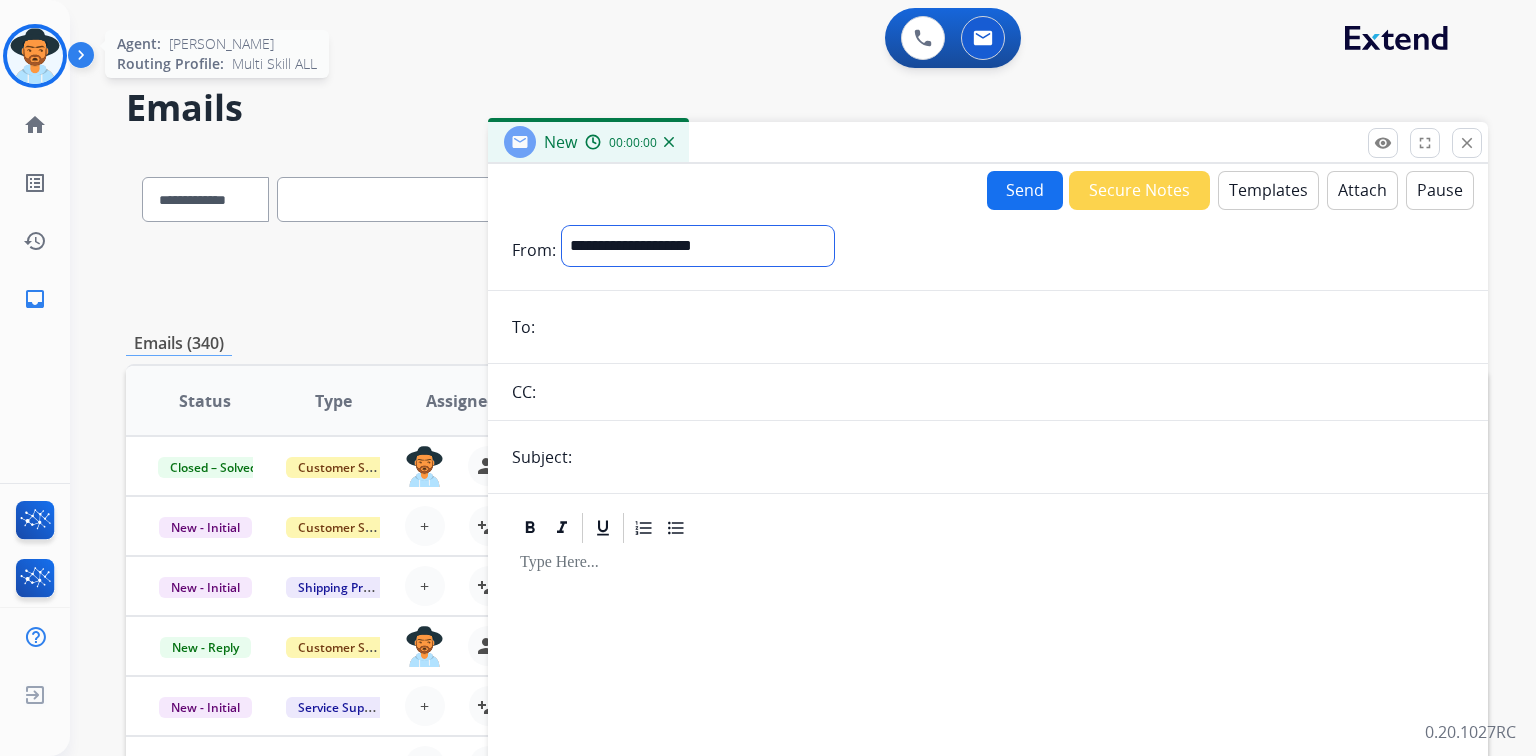 click on "**********" at bounding box center (698, 246) 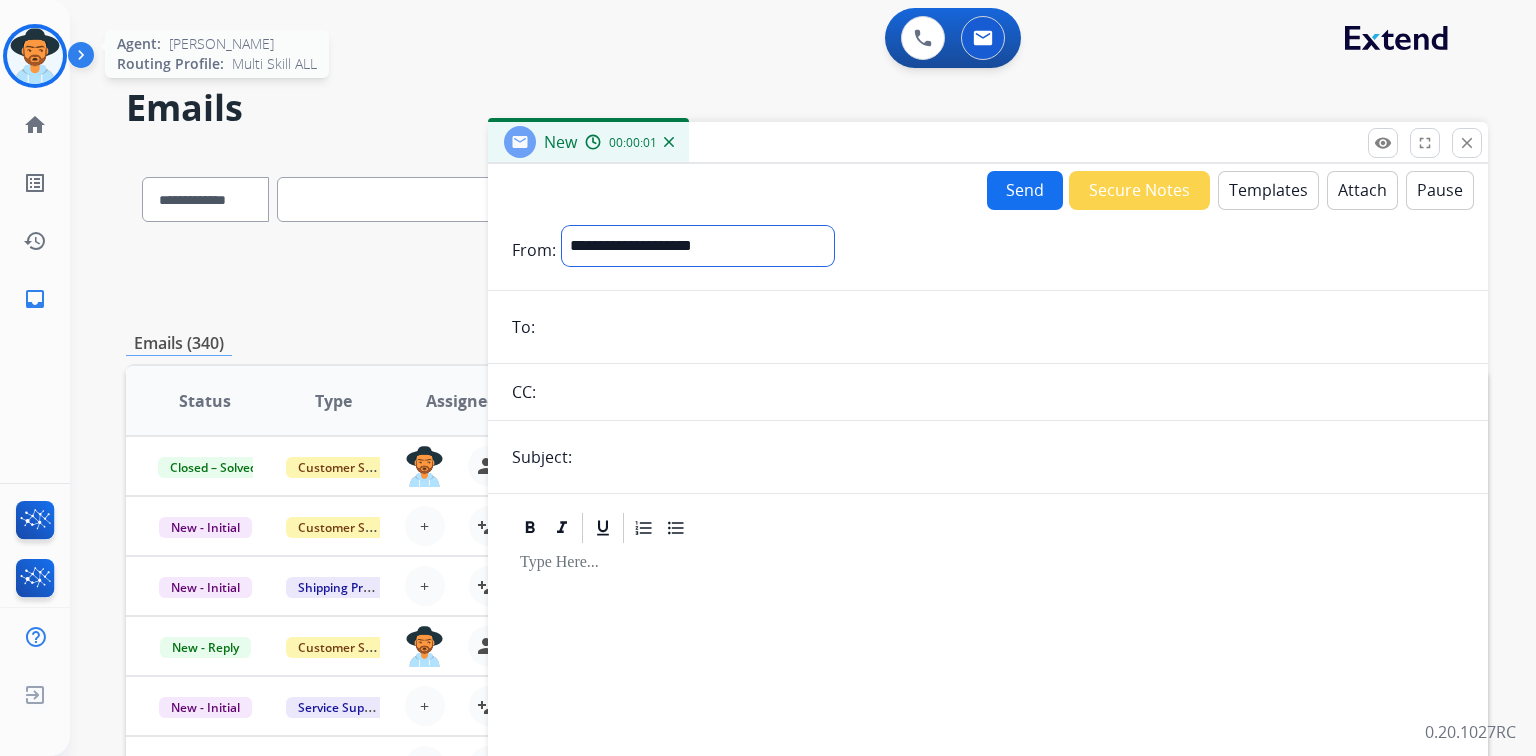 select on "**********" 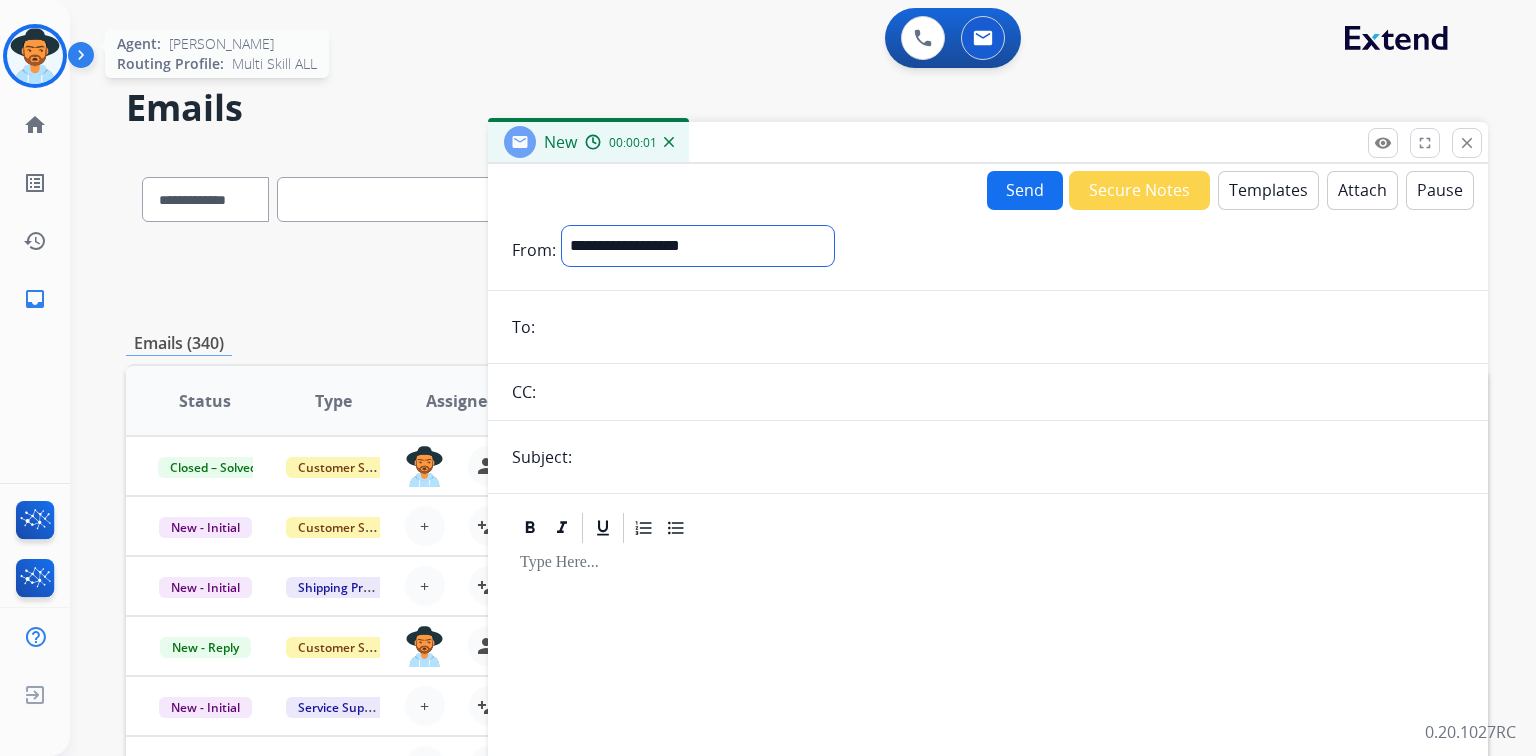 click on "**********" at bounding box center [698, 246] 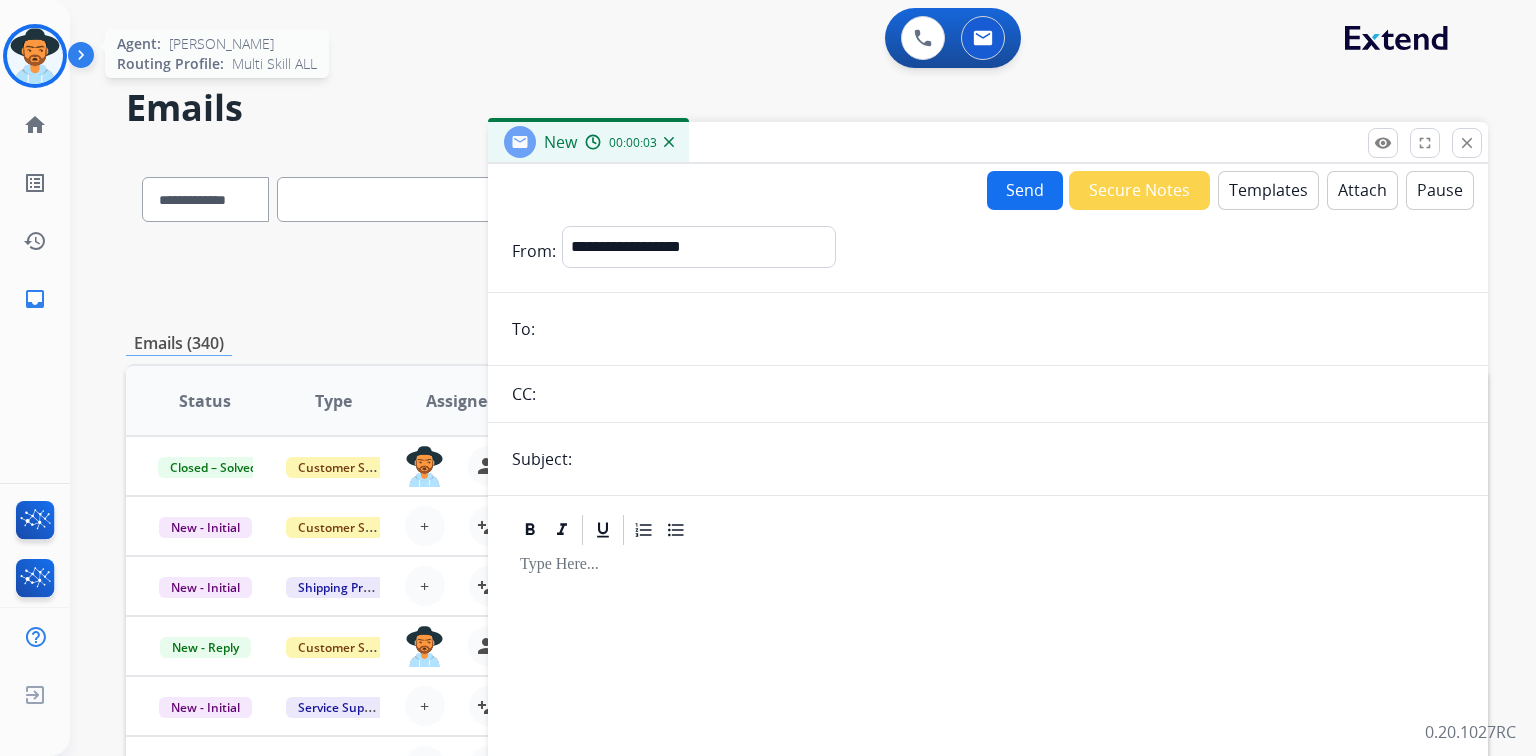 click at bounding box center [1002, 329] 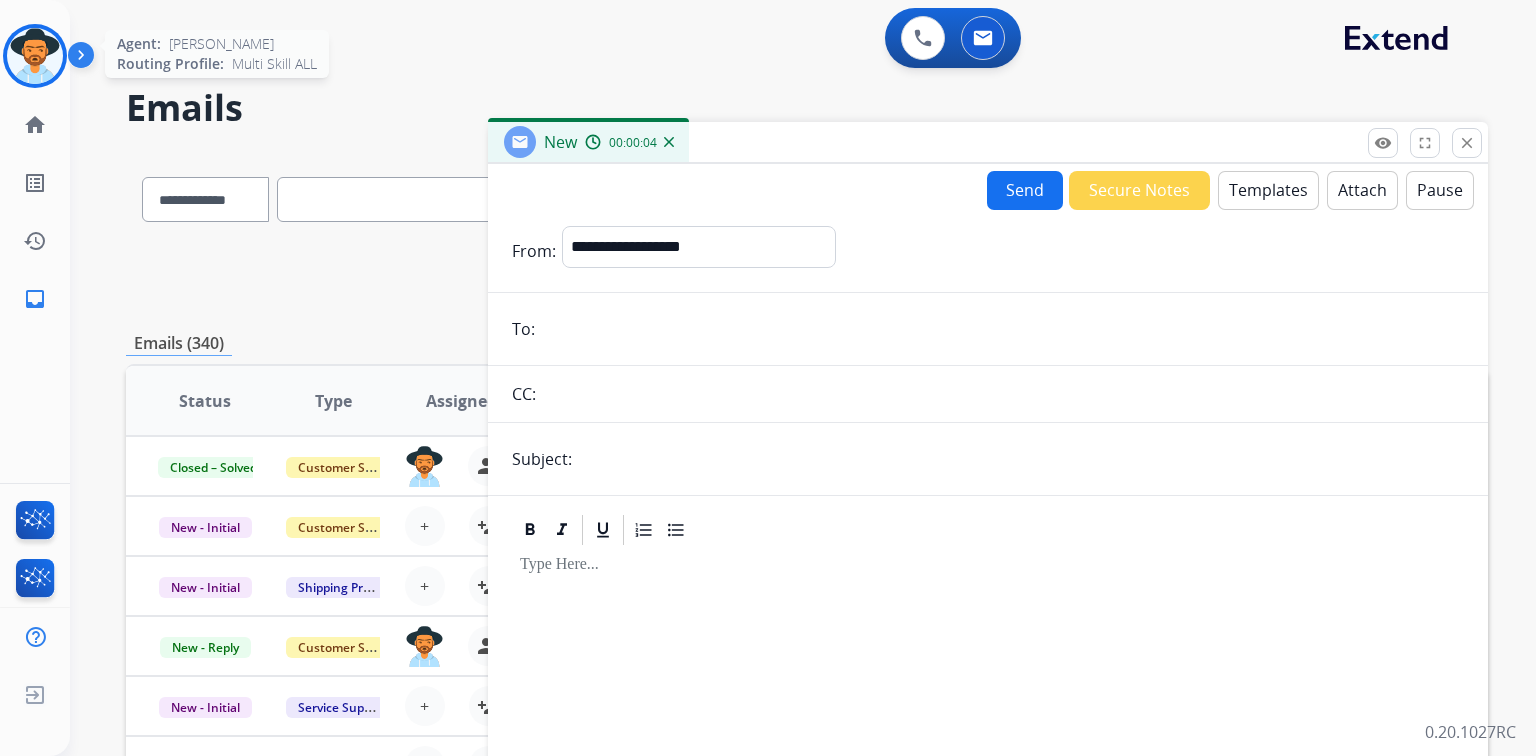 paste on "**********" 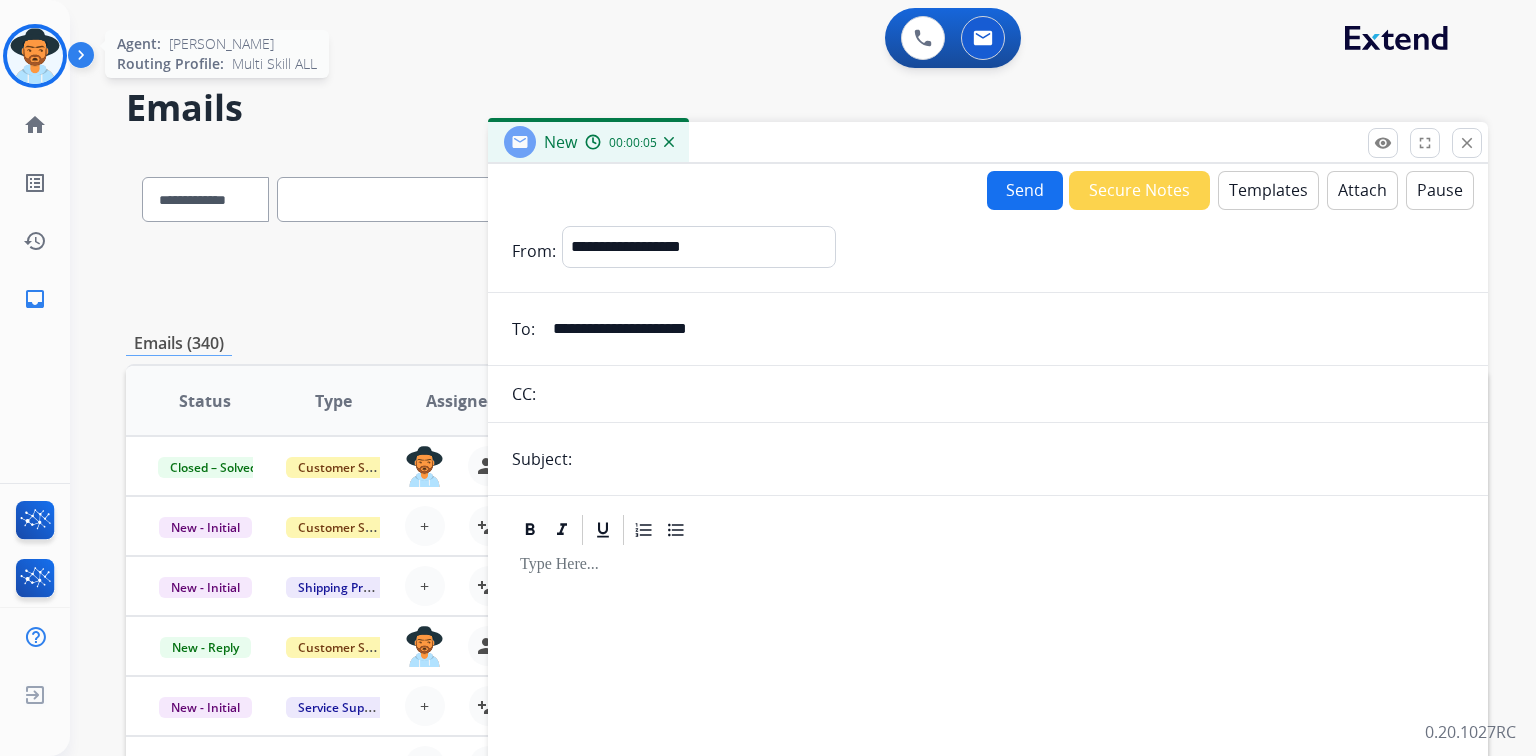 type on "**********" 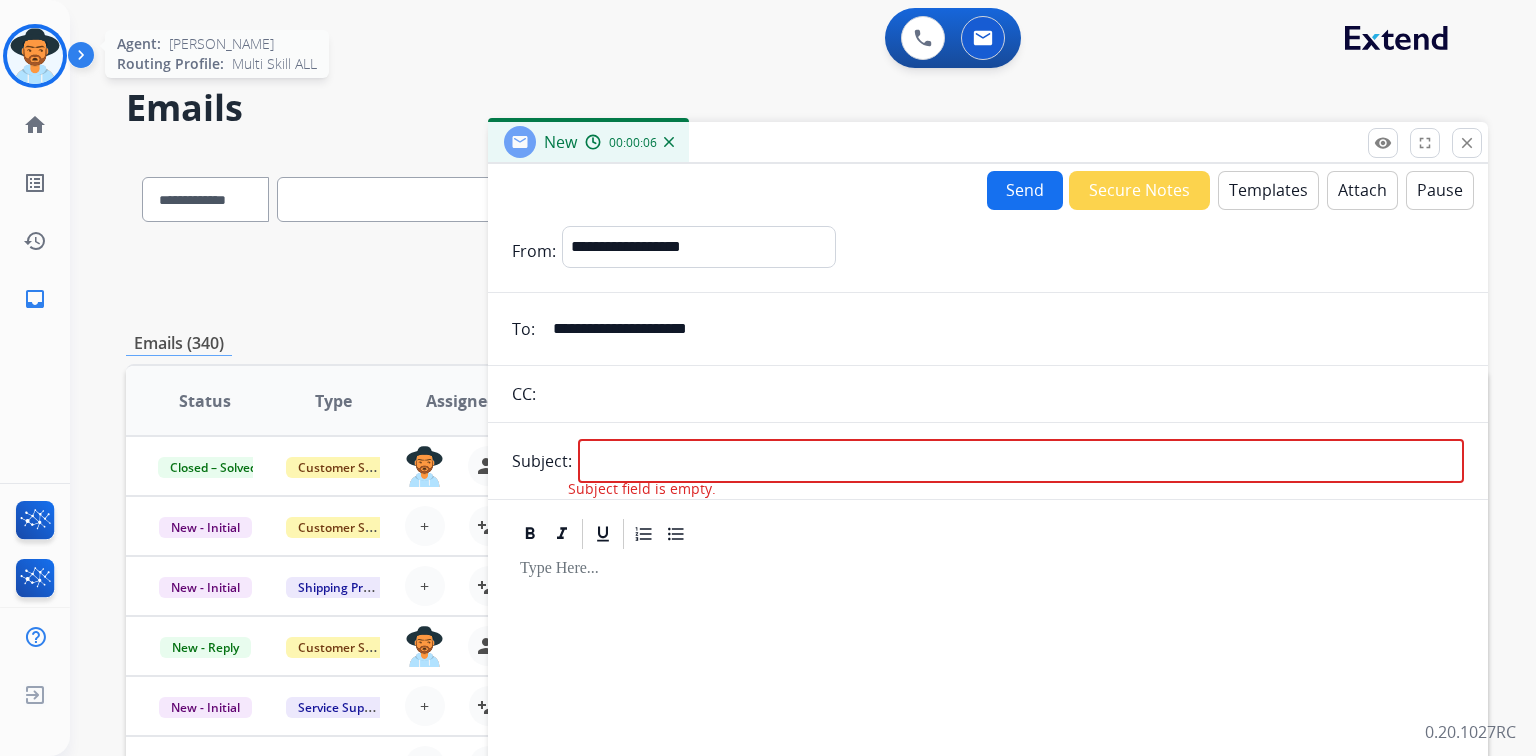 drag, startPoint x: 754, startPoint y: 314, endPoint x: 219, endPoint y: 317, distance: 535.0084 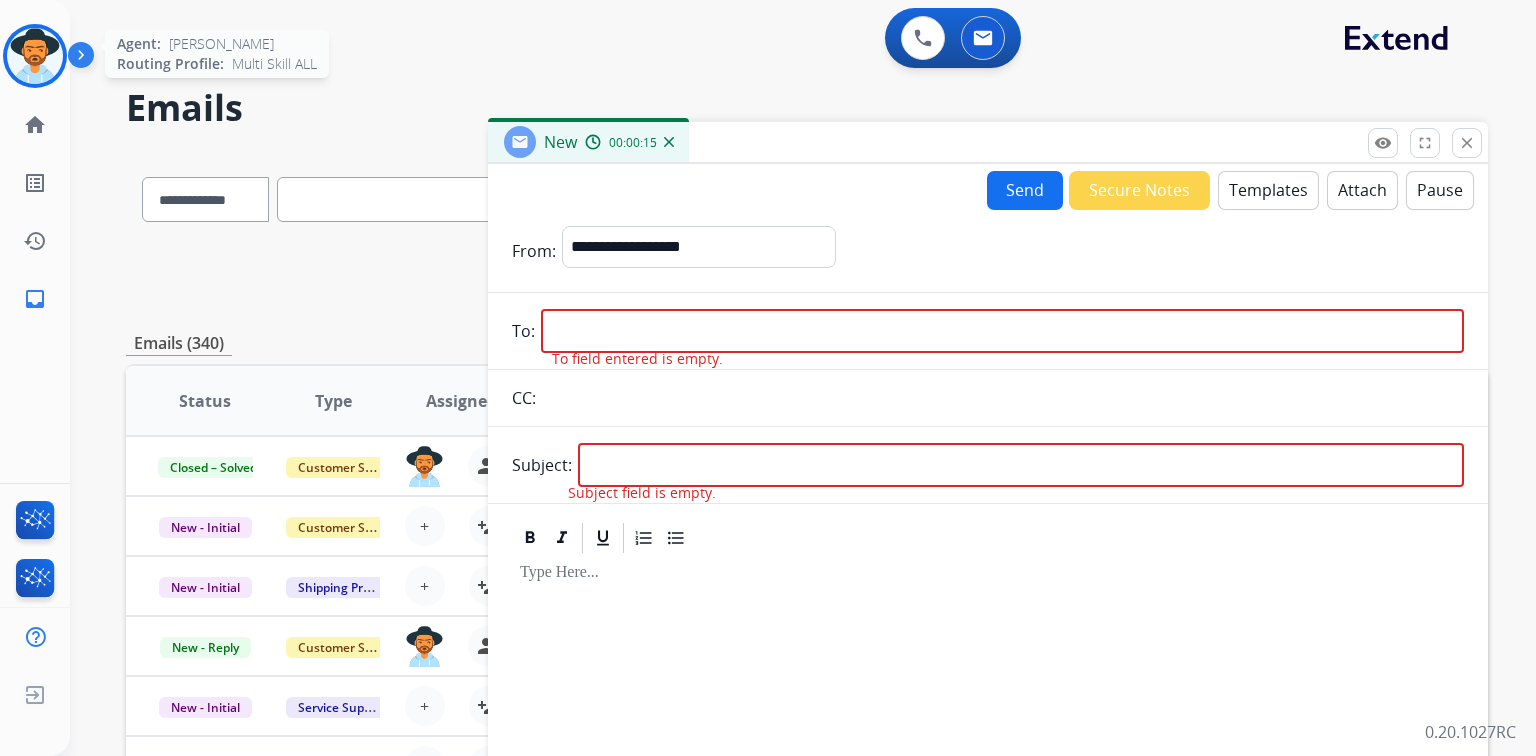 click at bounding box center (1002, 331) 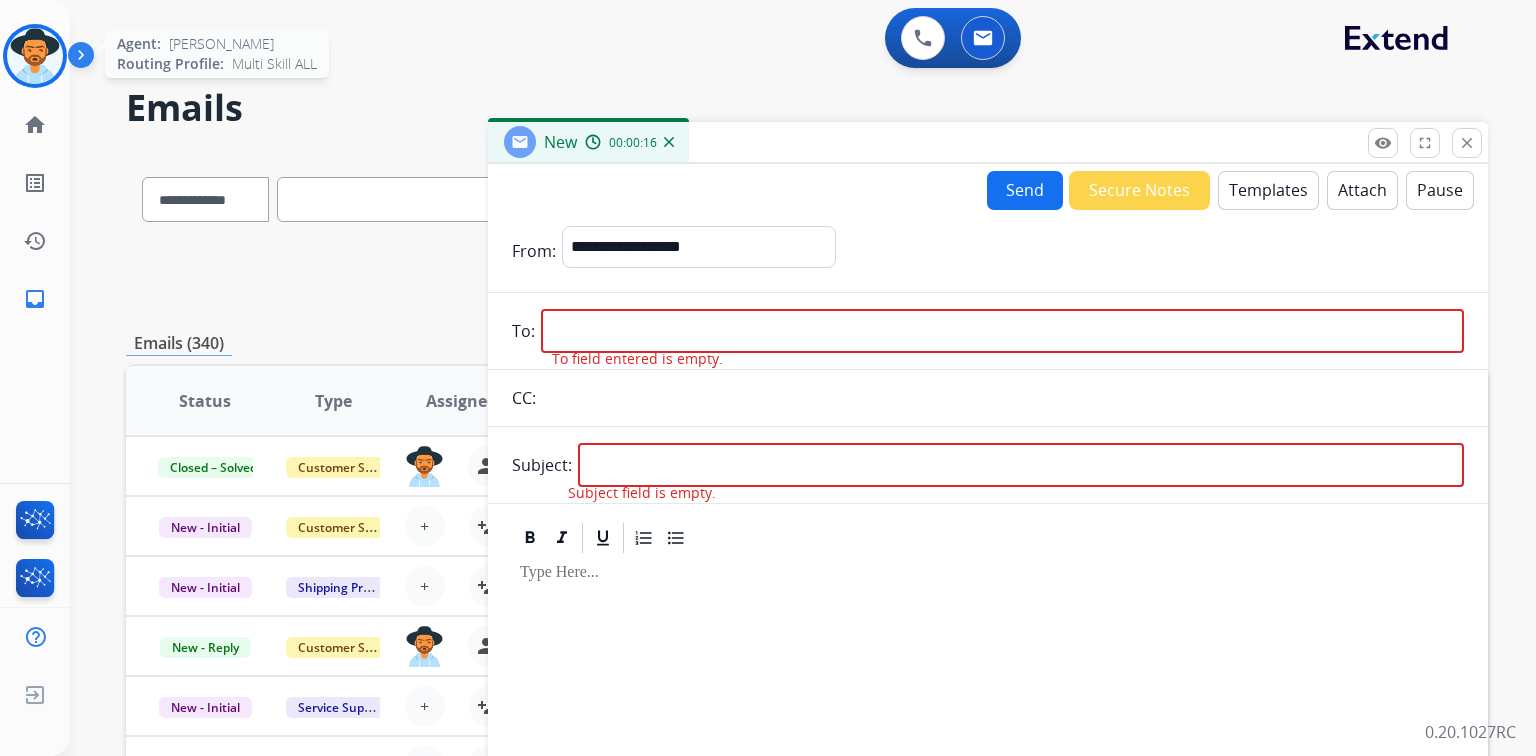 paste on "**********" 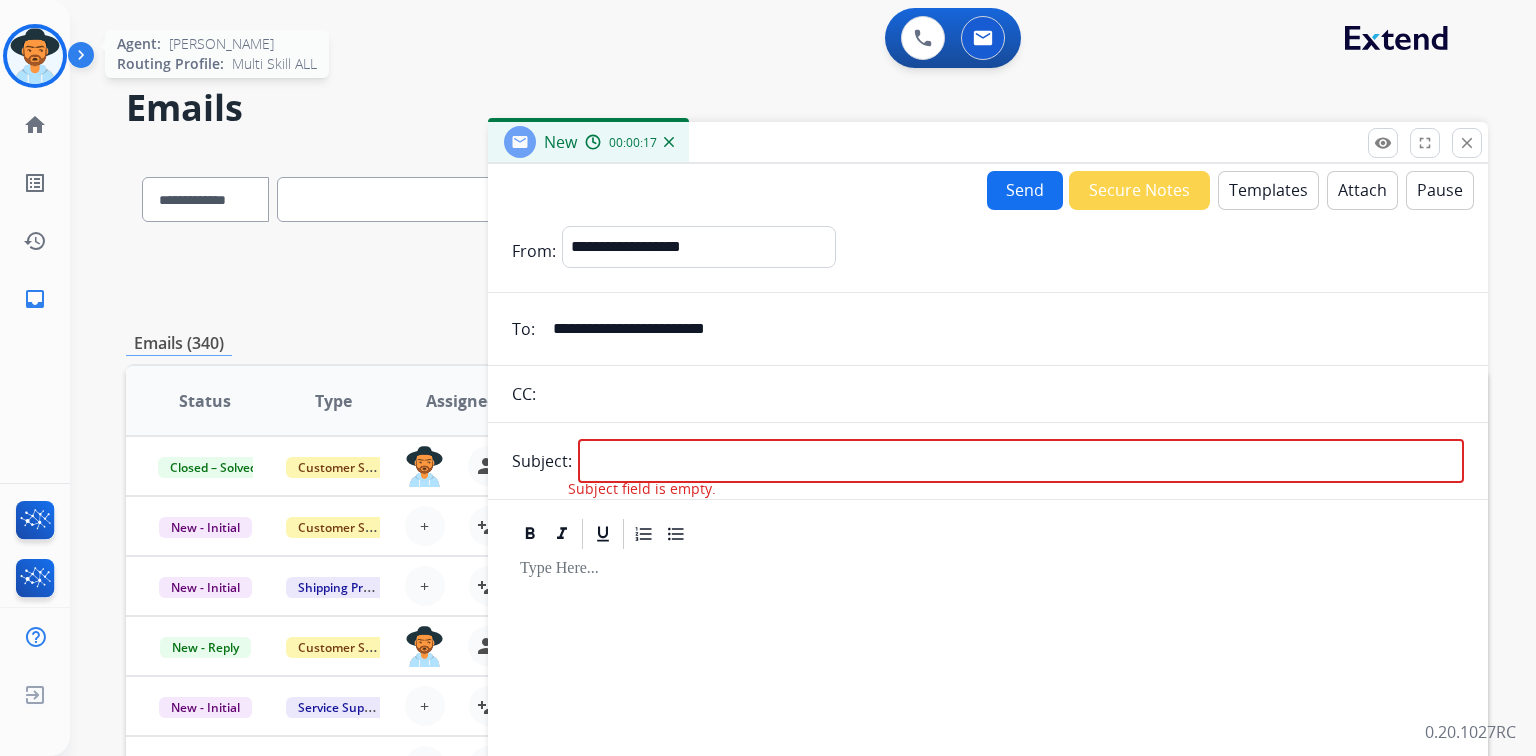 type on "**********" 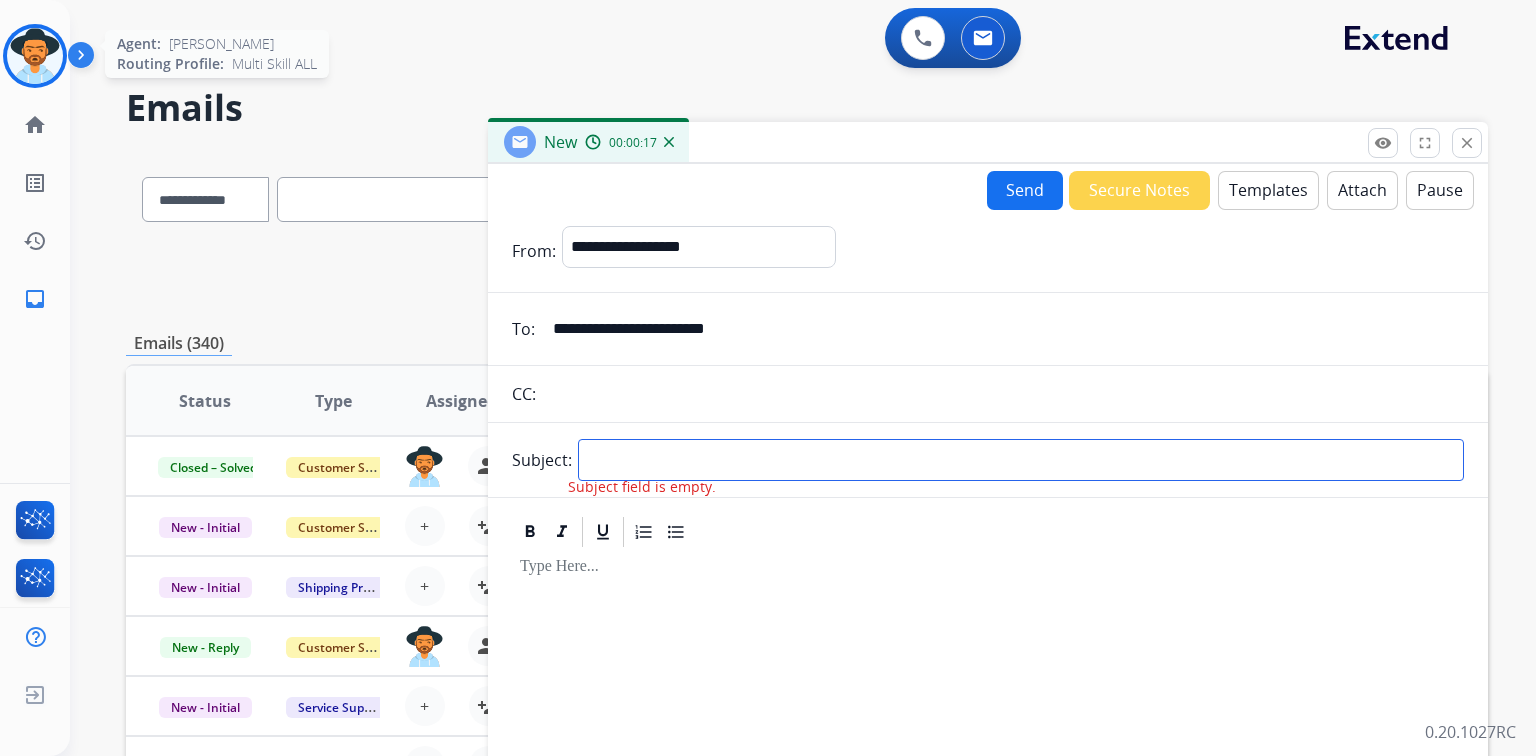 click at bounding box center [1021, 460] 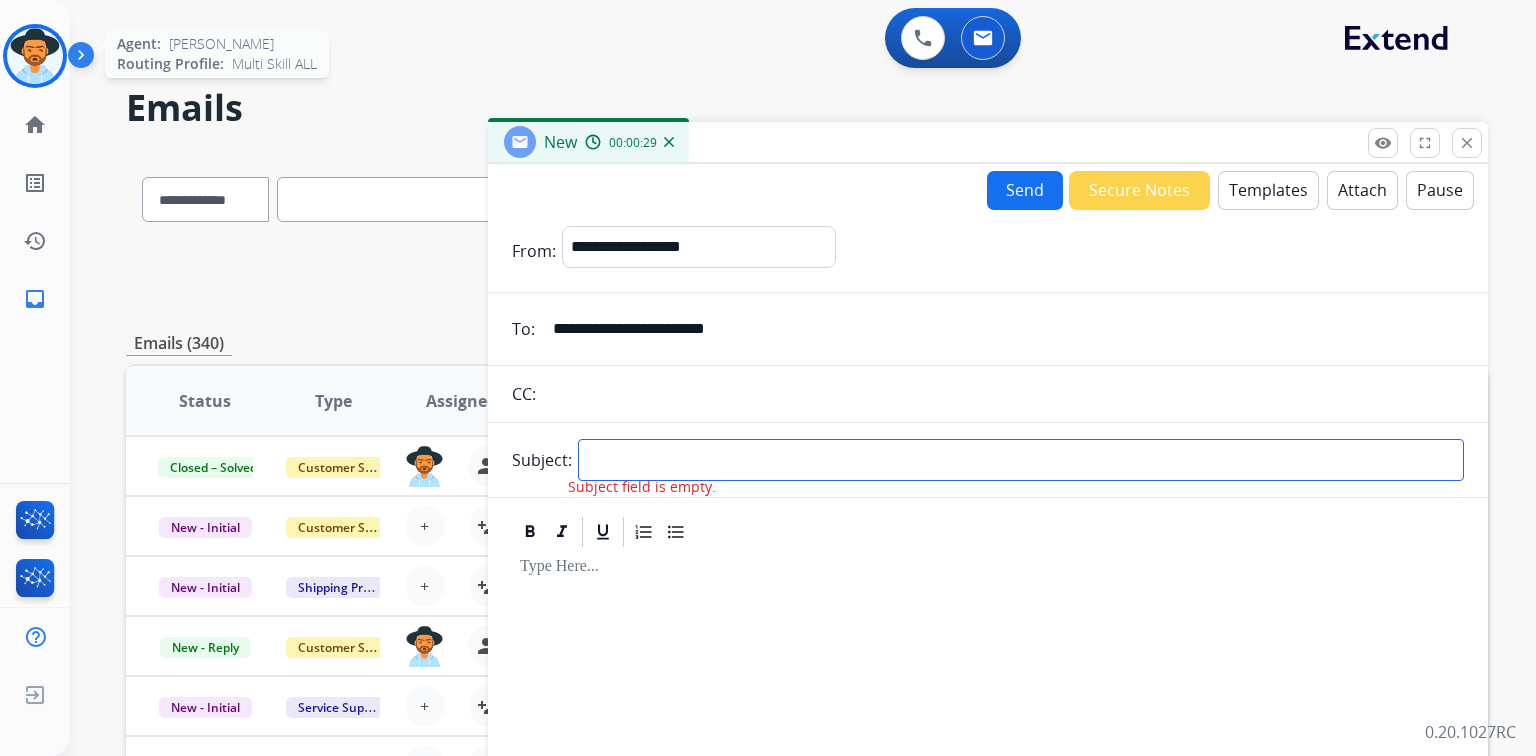 type on "**********" 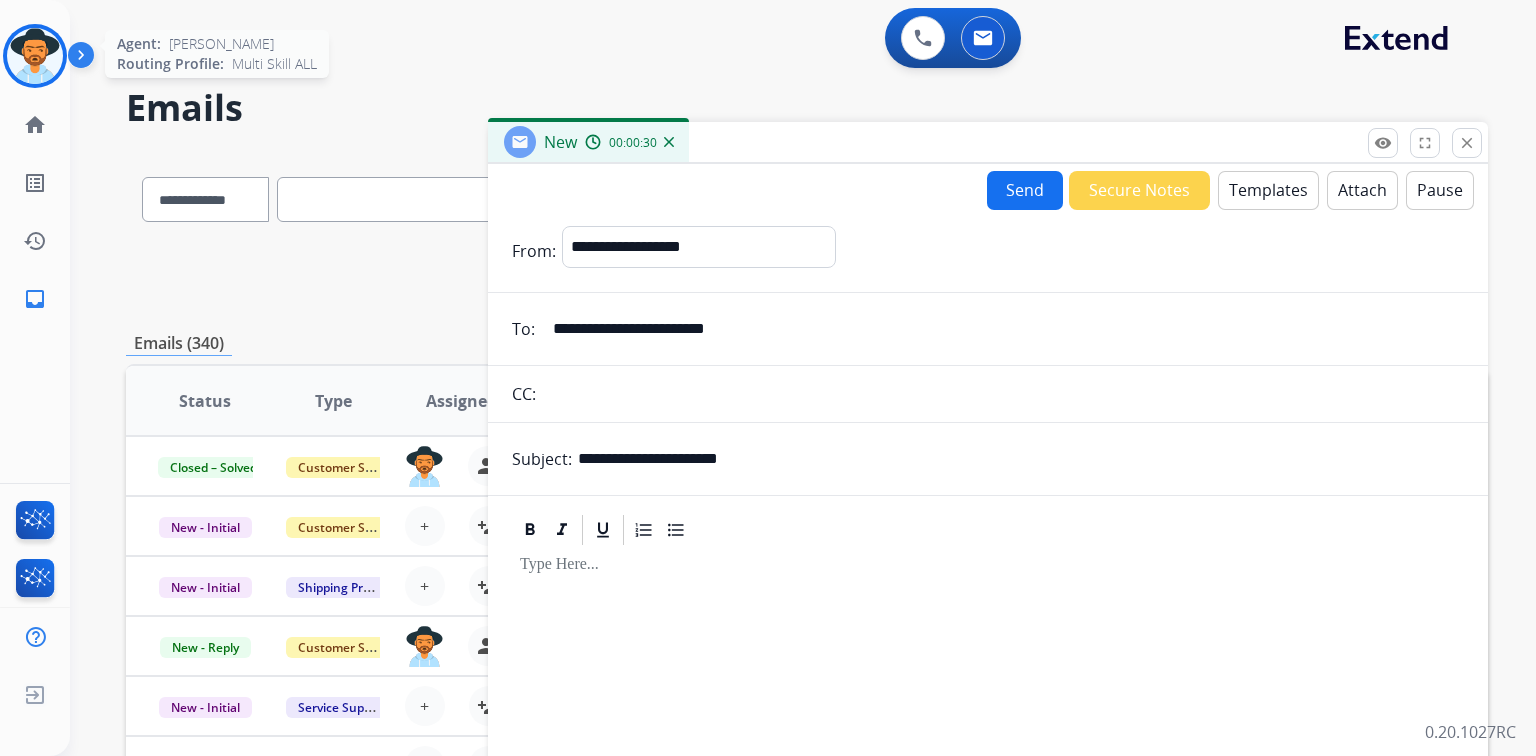 click on "Templates" at bounding box center (1268, 190) 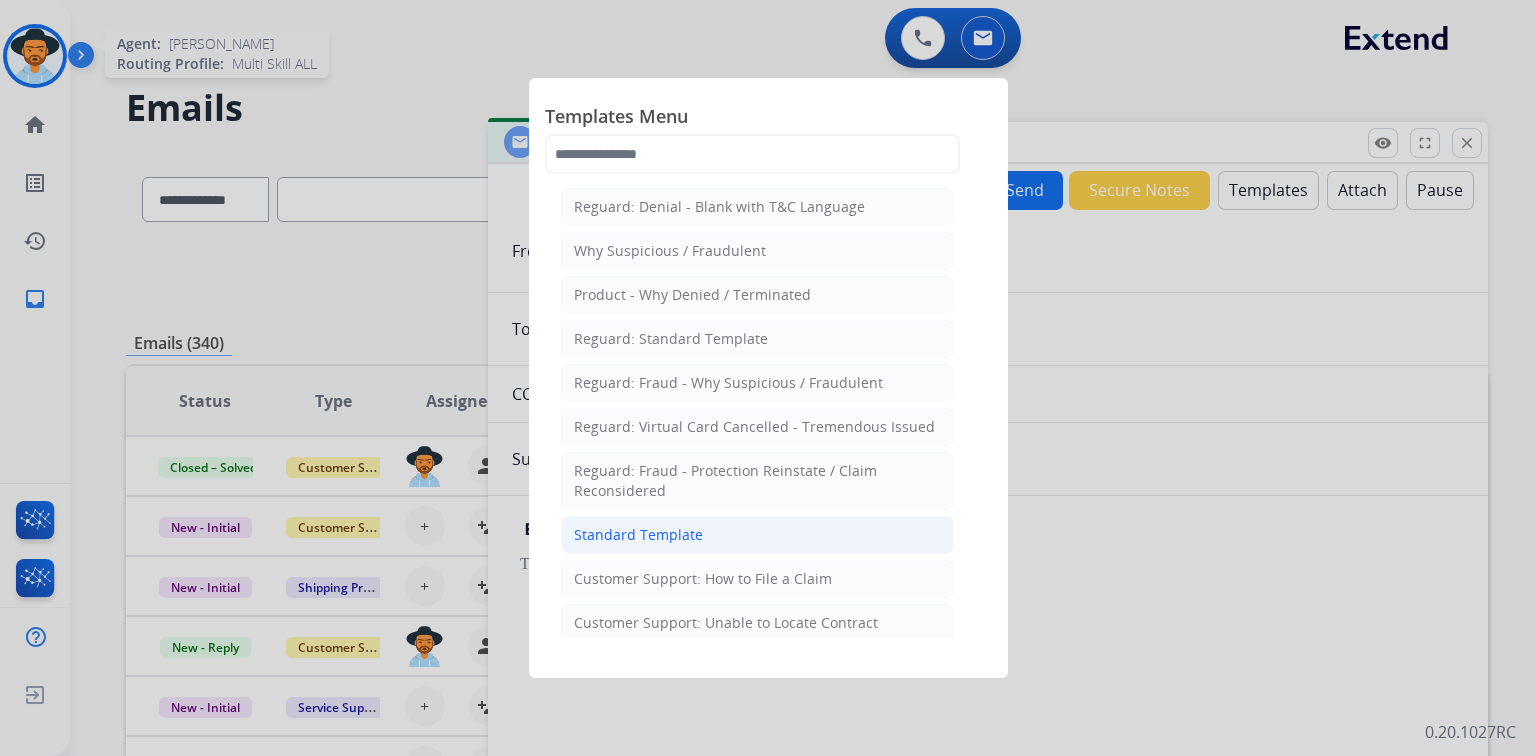 click on "Standard Template" 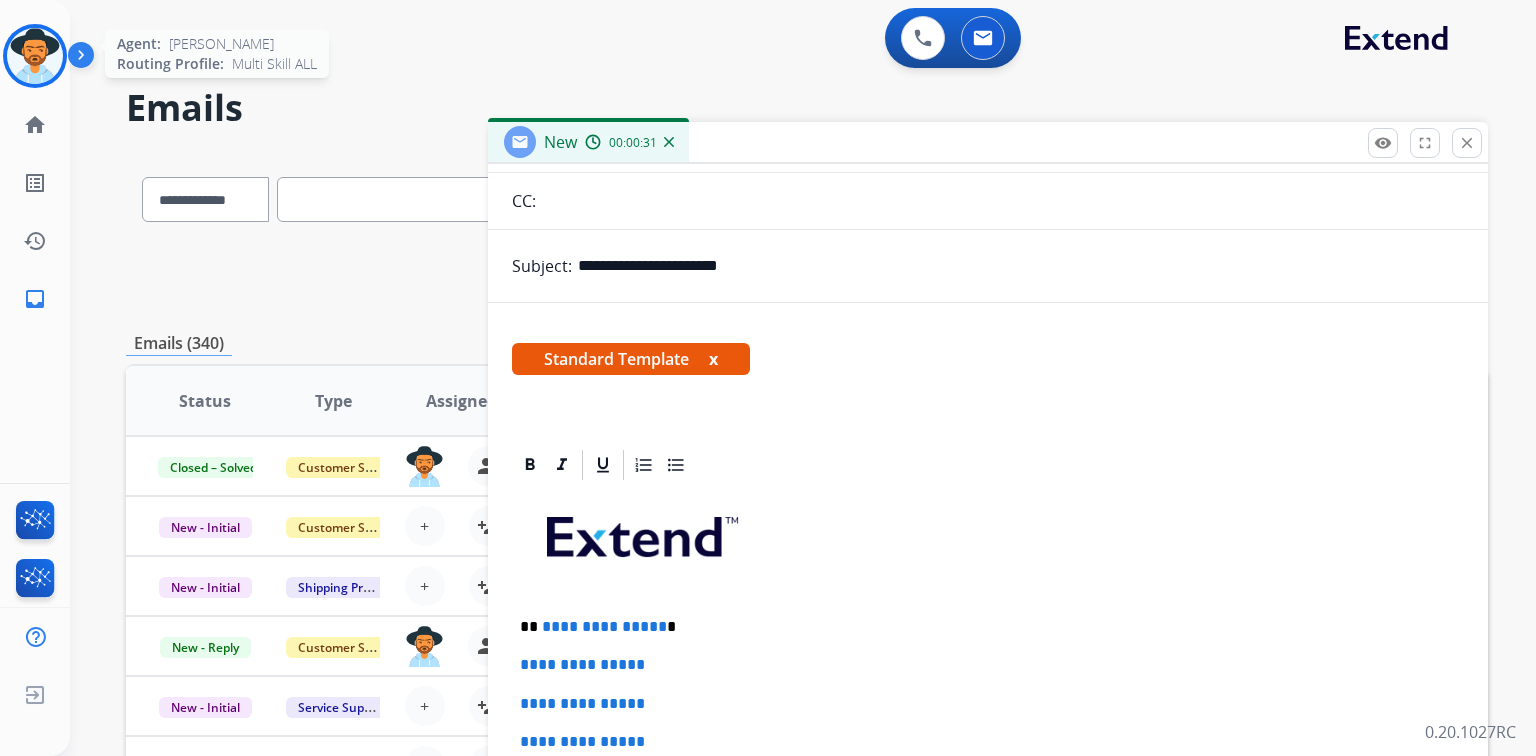 scroll, scrollTop: 320, scrollLeft: 0, axis: vertical 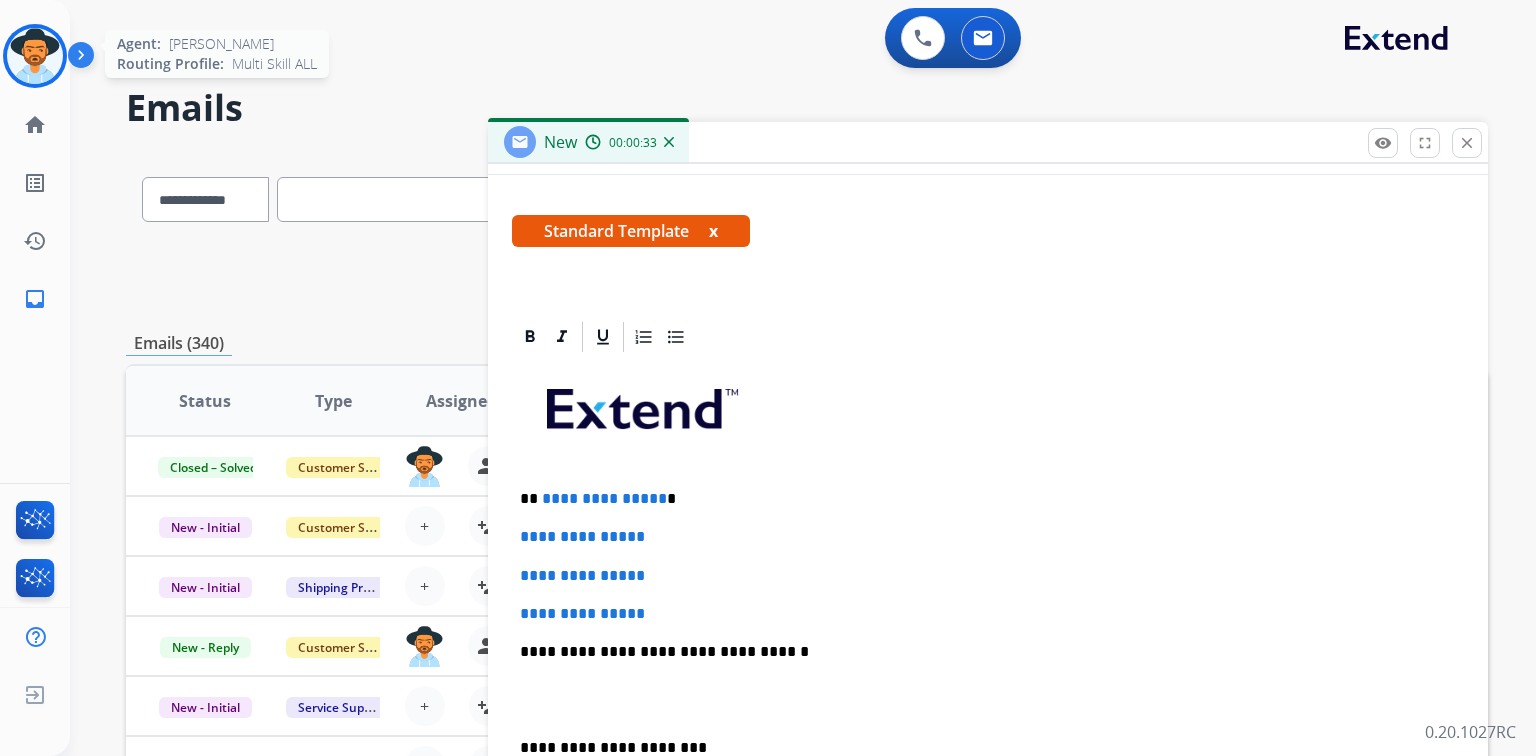 click on "**********" at bounding box center [988, 699] 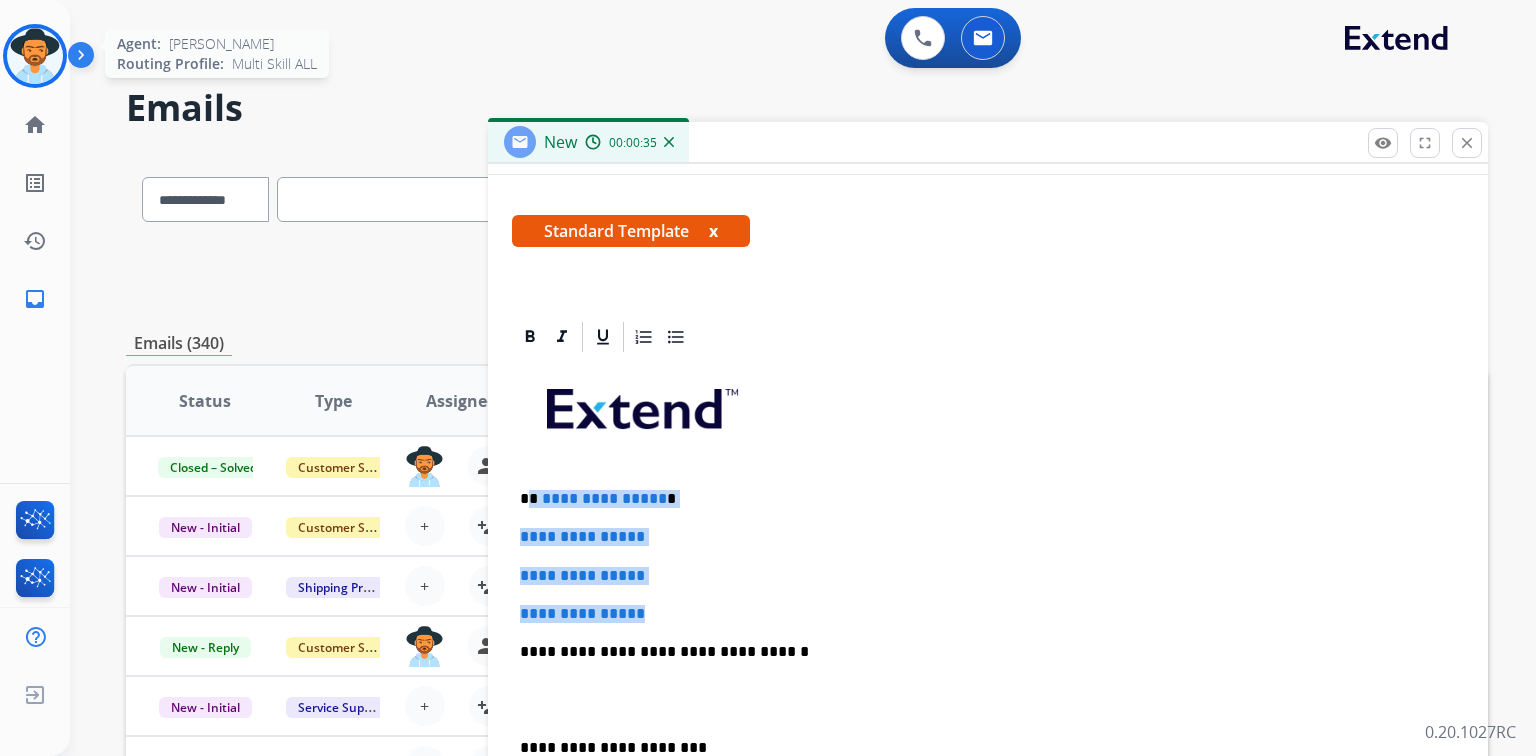 drag, startPoint x: 530, startPoint y: 499, endPoint x: 683, endPoint y: 588, distance: 177.00282 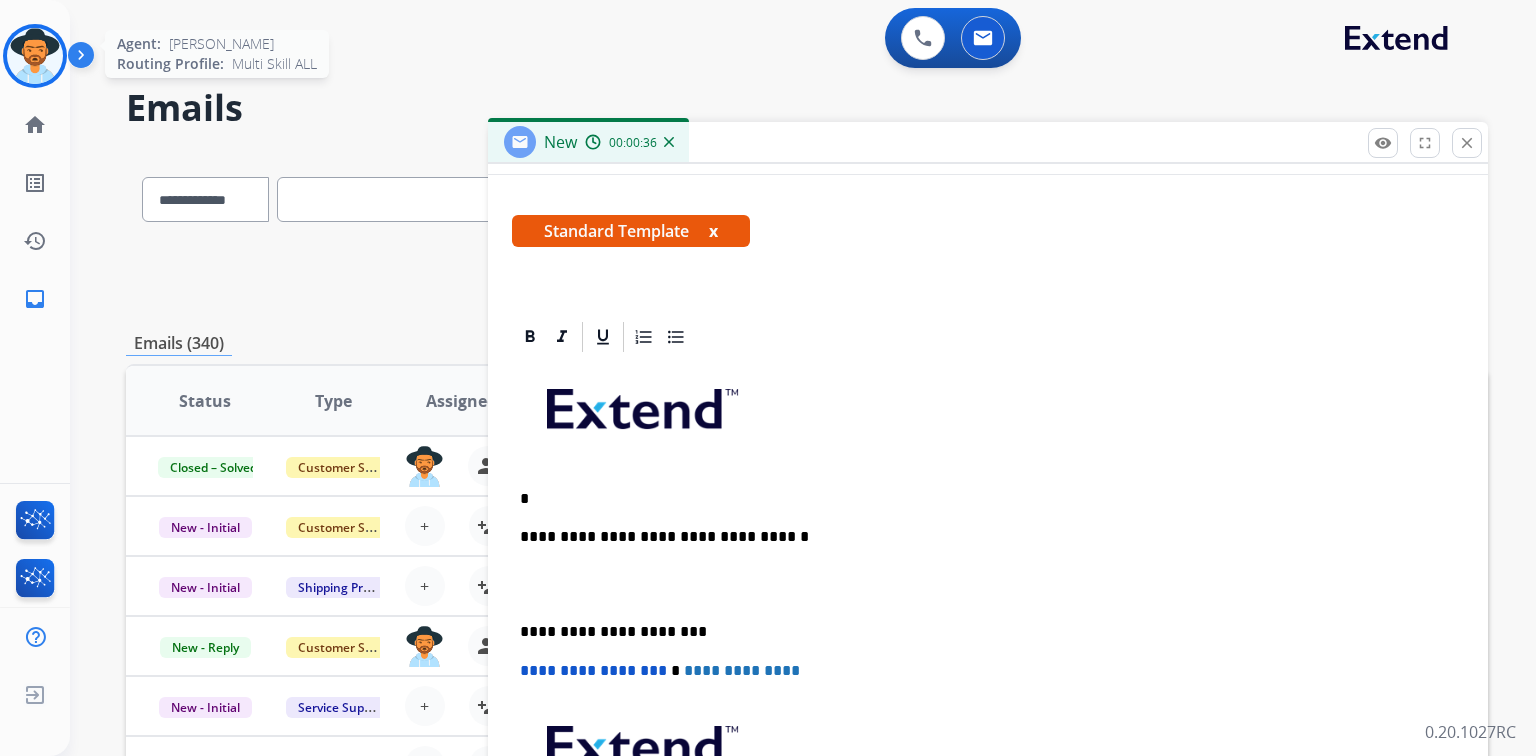 type 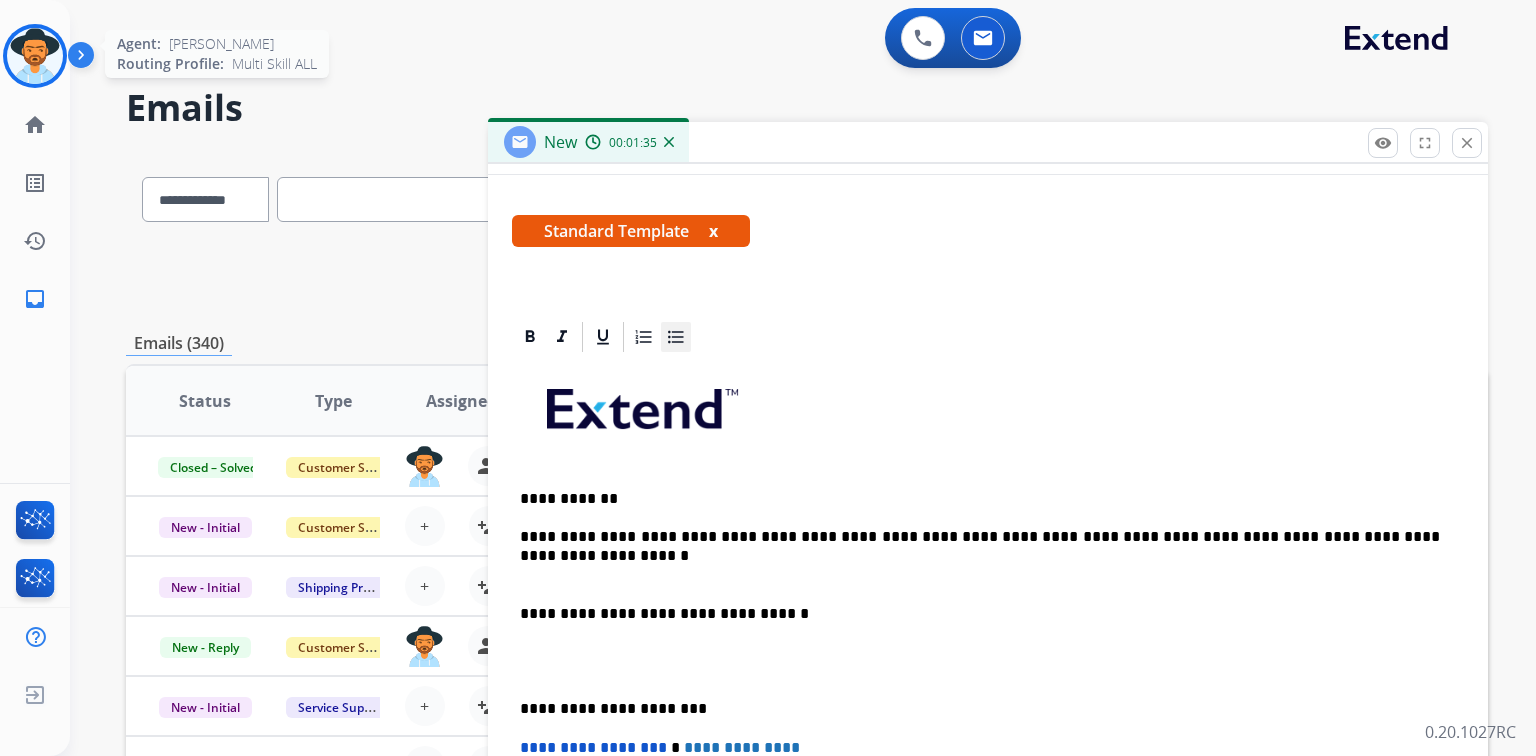 click 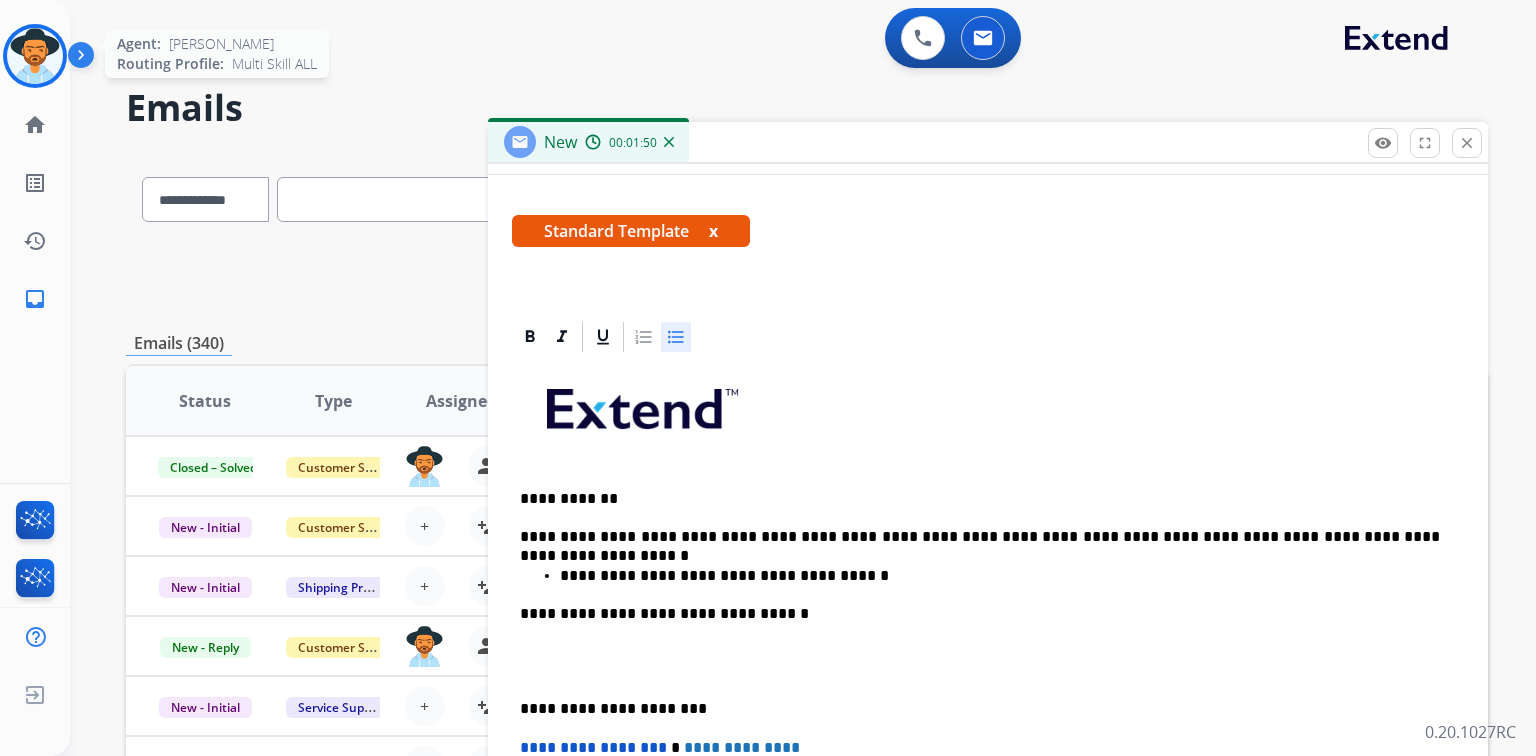 click at bounding box center (988, 661) 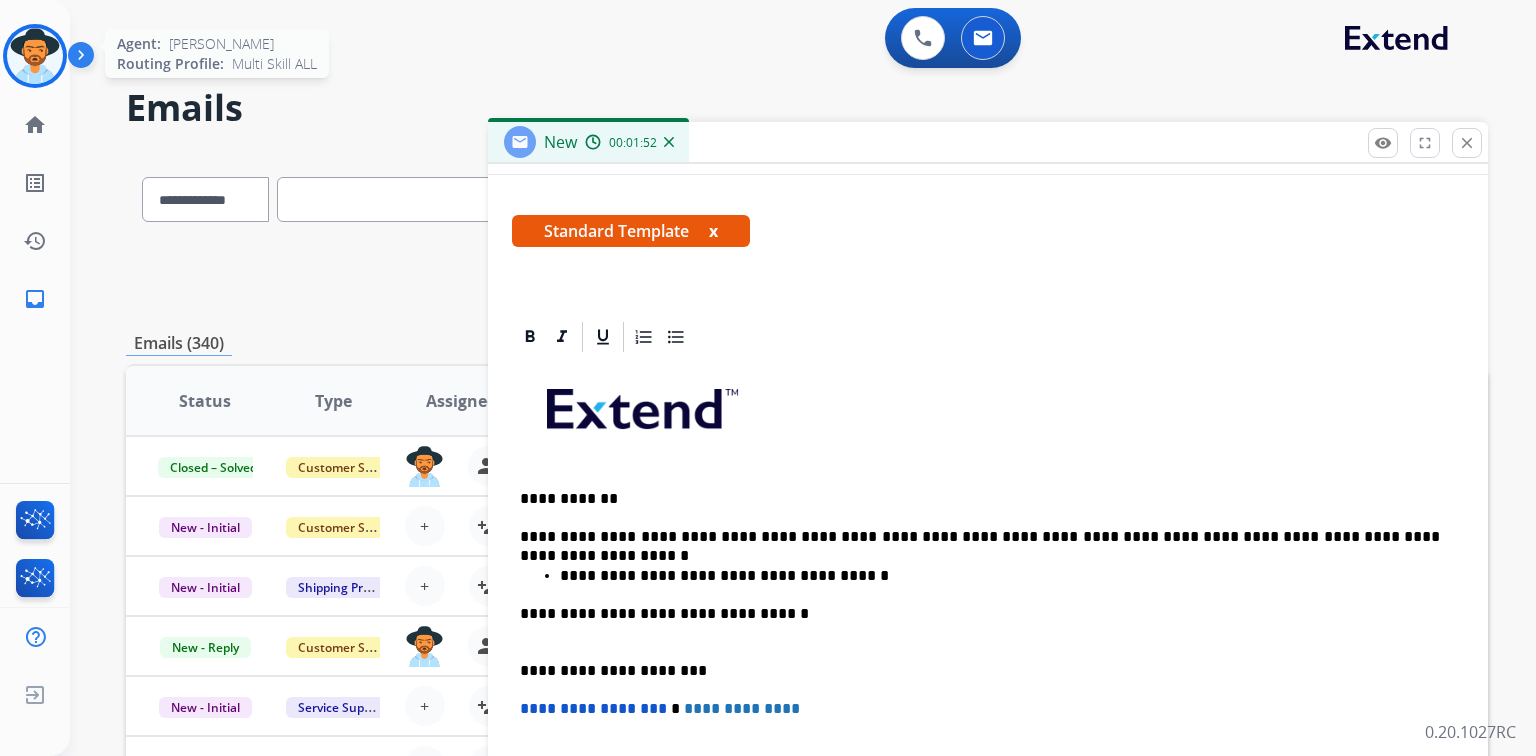 click on "**********" at bounding box center (980, 623) 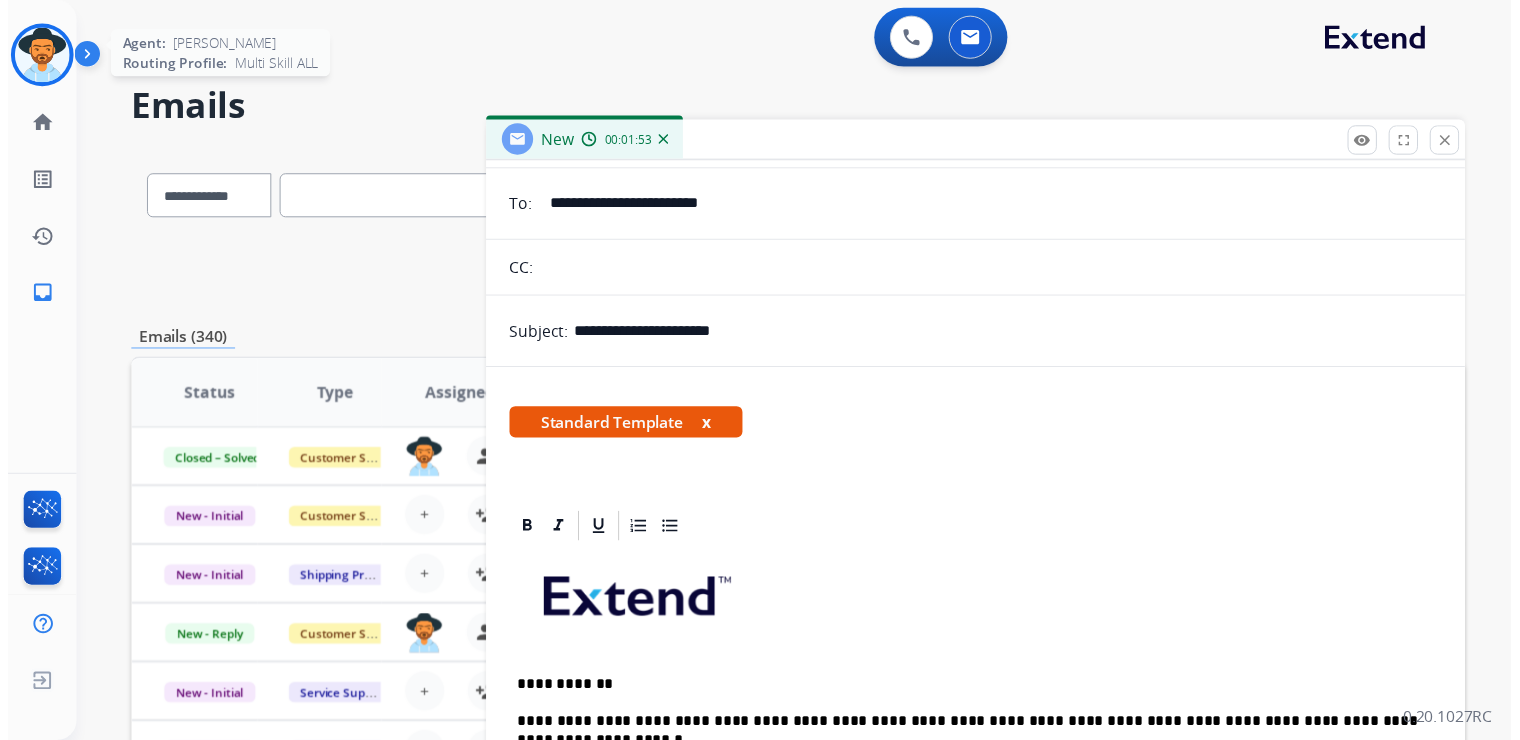 scroll, scrollTop: 0, scrollLeft: 0, axis: both 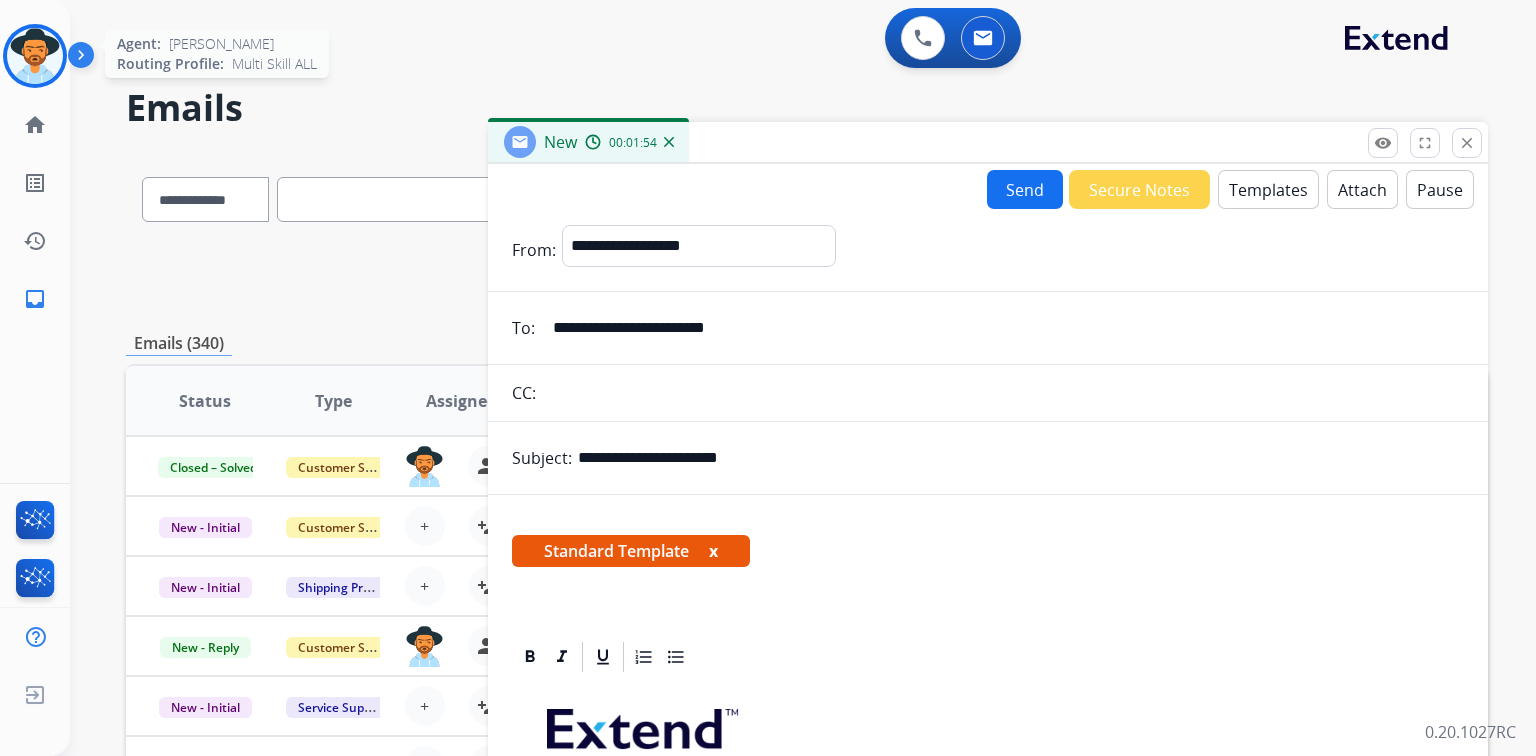 click on "Send" at bounding box center (1025, 189) 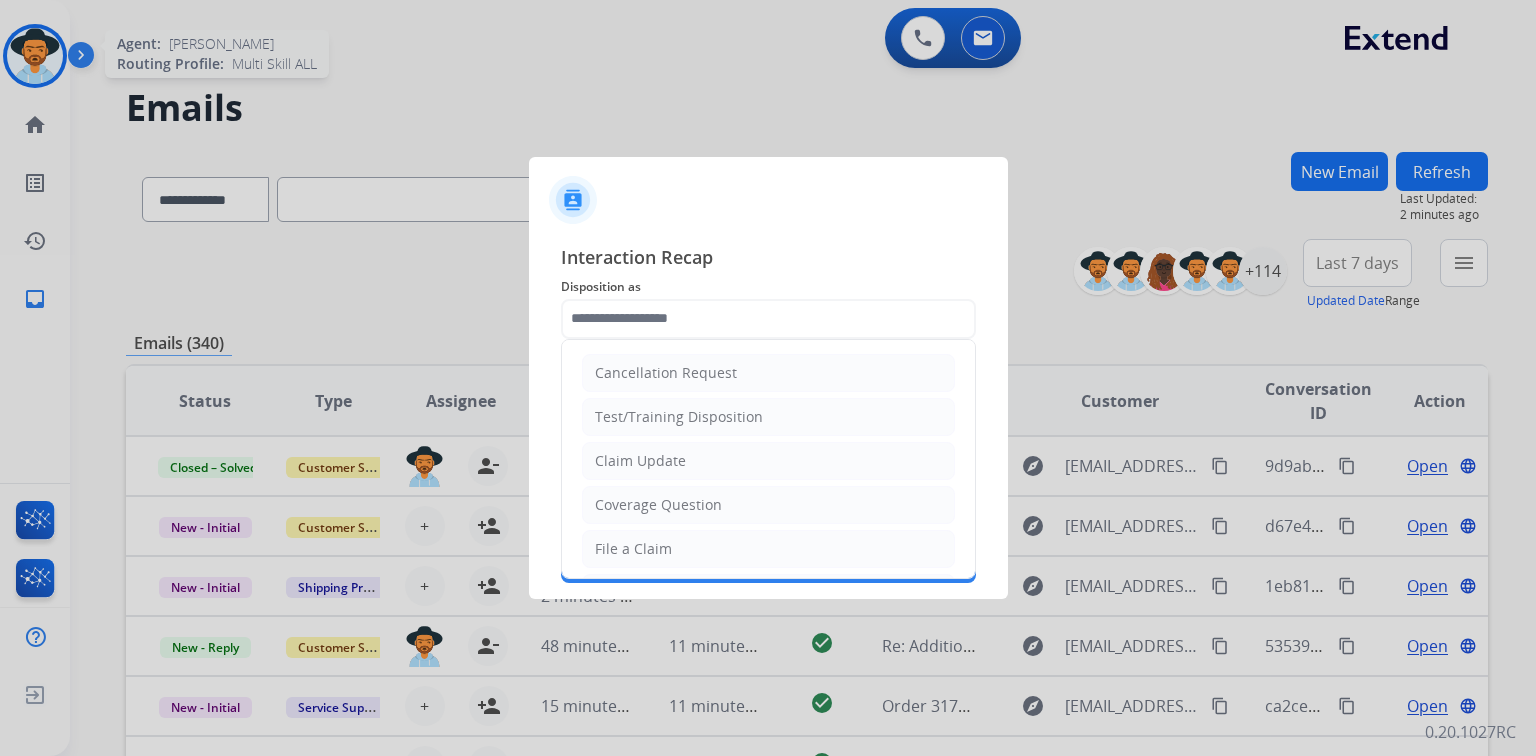 click 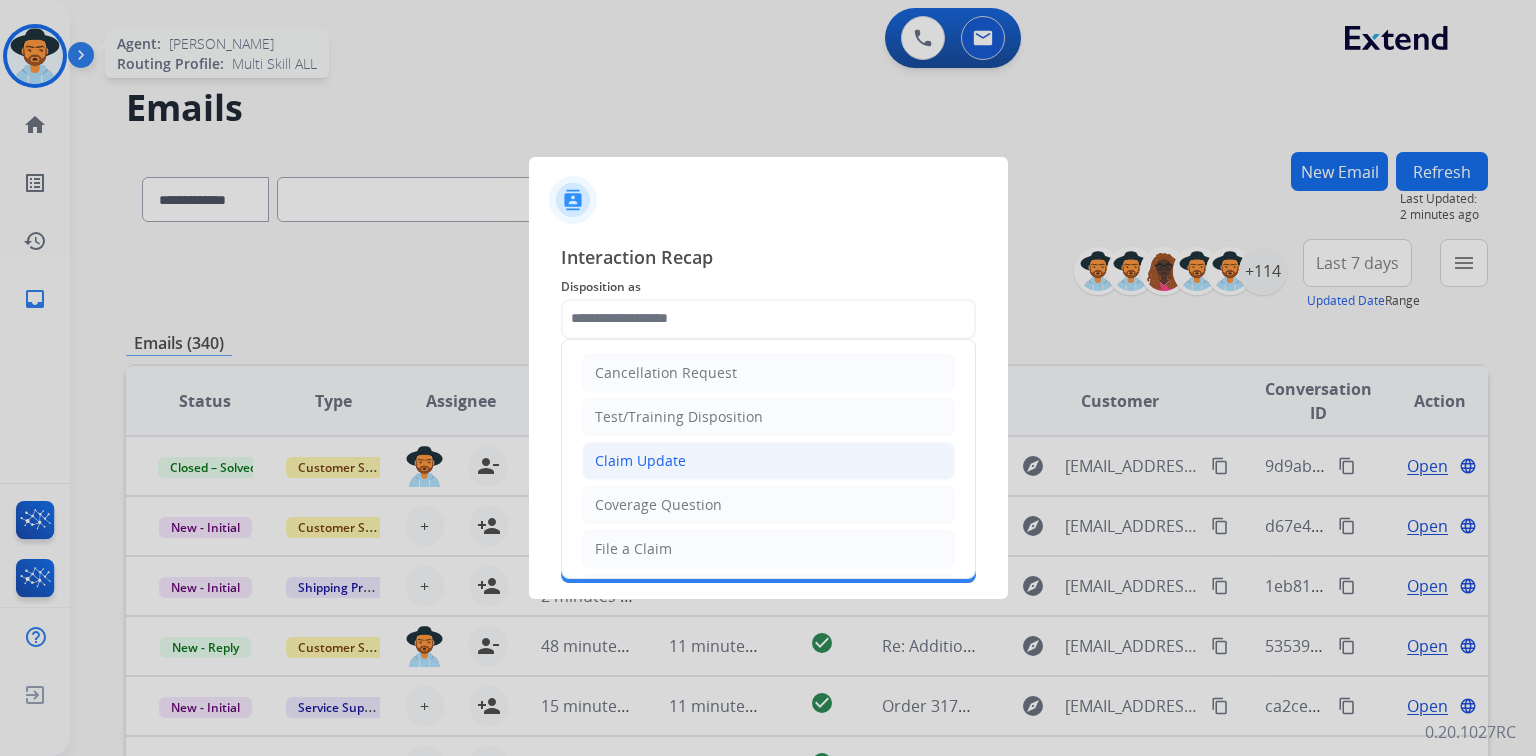 click on "Claim Update" 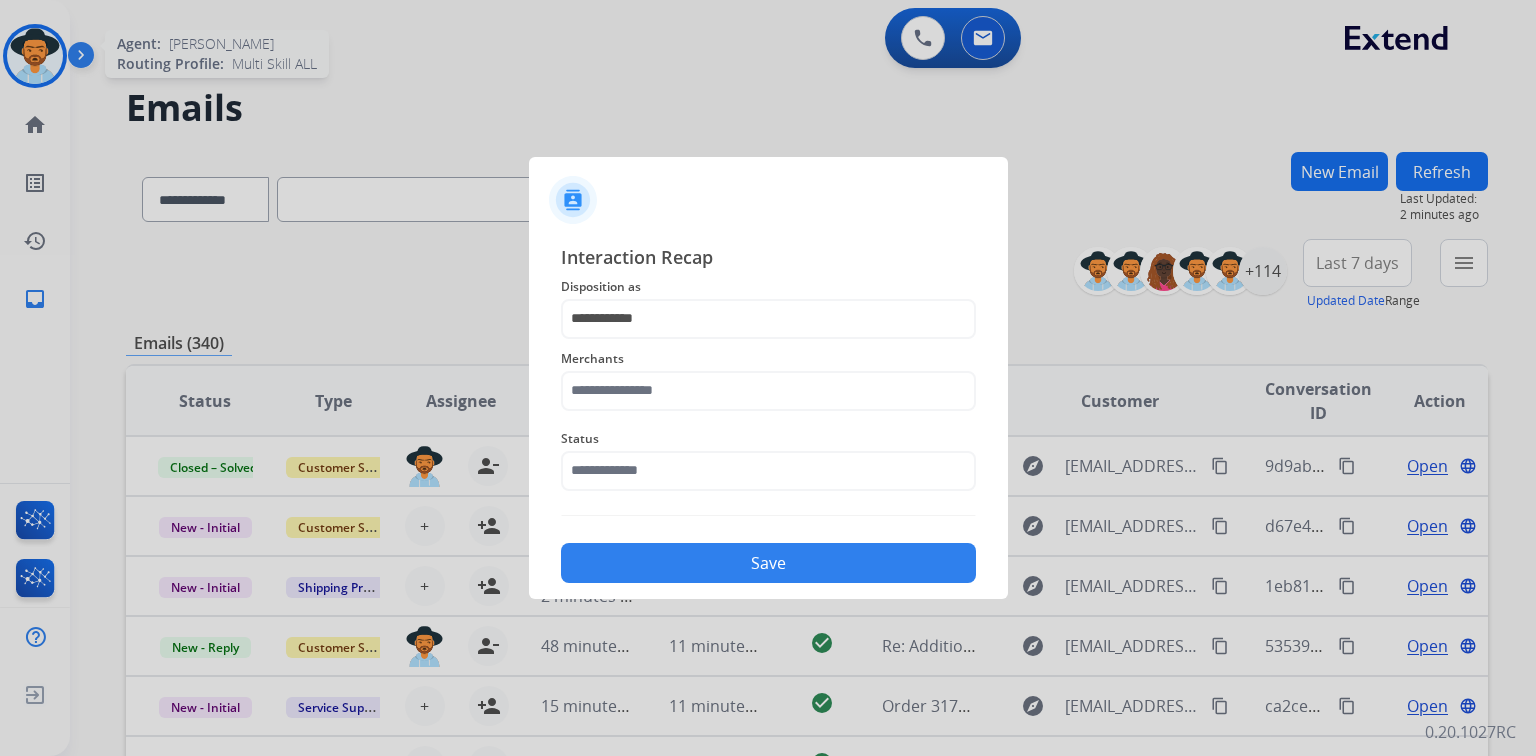 click on "Status" 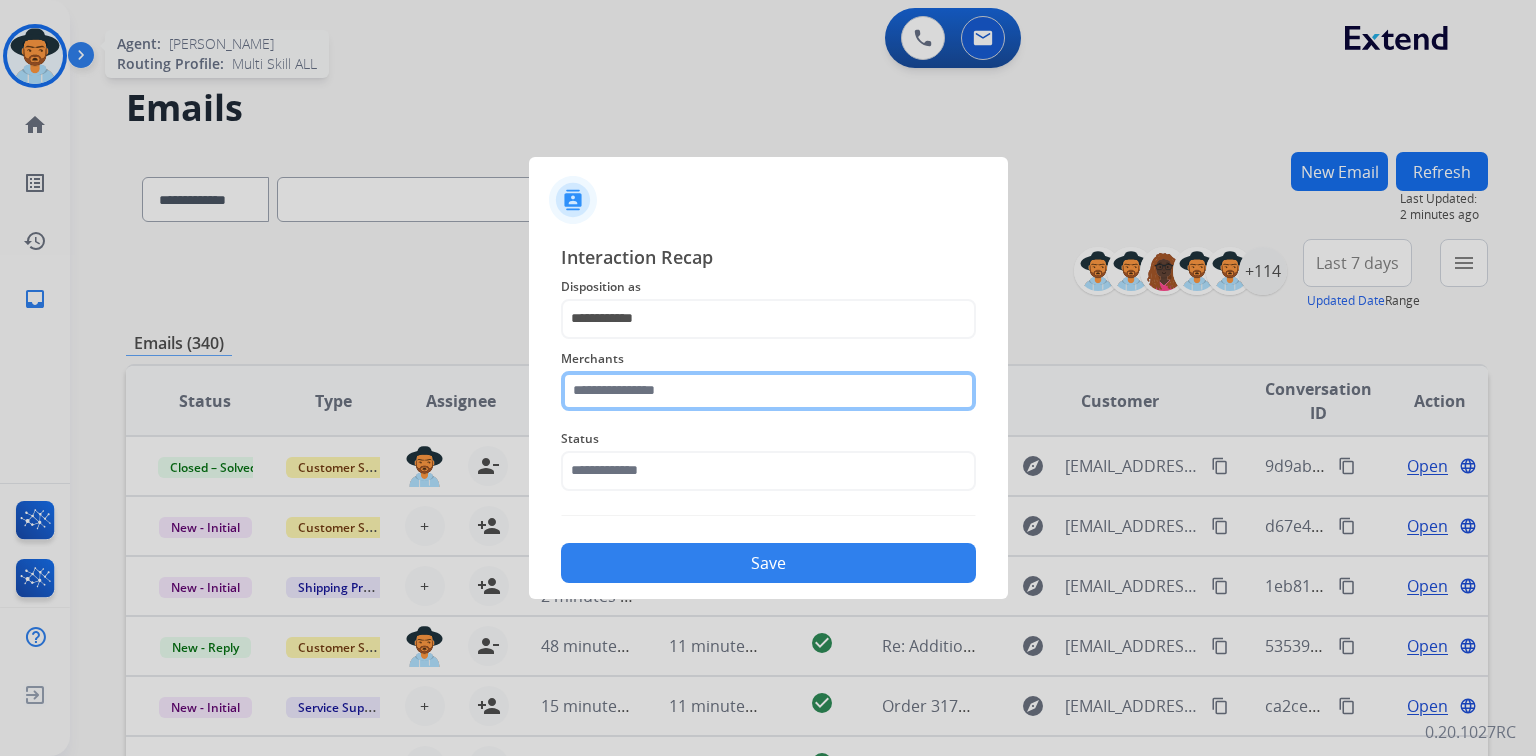 click 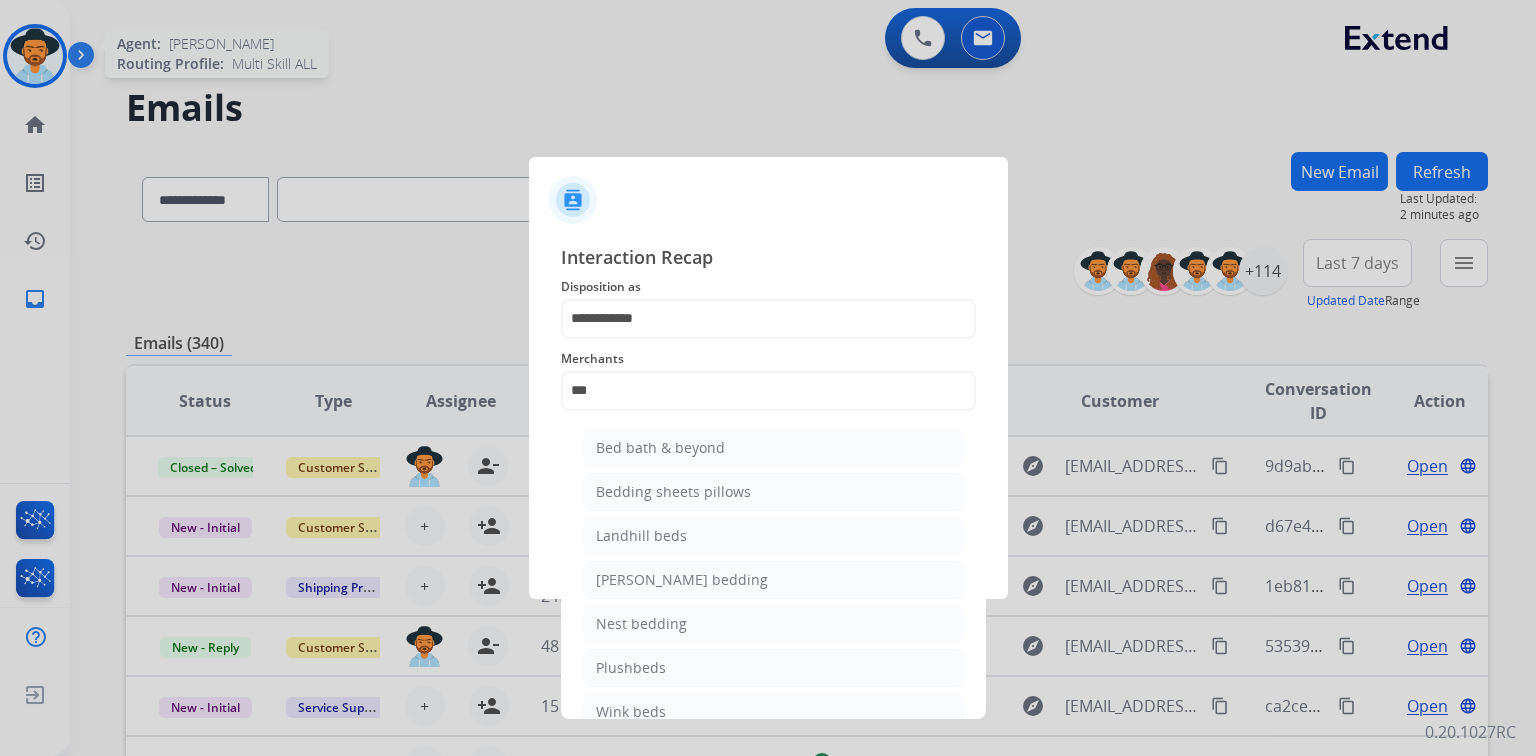 click on "Bed bath & beyond" 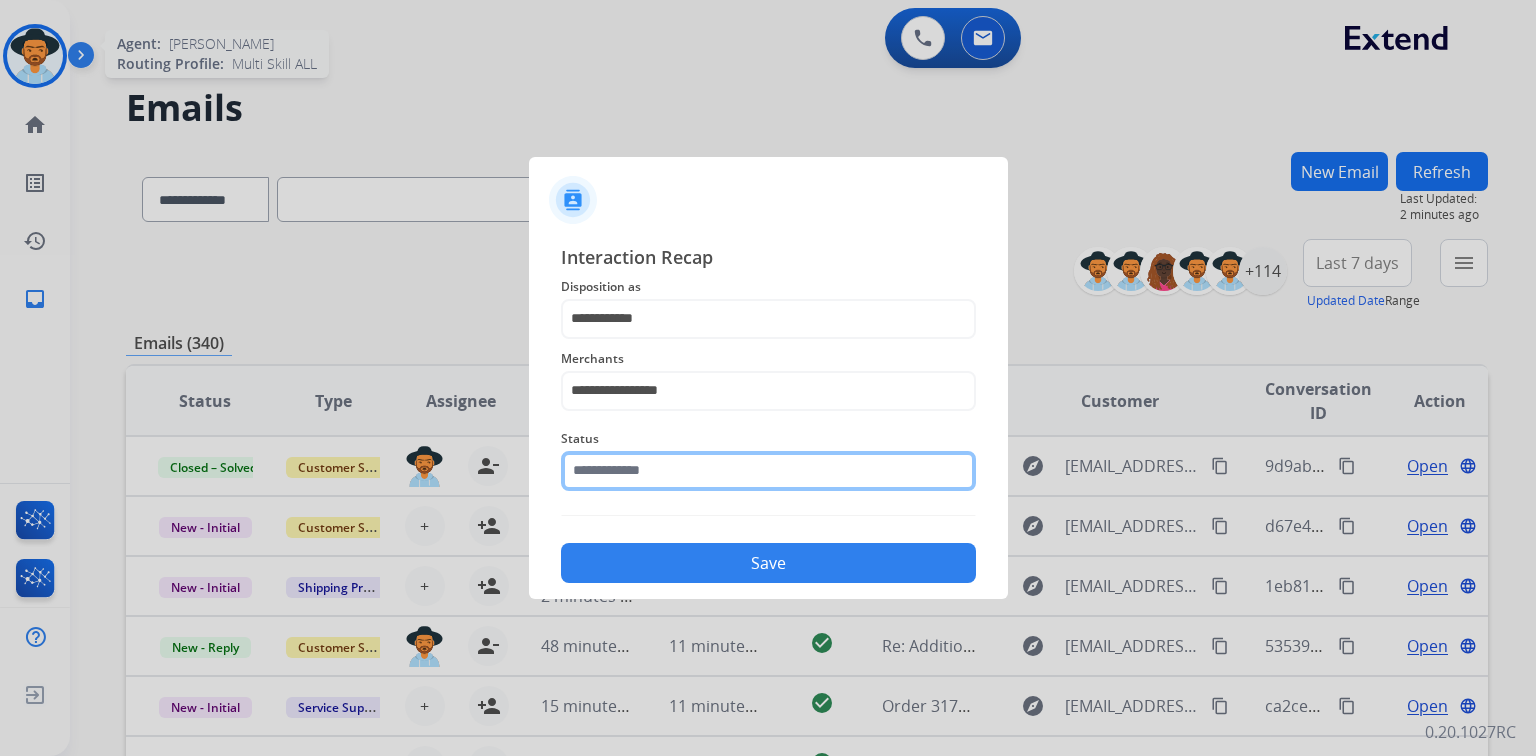 drag, startPoint x: 664, startPoint y: 463, endPoint x: 658, endPoint y: 475, distance: 13.416408 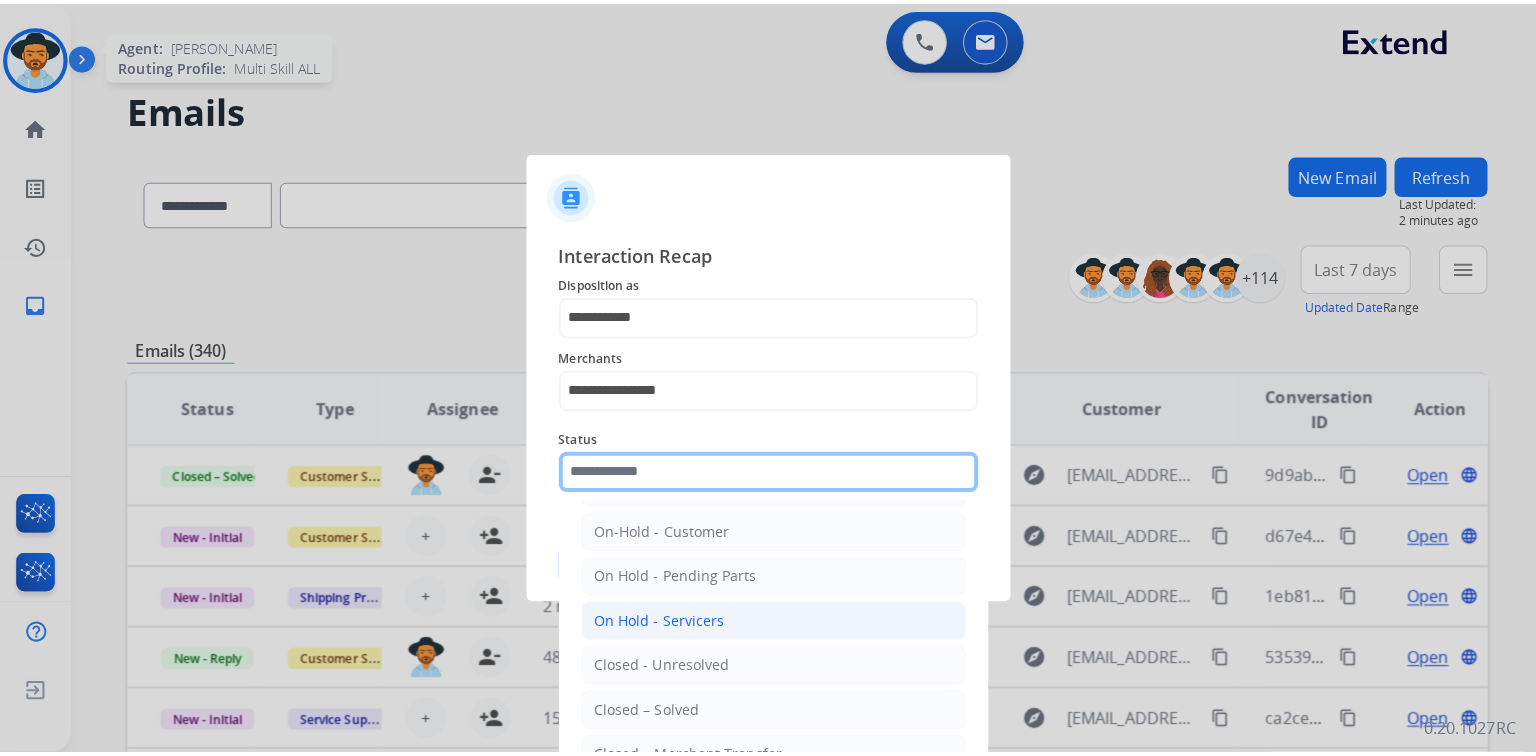 scroll, scrollTop: 116, scrollLeft: 0, axis: vertical 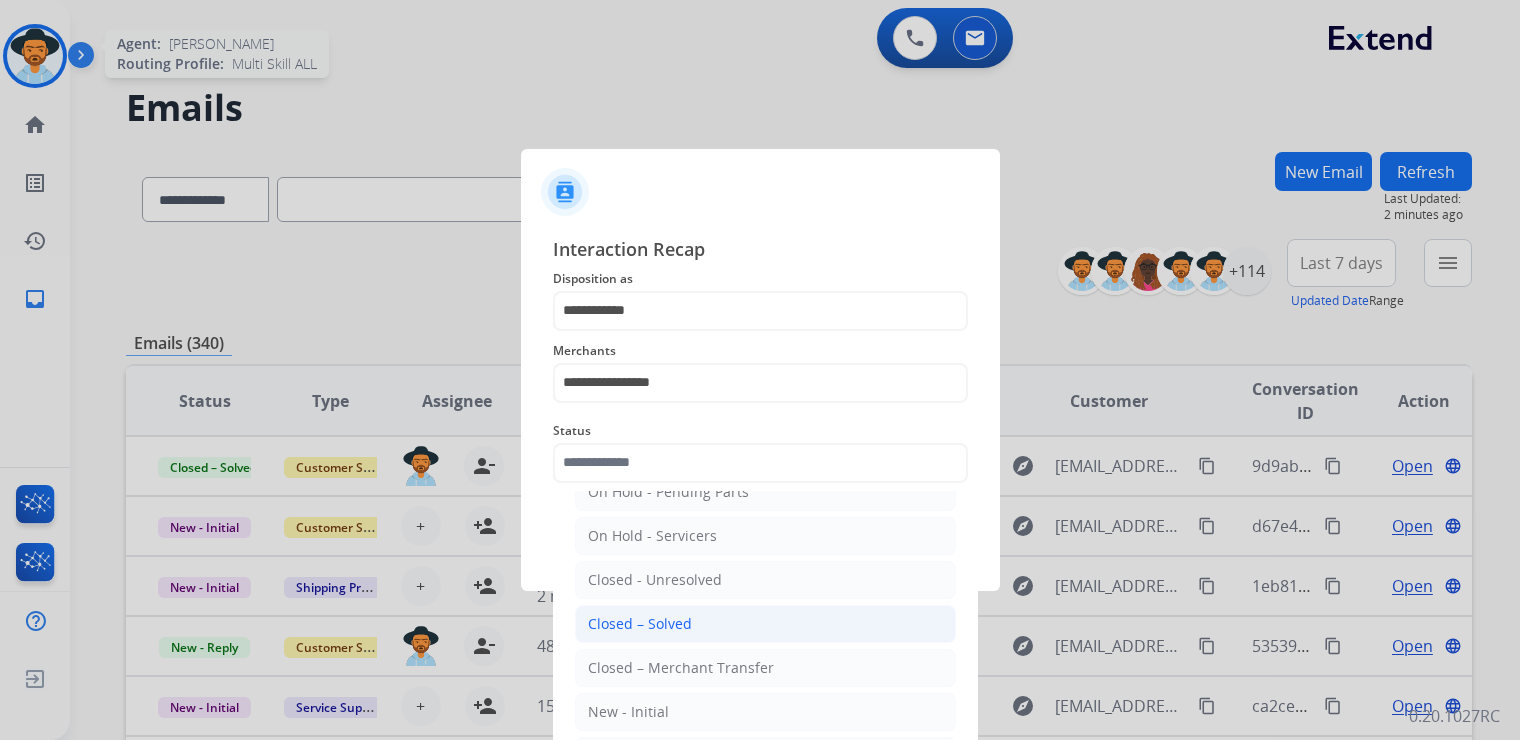 click on "Closed – Solved" 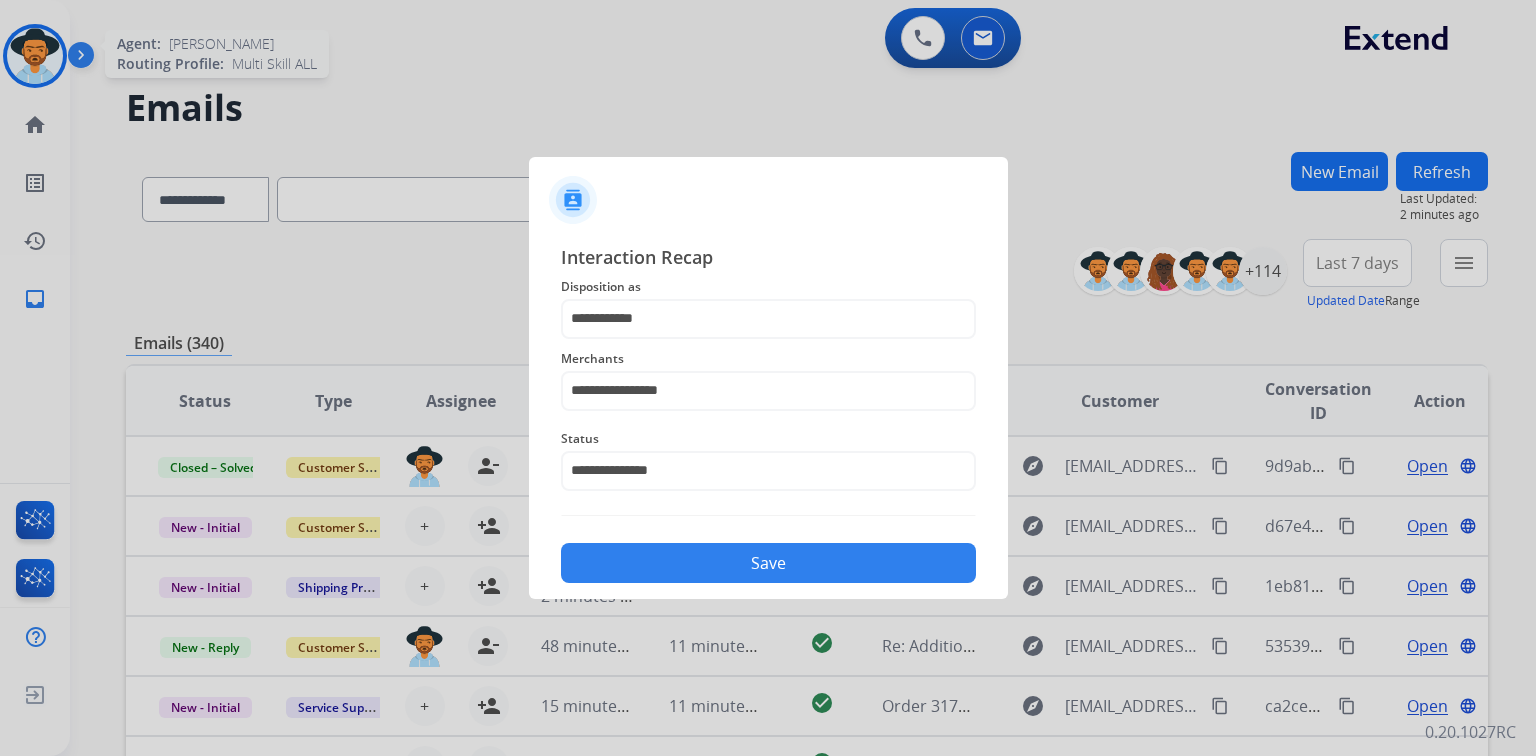 click on "Save" 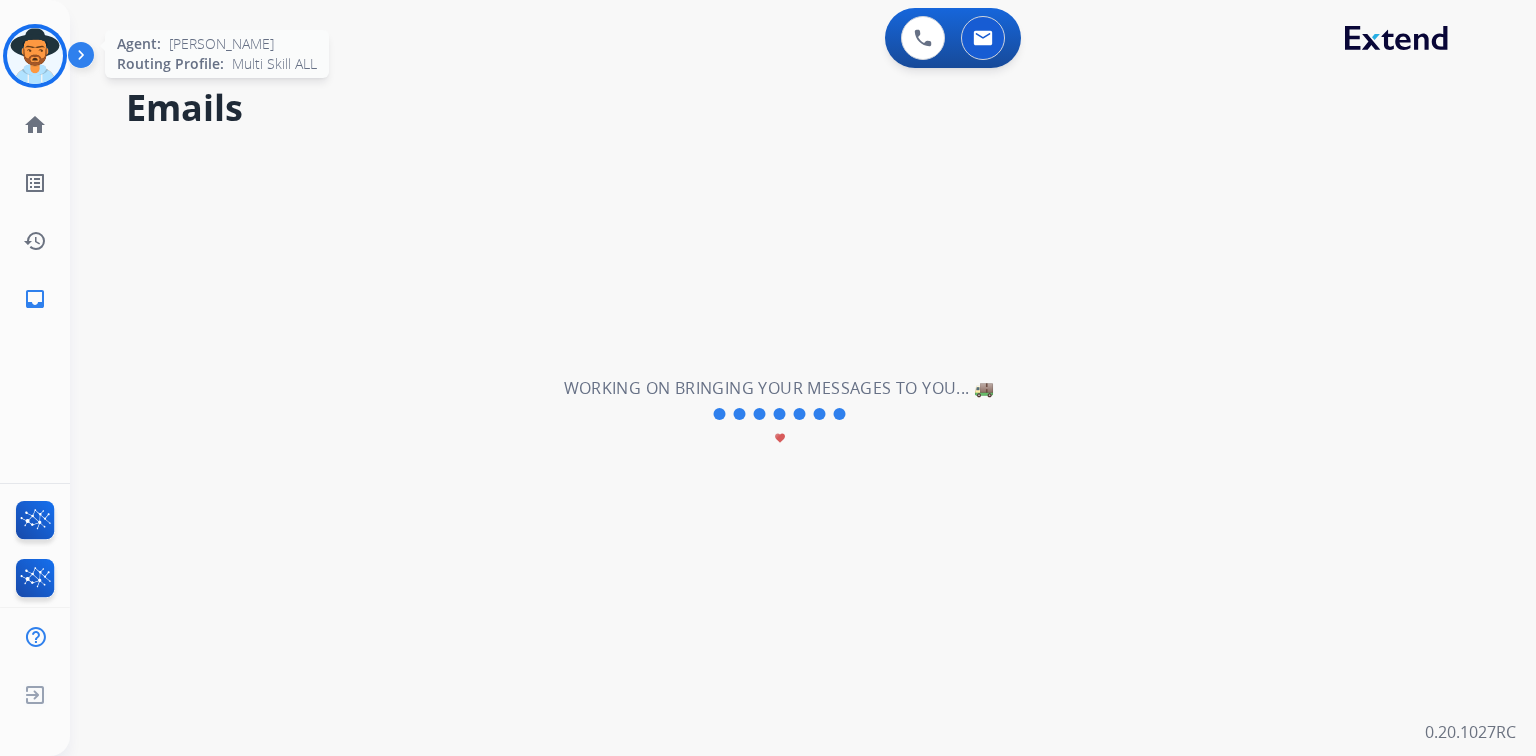 click at bounding box center (35, 56) 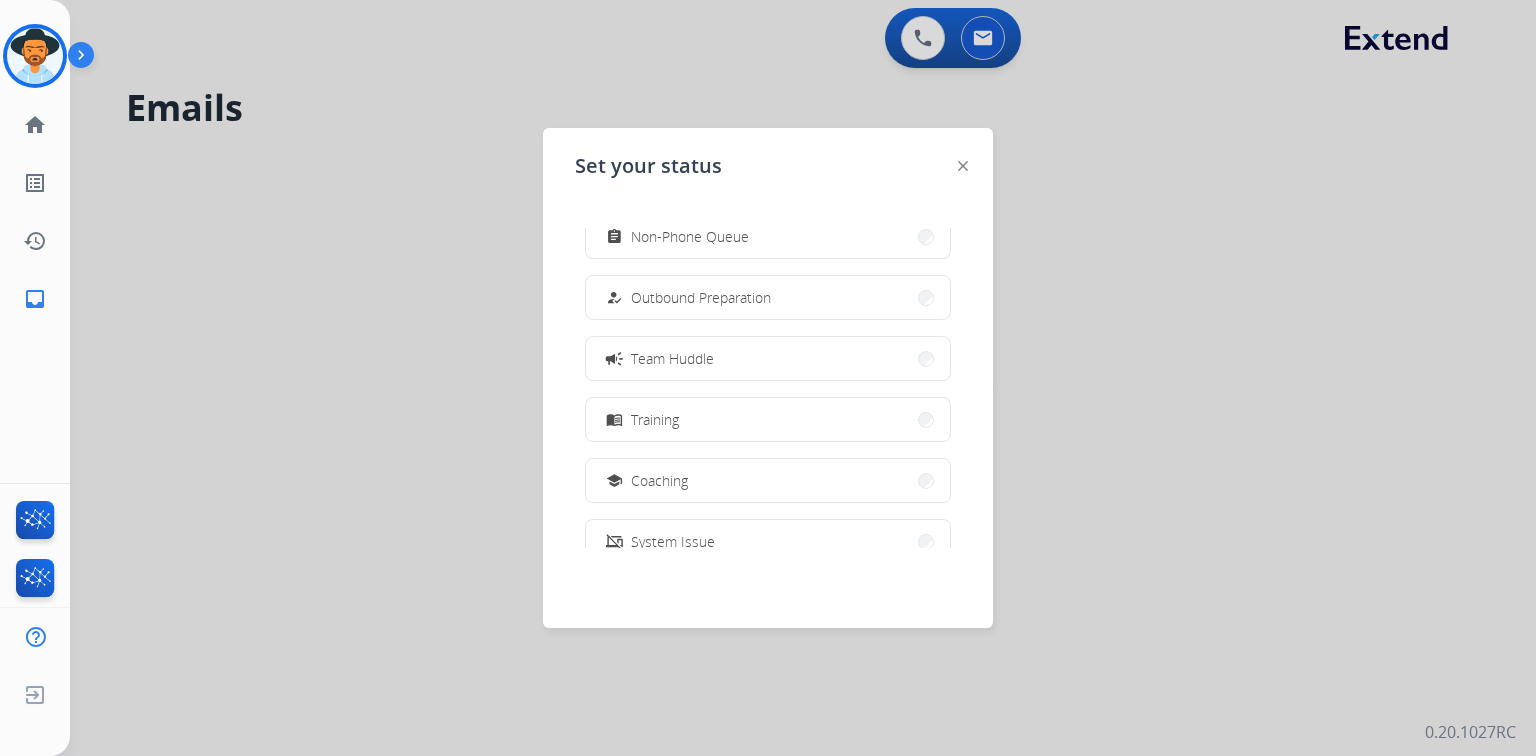 scroll, scrollTop: 376, scrollLeft: 0, axis: vertical 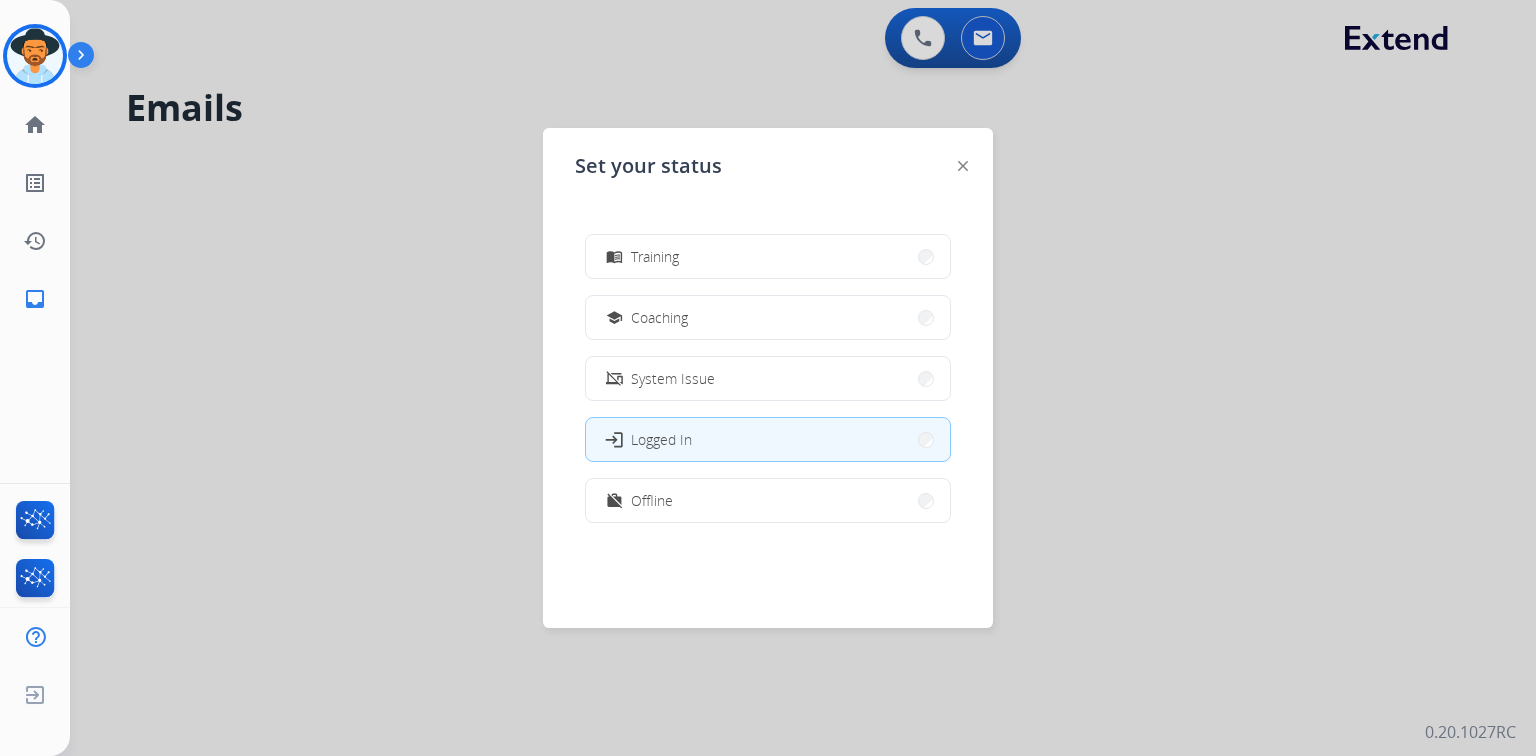 click on "how_to_reg Available free_breakfast Break fastfood Lunch assignment Non-Phone Queue how_to_reg Outbound Preparation campaign Team Huddle menu_book Training school Coaching phonelink_off System Issue login Logged In work_off Offline" at bounding box center (768, 388) 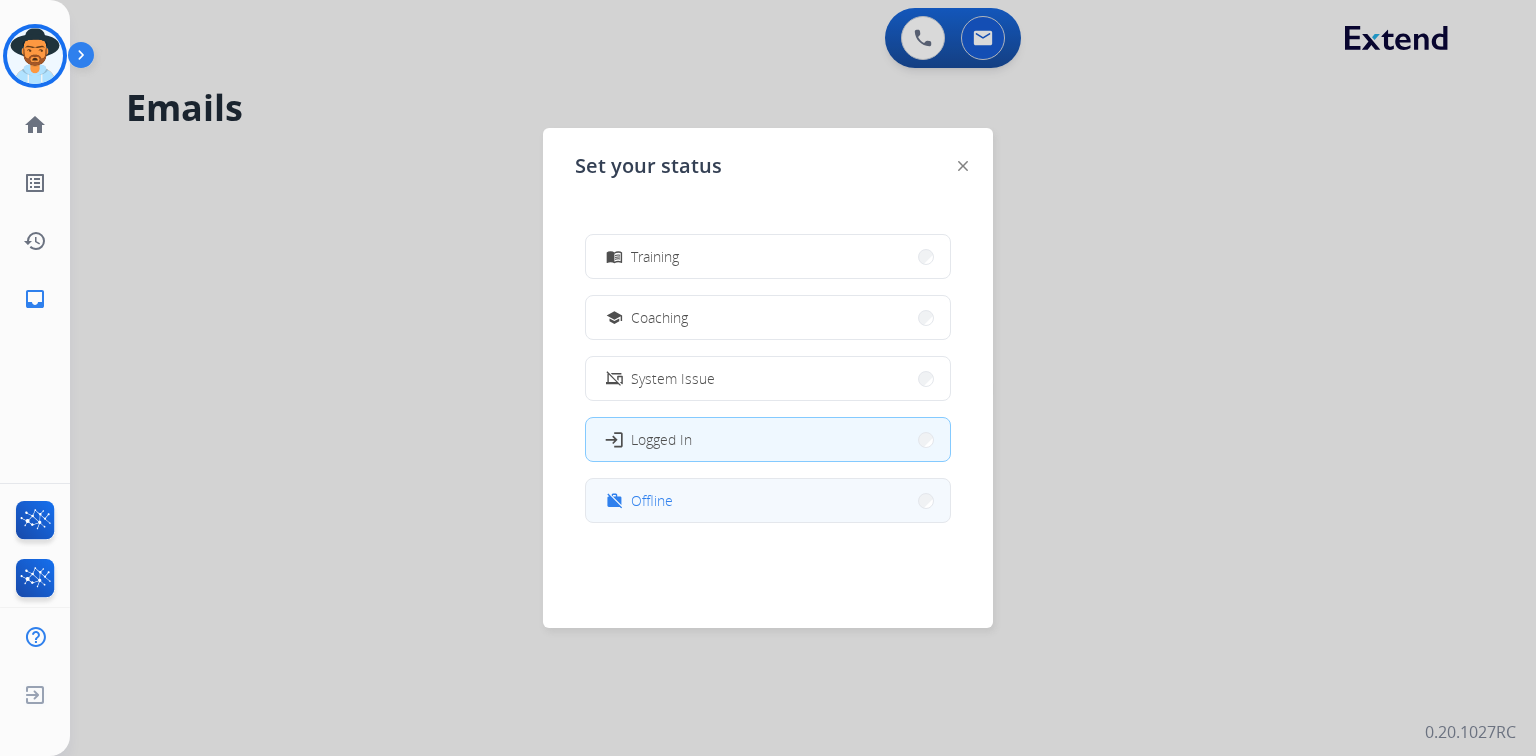 click on "work_off Offline" at bounding box center (768, 500) 